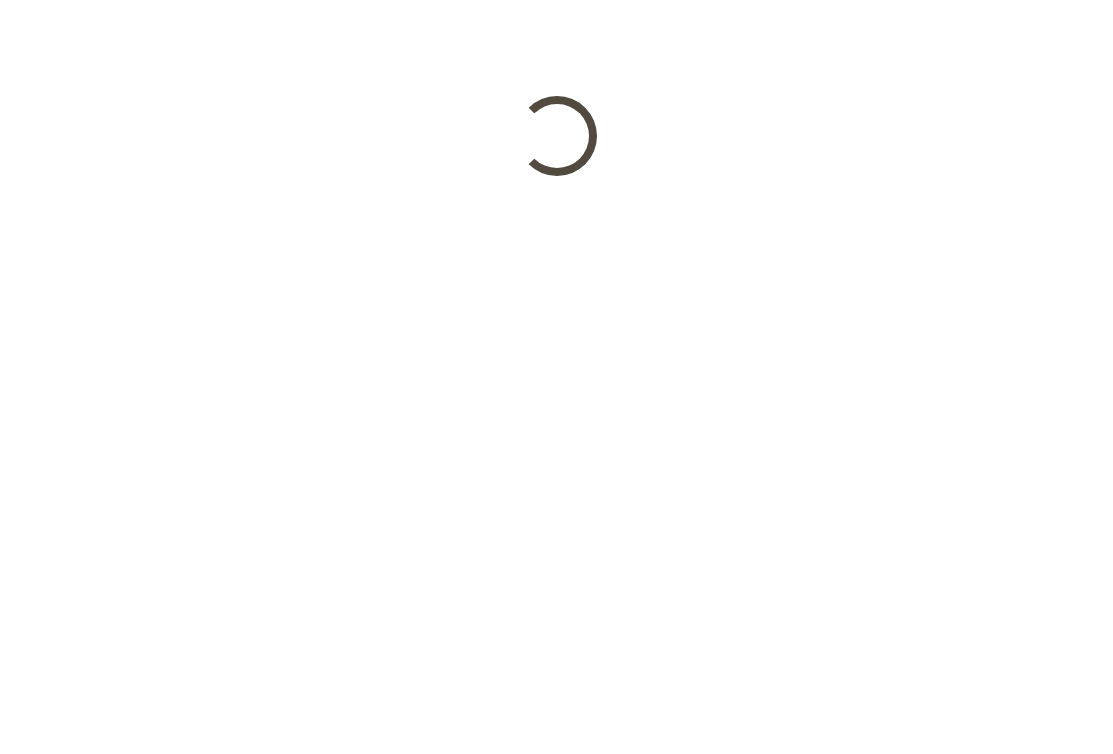 scroll, scrollTop: 0, scrollLeft: 0, axis: both 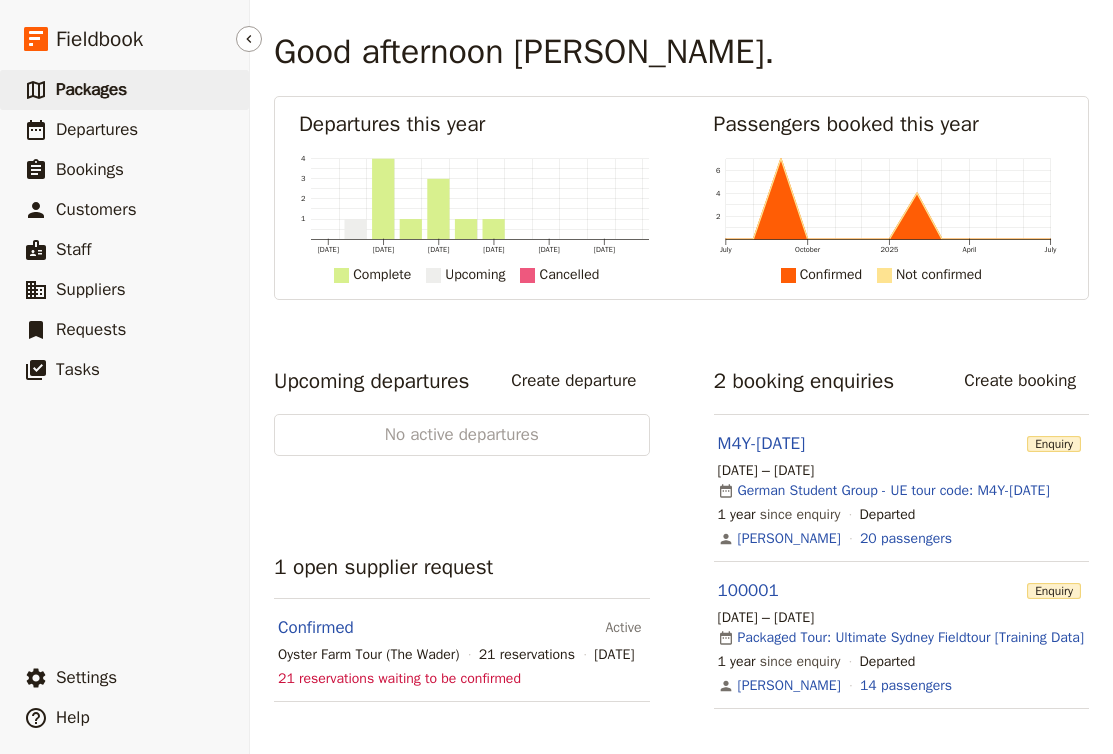 click on "Packages" at bounding box center [91, 89] 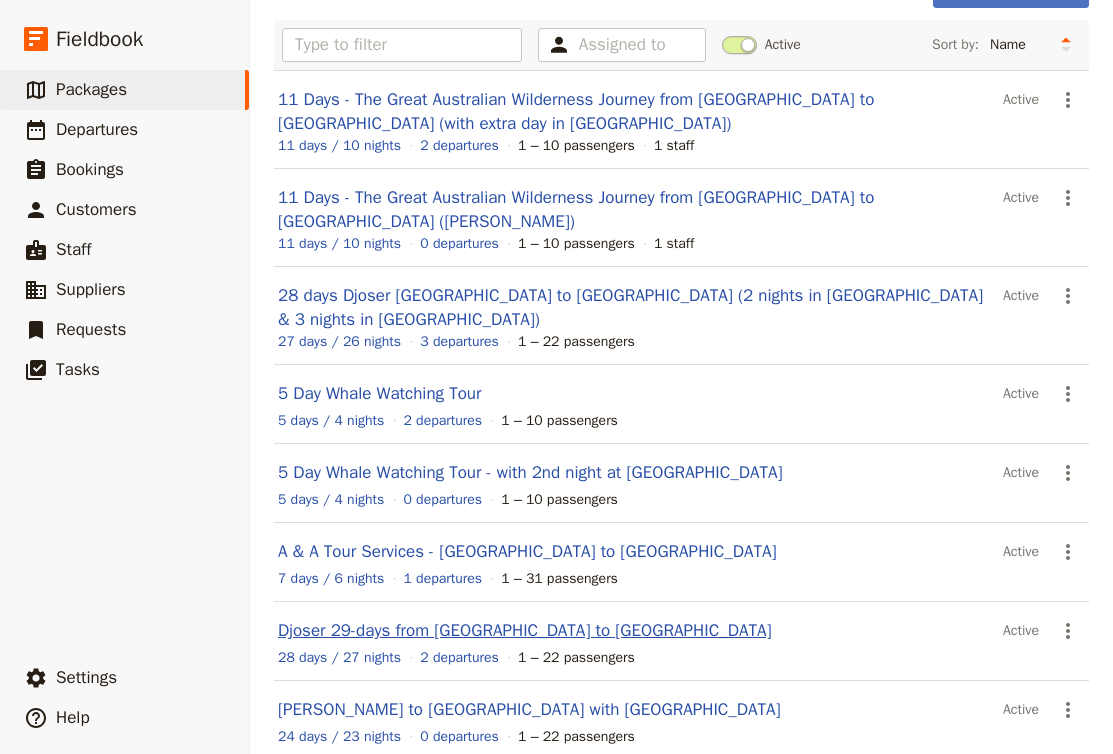 scroll, scrollTop: 0, scrollLeft: 0, axis: both 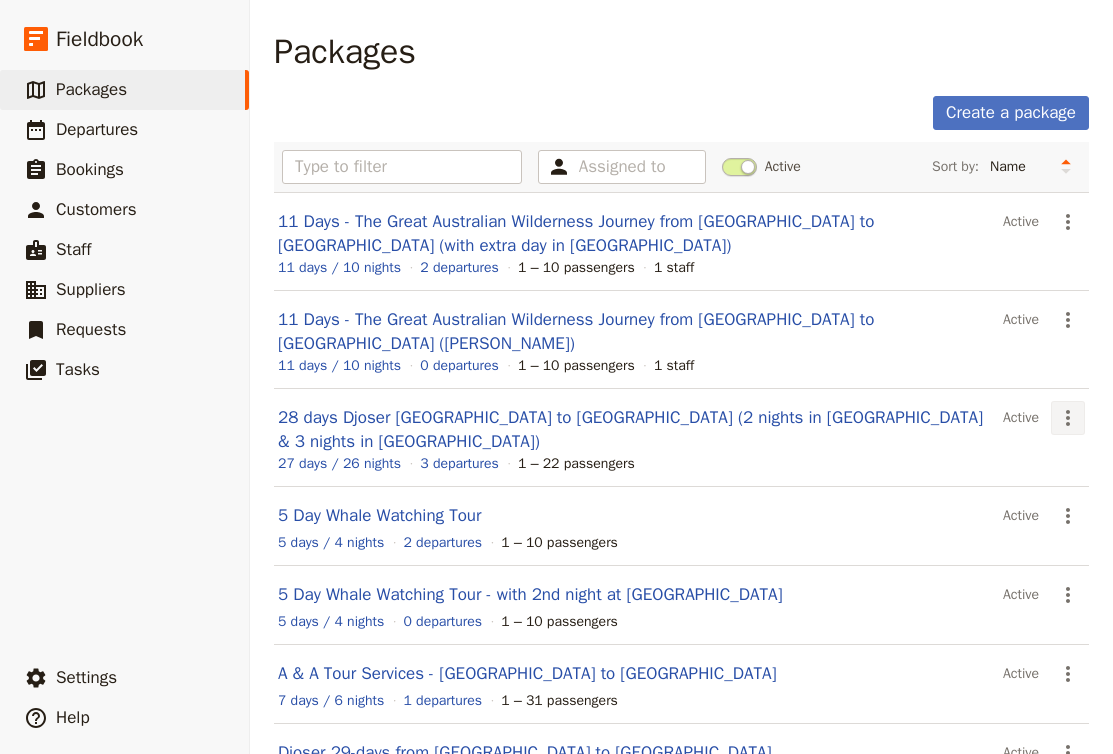 click 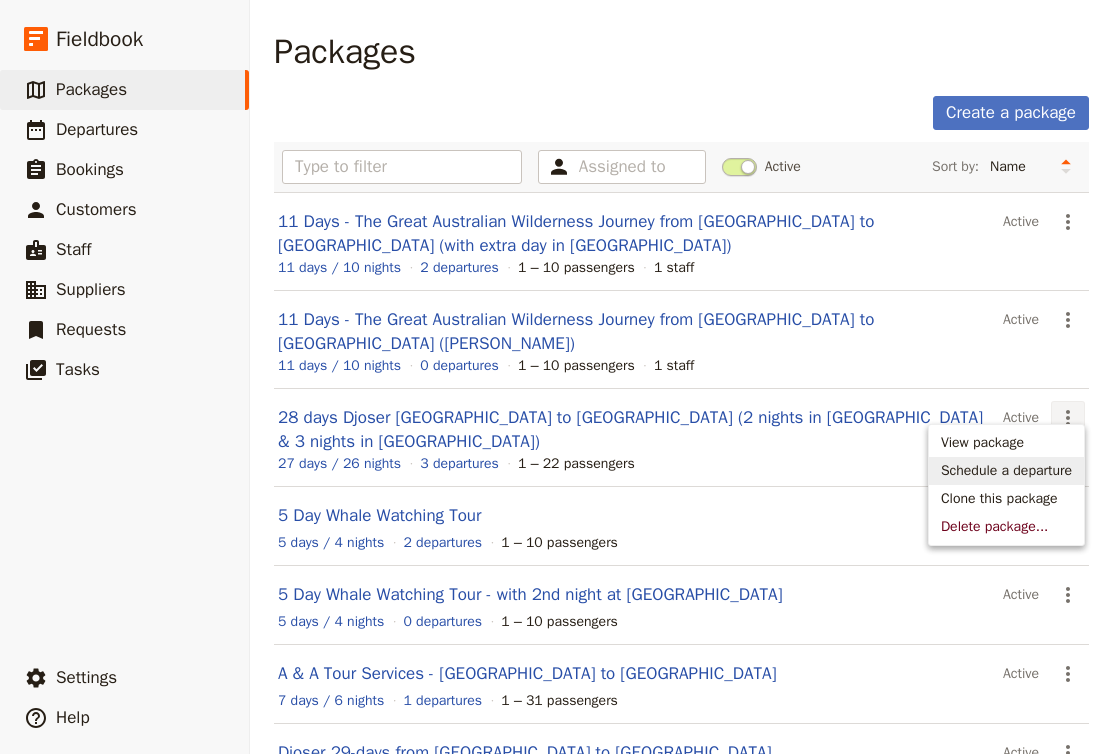 click on "Schedule a departure" at bounding box center [1006, 471] 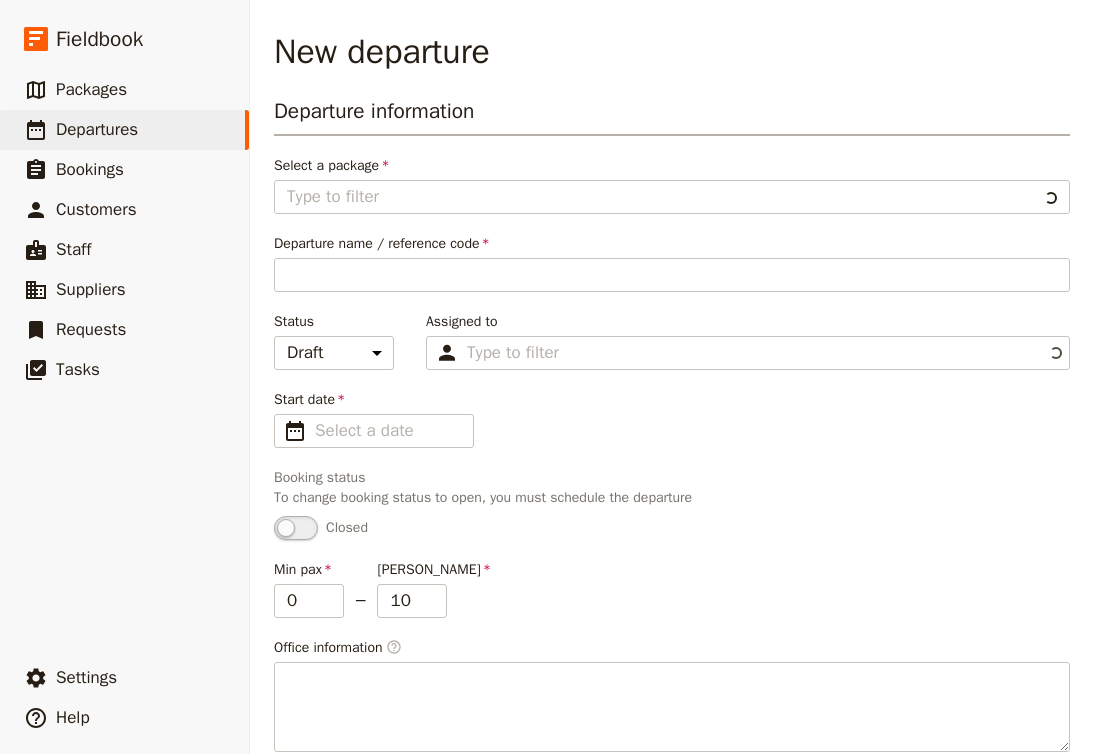 type on "28 days Djoser [GEOGRAPHIC_DATA] to [GEOGRAPHIC_DATA] (2 nights in [GEOGRAPHIC_DATA] & 3 nights in [GEOGRAPHIC_DATA])" 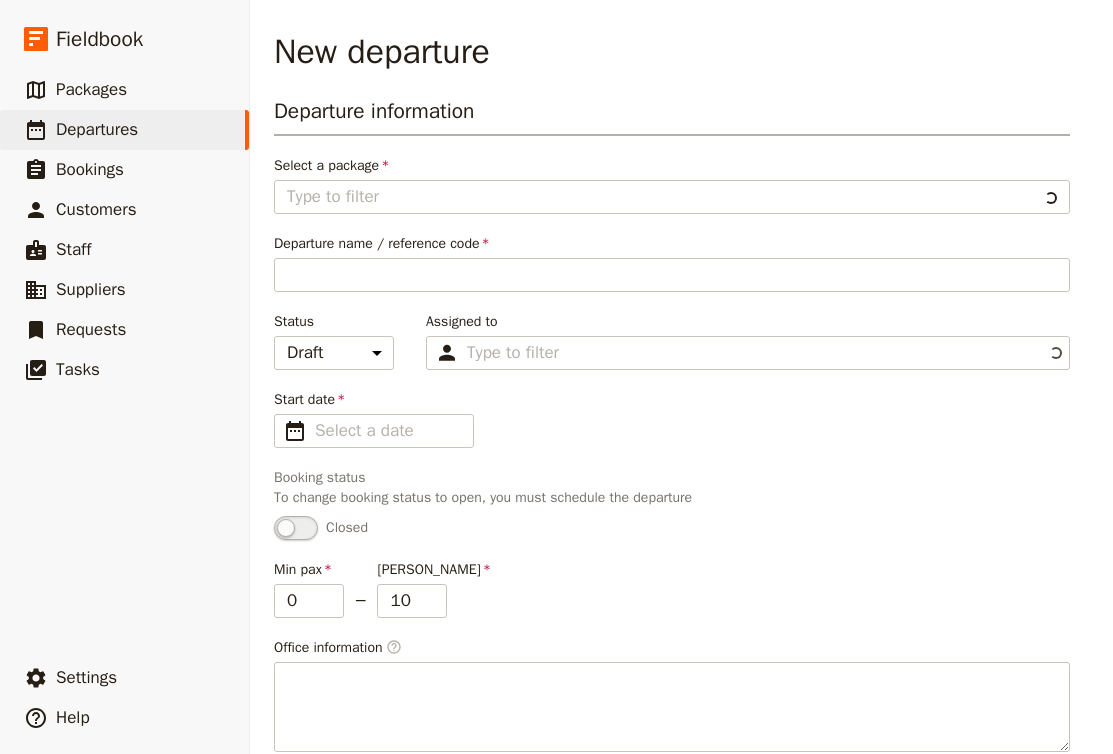 type on "28 days Djoser [GEOGRAPHIC_DATA] to [GEOGRAPHIC_DATA] (2 nights in [GEOGRAPHIC_DATA] & 3 nights in [GEOGRAPHIC_DATA])" 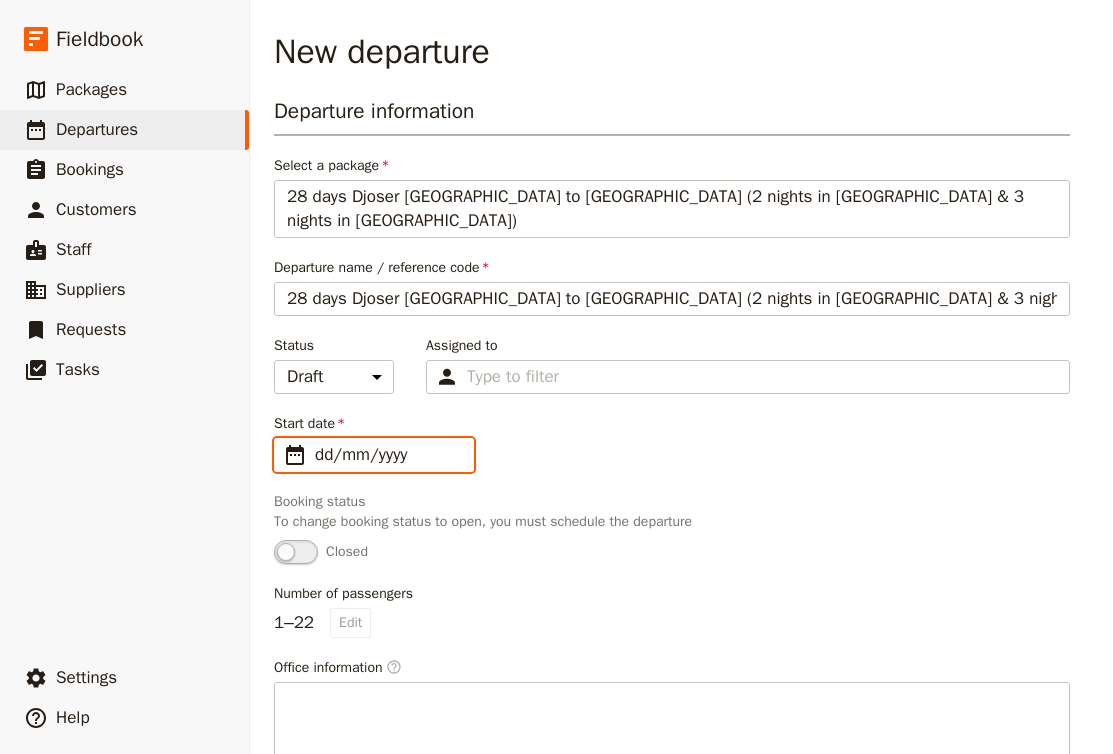 click on "dd/mm/yyyy" at bounding box center [388, 455] 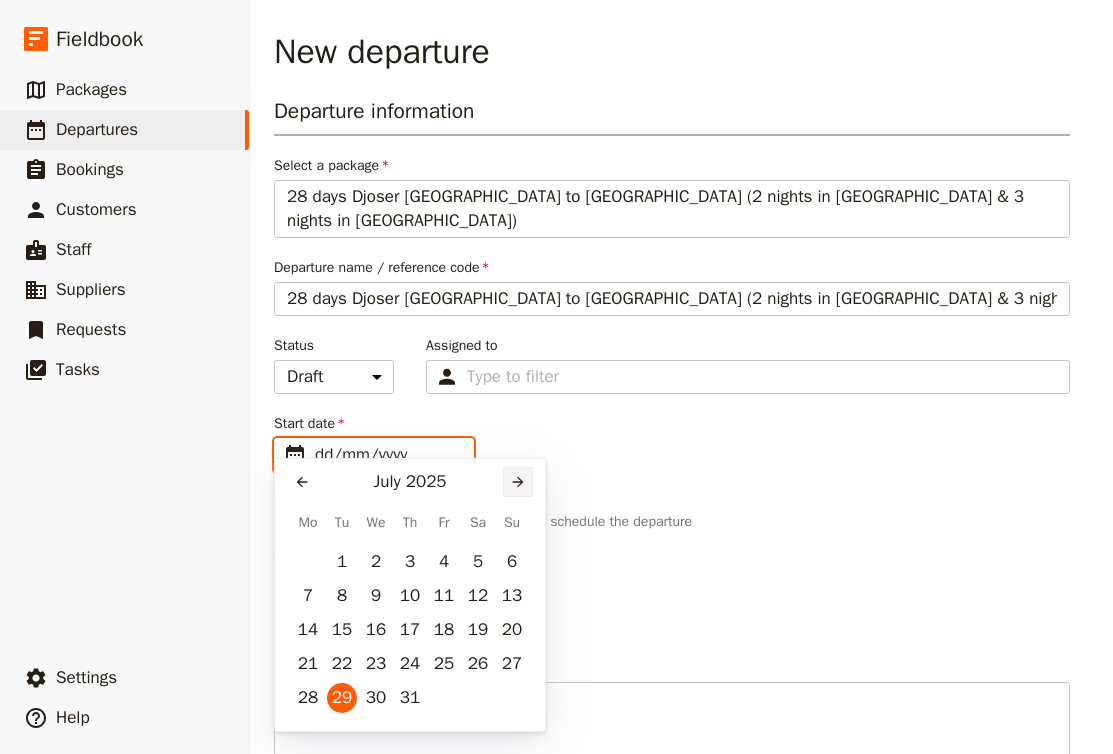 click 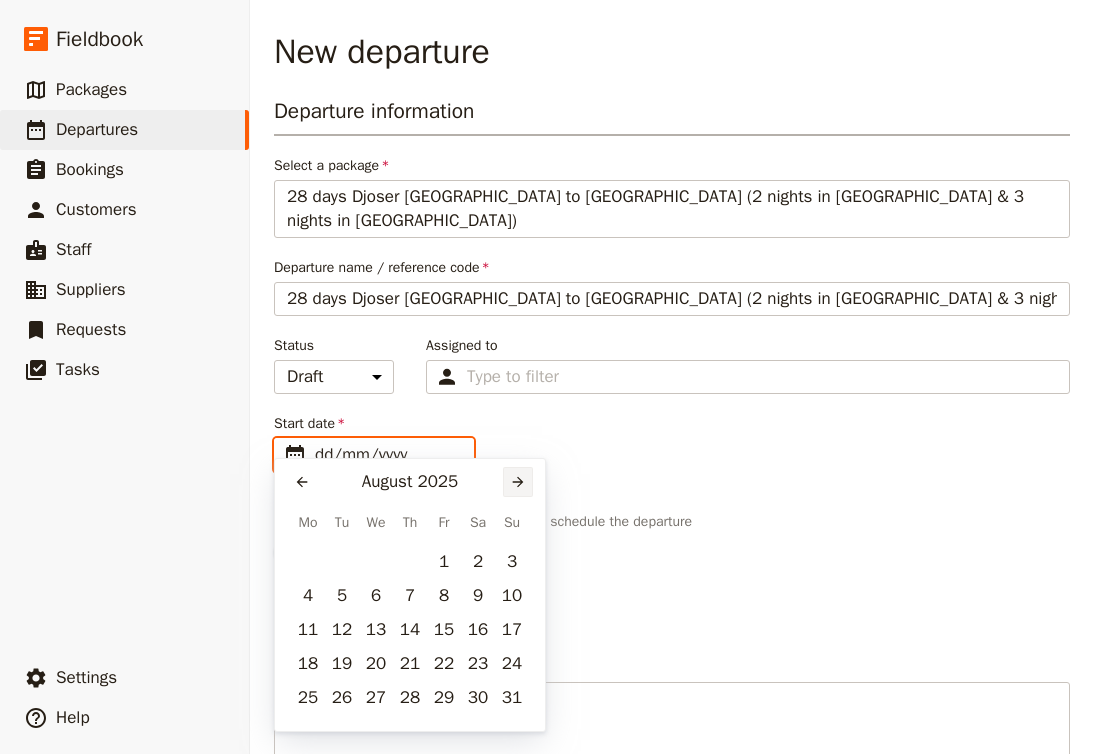 click 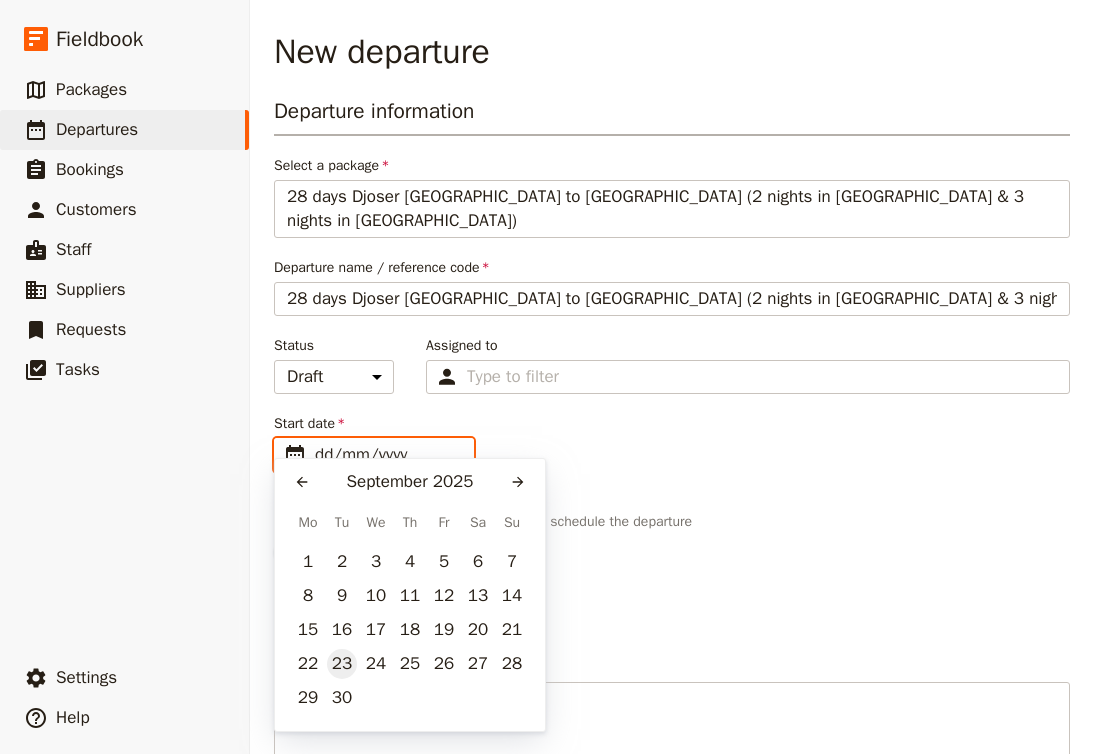 click on "23" at bounding box center (342, 664) 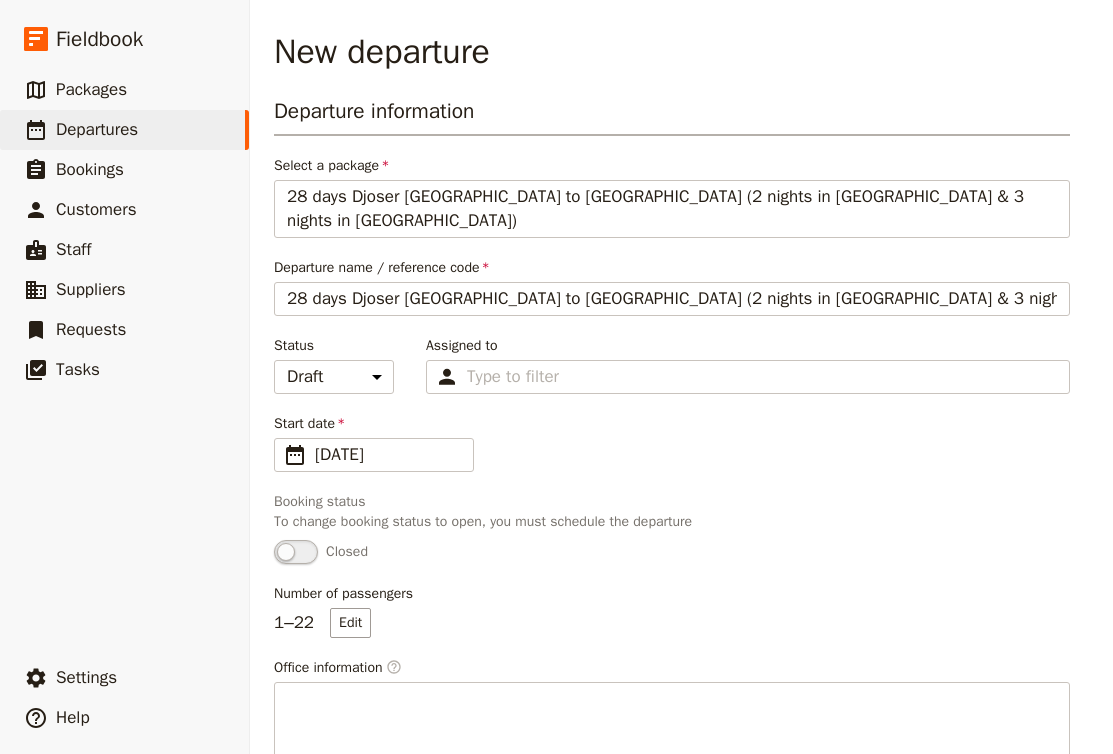 click on "To change booking status to open, you must schedule the departure" at bounding box center [672, 522] 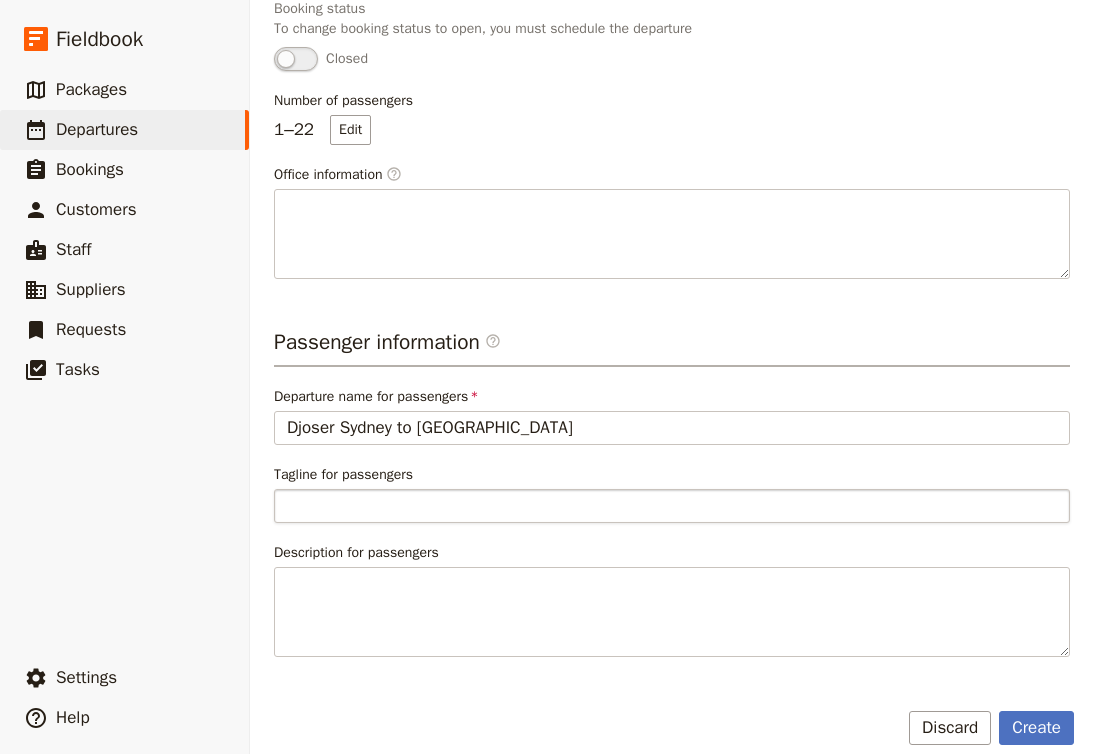 scroll, scrollTop: 492, scrollLeft: 0, axis: vertical 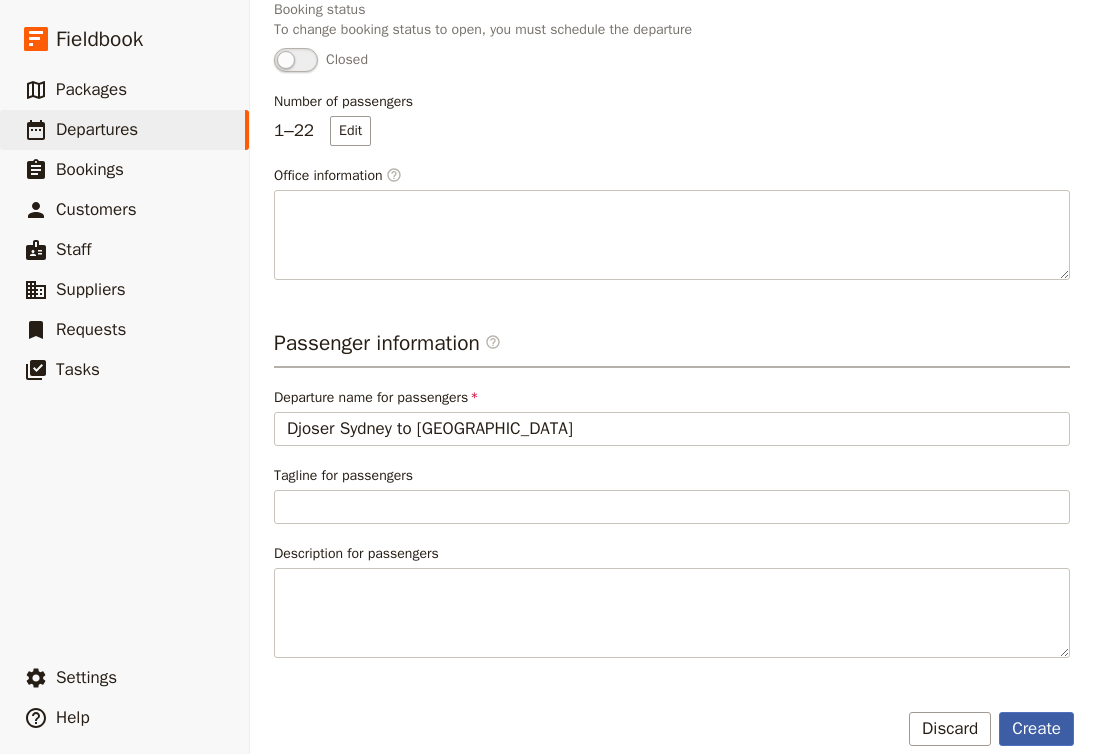 click on "Create" at bounding box center (1036, 729) 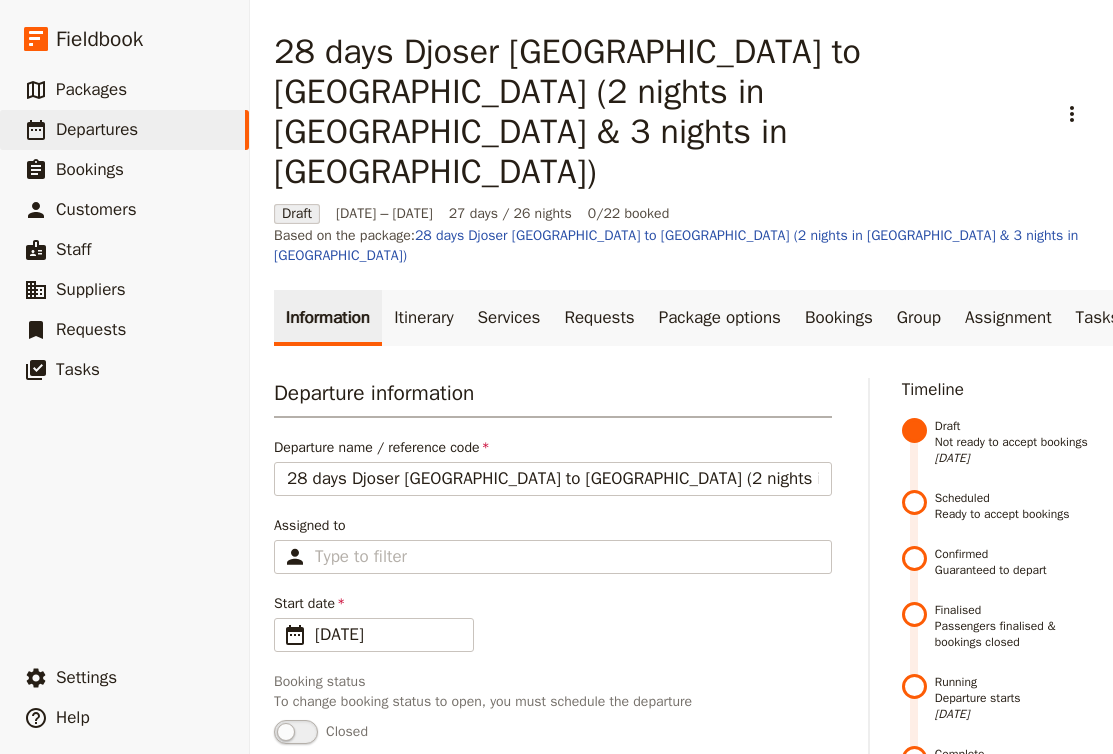 scroll, scrollTop: 0, scrollLeft: 0, axis: both 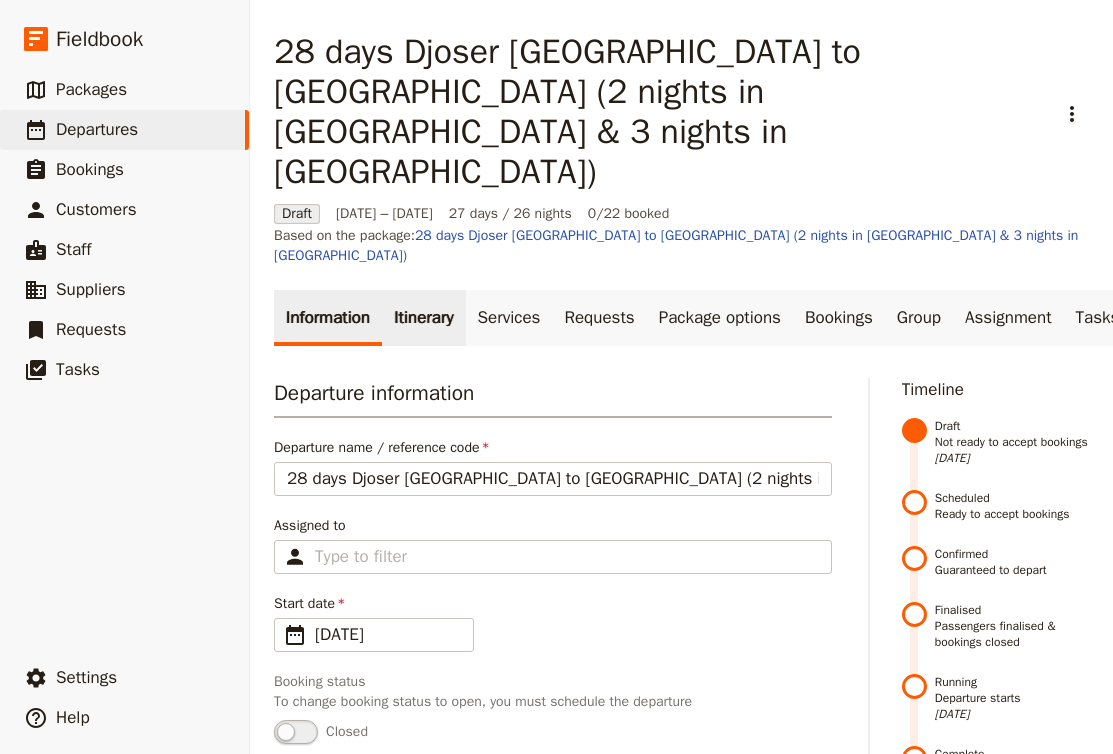 click on "Itinerary" at bounding box center [423, 318] 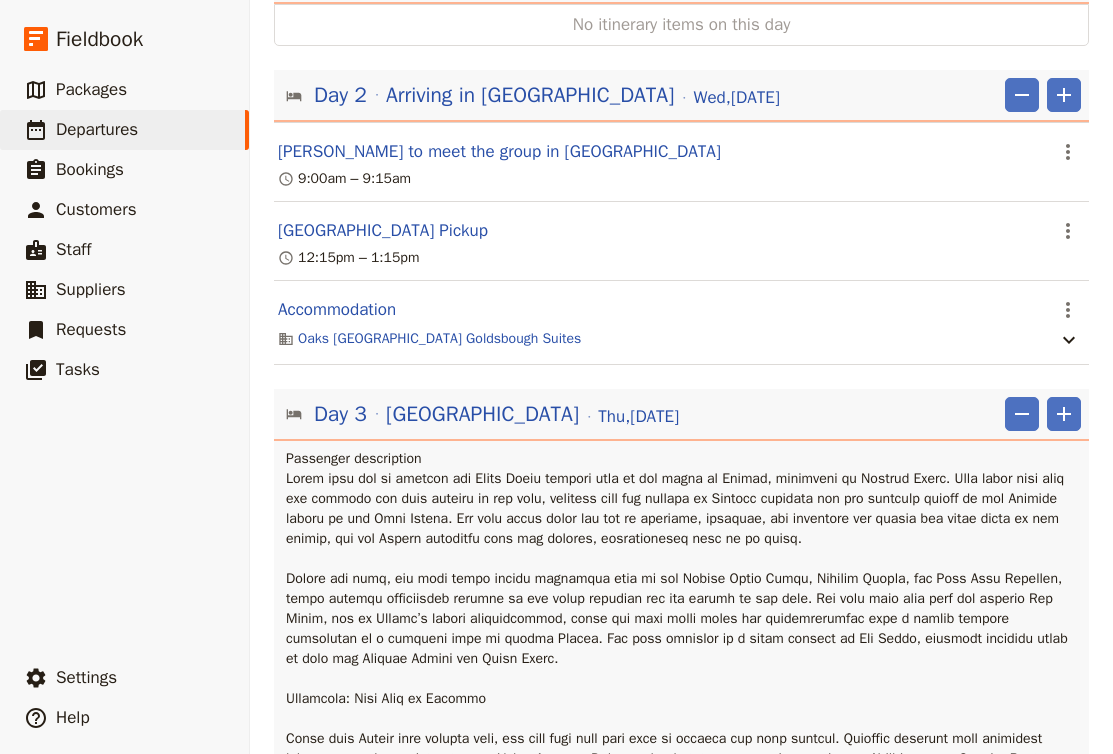 scroll, scrollTop: 533, scrollLeft: 0, axis: vertical 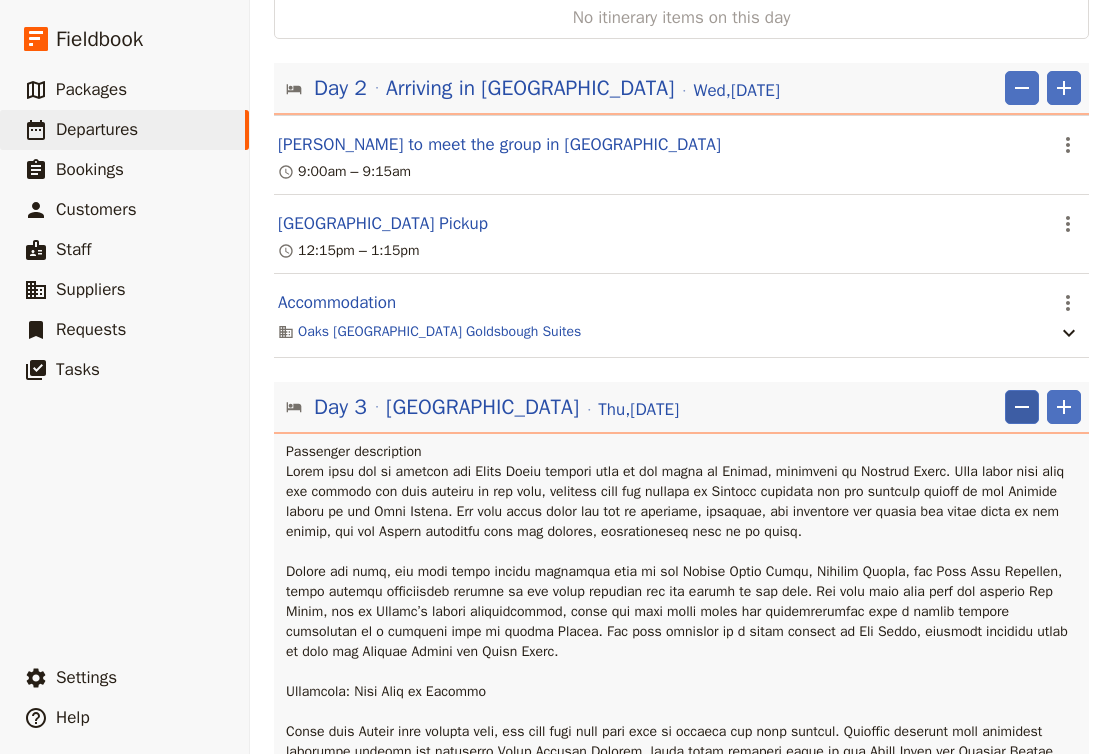 click 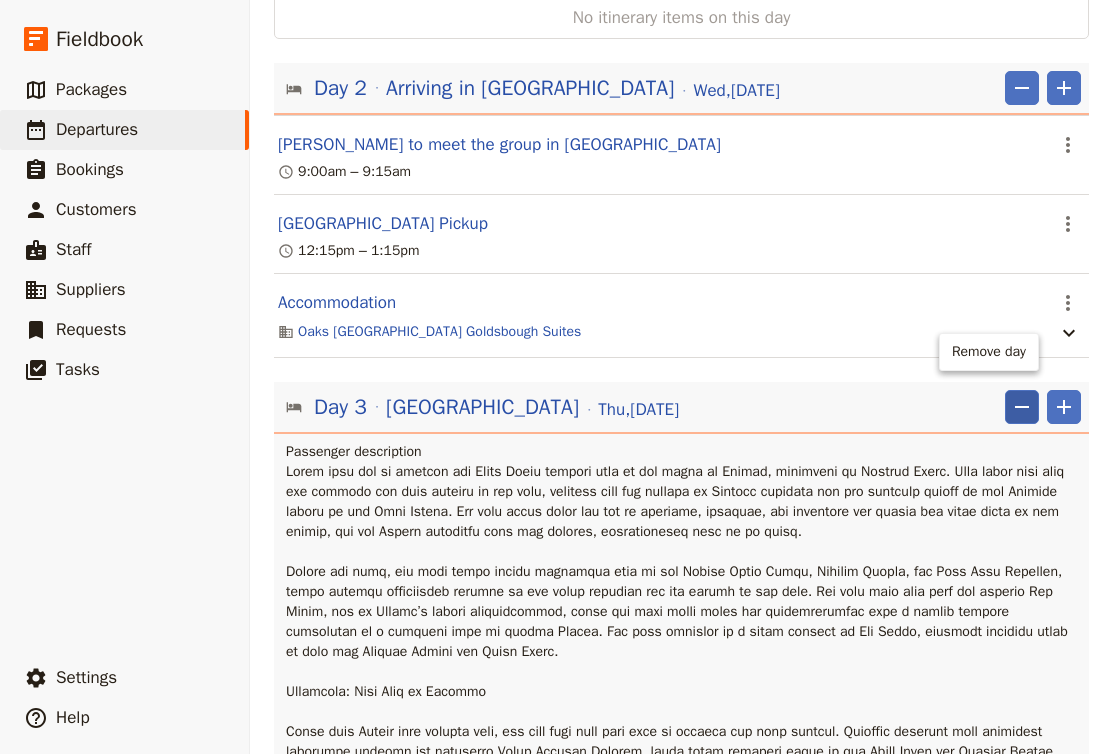 click 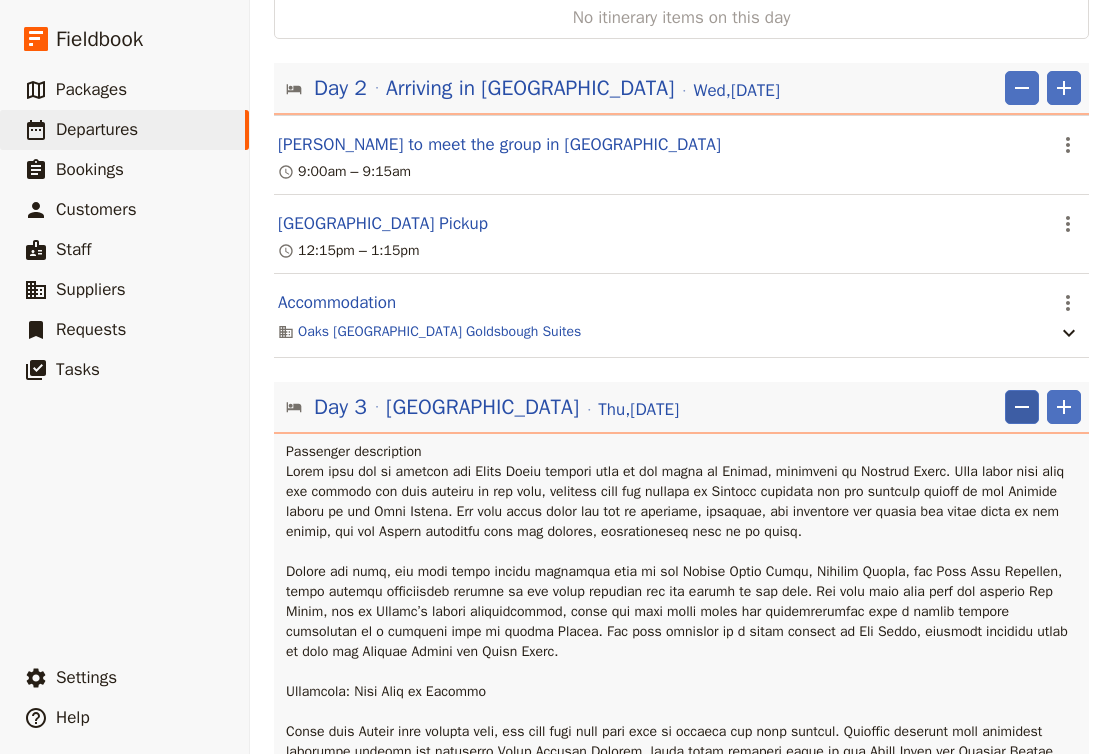 click 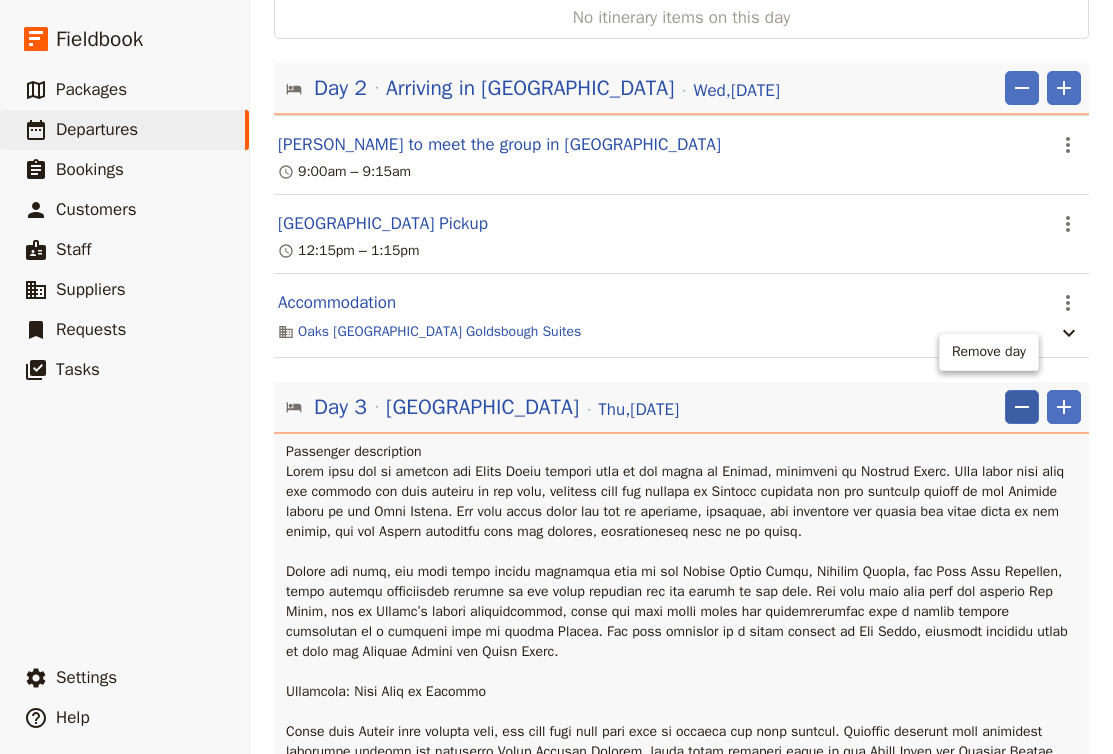 click 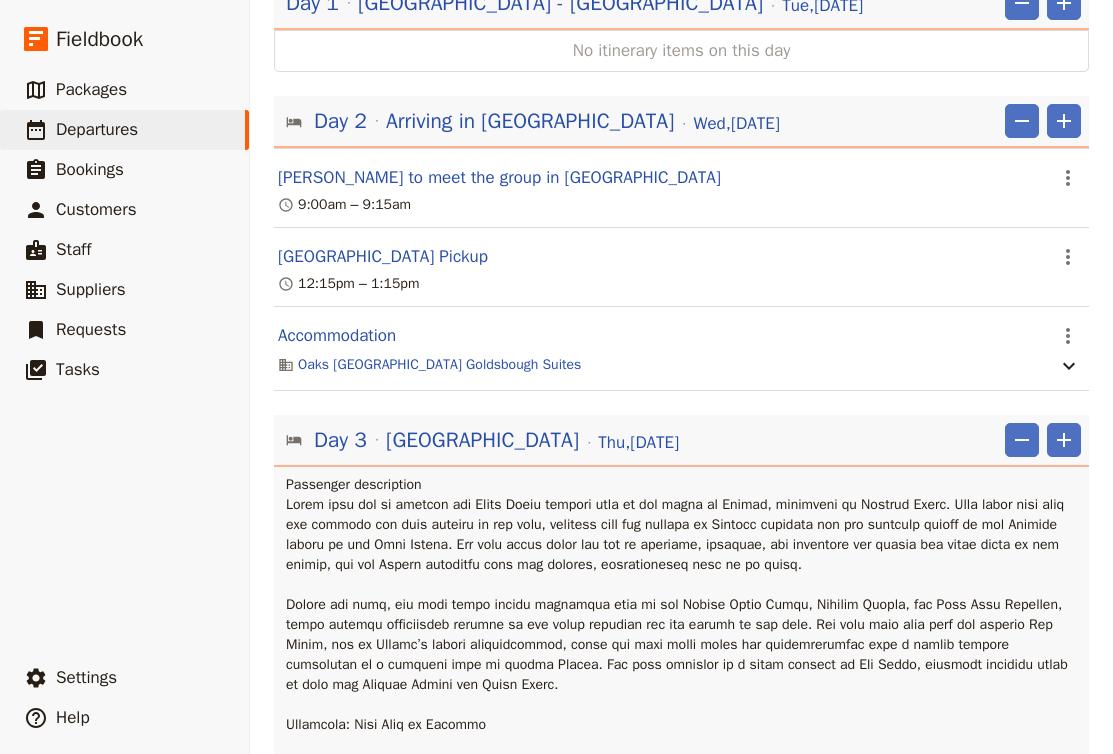 scroll, scrollTop: 388, scrollLeft: 0, axis: vertical 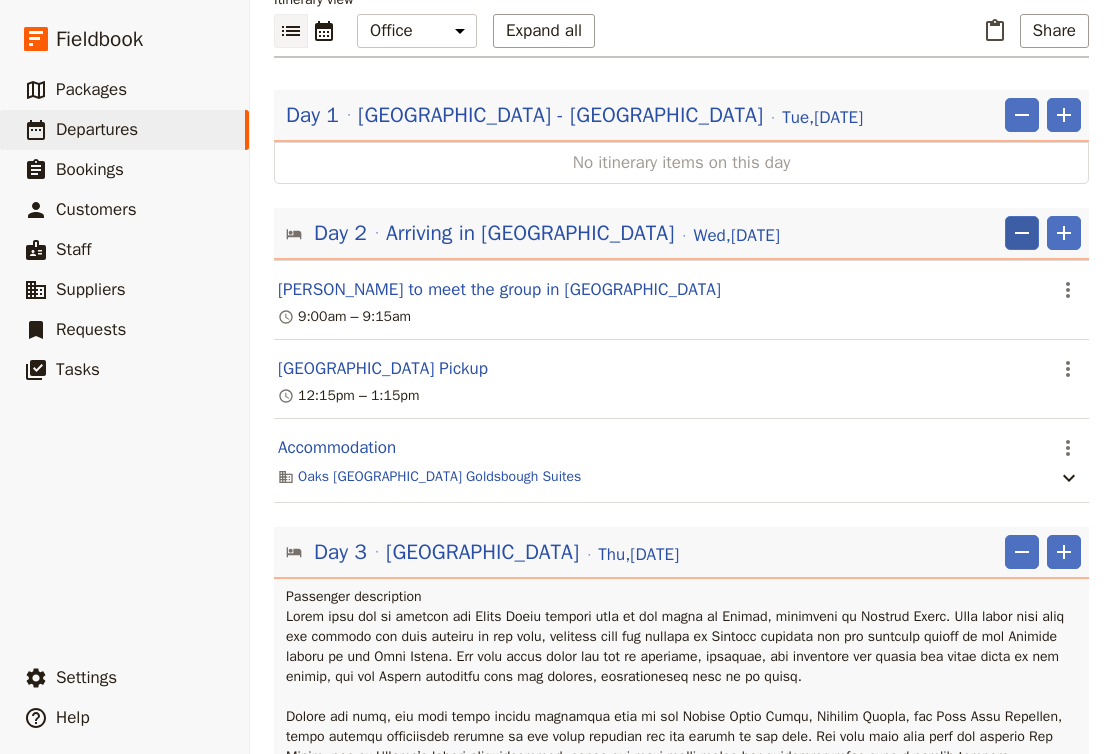 click 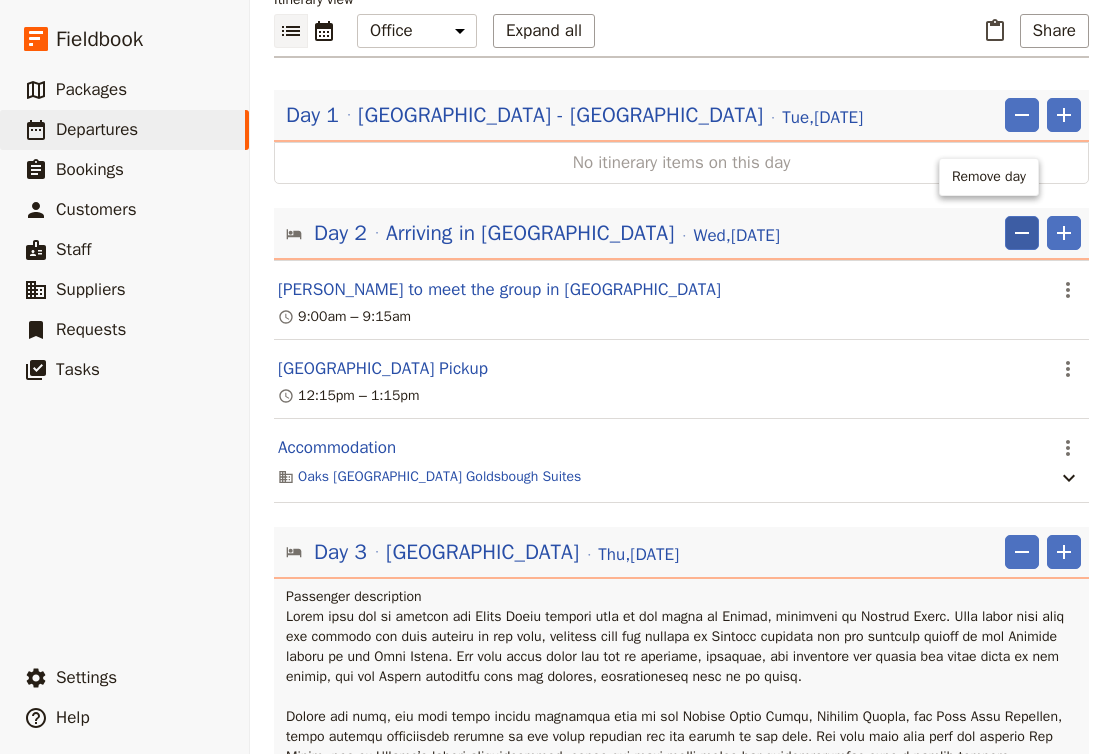 click 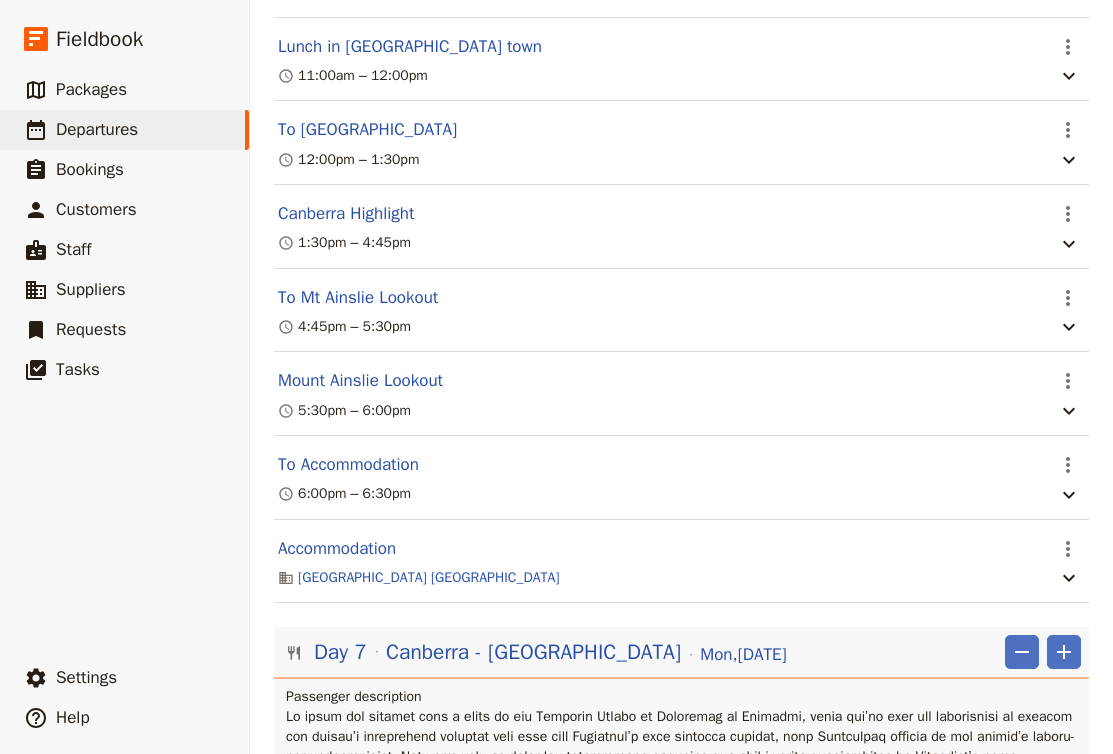 scroll, scrollTop: 5575, scrollLeft: 0, axis: vertical 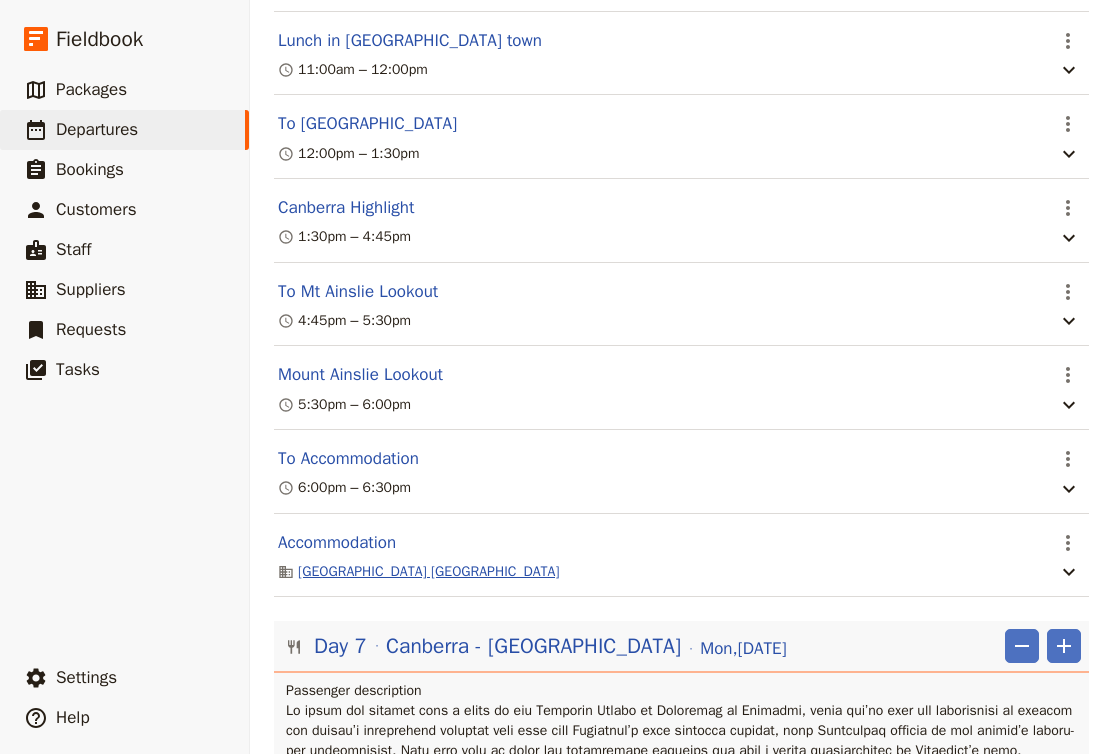 click on "Mantra MacArthur Hotel Canberra" at bounding box center [429, 572] 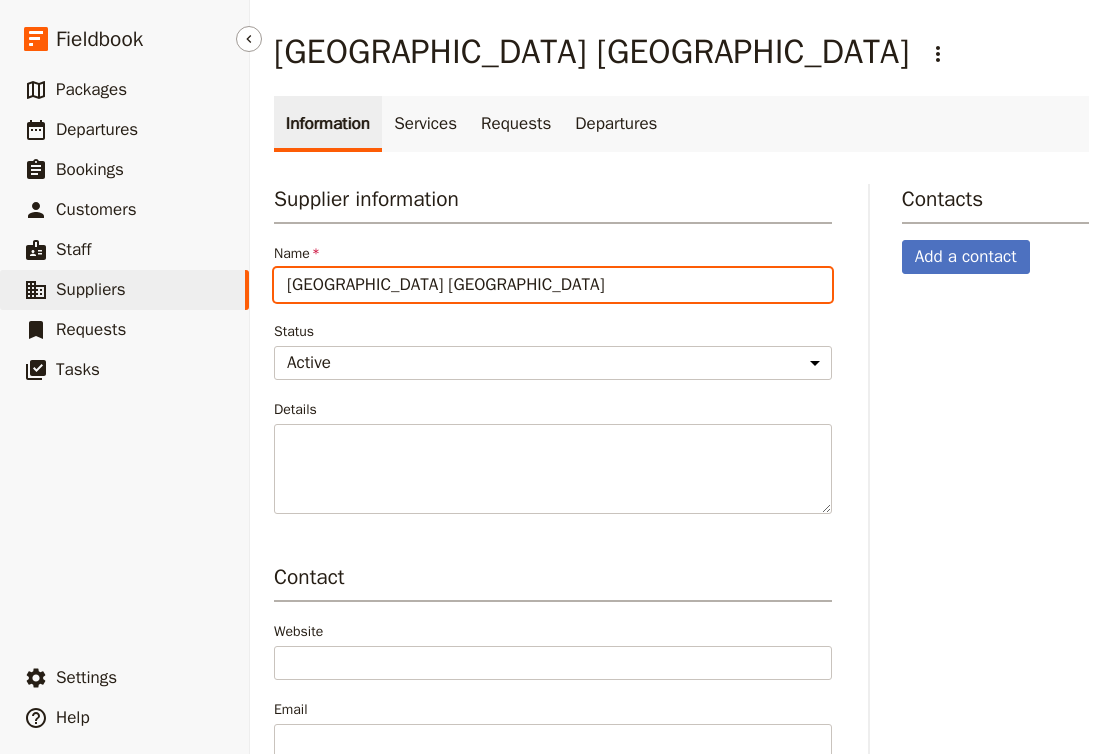 drag, startPoint x: 602, startPoint y: 293, endPoint x: 228, endPoint y: 286, distance: 374.0655 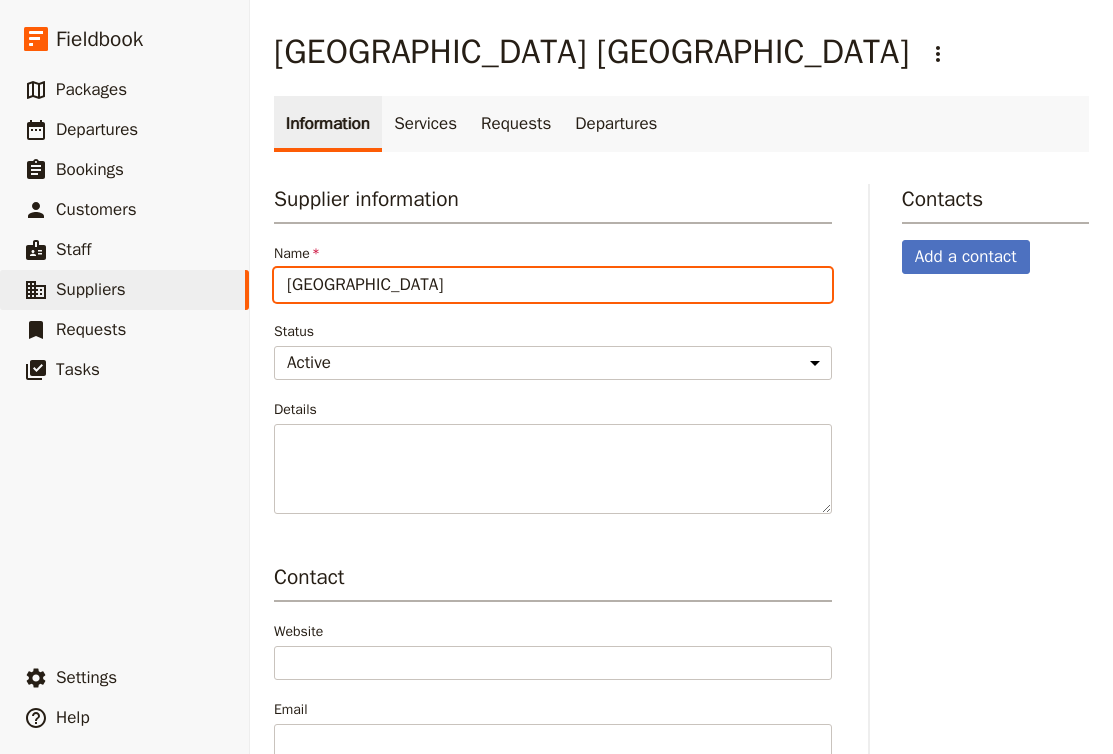 type on "[GEOGRAPHIC_DATA]" 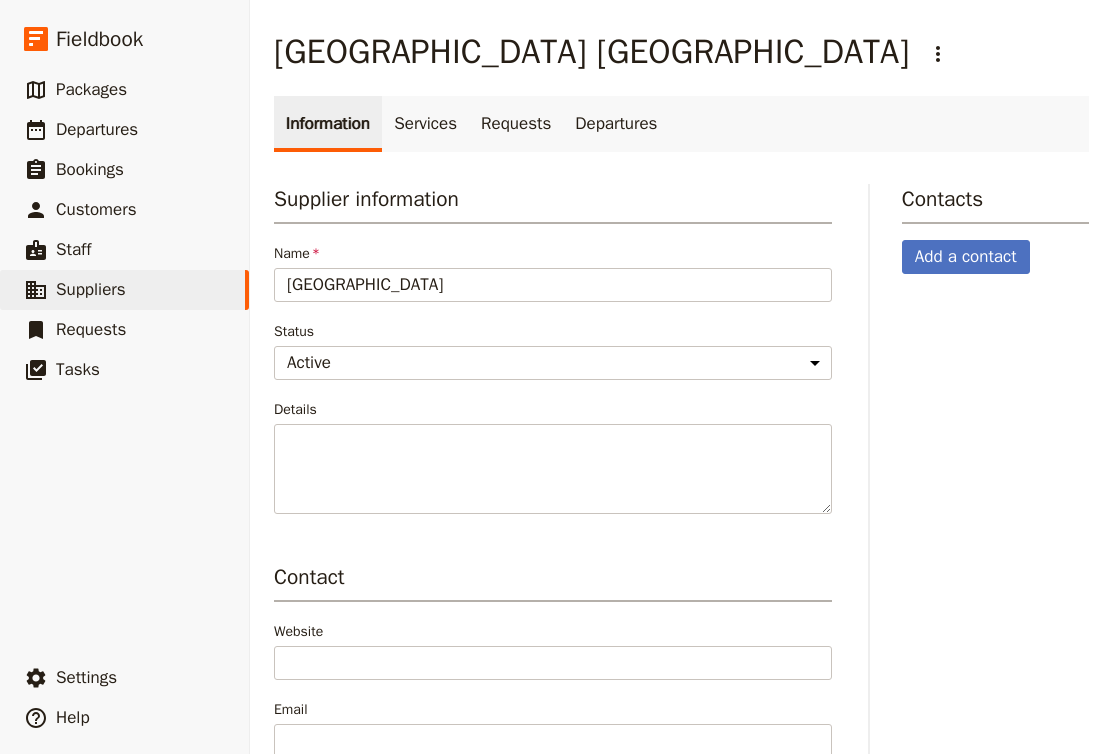click on "Supplier information Name Canberra Crowne Plaza Status Active Inactive Details" at bounding box center [553, 349] 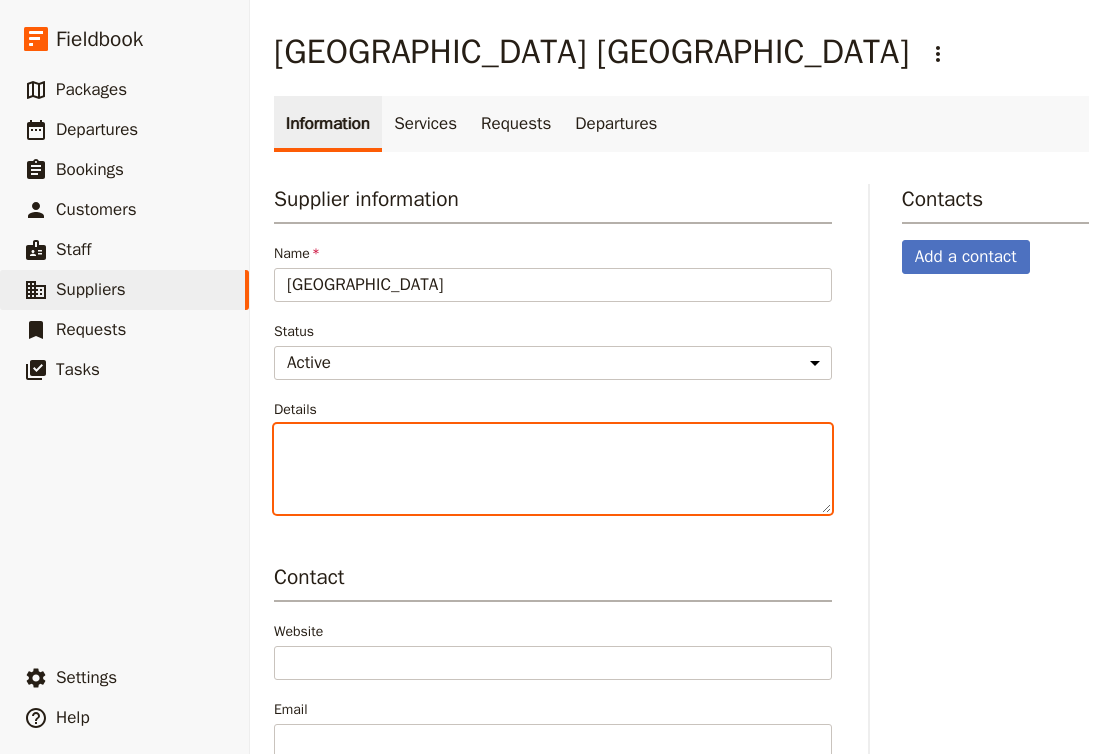 click on "Details" at bounding box center [553, 469] 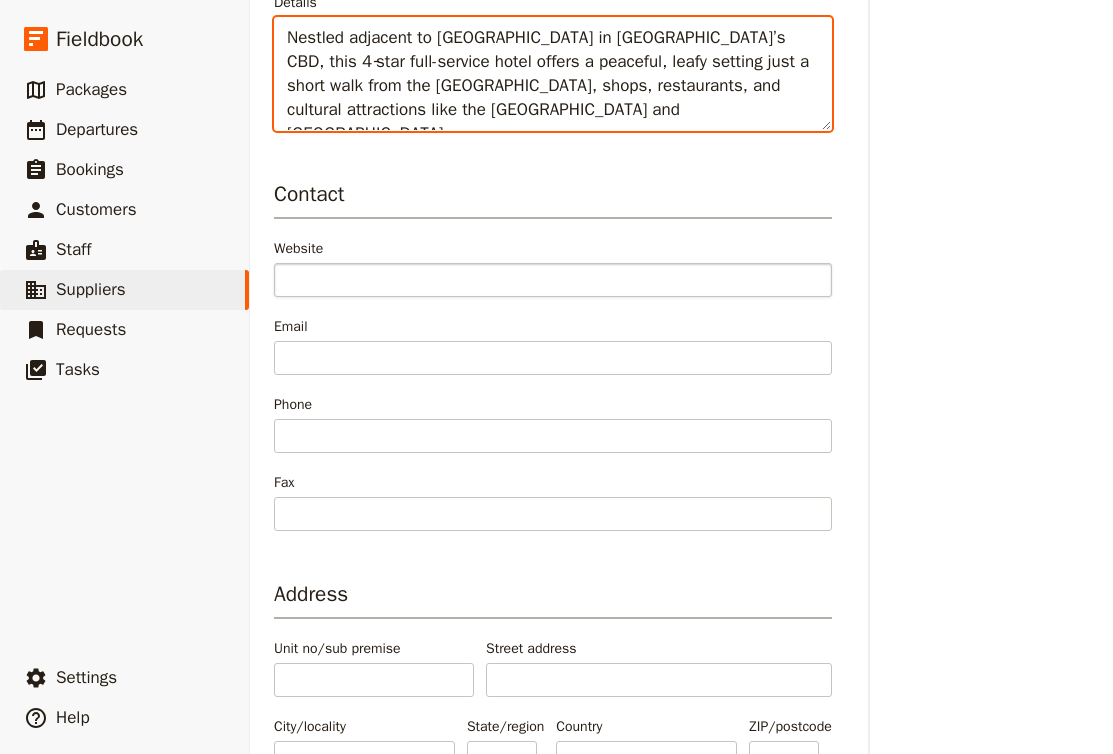 scroll, scrollTop: 401, scrollLeft: 0, axis: vertical 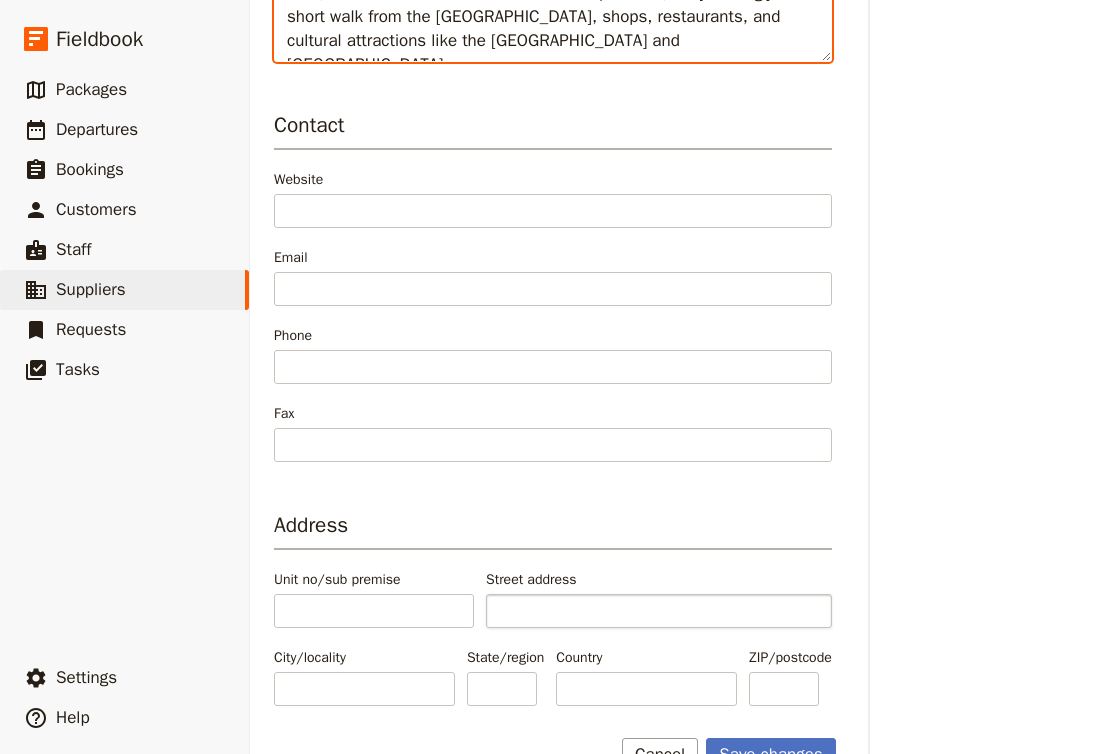 type on "Nestled adjacent to Glebe Park in Canberra’s CBD, this 4‑star full-service hotel offers a peaceful, leafy setting just a short walk from the National Convention Centre, shops, restaurants, and cultural attractions like the National Gallery and Australian War Memorial" 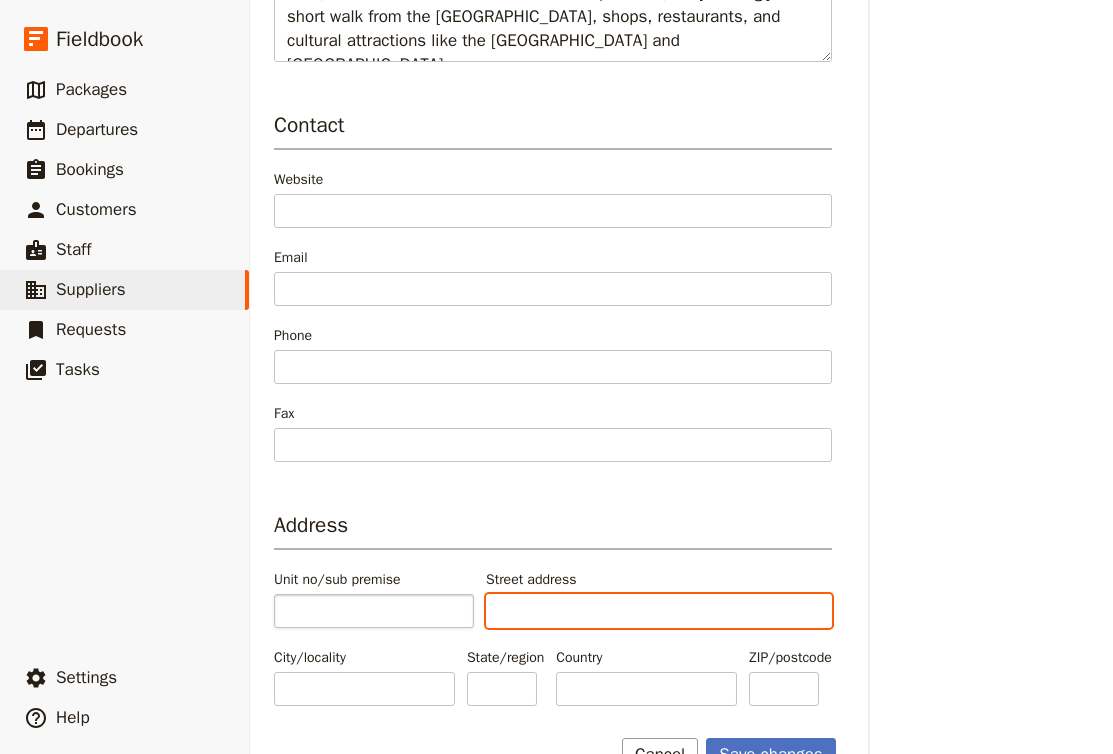 paste on "1 Binara Street, Canberra ACT 2601" 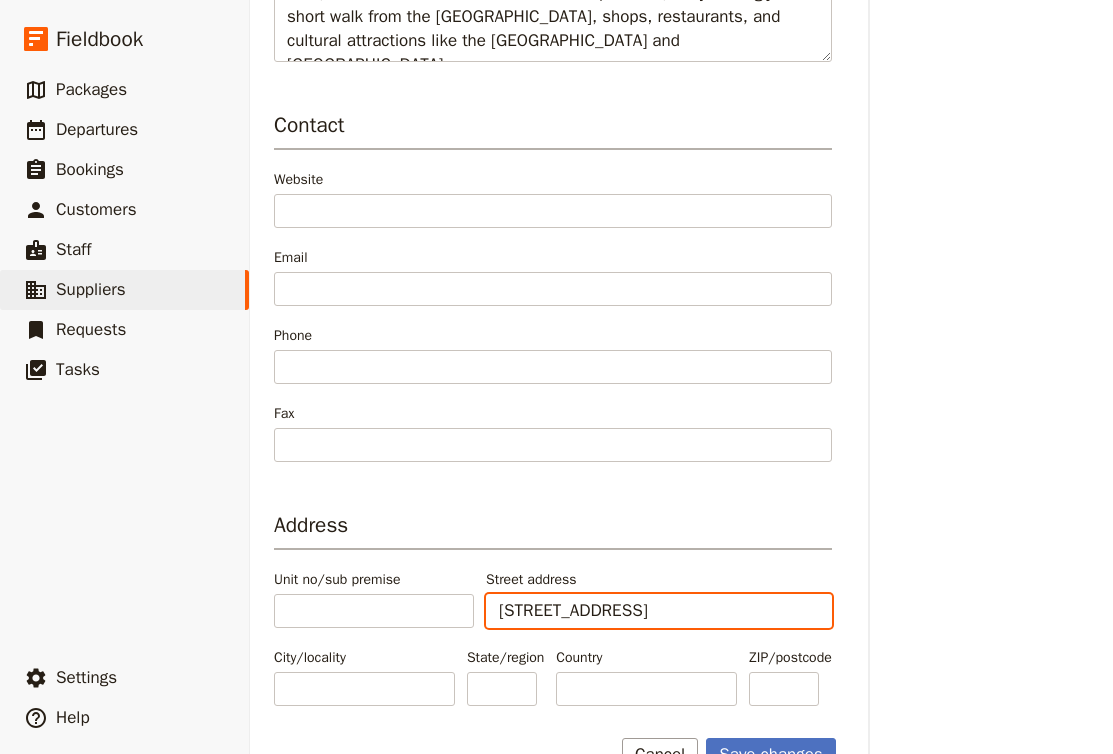 drag, startPoint x: 692, startPoint y: 609, endPoint x: 617, endPoint y: 605, distance: 75.10659 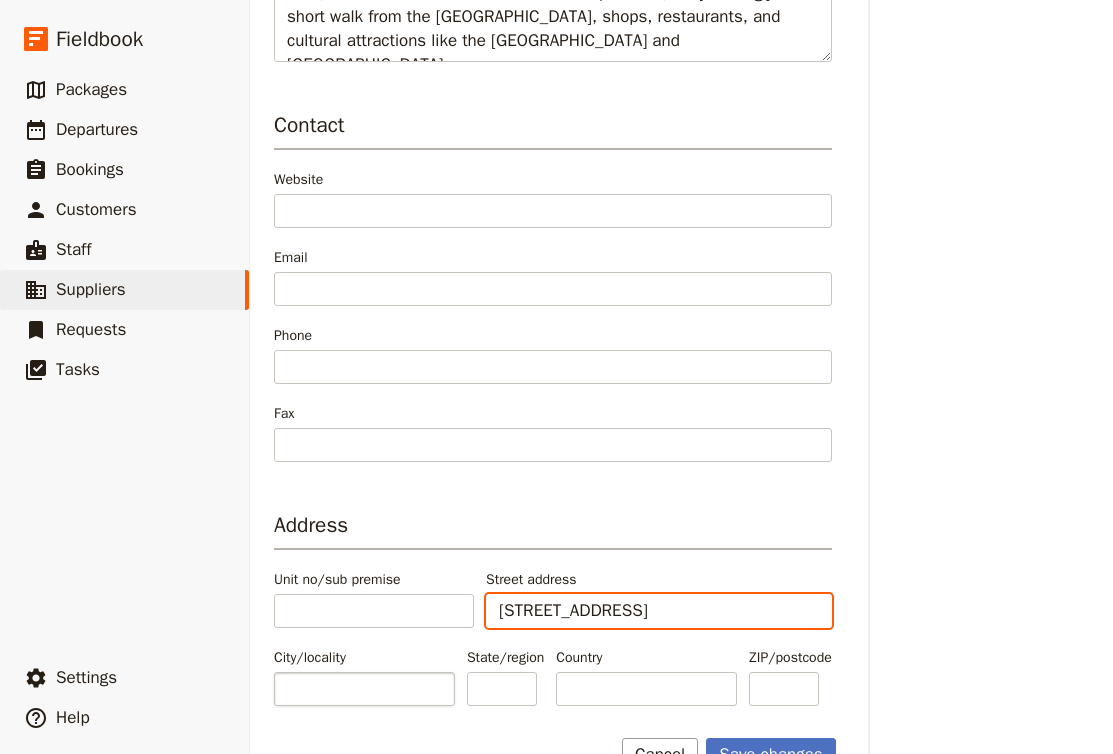 type on "1 Binara Street, ACT 2601" 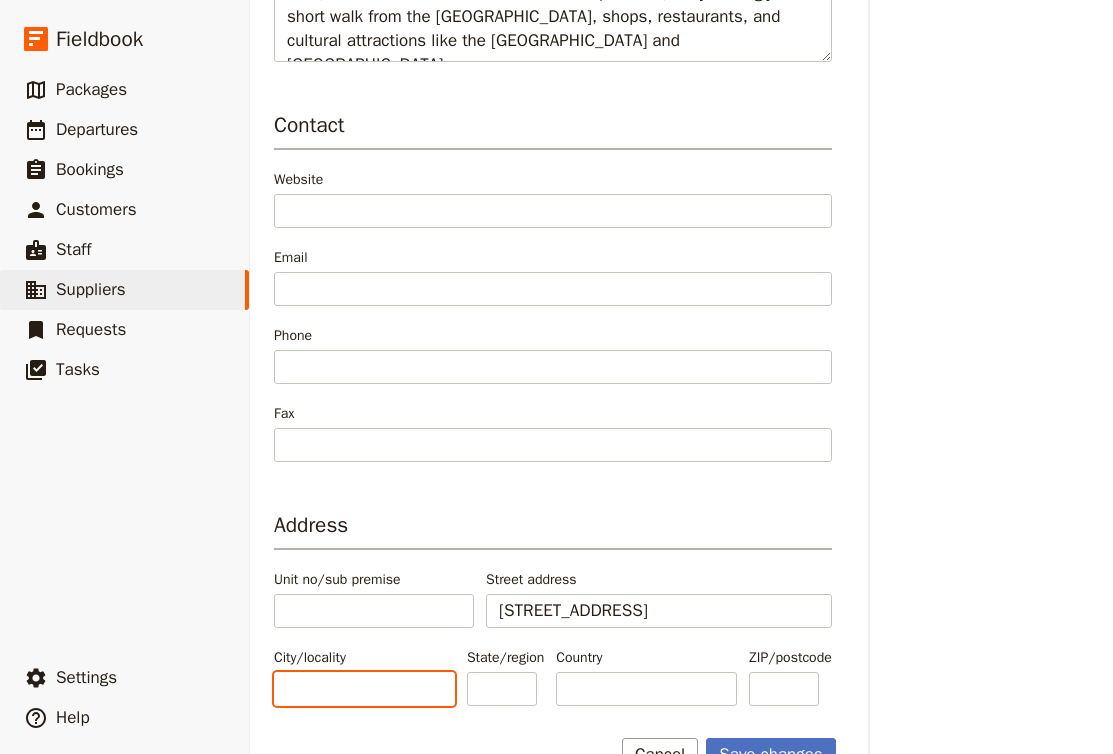 paste on "Canberra" 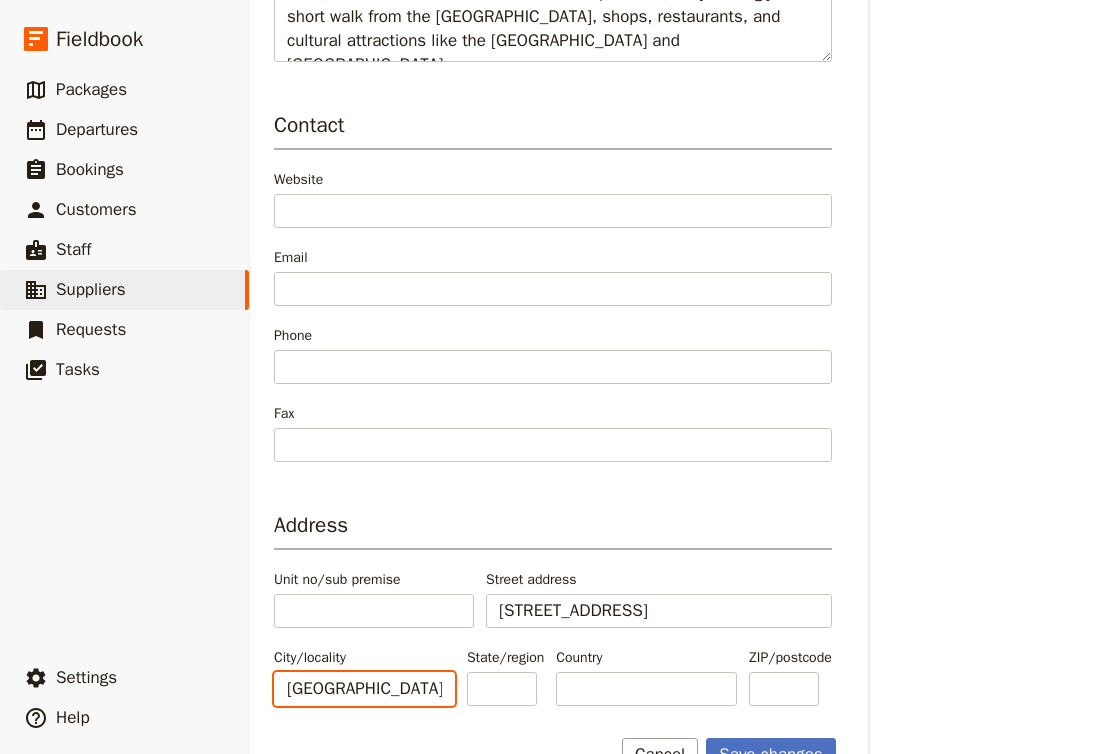 type on "Canberra" 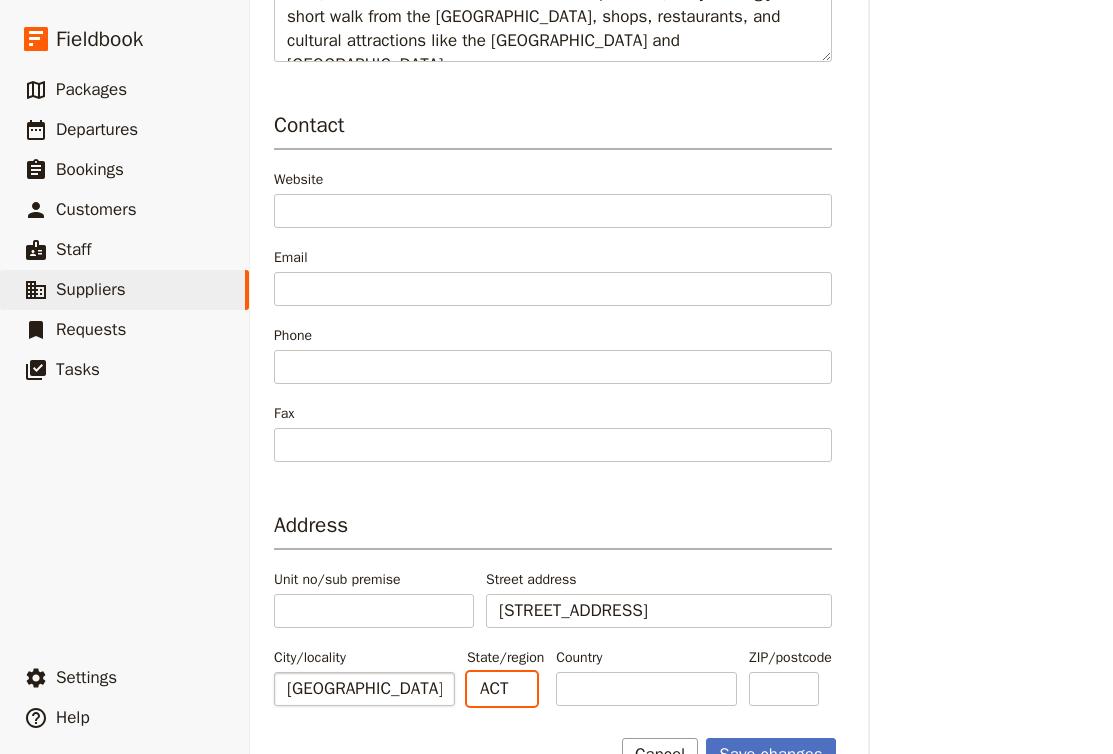 type on "ACT" 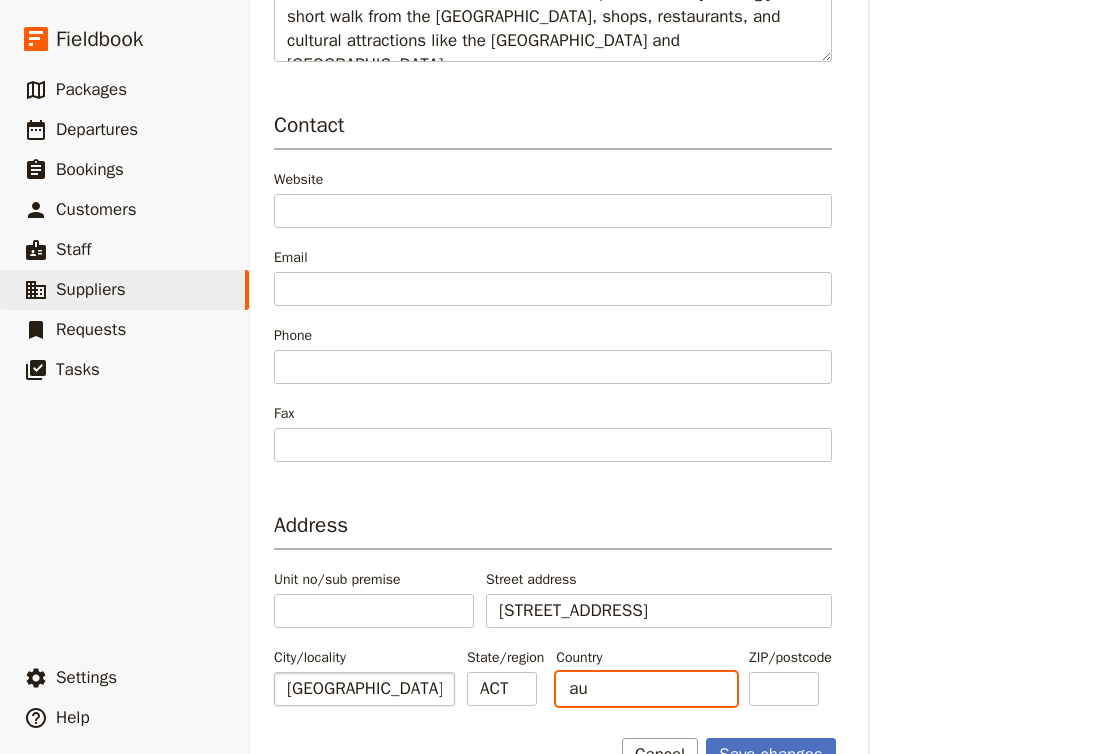 type on "aus" 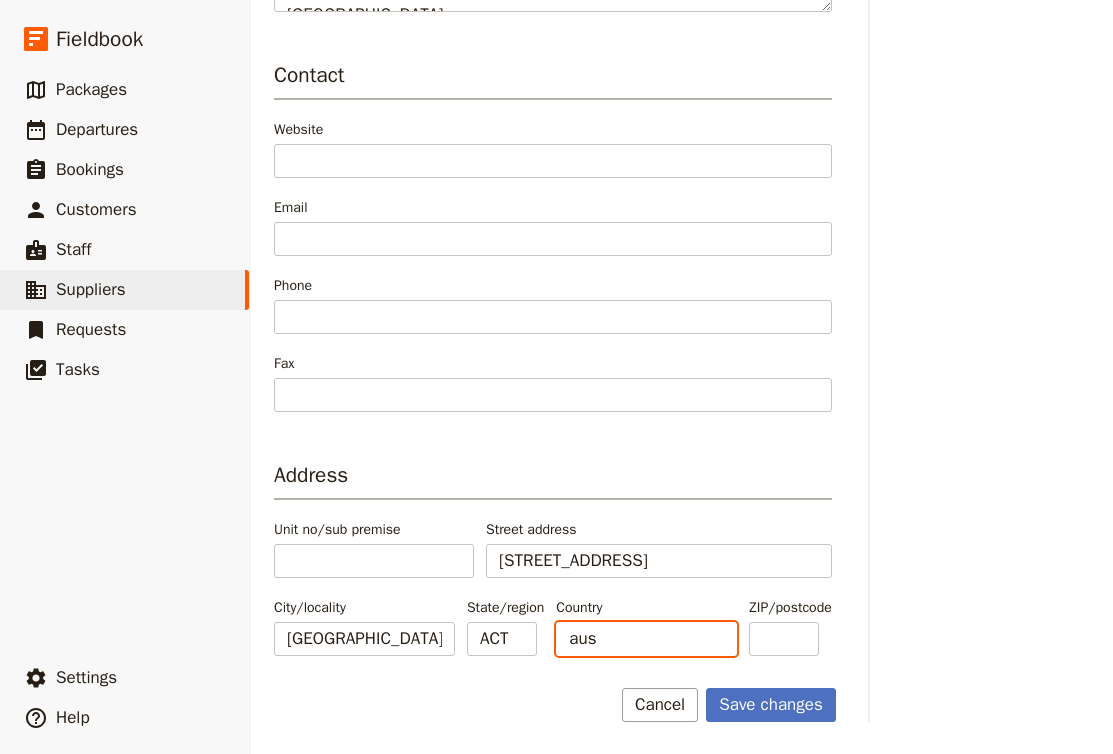 scroll, scrollTop: 526, scrollLeft: 0, axis: vertical 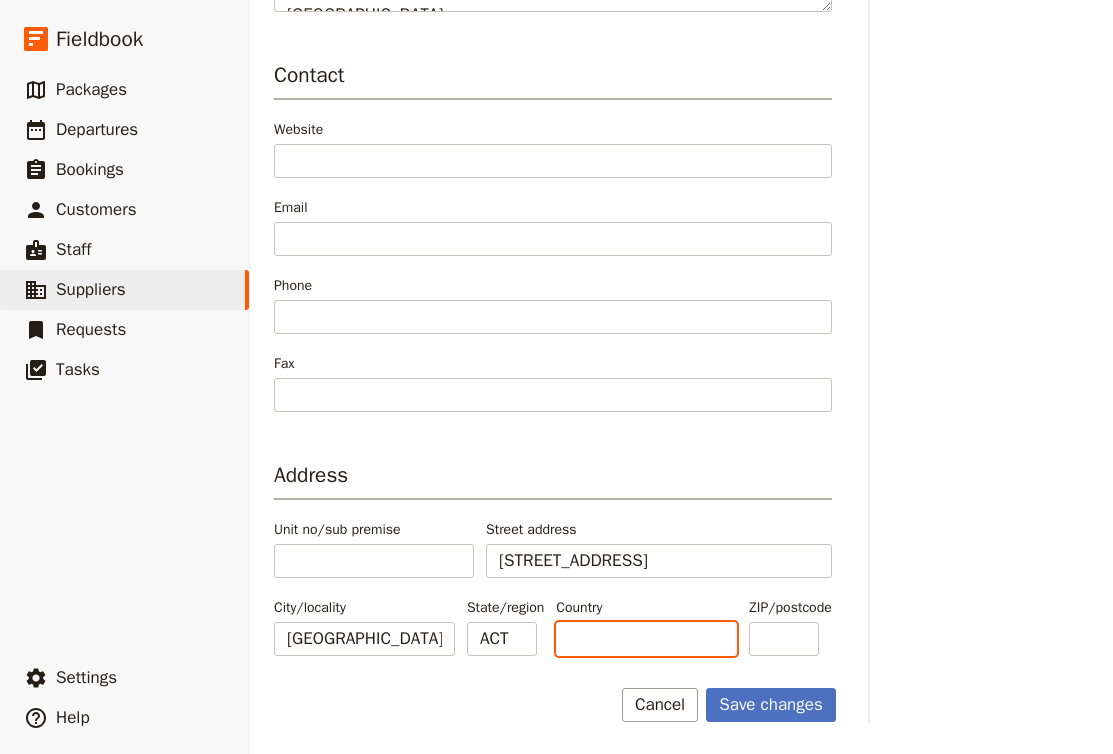 type on "Australia" 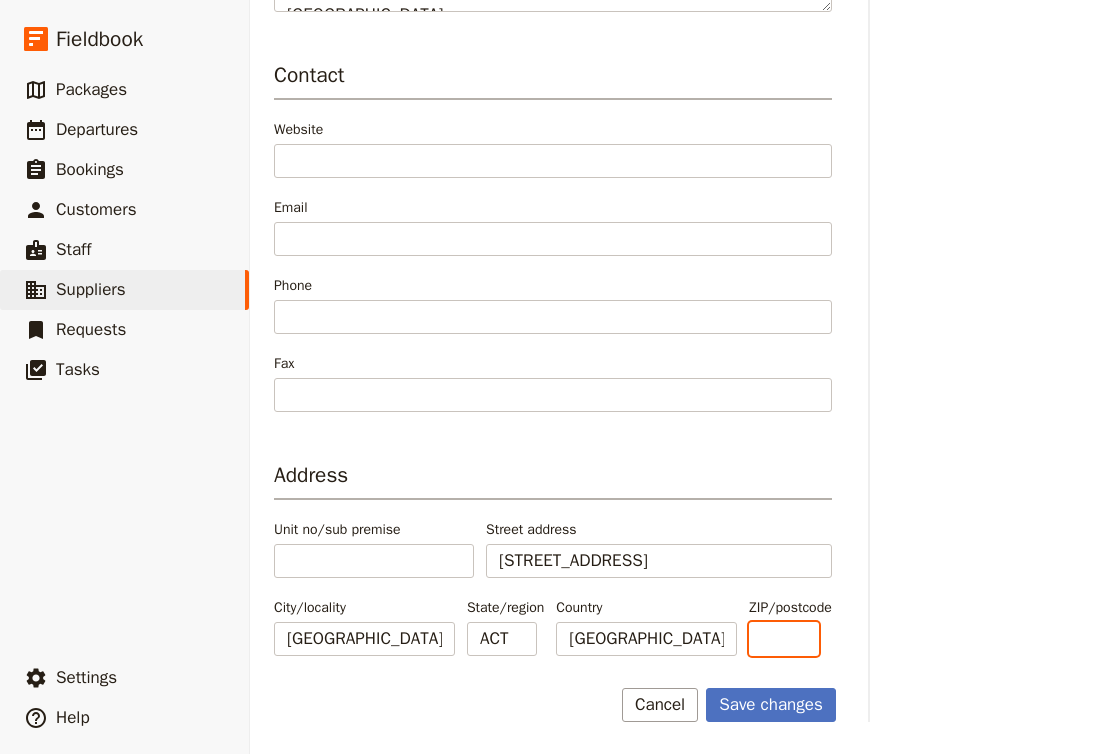 click on "ZIP/postcode" at bounding box center [784, 639] 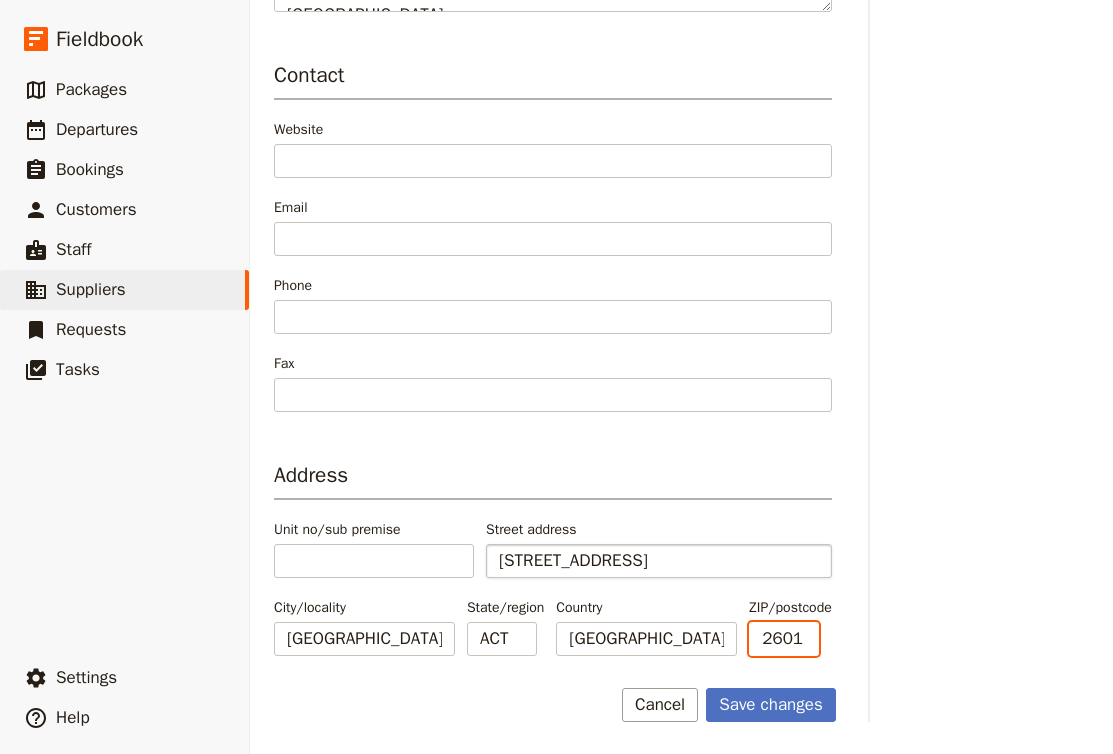 type on "2601" 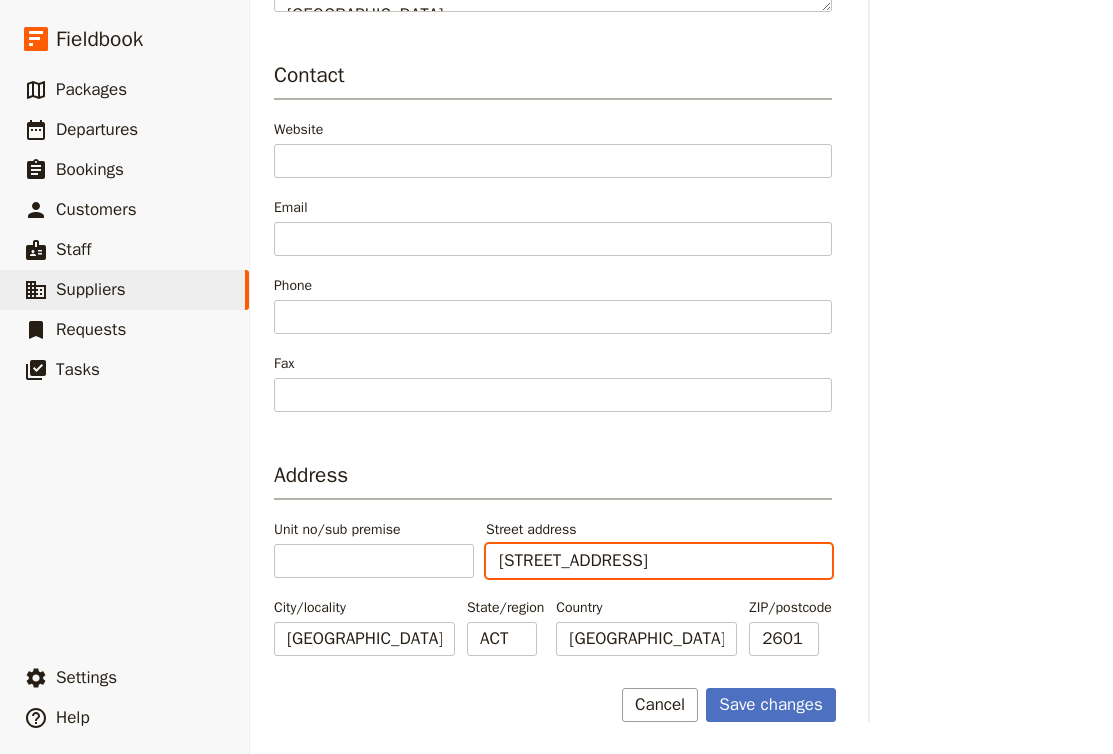 drag, startPoint x: 610, startPoint y: 567, endPoint x: 777, endPoint y: 562, distance: 167.07483 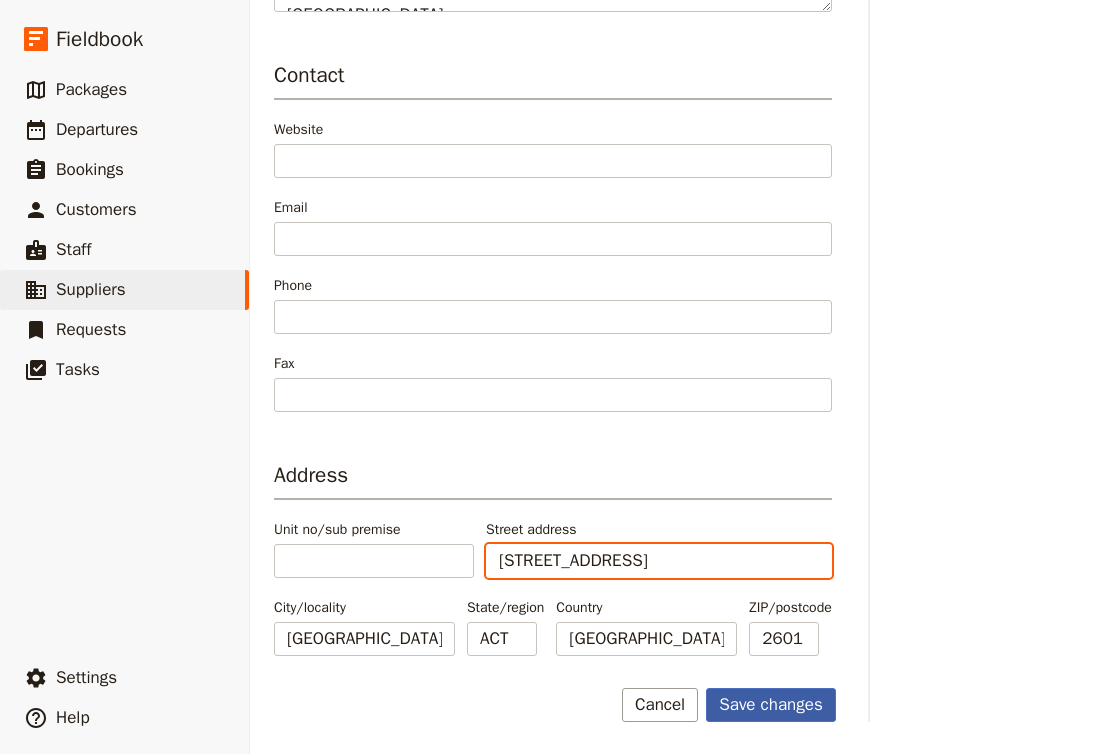 type on "1 Binara Street" 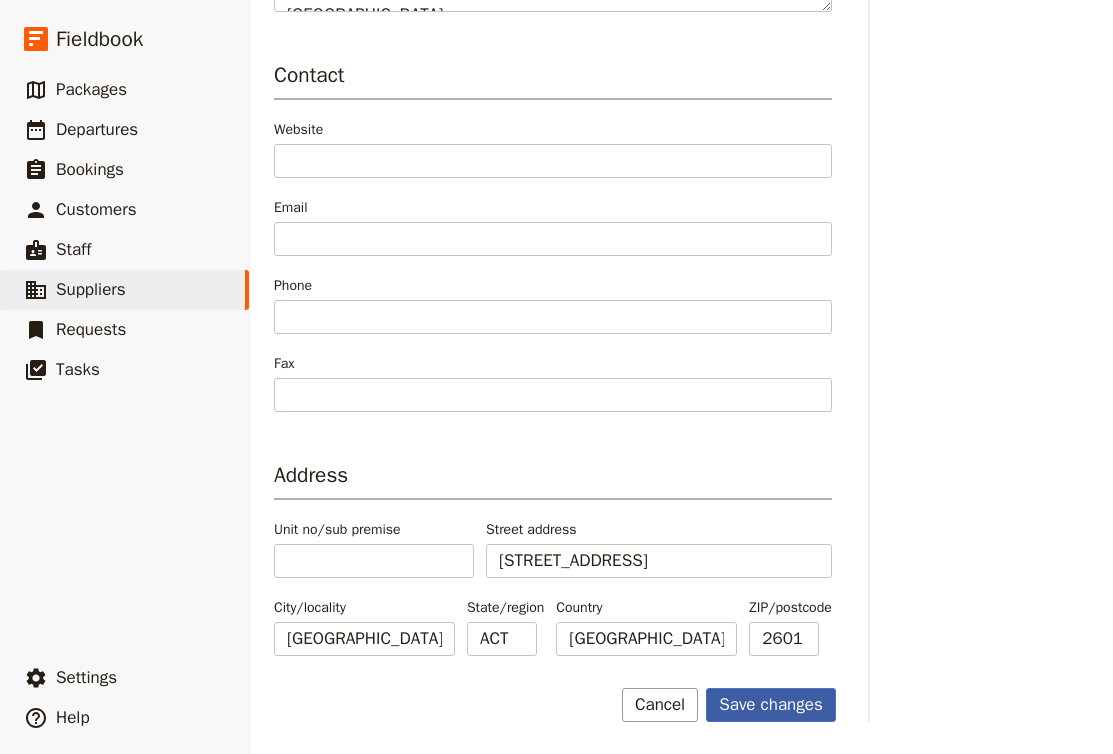 click on "Save changes" at bounding box center [771, 705] 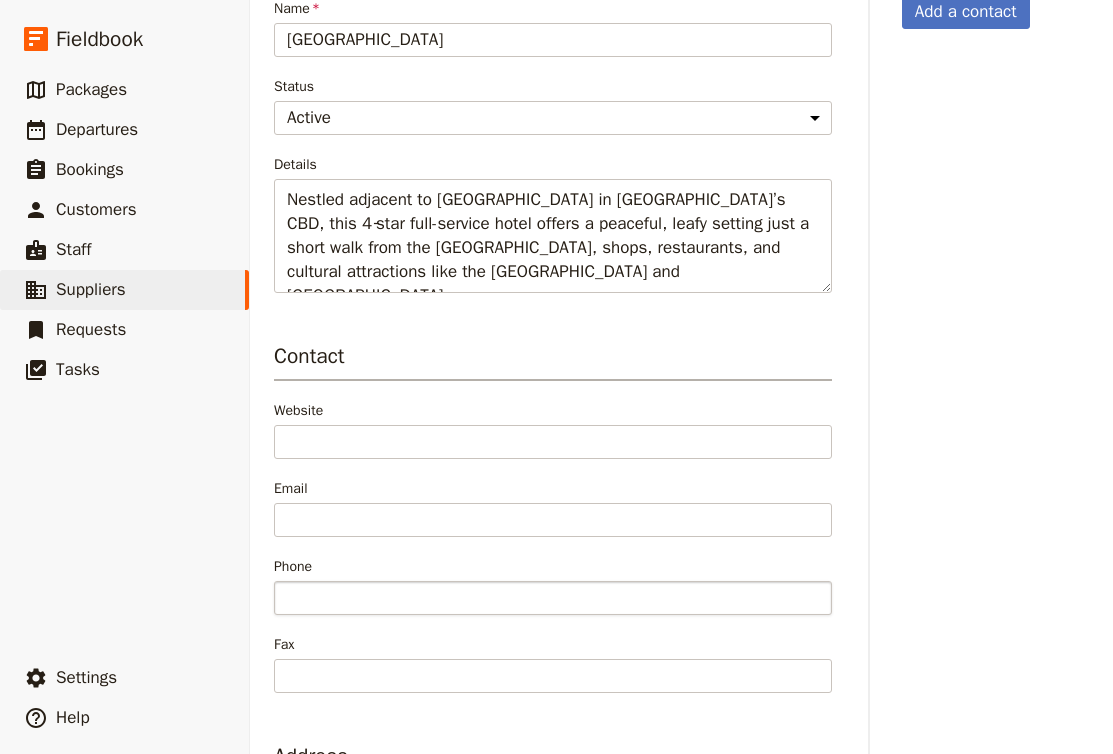scroll, scrollTop: 246, scrollLeft: 0, axis: vertical 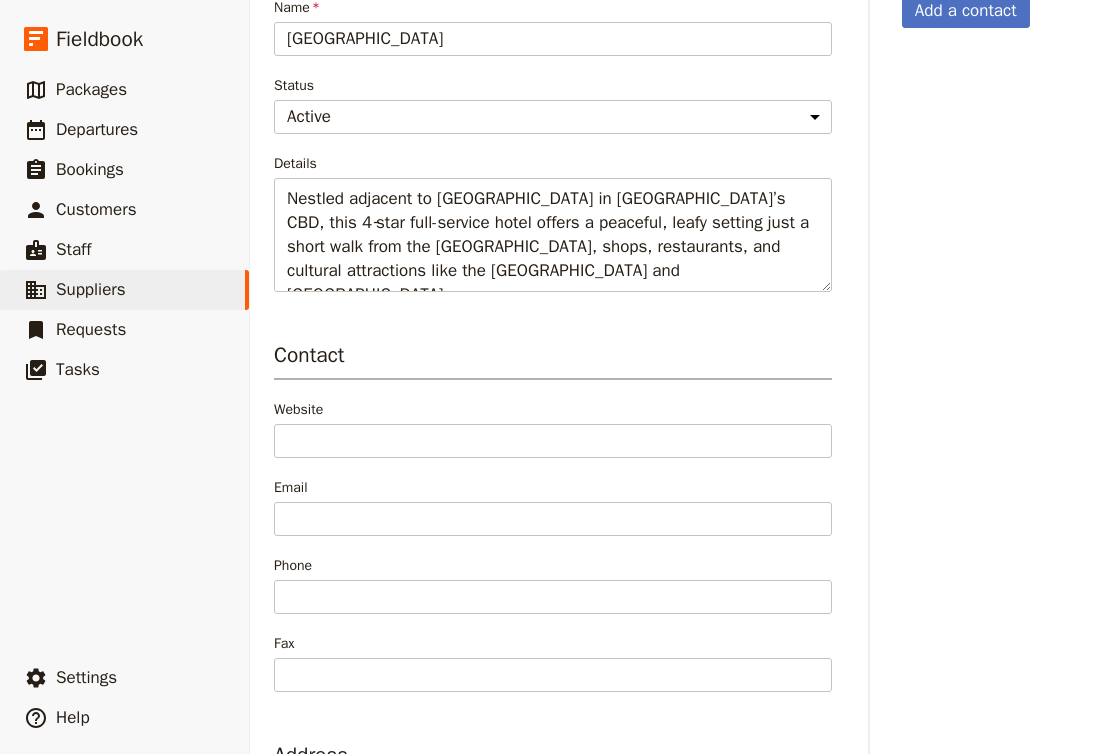 click on "Contact Website Email Phone Fax" at bounding box center [553, 516] 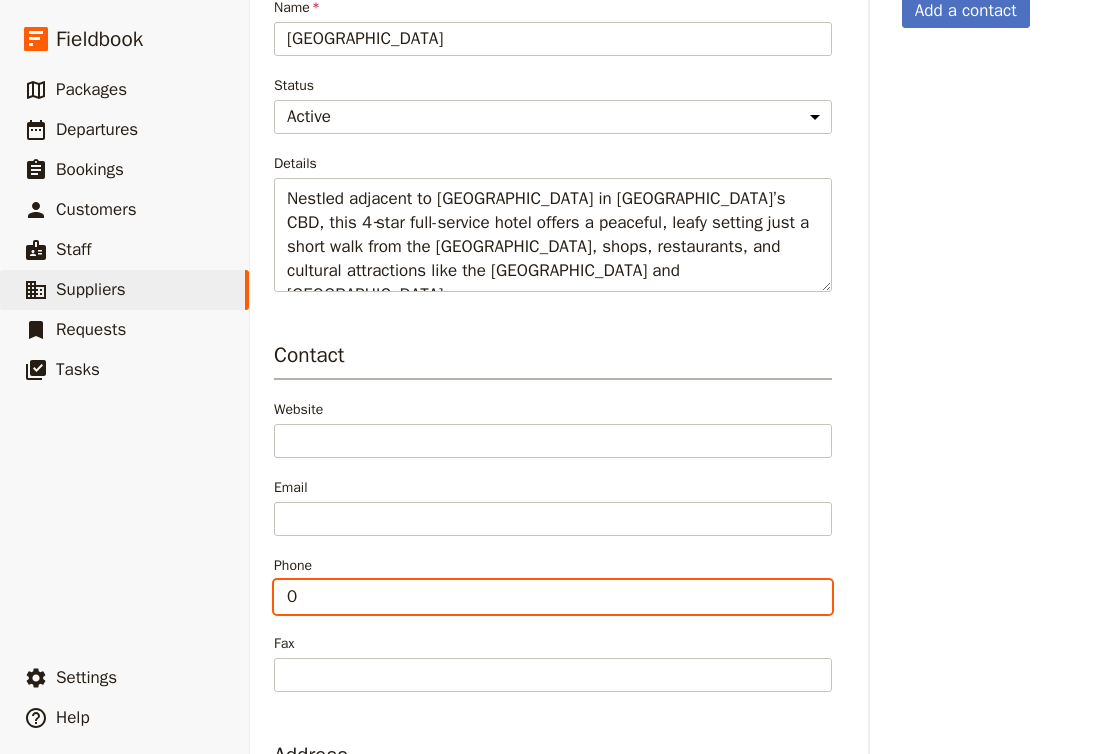 paste on "2 6274 5500" 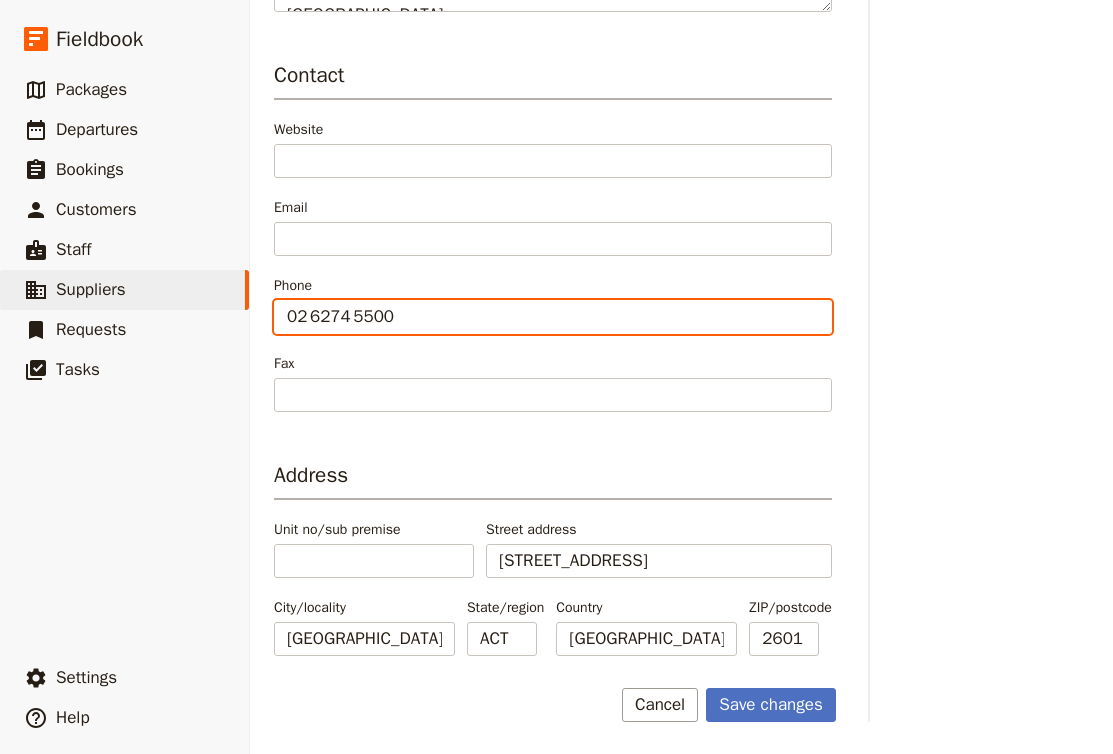 scroll, scrollTop: 526, scrollLeft: 0, axis: vertical 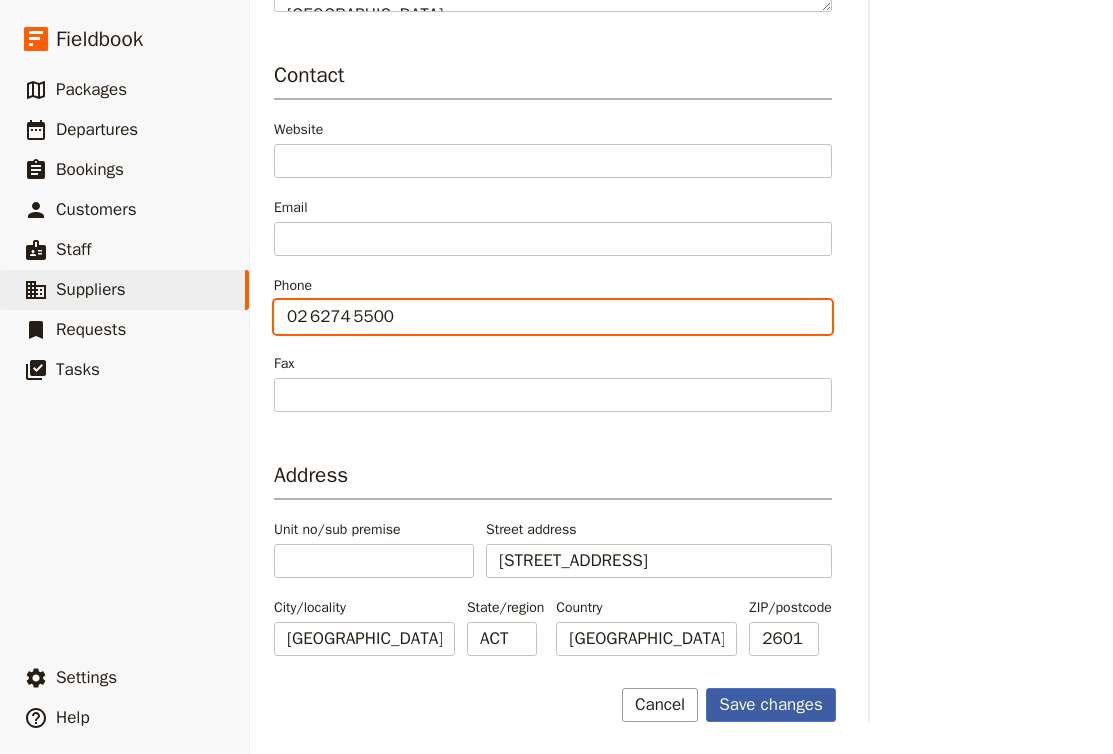 type on "02 6274 5500" 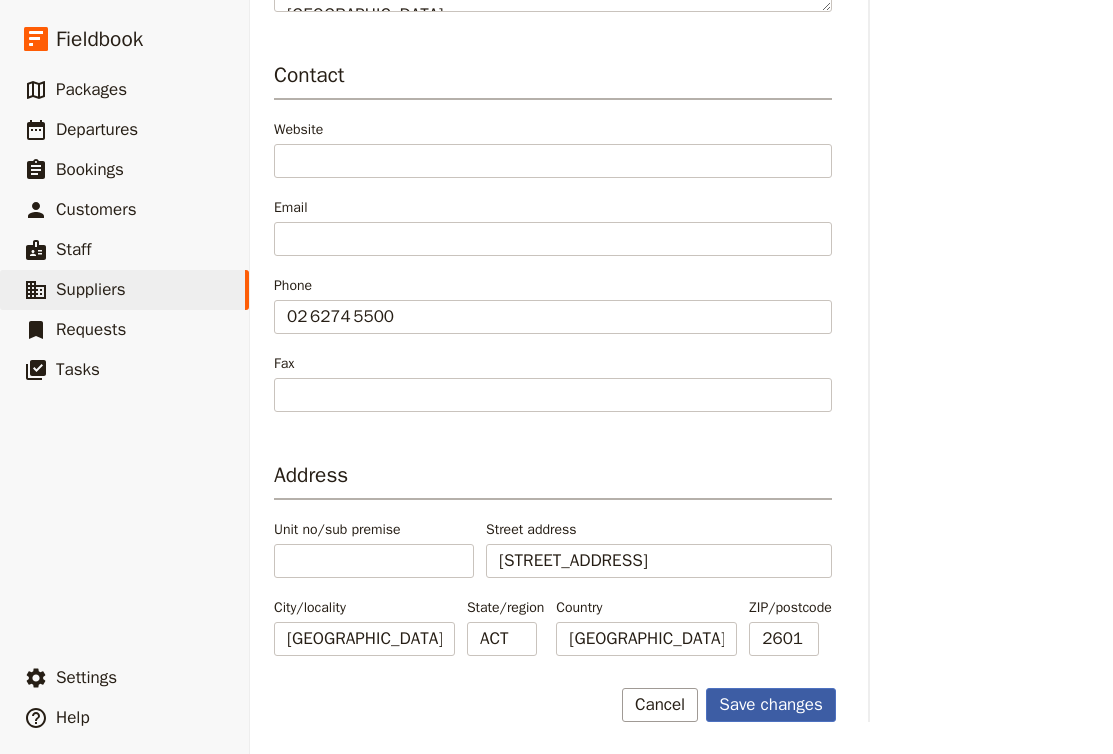 click on "Save changes" at bounding box center [771, 705] 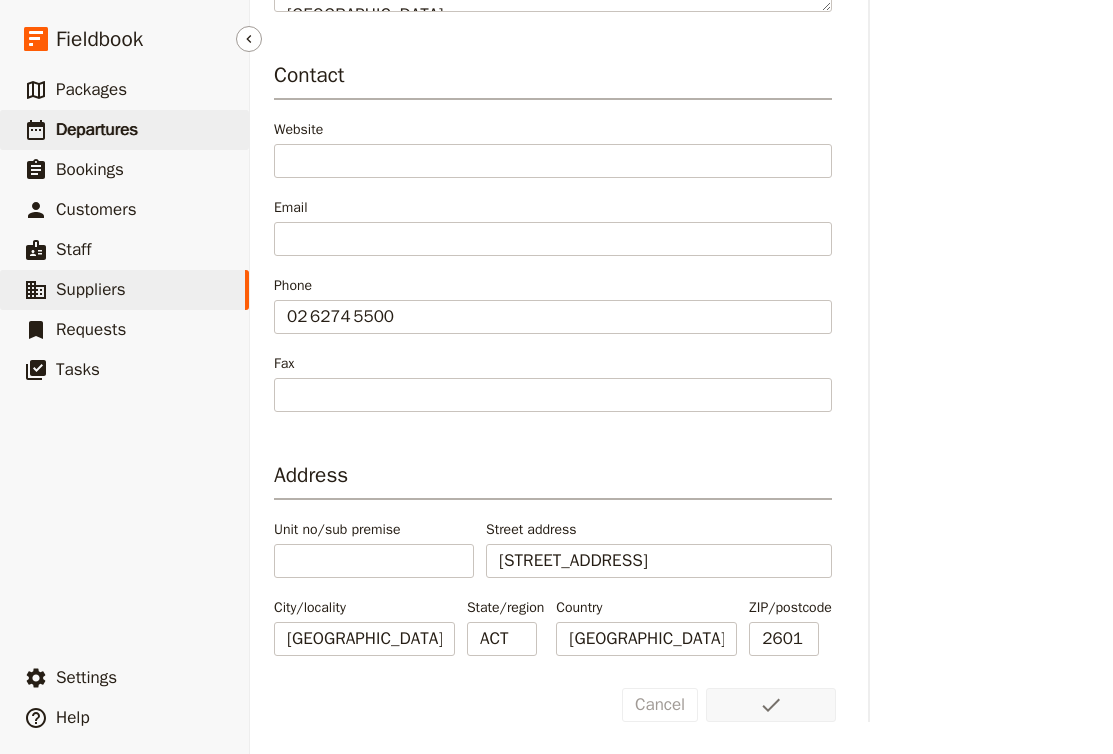 click on "Departures" at bounding box center [97, 129] 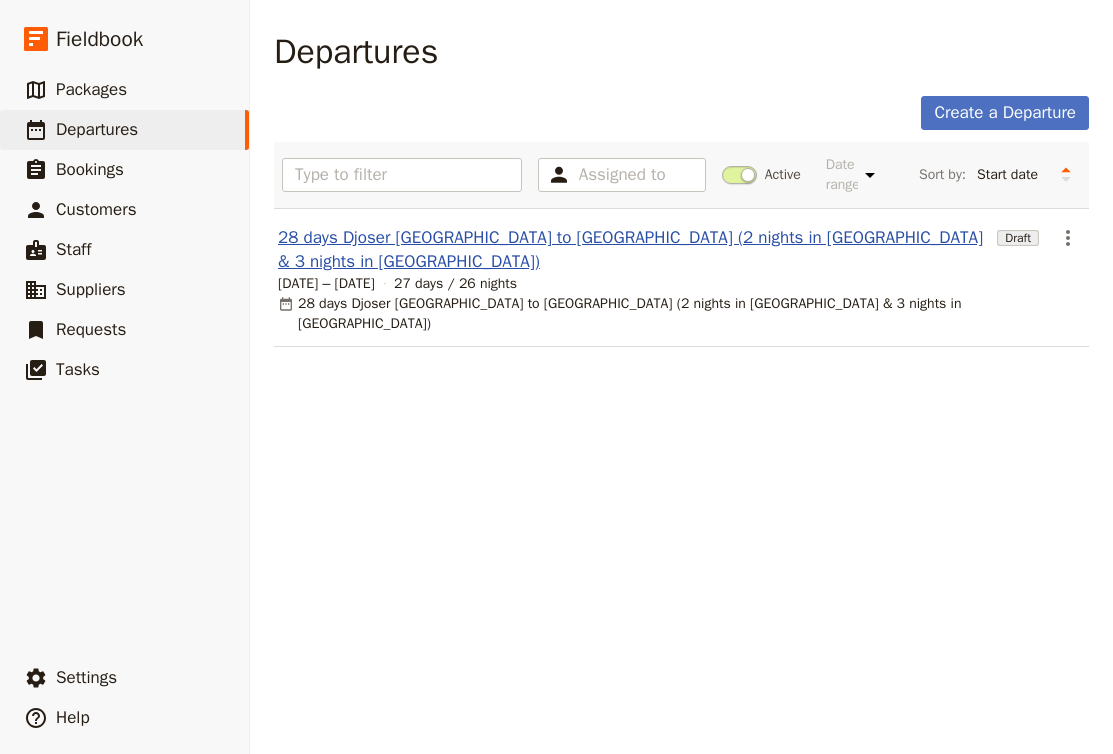 click on "28 days Djoser Sydney to Cairns (2 nights in Darwin & 3 nights in CRNS)" at bounding box center (633, 250) 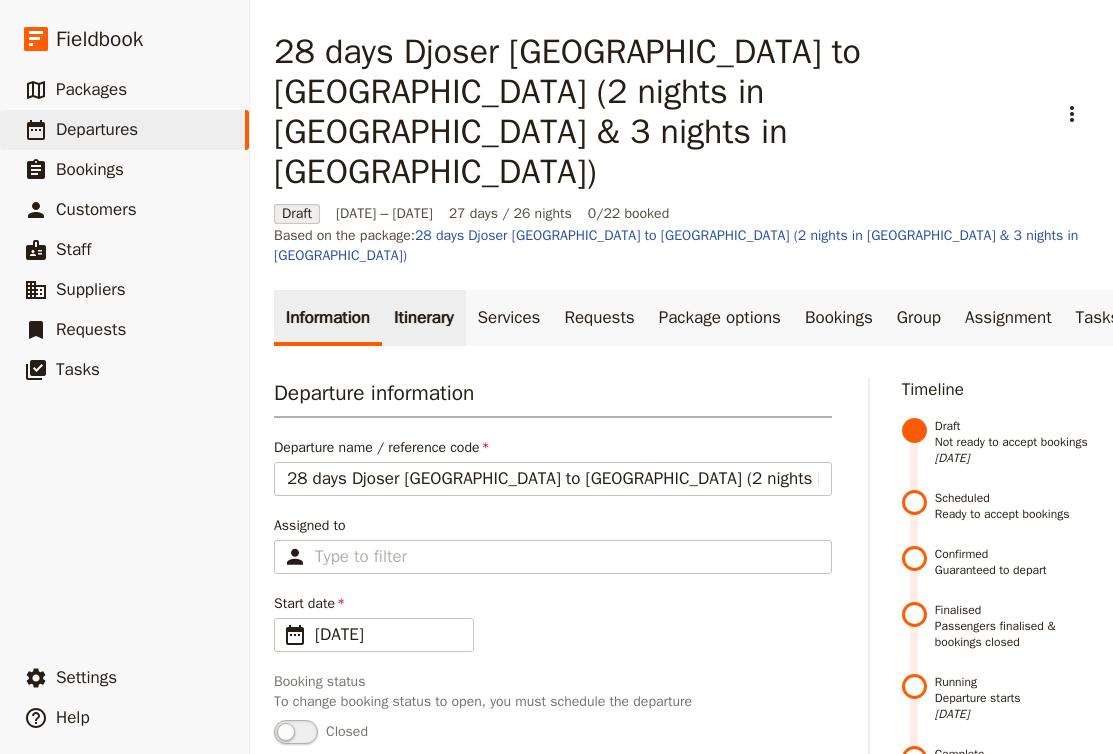 click on "Itinerary" at bounding box center [423, 318] 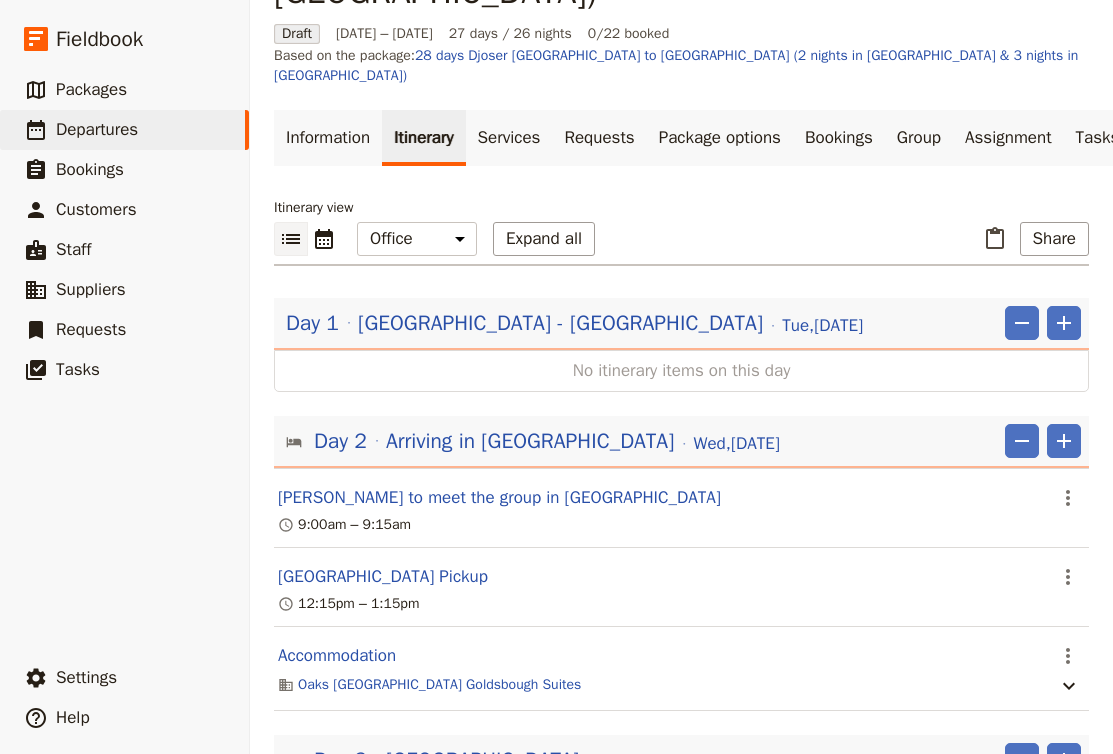 scroll, scrollTop: 282, scrollLeft: 0, axis: vertical 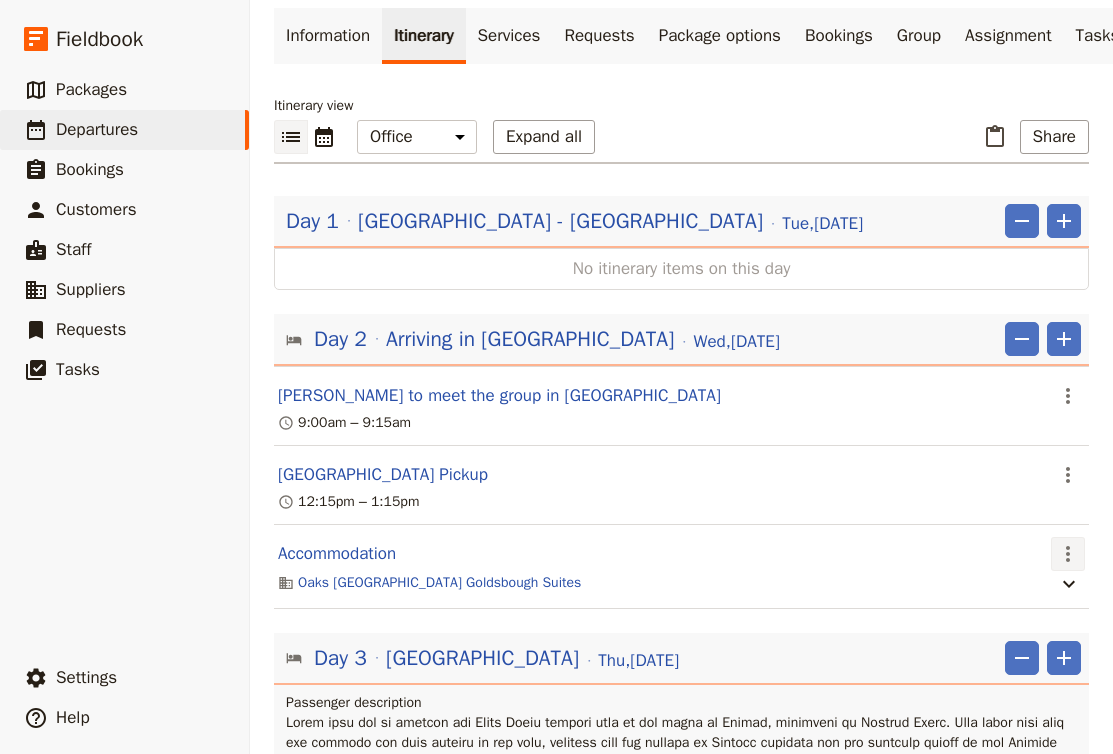 click 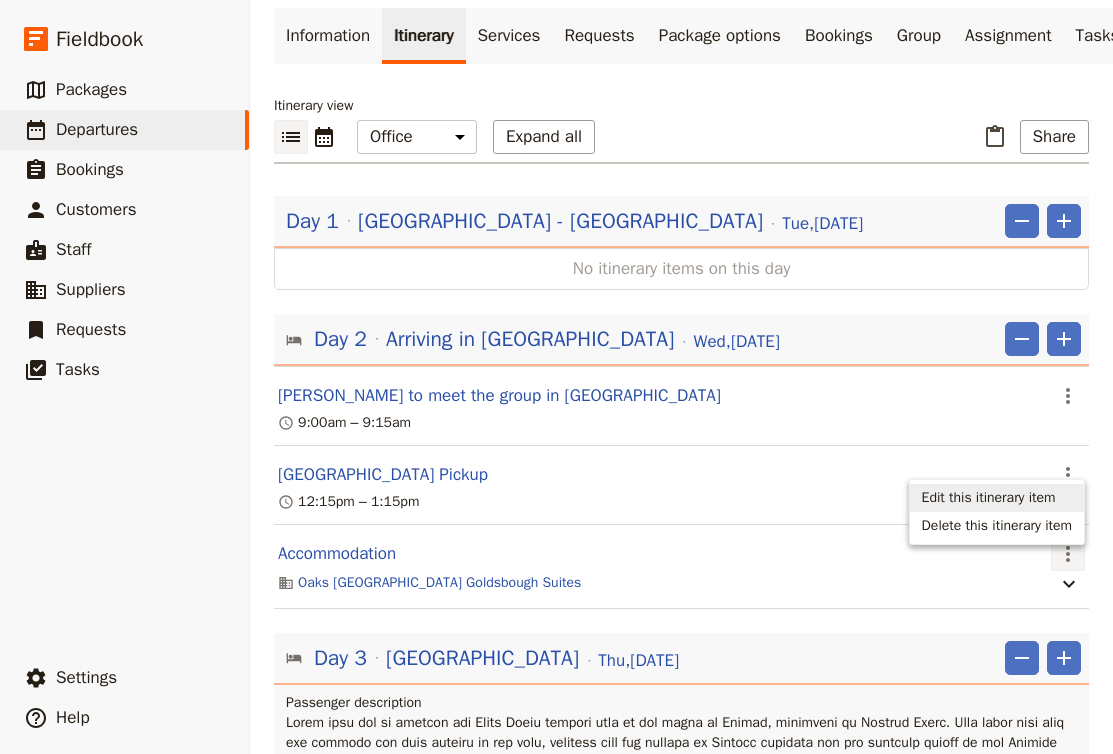 click on "Edit this itinerary item" at bounding box center (989, 498) 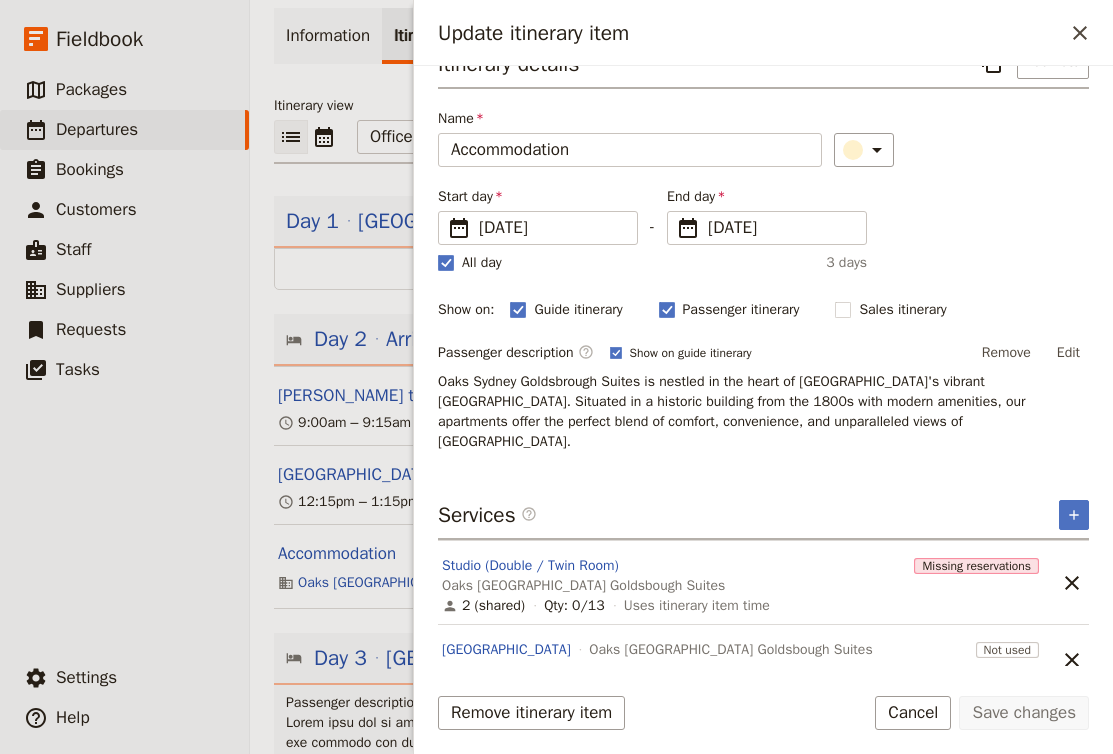 scroll, scrollTop: 32, scrollLeft: 0, axis: vertical 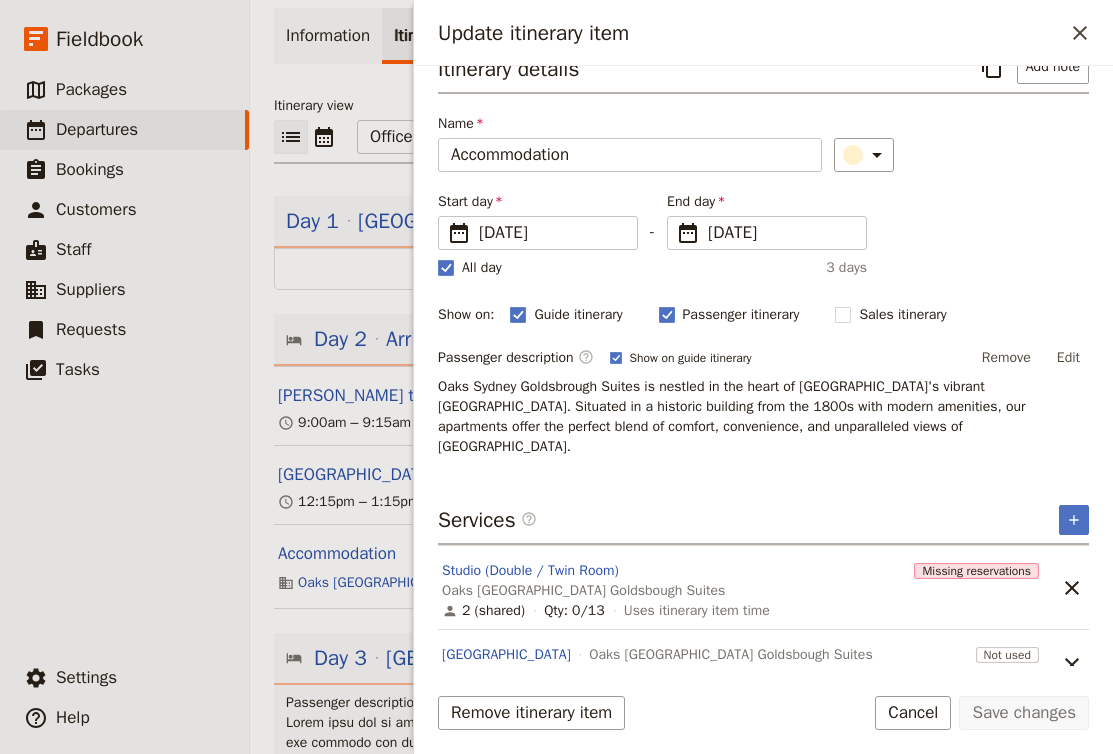 click on "Oaks Sydney Goldsbrough Suites is nestled in the heart of Sydney's vibrant Darling Harbour precinct. Situated in a historic building from the 1800s with modern amenities, our apartments offer the perfect blend of comfort, convenience, and unparalleled views of Sydney’s Harbour." at bounding box center [763, 417] 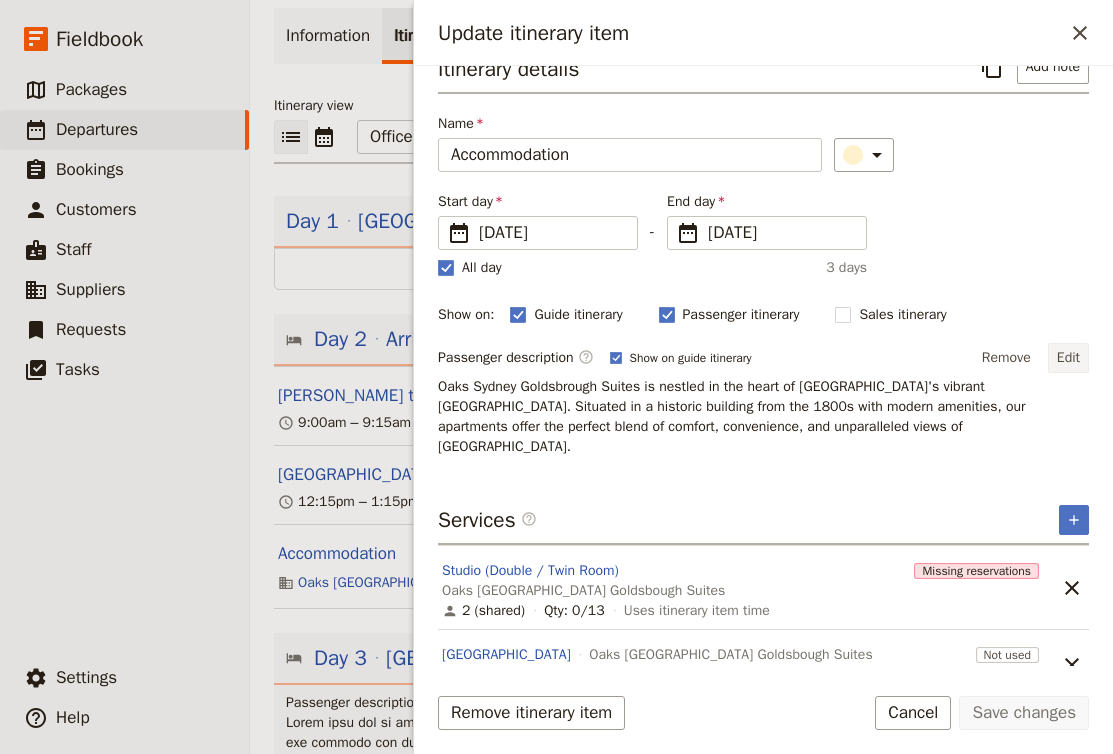 click on "Edit" at bounding box center [1068, 358] 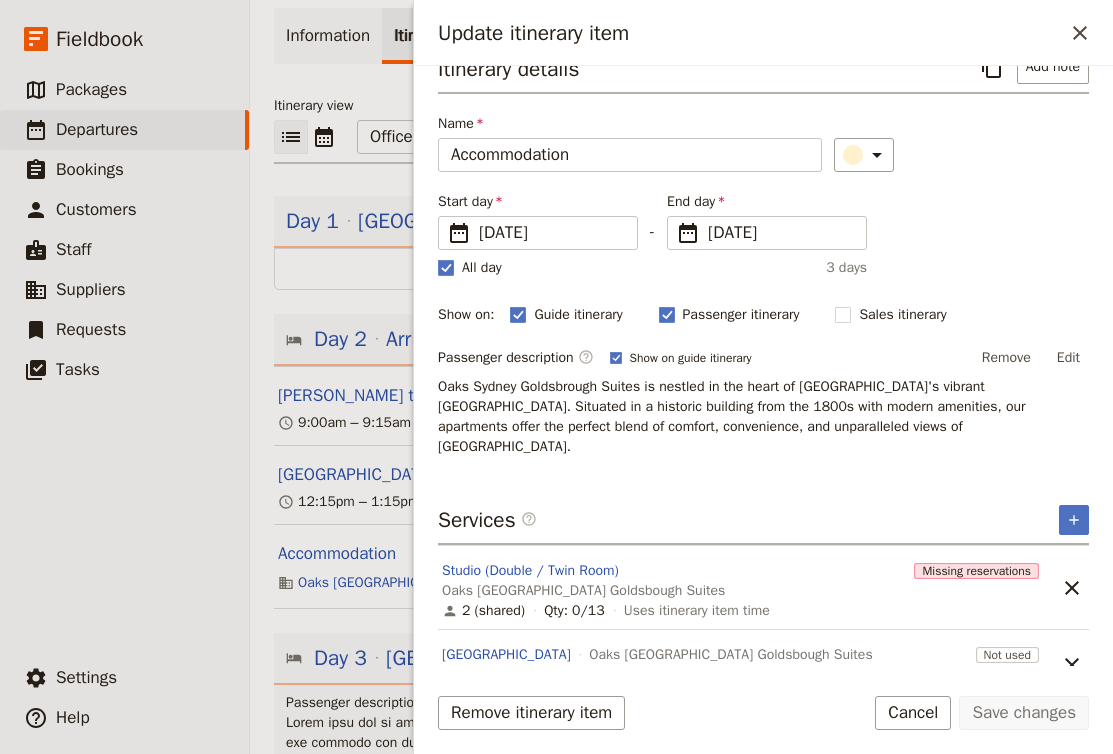 scroll, scrollTop: 14, scrollLeft: 0, axis: vertical 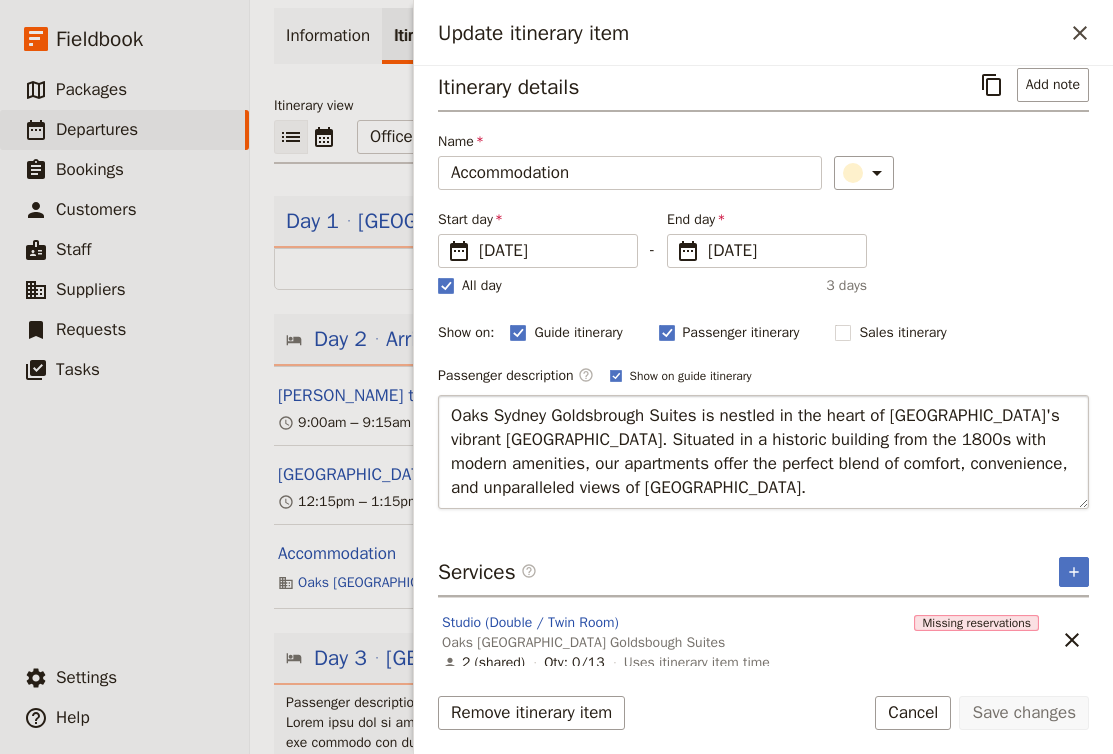 click on "Oaks Sydney Goldsbrough Suites is nestled in the heart of Sydney's vibrant Darling Harbour precinct. Situated in a historic building from the 1800s with modern amenities, our apartments offer the perfect blend of comfort, convenience, and unparalleled views of Sydney’s Harbour." at bounding box center (763, 452) 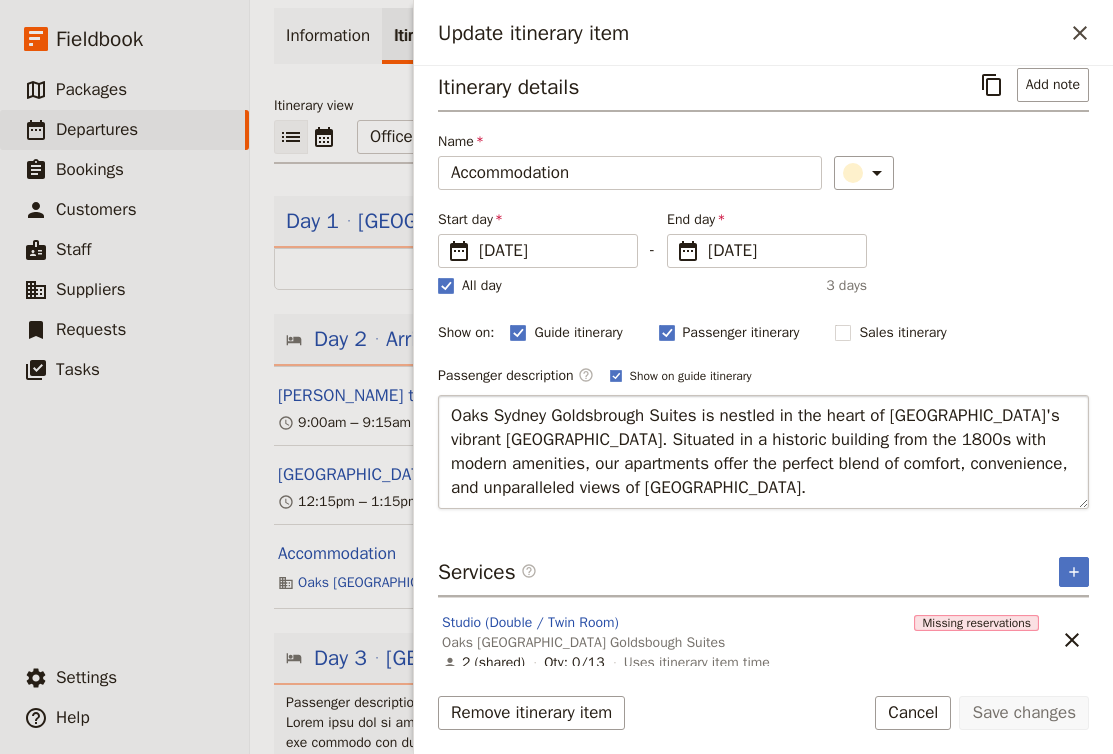 type on "Nestled adjacent to Glebe Park in Canberra’s CBD, this 4‑star full-service hotel offers a peaceful, leafy setting just a short walk from the National Convention Centre, shops, restaurants, and cultural attractions like the National Gallery and Australian War Memorial" 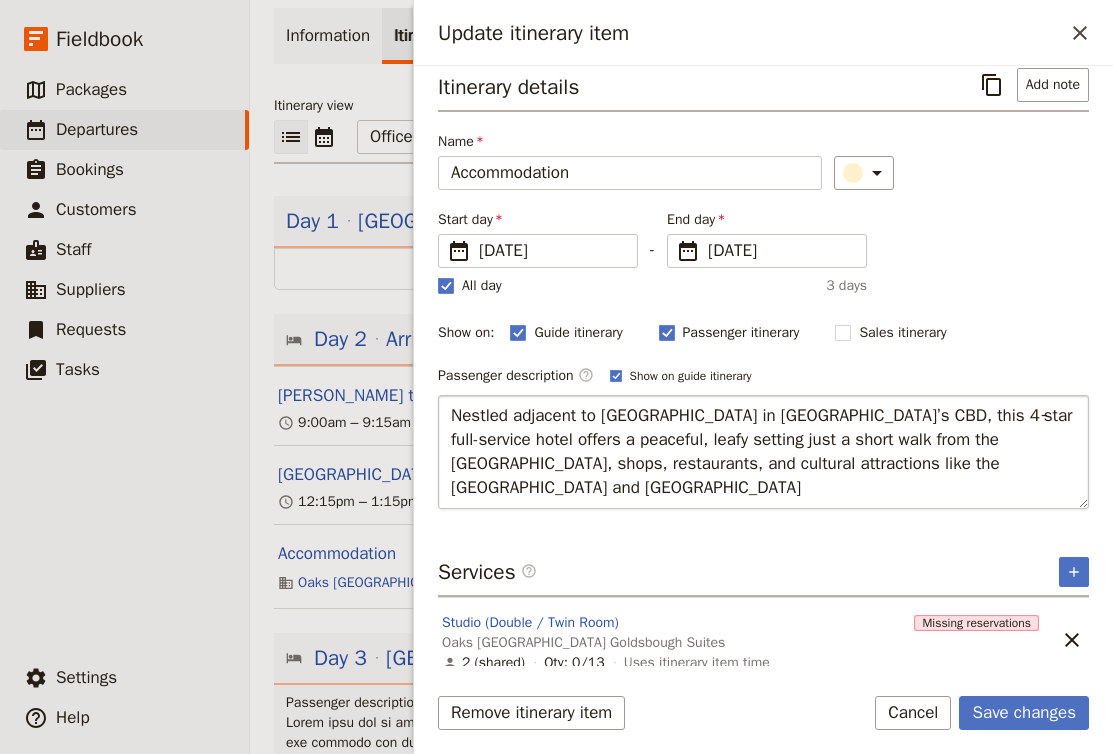 click on "Nestled adjacent to Glebe Park in Canberra’s CBD, this 4‑star full-service hotel offers a peaceful, leafy setting just a short walk from the National Convention Centre, shops, restaurants, and cultural attractions like the National Gallery and Australian War Memorial" at bounding box center [763, 452] 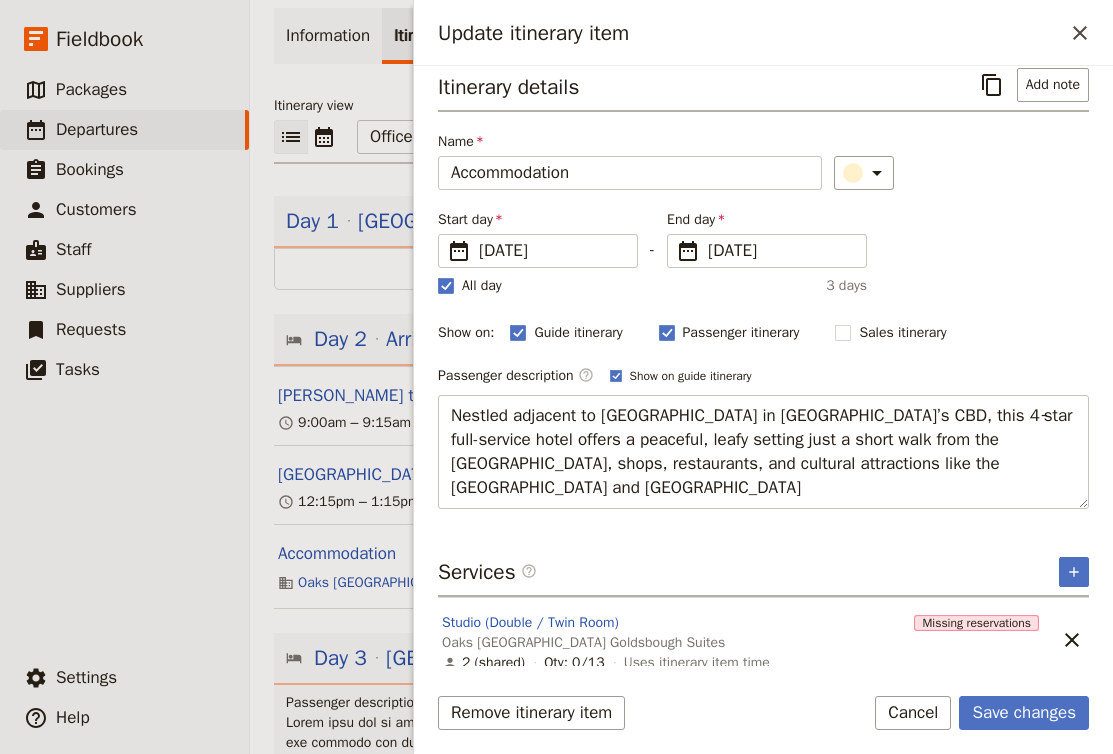 click on "Itinerary details ​ Add note Name Accommodation ​ Start day ​ 24 Sep 2025 24/09/2025 2025-09-24 - End day ​ 26 Sep 2025 26/09/2025 2025-09-26 All day 3 days Show on: Guide itinerary ​ Passenger itinerary ​ Sales itinerary ​ Passenger description ​ Show on guide itinerary Edit Nestled adjacent to Glebe Park in Canberra’s CBD, this 4‑star full-service hotel offers a peaceful, leafy setting just a short walk from the National Convention Centre, shops, restaurants, and cultural attractions like the National Gallery and Australian War Memorial" at bounding box center [763, 288] 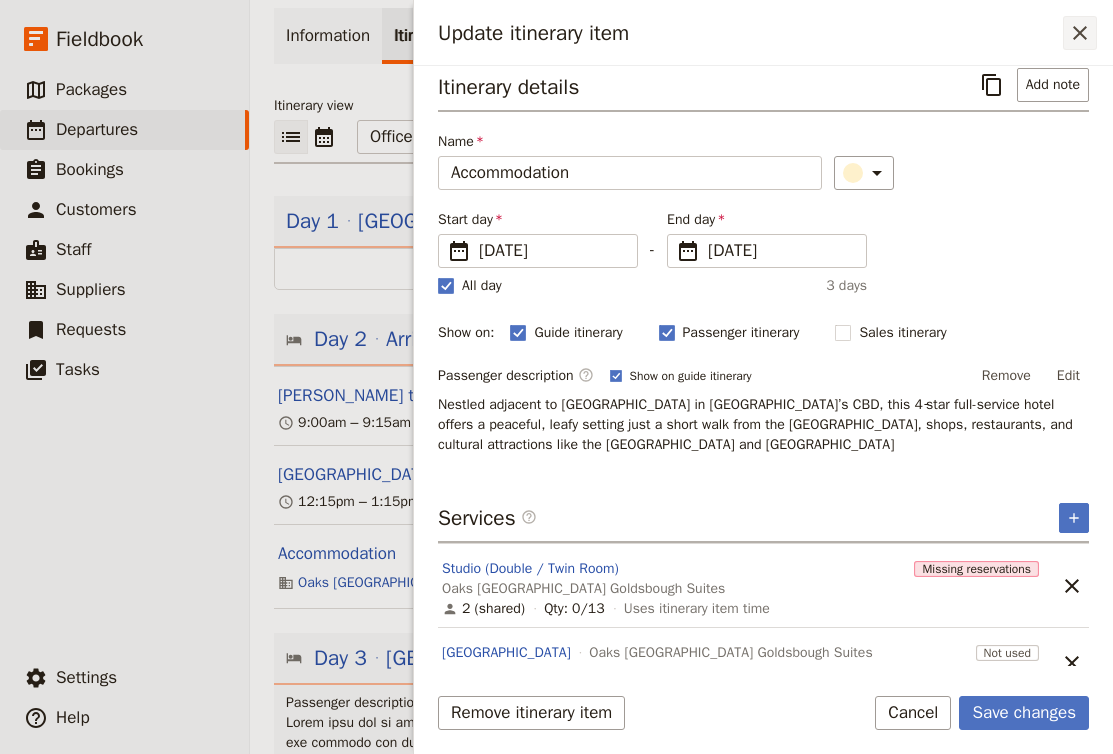 click 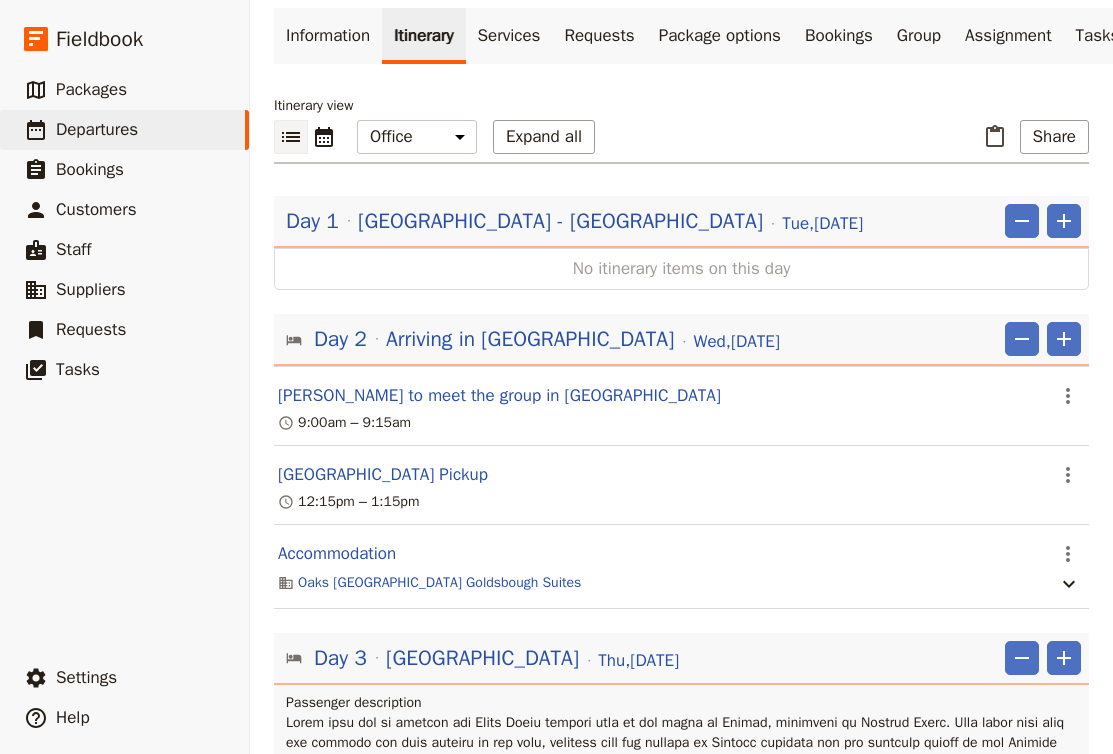 scroll, scrollTop: 0, scrollLeft: 0, axis: both 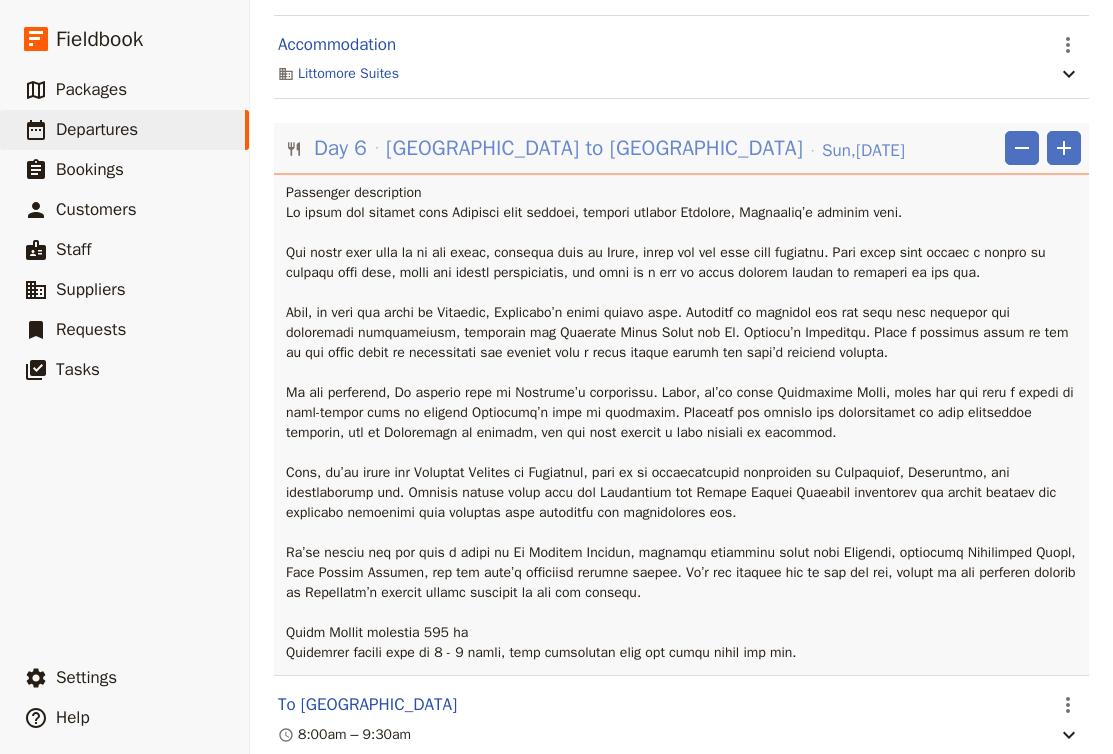 click on "[GEOGRAPHIC_DATA] to [GEOGRAPHIC_DATA]" at bounding box center (594, 148) 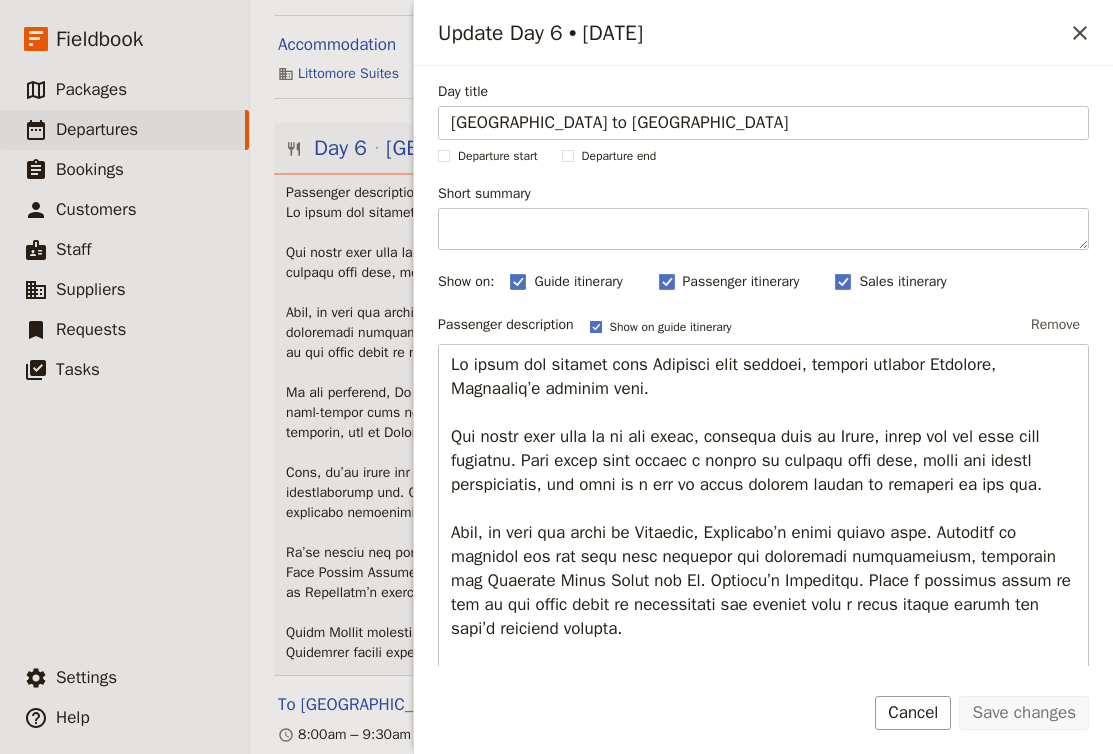 scroll, scrollTop: 417, scrollLeft: 0, axis: vertical 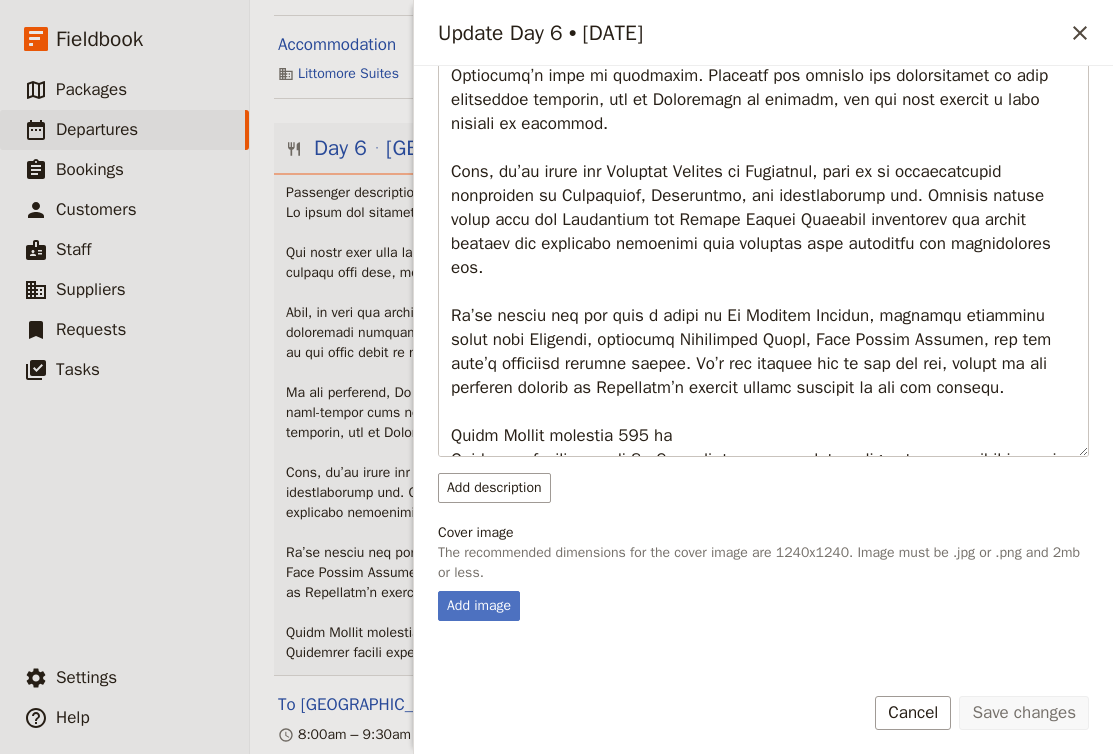 click at bounding box center (683, 433) 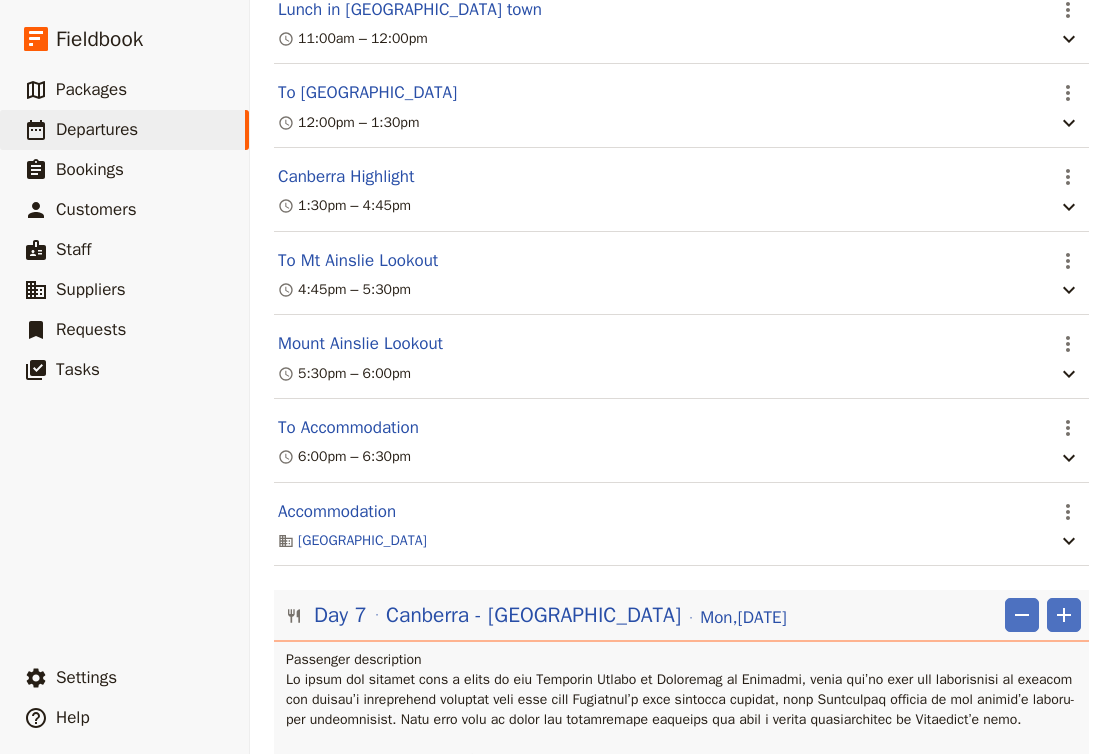 scroll, scrollTop: 5609, scrollLeft: 0, axis: vertical 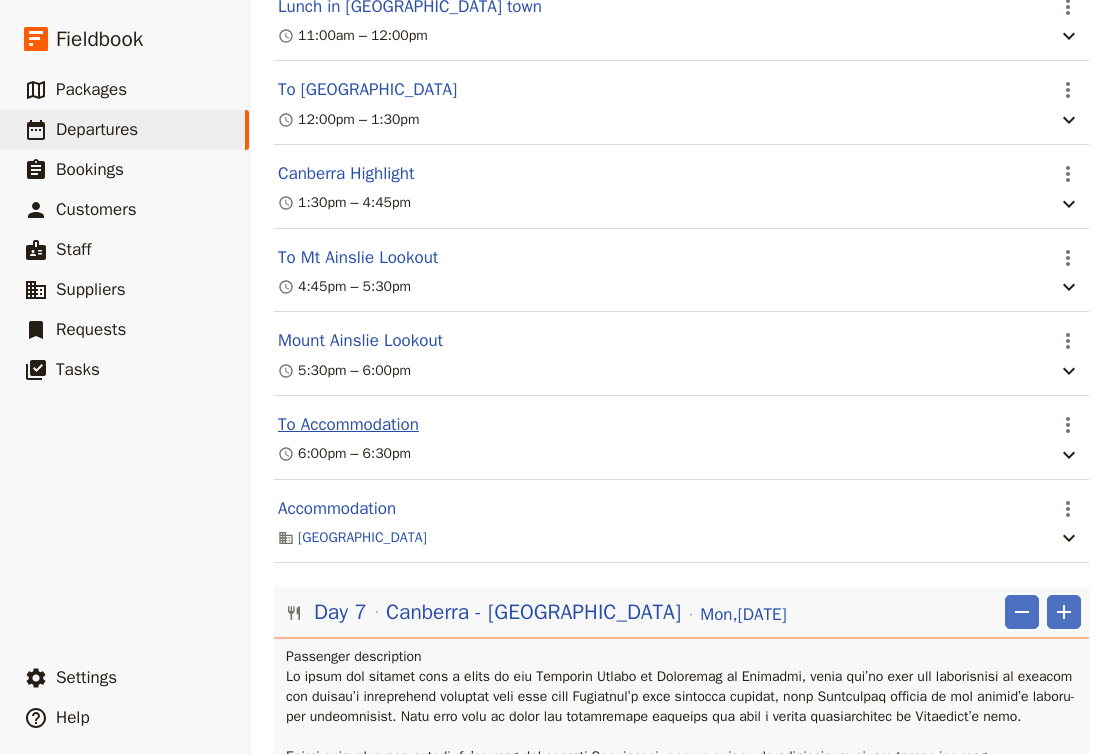 click on "To Accommodation" at bounding box center (348, 425) 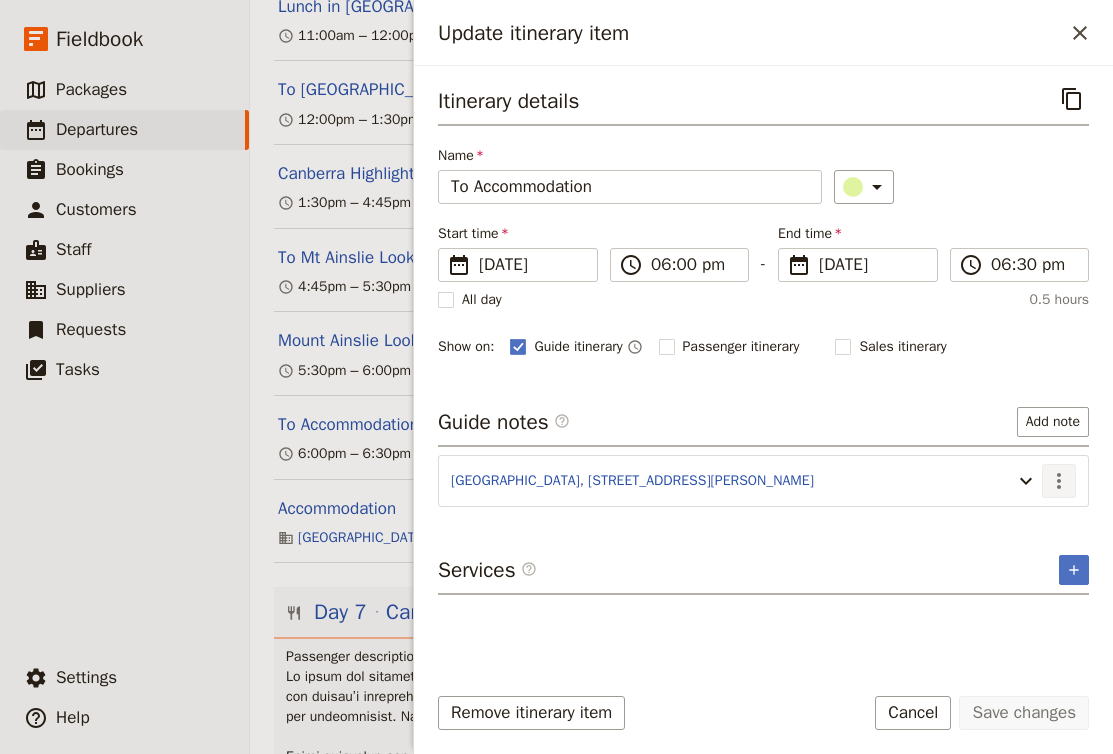 click 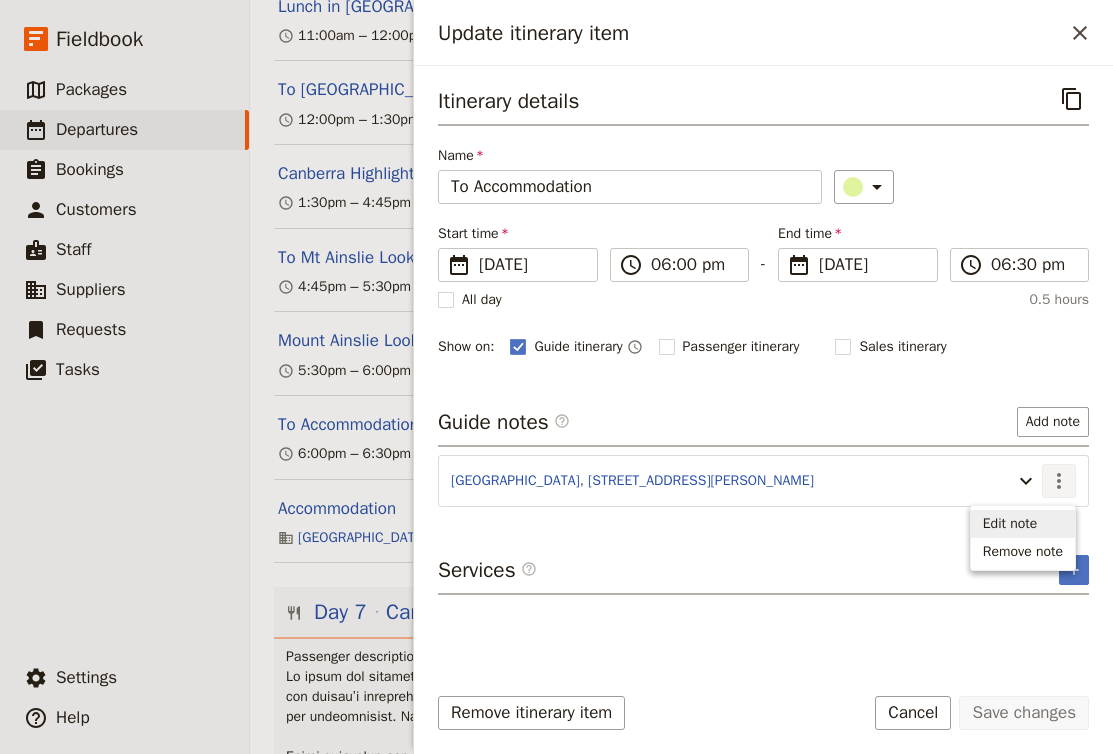 click on "Edit note" at bounding box center (1010, 524) 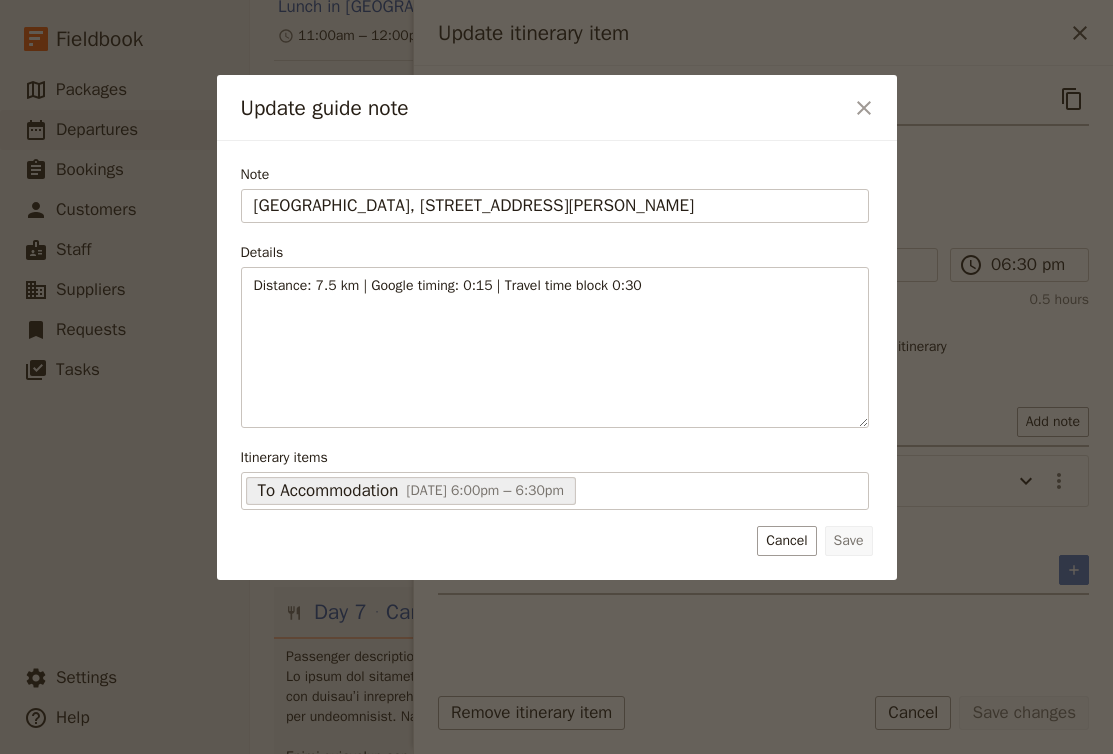 drag, startPoint x: 800, startPoint y: 206, endPoint x: 137, endPoint y: 191, distance: 663.1697 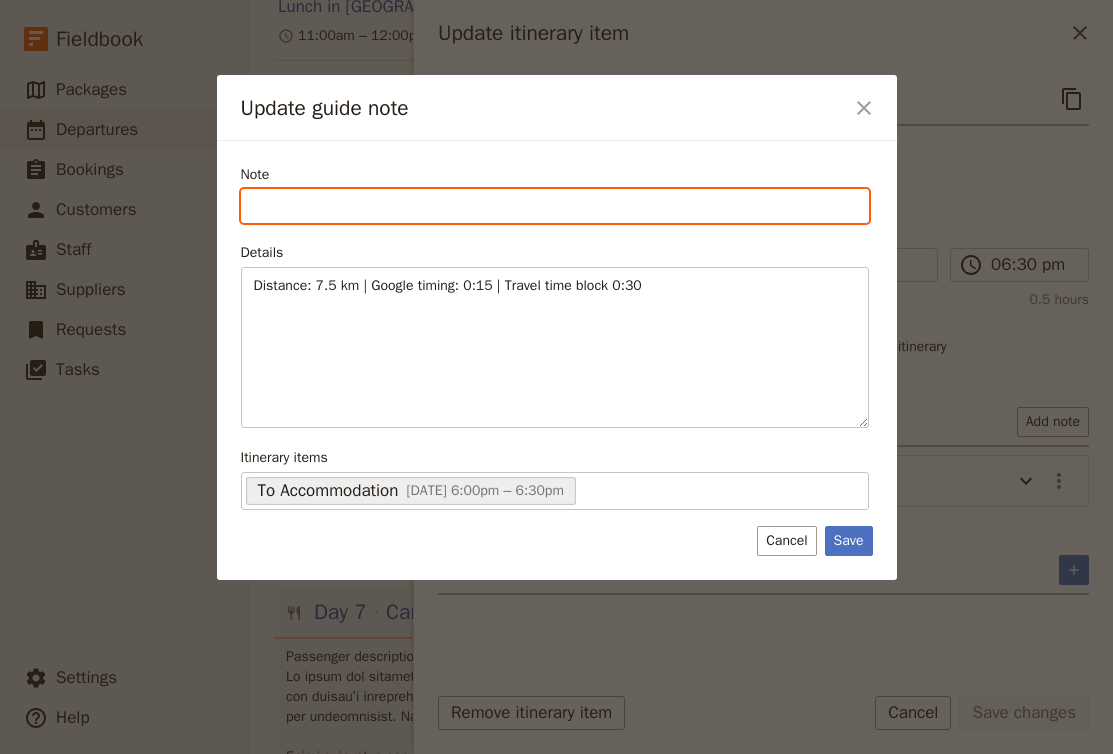paste on "1 Binara Street, Canberra ACT 2601" 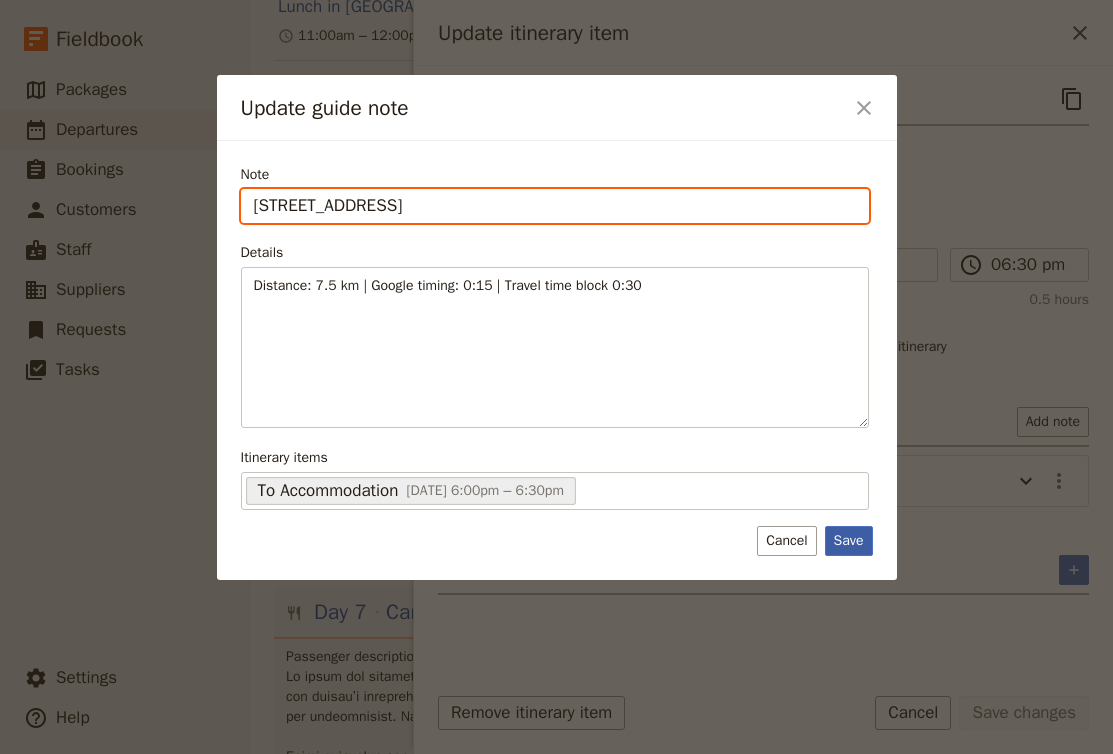 type on "1 Binara Street, Canberra ACT 2601" 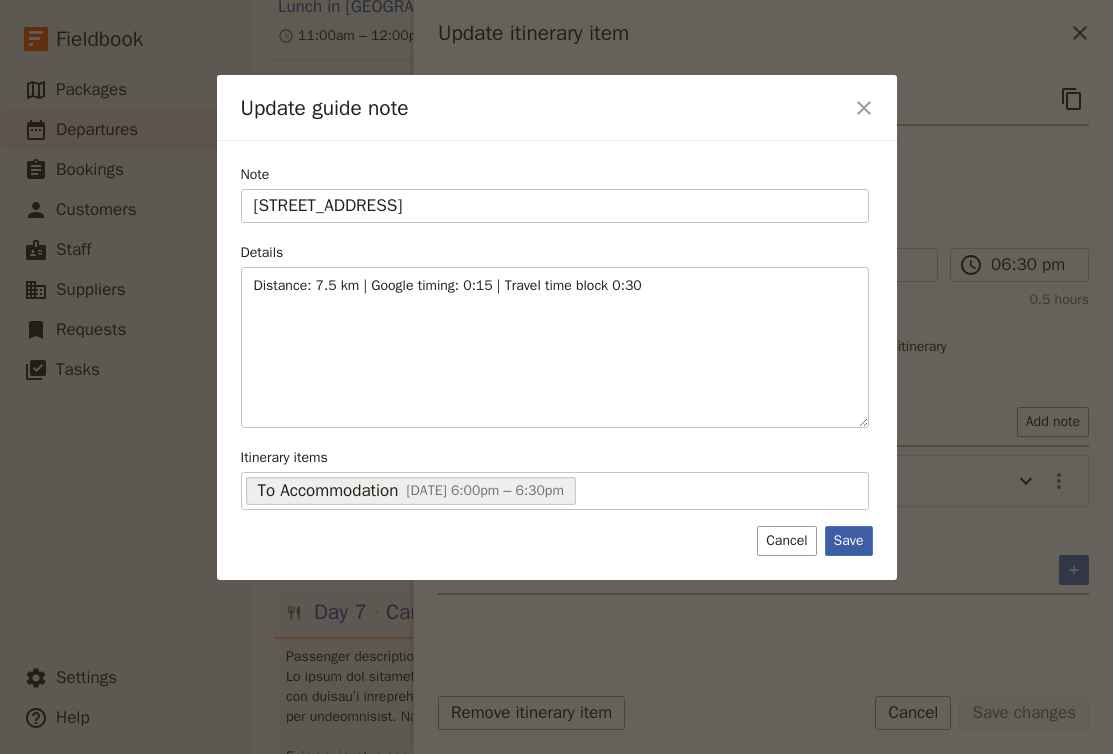 click on "Save" at bounding box center [849, 541] 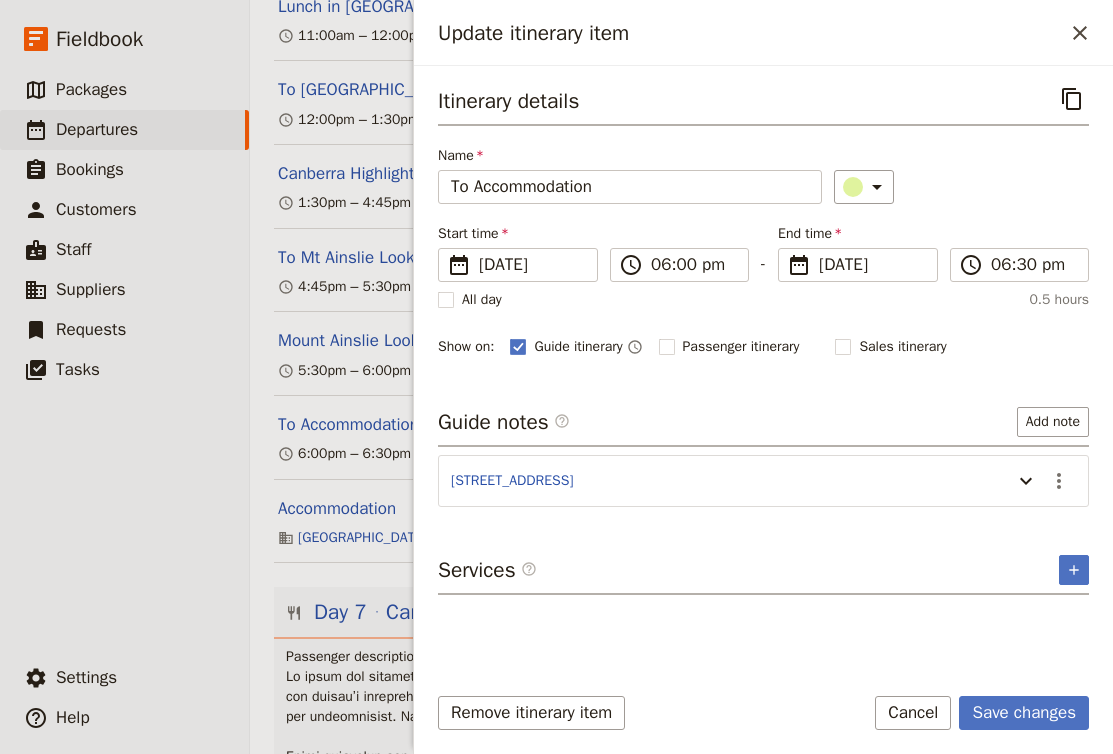 click on "Day 7 Canberra - Beechworth Mon ,  29 Sep 2025 ​ ​" at bounding box center [681, 617] 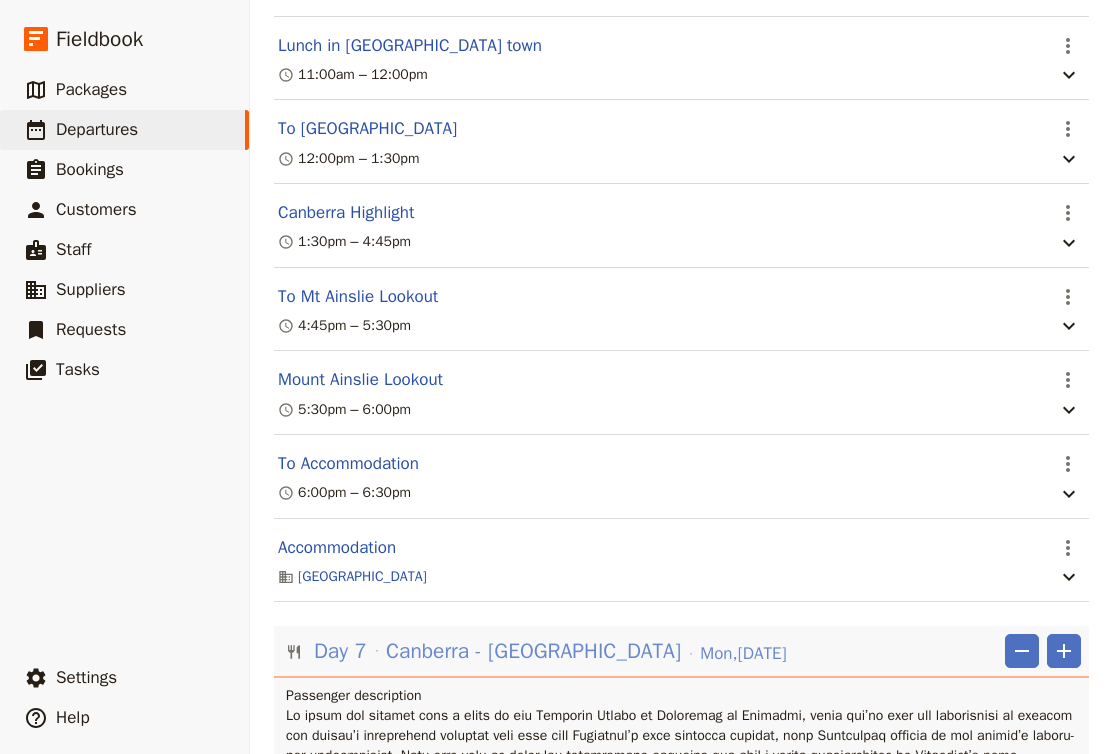 scroll, scrollTop: 5571, scrollLeft: 0, axis: vertical 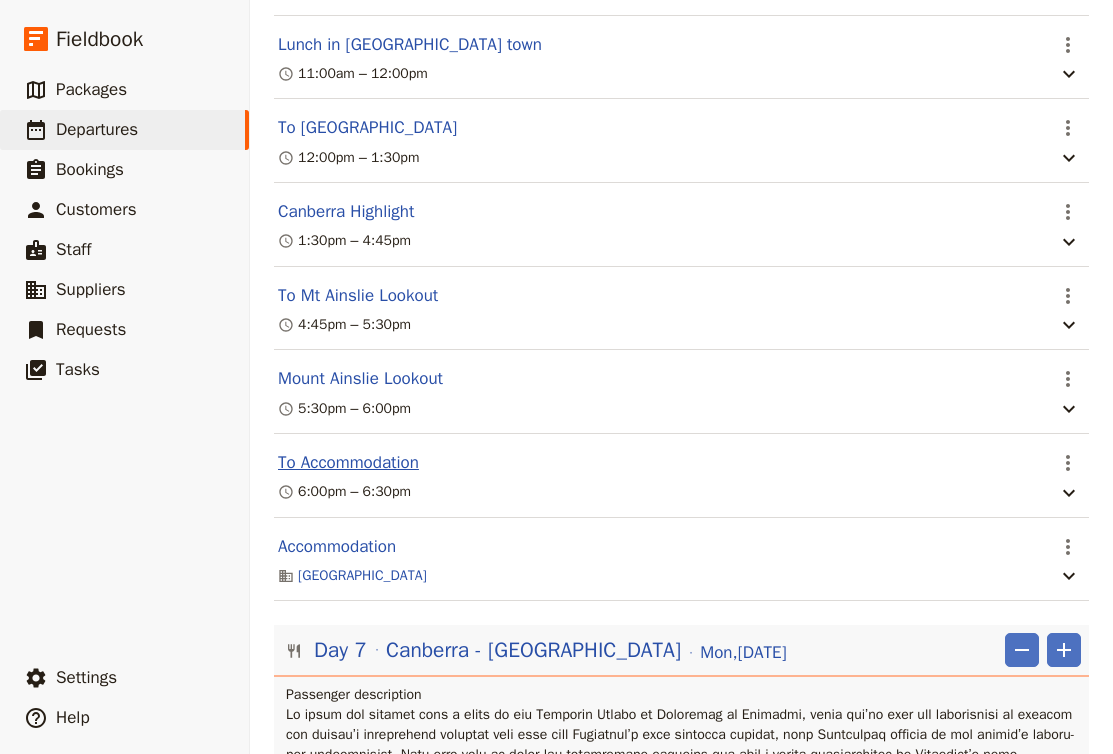 click on "To Accommodation" at bounding box center [348, 463] 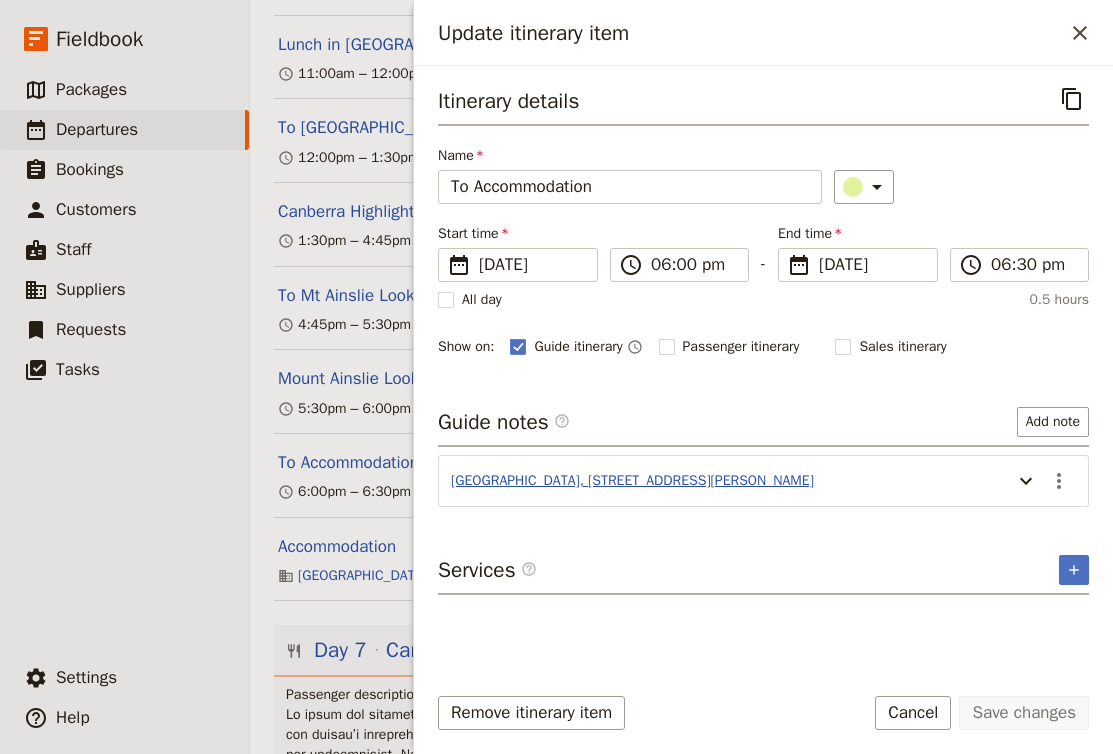 click on "Mantra MacArthur Canberra, 219 Northbourne Ave, Turner ACT 2612" at bounding box center (632, 481) 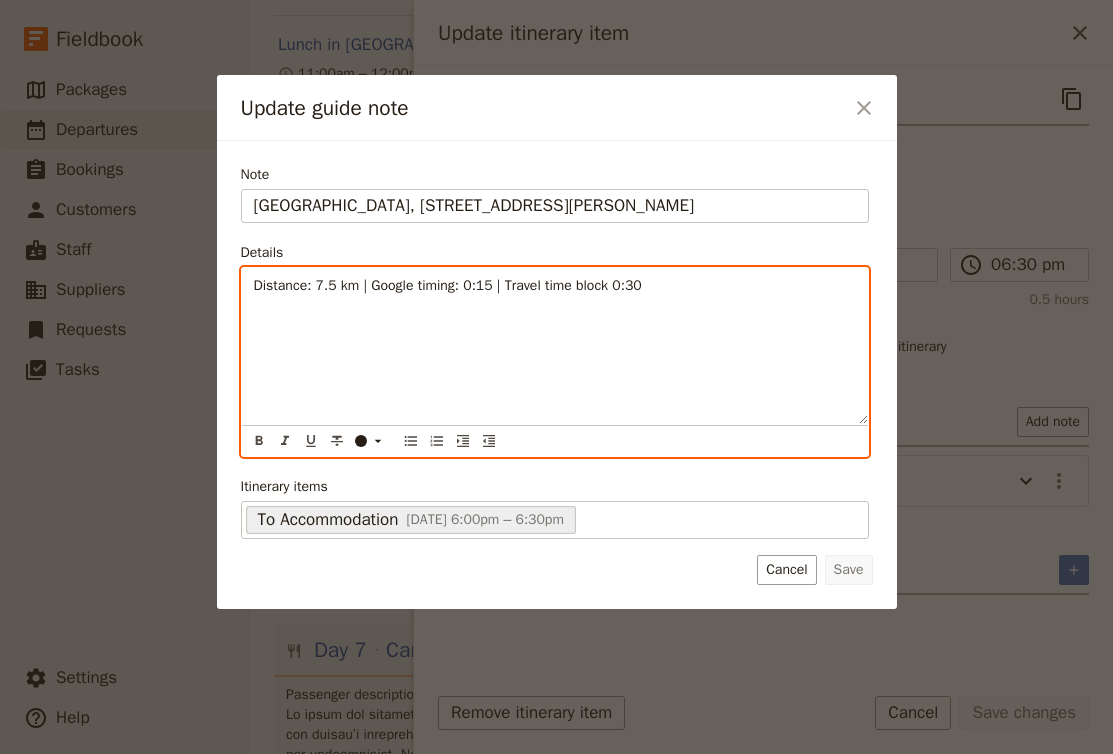 click on "Distance: 7.5 km | Google timing: 0:15 | Travel time block 0:30" at bounding box center [448, 285] 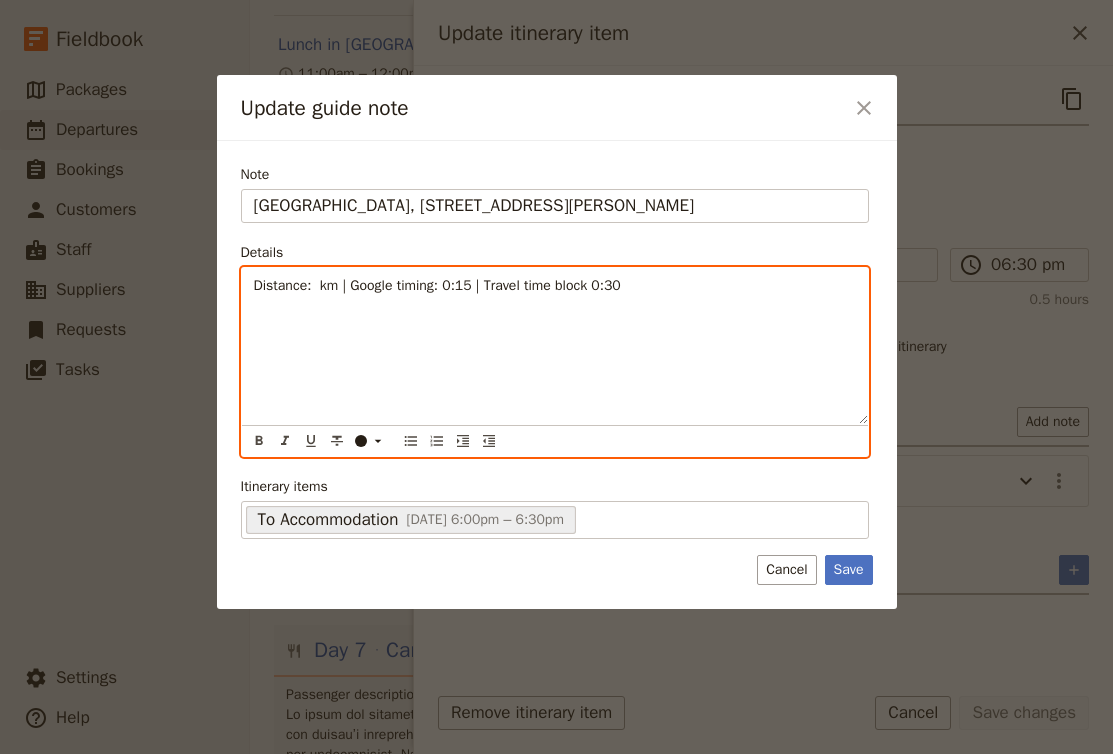 type 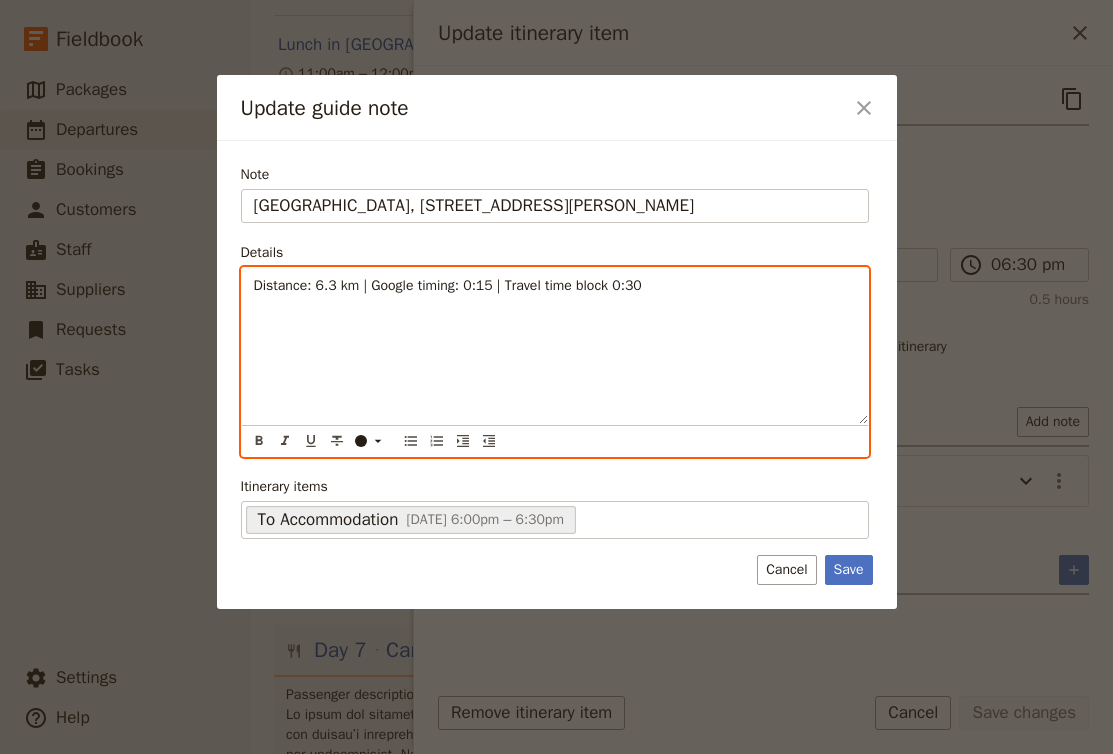 click on "Distance: 6.3 km | Google timing: 0:15 | Travel time block 0:30" at bounding box center [555, 346] 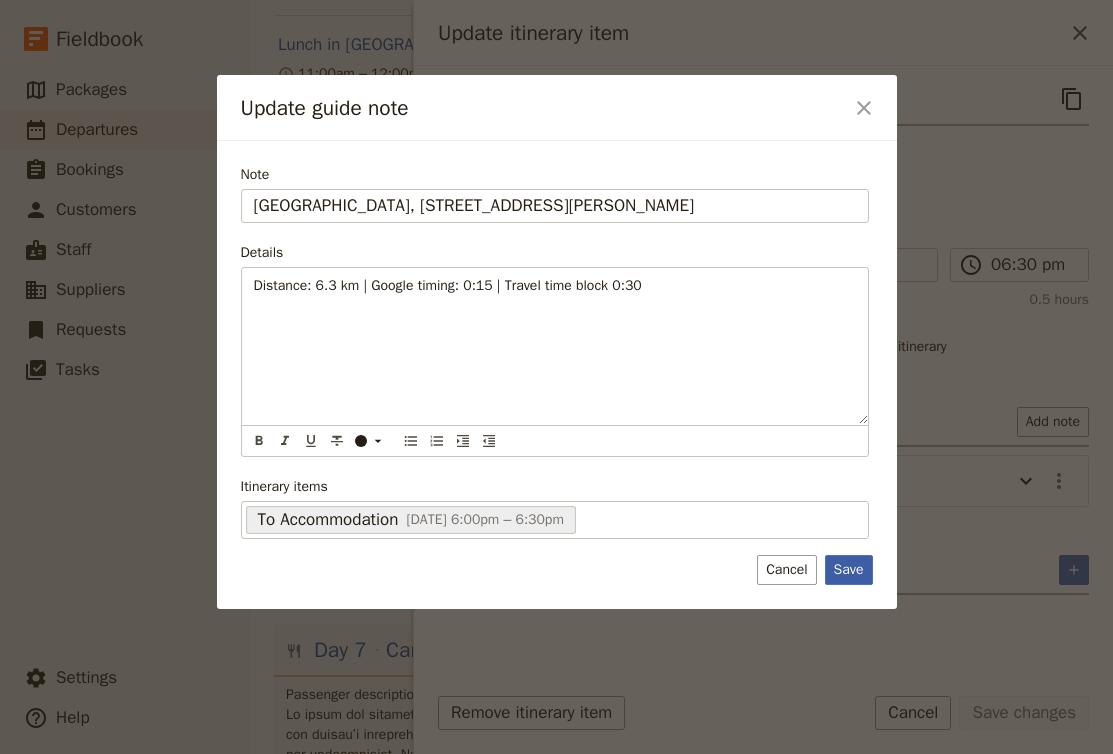 click on "Save" at bounding box center (849, 570) 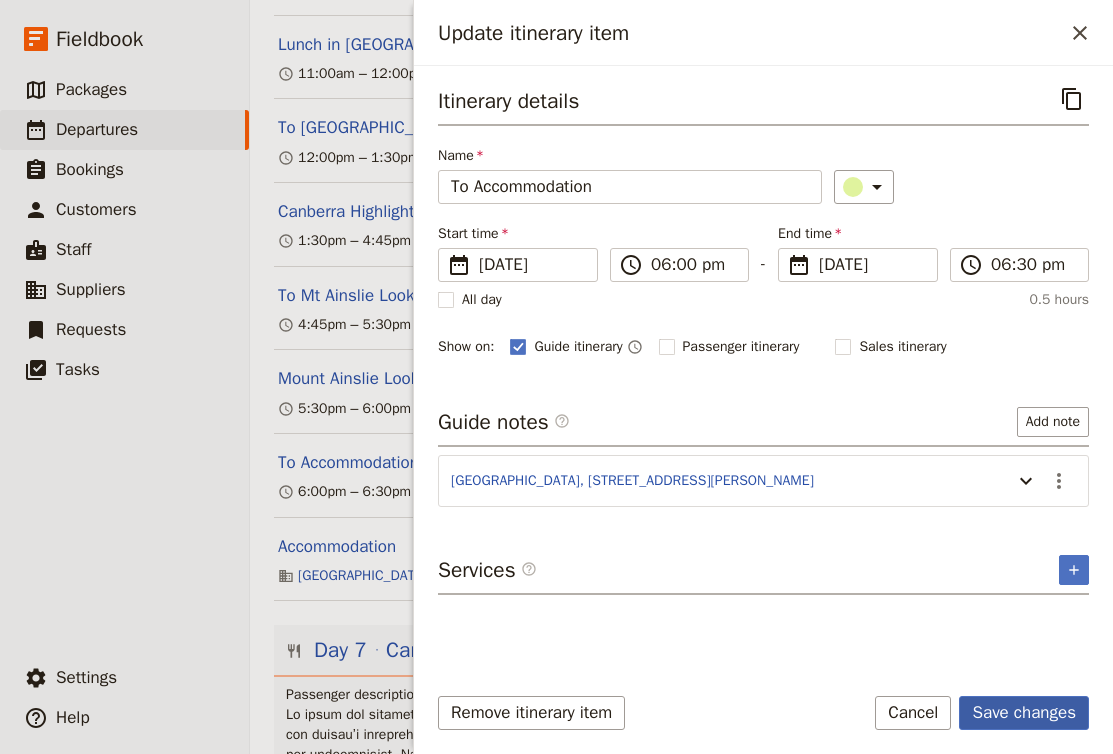 click on "Save changes" at bounding box center (1024, 713) 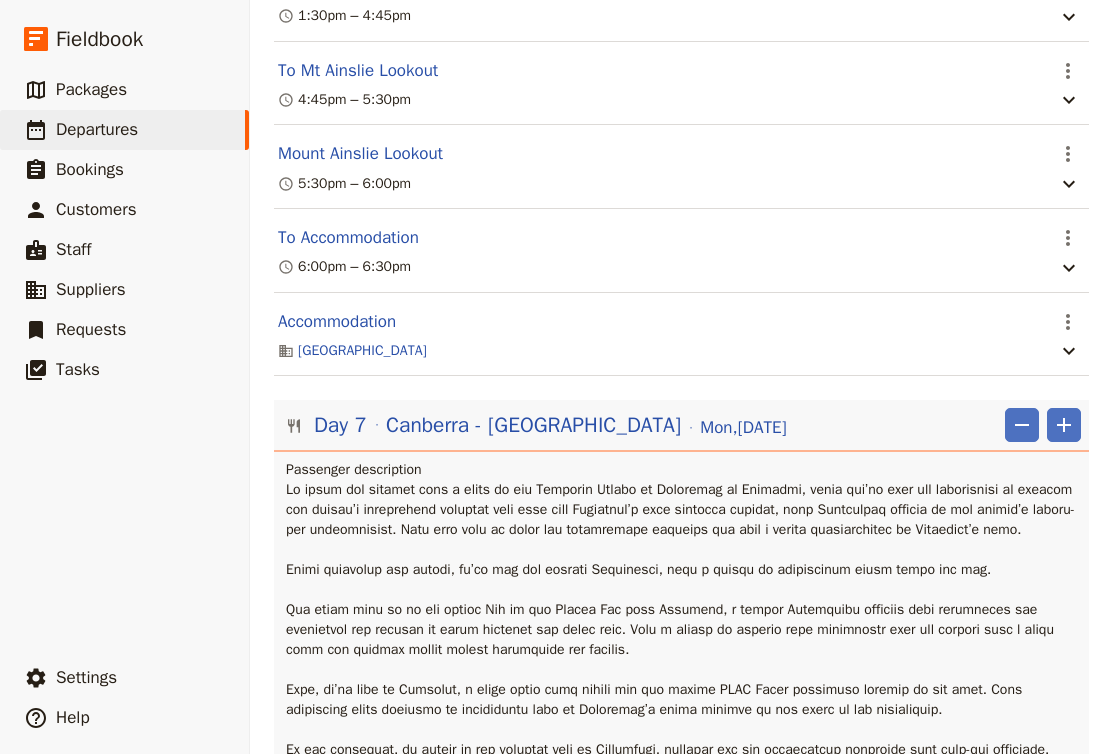 scroll, scrollTop: 5808, scrollLeft: 0, axis: vertical 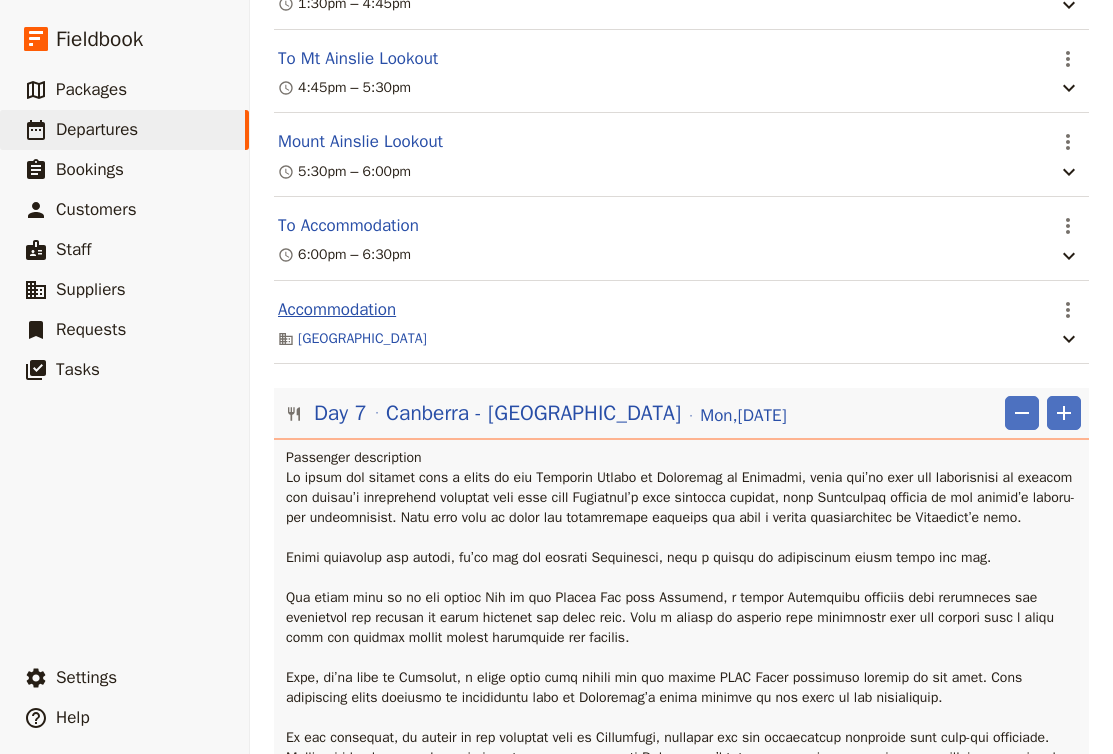 click on "Accommodation" at bounding box center [337, 310] 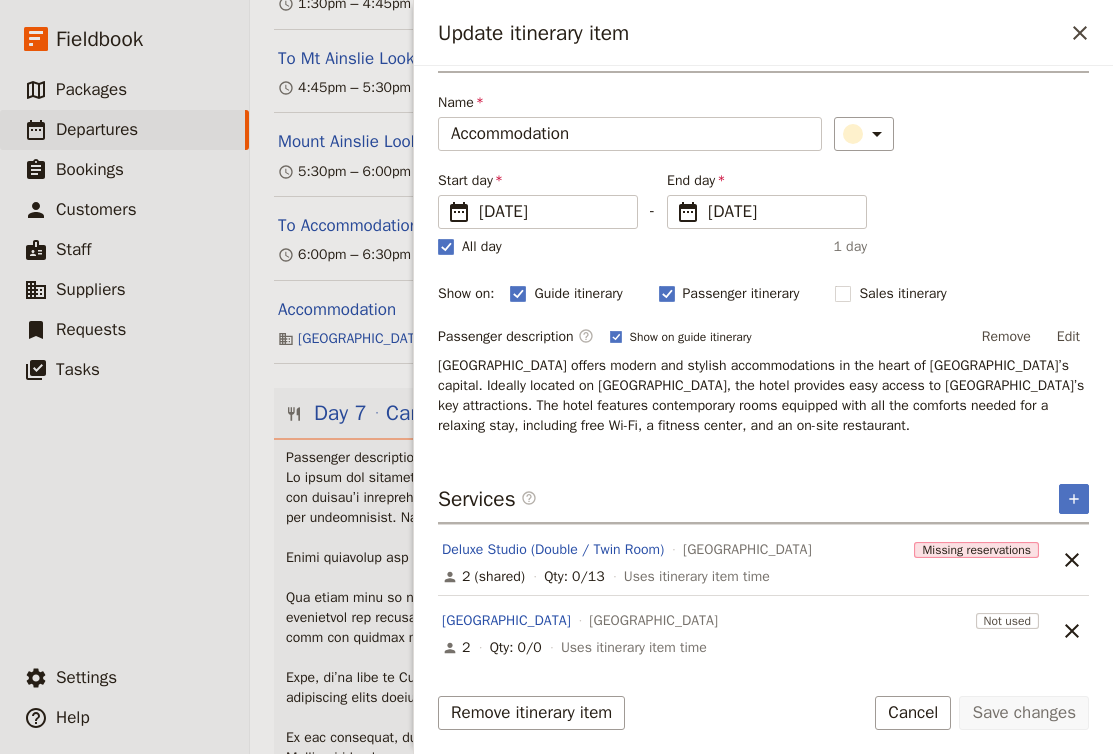 scroll, scrollTop: 52, scrollLeft: 0, axis: vertical 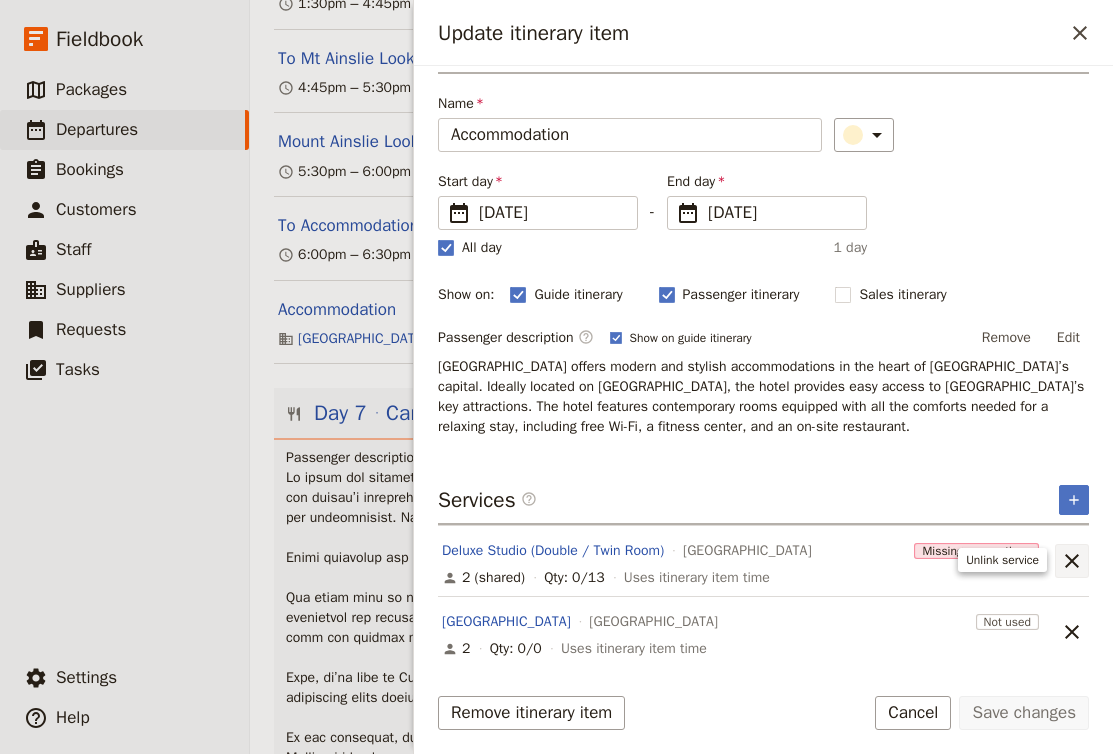 click 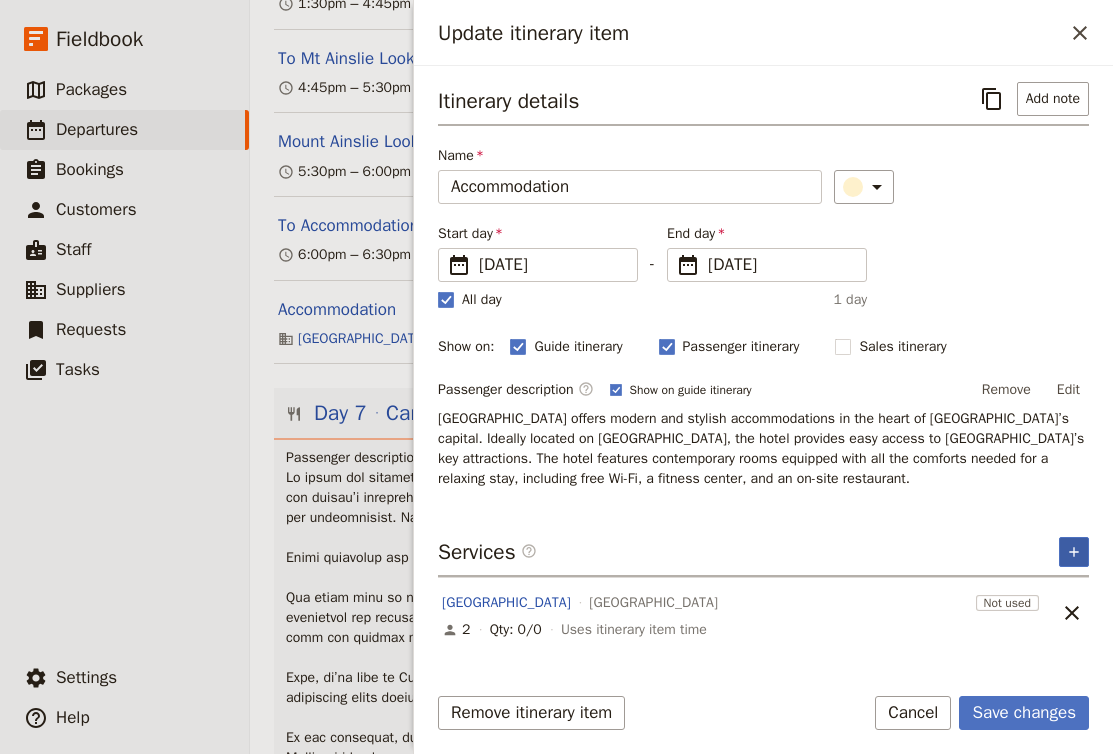 scroll, scrollTop: 0, scrollLeft: 0, axis: both 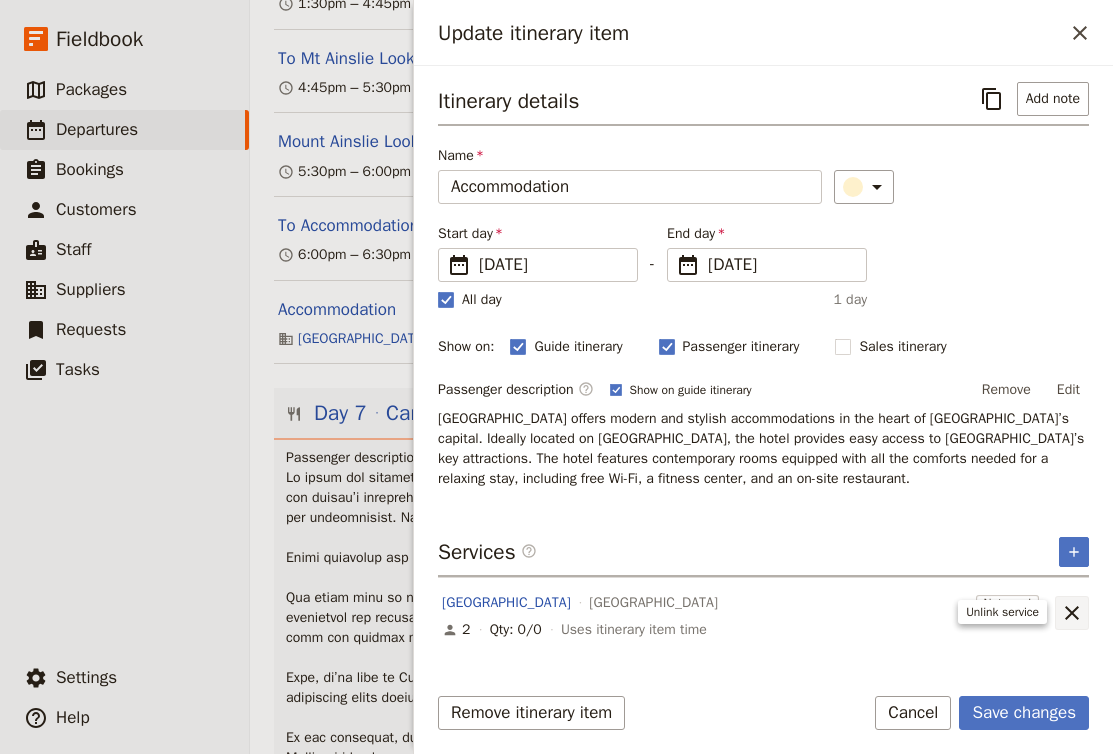 click 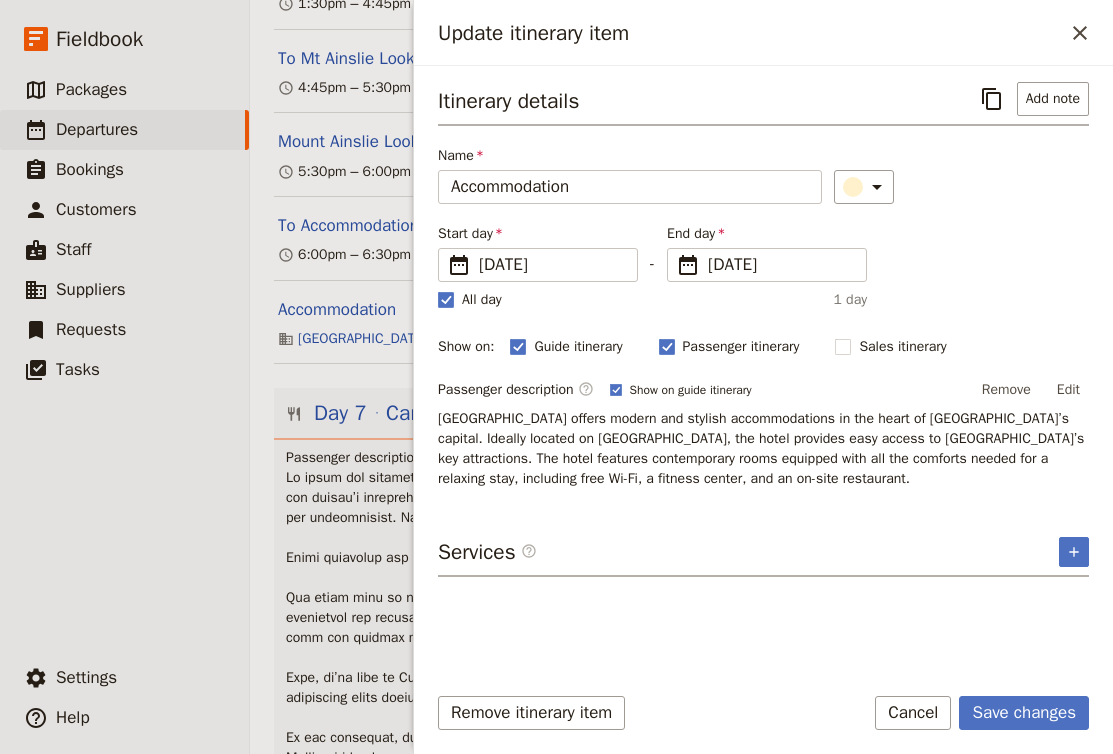 click at bounding box center (683, 658) 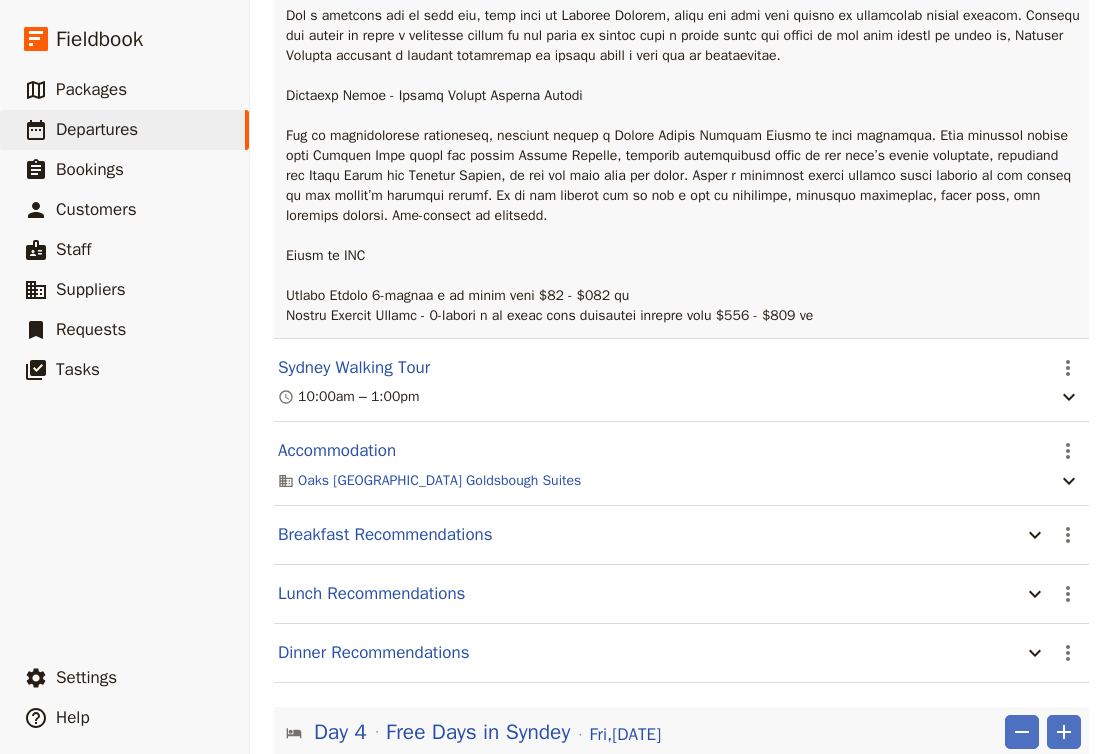 scroll, scrollTop: 1345, scrollLeft: 0, axis: vertical 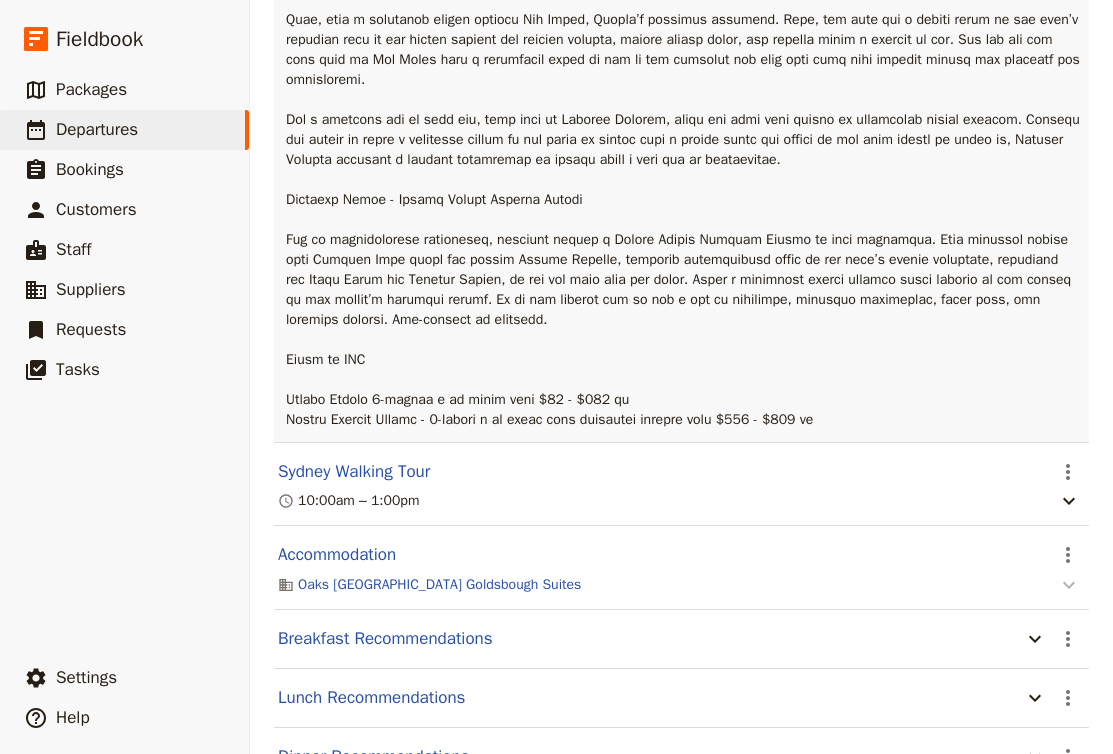 click 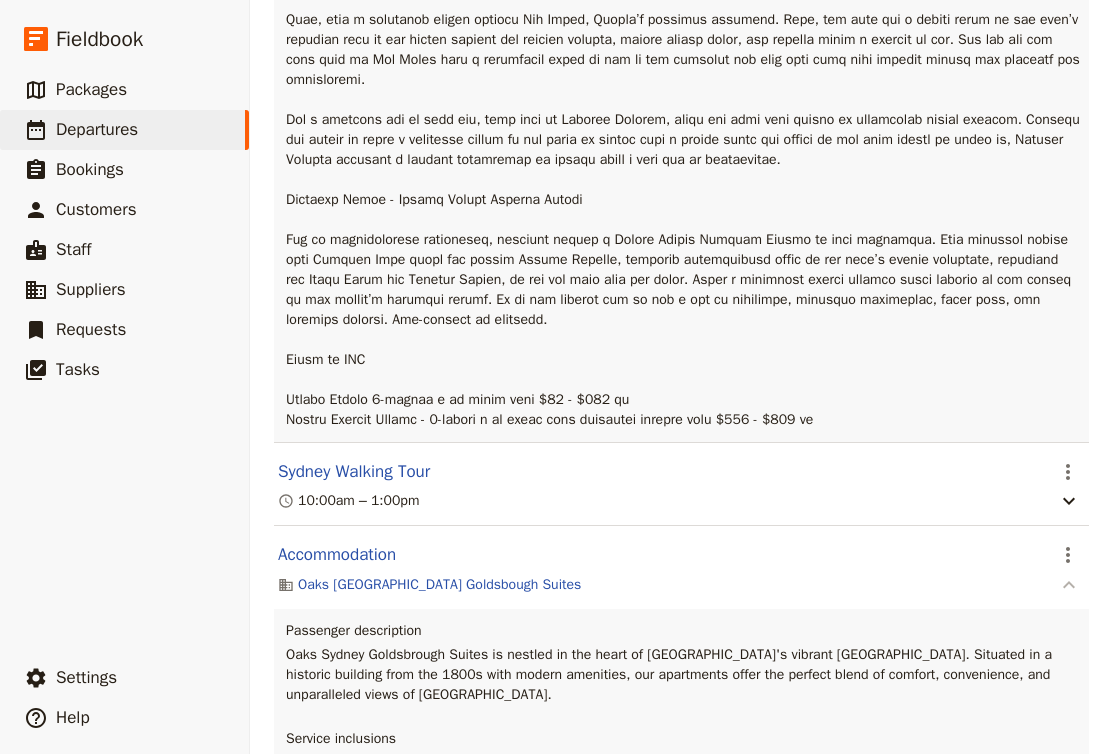 click 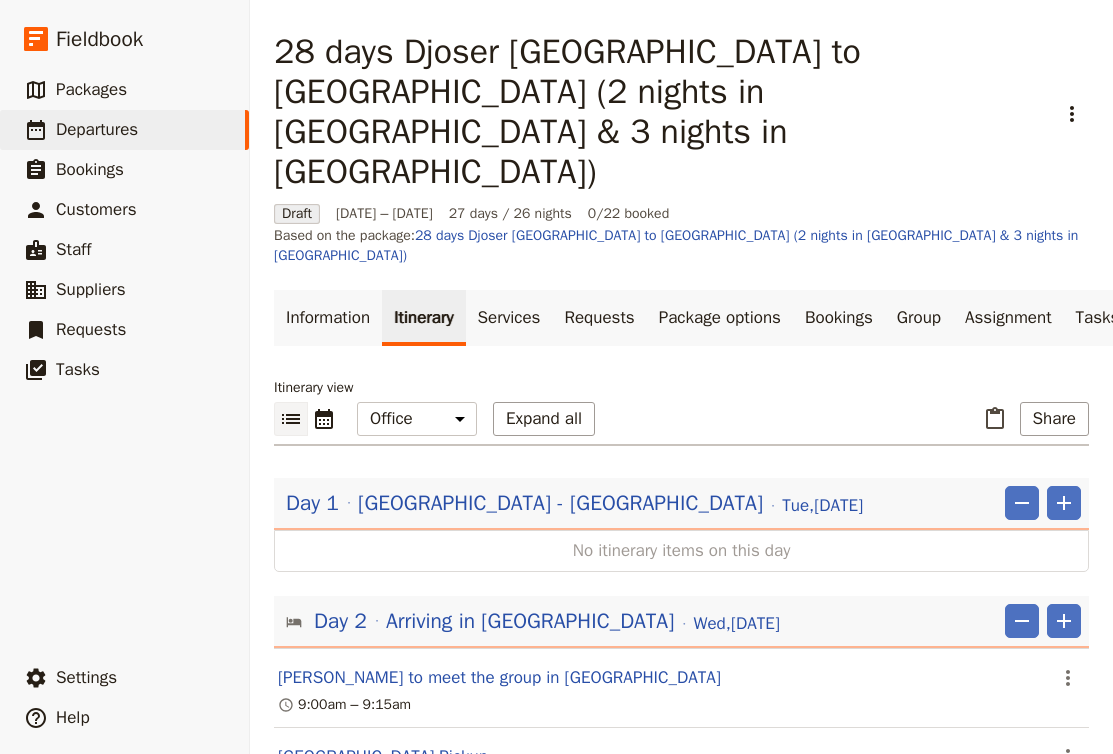 scroll, scrollTop: 0, scrollLeft: 0, axis: both 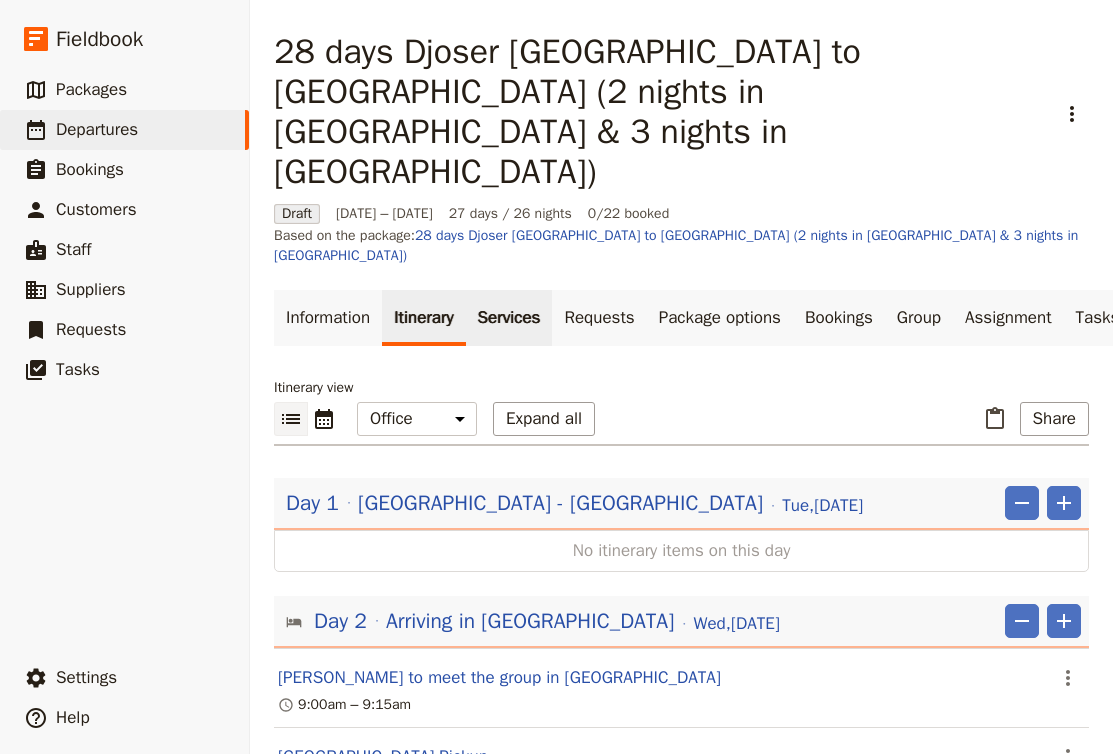 click on "Services" at bounding box center [509, 318] 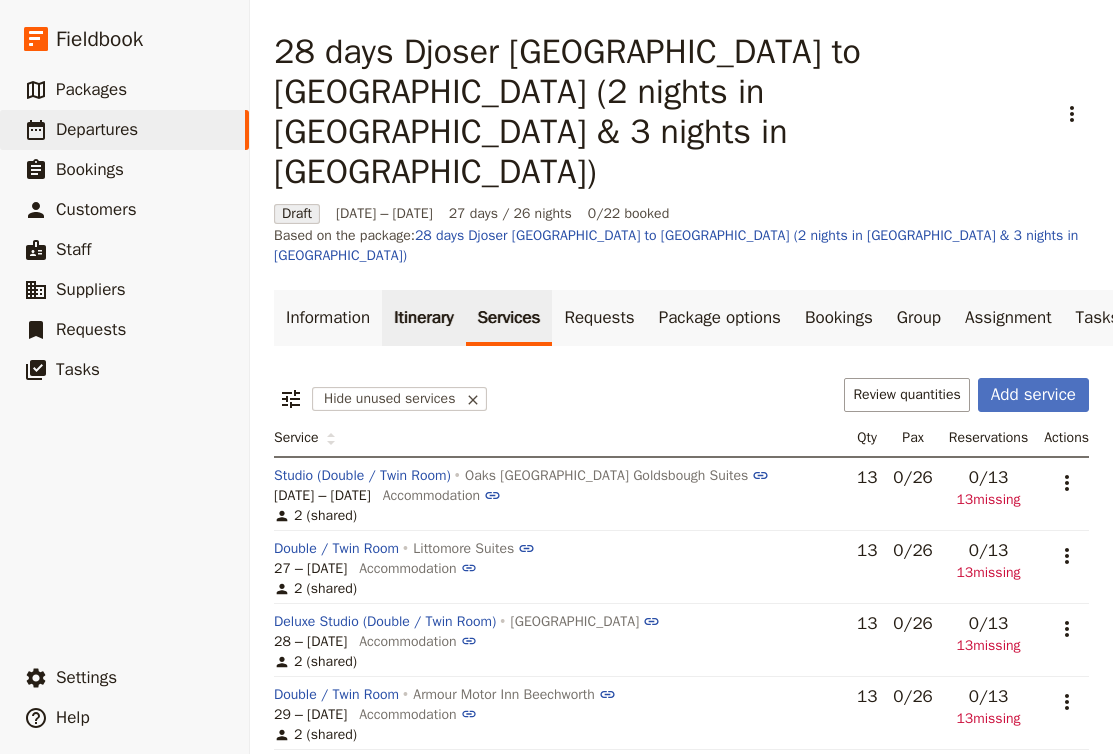 click on "Itinerary" at bounding box center [423, 318] 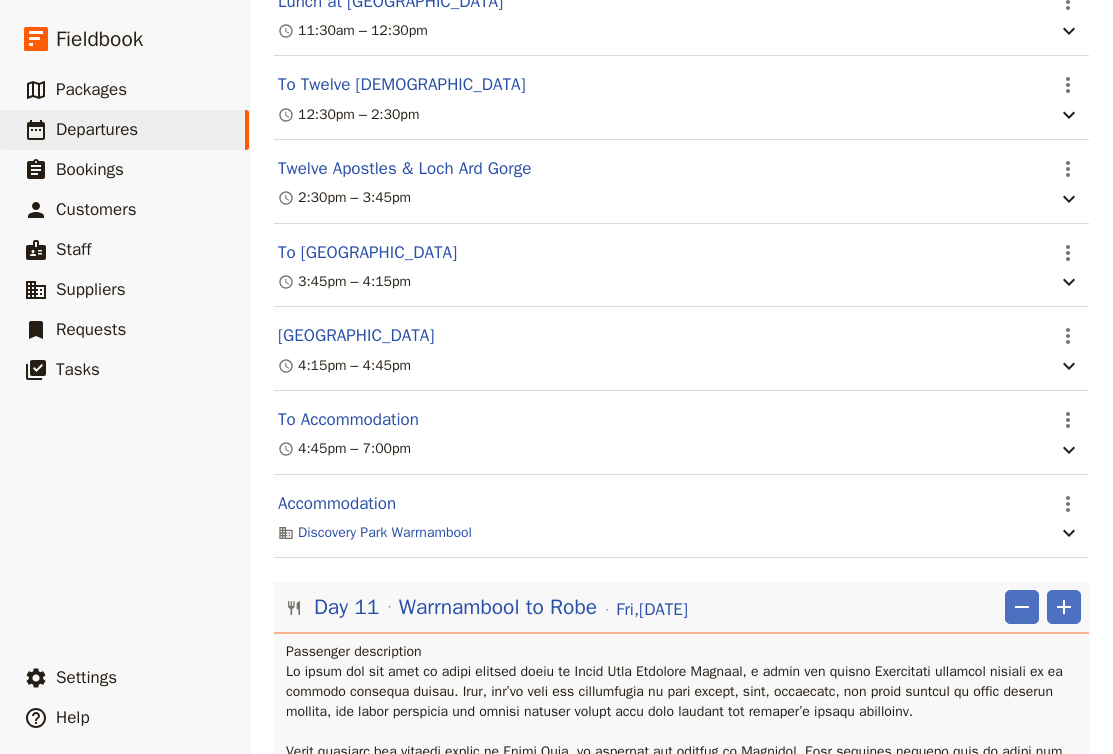 scroll, scrollTop: 11017, scrollLeft: 0, axis: vertical 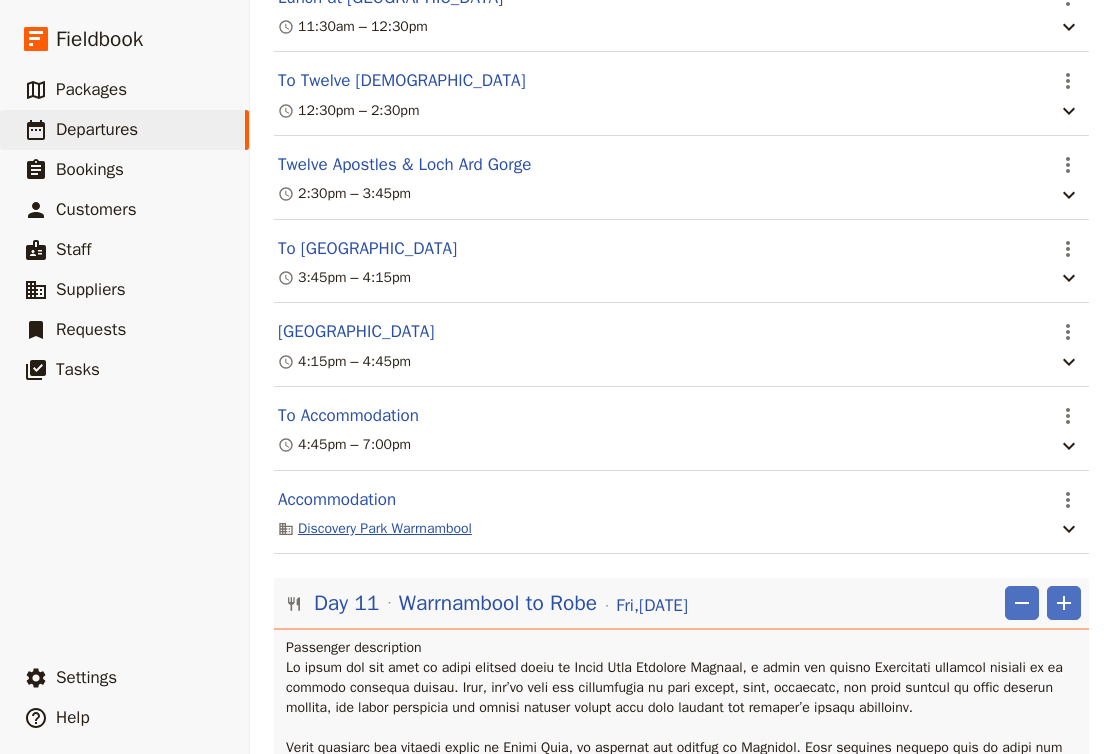 click on "Discovery Park Warrnambool" at bounding box center [385, 529] 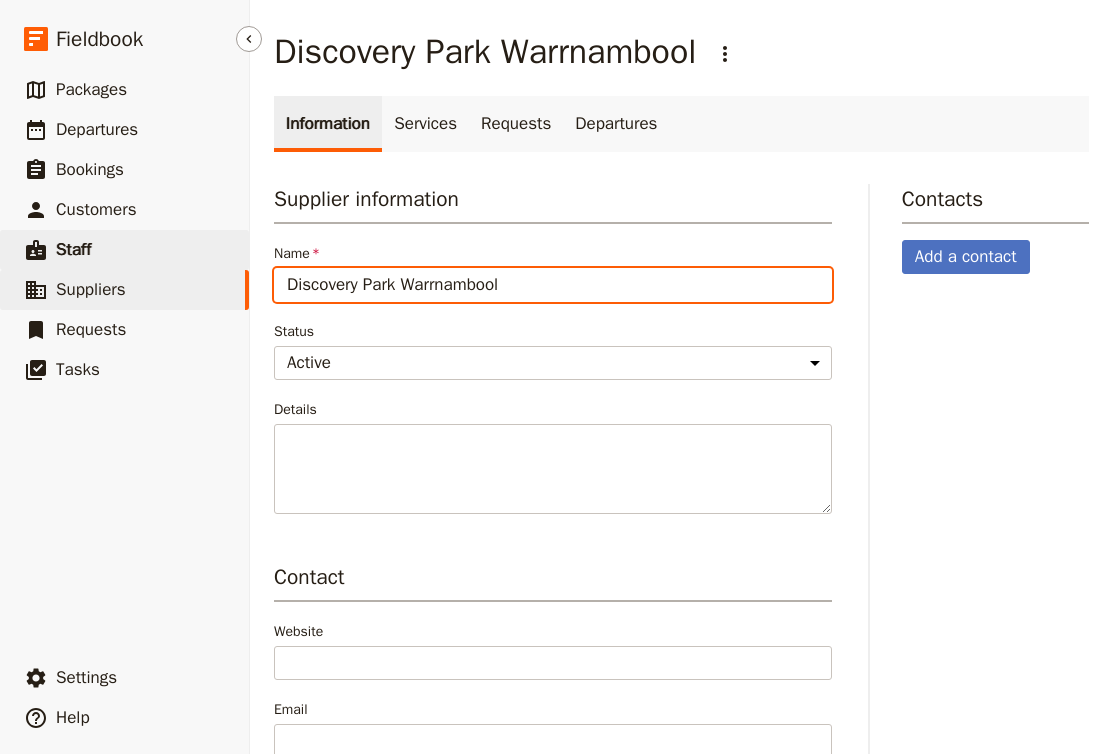 drag, startPoint x: 632, startPoint y: 286, endPoint x: 193, endPoint y: 243, distance: 441.1009 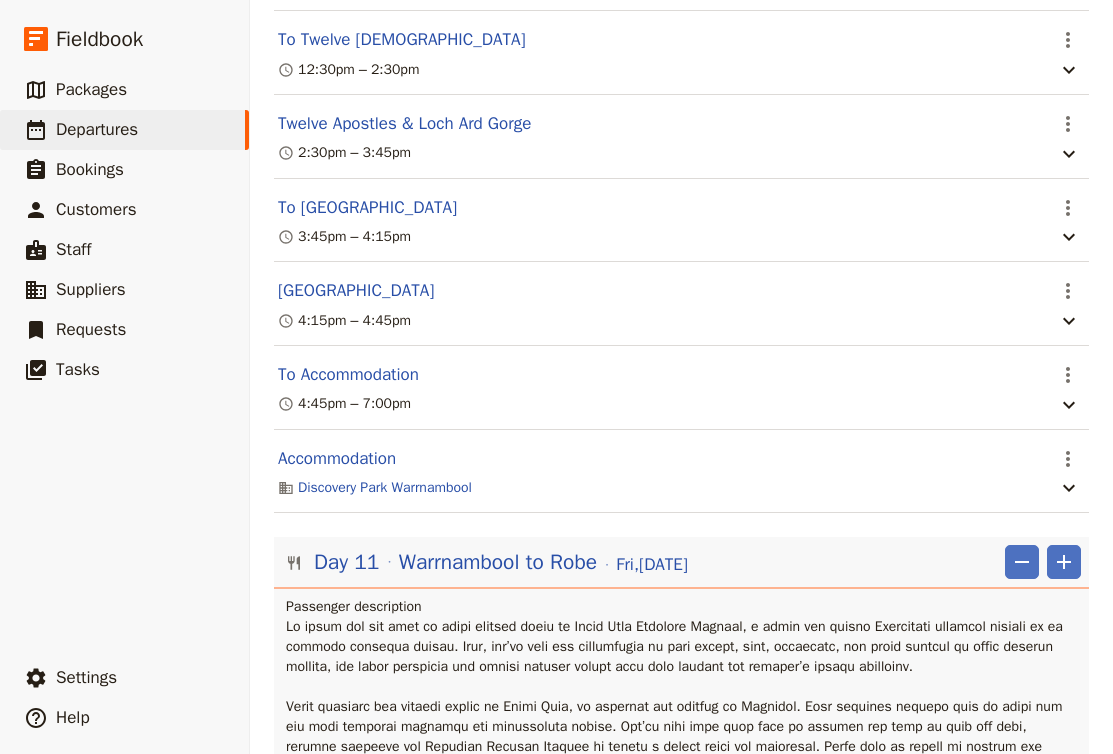 scroll, scrollTop: 11065, scrollLeft: 0, axis: vertical 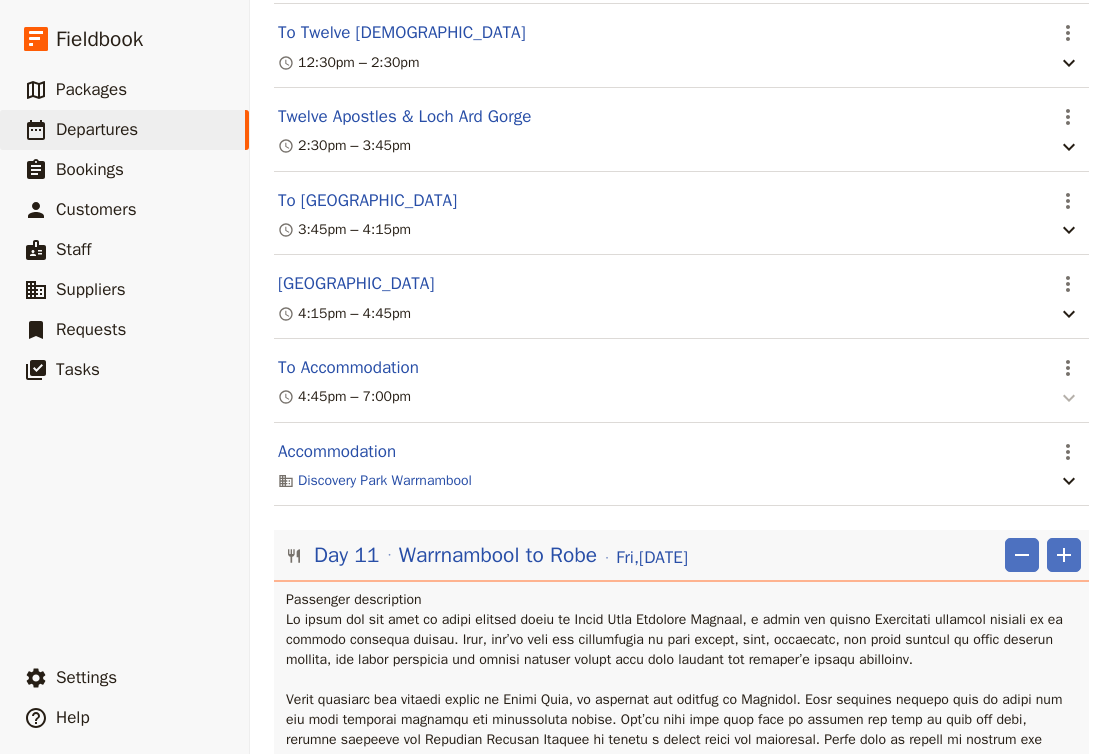 click 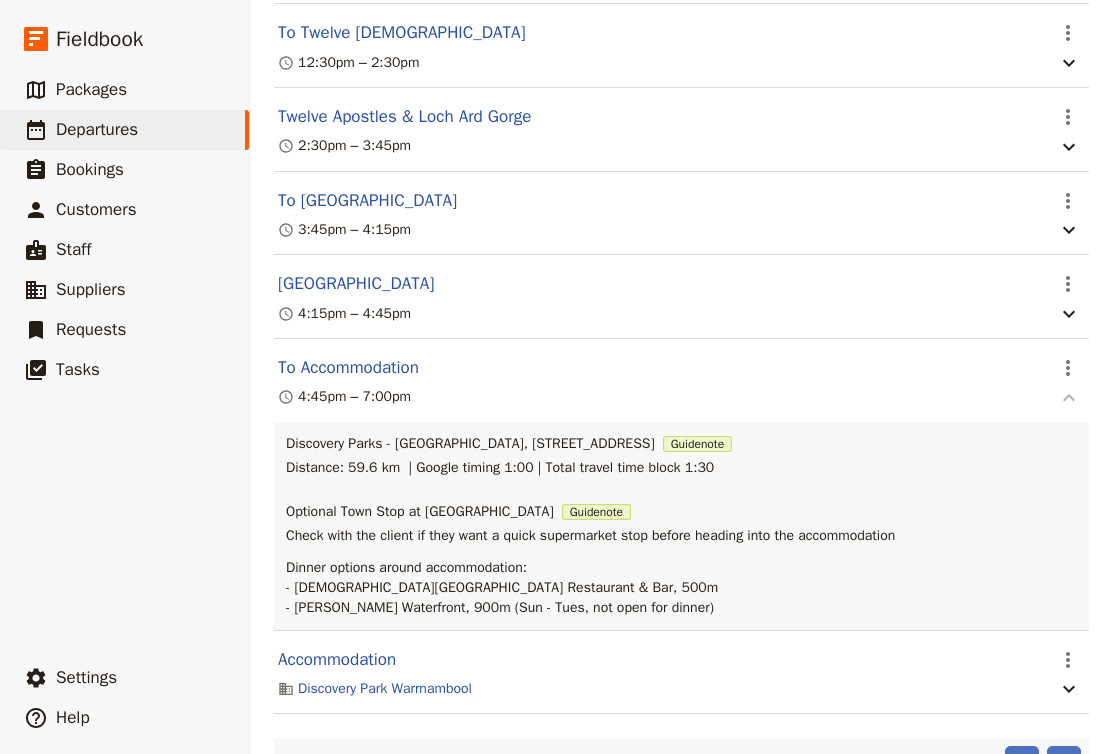 click 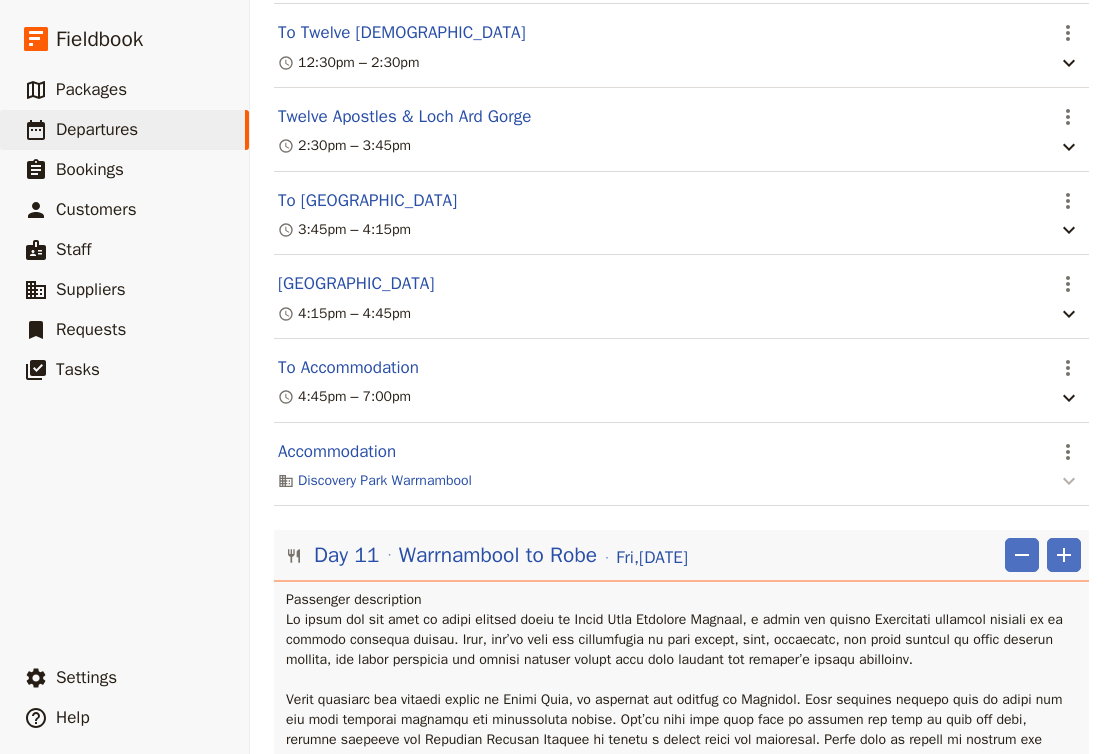 click 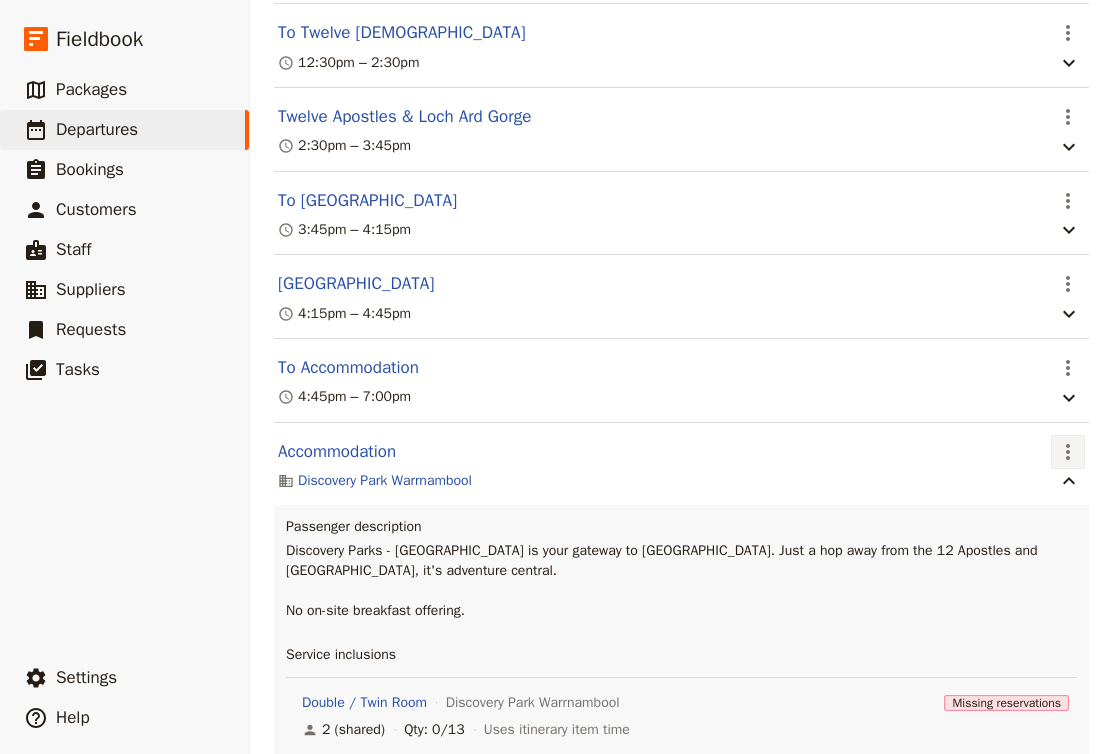 click 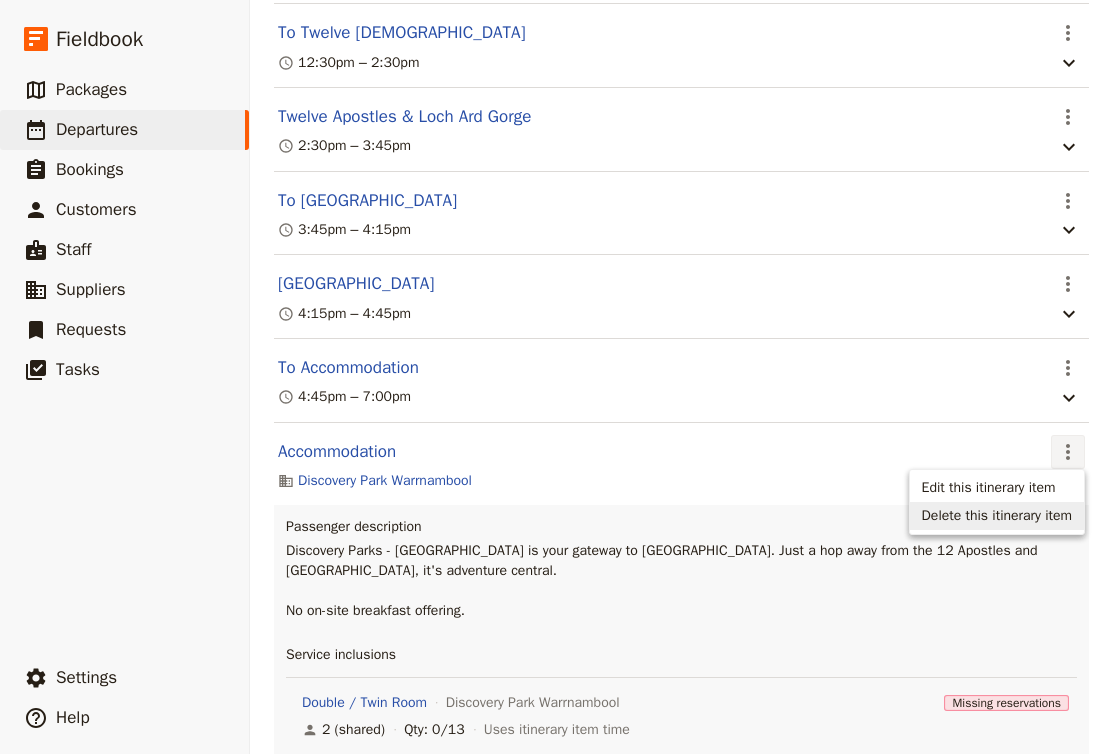 click on "Delete this itinerary item" at bounding box center (997, 516) 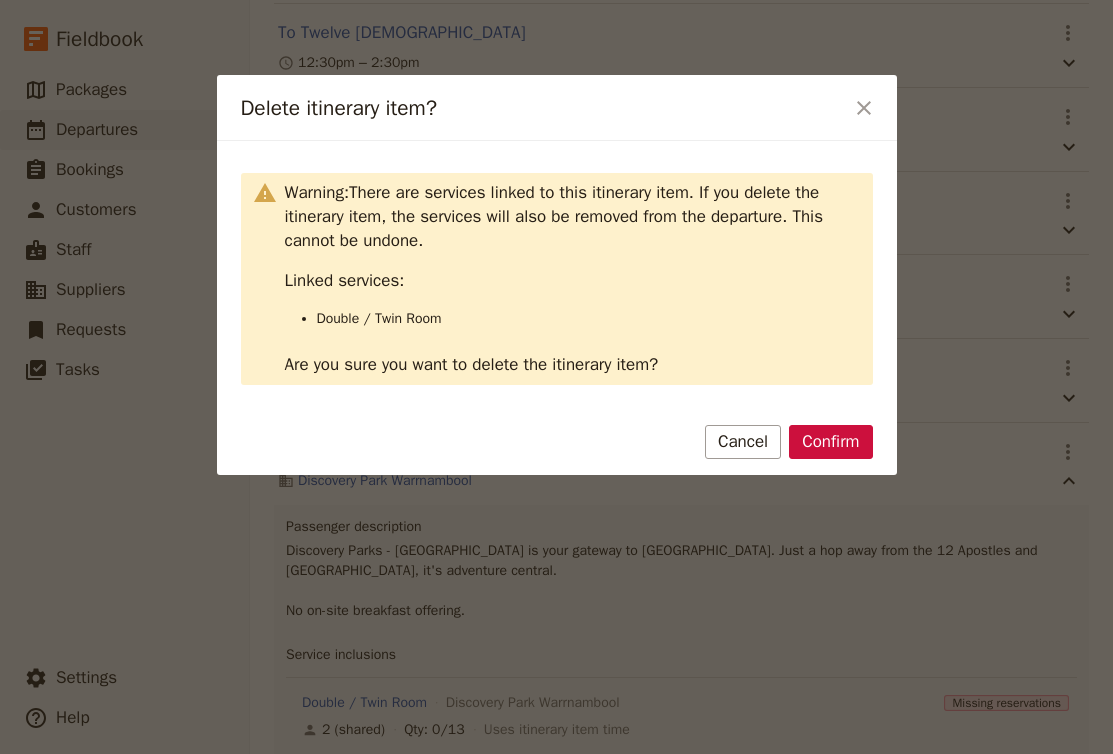 click at bounding box center [556, 377] 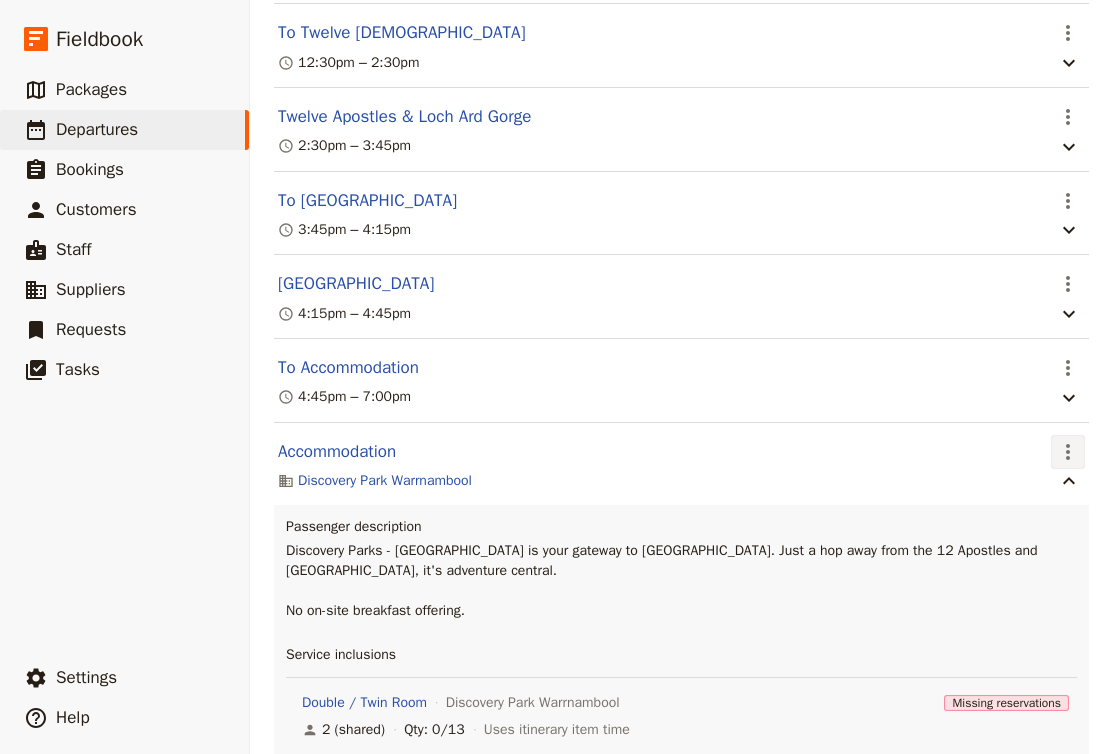 click 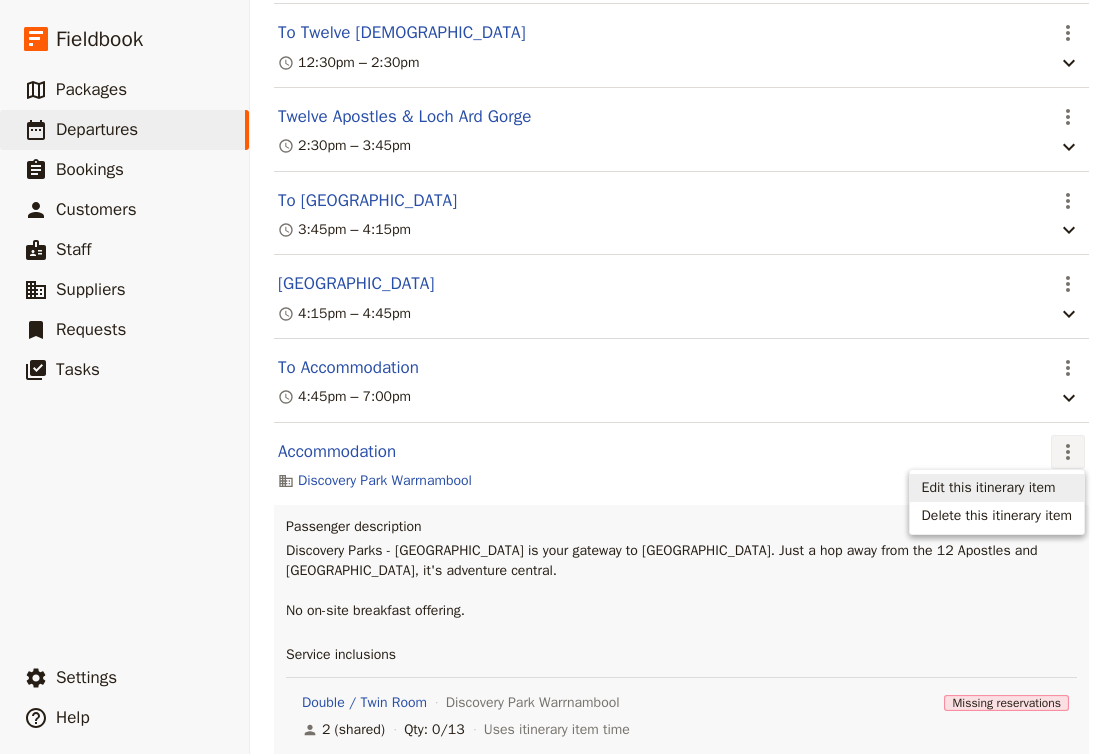click on "Edit this itinerary item" at bounding box center (989, 488) 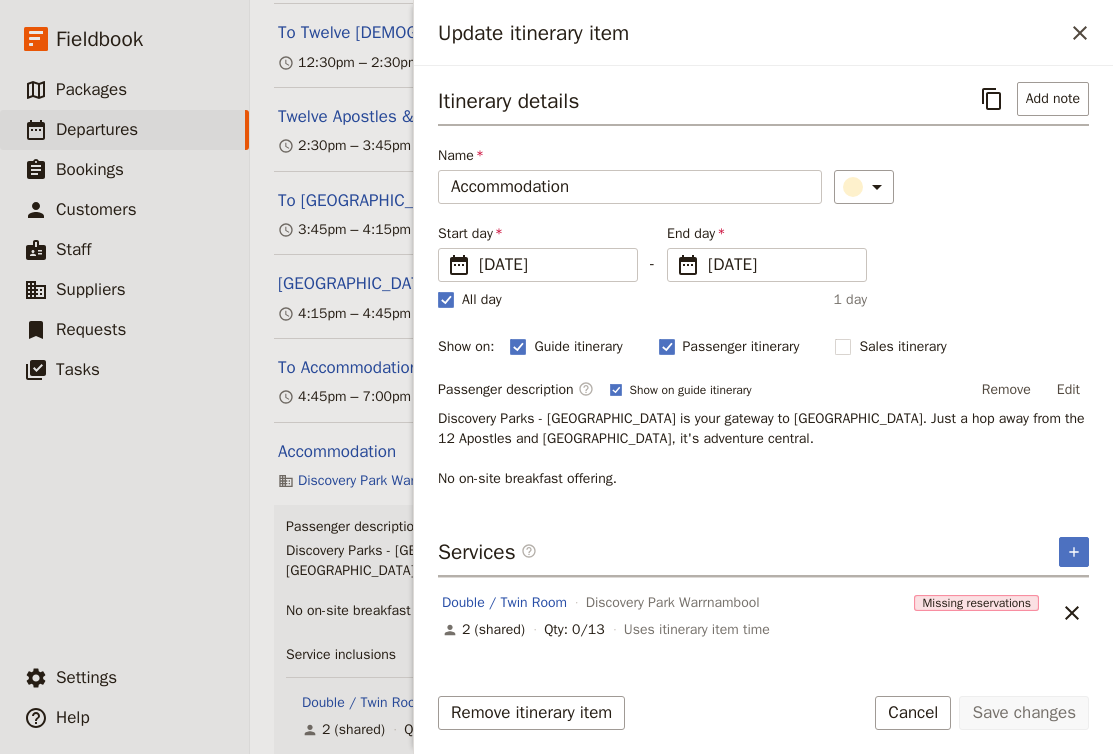 scroll, scrollTop: 0, scrollLeft: 0, axis: both 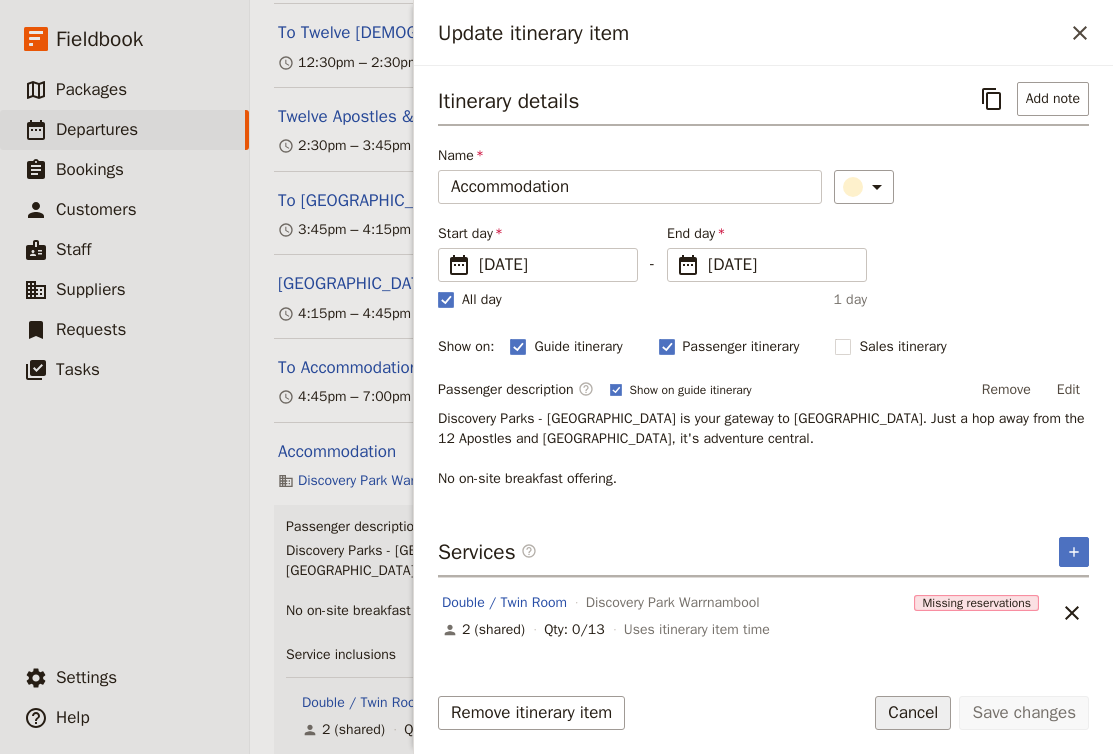 click on "Cancel" at bounding box center (913, 713) 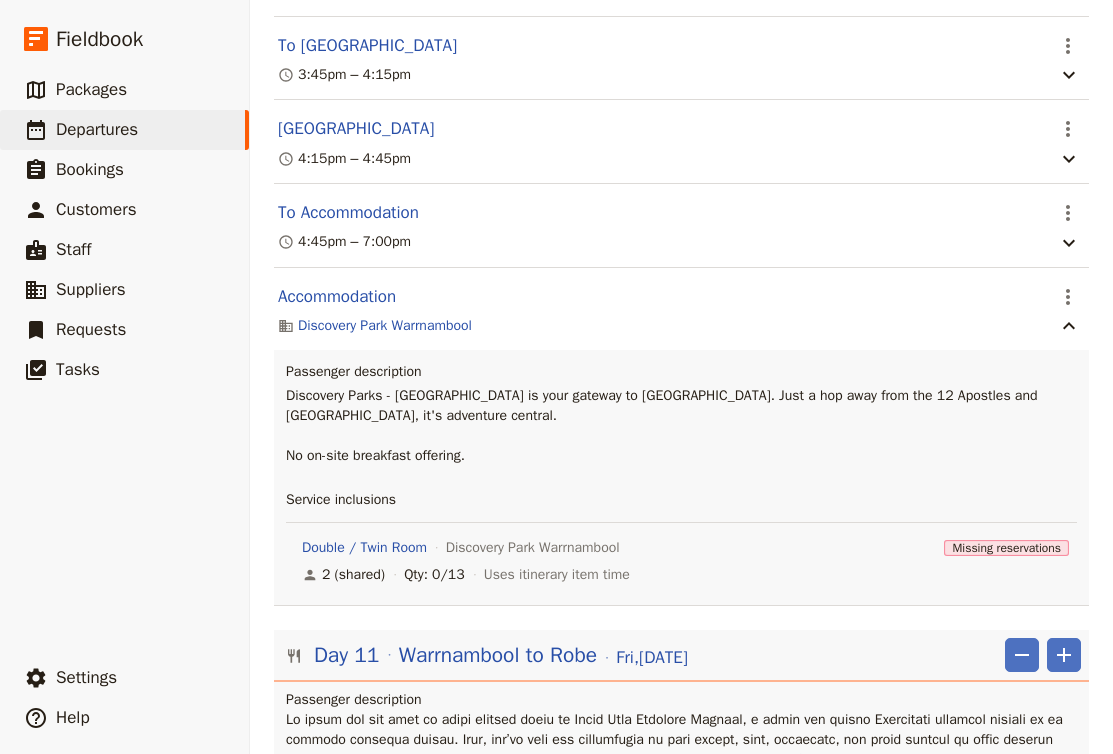 scroll, scrollTop: 11224, scrollLeft: 0, axis: vertical 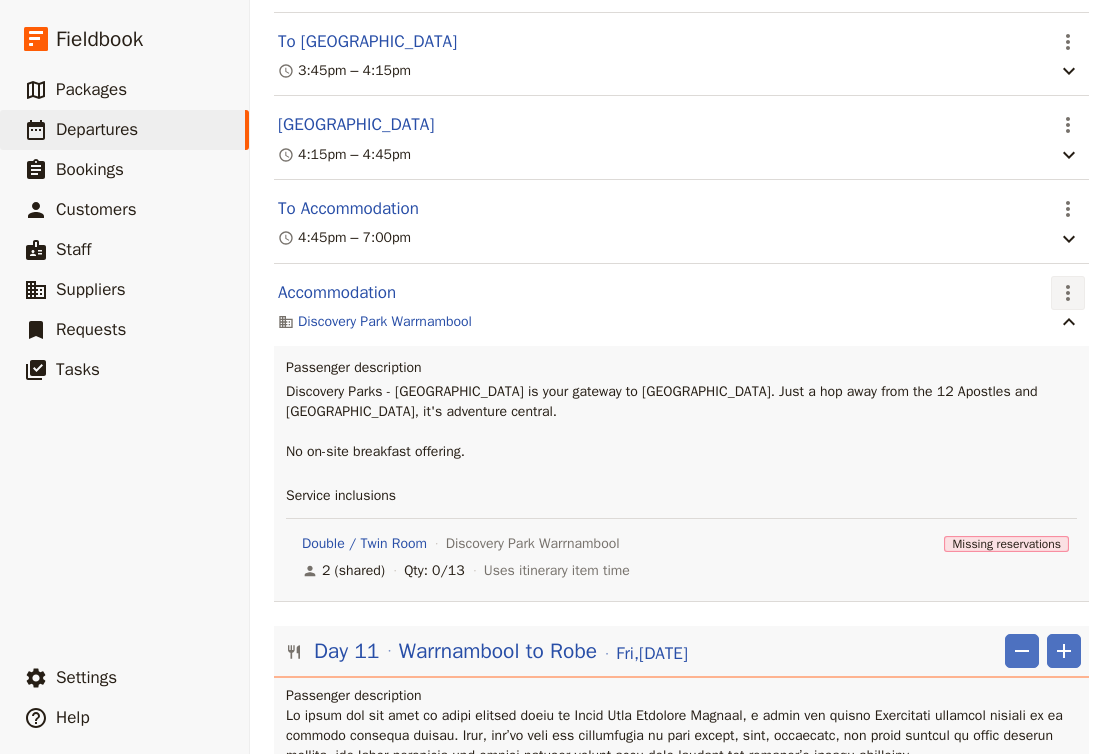 click 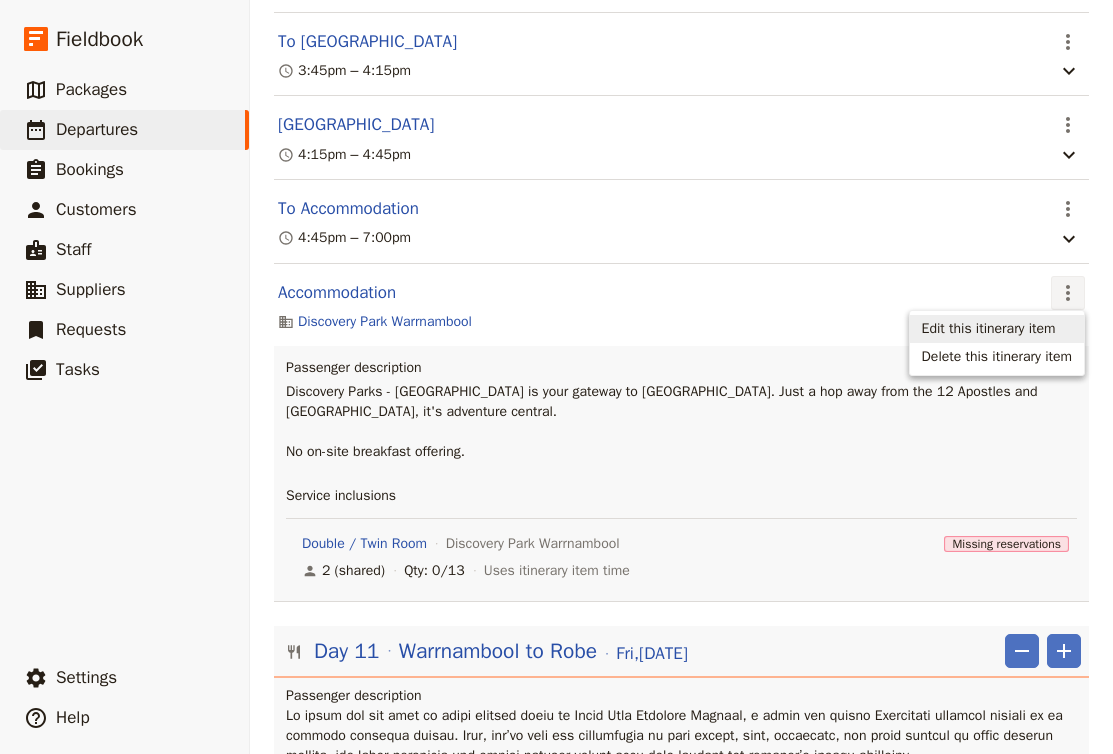 click on "Accommodation ​ Discovery Park Warrnambool Passenger description Discovery Parks - Warrnambool is your gateway to Great Ocean Road glory. Just a hop away from the 12 Apostles and Port Fairy, it's adventure central.
No on-site breakfast offering. Service inclusions Double / Twin Room  Discovery Park Warrnambool Missing reservations 2 (shared) Qty: 0/13 Uses itinerary item time" at bounding box center [681, 433] 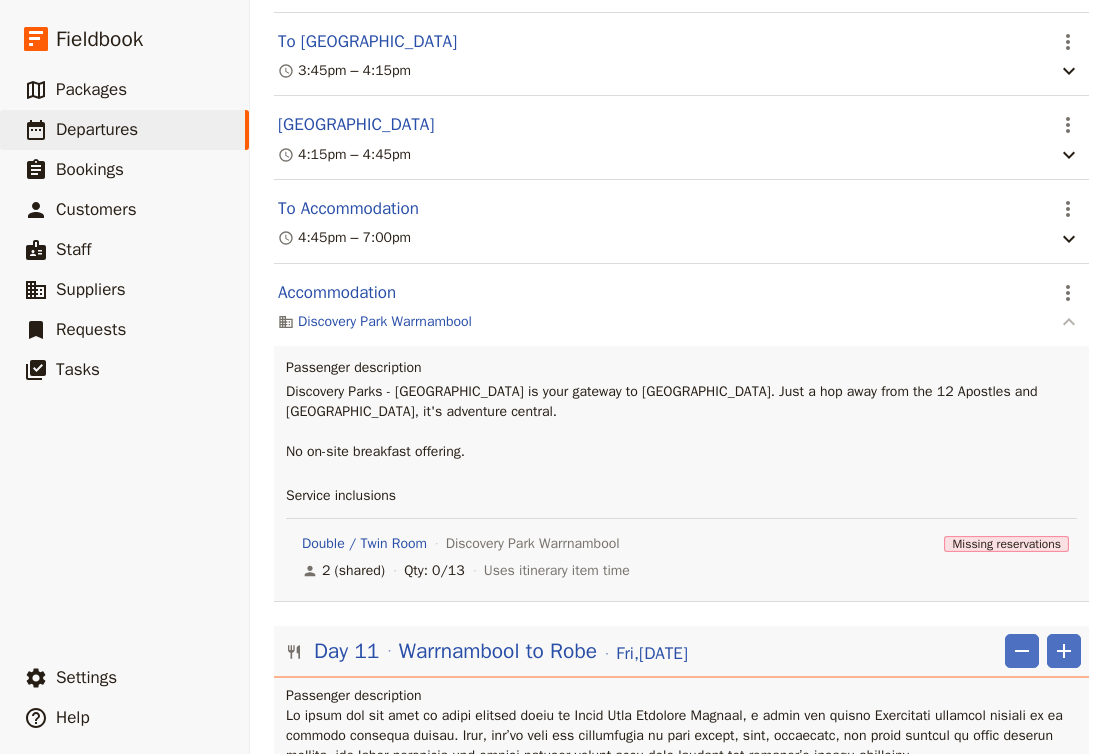 click 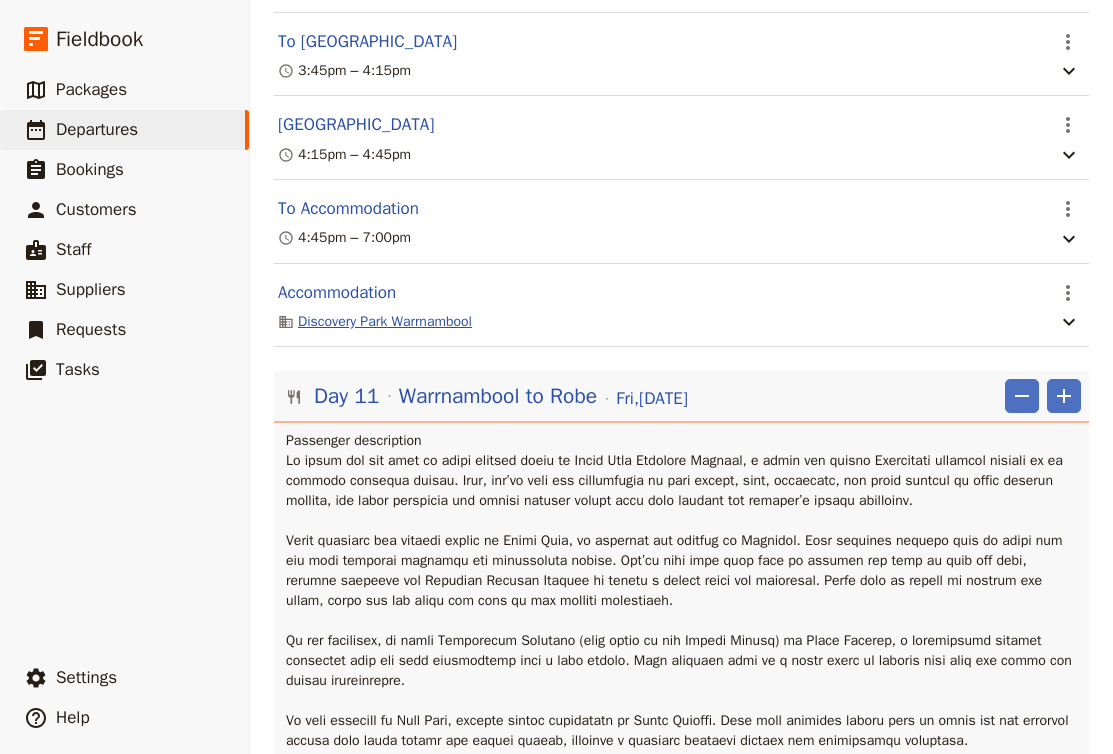 click on "Discovery Park Warrnambool" at bounding box center (385, 322) 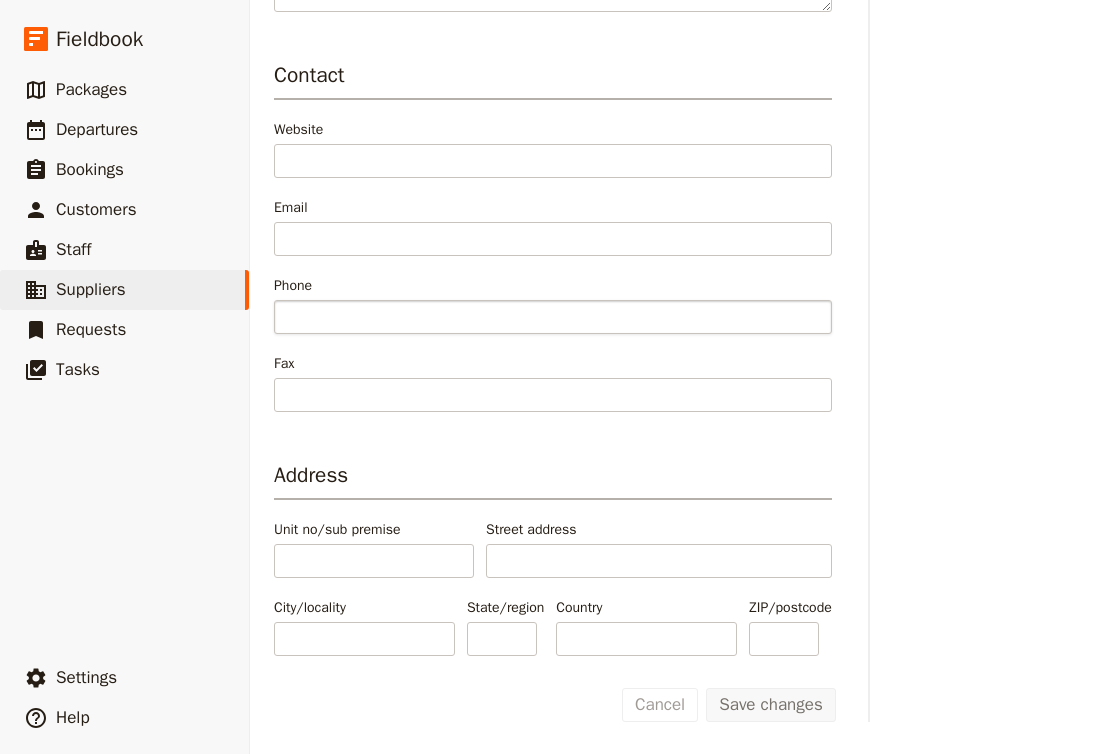 scroll, scrollTop: 502, scrollLeft: 0, axis: vertical 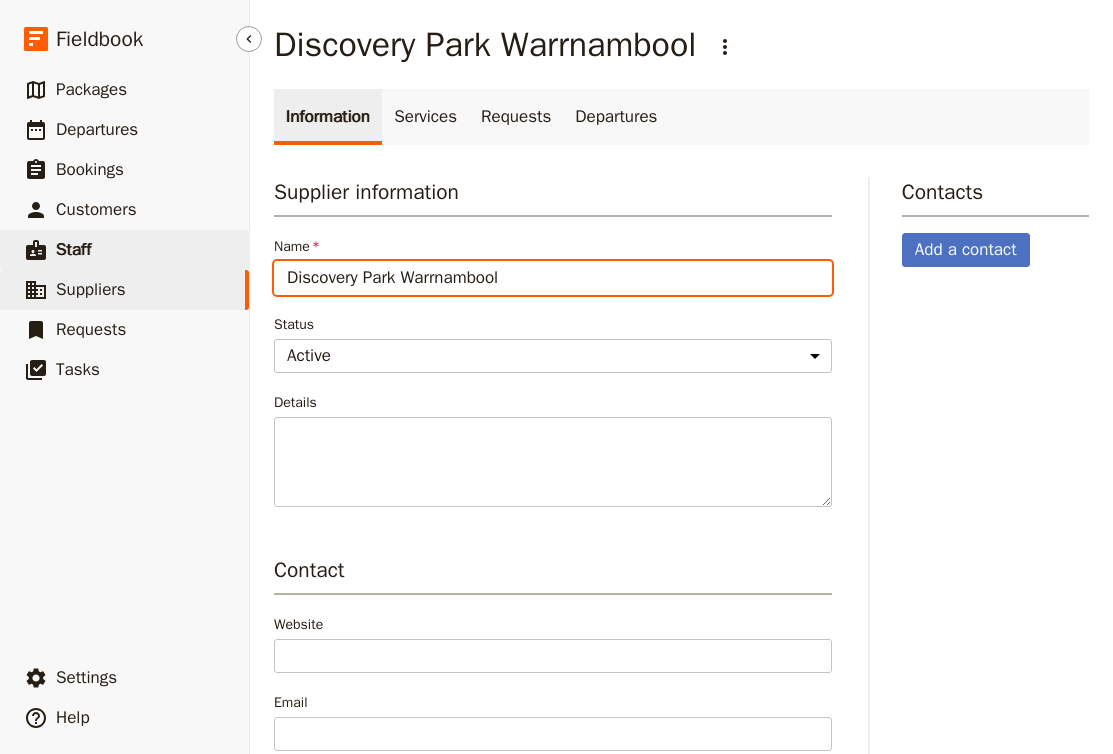 drag, startPoint x: 526, startPoint y: 267, endPoint x: 117, endPoint y: 258, distance: 409.099 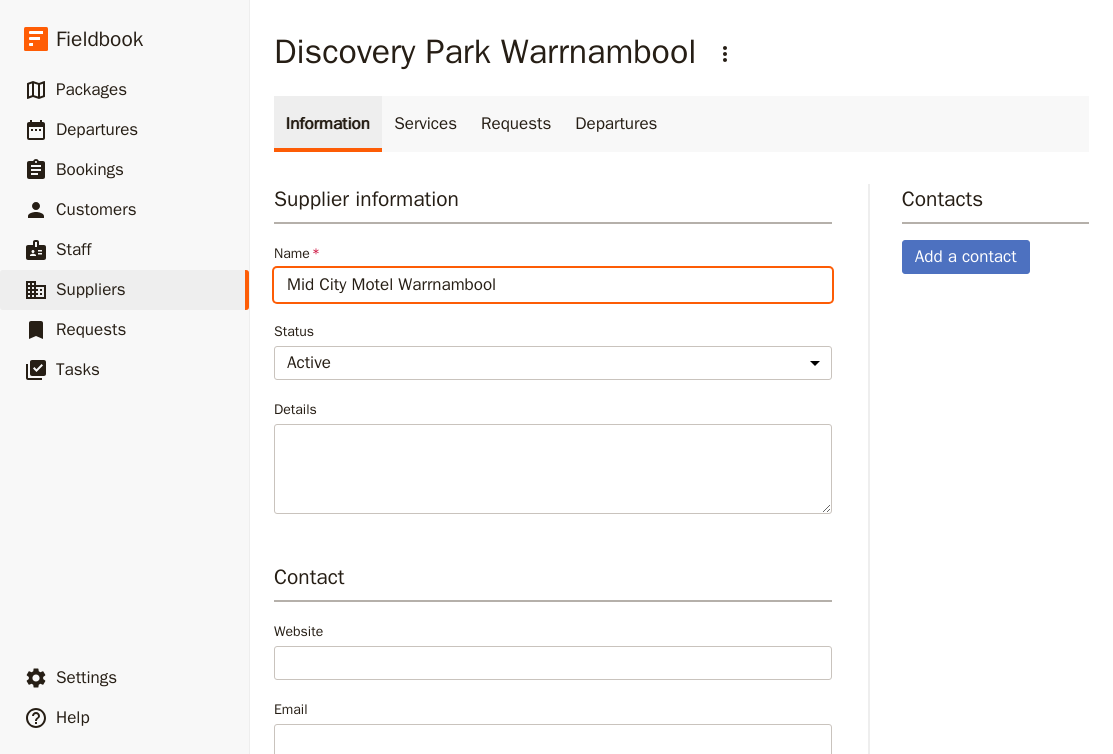 scroll, scrollTop: 0, scrollLeft: 0, axis: both 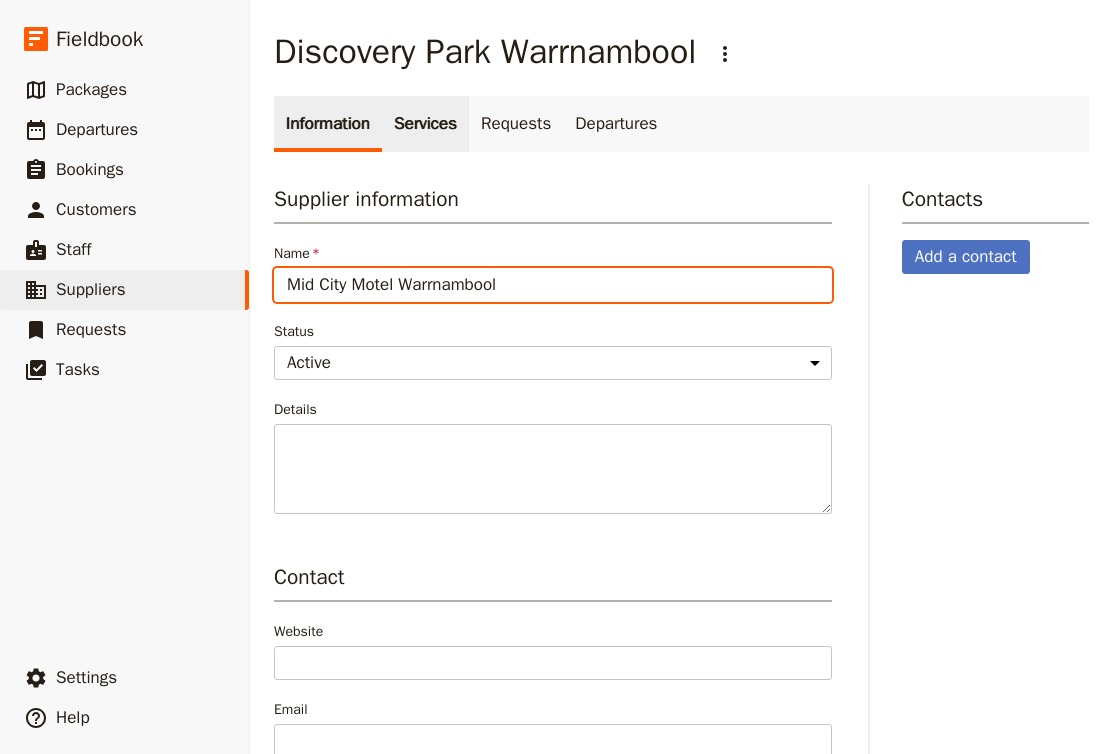 type on "Mid City Motel Warrnambool" 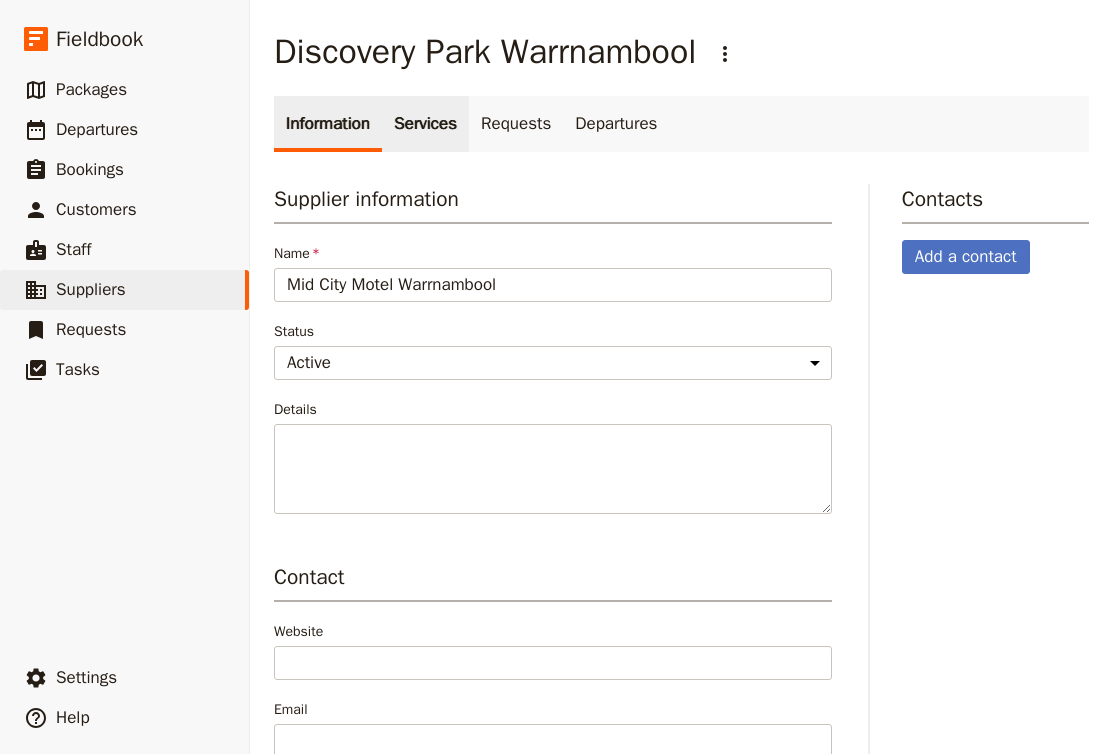 click on "Services" at bounding box center [425, 124] 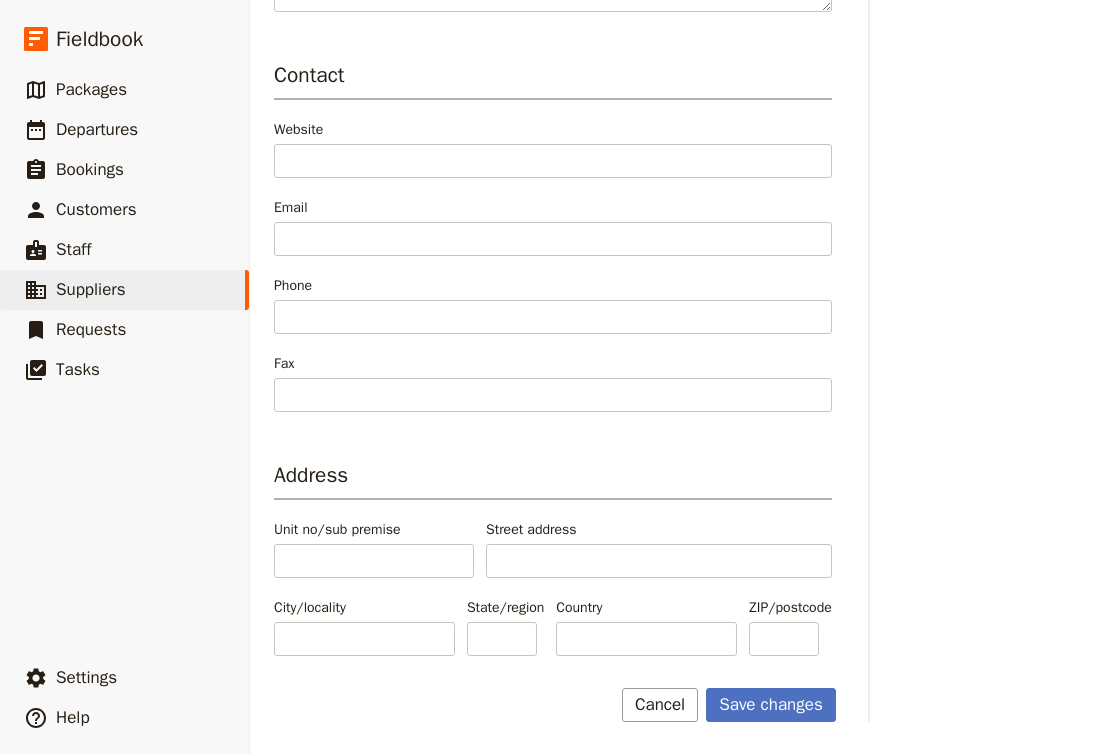 scroll, scrollTop: 502, scrollLeft: 0, axis: vertical 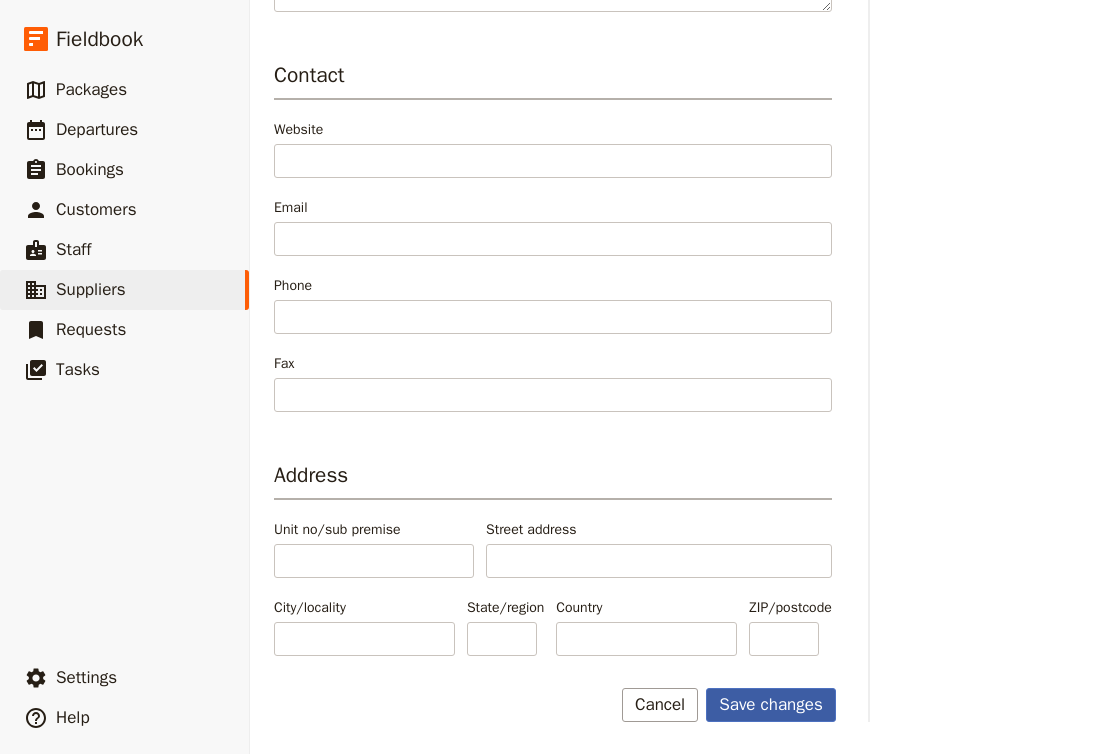 click on "Save changes" at bounding box center [771, 705] 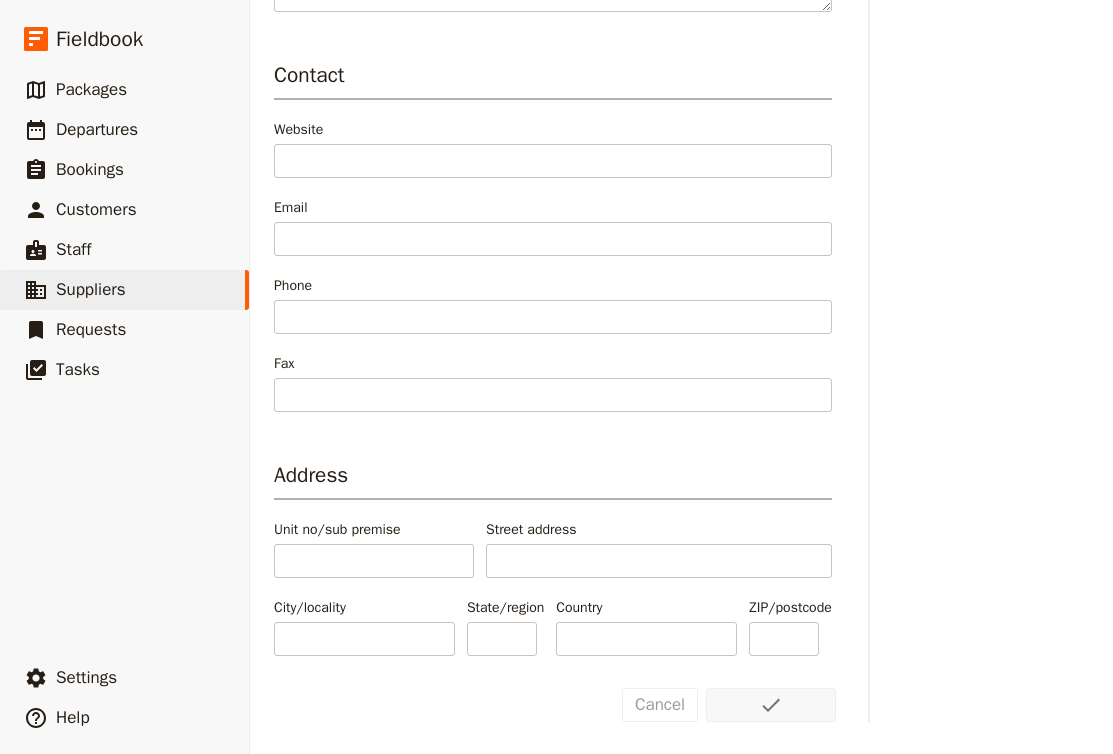 scroll, scrollTop: 0, scrollLeft: 0, axis: both 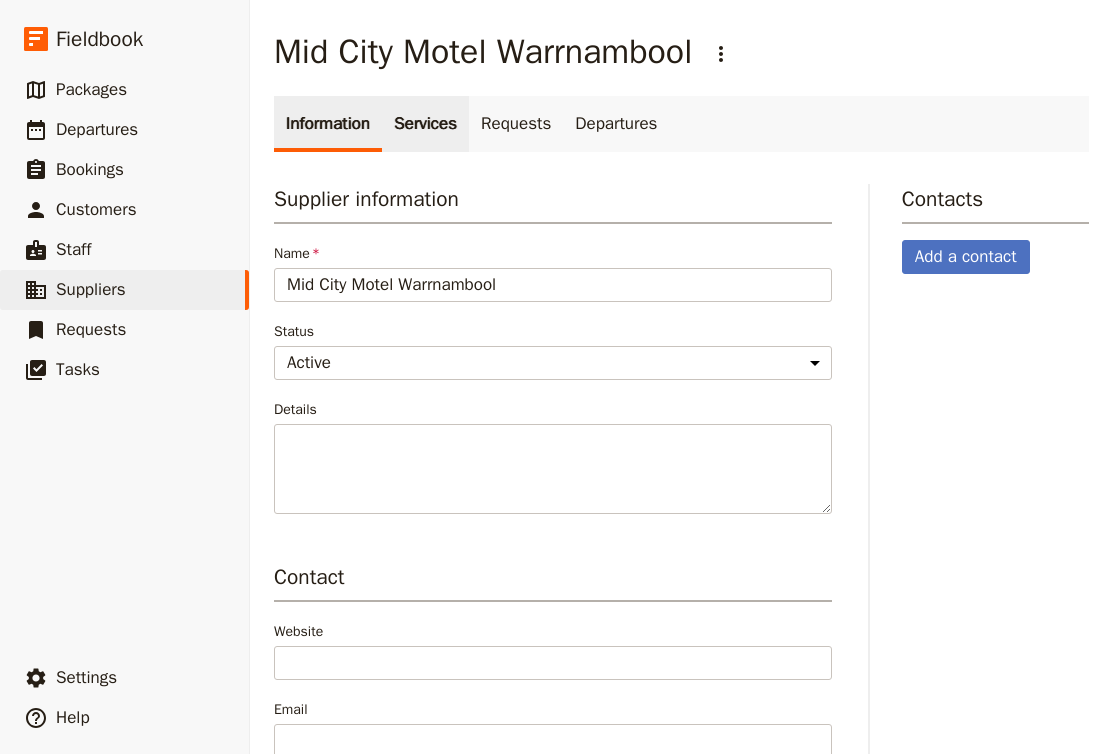 click on "Services" at bounding box center [425, 124] 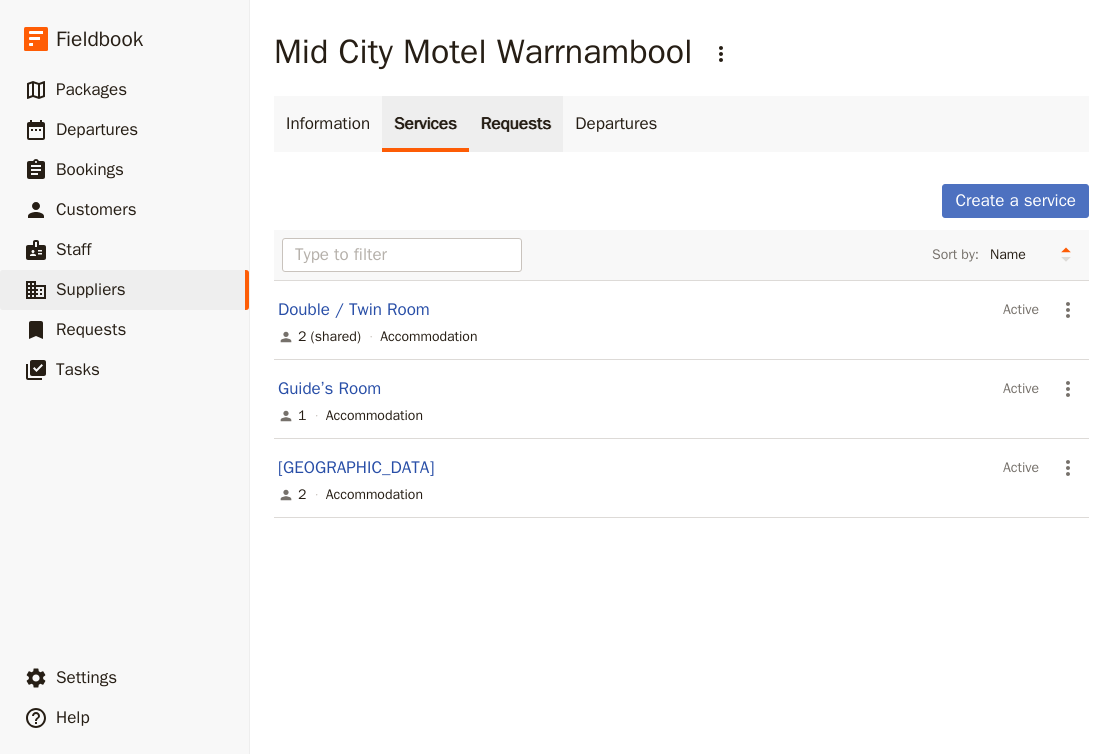 click on "Requests" at bounding box center (516, 124) 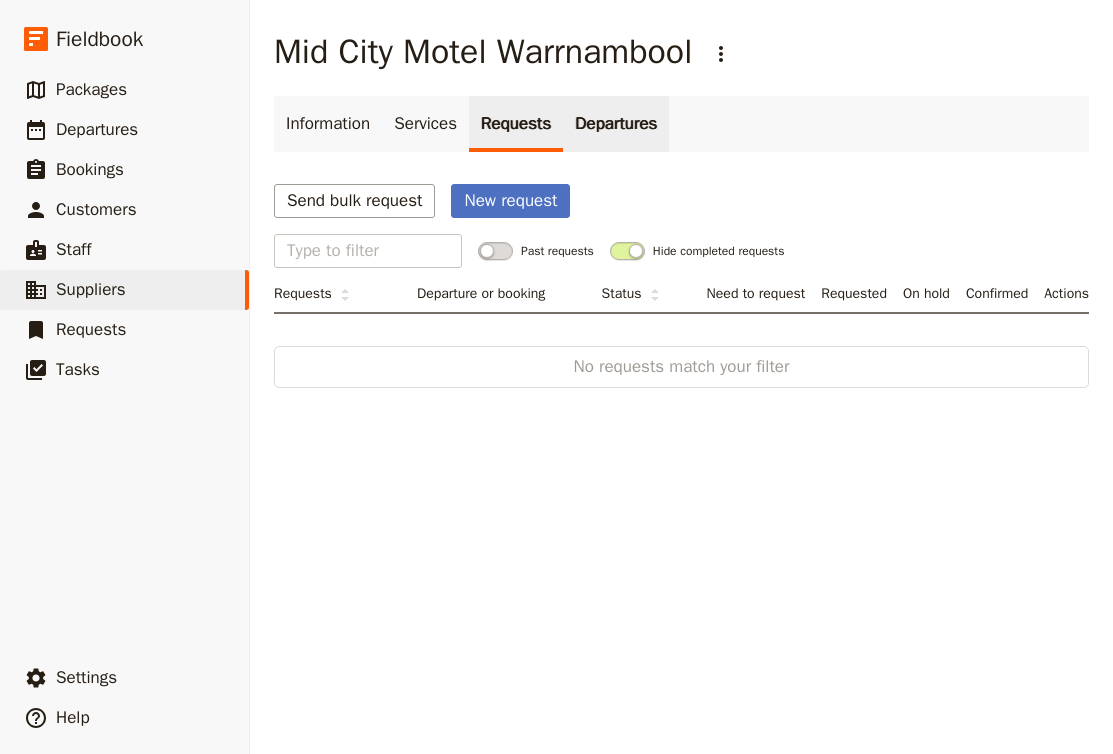 click on "Departures" at bounding box center (616, 124) 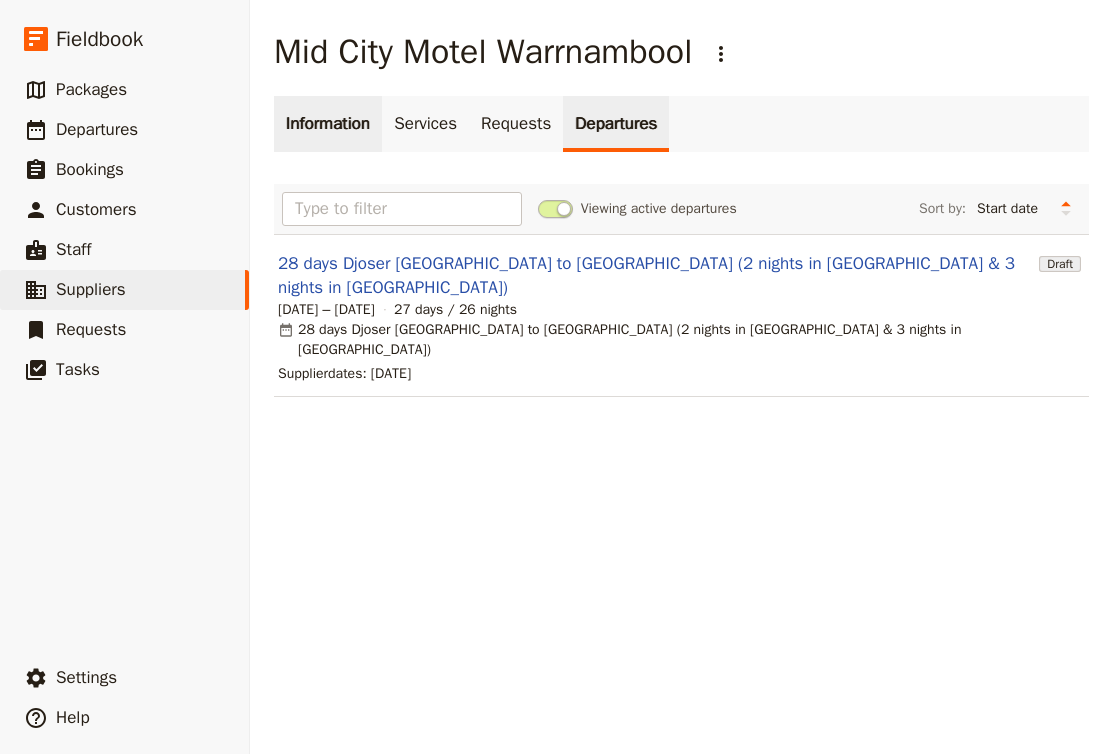 click on "Information" at bounding box center [328, 124] 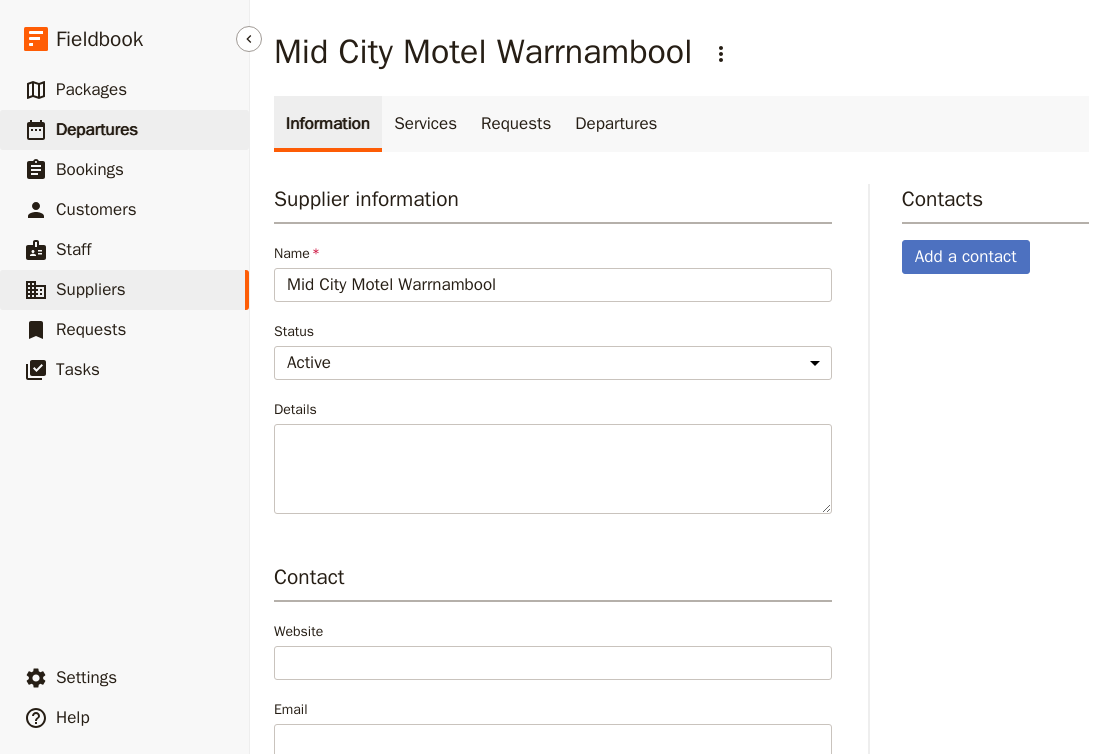 click on "​ Departures" at bounding box center (124, 130) 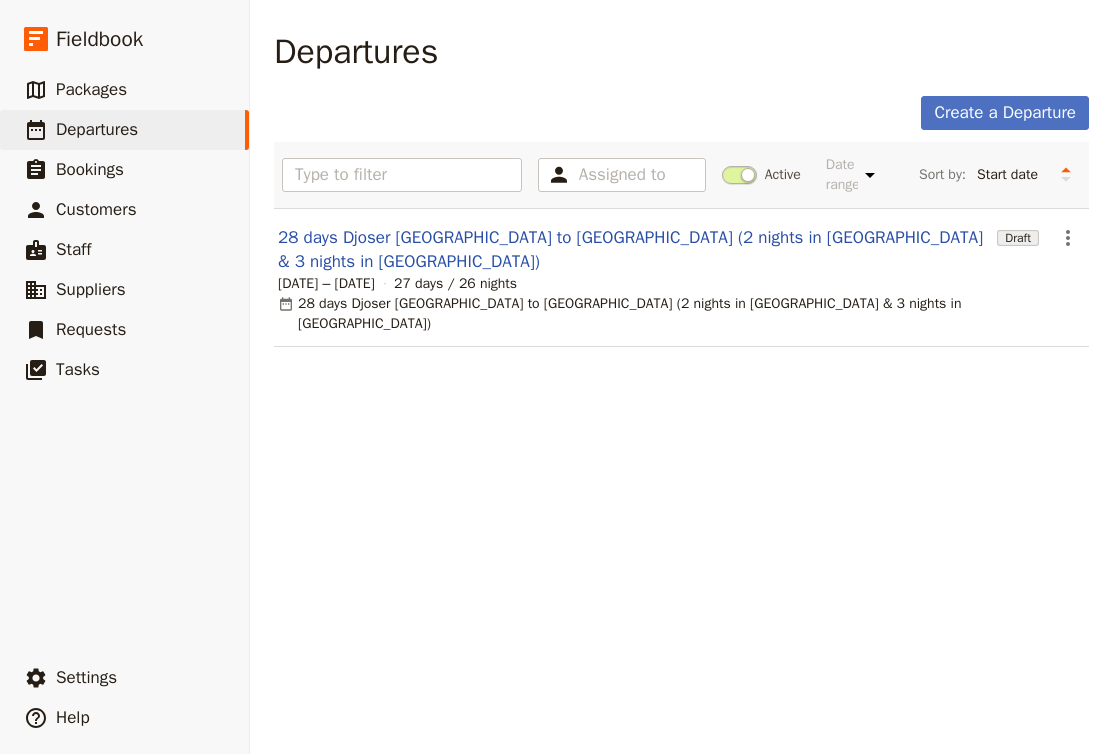 click on "28 days Djoser Sydney to Cairns (2 nights in Darwin & 3 nights in CRNS) Draft ​ 23 Sep – 19 Oct 2025 27 days   /   26 nights 28 days Djoser Sydney to Cairns (2 nights in Darwin & 3 nights in CRNS)" at bounding box center [681, 277] 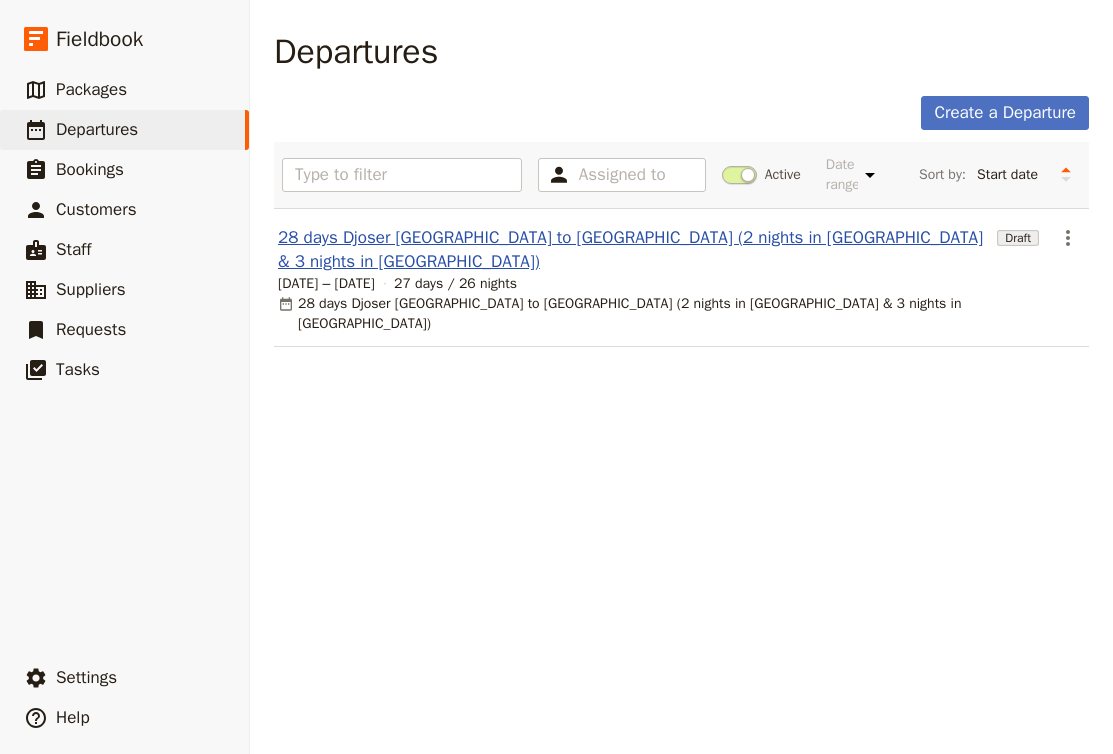 click on "28 days Djoser [GEOGRAPHIC_DATA] to [GEOGRAPHIC_DATA] (2 nights in [GEOGRAPHIC_DATA] & 3 nights in [GEOGRAPHIC_DATA])" at bounding box center (633, 250) 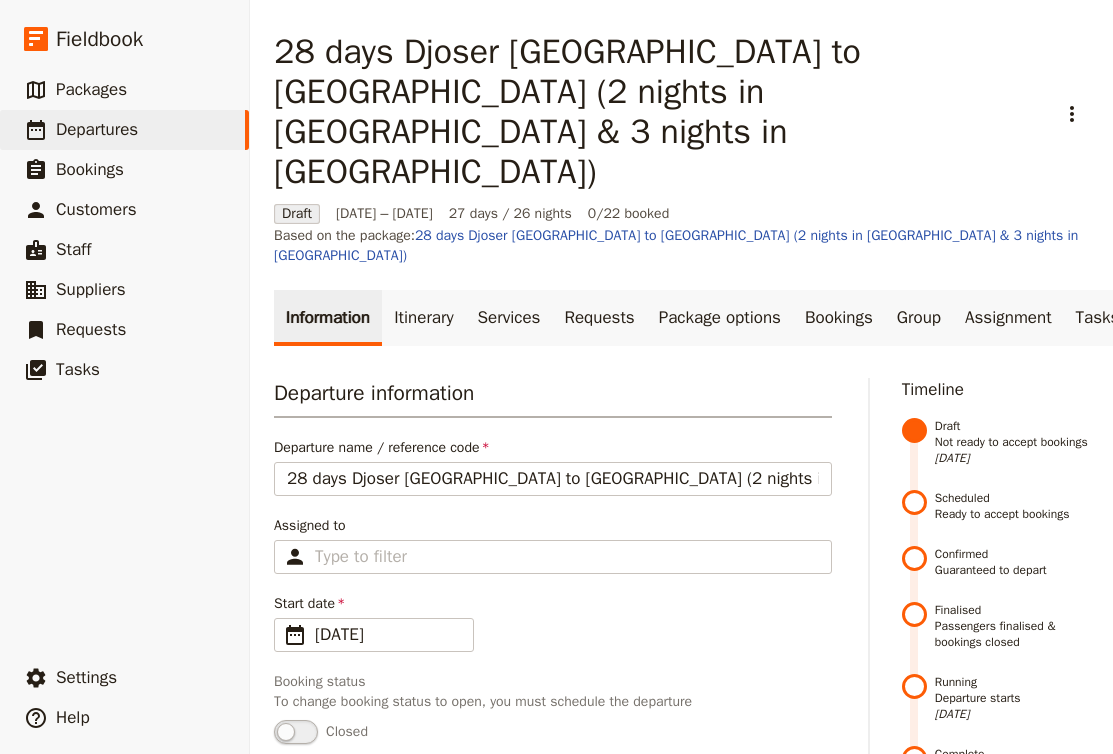 scroll, scrollTop: 48, scrollLeft: 0, axis: vertical 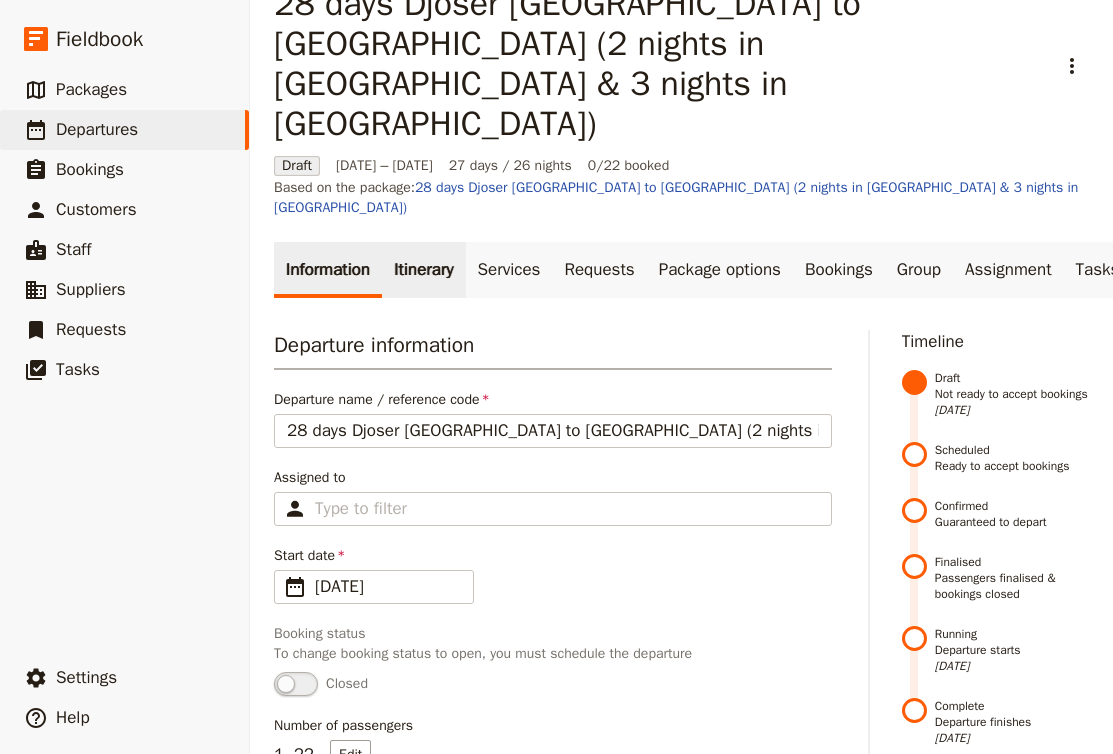 click on "Itinerary" at bounding box center [423, 270] 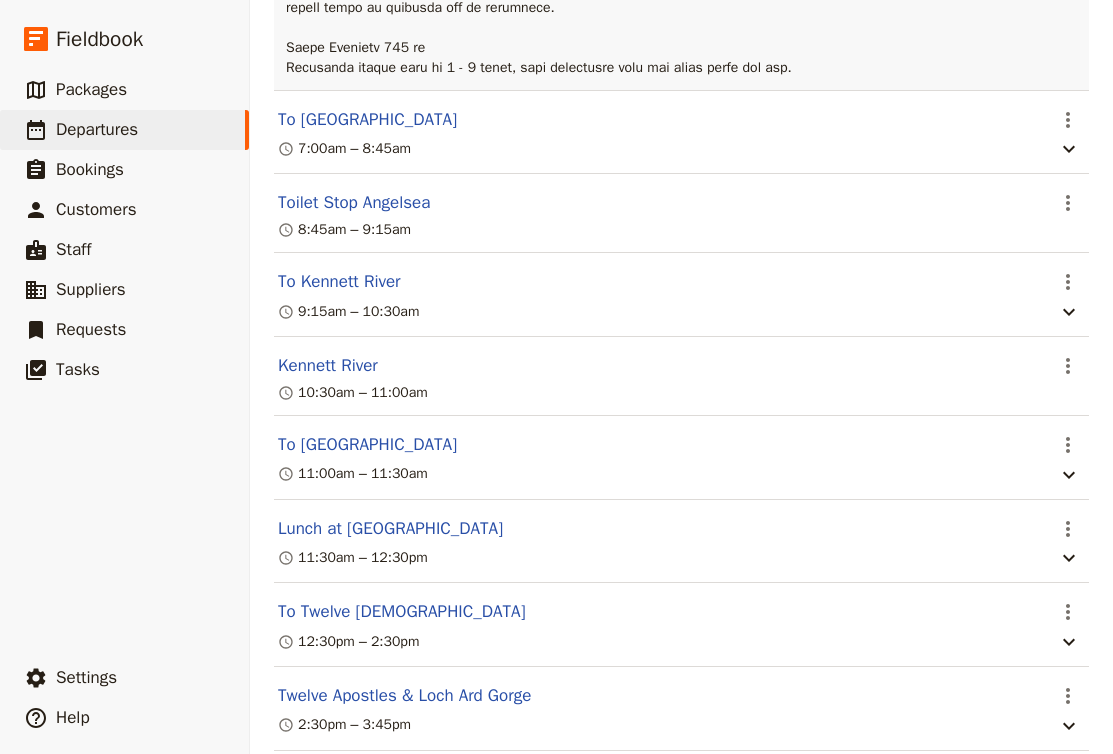 scroll, scrollTop: 11246, scrollLeft: 0, axis: vertical 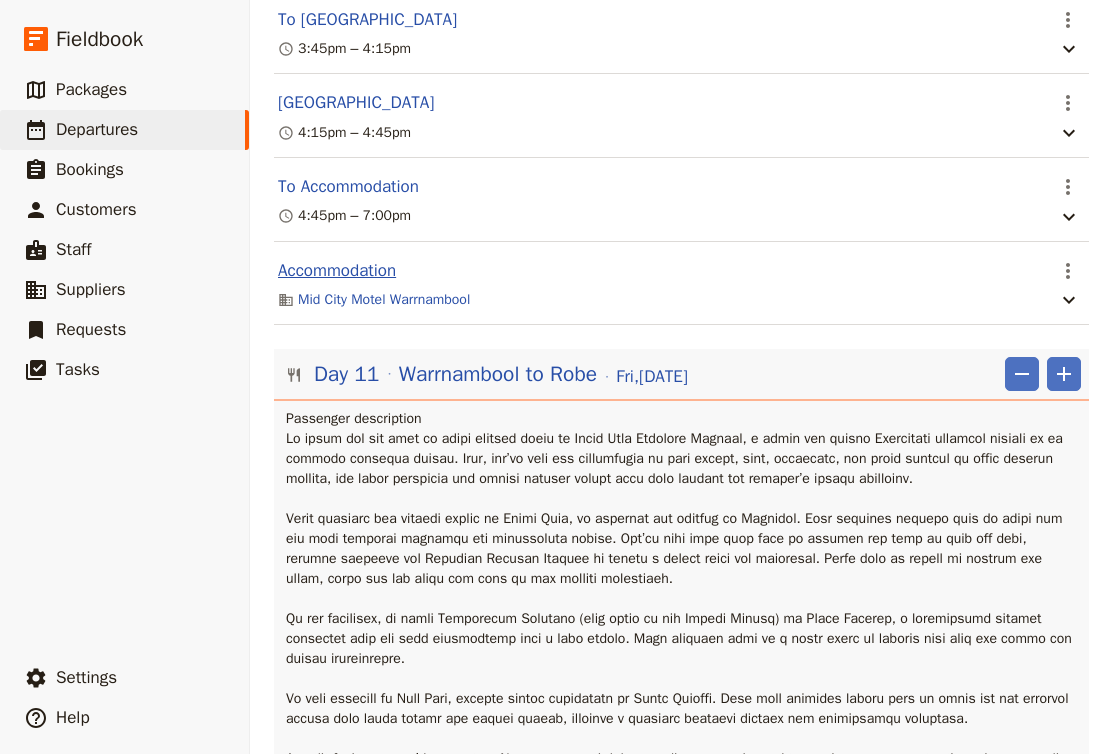 click on "Accommodation" at bounding box center [337, 271] 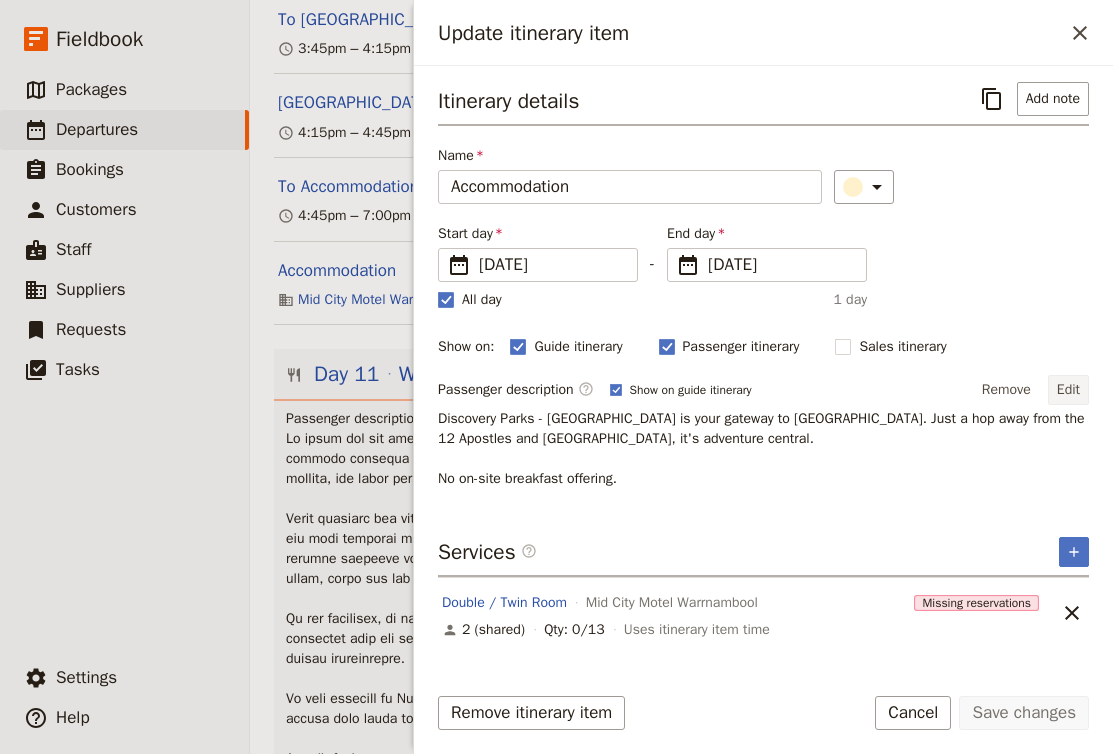 click on "Edit" at bounding box center (1068, 390) 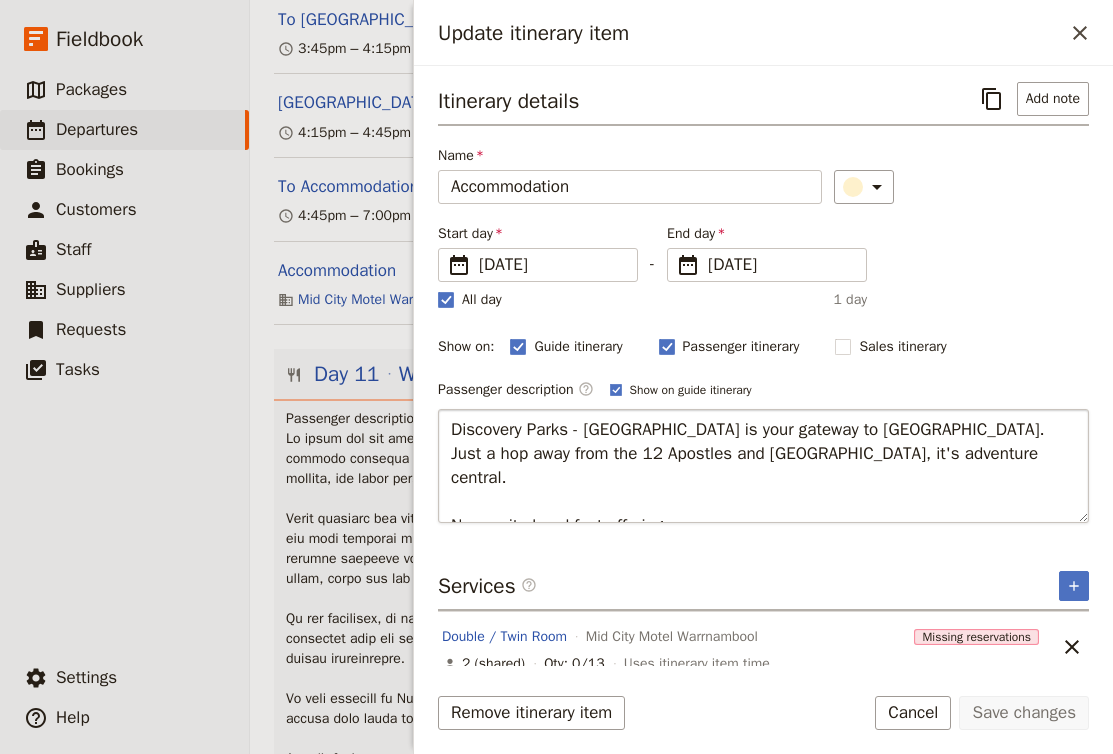 click on "Discovery Parks - Warrnambool is your gateway to Great Ocean Road glory. Just a hop away from the 12 Apostles and Port Fairy, it's adventure central.
No on-site breakfast offering." at bounding box center (763, 466) 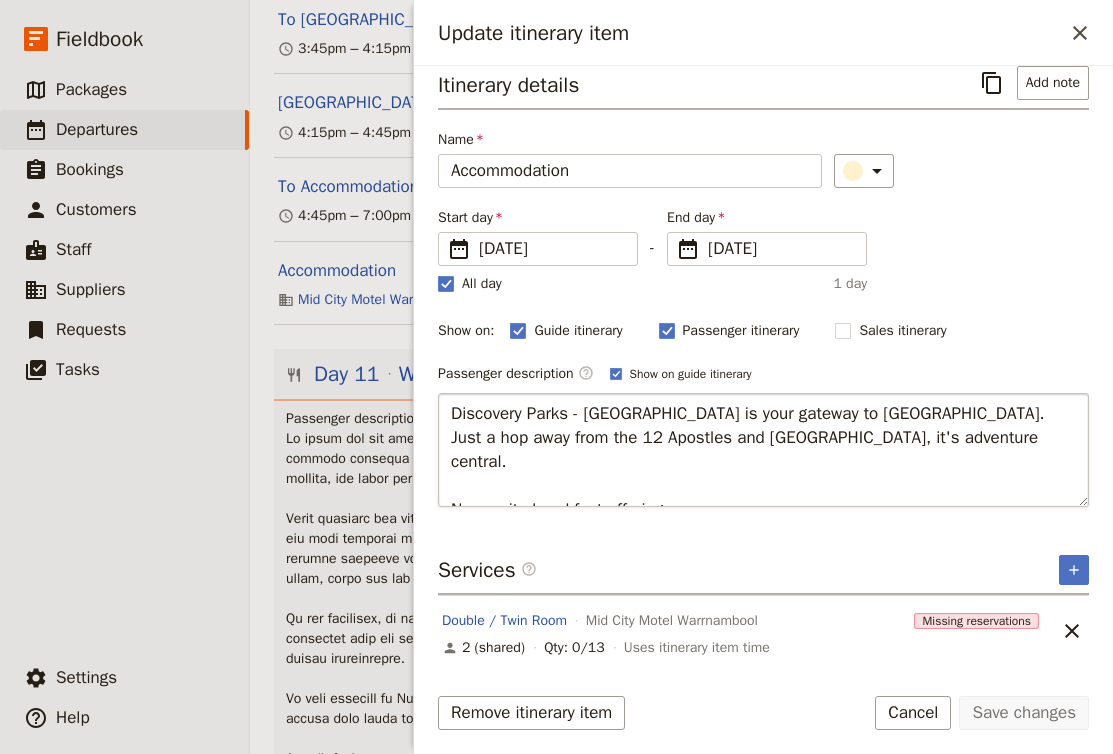 scroll, scrollTop: 15, scrollLeft: 0, axis: vertical 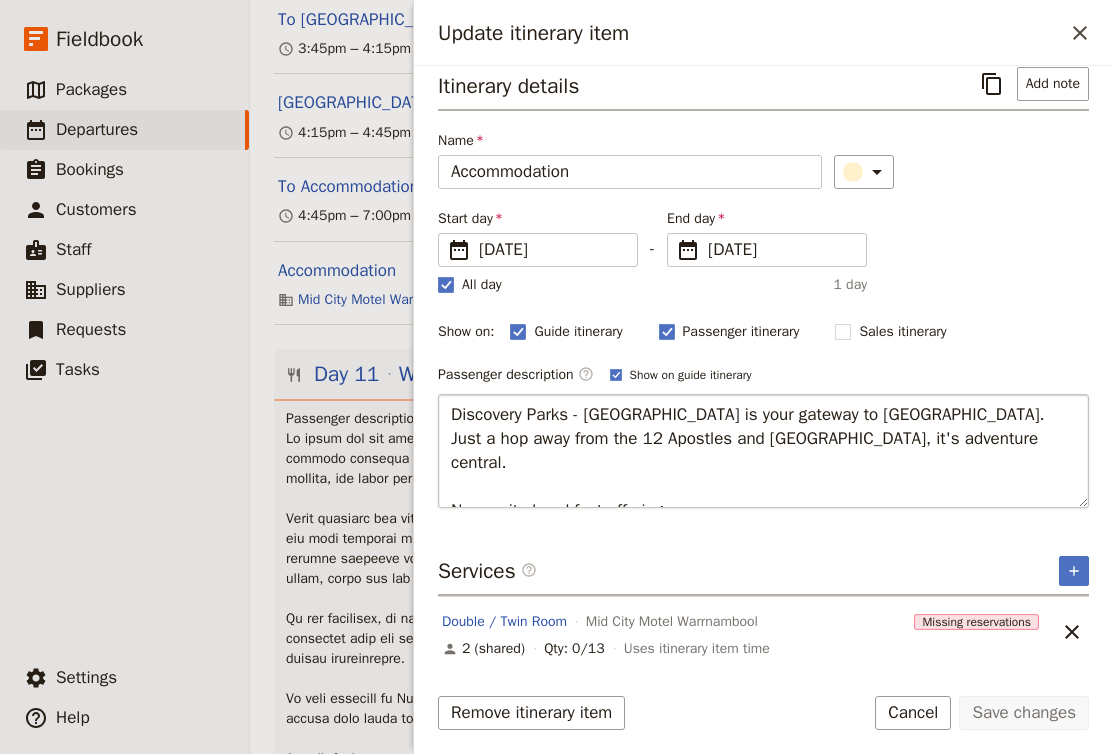 click on "Discovery Parks - Warrnambool is your gateway to Great Ocean Road glory. Just a hop away from the 12 Apostles and Port Fairy, it's adventure central.
No on-site breakfast offering." at bounding box center [763, 451] 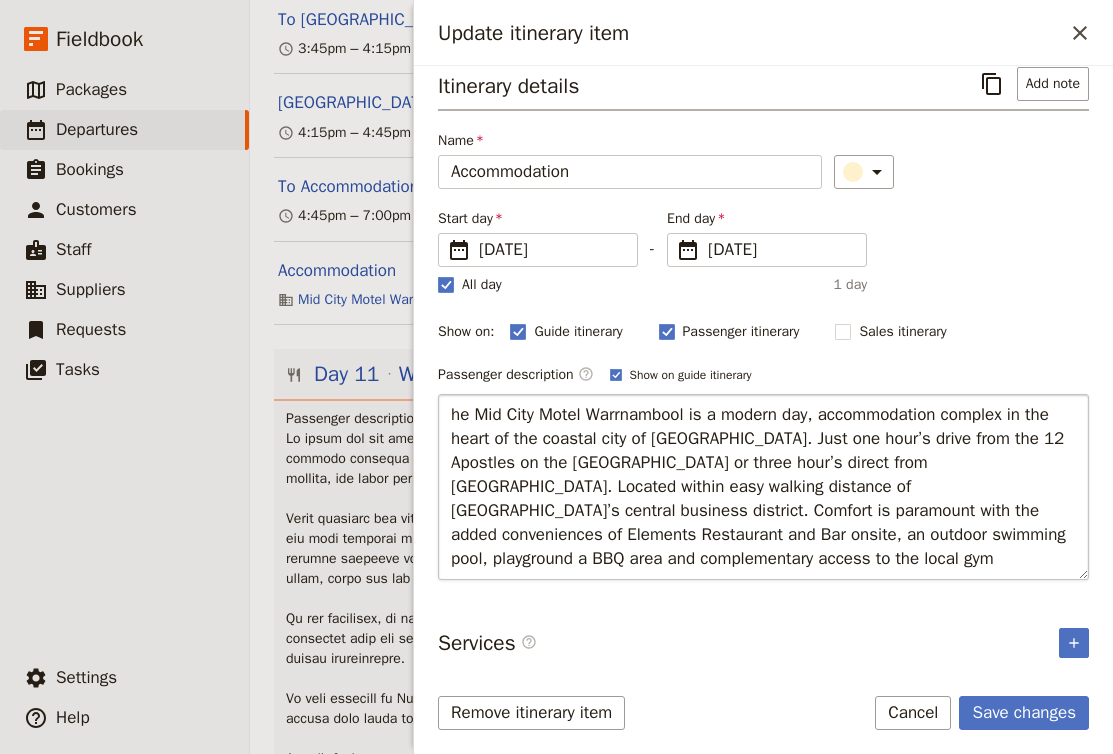 click on "he Mid City Motel Warrnambool is a modern day, accommodation complex in the heart of the coastal city of Warrnambool. Just one hour’s drive from the 12 Apostles on the Great Ocean Road or three hour’s direct from Melbourne. Located within easy walking distance of Warrnambool’s central business district. Comfort is paramount with the added conveniences of Elements Restaurant and Bar onsite, an outdoor swimming pool, playground a BBQ area and complementary access to the local gym" at bounding box center (763, 487) 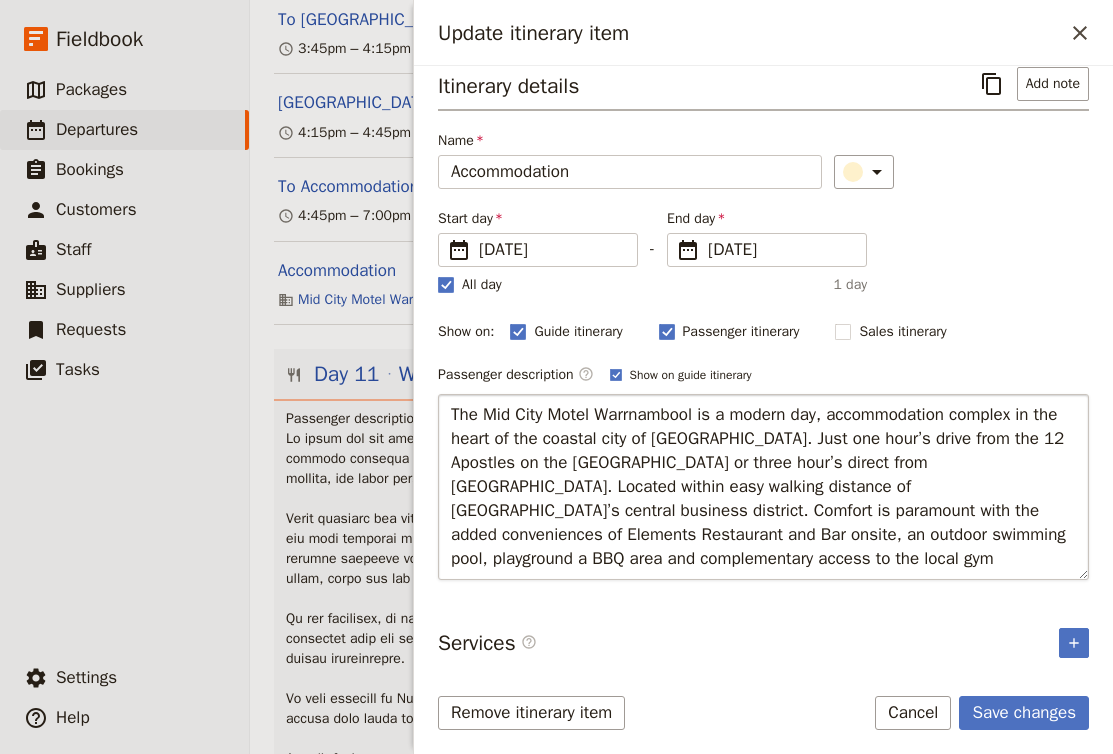click on "The Mid City Motel Warrnambool is a modern day, accommodation complex in the heart of the coastal city of Warrnambool. Just one hour’s drive from the 12 Apostles on the Great Ocean Road or three hour’s direct from Melbourne. Located within easy walking distance of Warrnambool’s central business district. Comfort is paramount with the added conveniences of Elements Restaurant and Bar onsite, an outdoor swimming pool, playground a BBQ area and complementary access to the local gym" at bounding box center [763, 487] 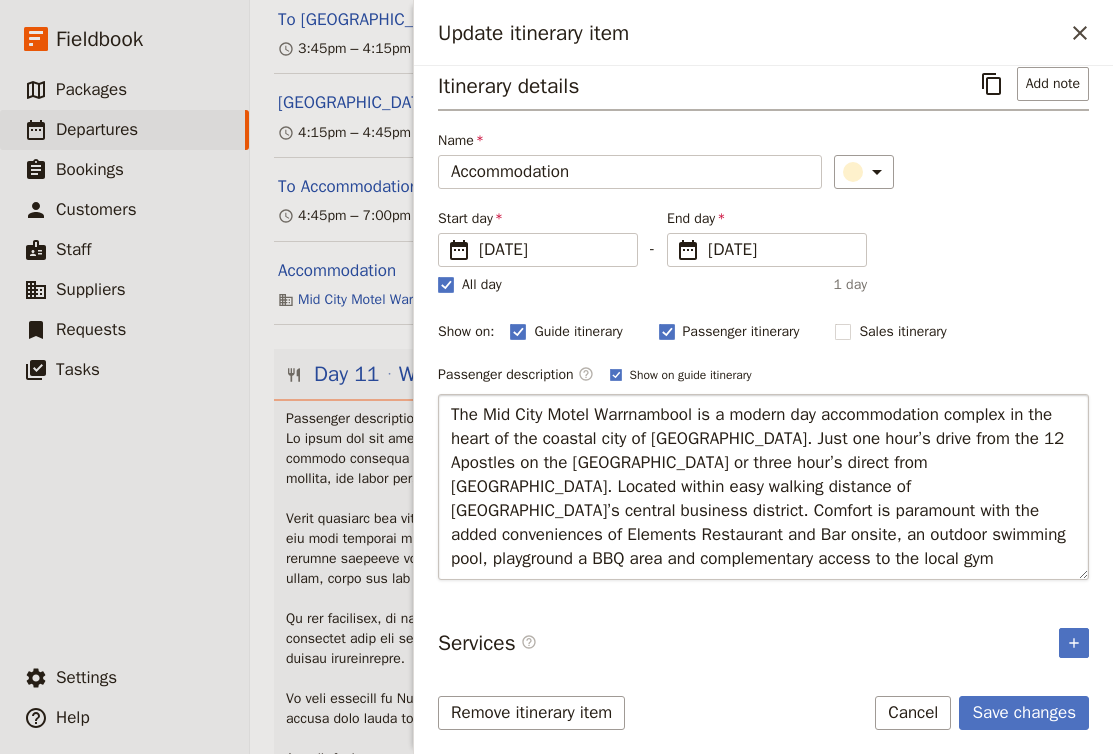 drag, startPoint x: 802, startPoint y: 428, endPoint x: 786, endPoint y: 395, distance: 36.67424 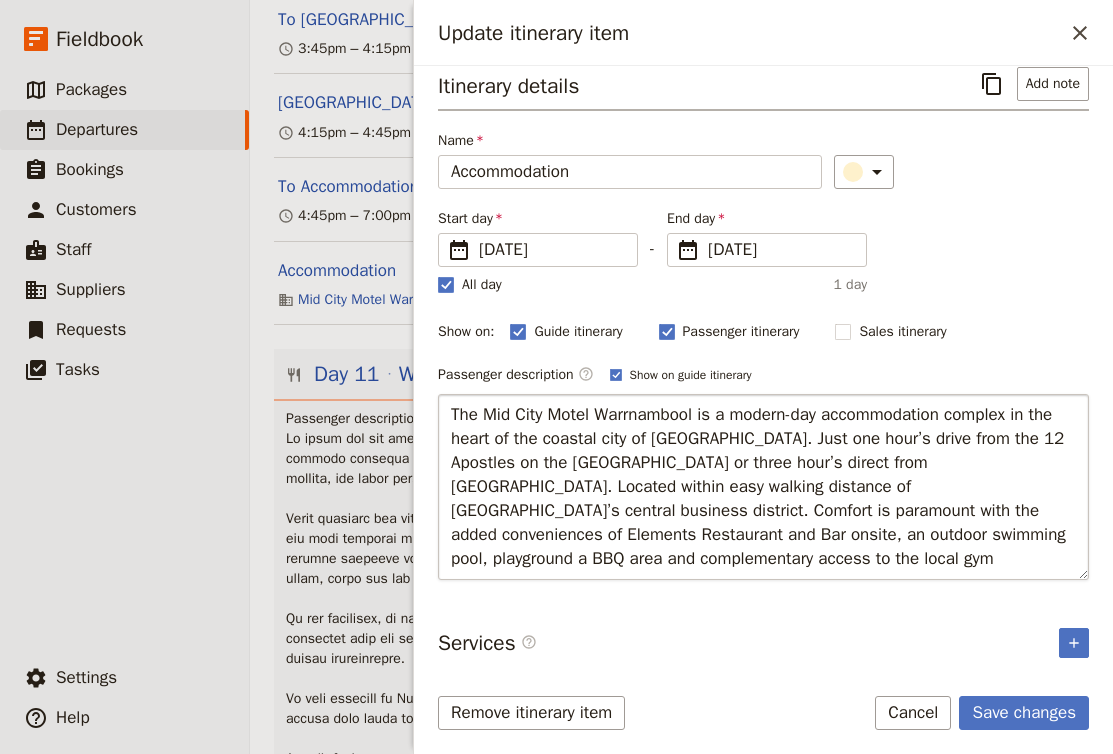 click on "The Mid City Motel Warrnambool is a modern day accommodation complex in the heart of the coastal city of Warrnambool. Just one hour’s drive from the 12 Apostles on the Great Ocean Road or three hour’s direct from Melbourne. Located within easy walking distance of Warrnambool’s central business district. Comfort is paramount with the added conveniences of Elements Restaurant and Bar onsite, an outdoor swimming pool, playground a BBQ area and complementary access to the local gym" at bounding box center [763, 487] 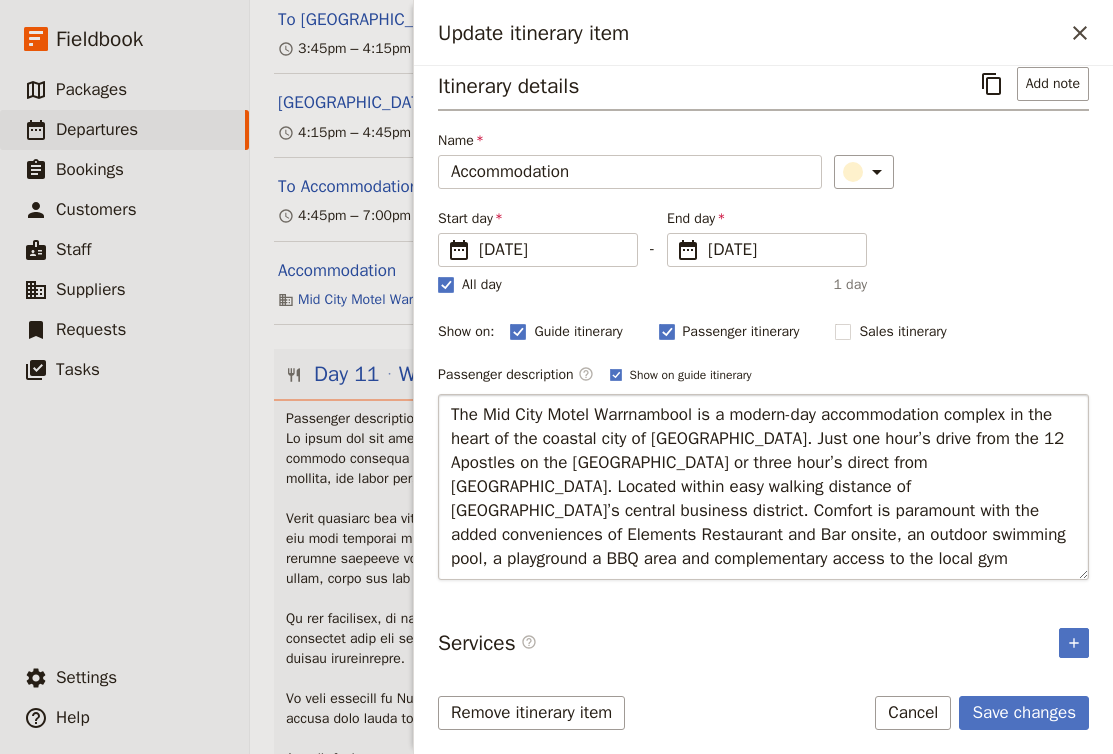 drag, startPoint x: 762, startPoint y: 550, endPoint x: 980, endPoint y: 538, distance: 218.33003 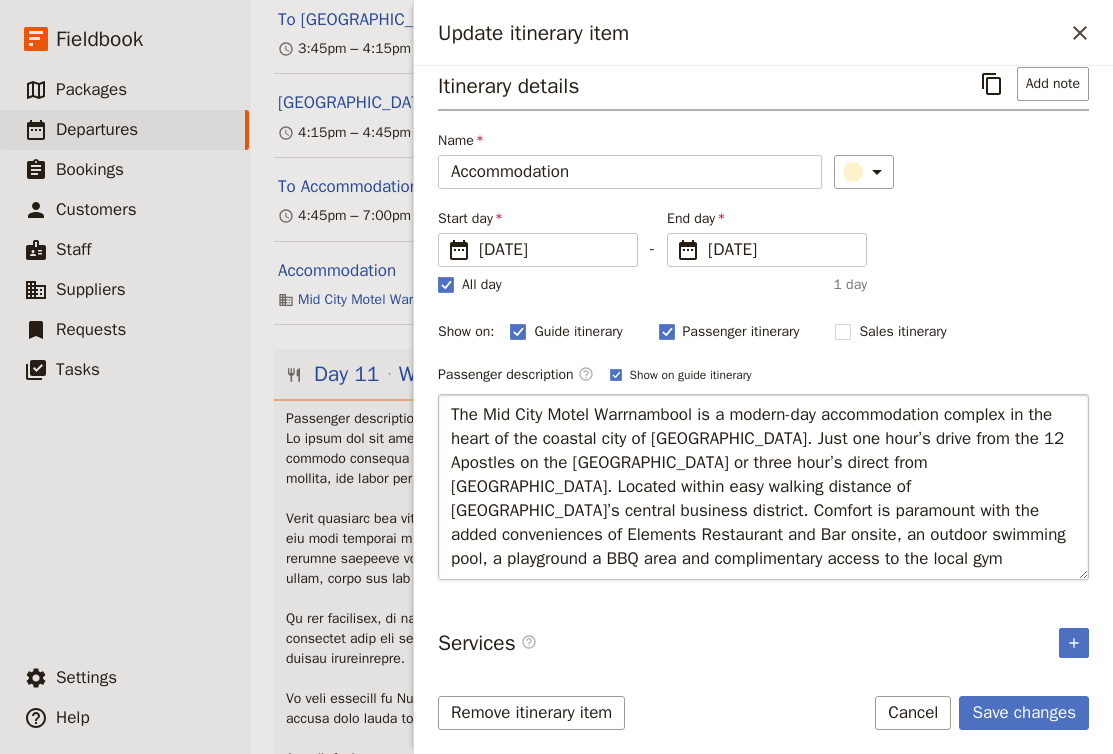 drag, startPoint x: 979, startPoint y: 548, endPoint x: 952, endPoint y: 553, distance: 27.45906 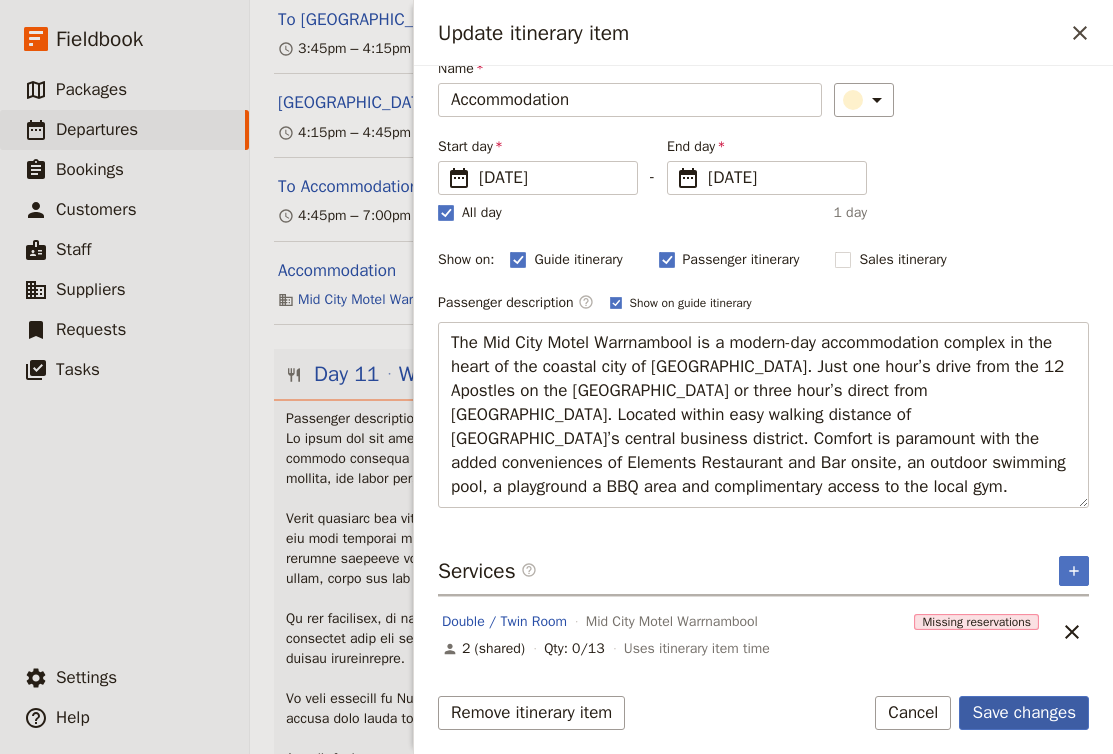 click on "Save changes" at bounding box center [1024, 713] 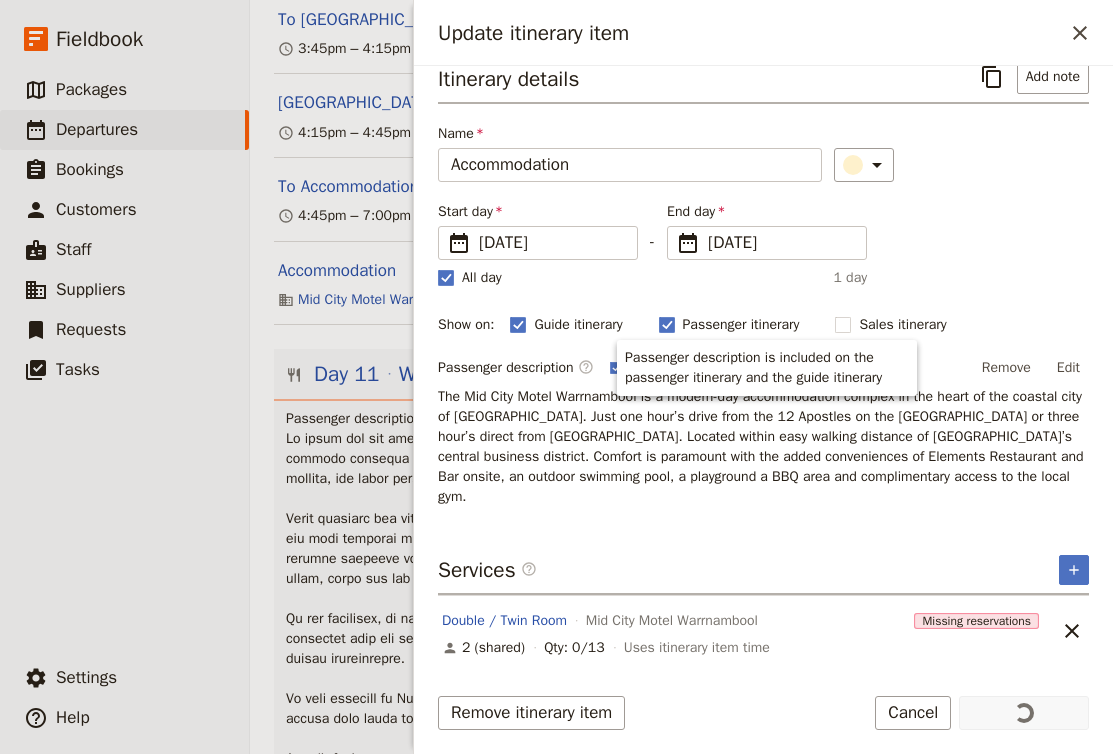 scroll, scrollTop: 21, scrollLeft: 0, axis: vertical 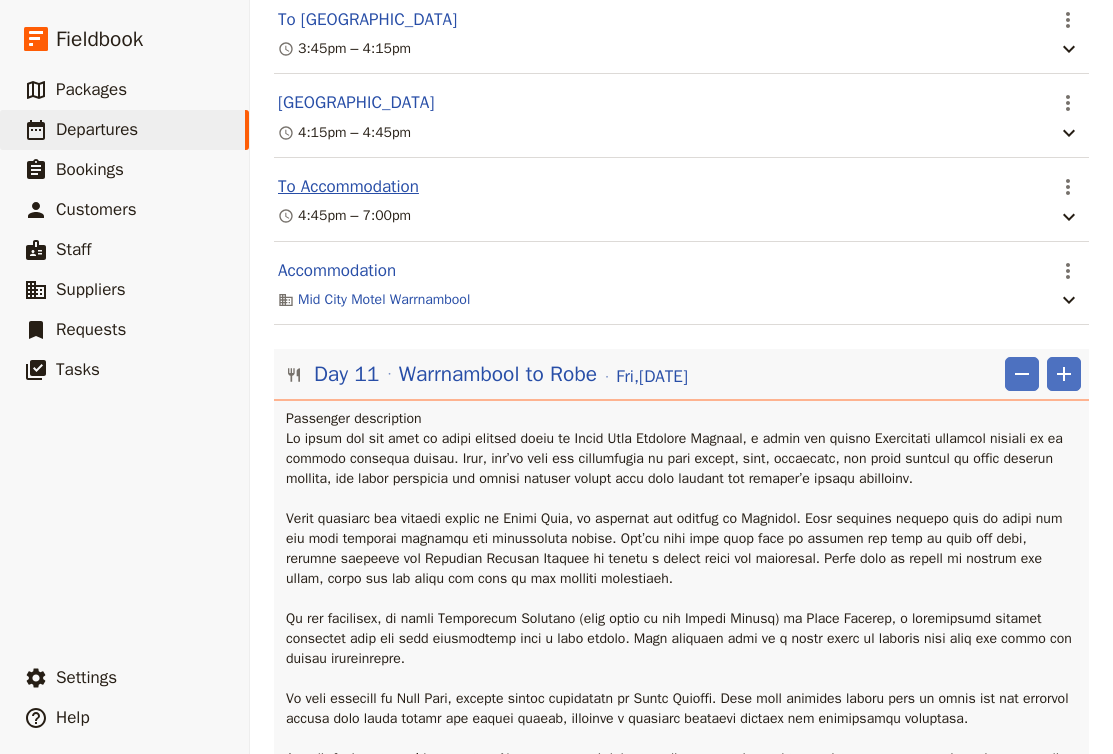 click on "To Accommodation" at bounding box center (348, 187) 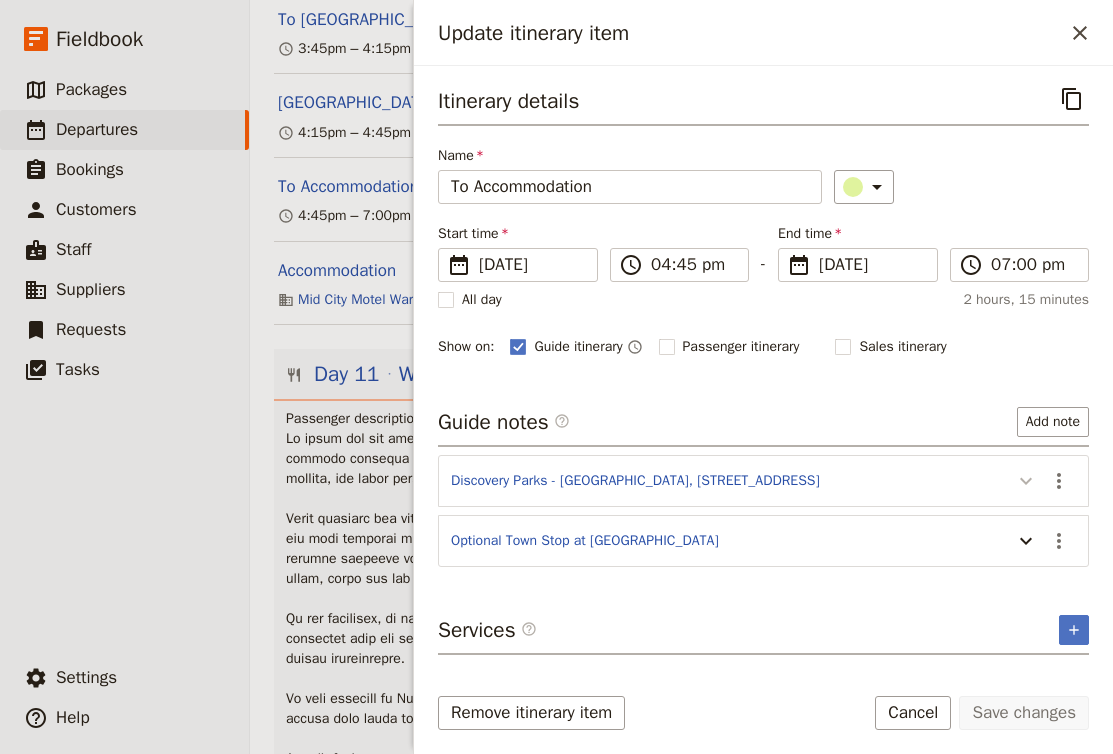 click 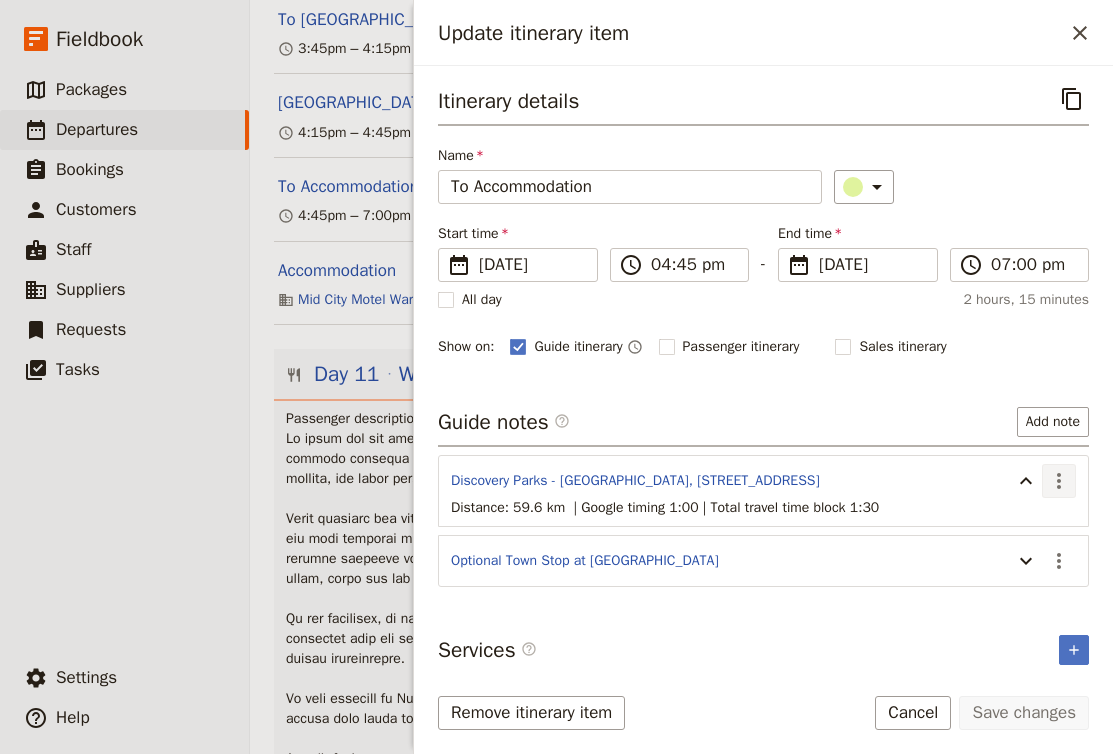 click 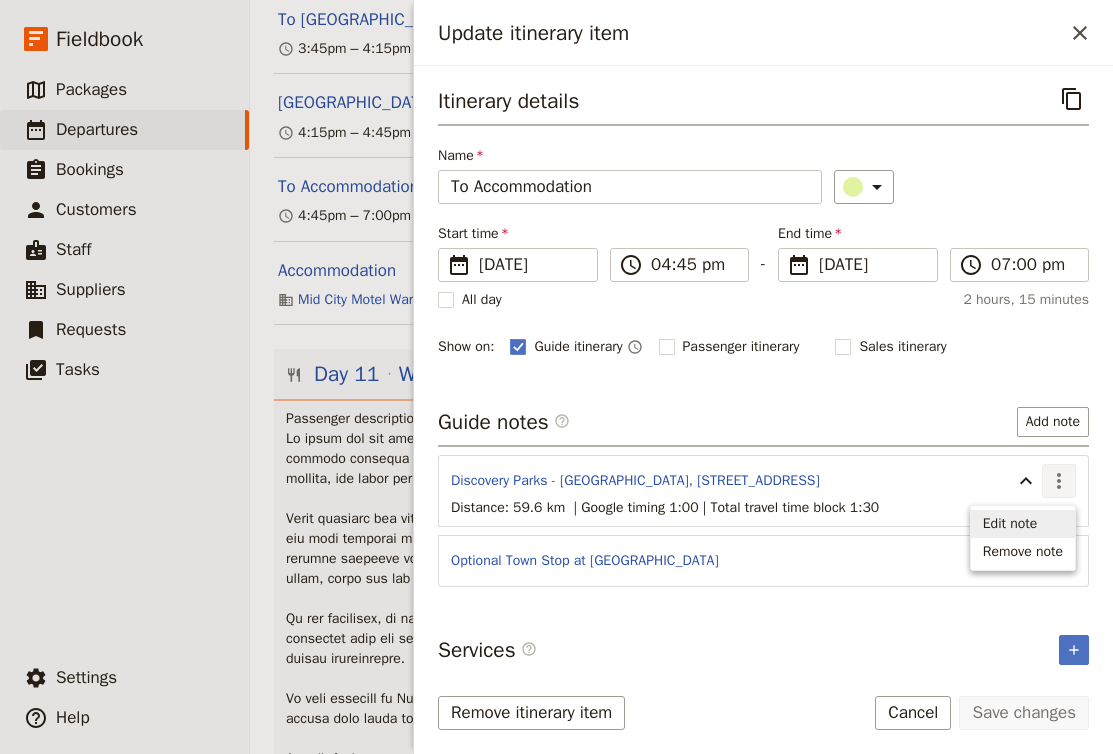 click on "Edit note" at bounding box center [1023, 524] 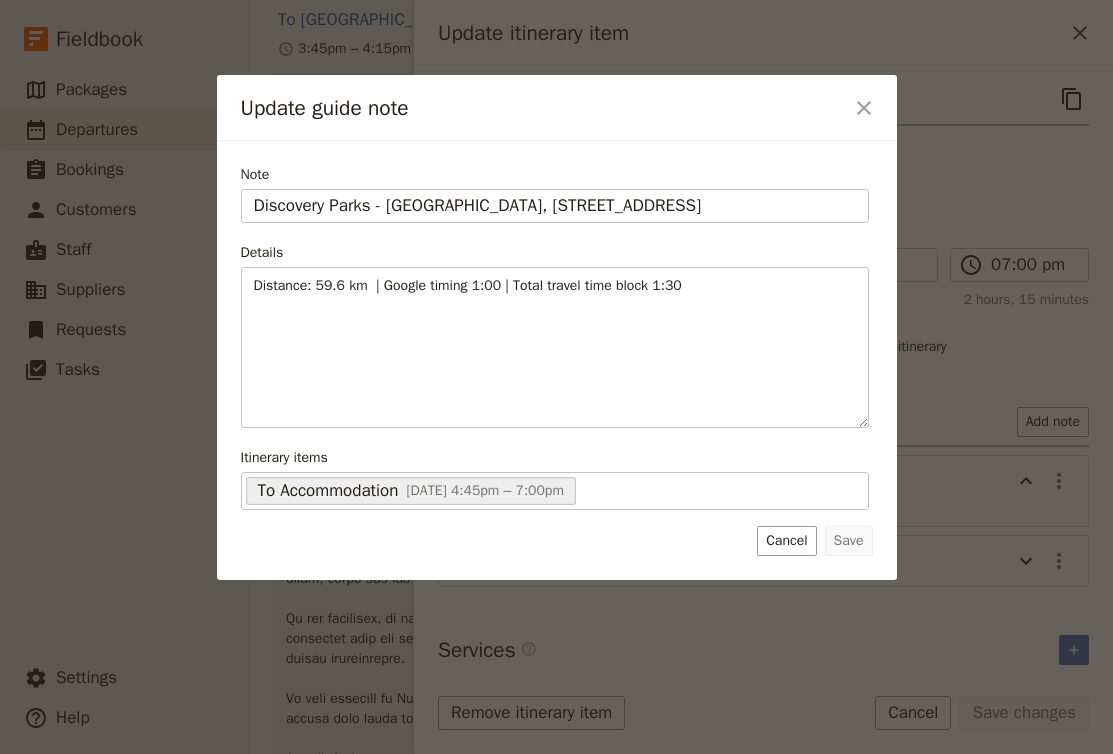 drag, startPoint x: 808, startPoint y: 209, endPoint x: 62, endPoint y: 169, distance: 747.0716 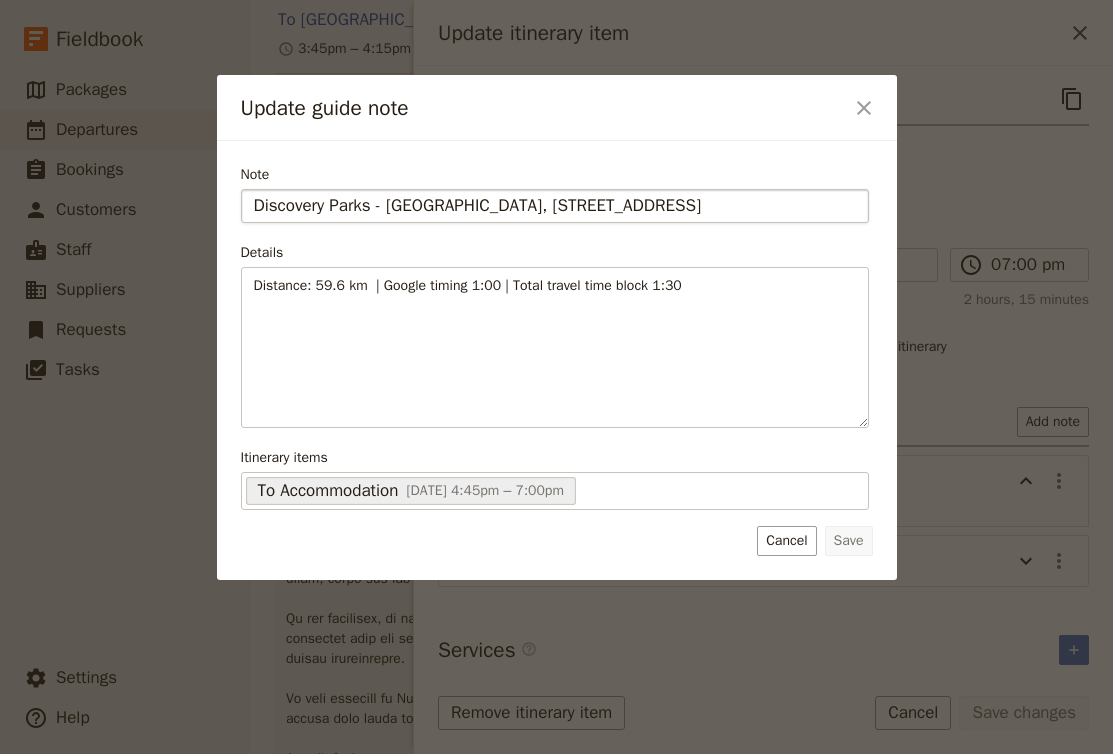 click on "Discovery Parks - Warrnambool, 25 Pertobe Rd, Warrnambool VIC 3280" at bounding box center [555, 206] 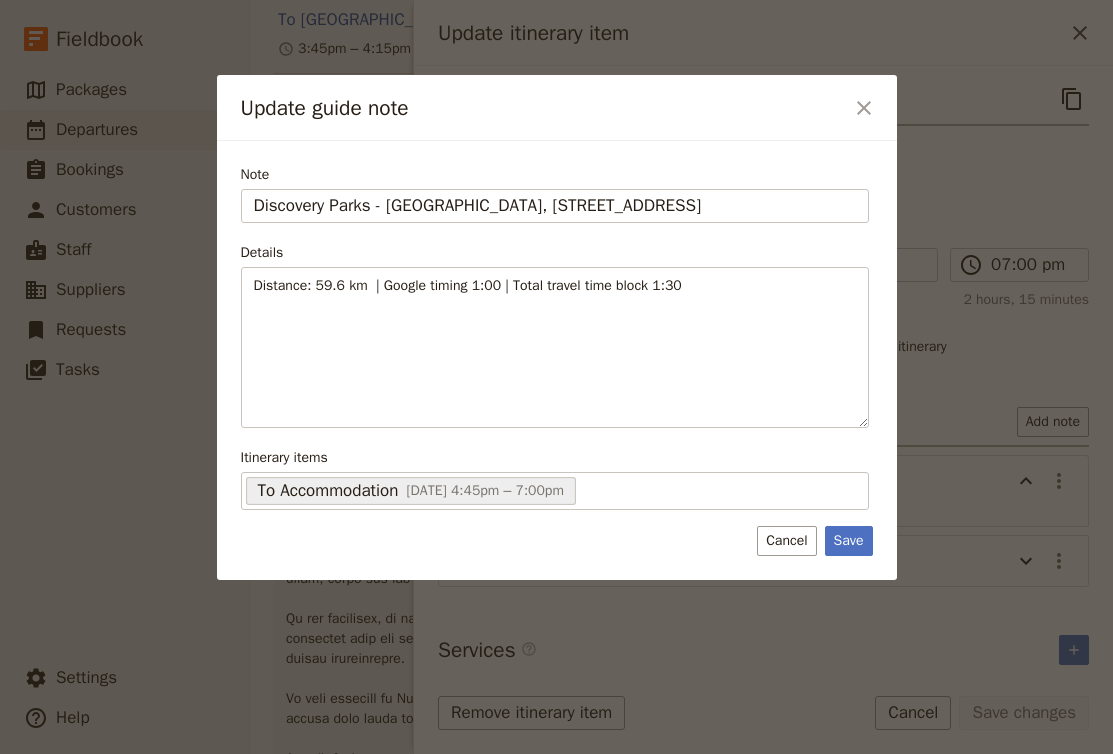 drag, startPoint x: 371, startPoint y: 204, endPoint x: 216, endPoint y: 189, distance: 155.72412 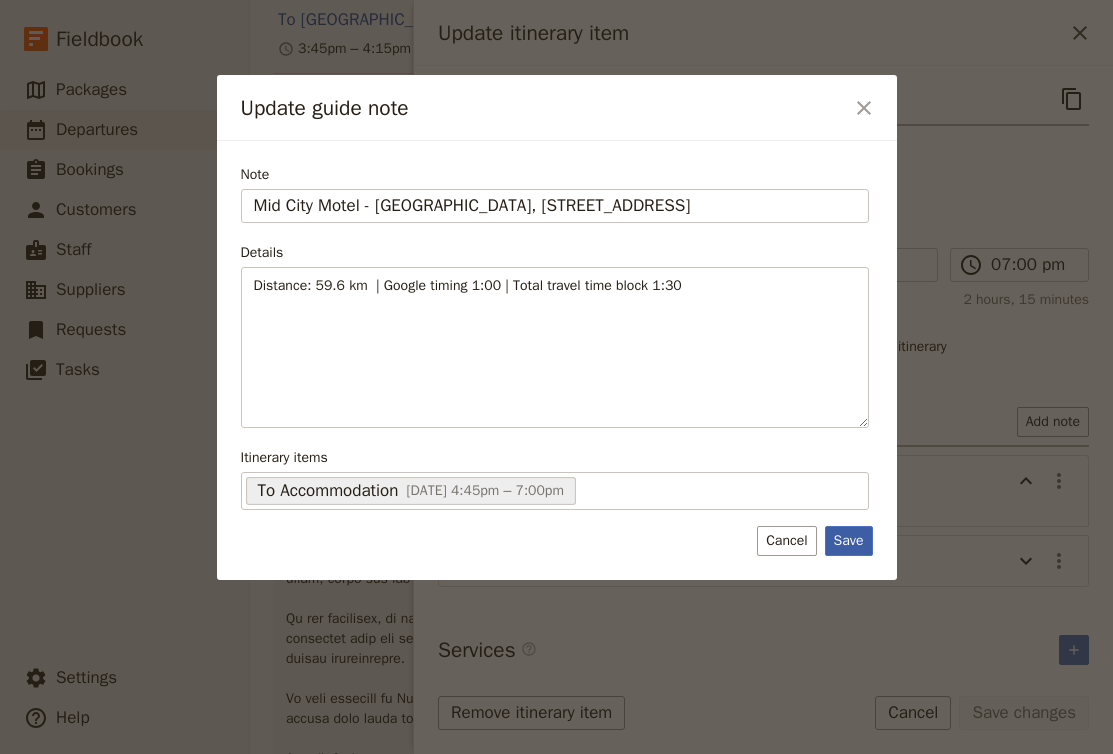 type on "Mid City Motel - Warrnambool, 525 Raglan Parade, Warrnambool VIC 3280" 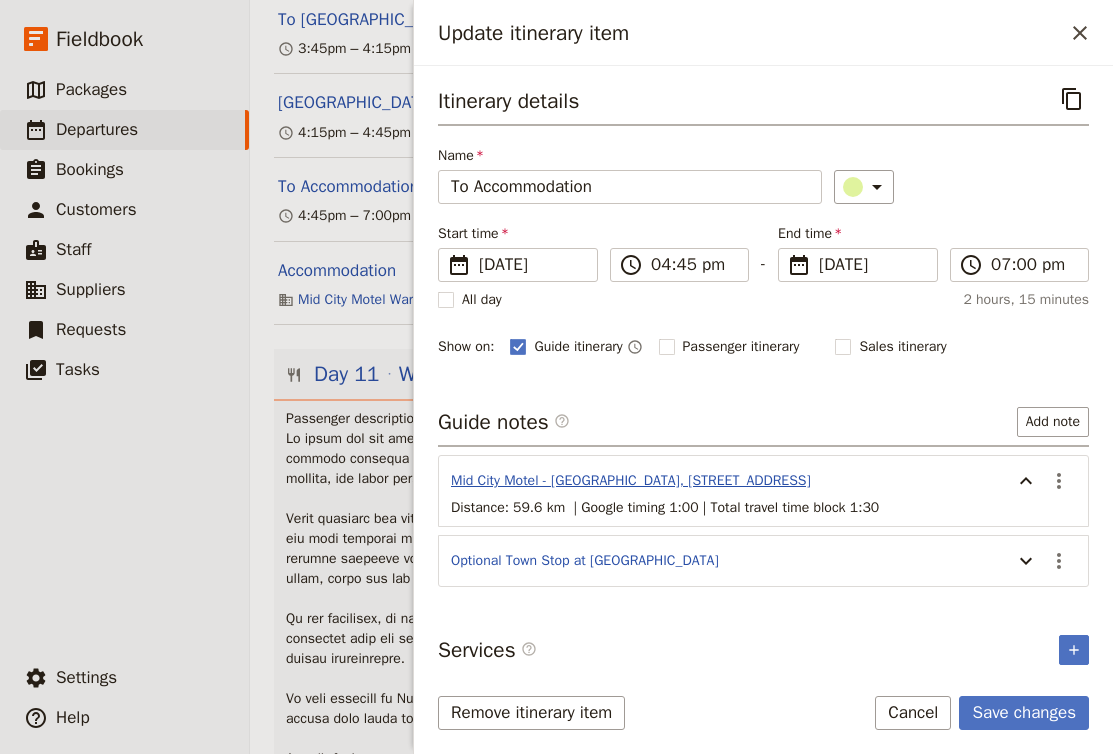 click on "Mid City Motel - Warrnambool, 525 Raglan Parade, Warrnambool VIC 3280" at bounding box center (631, 481) 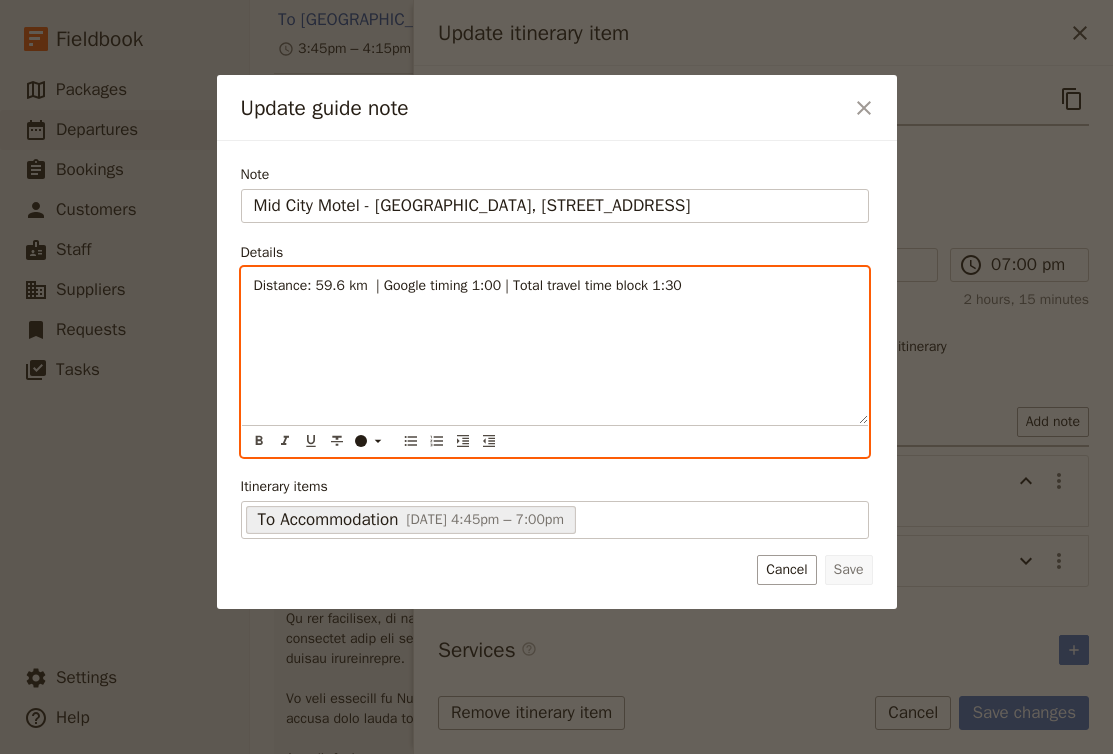 click on "Distance: 59.6 km  | Google timing 1:00 | Total travel time block 1:30" at bounding box center (468, 285) 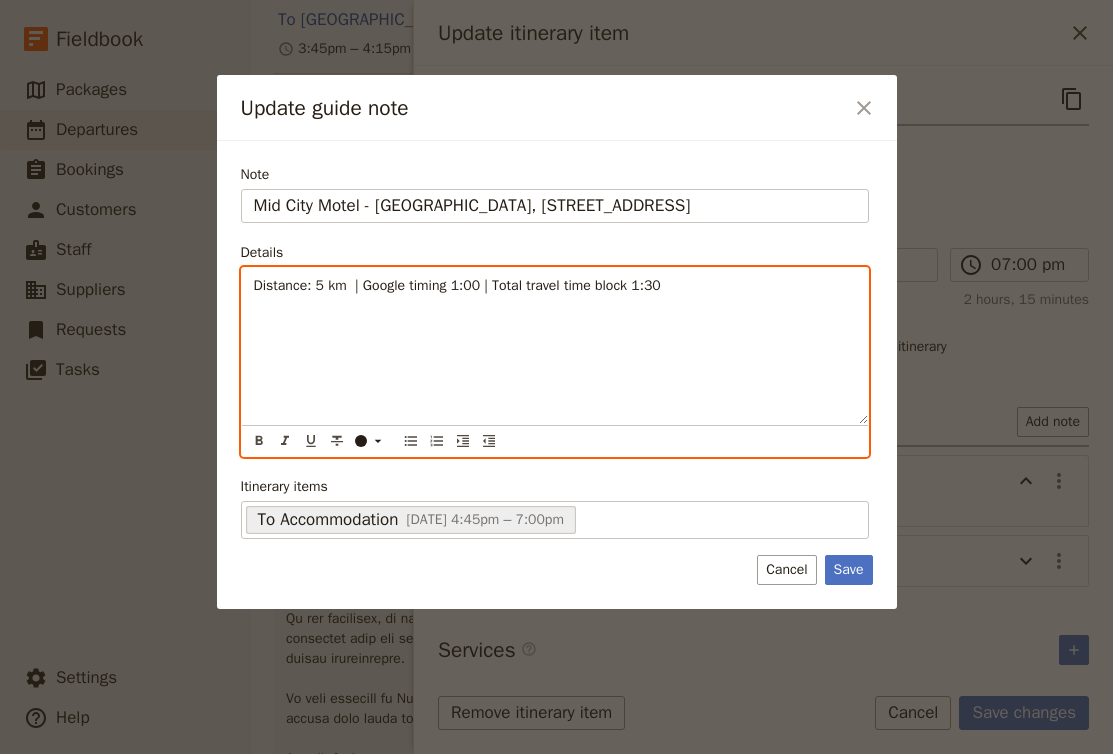 type 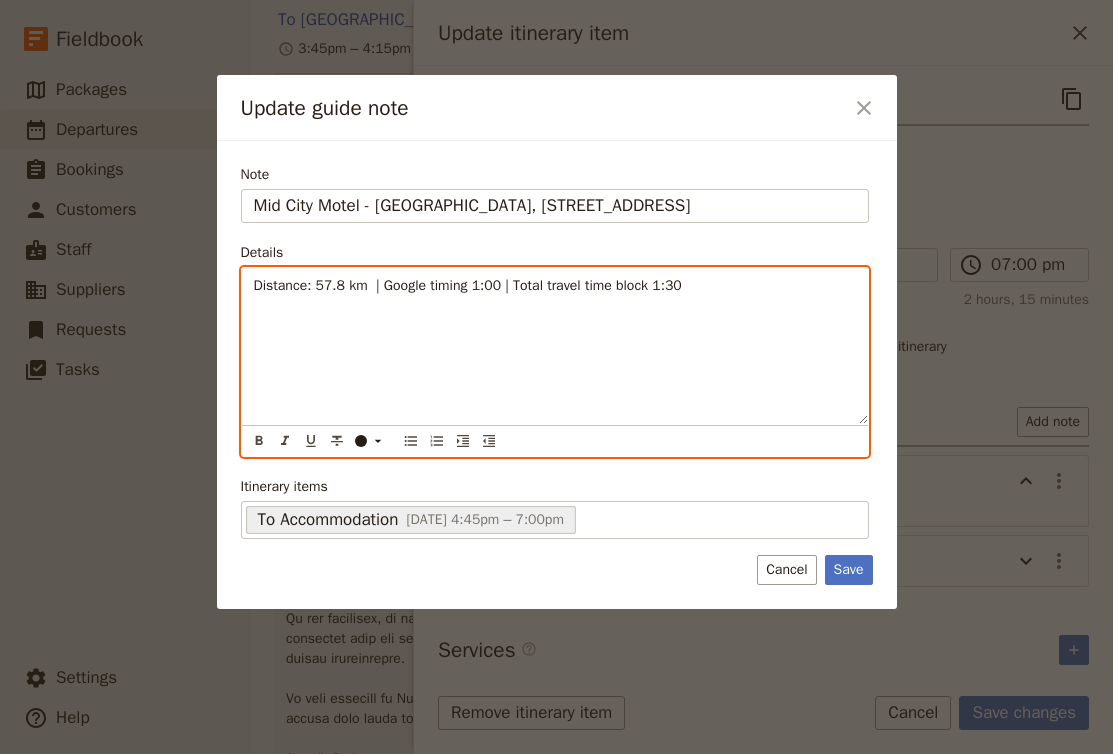 click on "Distance: 57.8 km  | Google timing 1:00 | Total travel time block 1:30" at bounding box center [468, 285] 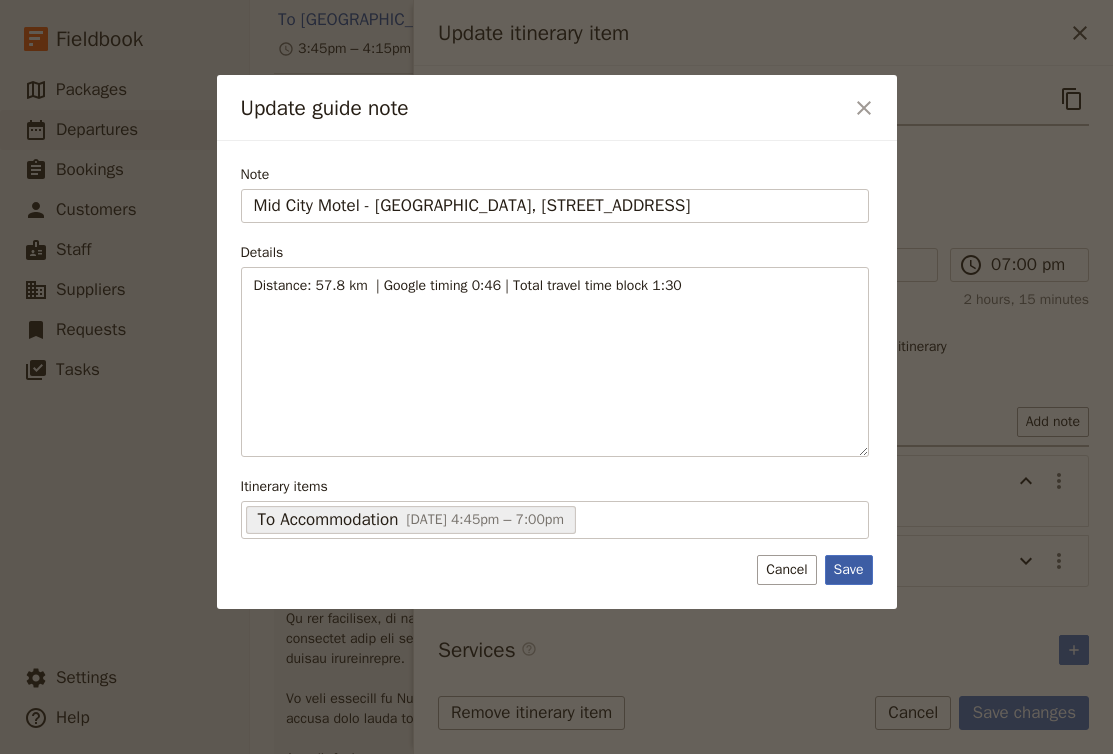 click on "Save" at bounding box center [849, 570] 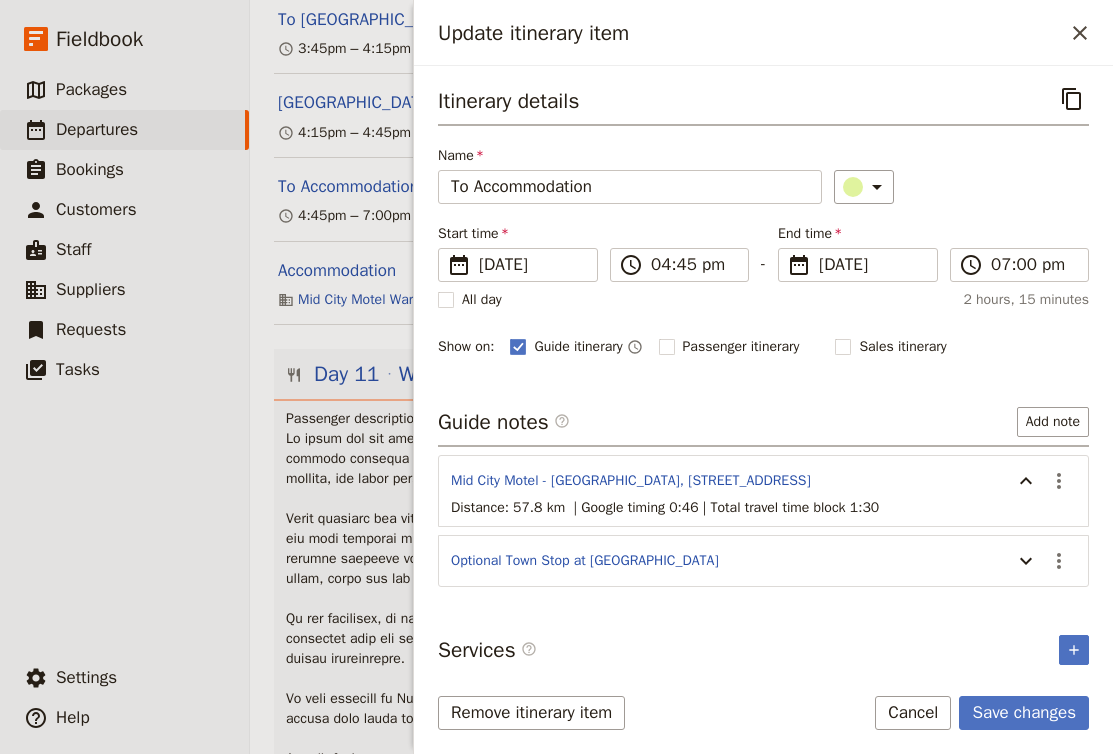 click on "Optional Town Stop at Warrnambool" at bounding box center (726, 563) 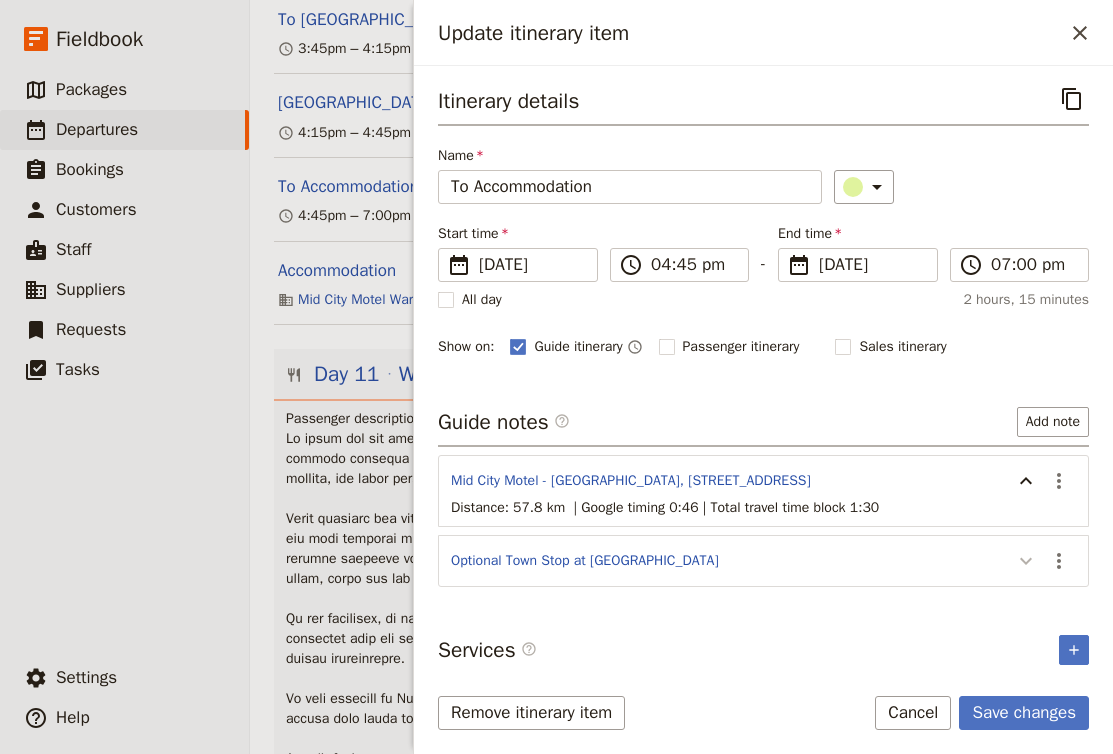 click 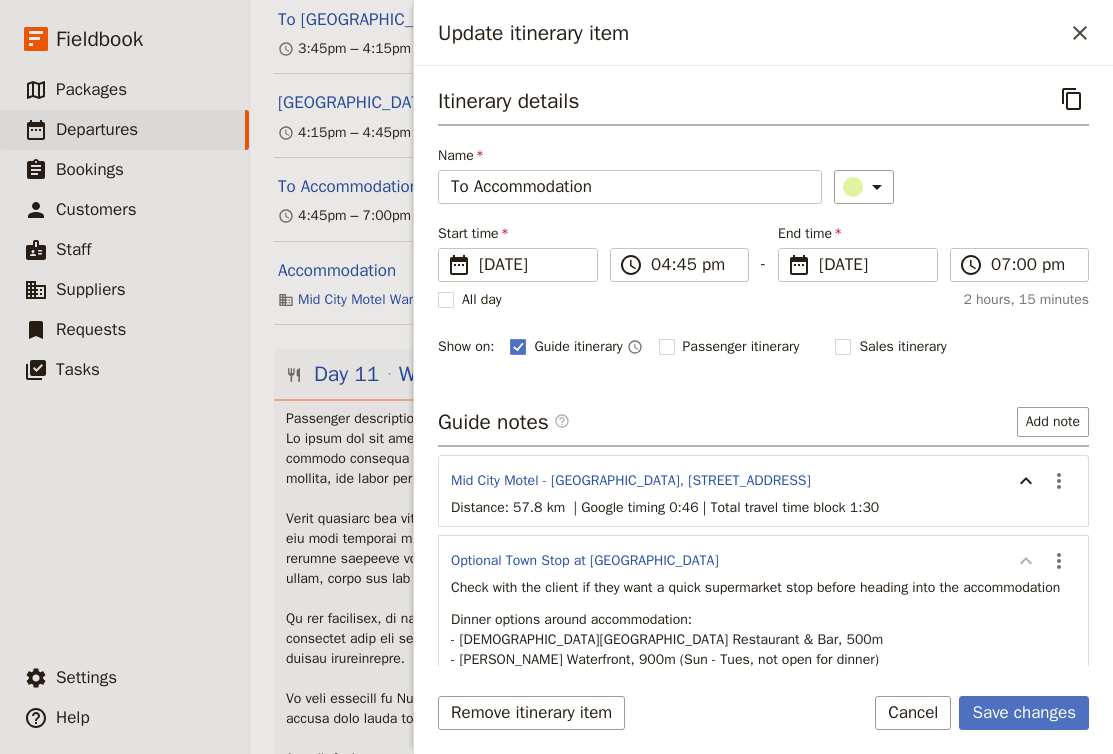click 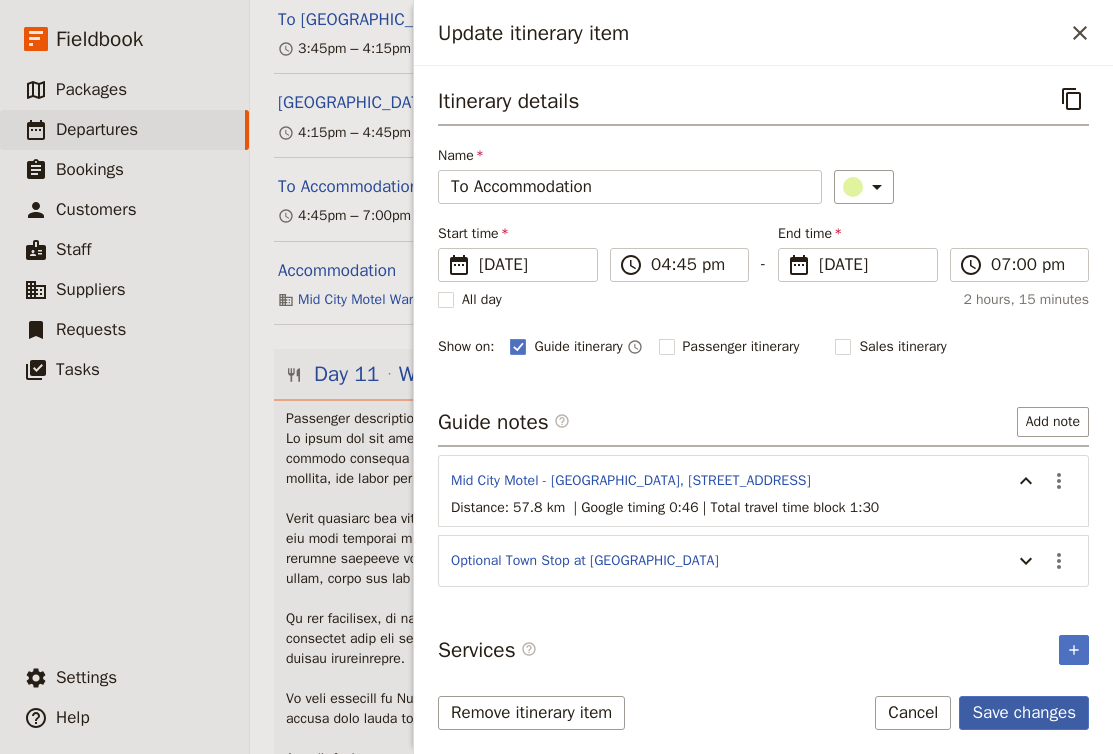 click on "Save changes" at bounding box center (1024, 713) 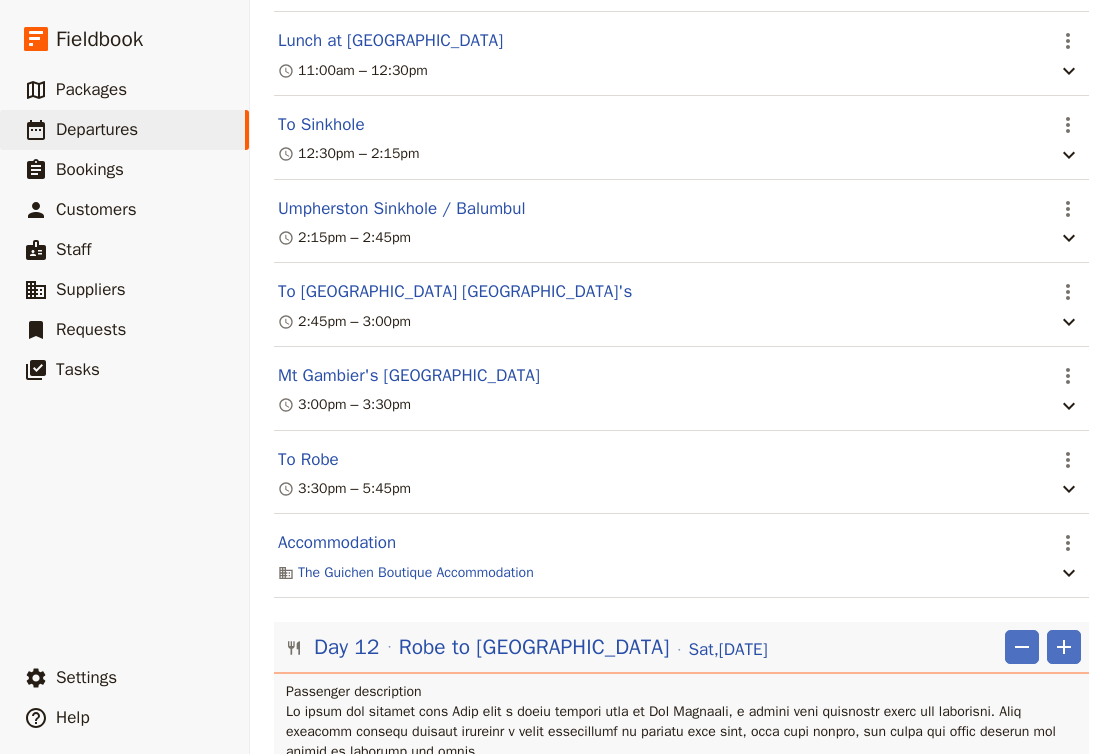 scroll, scrollTop: 12365, scrollLeft: 0, axis: vertical 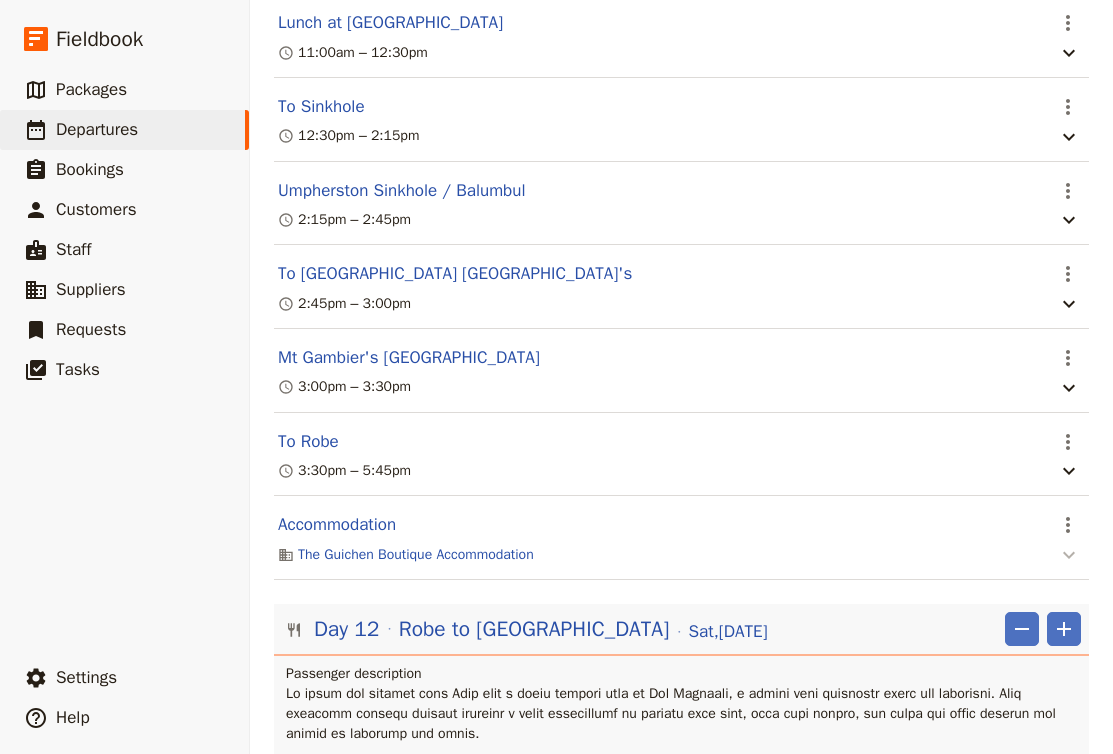 click 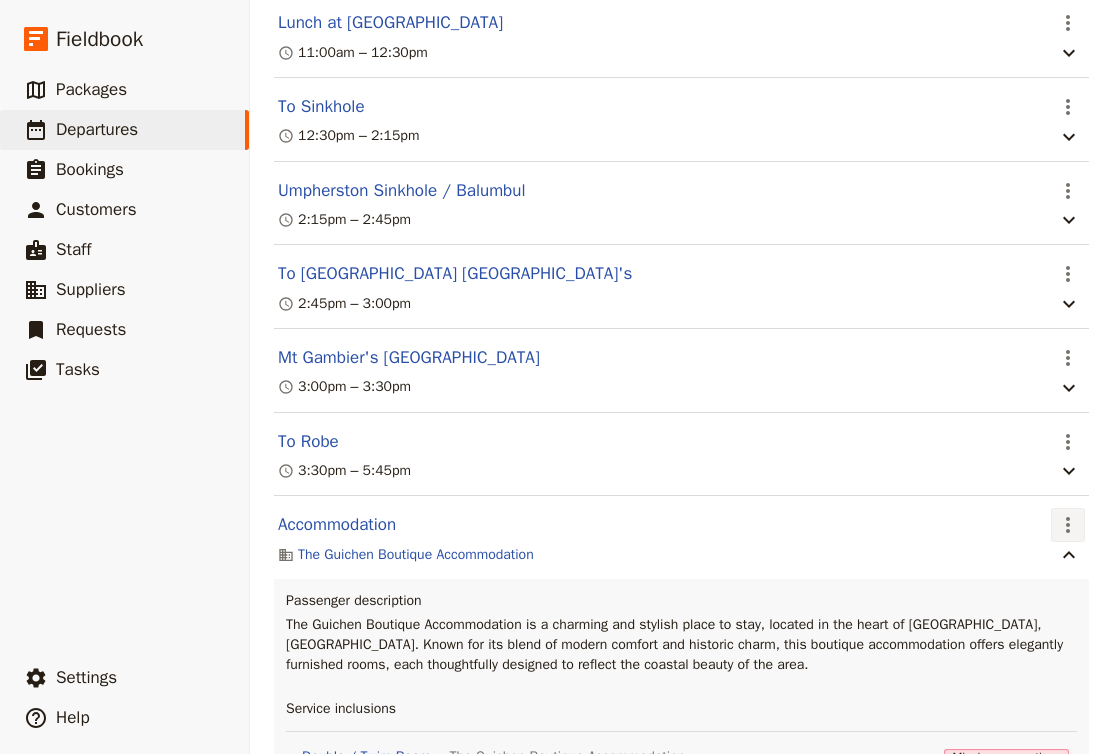 click 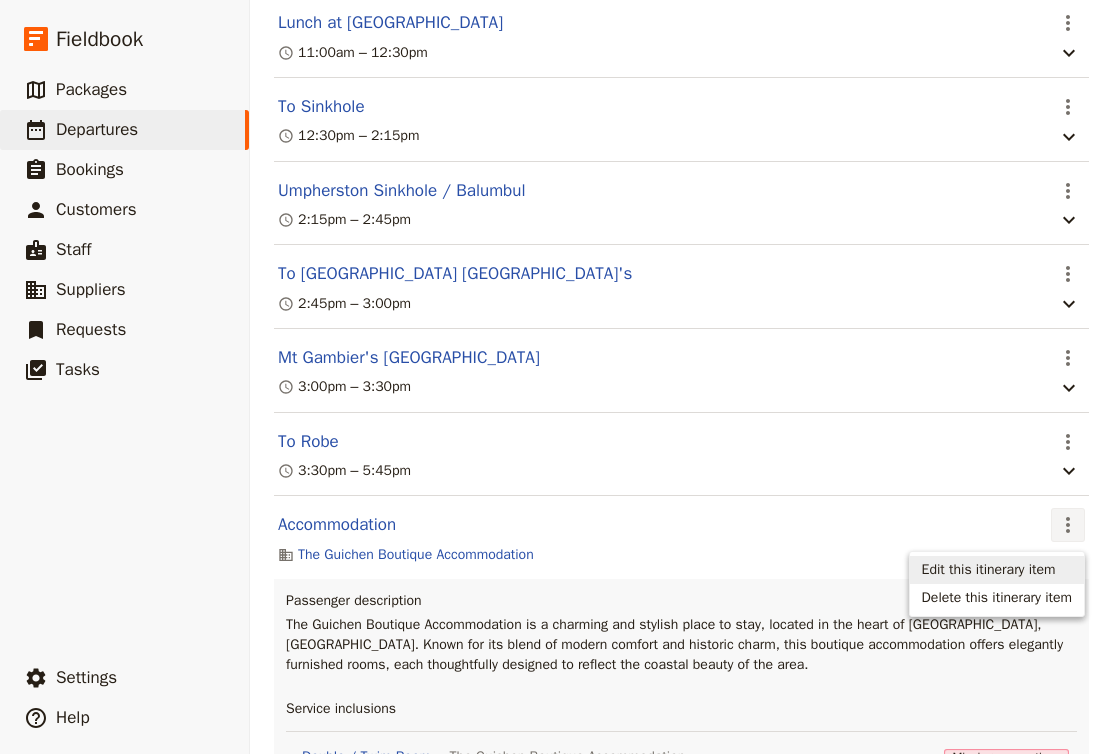 click on "Edit this itinerary item" at bounding box center (989, 570) 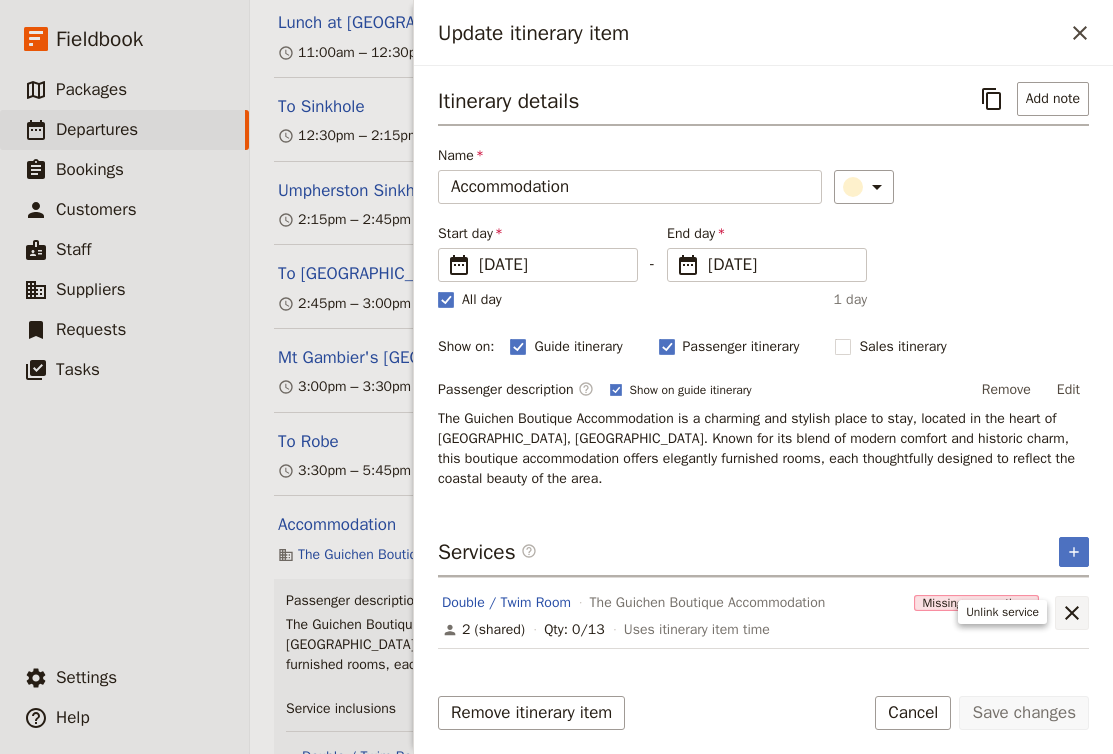 click 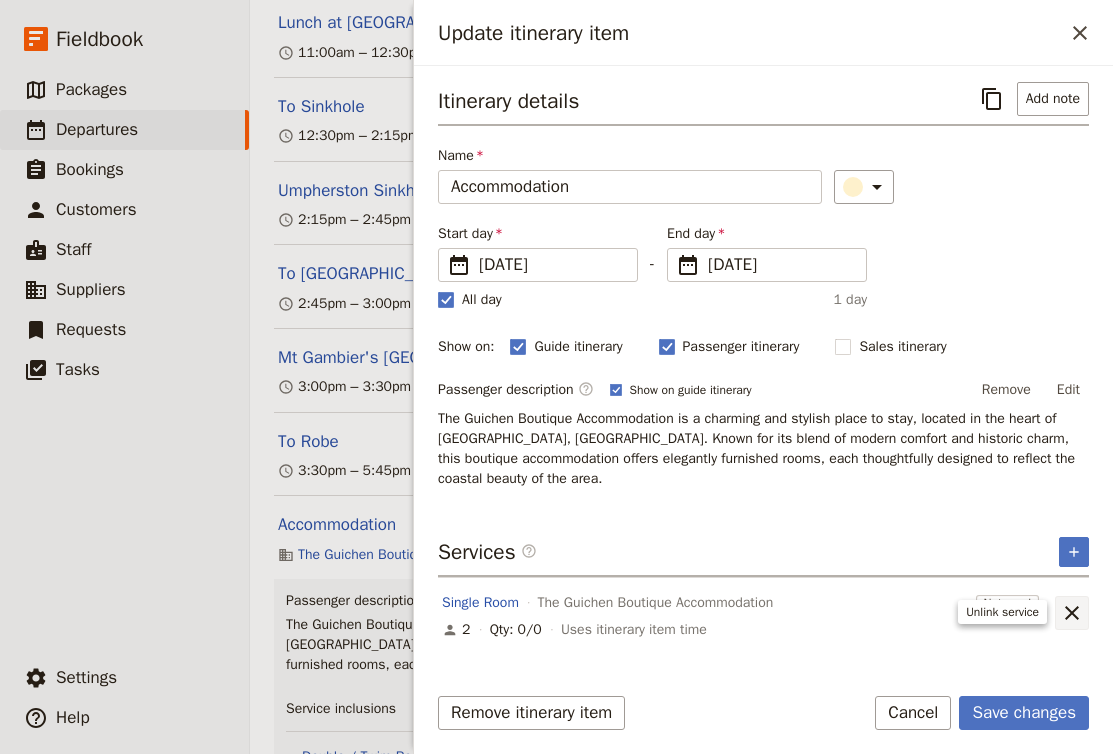 click 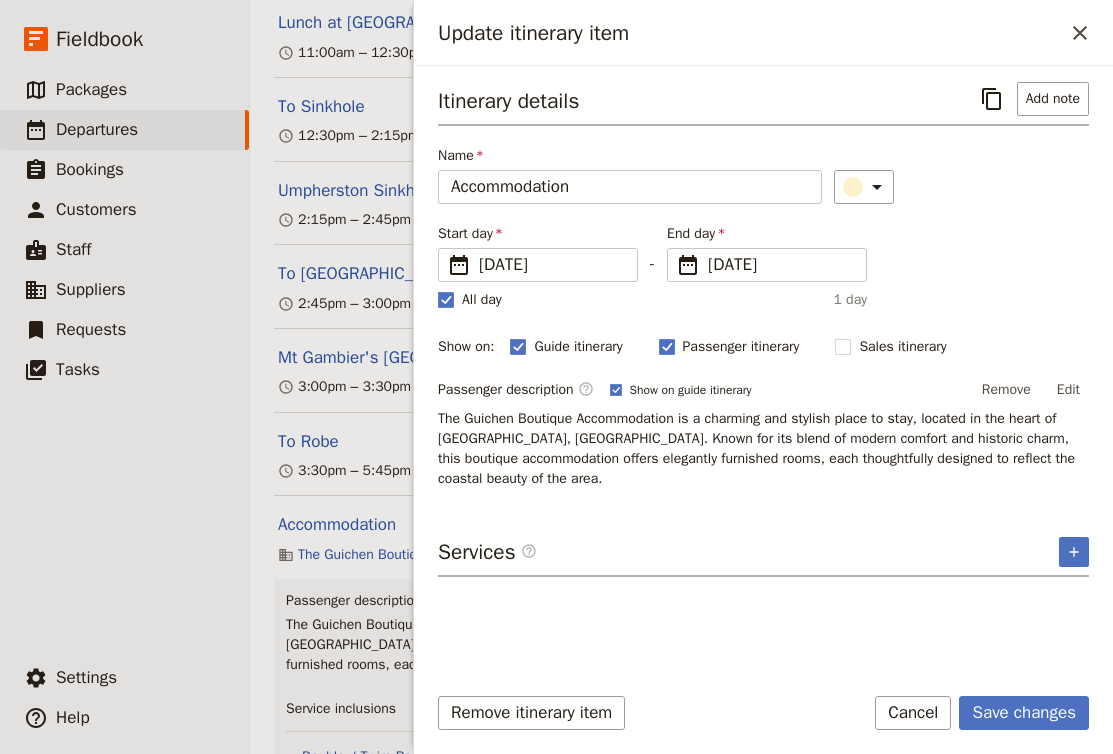click on "The Guichen Boutique Accommodation is a charming and stylish place to stay, located in the heart of Robe, South Australia. Known for its blend of modern comfort and historic charm, this boutique accommodation offers elegantly furnished rooms, each thoughtfully designed to reflect the coastal beauty of the area." at bounding box center [763, 449] 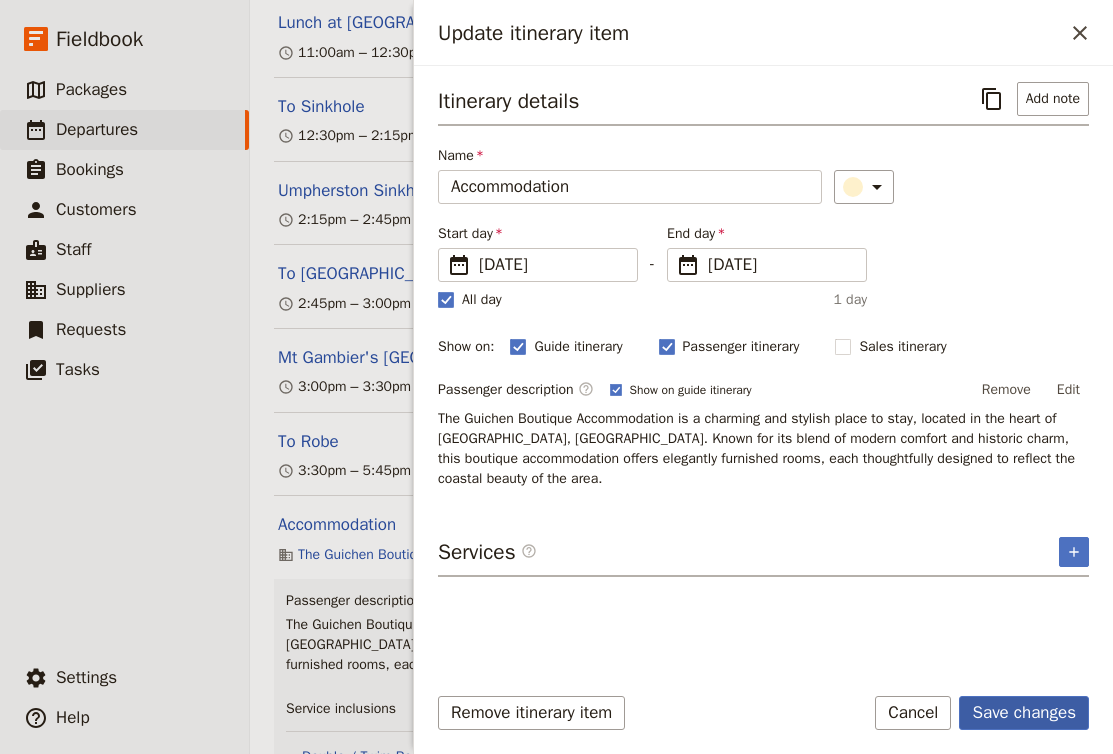 click on "Save changes" at bounding box center (1024, 713) 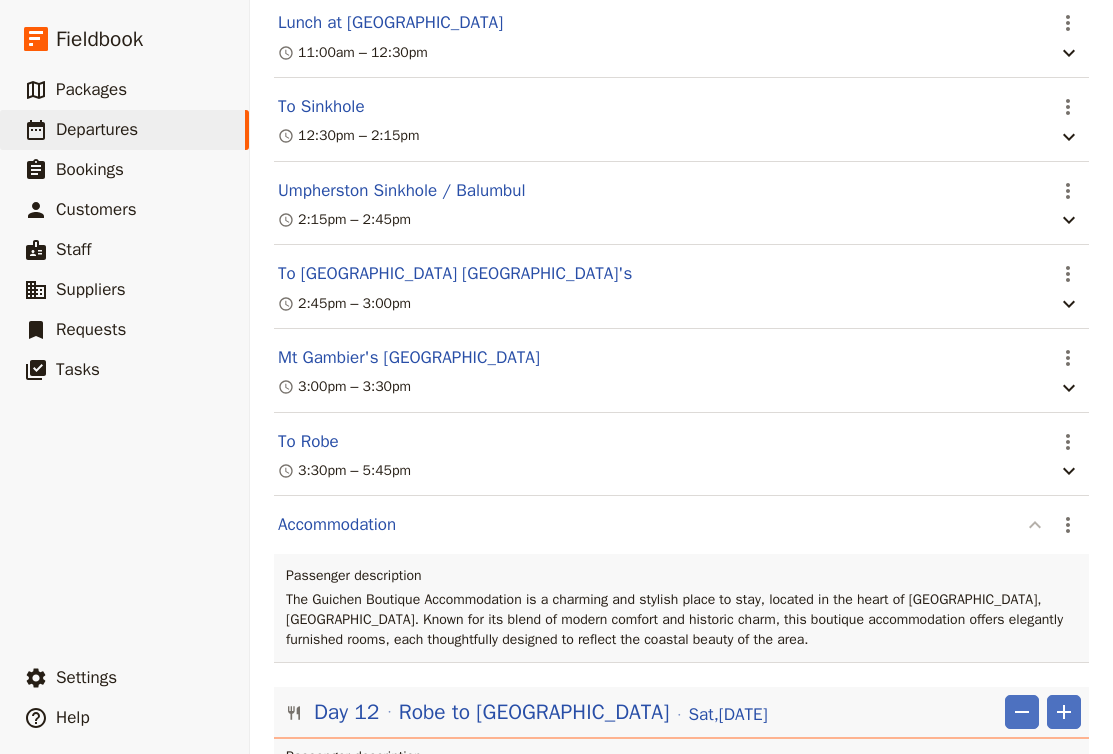 click at bounding box center (1035, 524) 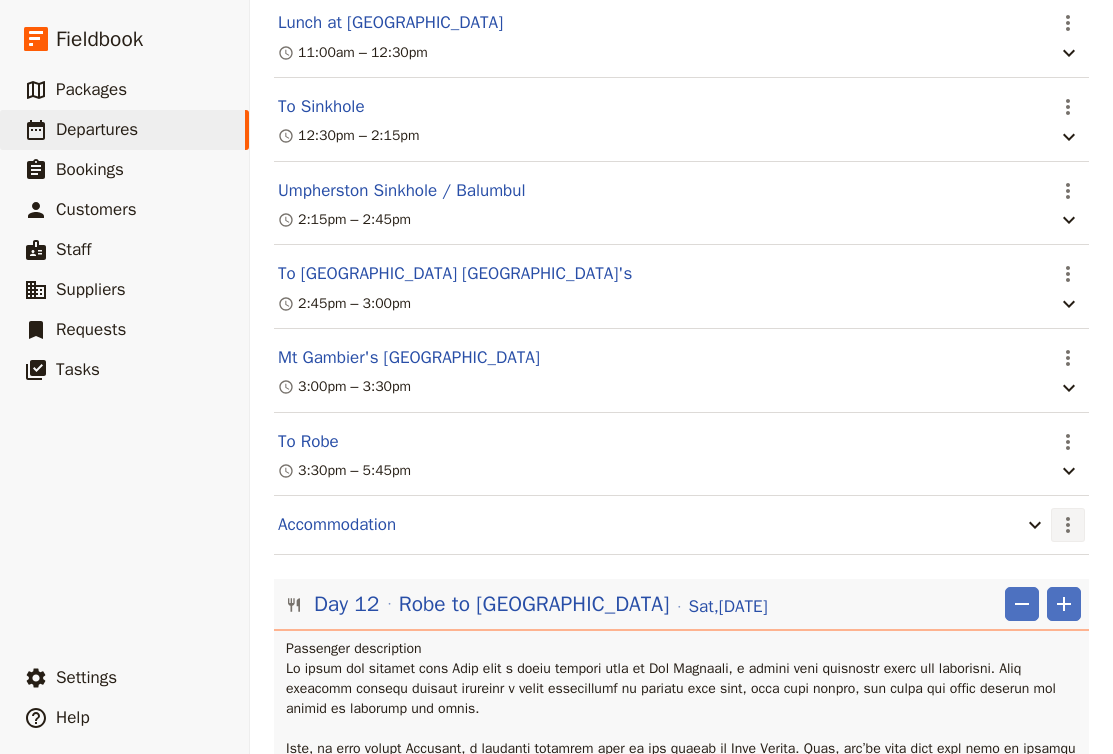 click 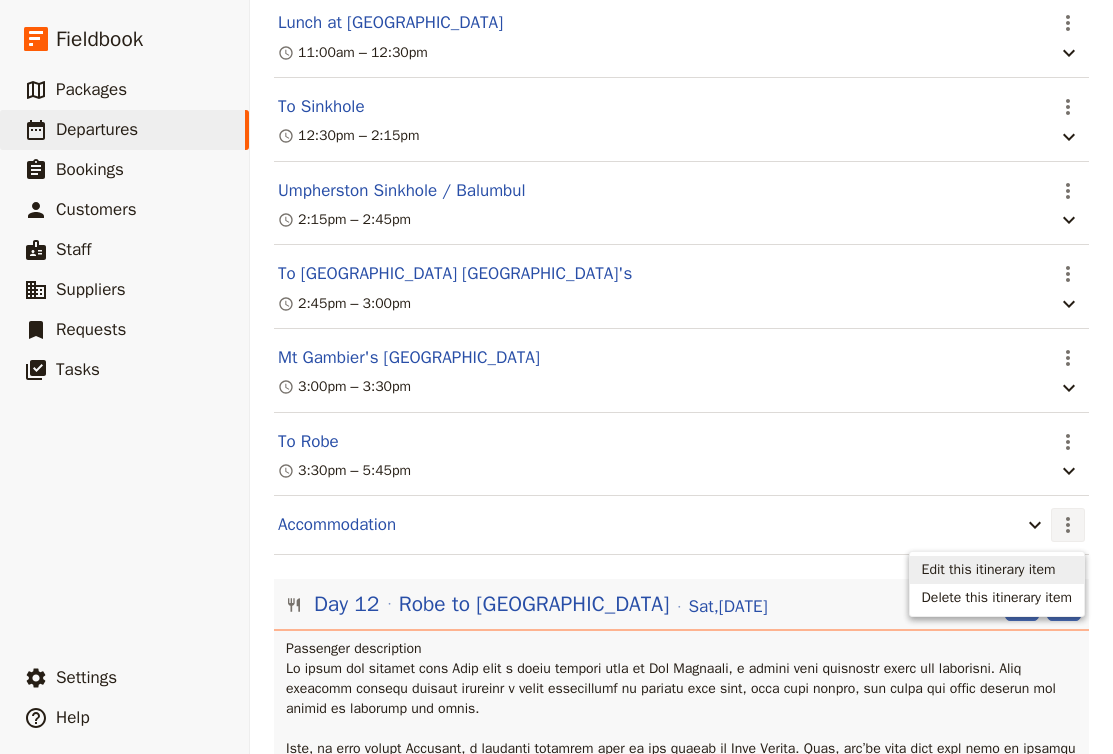 click on "Edit this itinerary item" at bounding box center (989, 570) 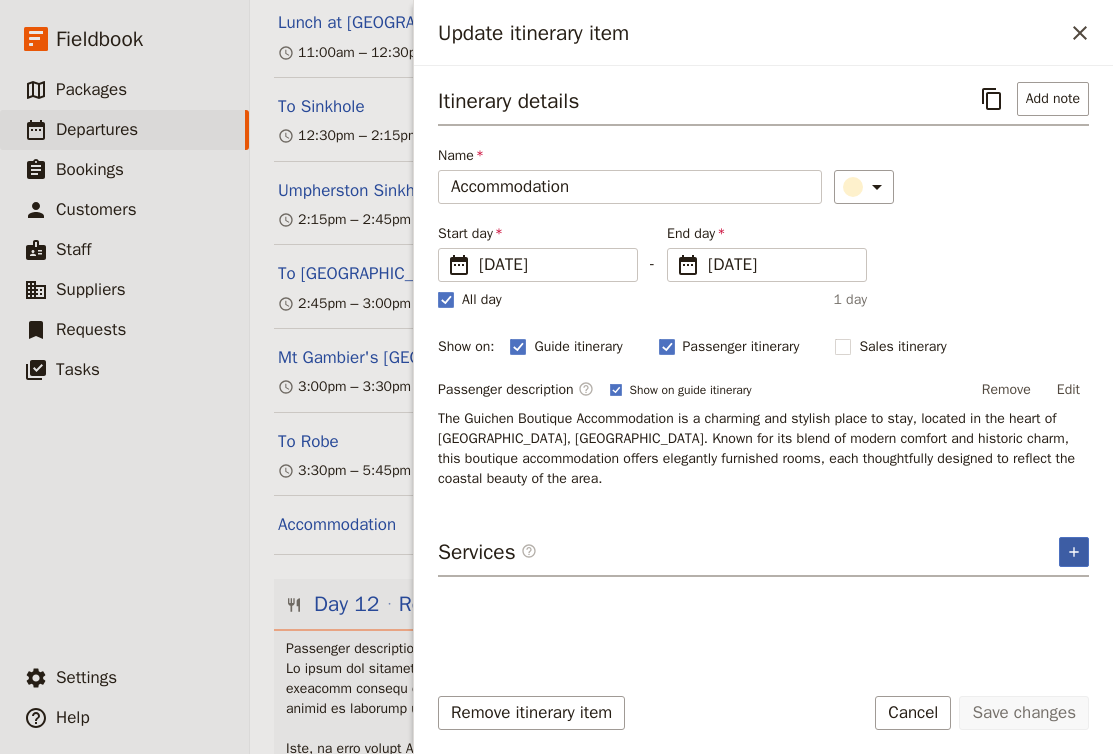 click on "​" at bounding box center [1074, 552] 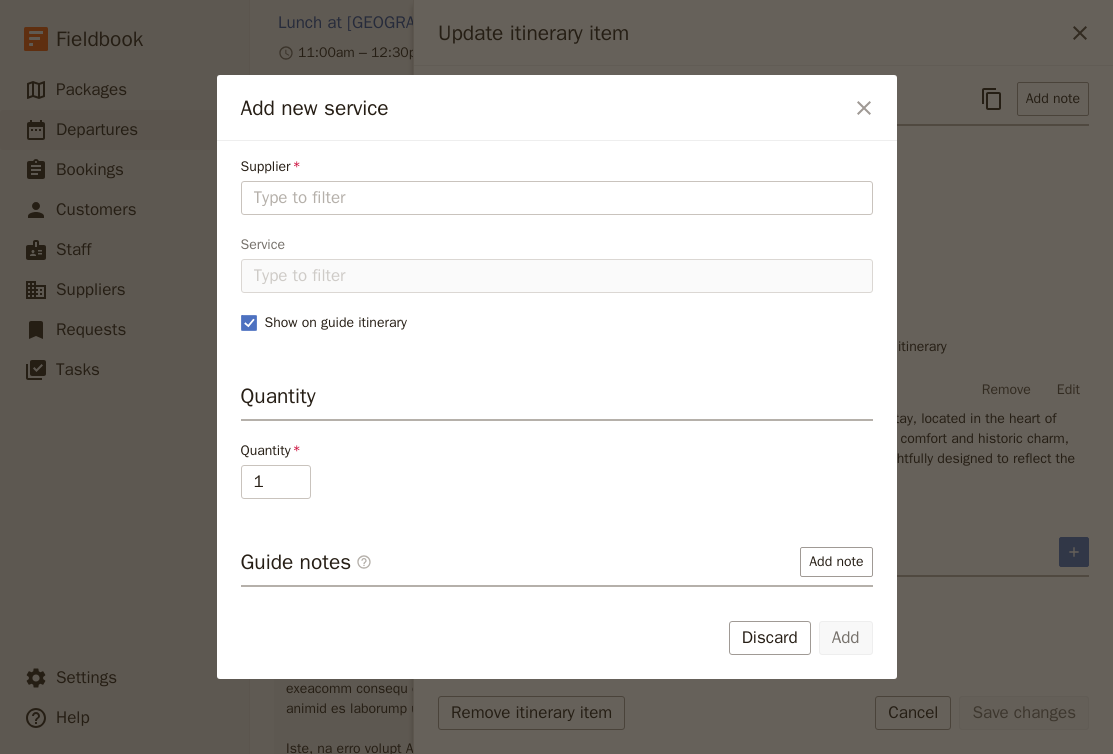 drag, startPoint x: 757, startPoint y: 633, endPoint x: 824, endPoint y: 227, distance: 411.49118 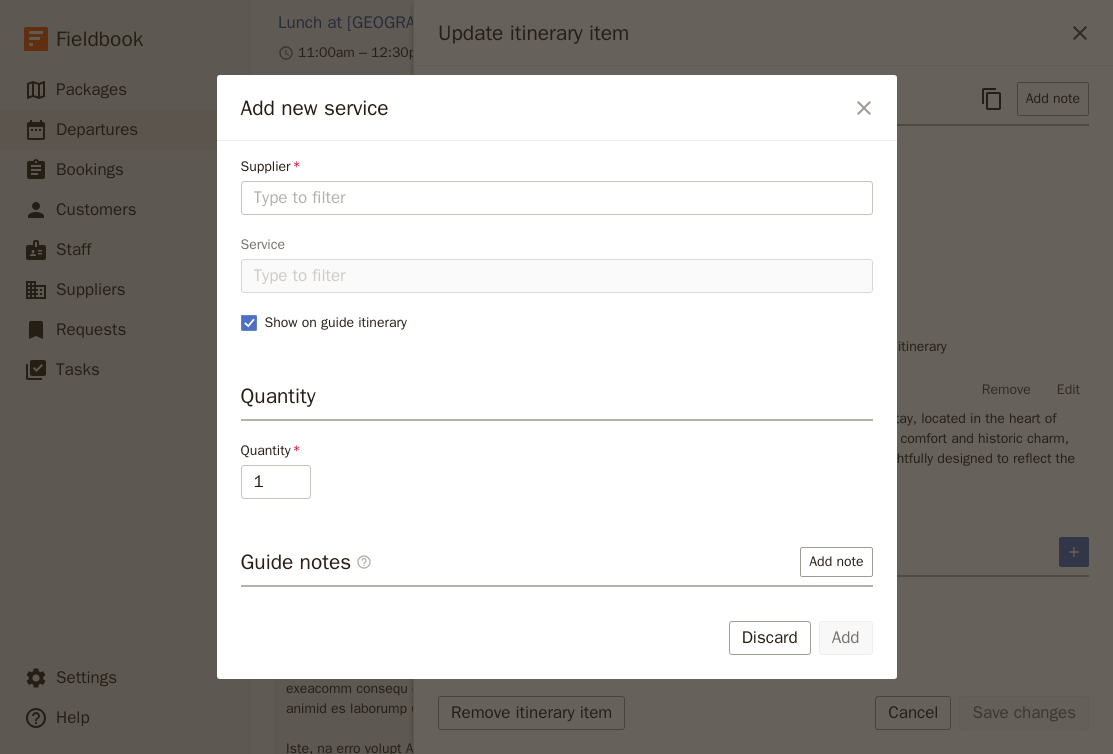 click on "Supplier Fill out this field Service Show on guide itinerary Quantity Quantity 1 Guide notes ​ Add note Supplier request notes ​ Add note Supplier assignment notes ​ Add note Add Discard" at bounding box center [557, 409] 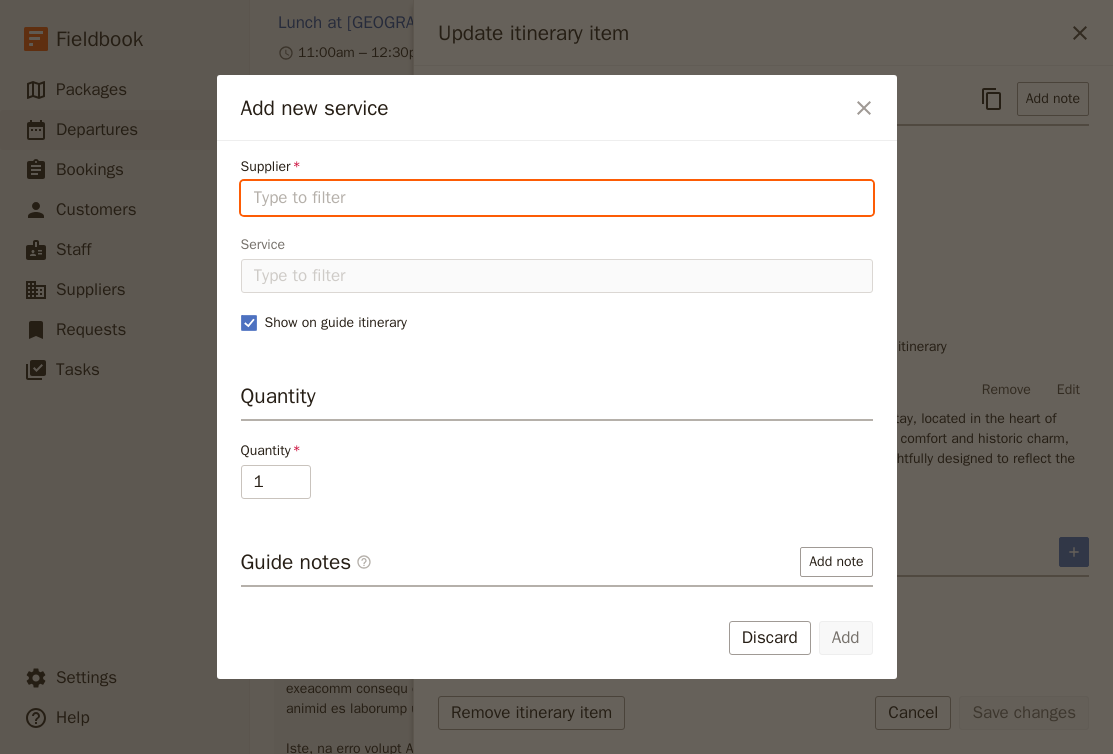 click on "Supplier" at bounding box center (557, 198) 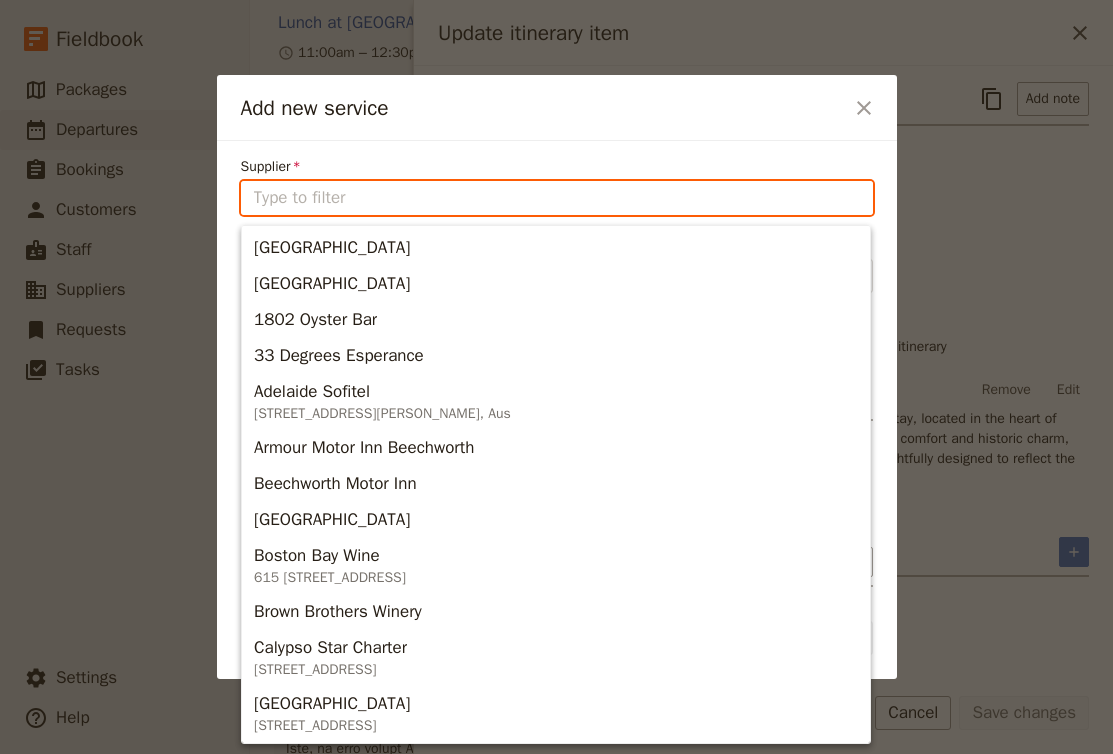 click on "Supplier" at bounding box center (557, 198) 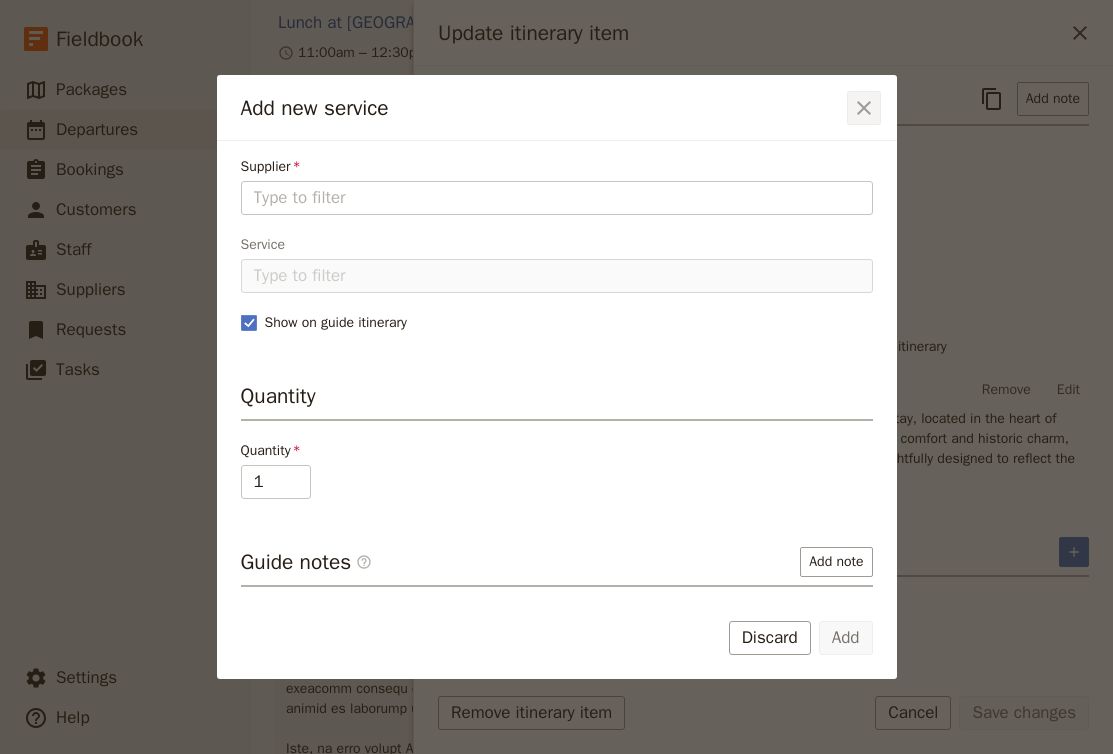 click 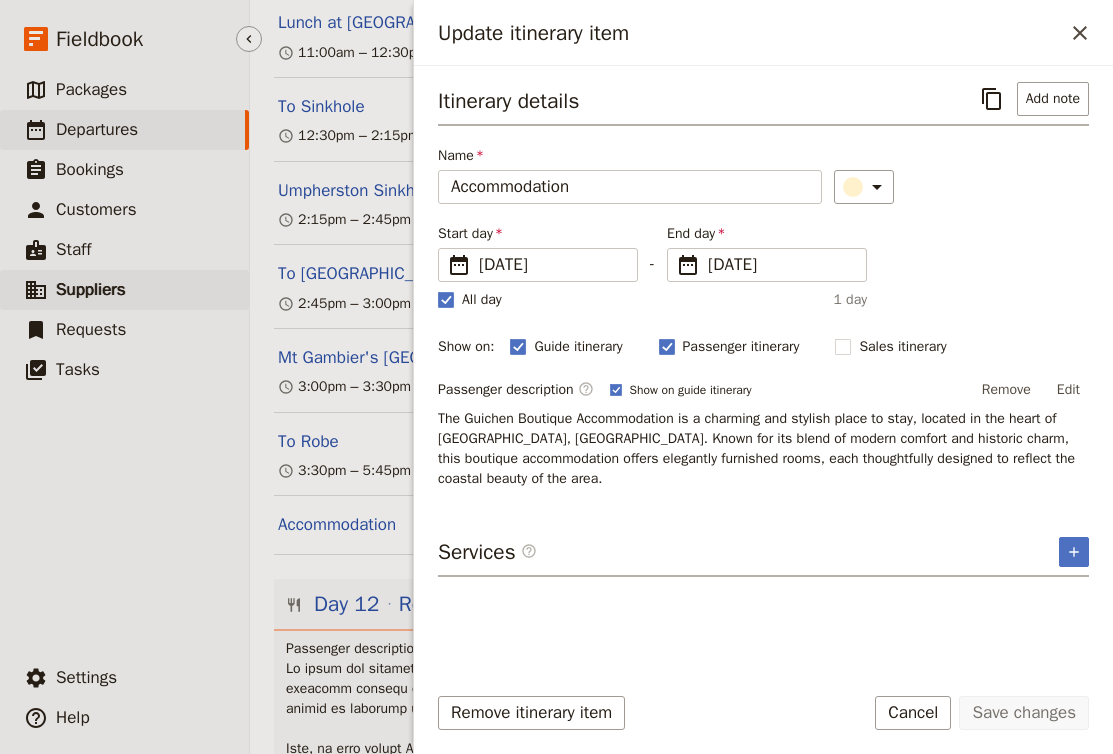click on "Suppliers" at bounding box center [91, 289] 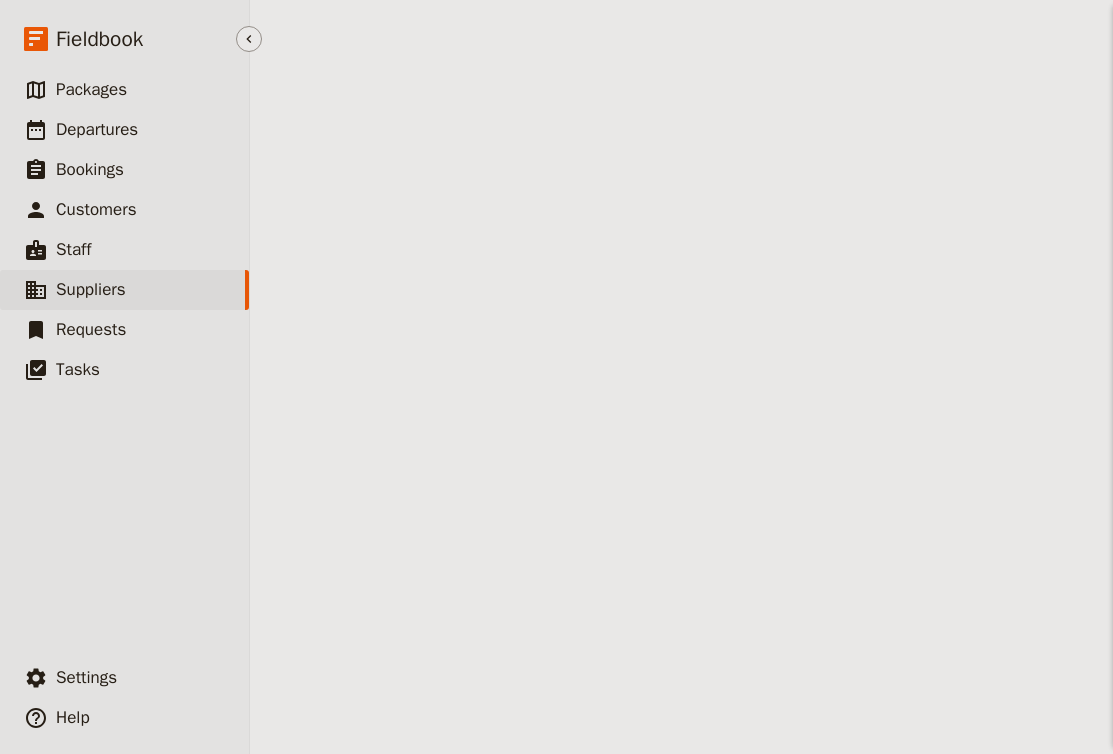 scroll, scrollTop: 0, scrollLeft: 0, axis: both 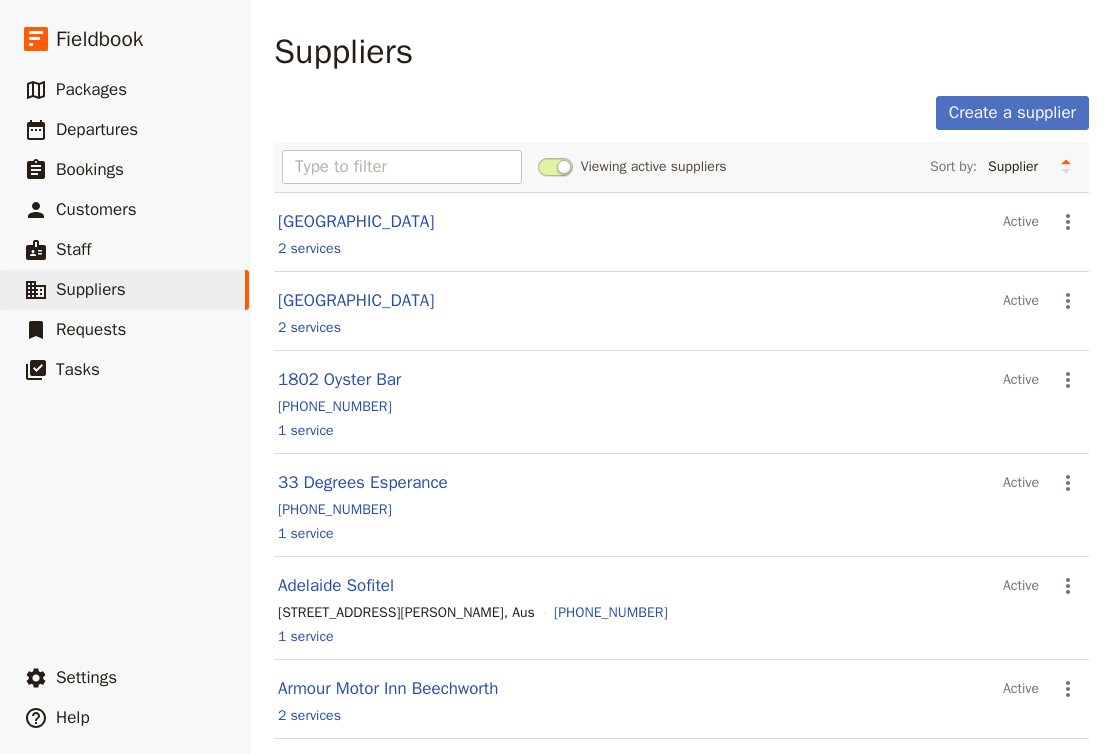 click on "Create a supplier" at bounding box center [1012, 113] 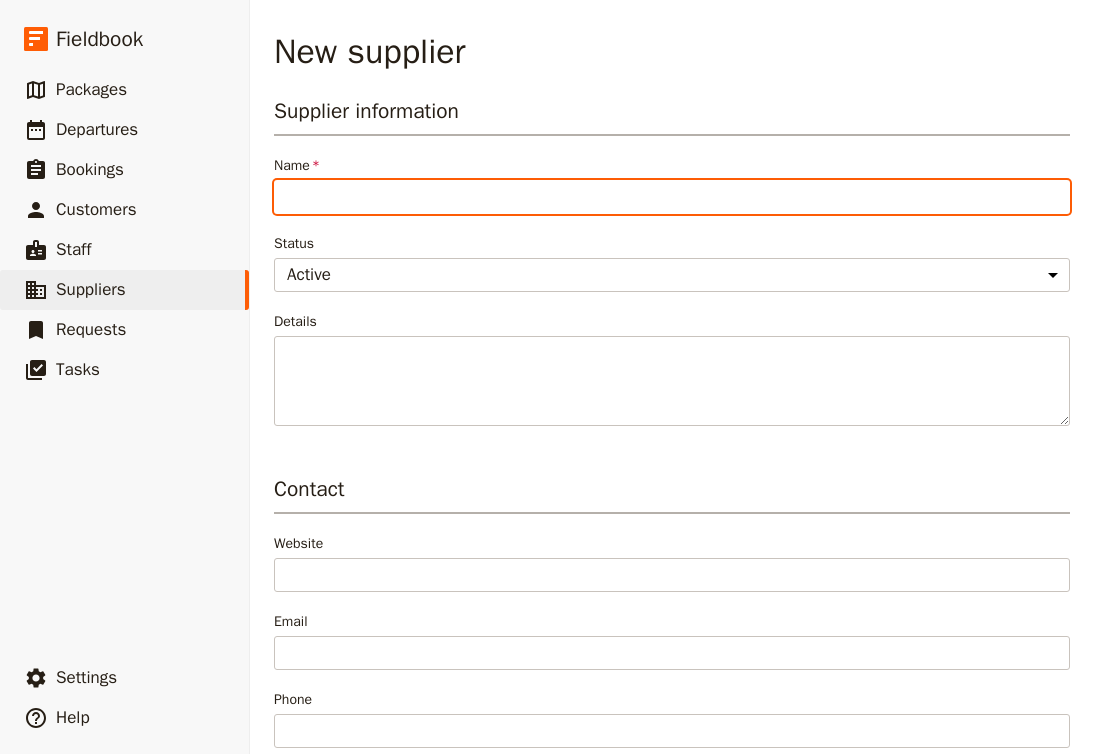 paste on "Harbour View Motel" 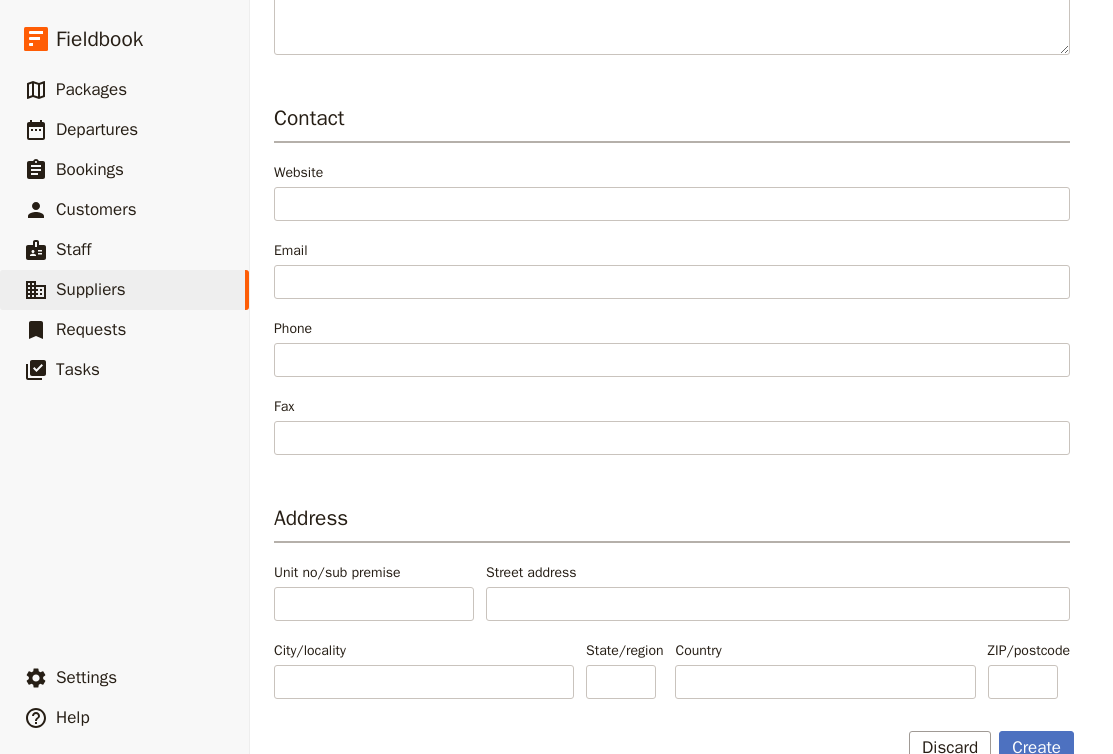 scroll, scrollTop: 372, scrollLeft: 0, axis: vertical 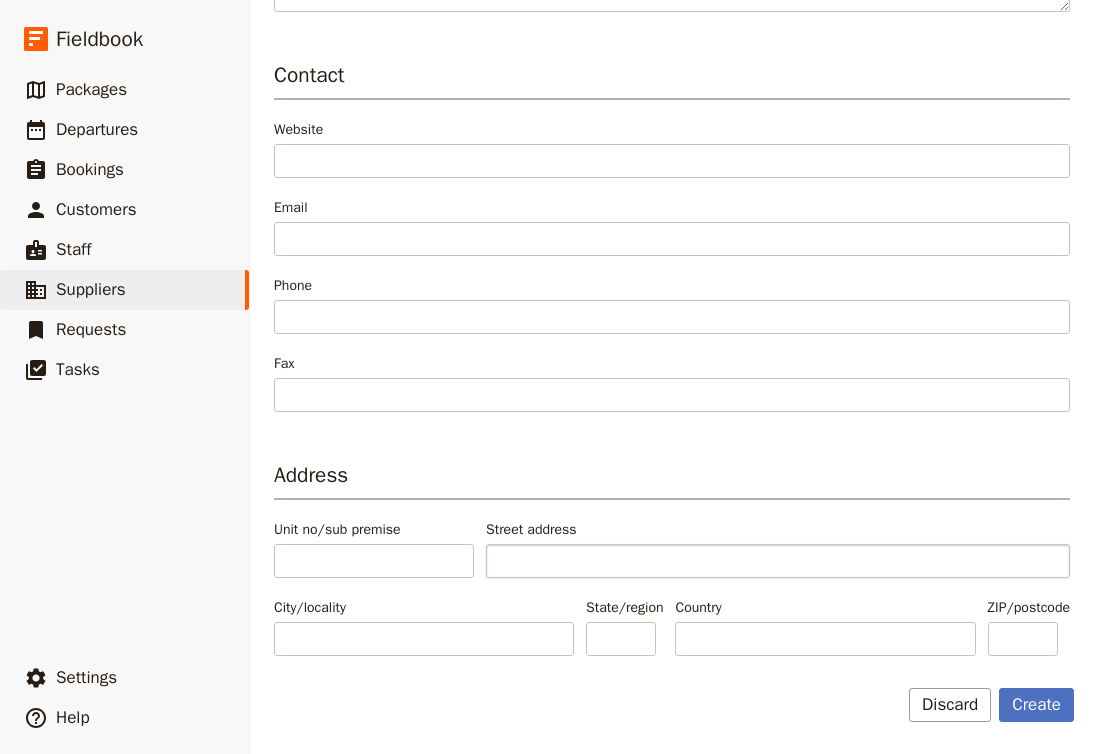 type on "Harbour View Motel" 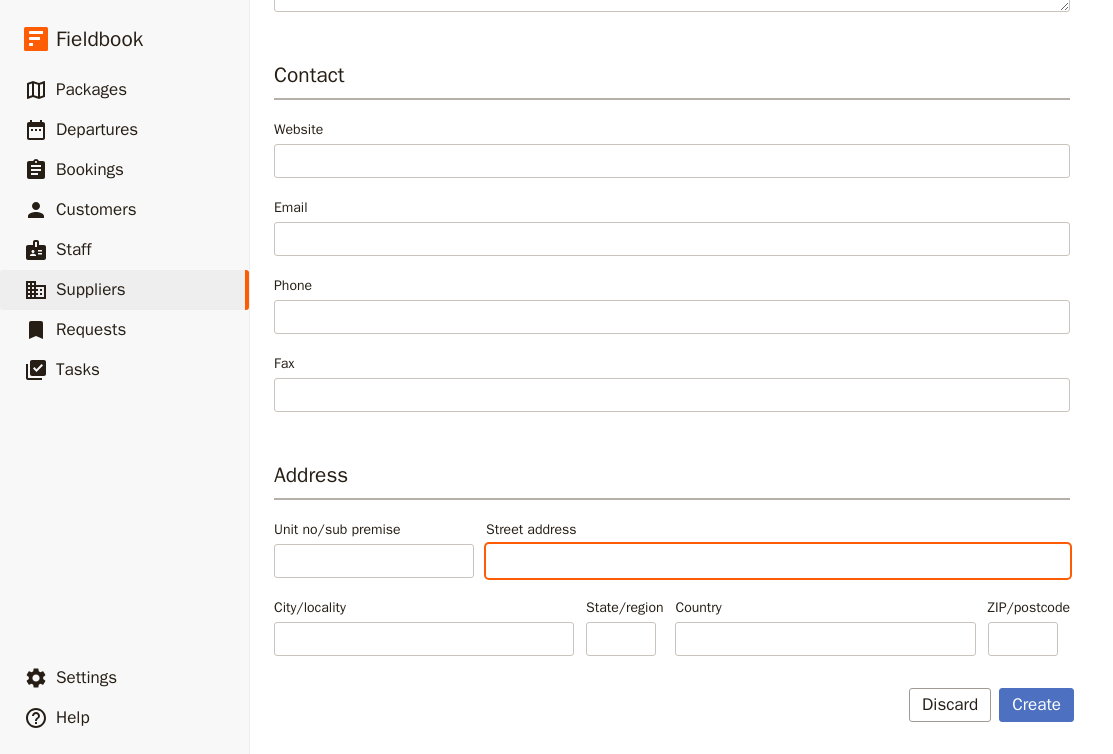 paste on "2 Sturt Street" 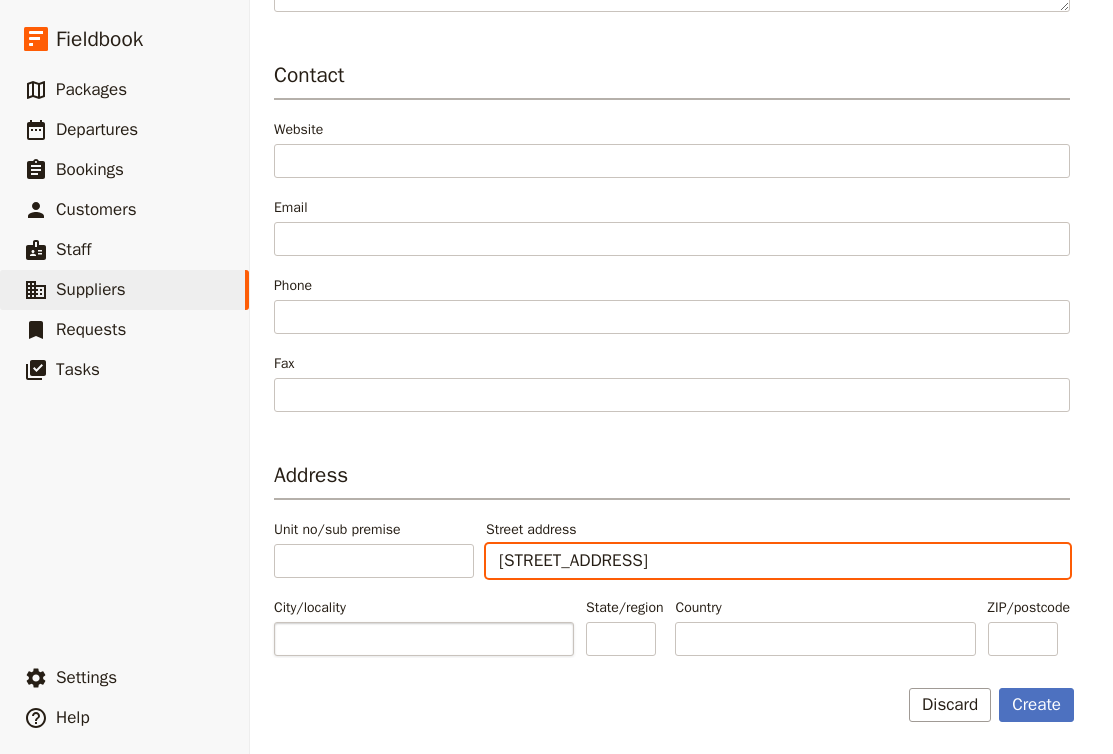 type on "2 Sturt Street" 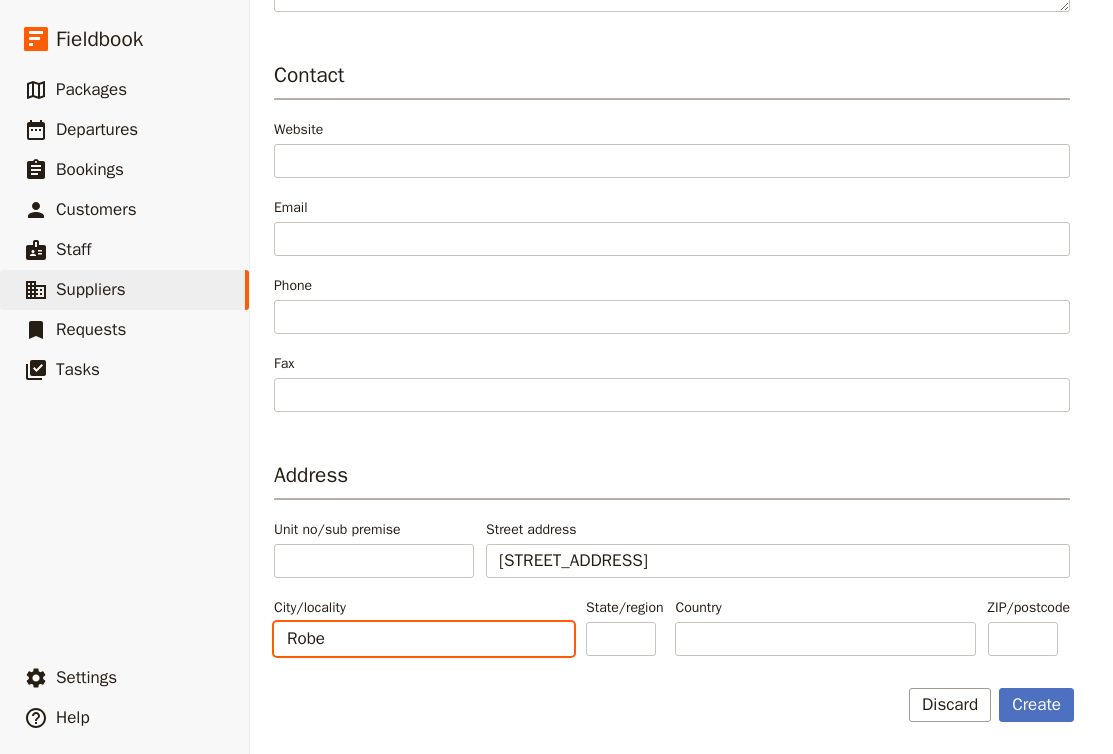 type on "Robe" 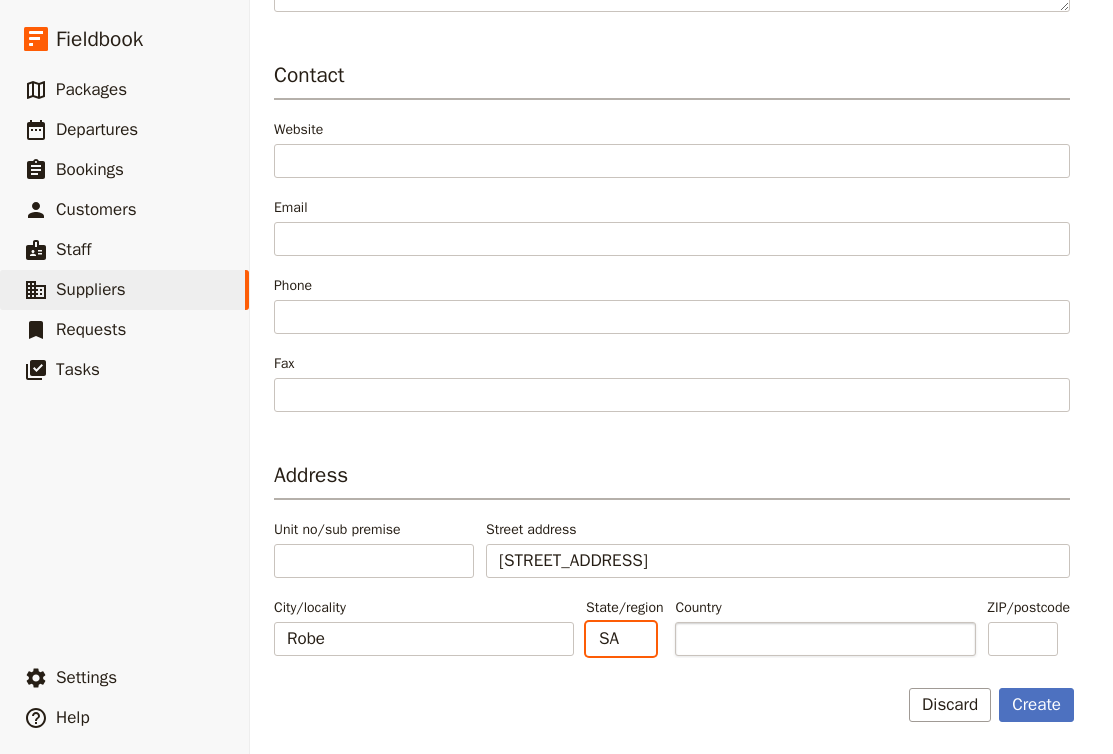 type on "SA" 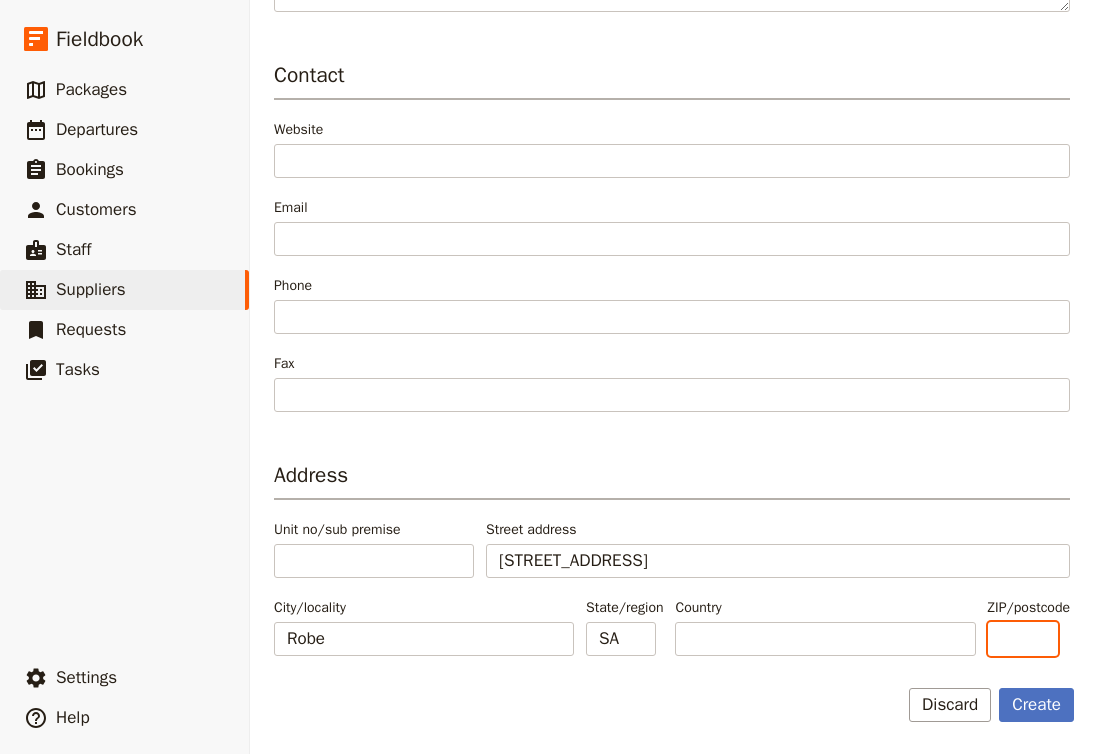 click on "ZIP/postcode" at bounding box center (1023, 639) 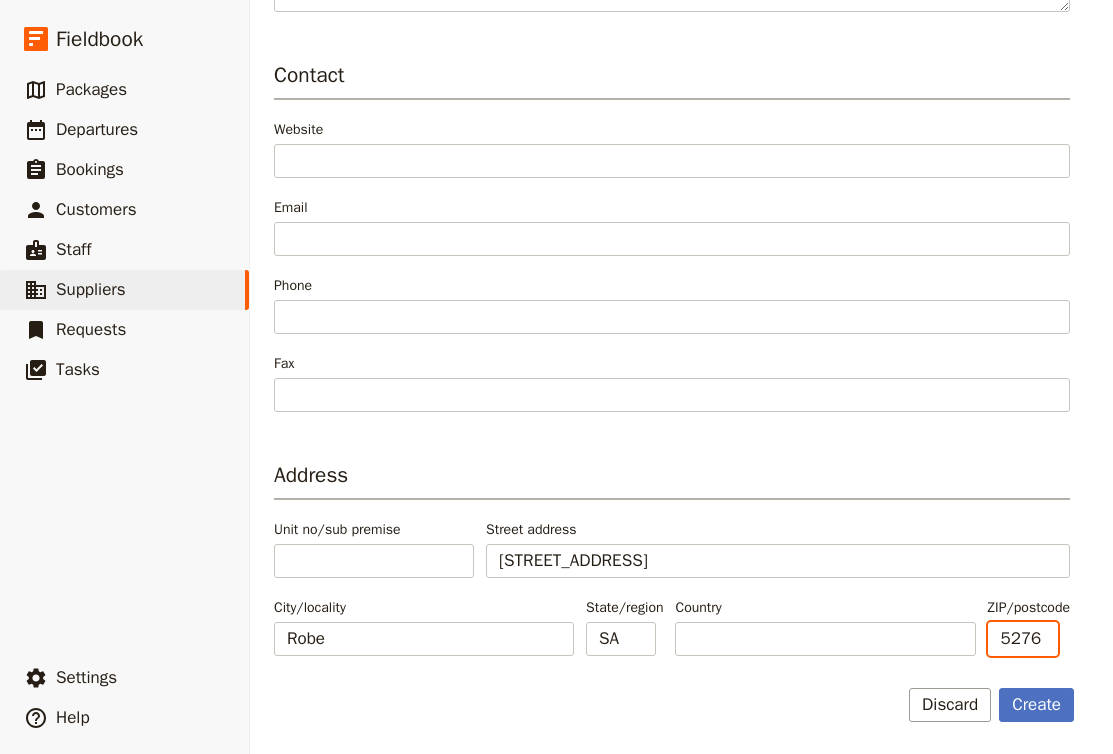 type on "5276" 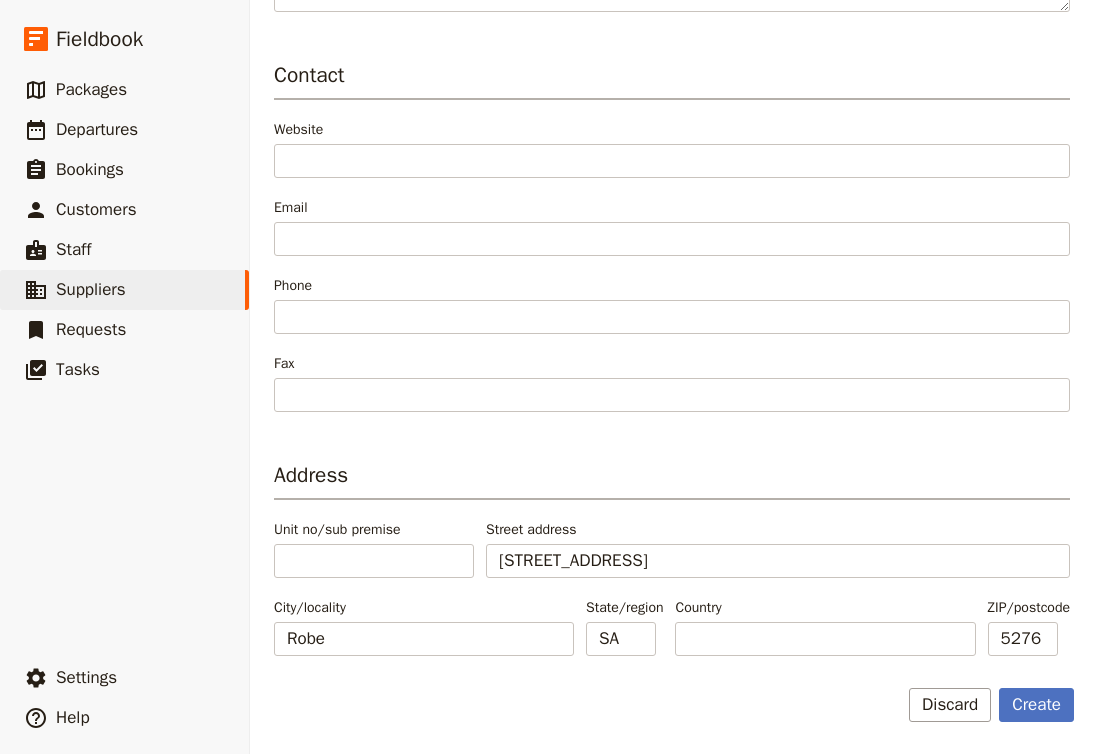 click on "Address Unit no/sub premise Street address 2 Sturt Street City/locality Robe State/region SA Country ZIP/postcode 5276" at bounding box center (672, 558) 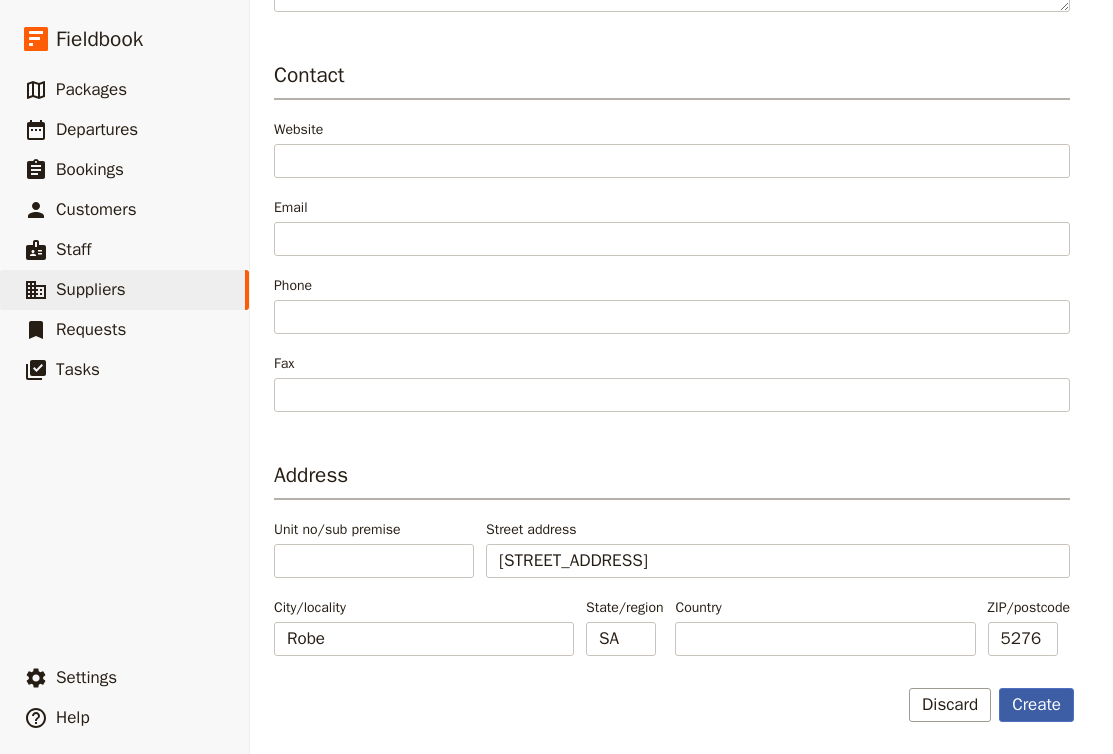 click on "Create" at bounding box center (1036, 705) 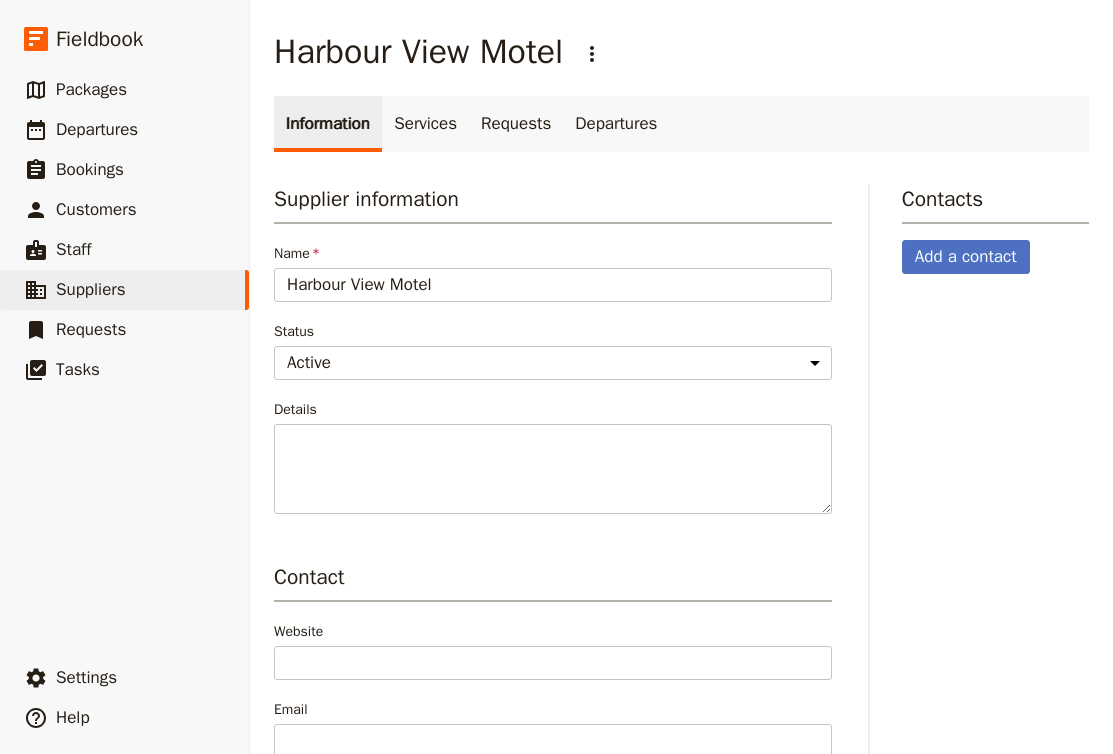 scroll, scrollTop: 0, scrollLeft: 0, axis: both 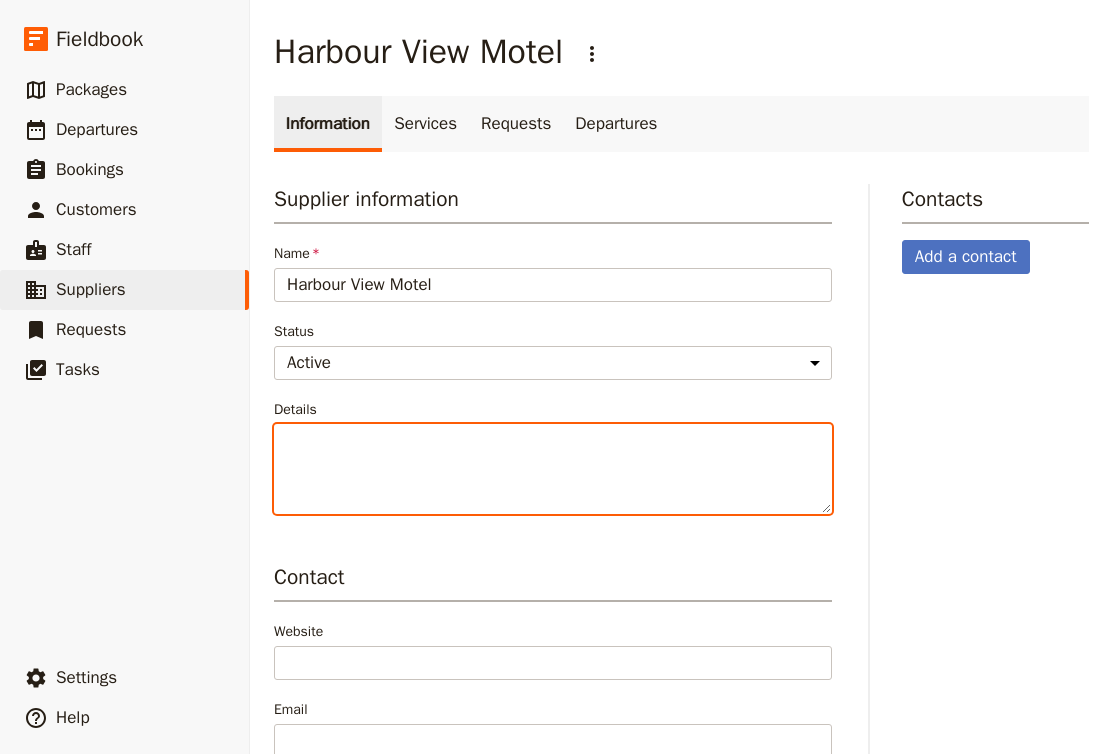 click on "Details" at bounding box center (553, 469) 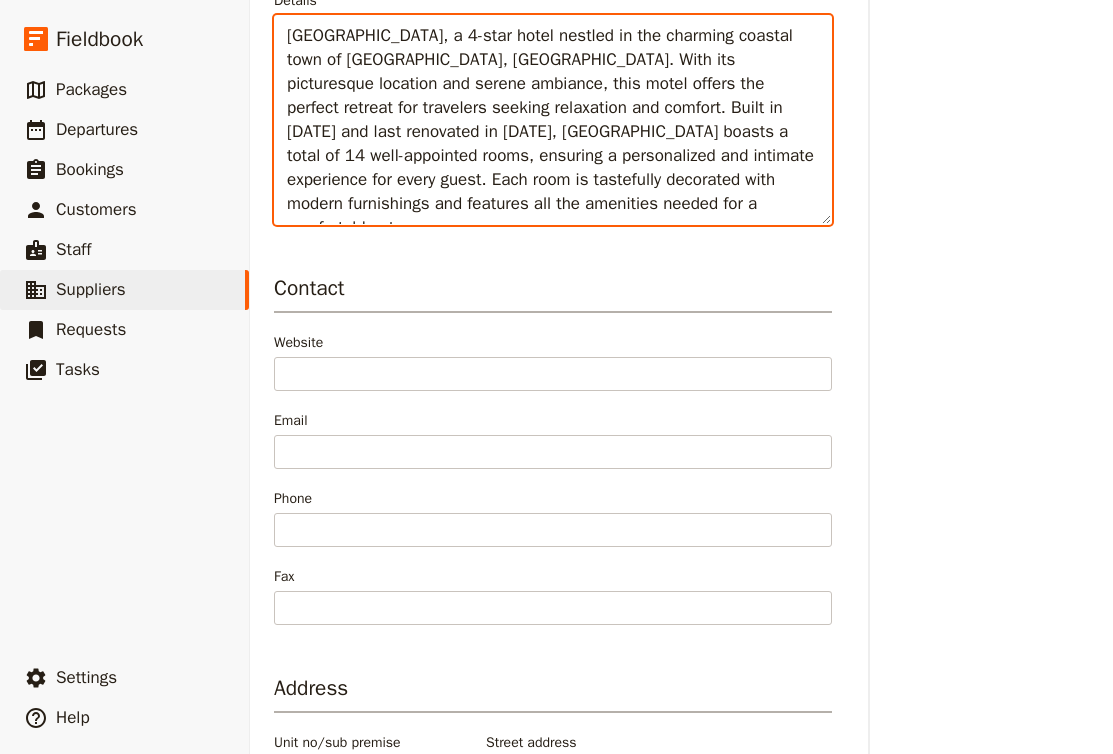 scroll, scrollTop: 411, scrollLeft: 0, axis: vertical 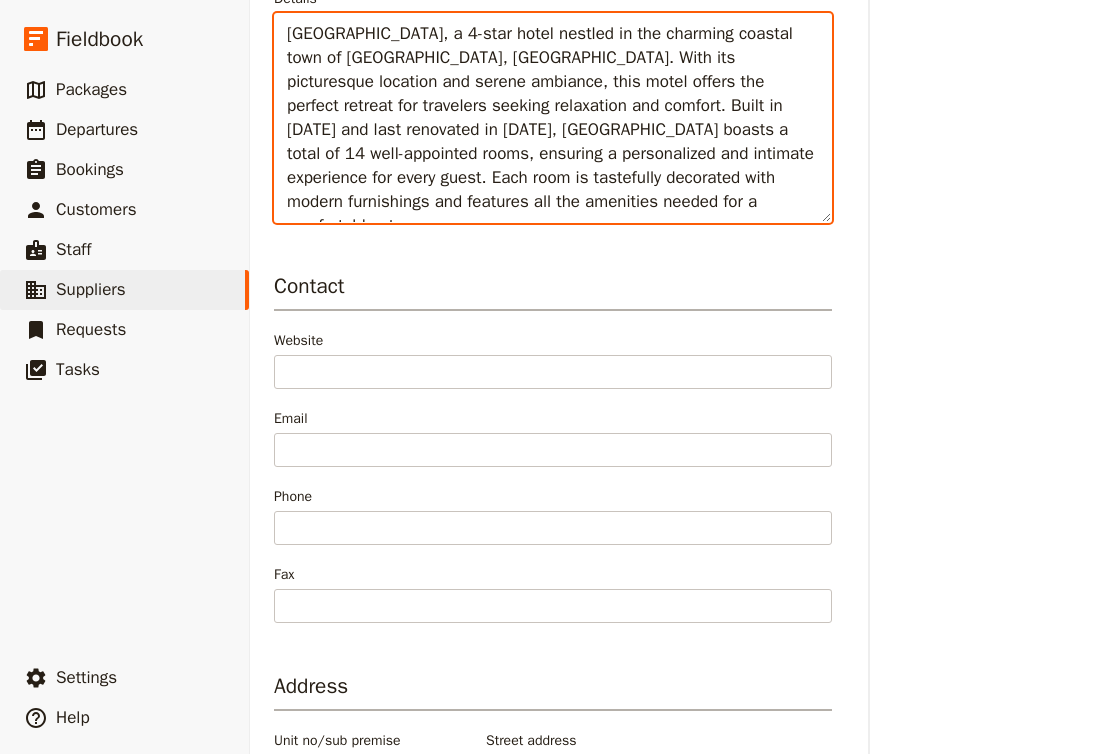 click on "Harbour View Motel, a 4-star hotel nestled in the charming coastal town of Robe, Australia. With its picturesque location and serene ambiance, this motel offers the perfect retreat for travelers seeking relaxation and comfort. Built in 1980 and last renovated in 2012, Harbour View Motel boasts a total of 14 well-appointed rooms, ensuring a personalized and intimate experience for every guest. Each room is tastefully decorated with modern furnishings and features all the amenities needed for a comfortable stay." at bounding box center [553, 118] 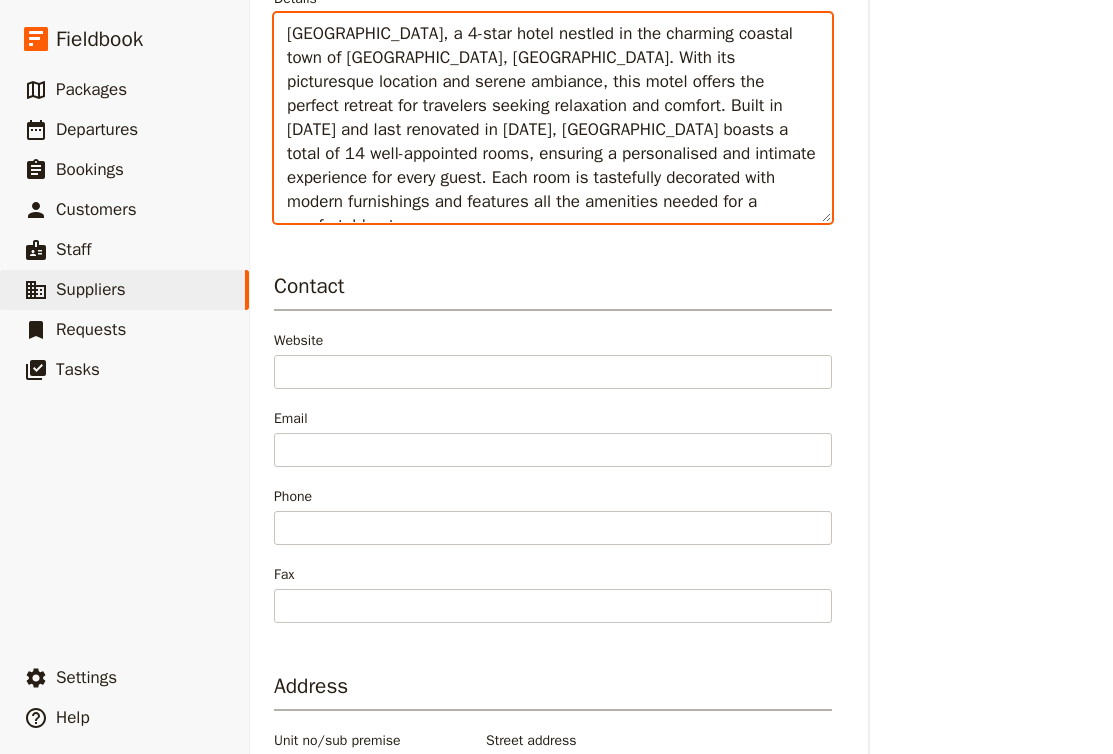 click on "Harbour View Motel, a 4-star hotel nestled in the charming coastal town of Robe, Australia. With its picturesque location and serene ambiance, this motel offers the perfect retreat for travelers seeking relaxation and comfort. Built in 1980 and last renovated in 2012, Harbour View Motel boasts a total of 14 well-appointed rooms, ensuring a personalised and intimate experience for every guest. Each room is tastefully decorated with modern furnishings and features all the amenities needed for a comfortable stay." at bounding box center [553, 118] 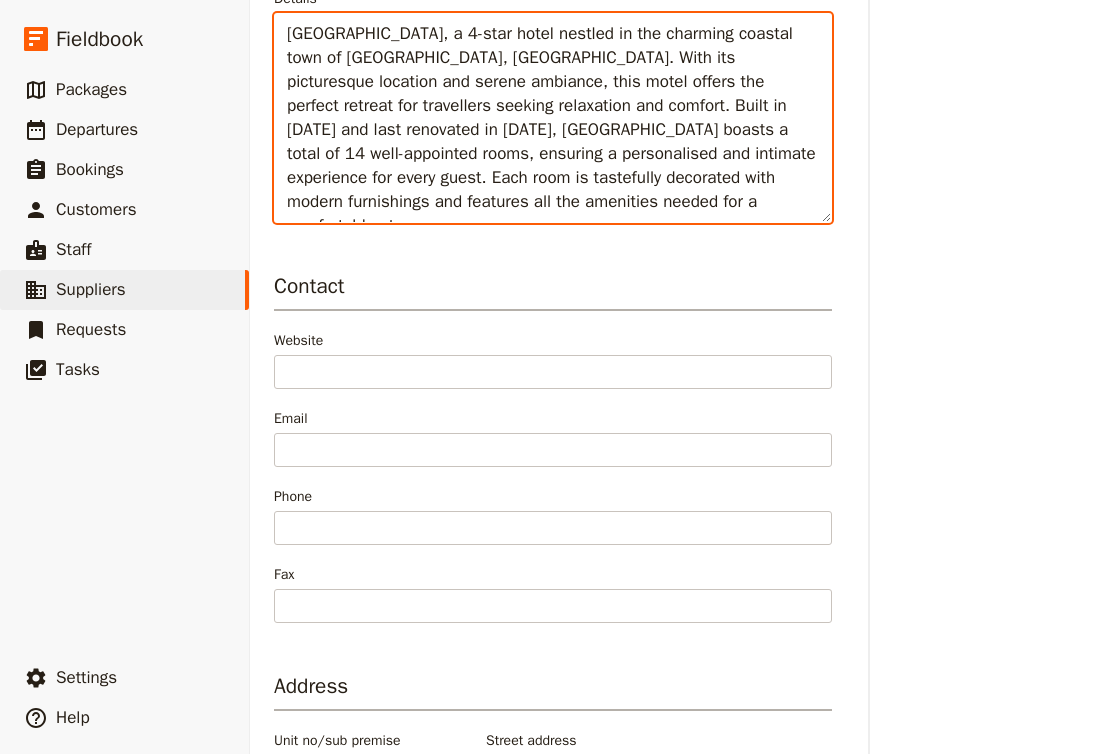 drag, startPoint x: 729, startPoint y: 95, endPoint x: 314, endPoint y: 73, distance: 415.58273 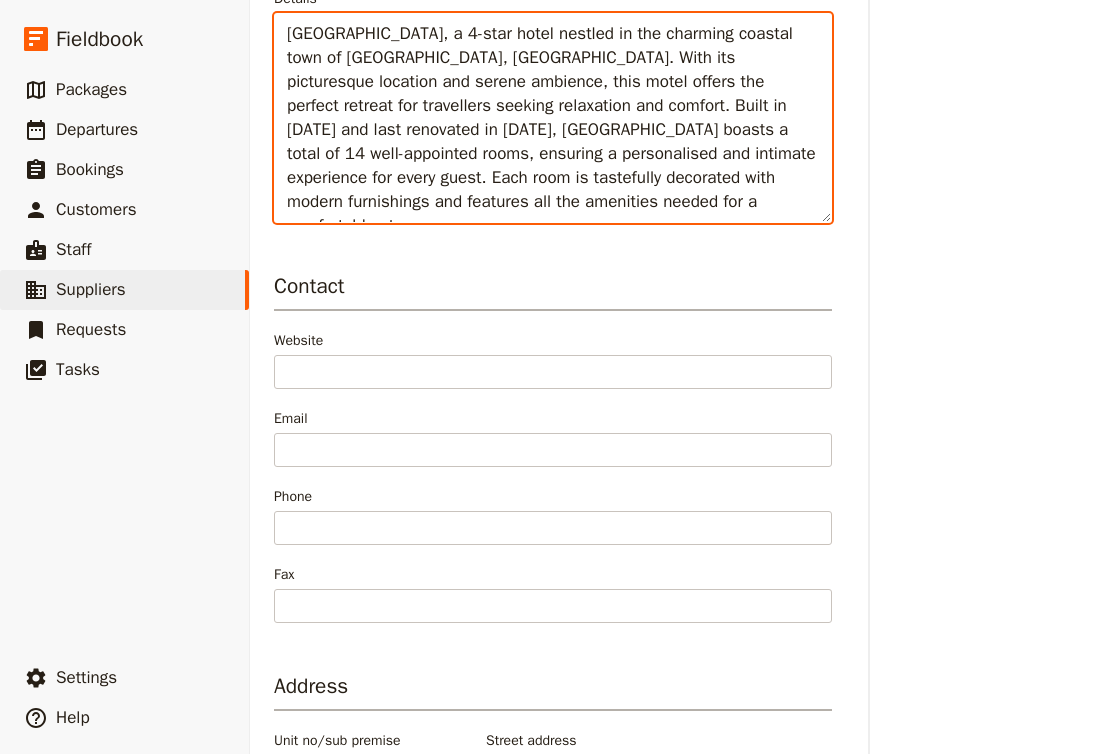 click on "Harbour View Motel, a 4-star hotel nestled in the charming coastal town of Robe, Australia. With its picturesque location and serene ambience, this motel offers the perfect retreat for travellers seeking relaxation and comfort. Built in 1980 and last renovated in 2012, Harbour View Motel boasts a total of 14 well-appointed rooms, ensuring a personalised and intimate experience for every guest. Each room is tastefully decorated with modern furnishings and features all the amenities needed for a comfortable stay." at bounding box center (553, 118) 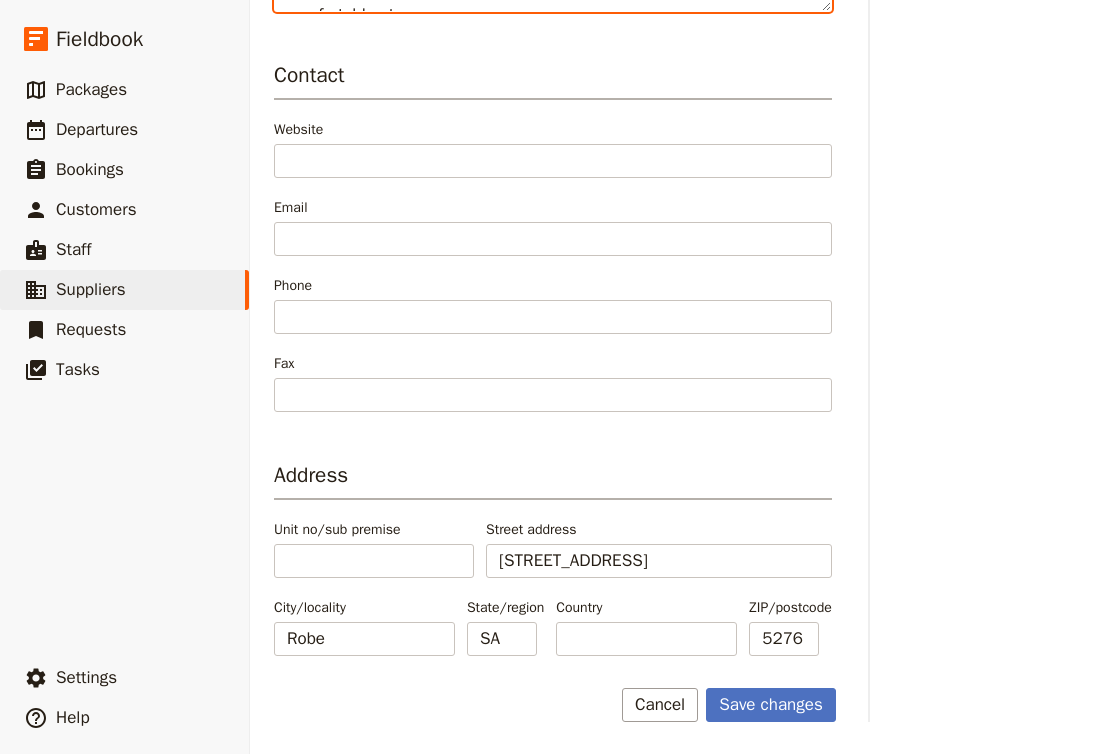 scroll, scrollTop: 622, scrollLeft: 0, axis: vertical 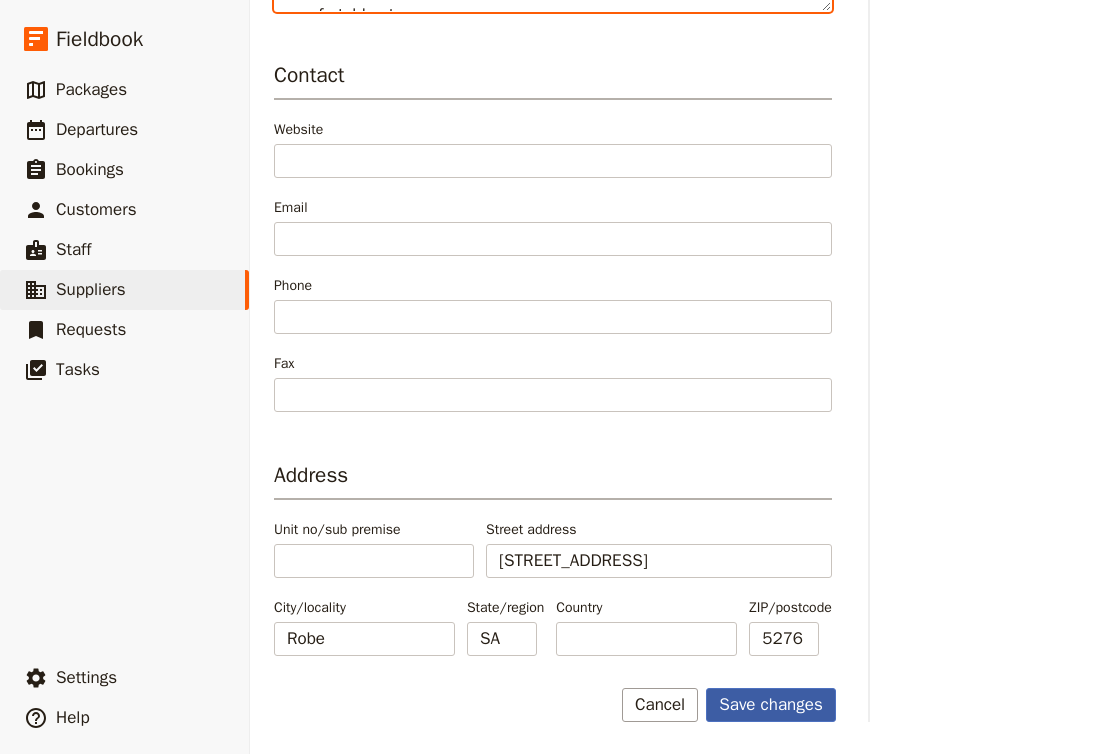 type on "Harbour View Motel, a 4-star hotel nestled in the charming coastal town of Robe, Australia. With its picturesque location and serene ambience, this motel offers the perfect retreat for travellers seeking relaxation and comfort. Built in 1980 and last renovated in 2012, Harbour View Motel boasts a total of 14 well-appointed rooms, ensuring a personalised and intimate experience for every guest. Each room is tastefully decorated with modern furnishings and features all the amenities needed for a comfortable stay." 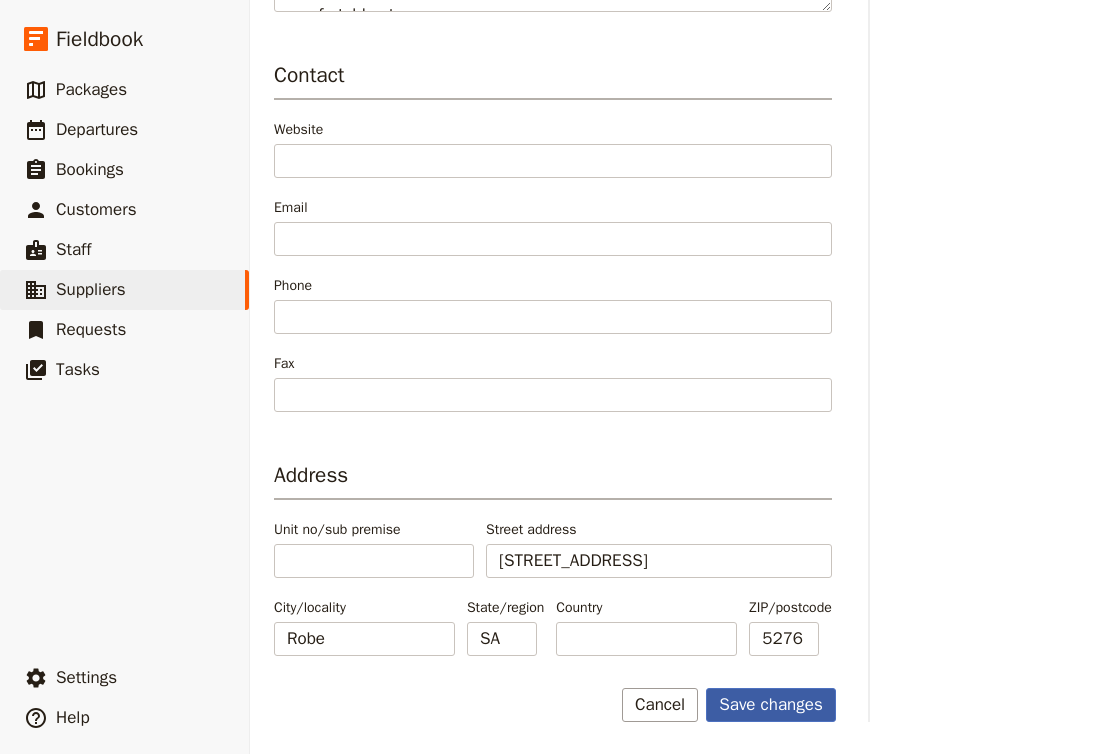 click on "Save changes" at bounding box center (771, 705) 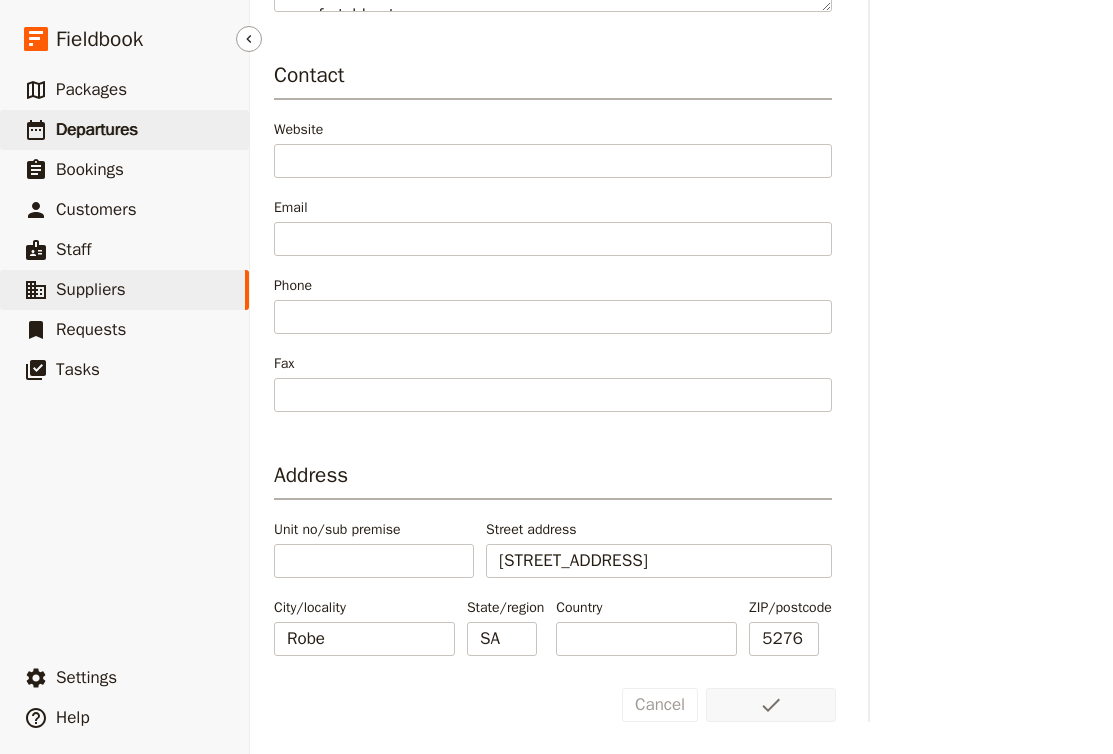click on "Departures" at bounding box center (97, 130) 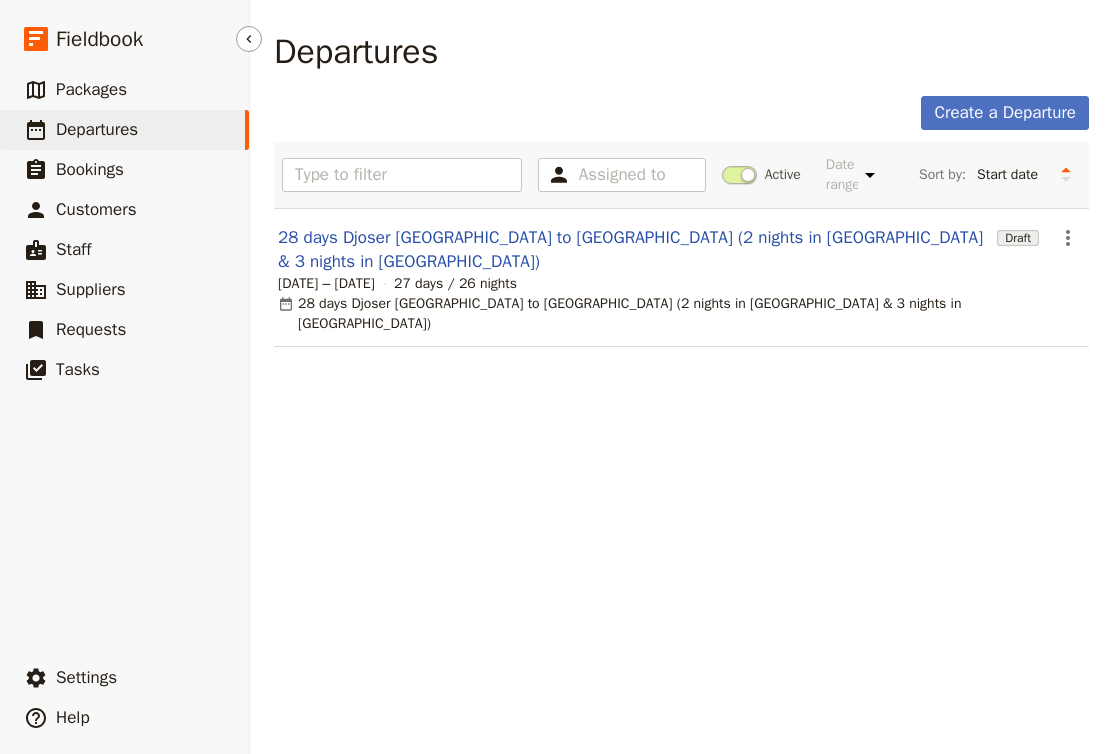 scroll, scrollTop: 0, scrollLeft: 0, axis: both 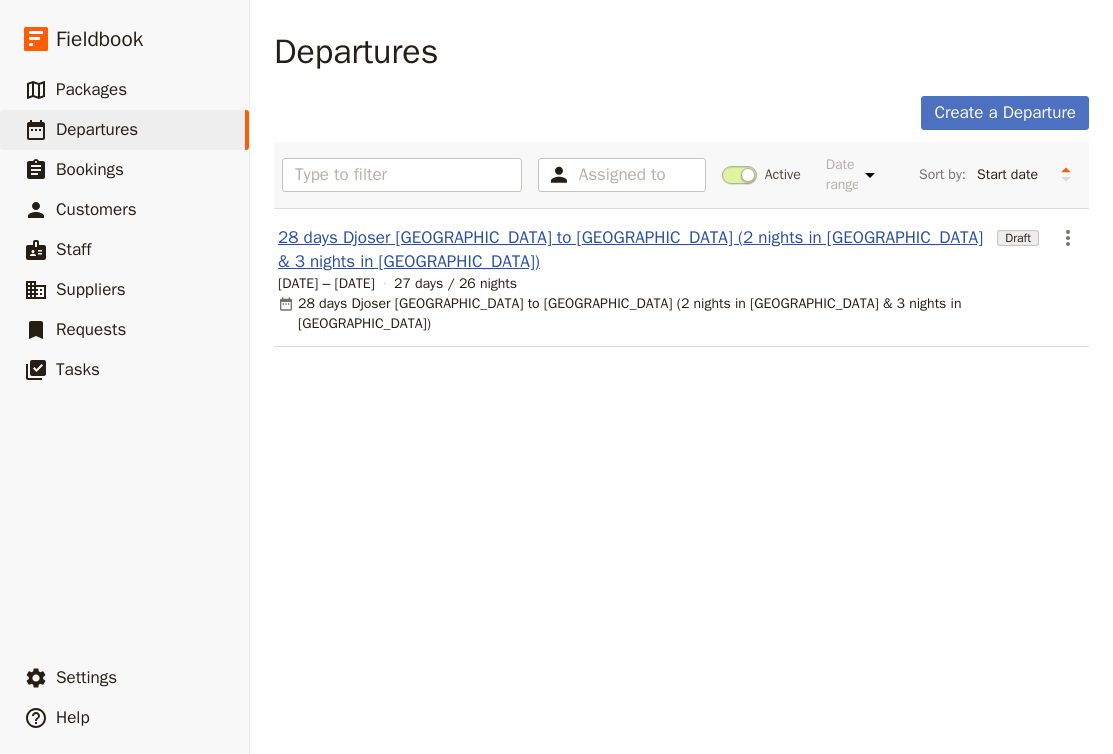 click on "28 days Djoser Sydney to Cairns (2 nights in Darwin & 3 nights in CRNS)" at bounding box center (633, 250) 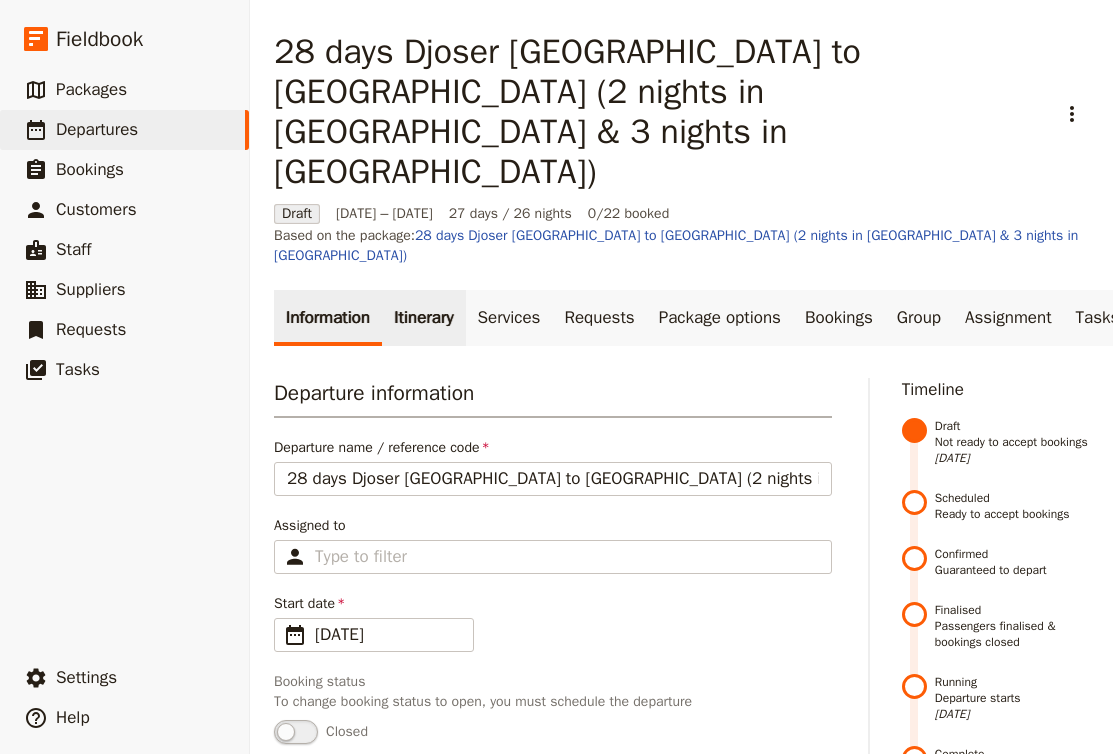 click on "Itinerary" at bounding box center (423, 318) 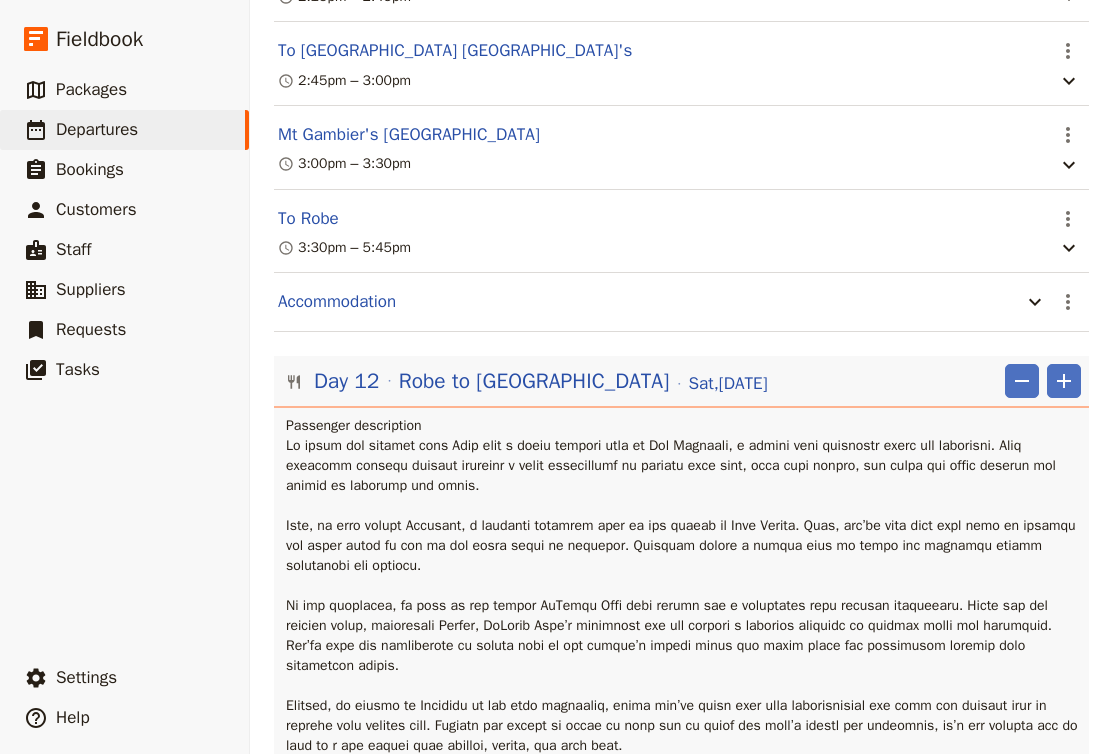 scroll, scrollTop: 12566, scrollLeft: 0, axis: vertical 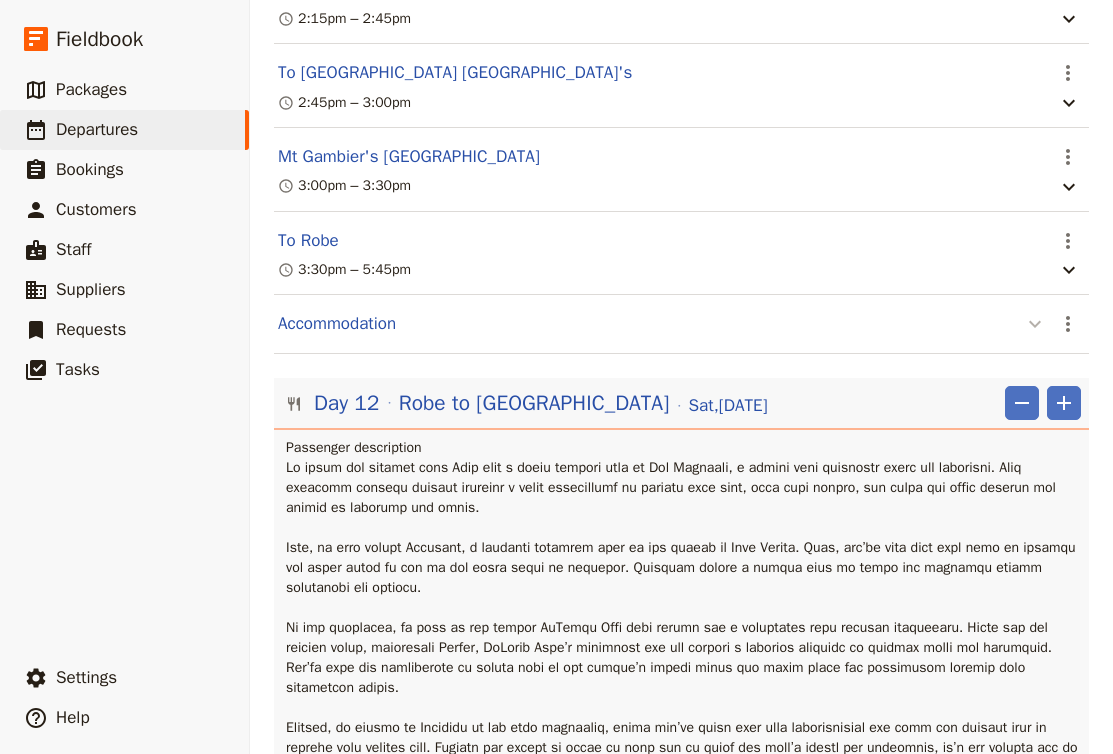 click at bounding box center [1035, 323] 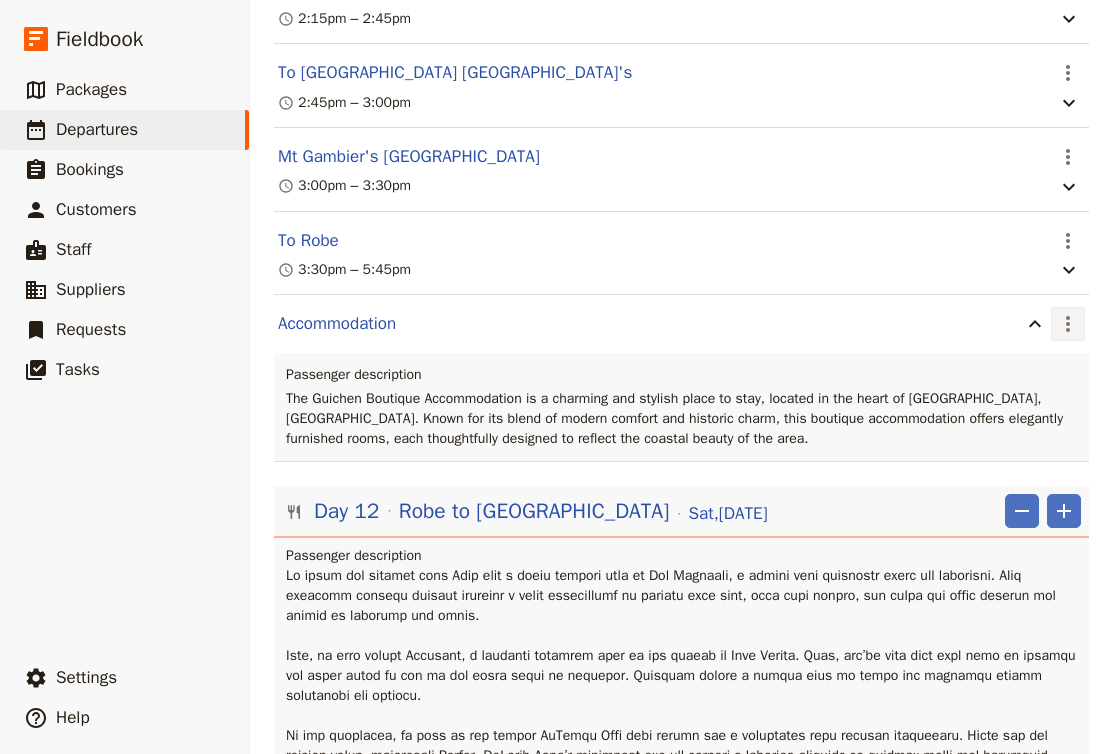 click 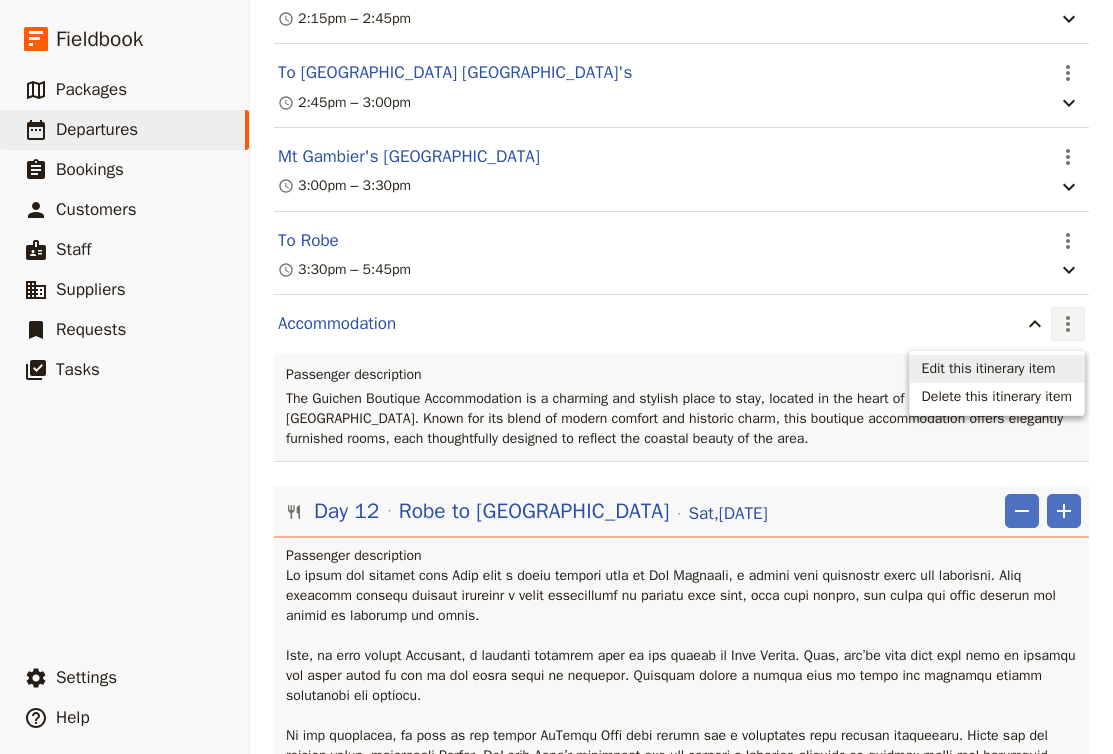 click on "Edit this itinerary item" at bounding box center [989, 369] 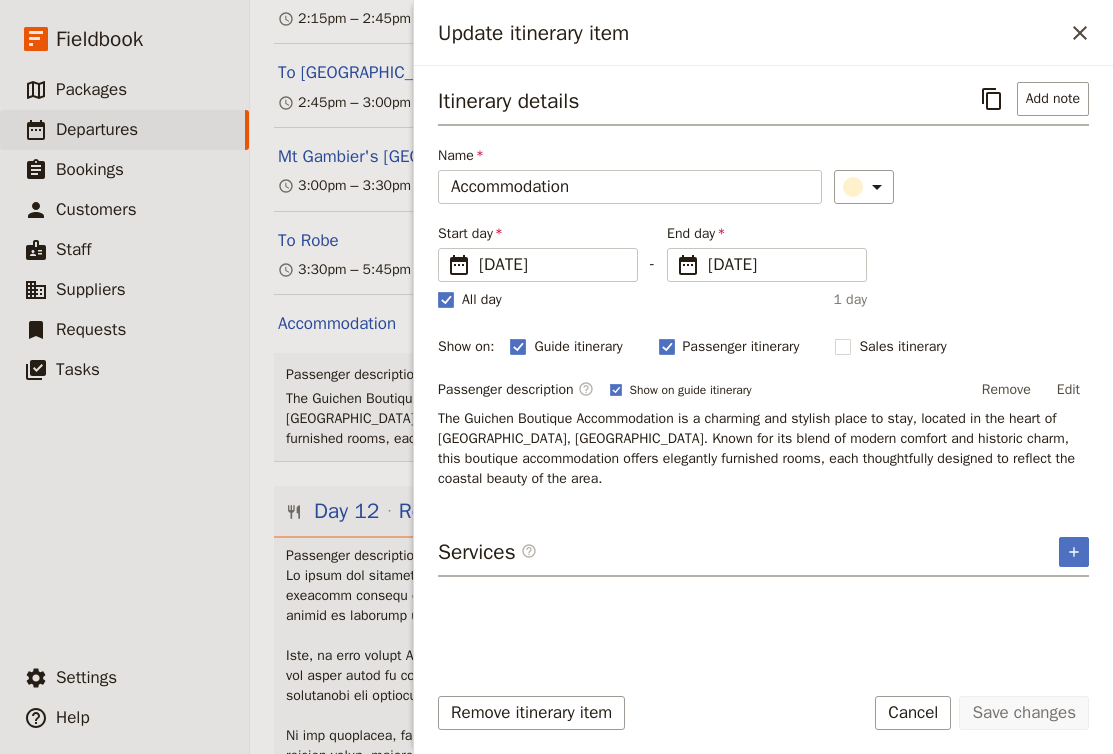 click on "Services ​ ​" at bounding box center [763, 557] 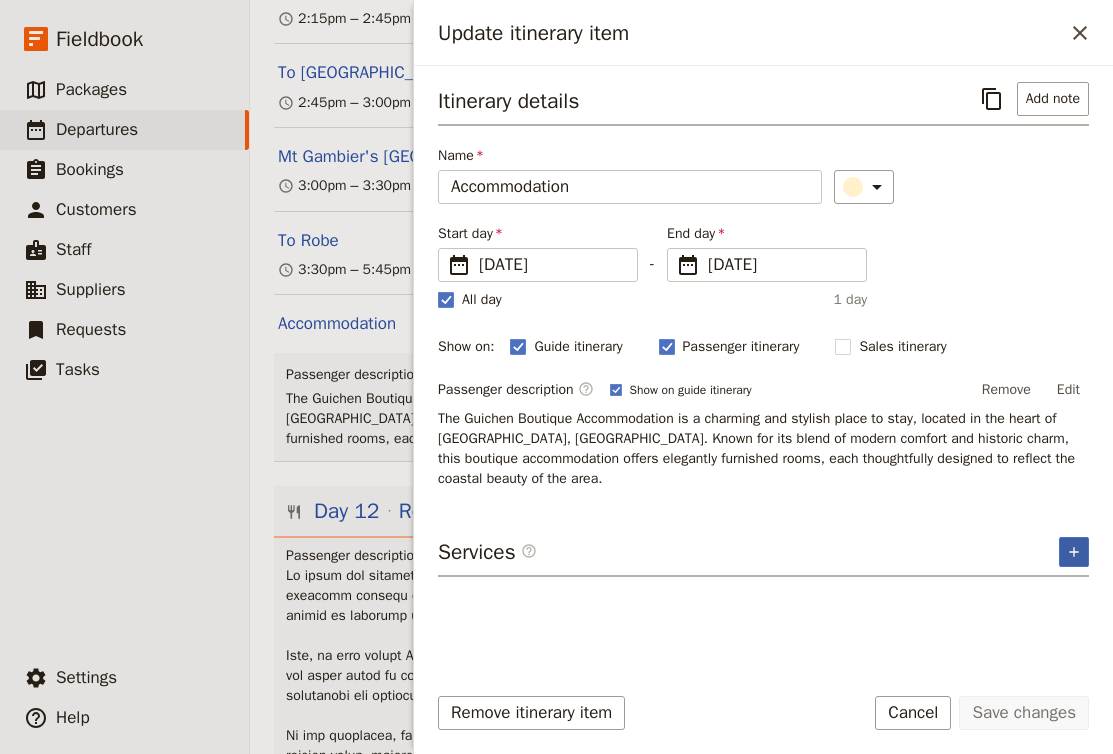 click 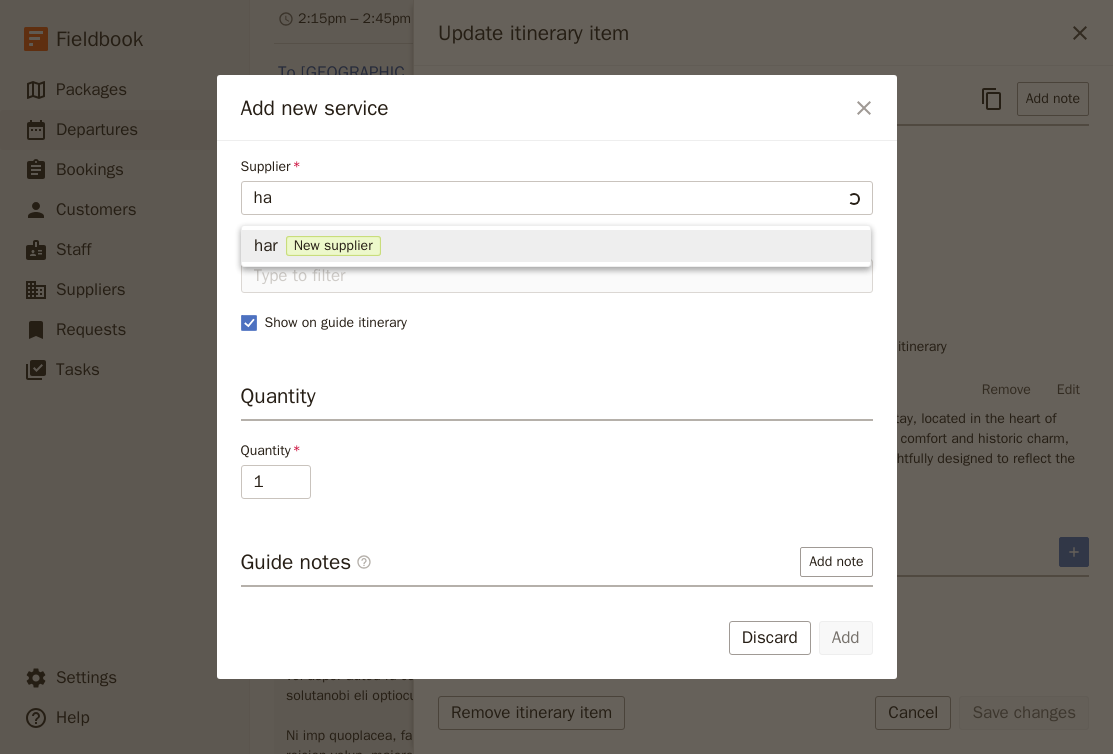type on "h" 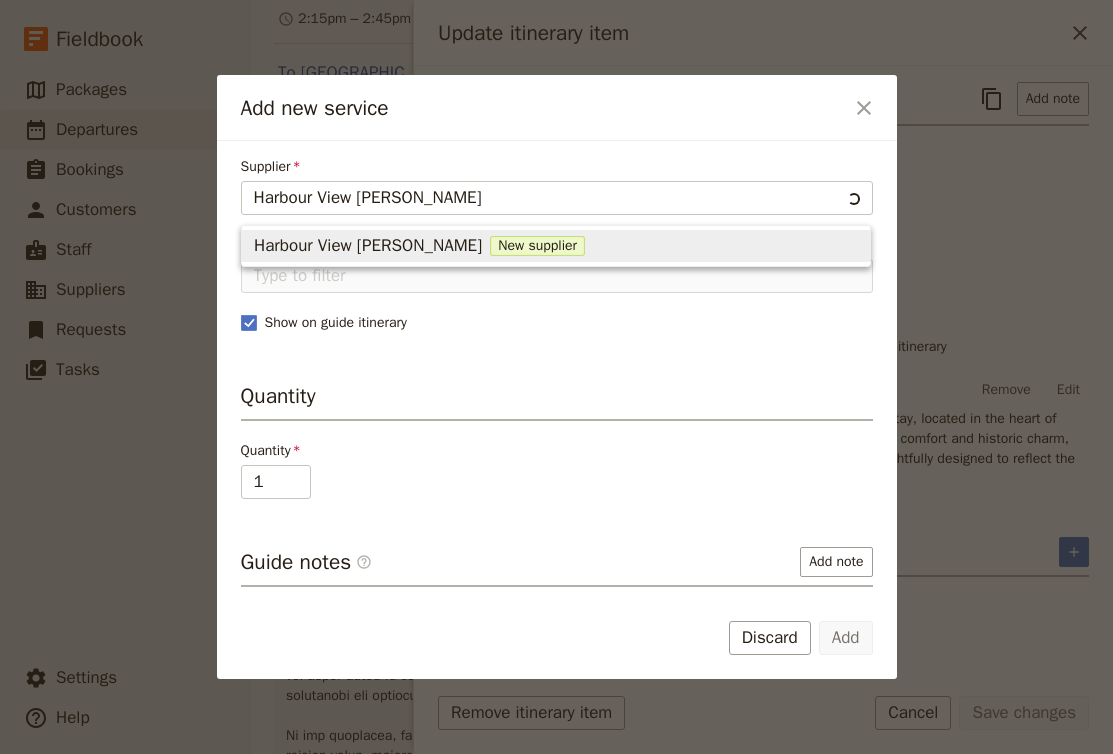type on "Harbour View Motel" 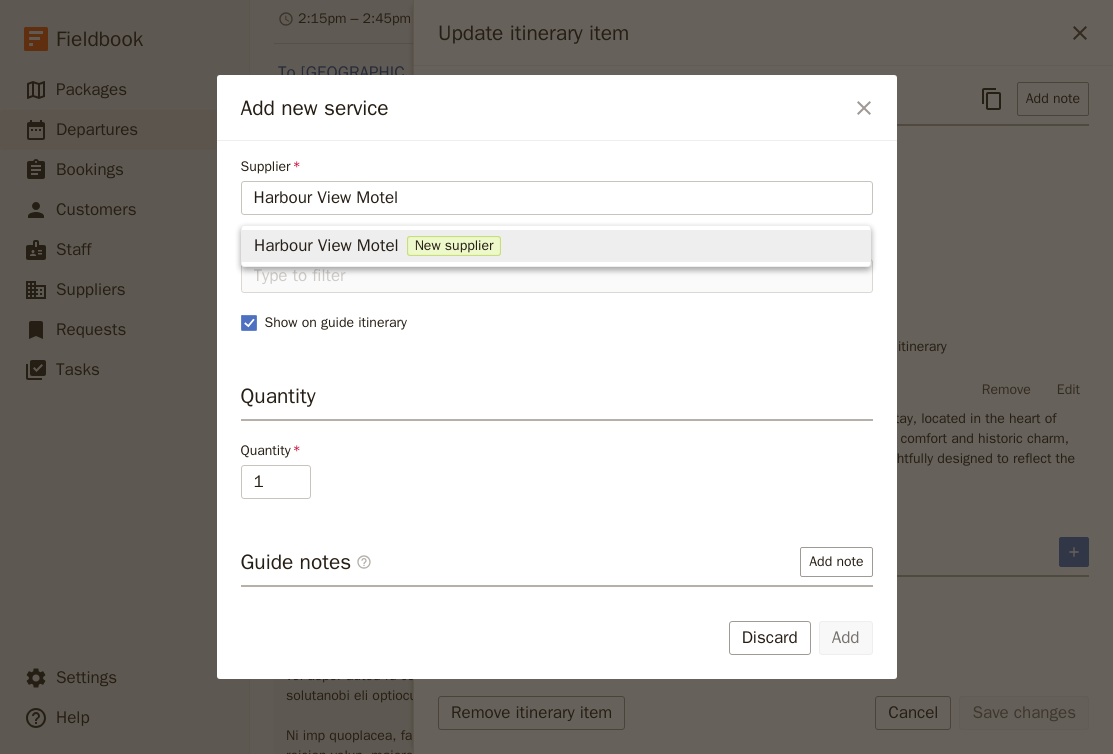 click on "Harbour View Motel   New supplier" at bounding box center (556, 246) 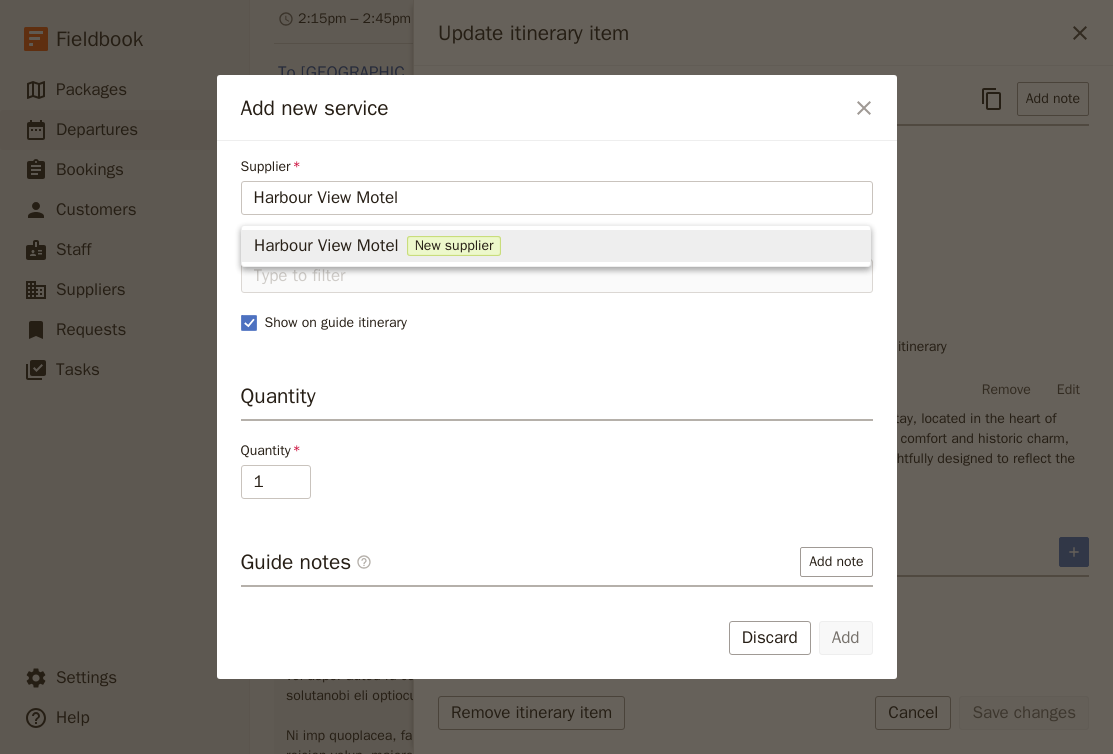 type 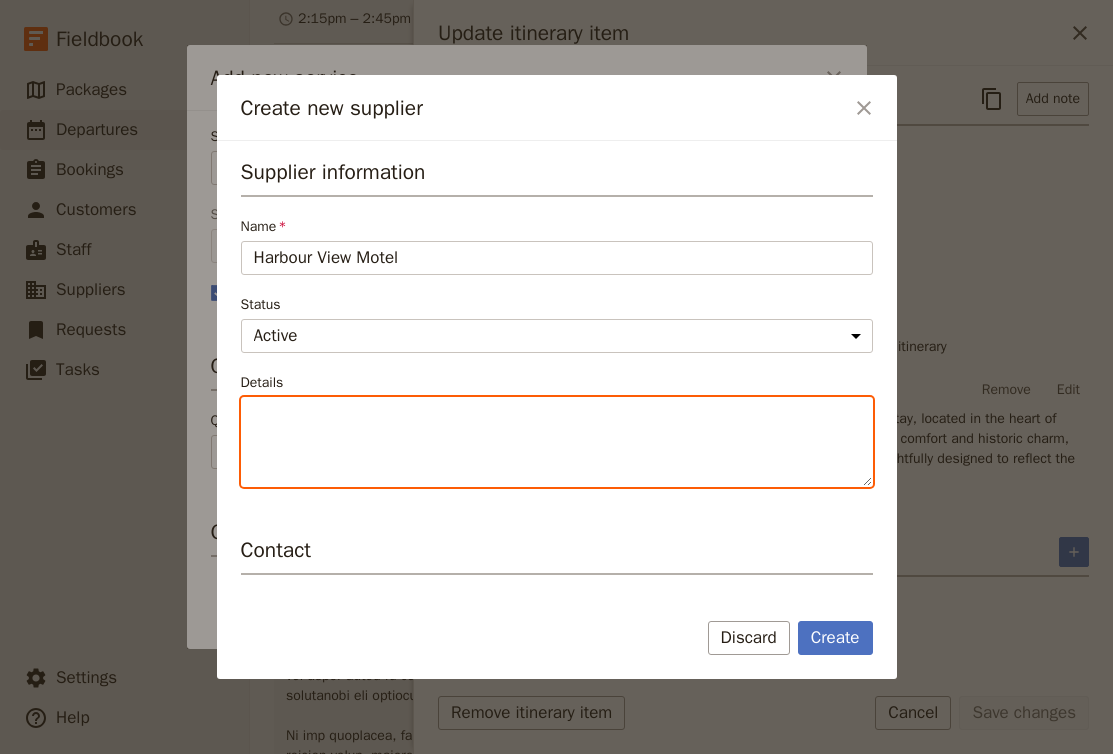 click on "Details" at bounding box center [557, 442] 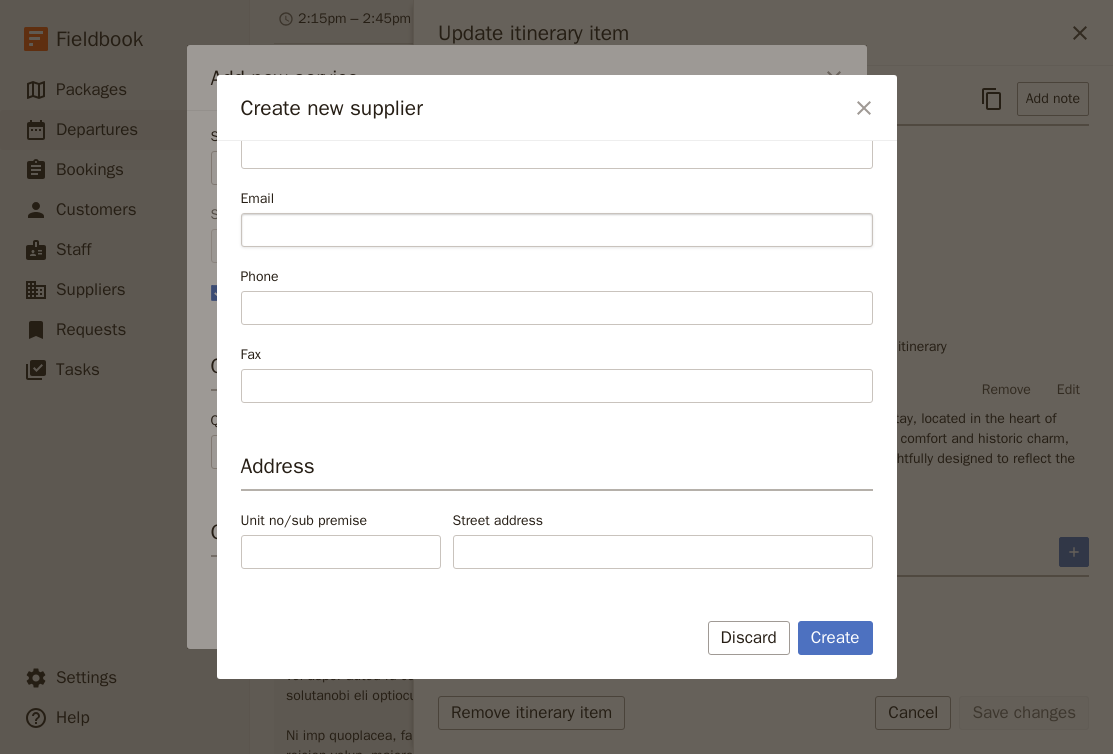 scroll, scrollTop: 581, scrollLeft: 0, axis: vertical 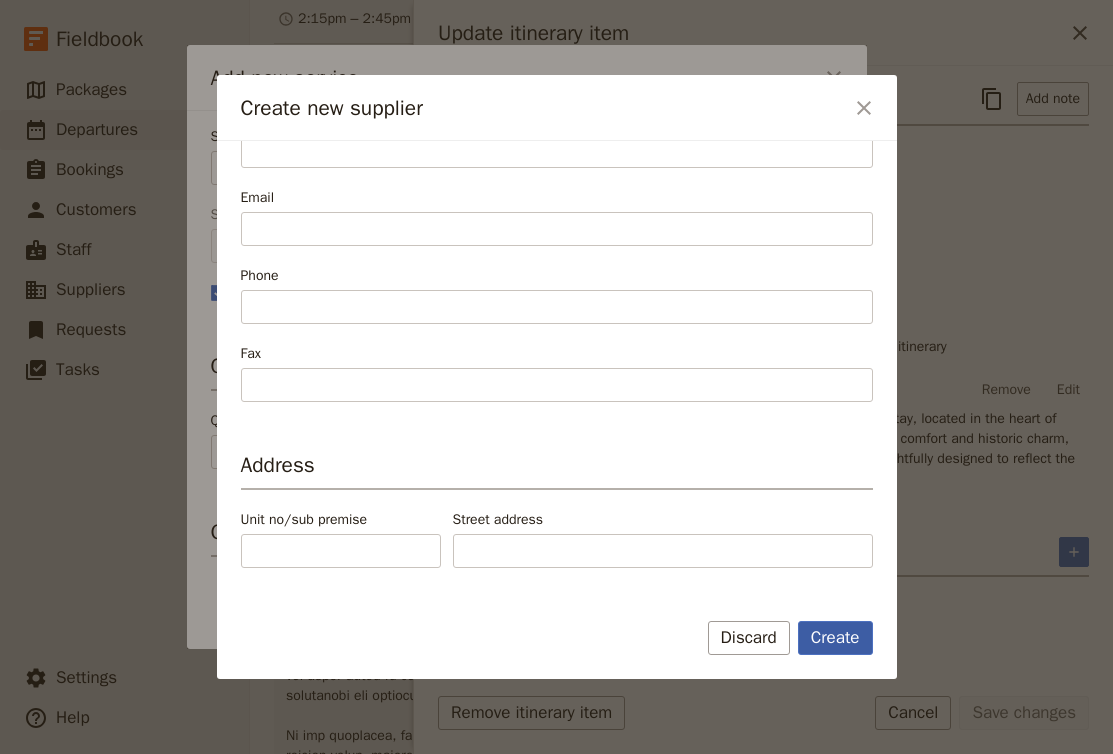 type on "Harbour View Motel, a 4-star hotel nestled in the charming coastal town of Robe, Australia. With its picturesque location and serene ambiance, this motel offers the perfect retreat for travelers seeking relaxation and comfort. Built in 1980 and last renovated in 2012, Harbour View Motel boasts a total of 14 well-appointed rooms, ensuring a personalized and intimate experience for every guest. Each room is tastefully decorated with modern furnishings and features all the amenities needed for a comfortable stay." 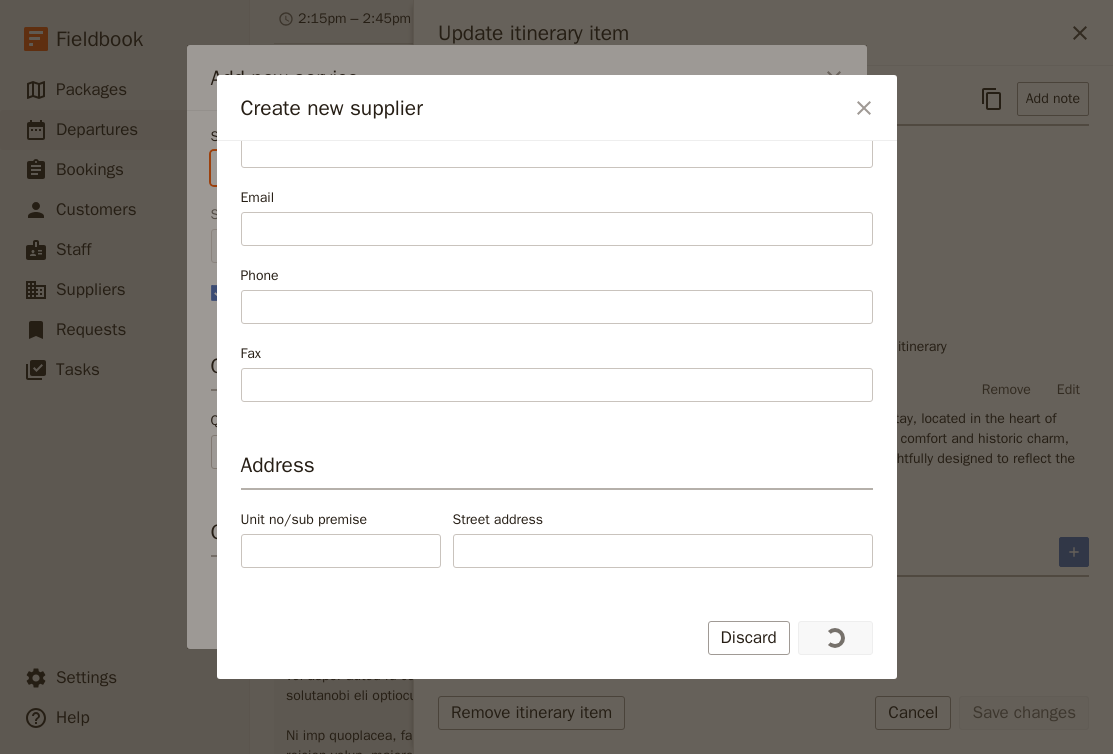 type on "Harbour View Motel" 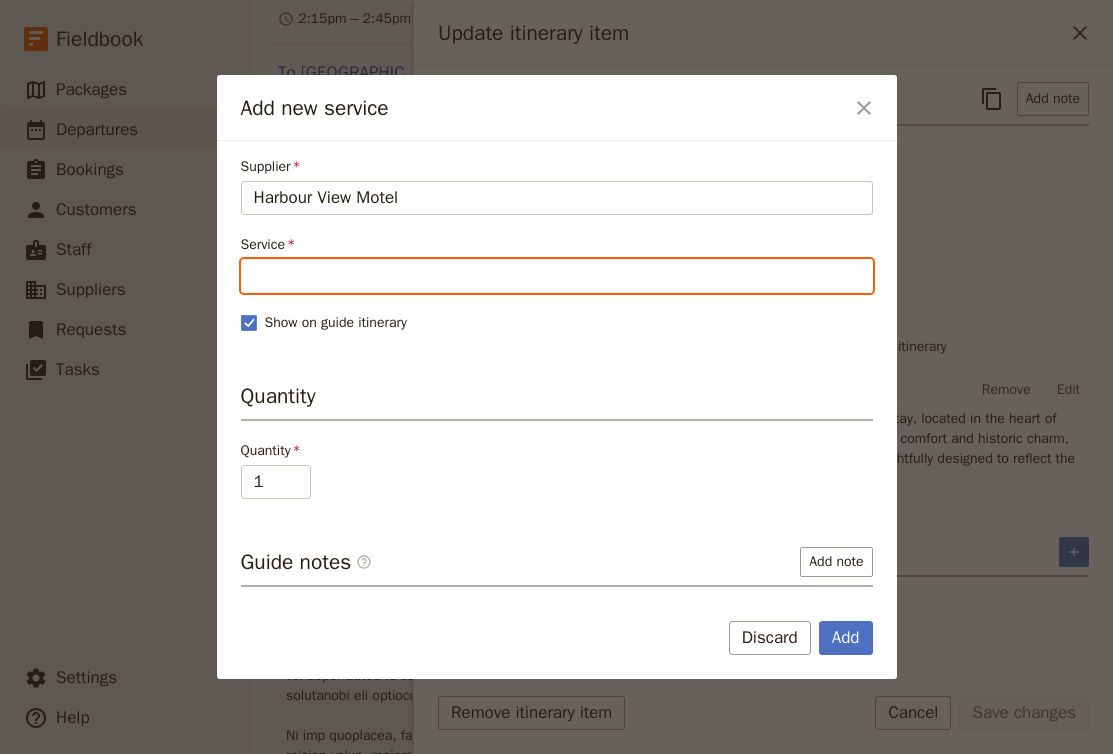 click on "Service" at bounding box center (557, 276) 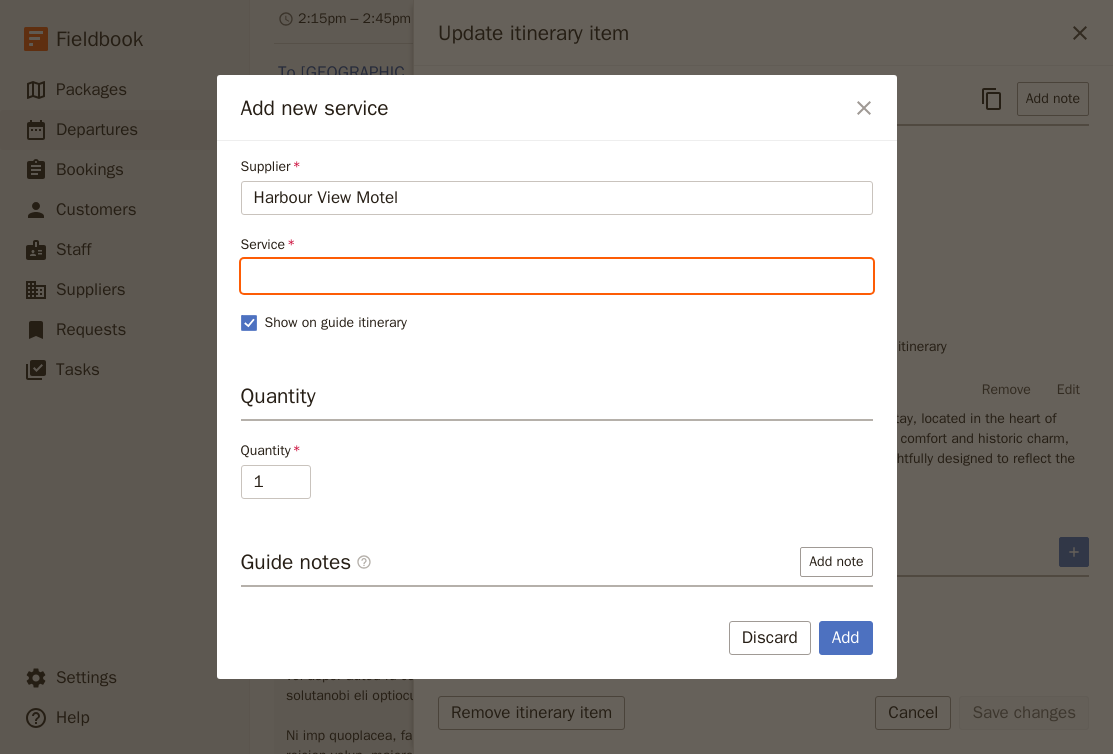 type on "H" 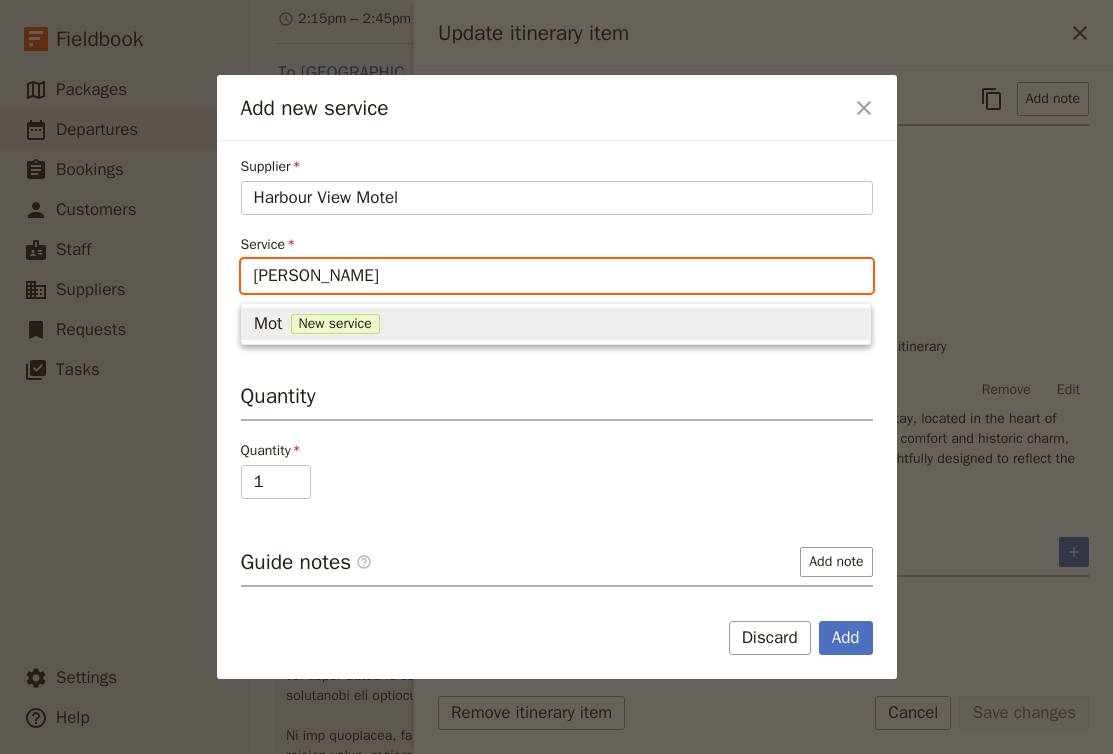 type on "Motel" 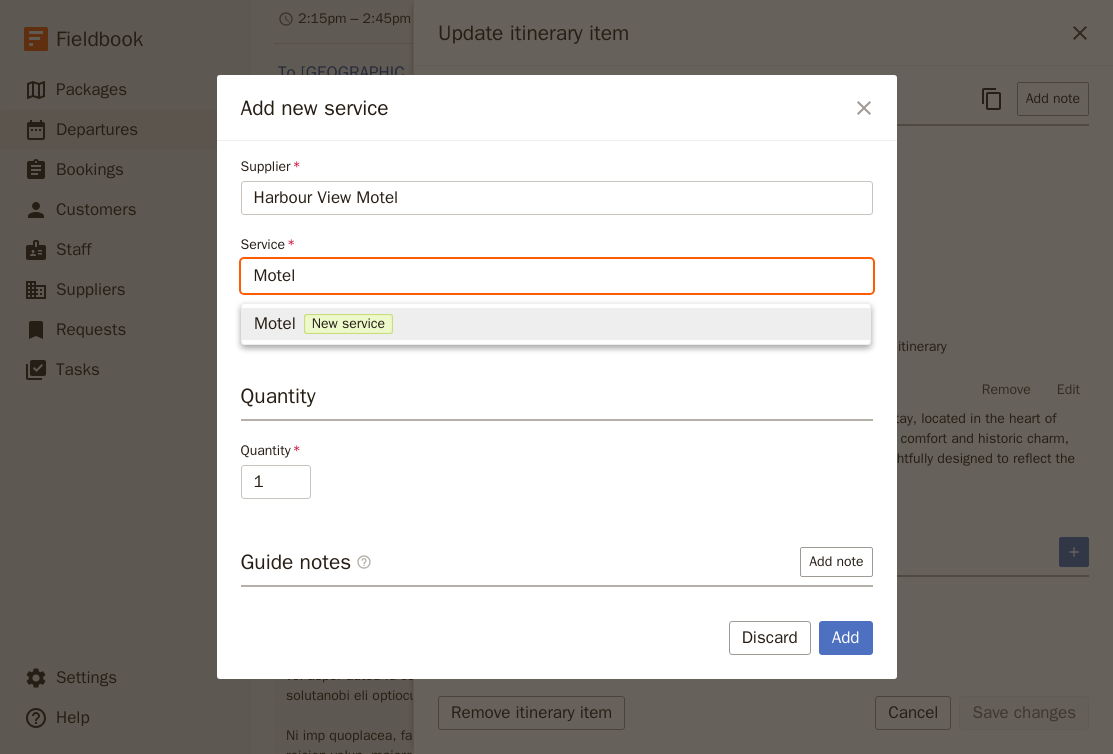 click on "Motel   New service" at bounding box center [556, 324] 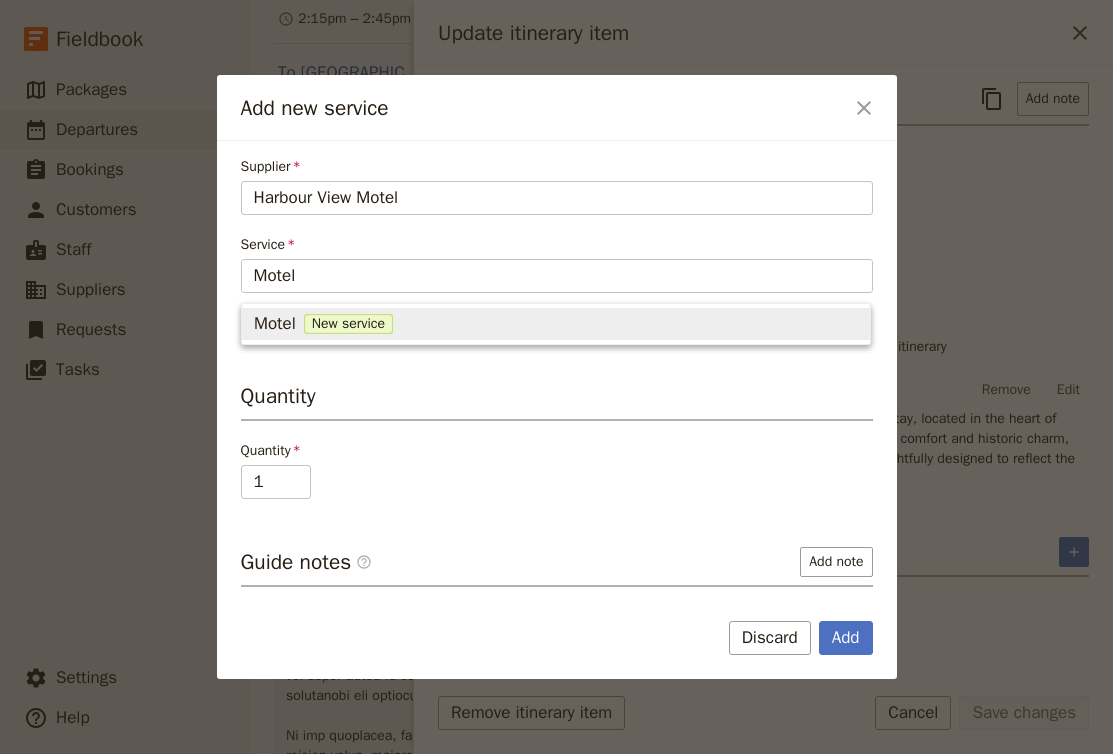 type 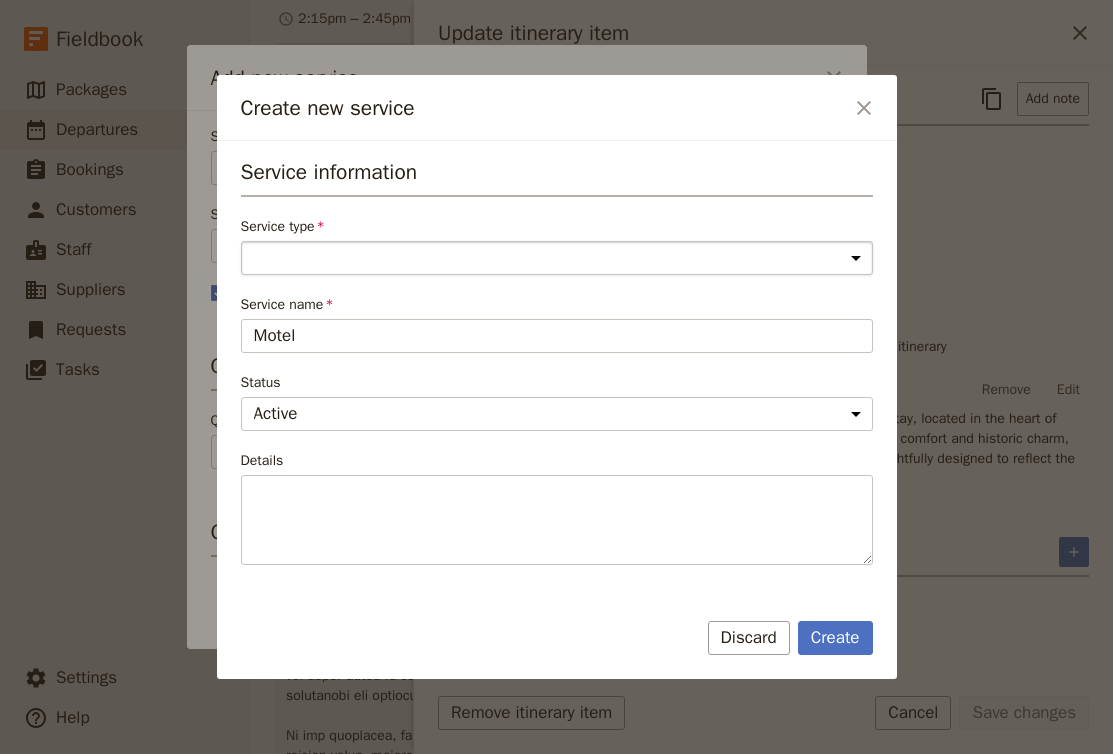 select on "AccommodationService" 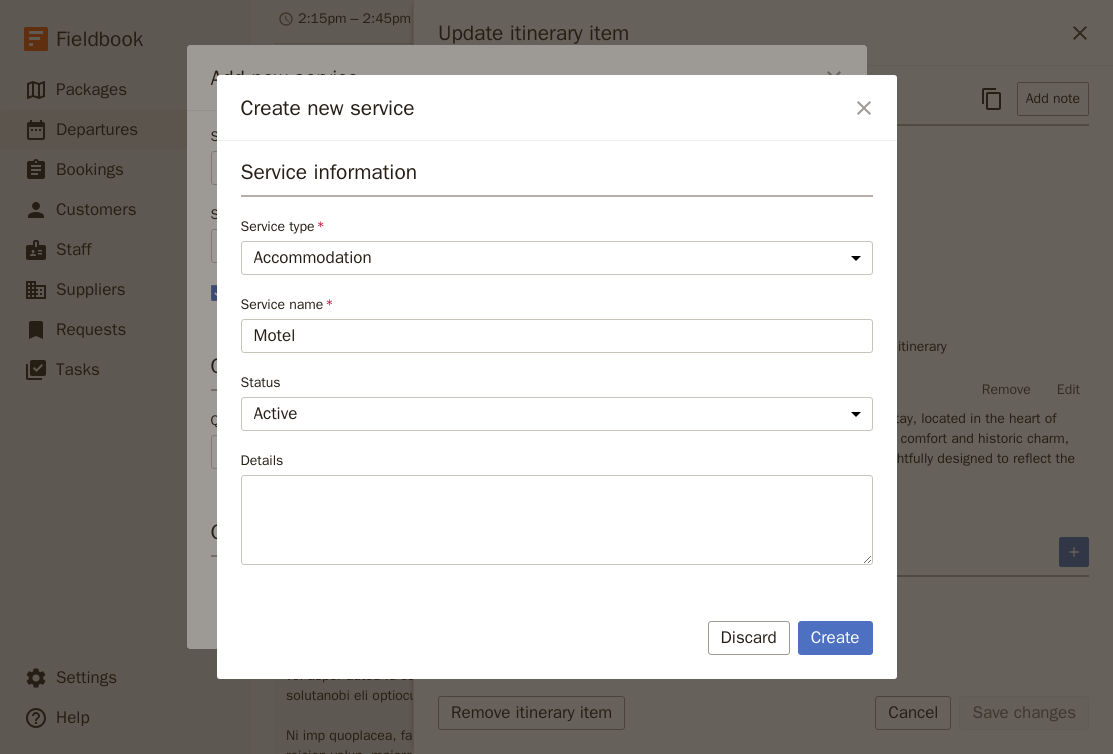 click on "Service information Service type Accommodation Activity Transport Flight Food and beverage Other Service name Motel Status Active Inactive Details" at bounding box center [557, 361] 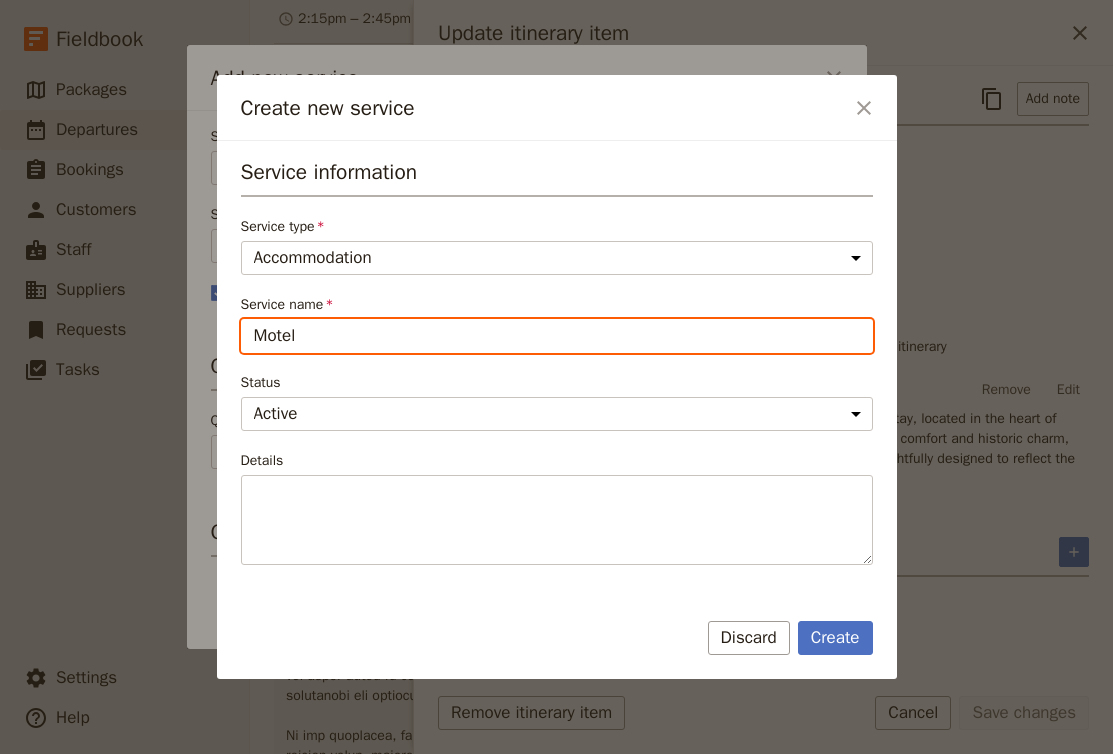 drag, startPoint x: 619, startPoint y: 343, endPoint x: 94, endPoint y: 300, distance: 526.758 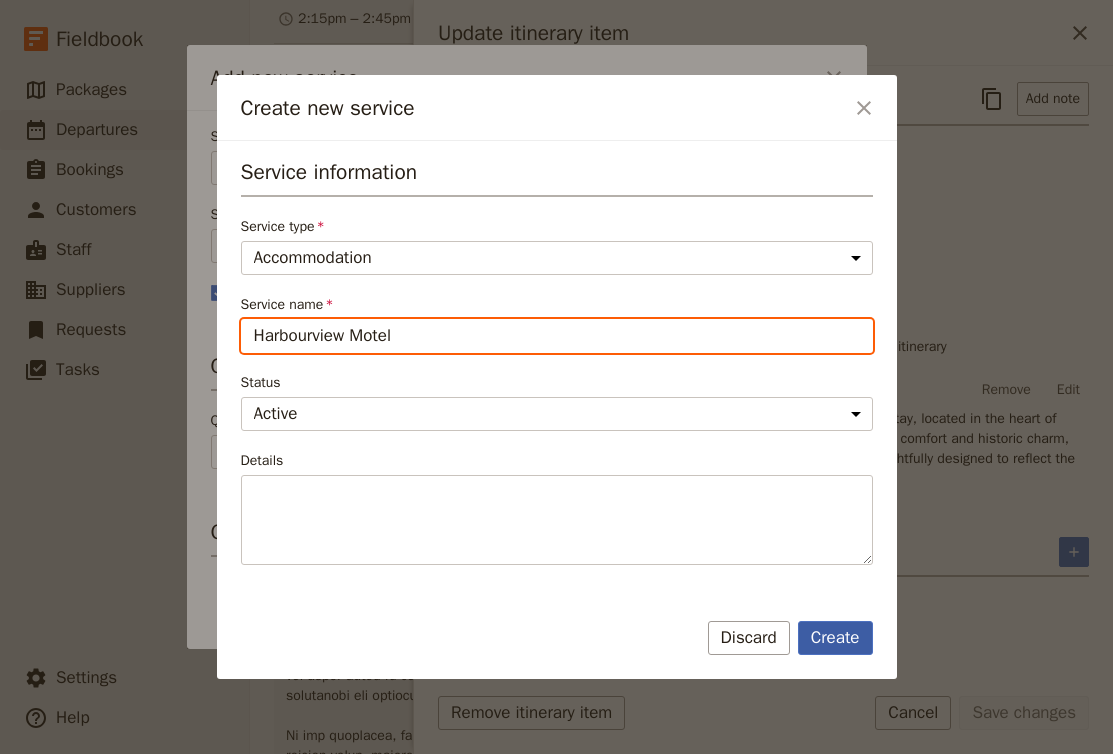 type on "Harbourview Motel" 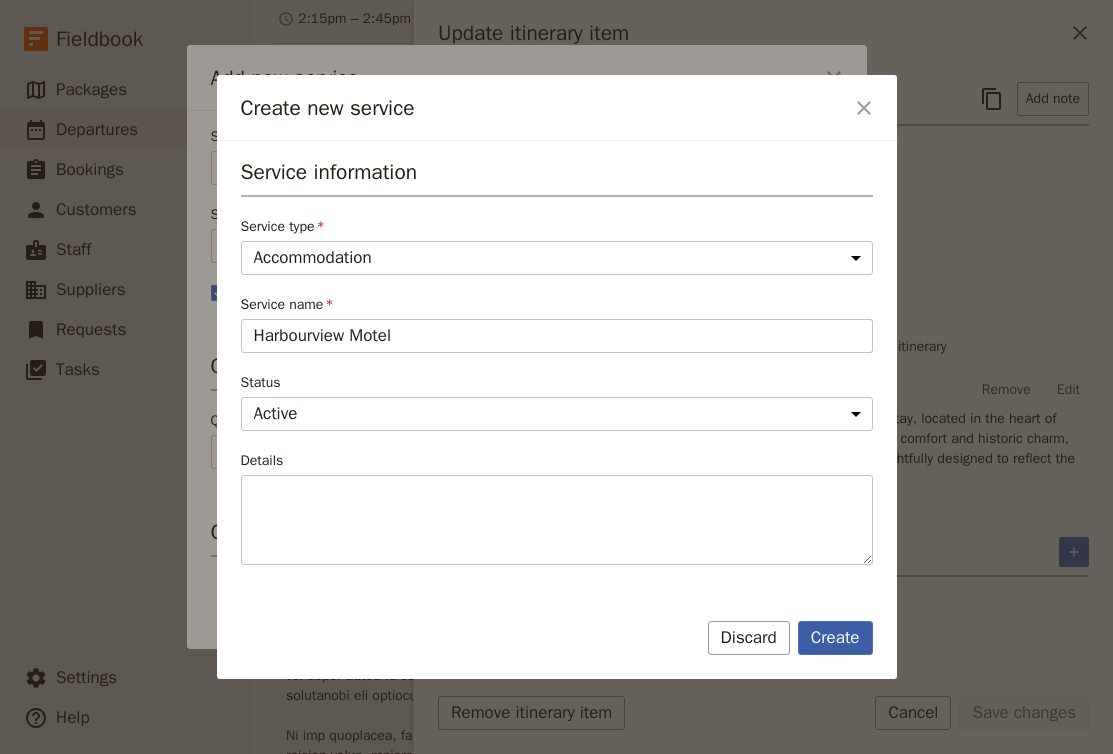 click on "Create" at bounding box center [835, 638] 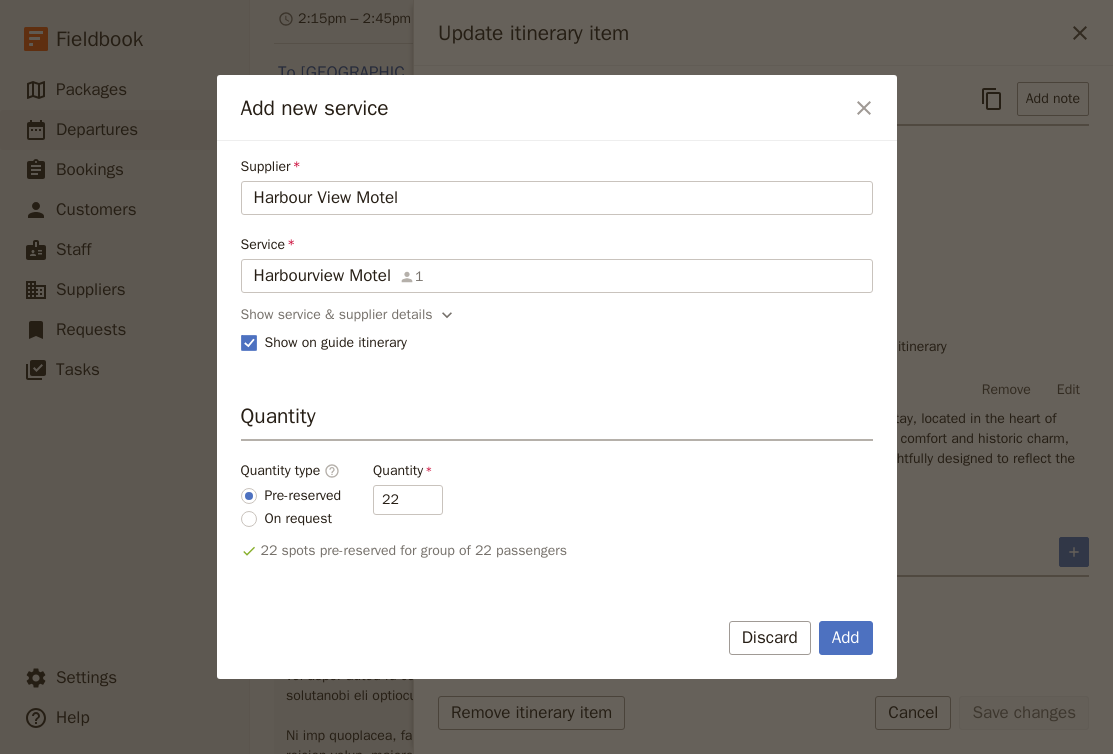 click on "Add" at bounding box center [846, 638] 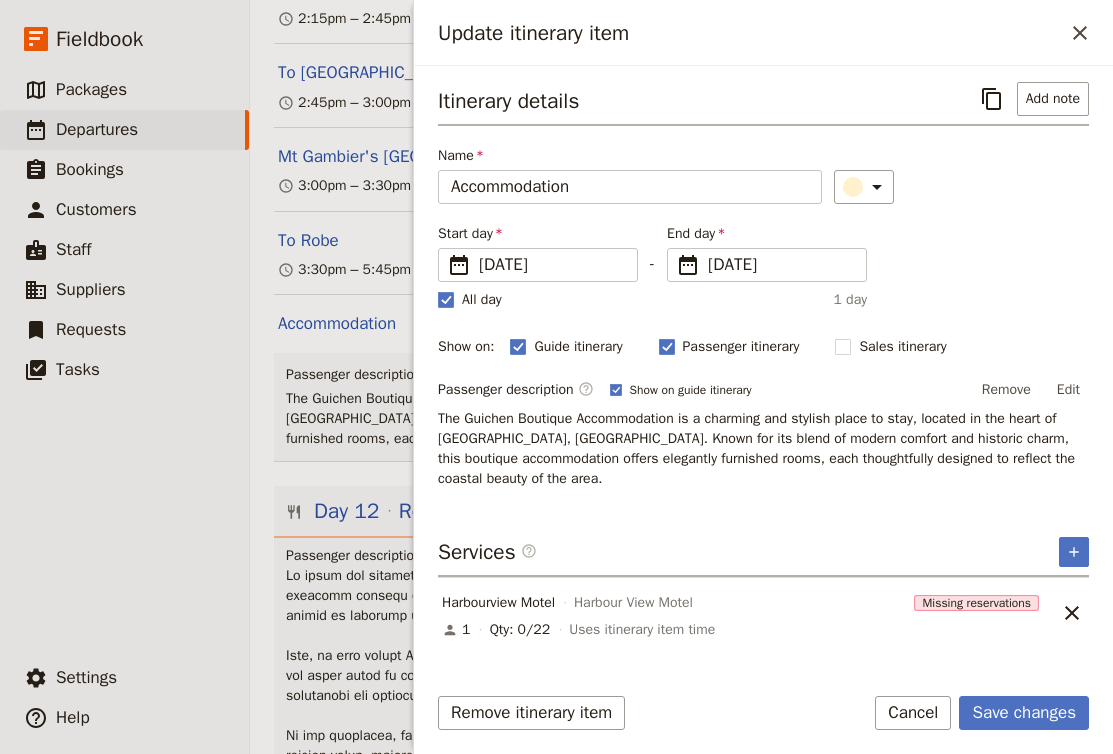 scroll, scrollTop: 0, scrollLeft: 0, axis: both 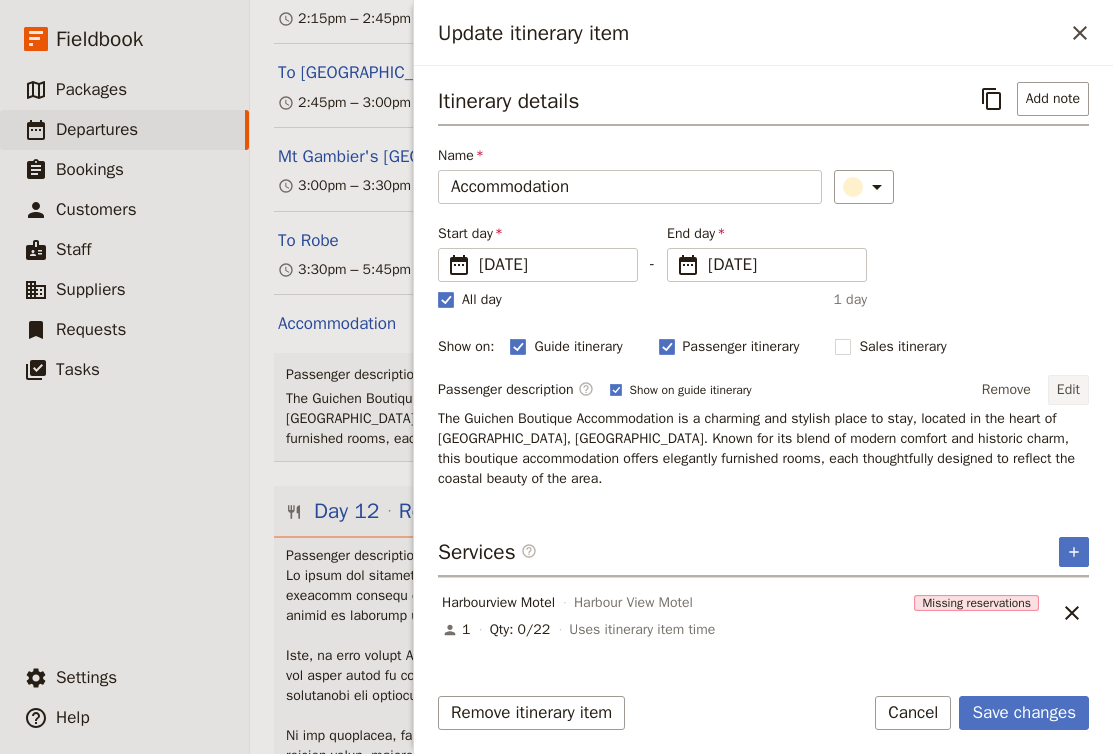 click on "Edit" at bounding box center [1068, 390] 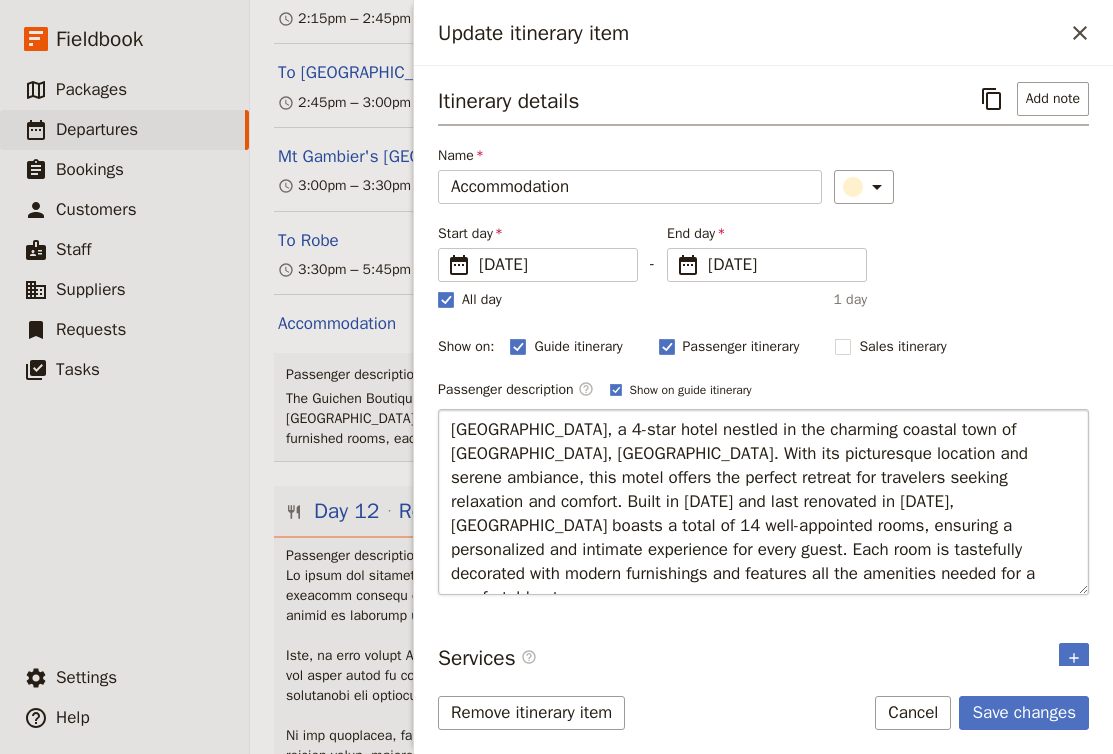 click on "Harbour View Motel, a 4-star hotel nestled in the charming coastal town of Robe, Australia. With its picturesque location and serene ambiance, this motel offers the perfect retreat for travelers seeking relaxation and comfort. Built in 1980 and last renovated in 2012, Harbour View Motel boasts a total of 14 well-appointed rooms, ensuring a personalized and intimate experience for every guest. Each room is tastefully decorated with modern furnishings and features all the amenities needed for a comfortable stay." at bounding box center (763, 502) 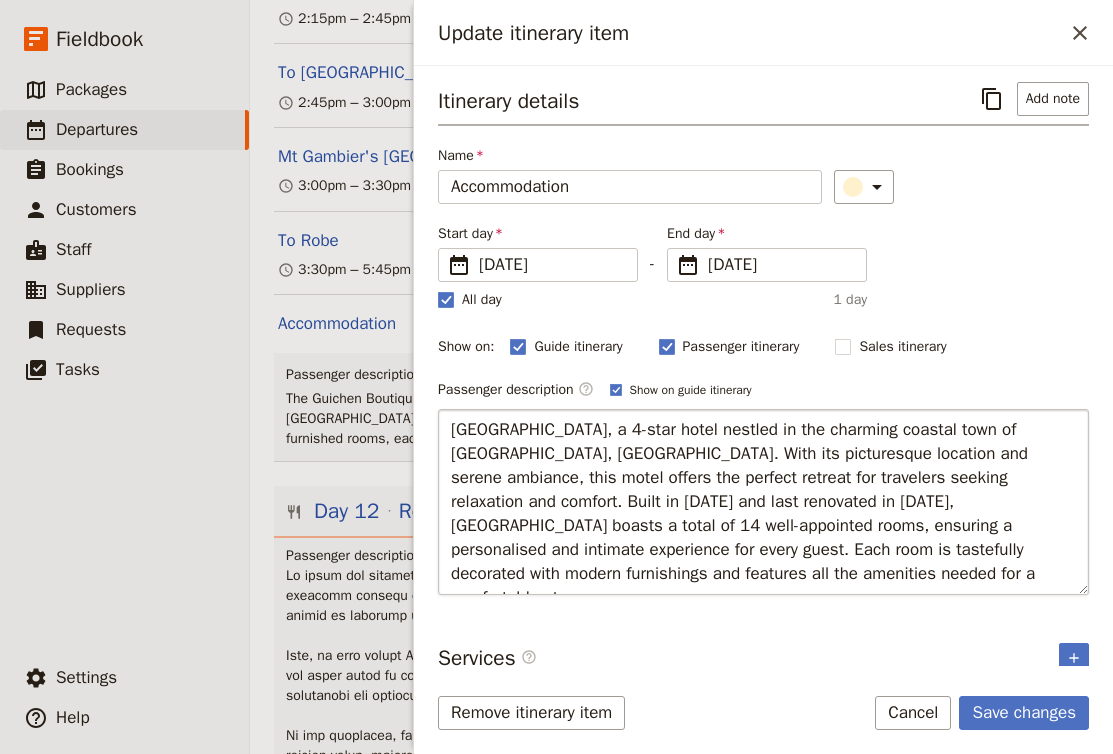 drag, startPoint x: 623, startPoint y: 540, endPoint x: 631, endPoint y: 477, distance: 63.505905 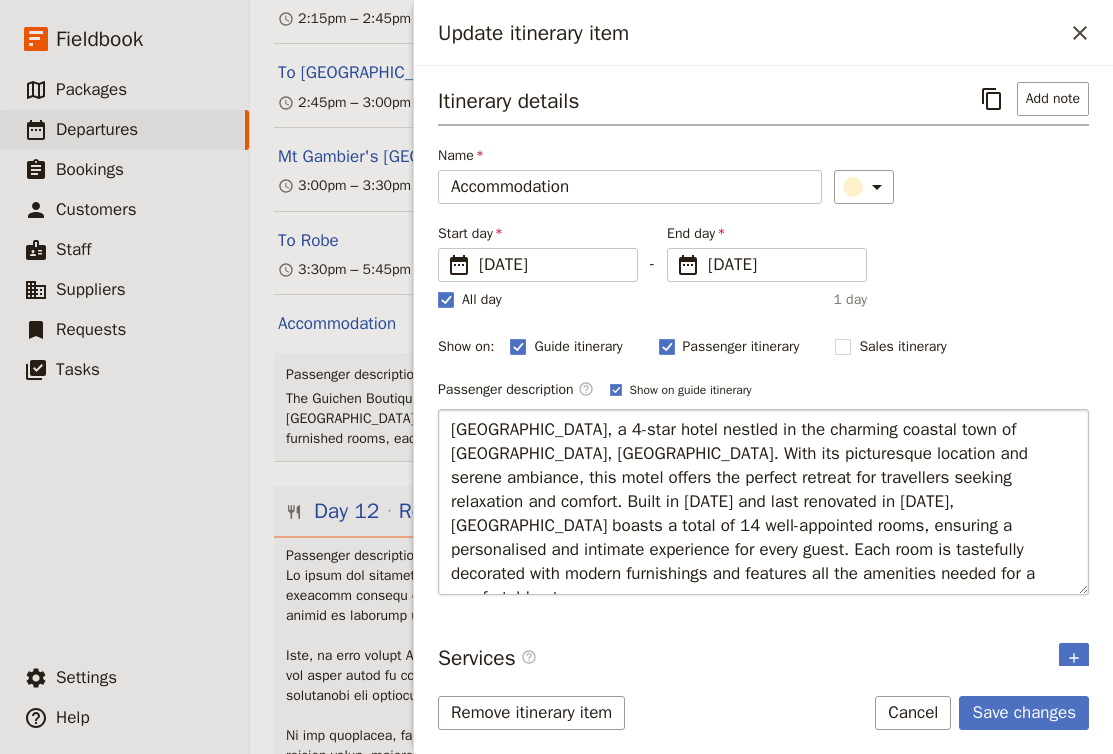 click on "Harbour View Motel, a 4-star hotel nestled in the charming coastal town of Robe, Australia. With its picturesque location and serene ambiance, this motel offers the perfect retreat for travellers seeking relaxation and comfort. Built in 1980 and last renovated in 2012, Harbour View Motel boasts a total of 14 well-appointed rooms, ensuring a personalised and intimate experience for every guest. Each room is tastefully decorated with modern furnishings and features all the amenities needed for a comfortable stay." at bounding box center [763, 502] 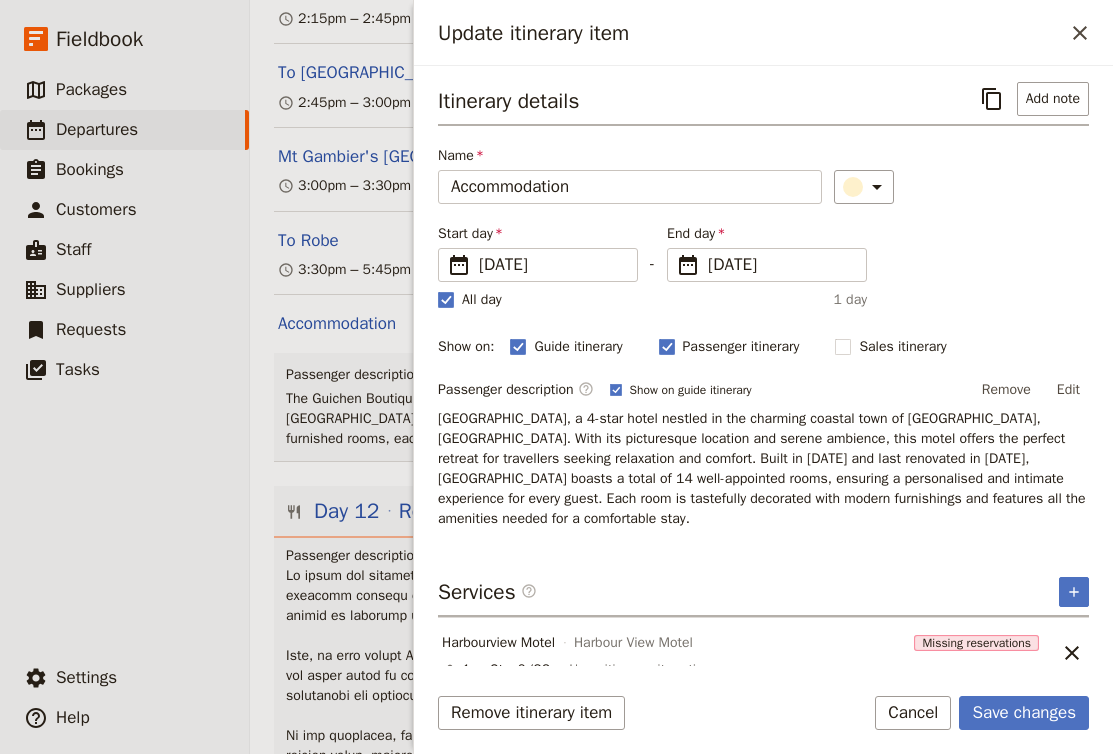 click on "Save changes" at bounding box center (1024, 713) 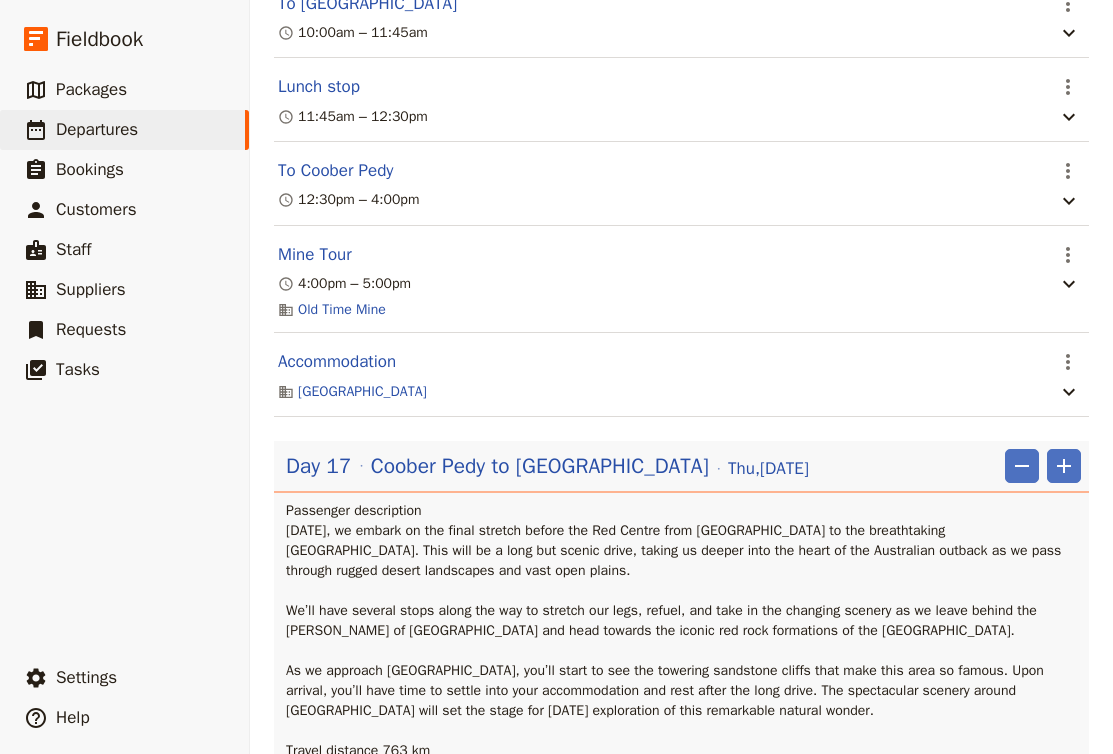 scroll, scrollTop: 19241, scrollLeft: 0, axis: vertical 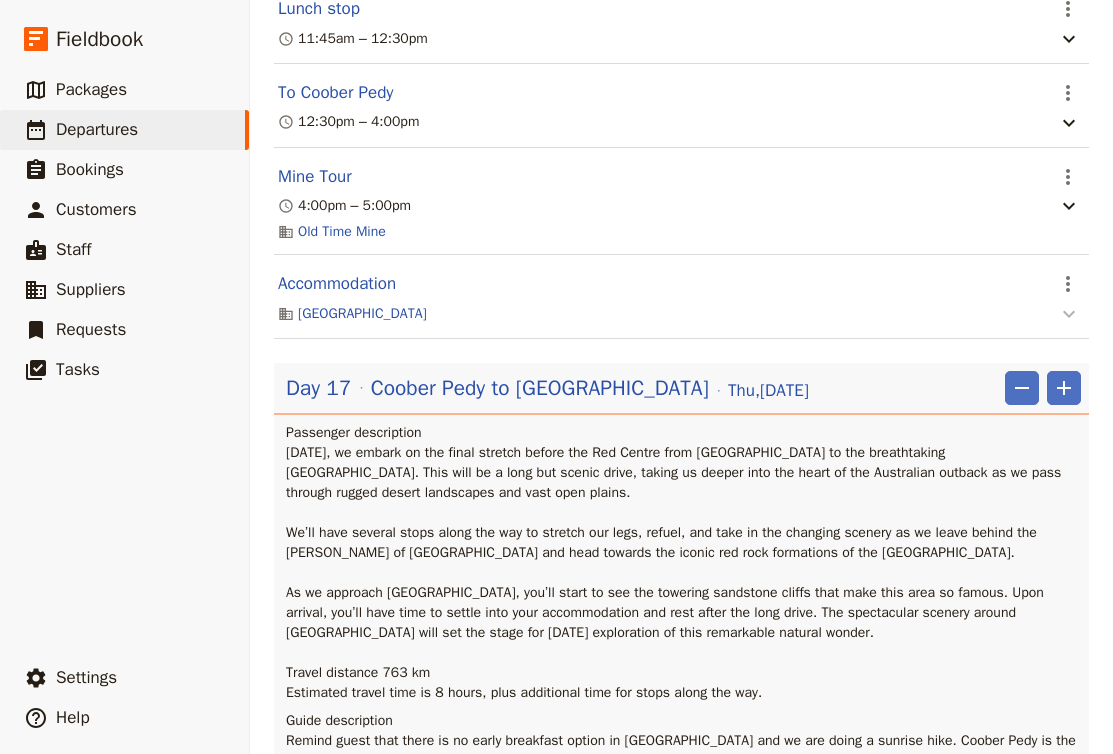 click 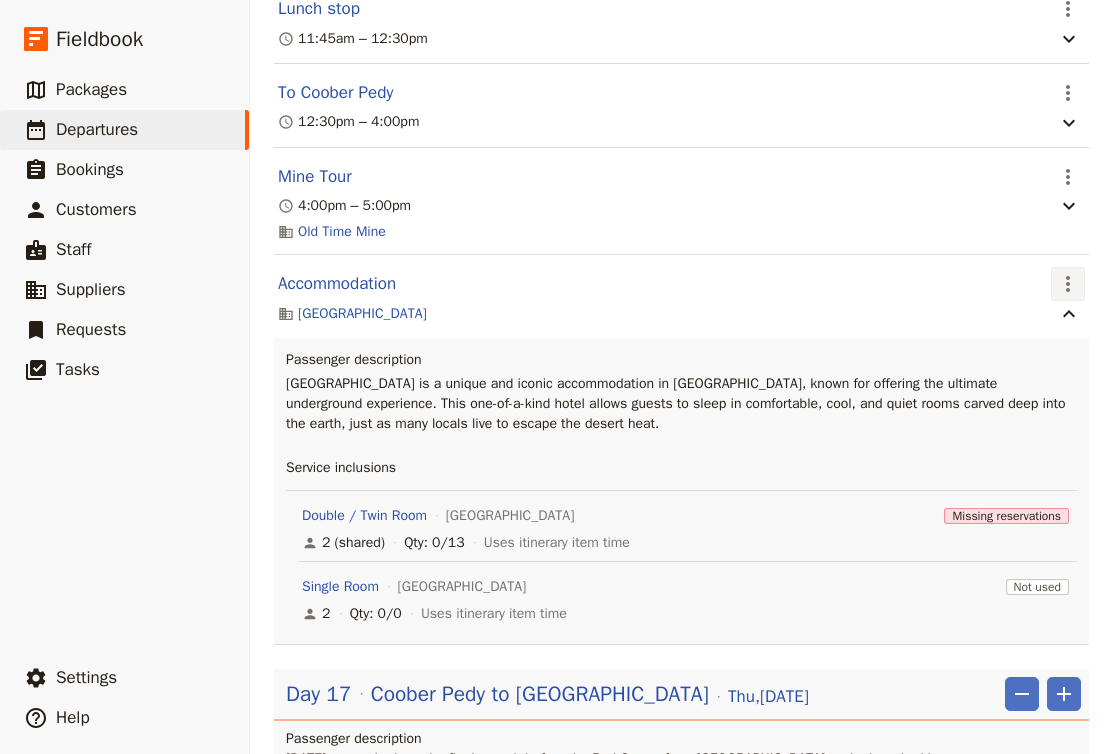 click on "​" at bounding box center (1068, 284) 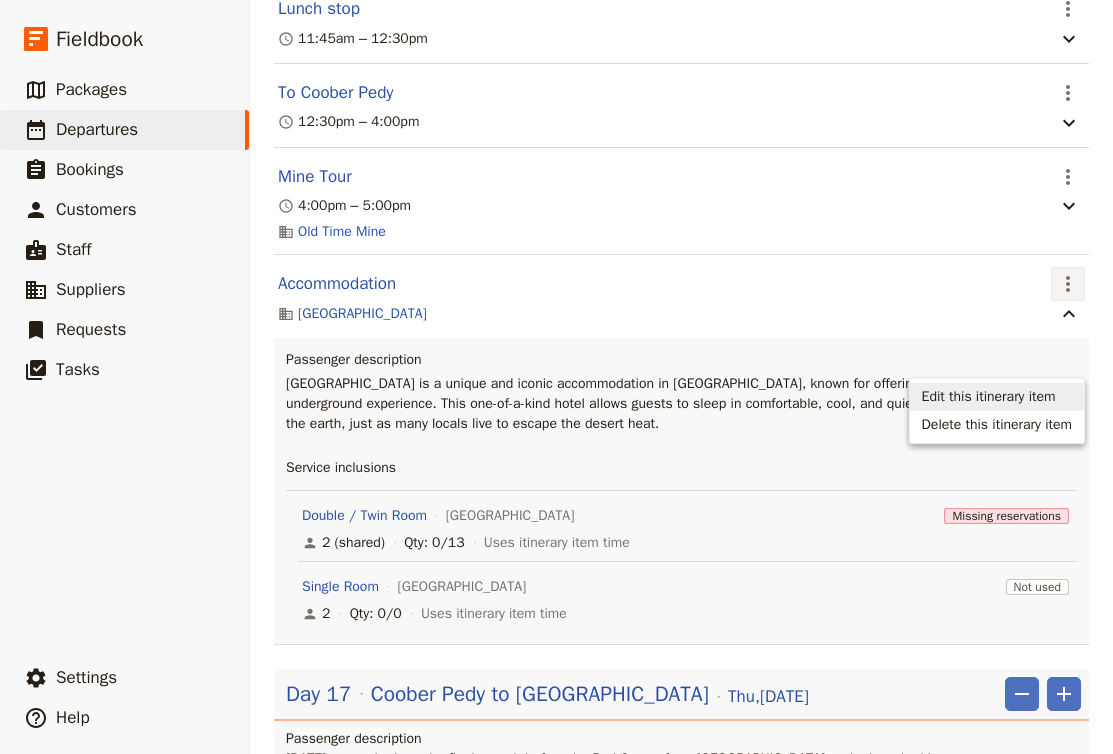 click on "Edit this itinerary item" at bounding box center [989, 397] 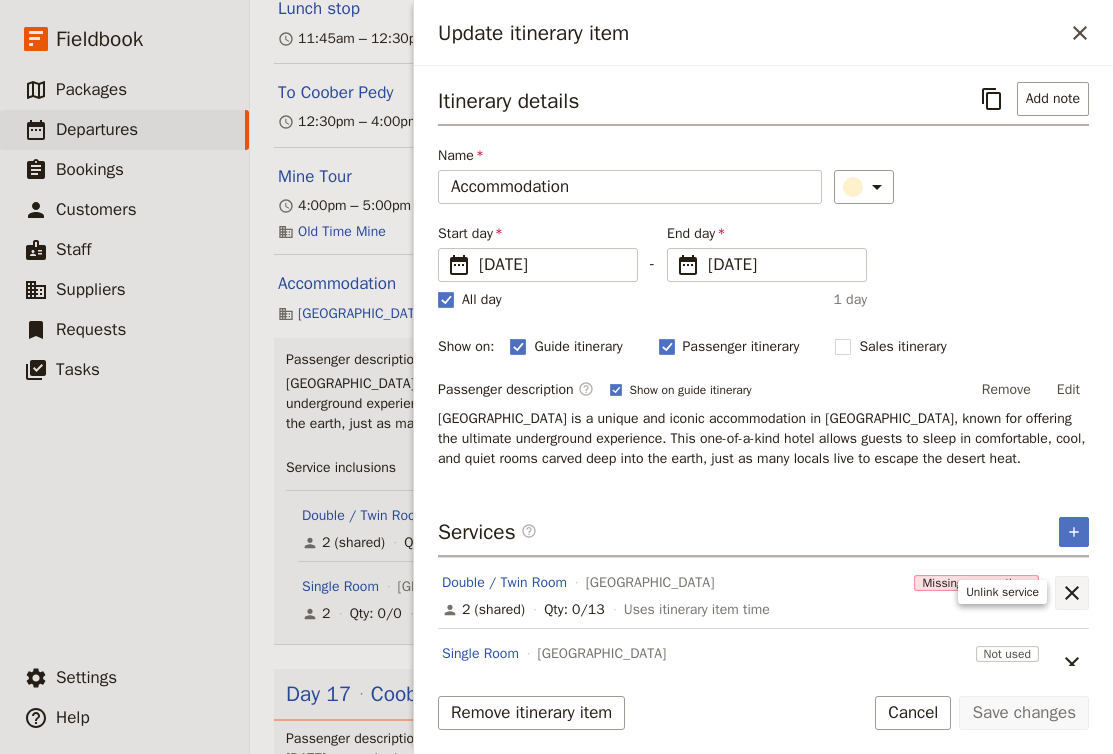 click 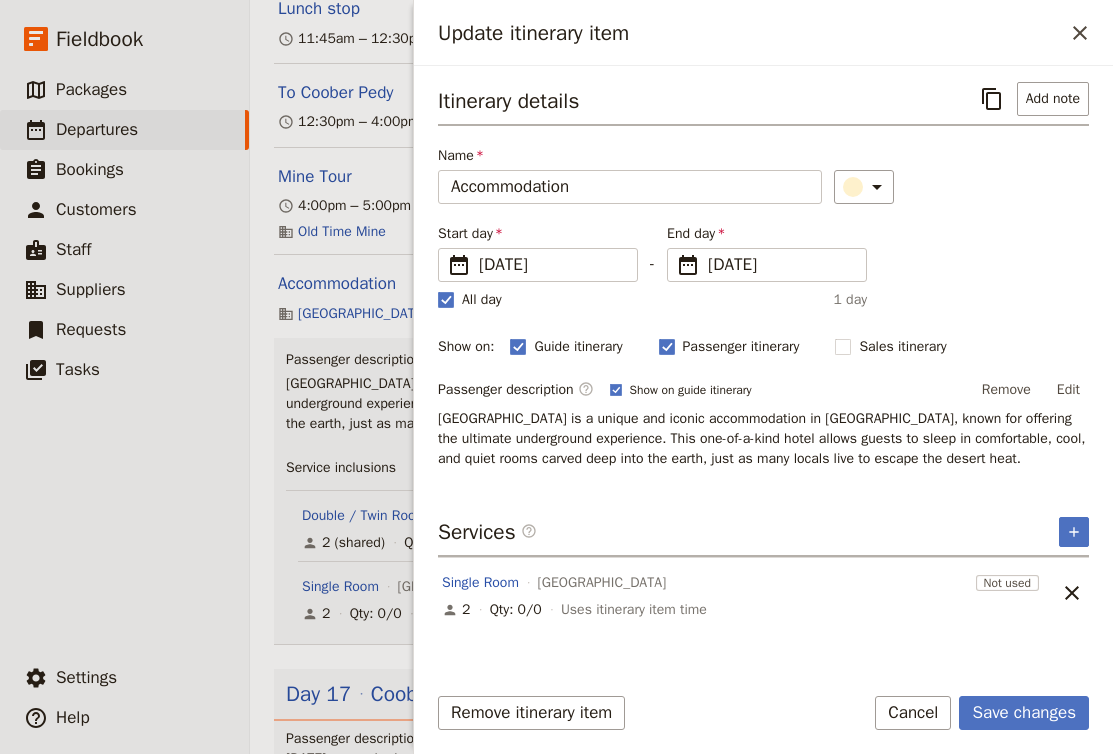 click 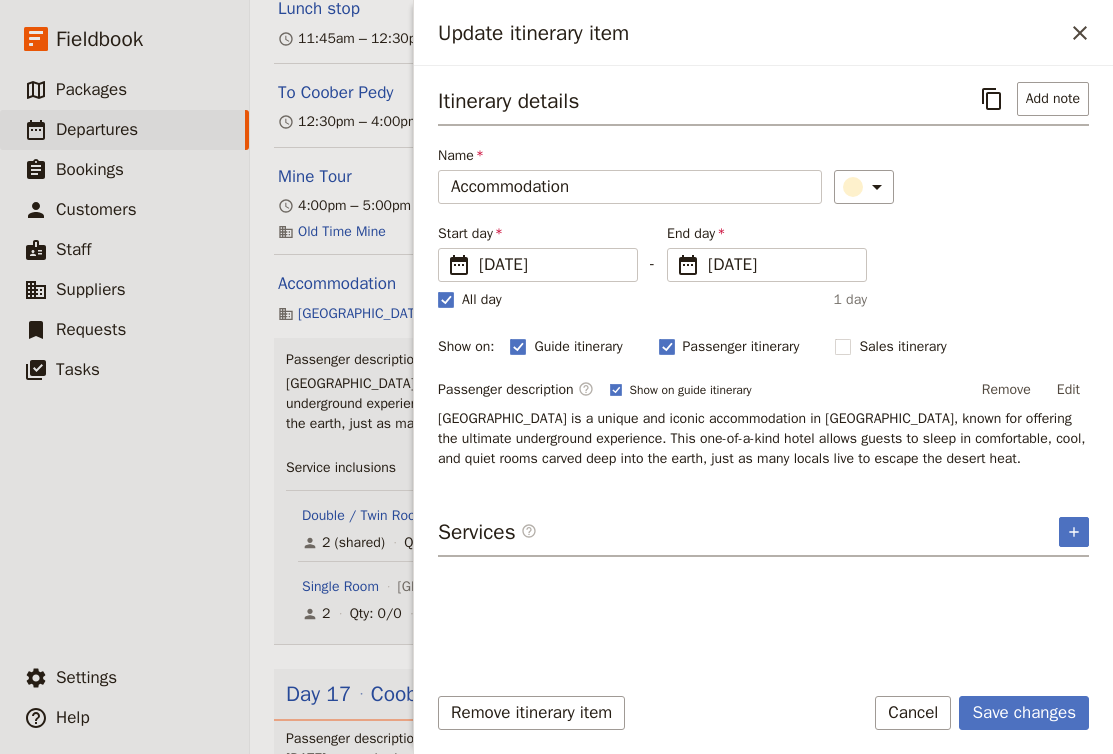 click on "Itinerary details ​ Add note Name Accommodation ​ Start day ​ 8 Oct 2025 08/10/2025 2025-10-08 - End day ​ 8 Oct 2025 08/10/2025 2025-10-08 All day 1 day Show on: Guide itinerary ​ Passenger itinerary ​ Sales itinerary ​ Passenger description ​ Show on guide itinerary Remove Edit Desert Cave Hotel is a unique and iconic accommodation in Coober Pedy, known for offering the ultimate underground experience. This one-of-a-kind hotel allows guests to sleep in comfortable, cool, and quiet rooms carved deep into the earth, just as many locals live to escape the desert heat. Services ​ ​" at bounding box center (763, 373) 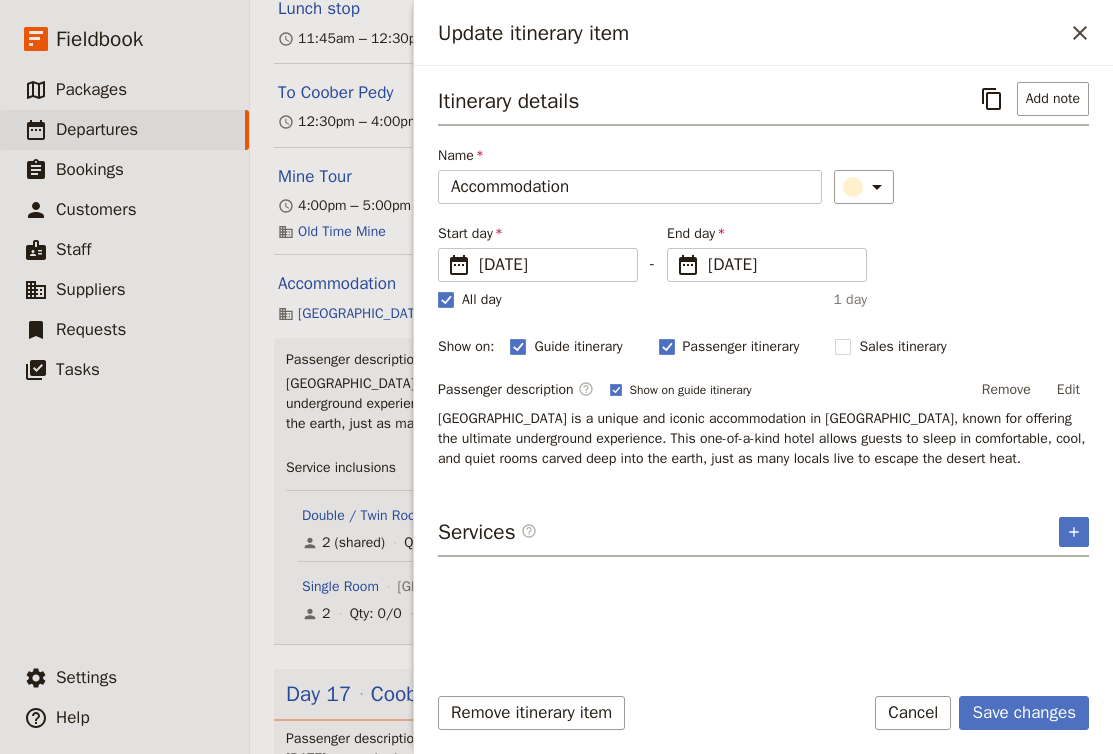 click on "Desert Cave Hotel is a unique and iconic accommodation in Coober Pedy, known for offering the ultimate underground experience. This one-of-a-kind hotel allows guests to sleep in comfortable, cool, and quiet rooms carved deep into the earth, just as many locals live to escape the desert heat." at bounding box center [763, 439] 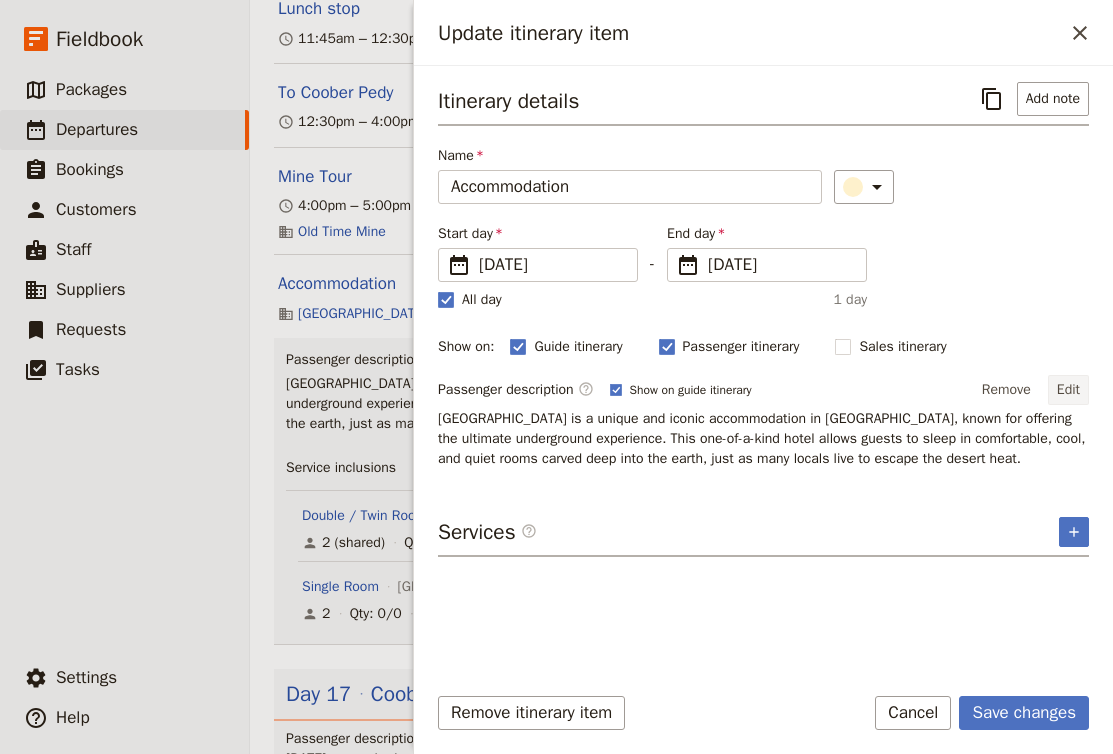 click on "Edit" at bounding box center [1068, 390] 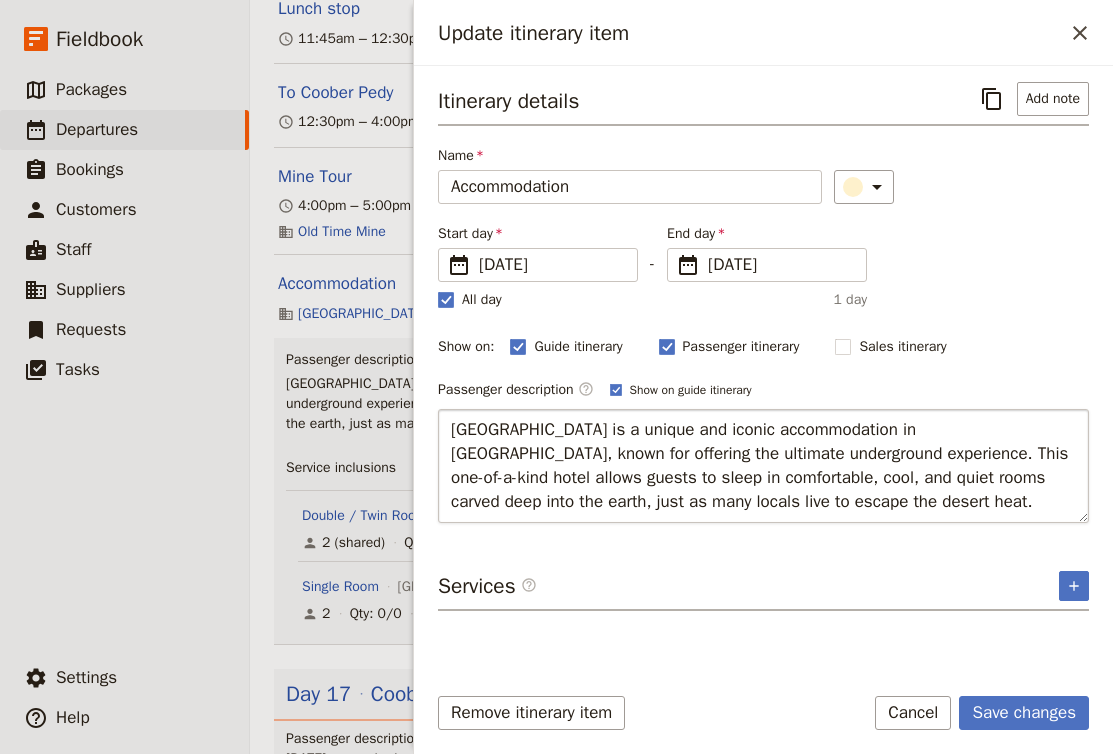 type on "Located just 20 metres from the coach terminal and Coober Pedy's main street, Mud Hut Motel offers free unlimited WiFi and comfortable accommodation with a flat-screen TV with an in-built media player." 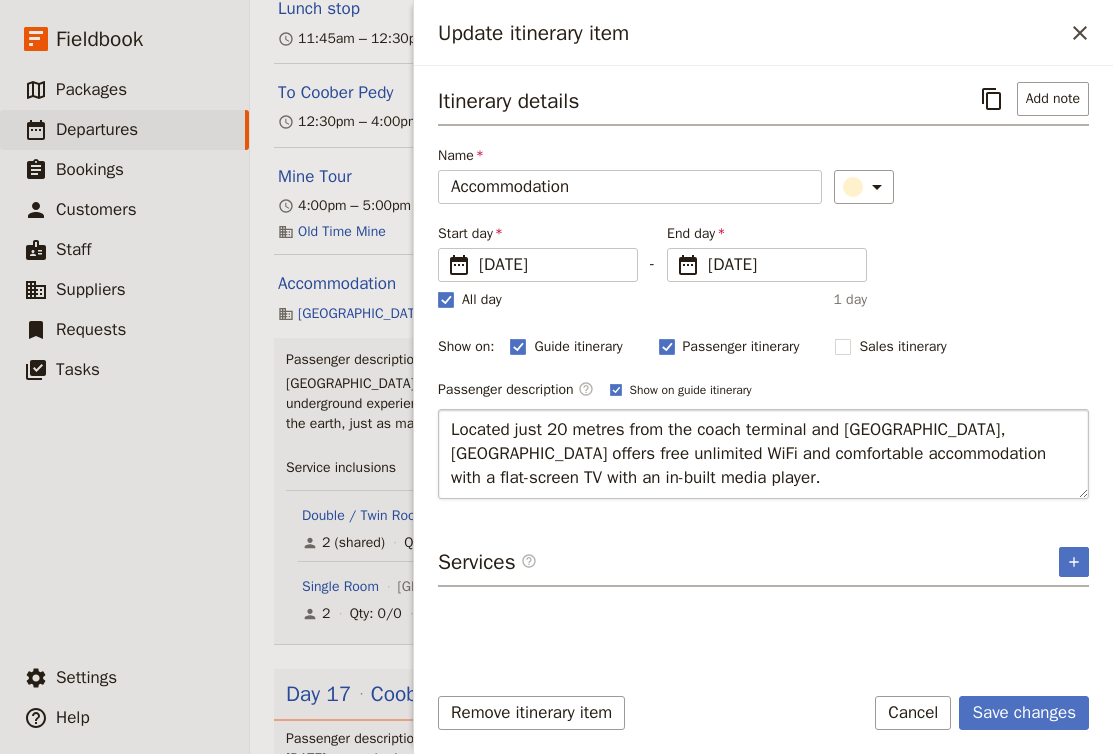 click on "Located just 20 metres from the coach terminal and Coober Pedy's main street, Mud Hut Motel offers free unlimited WiFi and comfortable accommodation with a flat-screen TV with an in-built media player." at bounding box center (763, 454) 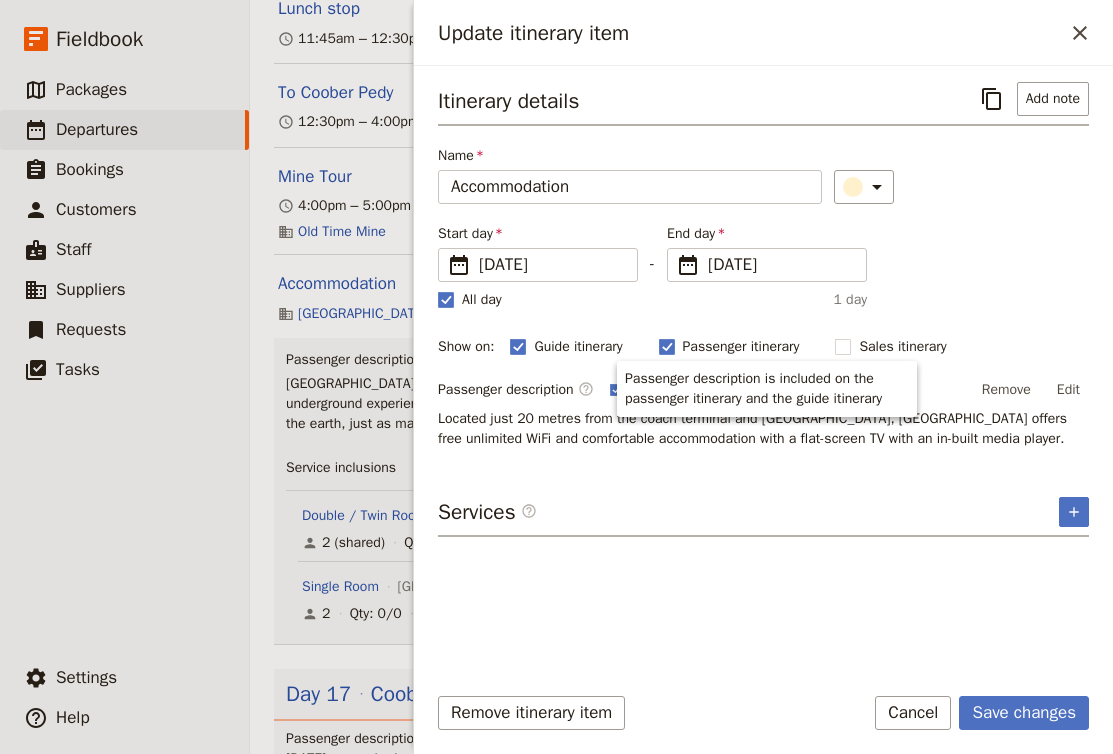 click on "Services ​ ​" at bounding box center (763, 517) 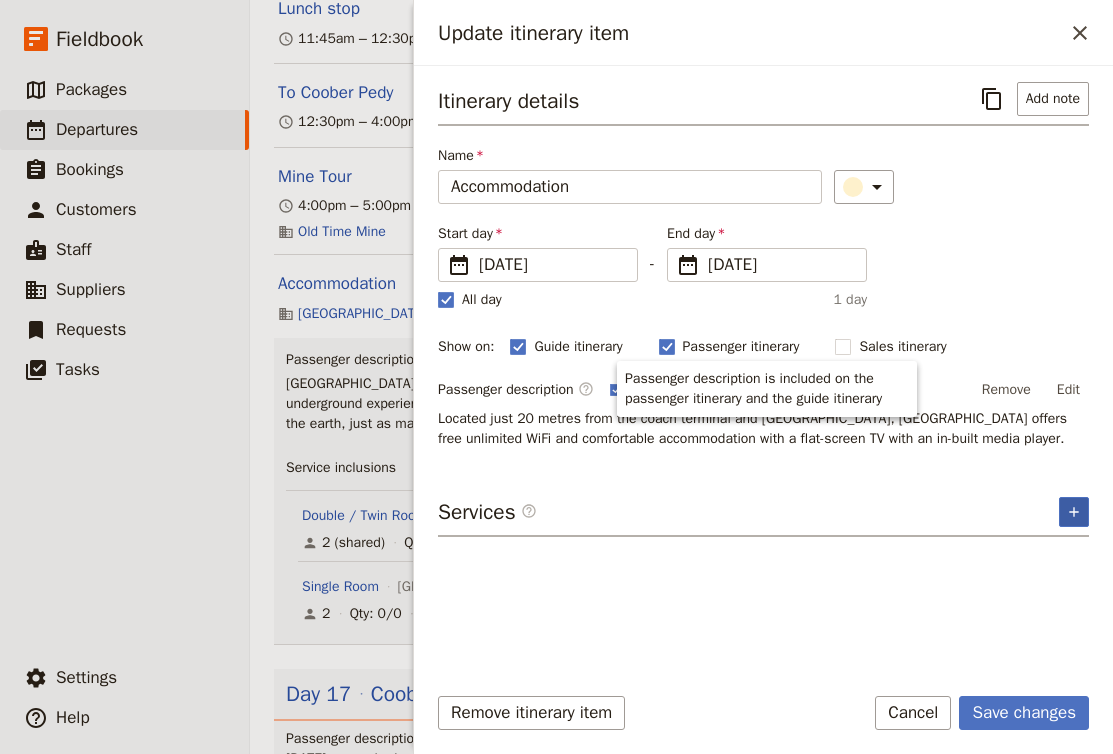 click 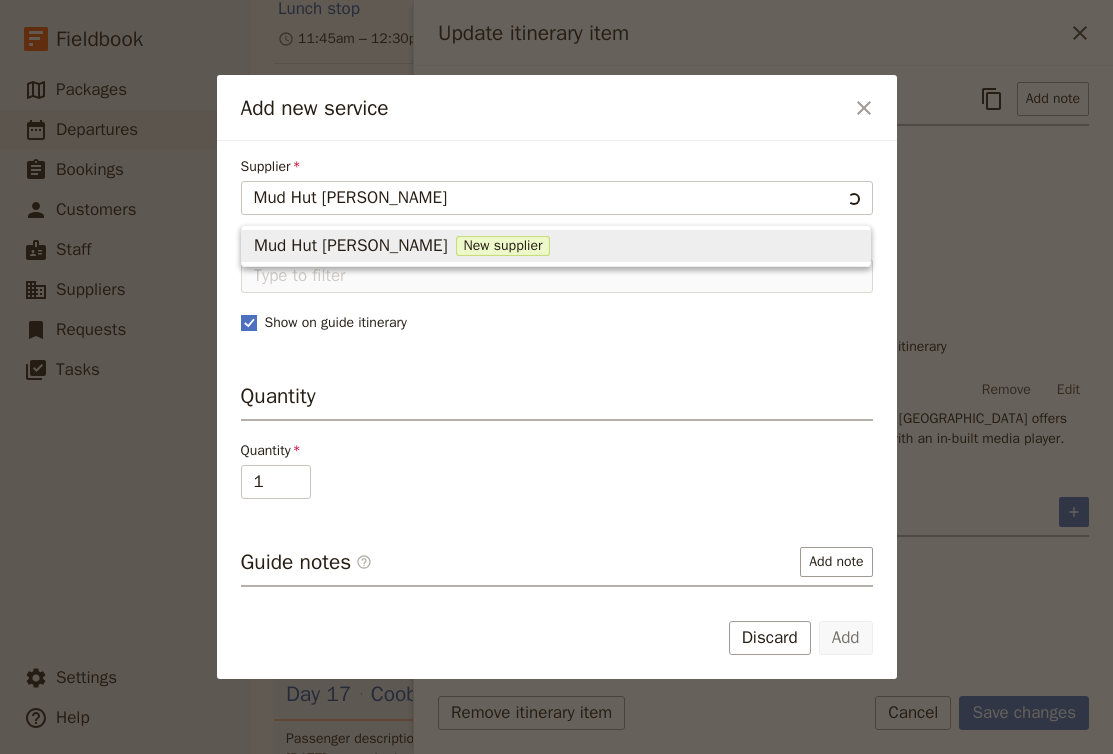 type on "Mud Hut Motel" 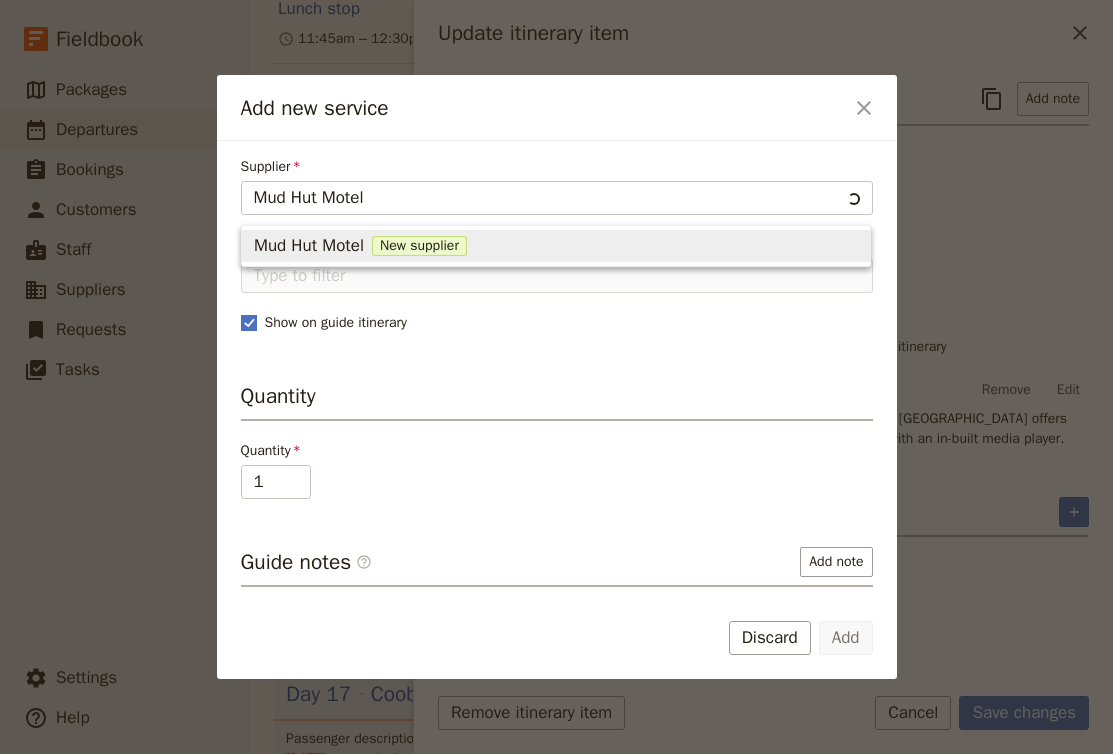 type 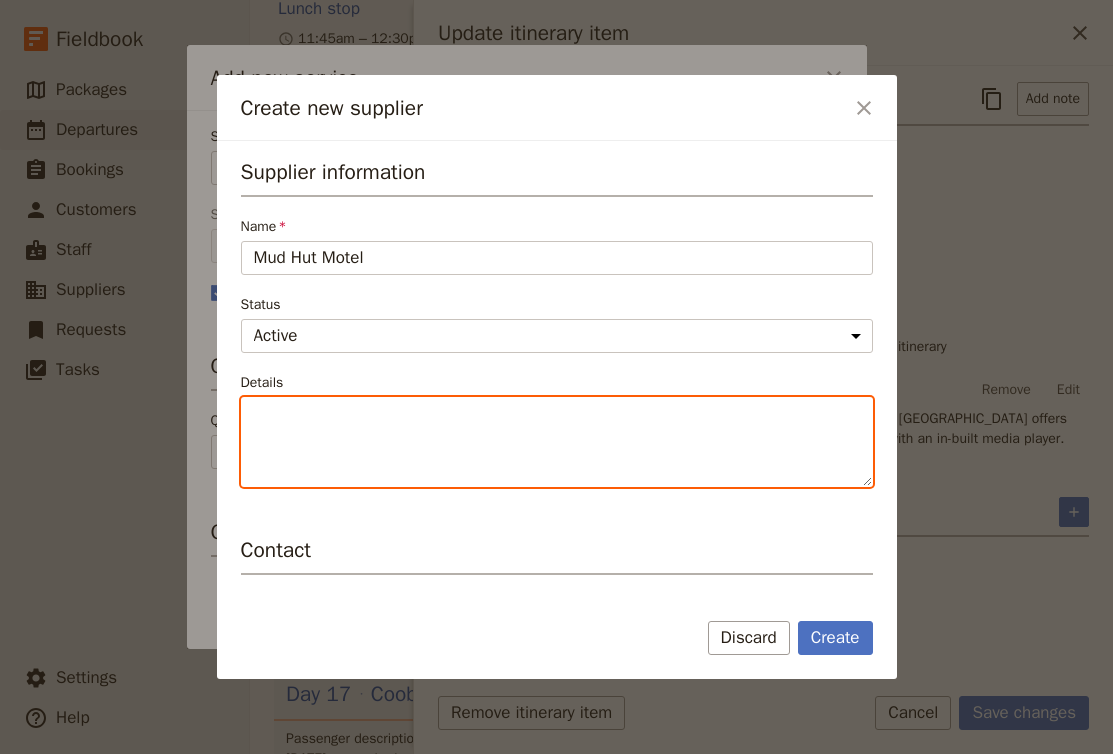 click on "Details" at bounding box center (557, 442) 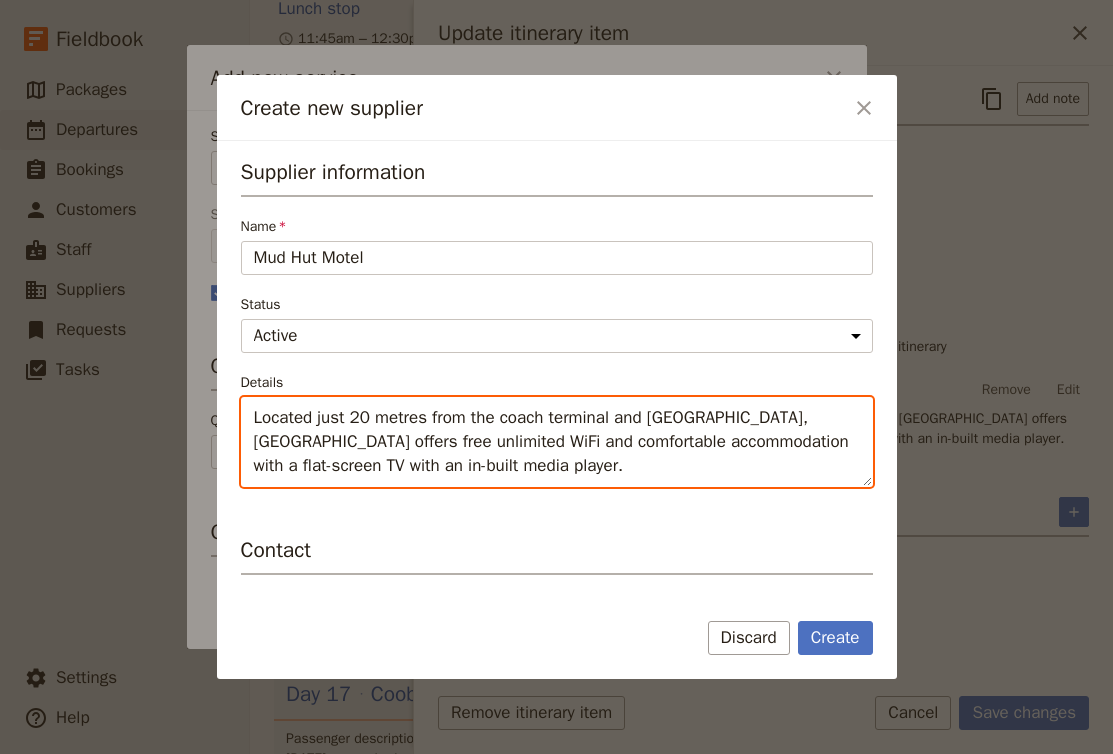 paste on "Centrally located, the Mud Hut Motel is within easy walking distance of all Coober Pedy’s restaurants and shops. Built of rammed earth – perfect for the harsh desert environment – Mud Hut Motel has above ground rooms with secure parking to your door (space for trailers and larger vehicles). Mud Hut’s spacious motel rooms are air-conditioned and include free unlimited wifi, TV, kettle, microwave and en suite bathroom" 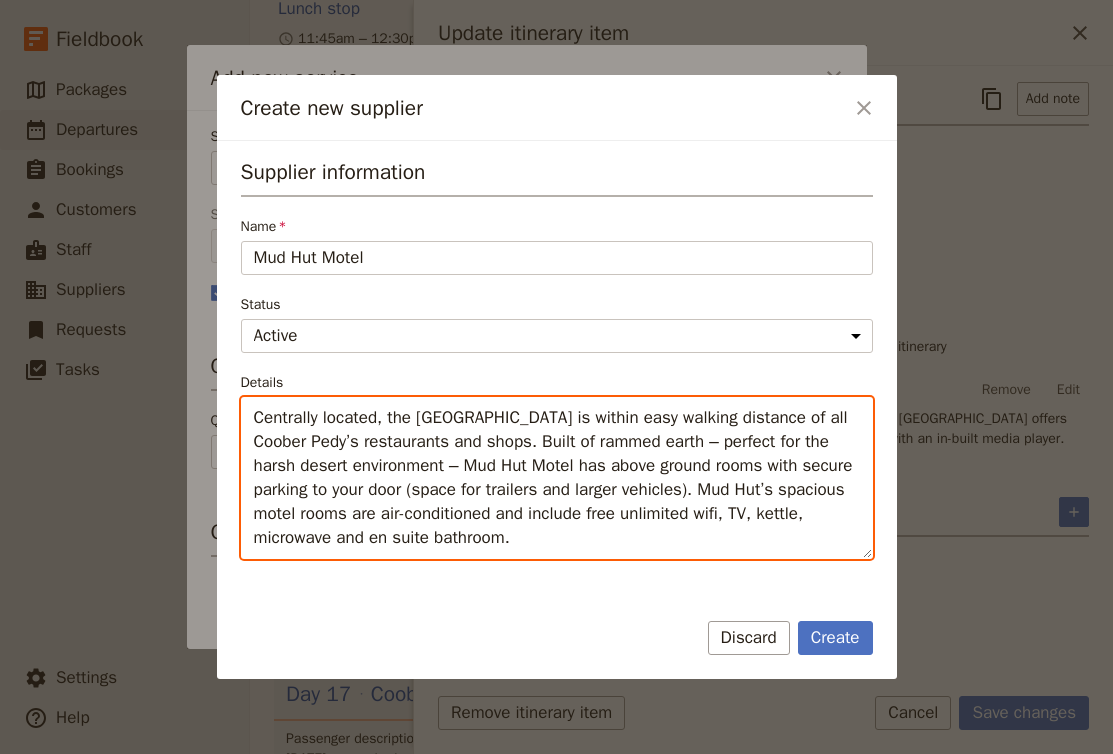 click on "Centrally located, the Mud Hut Motel is within easy walking distance of all Coober Pedy’s restaurants and shops. Built of rammed earth – perfect for the harsh desert environment – Mud Hut Motel has above ground rooms with secure parking to your door (space for trailers and larger vehicles). Mud Hut’s spacious motel rooms are air-conditioned and include free unlimited wifi, TV, kettle, microwave and en suite bathroom." at bounding box center [557, 478] 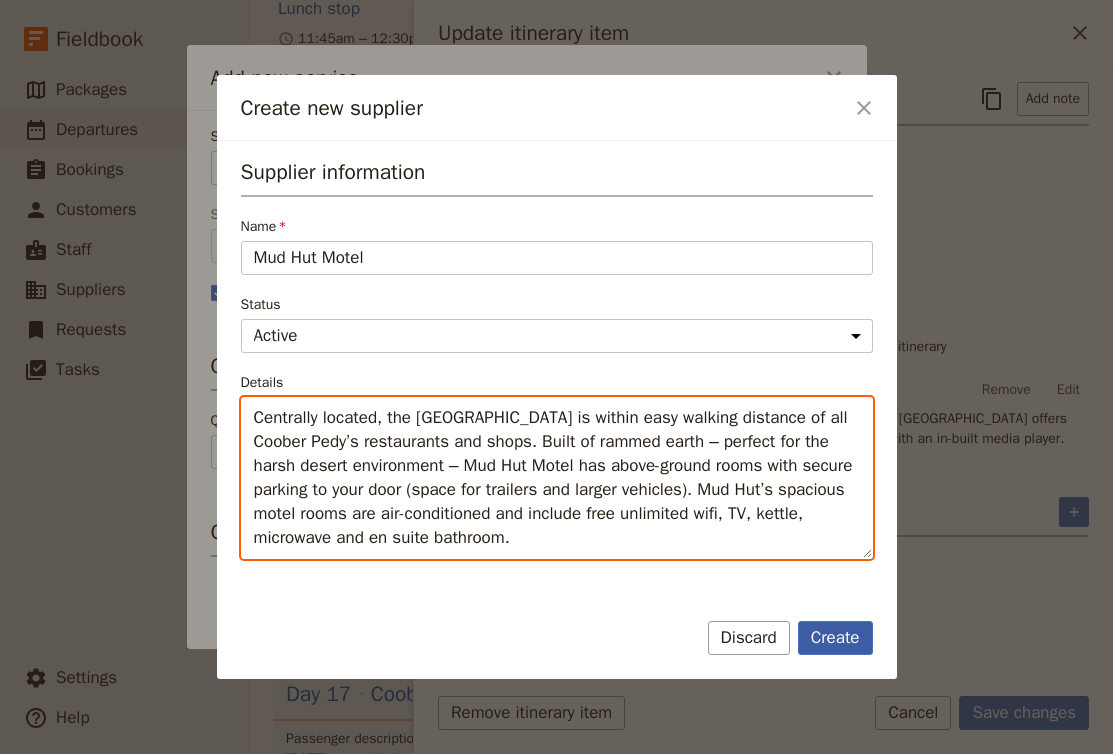 type on "Centrally located, the Mud Hut Motel is within easy walking distance of all Coober Pedy’s restaurants and shops. Built of rammed earth – perfect for the harsh desert environment – Mud Hut Motel has above-ground rooms with secure parking to your door (space for trailers and larger vehicles). Mud Hut’s spacious motel rooms are air-conditioned and include free unlimited wifi, TV, kettle, microwave and en suite bathroom." 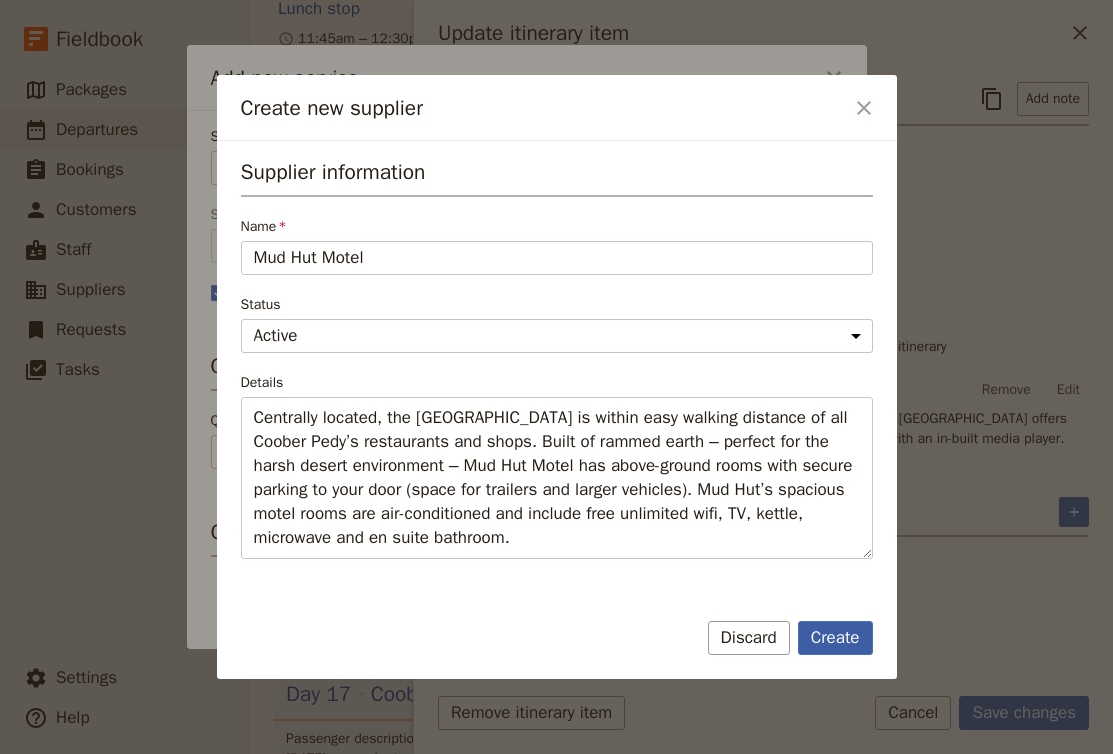 click on "Create" at bounding box center [835, 638] 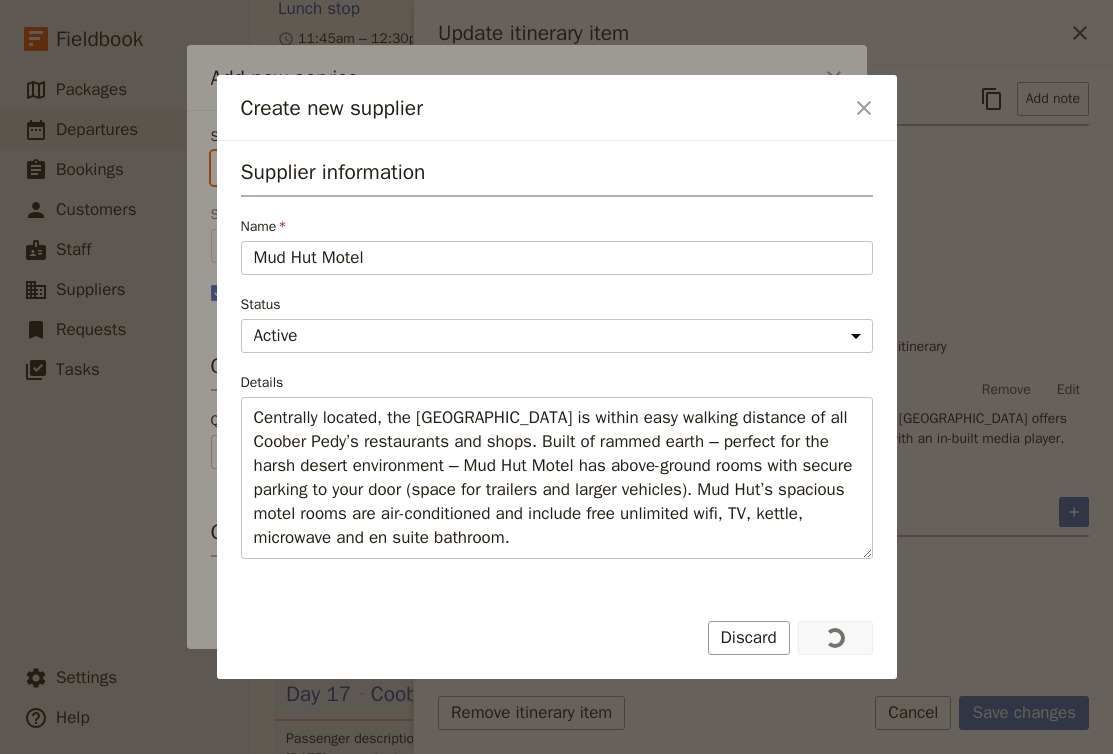 type on "Mud Hut Motel" 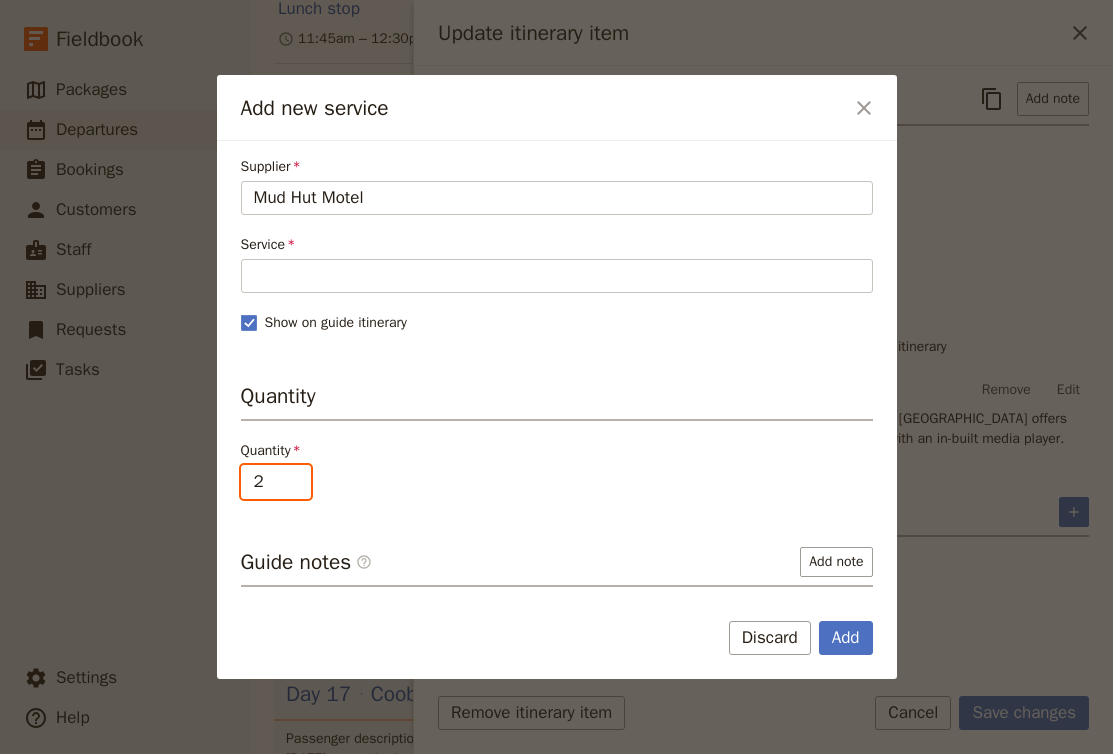 click on "2" at bounding box center (276, 482) 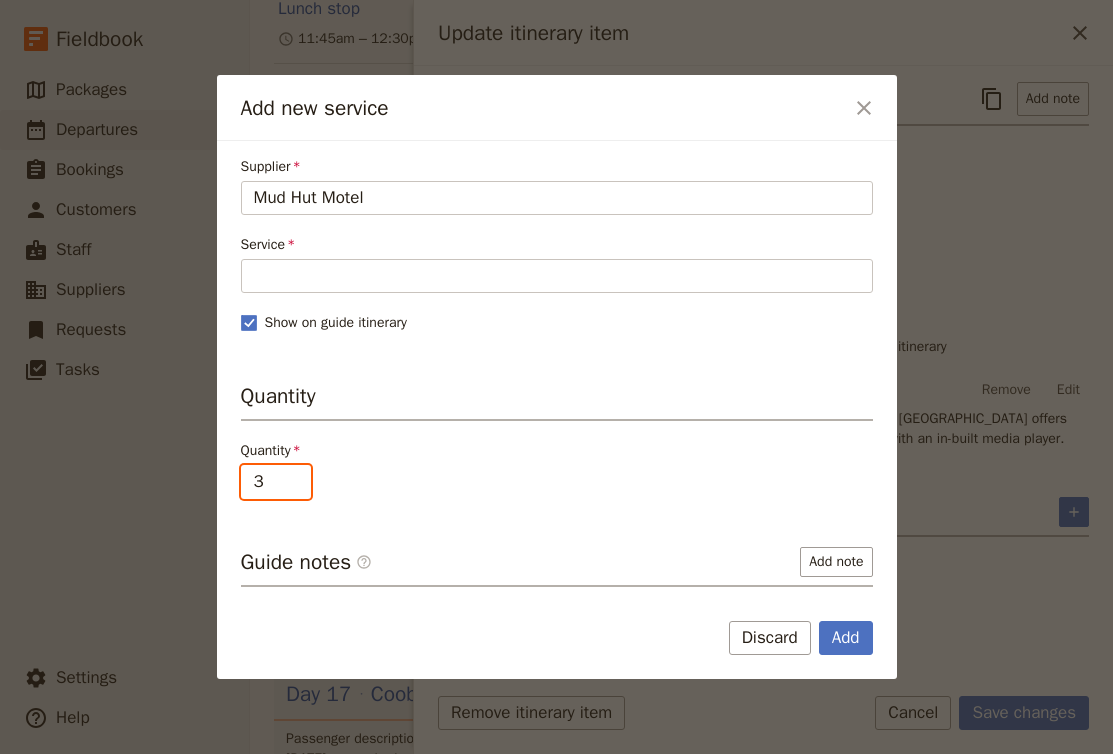 click on "3" at bounding box center (276, 482) 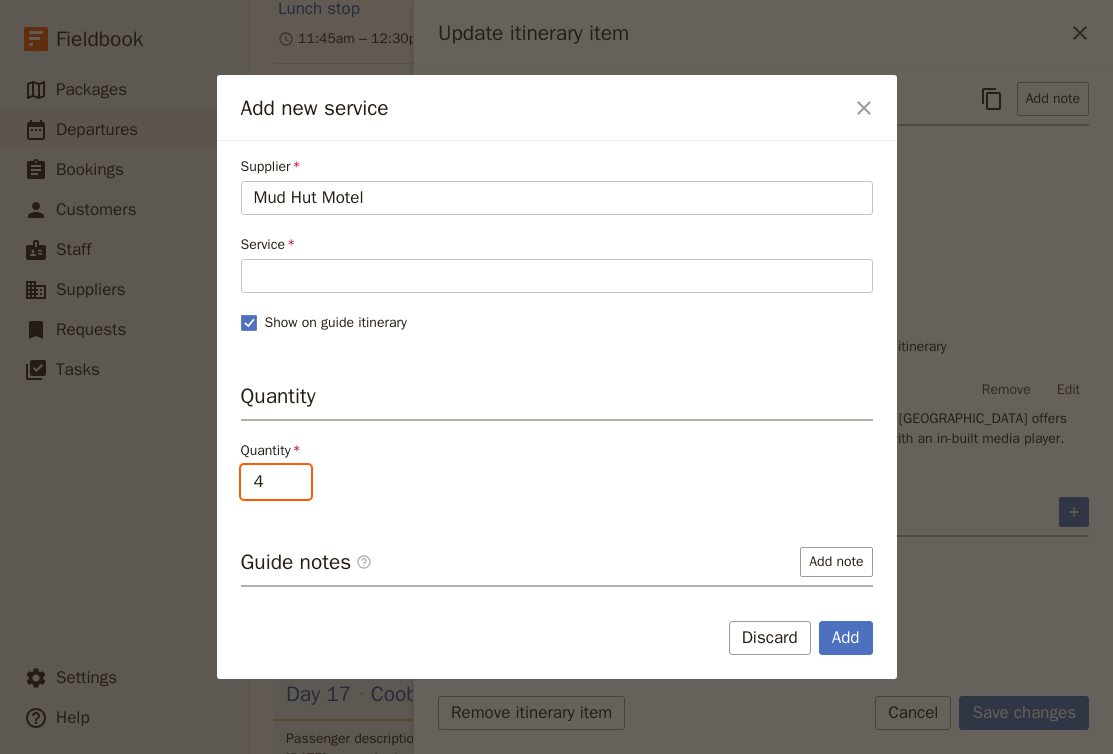 click on "4" at bounding box center [276, 482] 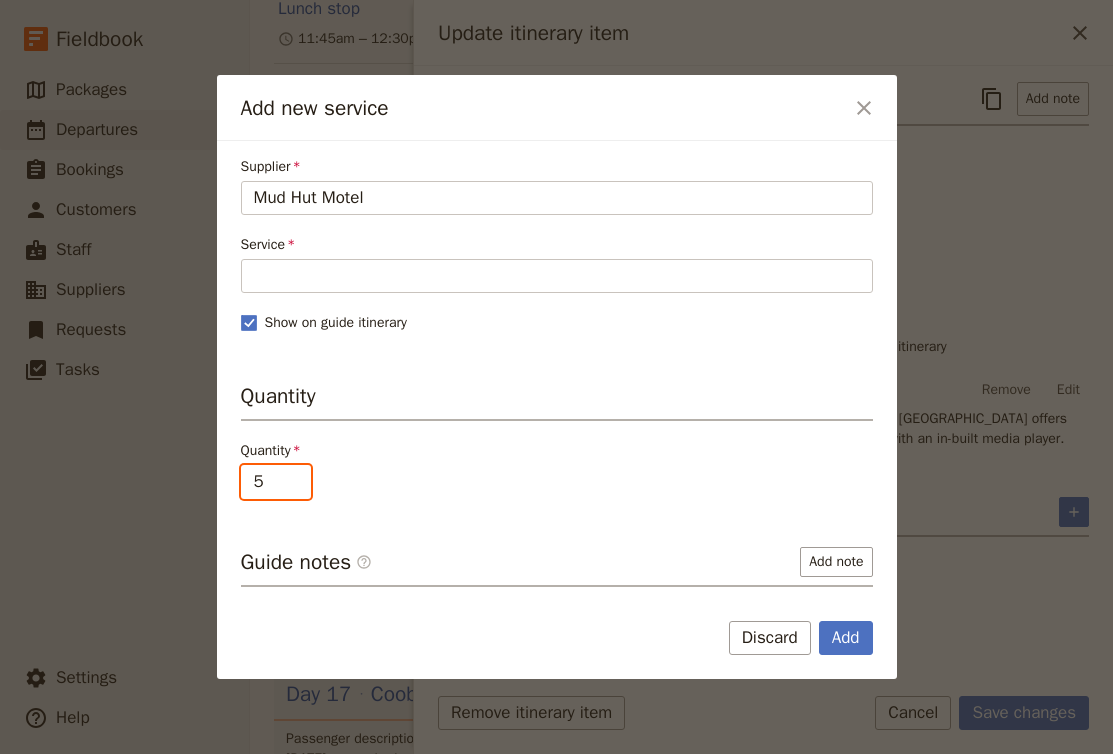 click on "5" at bounding box center (276, 482) 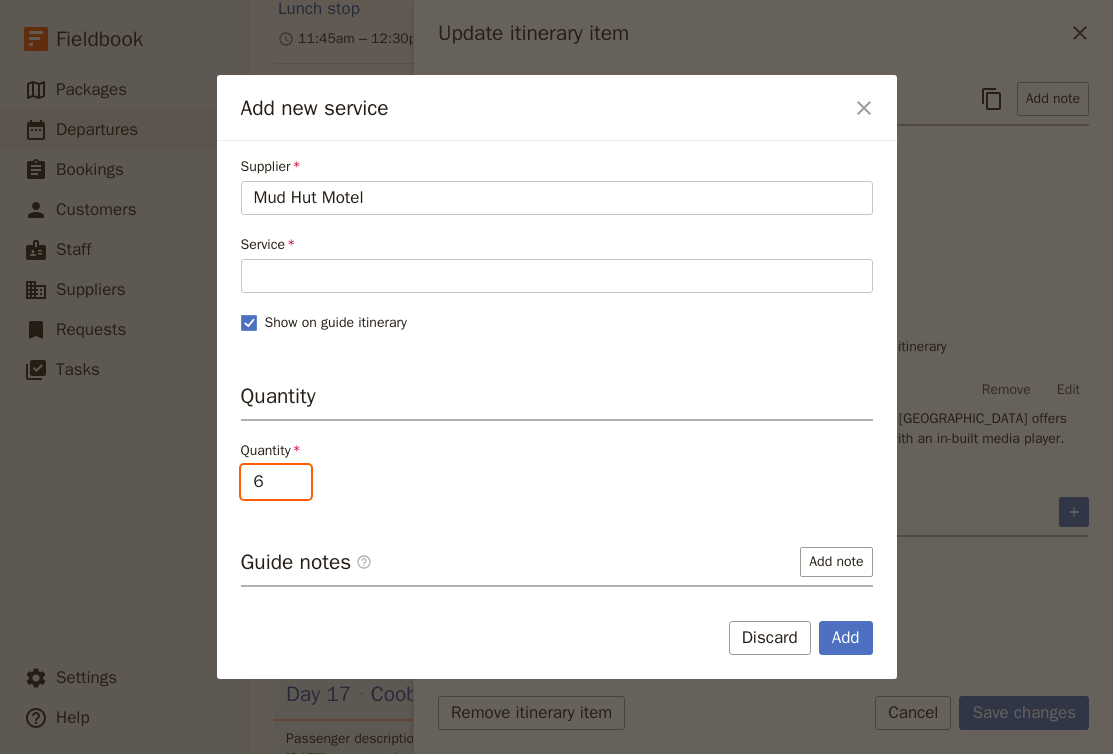 click on "6" at bounding box center (276, 482) 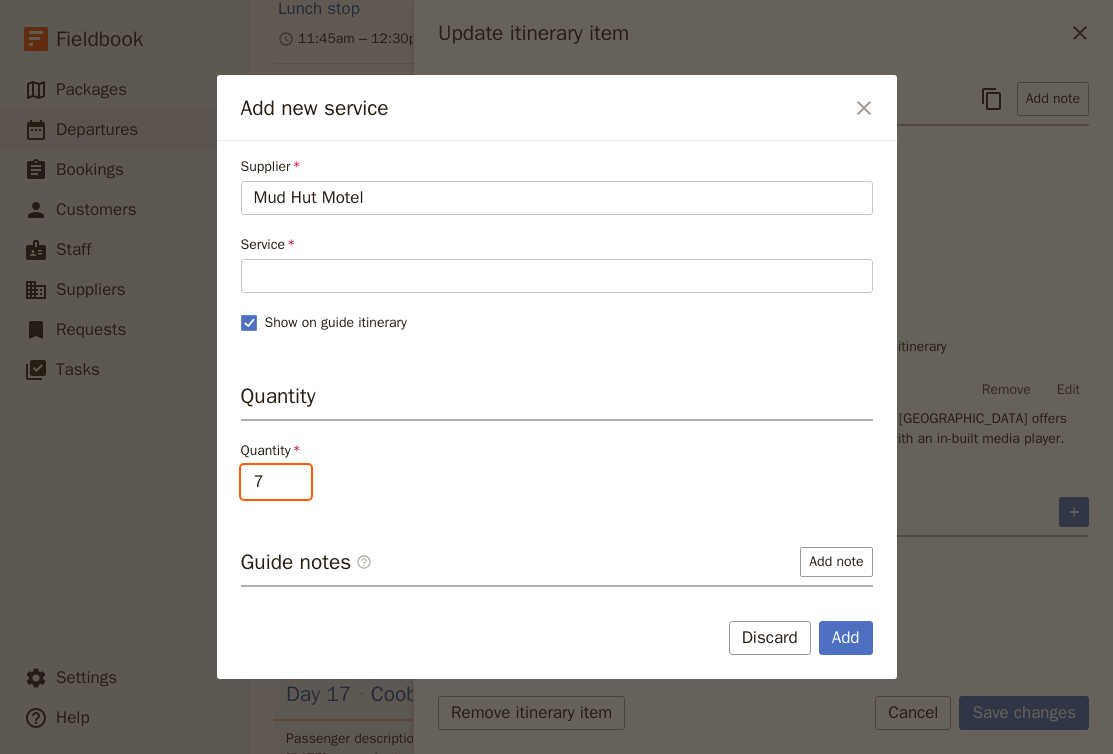 click on "7" at bounding box center [276, 482] 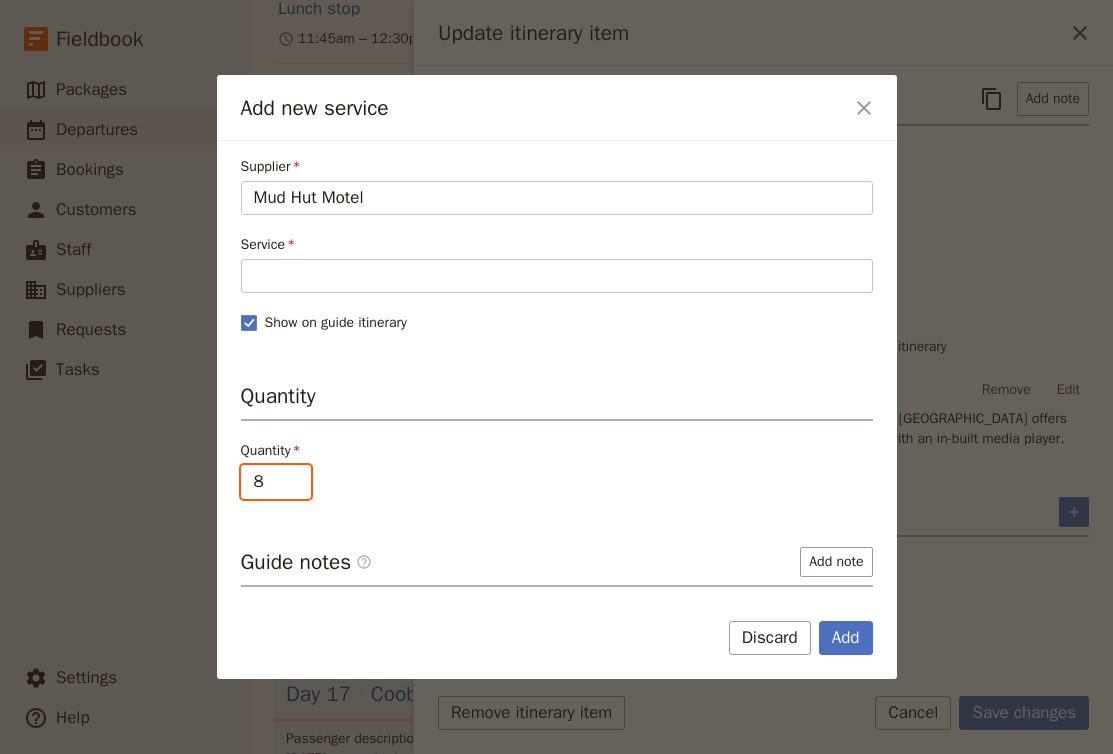 click on "8" at bounding box center [276, 482] 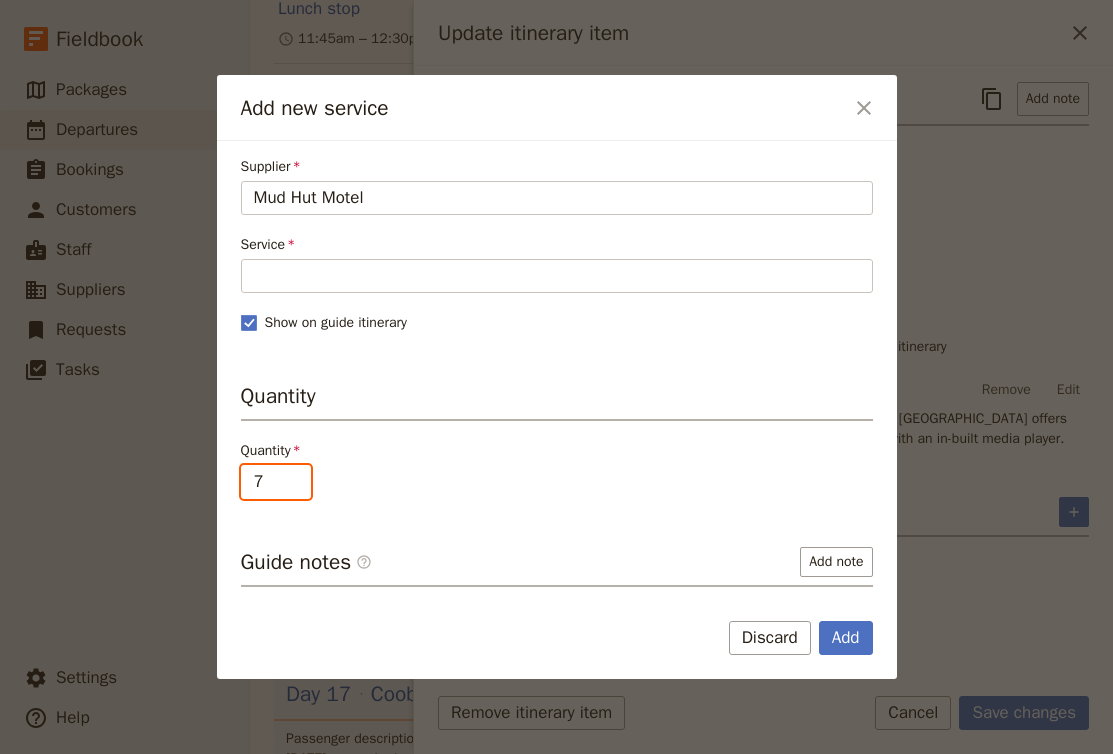 click on "7" at bounding box center (276, 482) 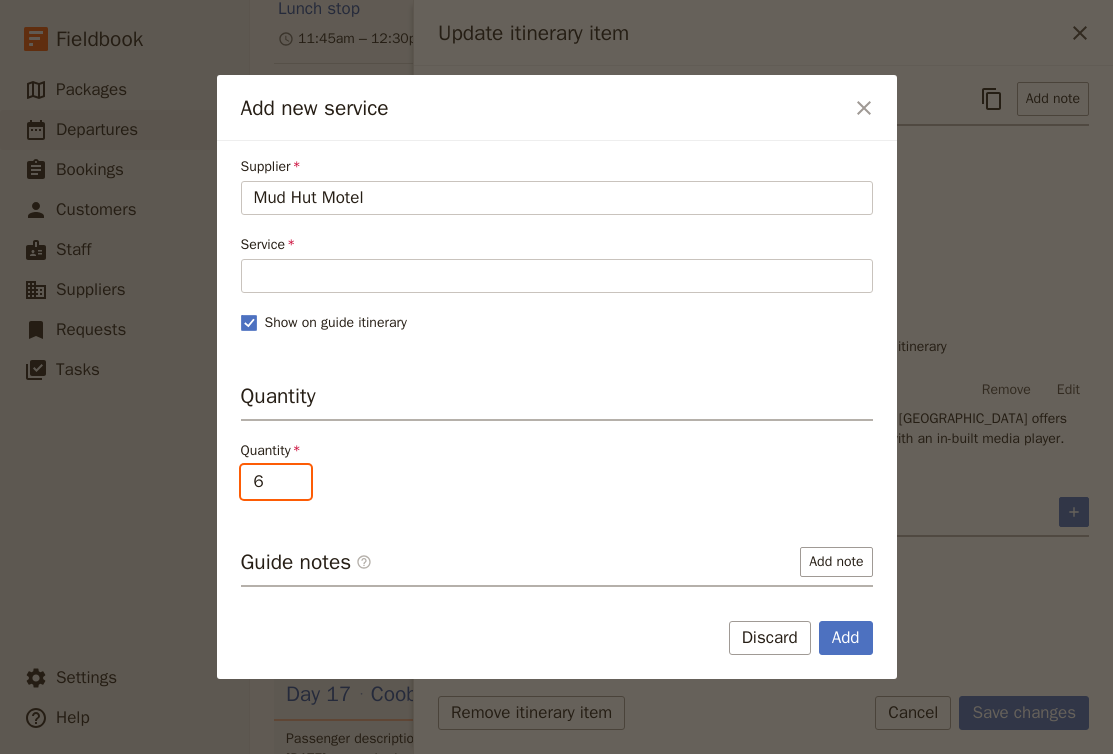 click on "6" at bounding box center (276, 482) 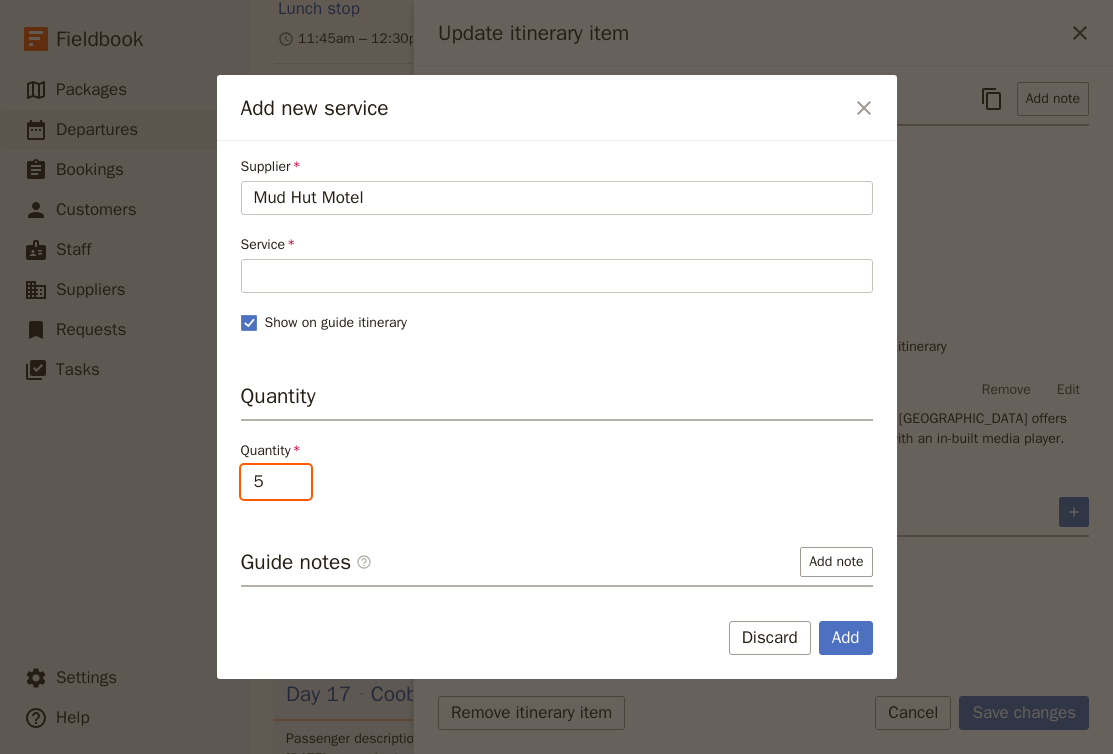 click on "5" at bounding box center [276, 482] 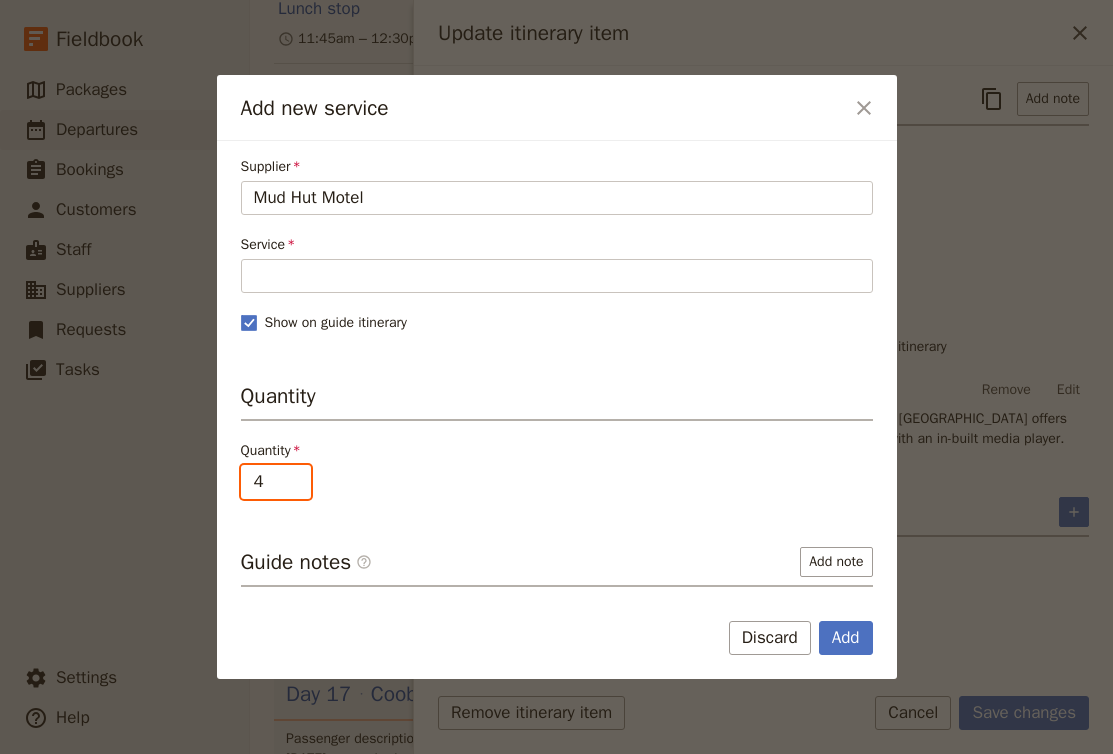 click on "4" at bounding box center (276, 482) 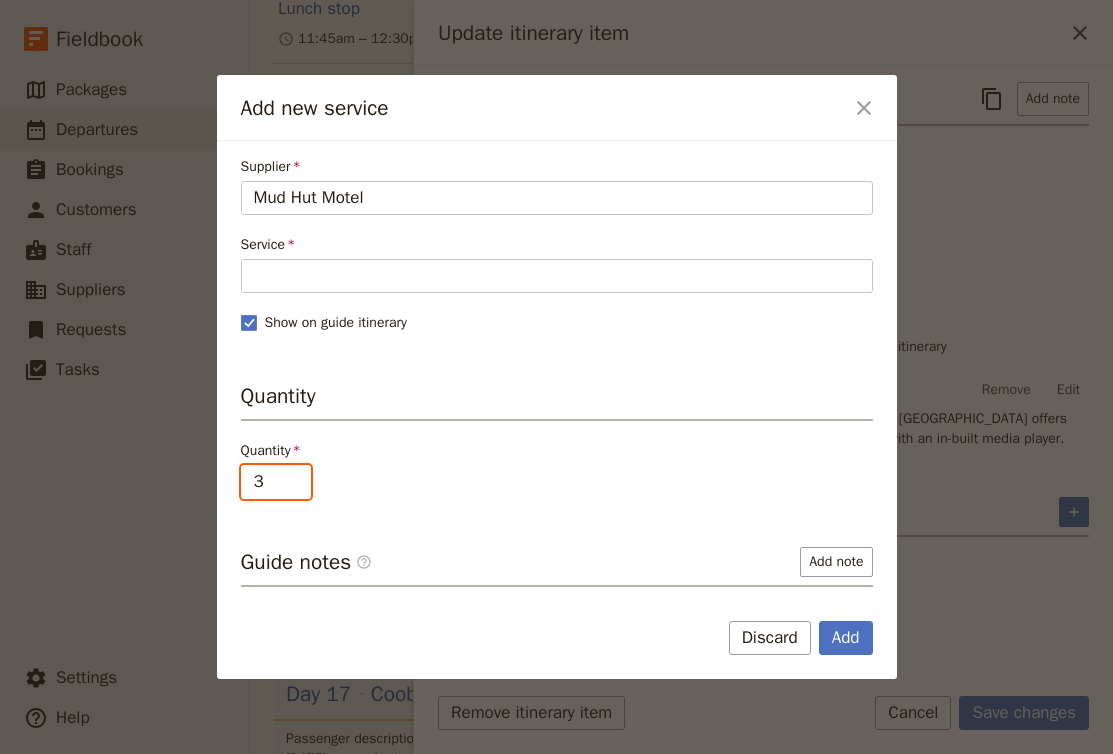 click on "3" at bounding box center [276, 482] 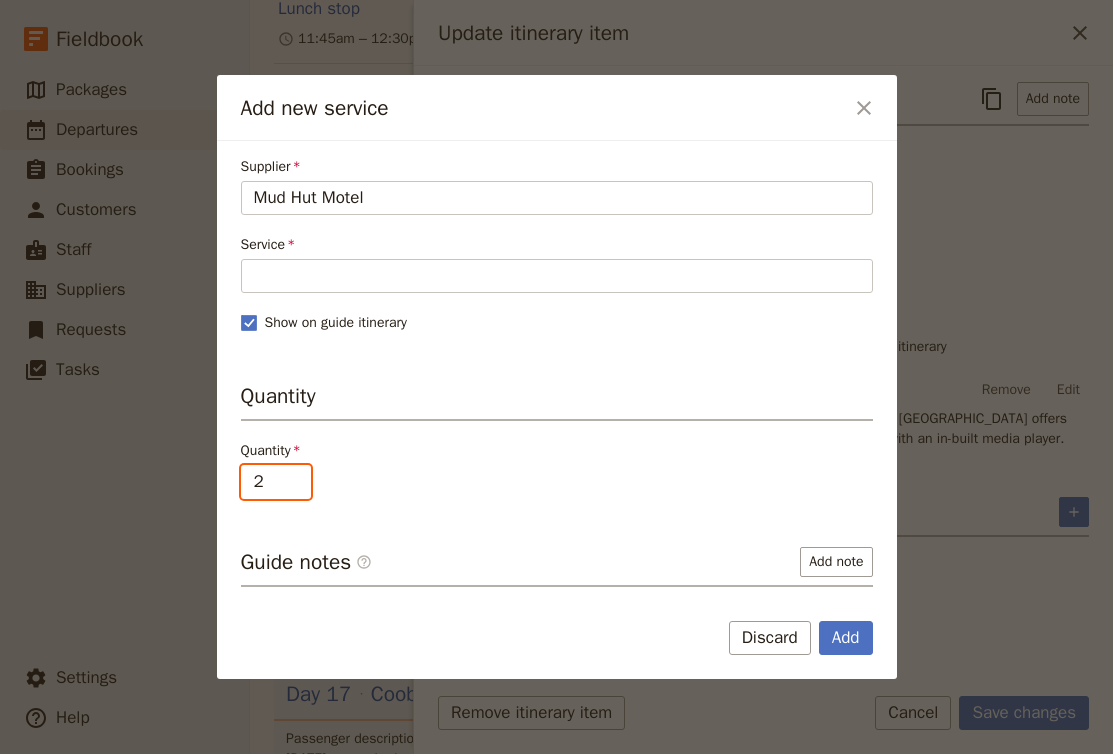 click on "2" at bounding box center [276, 482] 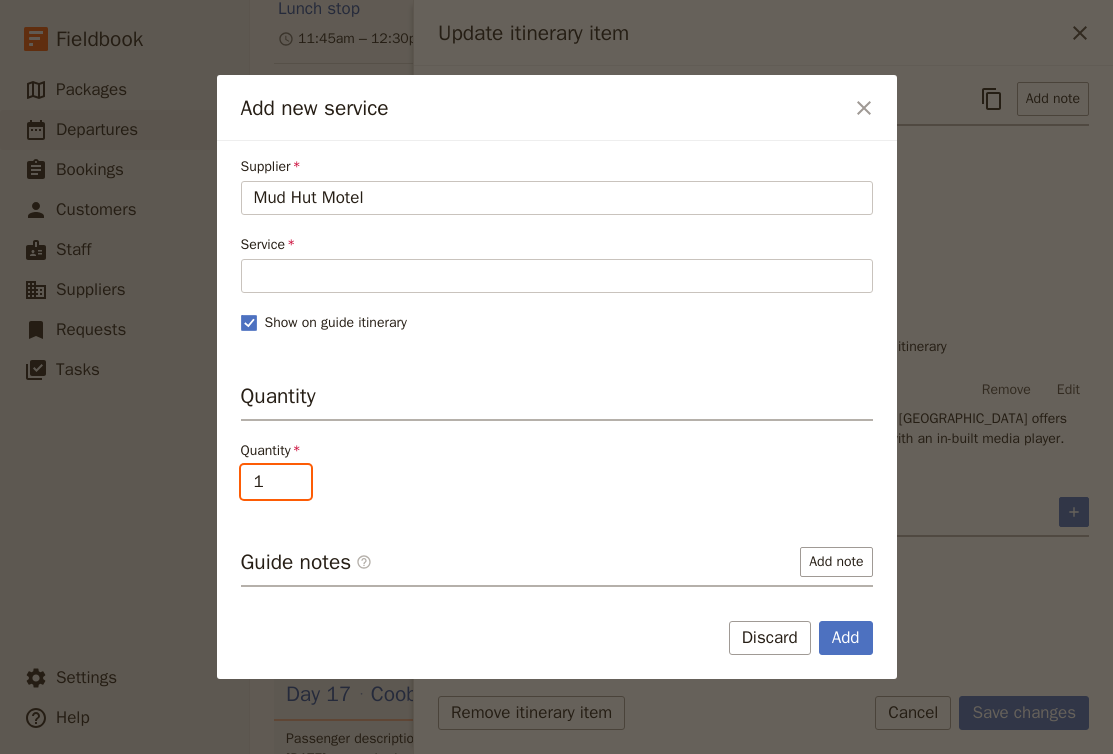 click on "1" at bounding box center (276, 482) 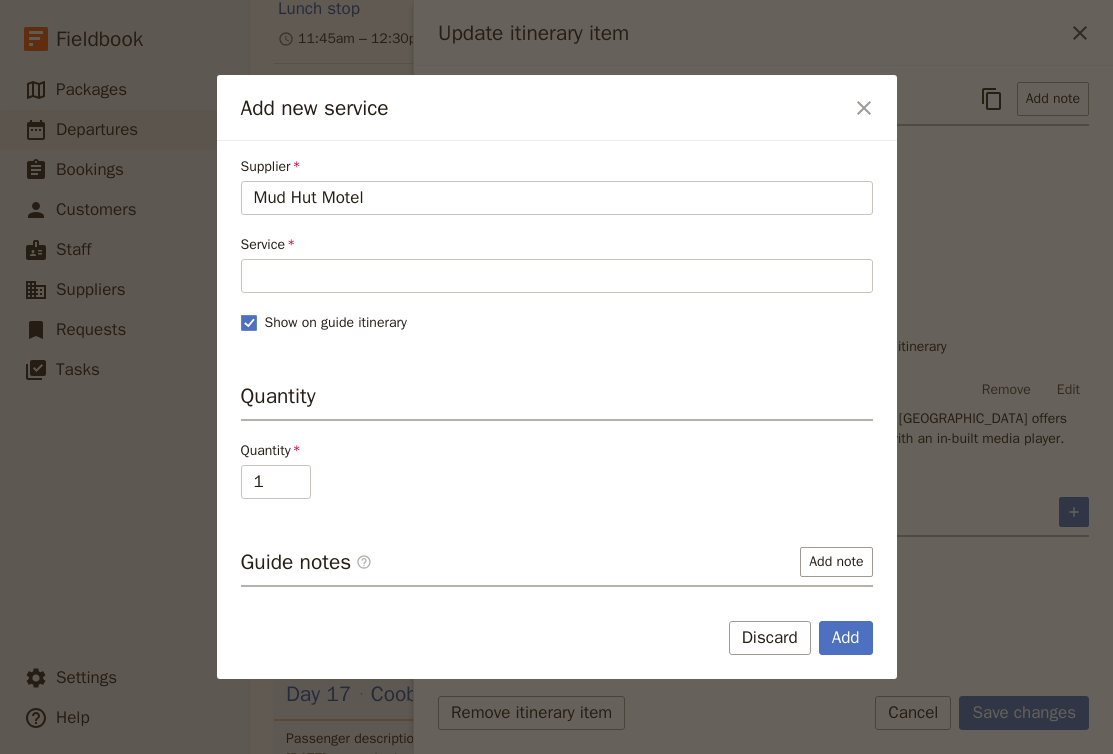click on "Quantity" at bounding box center (557, 451) 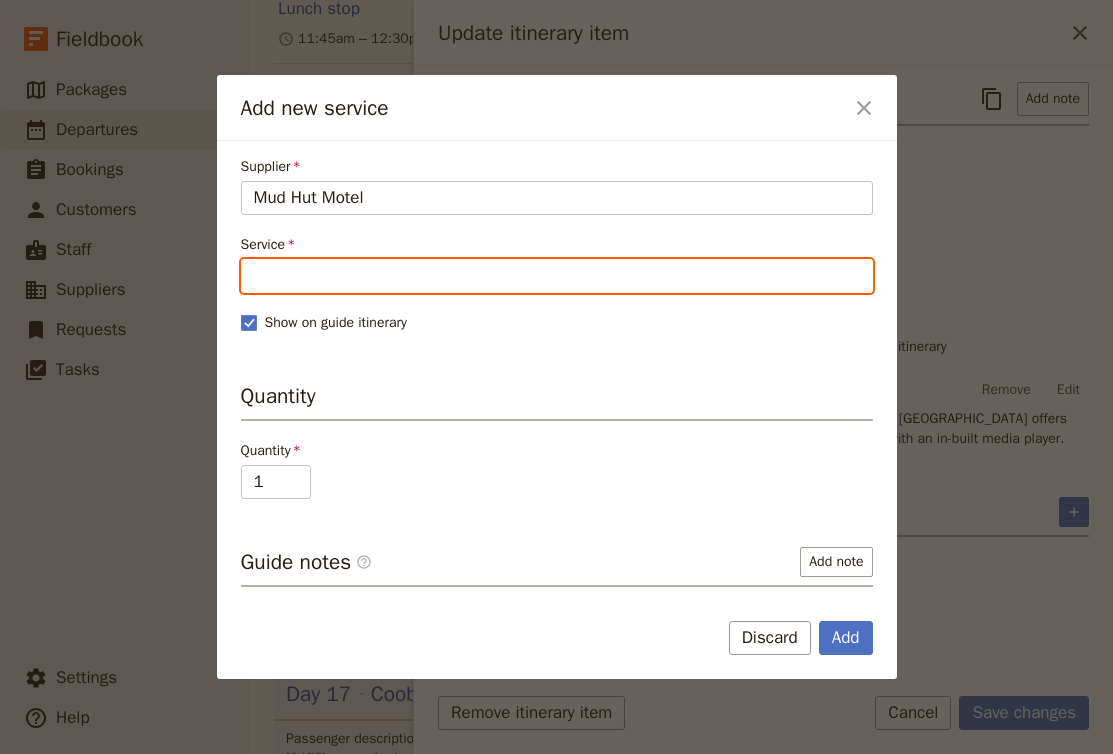 click on "Service" at bounding box center [557, 276] 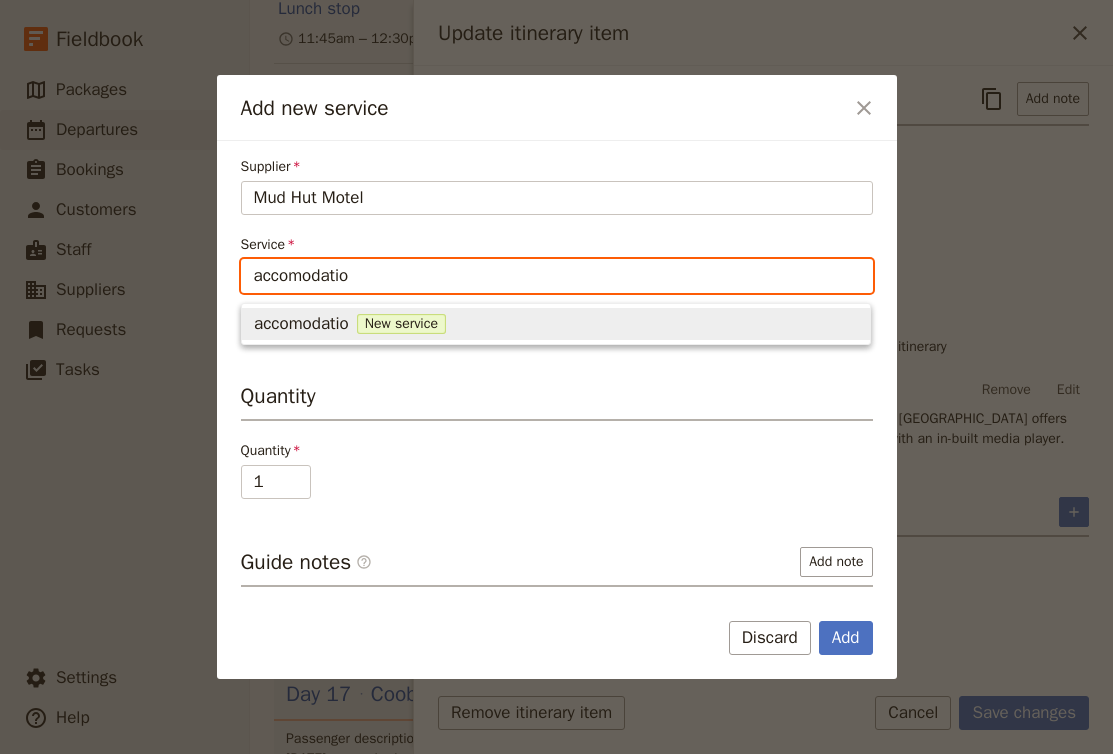 type on "accomodation" 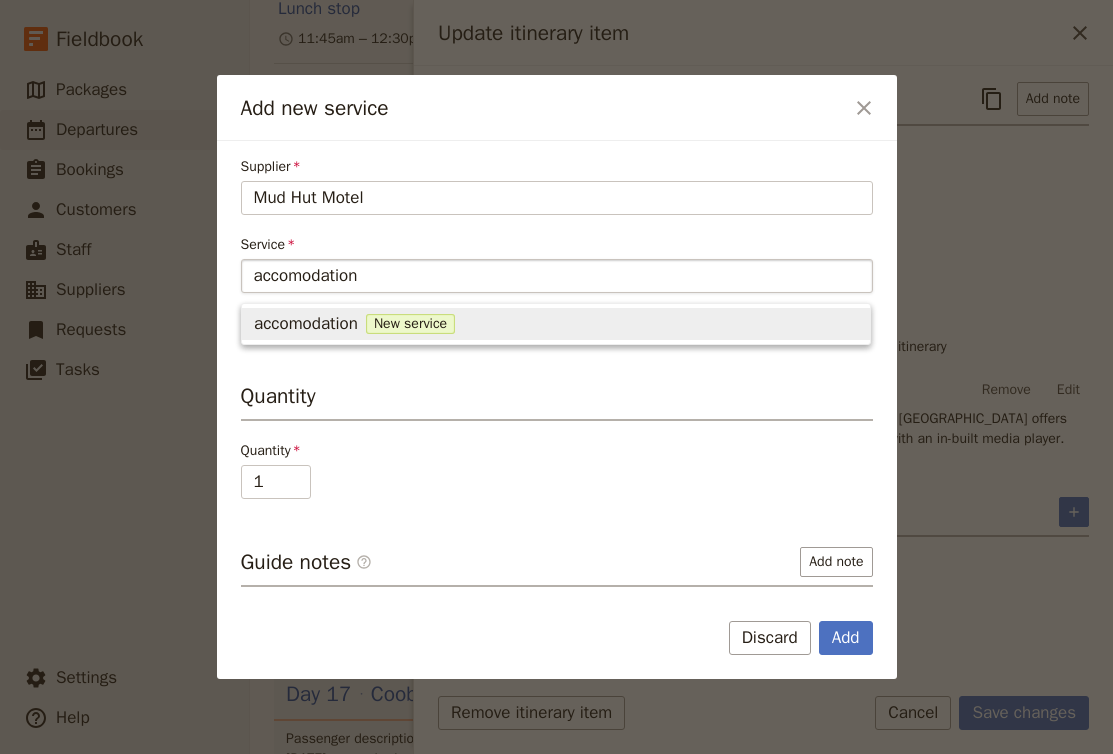 type 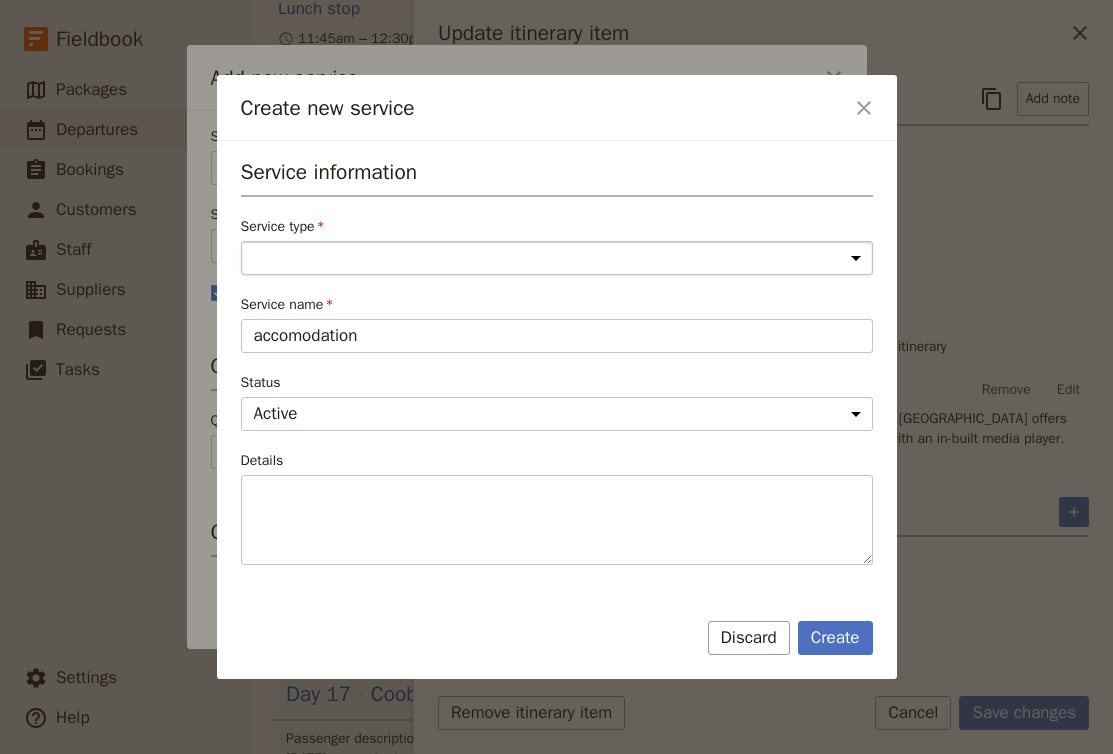 select on "AccommodationService" 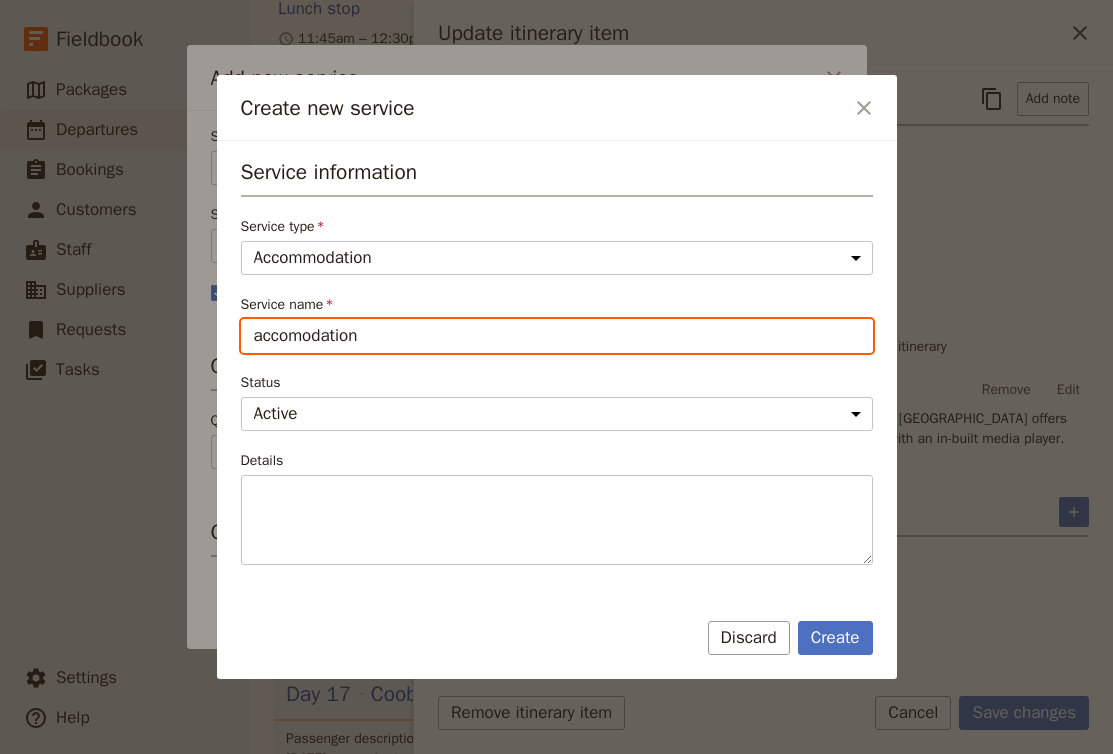 click on "accomodation" at bounding box center (557, 336) 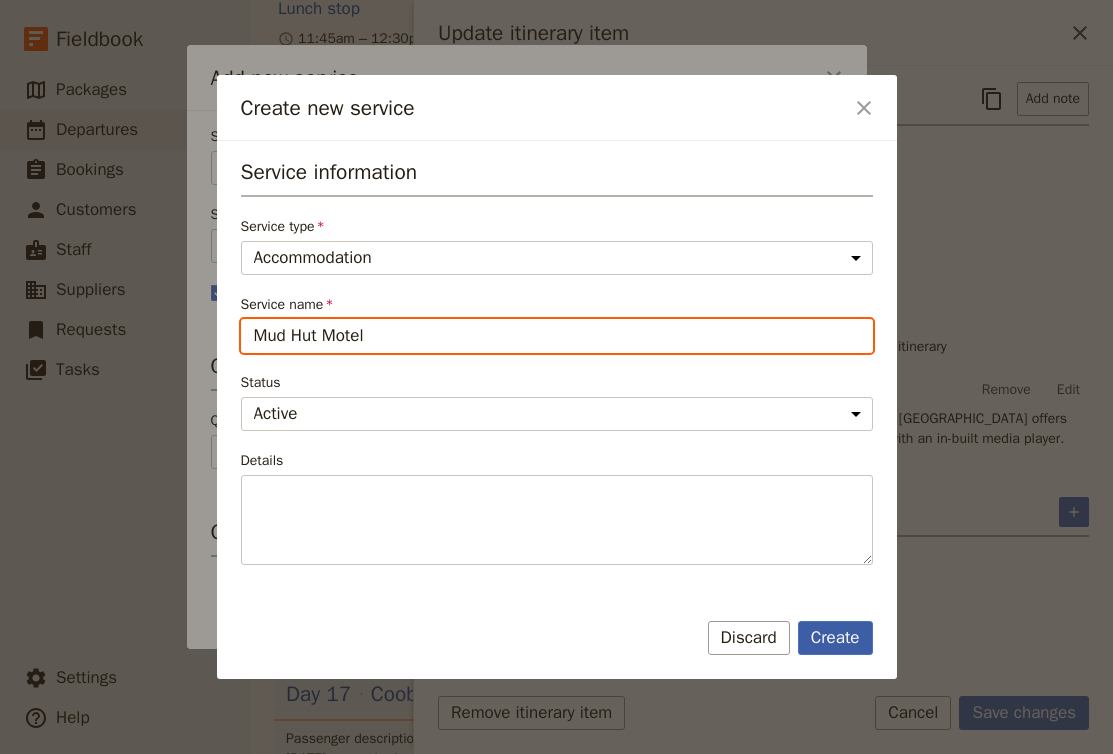 type on "Mud Hut Motel" 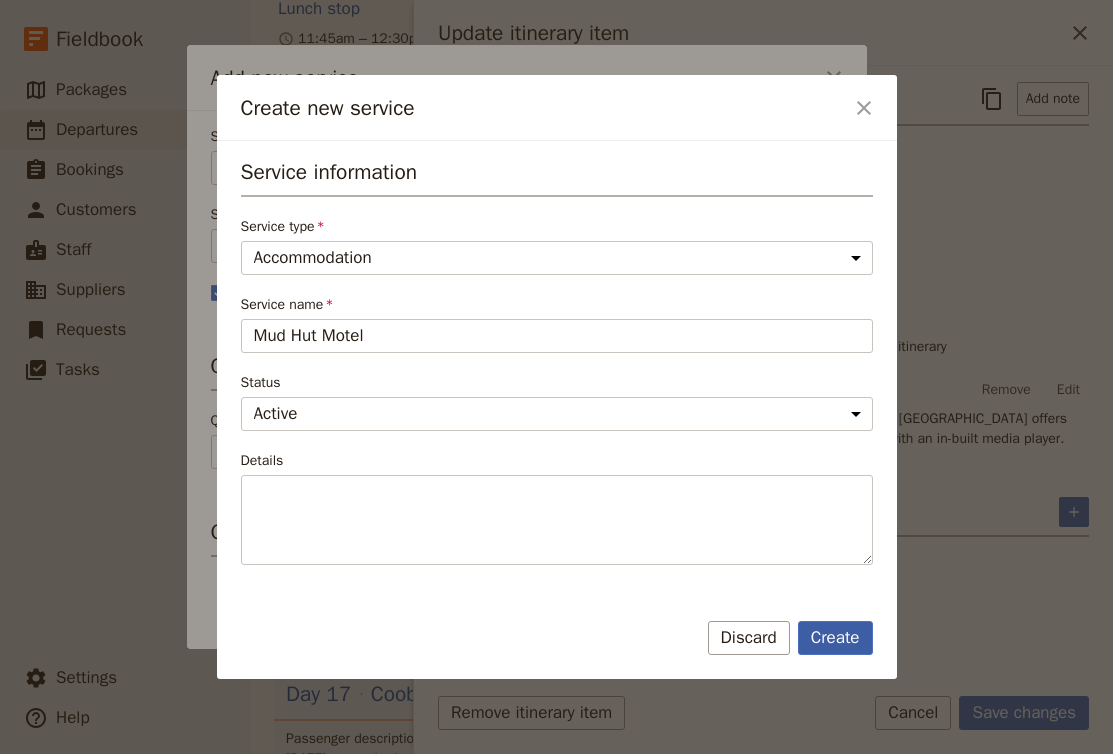 click on "Create" at bounding box center (835, 638) 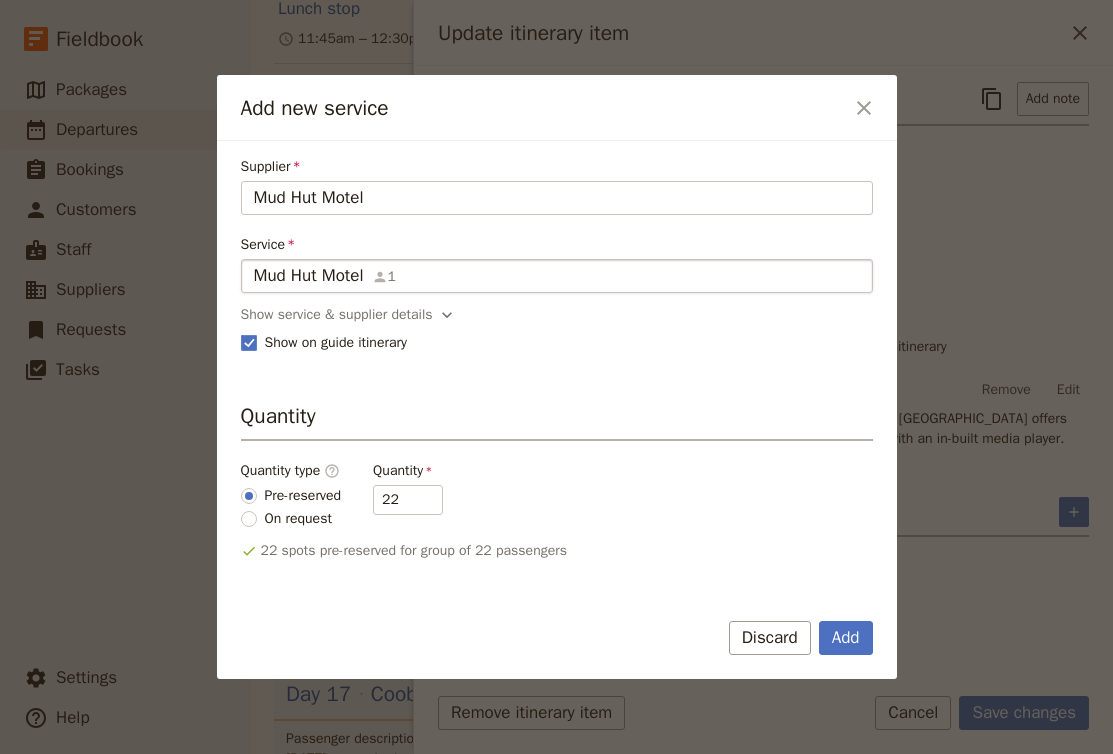 click 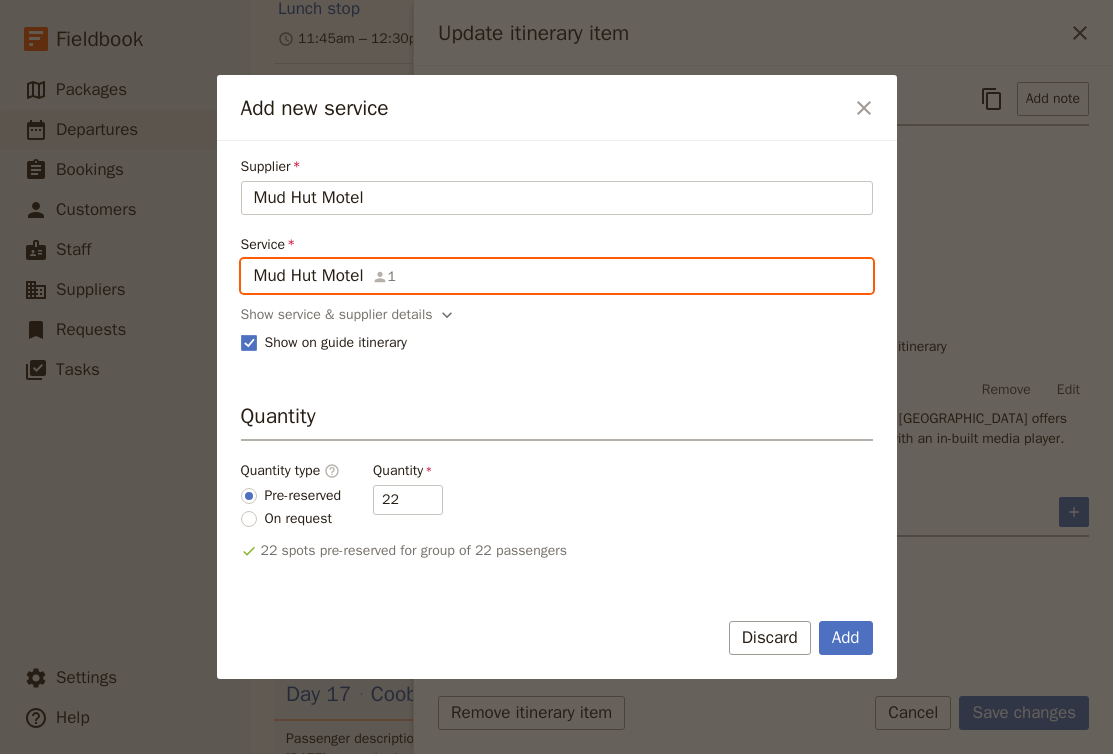 click on "Mud Hut Motel" at bounding box center [253, 259] 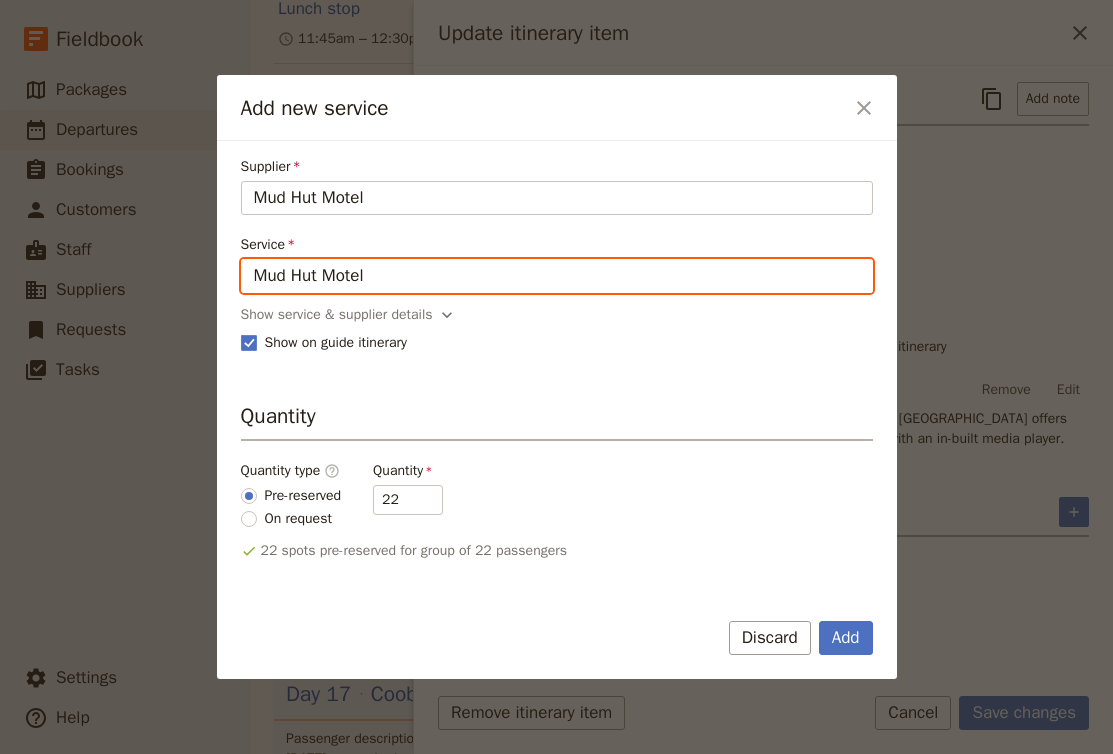 click on "Mud Hut Motel" at bounding box center (557, 276) 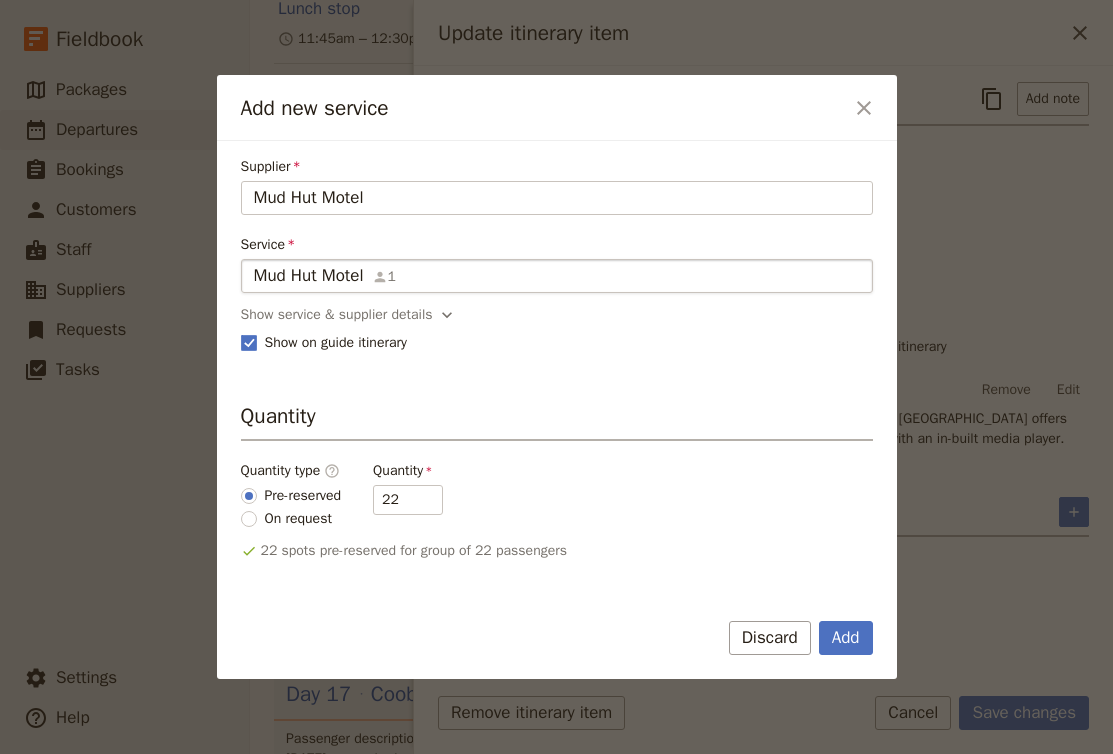 click on "Mud Hut Motel 1 Mud Hut Motel" at bounding box center (557, 276) 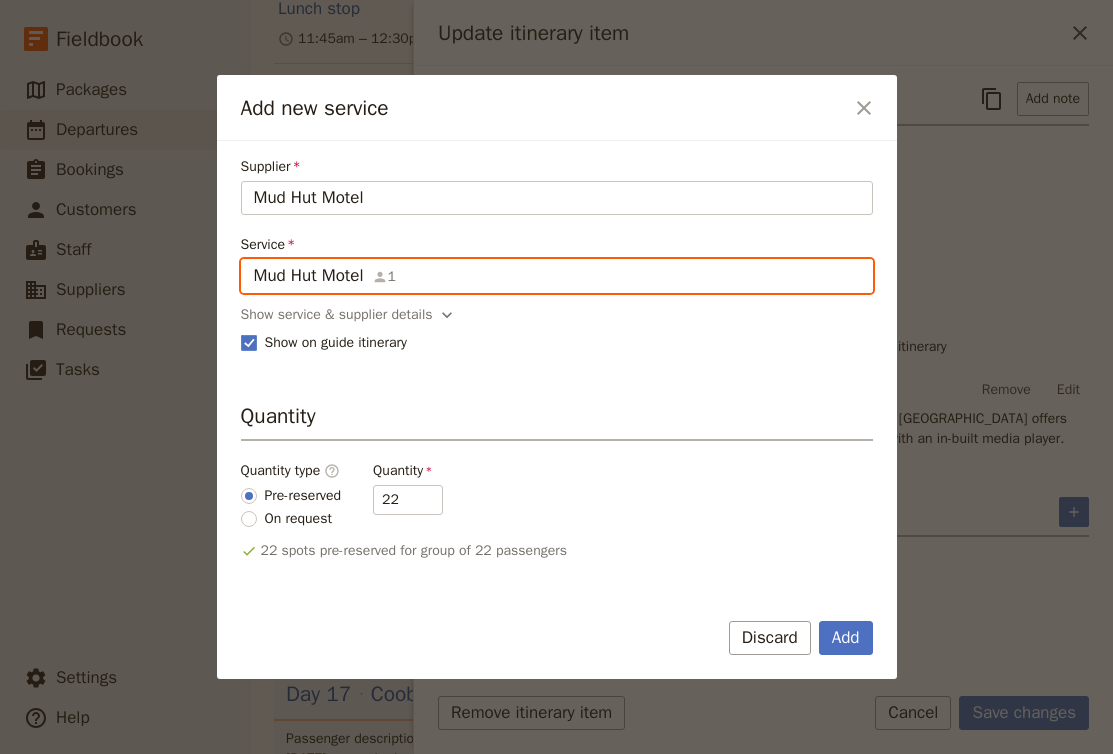 click on "Mud Hut Motel" at bounding box center [253, 259] 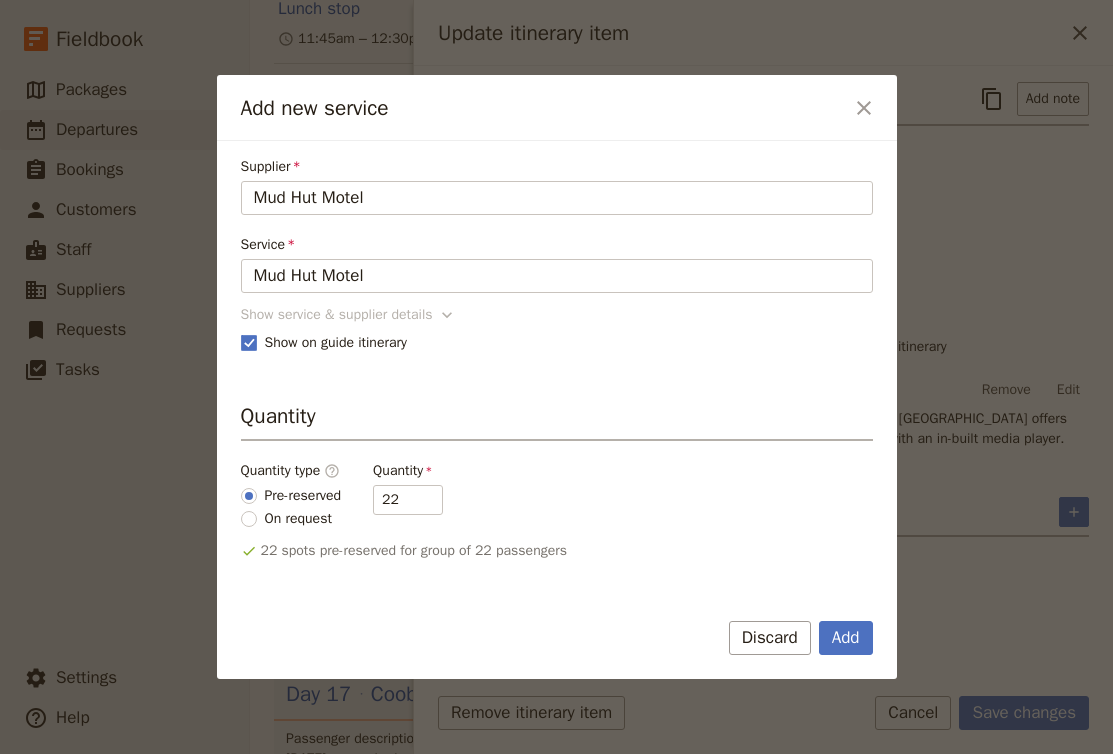 click 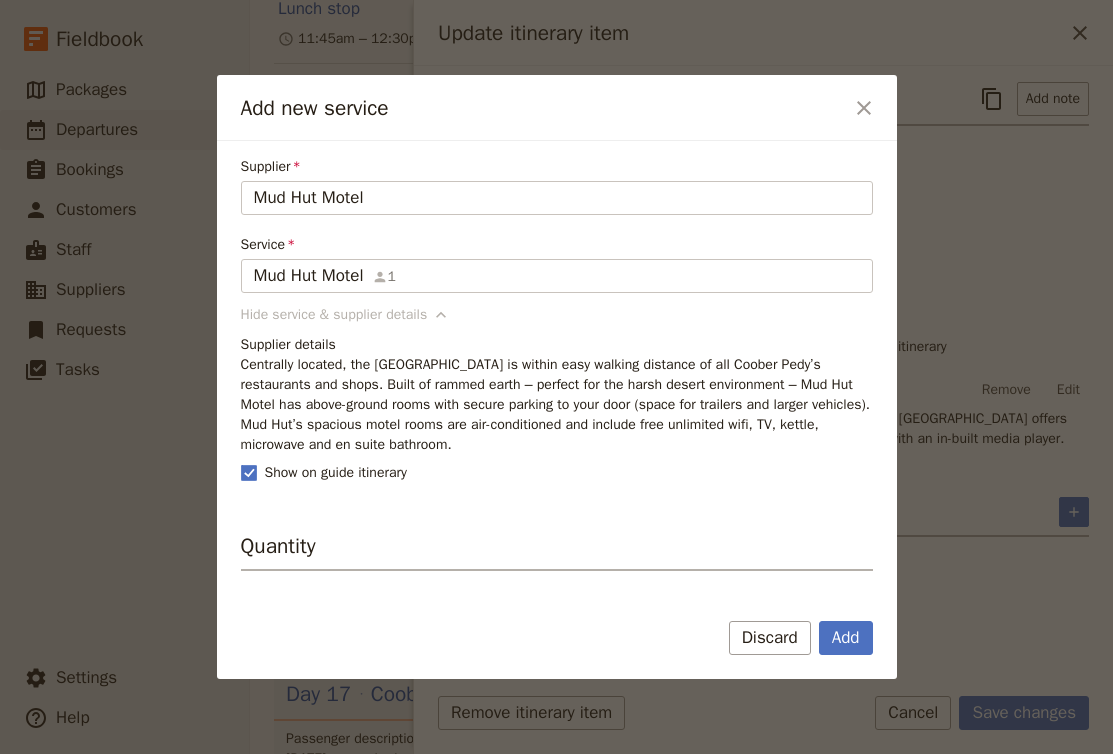 click 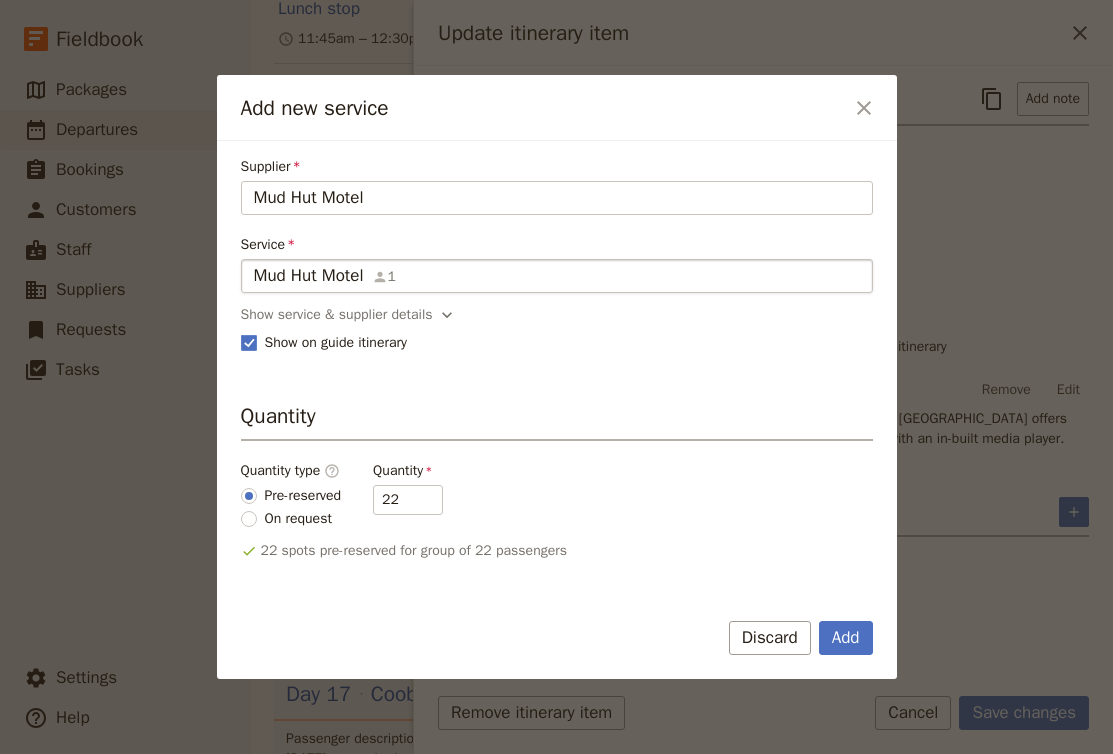 click on "Mud Hut Motel 1" at bounding box center (557, 276) 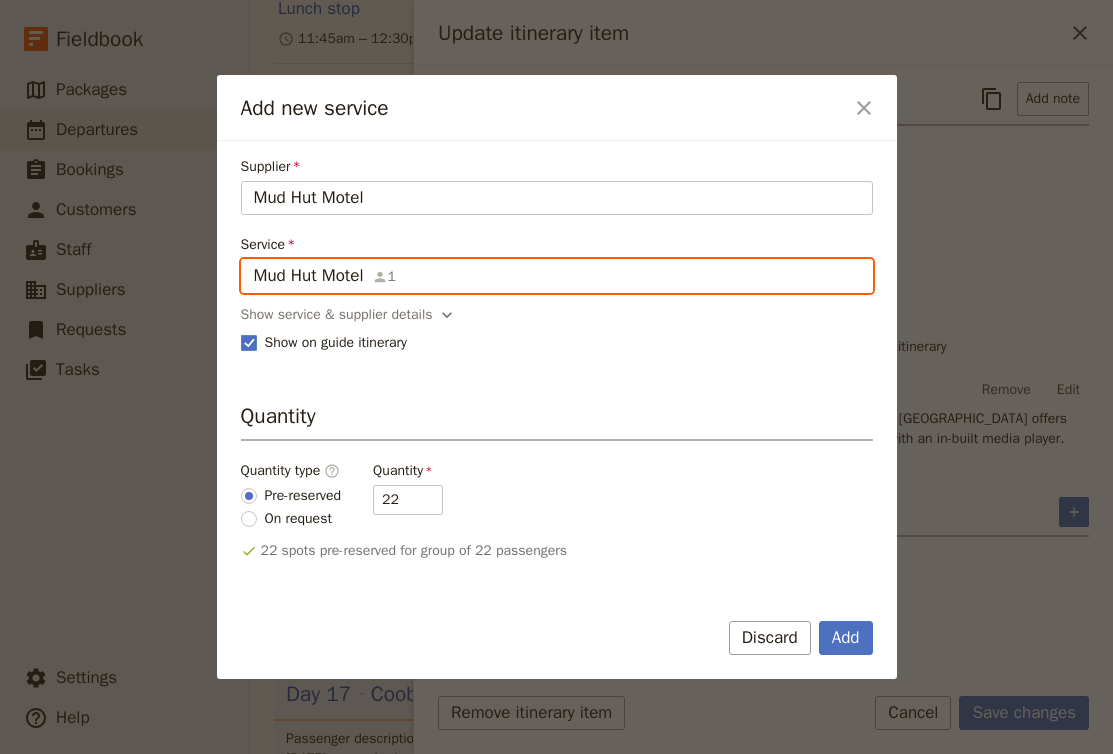 click on "Mud Hut Motel" at bounding box center [253, 259] 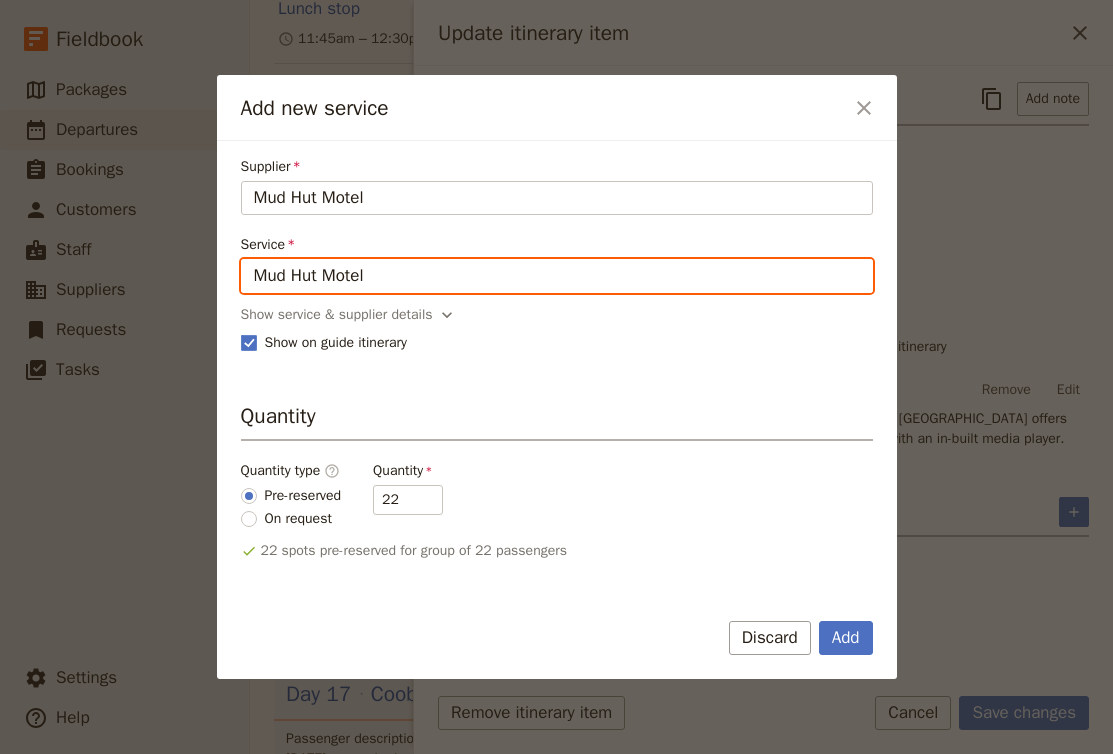 drag, startPoint x: 407, startPoint y: 274, endPoint x: 160, endPoint y: 248, distance: 248.36465 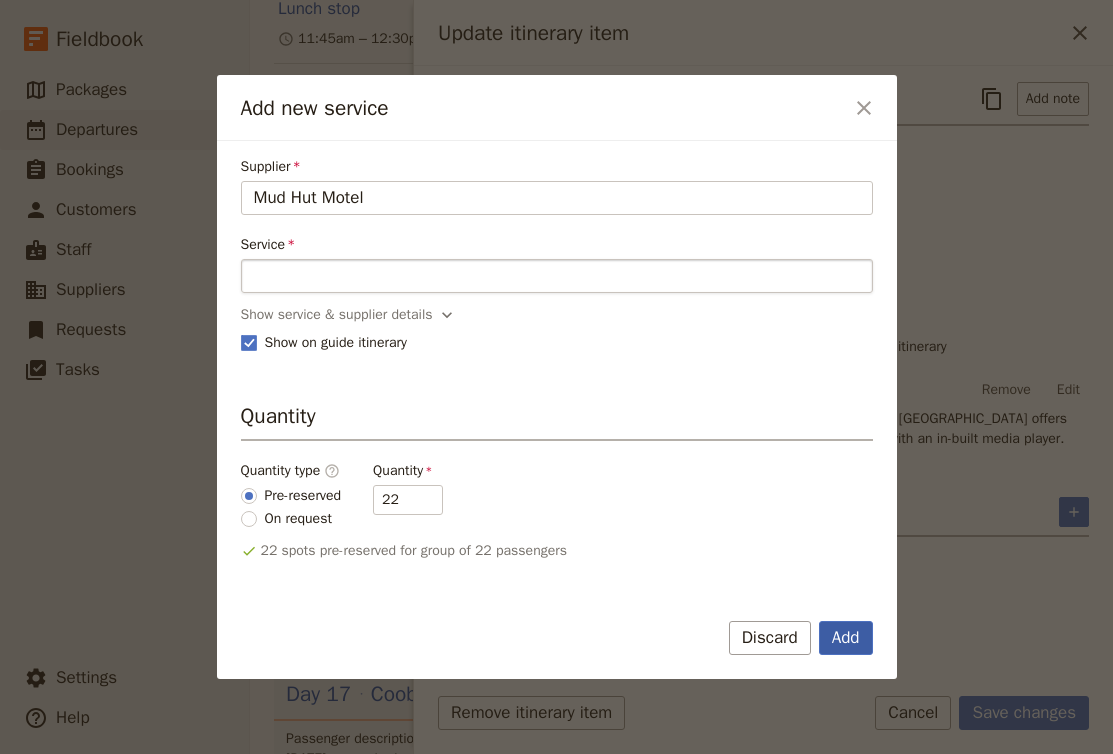 type on "Mud Hut Motel" 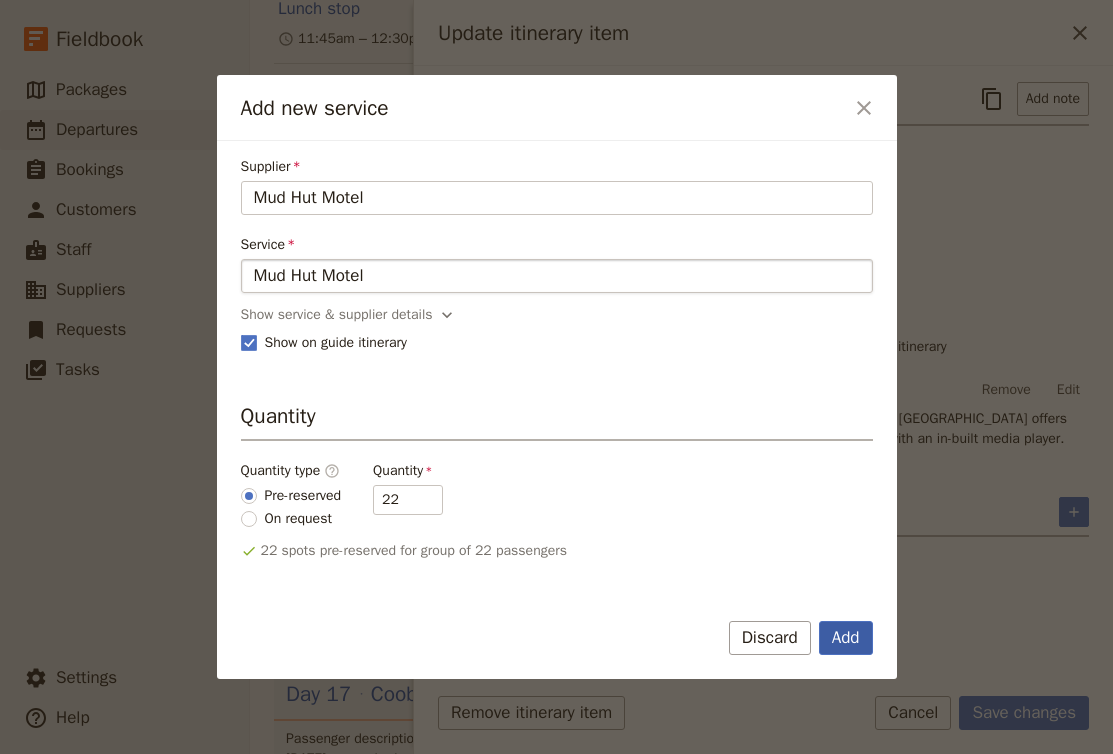click on "Add" at bounding box center [846, 638] 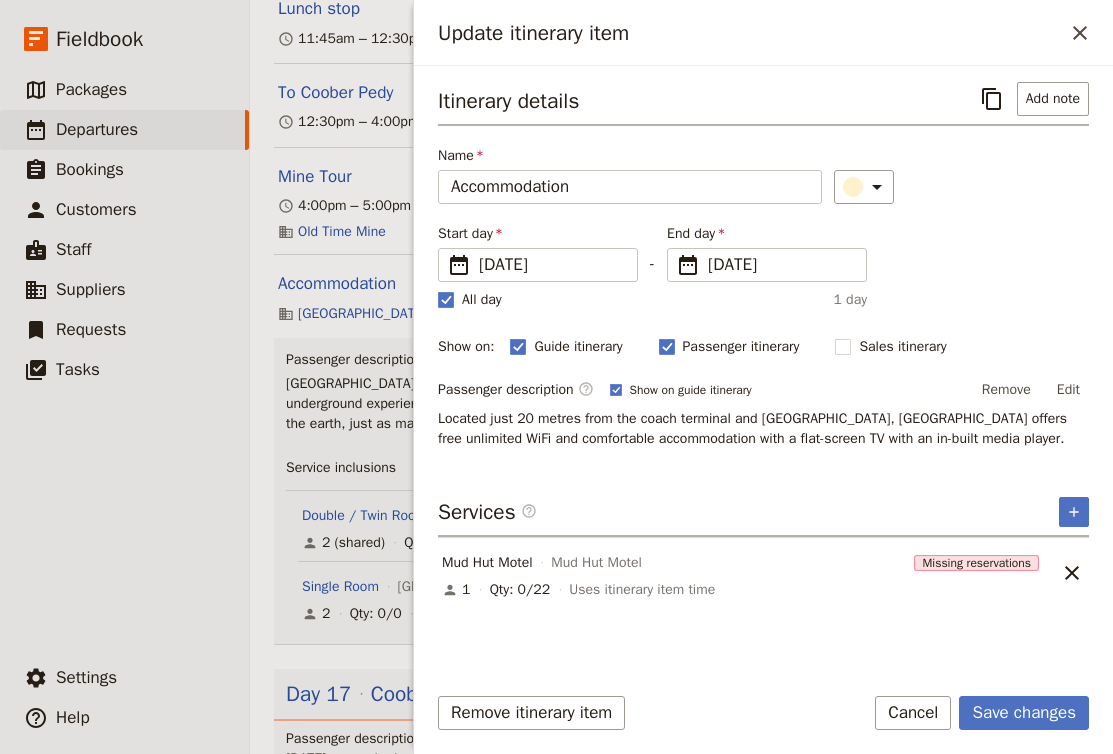 click on "Uses itinerary item time" at bounding box center (642, 590) 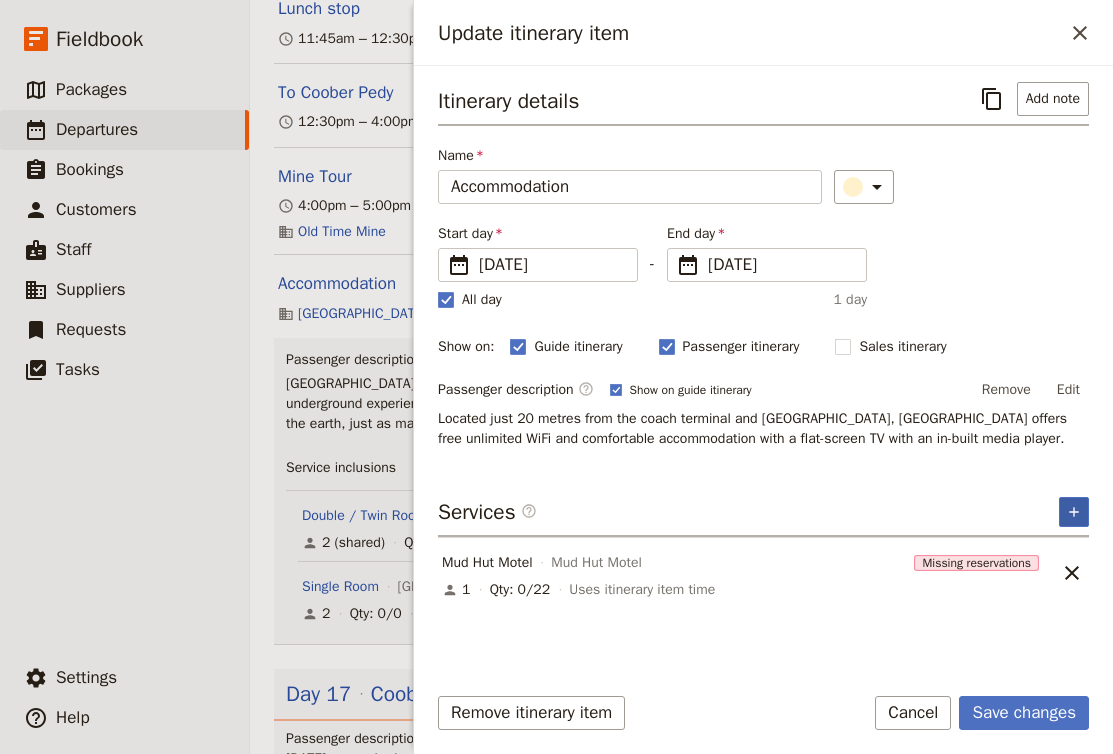 click 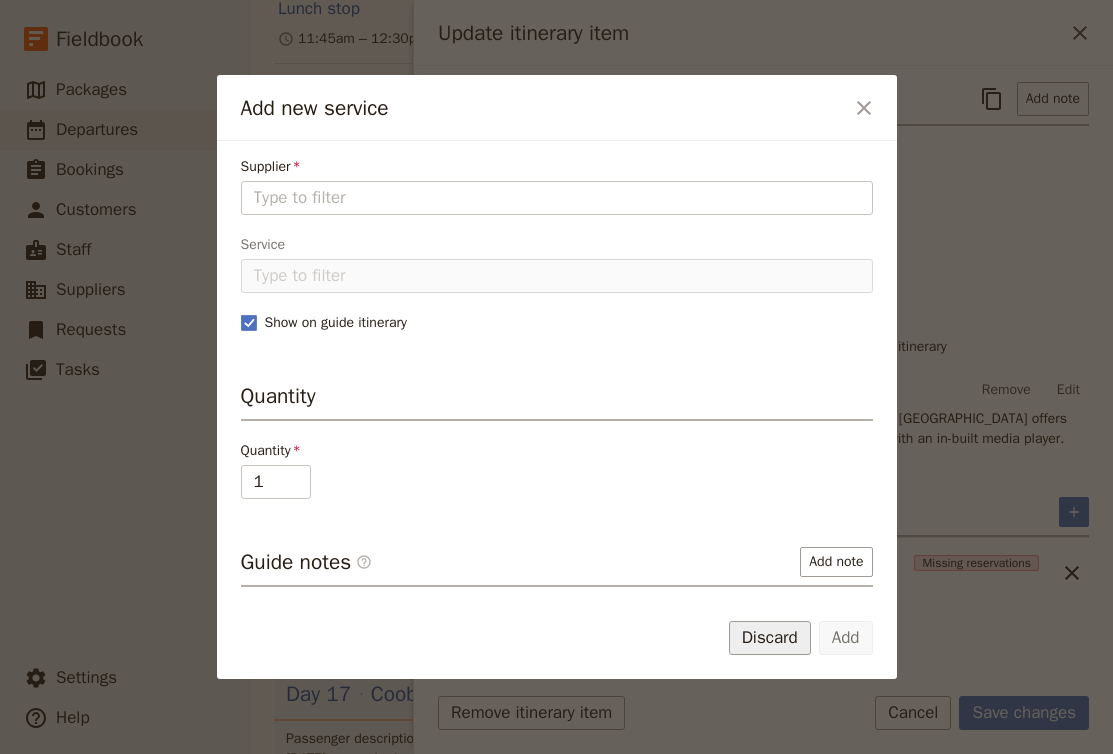click on "Discard" at bounding box center [770, 638] 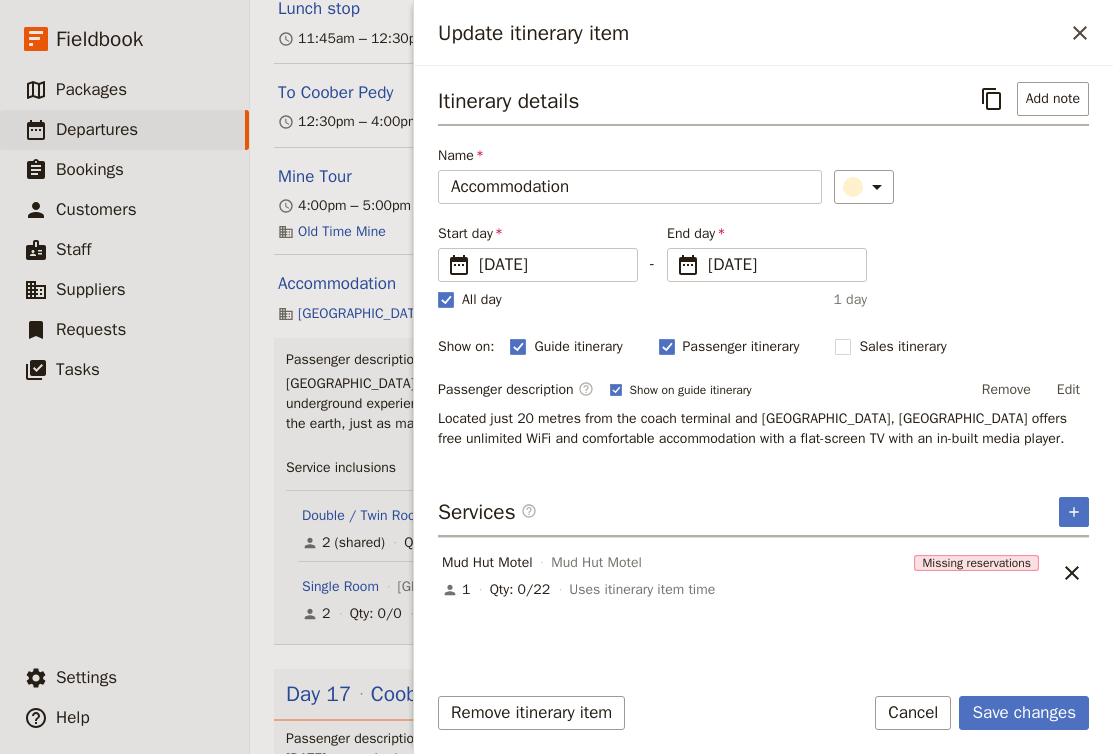 click on "Mud Hut Motel" at bounding box center (487, 563) 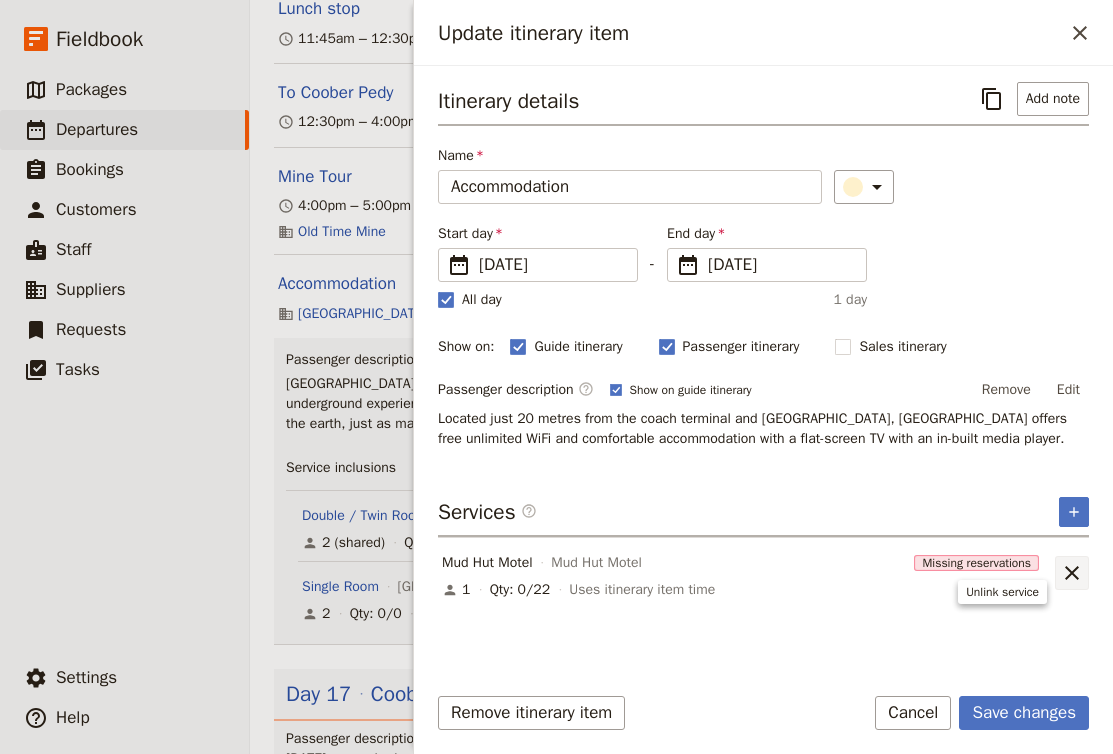 click 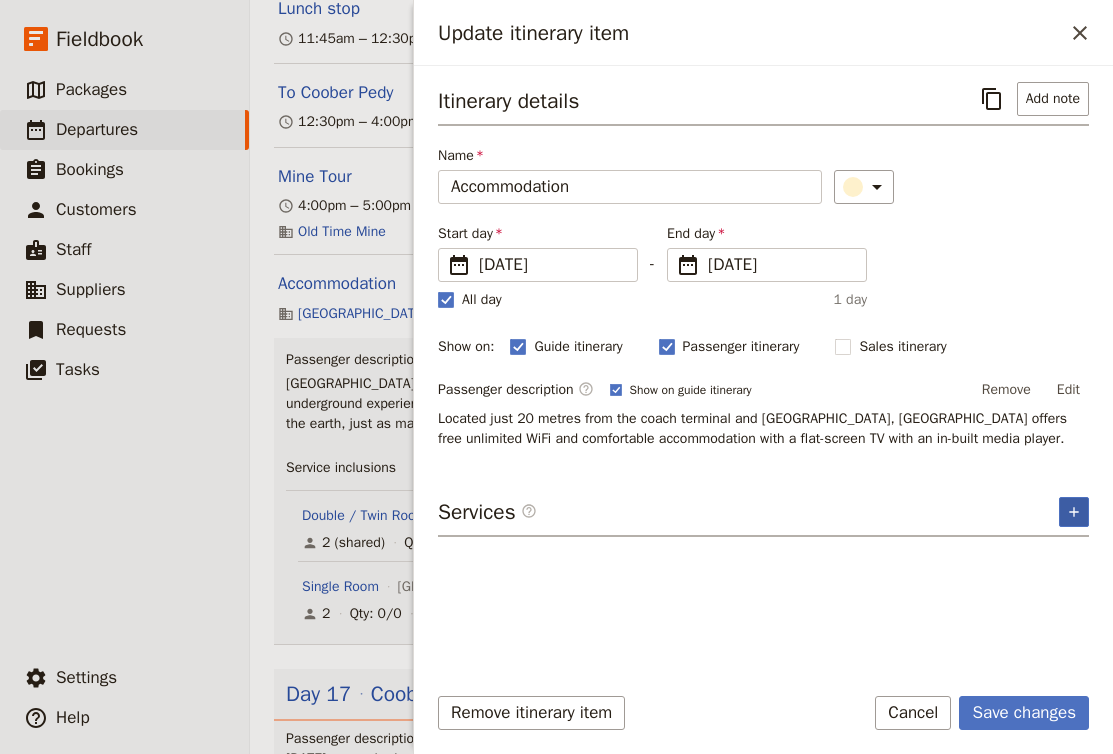 click on "​" at bounding box center [1074, 512] 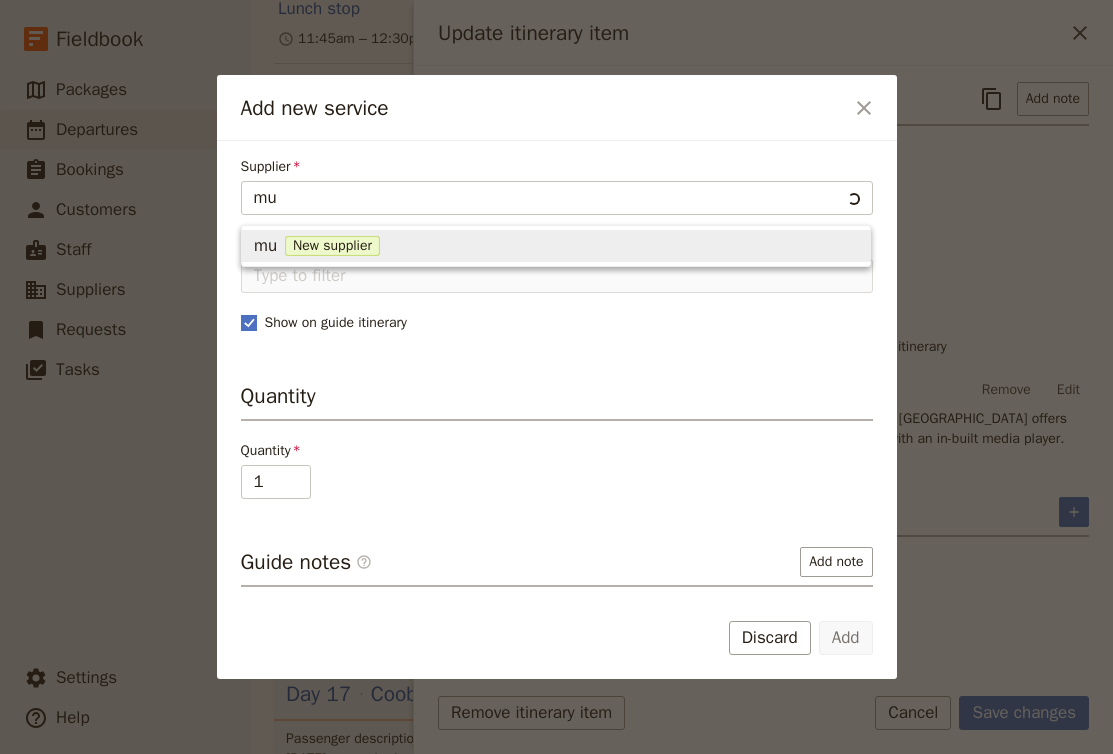 type on "m" 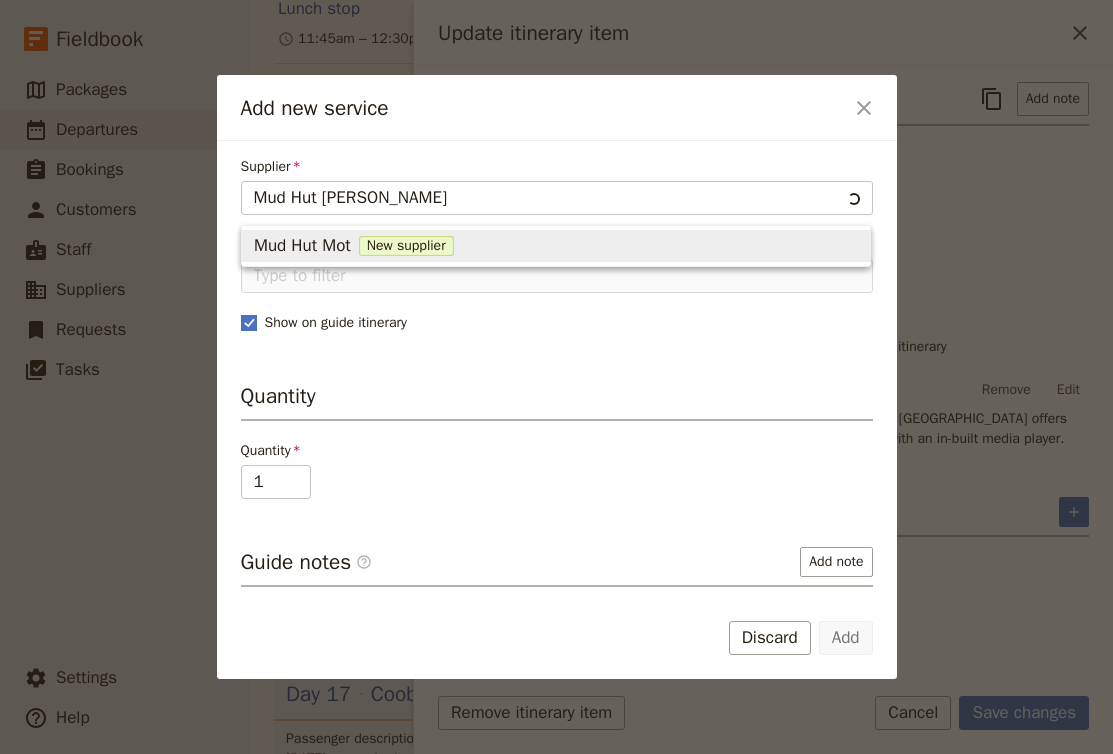 type on "Mud Hut Motel" 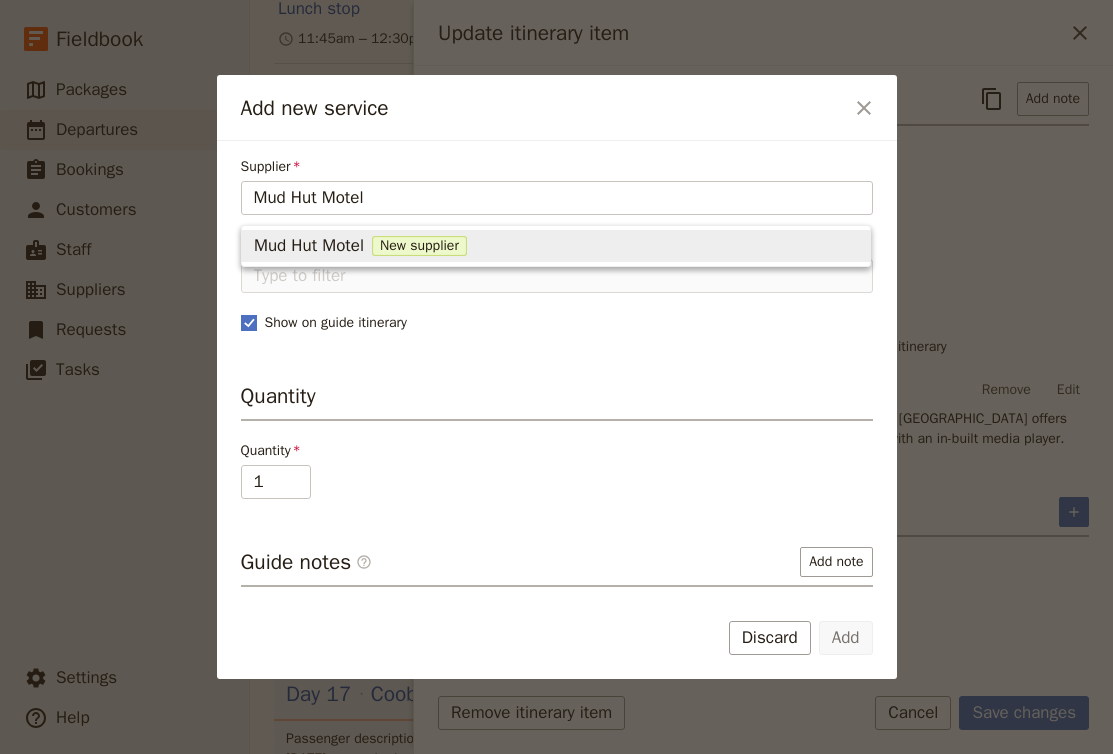 type 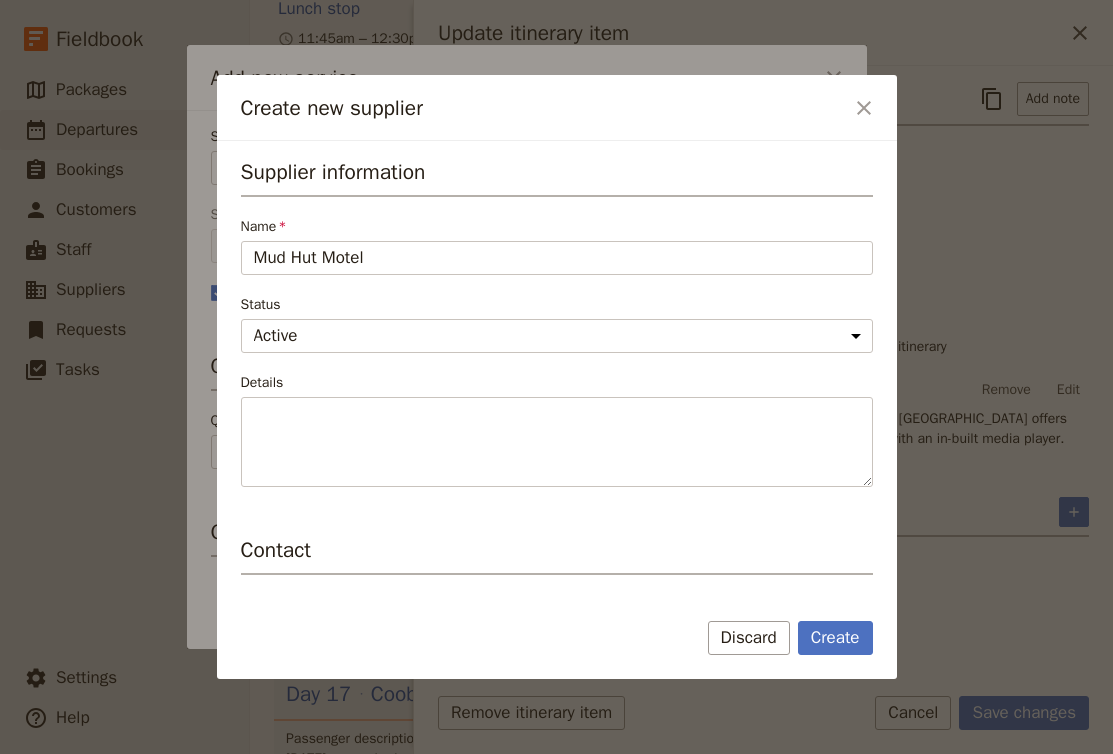 scroll, scrollTop: 128, scrollLeft: 0, axis: vertical 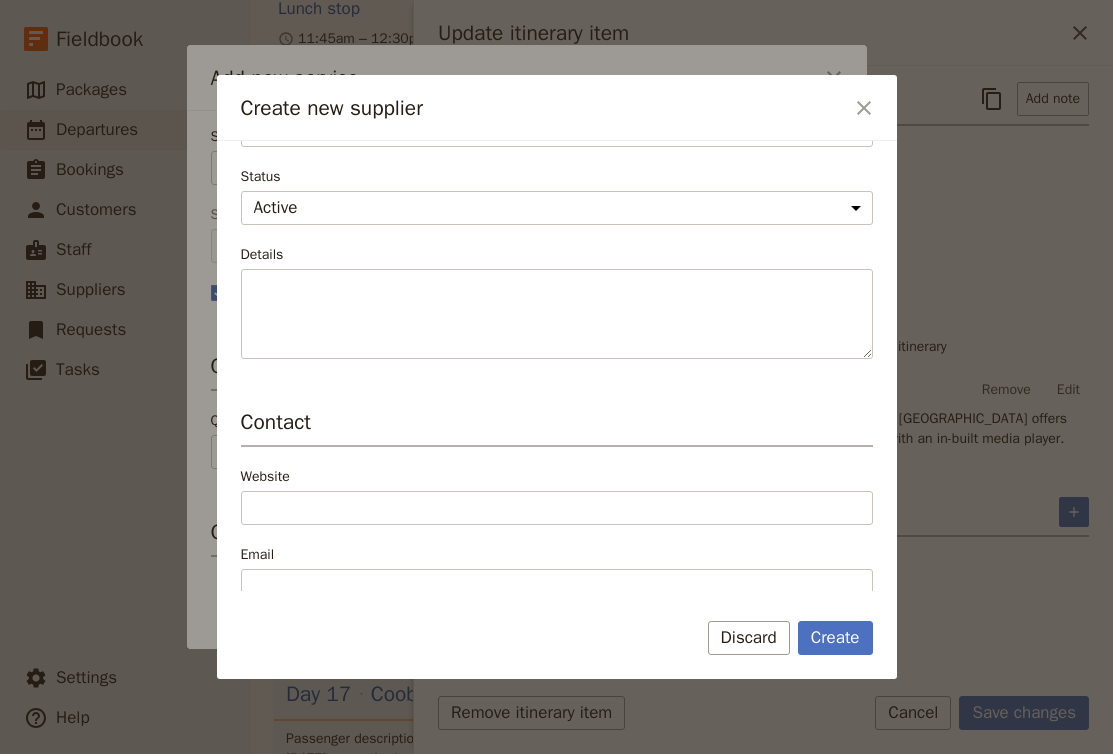 click on "Details" at bounding box center [557, 302] 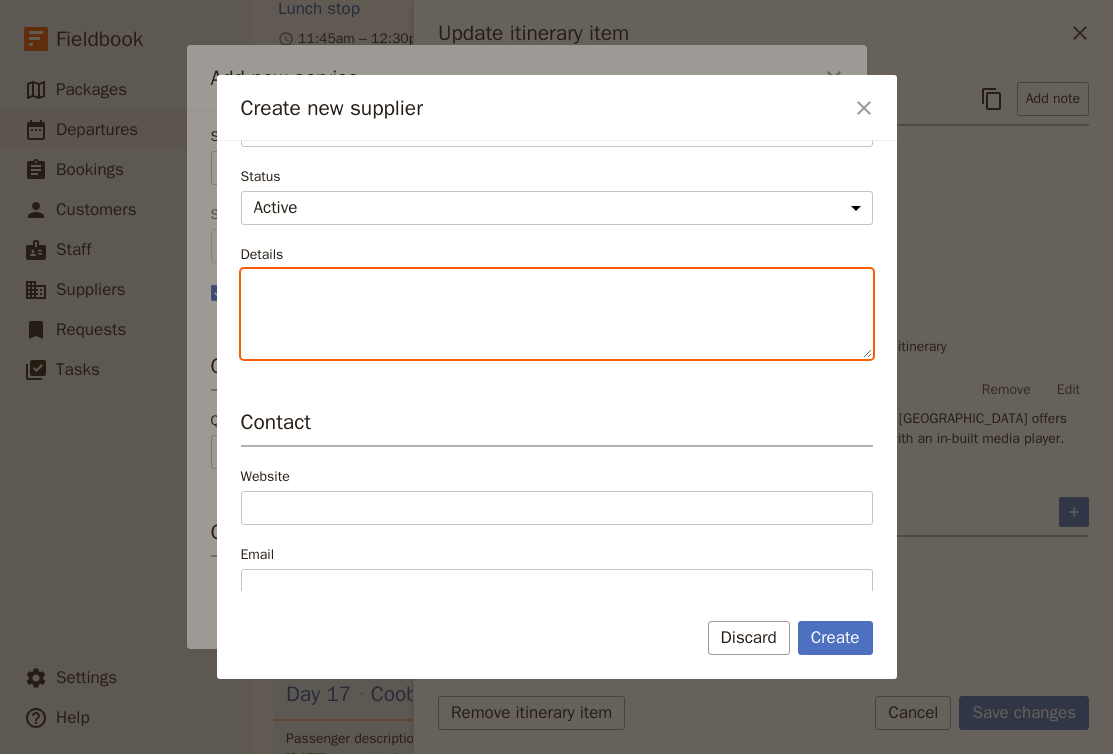 click on "Details" at bounding box center (557, 314) 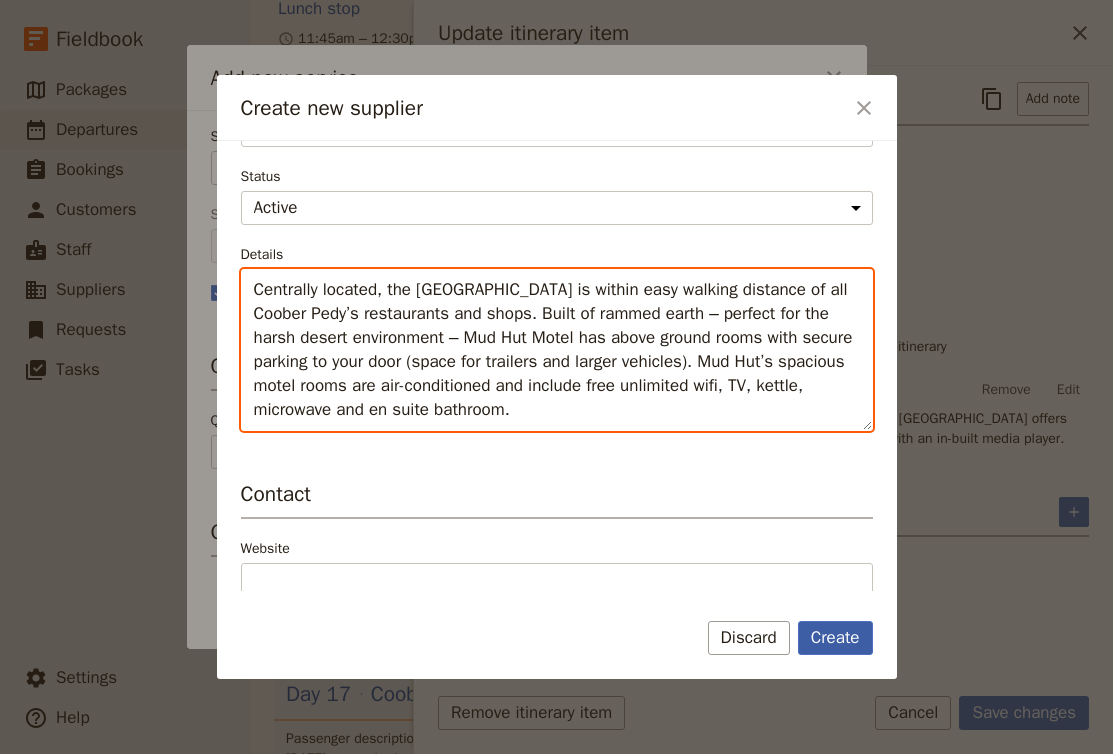 type on "Centrally located, the Mud Hut Motel is within easy walking distance of all Coober Pedy’s restaurants and shops. Built of rammed earth – perfect for the harsh desert environment – Mud Hut Motel has above ground rooms with secure parking to your door (space for trailers and larger vehicles). Mud Hut’s spacious motel rooms are air-conditioned and include free unlimited wifi, TV, kettle, microwave and en suite bathroom." 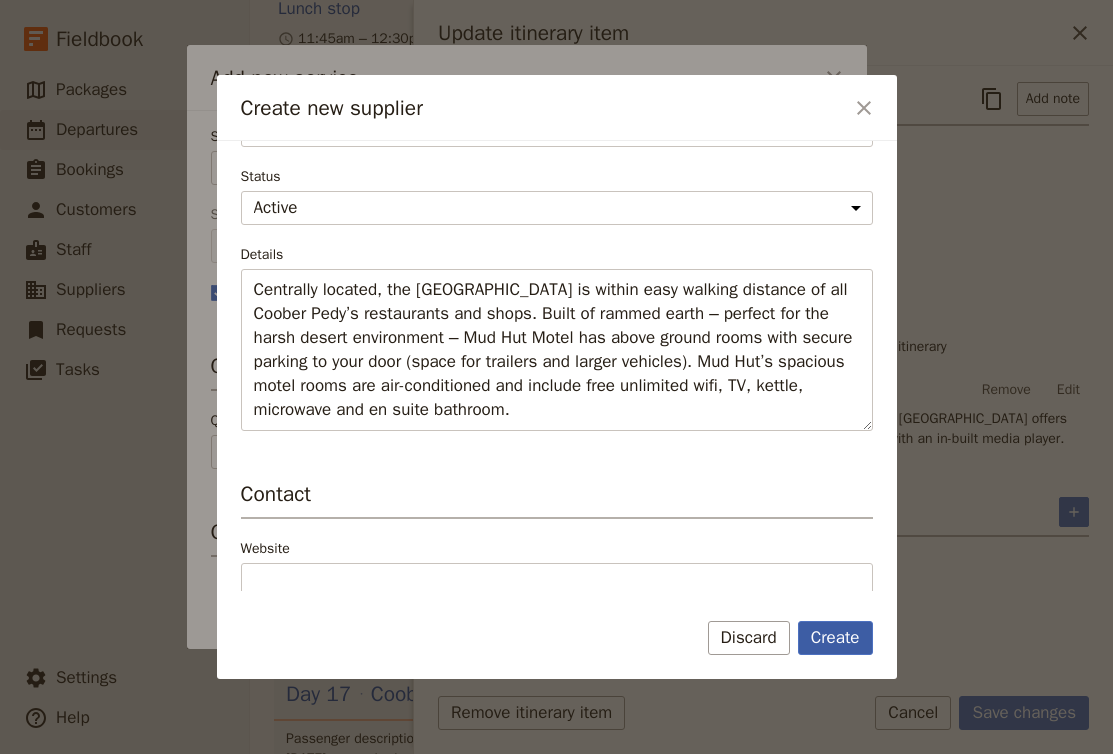click on "Create" at bounding box center (835, 638) 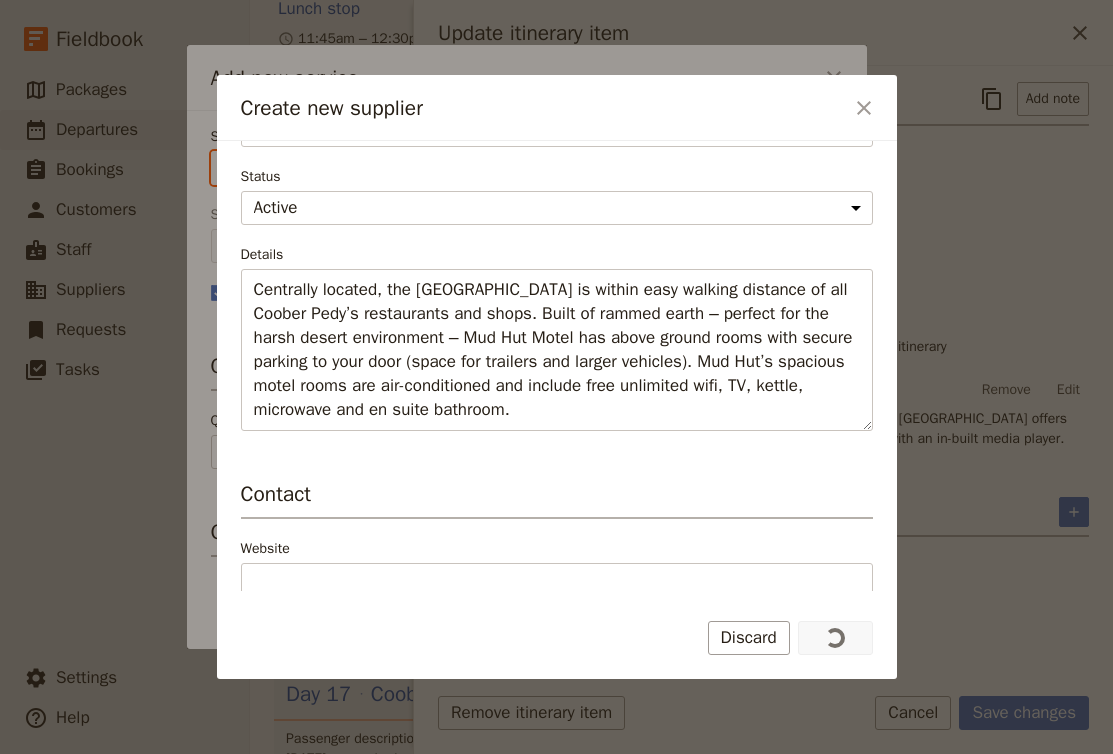 type on "Mud Hut Motel" 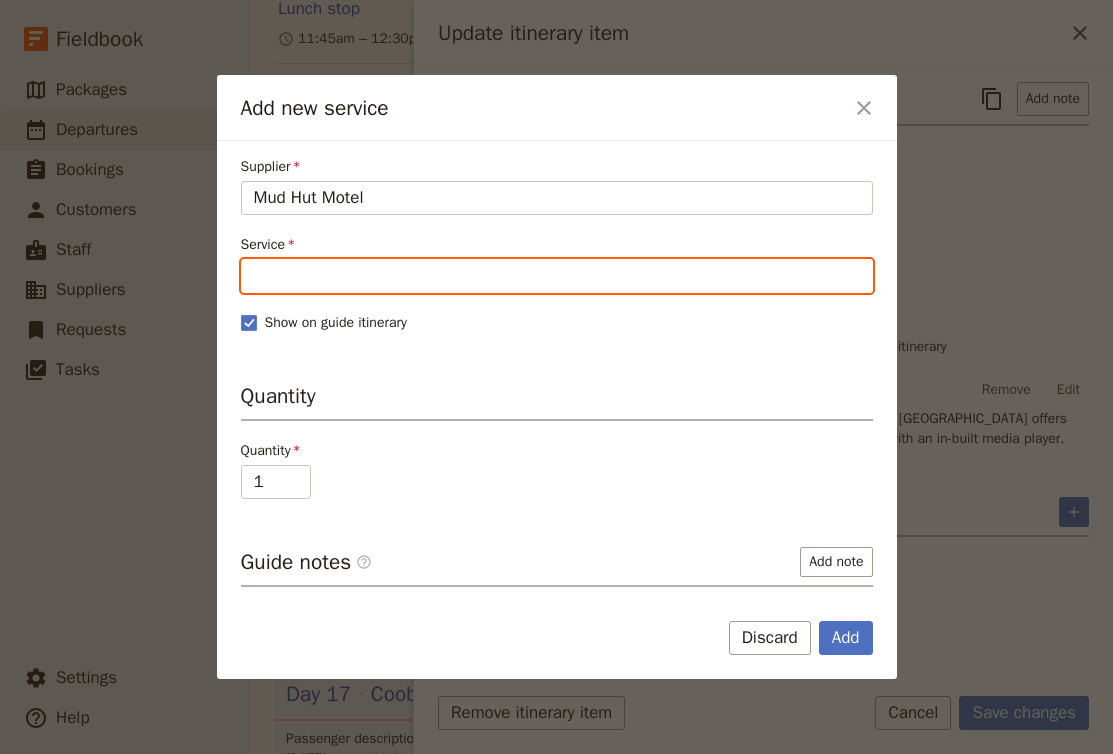 click on "Service" at bounding box center (557, 276) 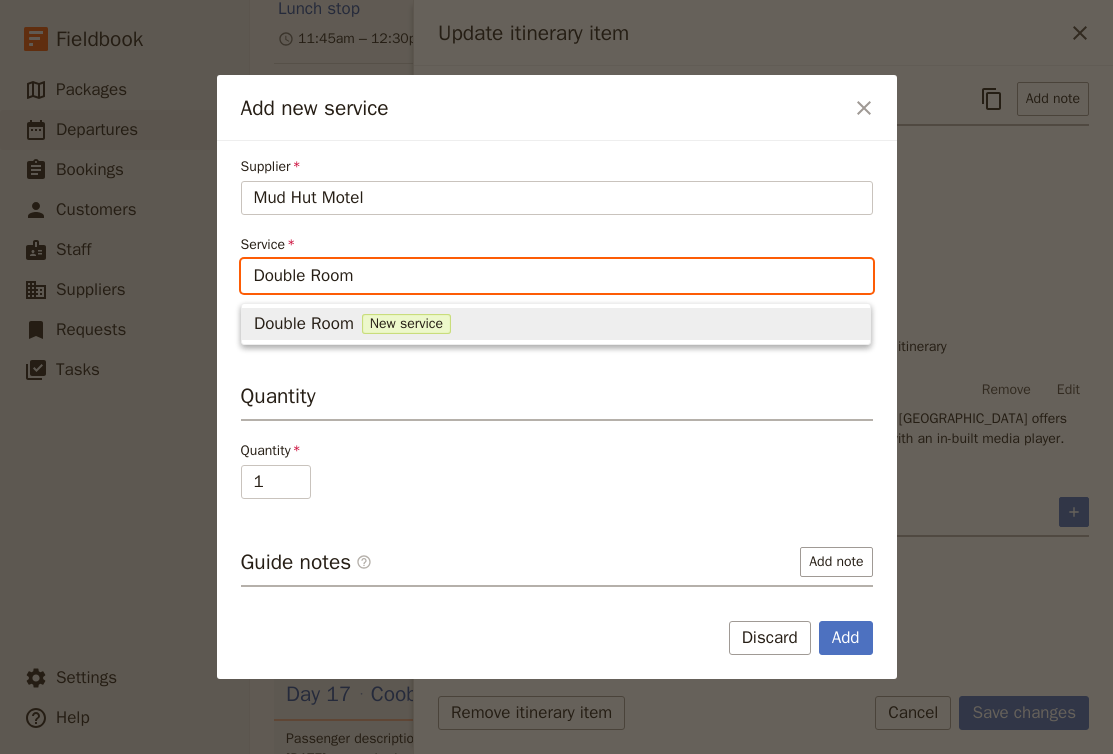 type on "Double Room" 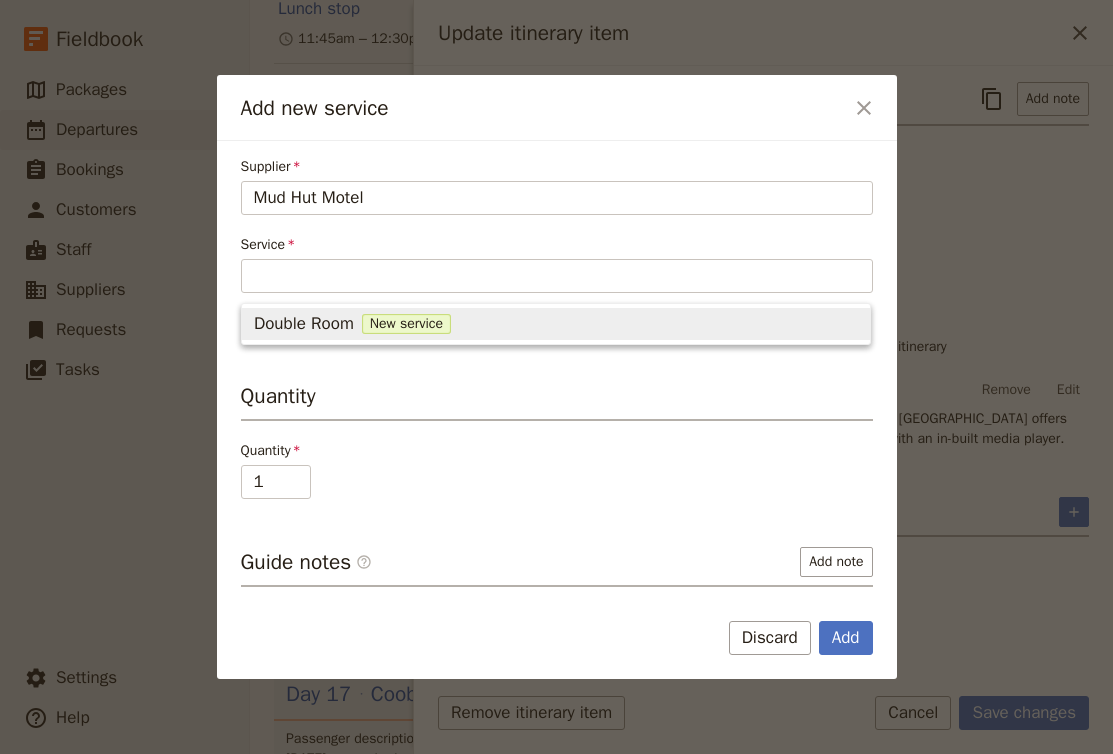 click on "Quantity" at bounding box center [557, 401] 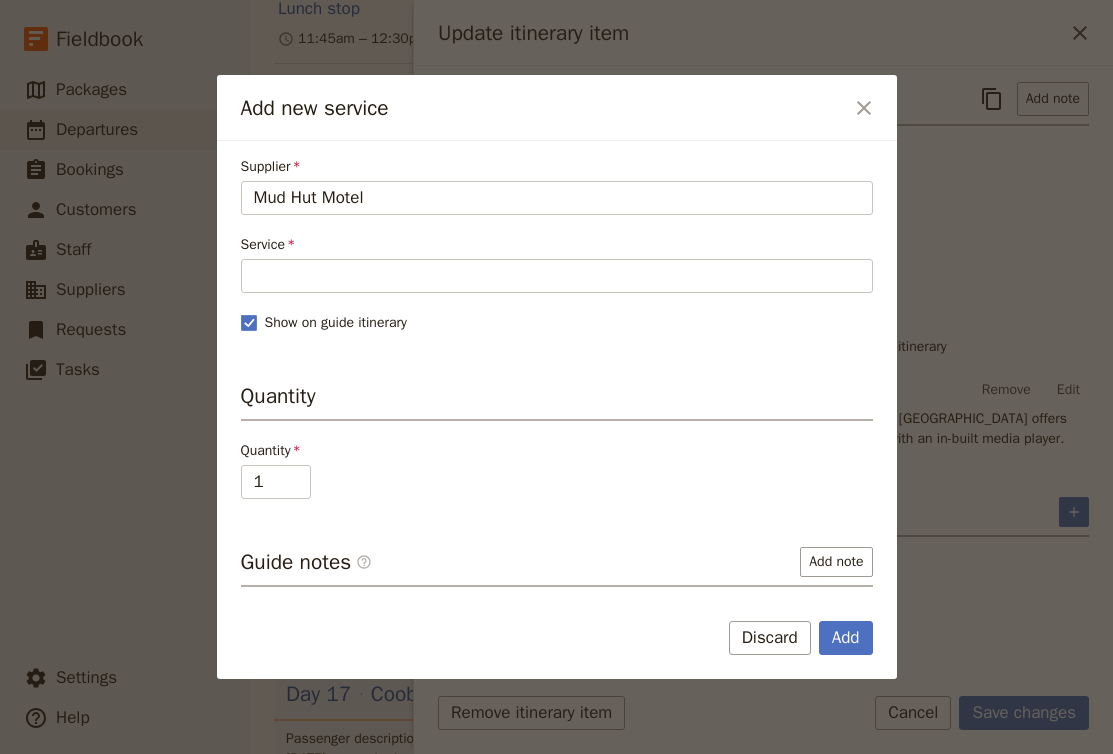 click on "Supplier Mud Hut Motel Mud Hut Motel Service Fill out this field Show on guide itinerary Quantity Quantity 1 Guide notes ​ Add note Supplier request notes ​ Add note Supplier assignment notes ​ Add note" at bounding box center (557, 460) 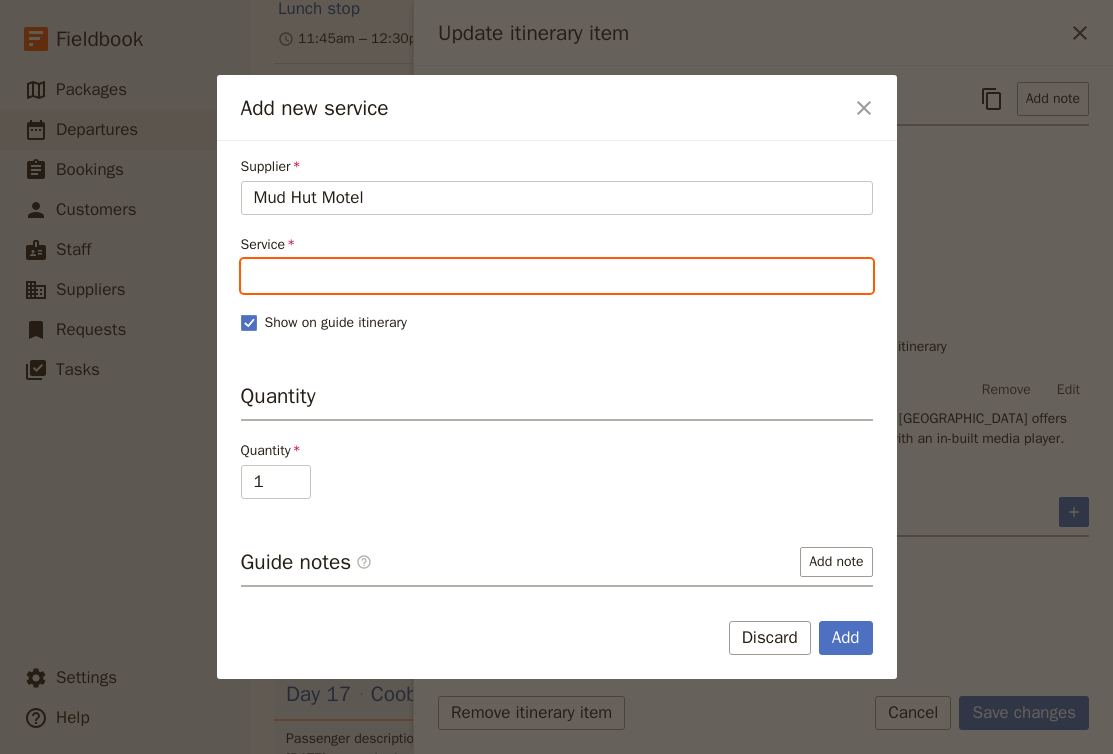 click on "Service" at bounding box center [557, 276] 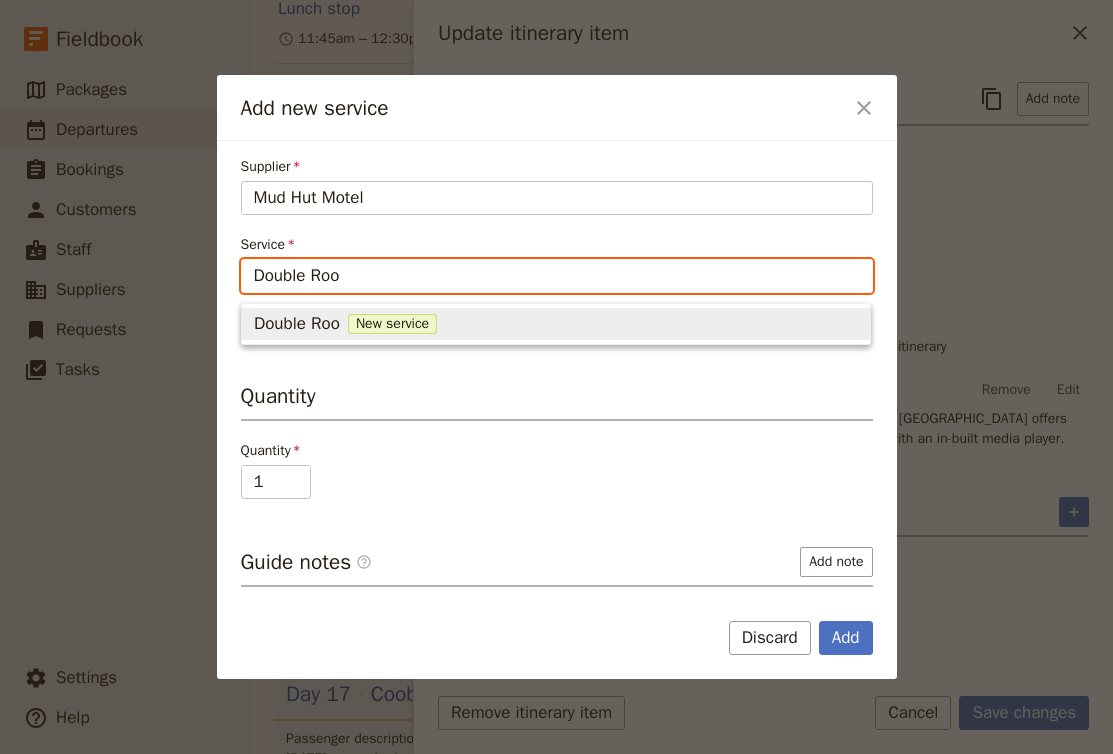 type on "Double Room" 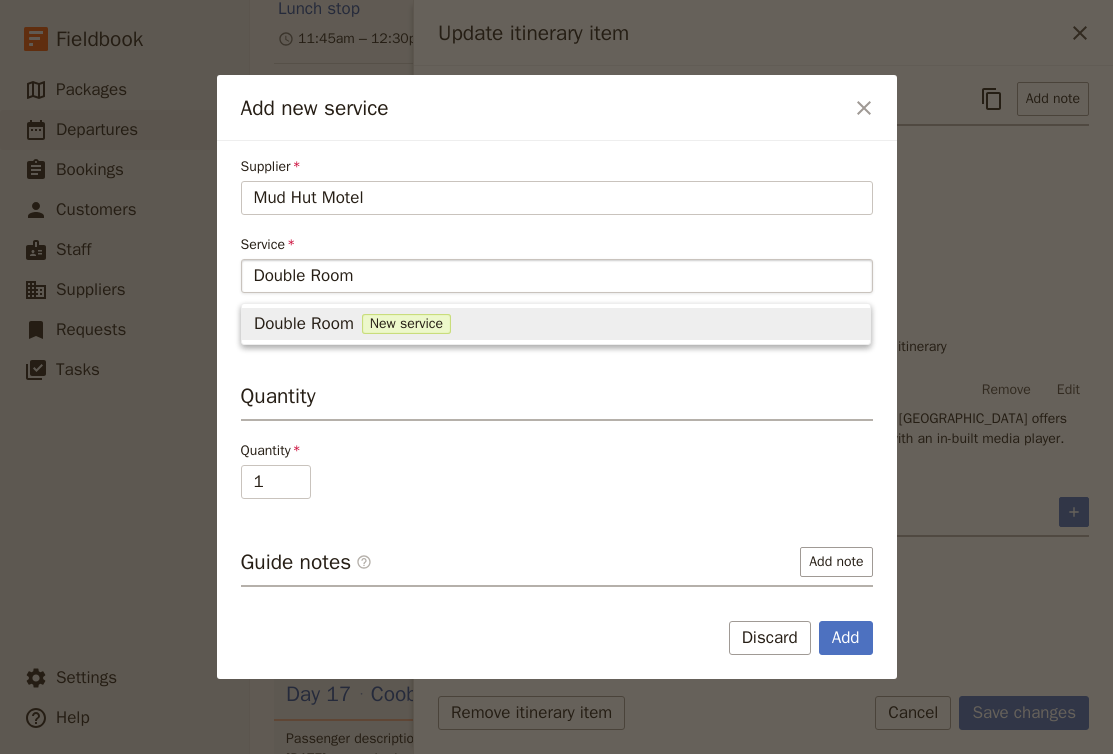 type 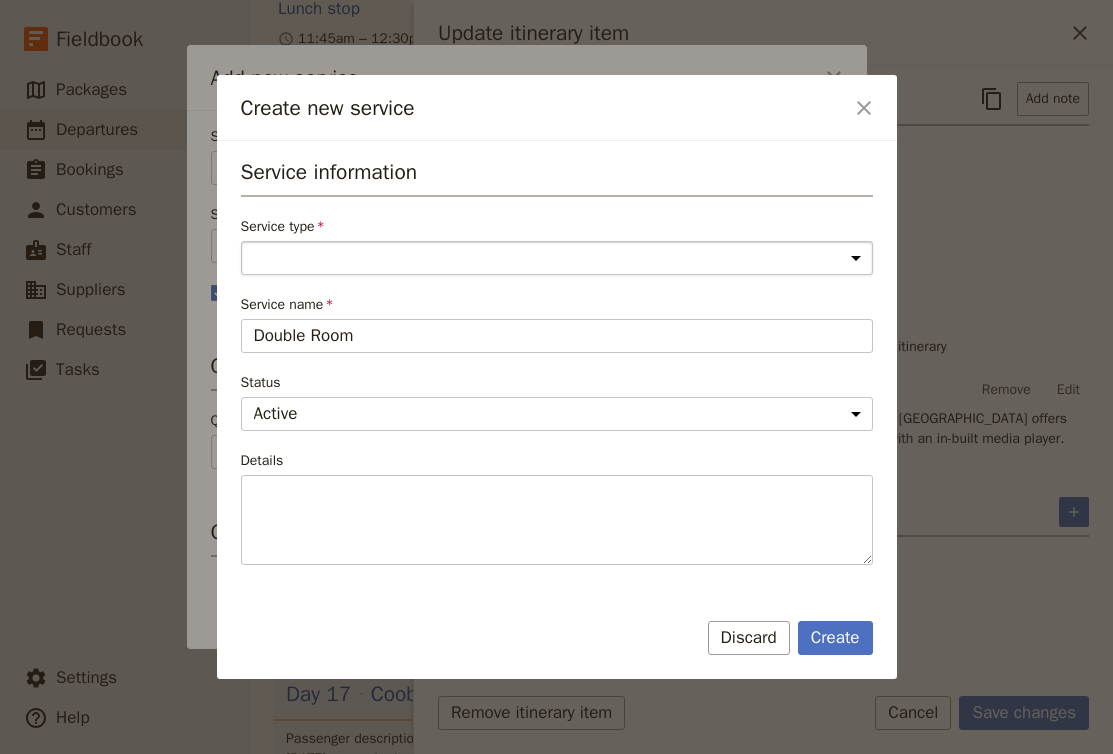 select on "AccommodationService" 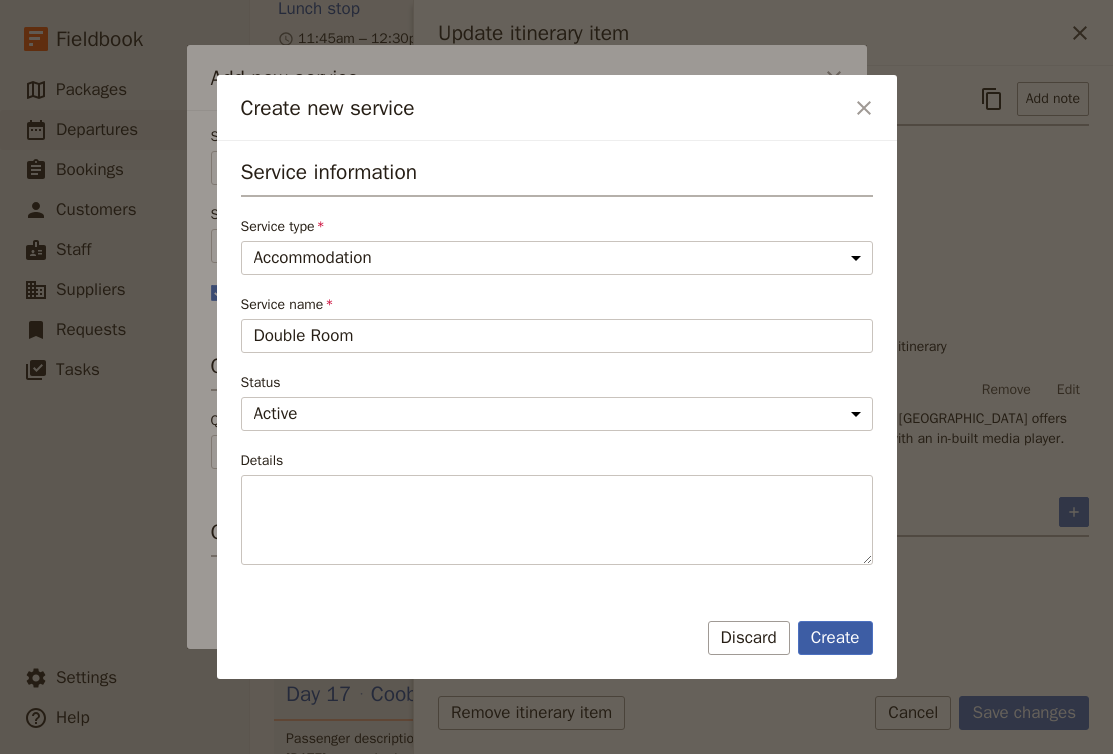 click on "Create" at bounding box center (835, 638) 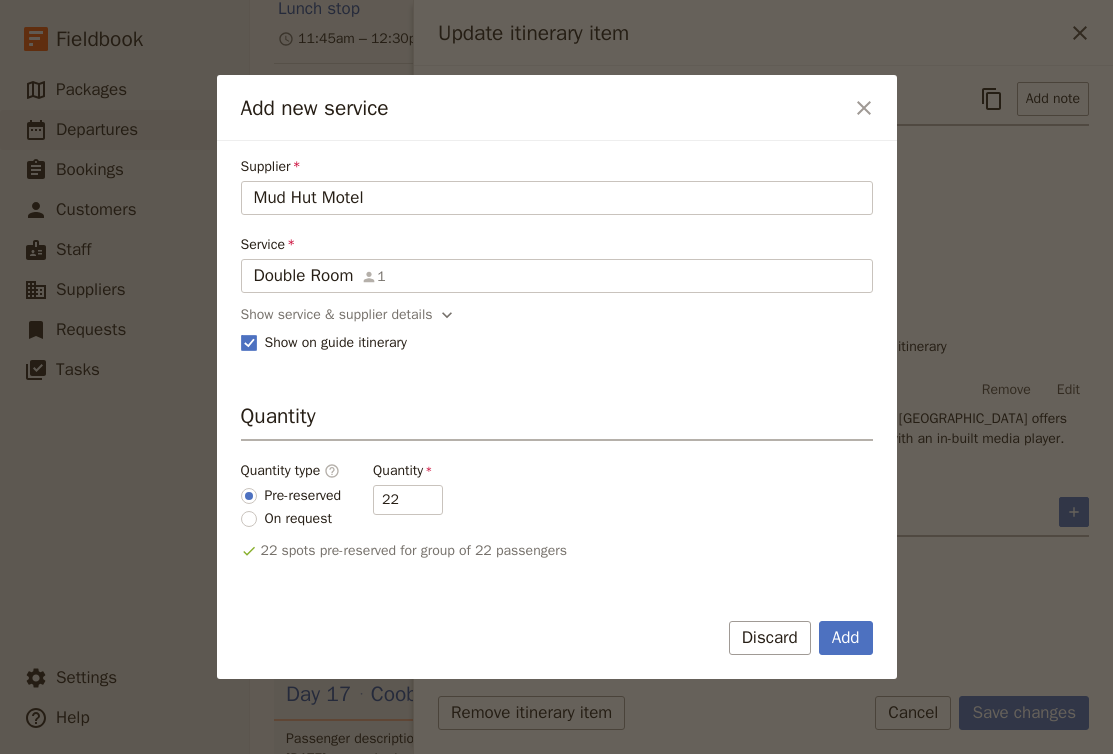 click on "Add" at bounding box center (846, 638) 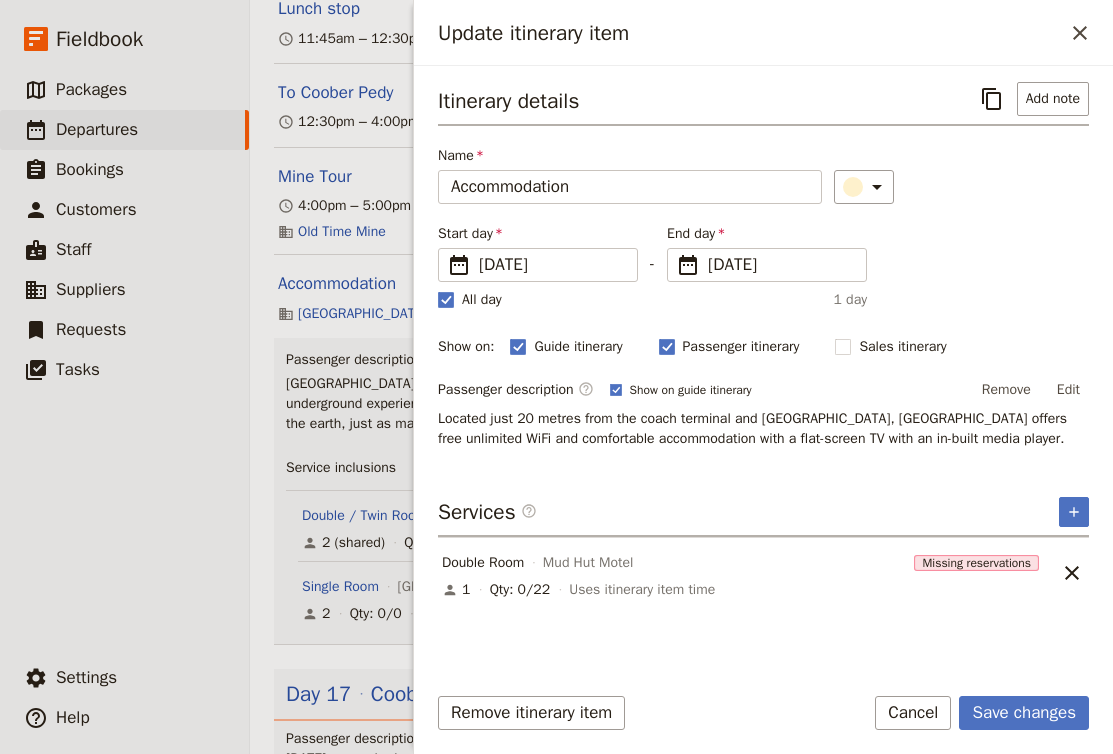 scroll, scrollTop: 0, scrollLeft: 0, axis: both 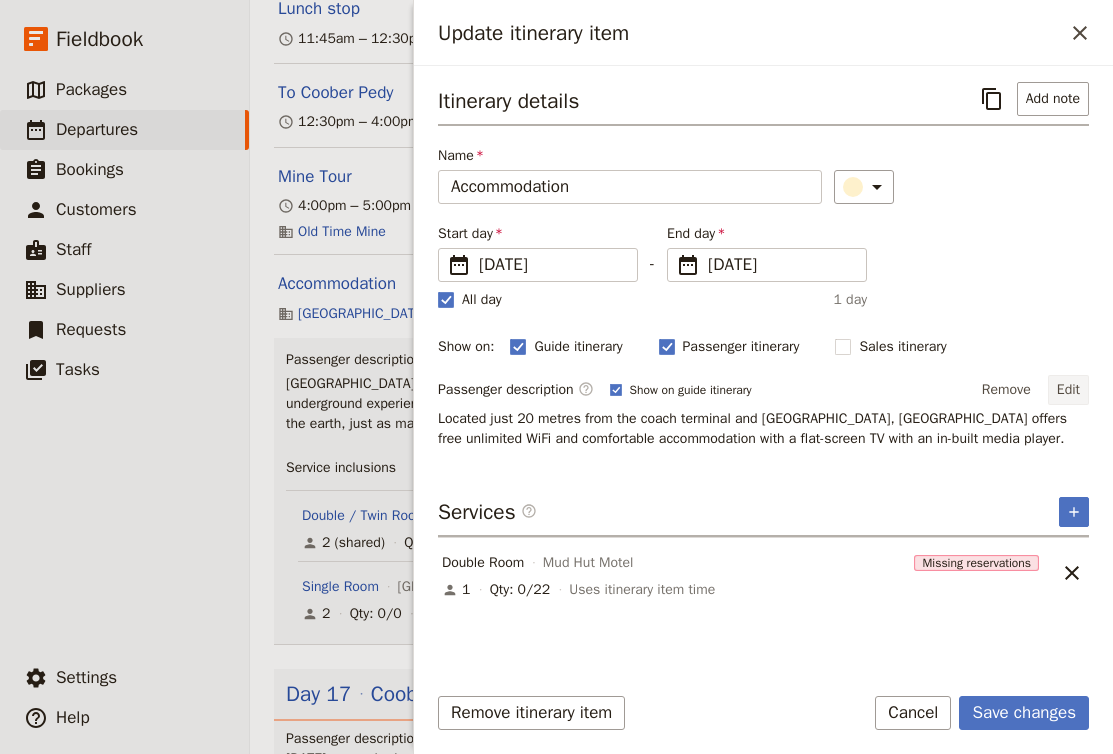 click on "Edit" at bounding box center [1068, 390] 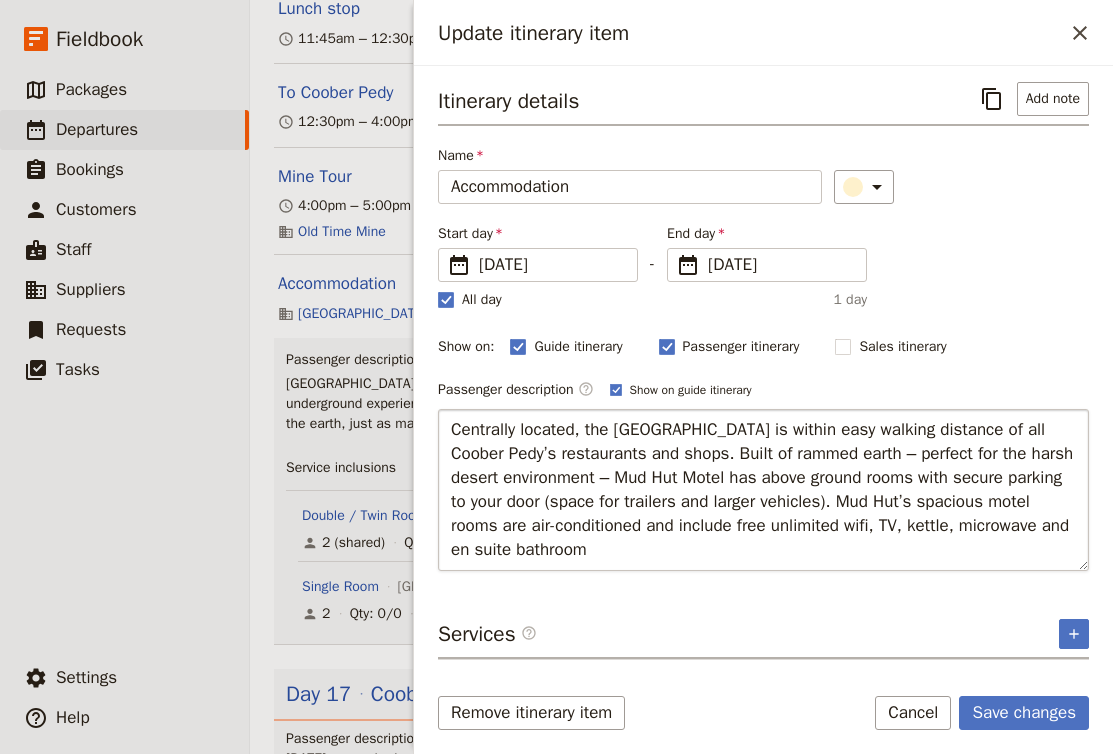 type on "Centrally located, the Mud Hut Motel is within easy walking distance of all Coober Pedy’s restaurants and shops. Built of rammed earth – perfect for the harsh desert environment – Mud Hut Motel has above ground rooms with secure parking to your door (space for trailers and larger vehicles). Mud Hut’s spacious motel rooms are air-conditioned and include free unlimited wifi, TV, kettle, microwave and en suite bathroom." 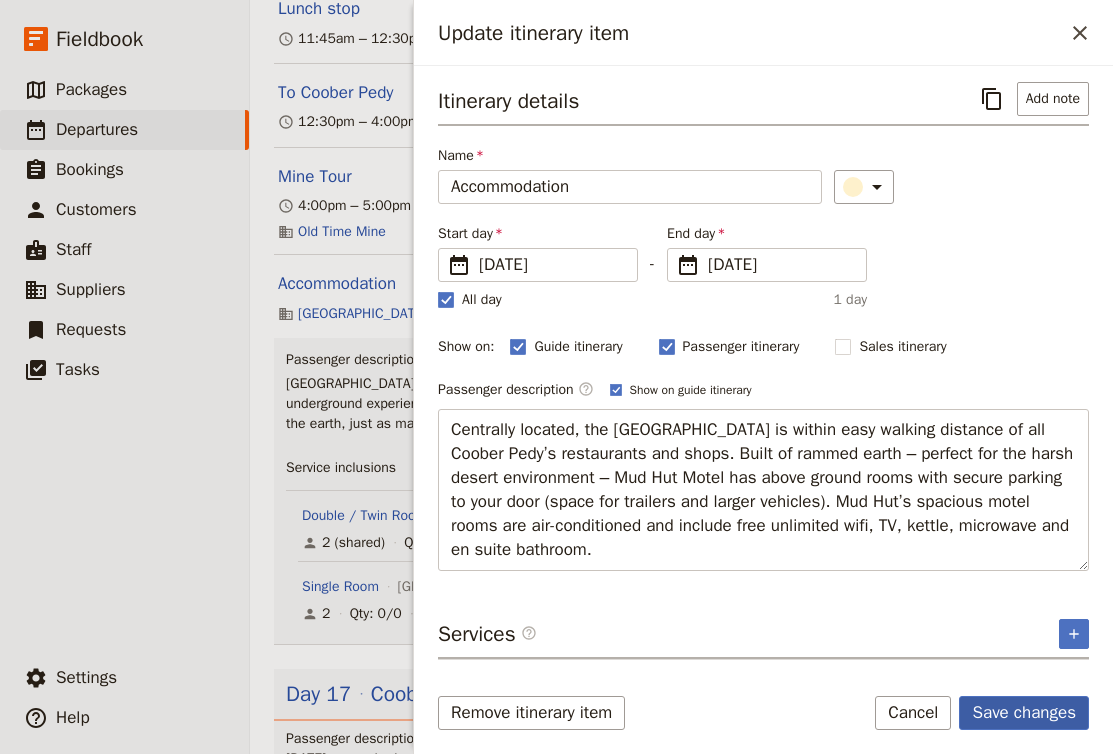 click on "Save changes" at bounding box center [1024, 713] 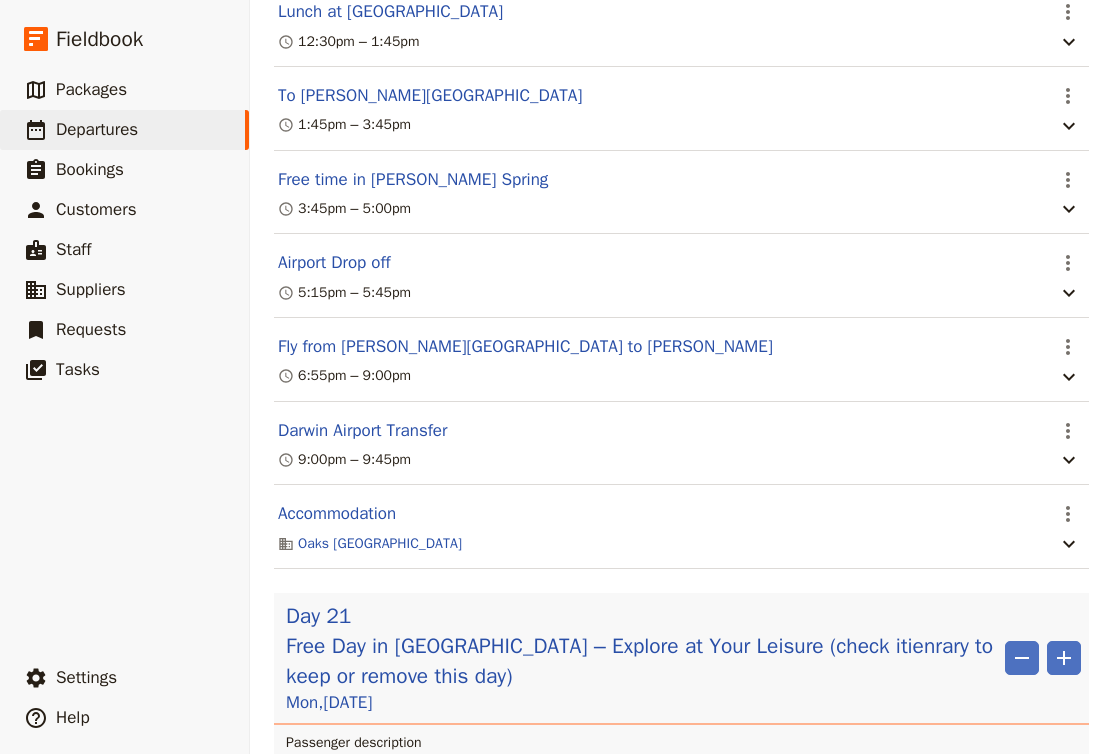 scroll, scrollTop: 24204, scrollLeft: 0, axis: vertical 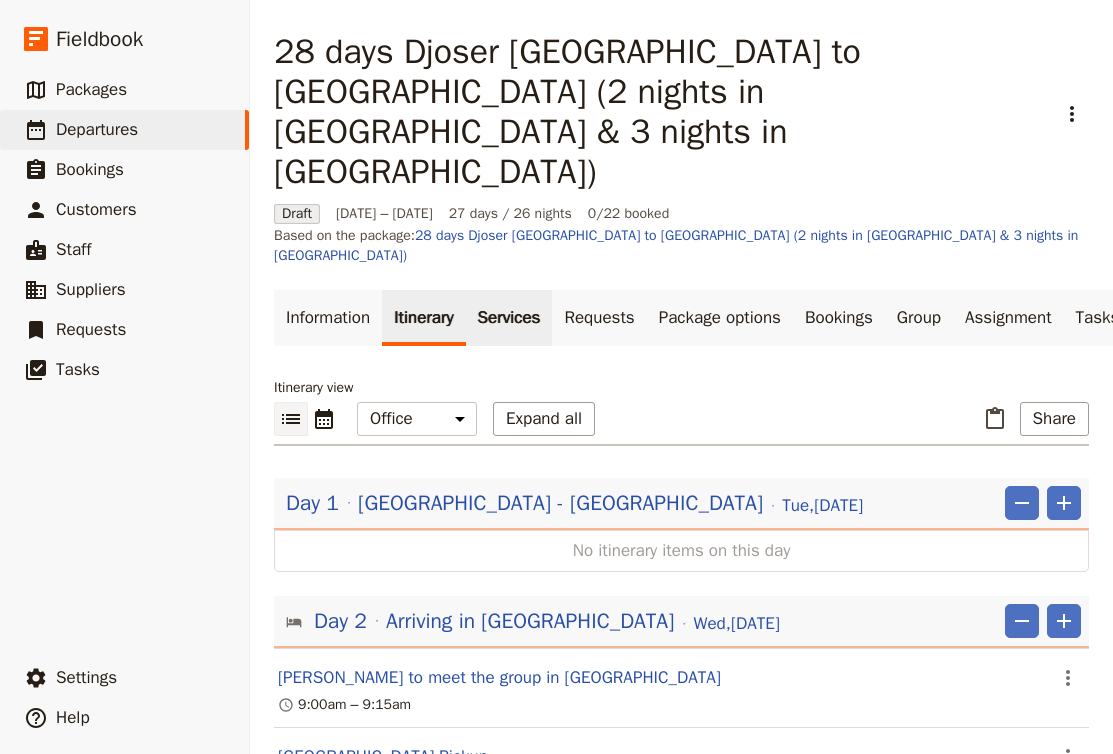 click on "Services" at bounding box center [509, 318] 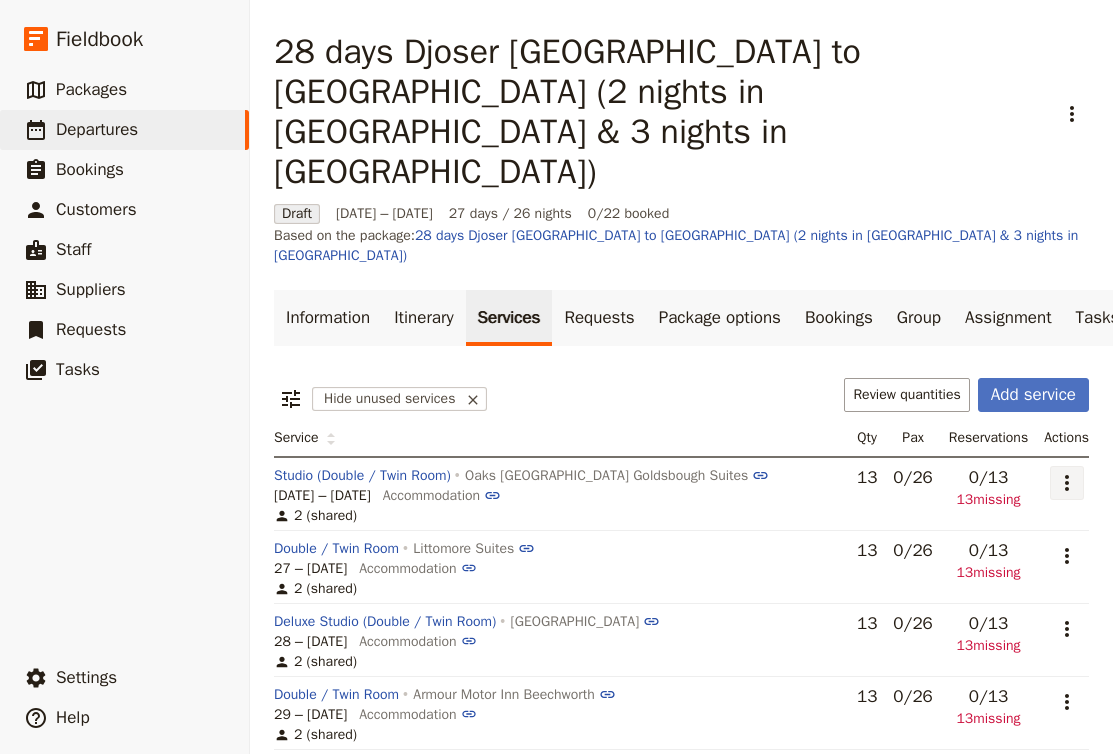click 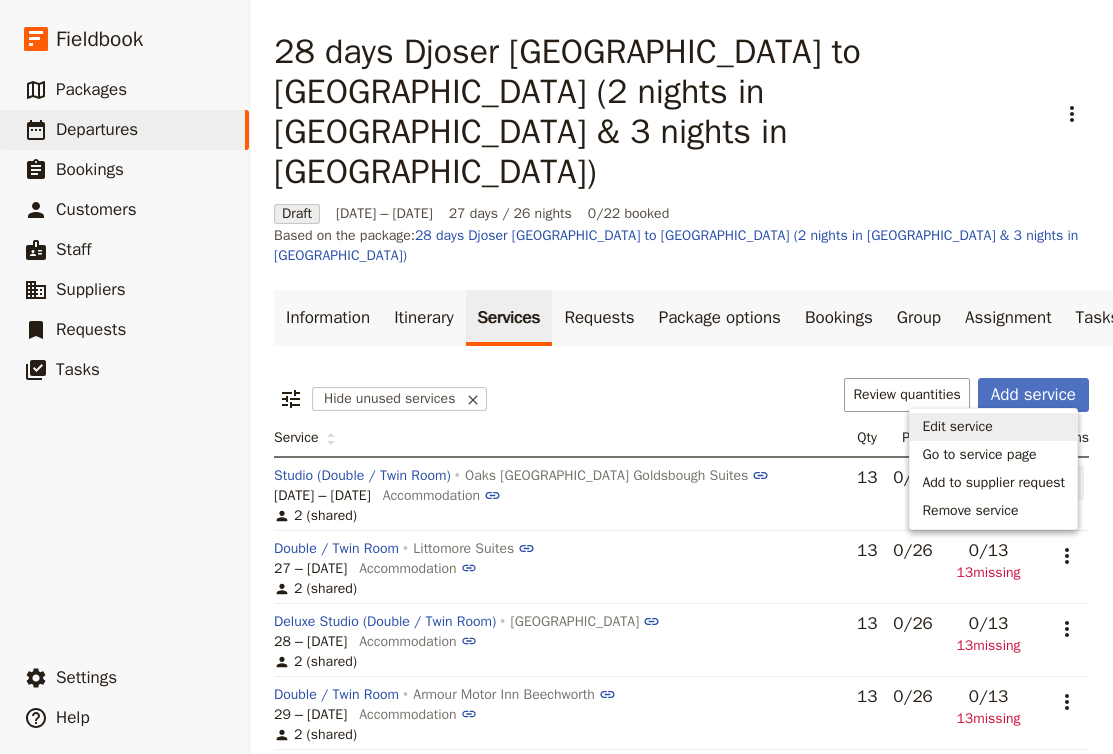 click on "Edit service" at bounding box center [993, 427] 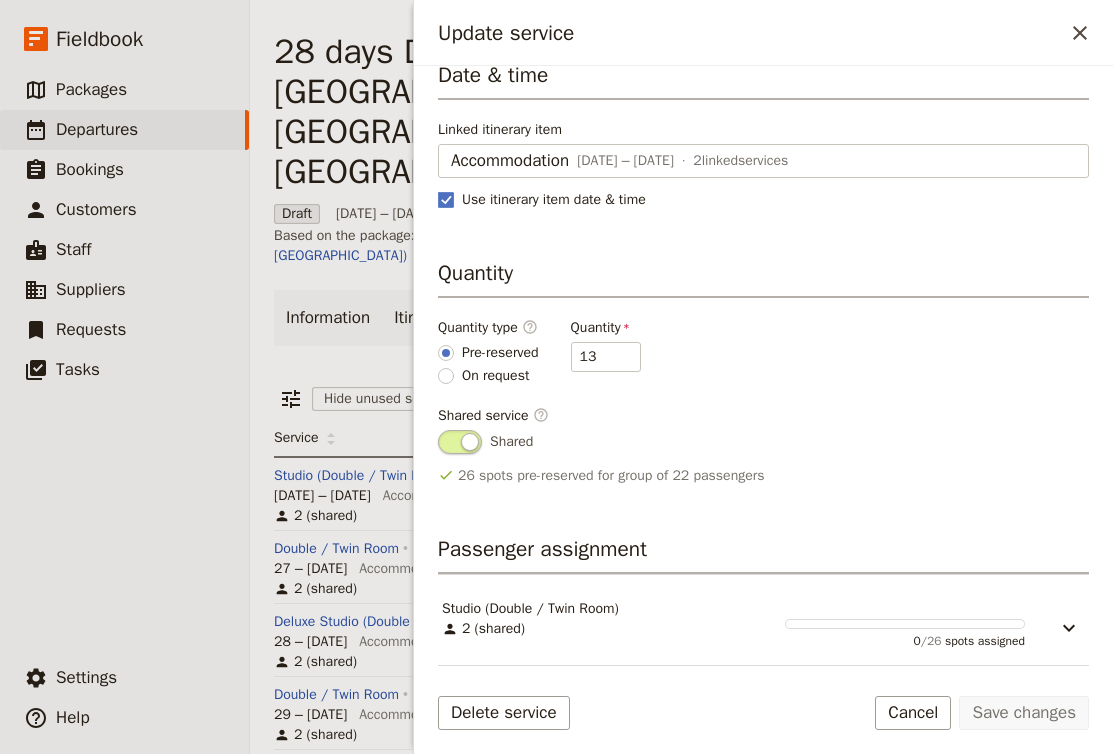 scroll, scrollTop: 124, scrollLeft: 0, axis: vertical 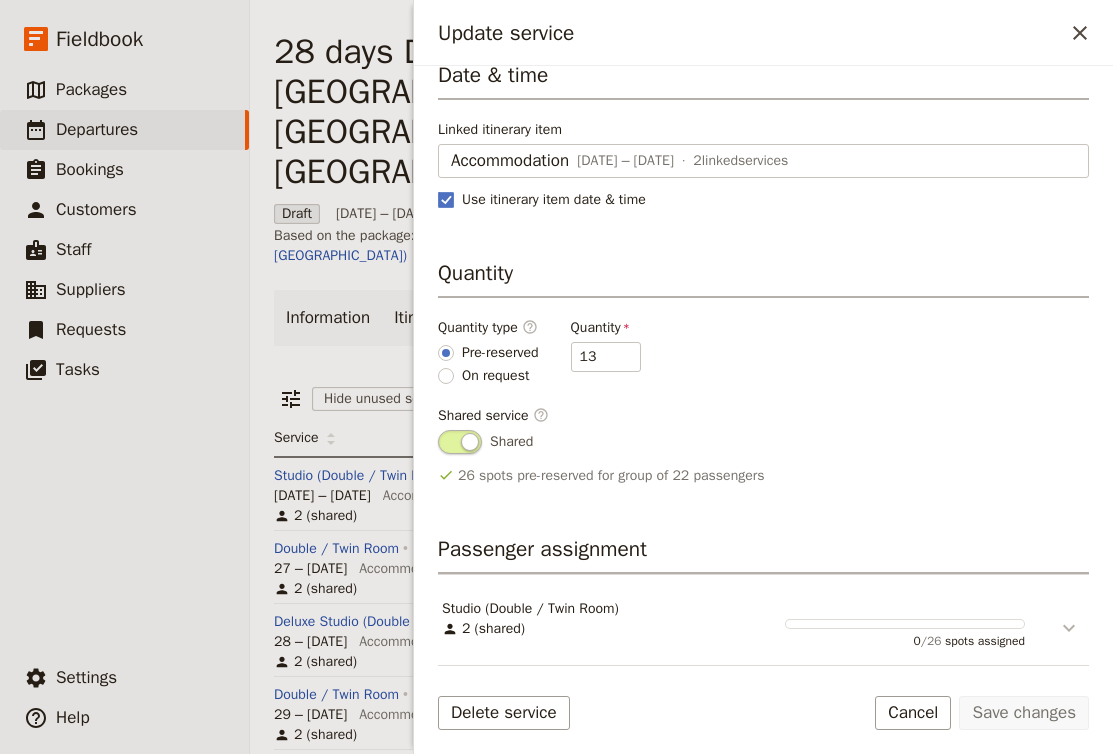 click 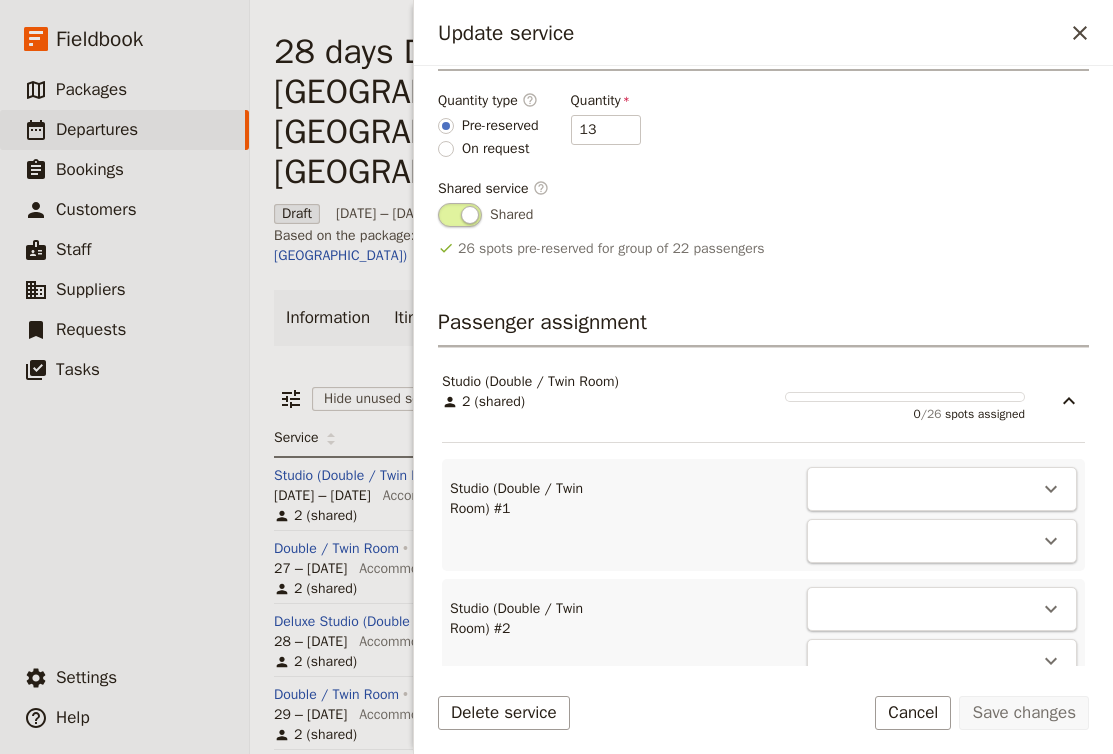 scroll, scrollTop: 443, scrollLeft: 0, axis: vertical 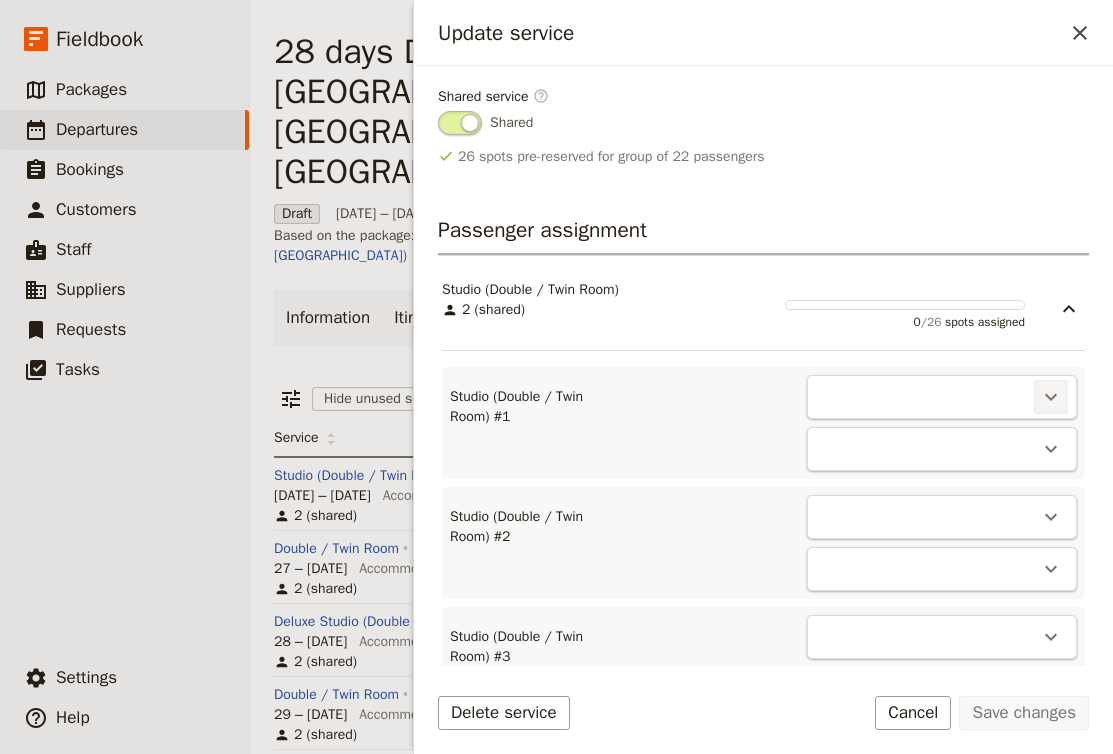 click 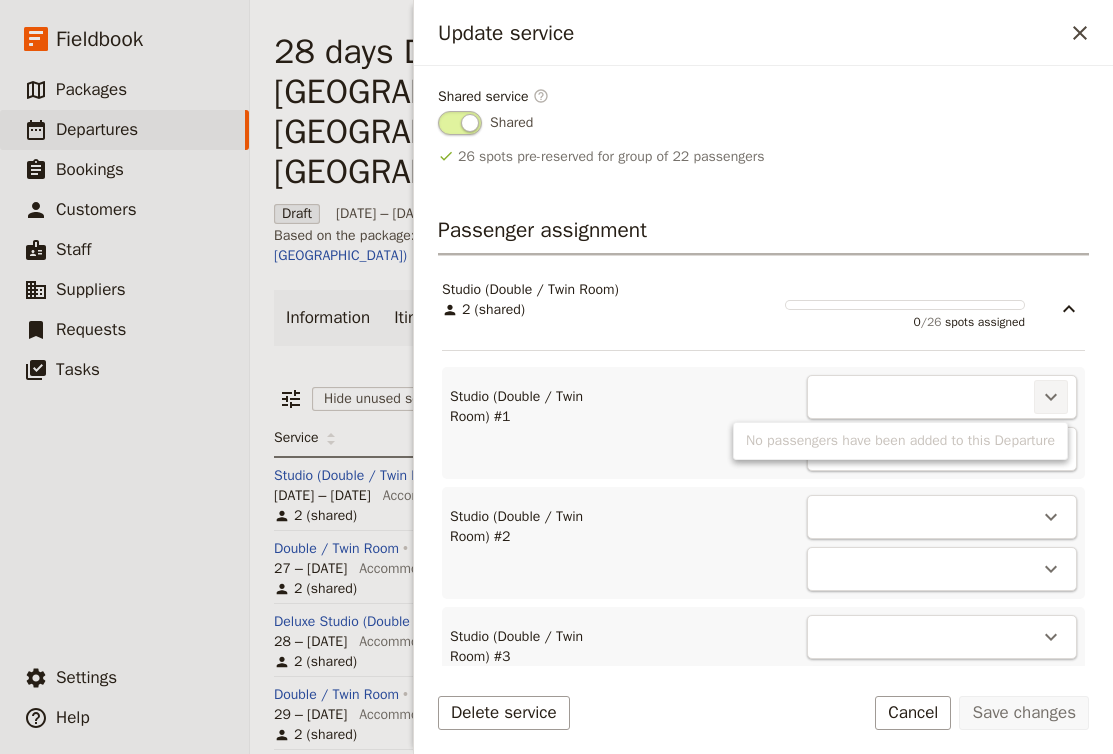 click 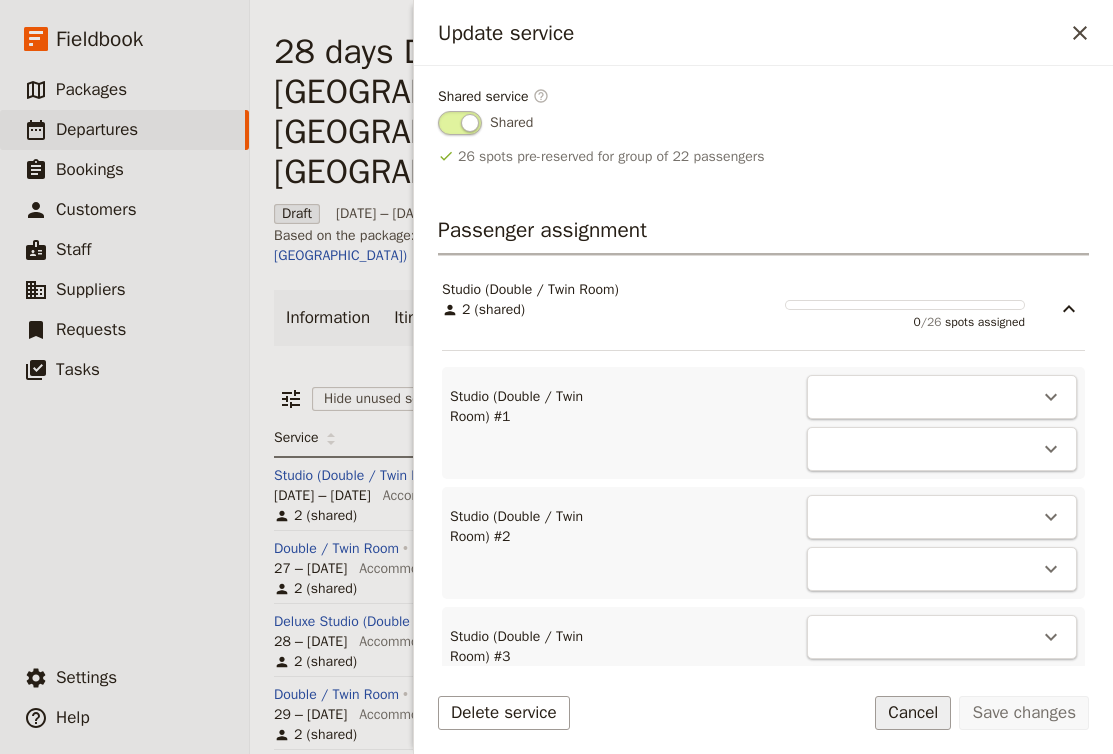 click on "Cancel" at bounding box center [913, 713] 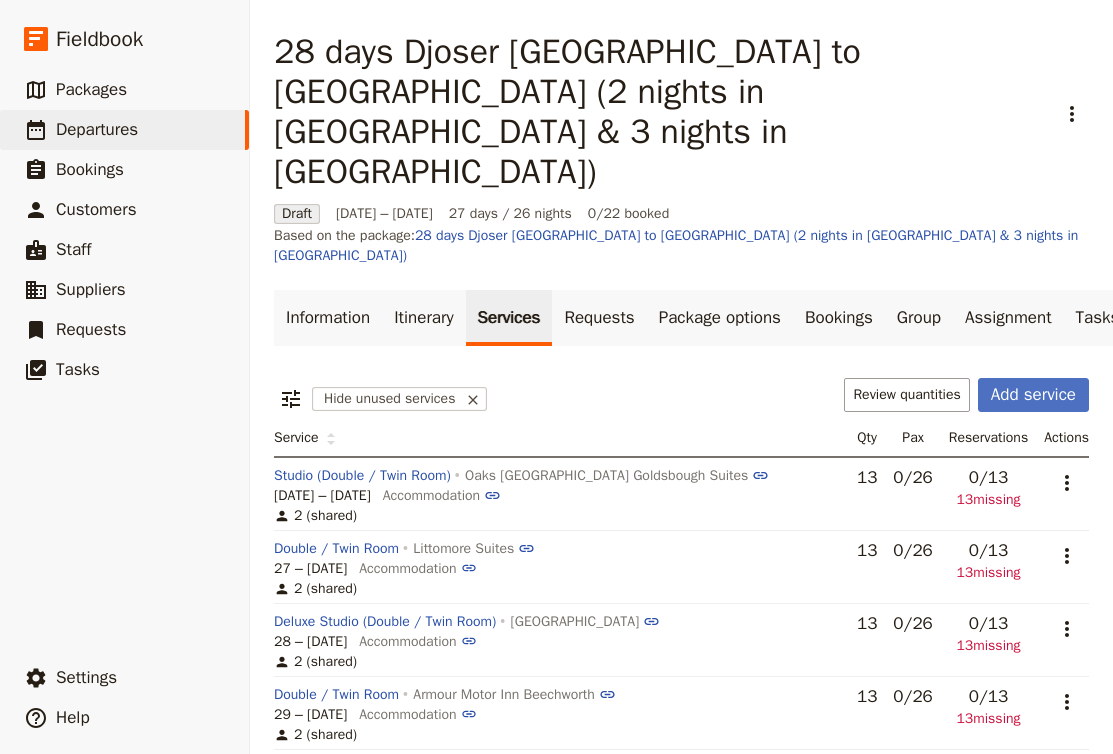 scroll, scrollTop: 0, scrollLeft: 0, axis: both 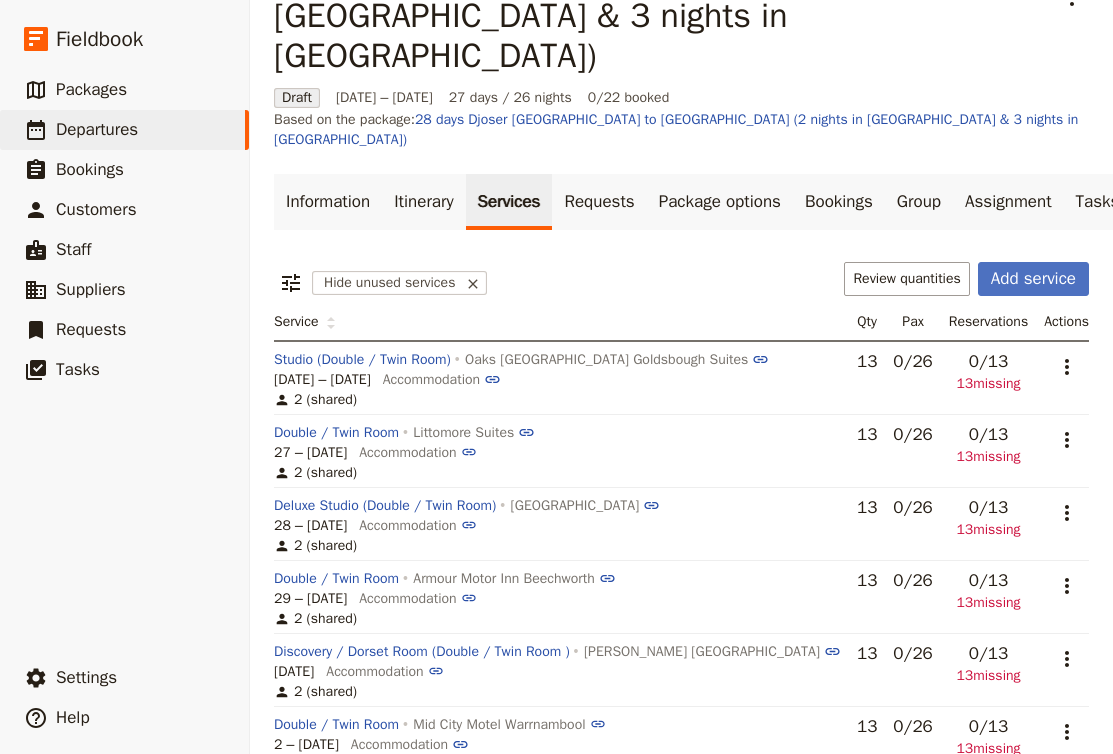 click on "0  /  26" at bounding box center (912, 361) 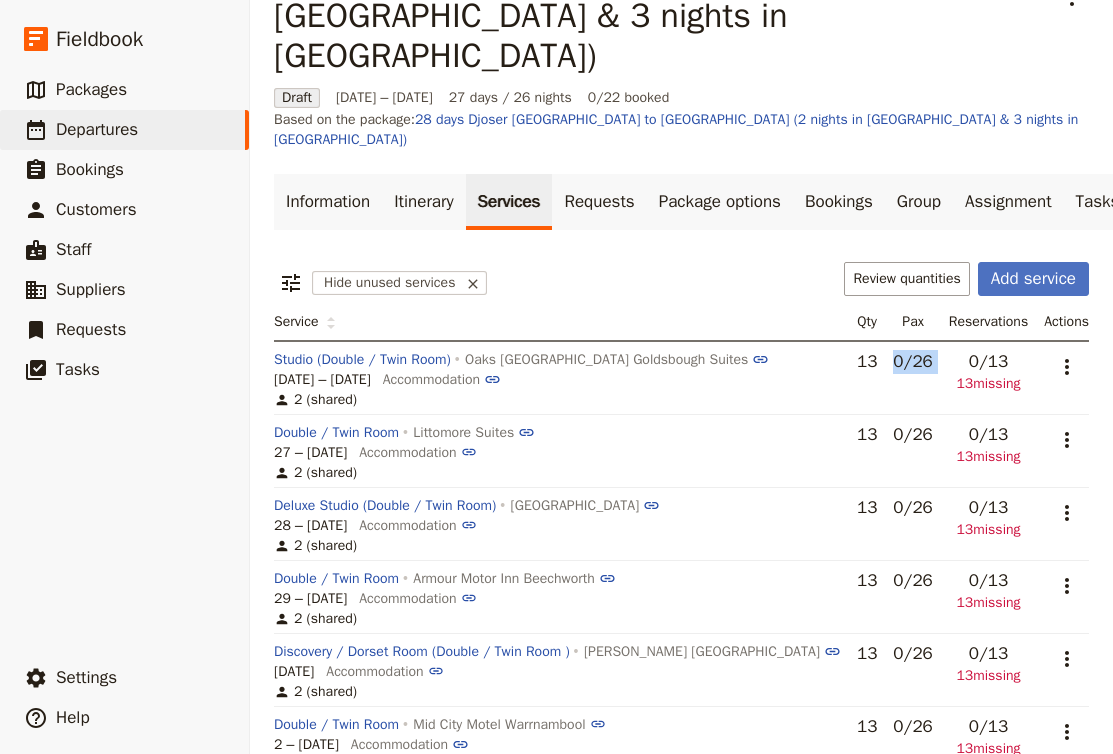 click on "0  /  26" at bounding box center (912, 361) 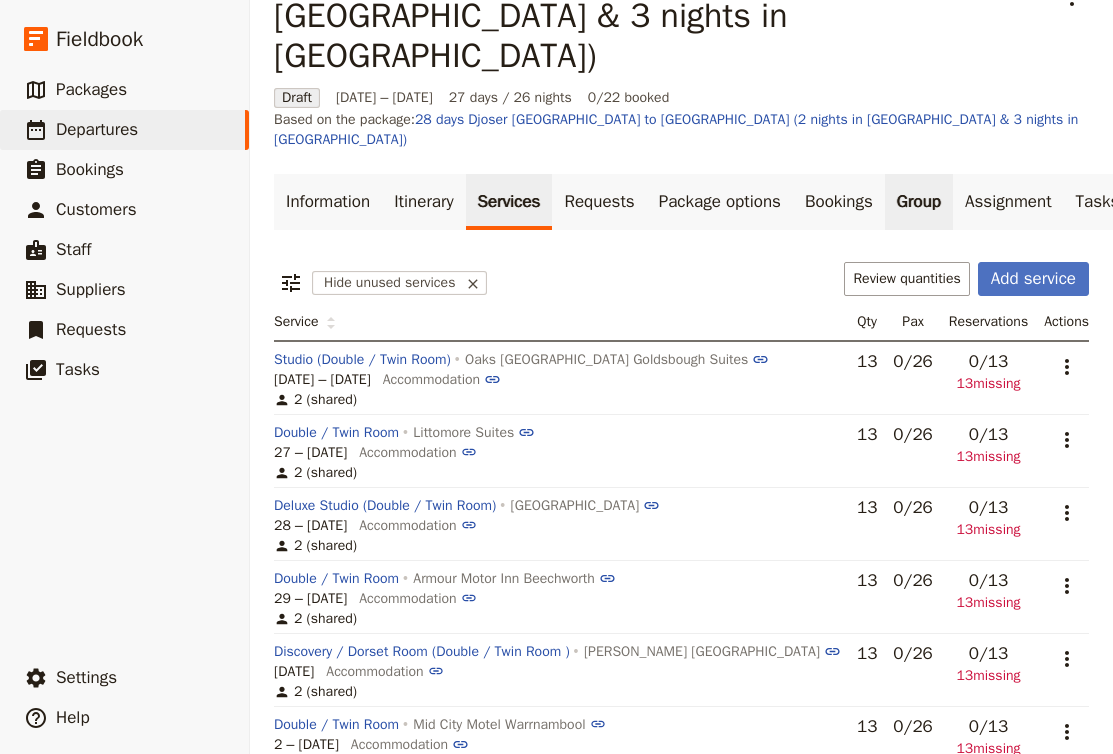 click on "Group" at bounding box center (919, 202) 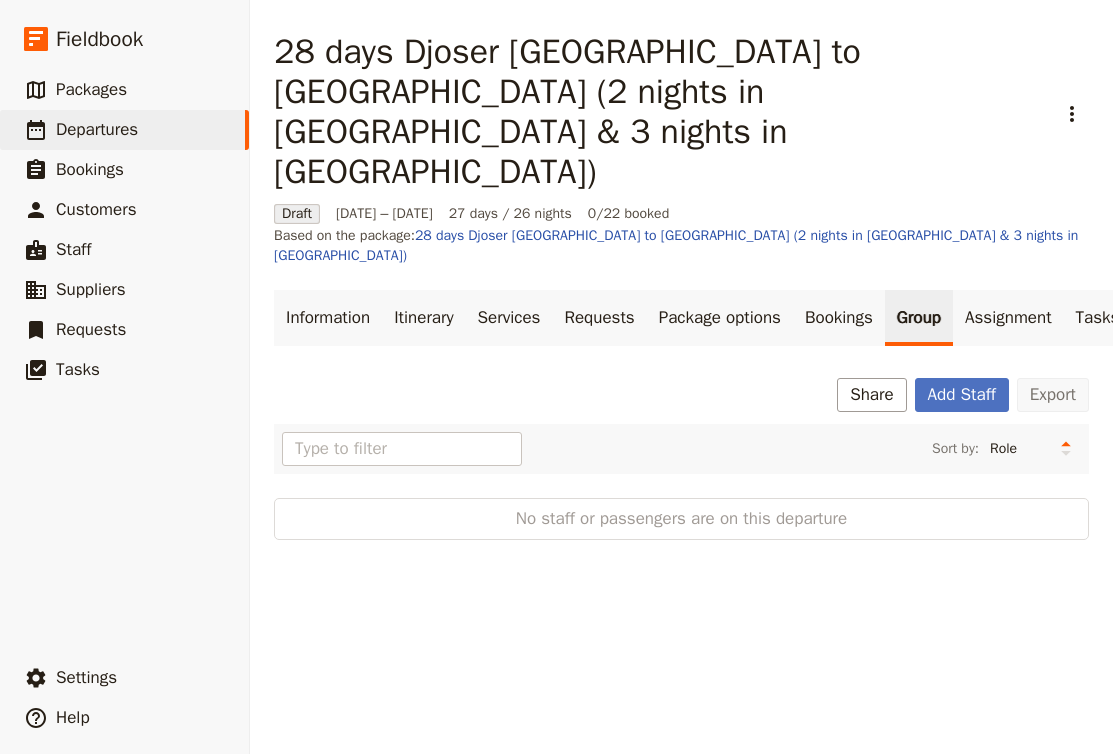 click on "28 days Djoser Sydney to Cairns (2 nights in Darwin & 3 nights in CRNS)" at bounding box center [658, 112] 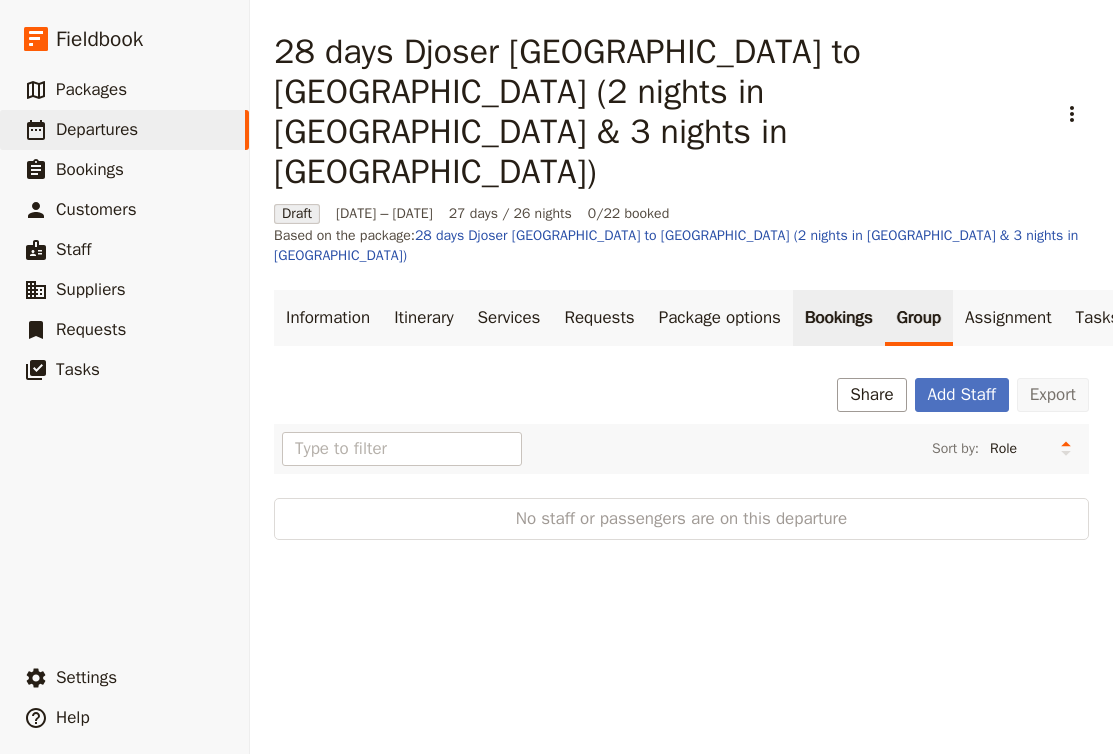 click on "Bookings" at bounding box center (839, 318) 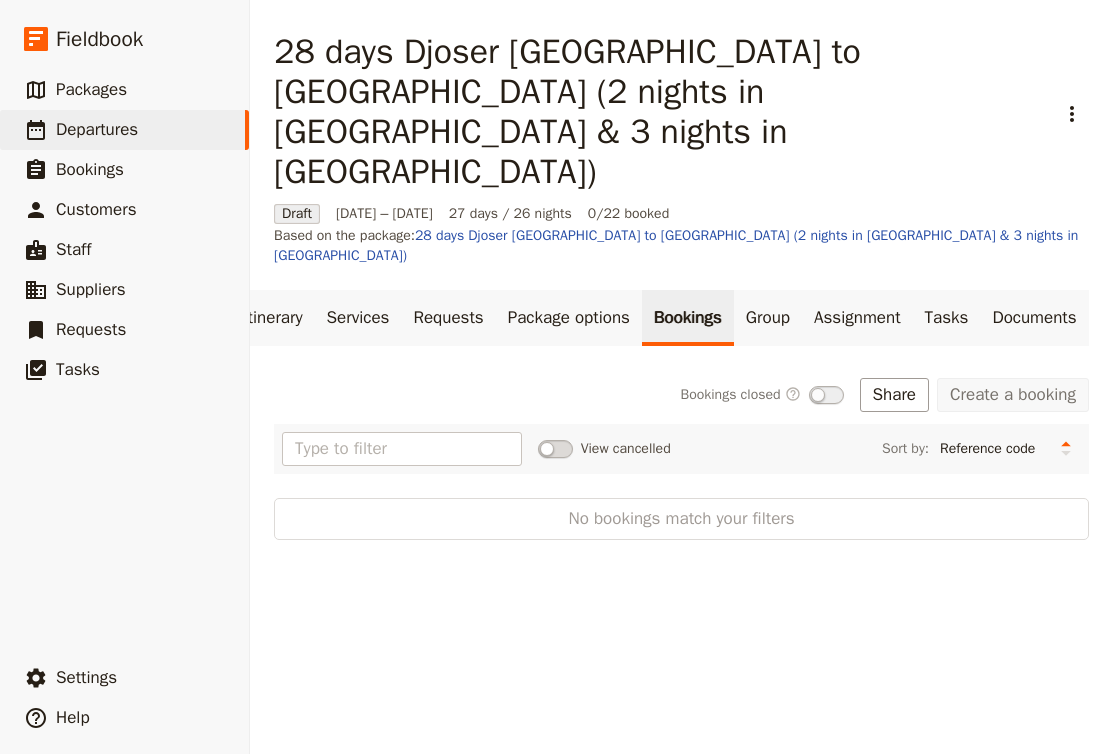 scroll, scrollTop: 0, scrollLeft: 173, axis: horizontal 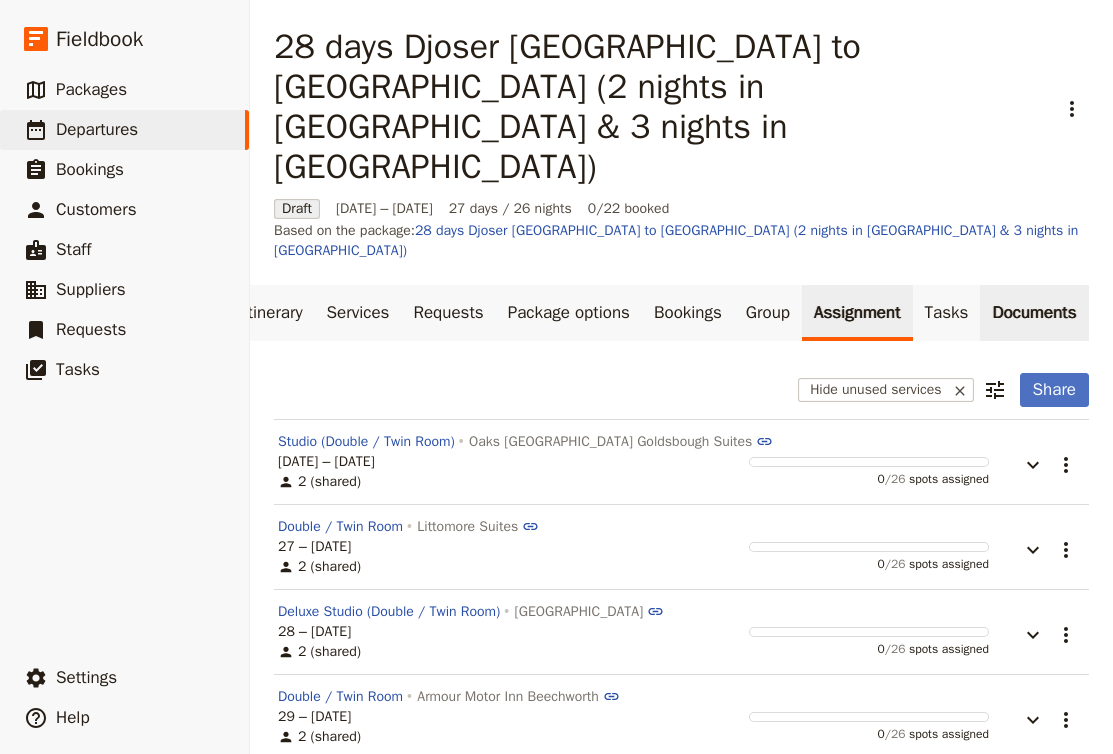 click on "Documents" at bounding box center [1034, 313] 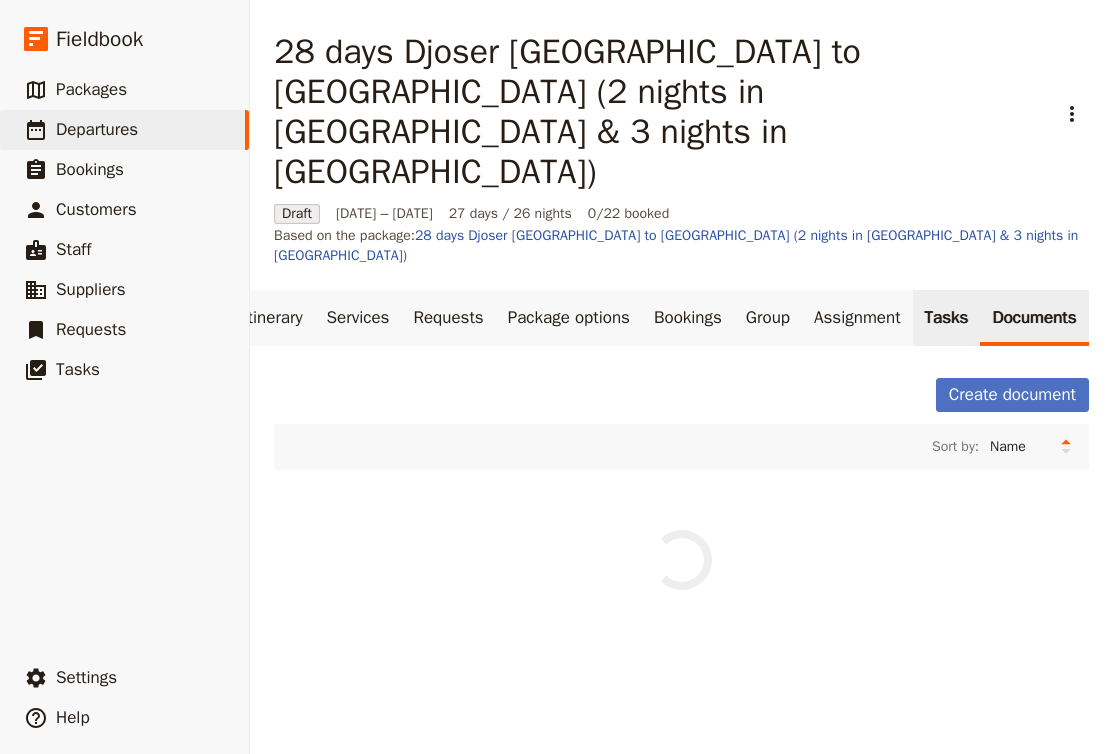 click on "Tasks" at bounding box center [947, 318] 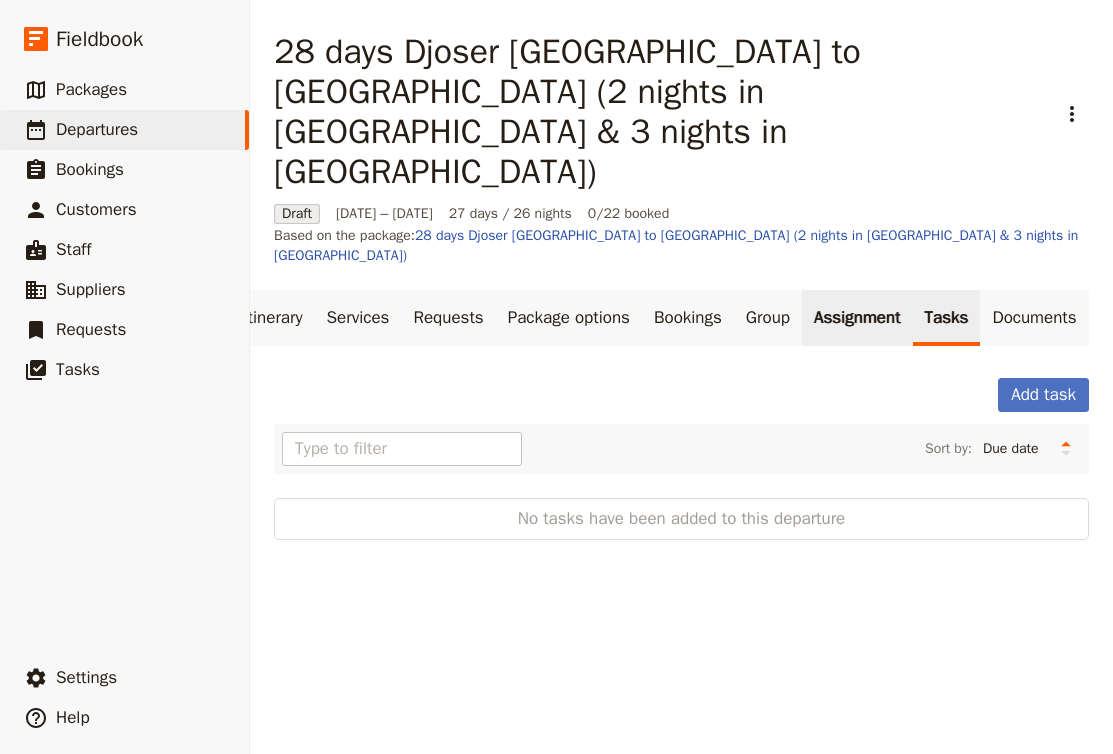 click on "Assignment" at bounding box center (857, 318) 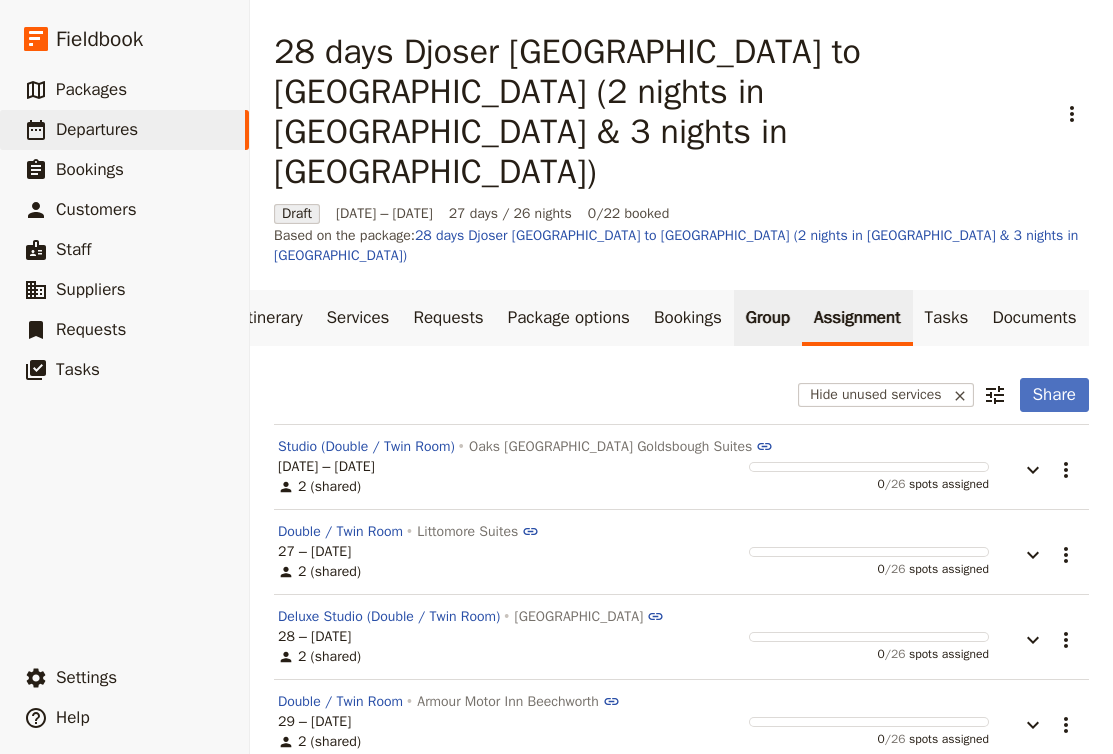 click on "Group" at bounding box center [768, 318] 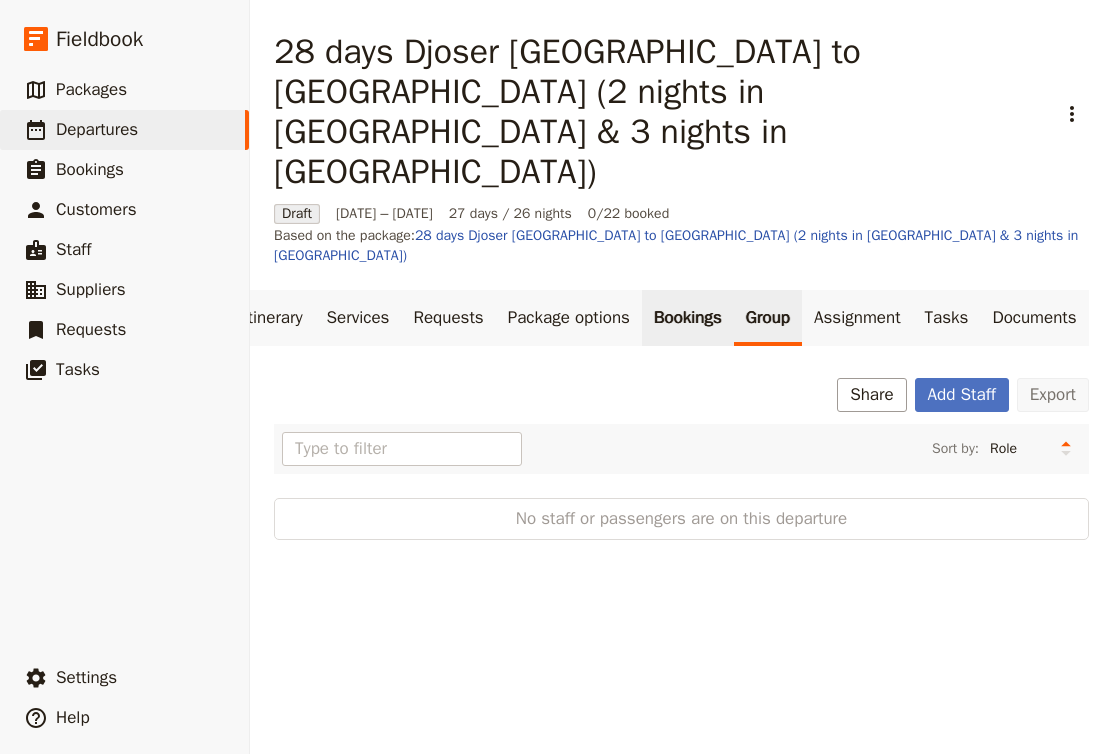 click on "Bookings" at bounding box center [688, 318] 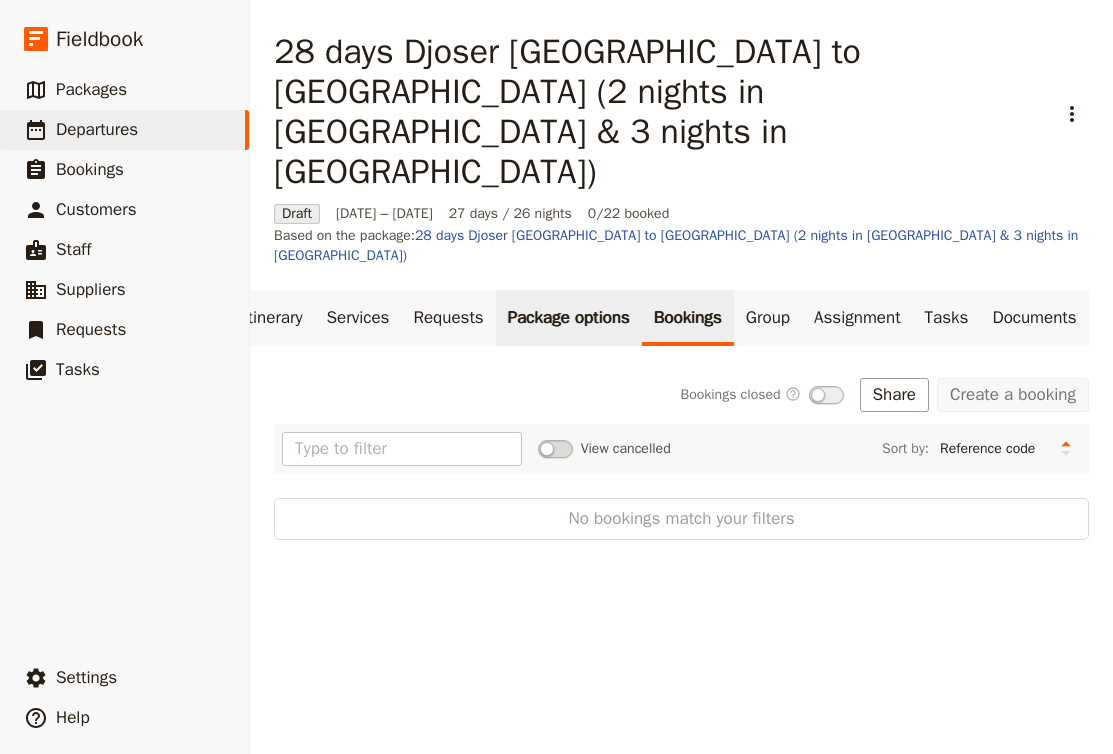 click on "Package options" at bounding box center [569, 318] 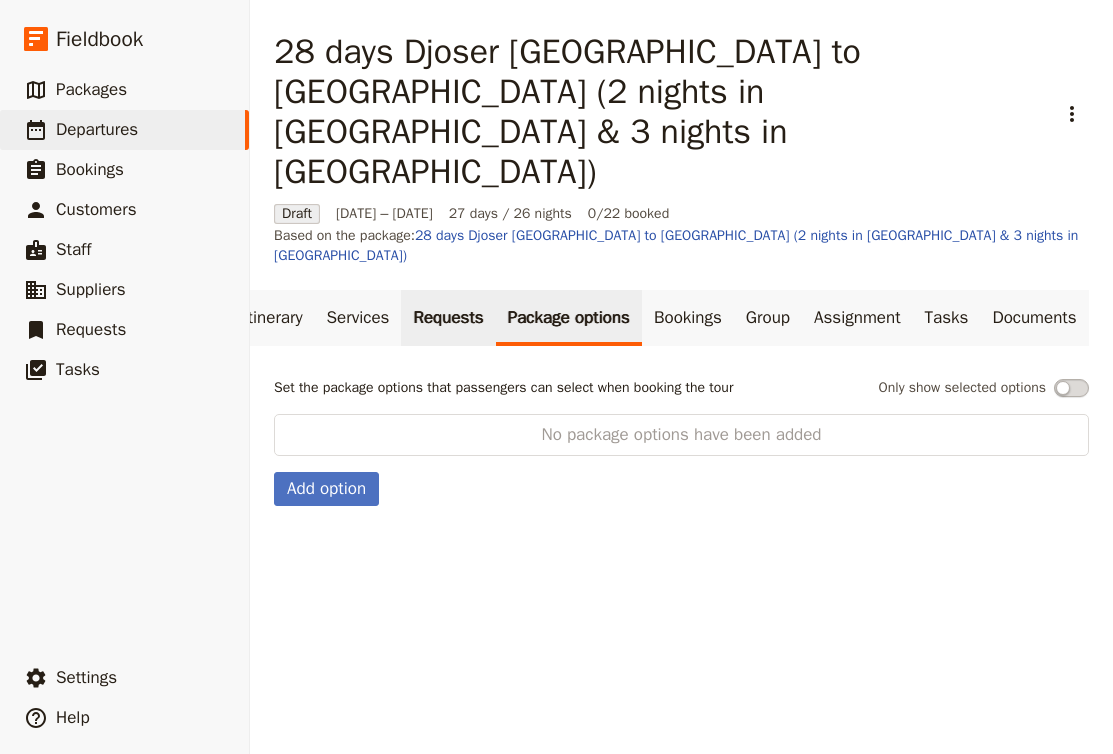 click on "Requests" at bounding box center [448, 318] 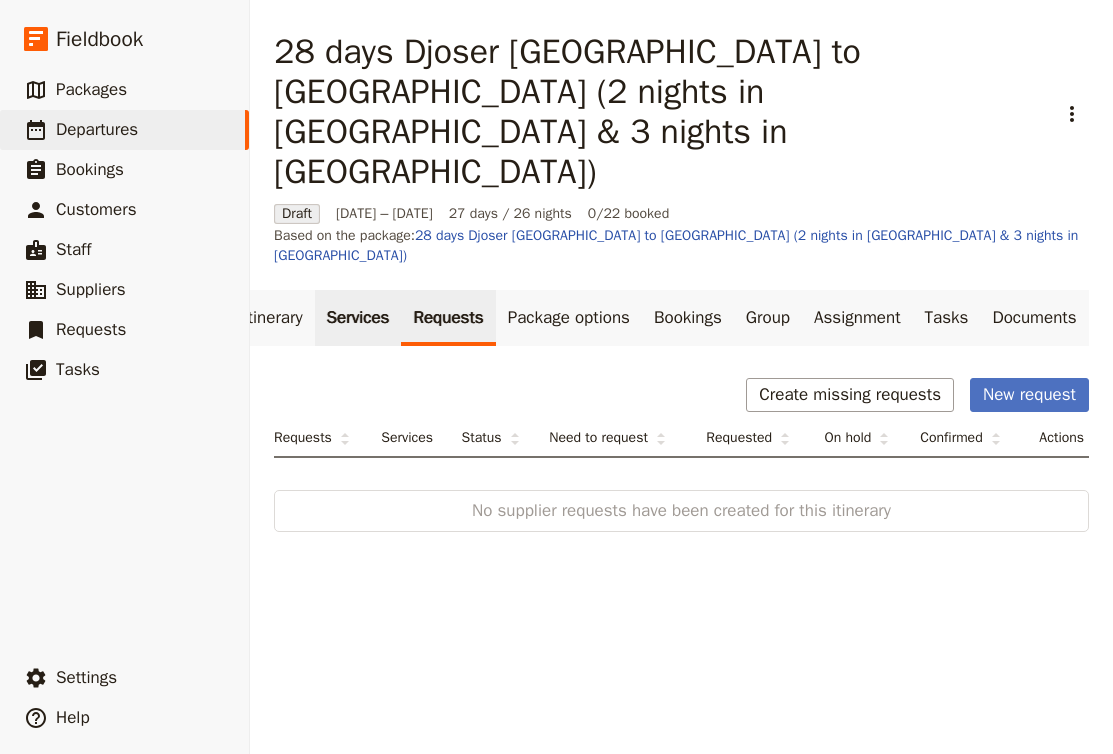 click on "Services" at bounding box center [358, 318] 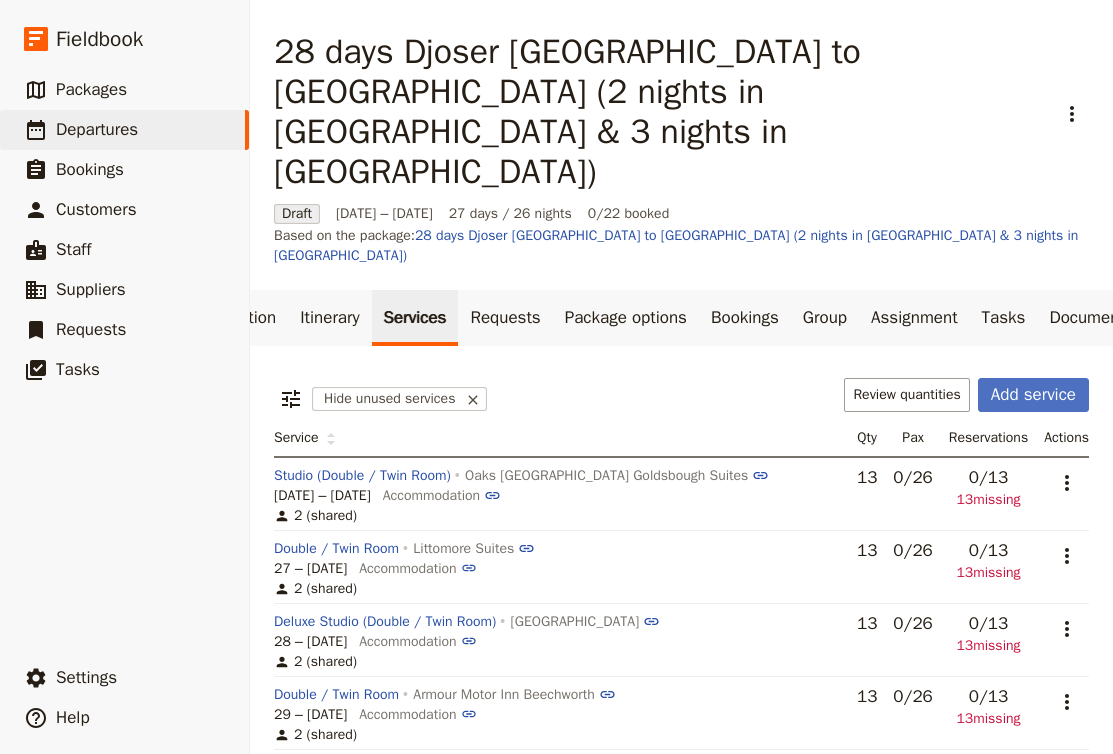 scroll, scrollTop: 0, scrollLeft: 93, axis: horizontal 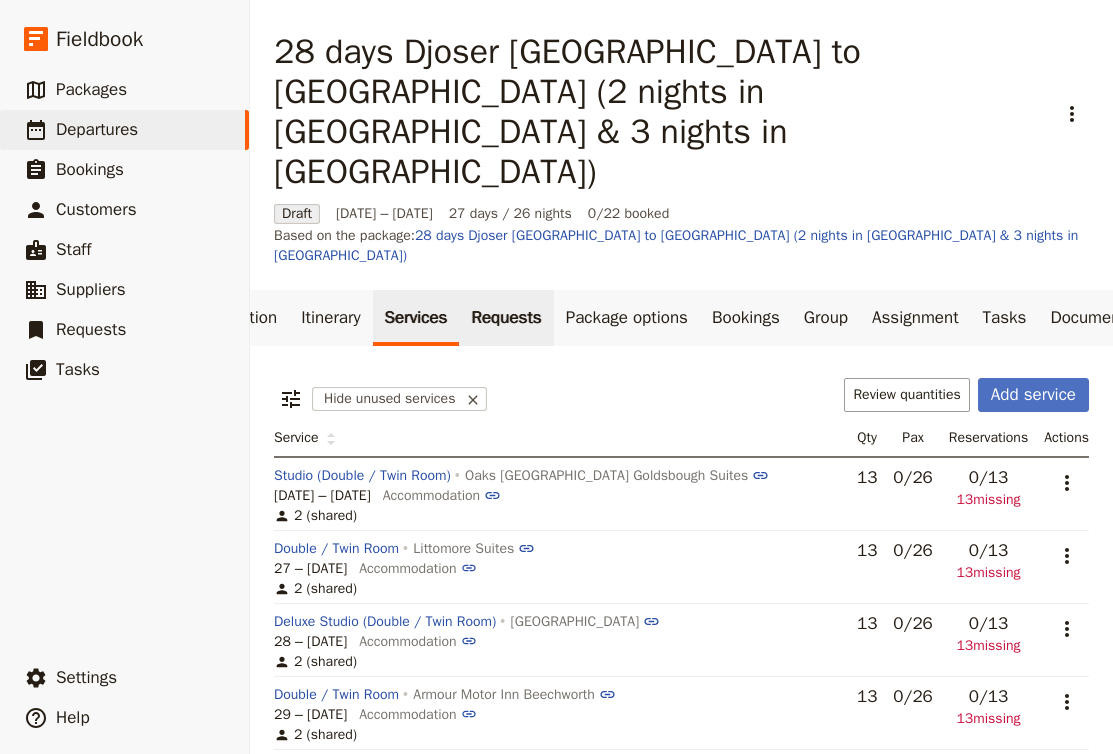 click on "Requests" at bounding box center [506, 318] 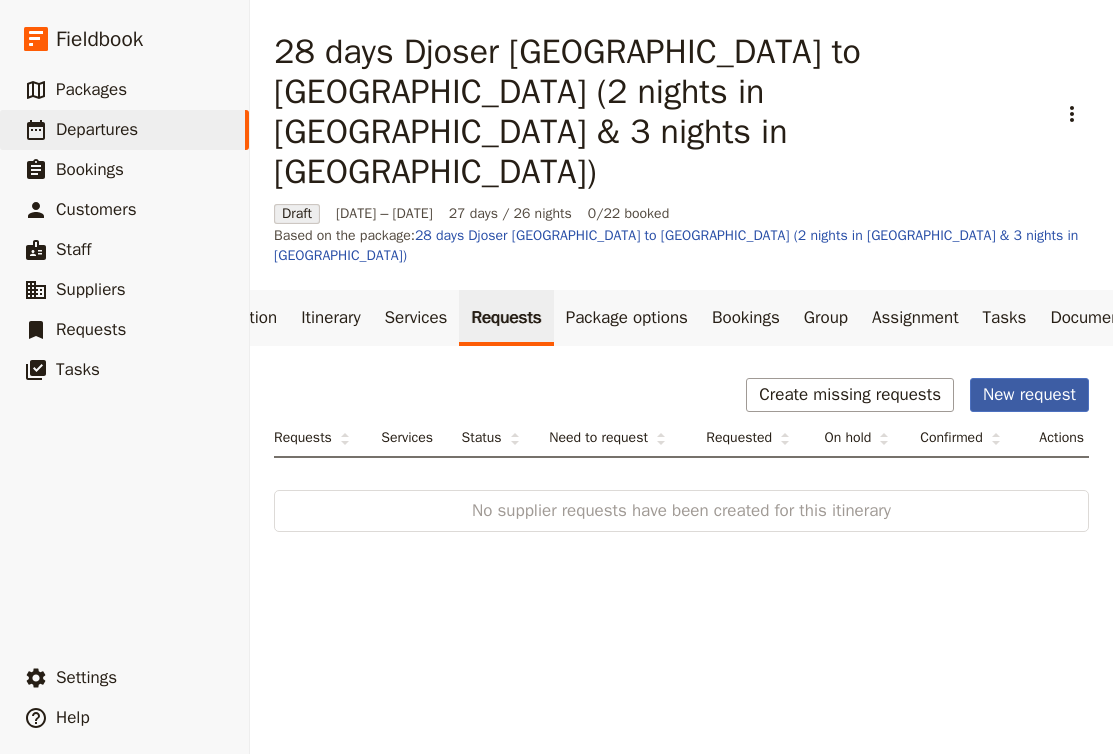 click on "New request" at bounding box center (1029, 395) 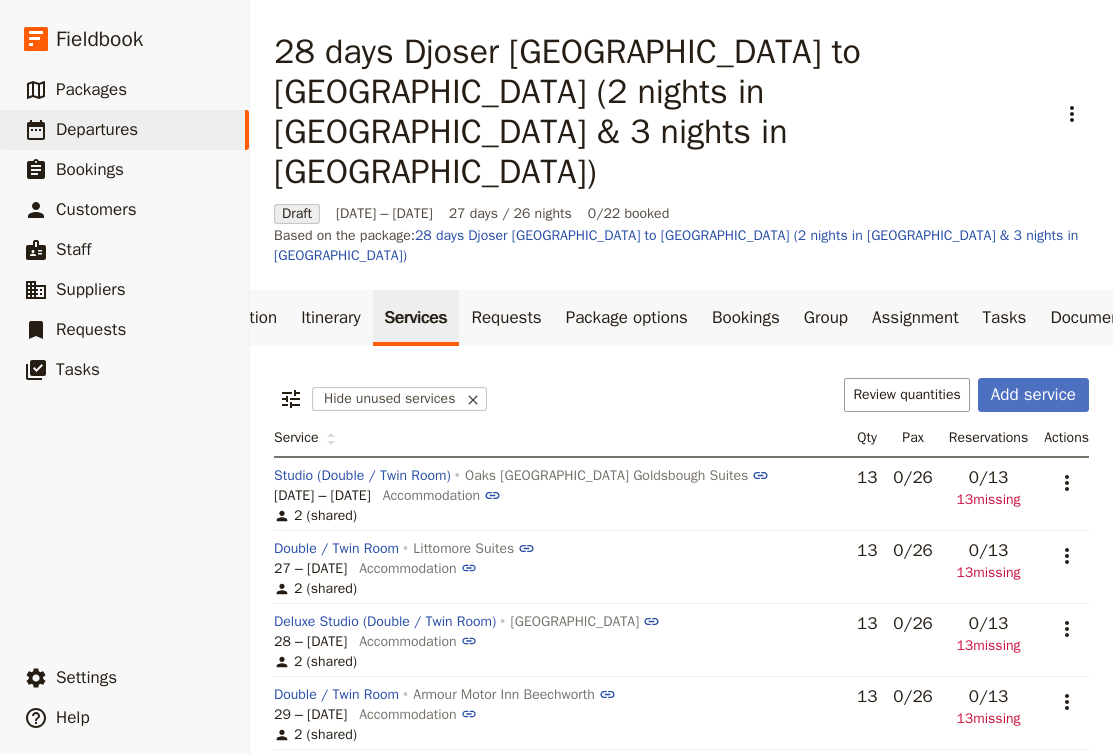 scroll, scrollTop: -3, scrollLeft: 0, axis: vertical 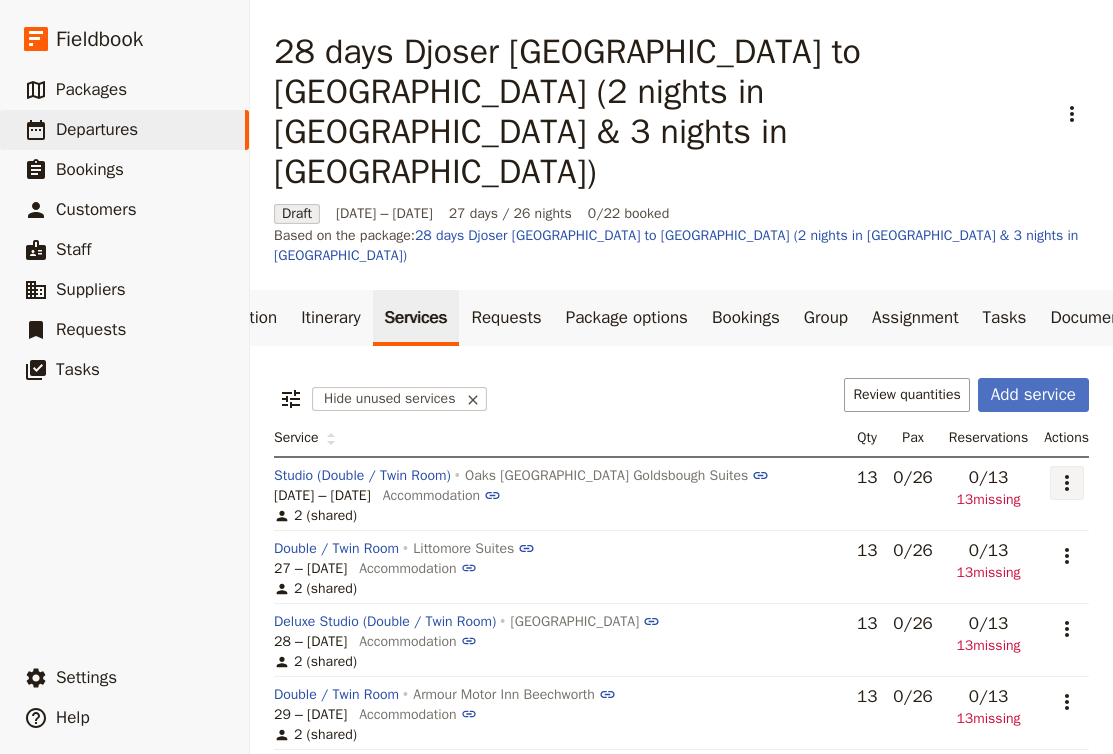 click 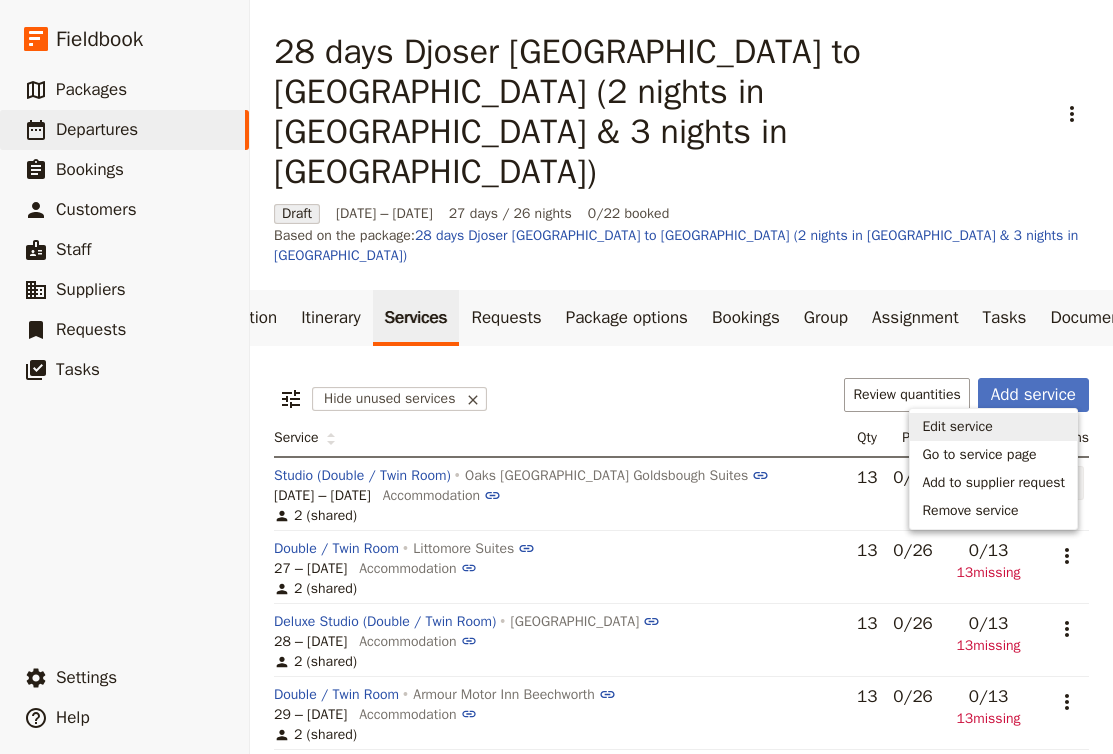 click on "Edit service" at bounding box center [957, 427] 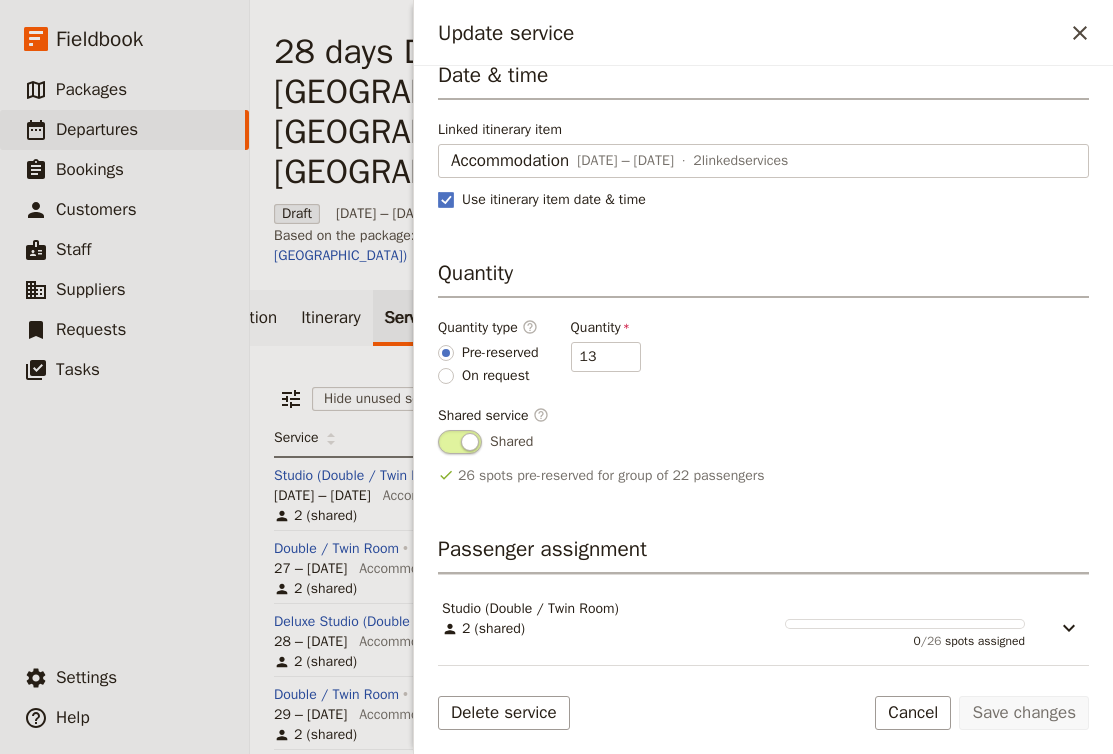scroll, scrollTop: 124, scrollLeft: 0, axis: vertical 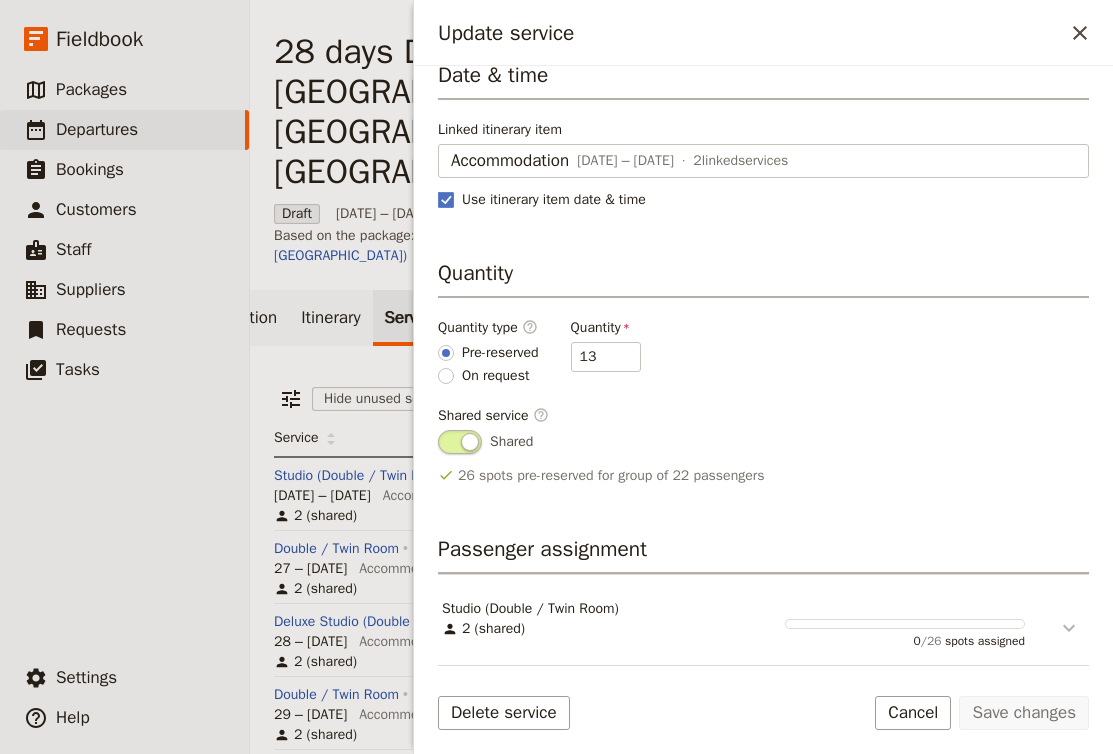 click 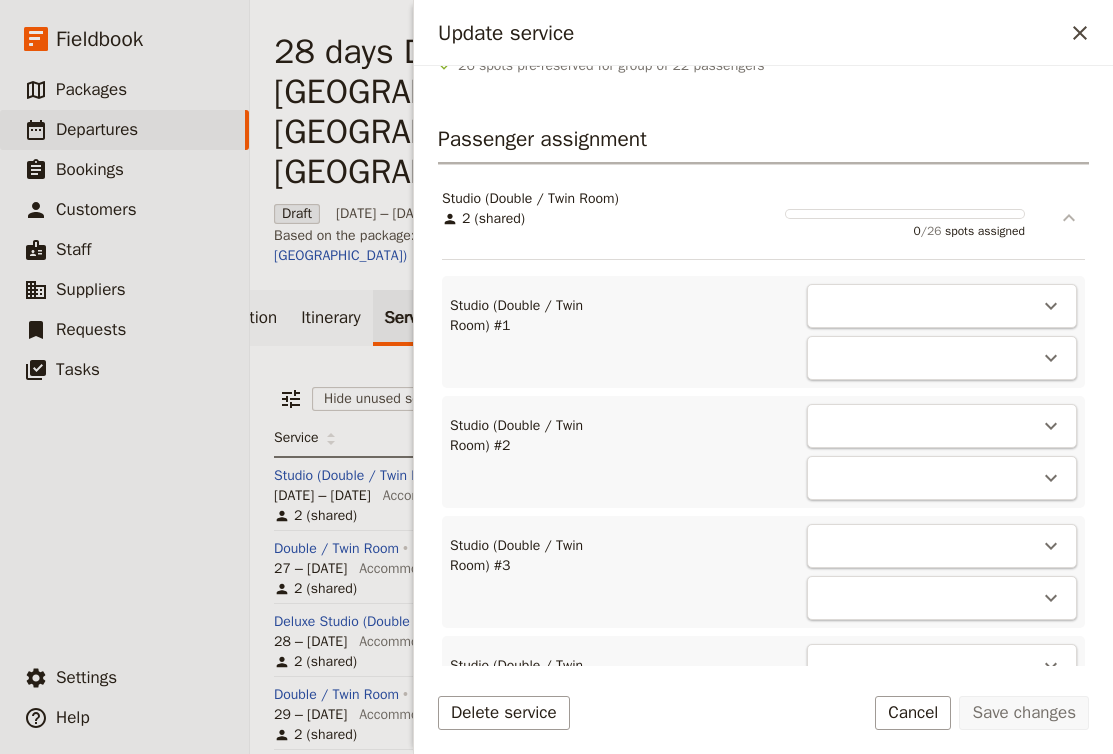 scroll, scrollTop: 553, scrollLeft: 0, axis: vertical 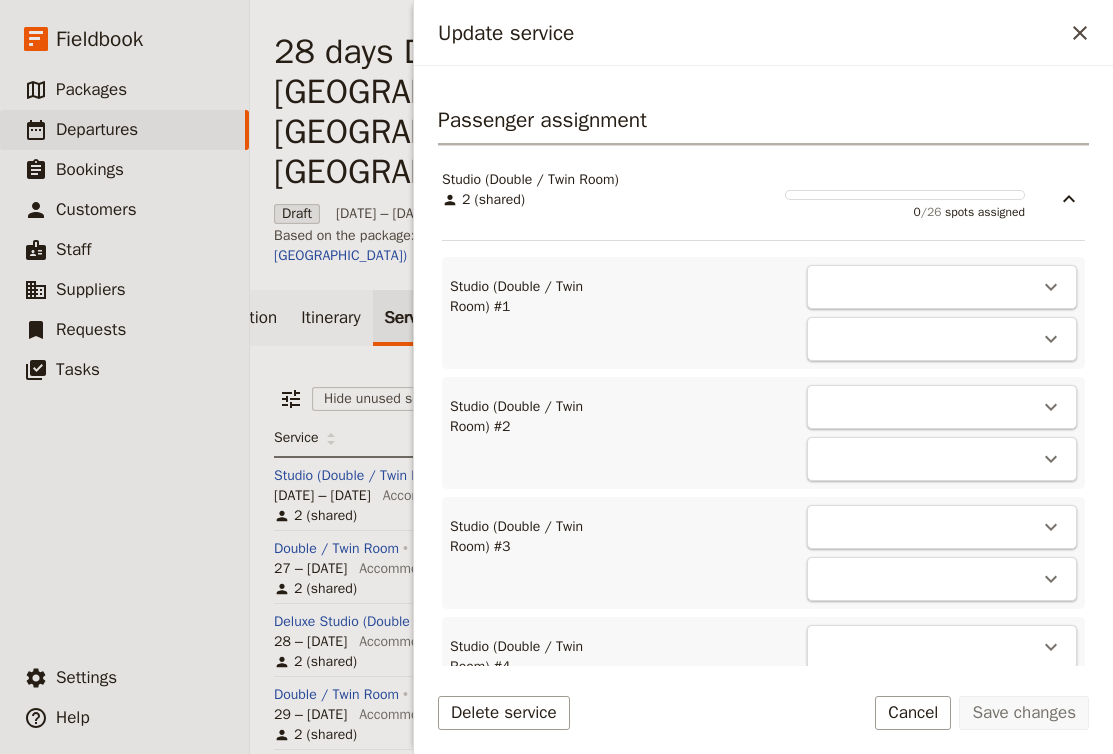 click on "​" at bounding box center [942, 287] 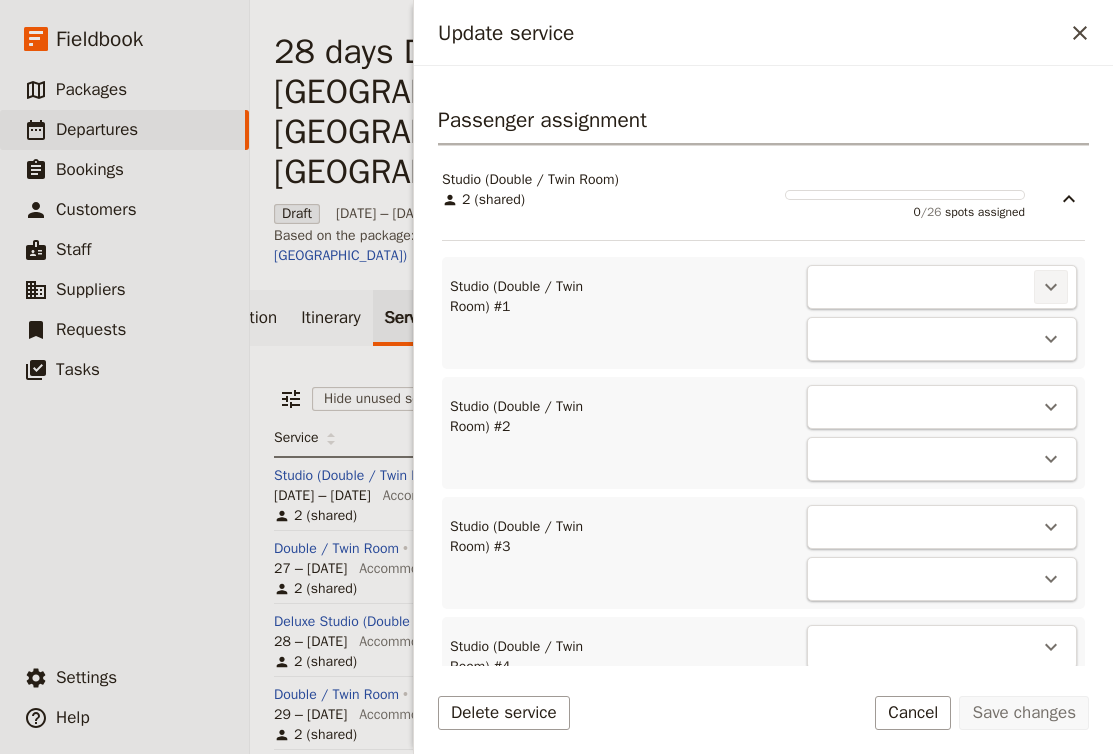 click 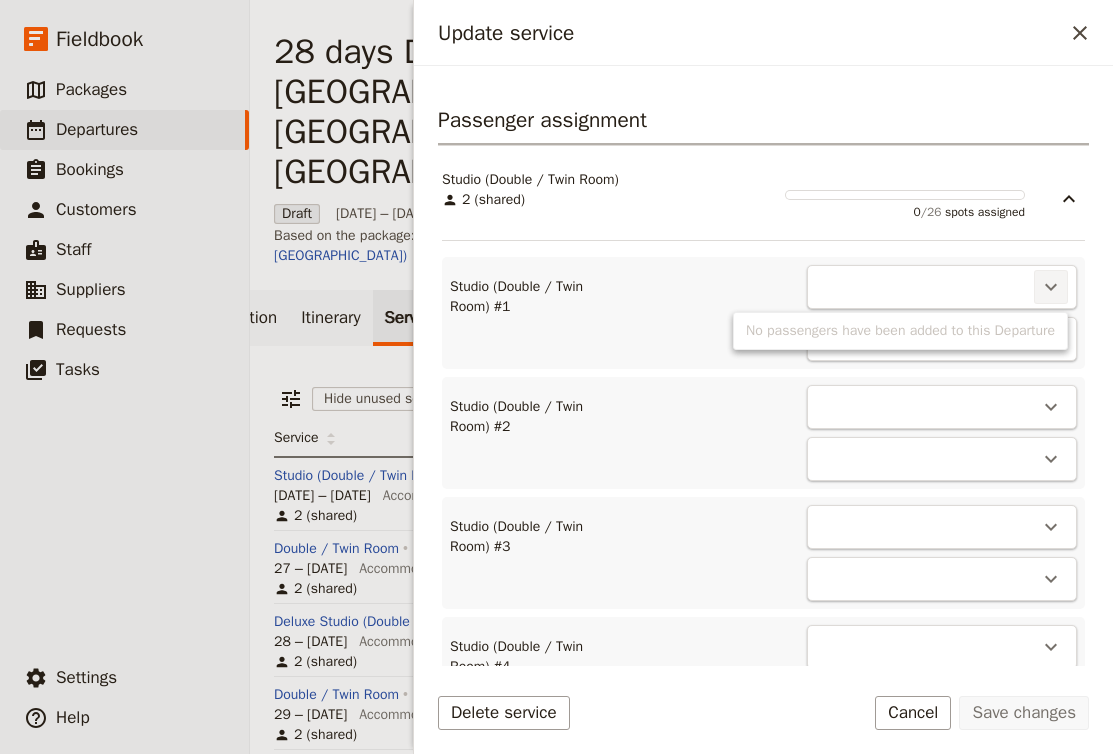 click 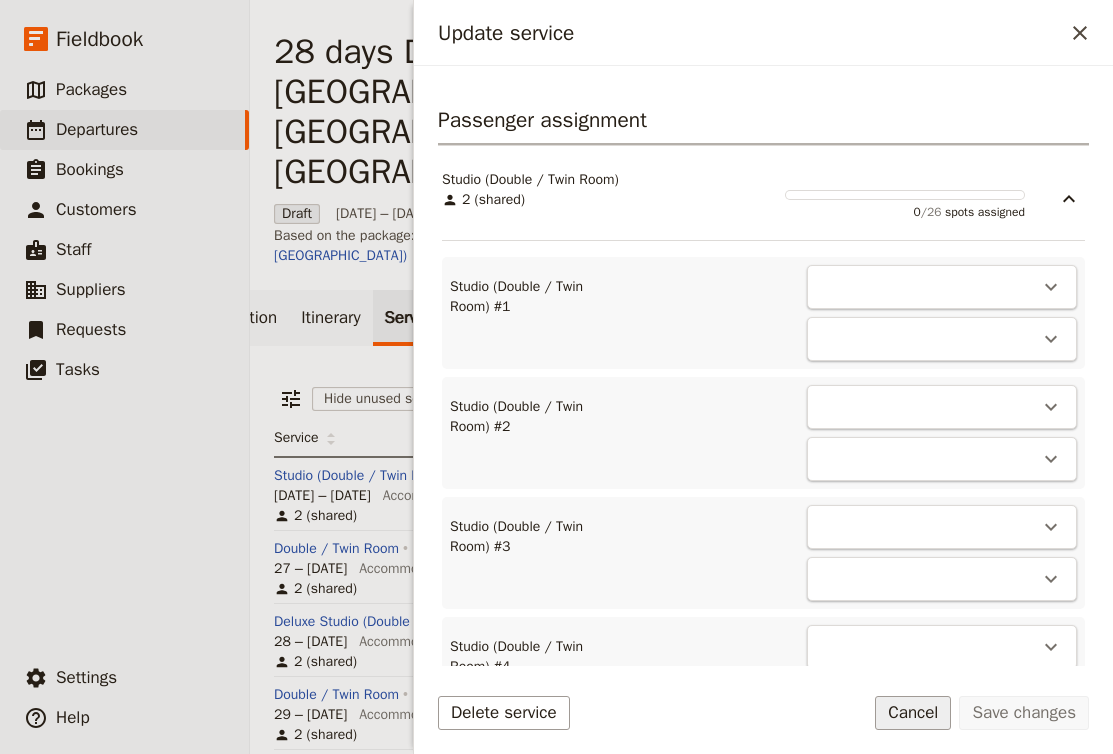 click on "Cancel" at bounding box center [913, 713] 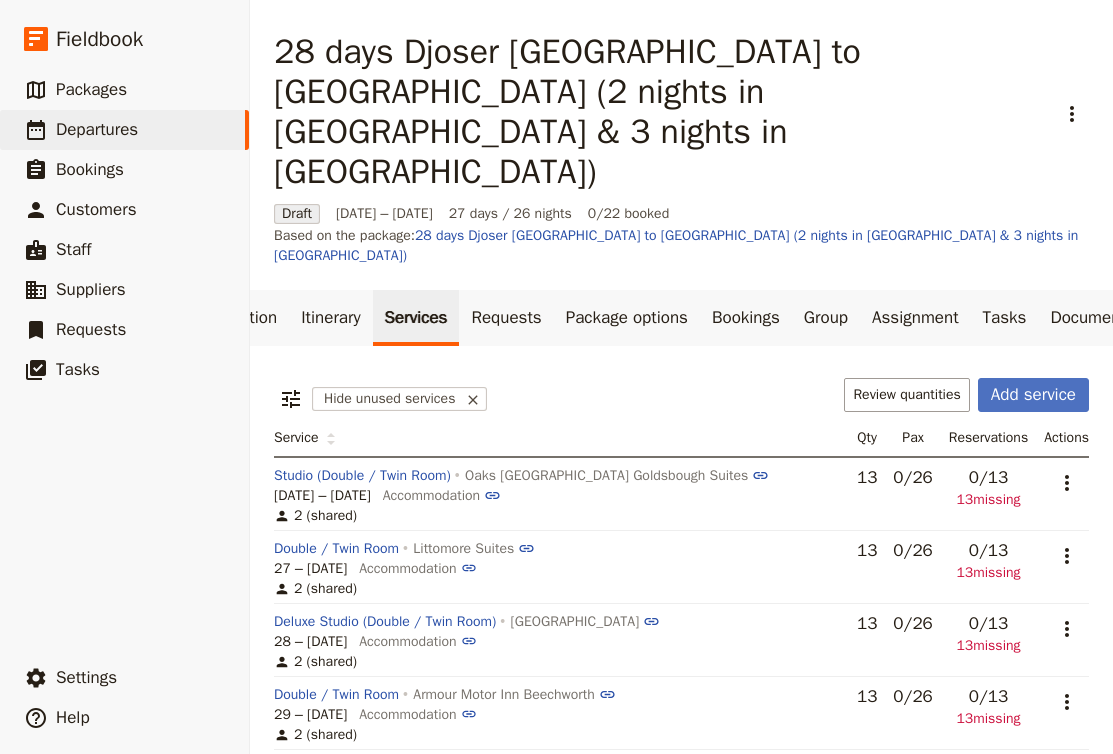 scroll, scrollTop: 0, scrollLeft: 0, axis: both 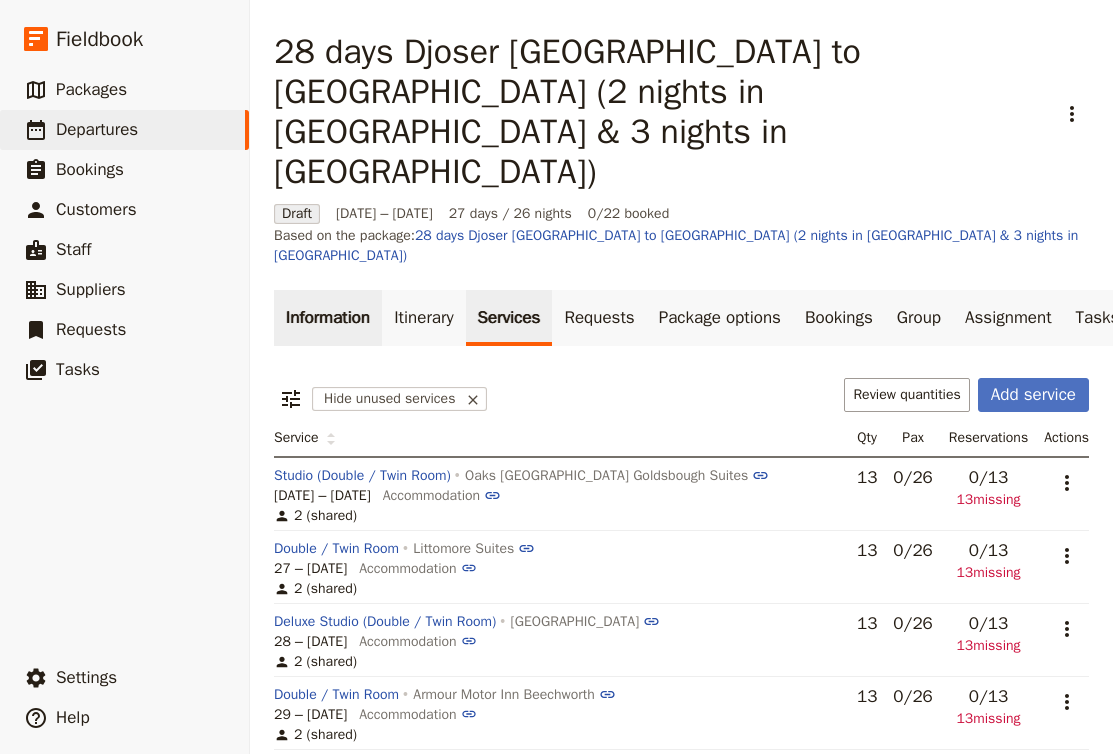 click on "Information" at bounding box center (328, 318) 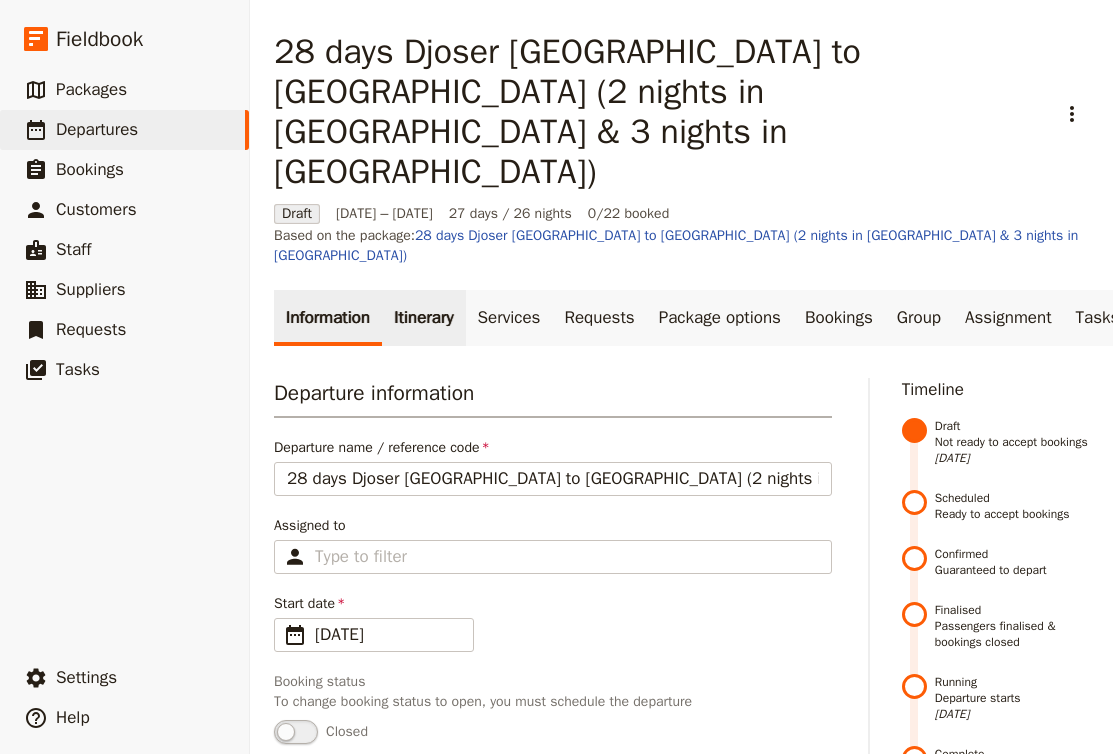 scroll, scrollTop: 0, scrollLeft: 0, axis: both 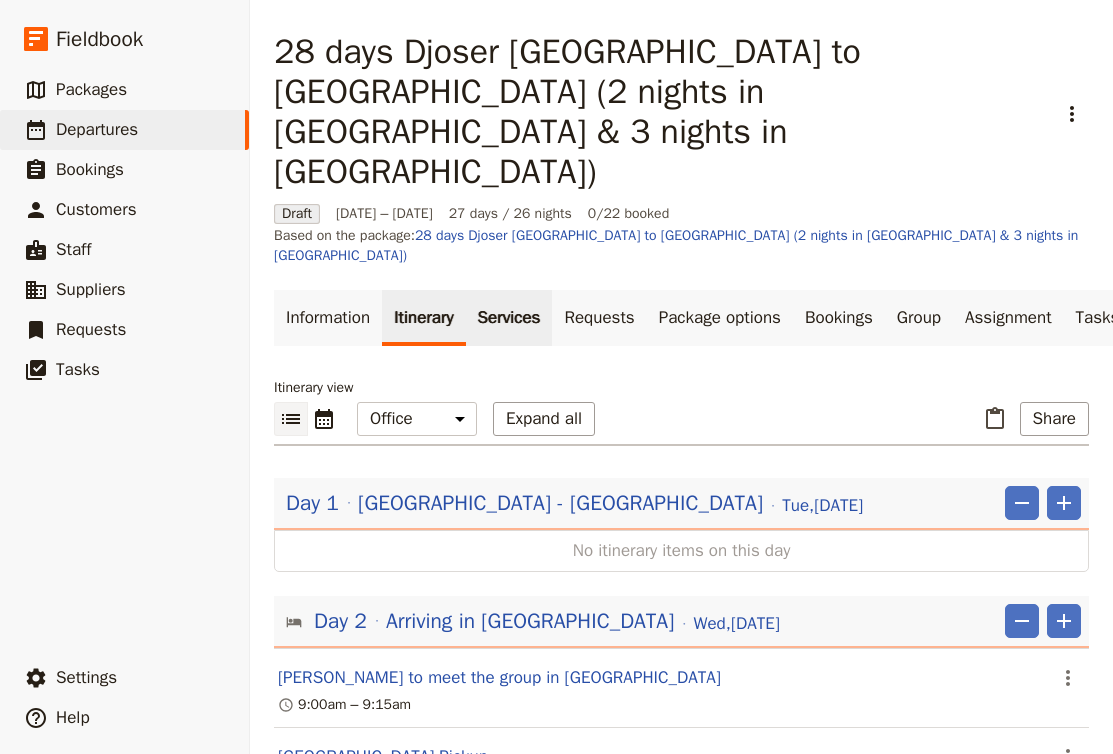 click on "Services" at bounding box center [509, 318] 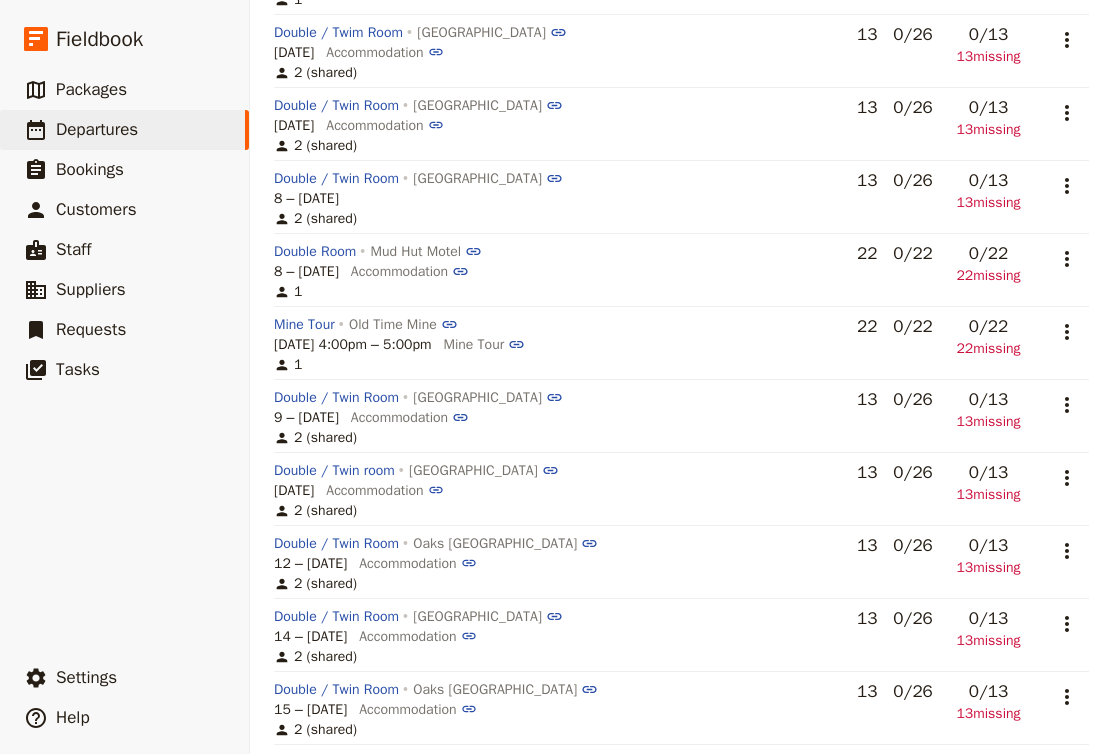 scroll, scrollTop: 1023, scrollLeft: 0, axis: vertical 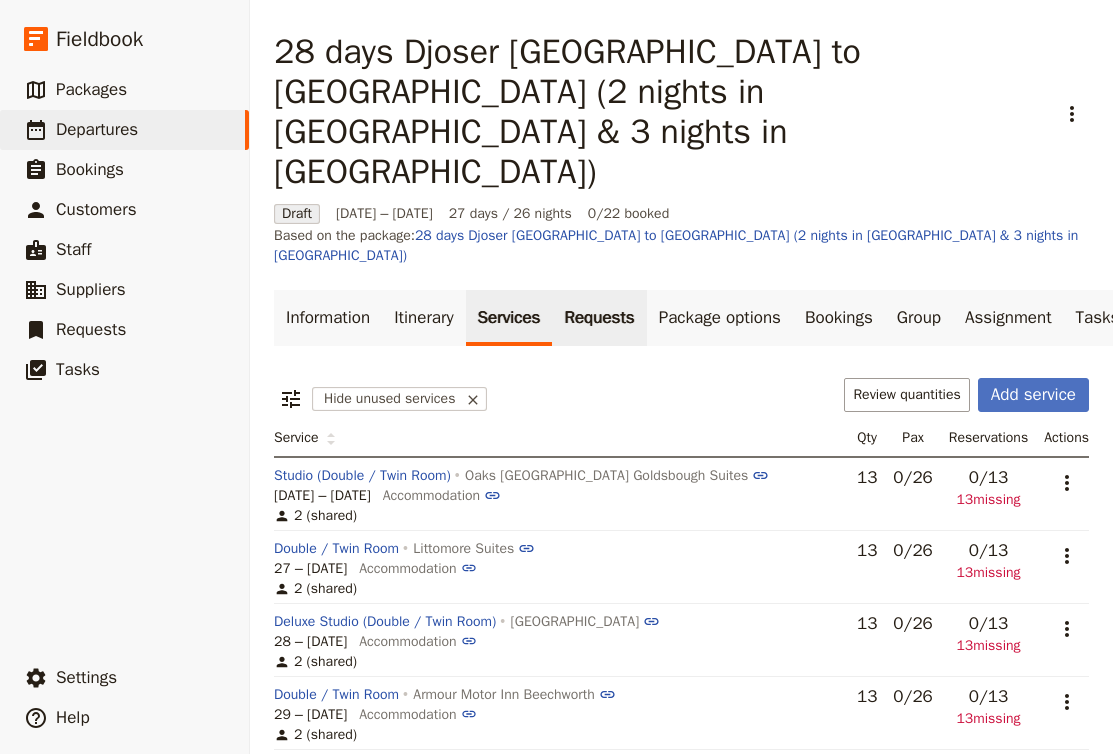 click on "Requests" at bounding box center [599, 318] 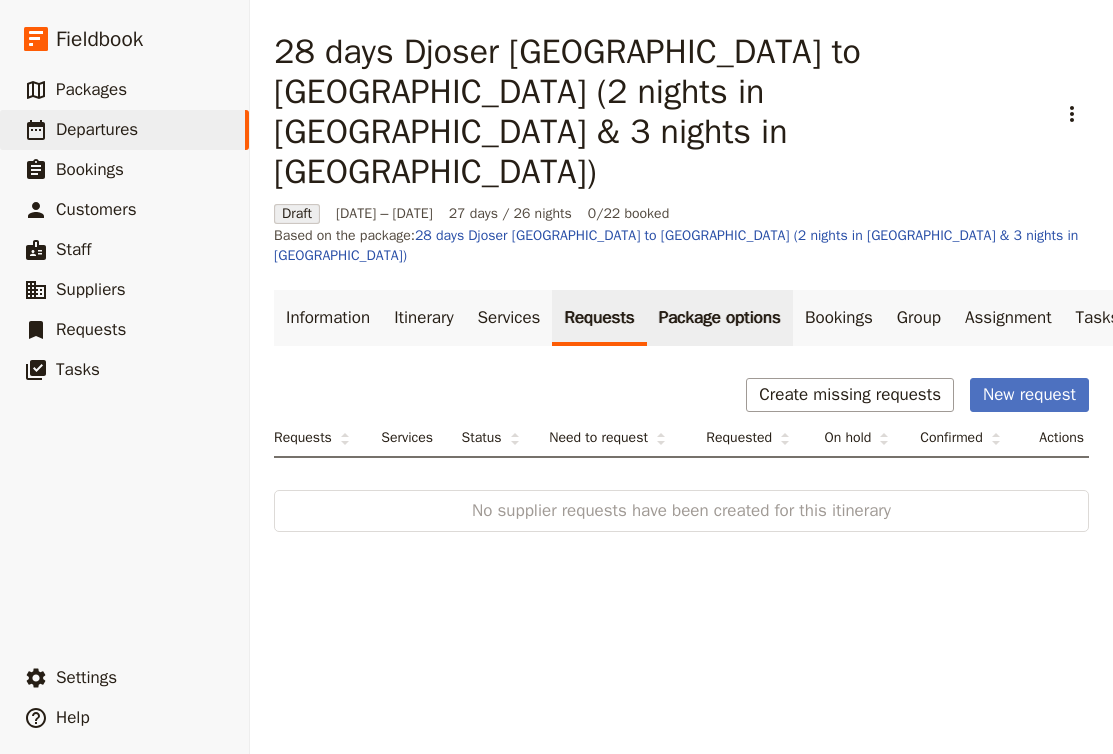 click on "Package options" at bounding box center [720, 318] 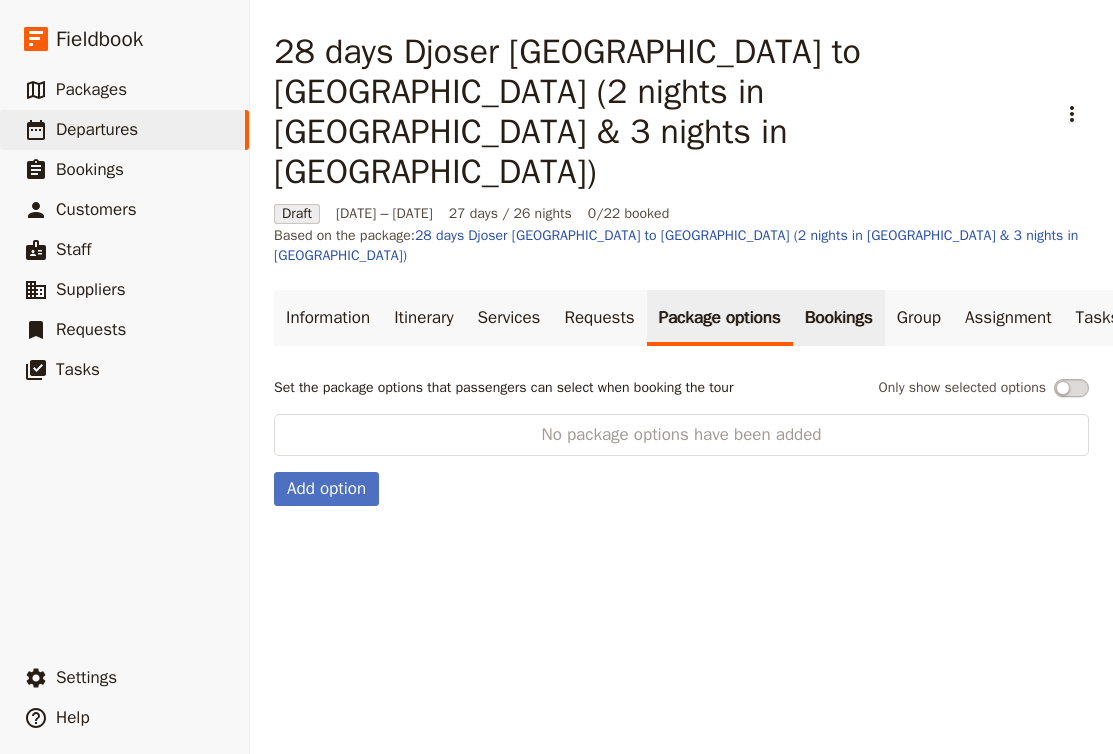 click on "Bookings" at bounding box center [839, 318] 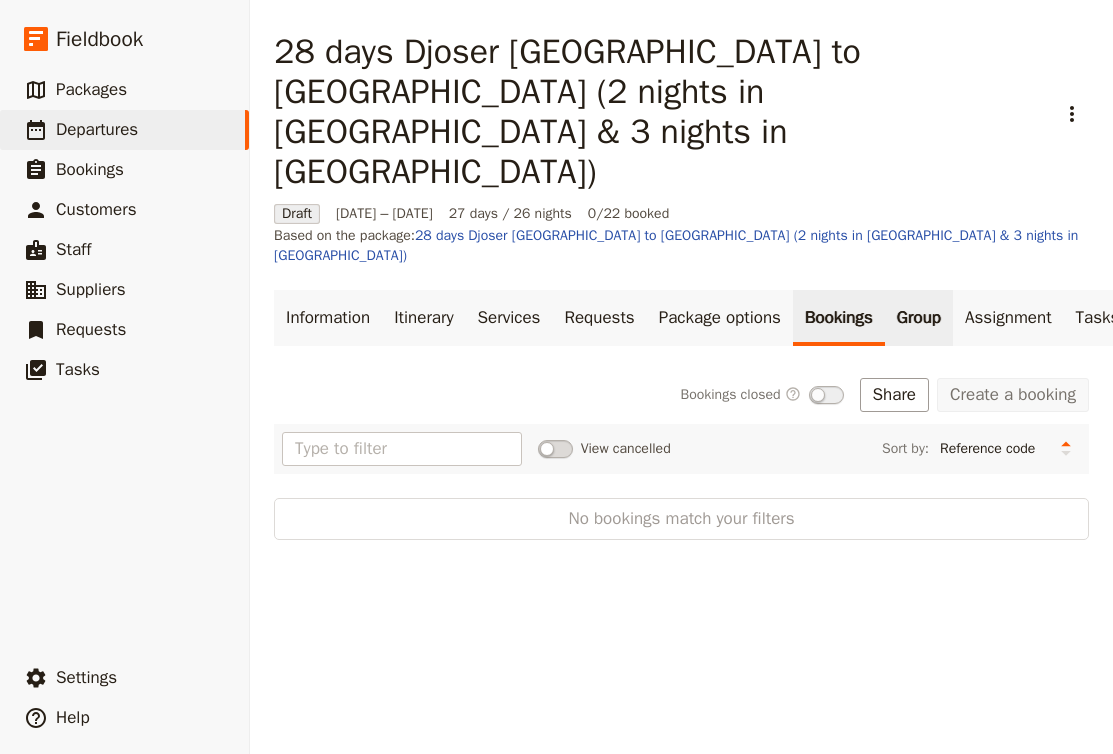 click on "Group" at bounding box center [919, 318] 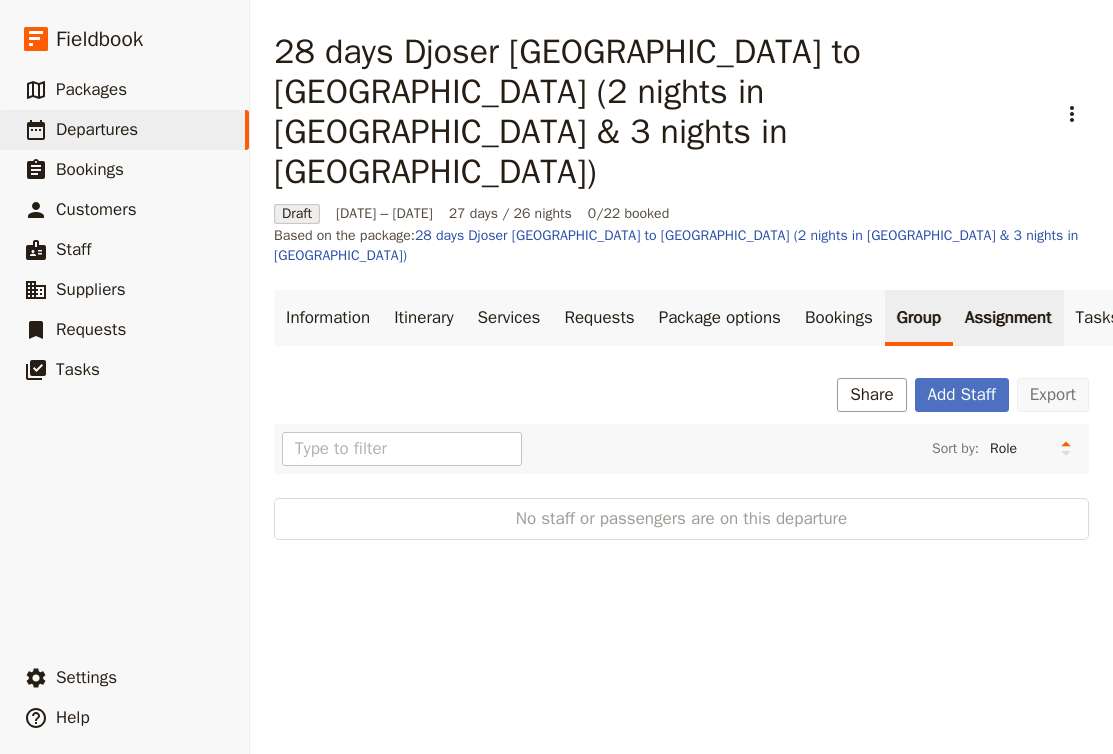 click on "Assignment" at bounding box center [1008, 318] 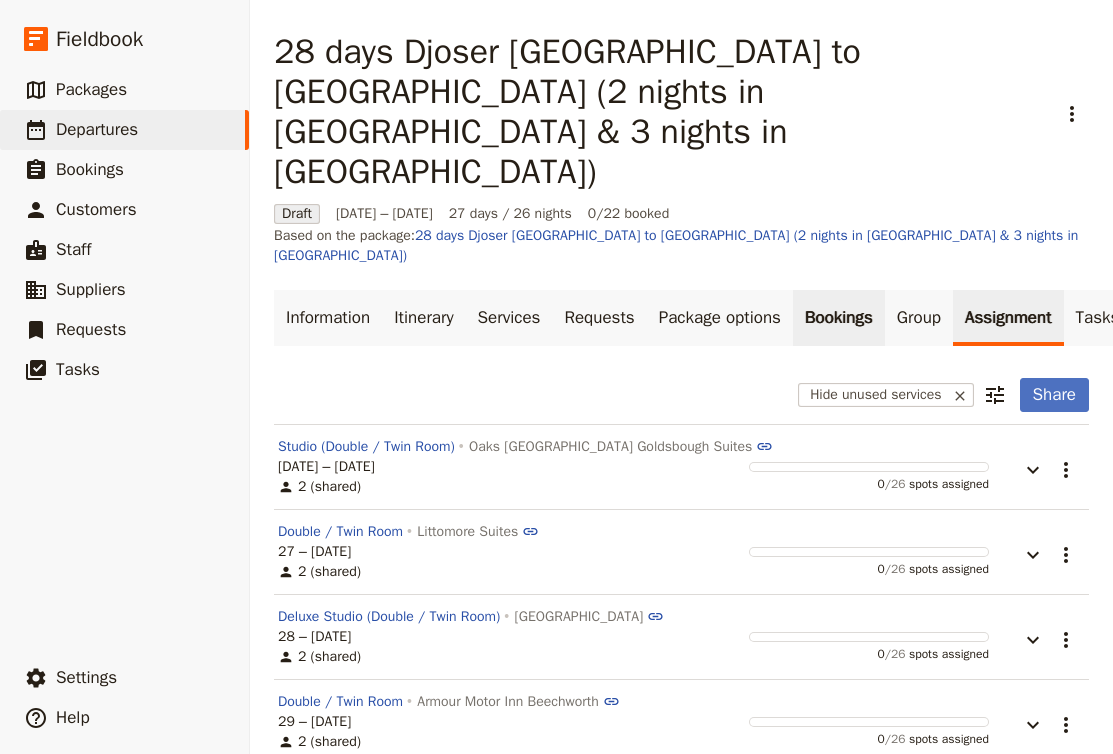 scroll, scrollTop: 1, scrollLeft: 0, axis: vertical 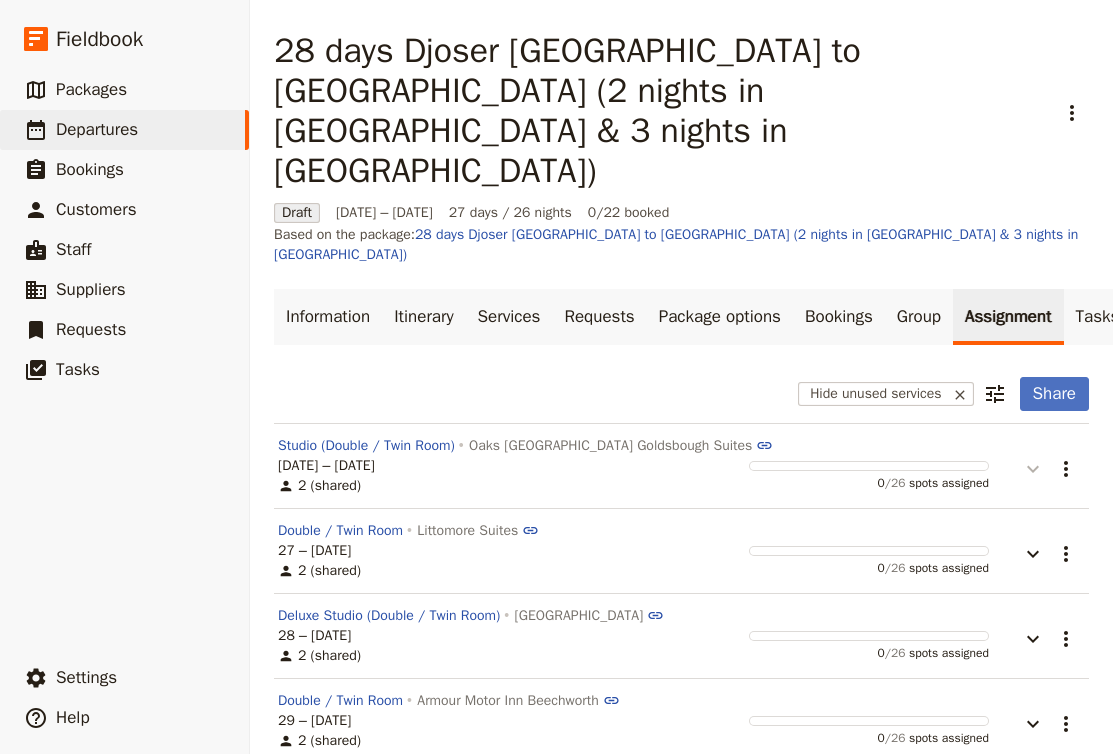click 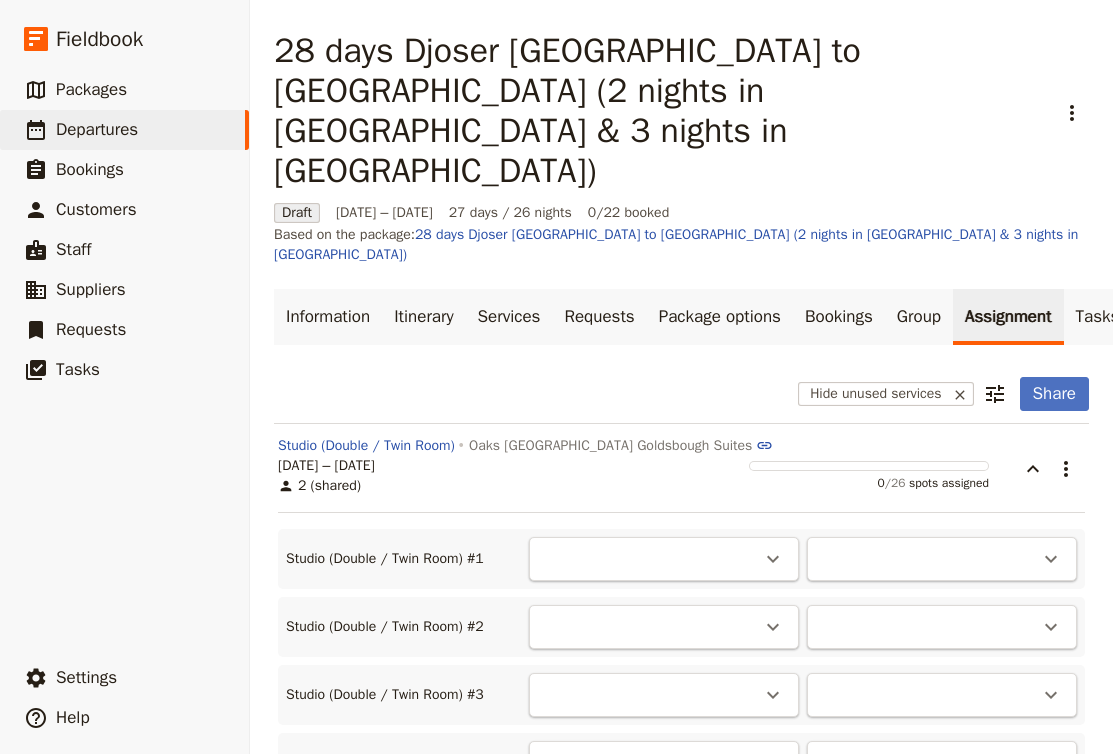 click on "Studio (Double / Twin Room)   #1 ​ ​" at bounding box center [681, 559] 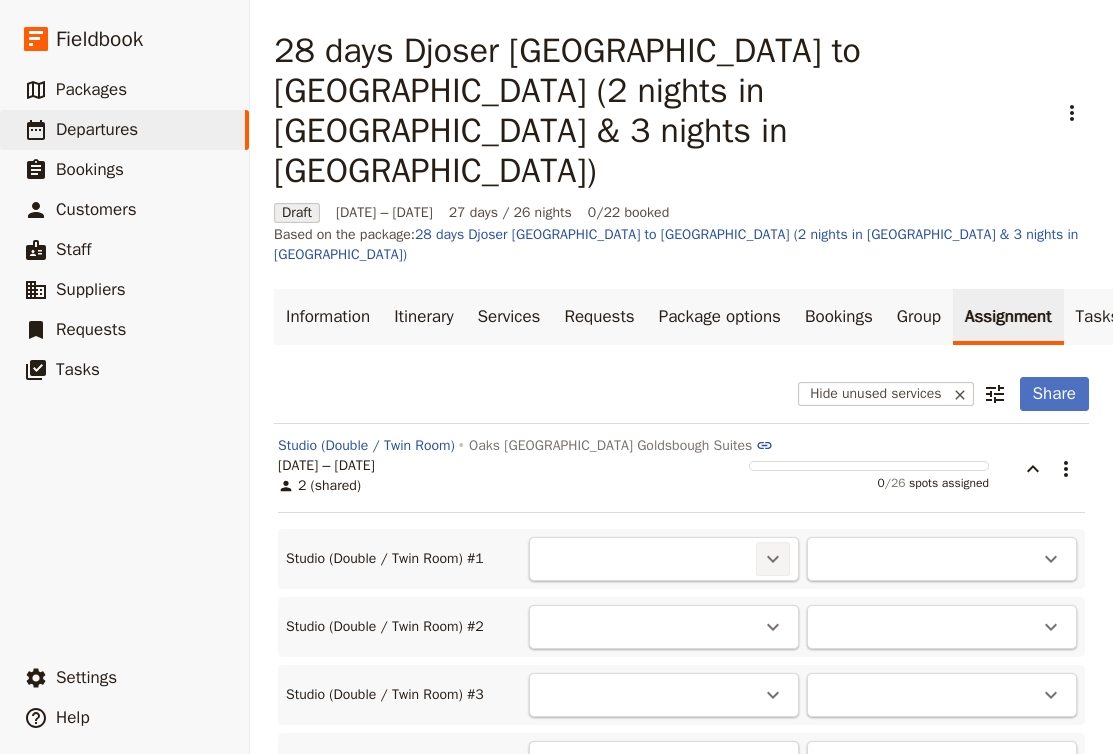 click on "​" at bounding box center (773, 559) 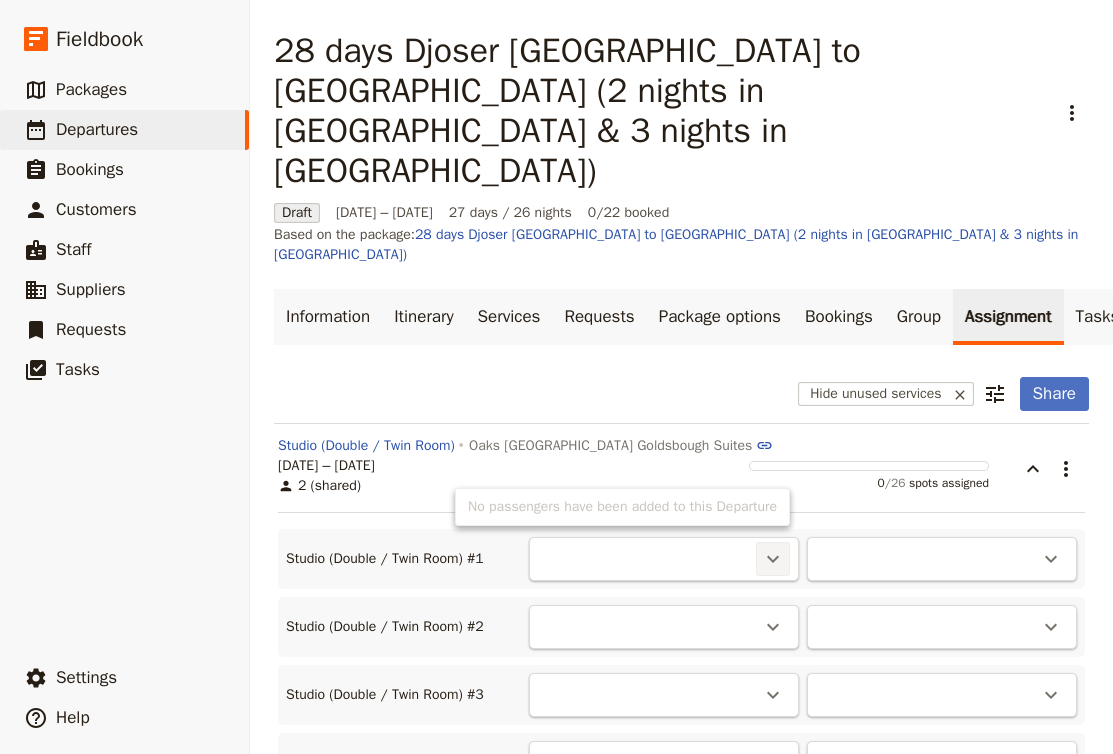 click on "​" at bounding box center (773, 559) 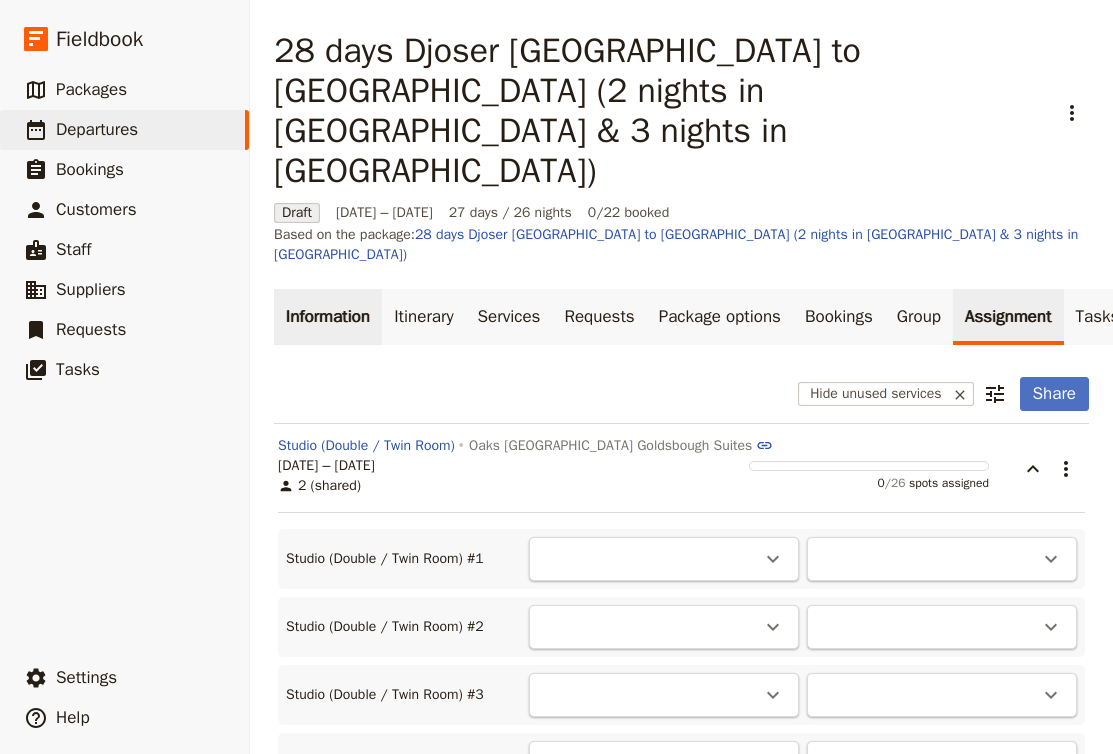 click on "Information" at bounding box center [328, 317] 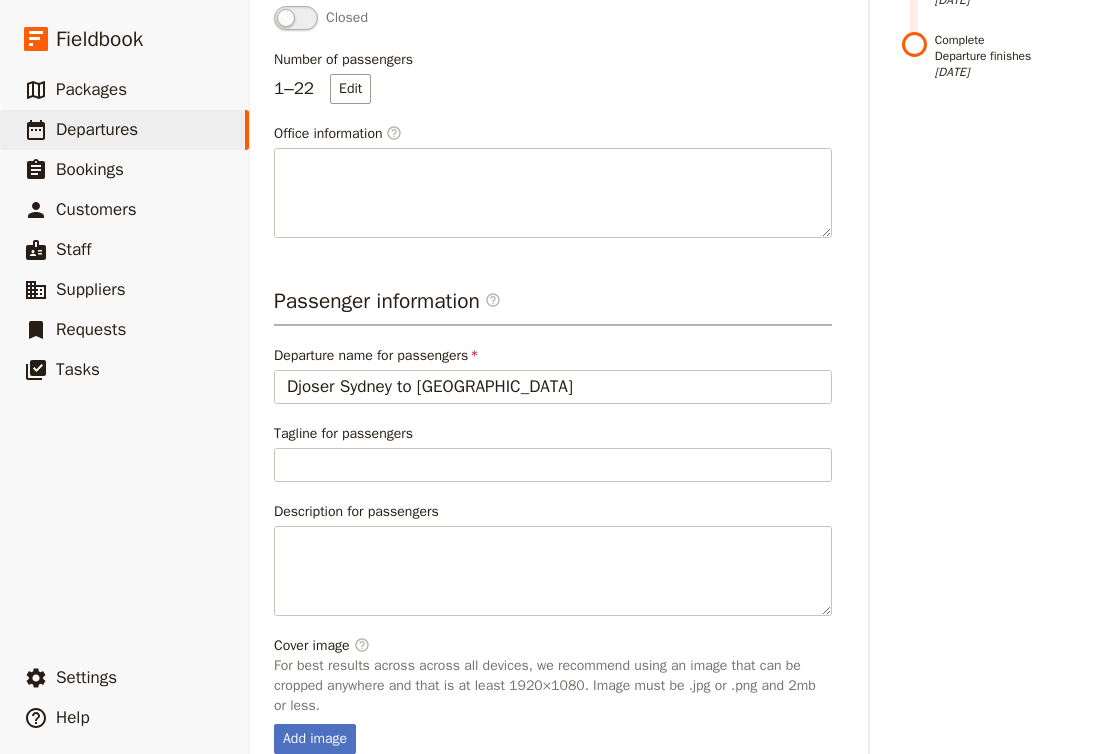 scroll, scrollTop: 712, scrollLeft: 0, axis: vertical 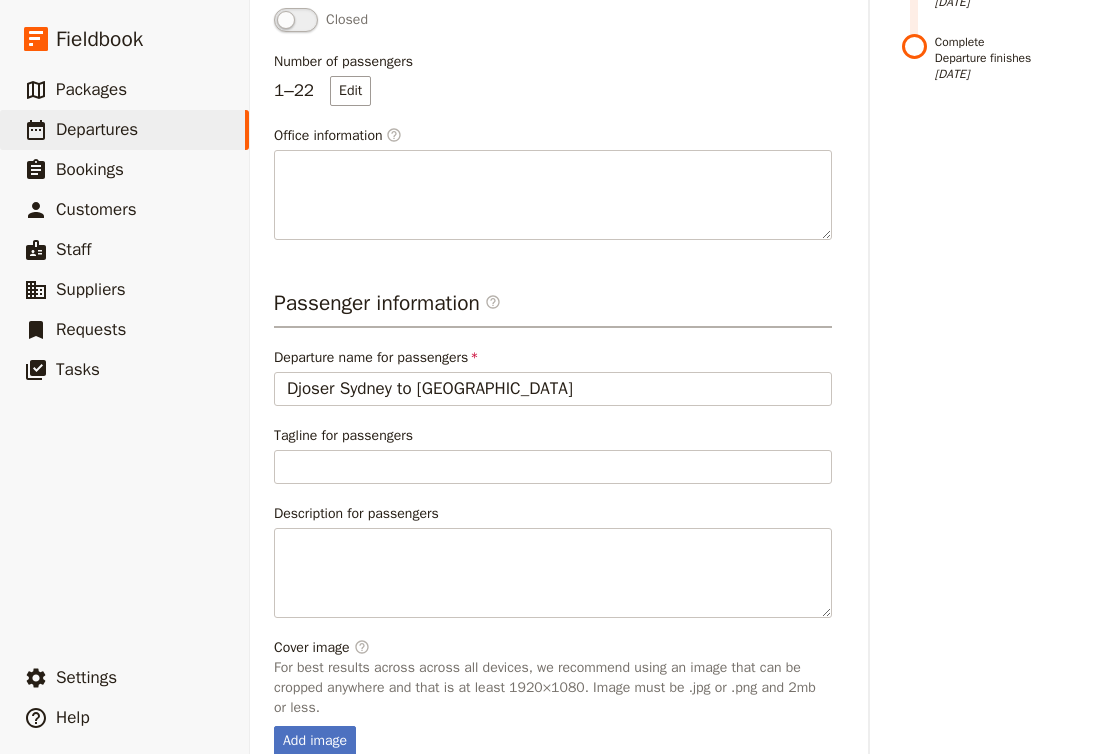 click on "Schedule departure" at bounding box center [714, 805] 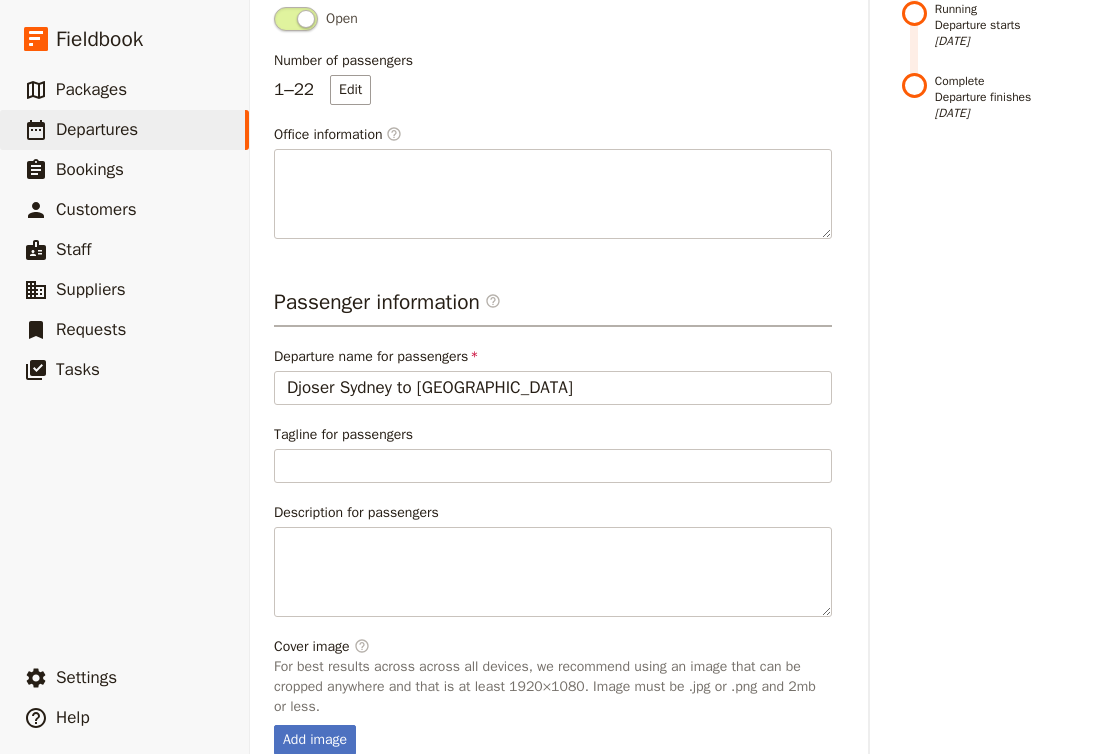 scroll, scrollTop: 688, scrollLeft: 0, axis: vertical 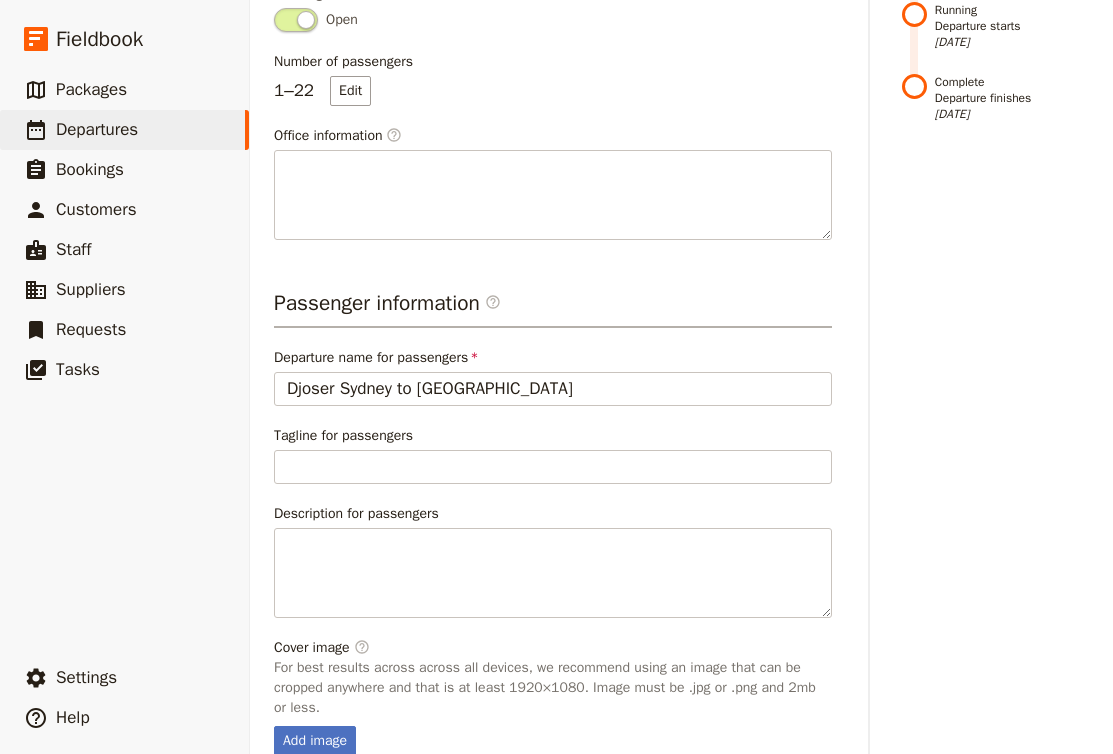 click on "Confirm departure" at bounding box center (720, 805) 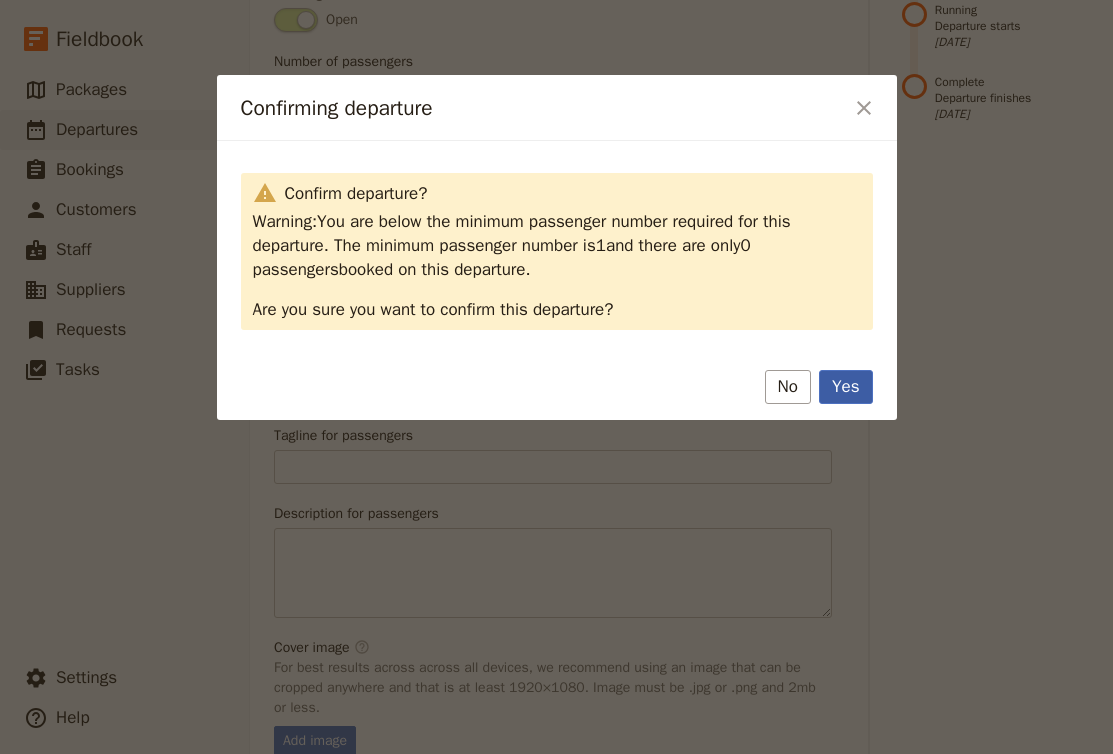 click on "Yes" at bounding box center [846, 387] 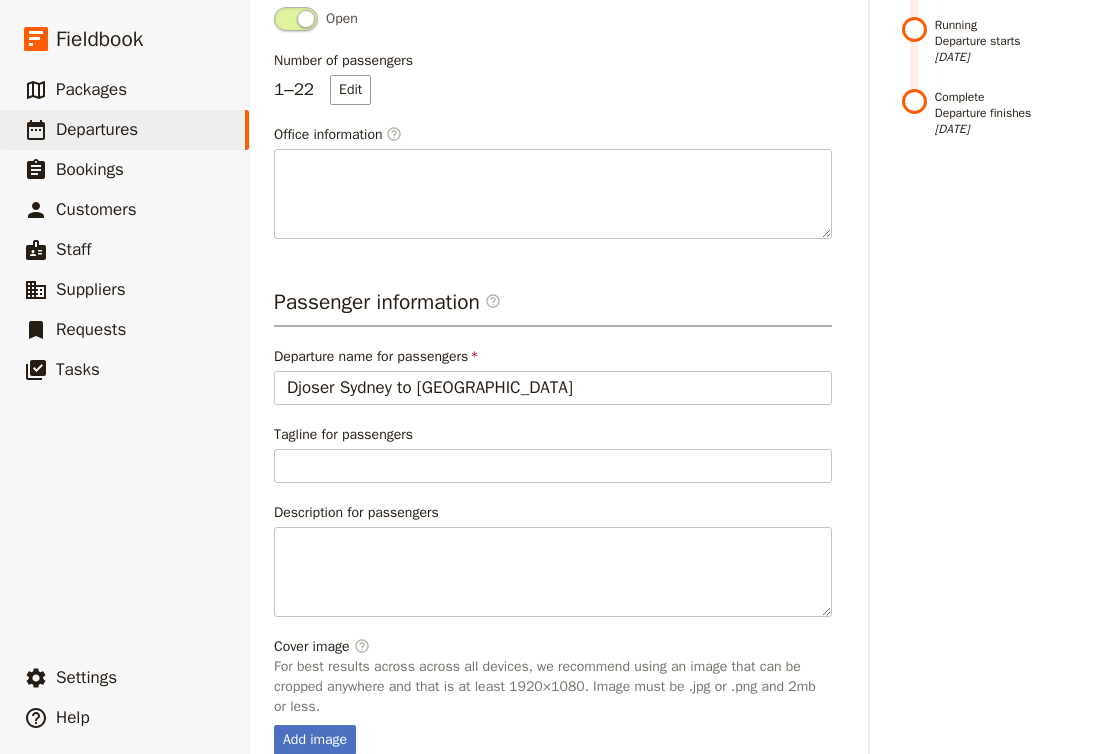 scroll, scrollTop: 688, scrollLeft: 0, axis: vertical 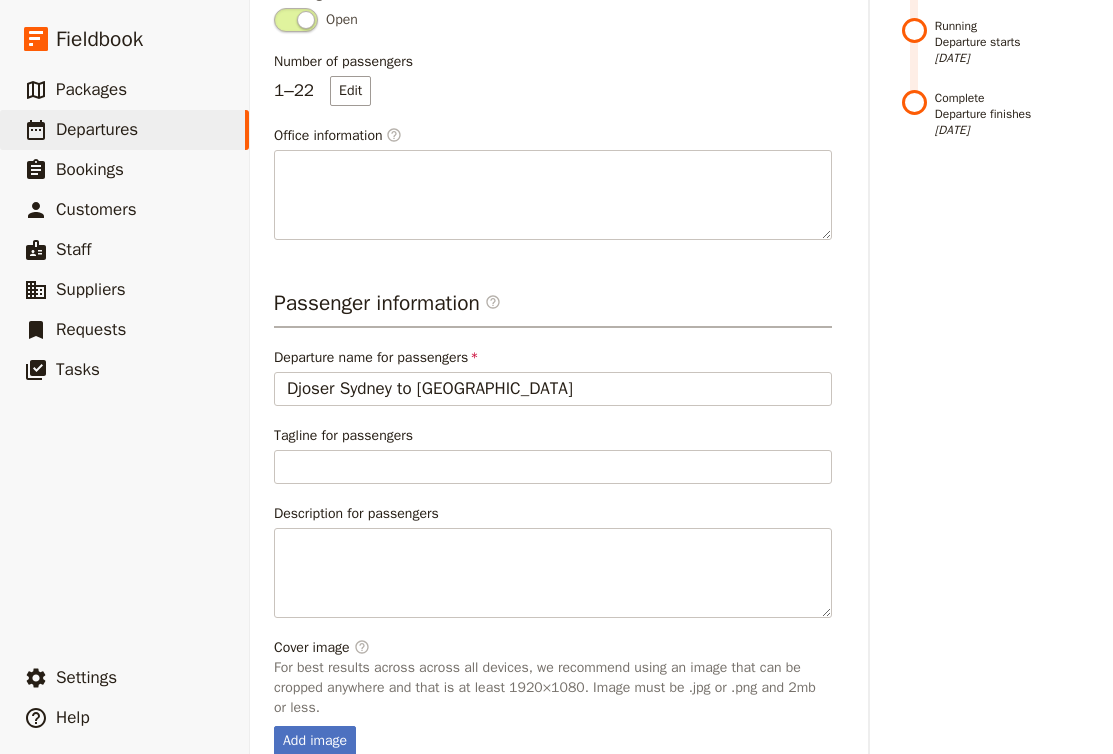 click on "Departure information Departure name / reference code 28 days Djoser Sydney to Cairns (2 nights in Darwin & 3 nights in CRNS) Assigned to Type to filter Start date ​ 23 Sep 2025 23/09/2025 2025-09-23 Booking status Open Number of passengers 1  –  22   Edit Office information ​ Passenger information ​ Departure name for passengers Djoser Sydney to Cairns Tagline for passengers Description for passengers 750 / 750   characters  remaining Cover image ​ For best results across across all devices, we recommend using an image that can be cropped anywhere and that is at least 1920×1080. Image must be .jpg or .png and 2mb or less. Add image Finalise departure ​ Save changes Cancel Timeline Draft Not ready to accept bookings   29 Jul 2025 Scheduled Ready to accept bookings   29 Jul 2025 Confirmed Departure was confirmed   29 Jul 2025 Finalised Passengers finalised & bookings closed   Running Departure starts   23 Sep 2025 Complete Departure finishes   19 Oct 2025" at bounding box center (681, 256) 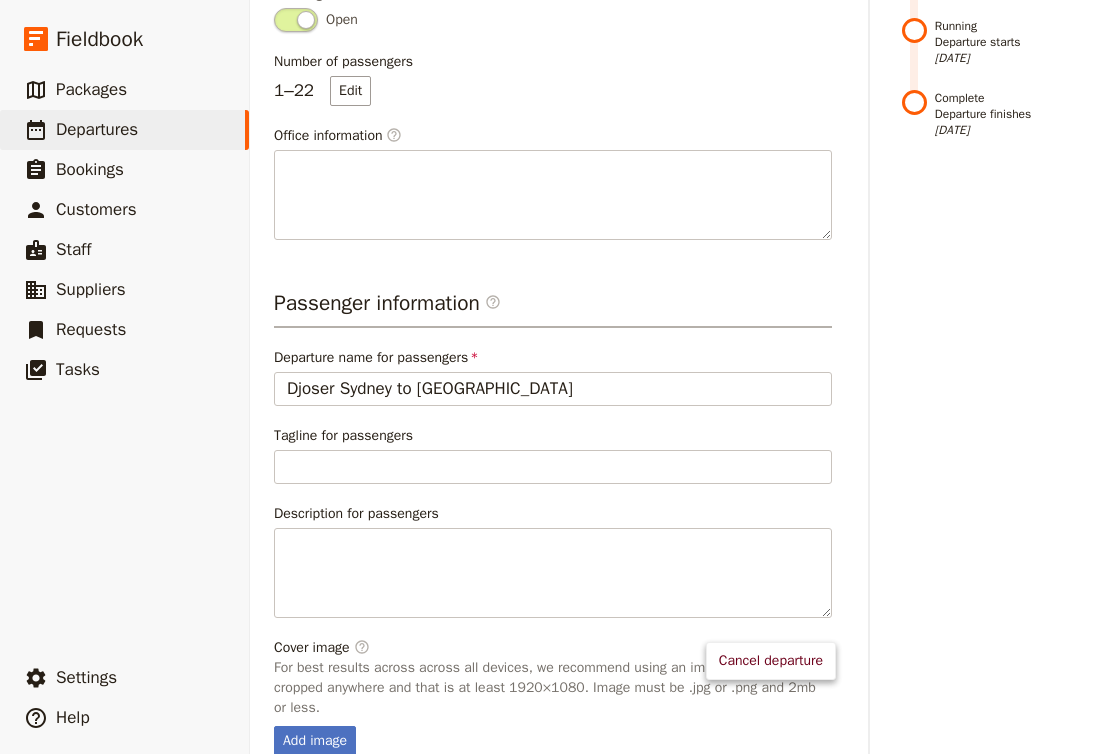 click 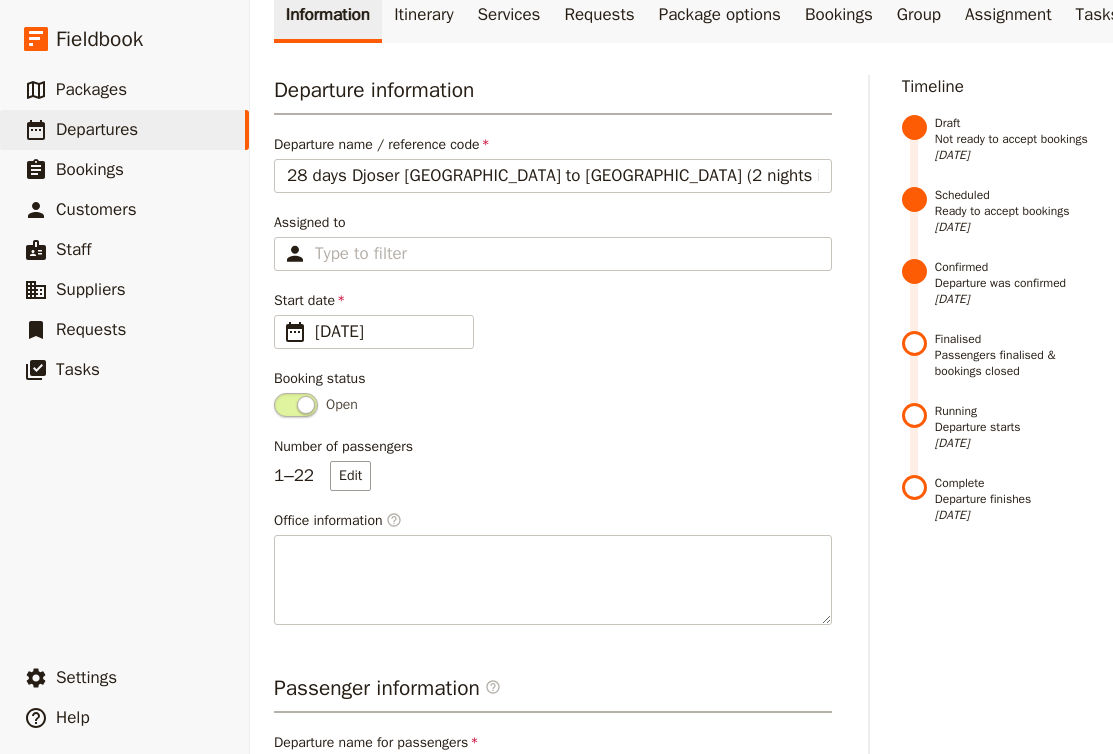 scroll, scrollTop: 216, scrollLeft: 0, axis: vertical 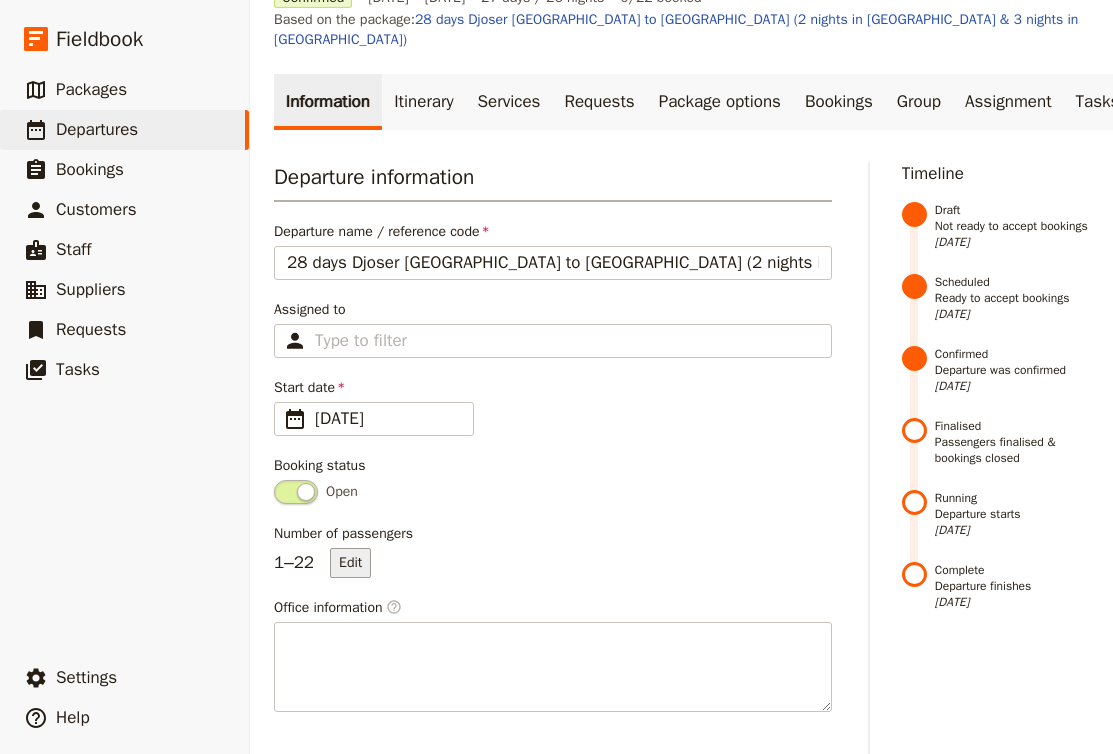 click on "Edit" at bounding box center (350, 563) 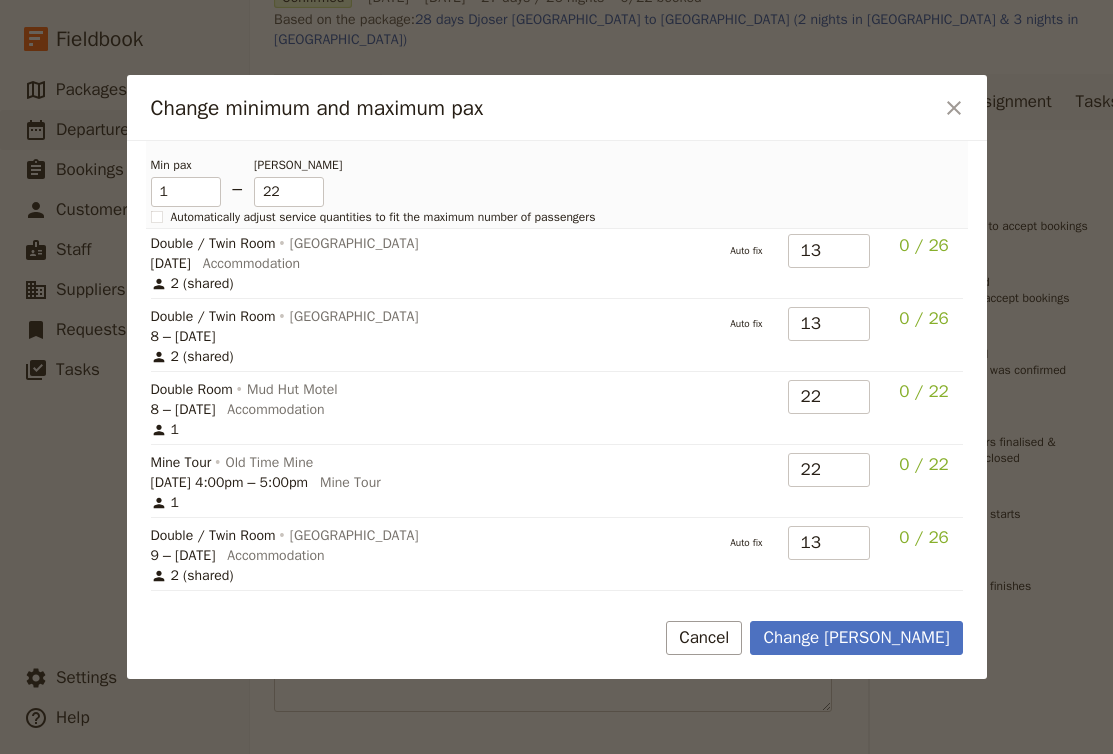 scroll, scrollTop: 0, scrollLeft: 0, axis: both 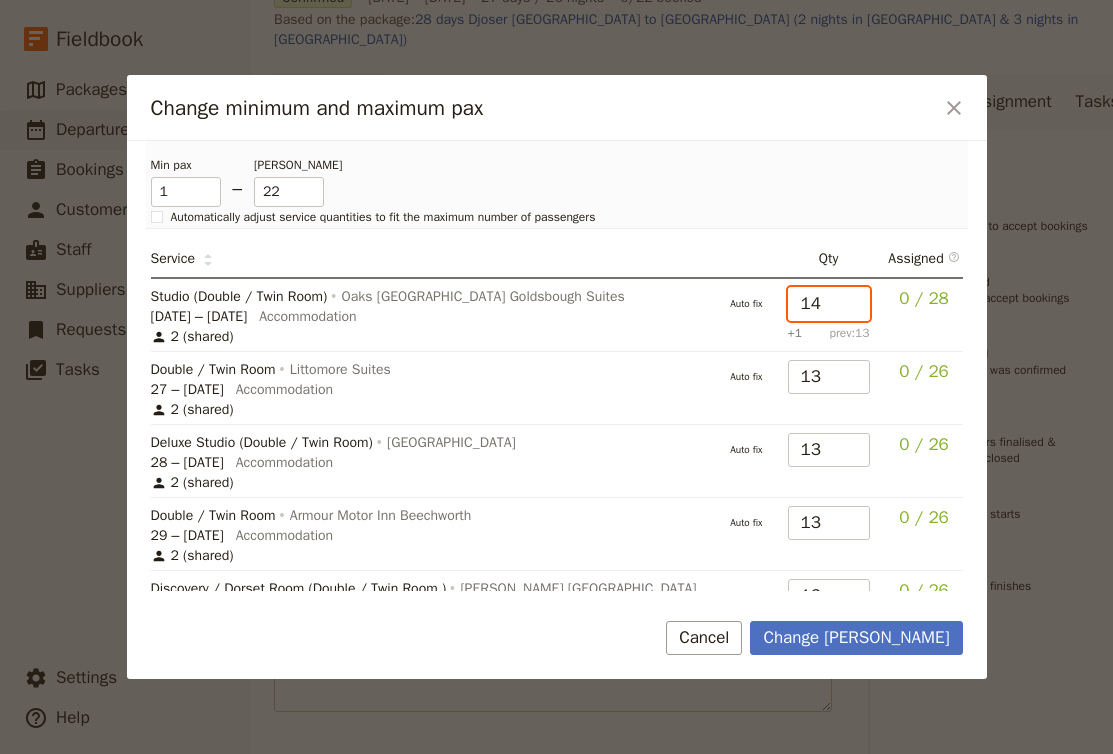 click on "14" at bounding box center [829, 304] 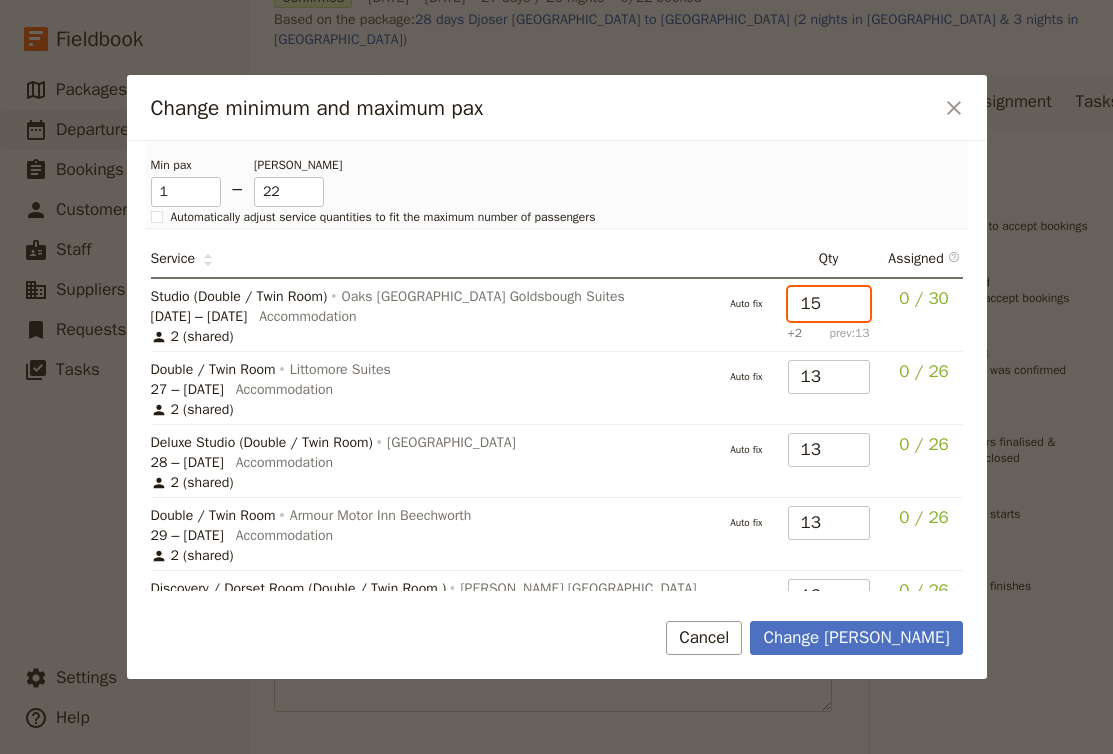 click on "15" at bounding box center [829, 304] 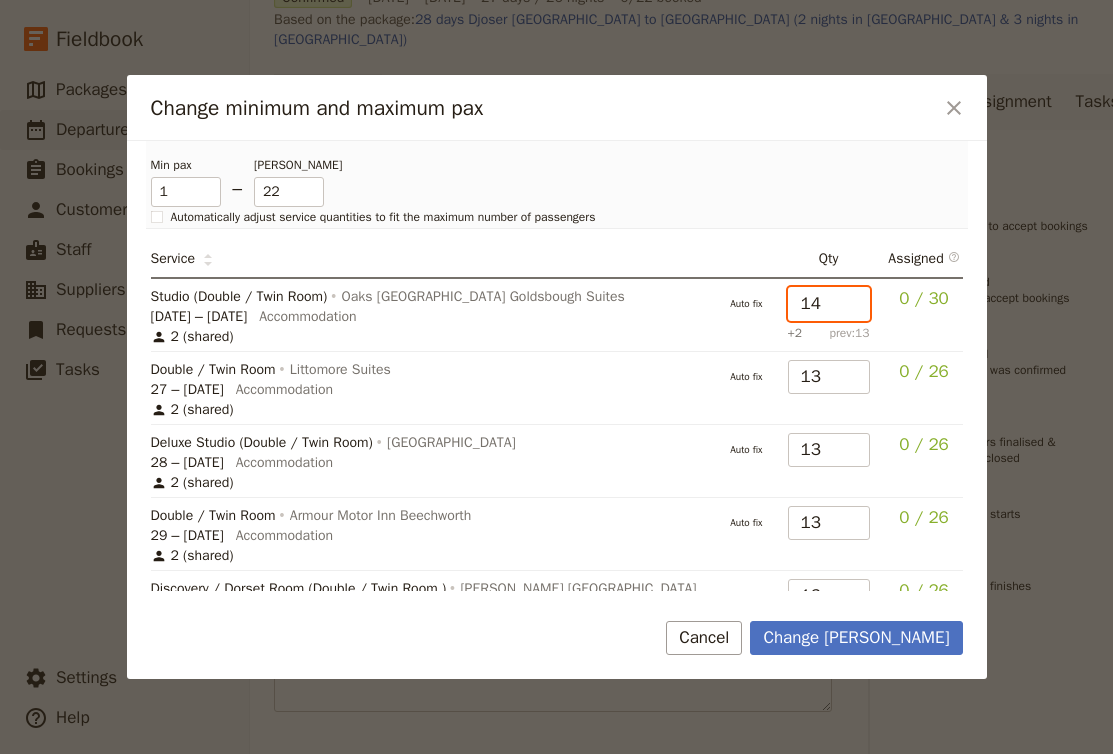 click on "14" at bounding box center [829, 304] 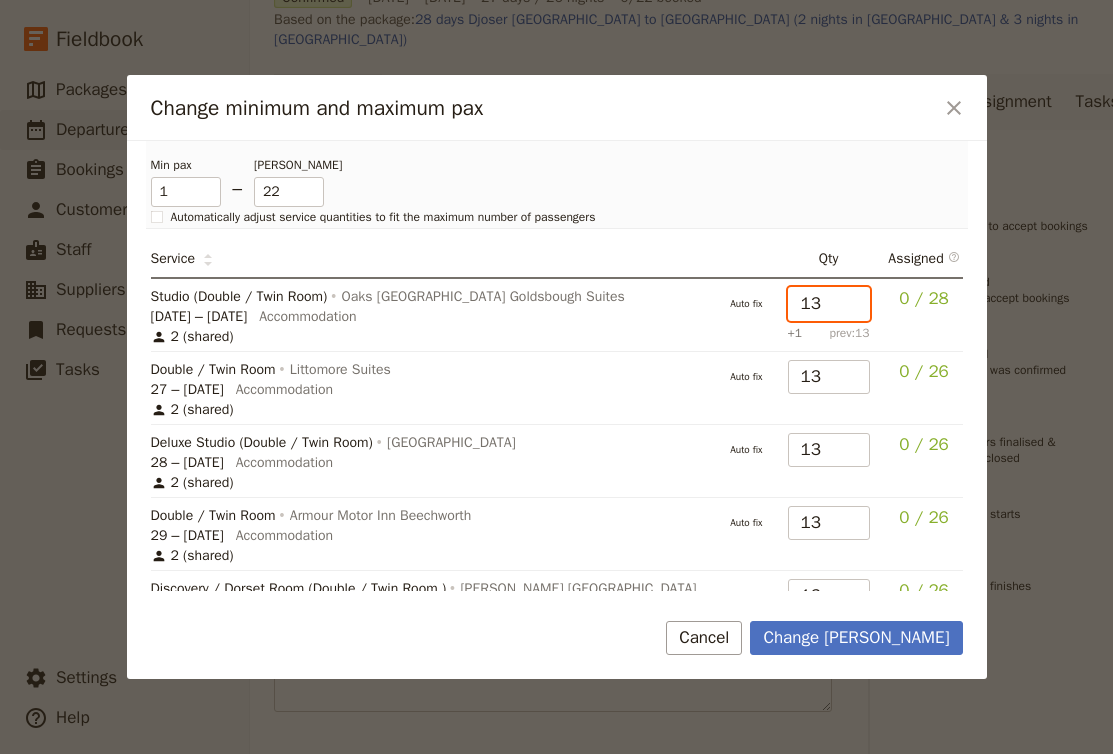click on "13" at bounding box center (829, 304) 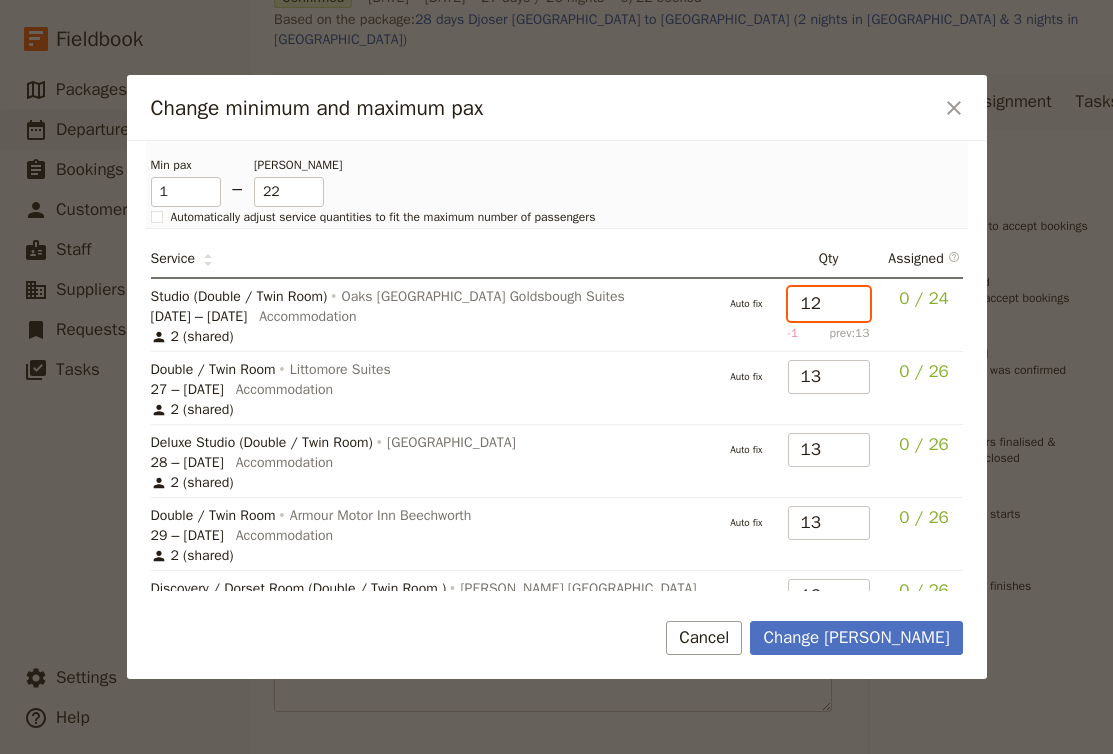 click on "12" at bounding box center [829, 304] 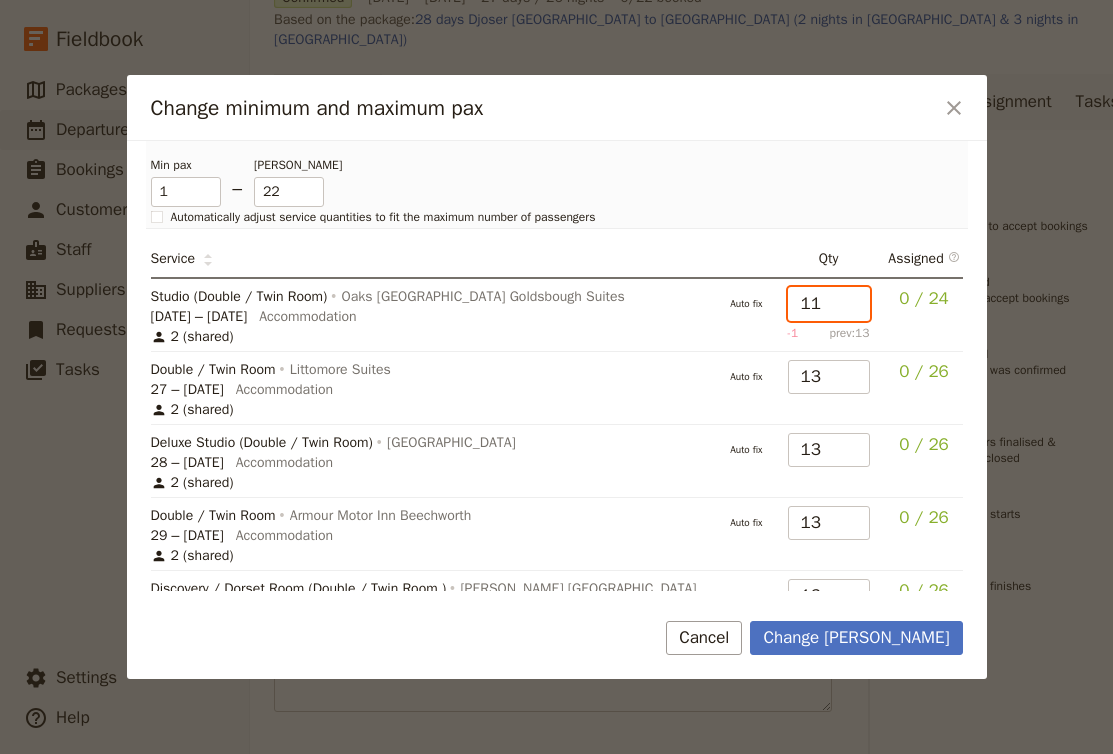 click on "11" at bounding box center (829, 304) 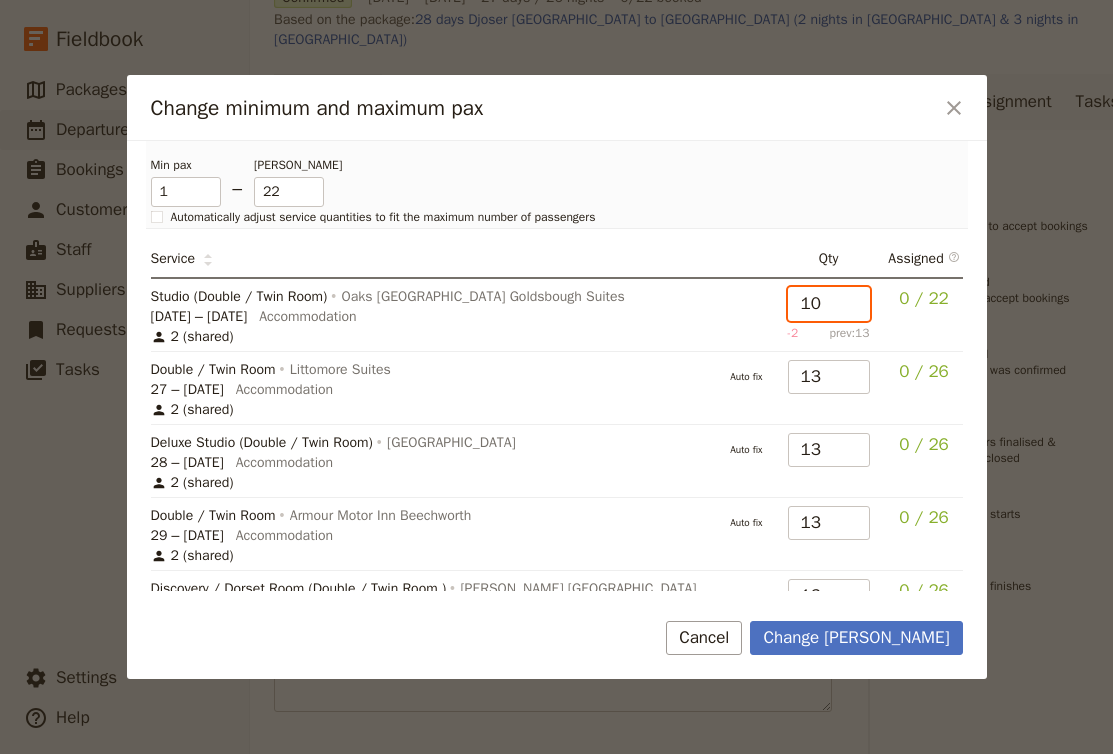 click on "10" at bounding box center [829, 304] 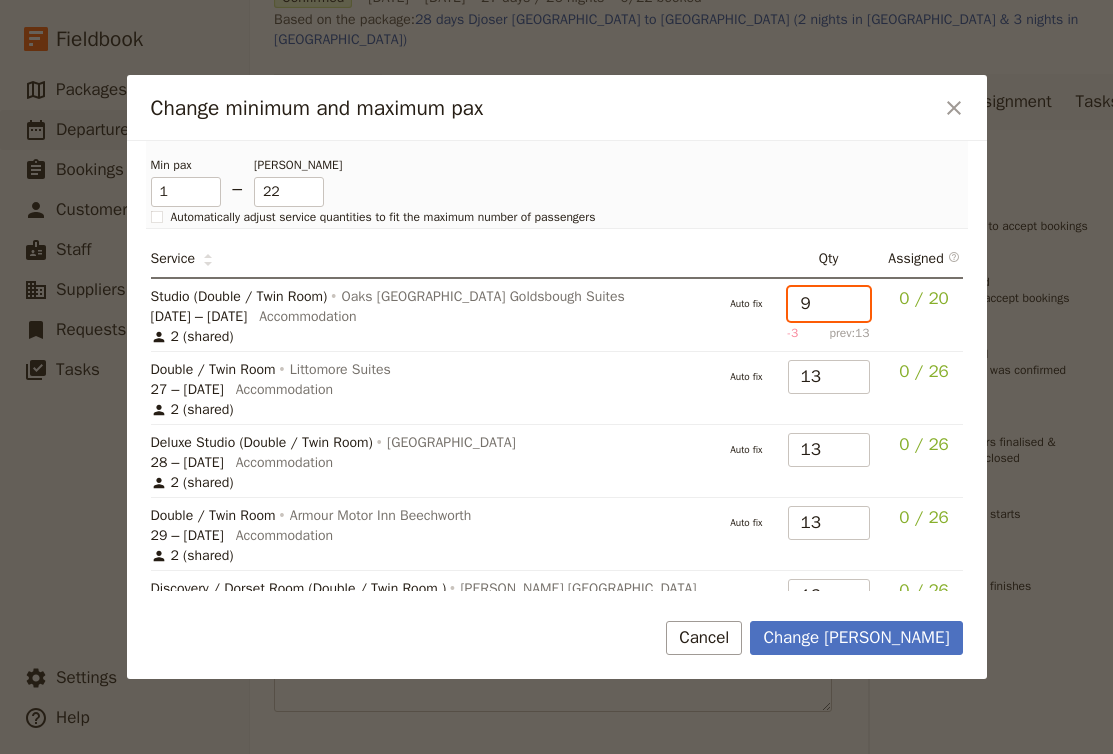 click on "9" at bounding box center (829, 304) 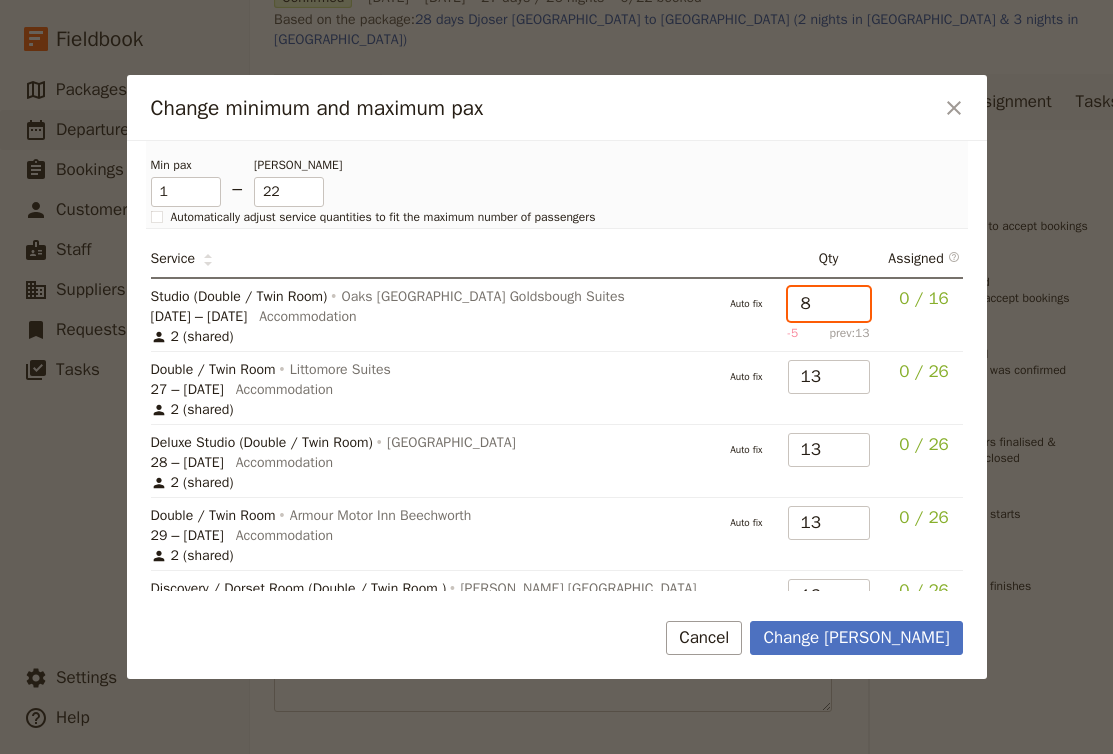 click on "8" at bounding box center [829, 304] 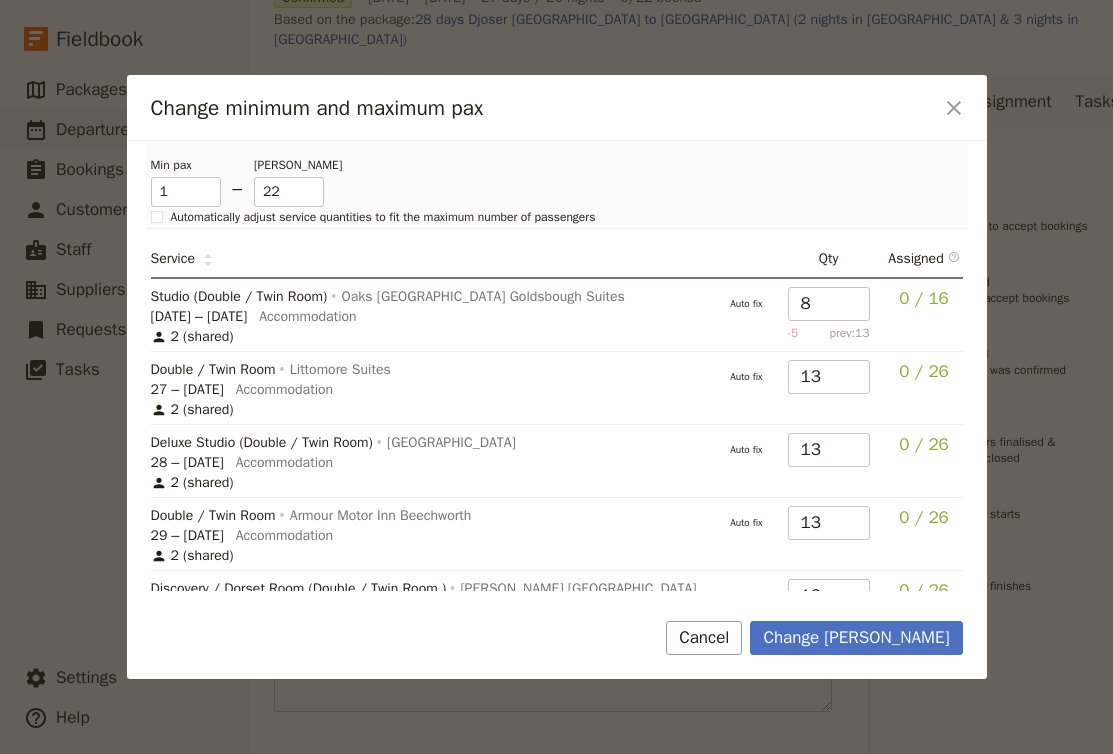 click on "8 -5 prev:  13" at bounding box center [829, 314] 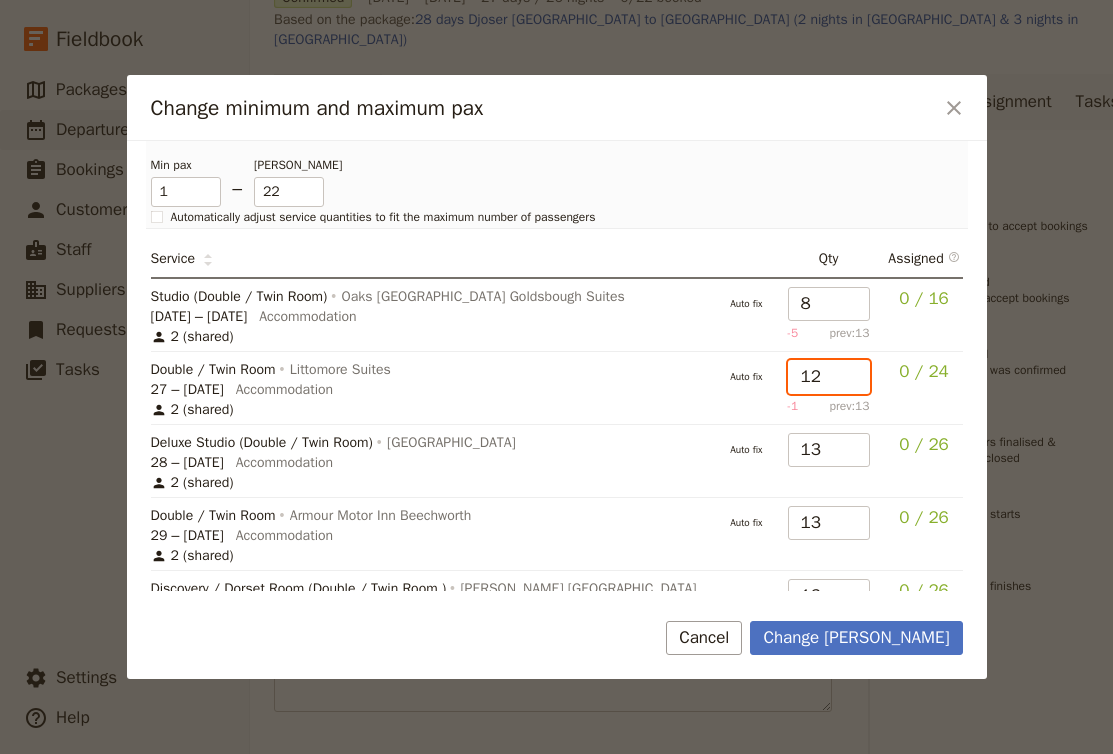 click on "12" at bounding box center [829, 377] 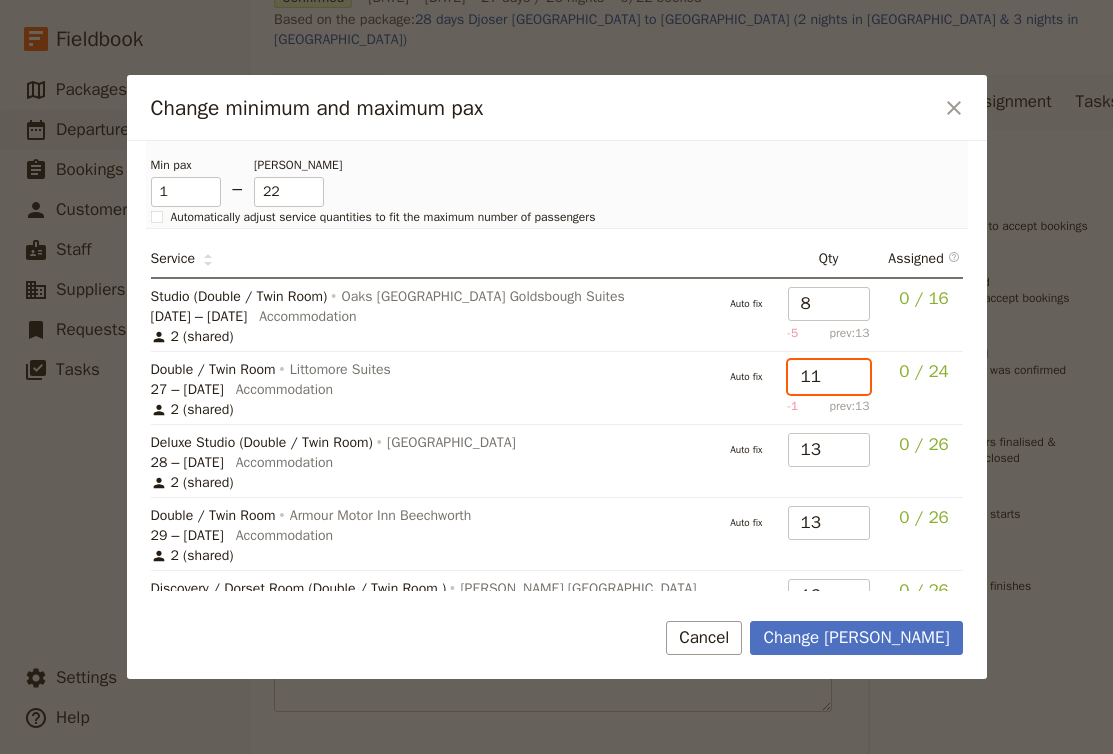 click on "11" at bounding box center [829, 377] 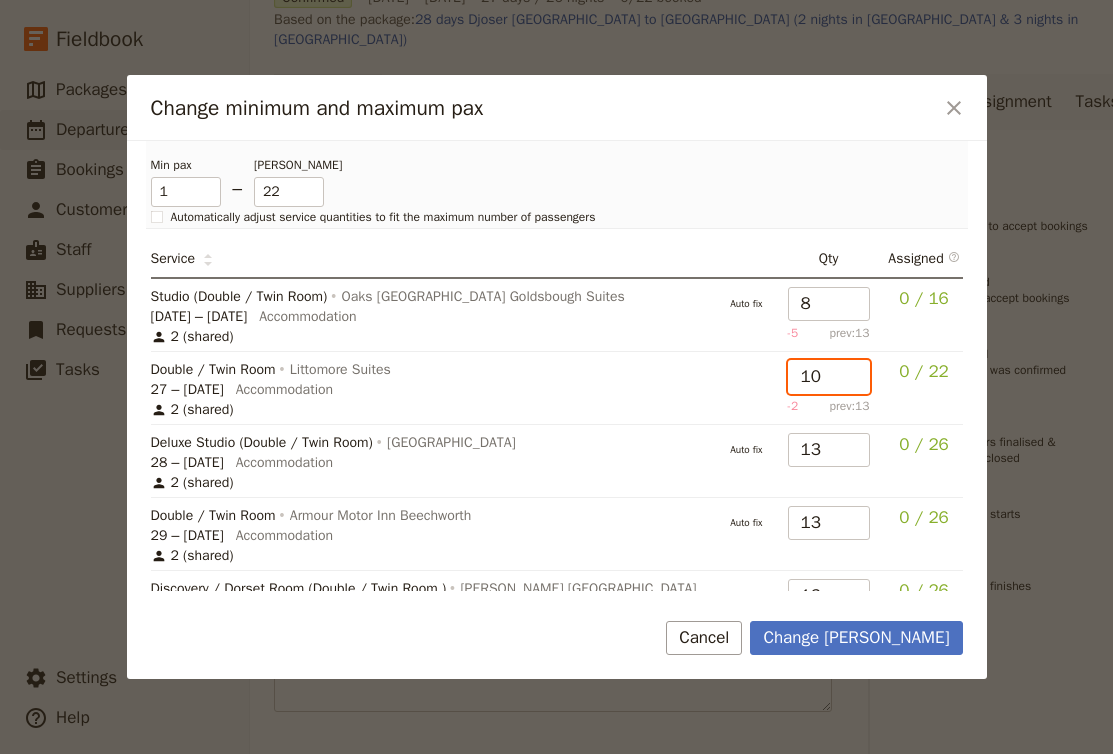 click on "10" at bounding box center (829, 377) 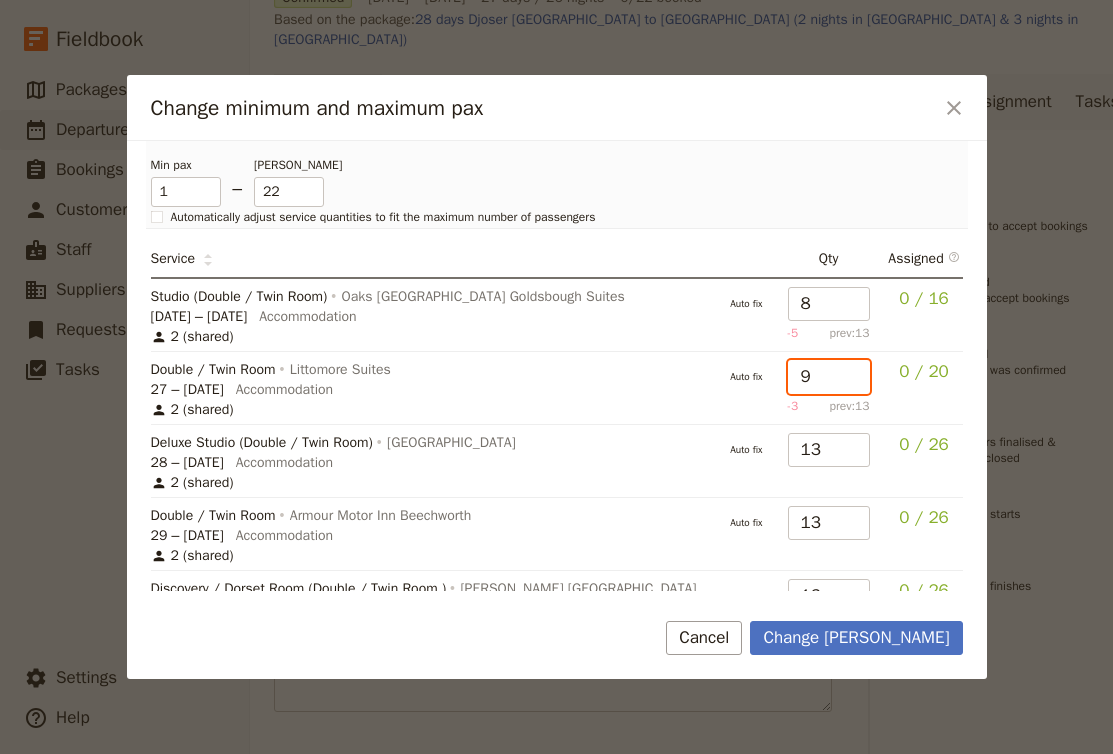 click on "9" at bounding box center (829, 377) 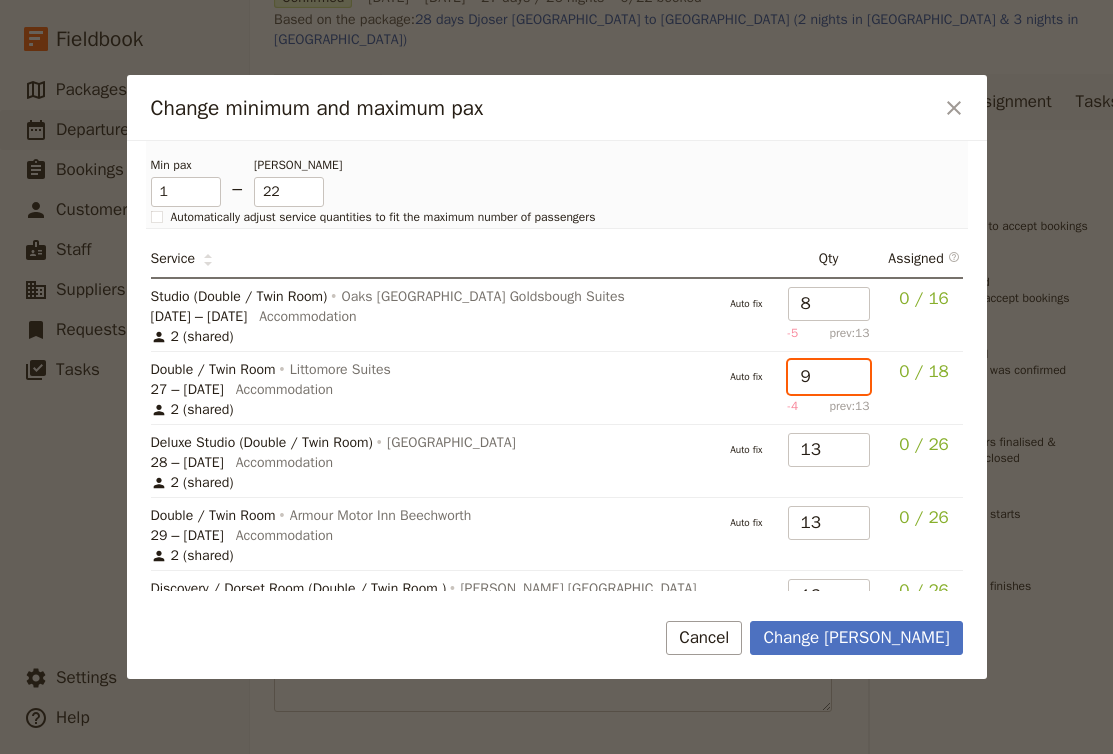 type on "8" 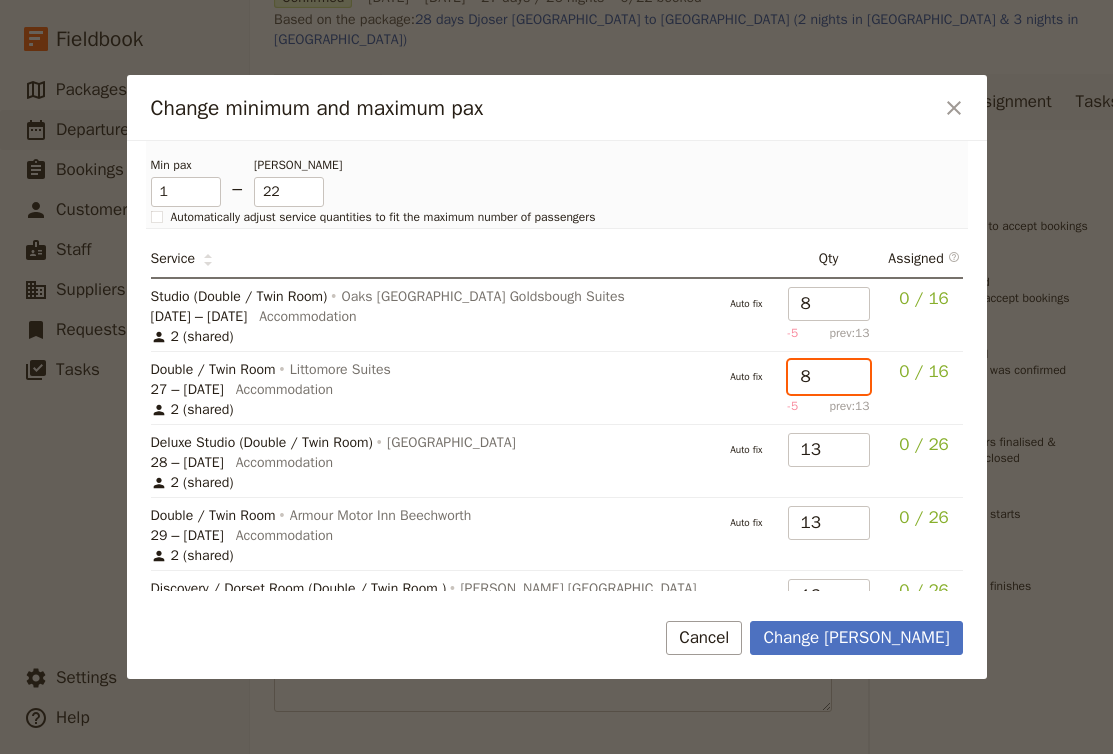 click on "8" at bounding box center [829, 377] 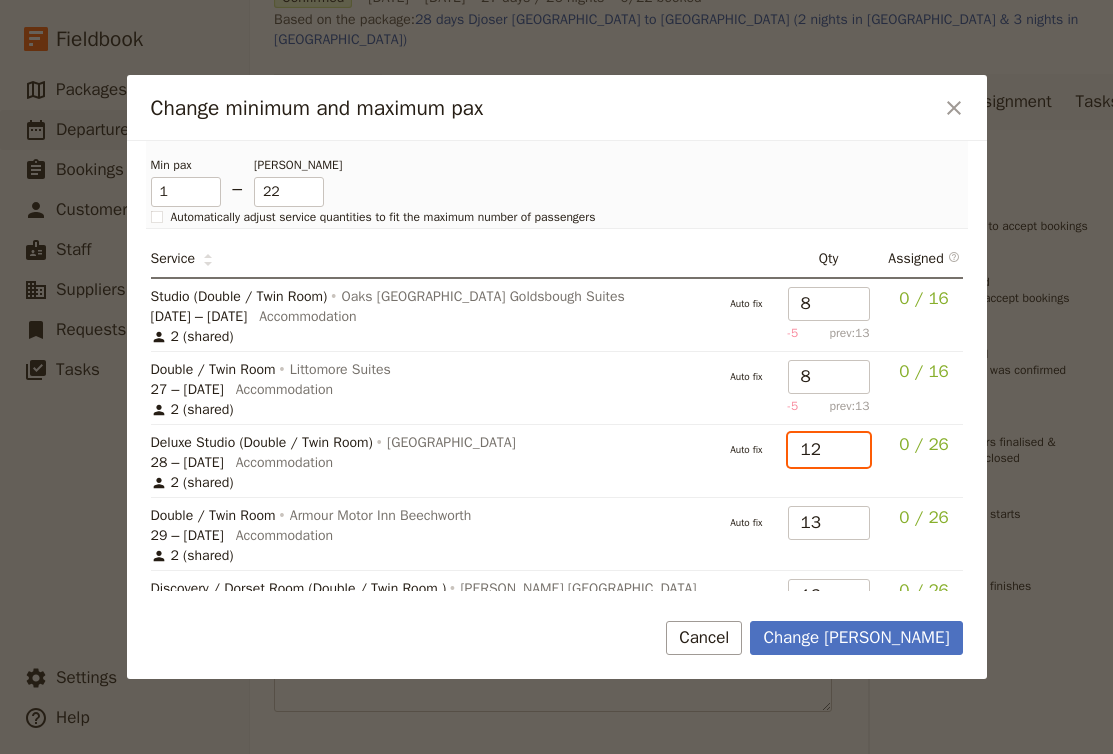 click on "12" at bounding box center [829, 450] 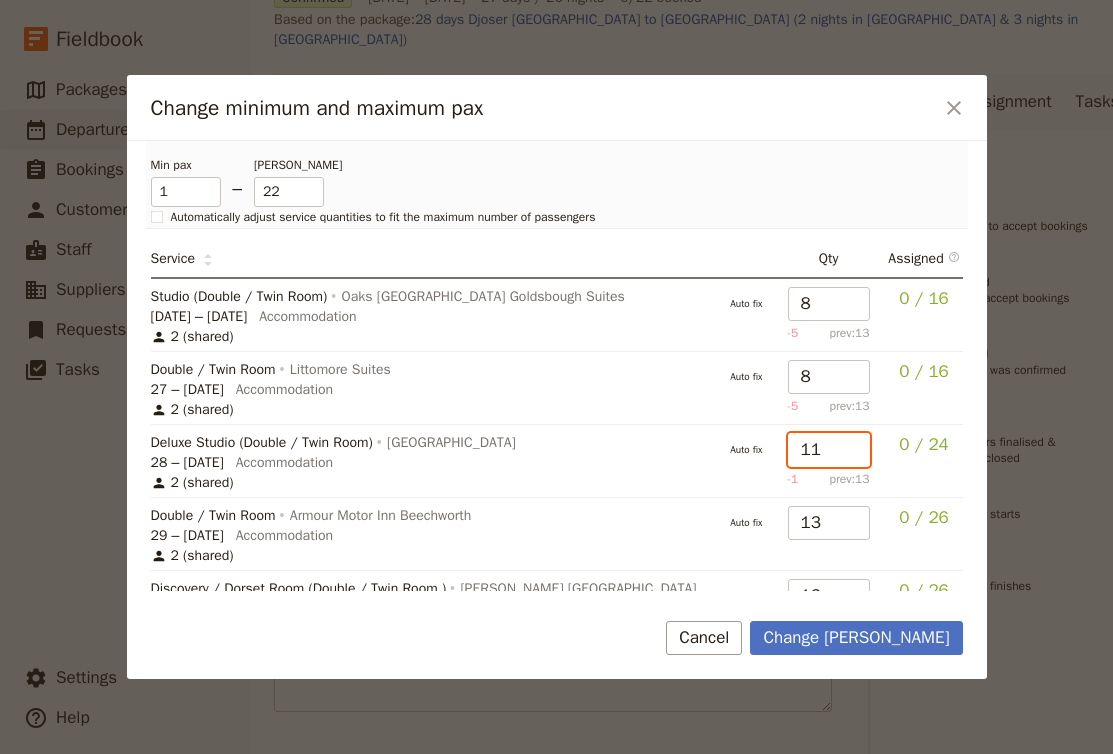 click on "11" at bounding box center [829, 450] 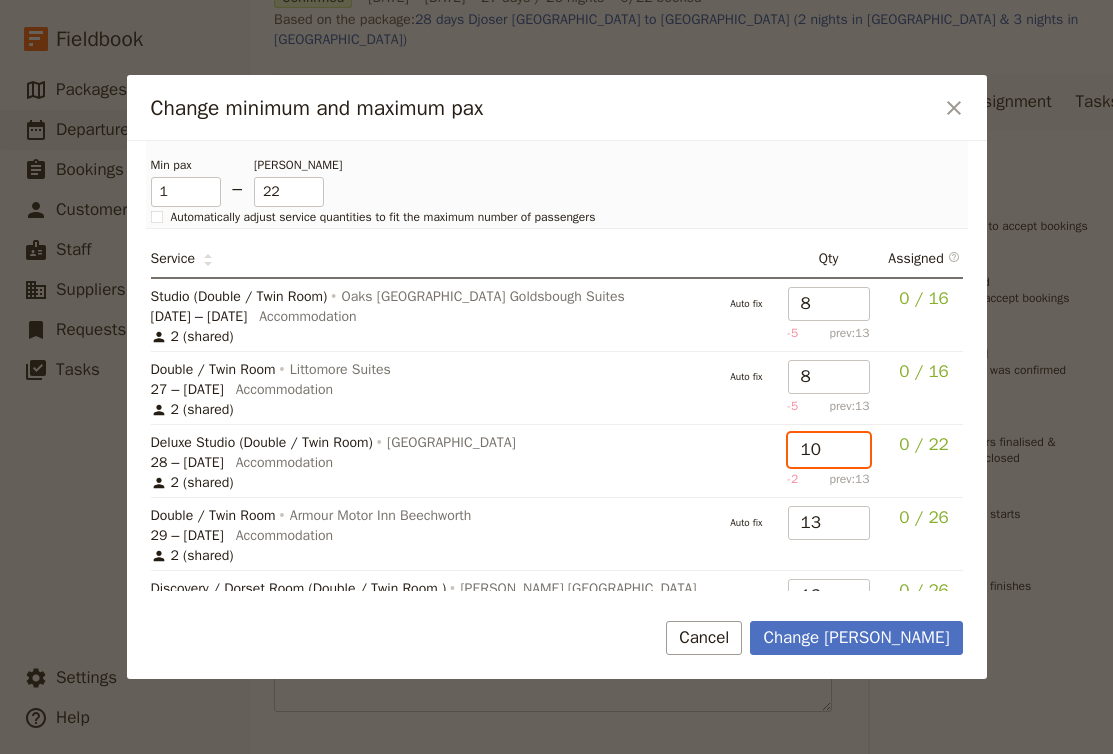 click on "10" at bounding box center [829, 450] 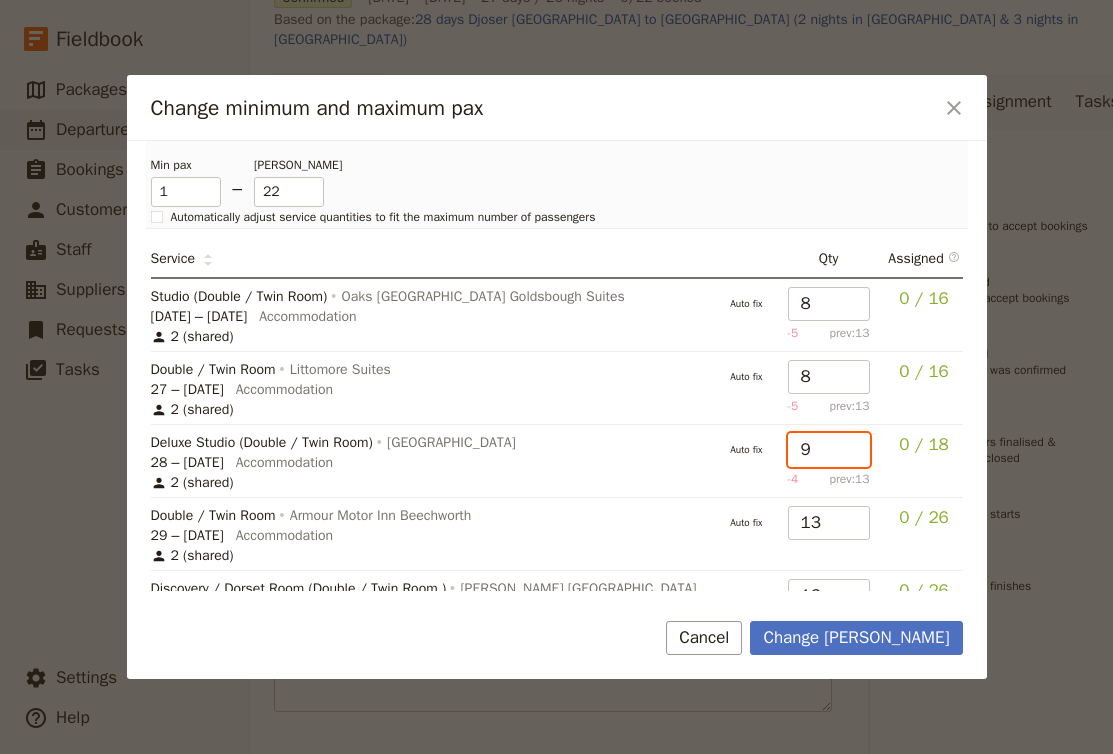 click on "9" at bounding box center [829, 450] 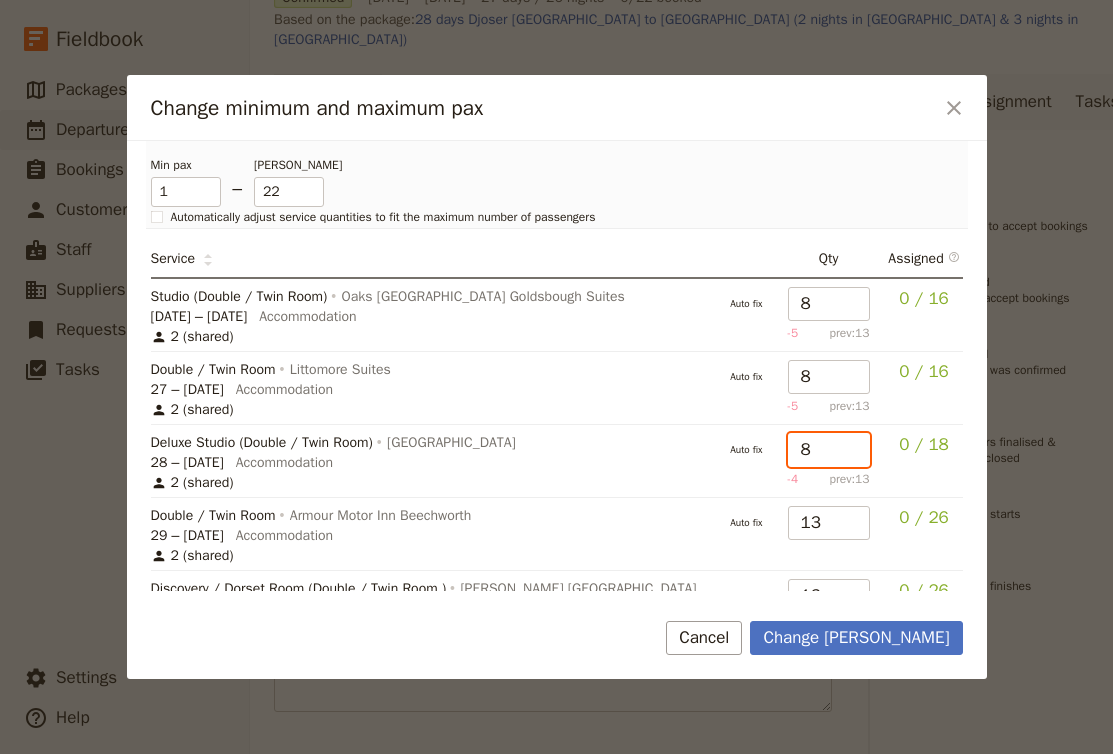 click on "8" at bounding box center (829, 450) 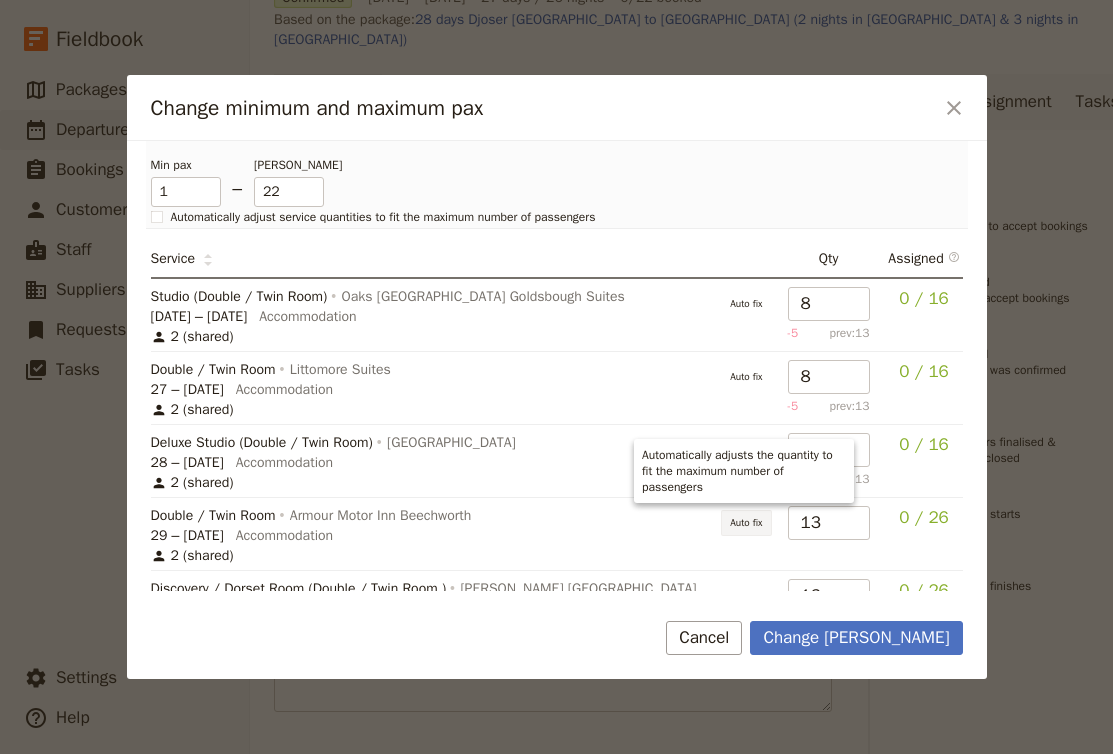 click on "Auto fix" at bounding box center [746, 523] 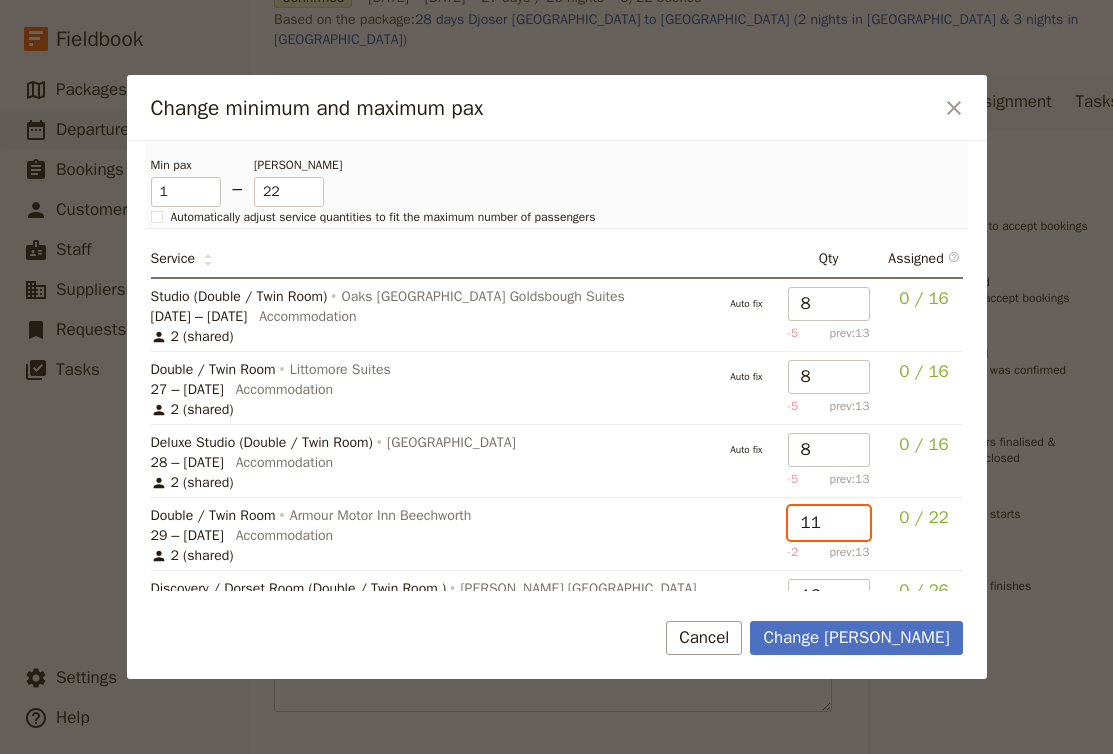 drag, startPoint x: 824, startPoint y: 510, endPoint x: 745, endPoint y: 511, distance: 79.00633 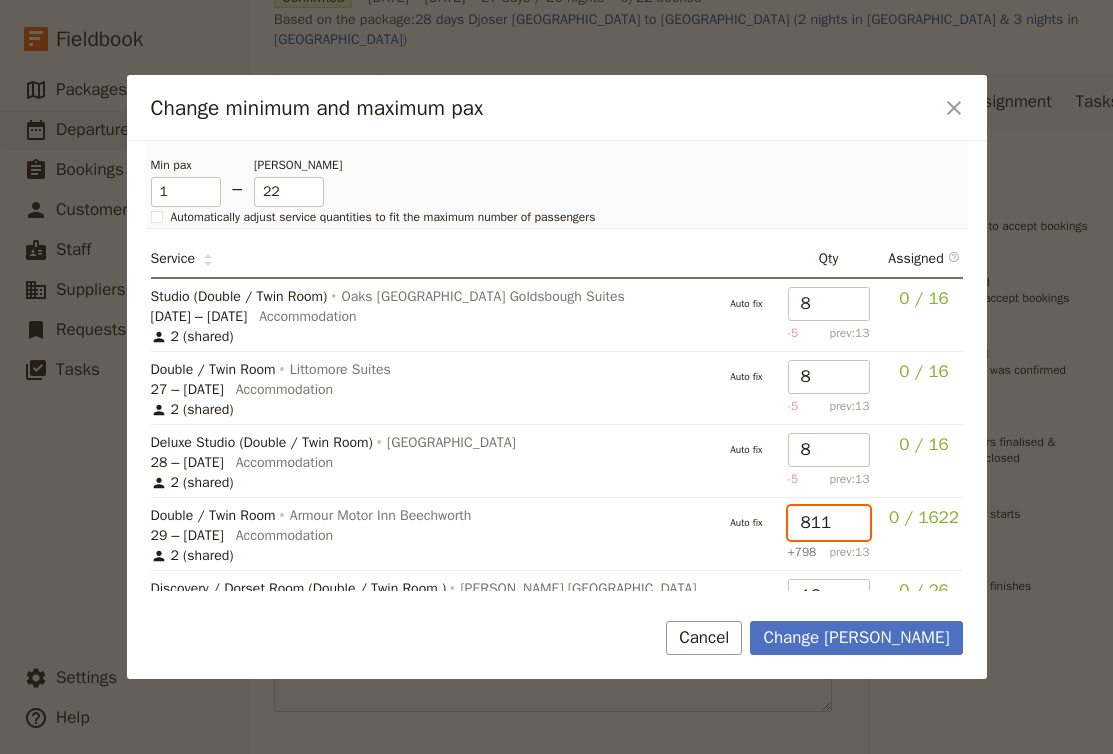drag, startPoint x: 829, startPoint y: 521, endPoint x: 655, endPoint y: 512, distance: 174.2326 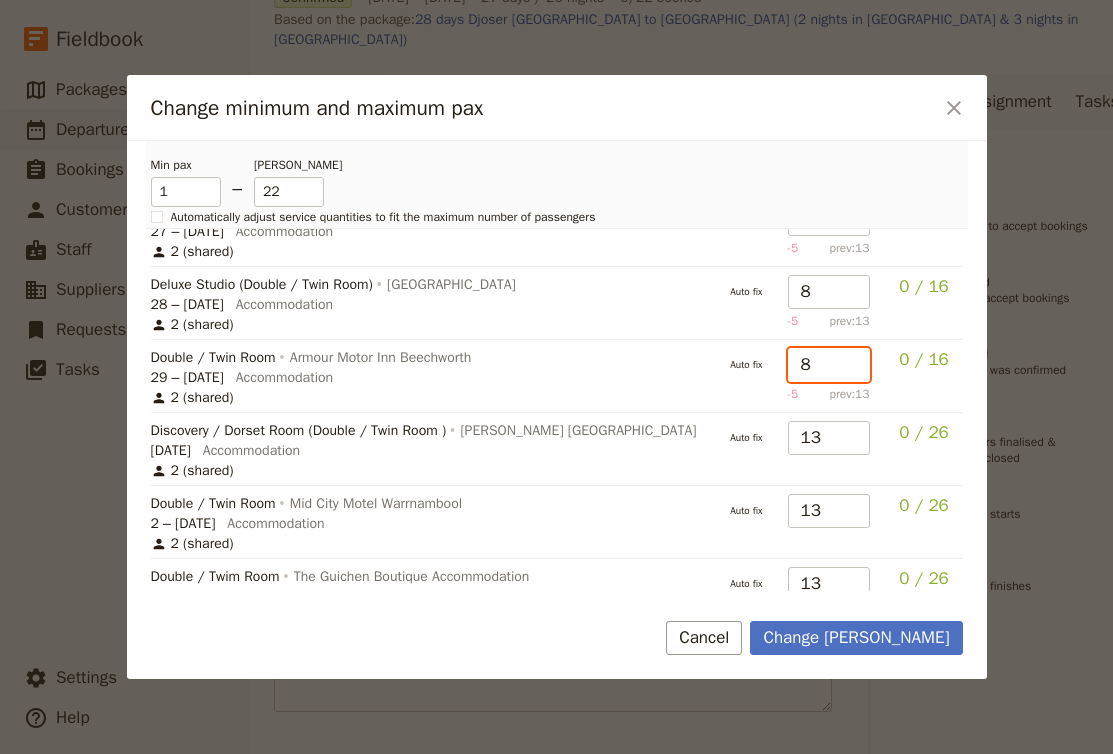 scroll, scrollTop: 173, scrollLeft: 0, axis: vertical 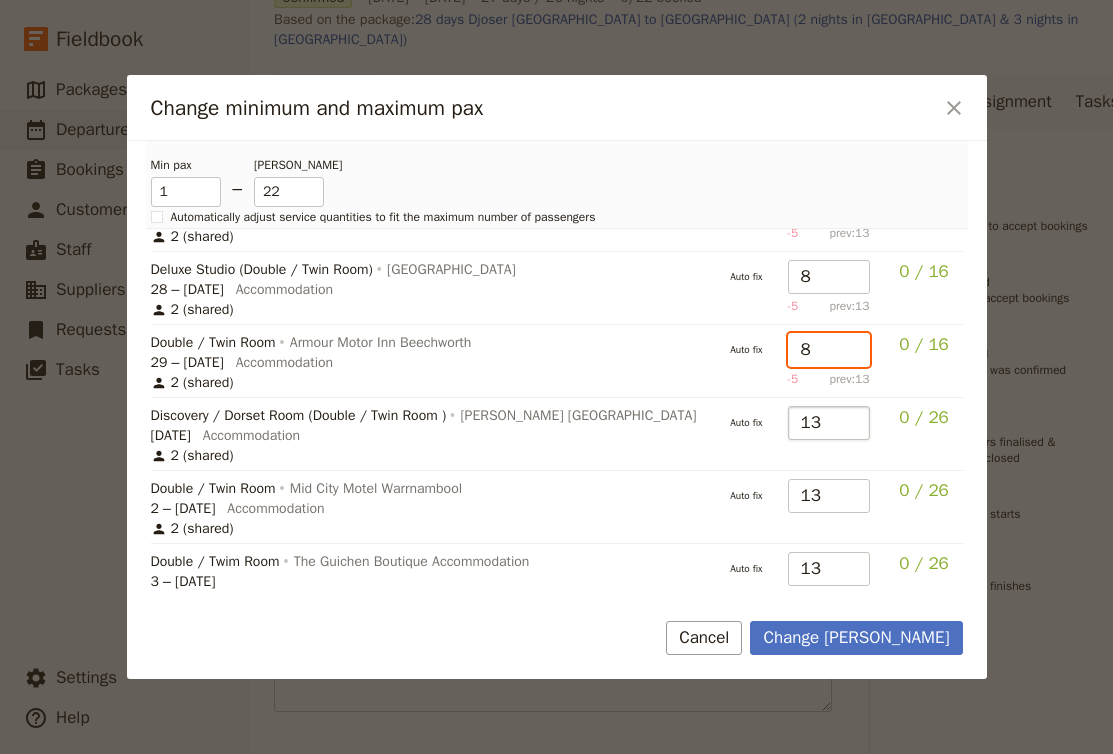 type on "8" 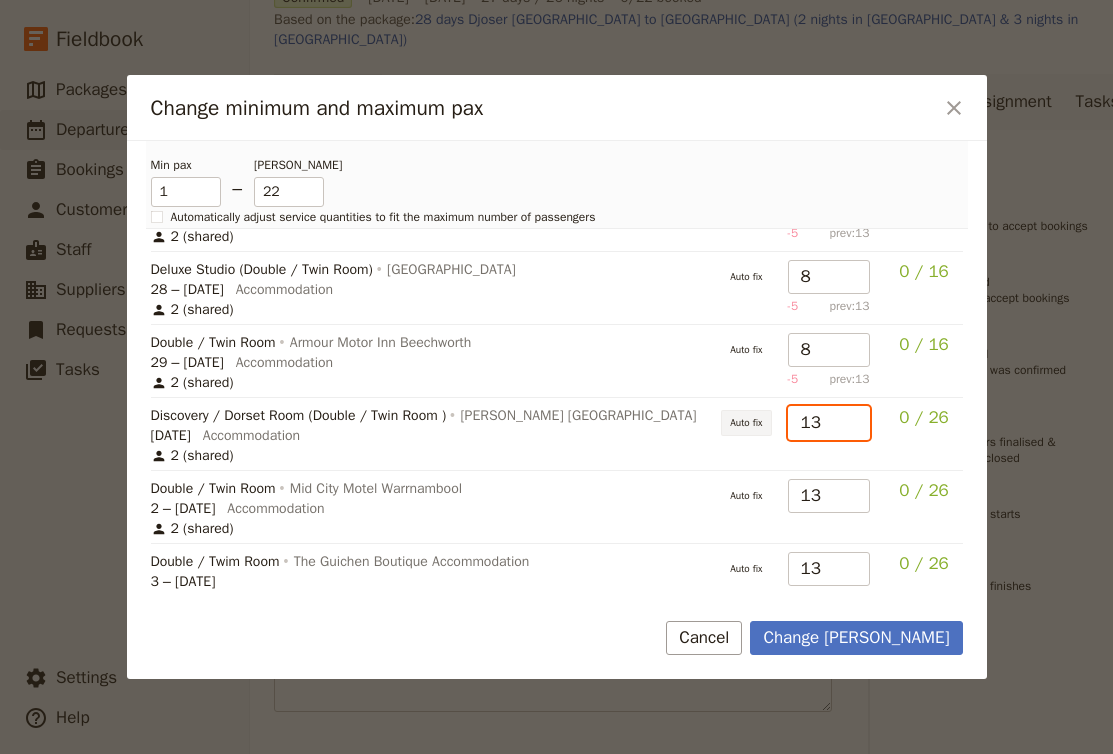 drag, startPoint x: 814, startPoint y: 430, endPoint x: 724, endPoint y: 427, distance: 90.04999 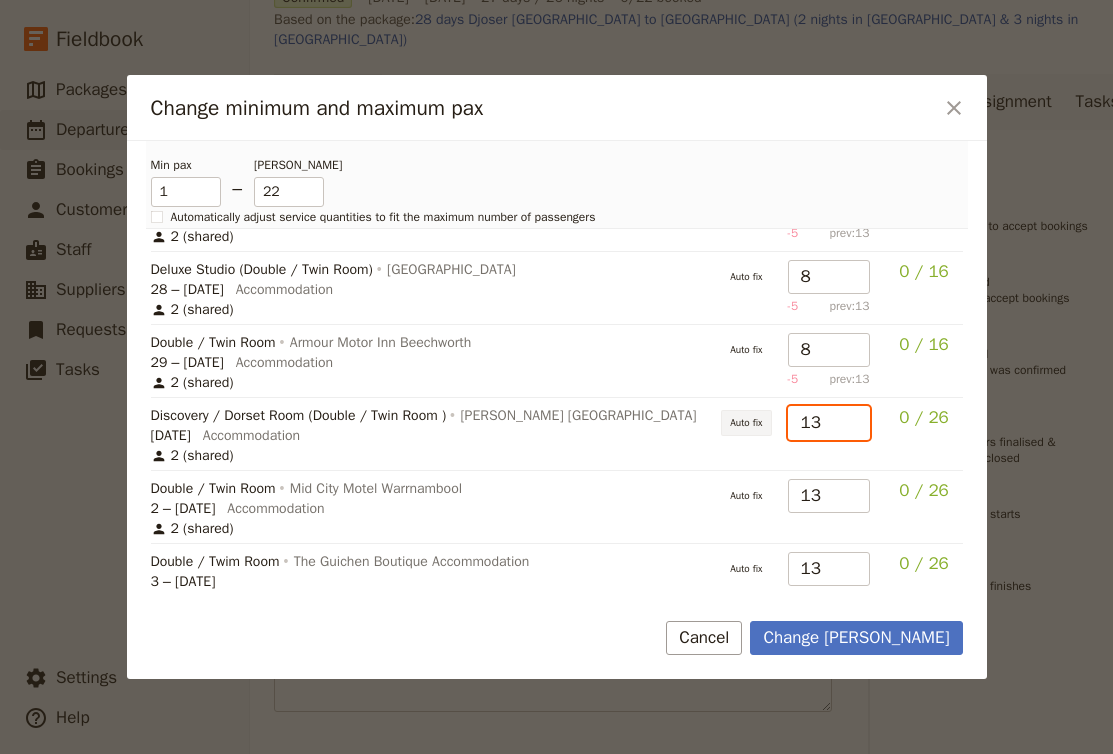 click on "Discovery / Dorset Room (Double / Twin Room ) Dorsett Melbourne 30 Sep 2025 Accommodation  2 (shared) Auto fix 13 0 / 26" at bounding box center [0, 0] 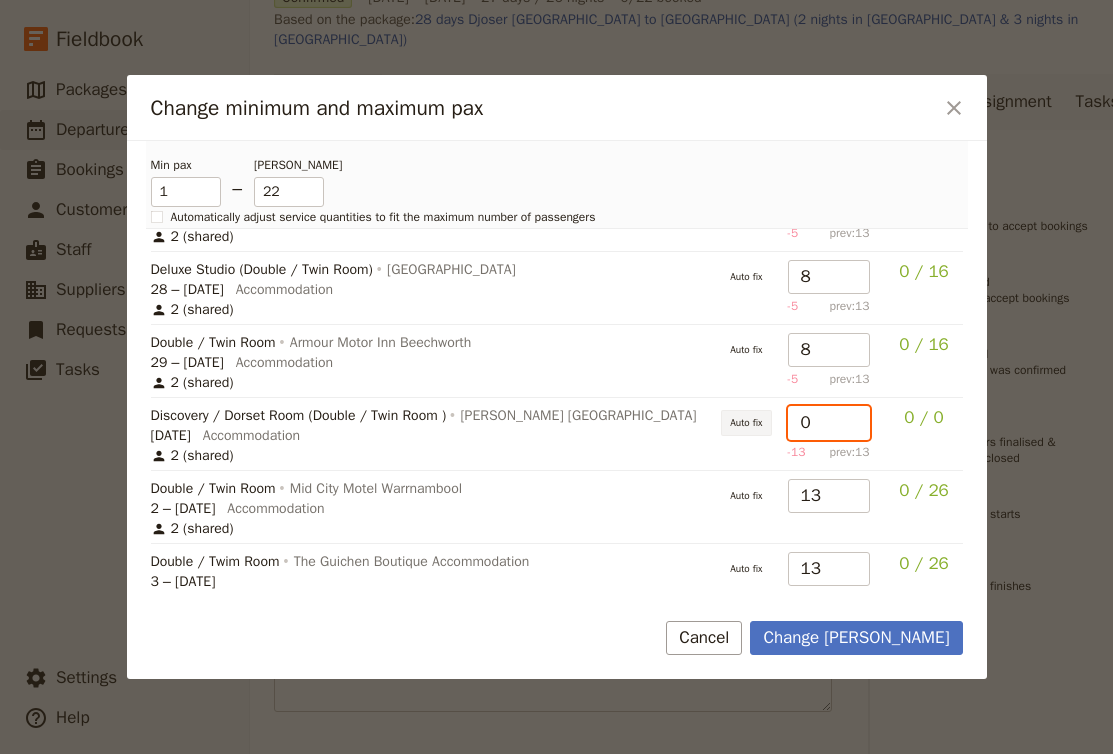 type on "8" 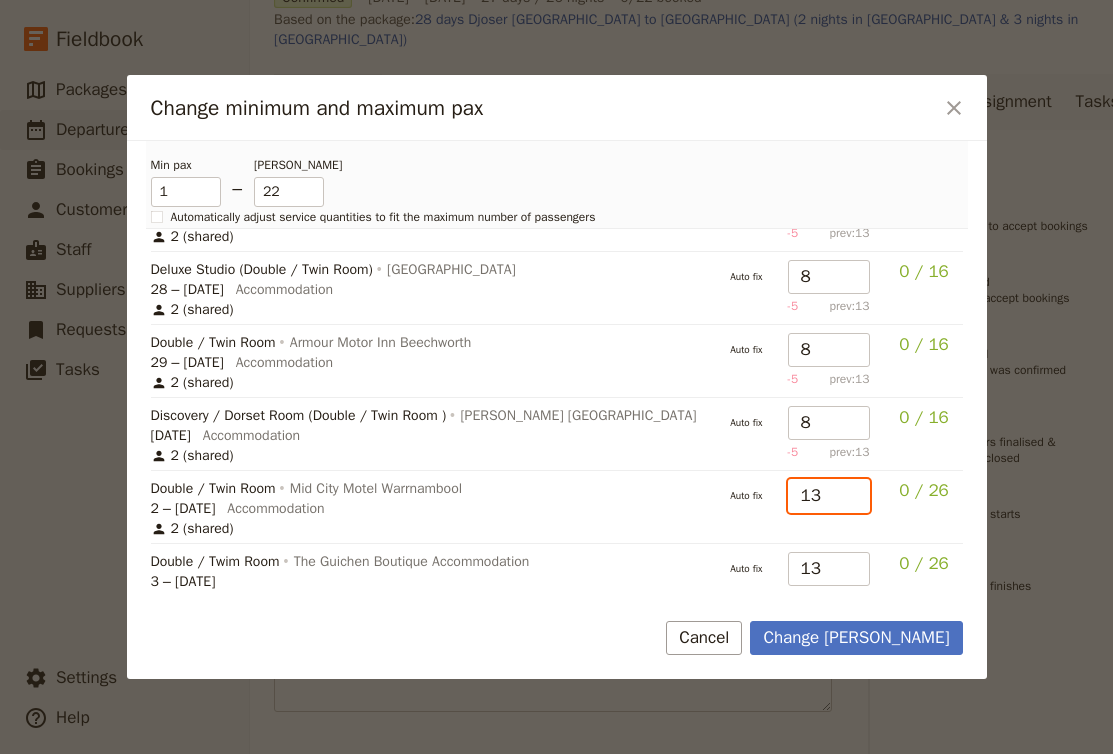 drag, startPoint x: 831, startPoint y: 489, endPoint x: 763, endPoint y: 479, distance: 68.73136 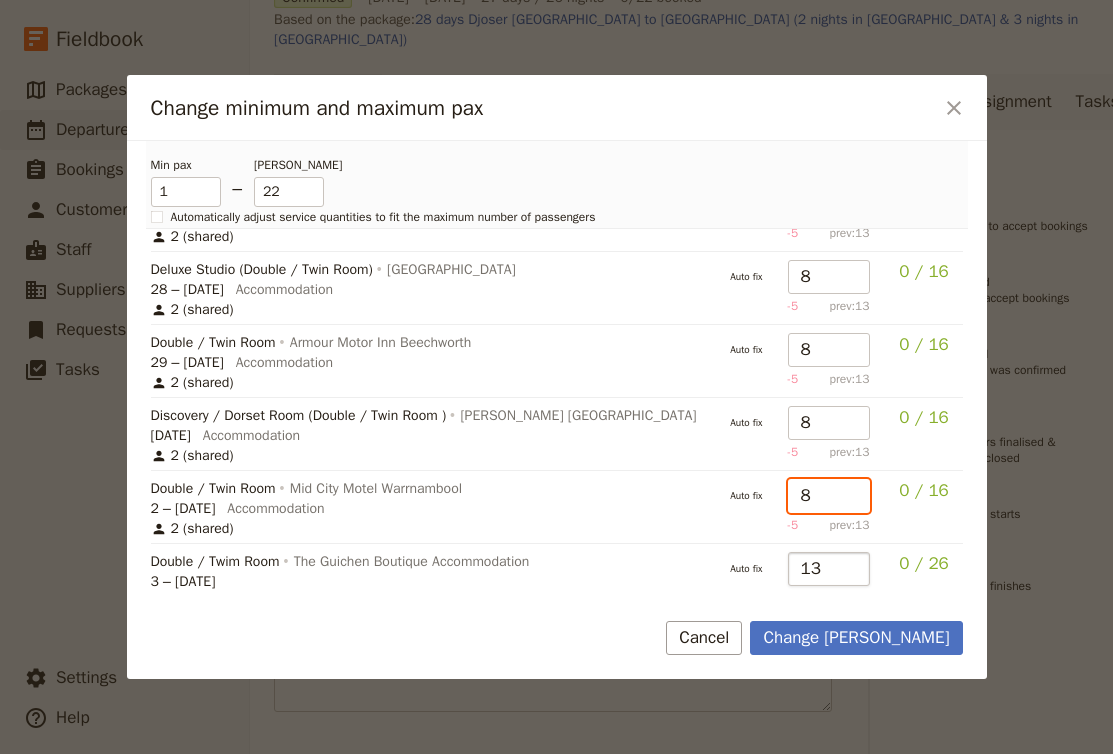 type on "8" 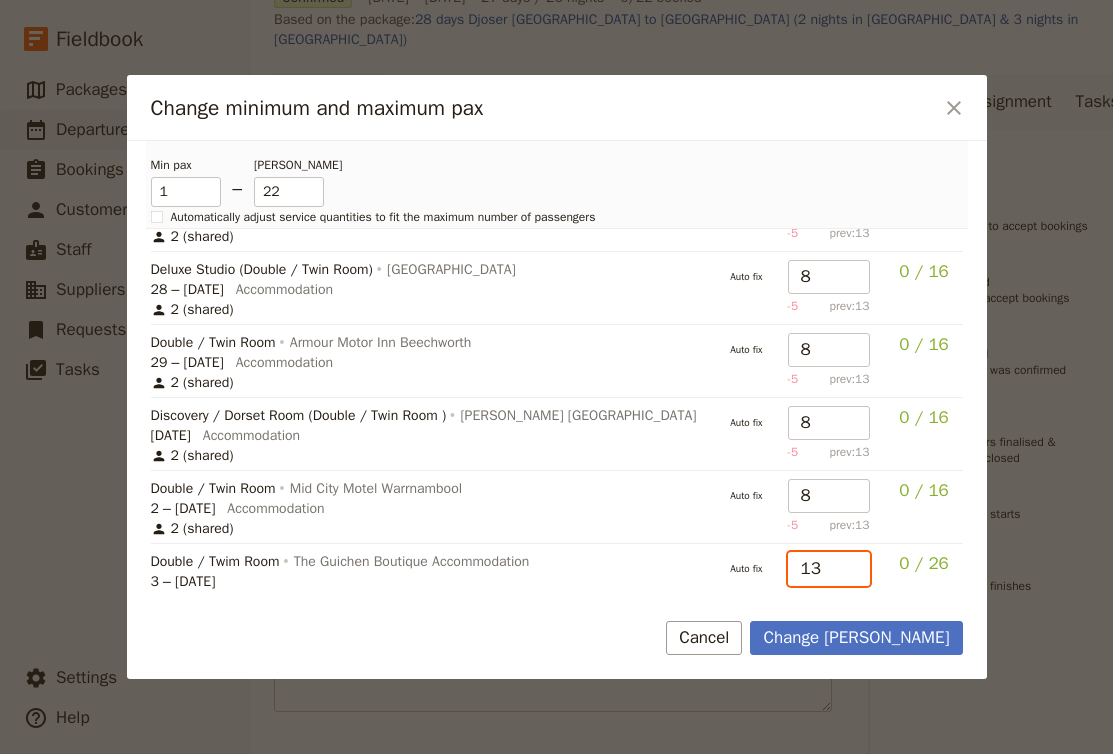 drag, startPoint x: 821, startPoint y: 568, endPoint x: 716, endPoint y: 550, distance: 106.531685 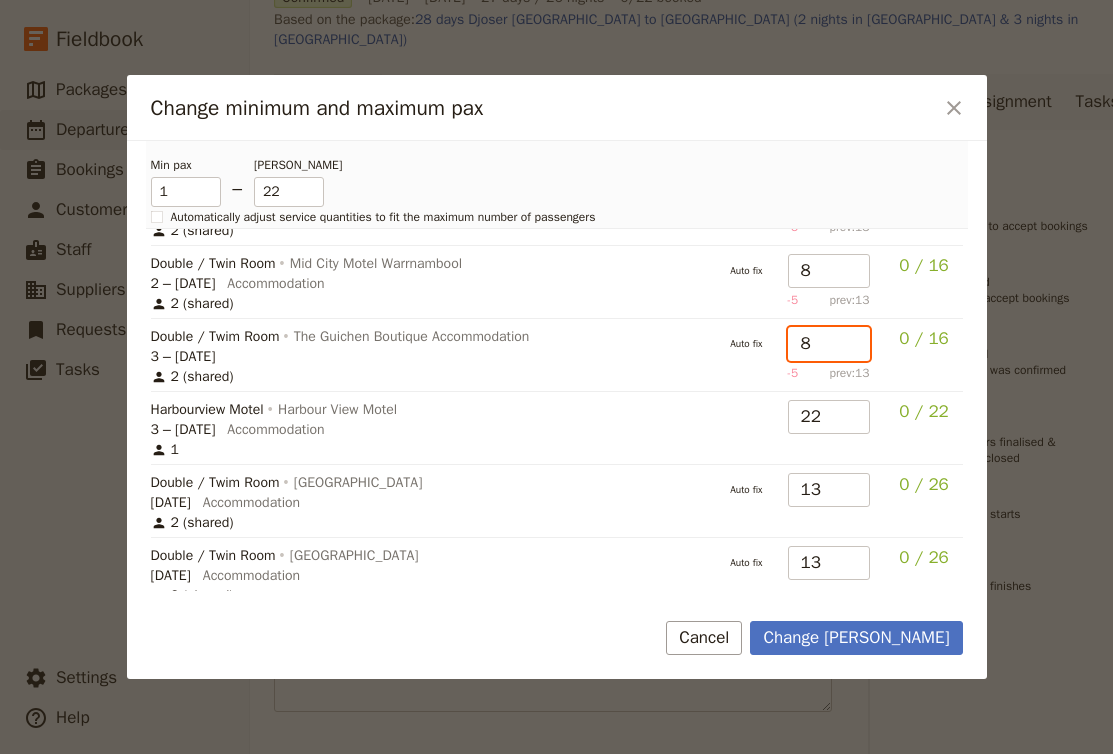 scroll, scrollTop: 399, scrollLeft: 0, axis: vertical 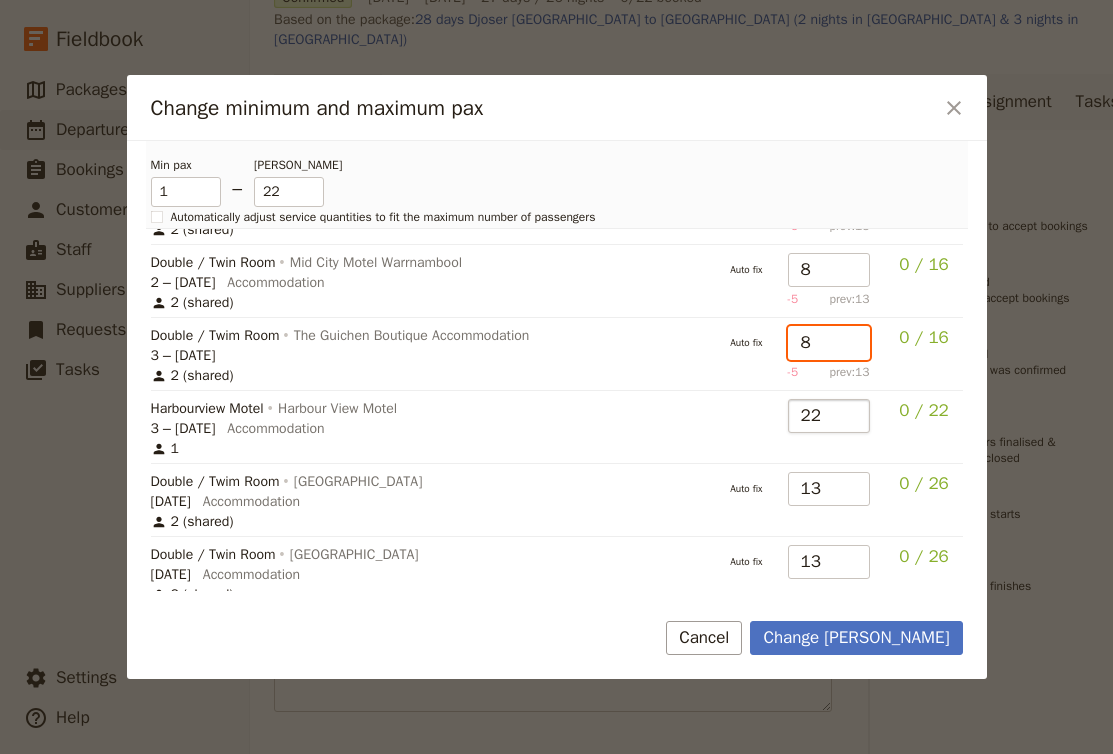 type on "8" 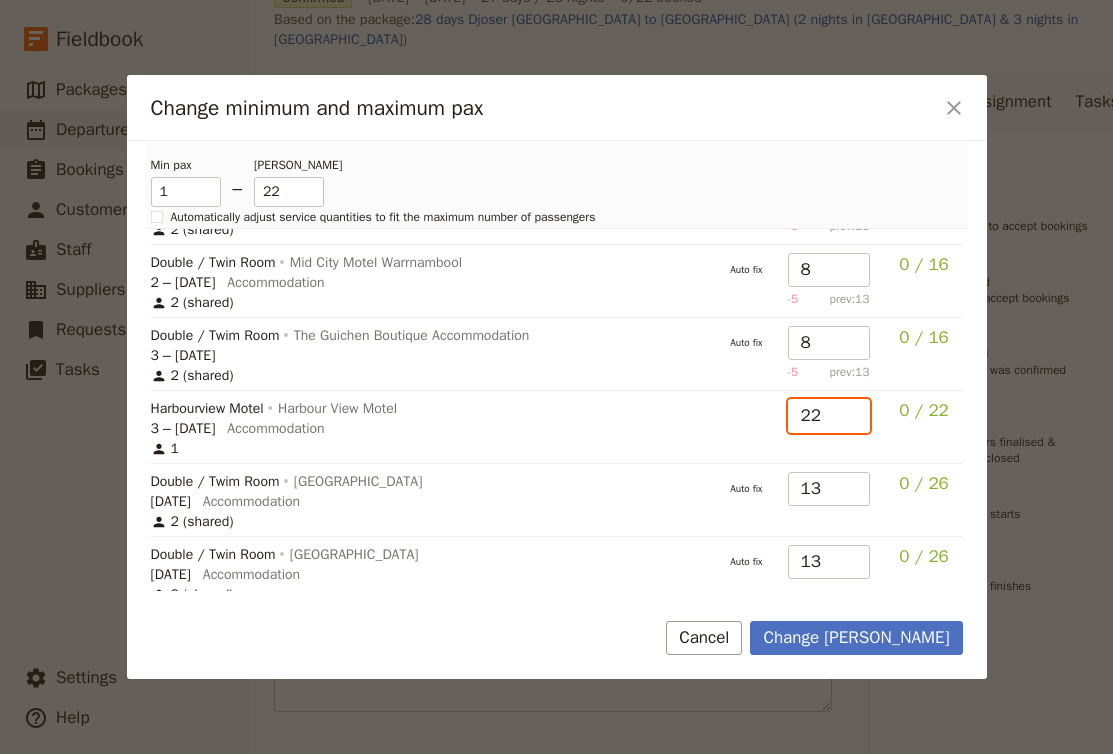 drag, startPoint x: 829, startPoint y: 421, endPoint x: 742, endPoint y: 421, distance: 87 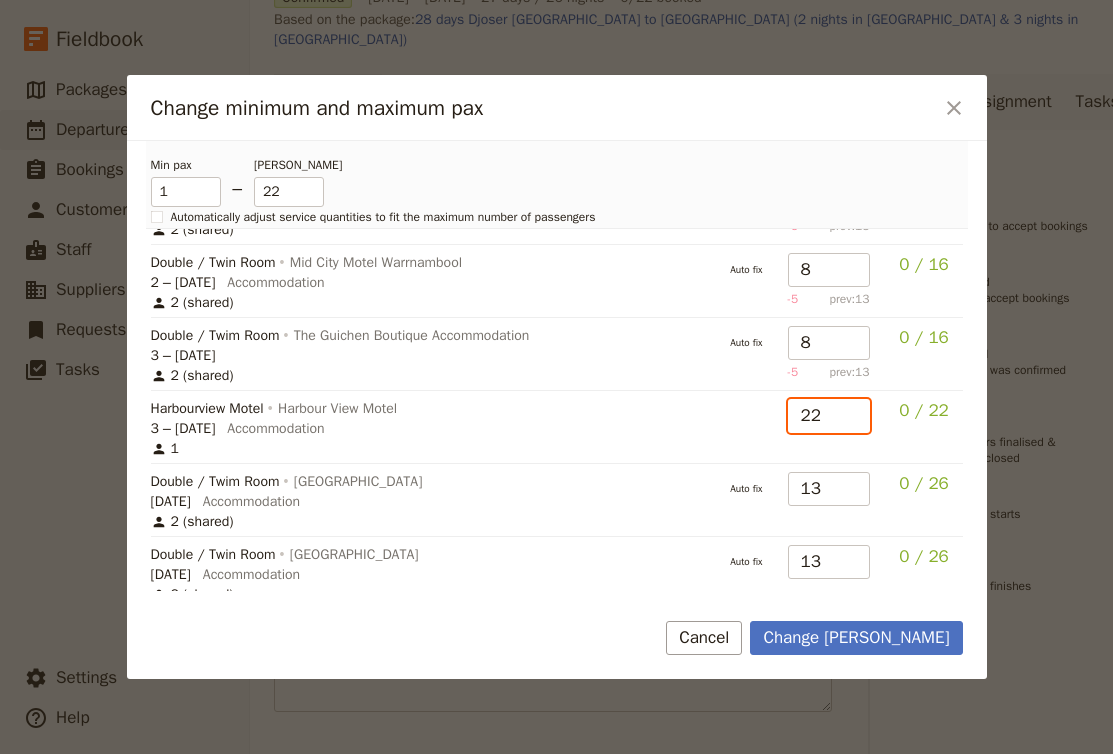 click on "Harbourview Motel Harbour View Motel 3 – 2 Oct 2025 Accommodation 1 Auto fix 22 0 / 22" at bounding box center [0, 0] 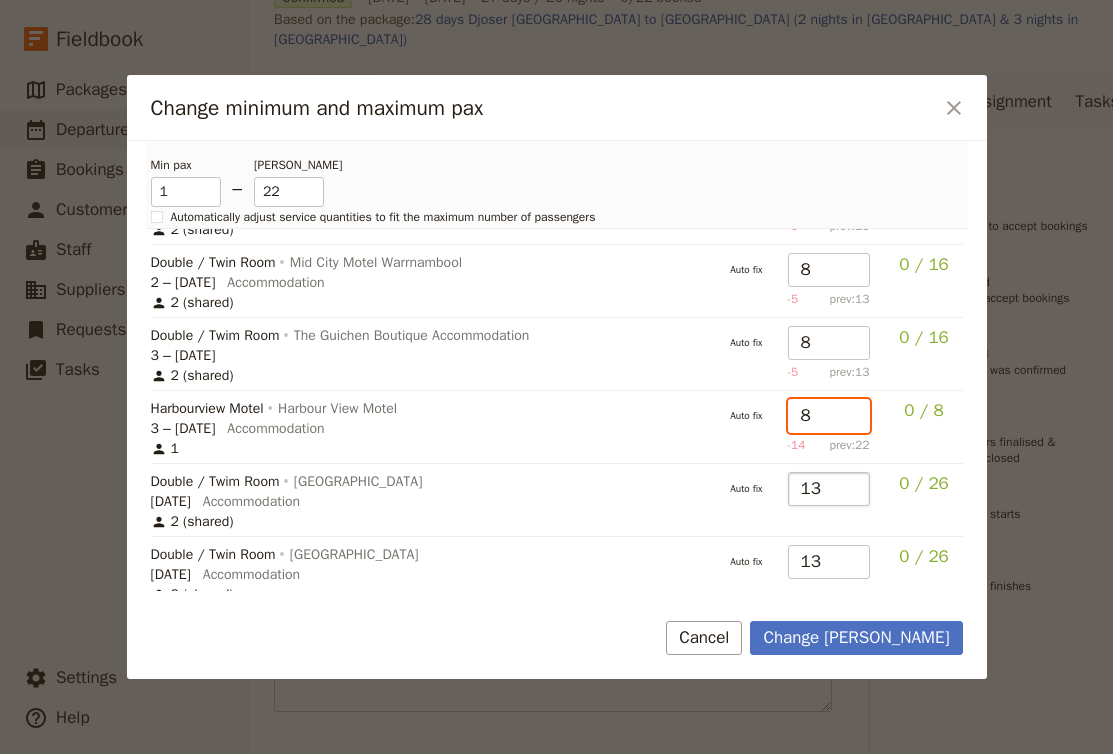 type on "8" 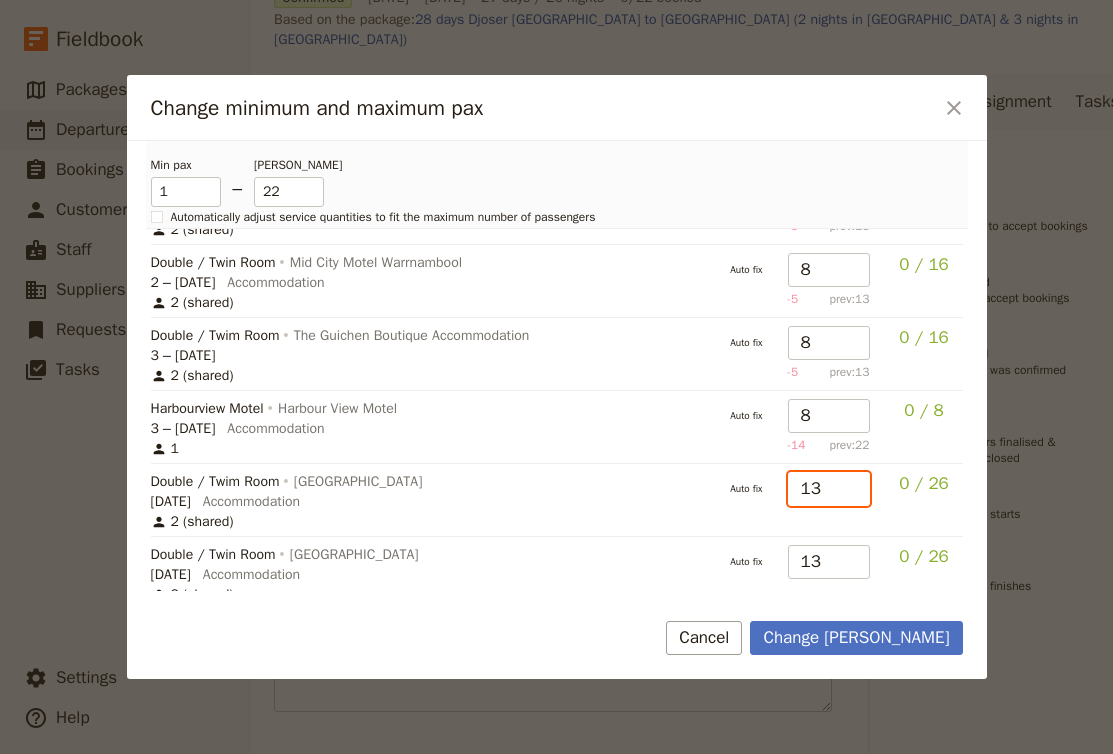 drag, startPoint x: 827, startPoint y: 490, endPoint x: 783, endPoint y: 486, distance: 44.181442 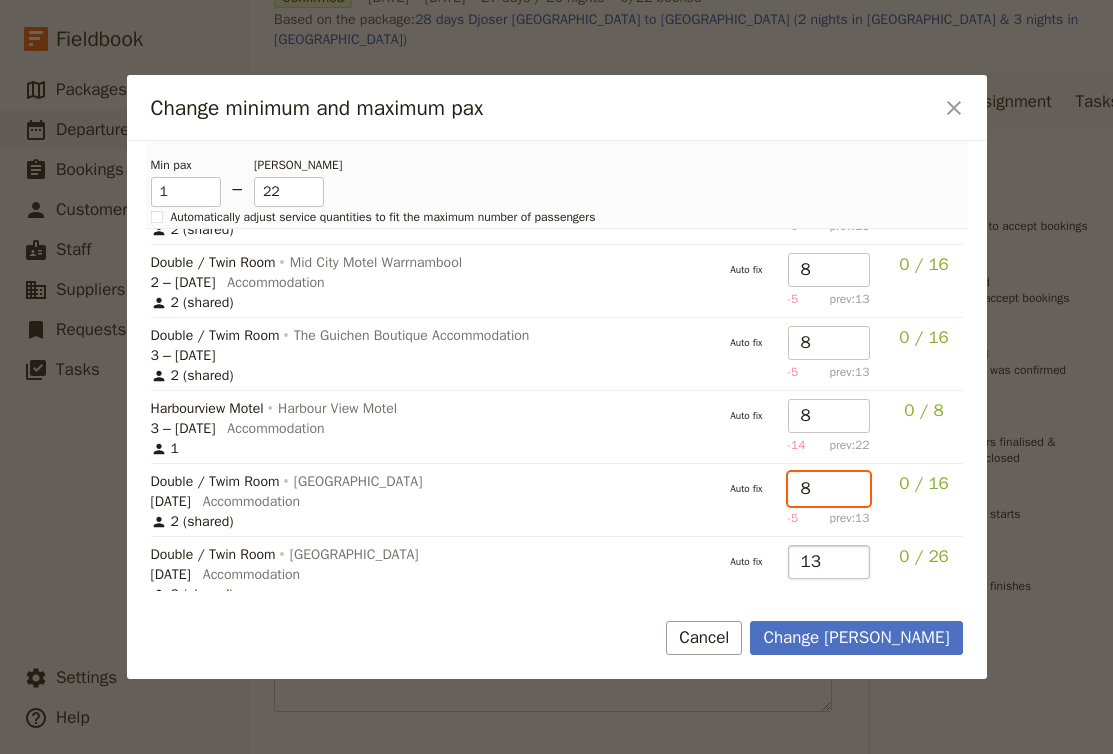 type on "8" 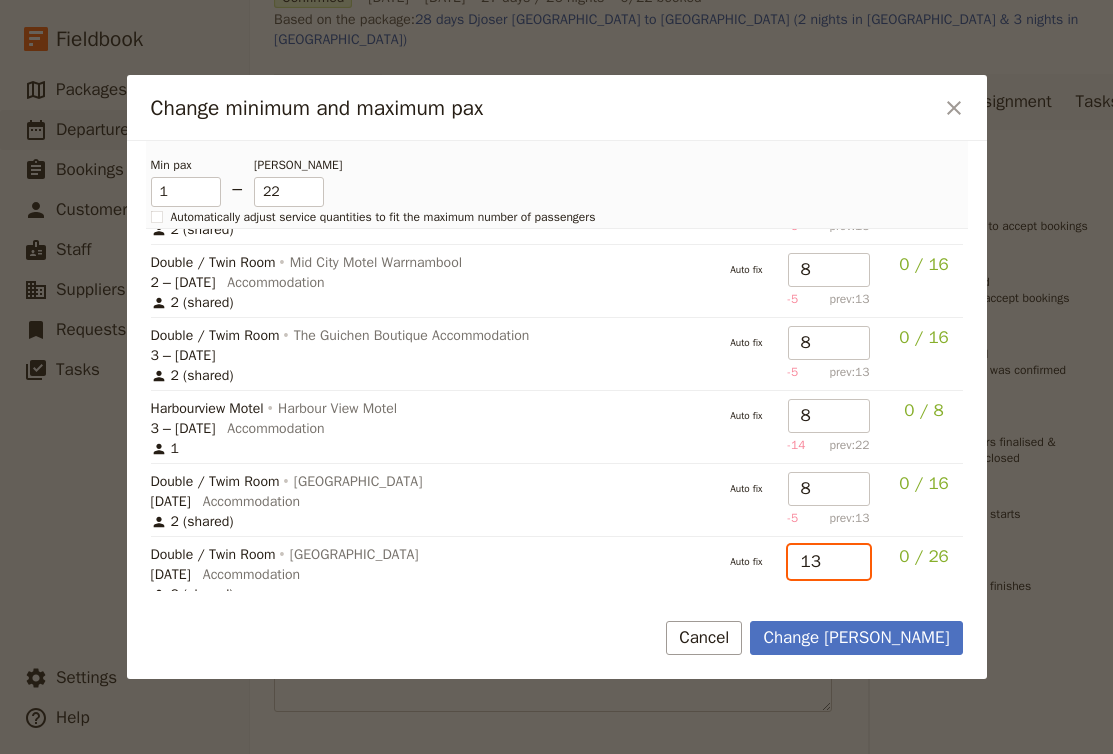 drag, startPoint x: 817, startPoint y: 559, endPoint x: 725, endPoint y: 543, distance: 93.38094 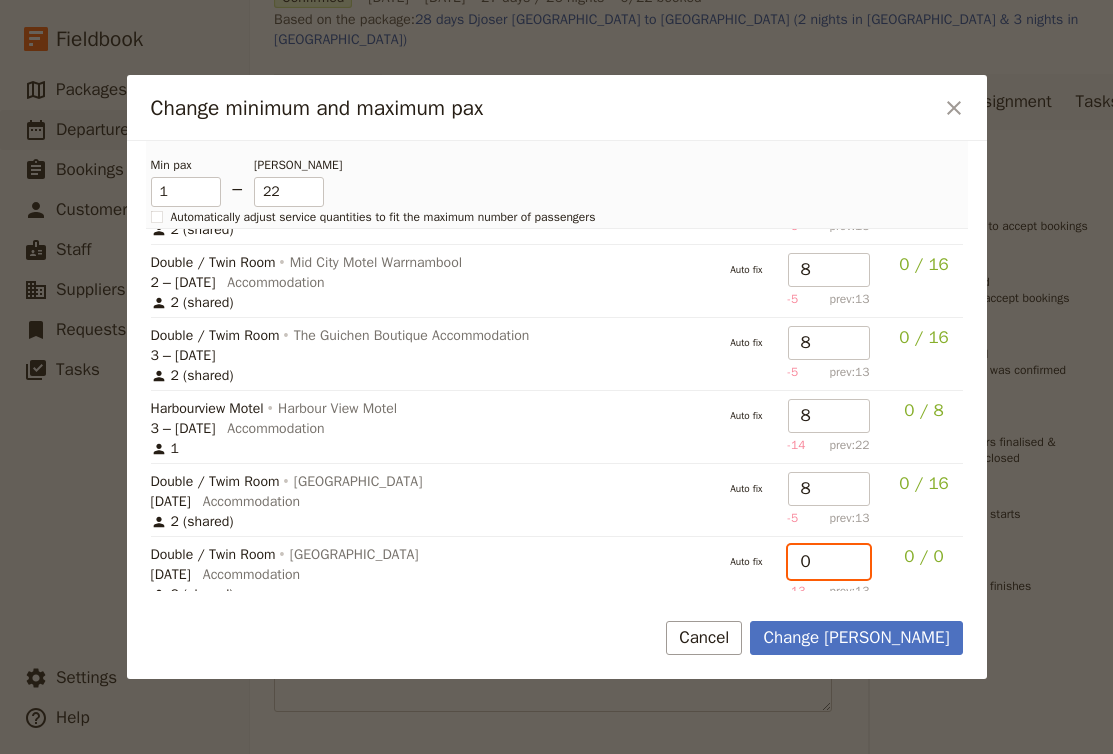 type on "8" 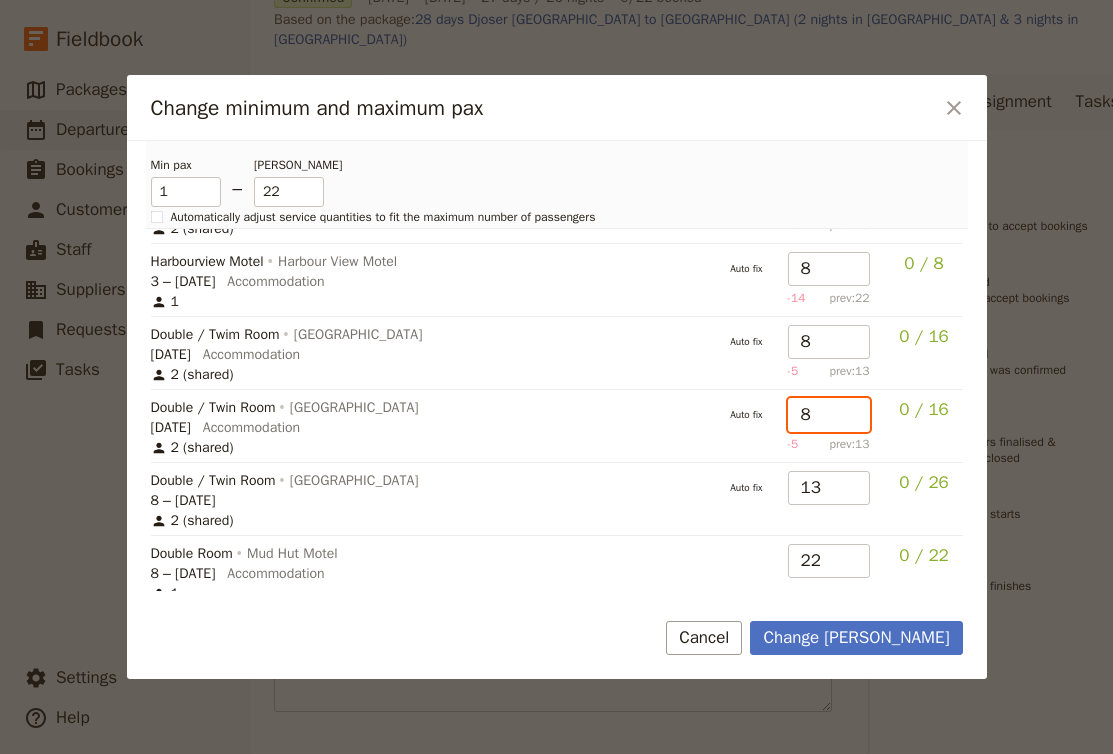 scroll, scrollTop: 551, scrollLeft: 0, axis: vertical 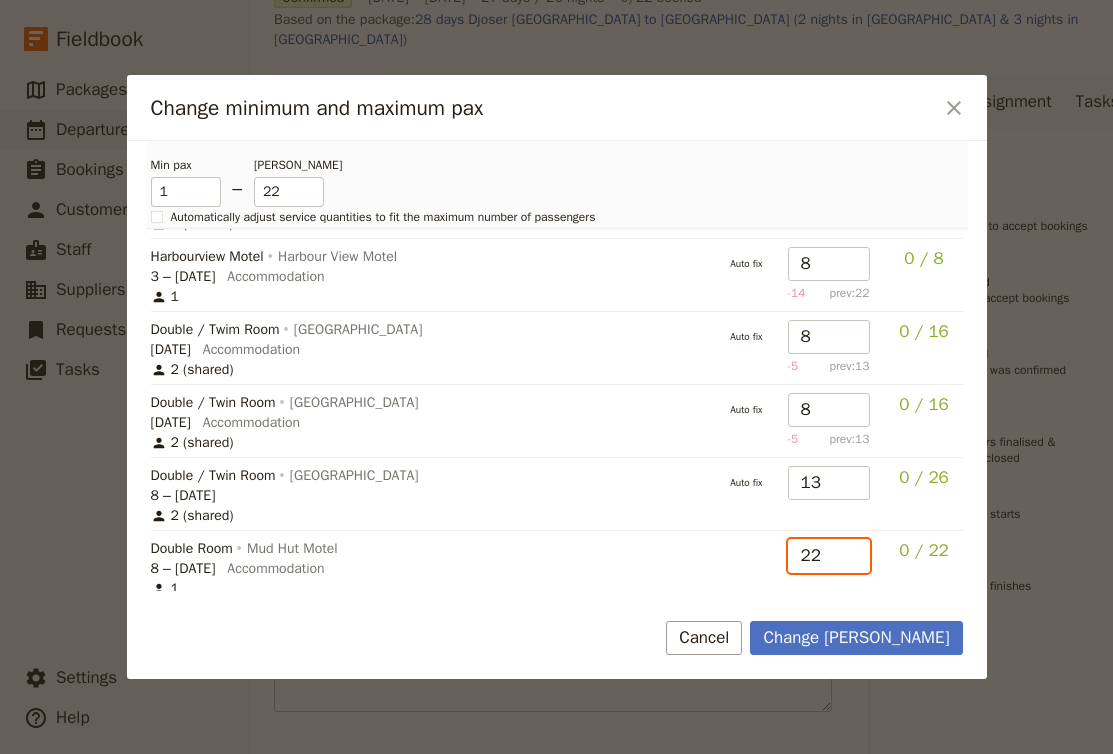 drag, startPoint x: 824, startPoint y: 563, endPoint x: 781, endPoint y: 558, distance: 43.289722 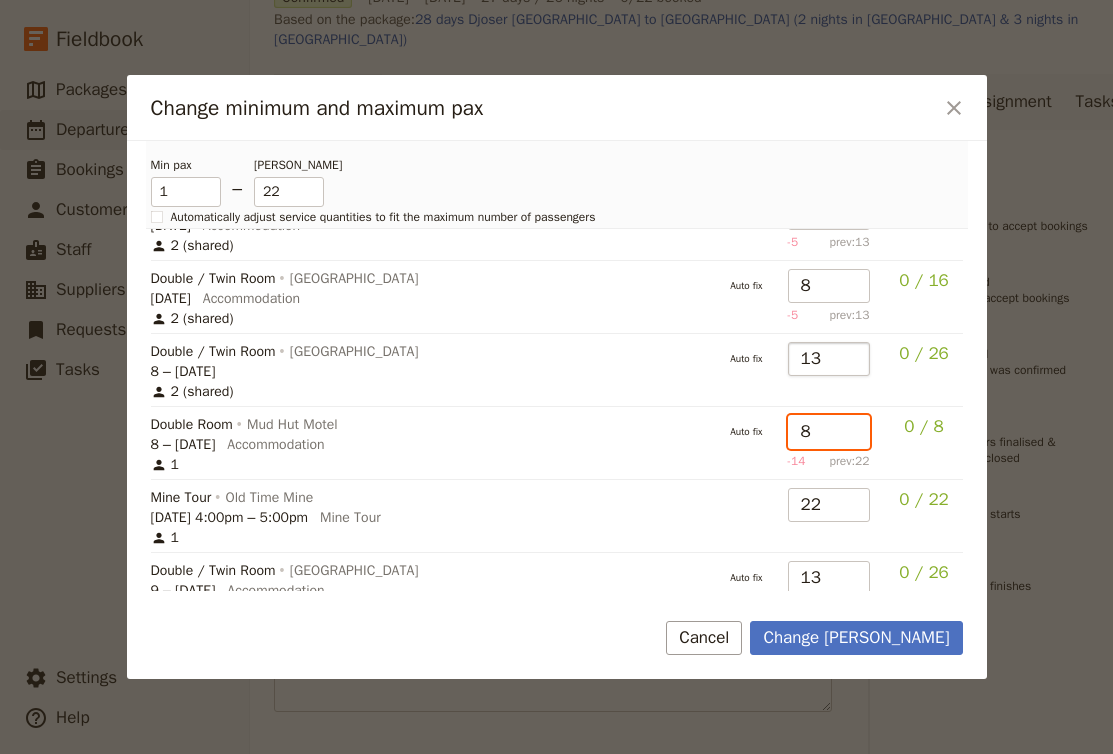 scroll, scrollTop: 680, scrollLeft: 0, axis: vertical 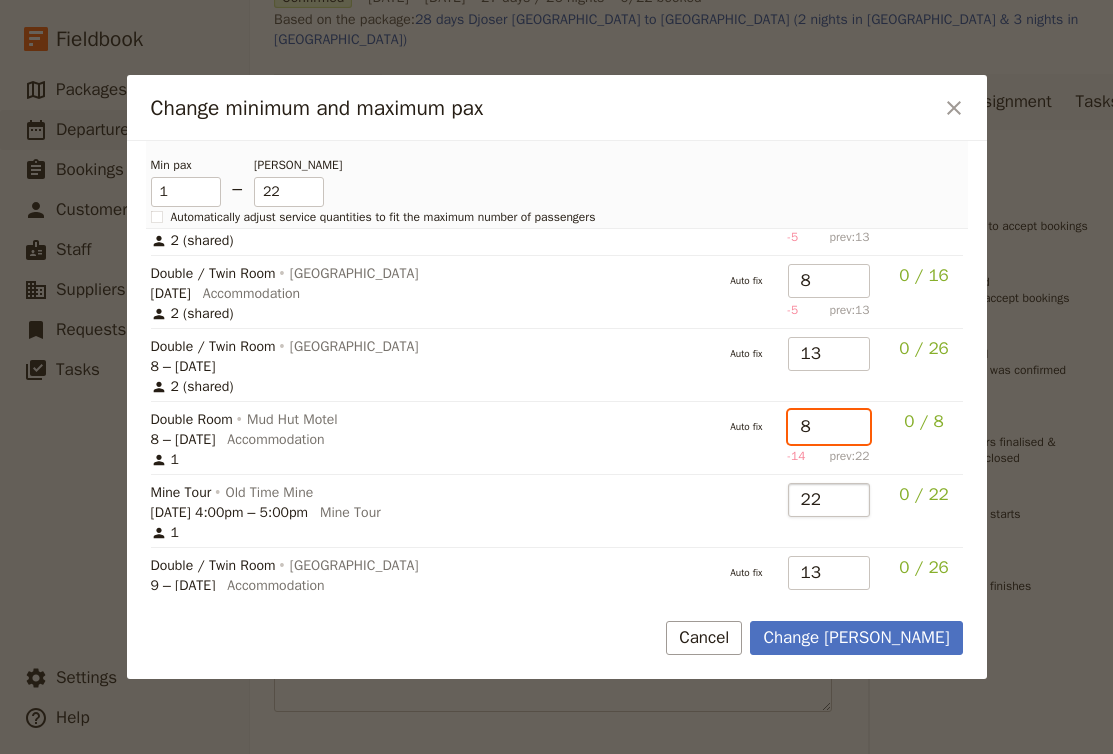 type on "8" 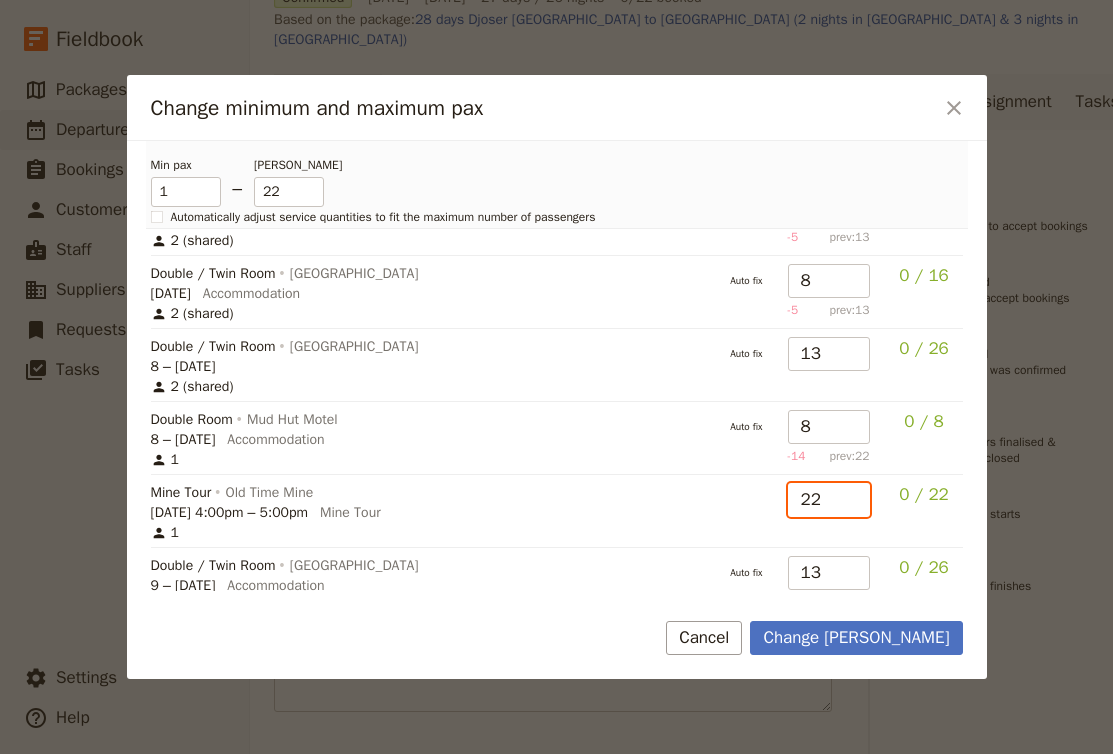drag, startPoint x: 822, startPoint y: 504, endPoint x: 711, endPoint y: 500, distance: 111.07205 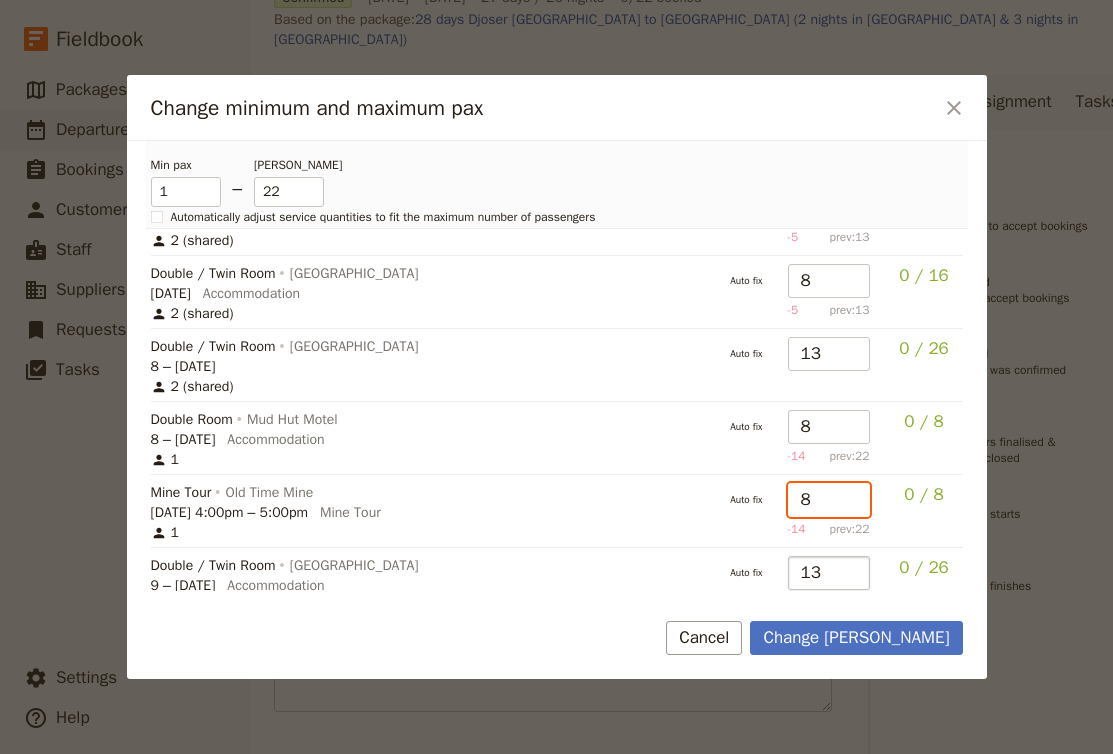 type on "8" 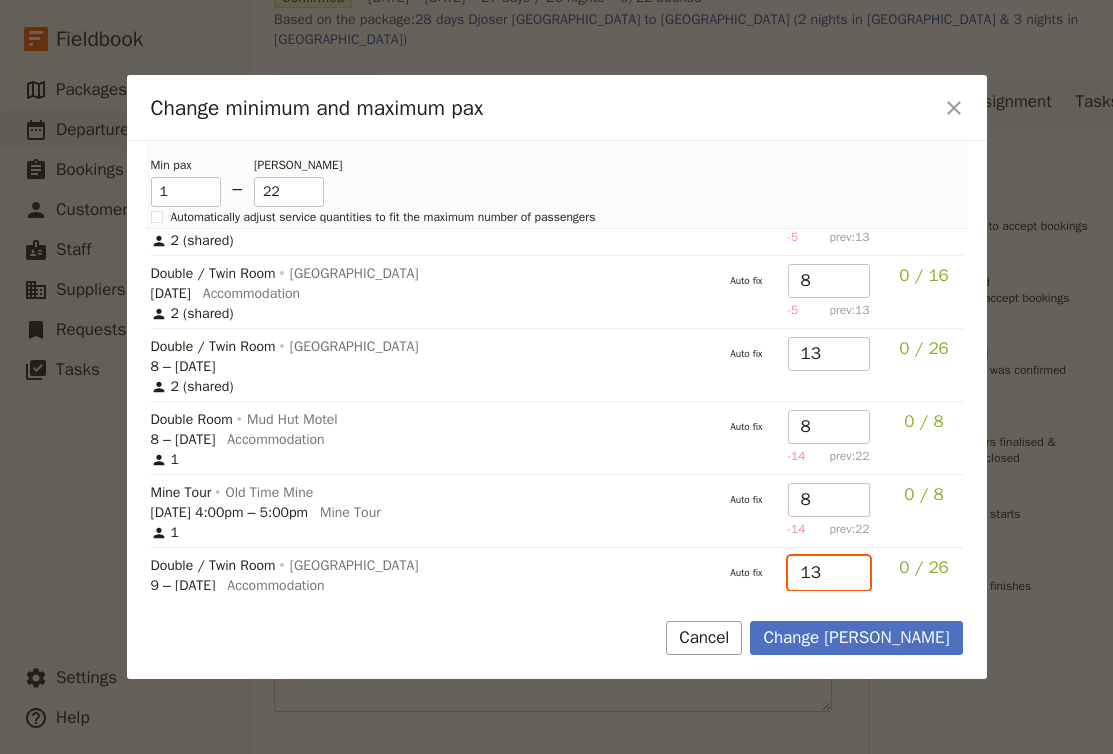 drag, startPoint x: 816, startPoint y: 577, endPoint x: 780, endPoint y: 571, distance: 36.496574 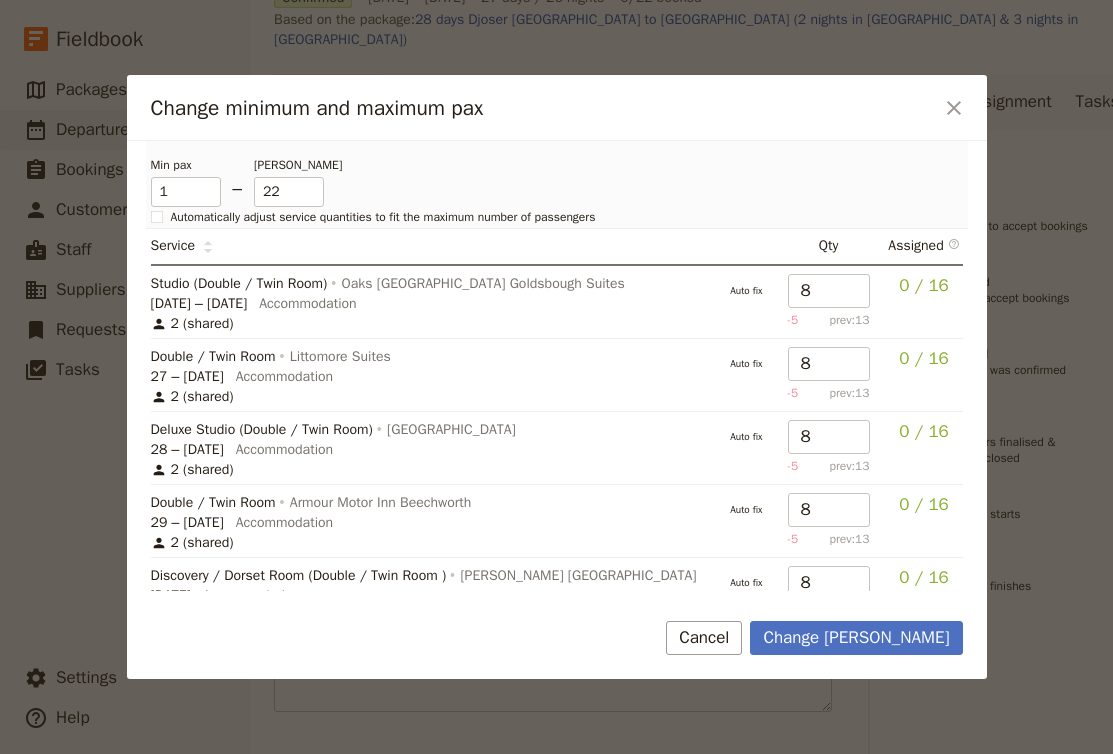 scroll, scrollTop: 0, scrollLeft: 0, axis: both 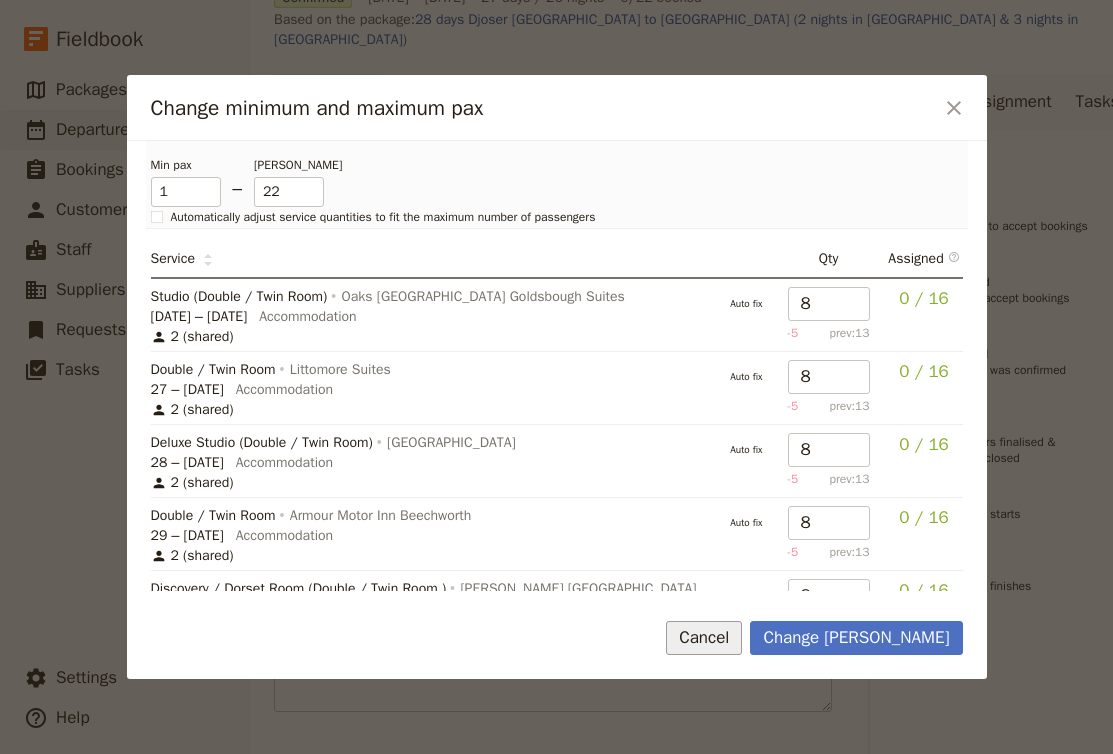 type on "8" 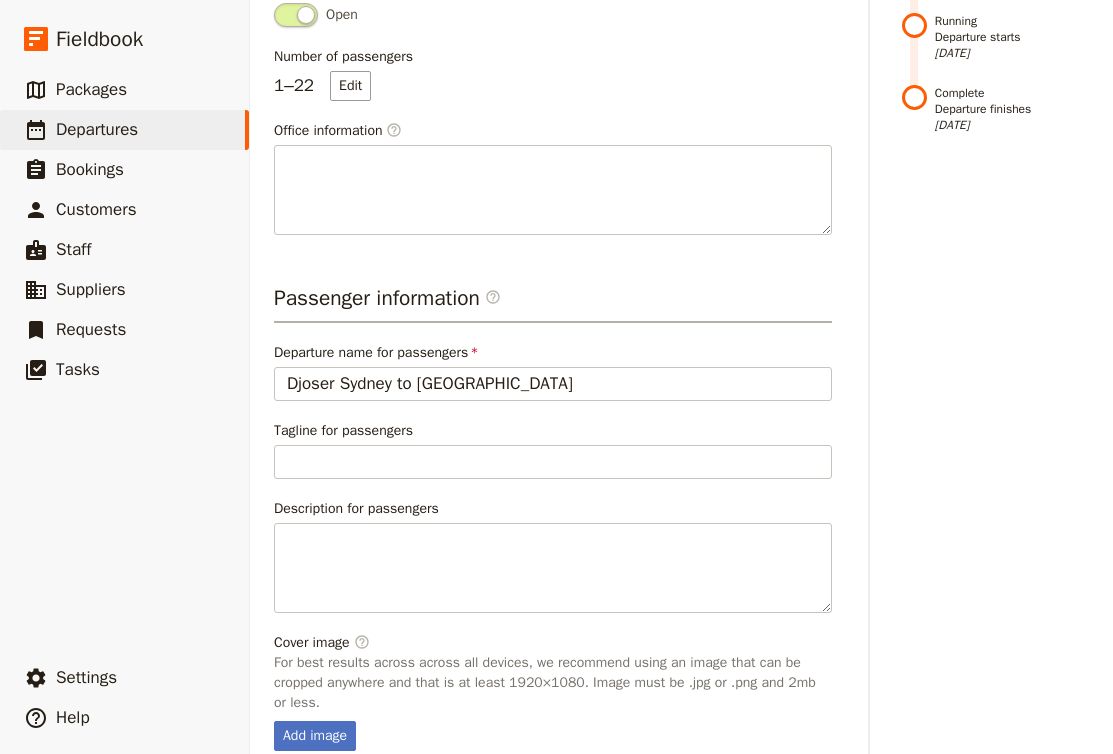 scroll, scrollTop: 688, scrollLeft: 0, axis: vertical 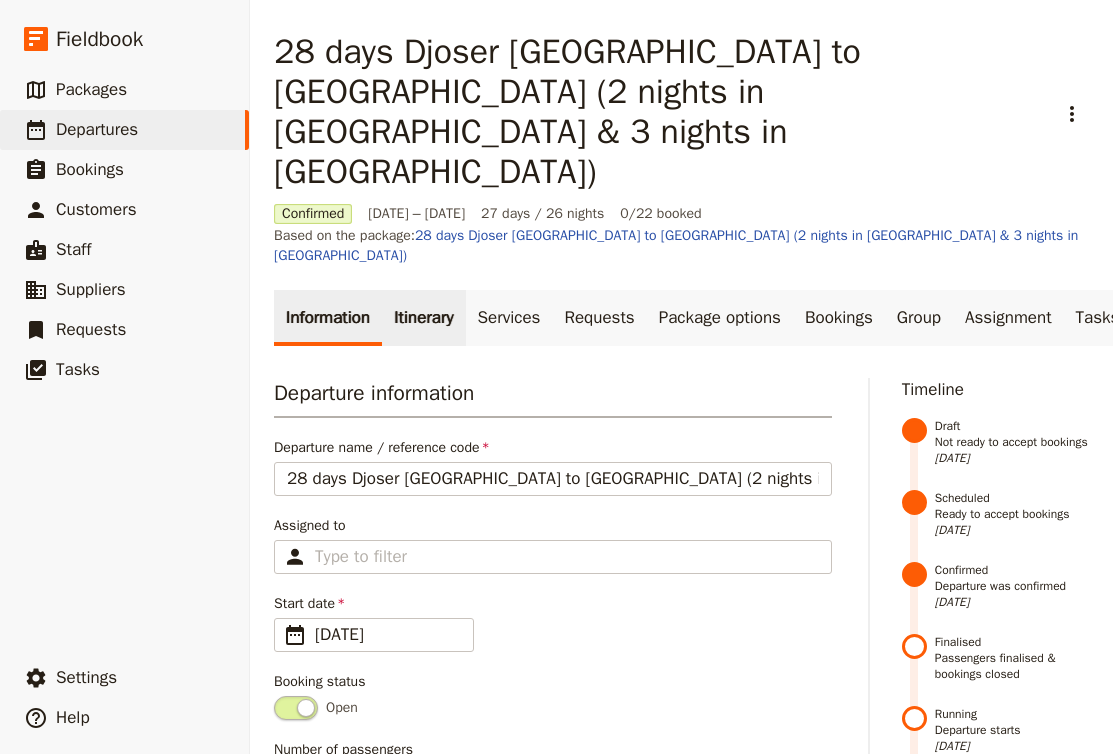 click on "Itinerary" at bounding box center [423, 318] 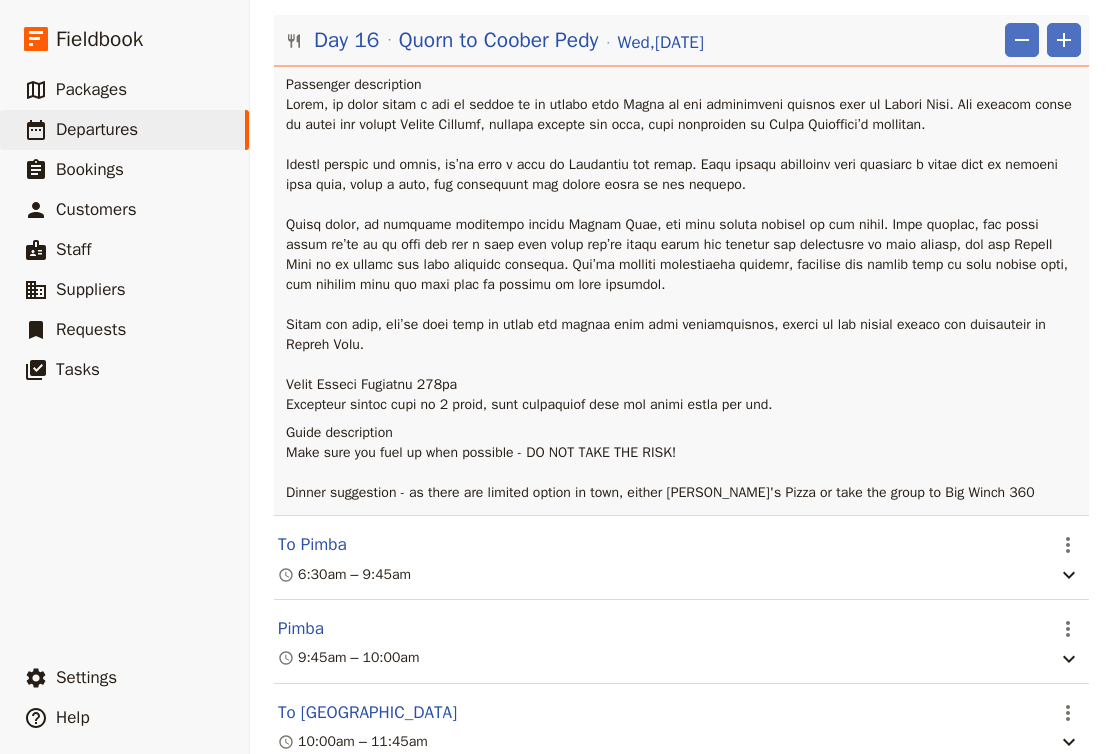 scroll, scrollTop: 18117, scrollLeft: 0, axis: vertical 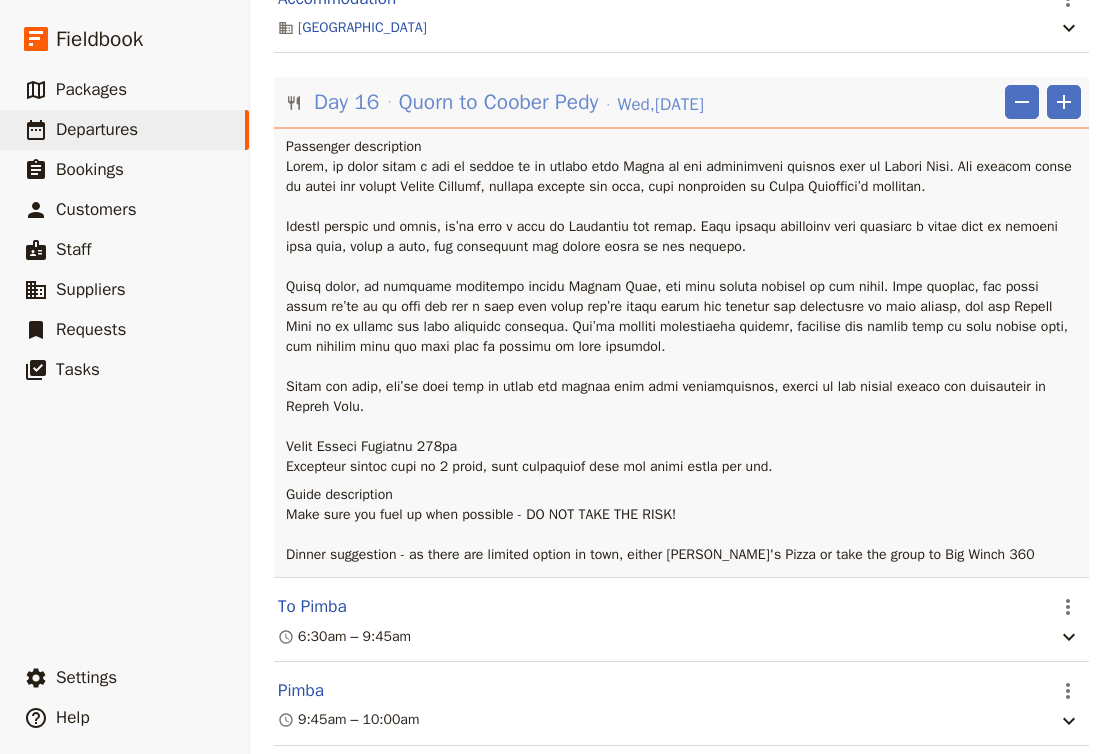 click on "Quorn to Coober Pedy" at bounding box center [499, 102] 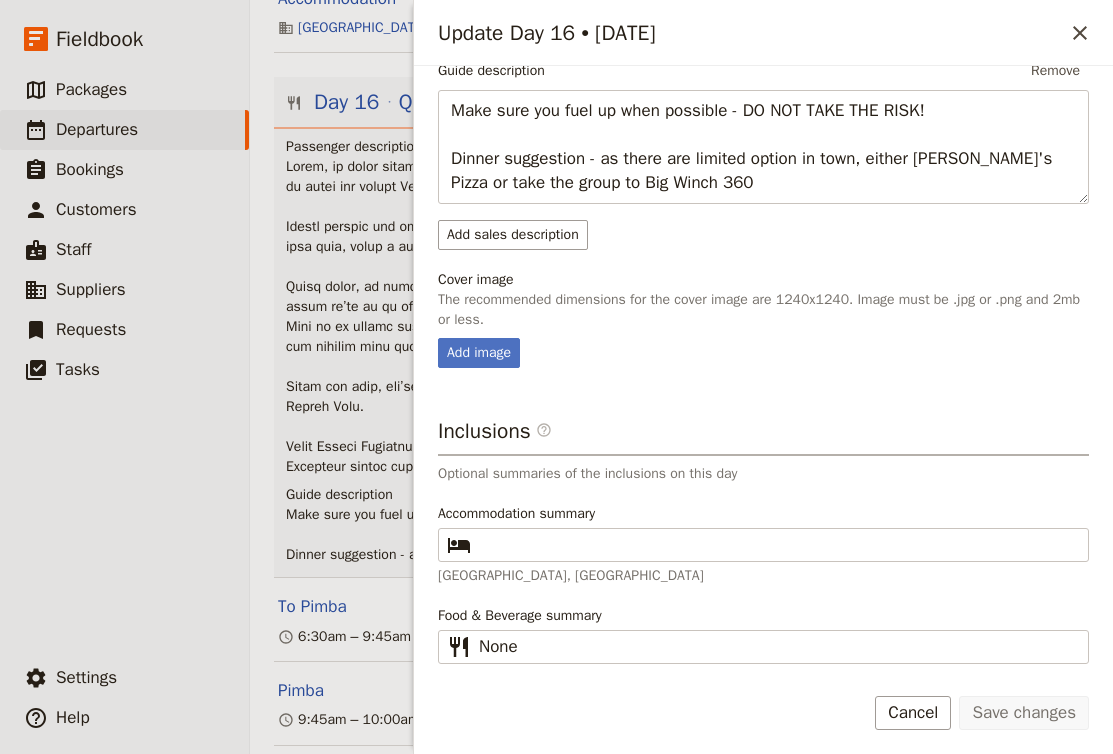 scroll, scrollTop: 802, scrollLeft: 0, axis: vertical 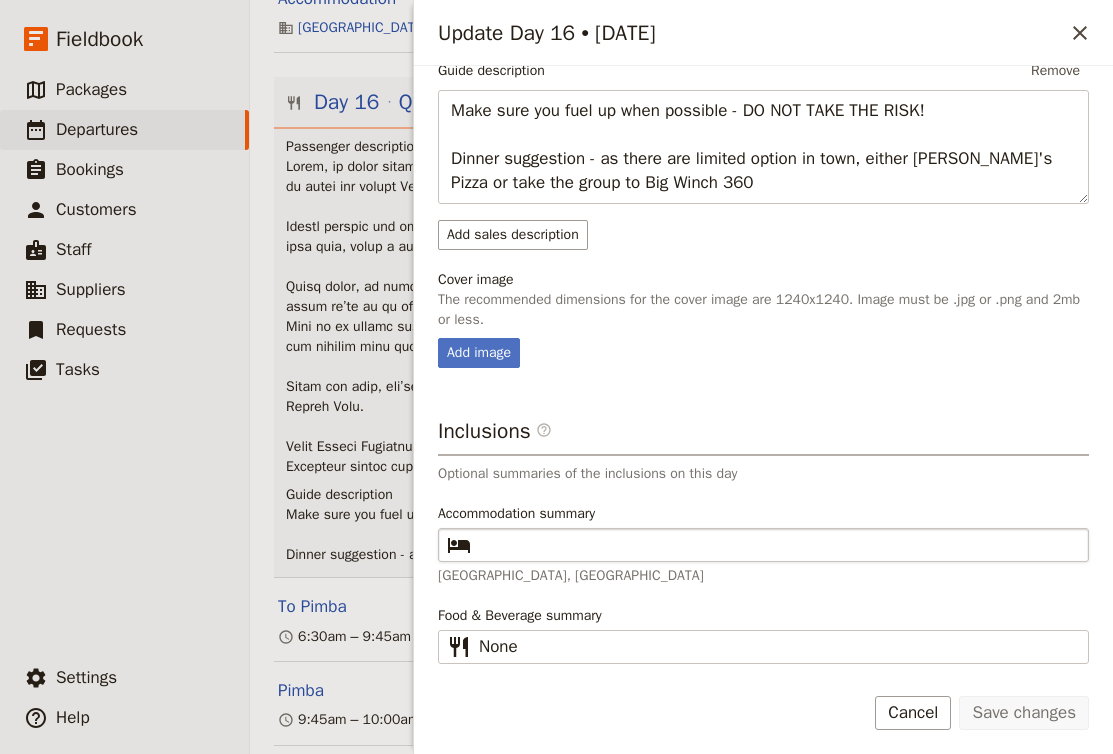 click on "​" at bounding box center (763, 545) 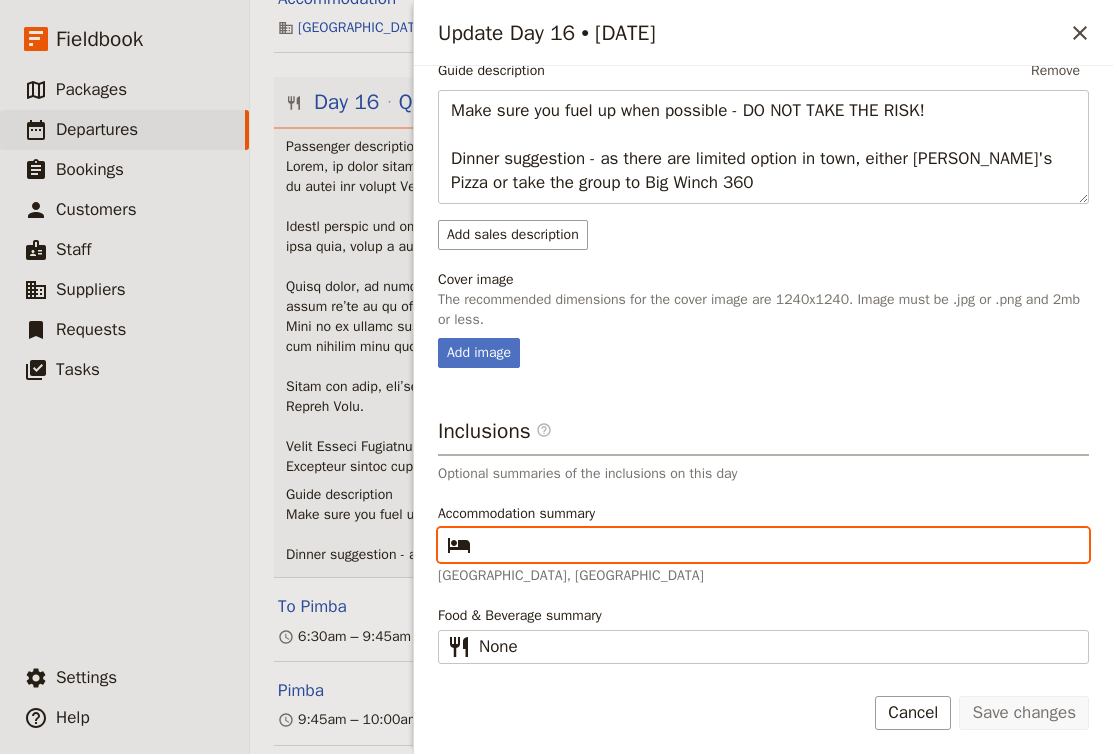 click on "Accommodation summary ​" at bounding box center [777, 545] 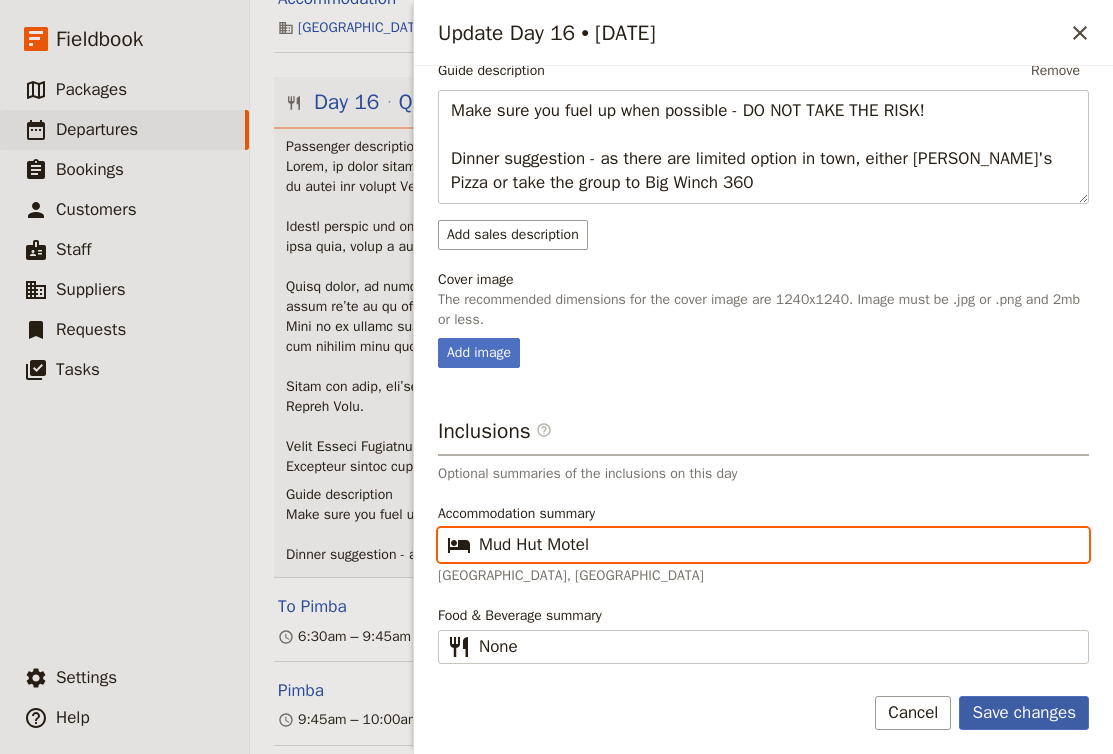 type on "Mud Hut Motel" 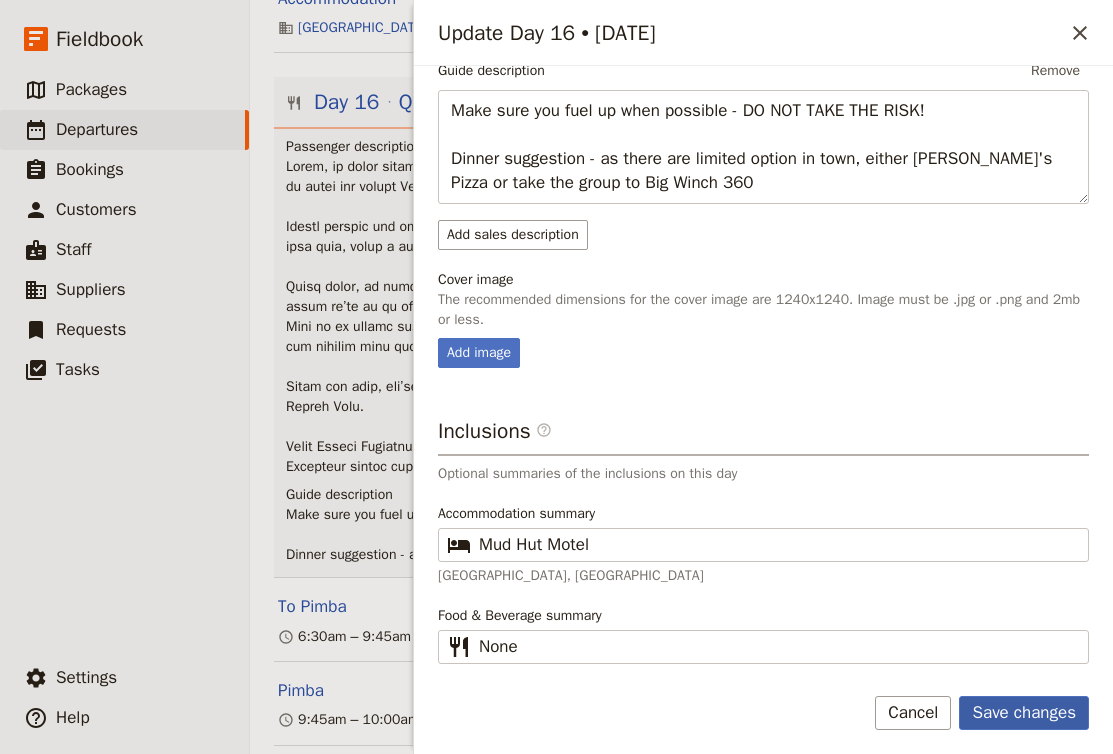 click on "Save changes" at bounding box center [1024, 713] 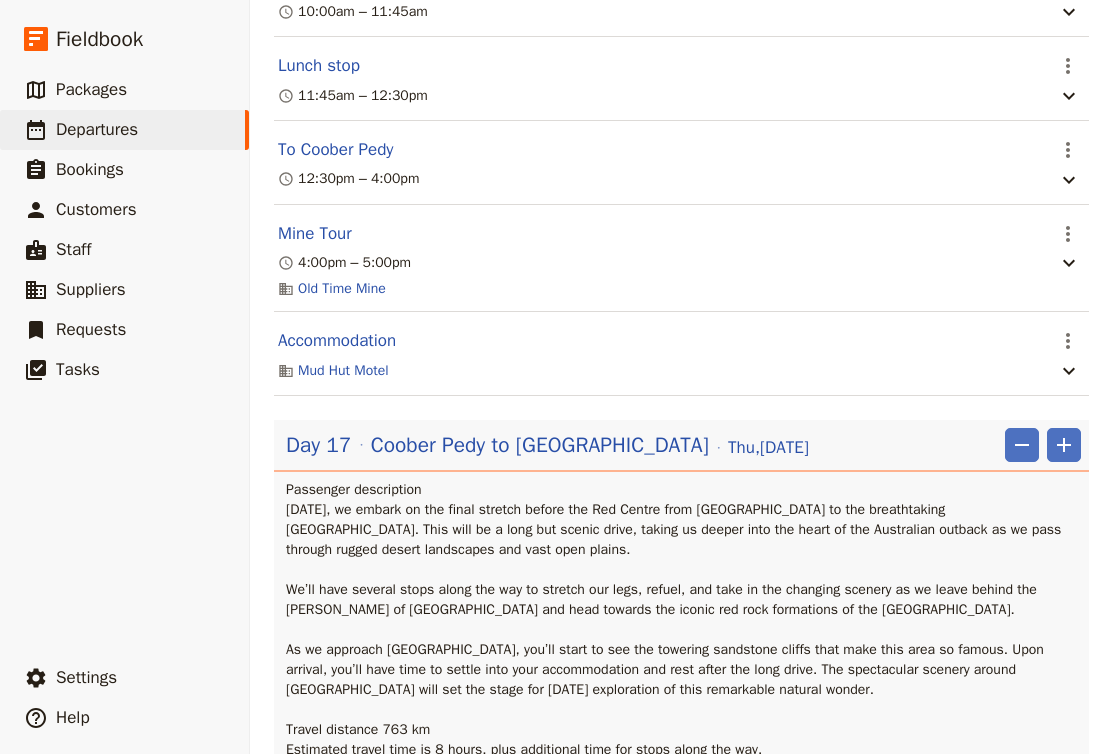 scroll, scrollTop: 18919, scrollLeft: 0, axis: vertical 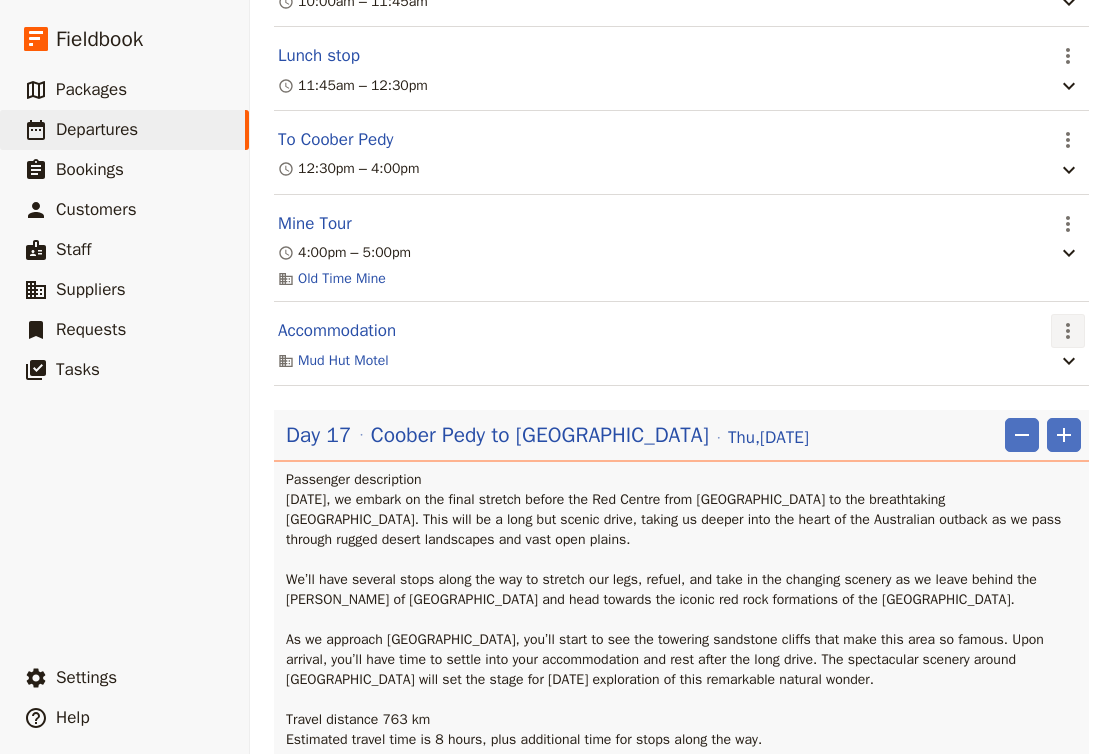click 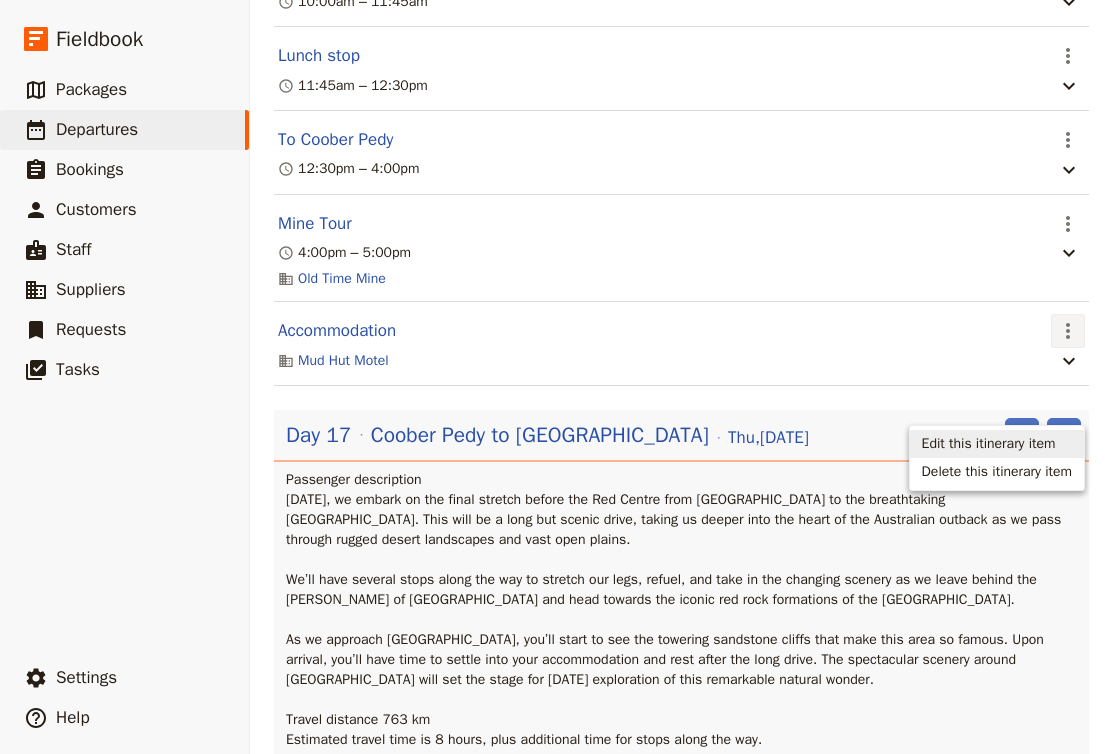 click on "Edit this itinerary item" at bounding box center (989, 444) 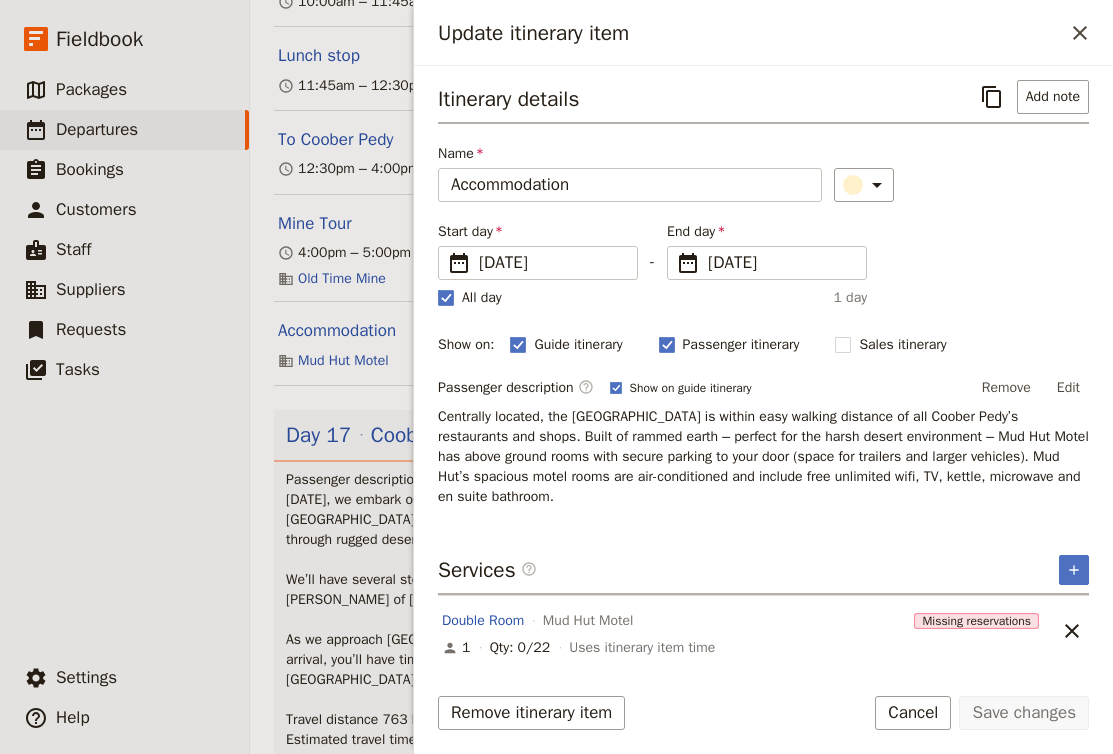 scroll, scrollTop: 1, scrollLeft: 0, axis: vertical 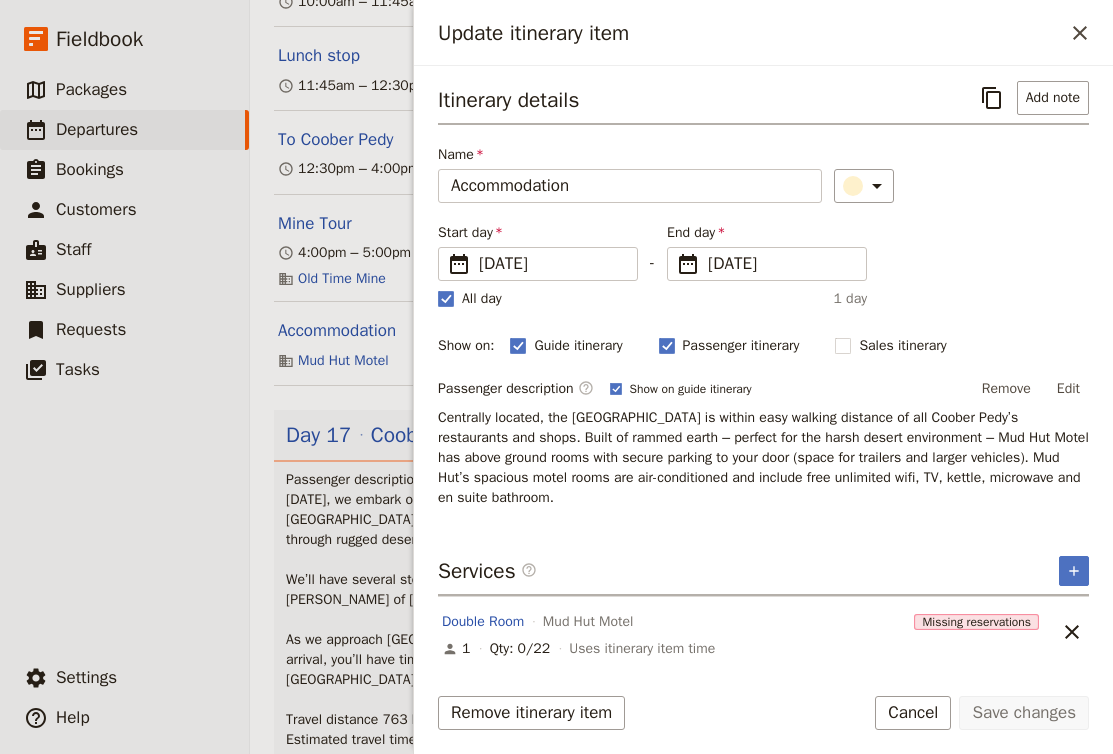 click on "Missing reservations" at bounding box center (976, 622) 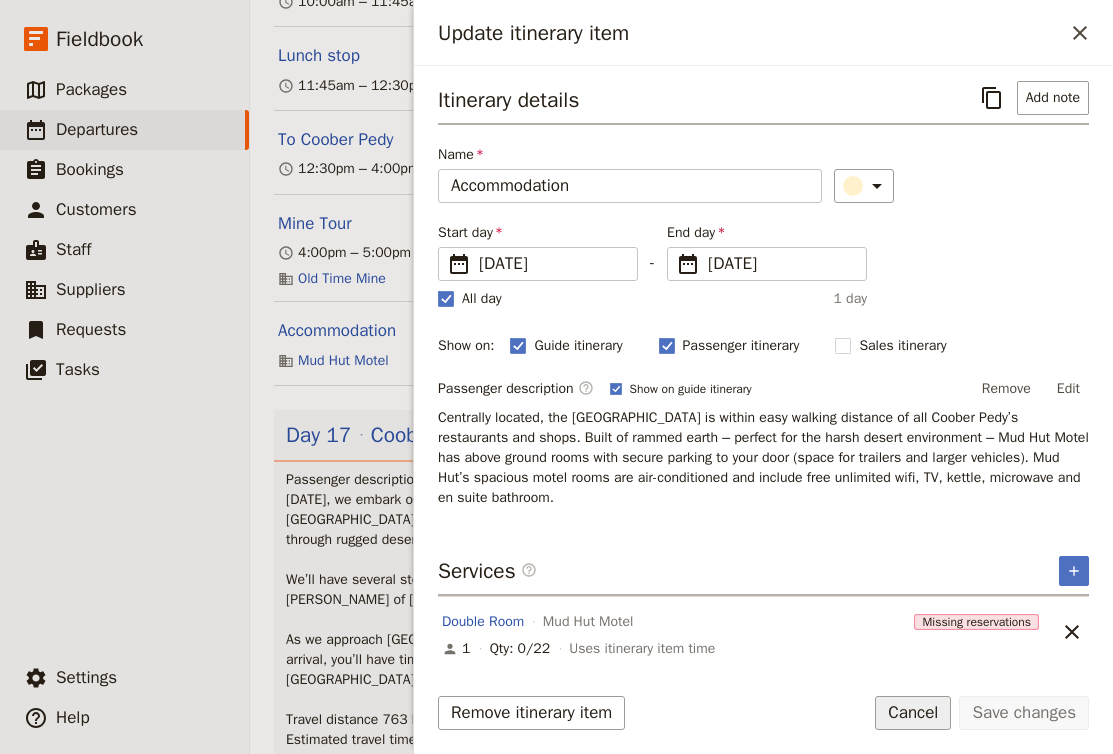 click on "Cancel" at bounding box center (913, 713) 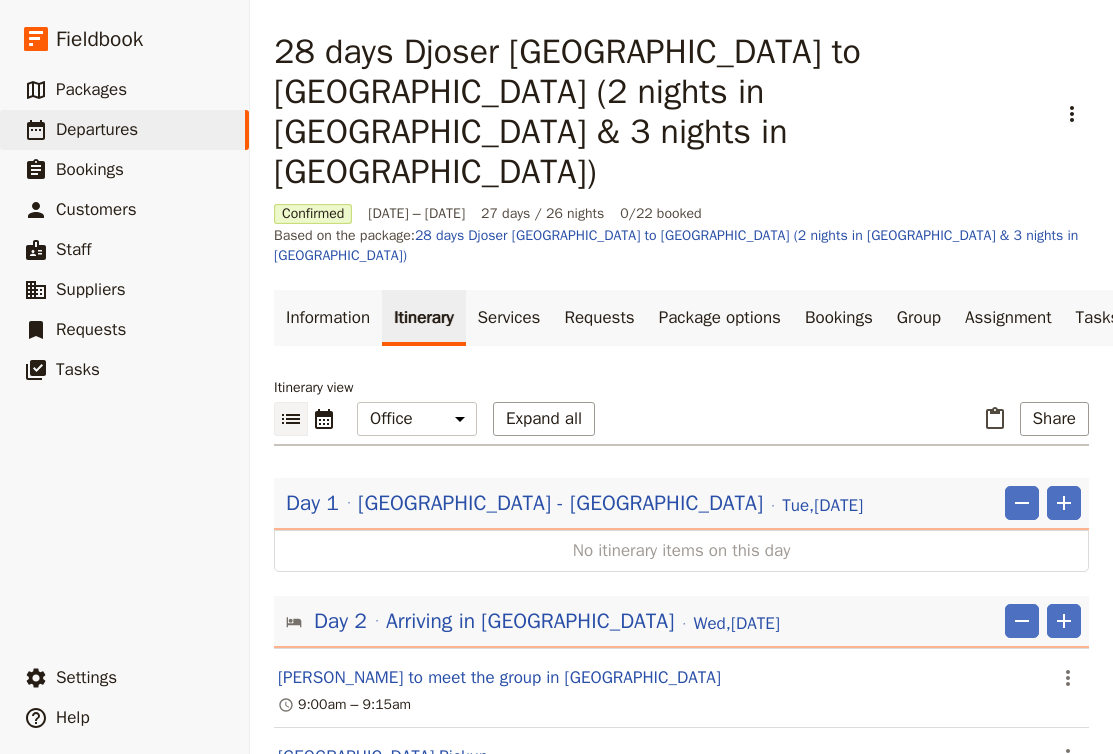 scroll, scrollTop: 0, scrollLeft: 0, axis: both 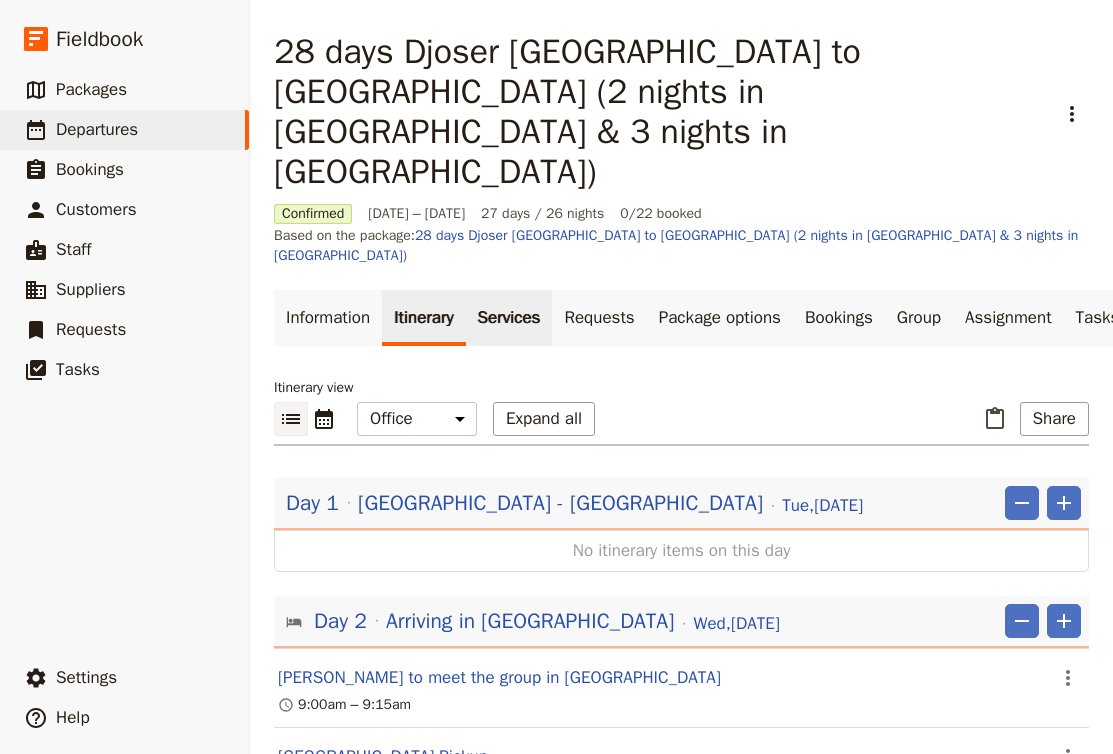 click on "Services" at bounding box center [509, 318] 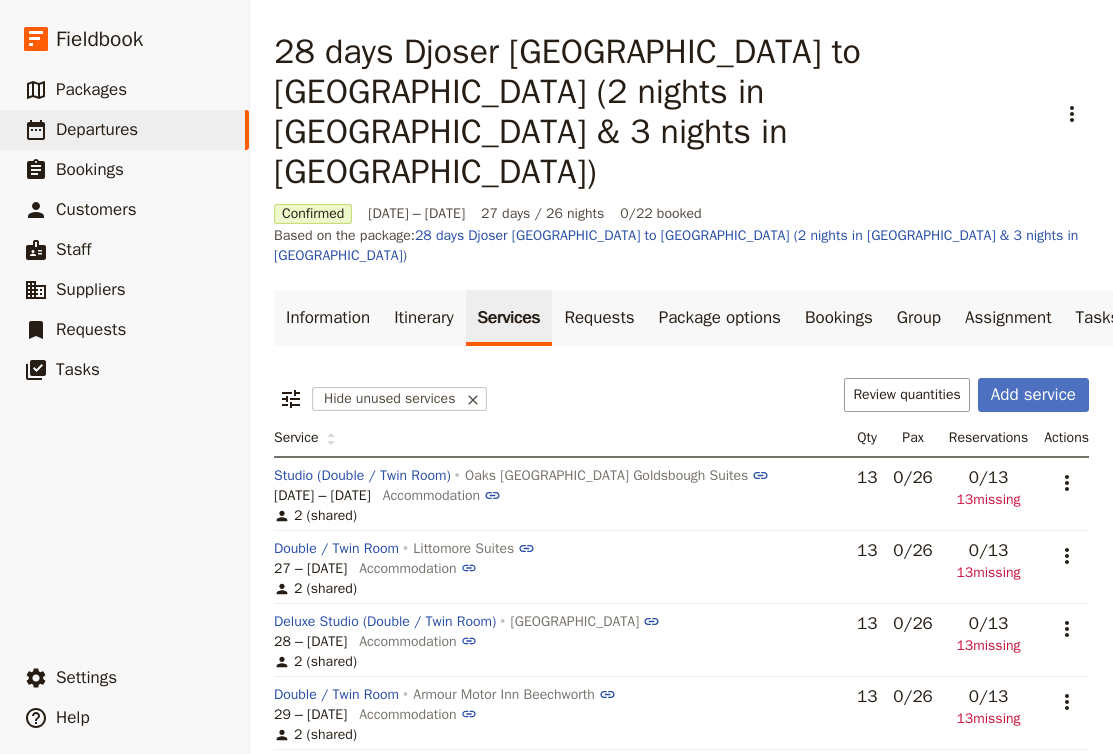 click on "0  /  26" at bounding box center (912, 494) 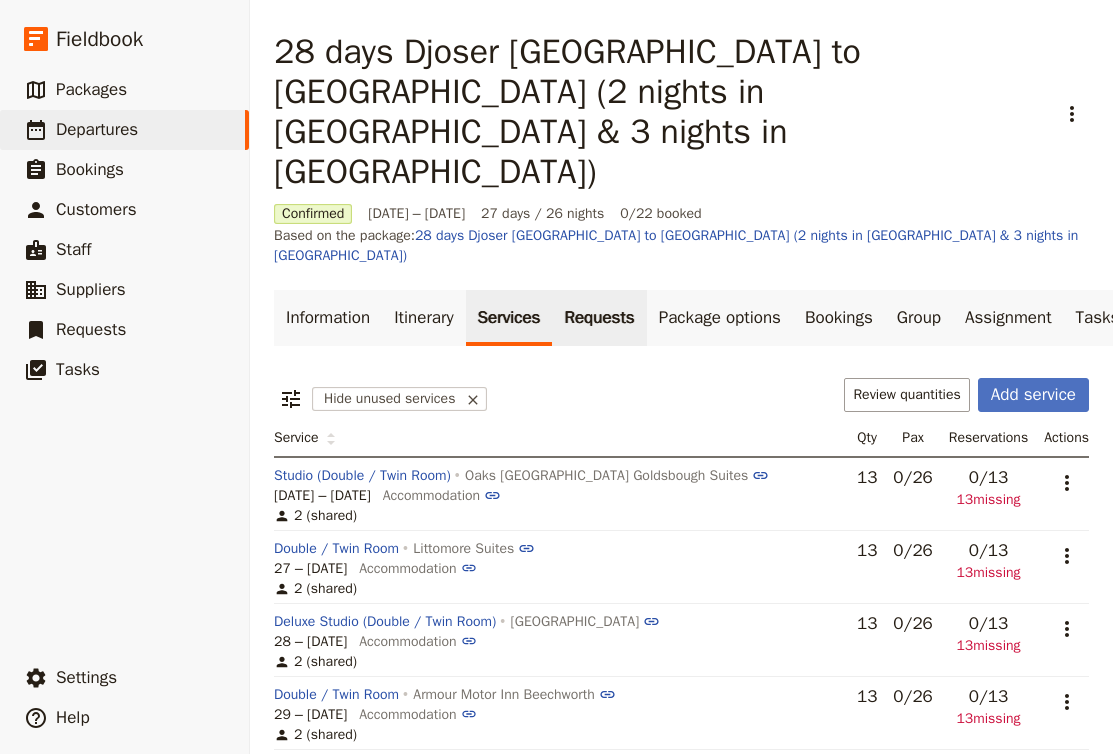 click on "Requests" at bounding box center (599, 318) 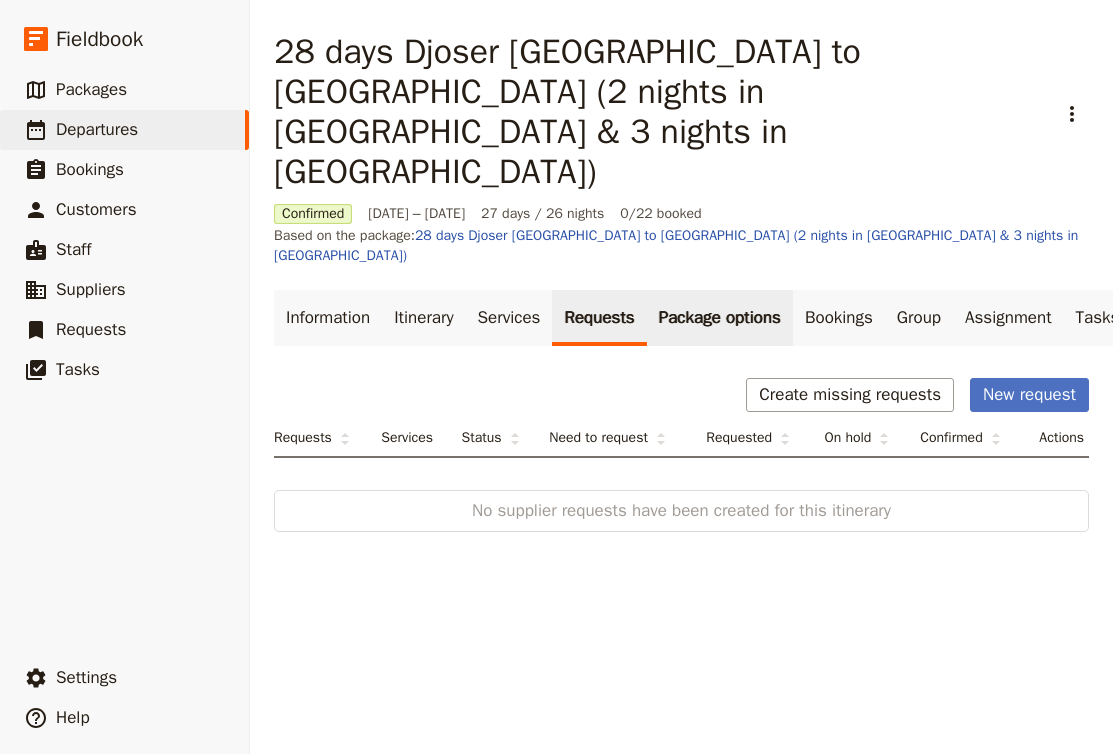 click on "Package options" at bounding box center [720, 318] 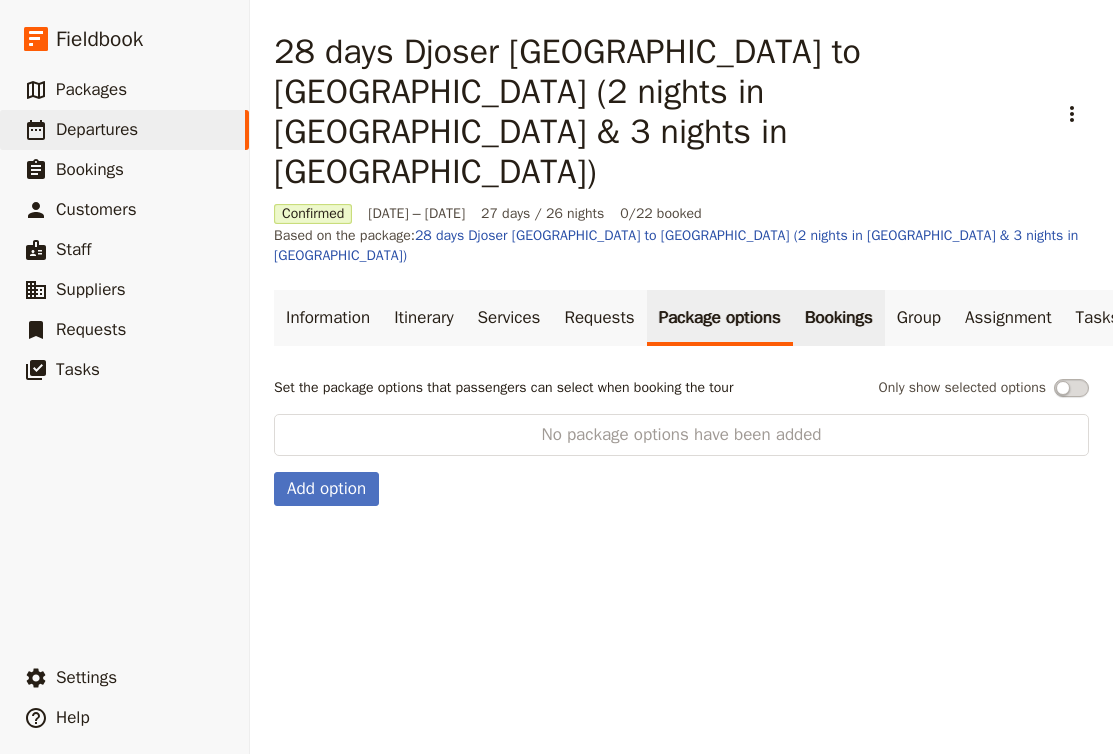 click on "Bookings" at bounding box center (839, 318) 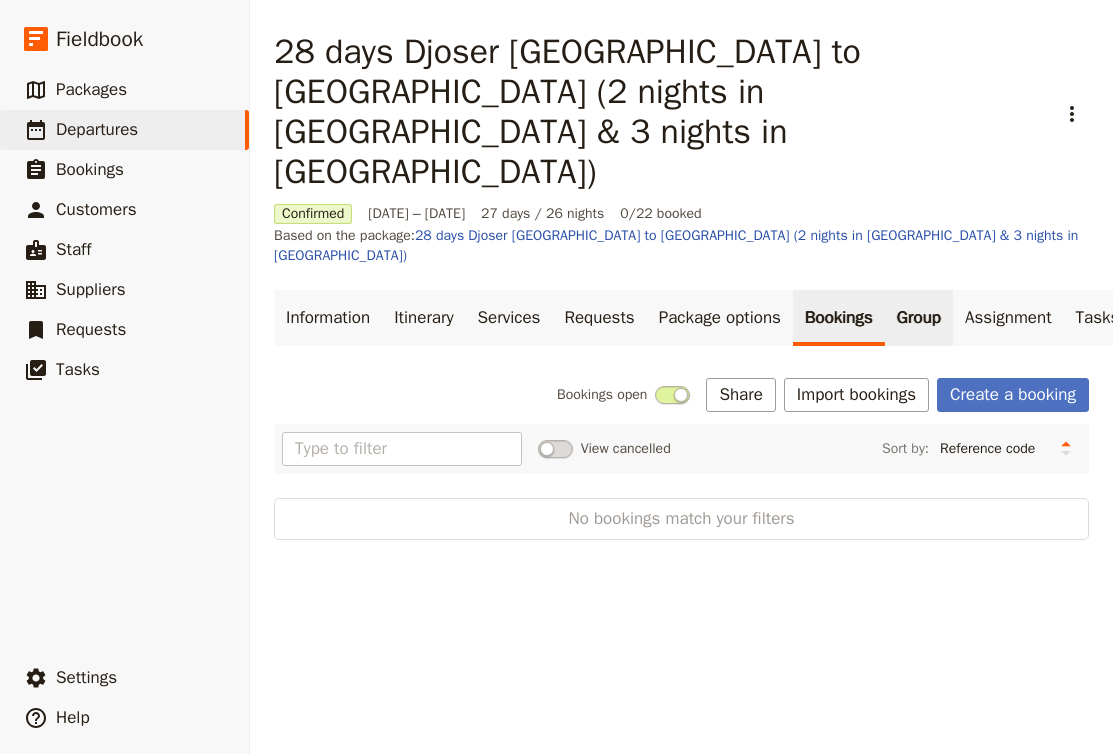click on "Group" at bounding box center [919, 318] 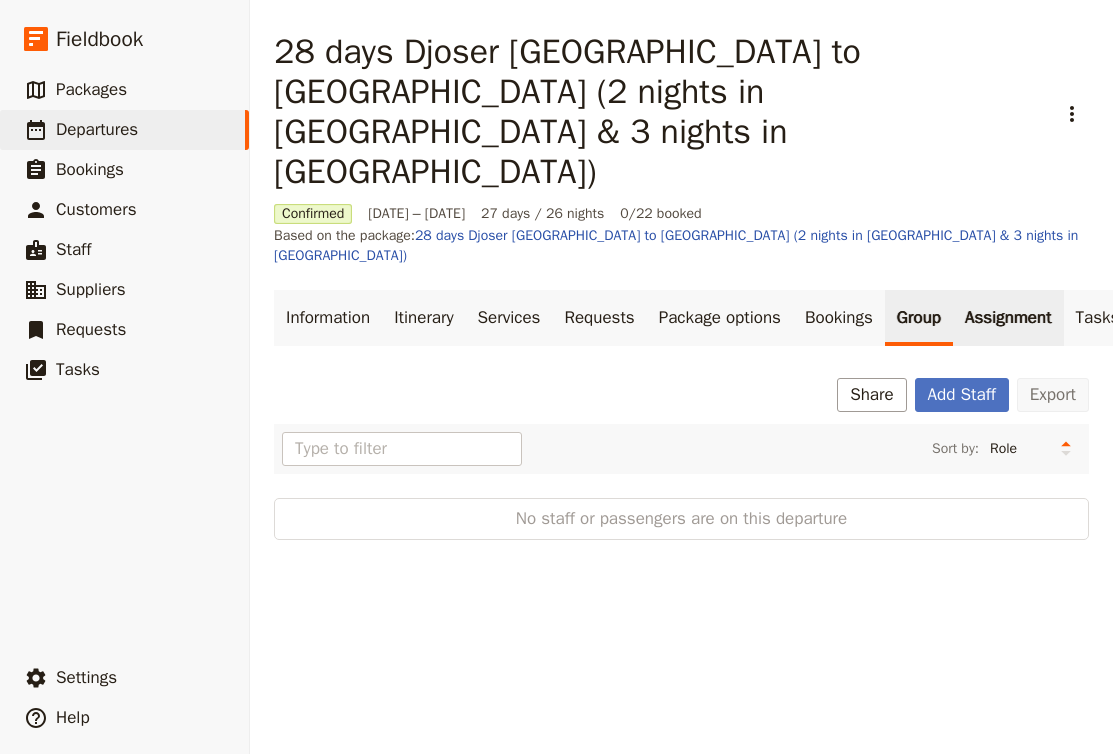 click on "Assignment" at bounding box center [1008, 318] 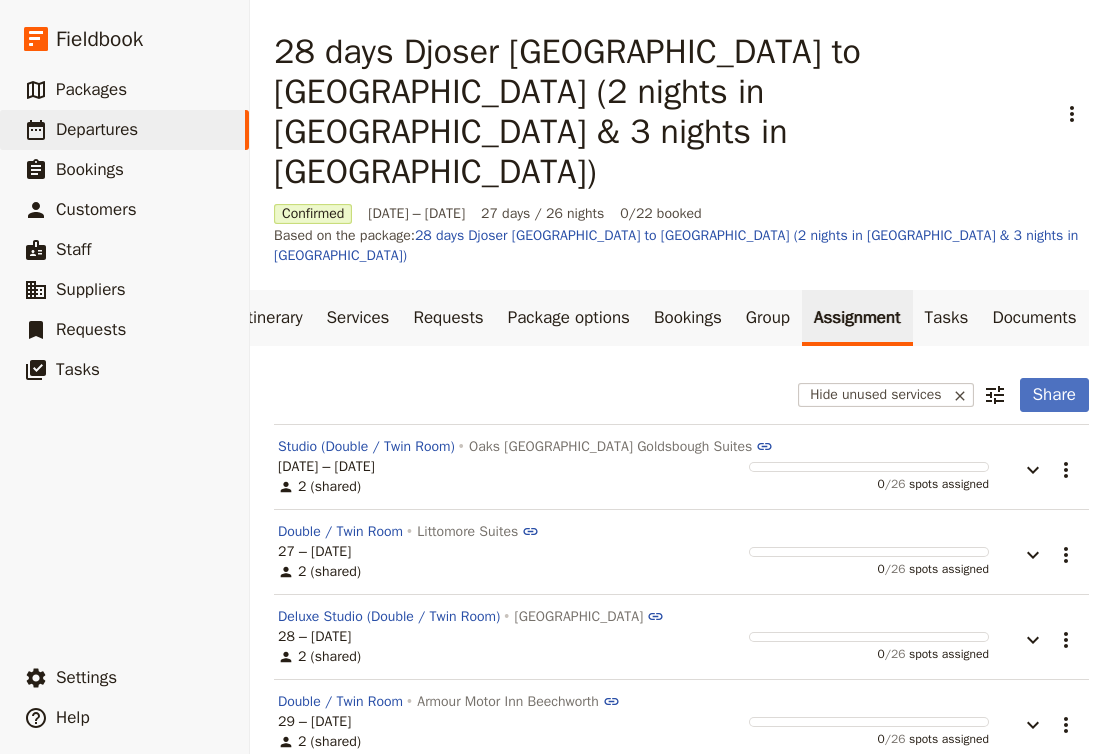 scroll, scrollTop: 0, scrollLeft: 173, axis: horizontal 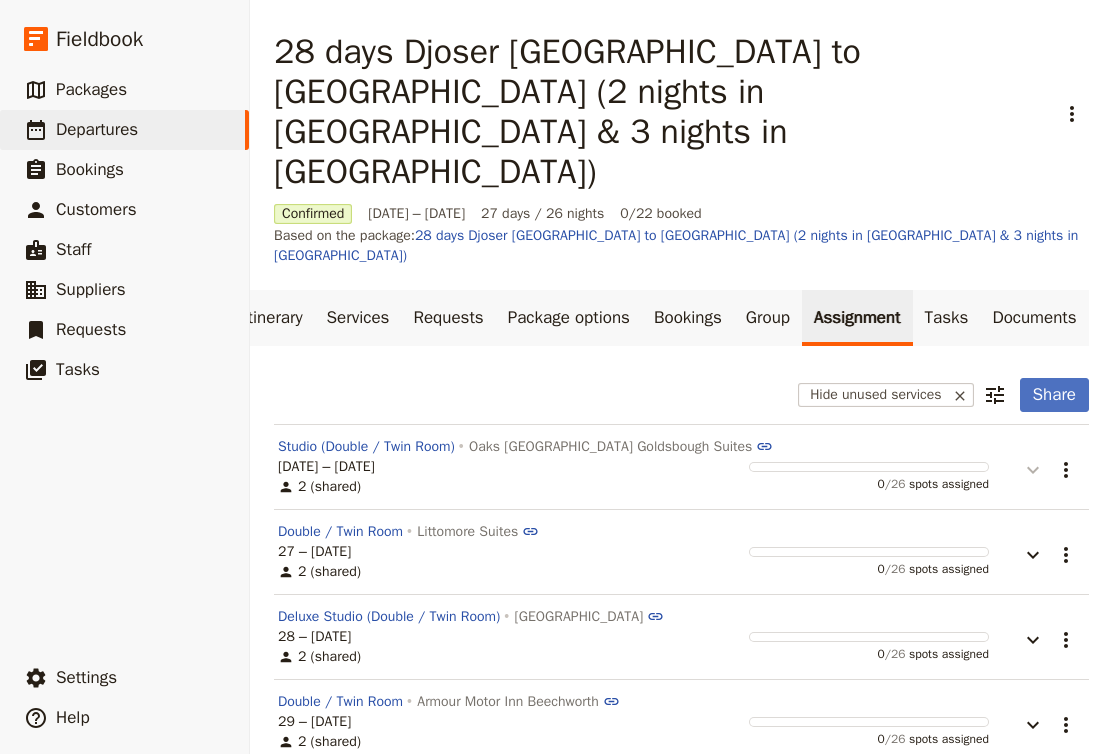 click 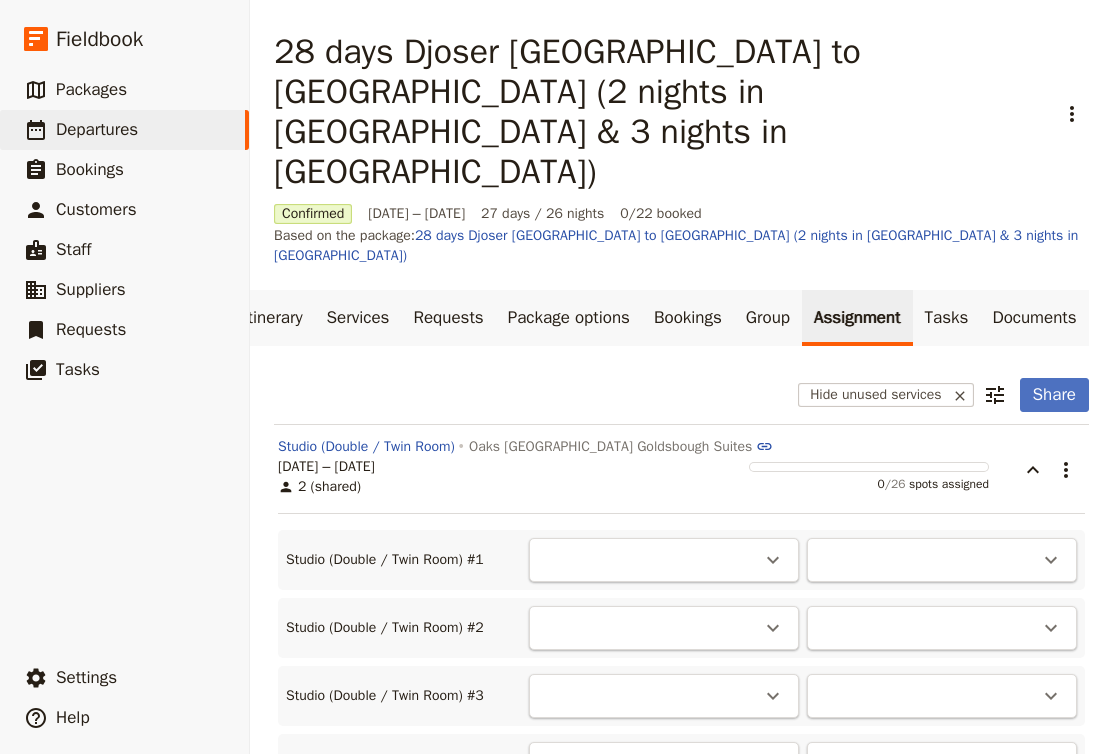 click on "​" at bounding box center (664, 560) 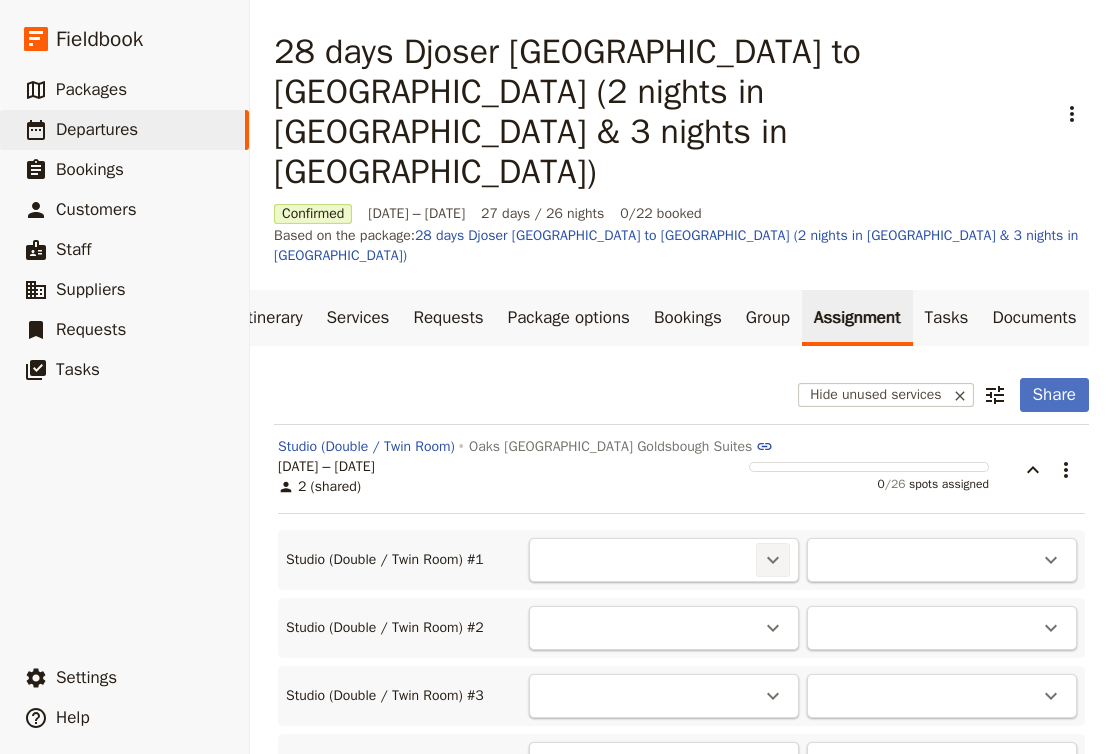 click 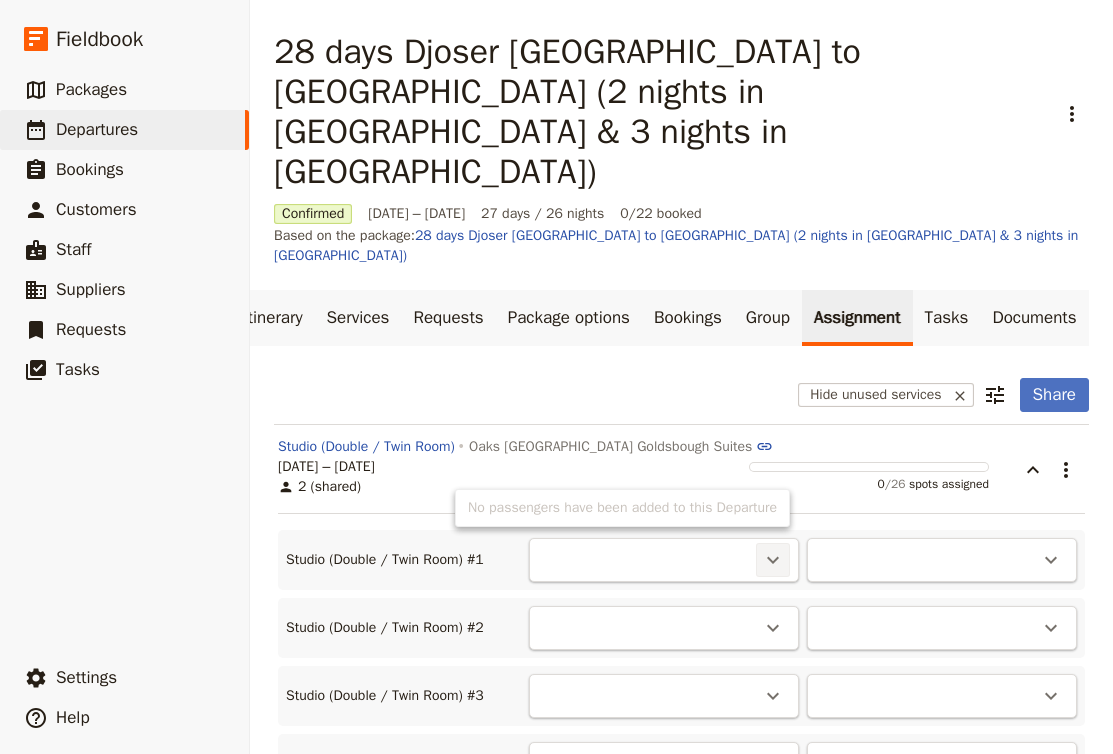 click on "No passengers have been added to this Departure" at bounding box center [622, 508] 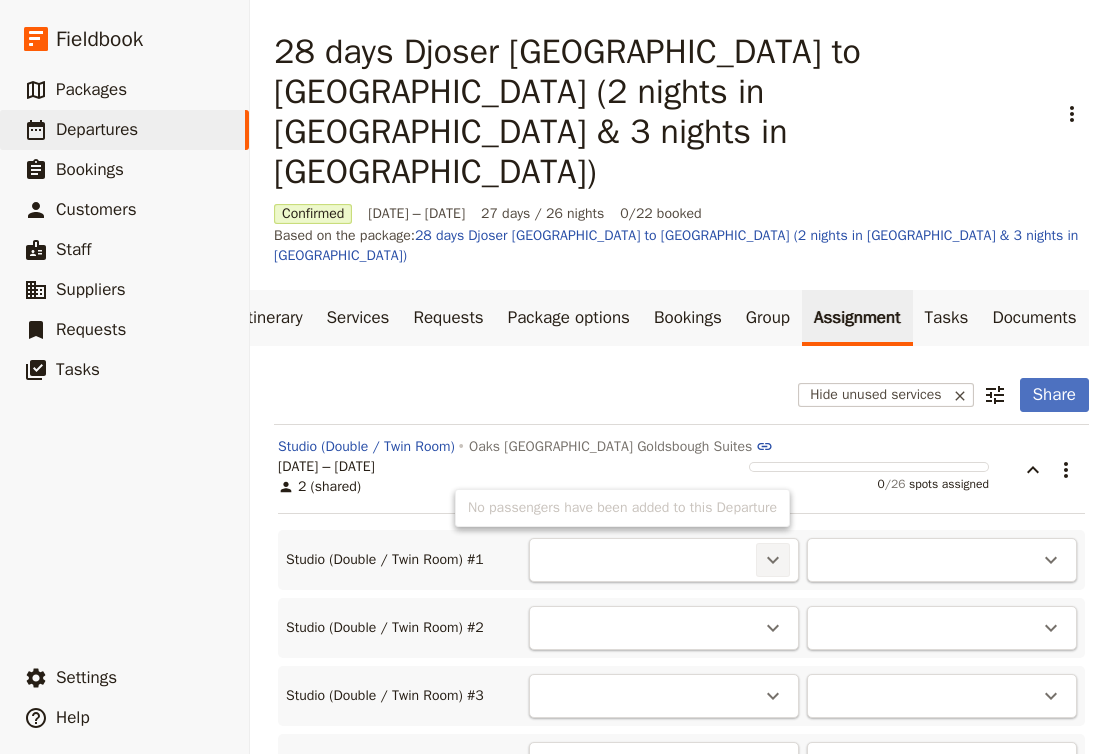 click on "No passengers have been added to this Departure" at bounding box center [622, 508] 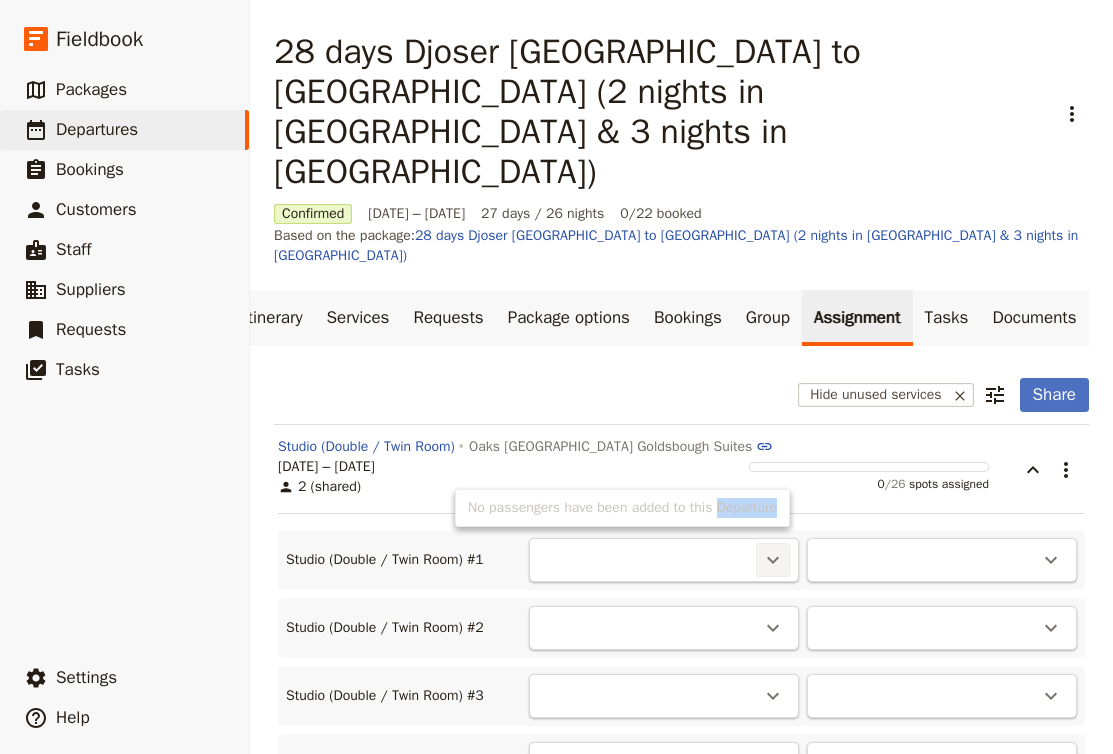 click on "No passengers have been added to this Departure" at bounding box center [622, 508] 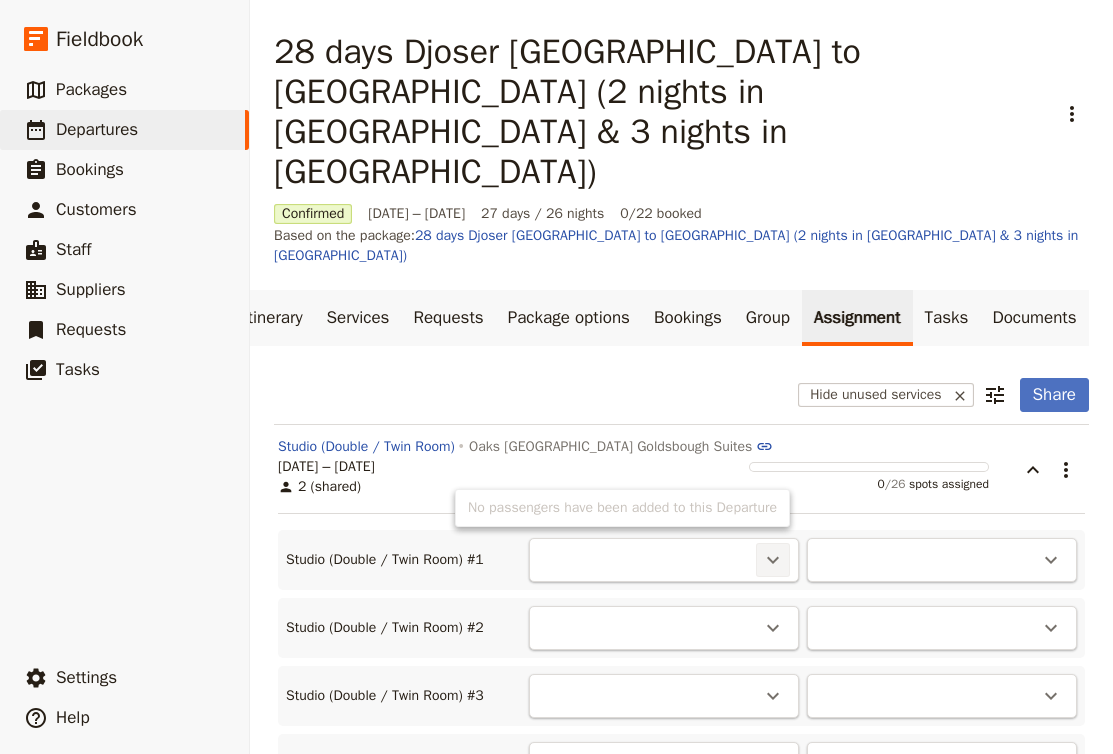 click on "​ Hide unused services Share" at bounding box center [681, 395] 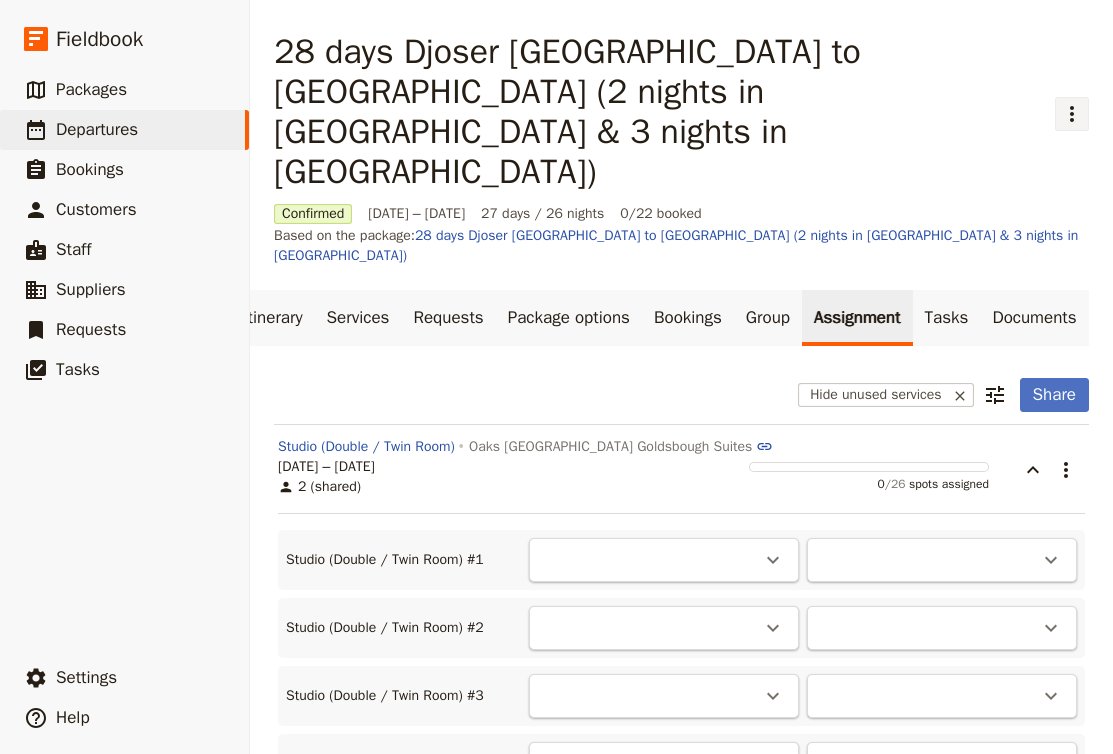 click 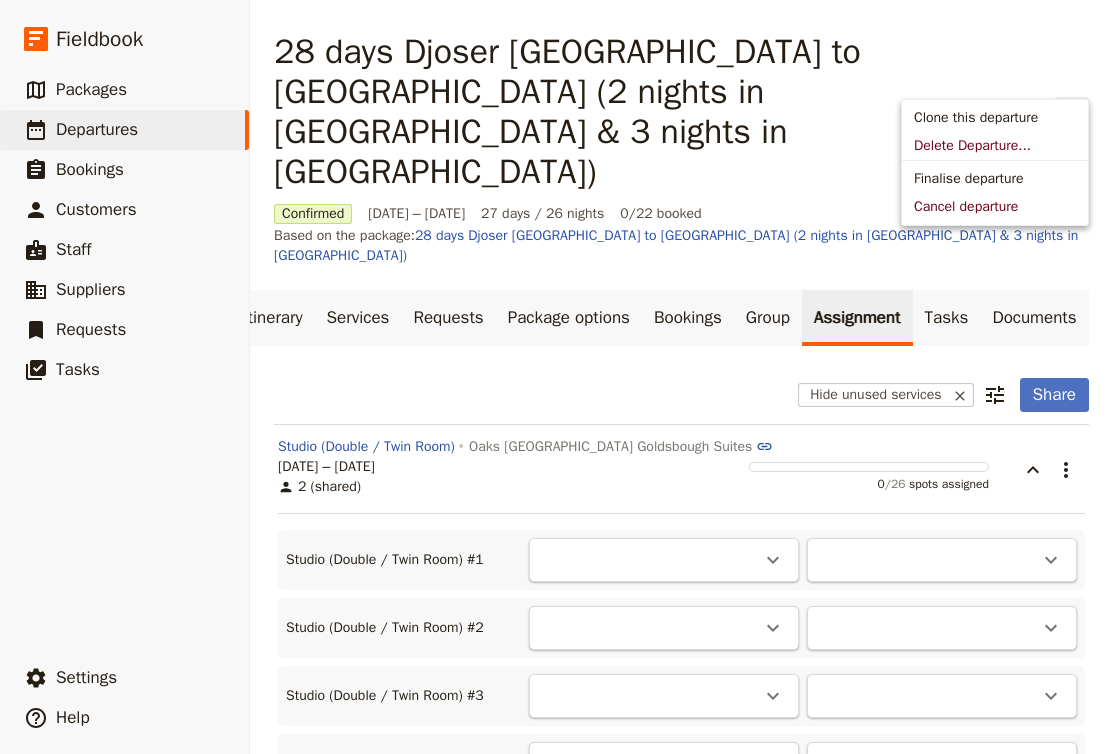 click 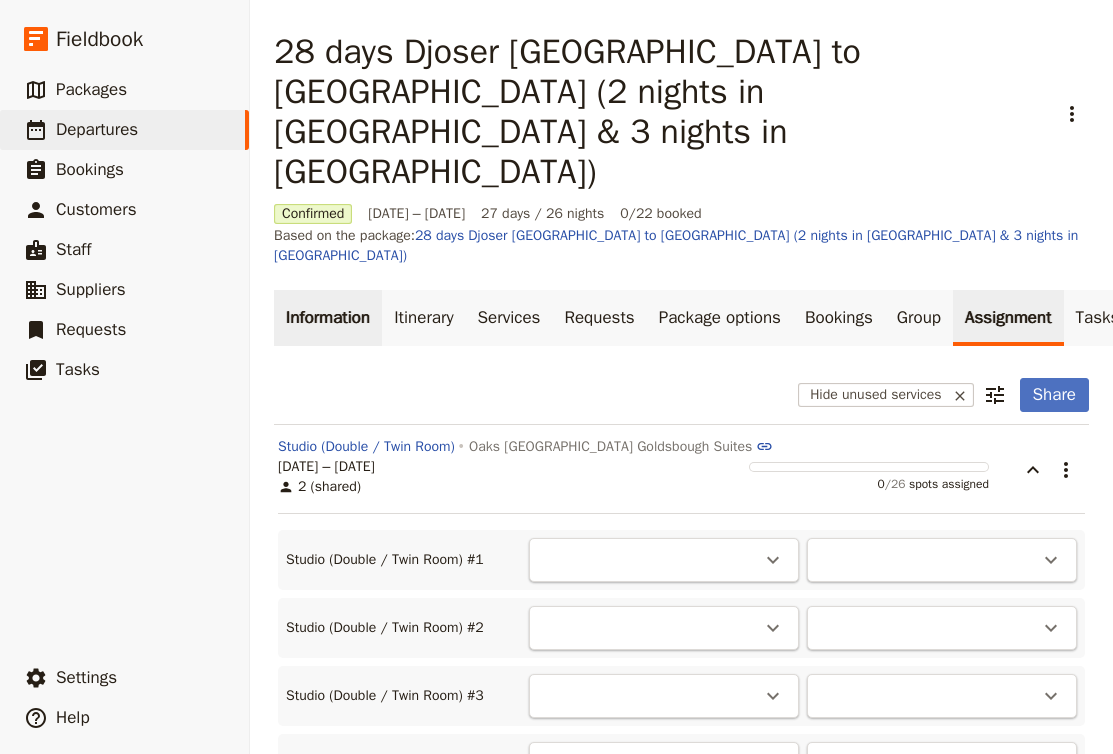 scroll, scrollTop: 0, scrollLeft: 0, axis: both 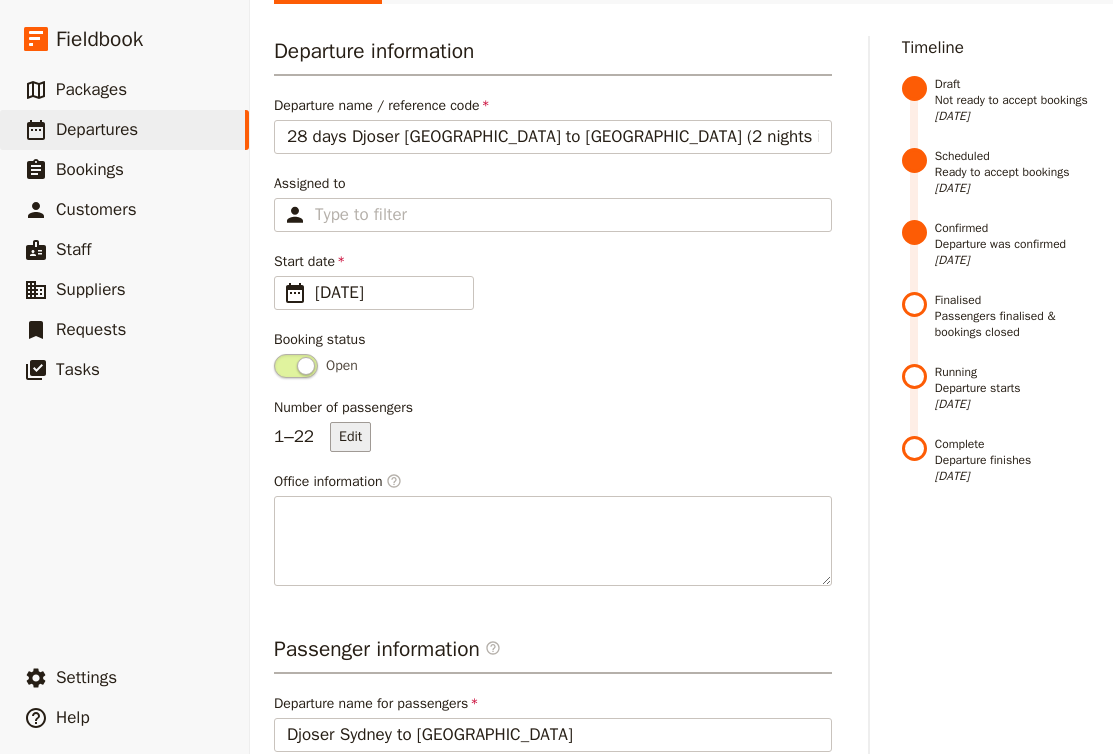 click on "Edit" at bounding box center (350, 437) 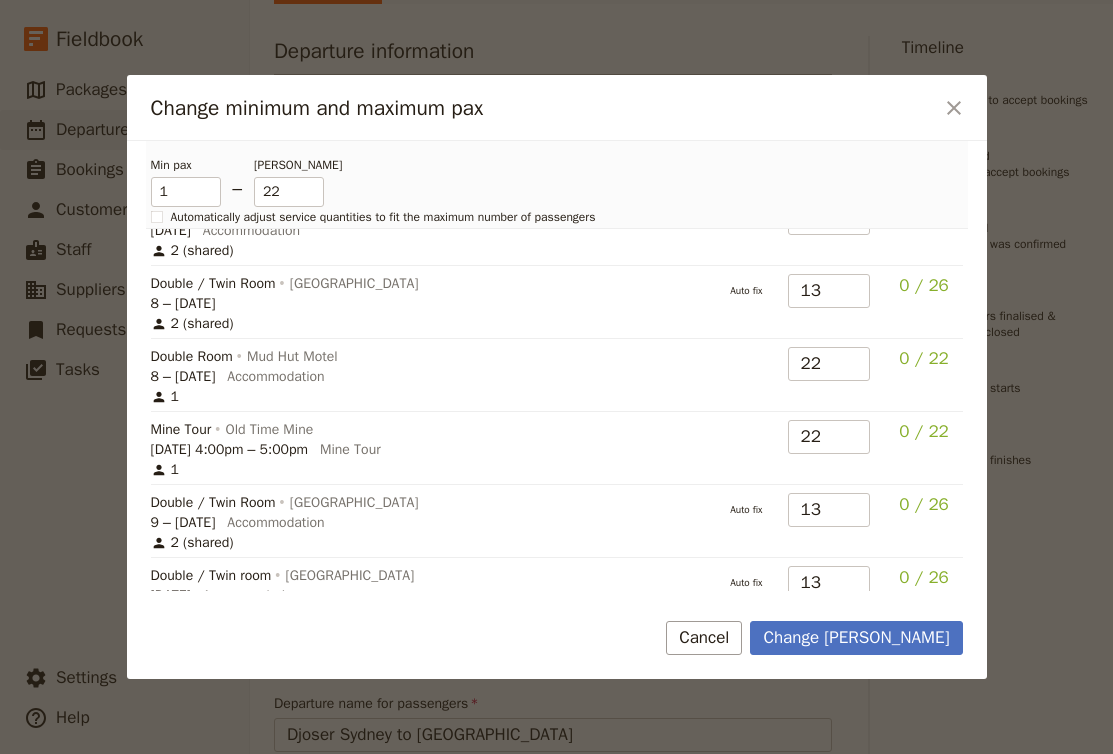 scroll, scrollTop: 649, scrollLeft: 0, axis: vertical 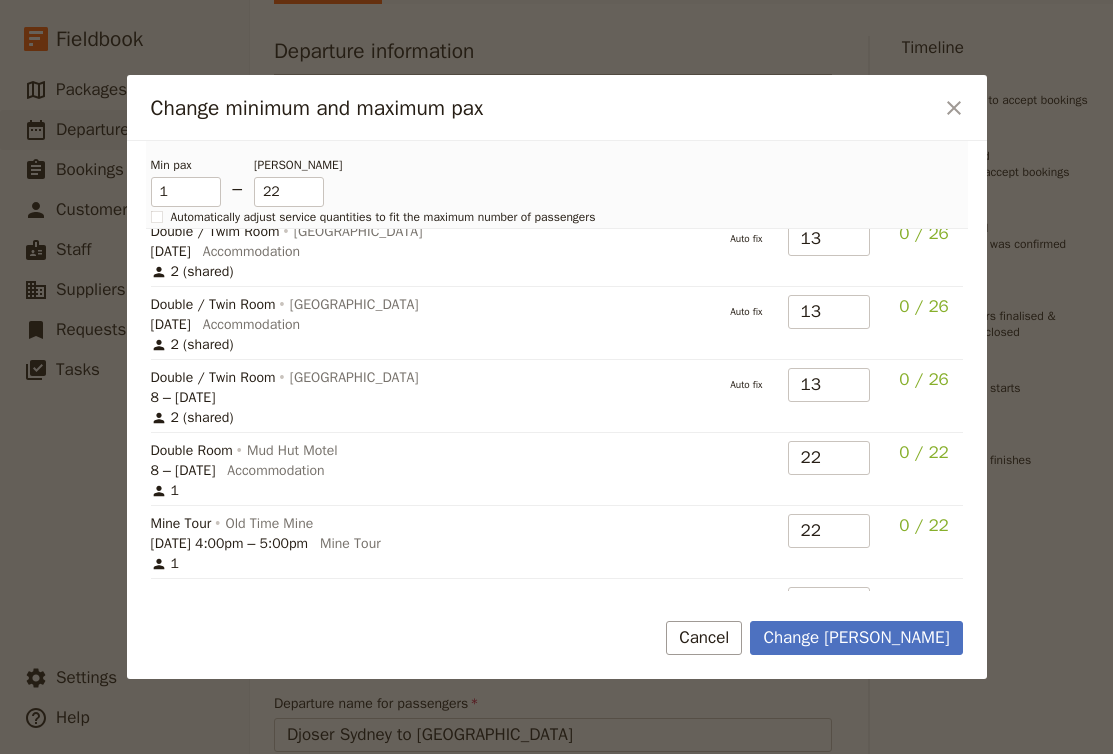 click on "0 / 26" at bounding box center (920, 396) 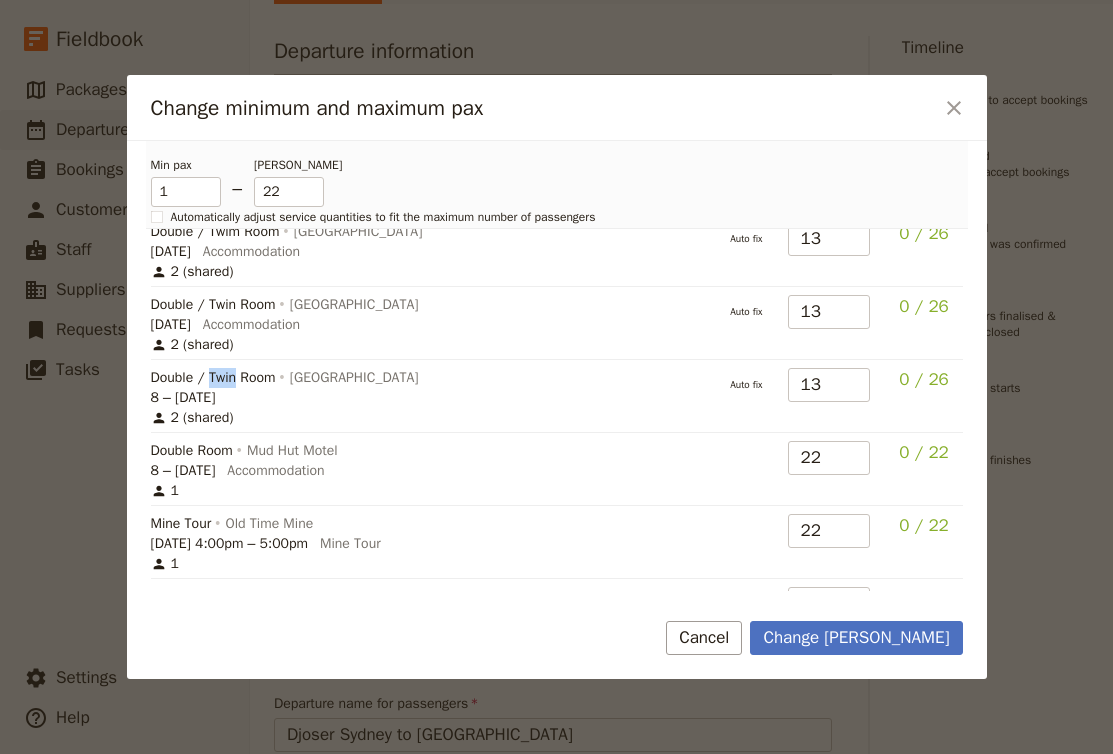 click on "Double / Twin Room" at bounding box center [213, 378] 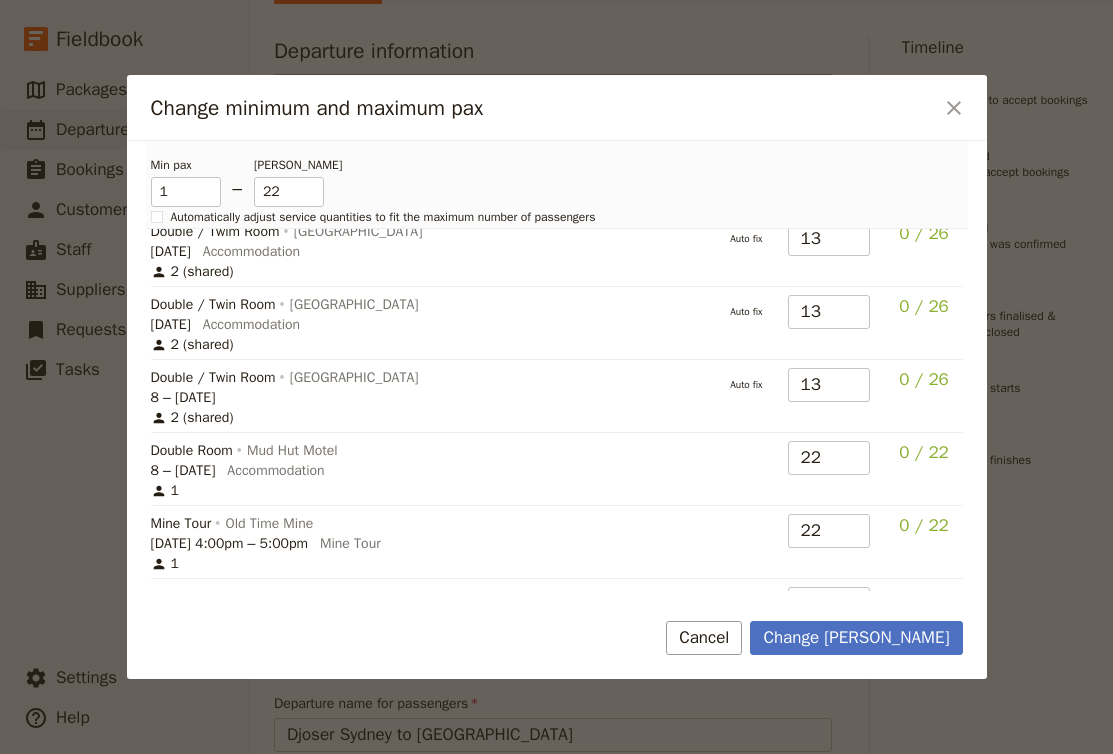 click on "Change max pax Cancel" at bounding box center [557, 650] 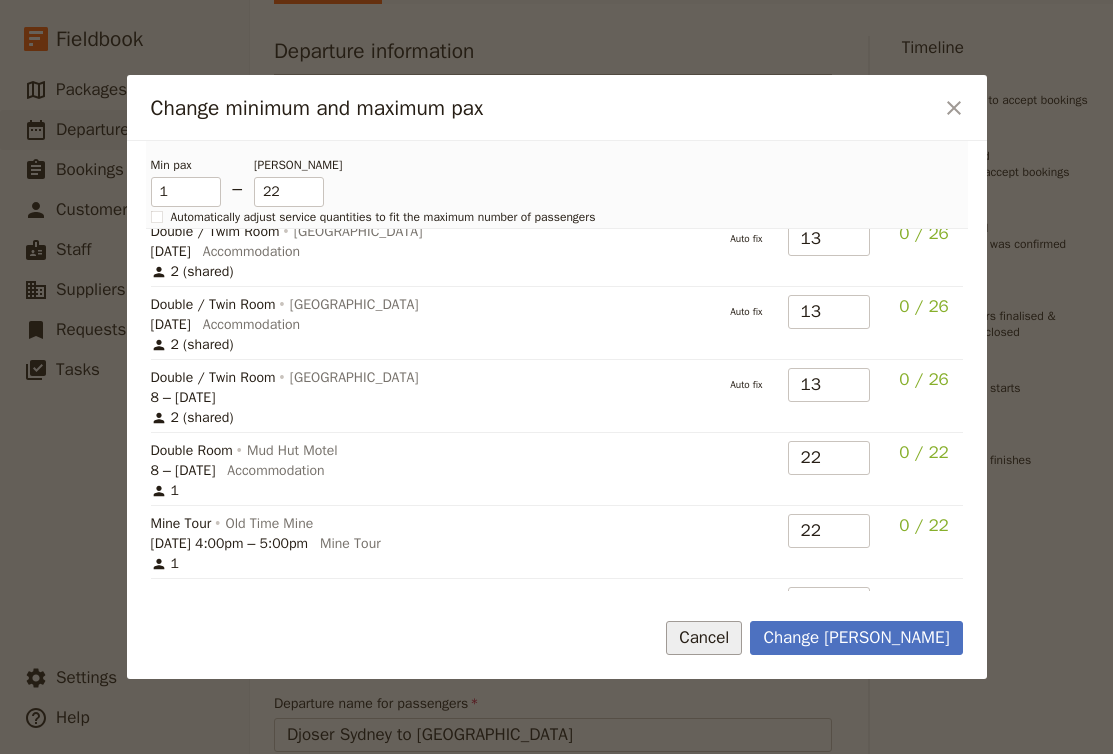 click on "Cancel" at bounding box center [704, 638] 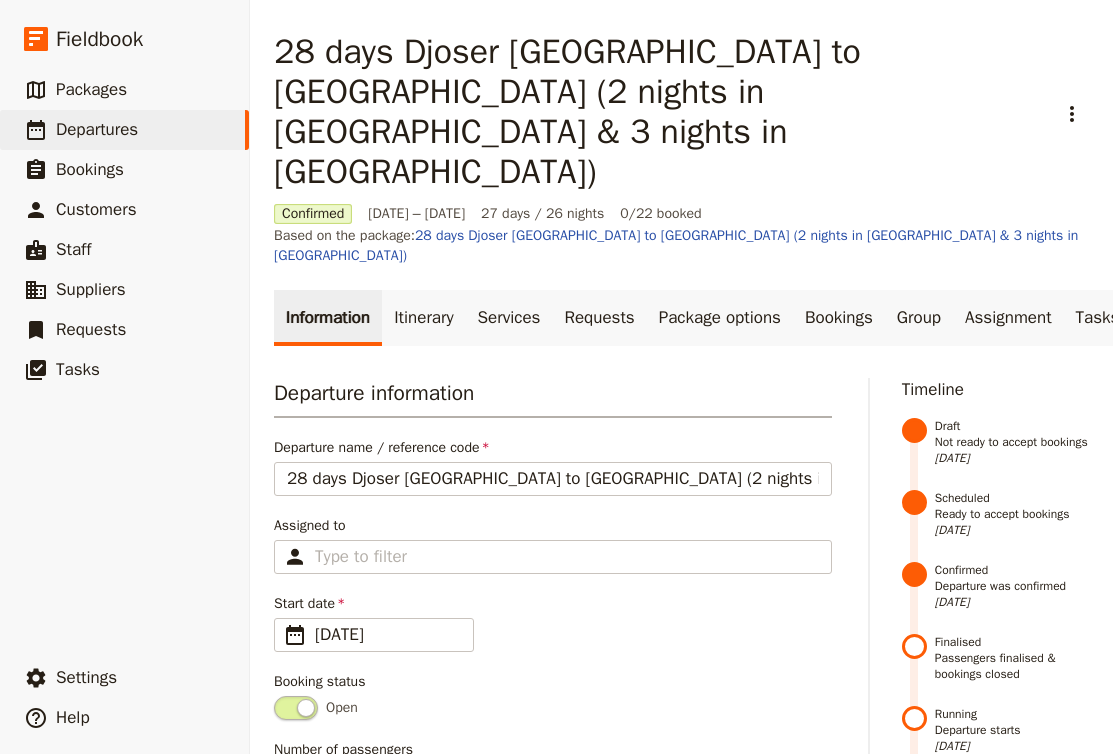 scroll, scrollTop: 0, scrollLeft: 0, axis: both 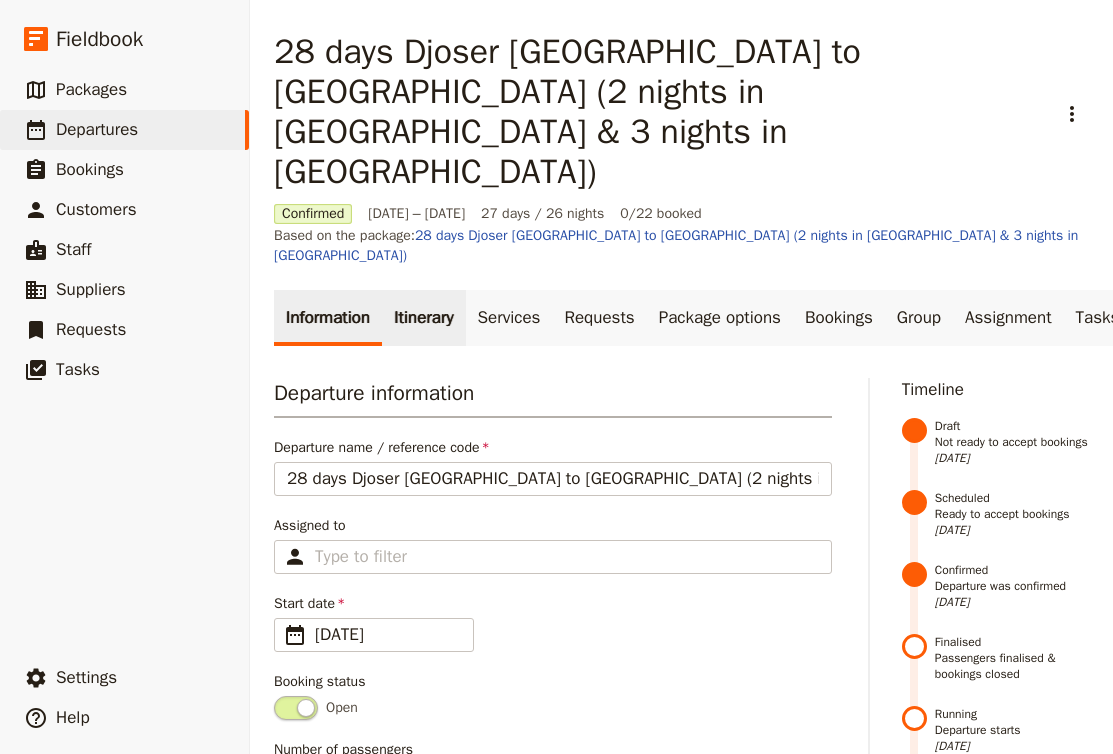 click on "Itinerary" at bounding box center (423, 318) 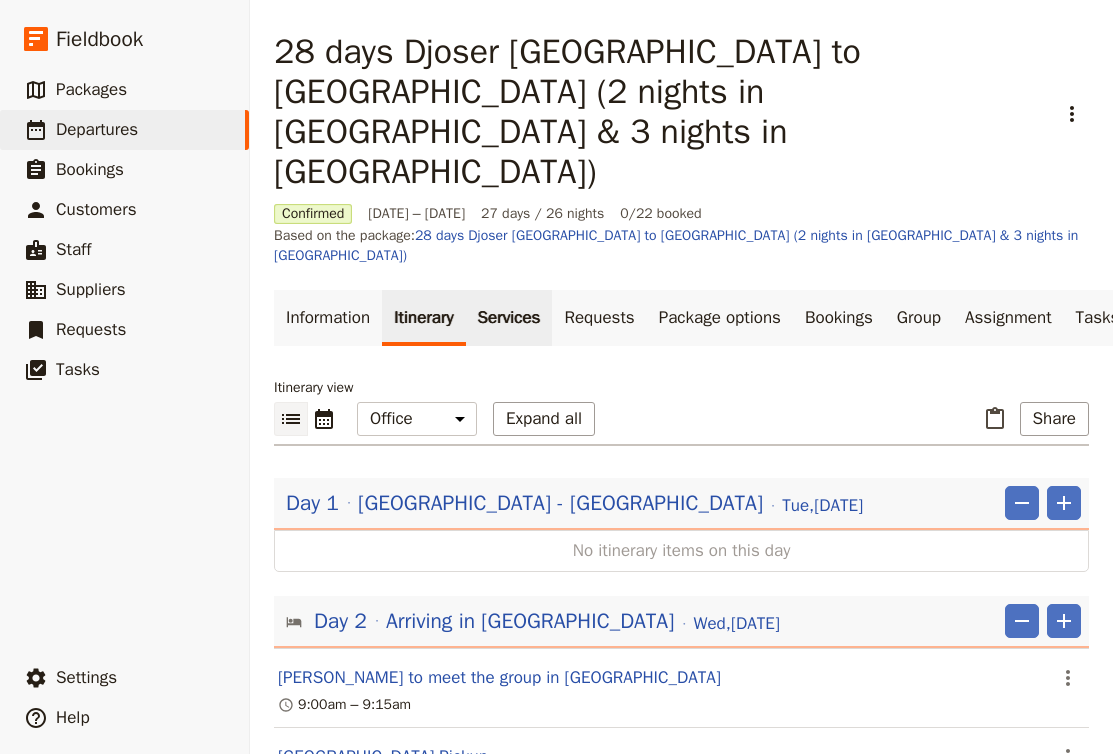 click on "Services" at bounding box center [509, 318] 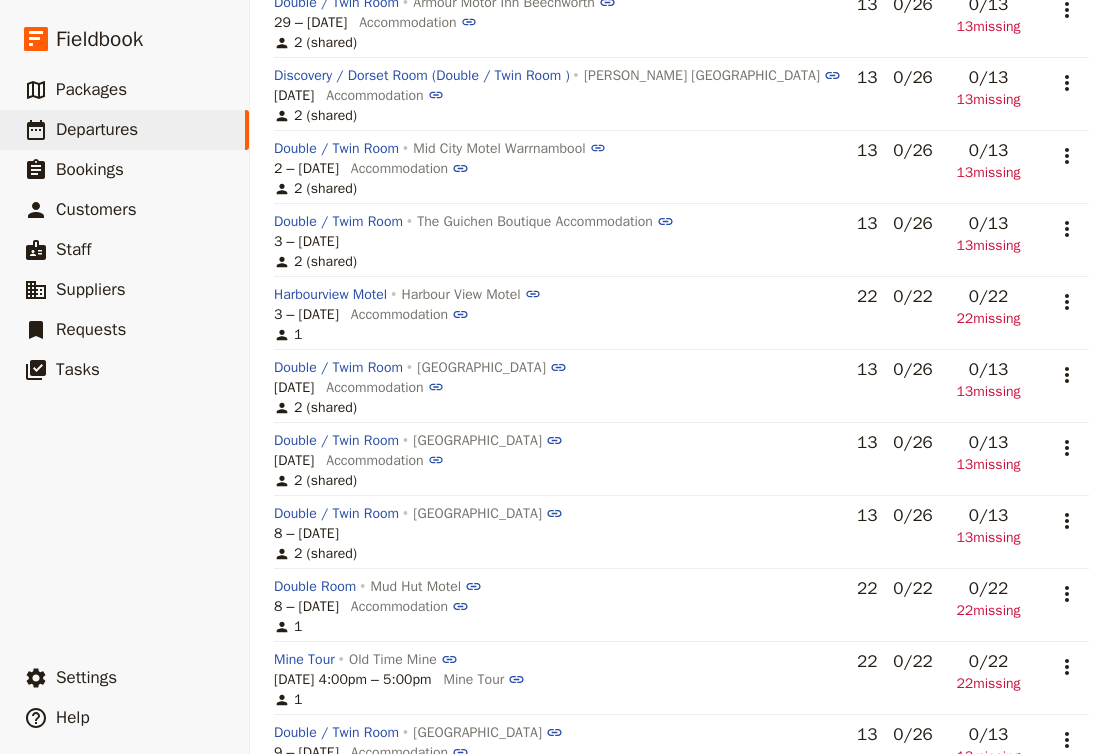 scroll, scrollTop: 694, scrollLeft: 0, axis: vertical 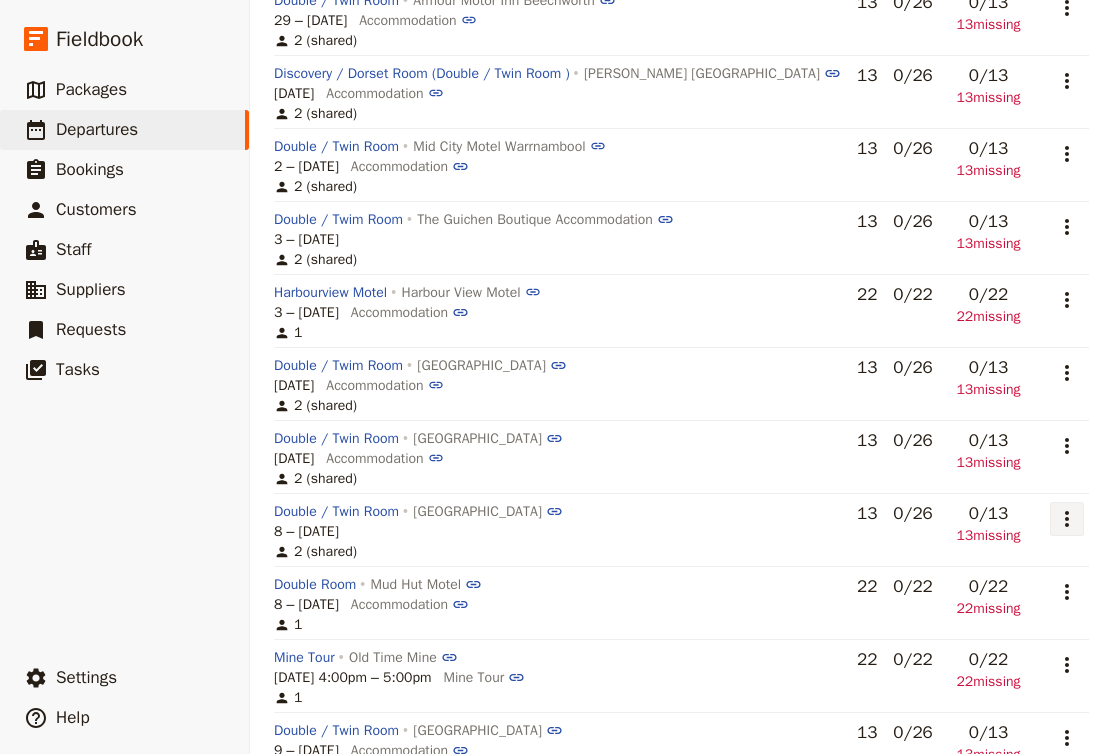 click 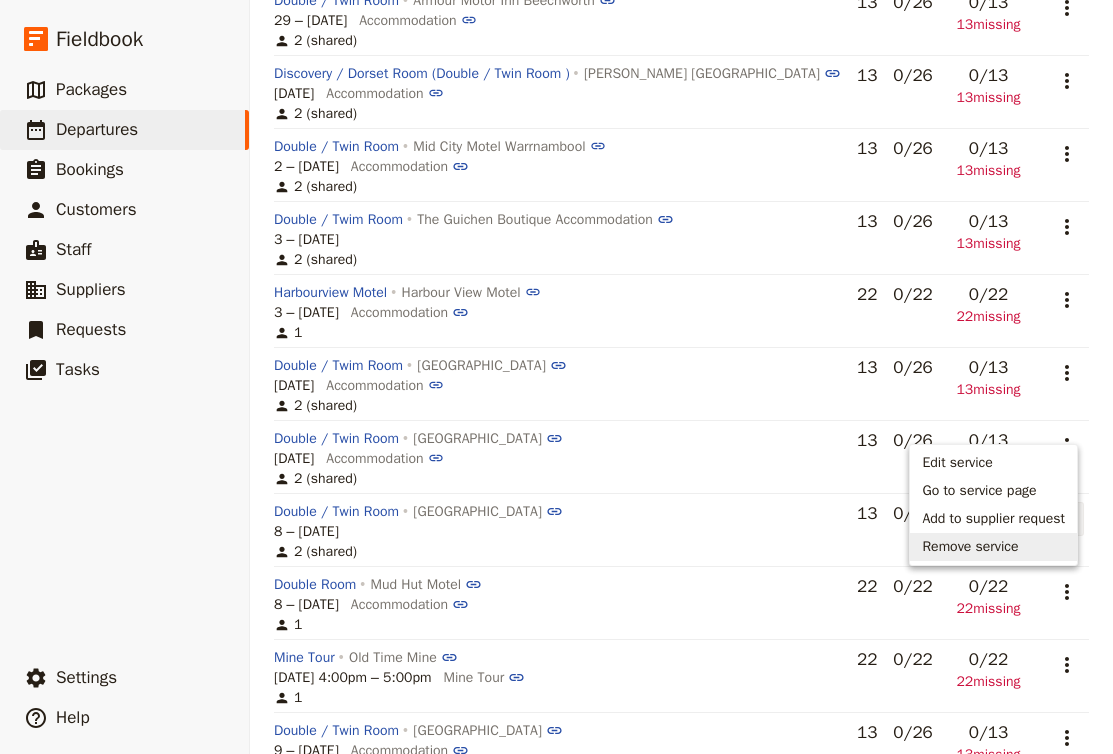 click on "Remove service" at bounding box center (970, 547) 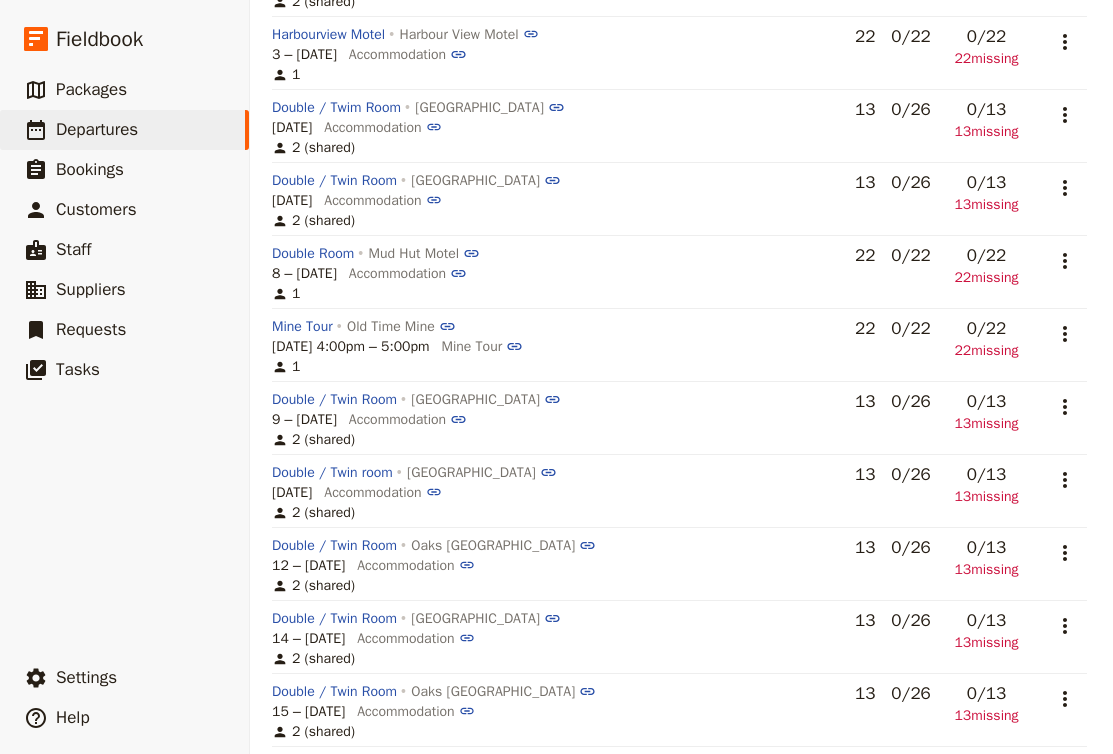 scroll, scrollTop: 950, scrollLeft: 2, axis: both 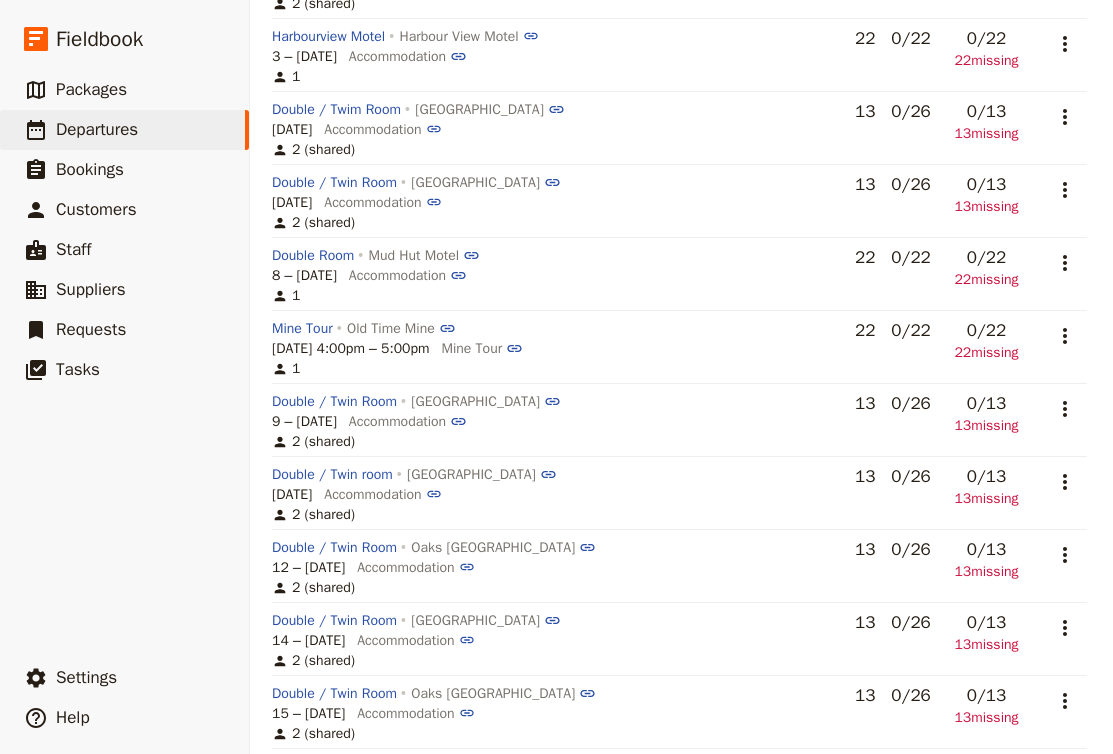 click on "​" at bounding box center [1065, 774] 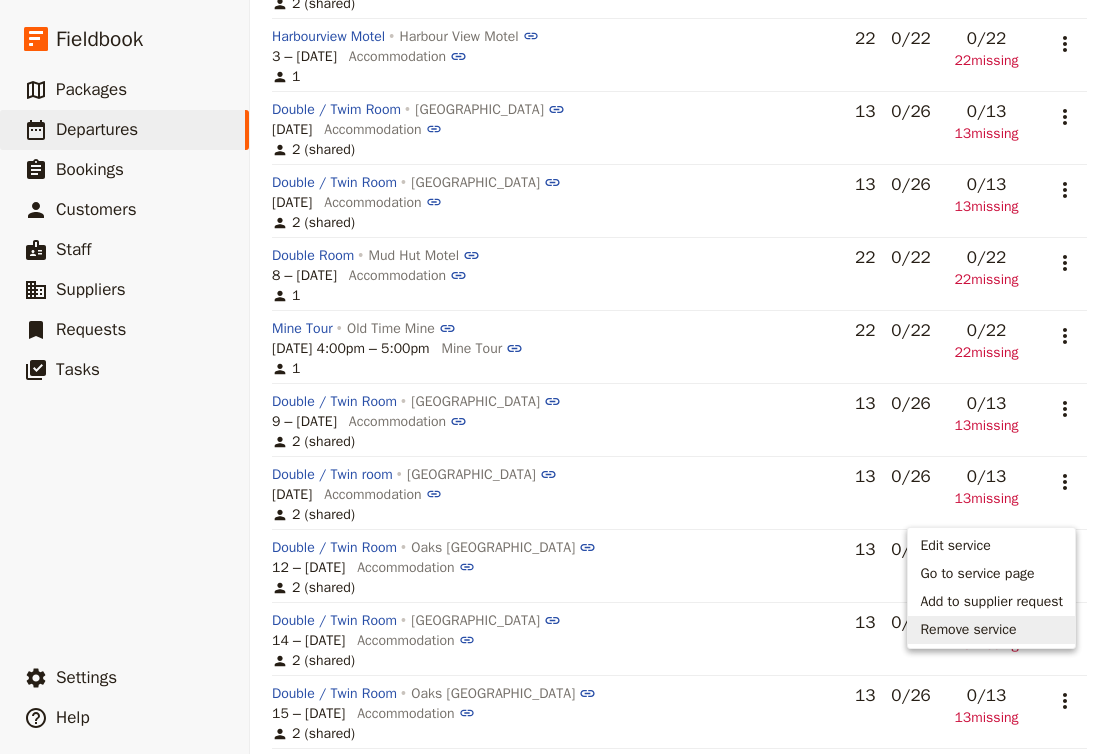 click on "Remove service" at bounding box center [968, 630] 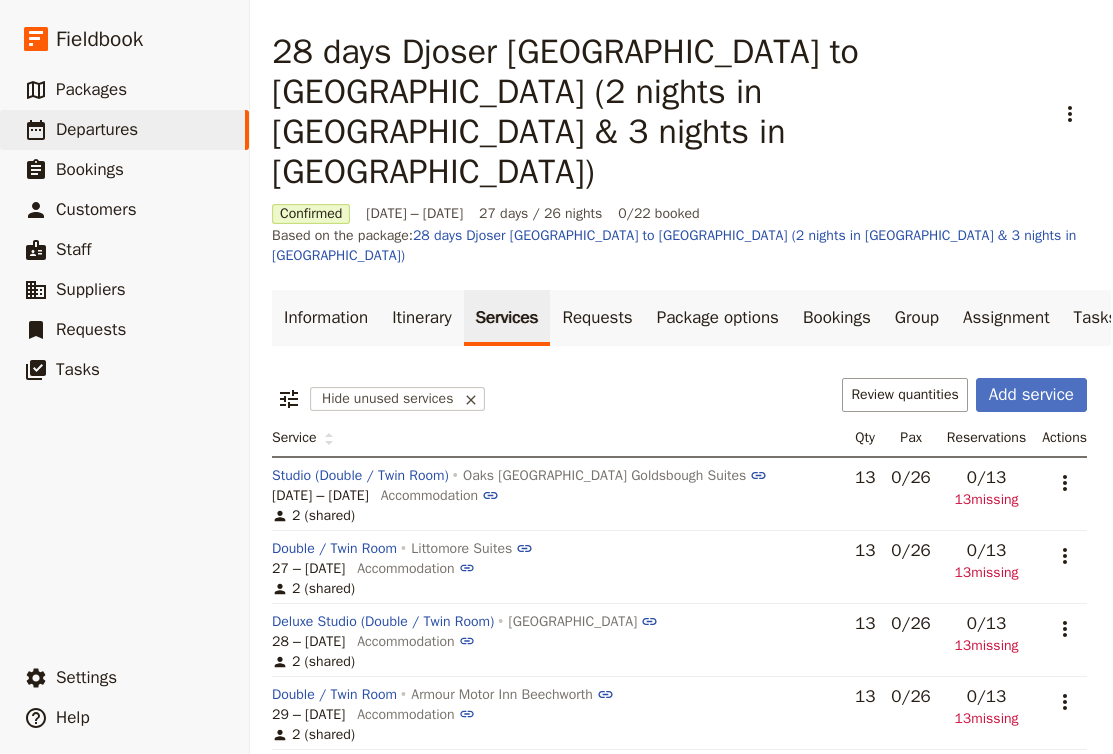 scroll, scrollTop: 0, scrollLeft: 2, axis: horizontal 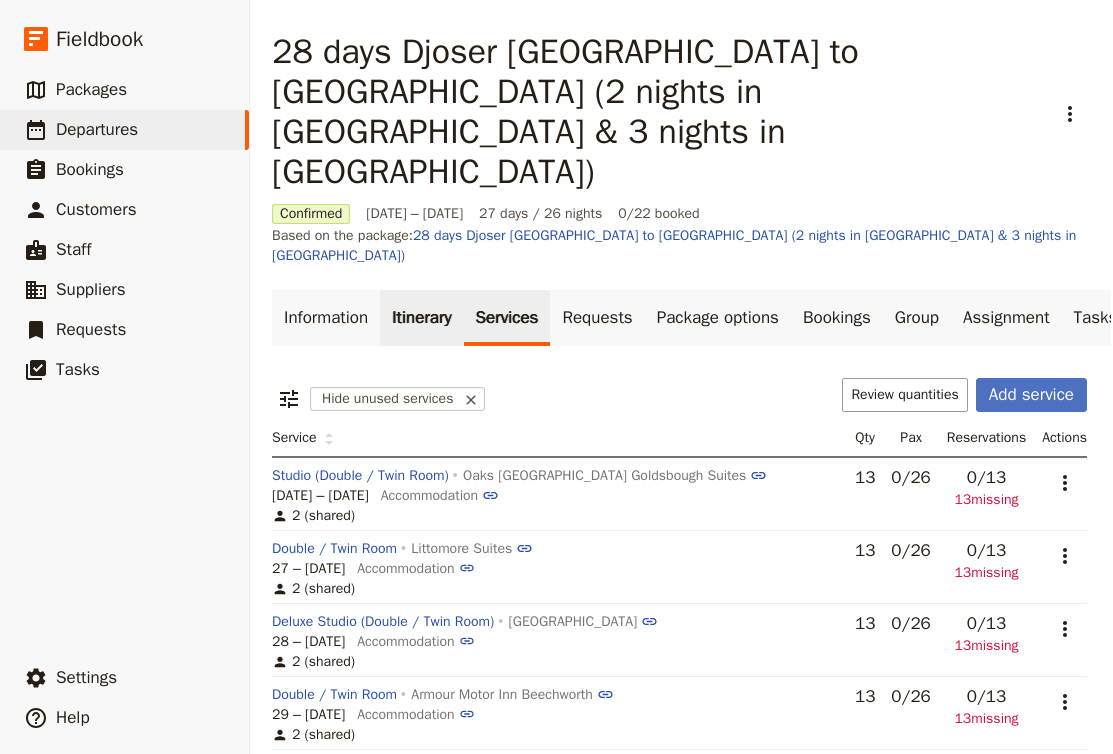 click on "Itinerary" at bounding box center (421, 318) 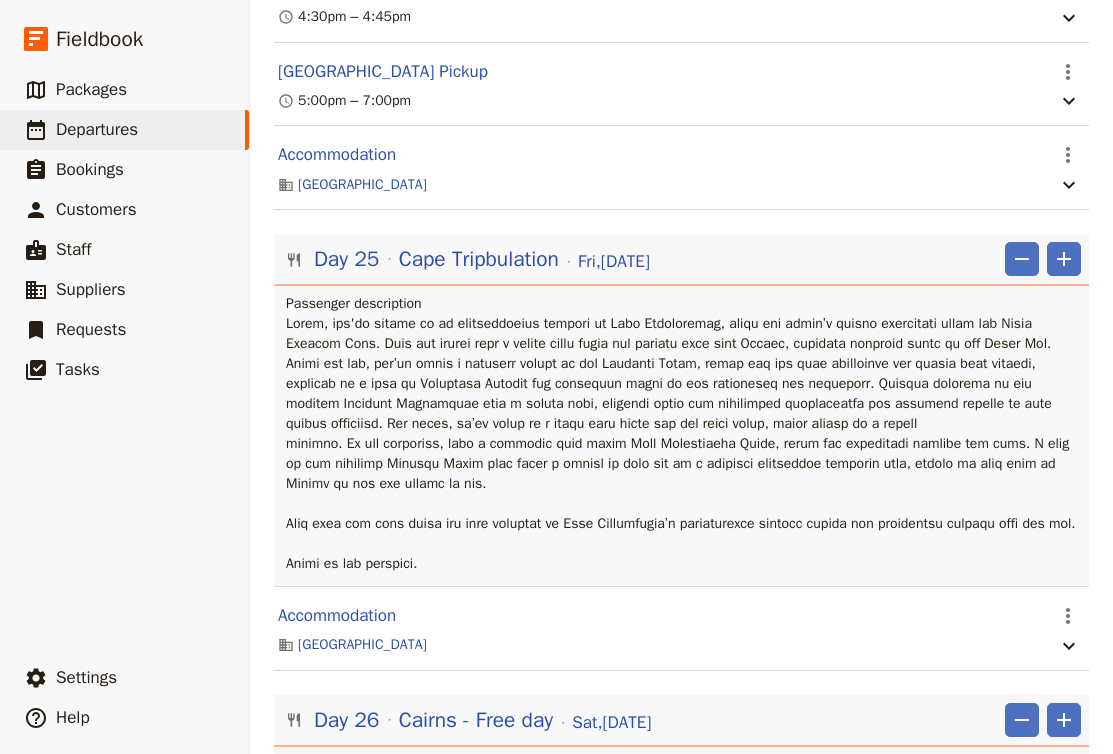 scroll, scrollTop: 26208, scrollLeft: 0, axis: vertical 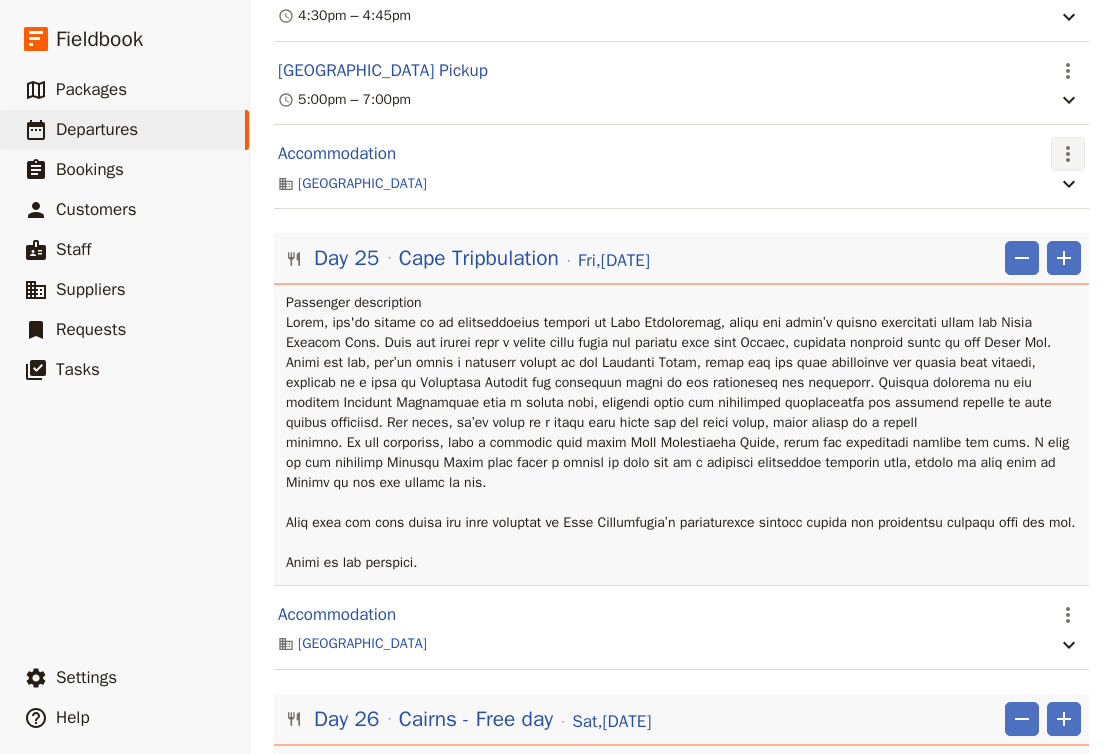 click 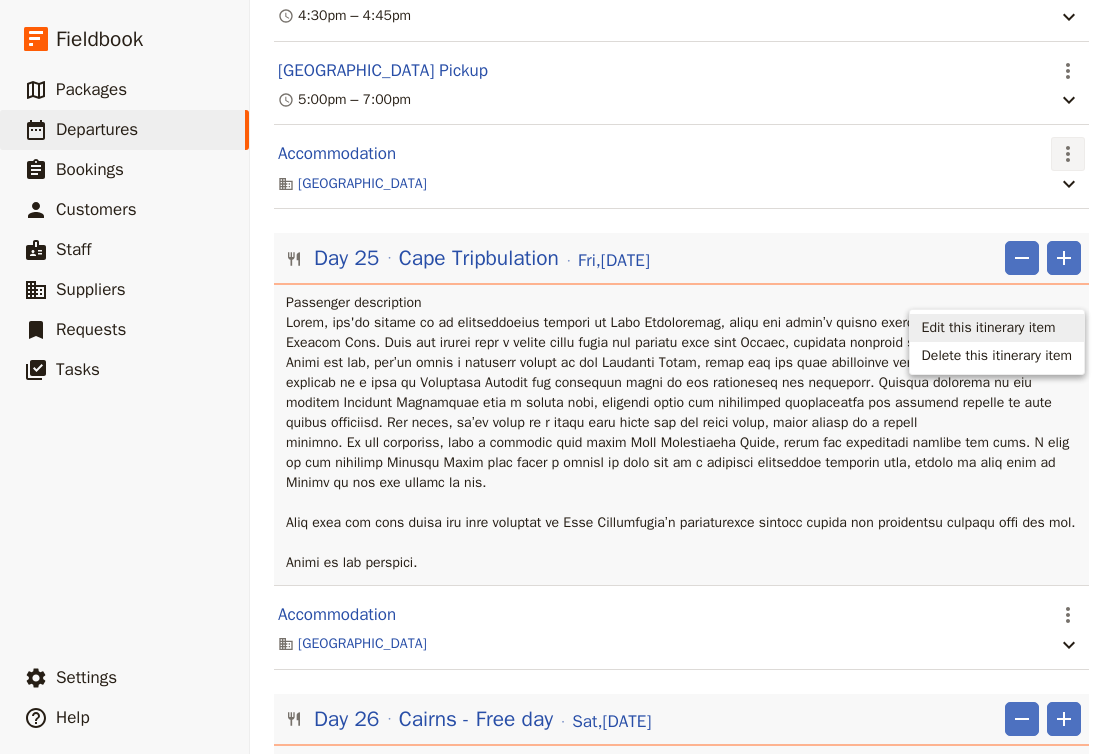 click on "Edit this itinerary item" at bounding box center (989, 328) 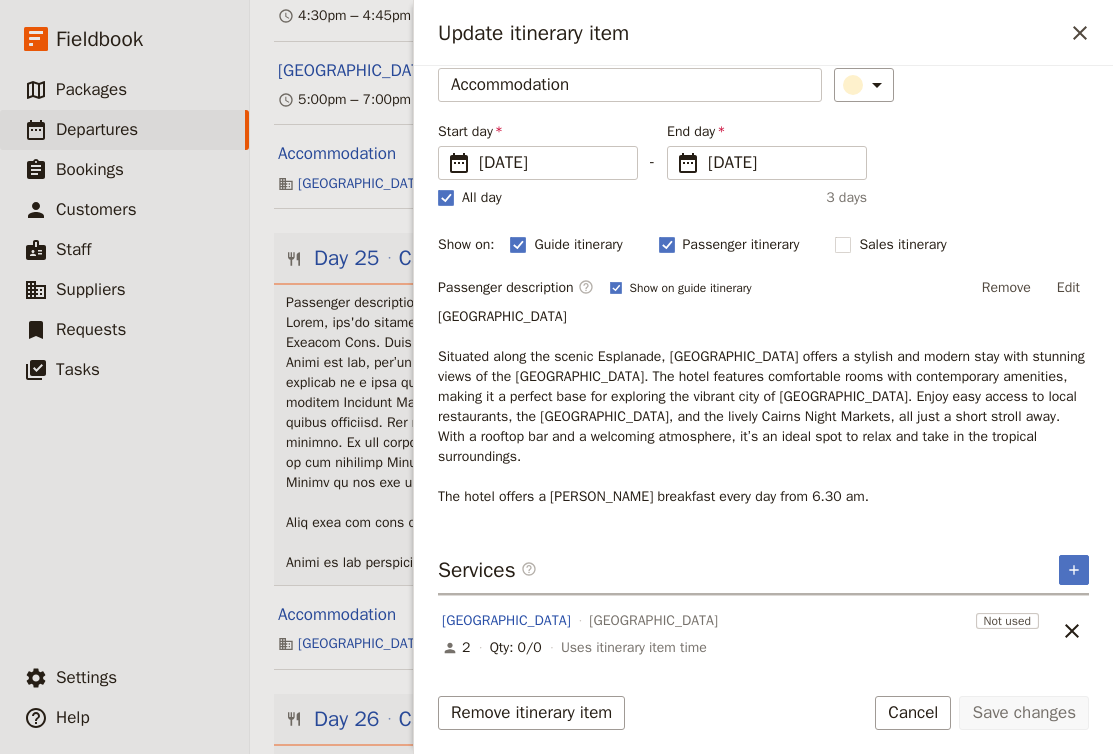 scroll, scrollTop: 101, scrollLeft: 0, axis: vertical 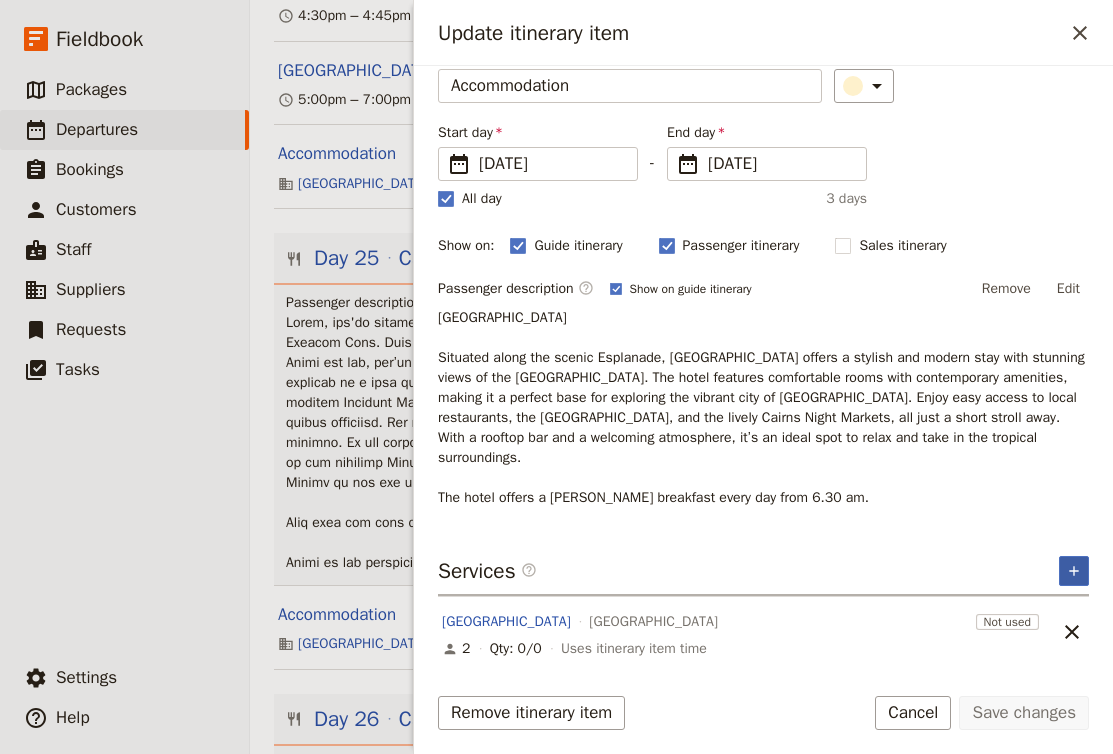 click 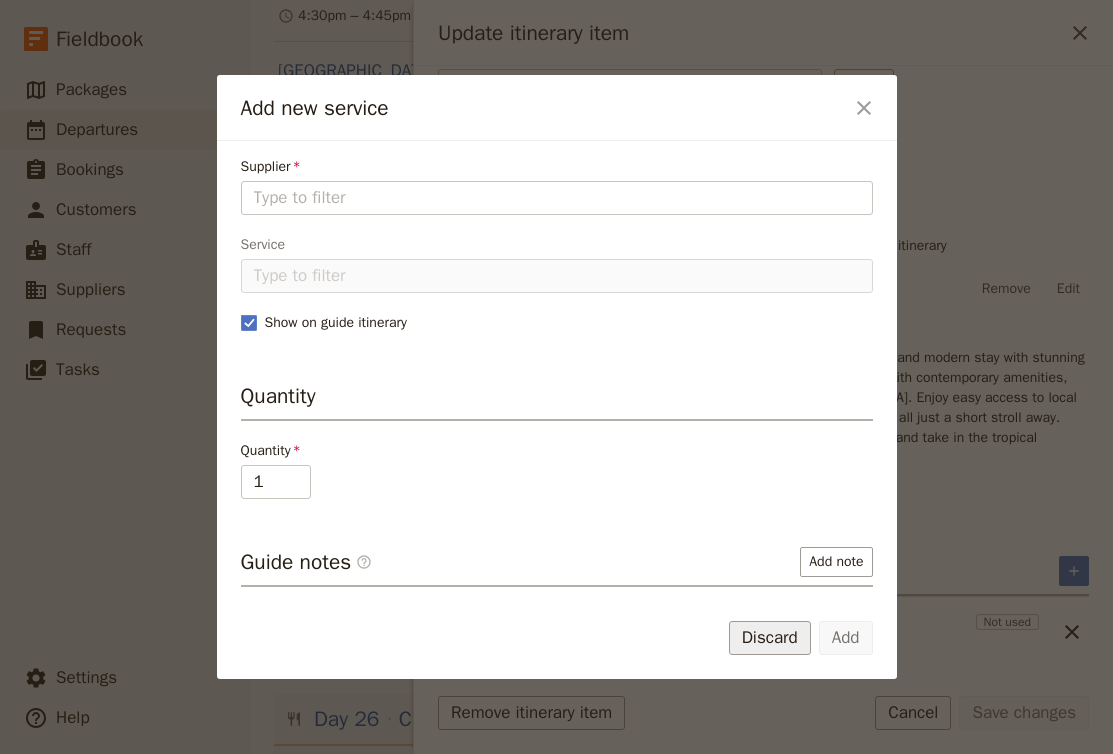 click on "Discard" at bounding box center (770, 638) 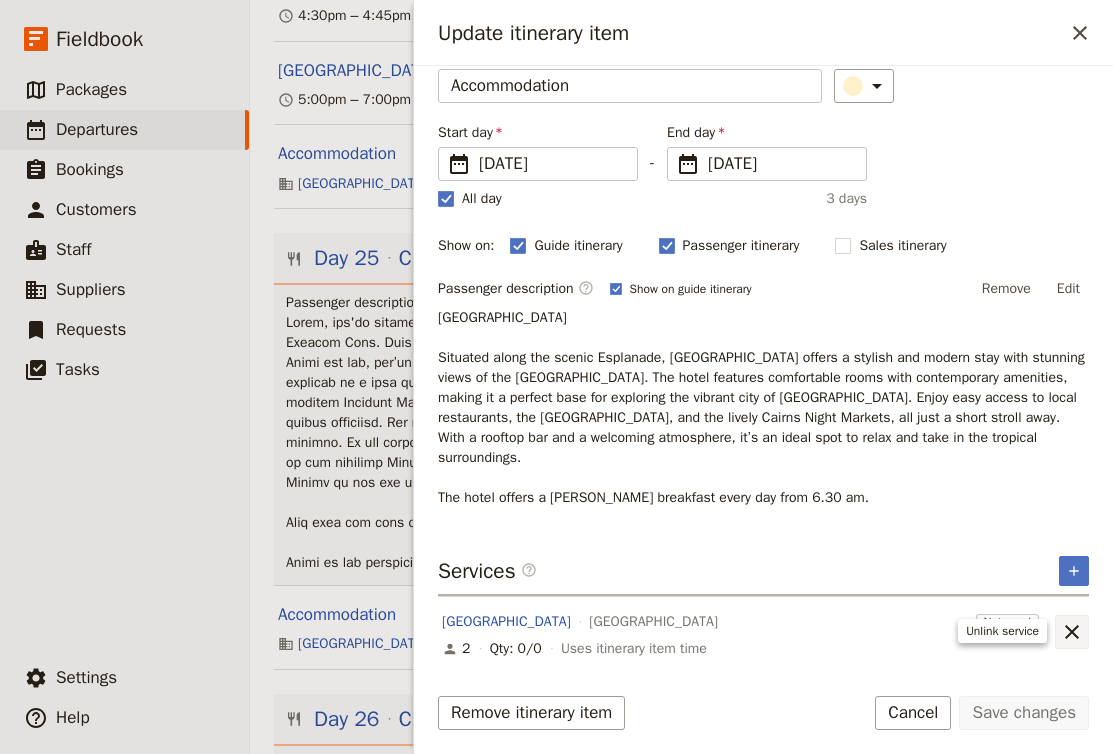 click 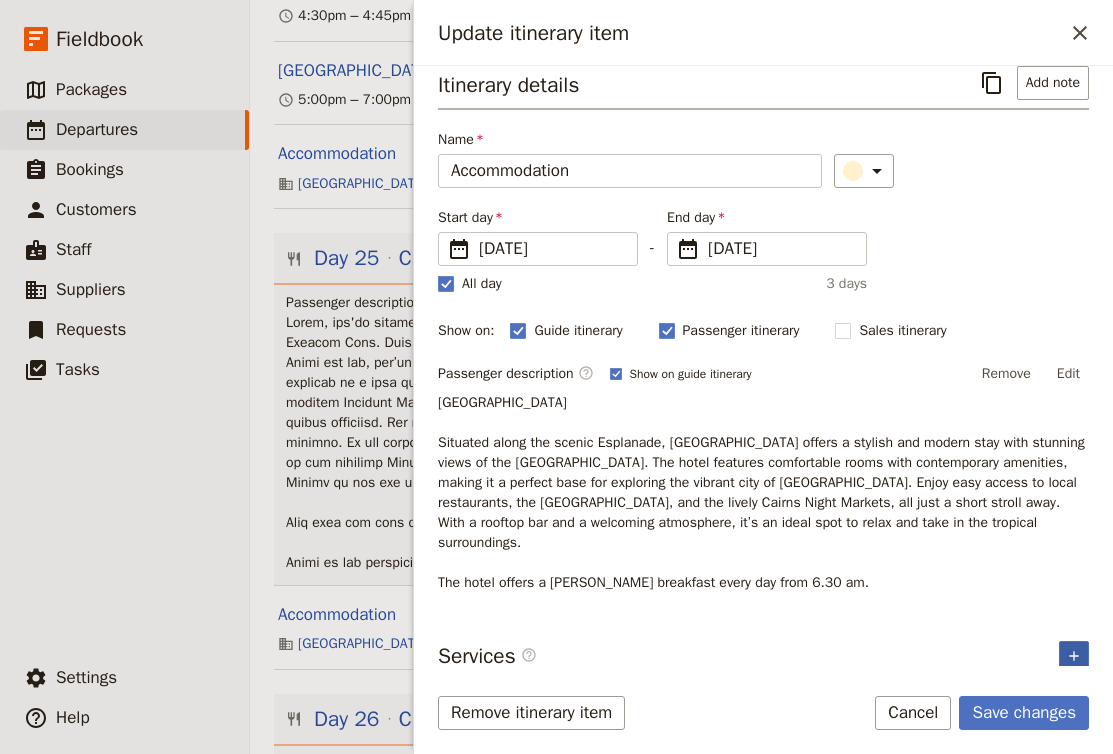 click 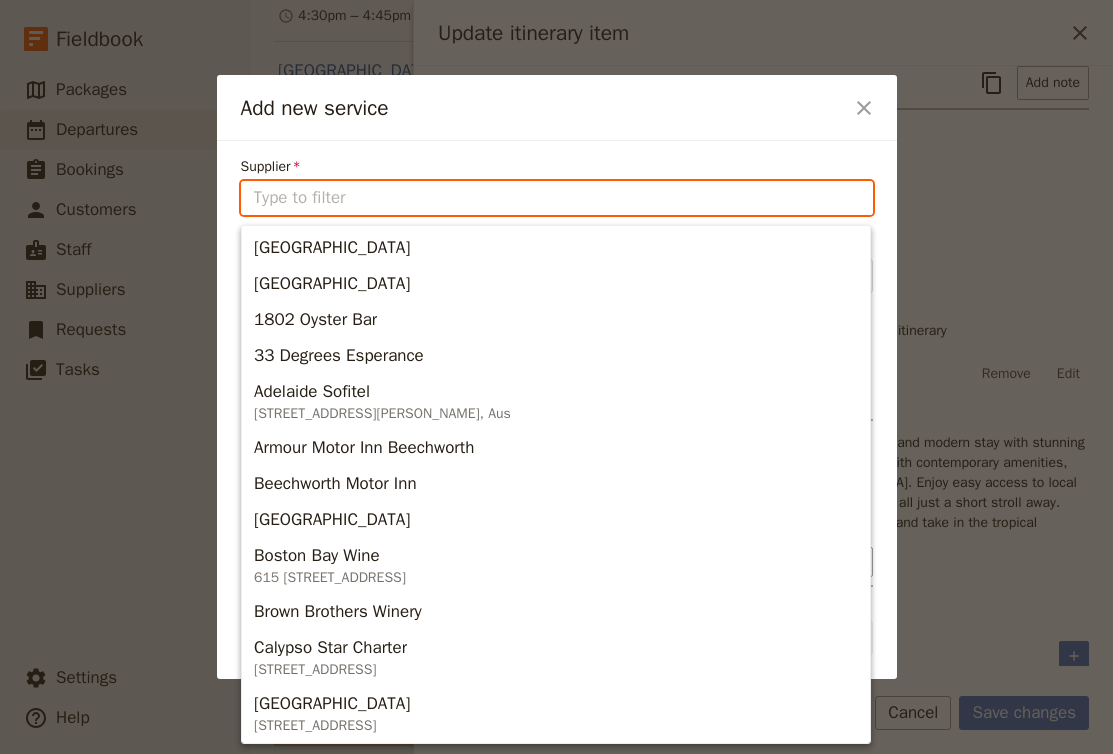 paste on "Cairns Plaza Hotel" 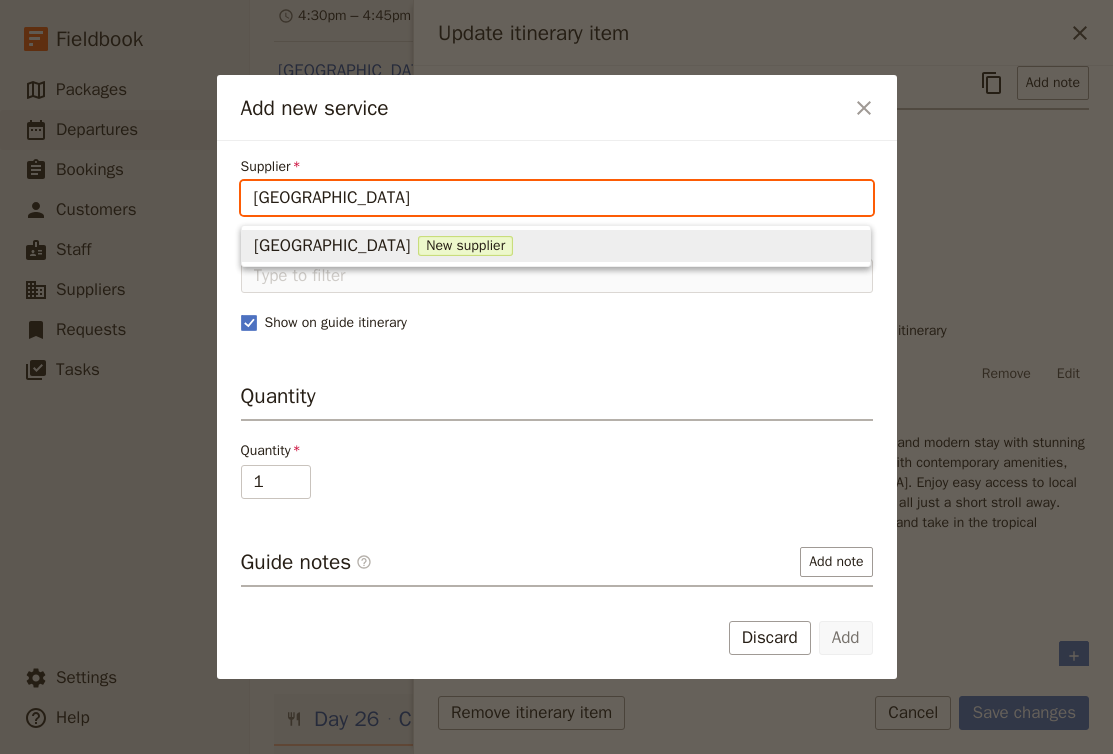 click on "Cairns Plaza Hotel   New supplier" at bounding box center (556, 246) 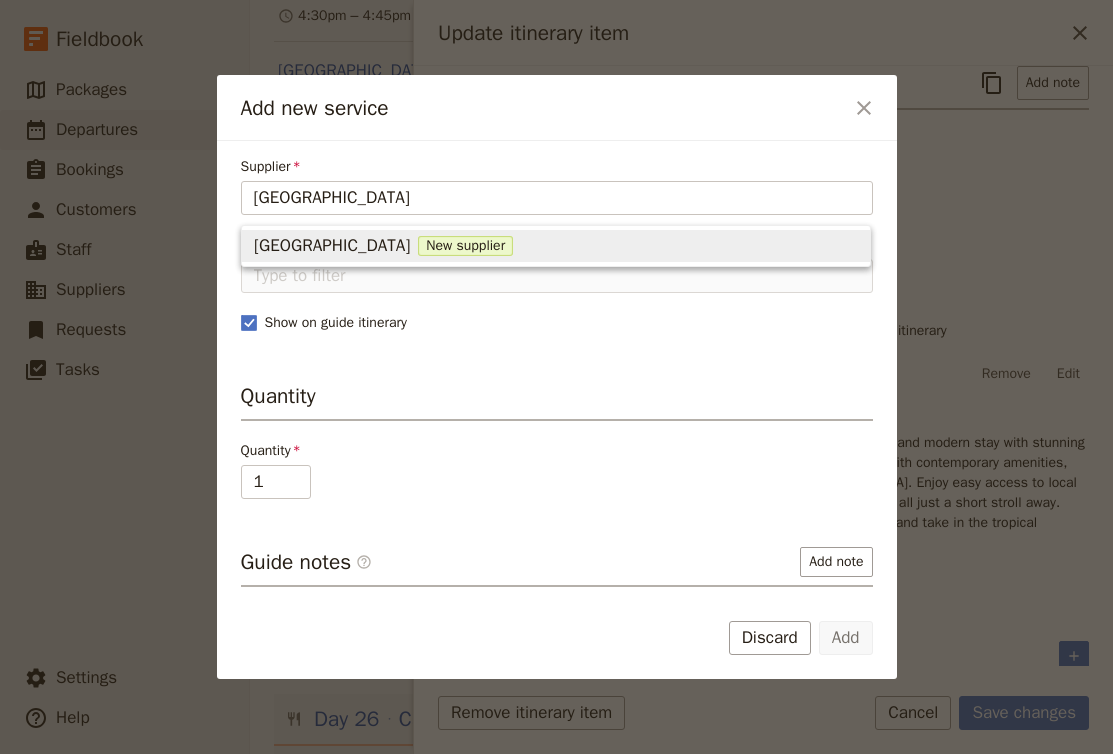 type 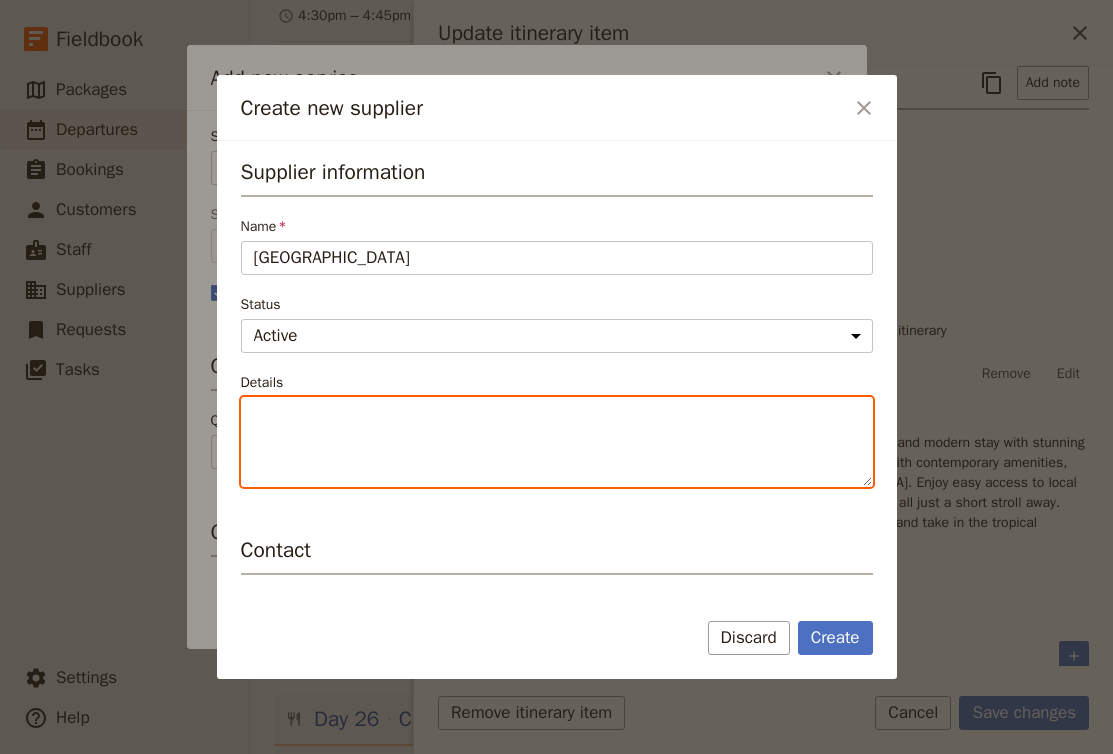 click on "Details" at bounding box center (557, 442) 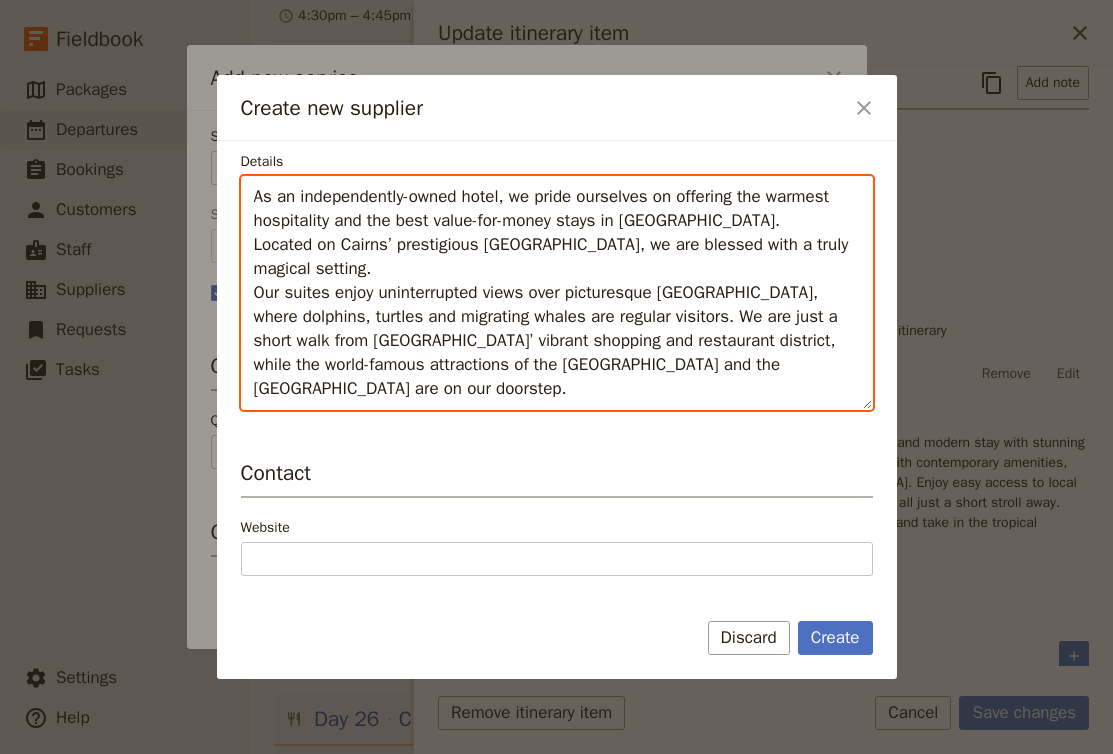 scroll, scrollTop: 215, scrollLeft: 0, axis: vertical 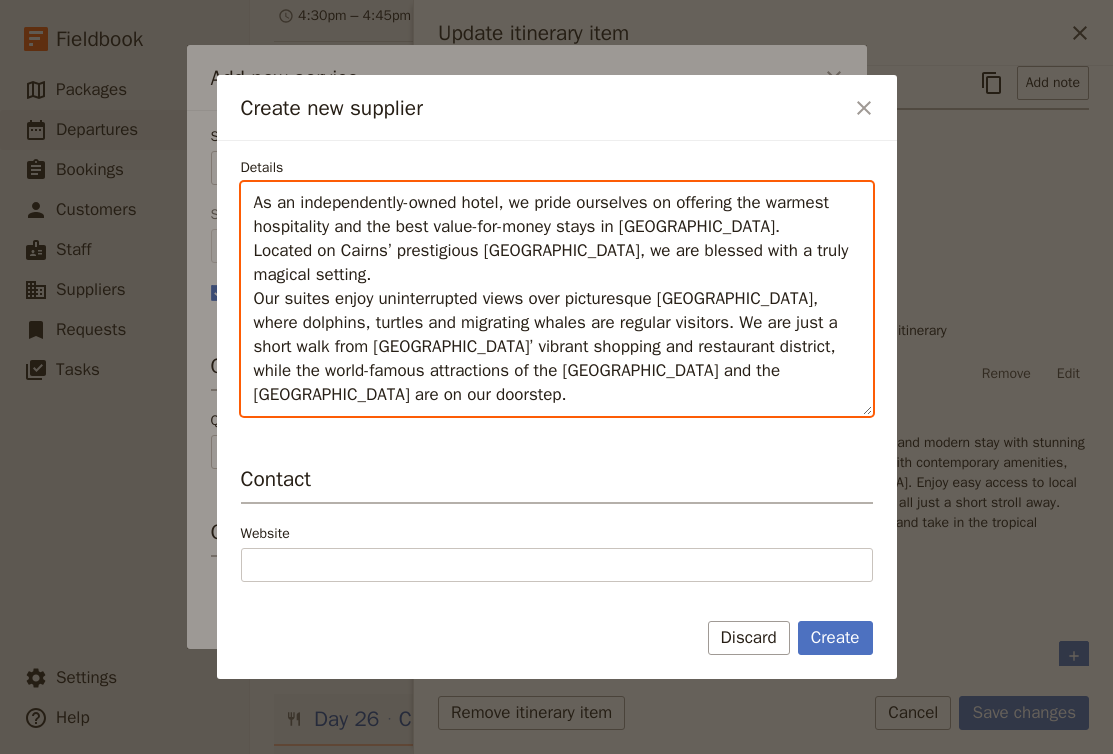 drag, startPoint x: 395, startPoint y: 393, endPoint x: 257, endPoint y: 203, distance: 234.82759 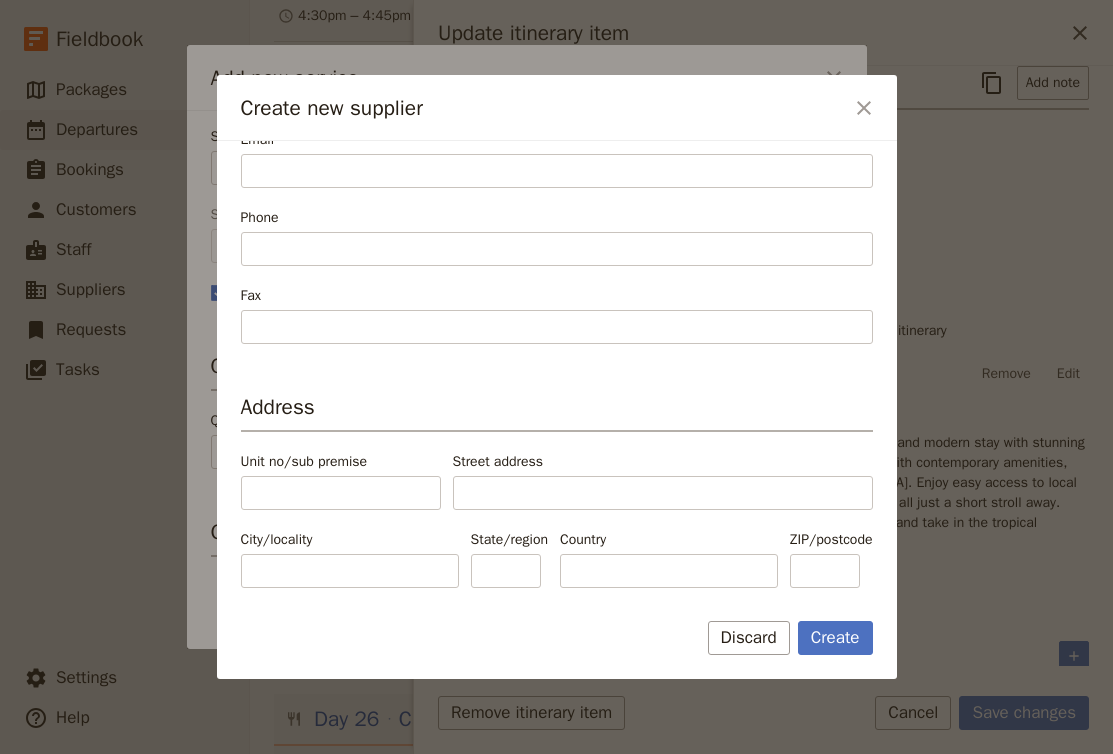 scroll, scrollTop: 711, scrollLeft: 0, axis: vertical 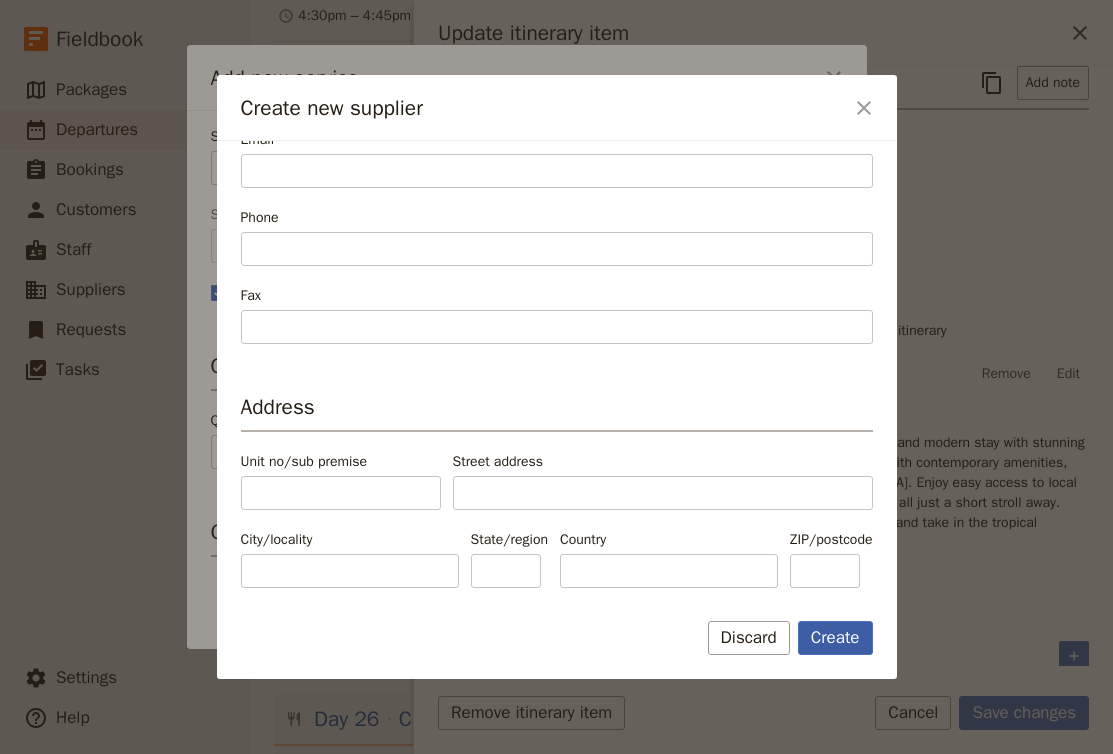 type on "As an independently owned hotel, this property is known for offering warm hospitality and excellent value-for-money stays in Tropical North Queensland.
Located on Cairns’ prestigious Esplanade, it enjoys a truly magical setting. The suites feature uninterrupted views over picturesque Trinity Bay, where dolphins, turtles, and migrating whales are frequent sights.
Just a short walk from Cairns’ vibrant shopping and restaurant district, the hotel is also ideally positioned with the world-famous Great Barrier Reef and Daintree Rainforest right on its doorstep." 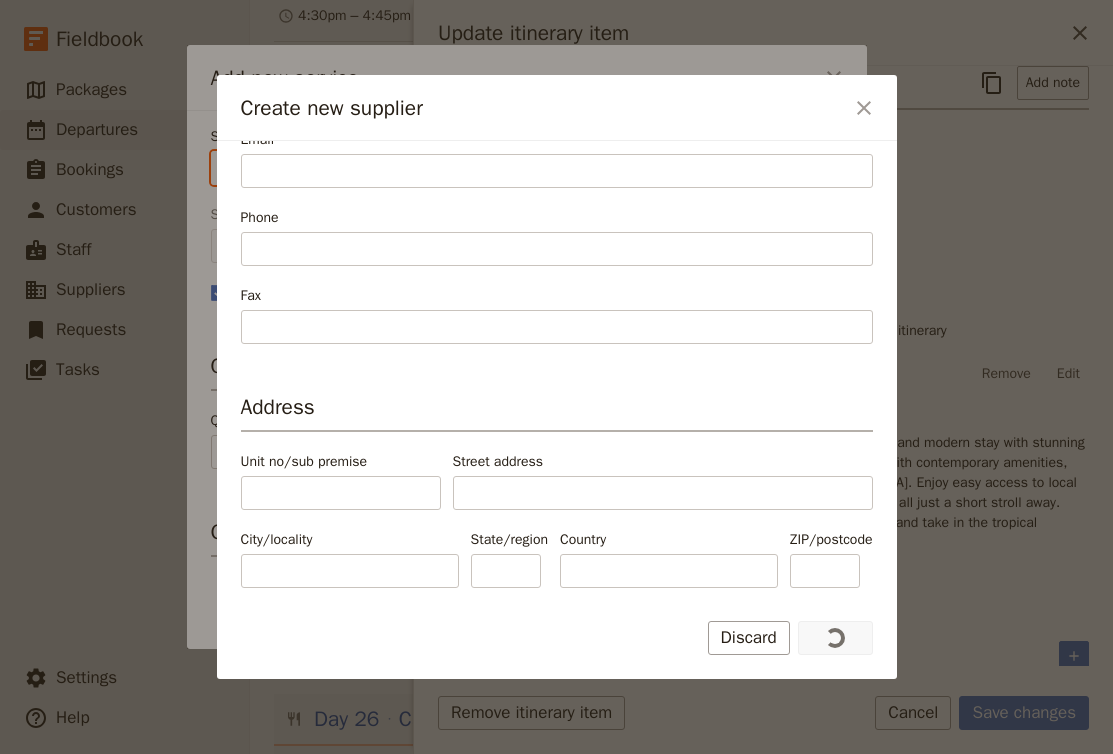 type on "Cairns Plaza Hotel" 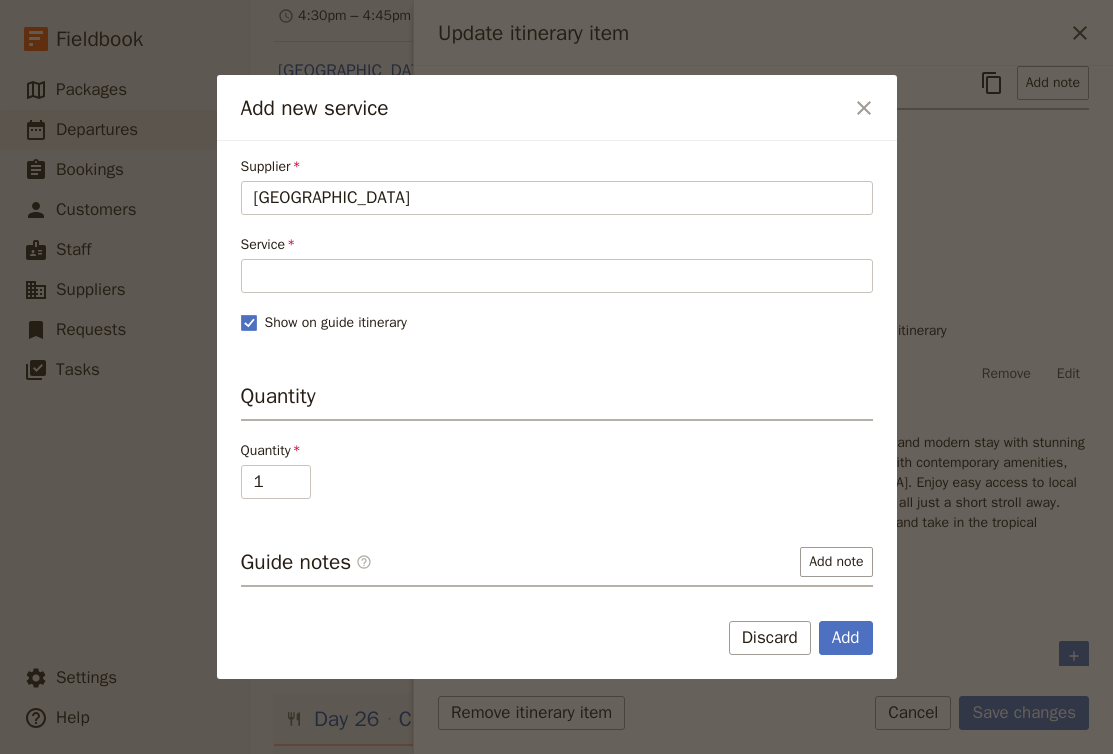 click on "Supplier Cairns Plaza Hotel Cairns Plaza Hotel Service Fill out this field Show on guide itinerary Quantity Quantity 1 Guide notes ​ Add note Supplier request notes ​ Add note Supplier assignment notes ​ Add note" at bounding box center [557, 460] 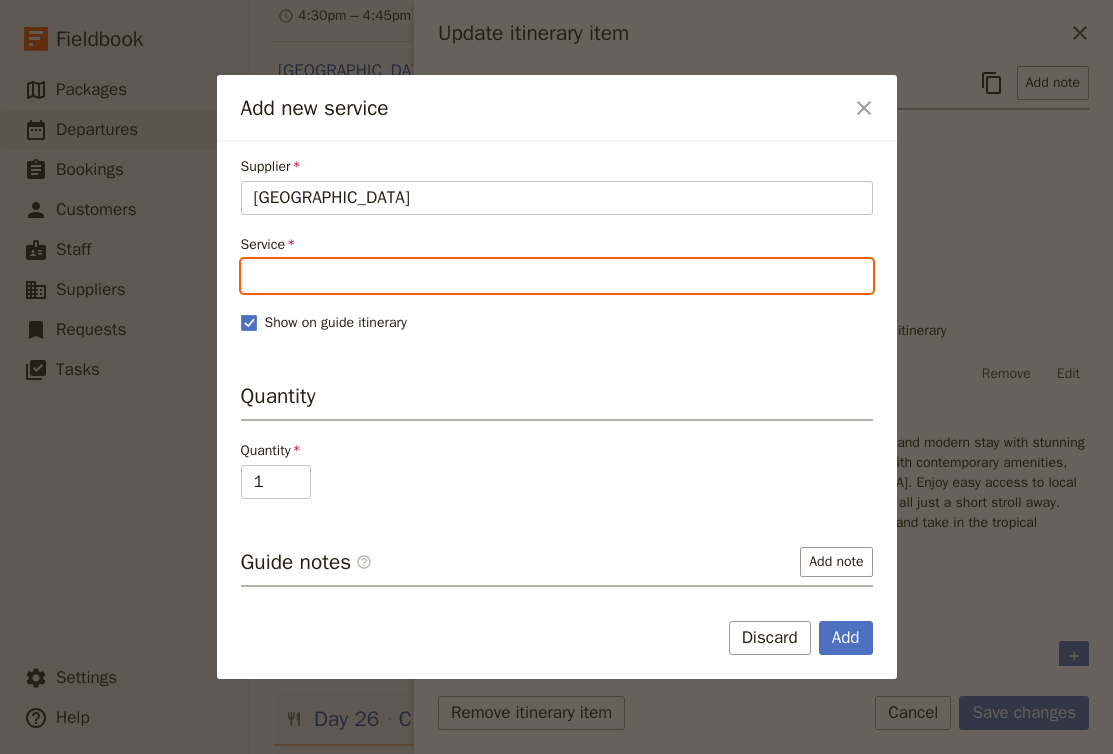 click on "Service" at bounding box center [557, 276] 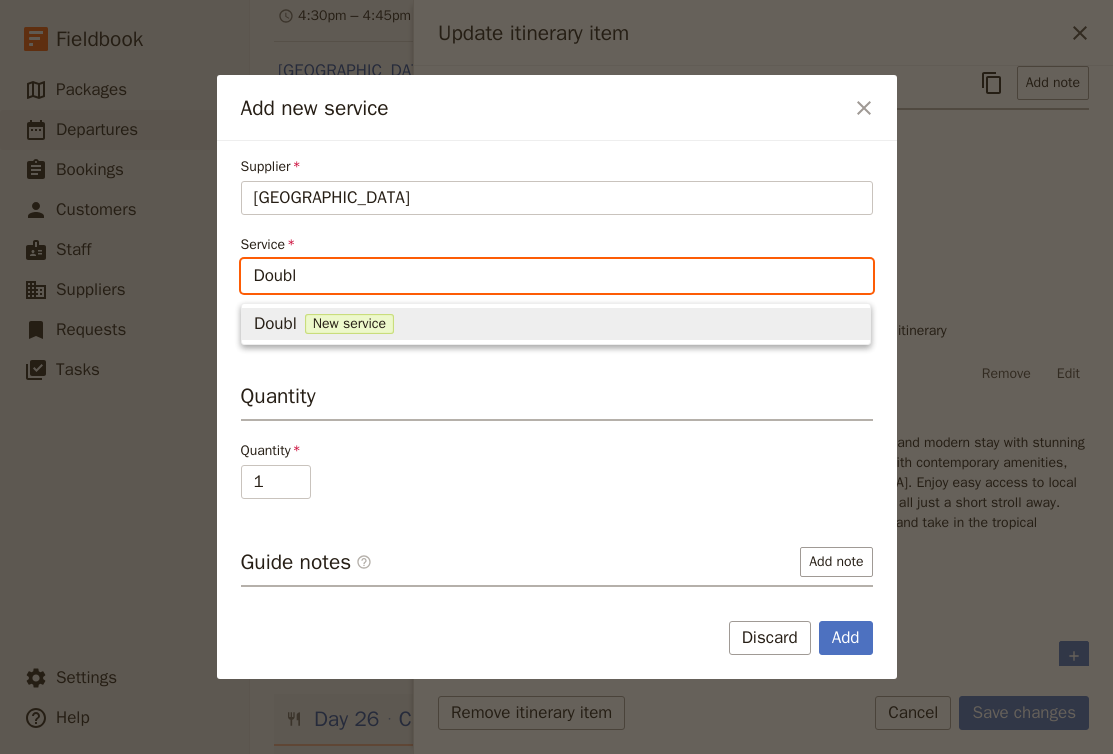 type on "Double" 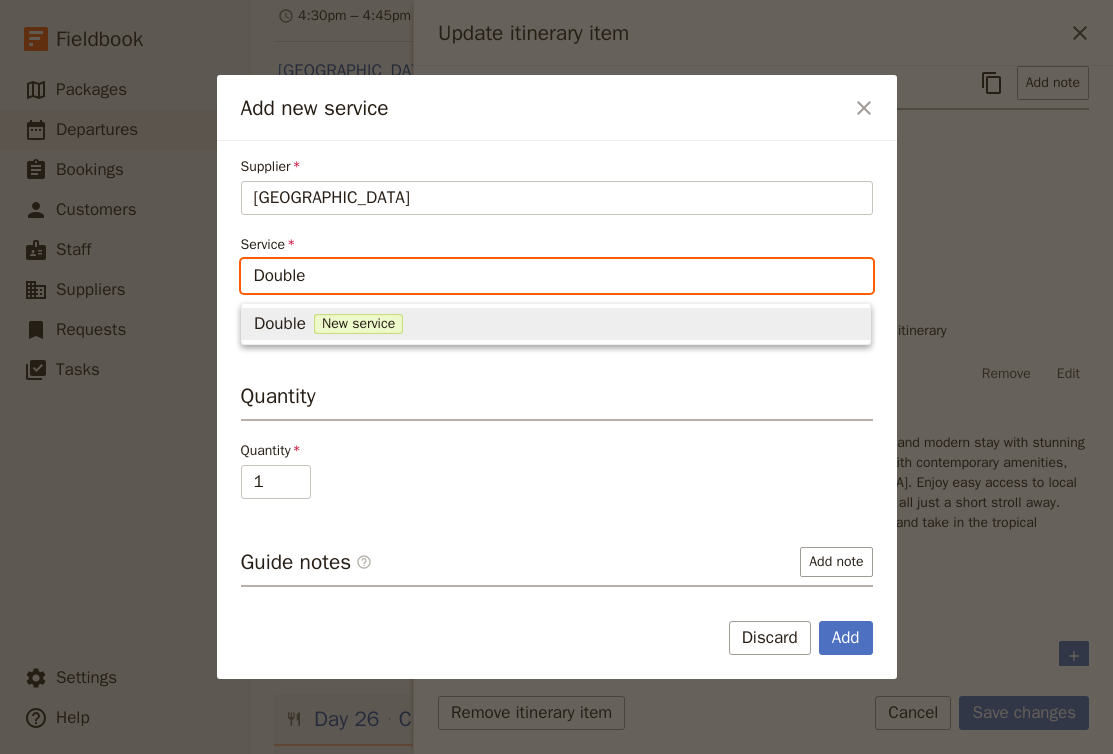 click on "Double   New service" at bounding box center (556, 324) 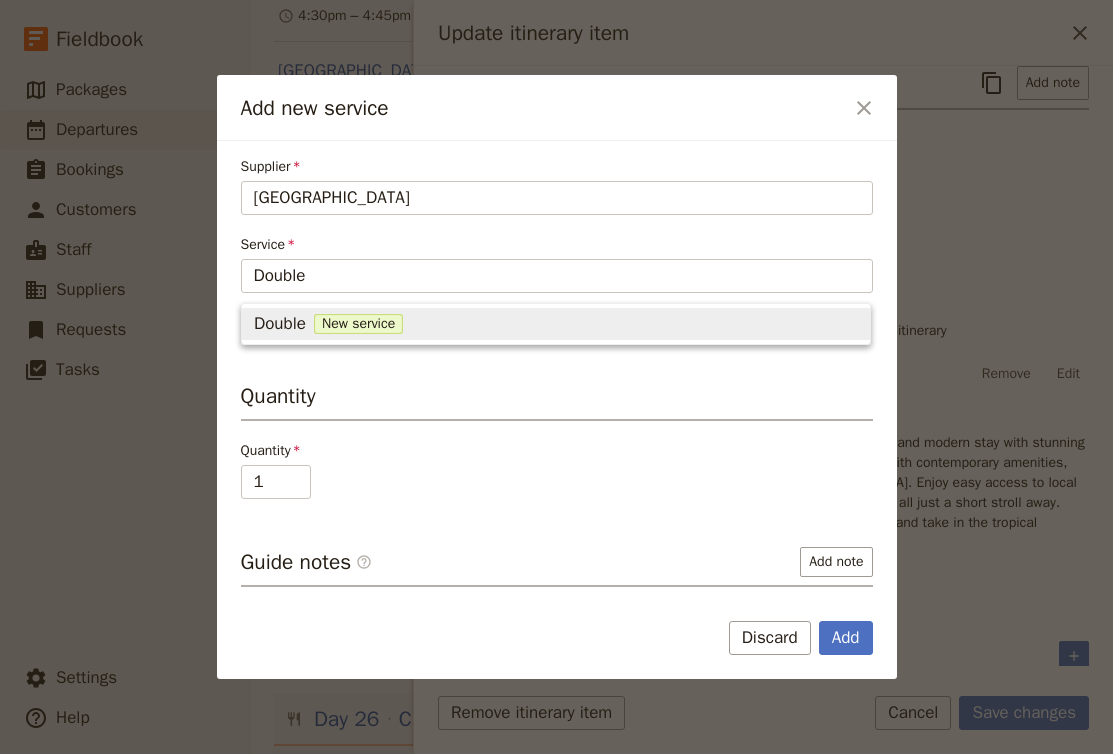type 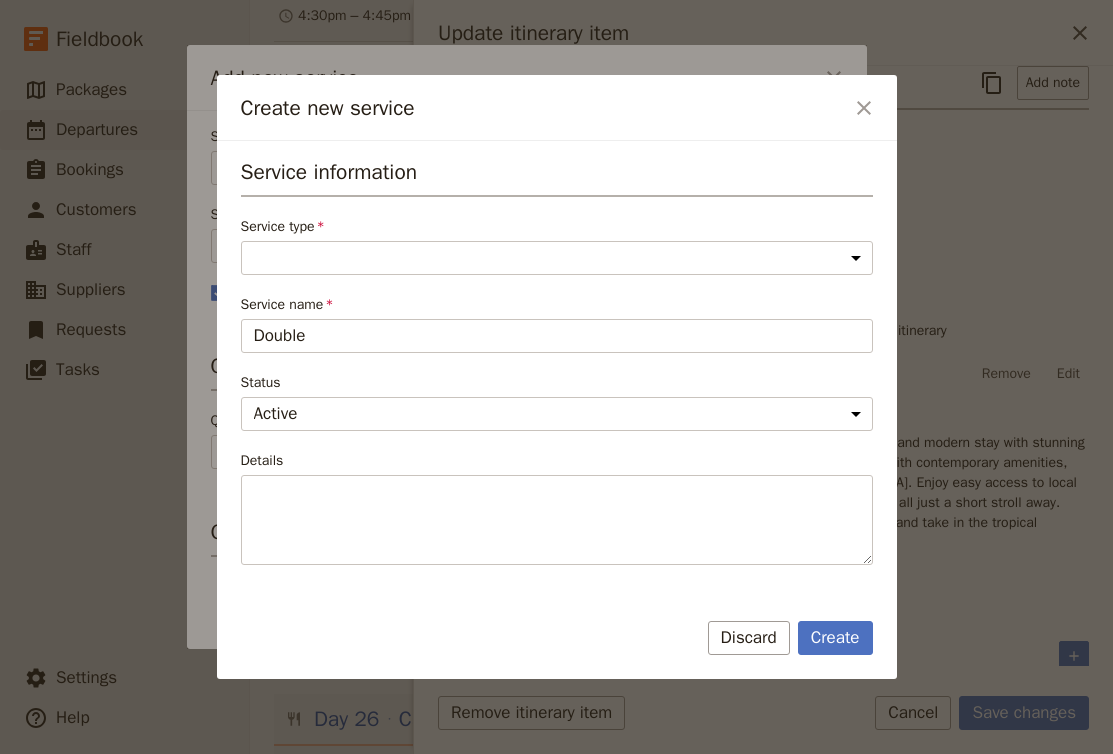 click on "Service information Service type Accommodation Activity Transport Flight Food and beverage Other Service name Double Status Active Inactive Details" at bounding box center [557, 361] 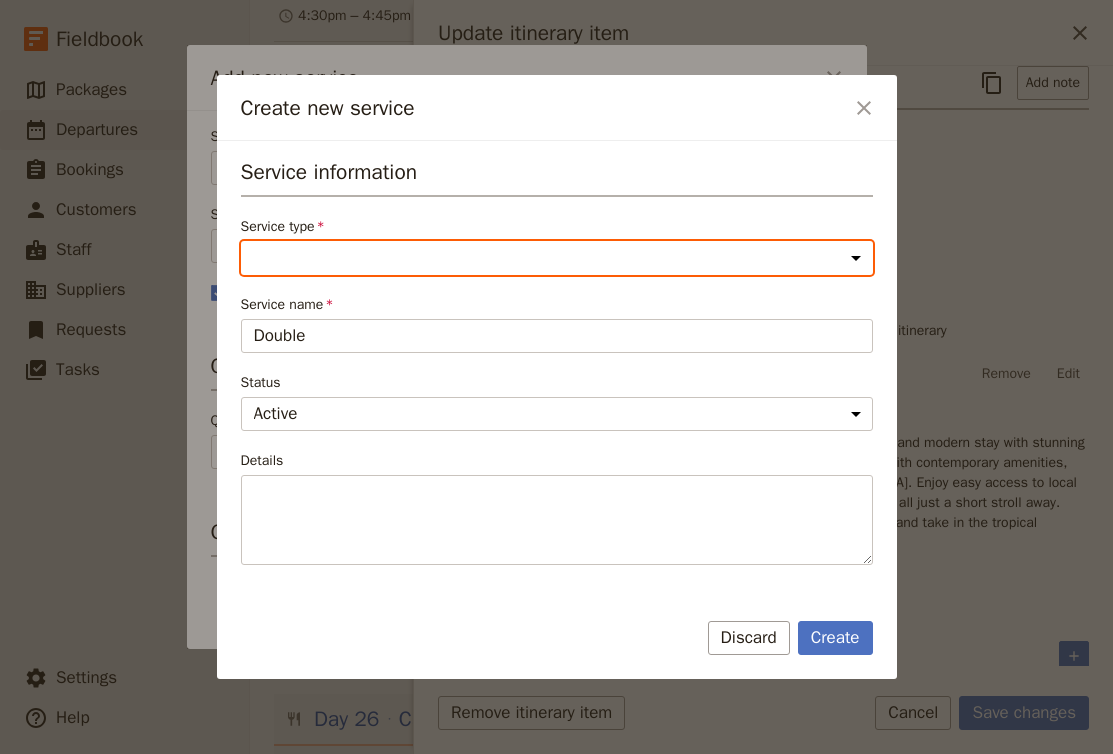 select on "AccommodationService" 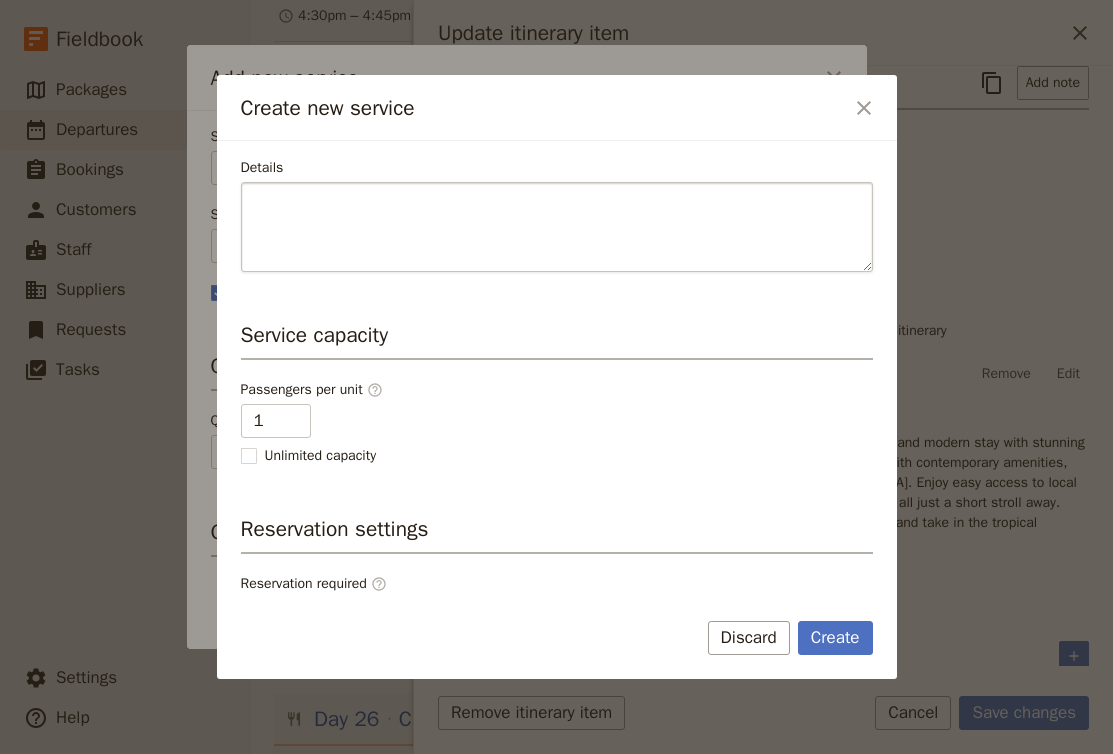 scroll, scrollTop: 295, scrollLeft: 0, axis: vertical 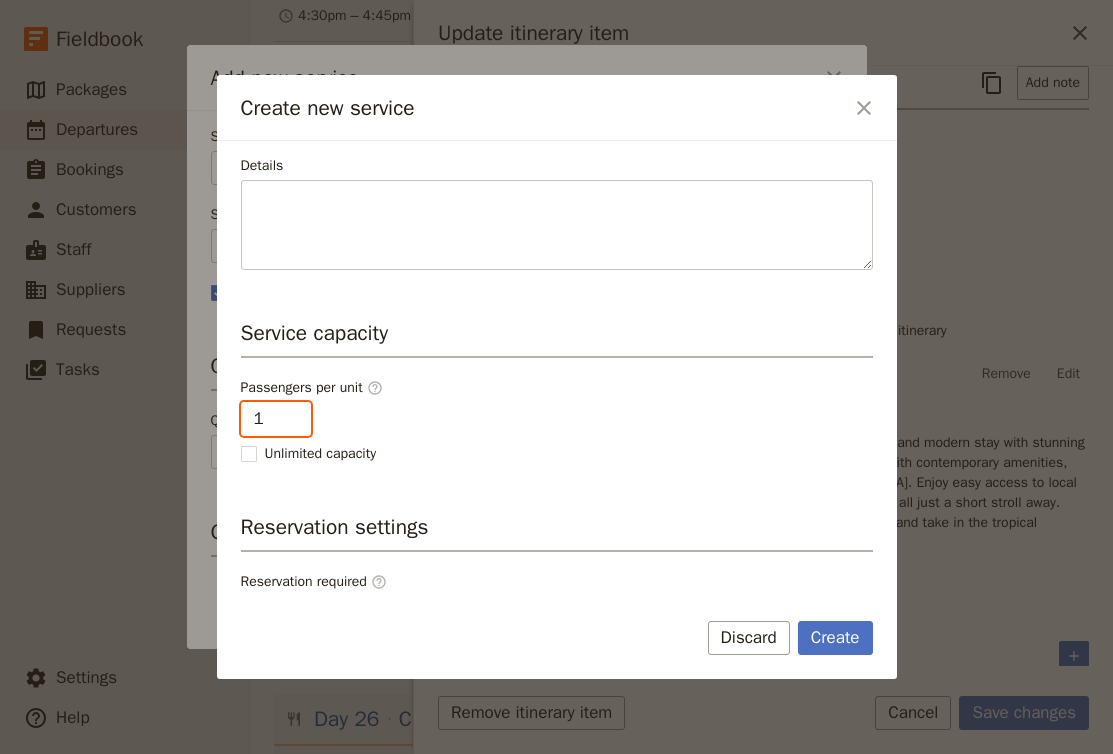 type on "2" 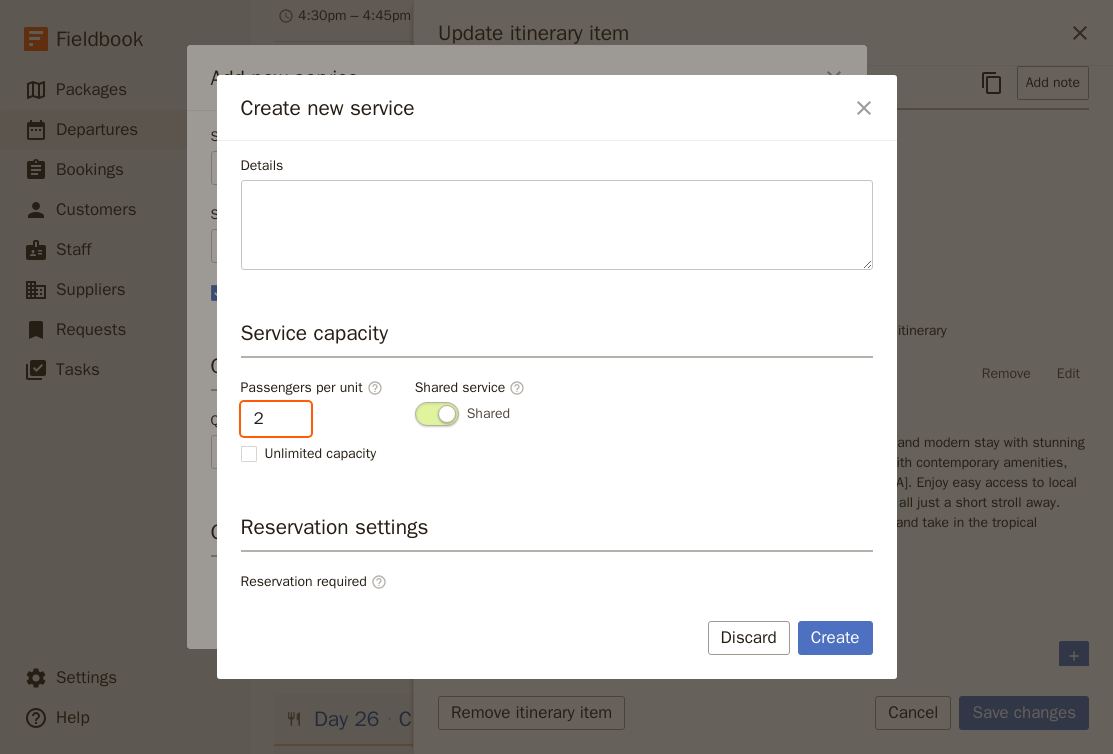 click on "2" at bounding box center [276, 419] 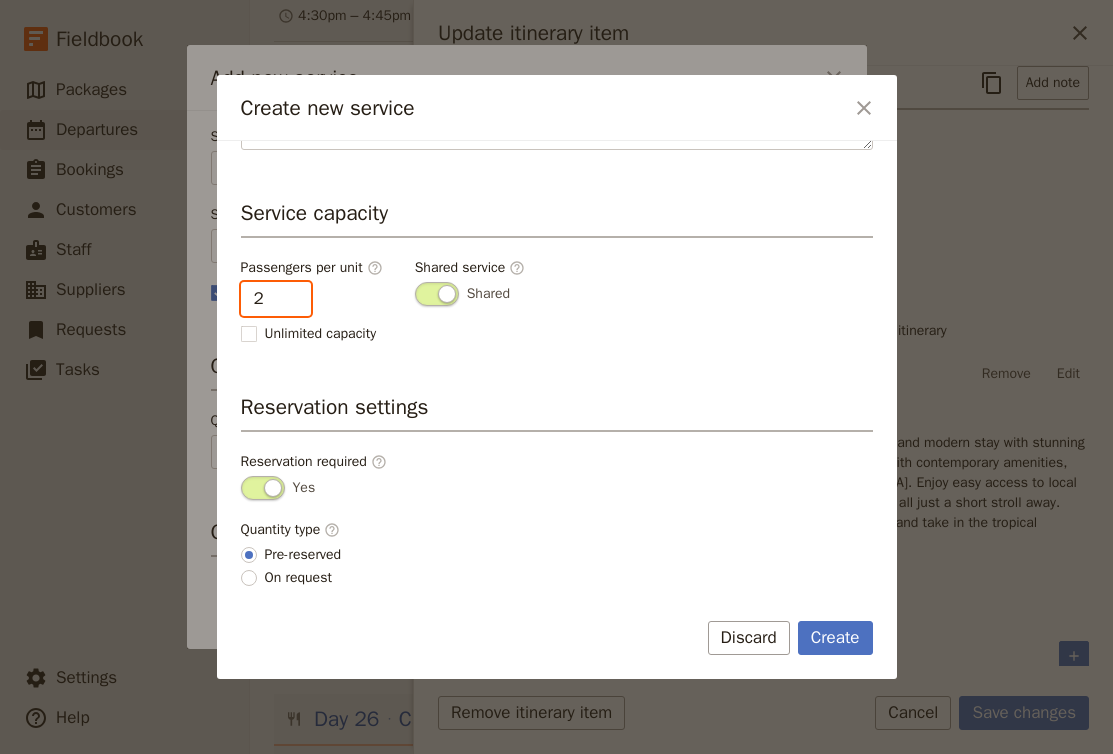 scroll, scrollTop: 415, scrollLeft: 0, axis: vertical 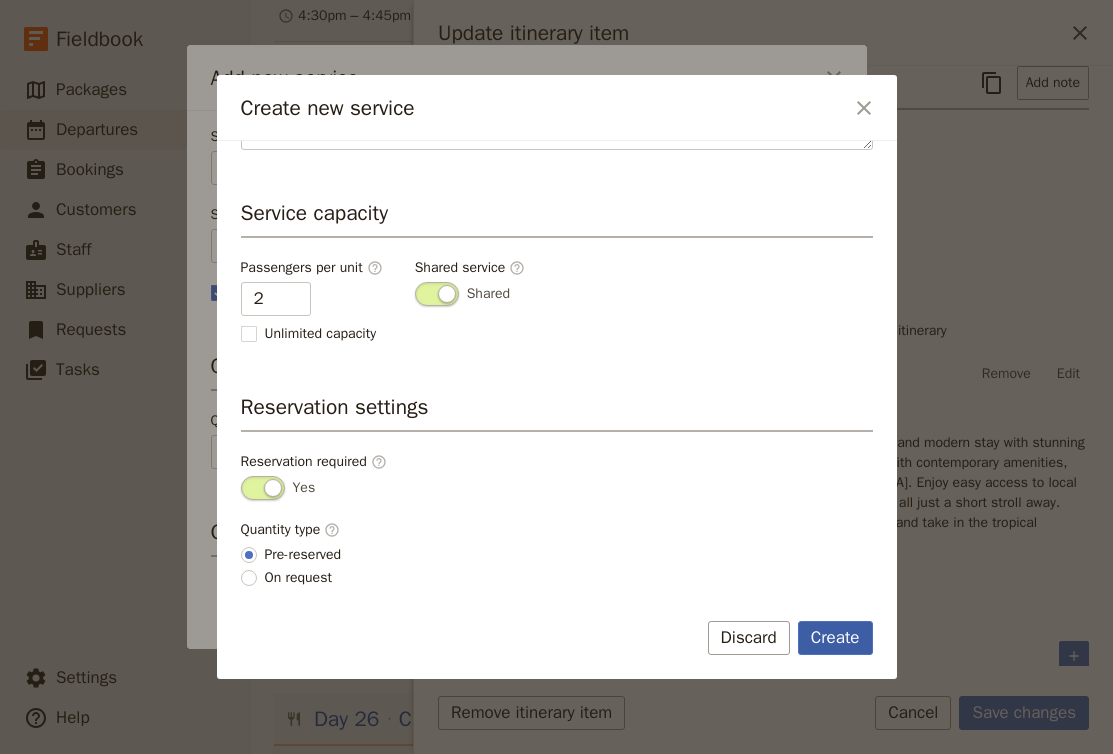 click on "Create" at bounding box center [835, 638] 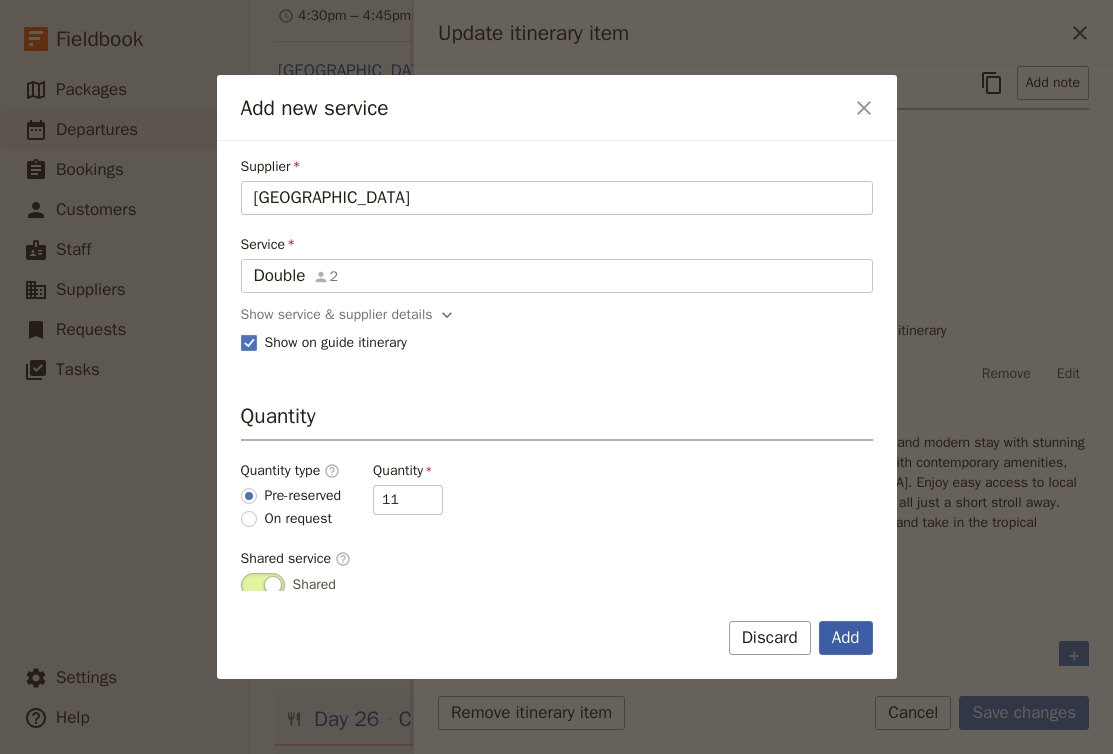 click on "Add" at bounding box center (846, 638) 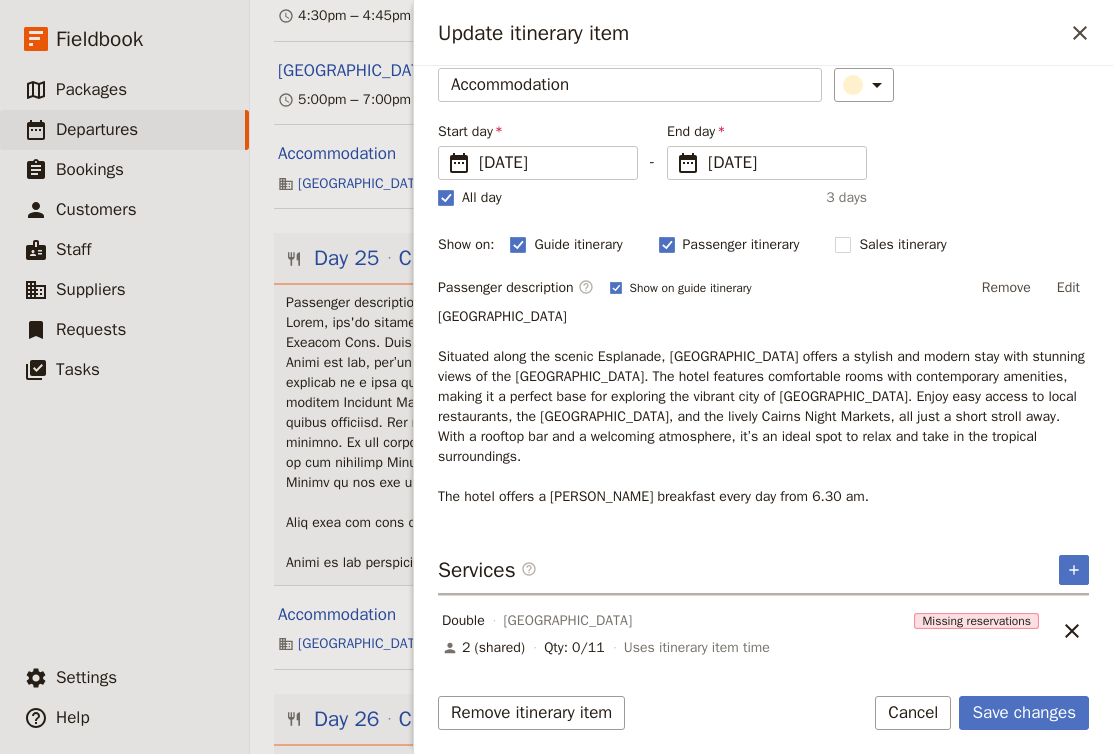 scroll, scrollTop: 101, scrollLeft: 0, axis: vertical 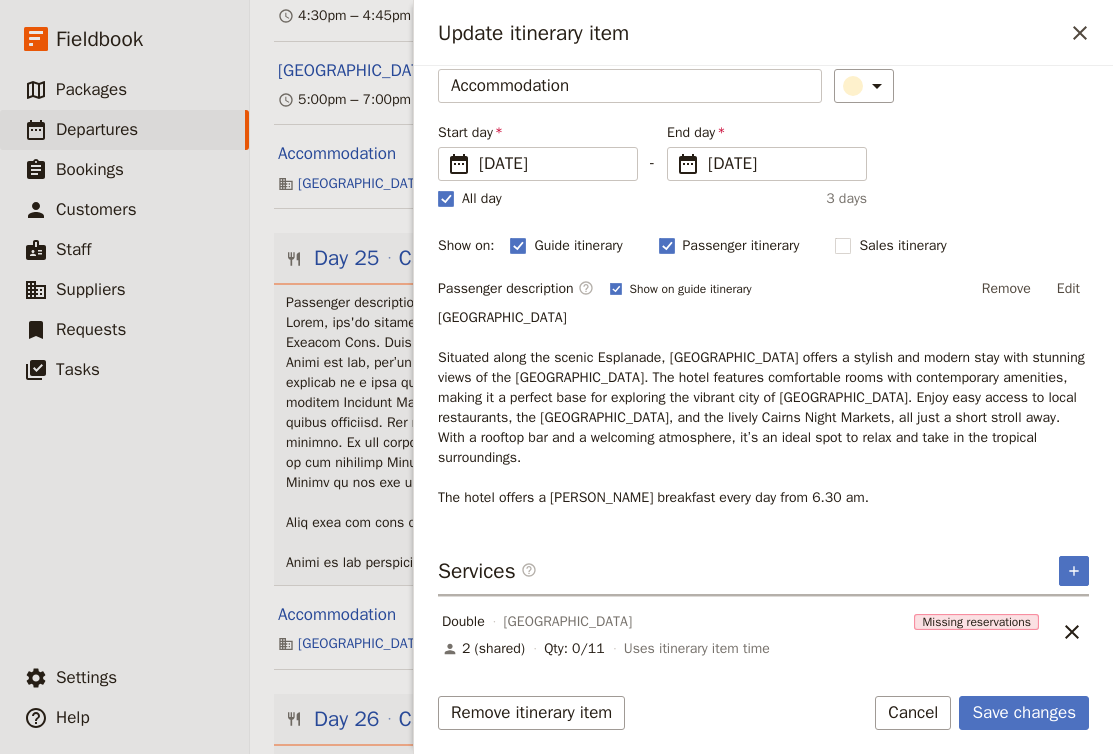 click on "Double Cairns Plaza Hotel" at bounding box center (674, 622) 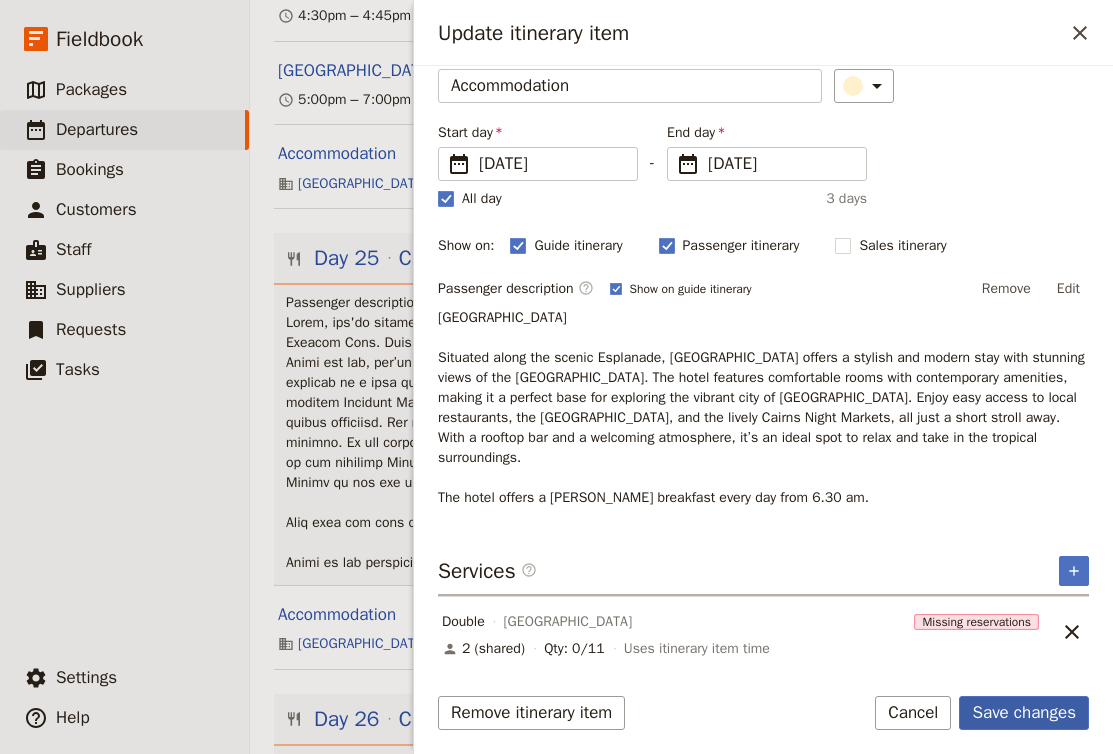 click on "Save changes" at bounding box center [1024, 713] 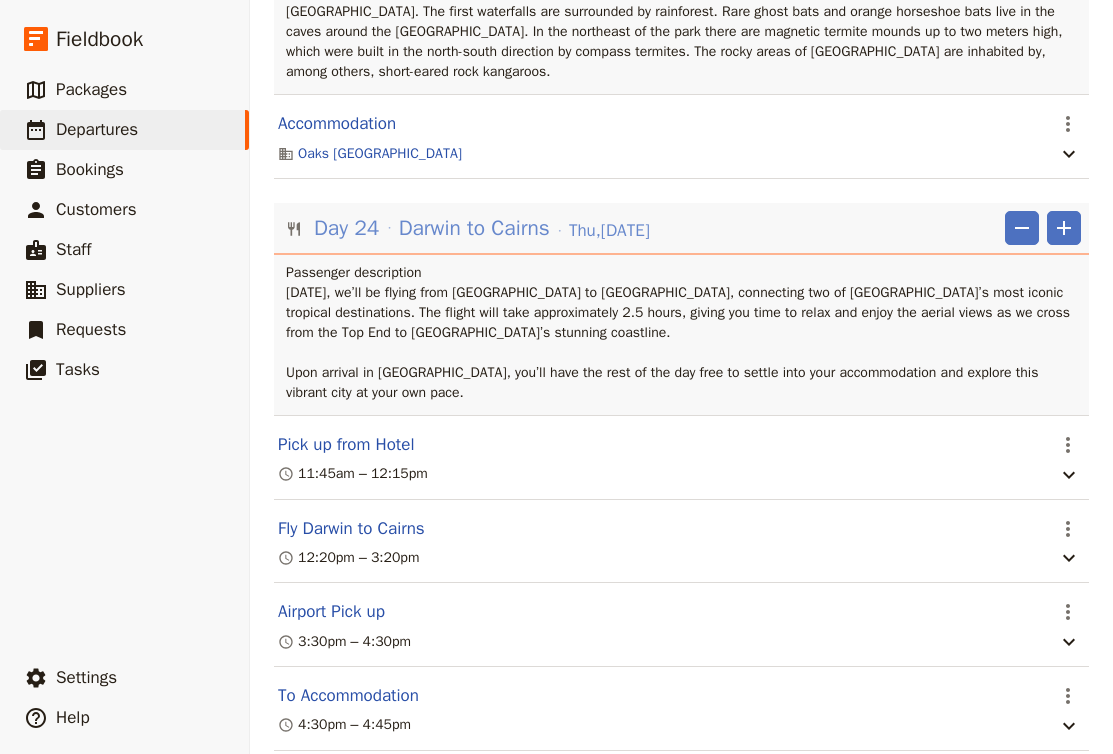 scroll, scrollTop: 25488, scrollLeft: 0, axis: vertical 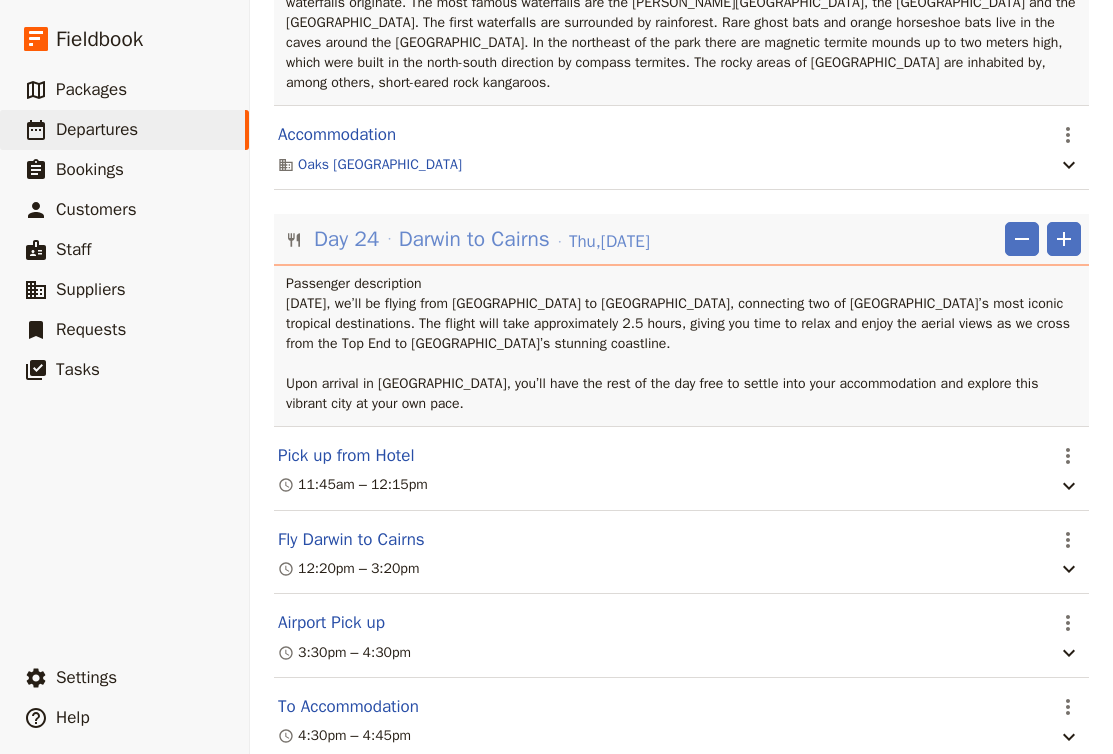 click on "Darwin to Cairns" at bounding box center [474, 239] 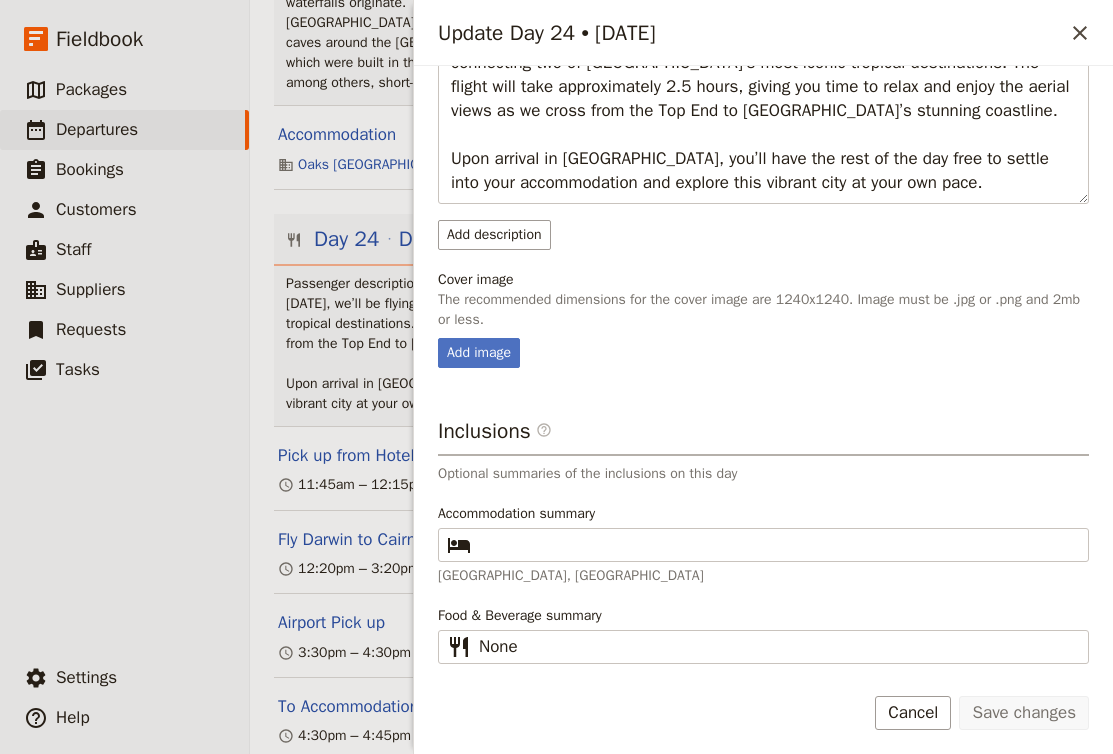 scroll, scrollTop: 326, scrollLeft: 0, axis: vertical 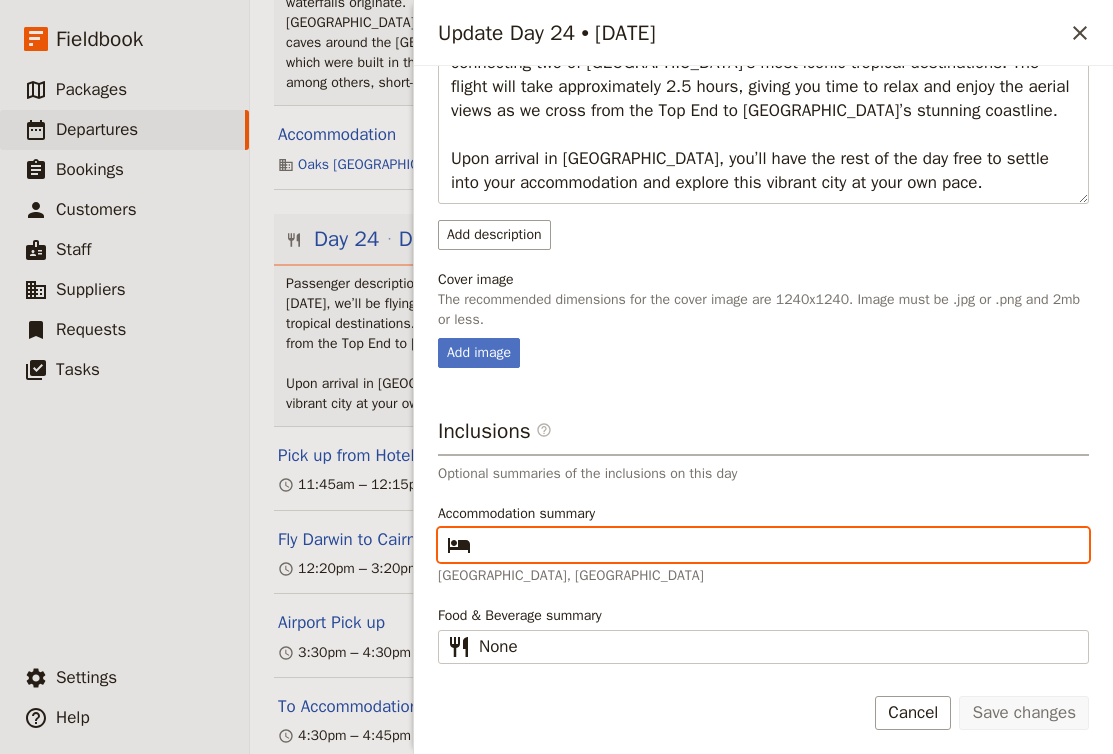 click on "Accommodation summary ​" at bounding box center (777, 545) 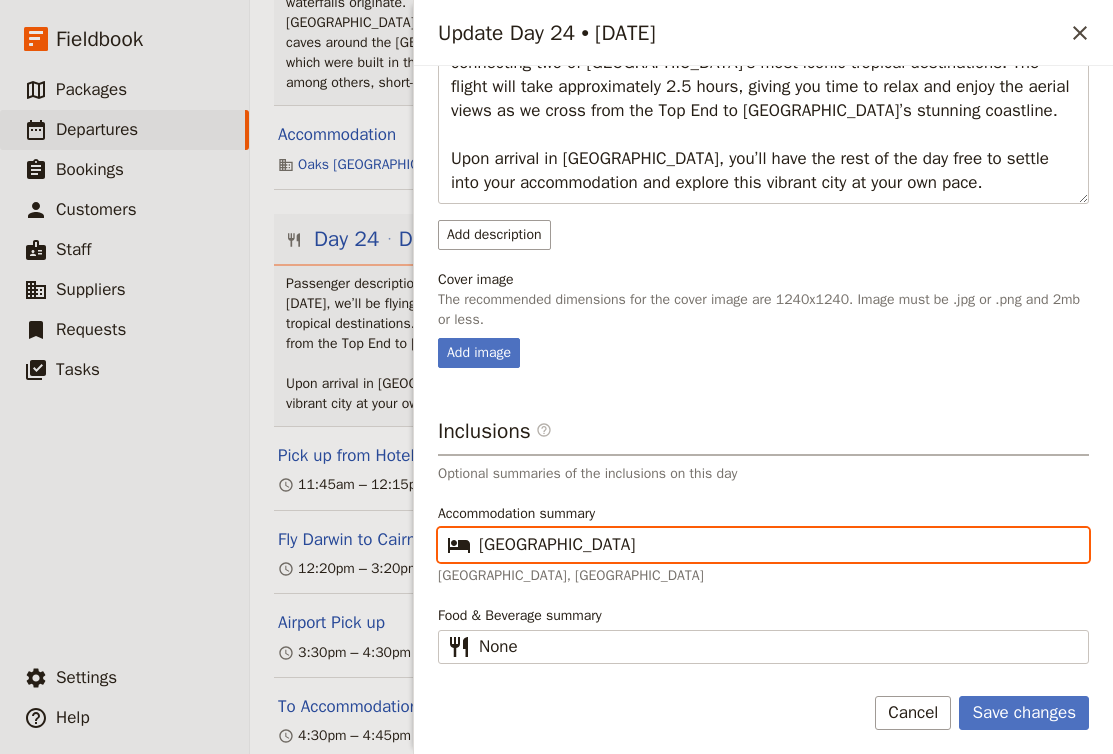 scroll, scrollTop: 0, scrollLeft: 0, axis: both 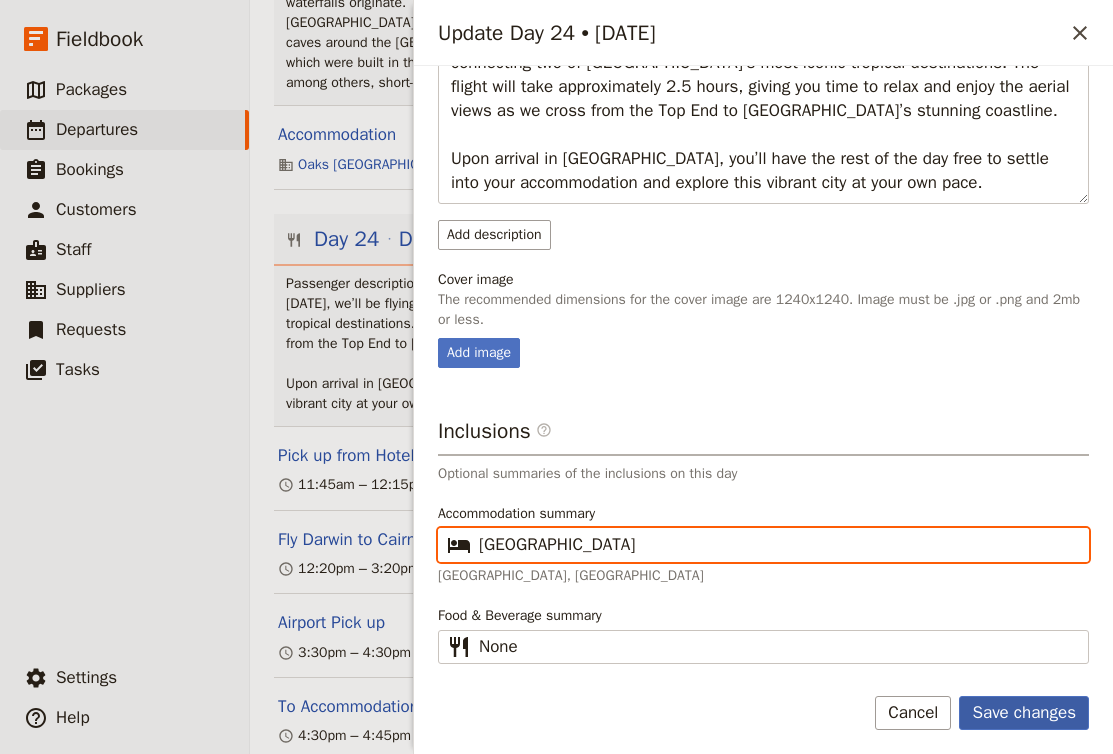 type on "Cairns Plaza Hotel" 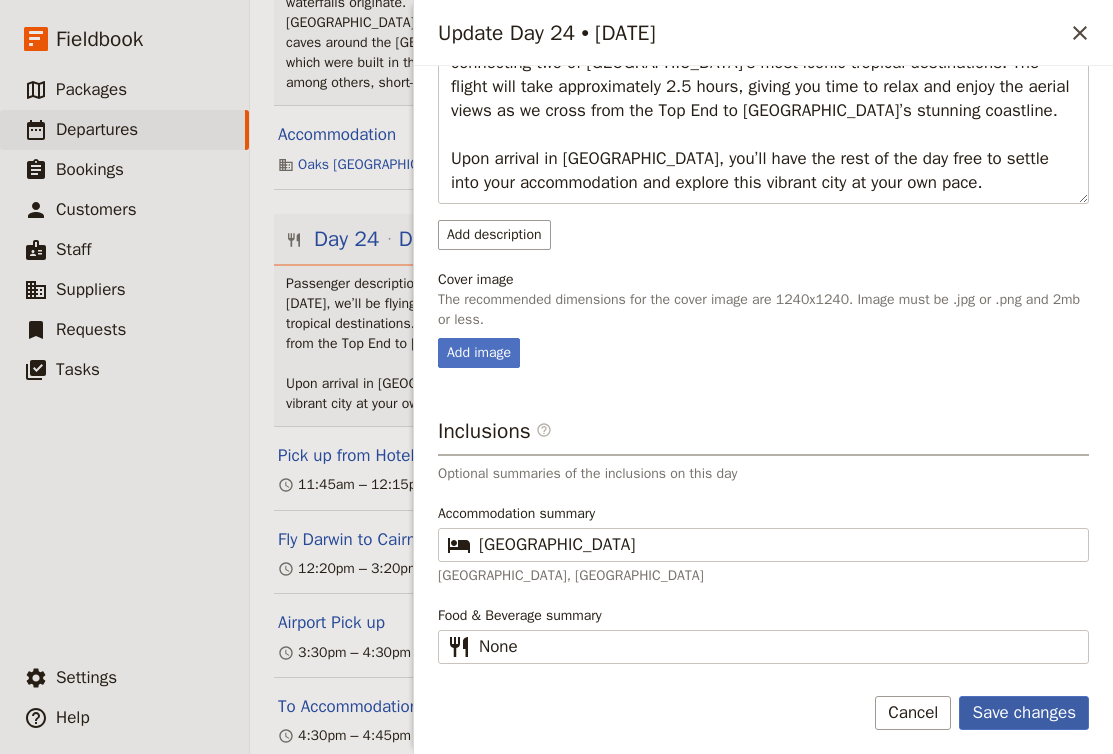 click on "Save changes" at bounding box center (1024, 713) 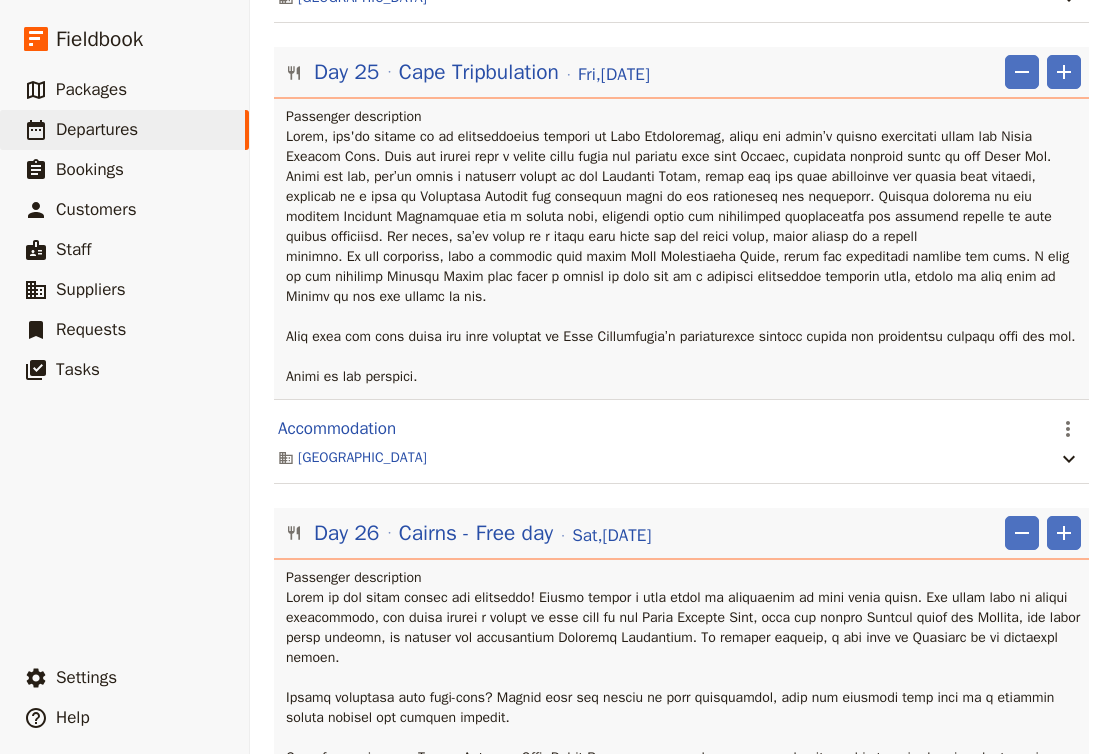 scroll, scrollTop: 26402, scrollLeft: 0, axis: vertical 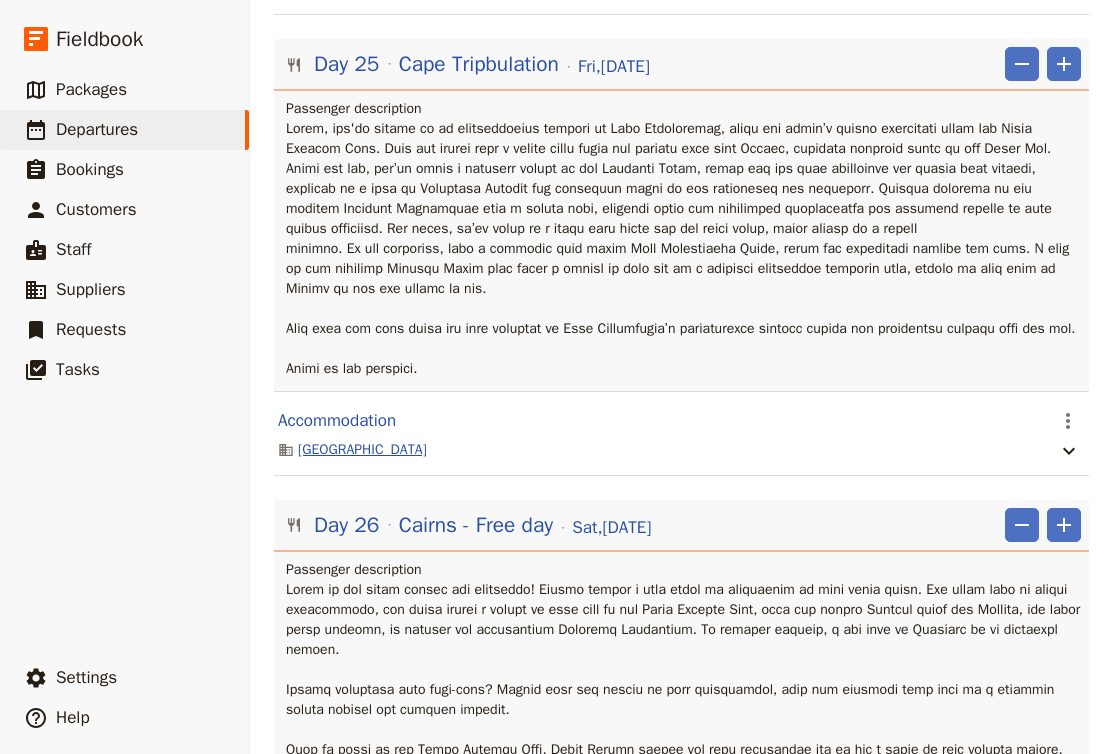 click on "Cairns Plaza Hotel" at bounding box center (362, 450) 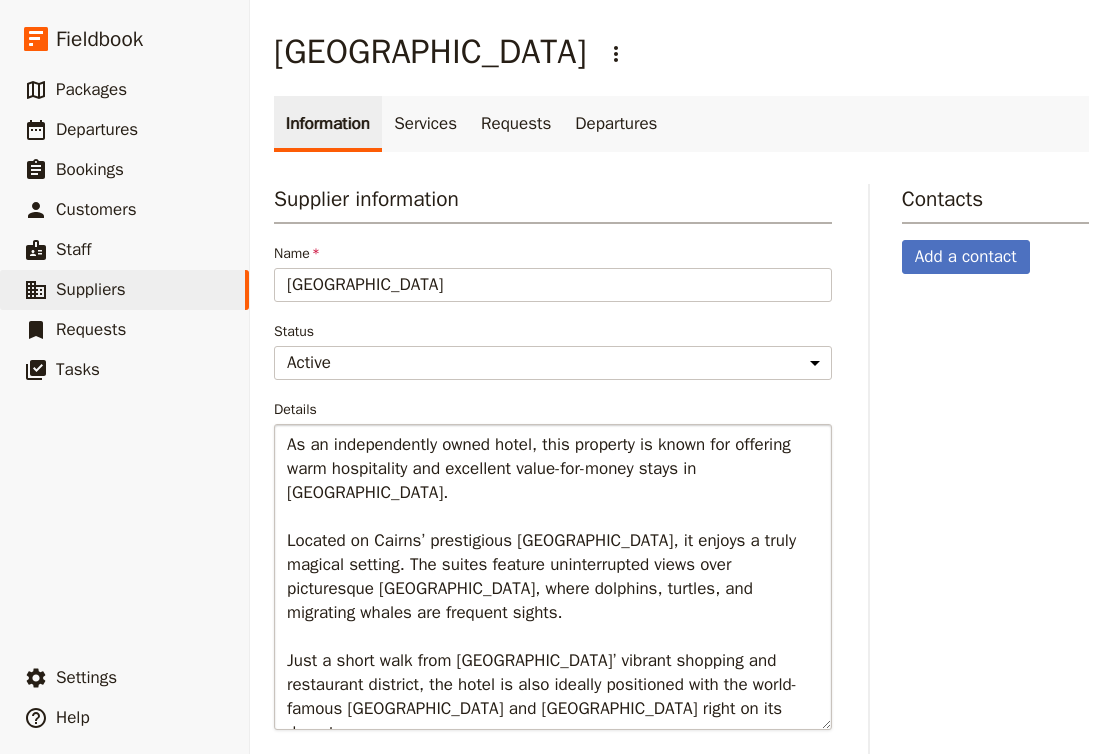 scroll, scrollTop: 0, scrollLeft: 0, axis: both 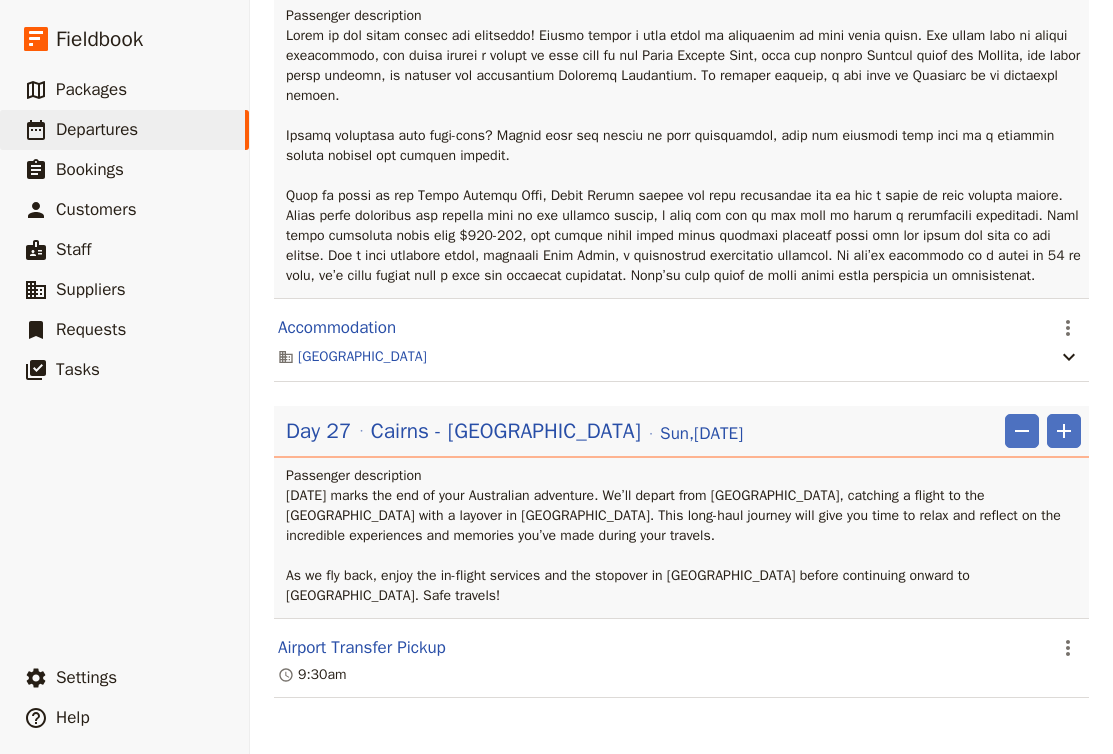 click on "Cairns - Free day" at bounding box center [476, -29] 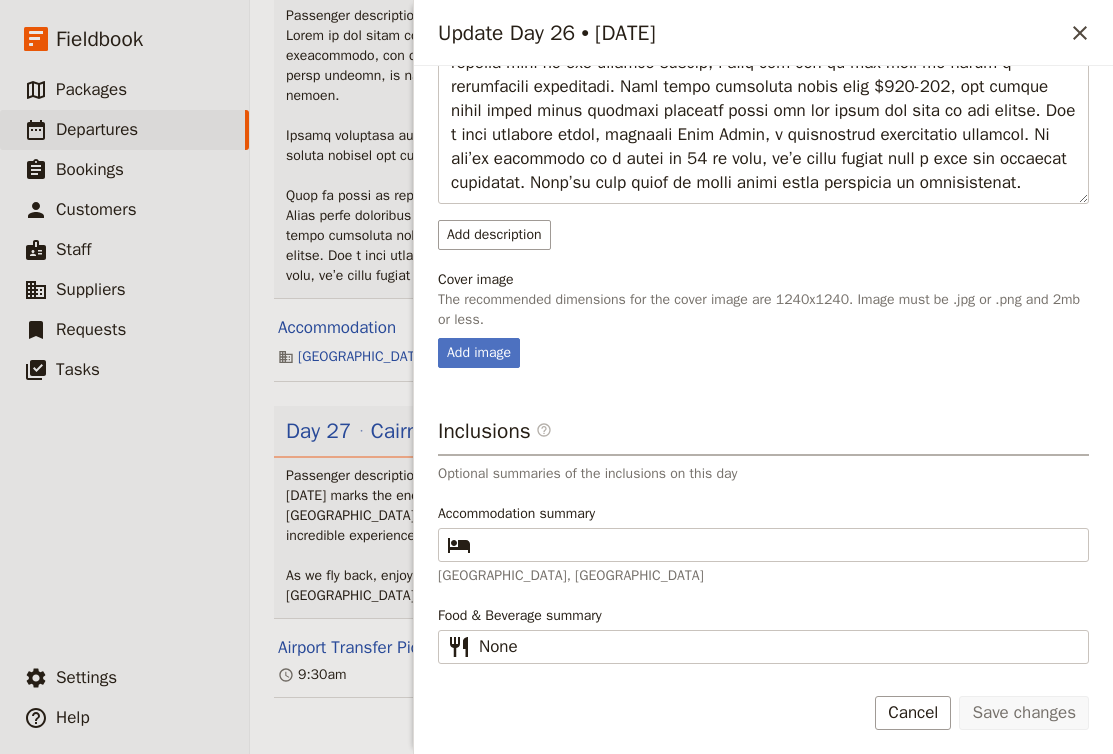 scroll, scrollTop: 566, scrollLeft: 0, axis: vertical 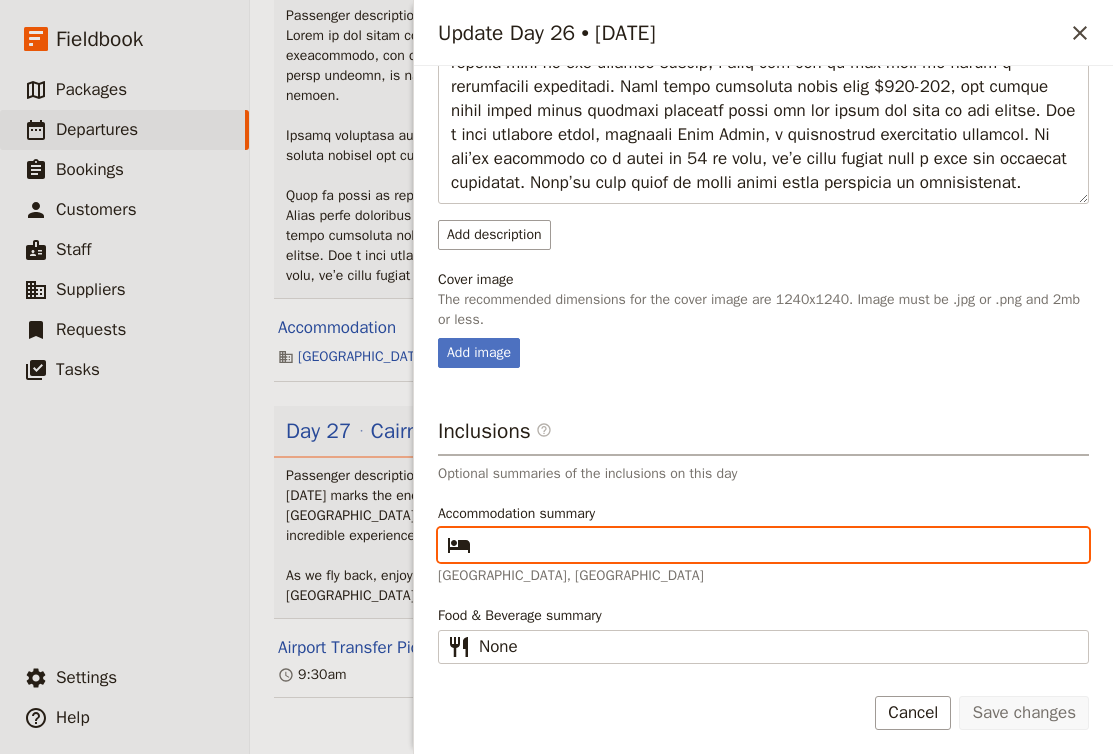 click on "Accommodation summary ​" at bounding box center (777, 545) 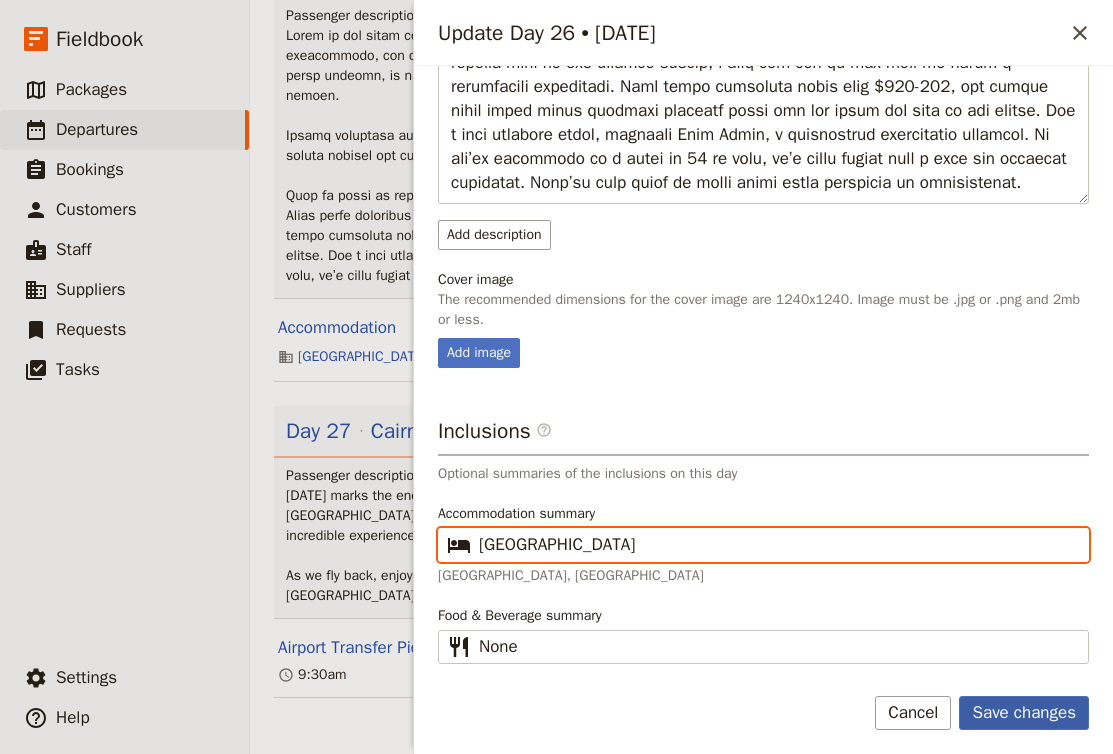type on "Cairns Plaza Hotel" 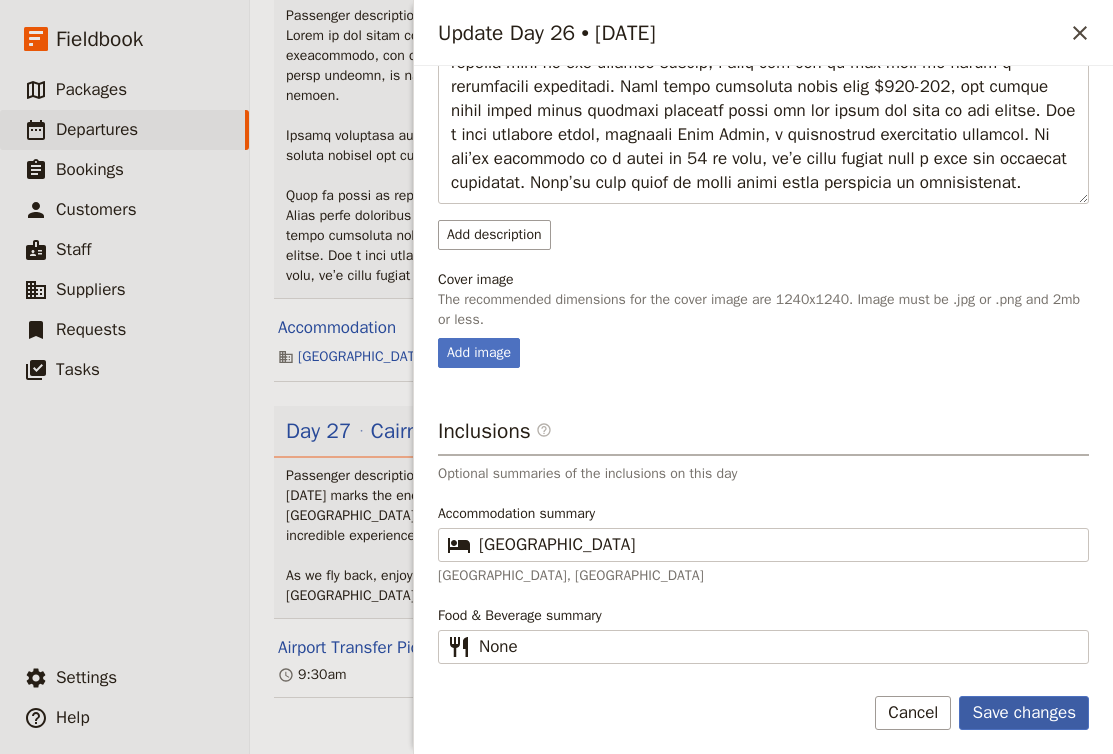 click on "Save changes" at bounding box center [1024, 713] 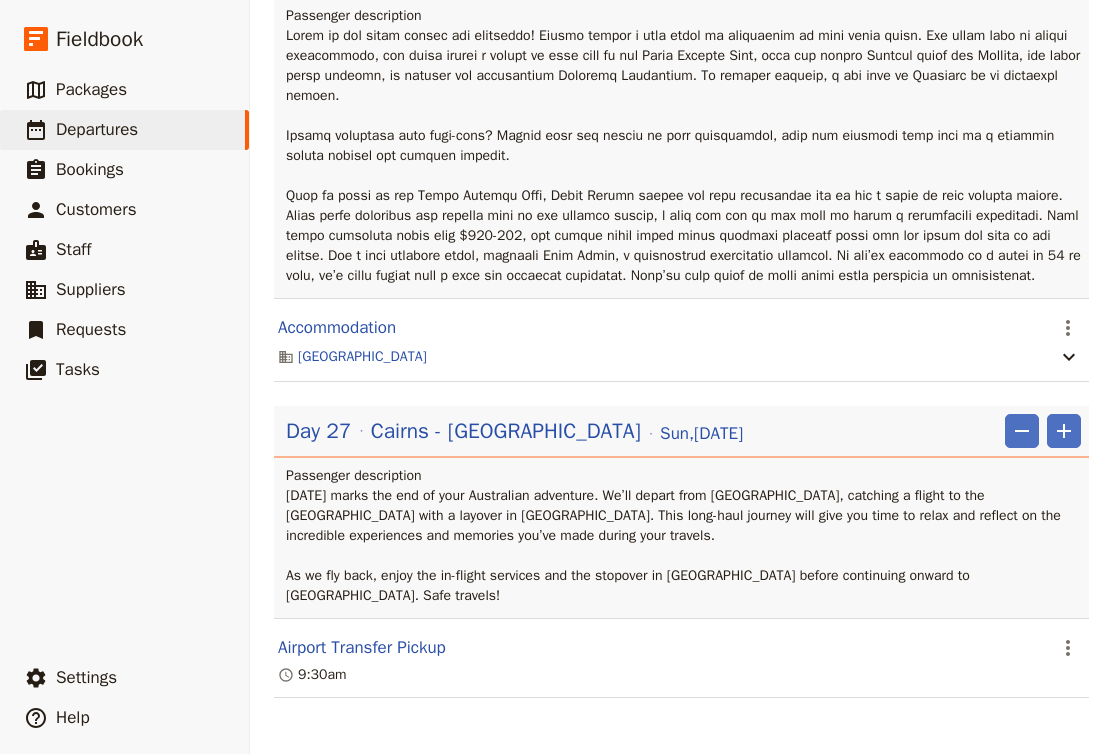 scroll, scrollTop: 27129, scrollLeft: 0, axis: vertical 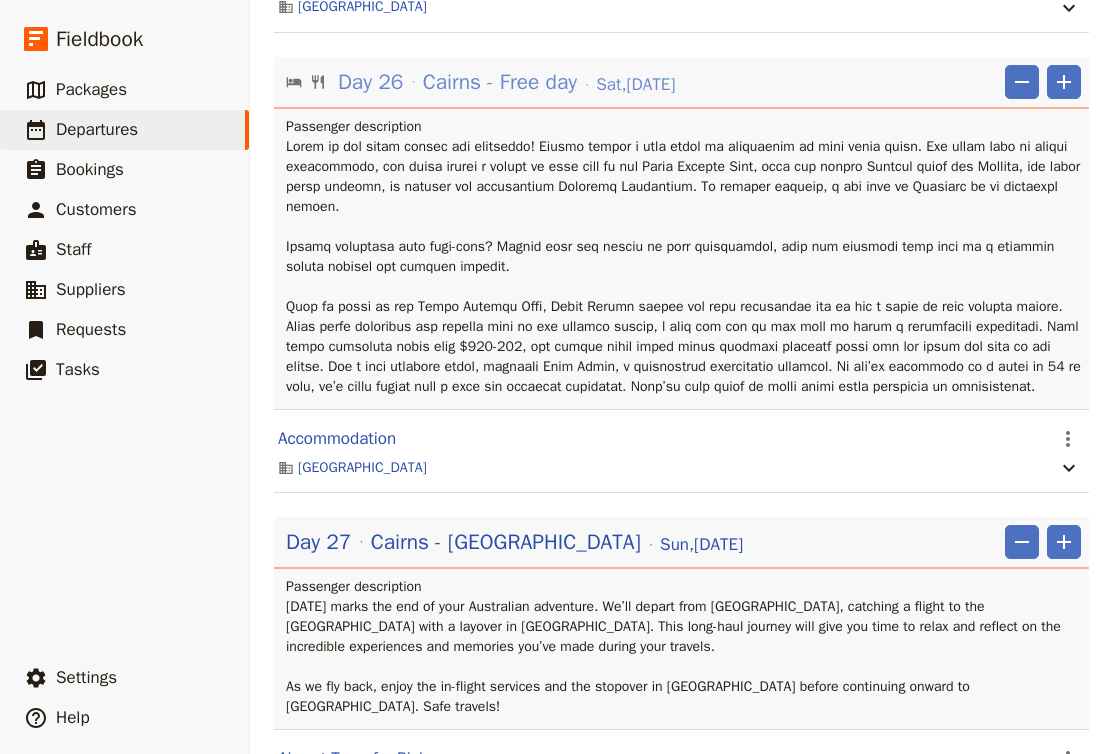 click on "Cairns - Free day" at bounding box center (500, 82) 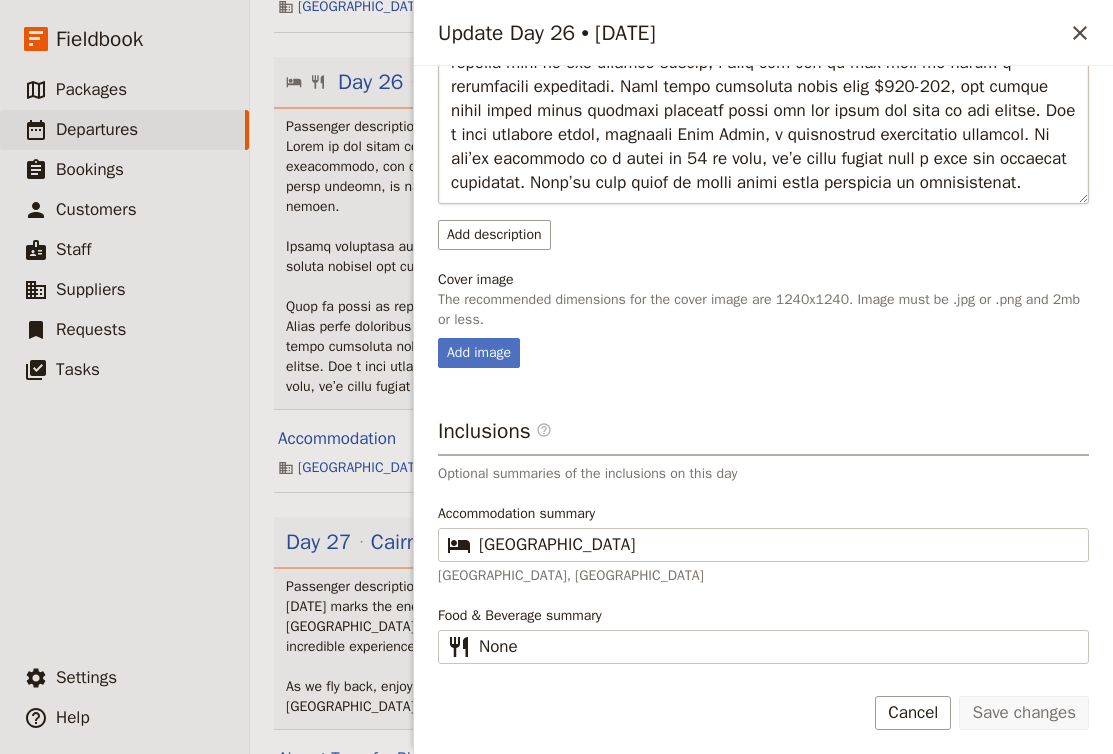 scroll, scrollTop: 566, scrollLeft: 0, axis: vertical 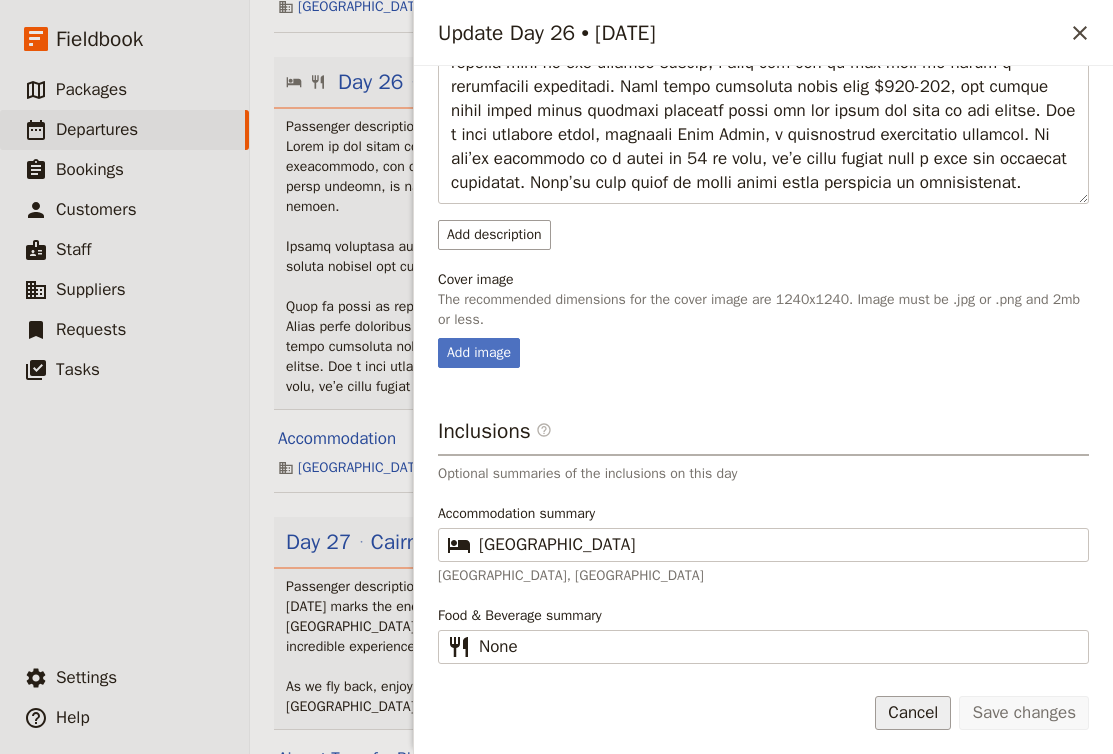 click on "Cancel" at bounding box center (913, 713) 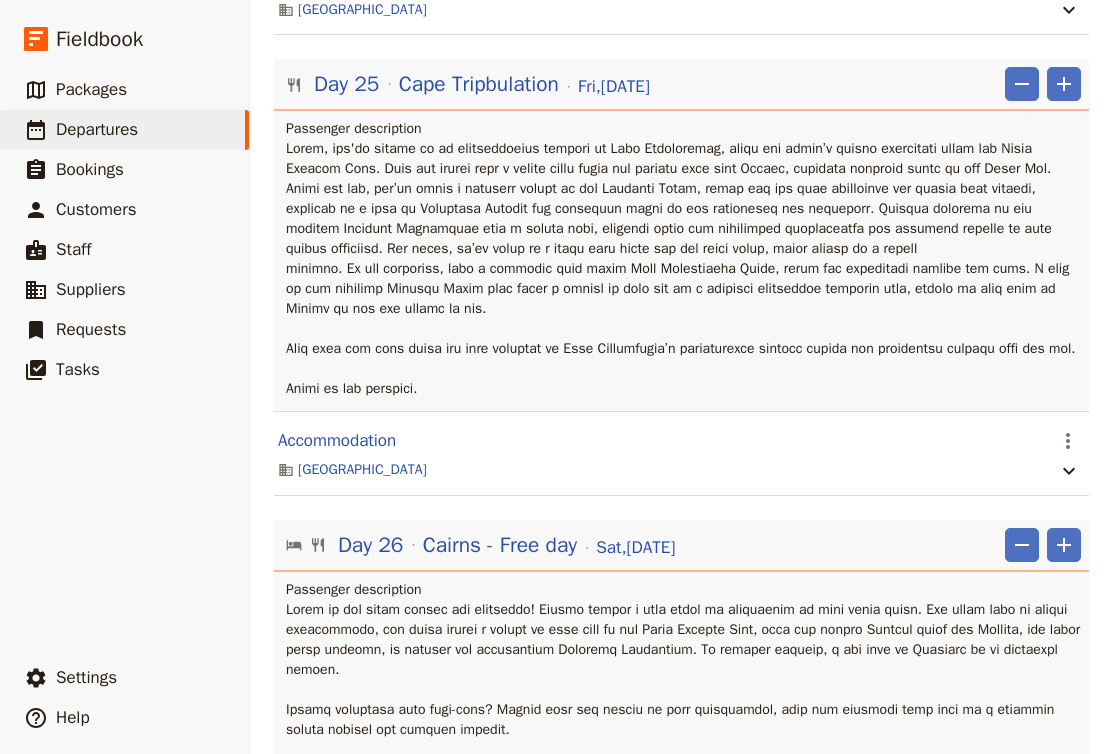 scroll, scrollTop: 26270, scrollLeft: 0, axis: vertical 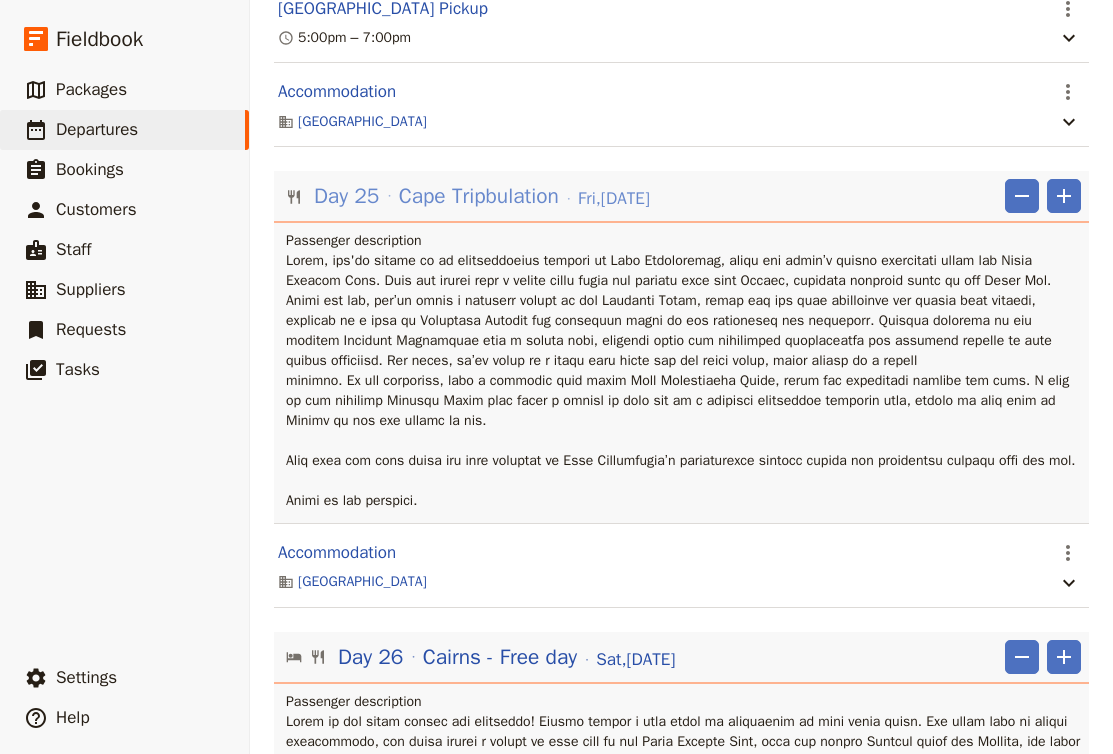 click on "Cape Tripbulation" at bounding box center (479, 196) 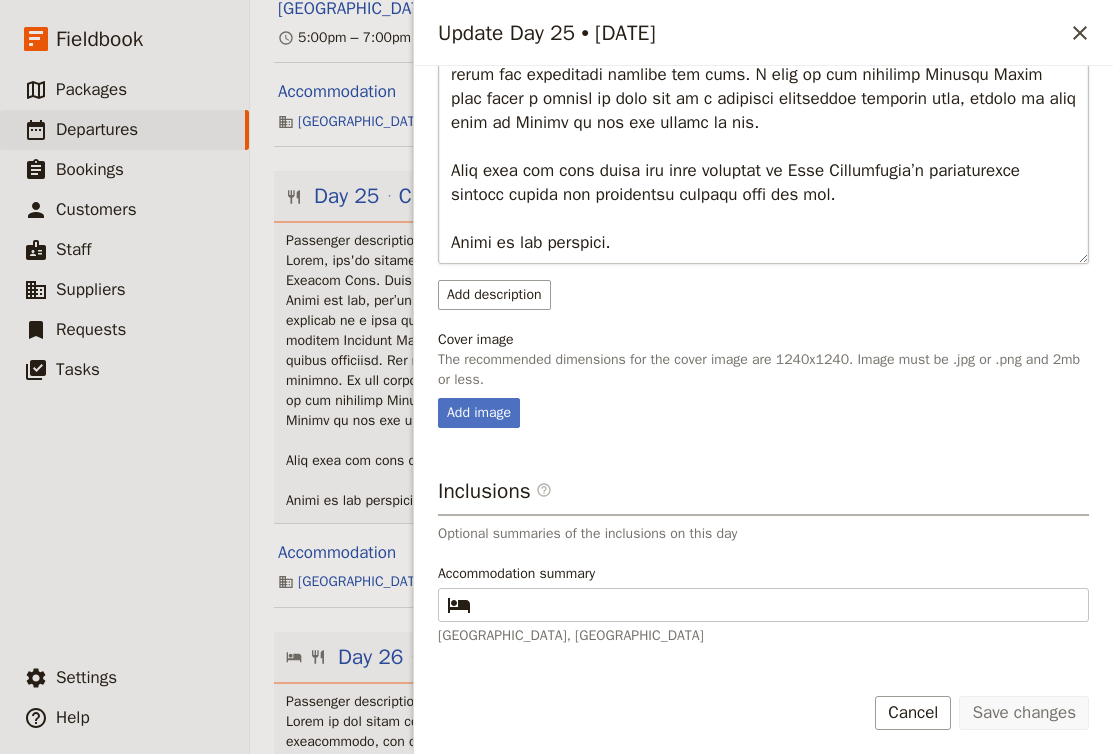 scroll, scrollTop: 590, scrollLeft: 0, axis: vertical 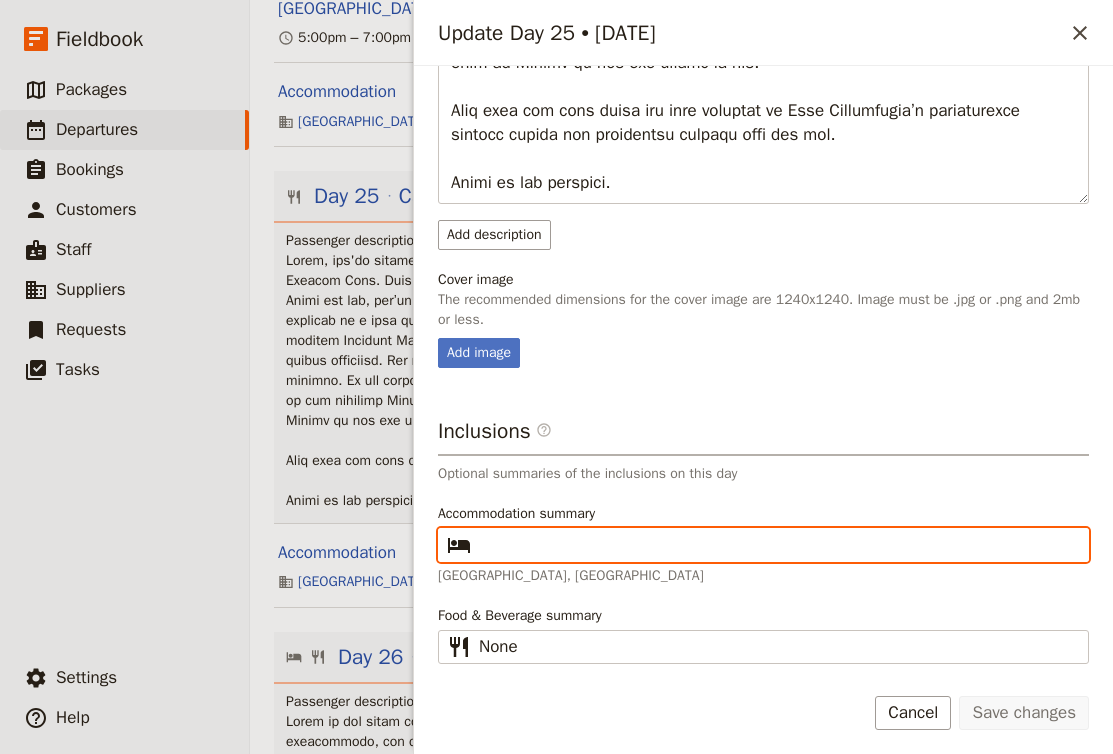 click on "Accommodation summary ​" at bounding box center [777, 545] 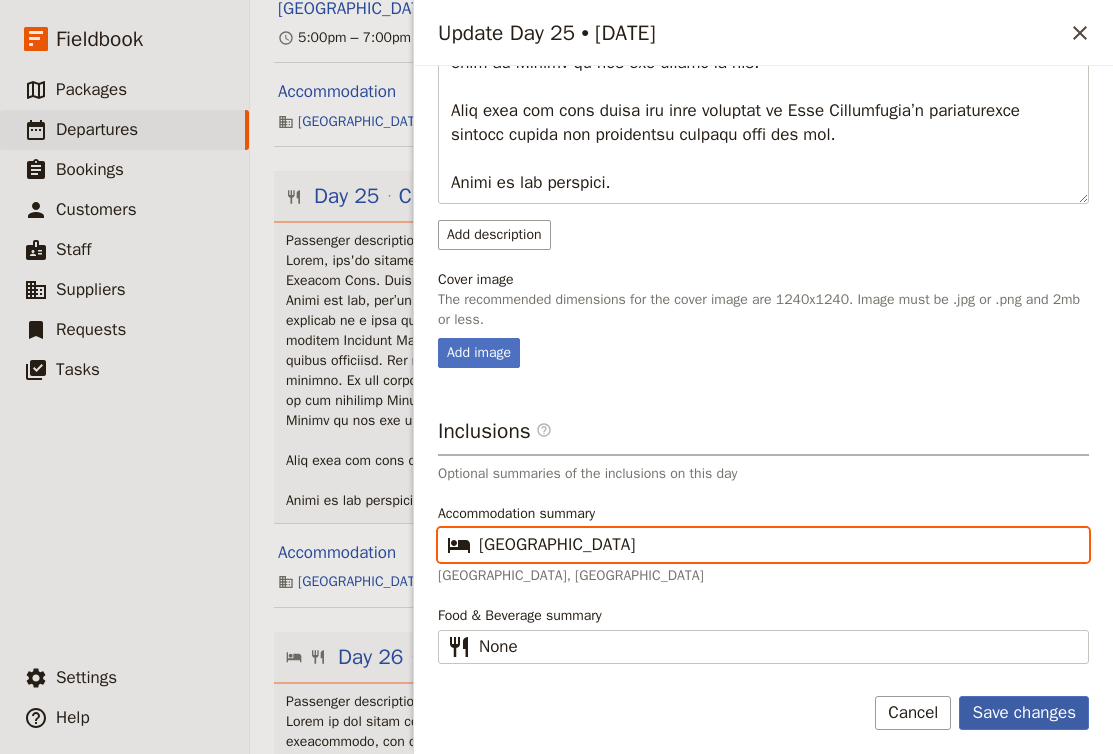 type on "Cairns Plaza Hotel" 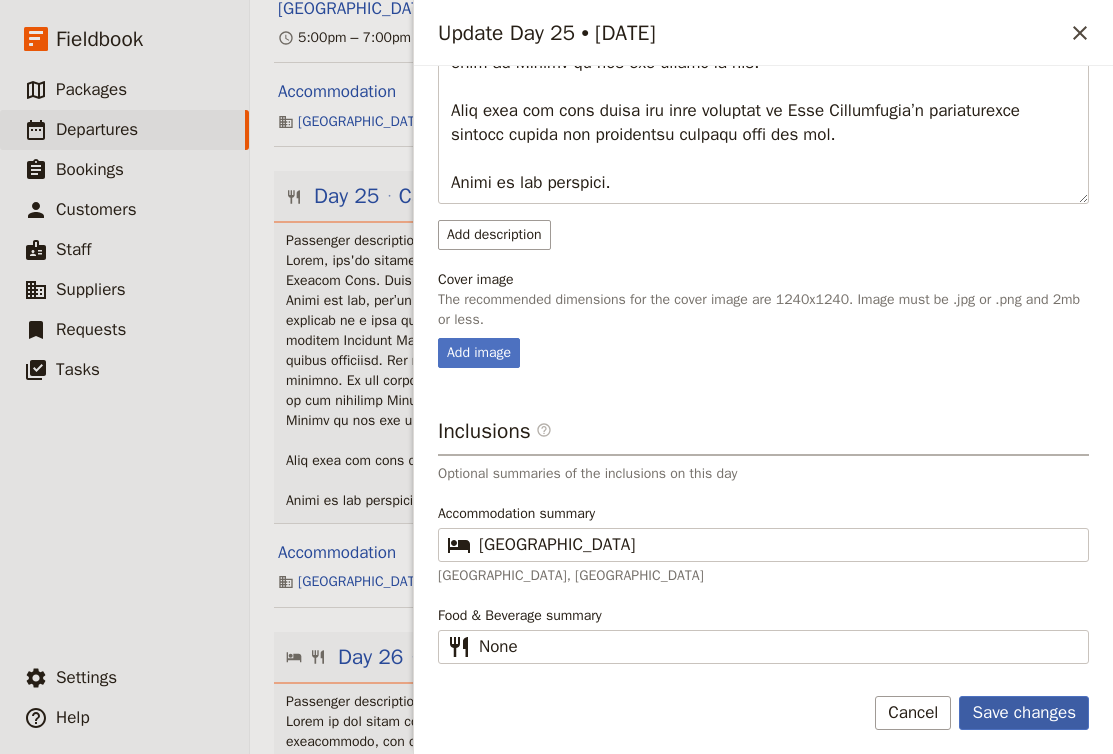 click on "Save changes" at bounding box center [1024, 713] 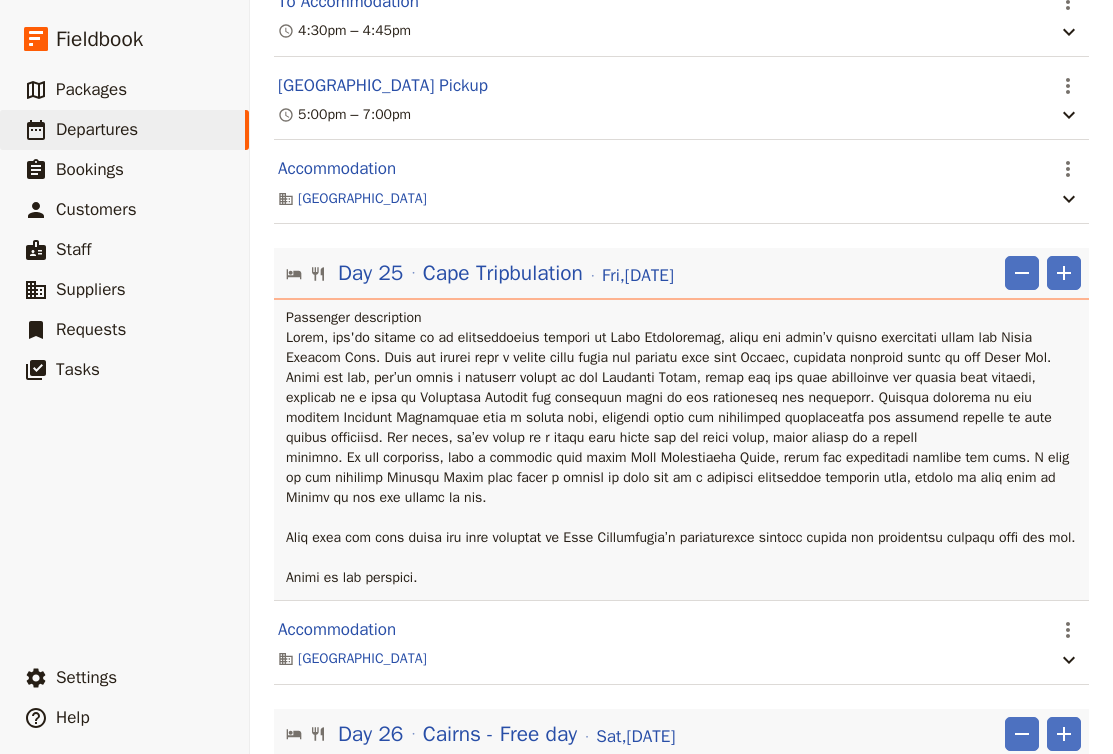 scroll, scrollTop: 26379, scrollLeft: 0, axis: vertical 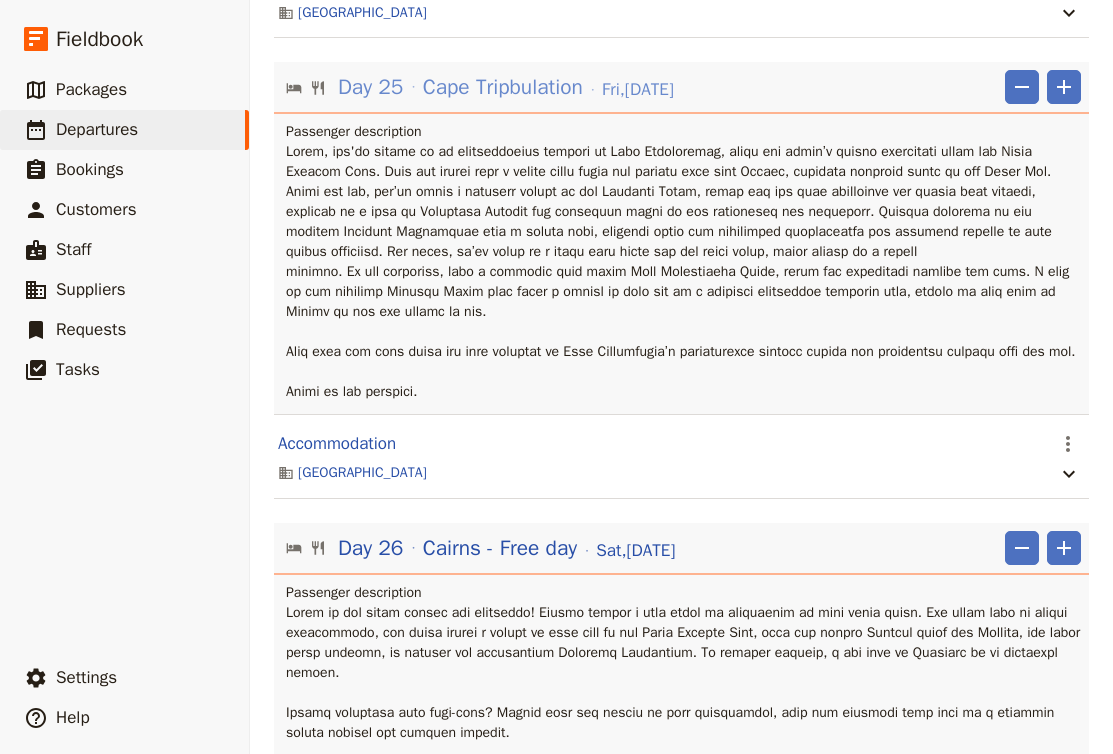 click on "Cape Tripbulation" at bounding box center (503, 87) 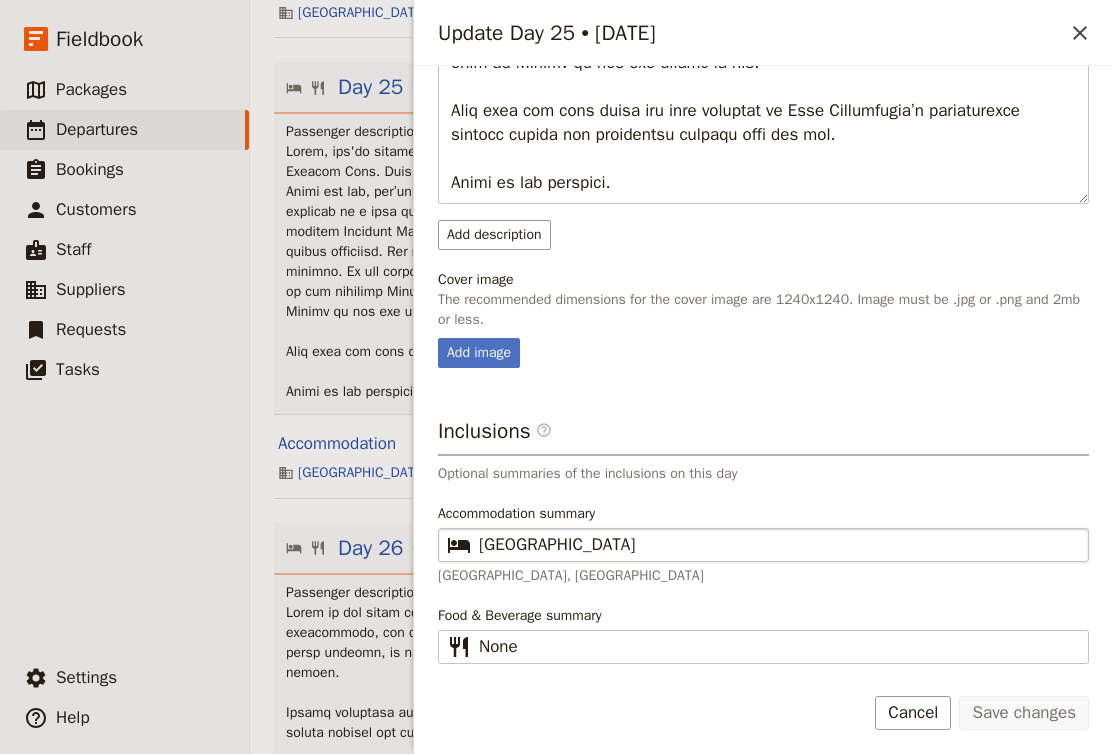 scroll, scrollTop: 590, scrollLeft: 0, axis: vertical 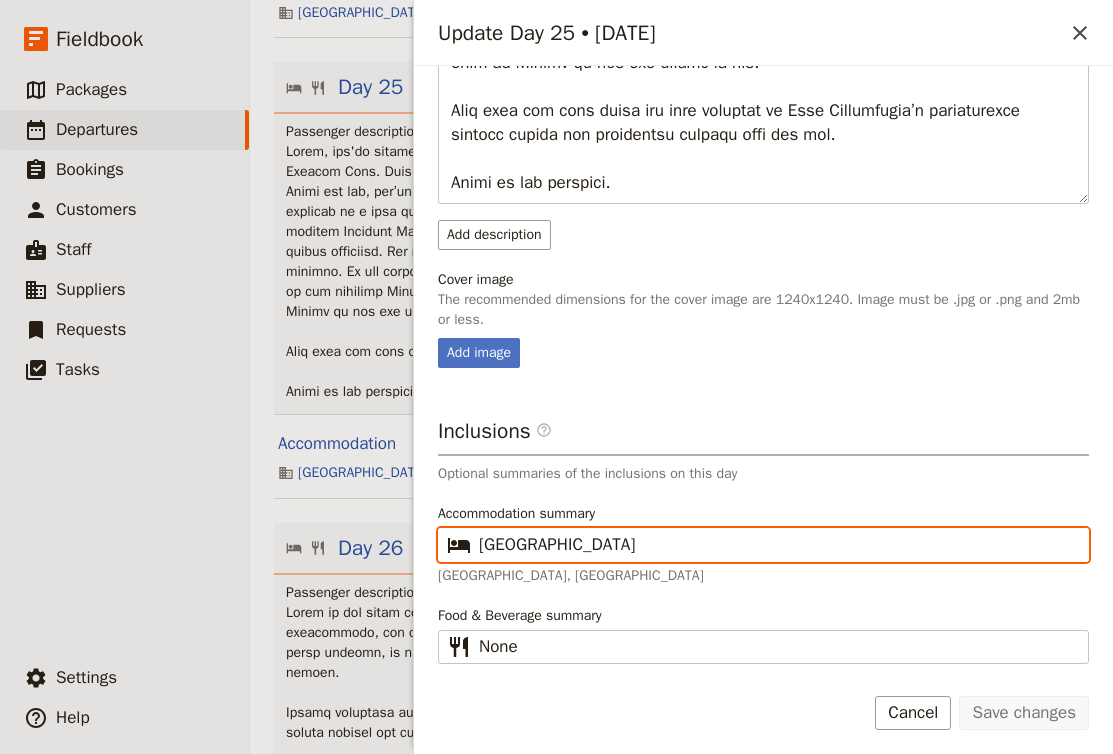 click on "Cairns Plaza Hotel" at bounding box center (777, 545) 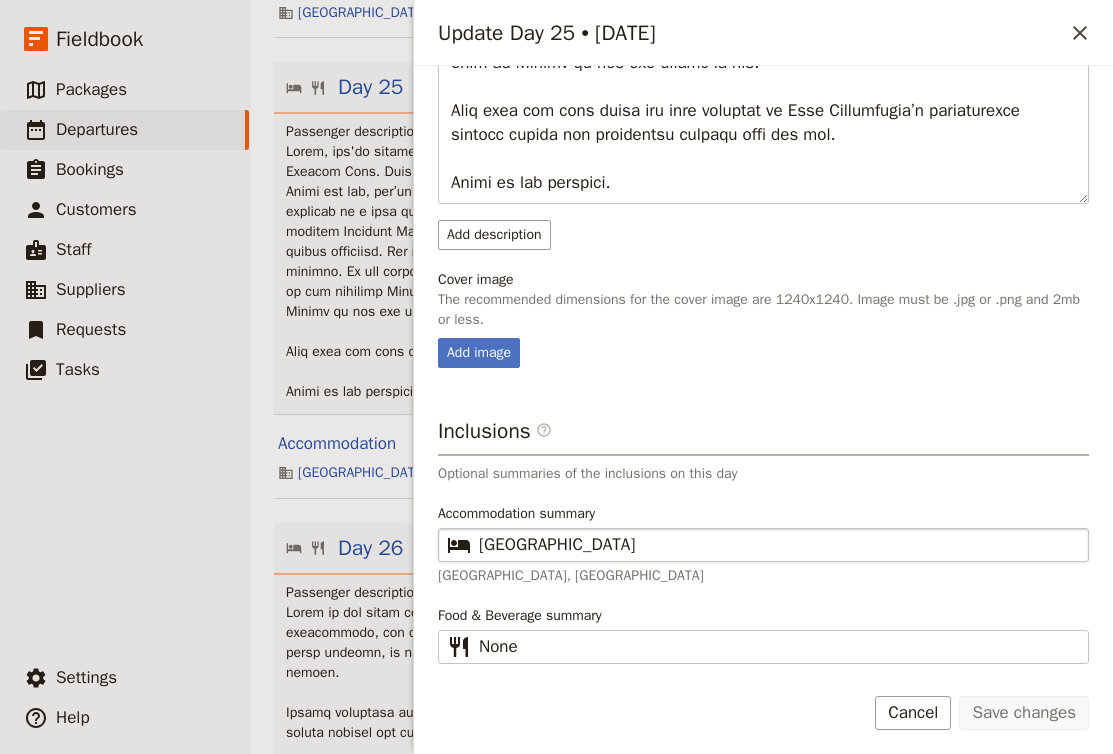 click on "​ Cairns Plaza Hotel" at bounding box center [763, 545] 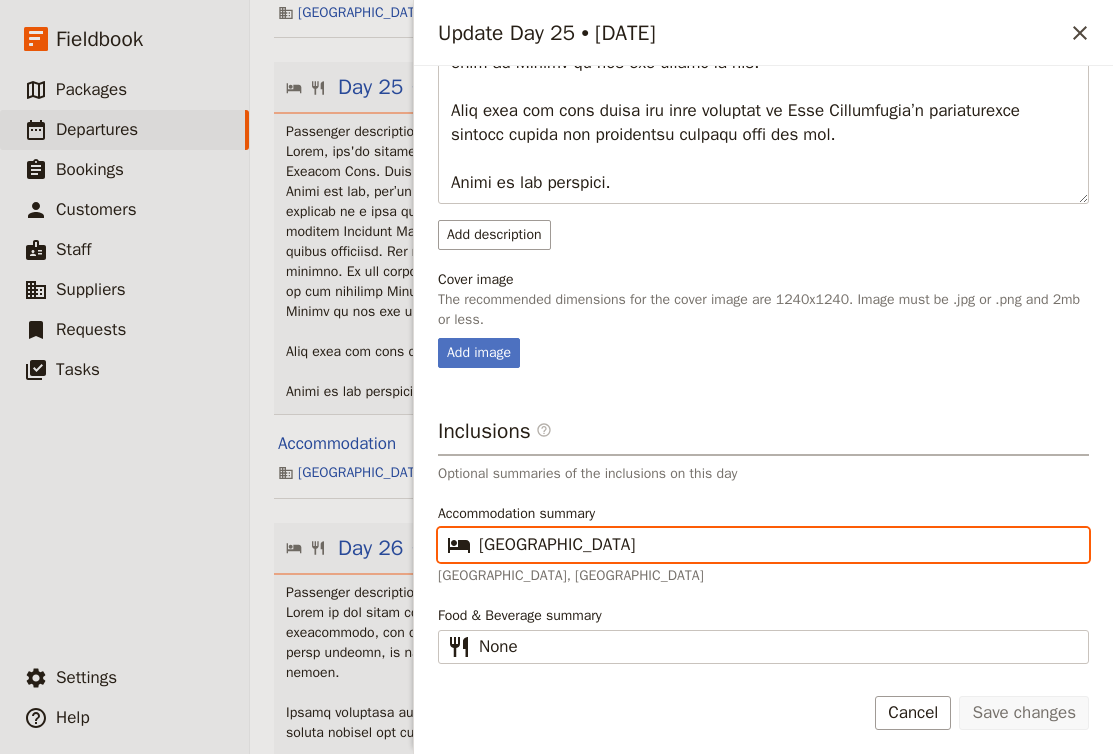 click on "Cairns Plaza Hotel" at bounding box center [777, 545] 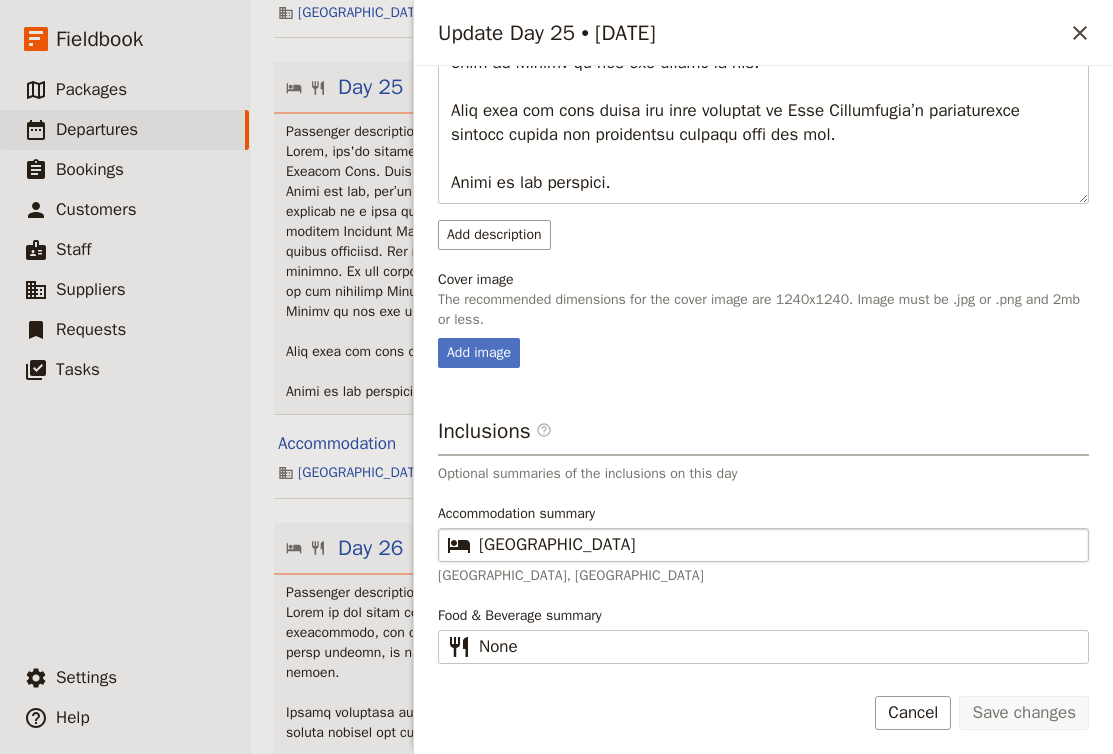 click on "​ Cairns Plaza Hotel" at bounding box center [763, 545] 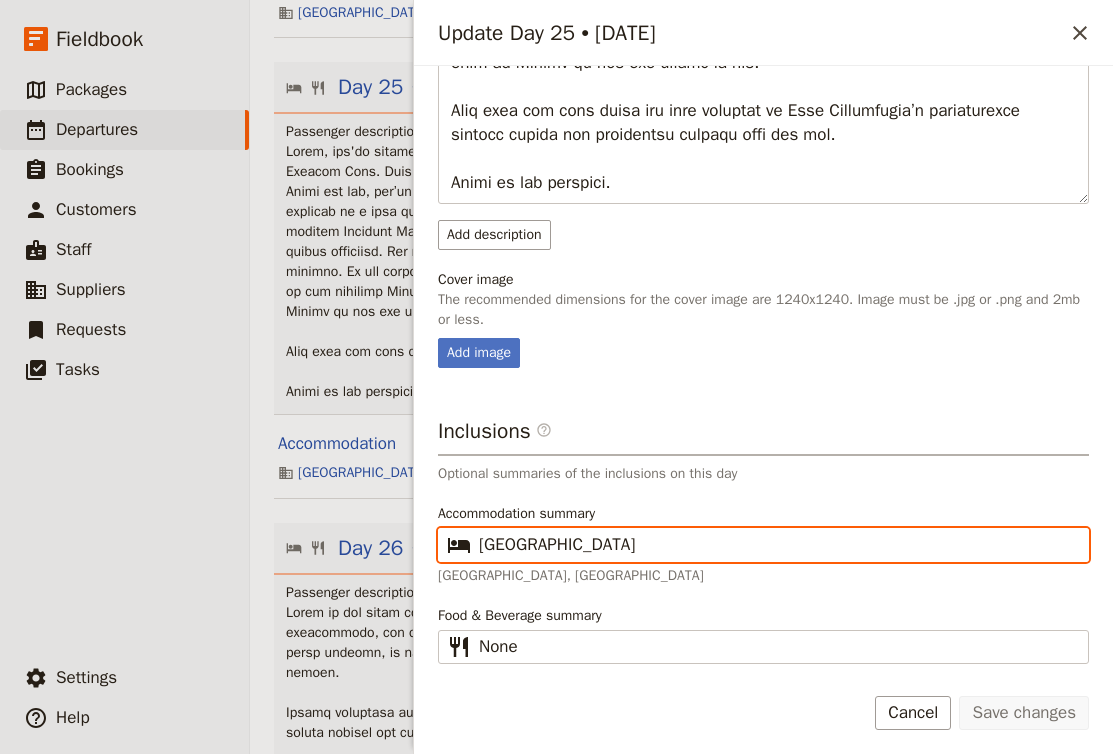 click on "Cairns Plaza Hotel" at bounding box center [777, 545] 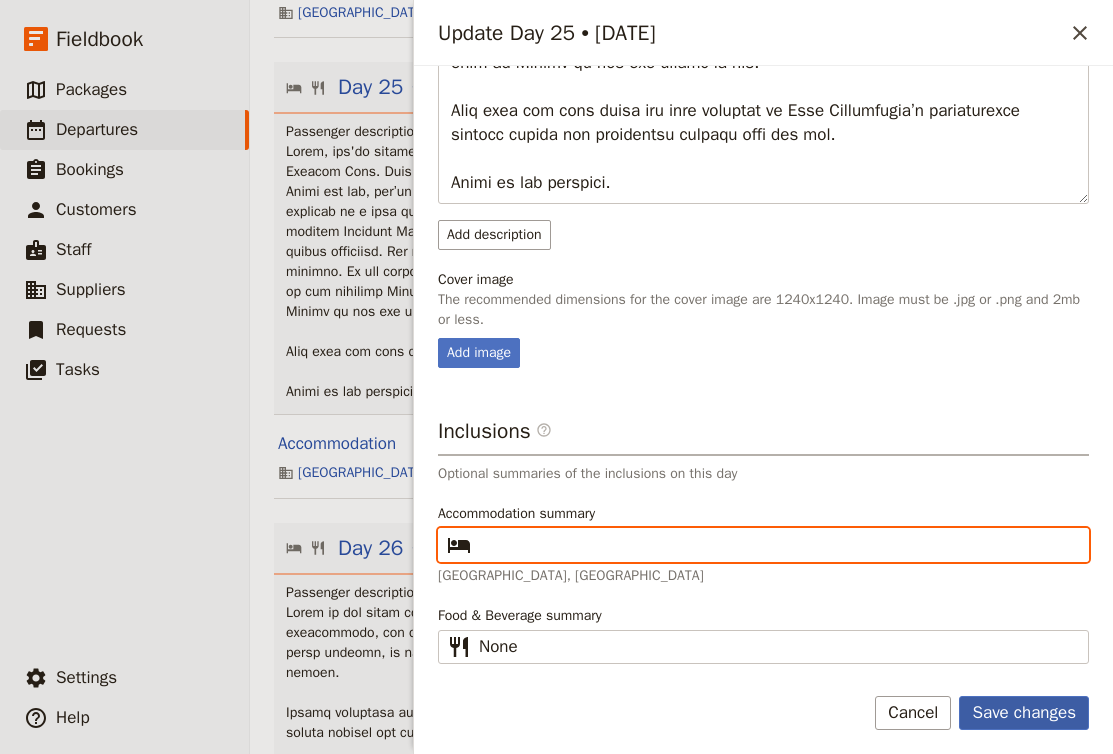 type 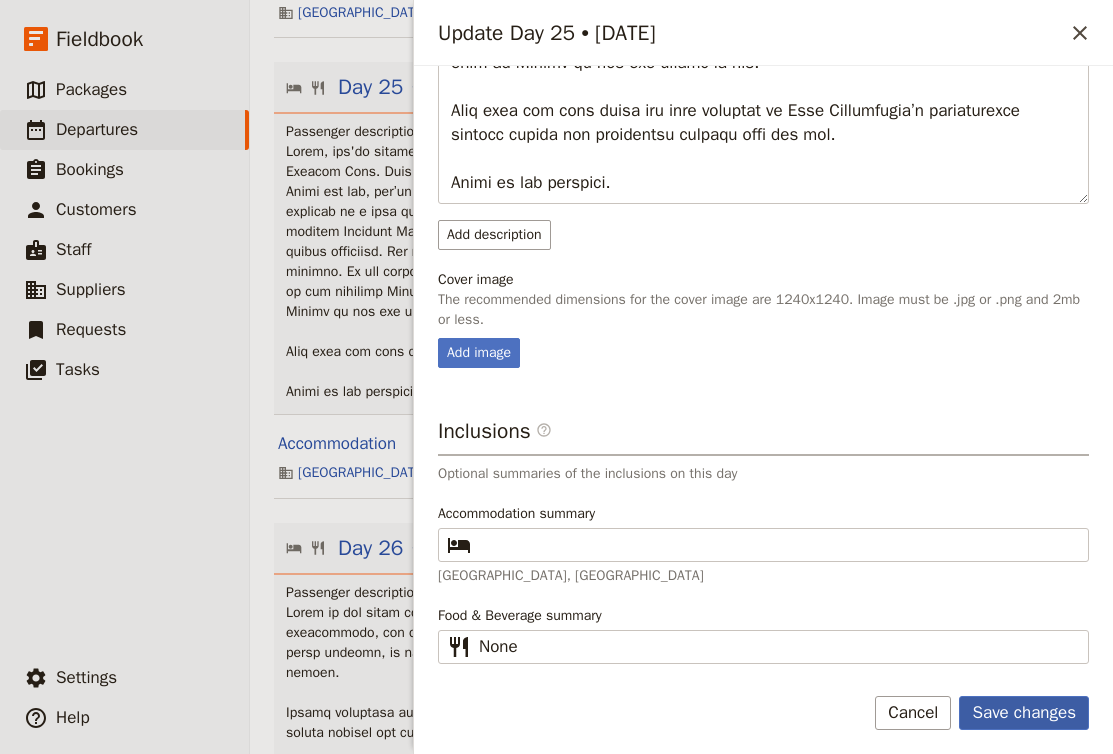 click on "Save changes" at bounding box center (1024, 713) 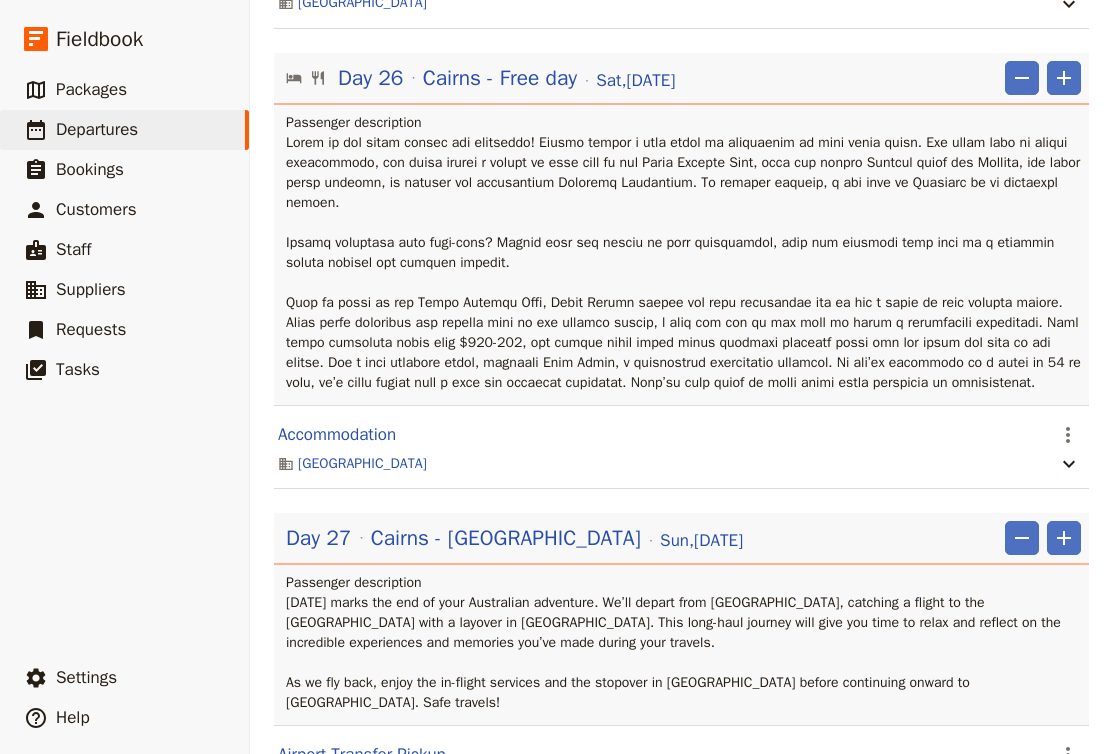 scroll, scrollTop: 26854, scrollLeft: 0, axis: vertical 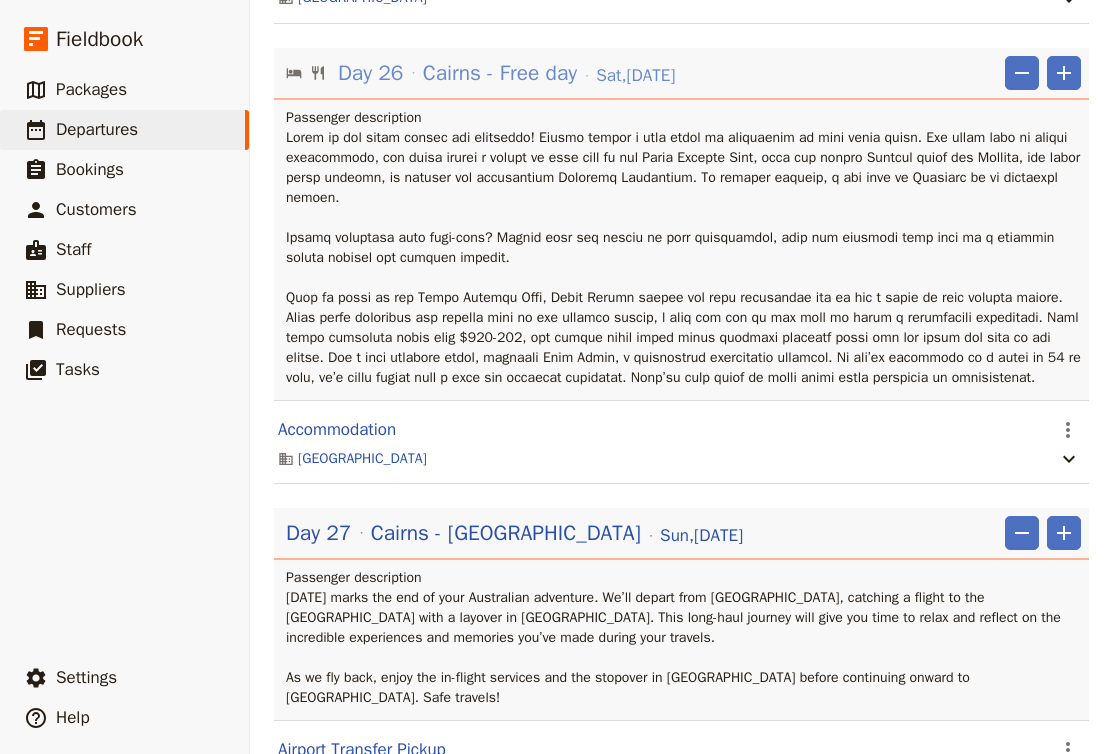 click on "Cairns - Free day" at bounding box center (500, 73) 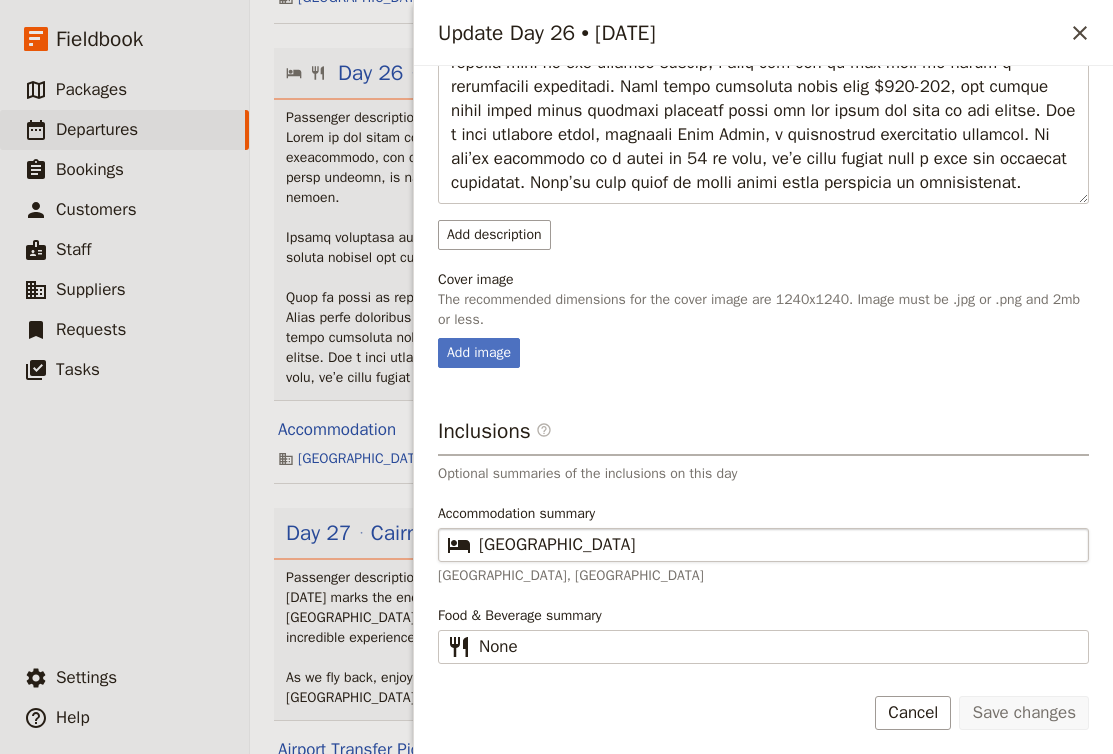 scroll, scrollTop: 566, scrollLeft: 0, axis: vertical 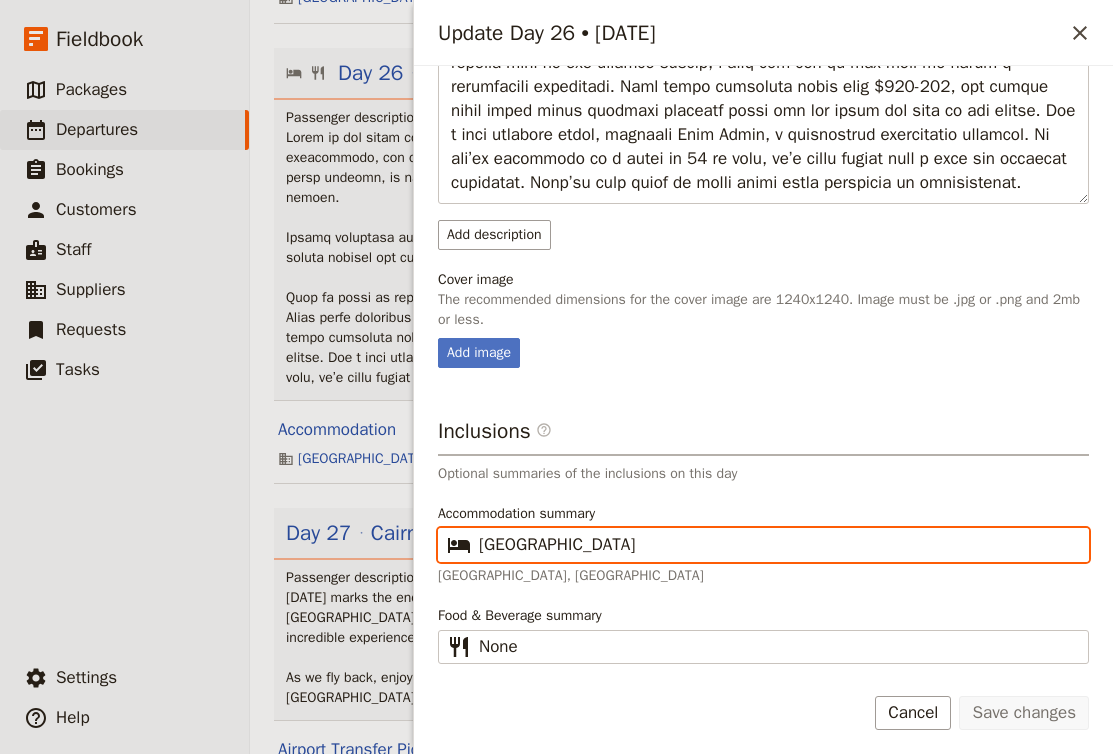 drag, startPoint x: 482, startPoint y: 543, endPoint x: 689, endPoint y: 541, distance: 207.00966 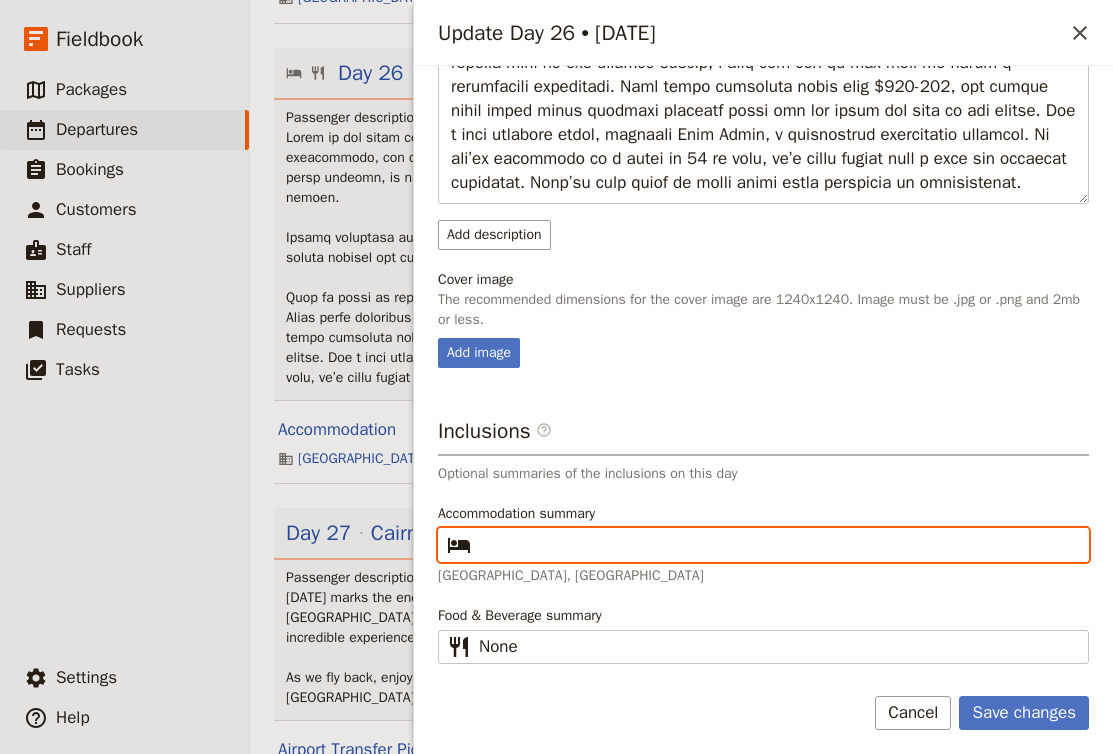 type 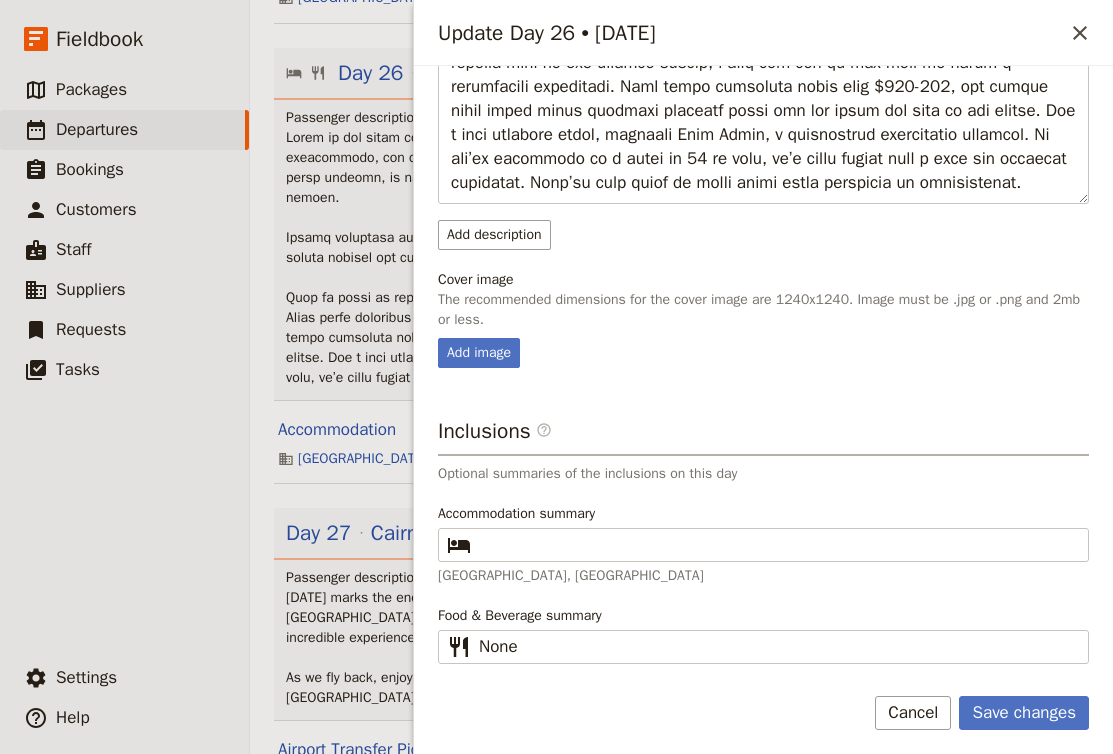 click on "Day title Cairns - Free day Departure start Departure end Short summary 150 / 150   characters  remaining Show on: Guide itinerary ​ Passenger itinerary ​ Sales itinerary ​ Passenger description Show on guide itinerary Remove Add description Cover image The recommended dimensions for the cover image are 1240x1240. Image must be .jpg or .png and 2mb or less. Add image Inclusions ​ Optional summaries of the inclusions on this day Accommodation summary ​ Oaks Cairns Hotel, Cairns Plaza Hotel Food & Beverage summary ​ None Save changes Cancel" at bounding box center (763, 410) 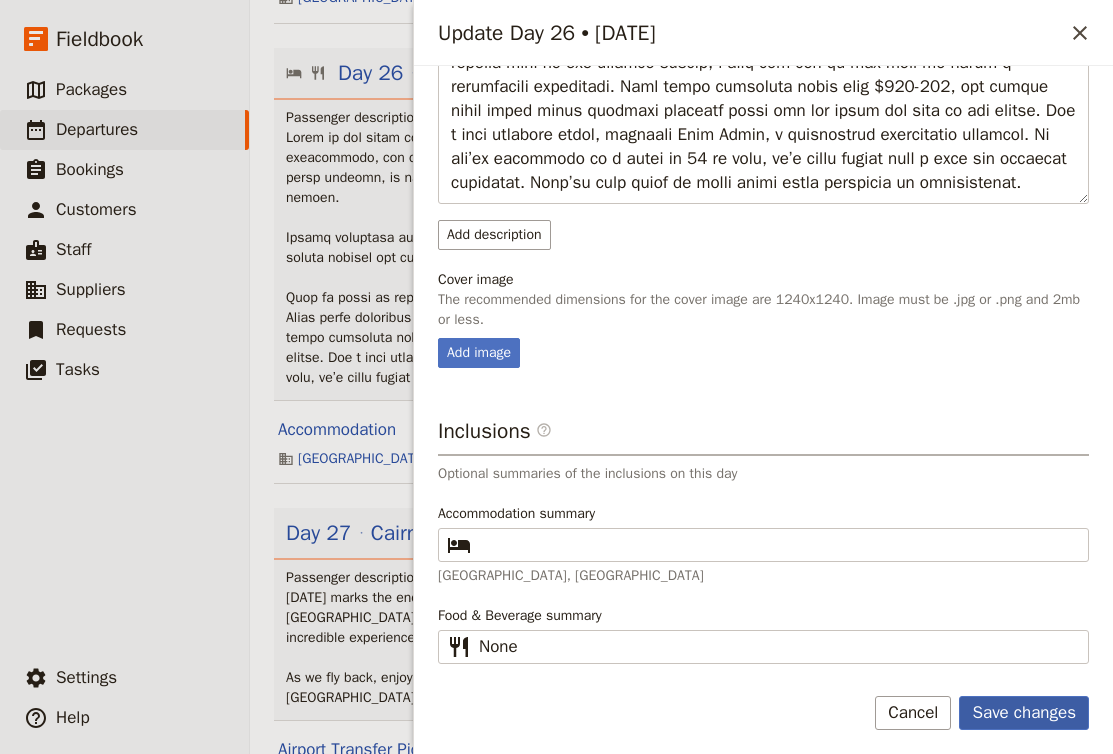 click on "Save changes" at bounding box center (1024, 713) 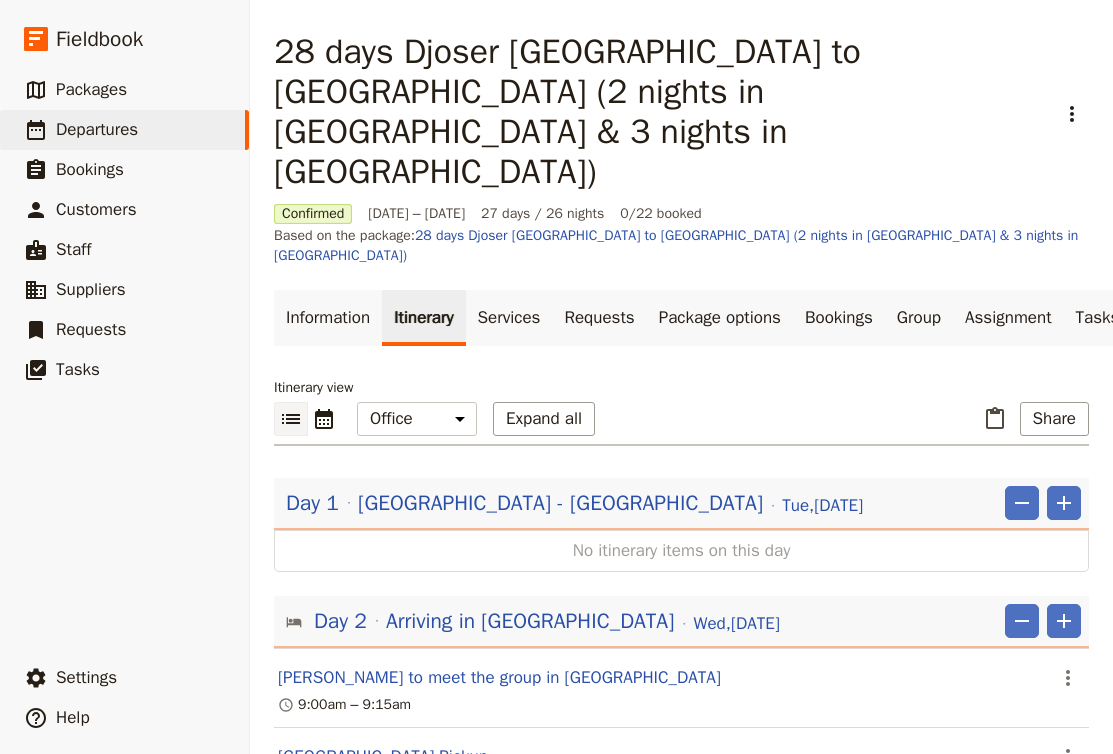 scroll, scrollTop: 0, scrollLeft: 0, axis: both 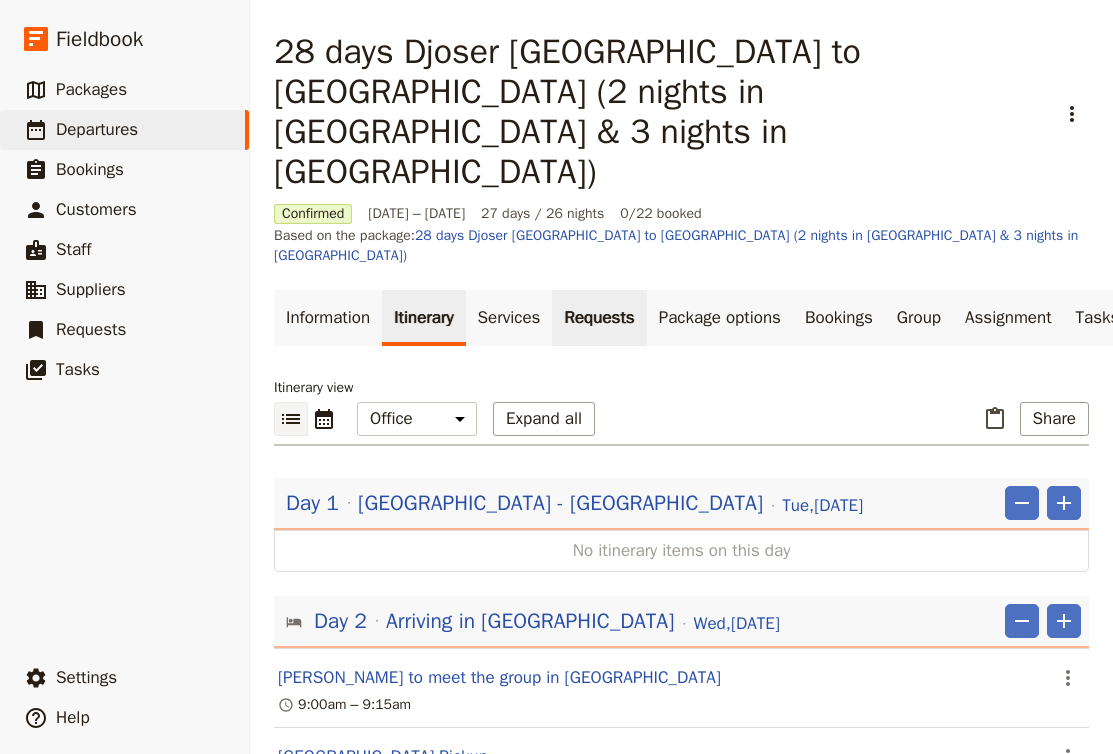 click on "Requests" at bounding box center [599, 318] 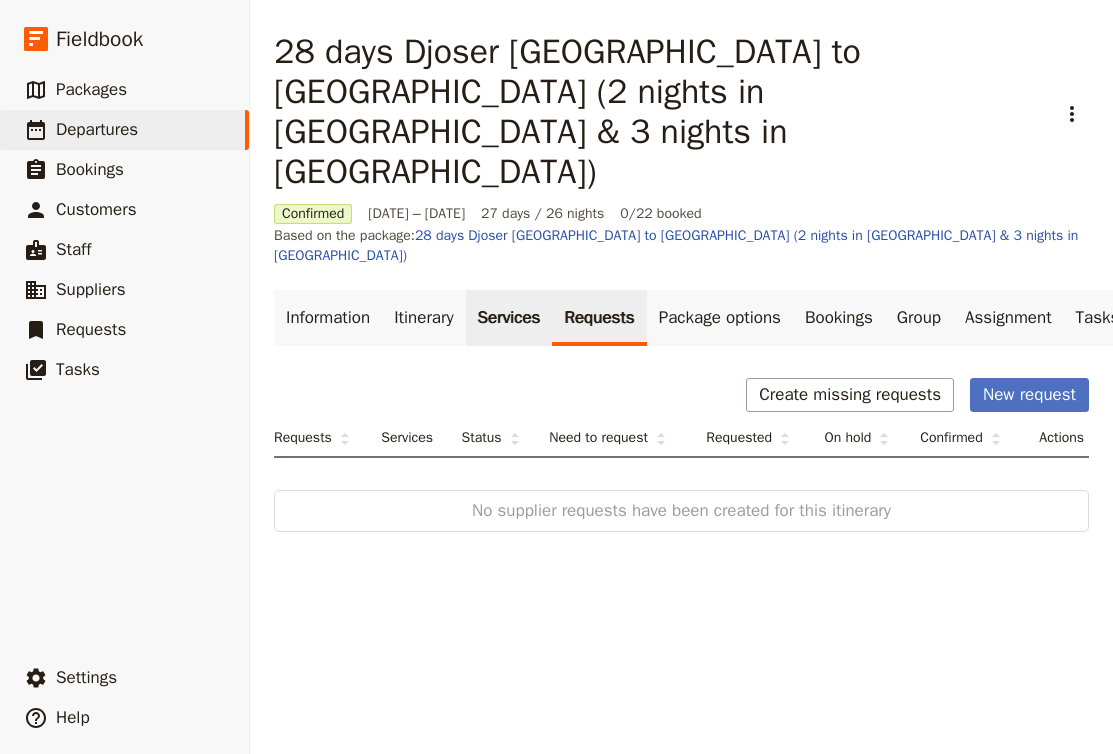 click on "Services" at bounding box center (509, 318) 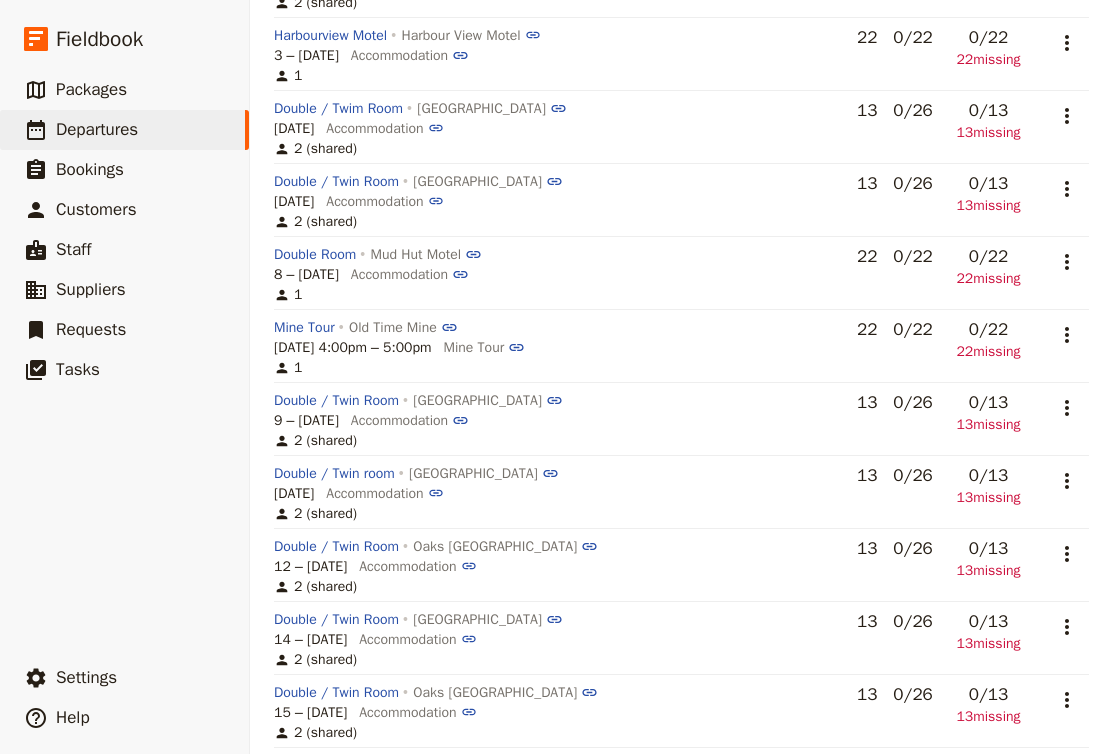 scroll, scrollTop: 950, scrollLeft: 0, axis: vertical 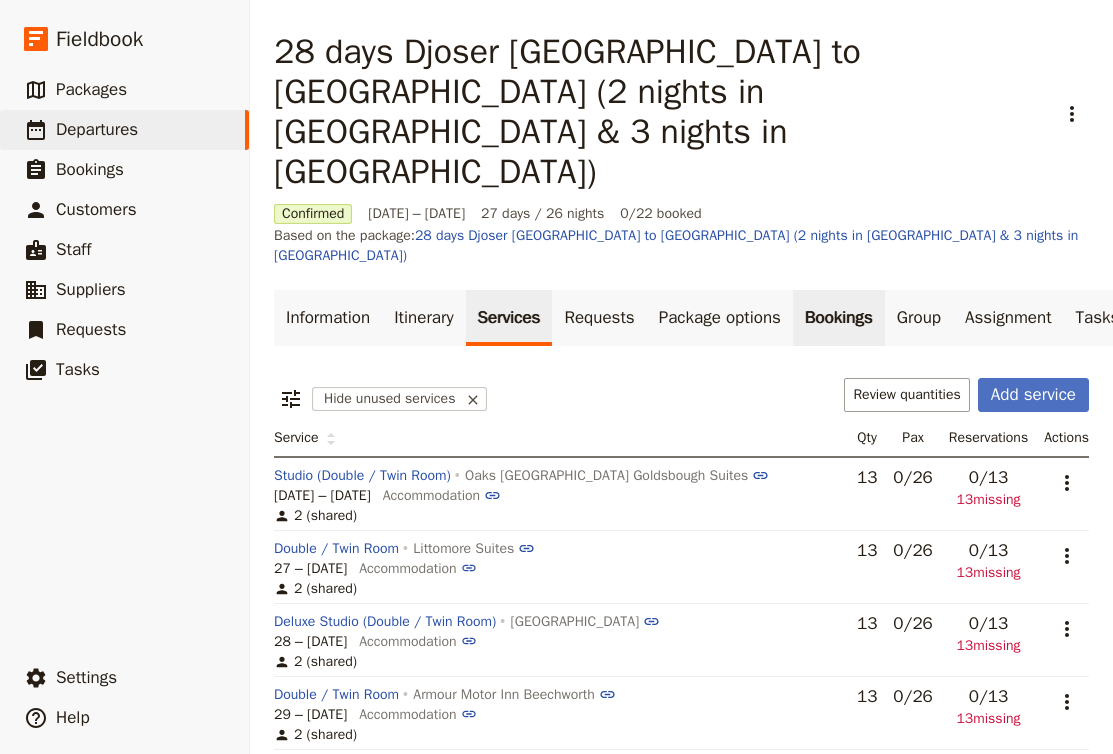 click on "Bookings" at bounding box center (839, 318) 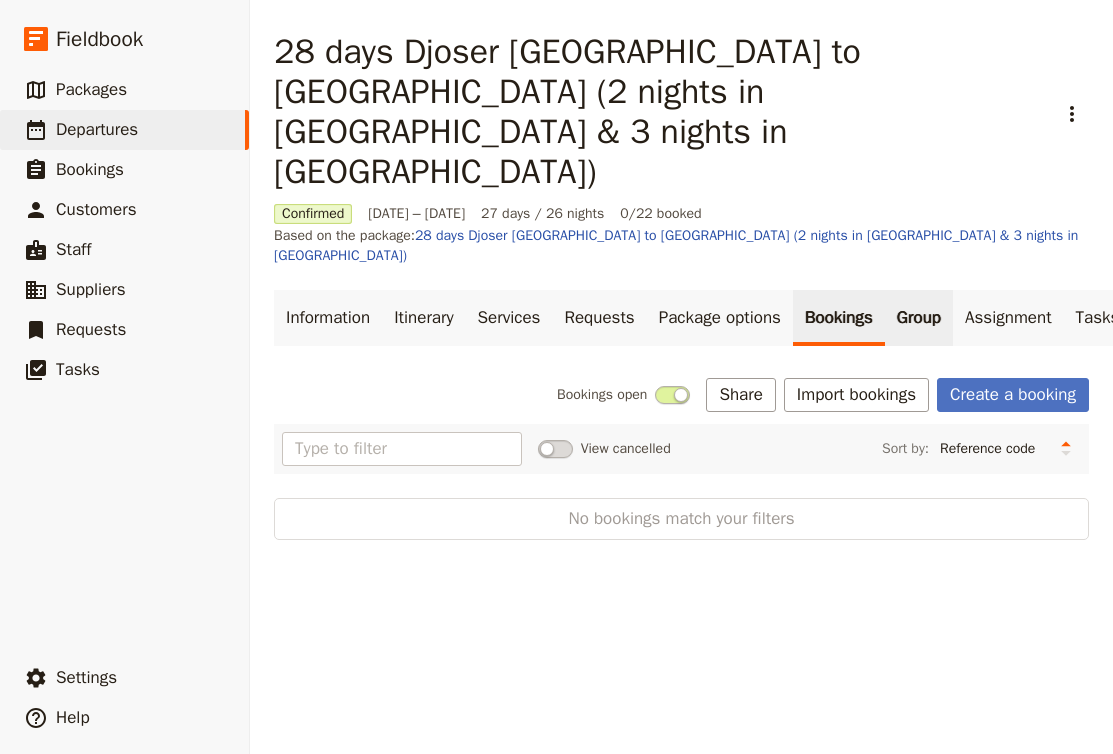 click on "Group" at bounding box center (919, 318) 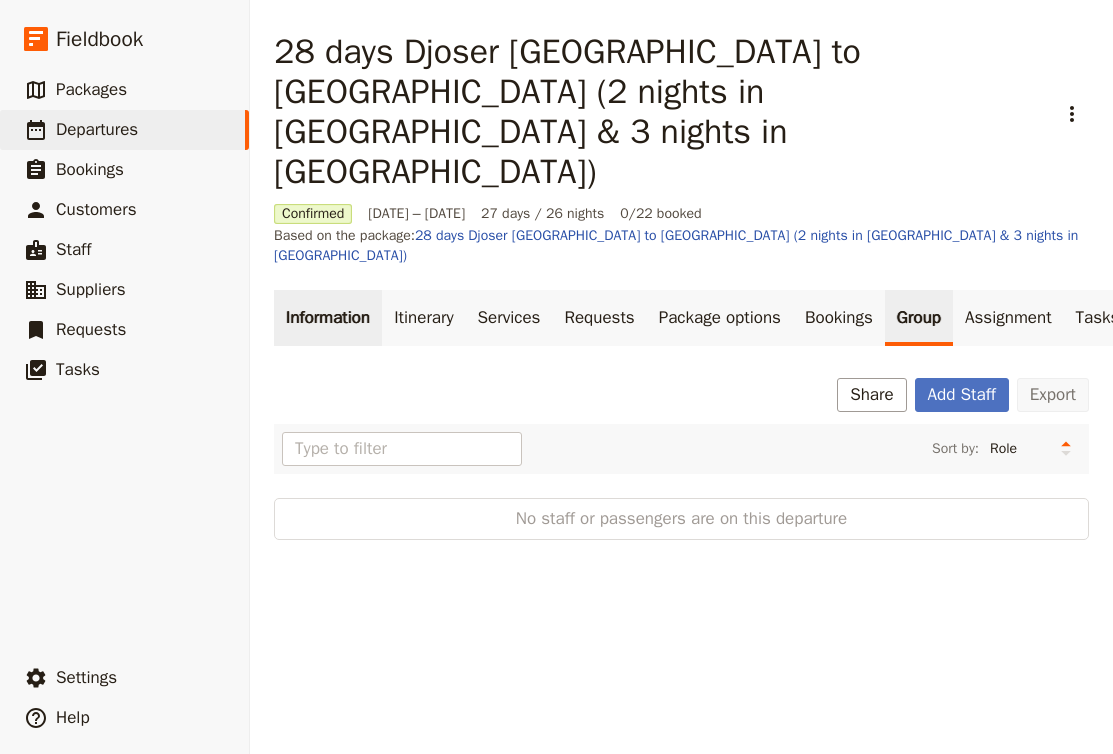 click on "Information" at bounding box center [328, 318] 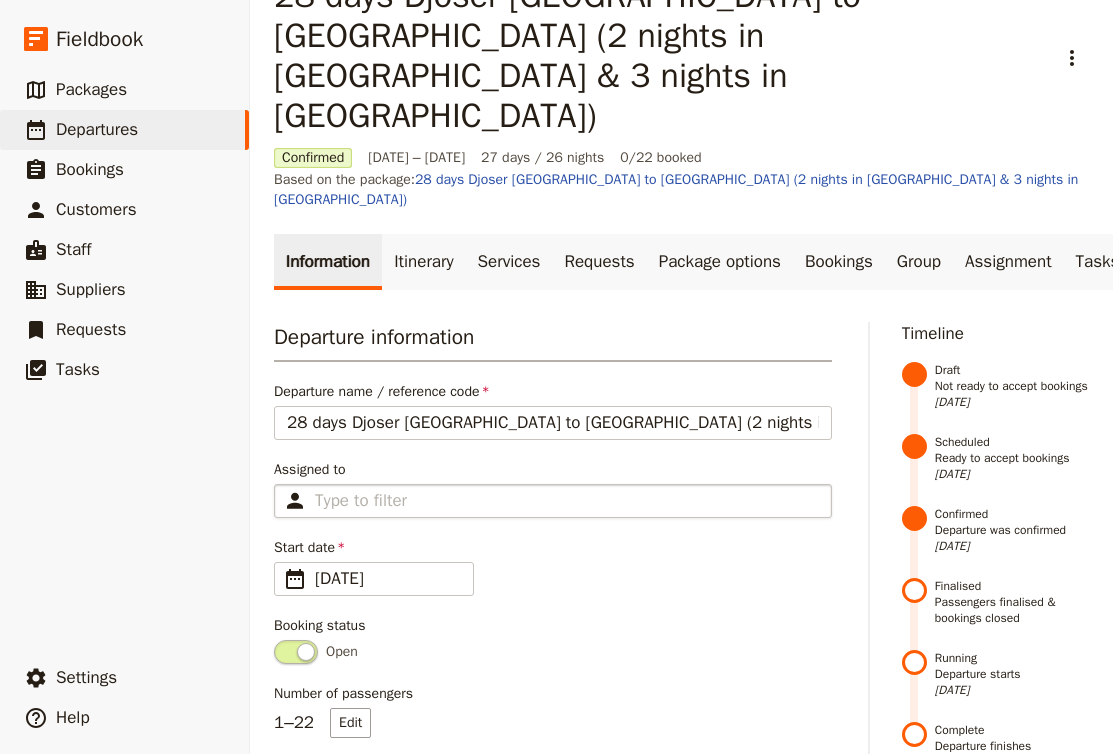 scroll, scrollTop: 60, scrollLeft: 0, axis: vertical 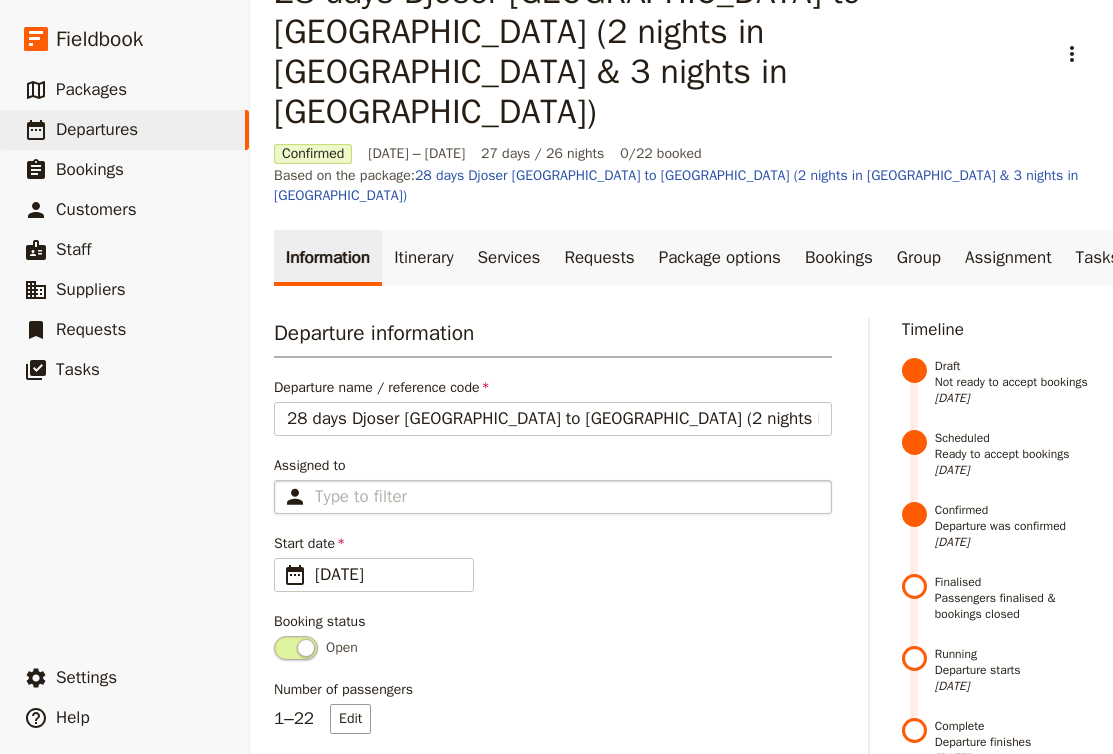 click on "Type to filter" at bounding box center (553, 497) 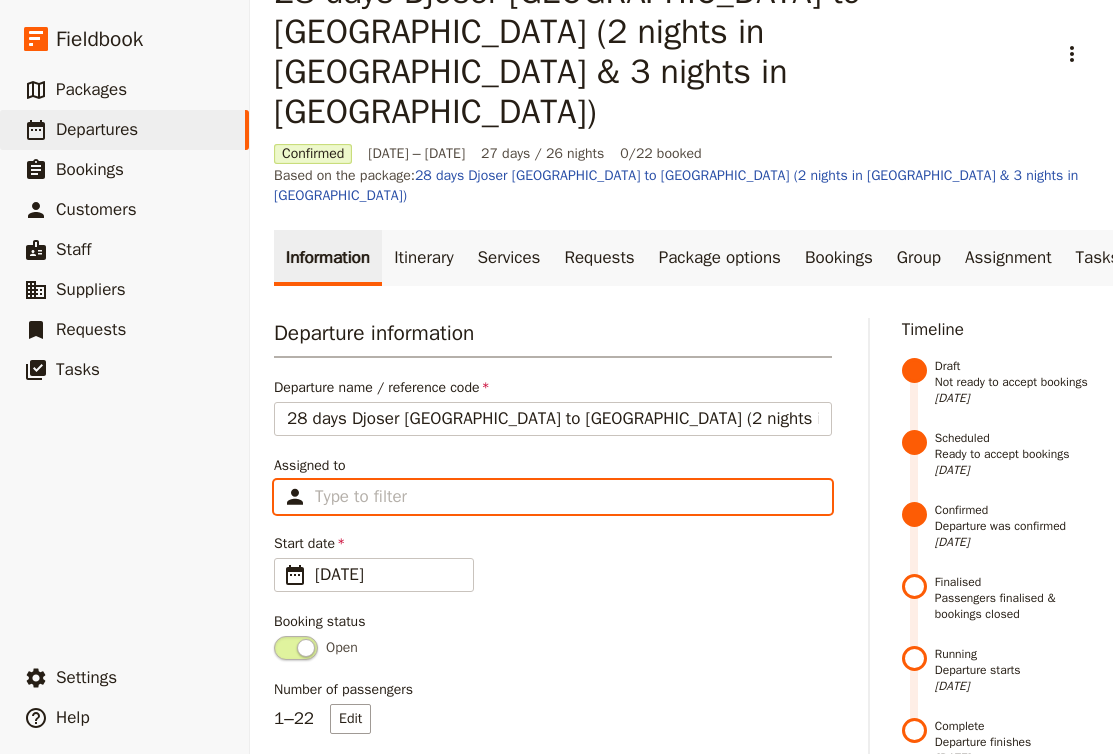 click on "Assigned to Type to filter" at bounding box center [365, 497] 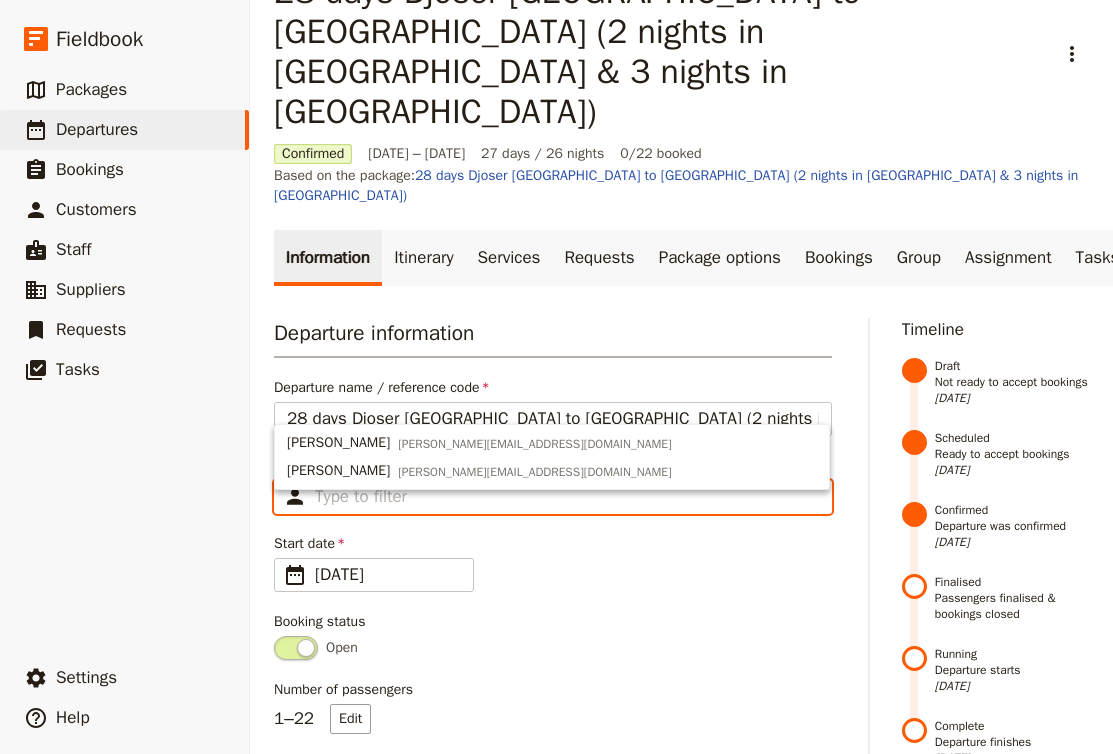 click on "Type to filter" at bounding box center (553, 497) 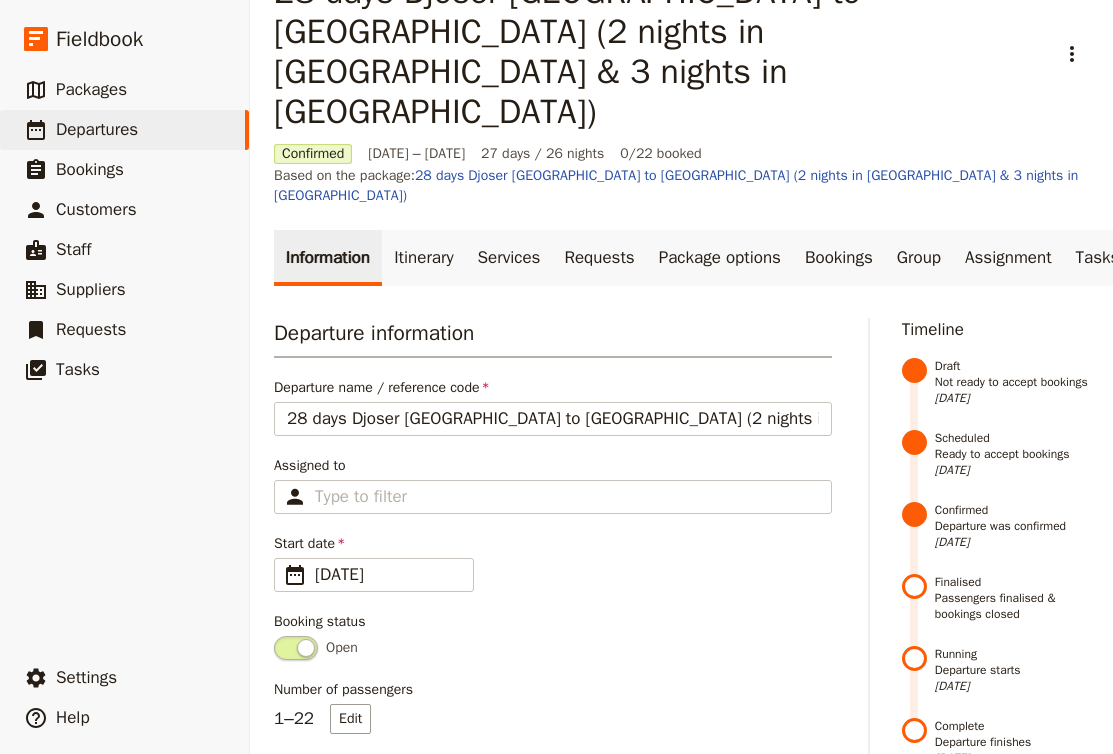 click on "Booking status" at bounding box center (553, 622) 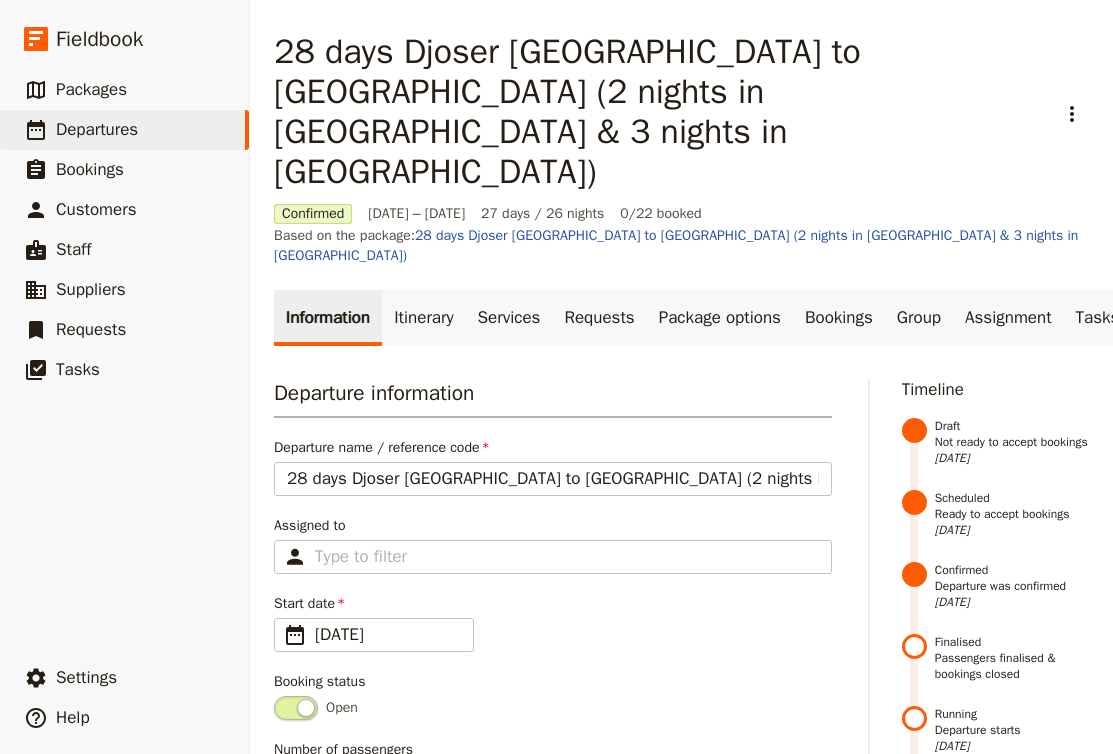 scroll, scrollTop: 0, scrollLeft: 0, axis: both 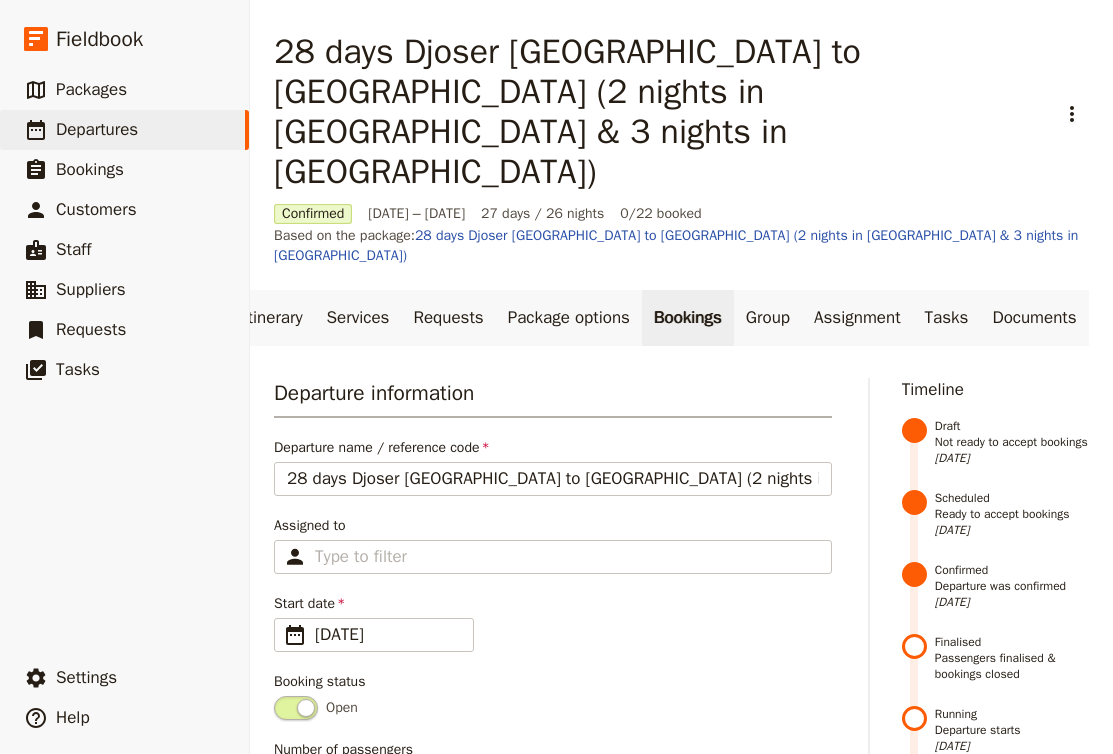 click on "Bookings" at bounding box center [688, 318] 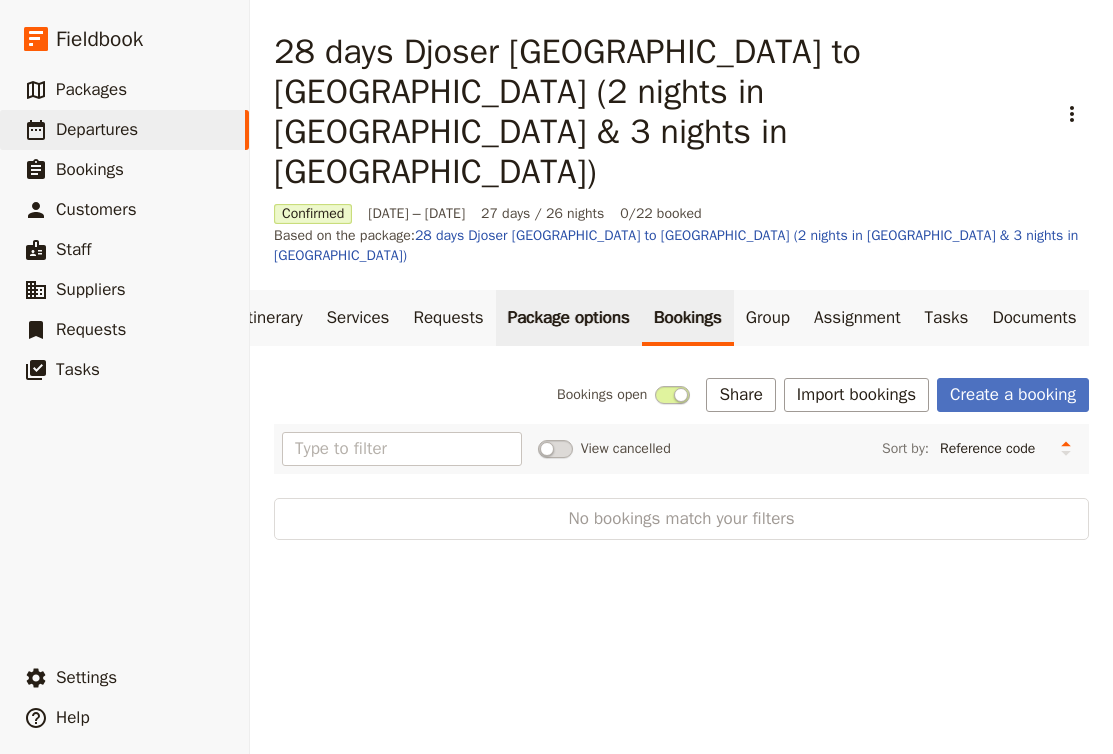 click on "Package options" at bounding box center [569, 318] 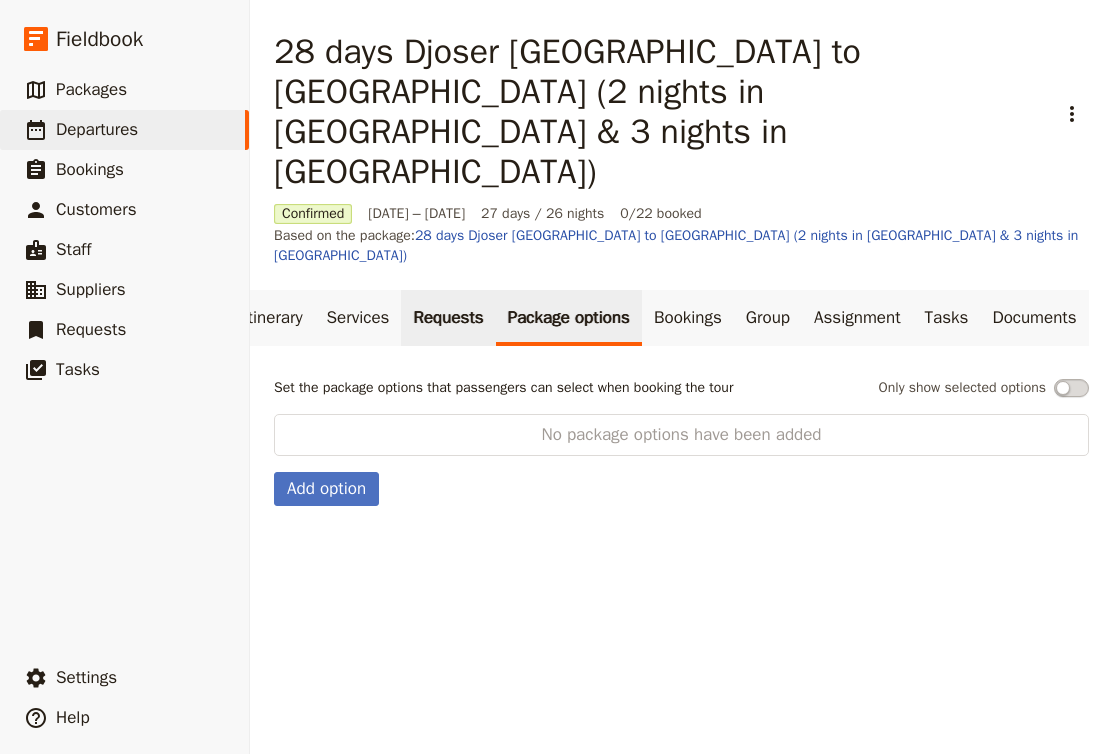 click on "Requests" at bounding box center (448, 318) 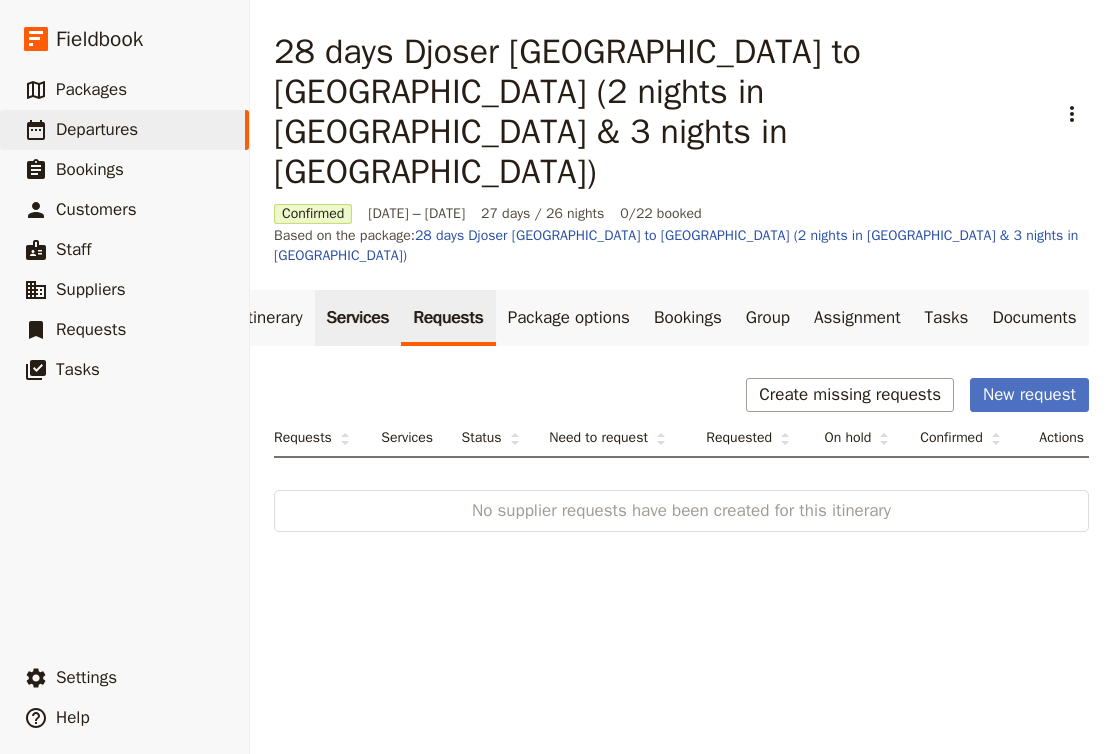 click on "Services" at bounding box center [358, 318] 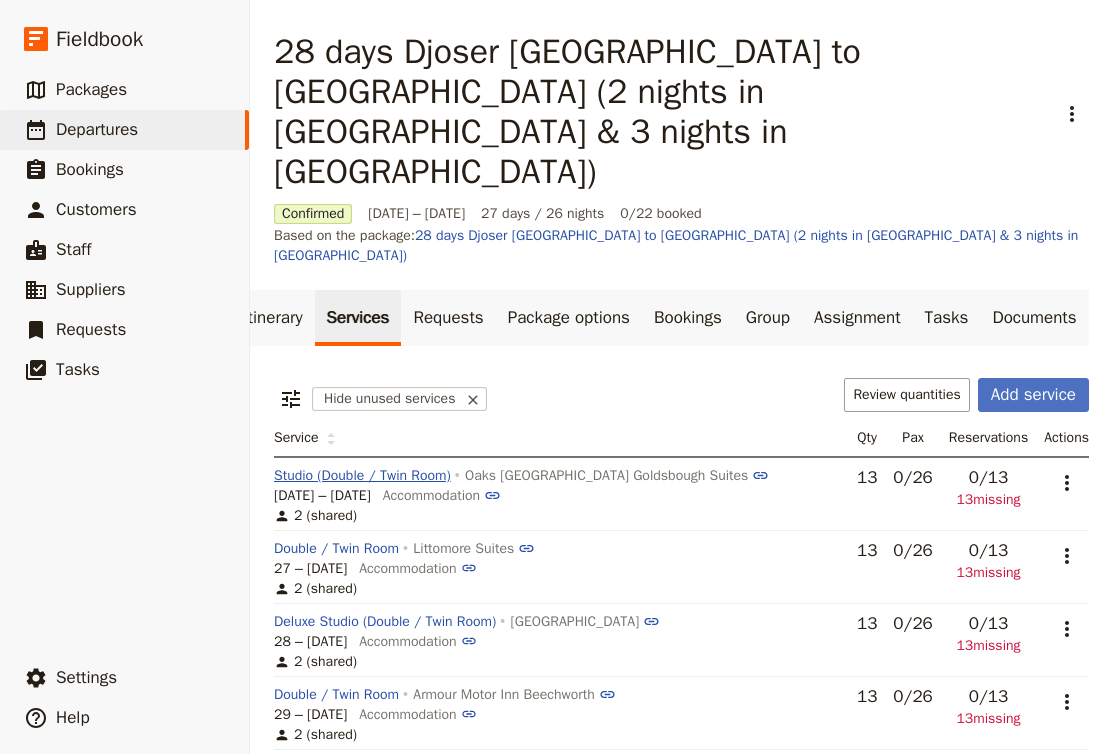 click on "Studio (Double / Twin Room)" at bounding box center [362, 476] 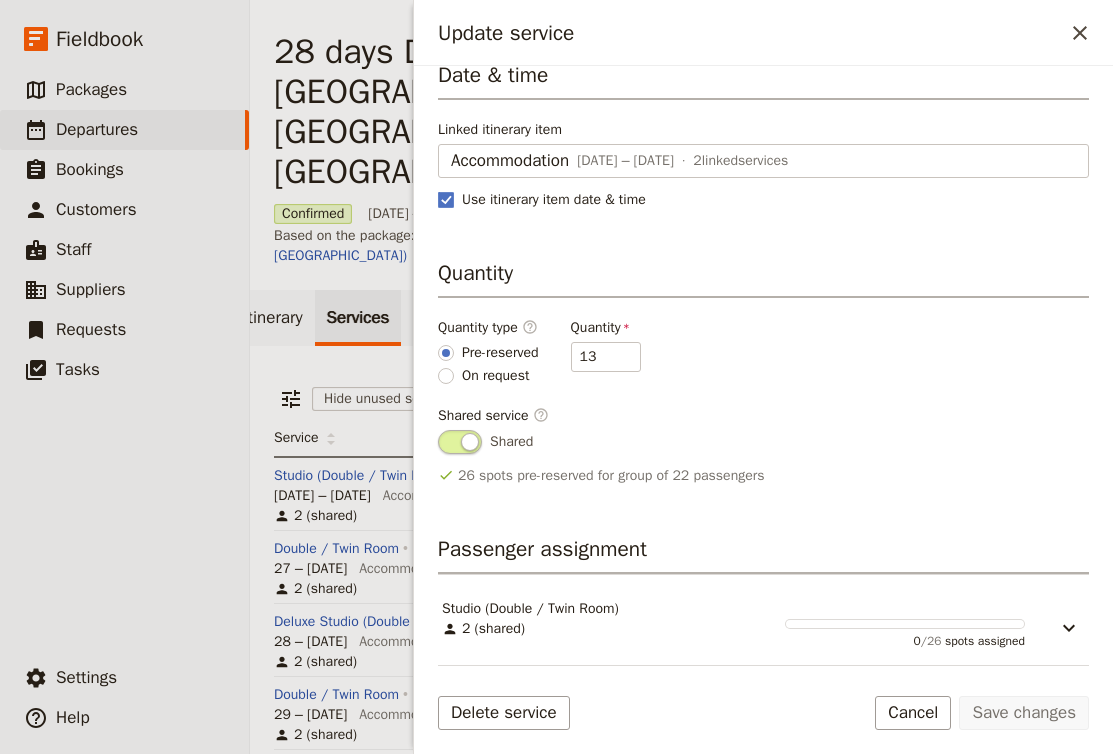 scroll, scrollTop: 124, scrollLeft: 0, axis: vertical 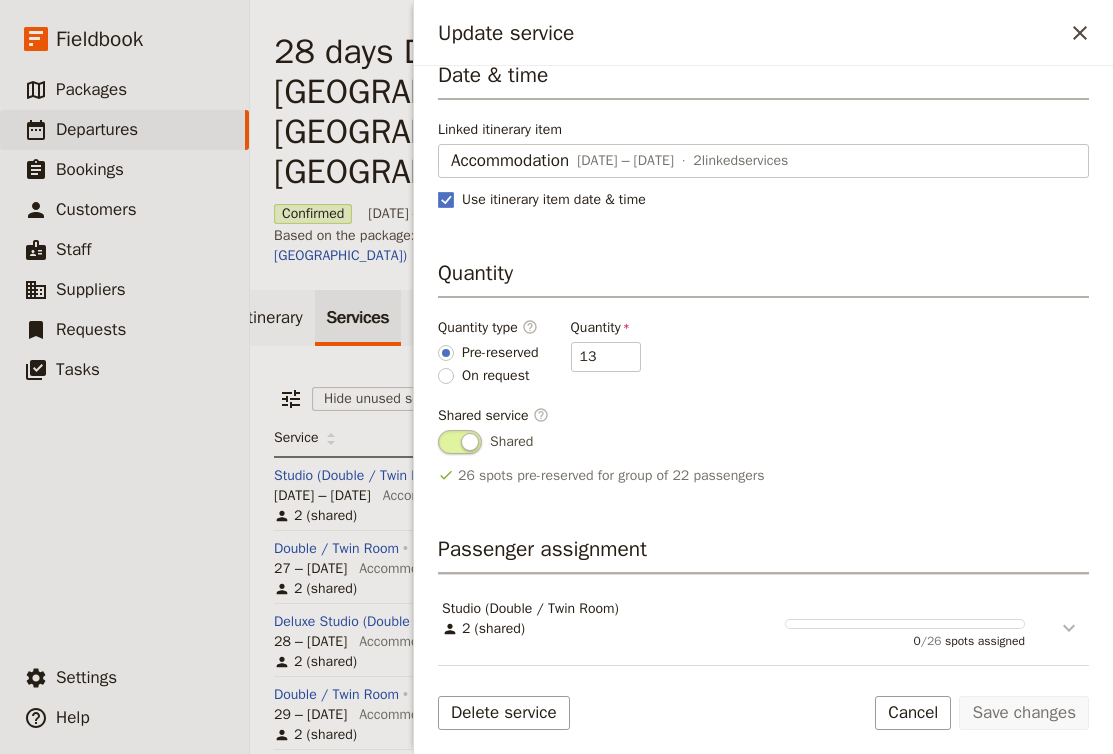 click at bounding box center (1055, 619) 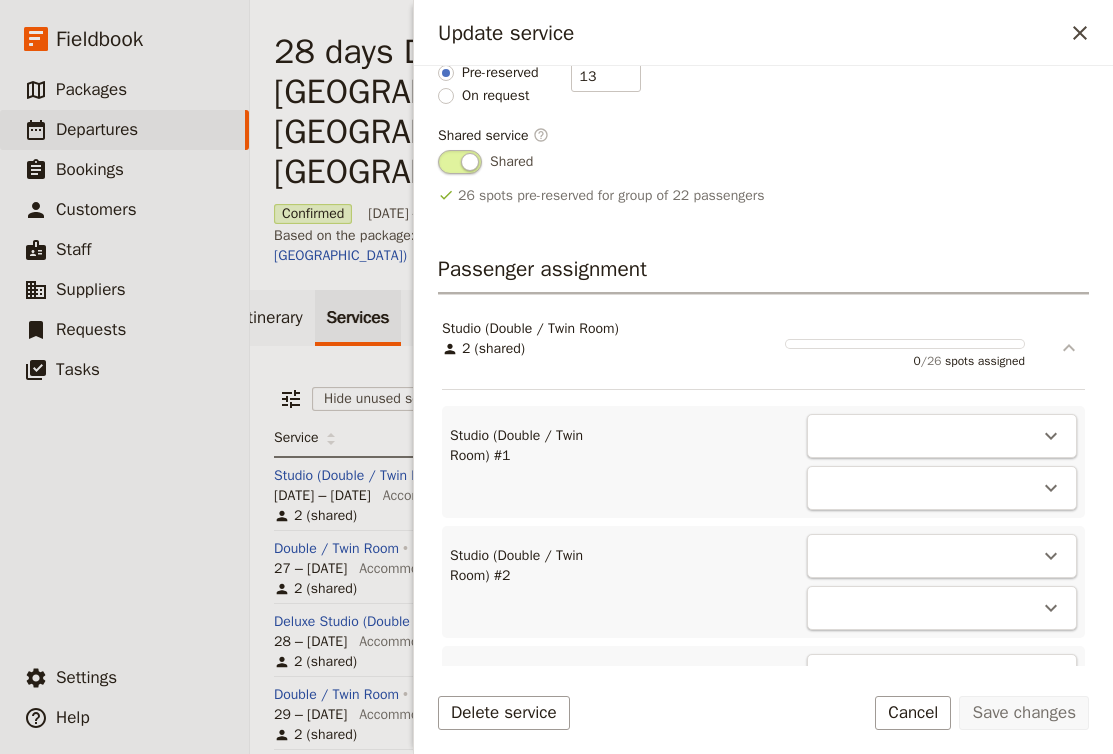 scroll, scrollTop: 406, scrollLeft: 0, axis: vertical 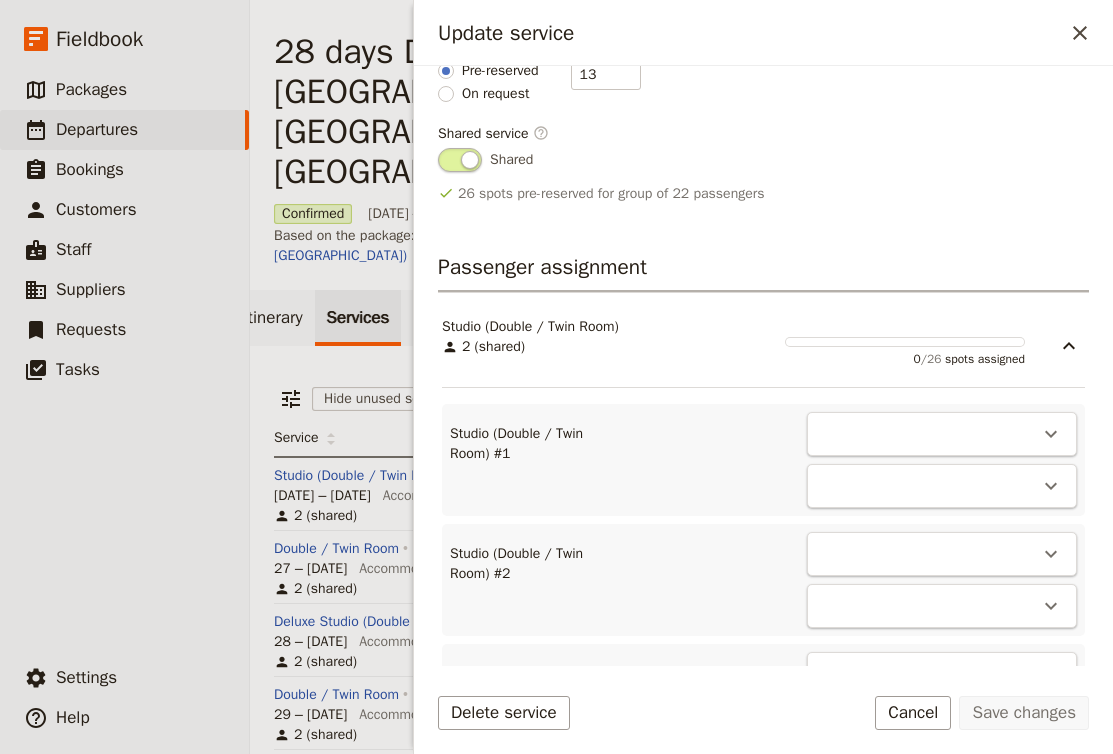 click on "​" at bounding box center [942, 434] 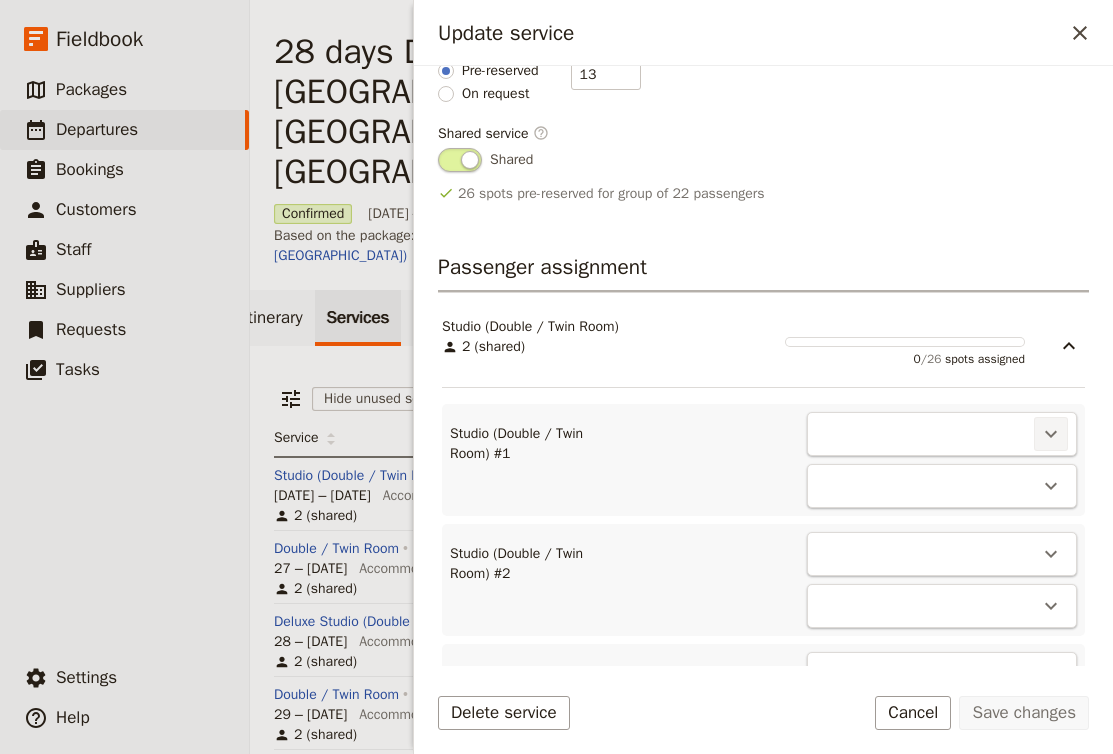 click 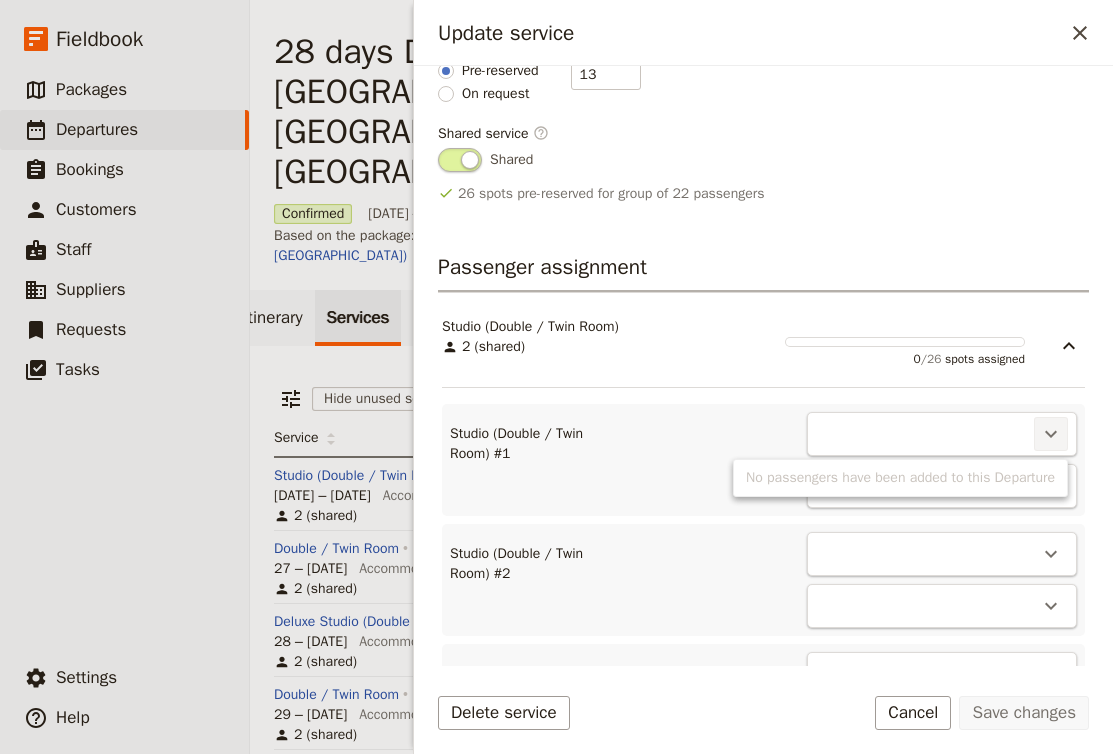 click on "No passengers have been added to this Departure" at bounding box center (900, 478) 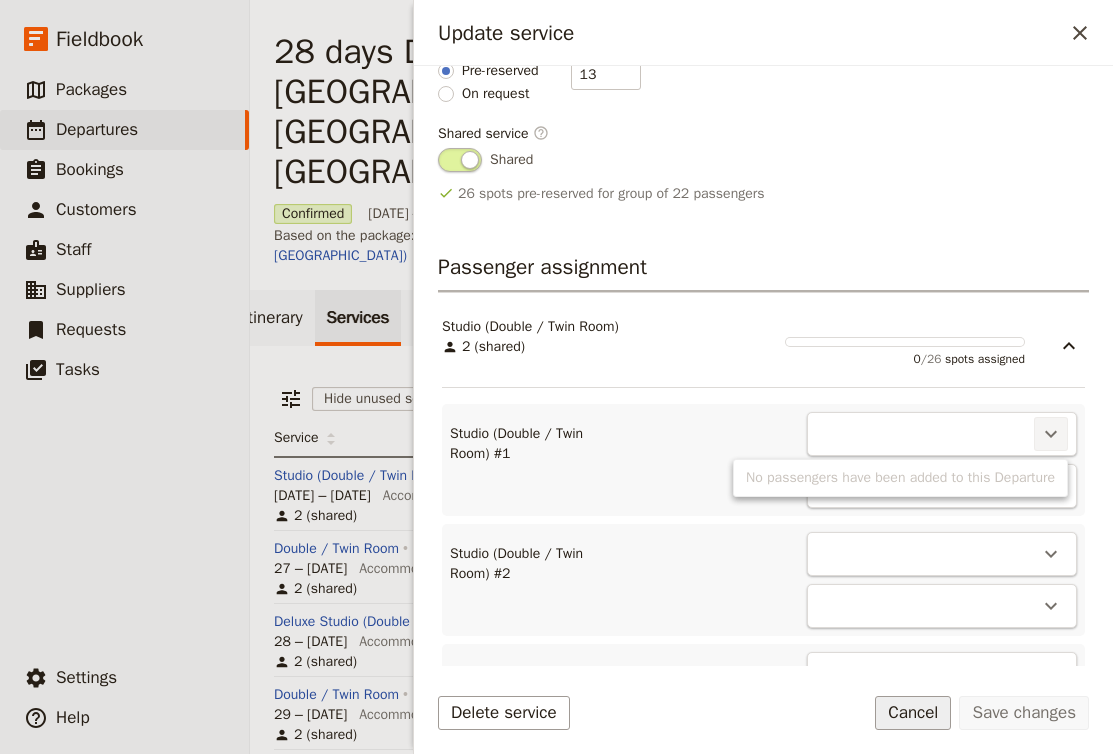 click on "Cancel" at bounding box center (913, 713) 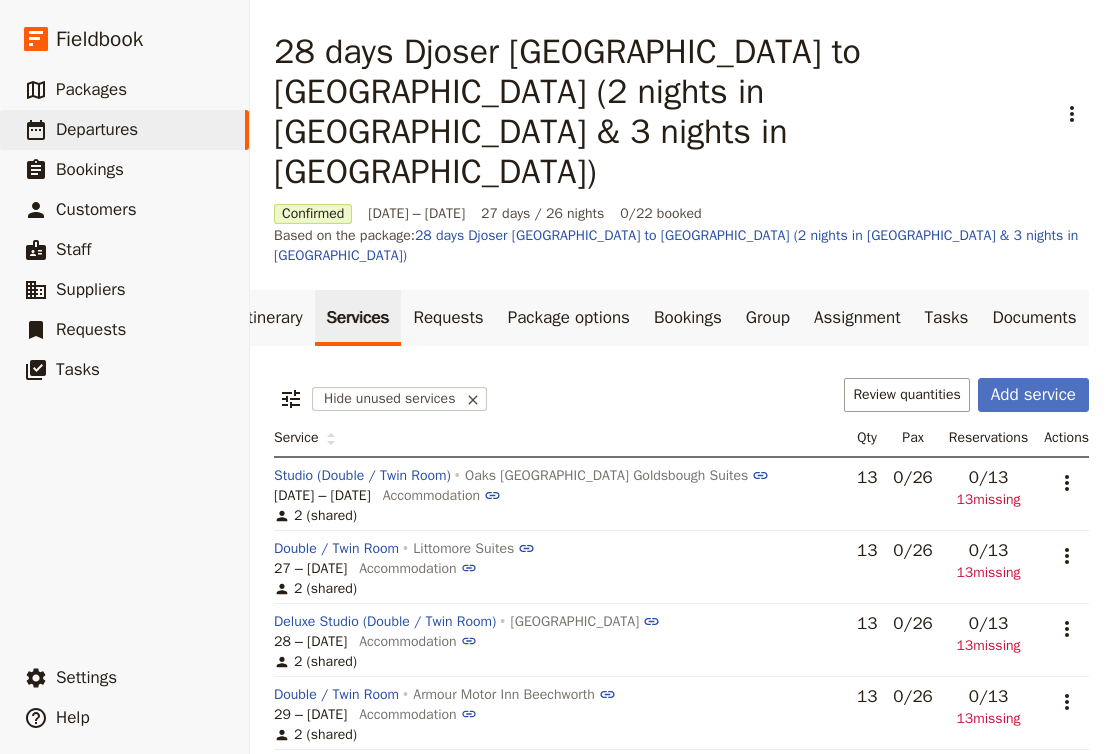 click on "​ Hide unused services Review quantities Add service" at bounding box center [681, 399] 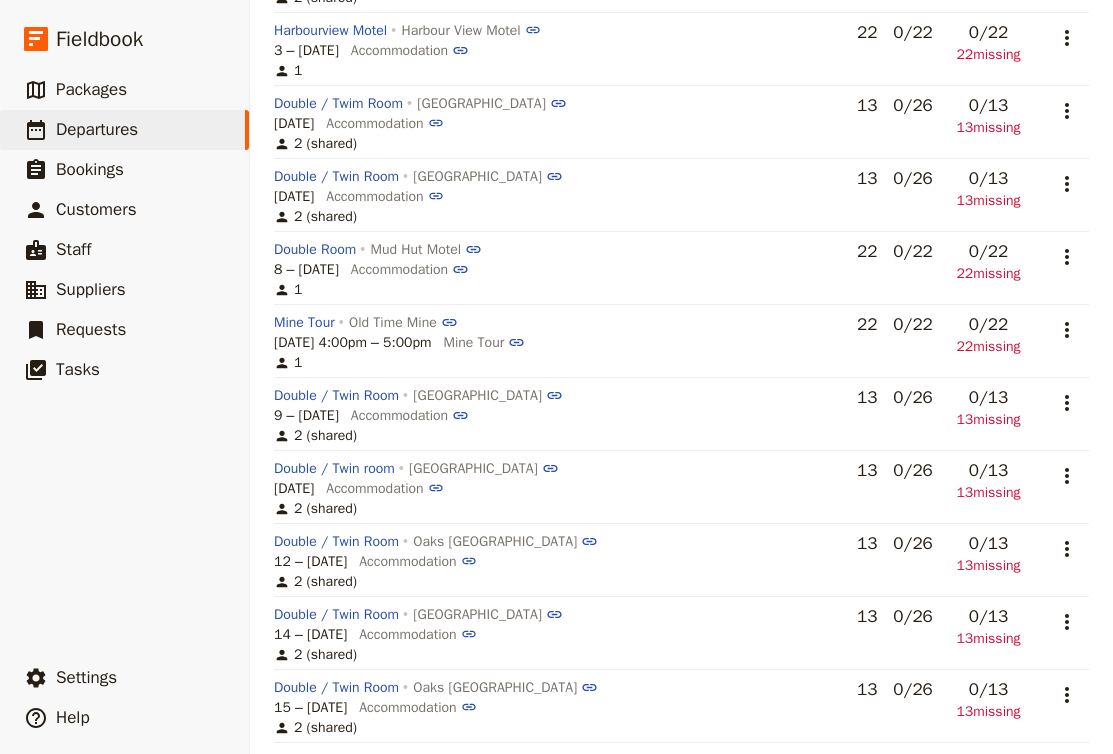 scroll, scrollTop: 951, scrollLeft: 0, axis: vertical 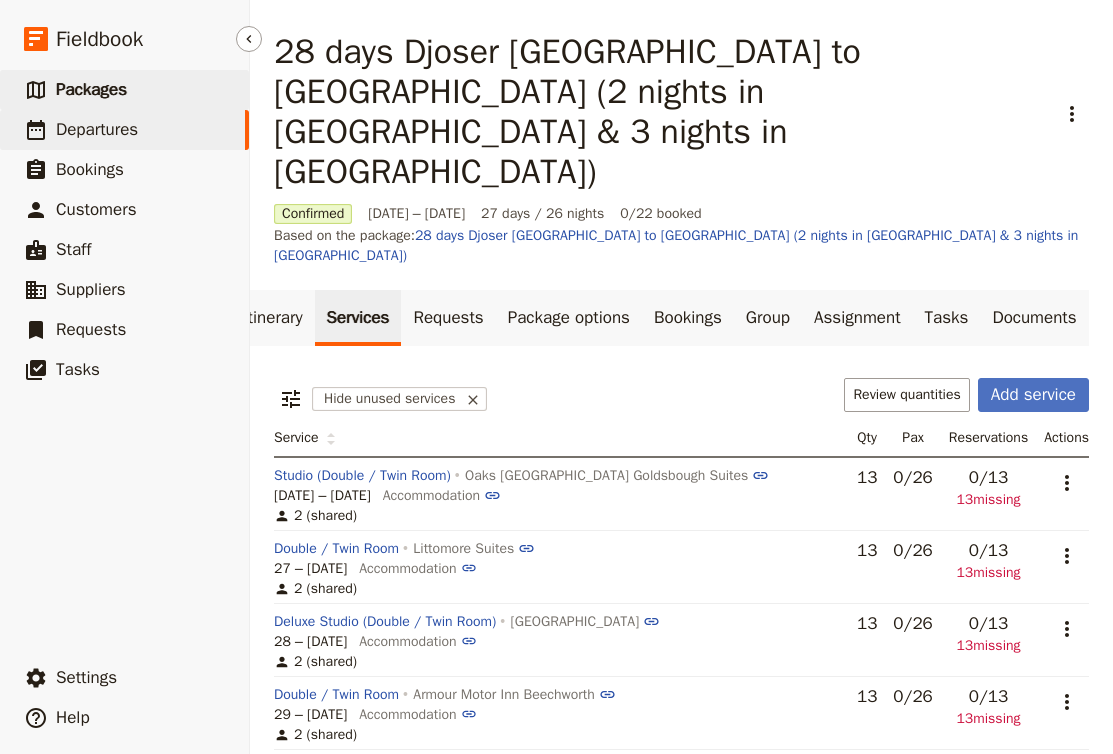click on "​ Packages" at bounding box center (124, 90) 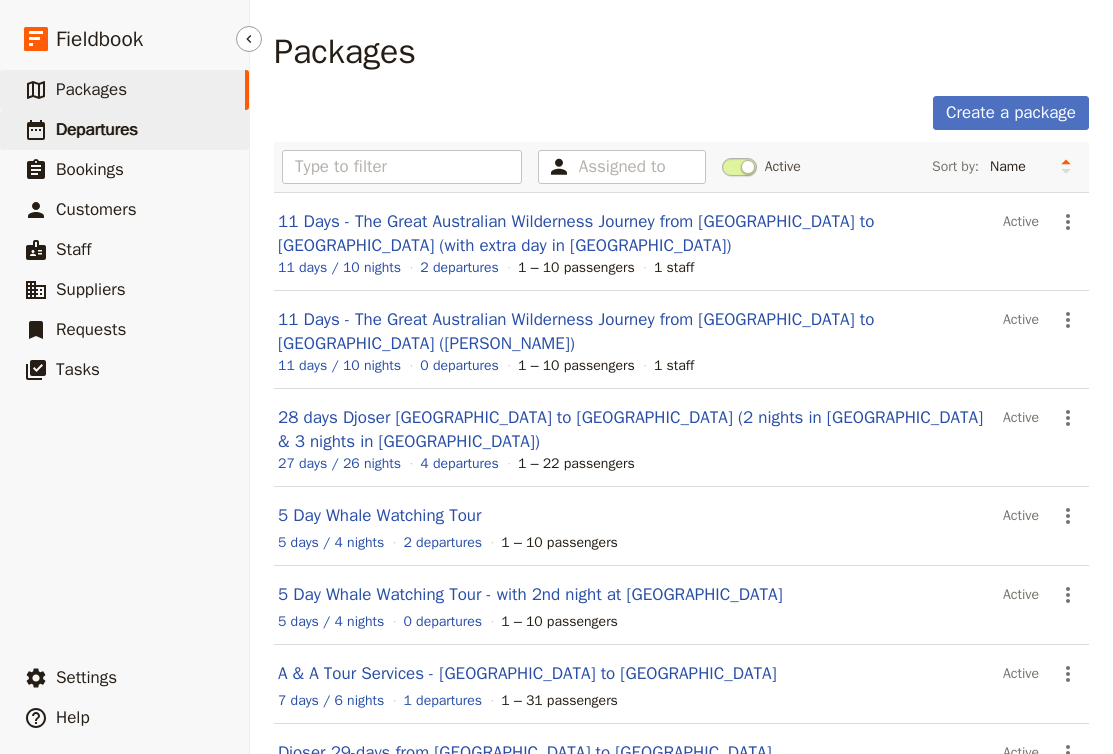 click on "​ Departures" at bounding box center (124, 130) 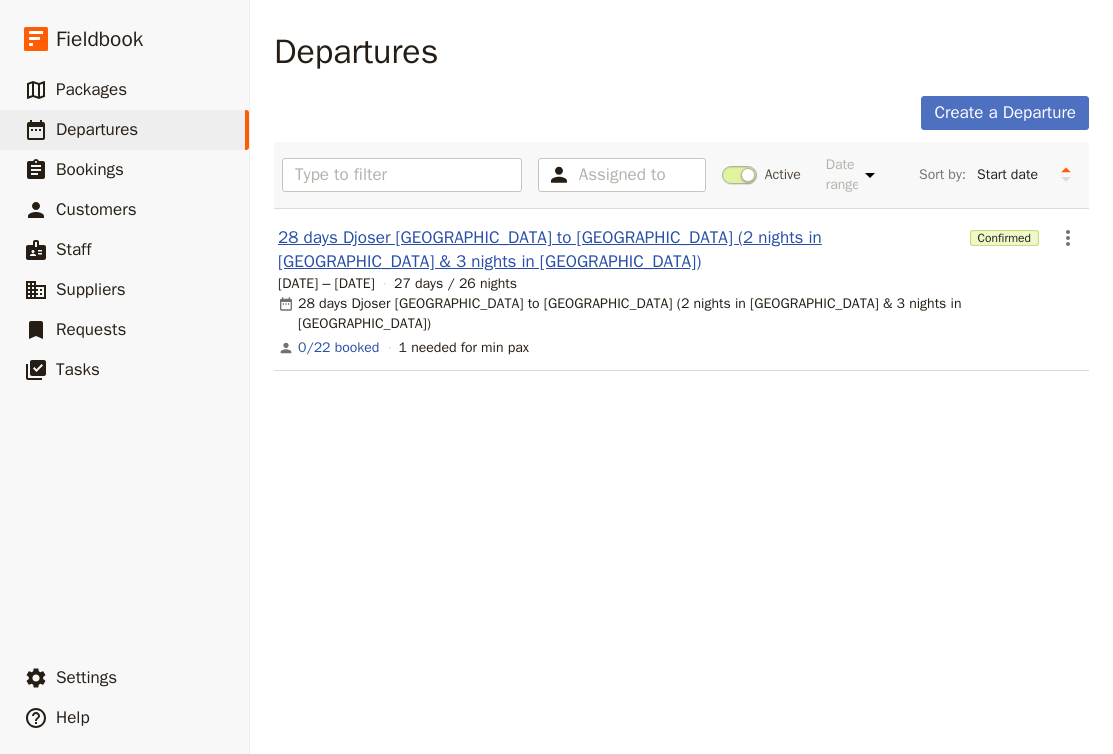 click on "28 days Djoser Sydney to Cairns (2 nights in Darwin & 3 nights in CRNS)" at bounding box center (620, 250) 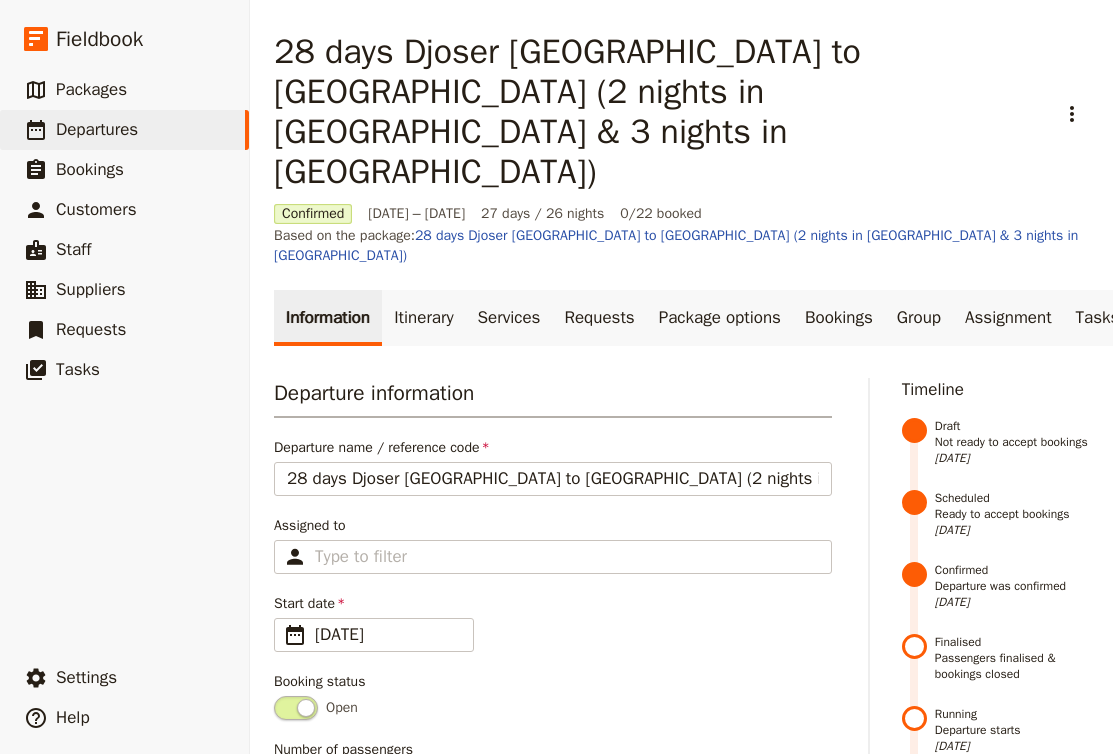 scroll, scrollTop: 0, scrollLeft: 0, axis: both 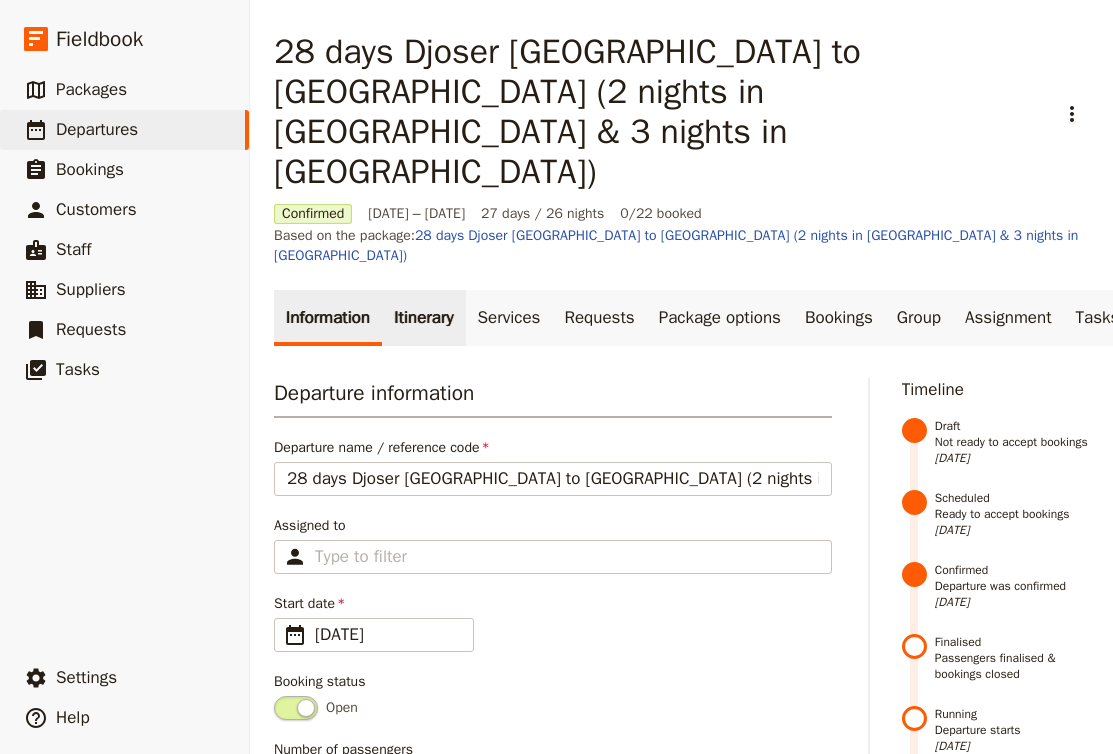 click on "Itinerary" at bounding box center (423, 318) 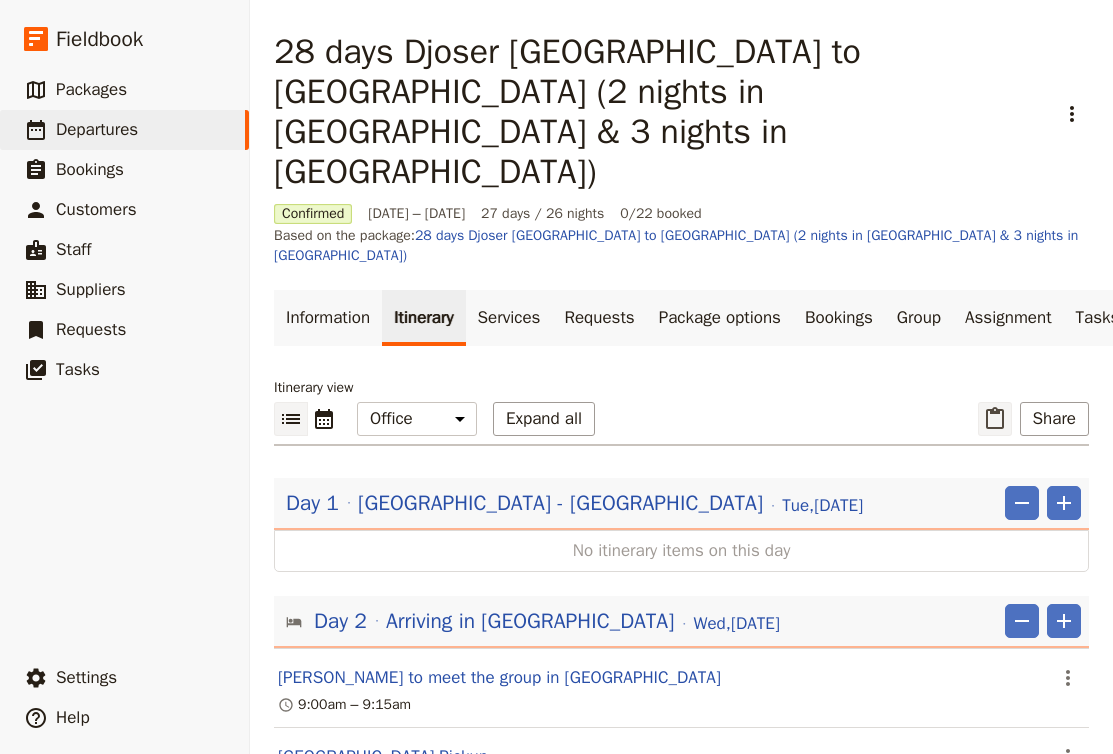 scroll, scrollTop: 0, scrollLeft: 0, axis: both 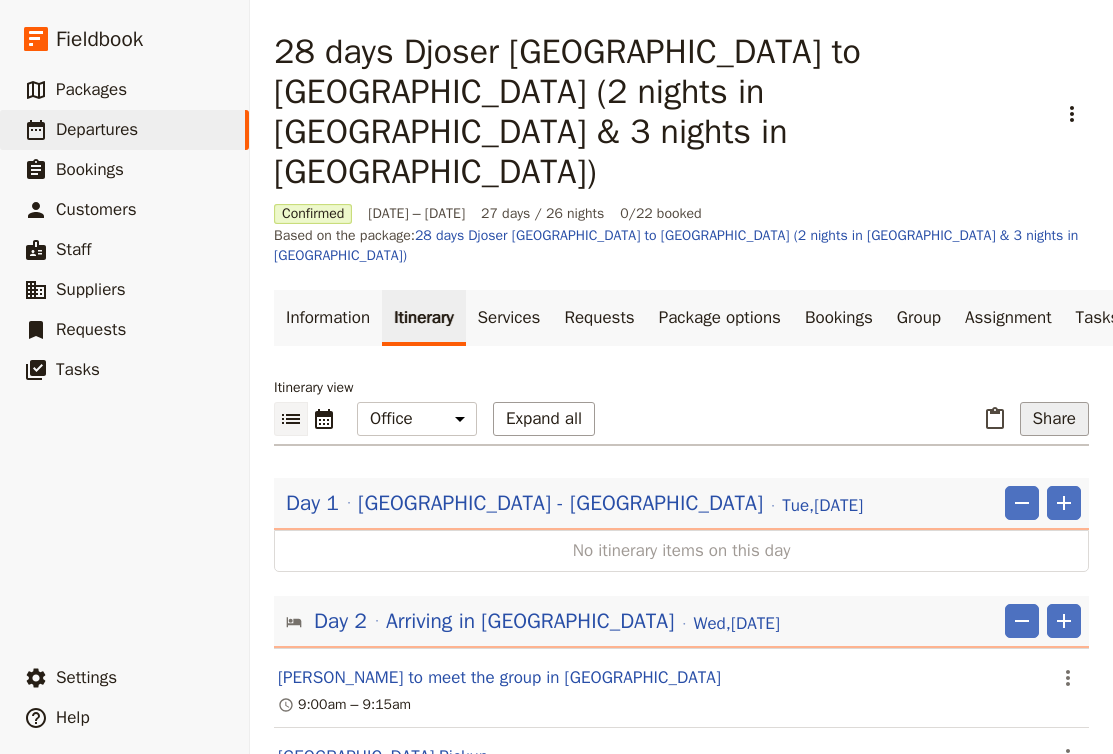 click on "Share" at bounding box center (1054, 419) 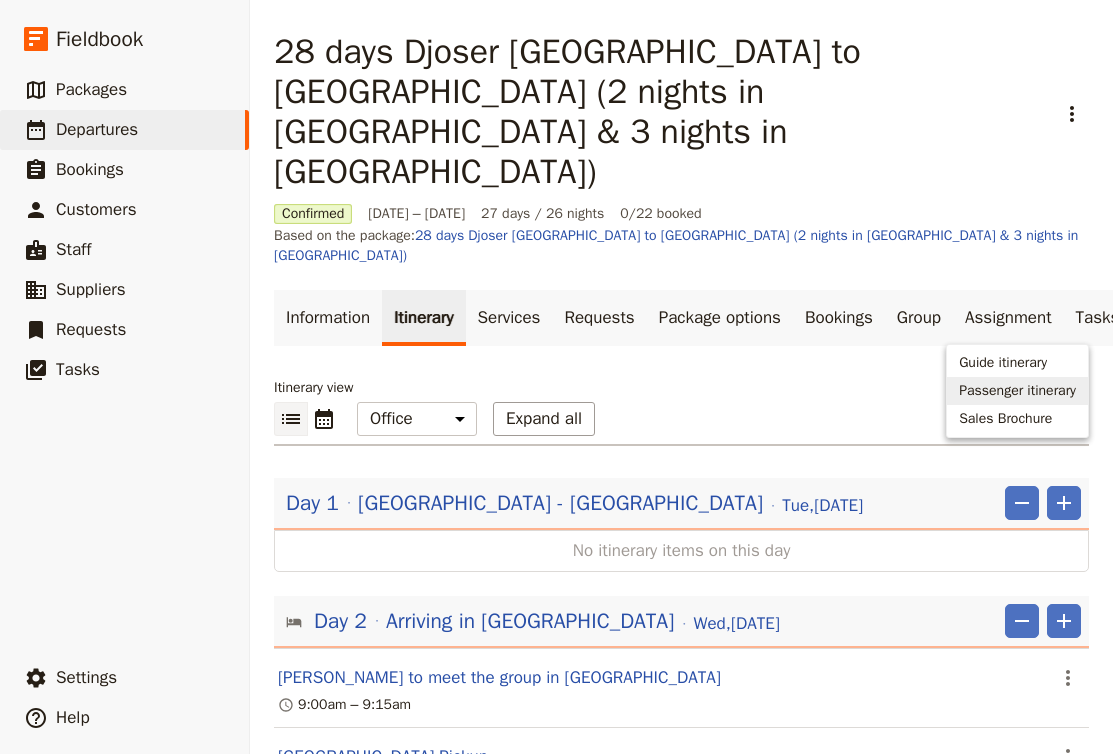 click on "Passenger itinerary" at bounding box center [1017, 391] 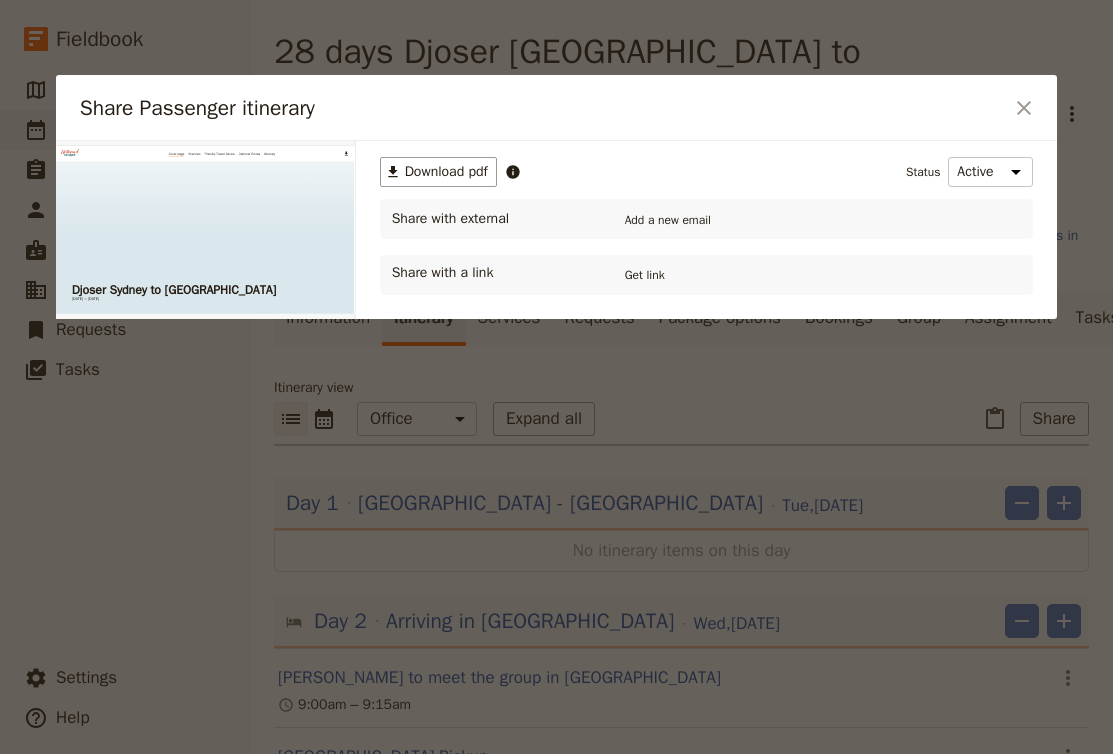 scroll, scrollTop: 0, scrollLeft: 0, axis: both 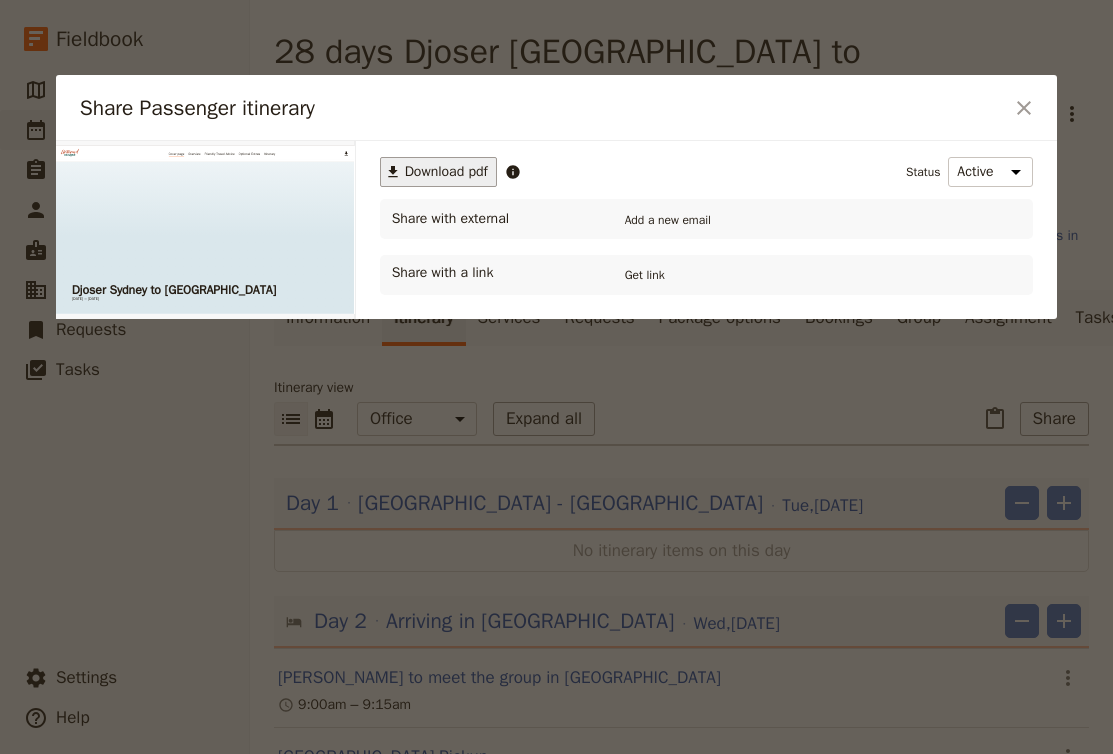 click on "Download pdf" at bounding box center (446, 172) 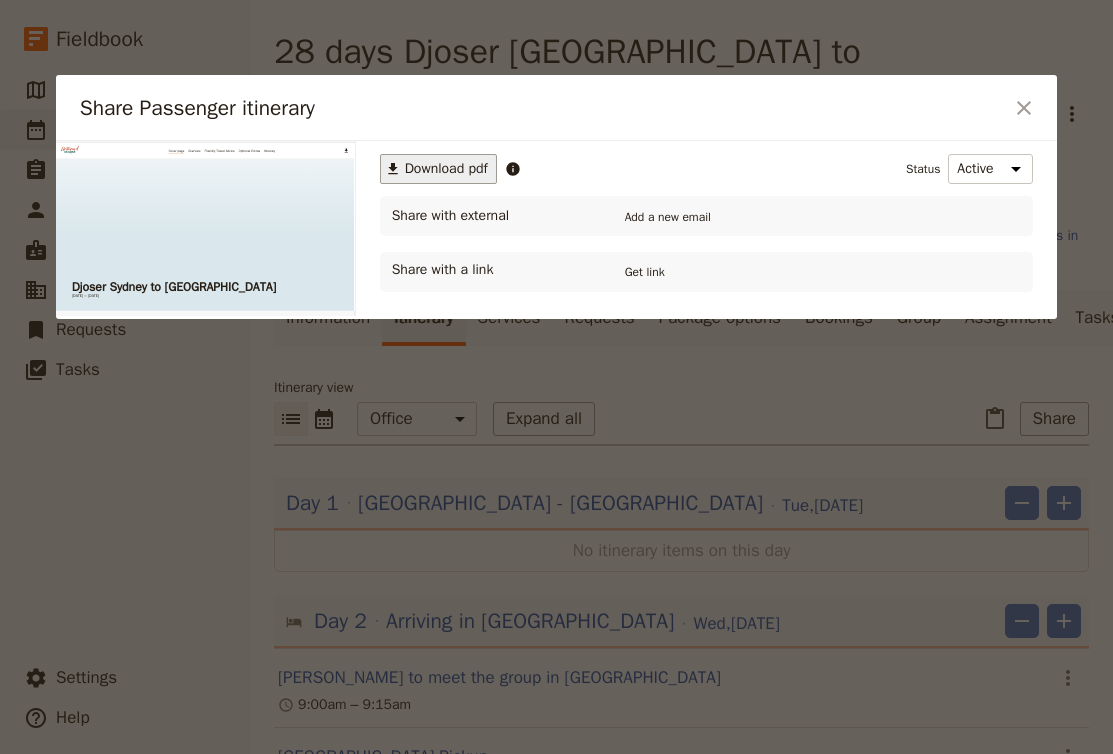 scroll, scrollTop: 1, scrollLeft: 0, axis: vertical 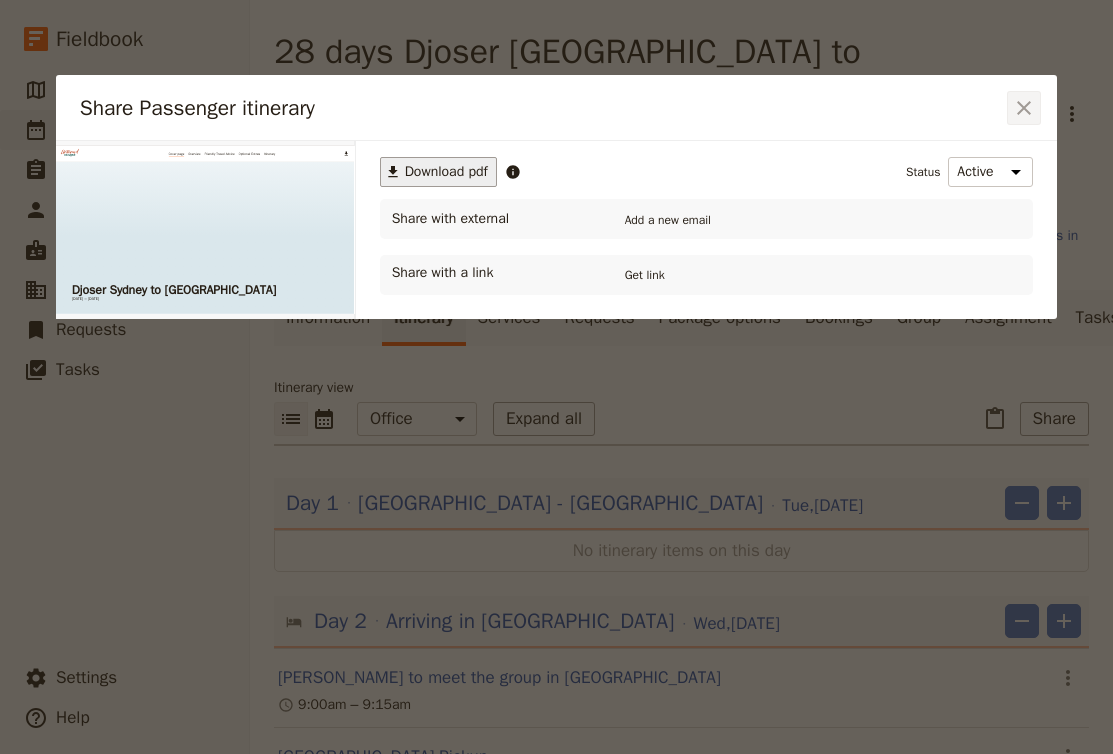 click 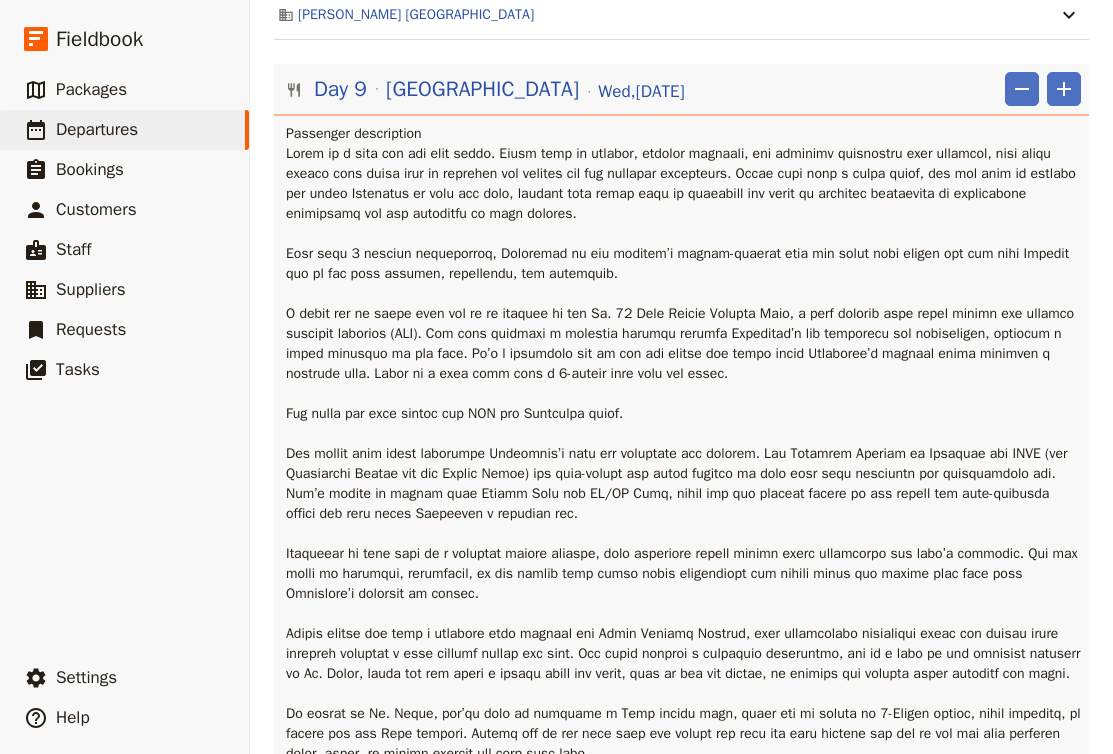 scroll, scrollTop: 8695, scrollLeft: 0, axis: vertical 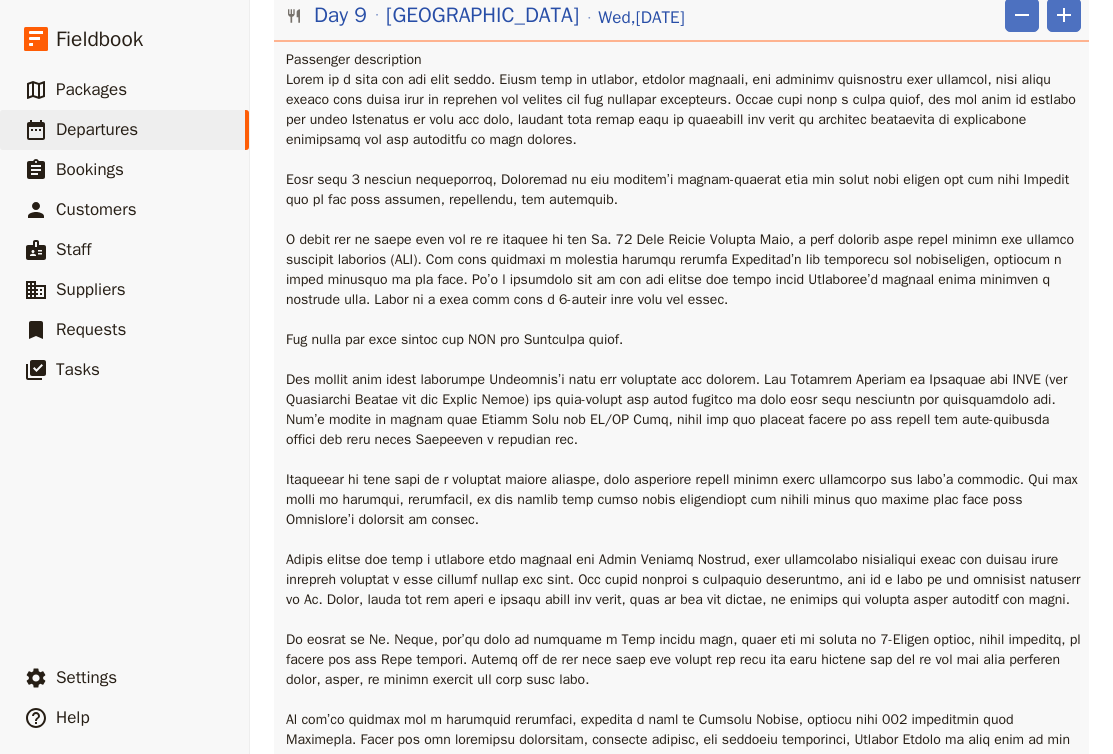 click at bounding box center (683, 600) 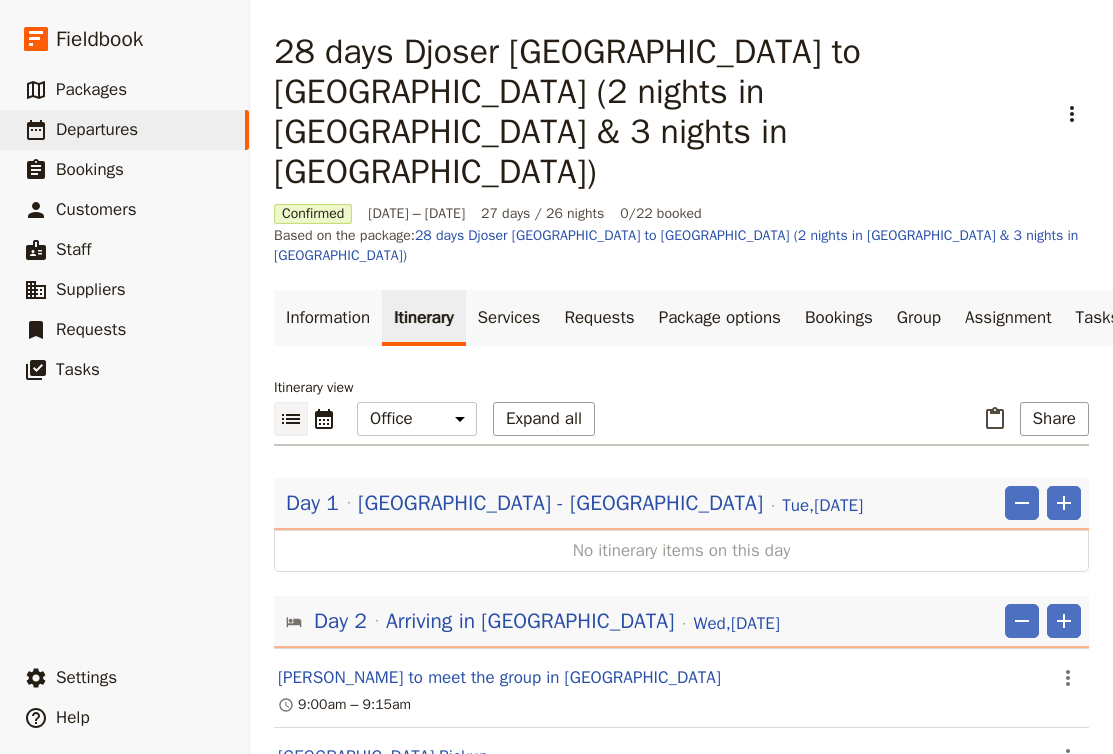 scroll, scrollTop: 0, scrollLeft: 0, axis: both 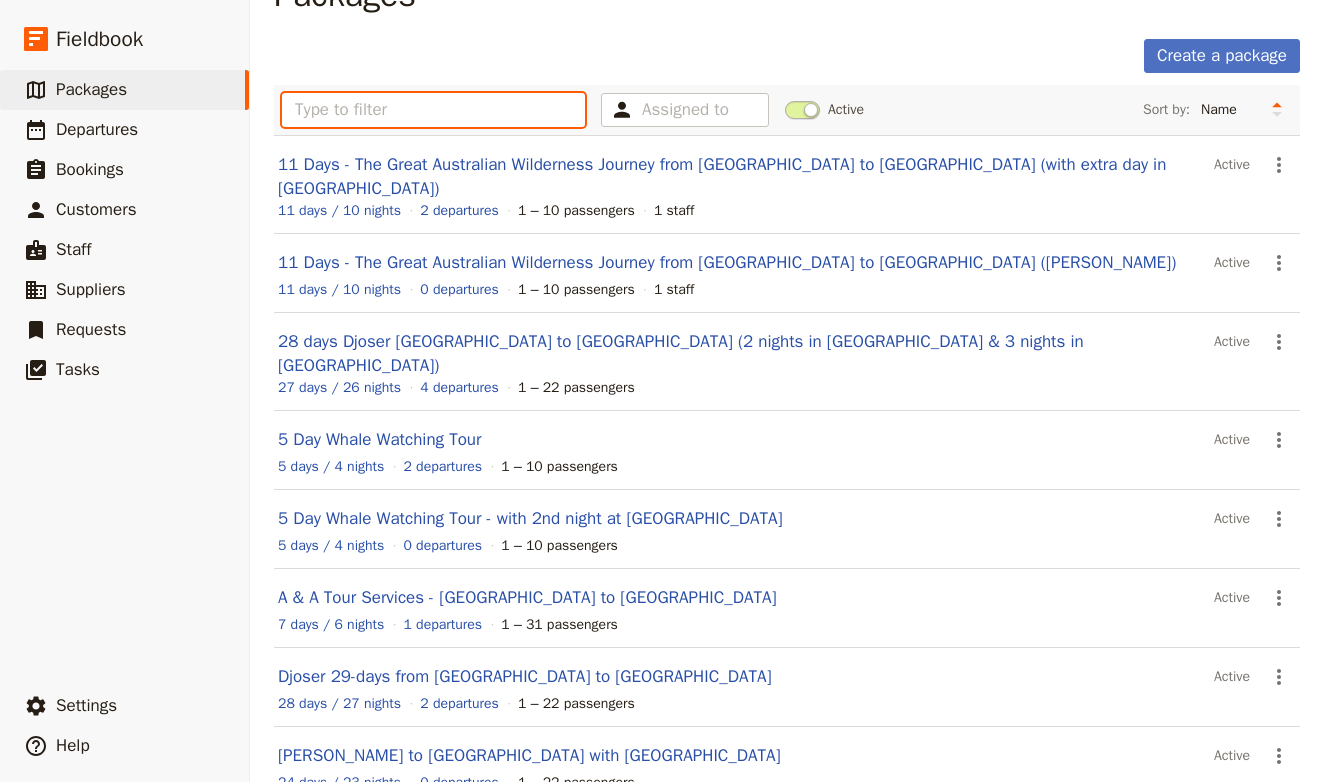 click at bounding box center [433, 110] 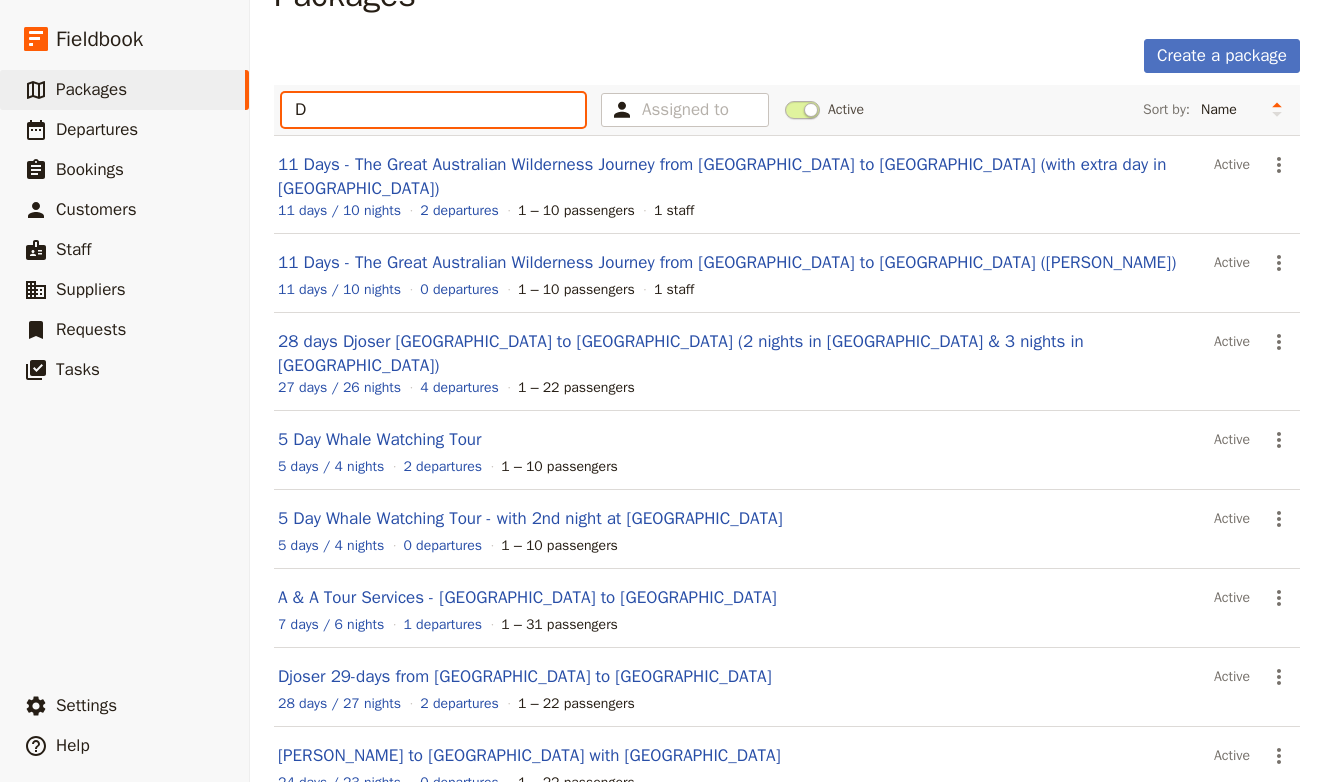 scroll, scrollTop: 0, scrollLeft: 0, axis: both 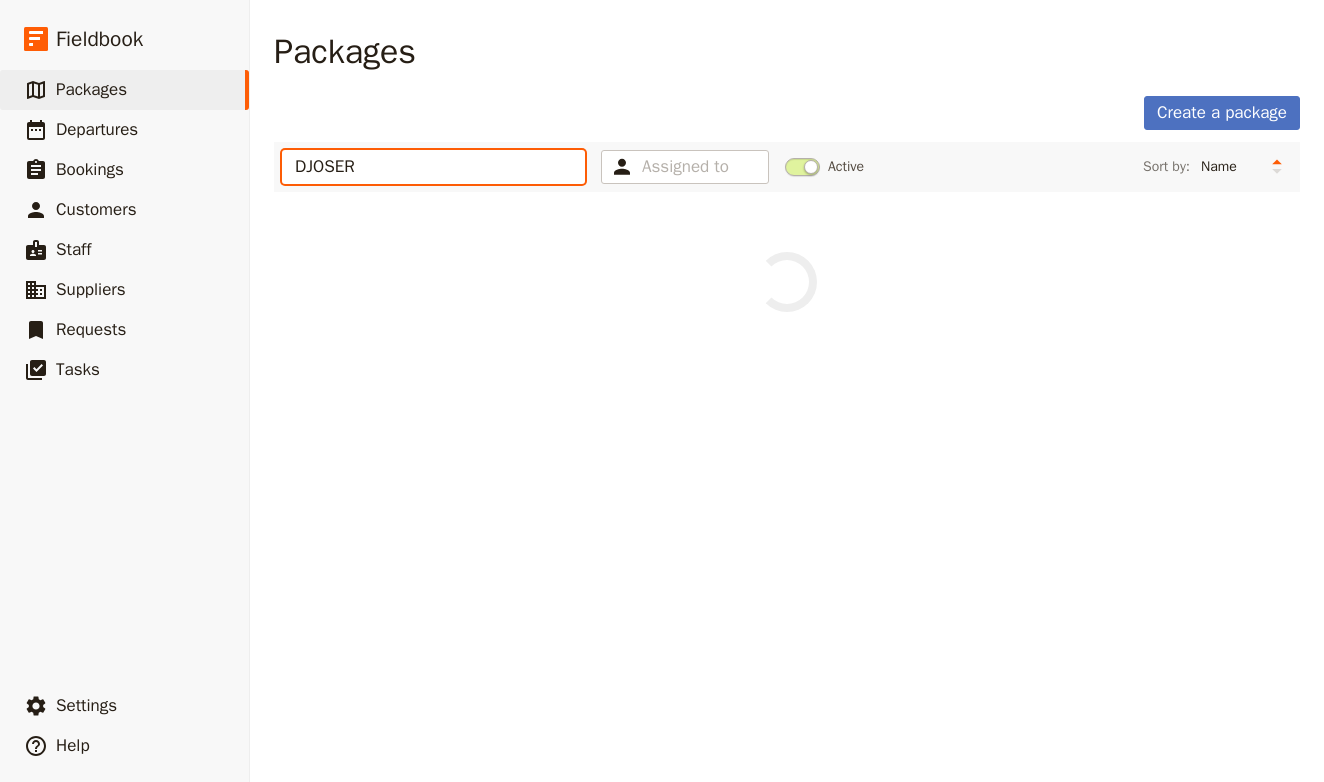 type on "DJOSER" 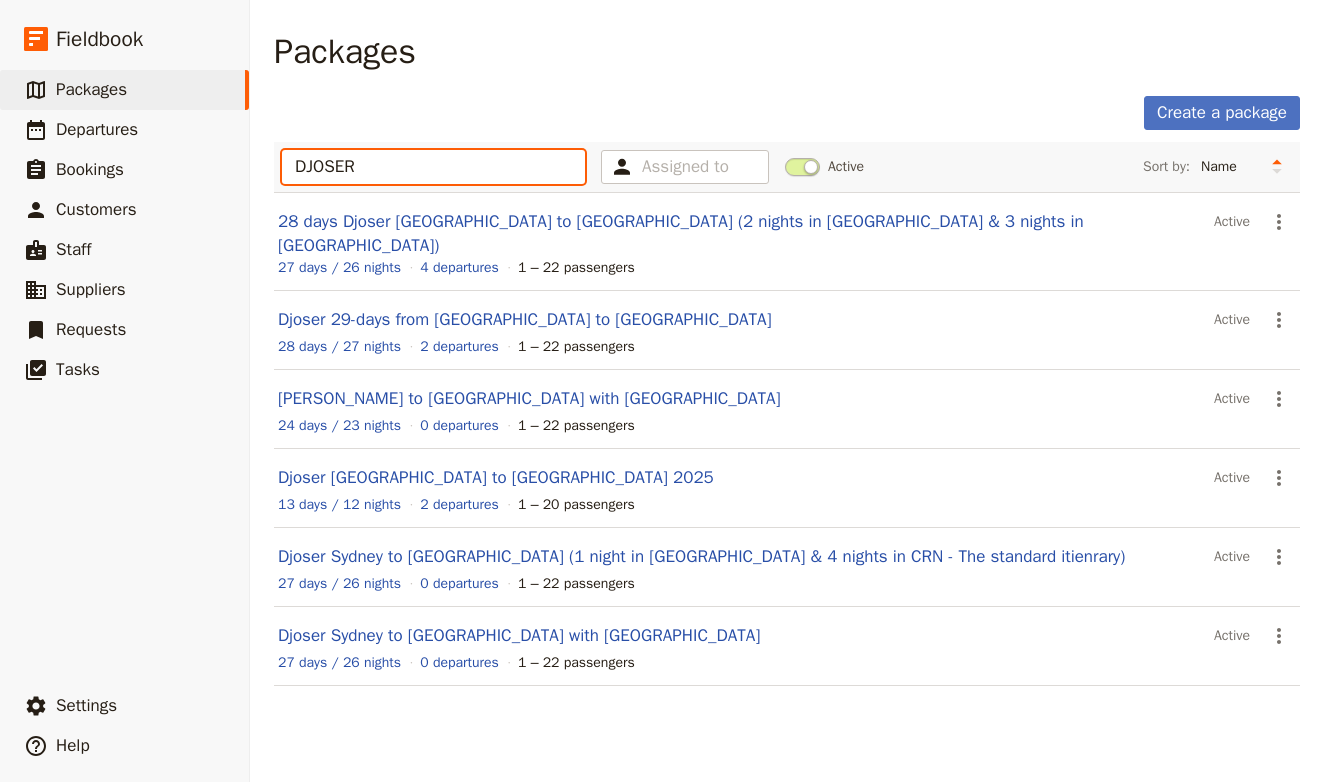 scroll, scrollTop: 0, scrollLeft: 0, axis: both 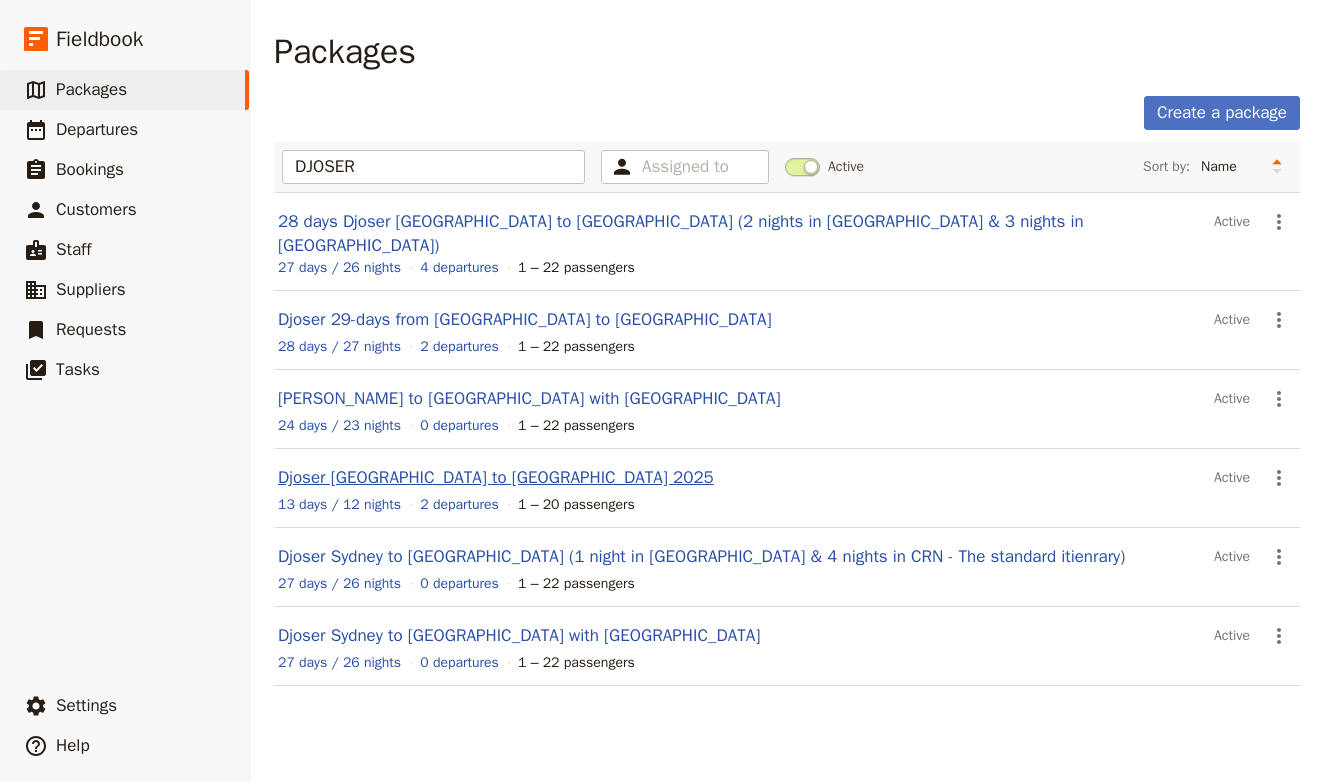 click on "Djoser Melbourne to Sydney 2025" at bounding box center [496, 477] 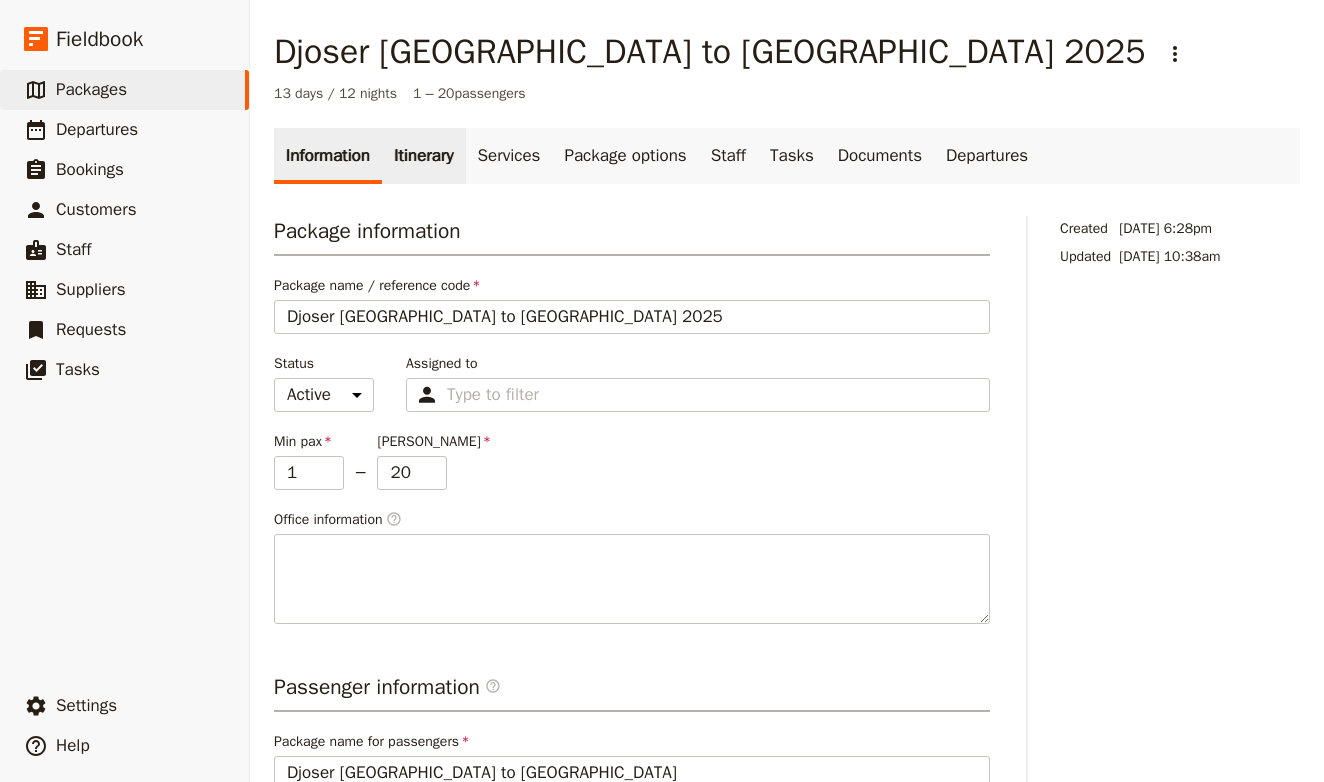 click on "Itinerary" at bounding box center [423, 156] 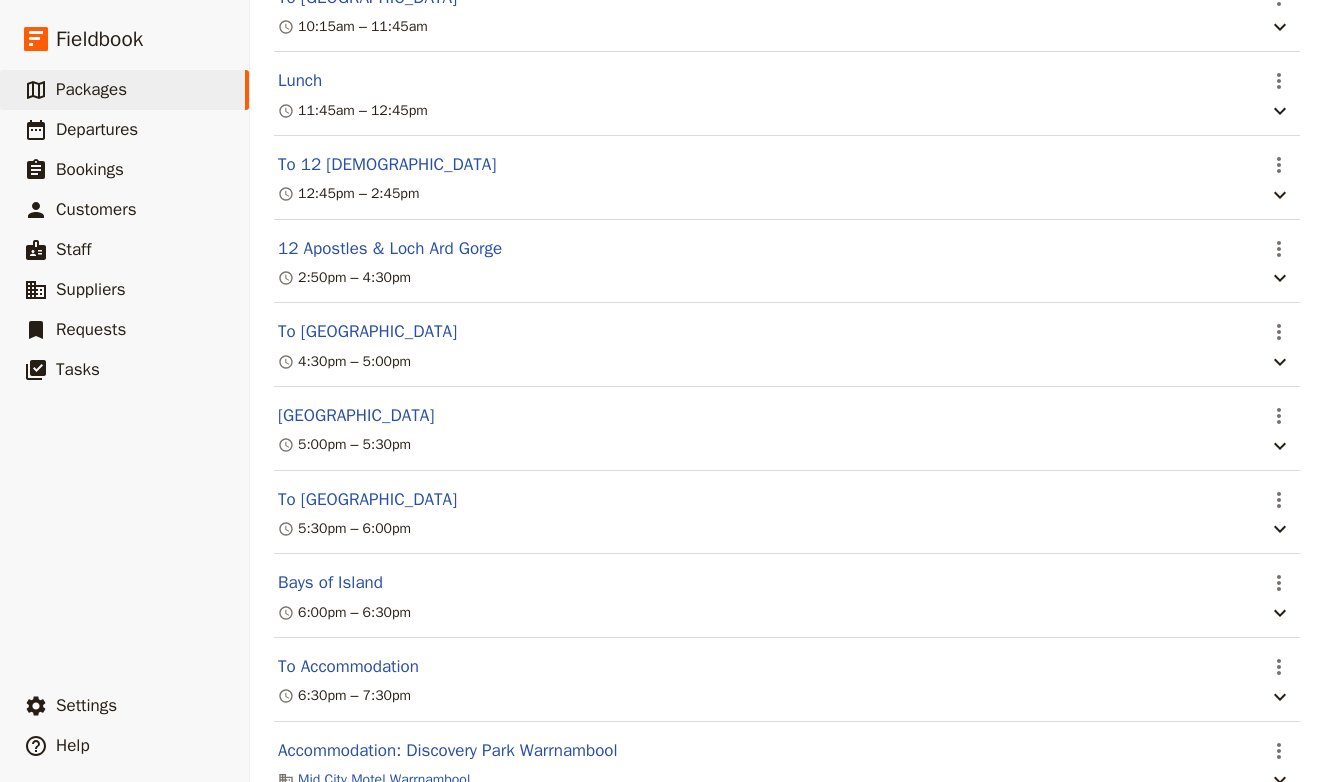 scroll, scrollTop: 3536, scrollLeft: 0, axis: vertical 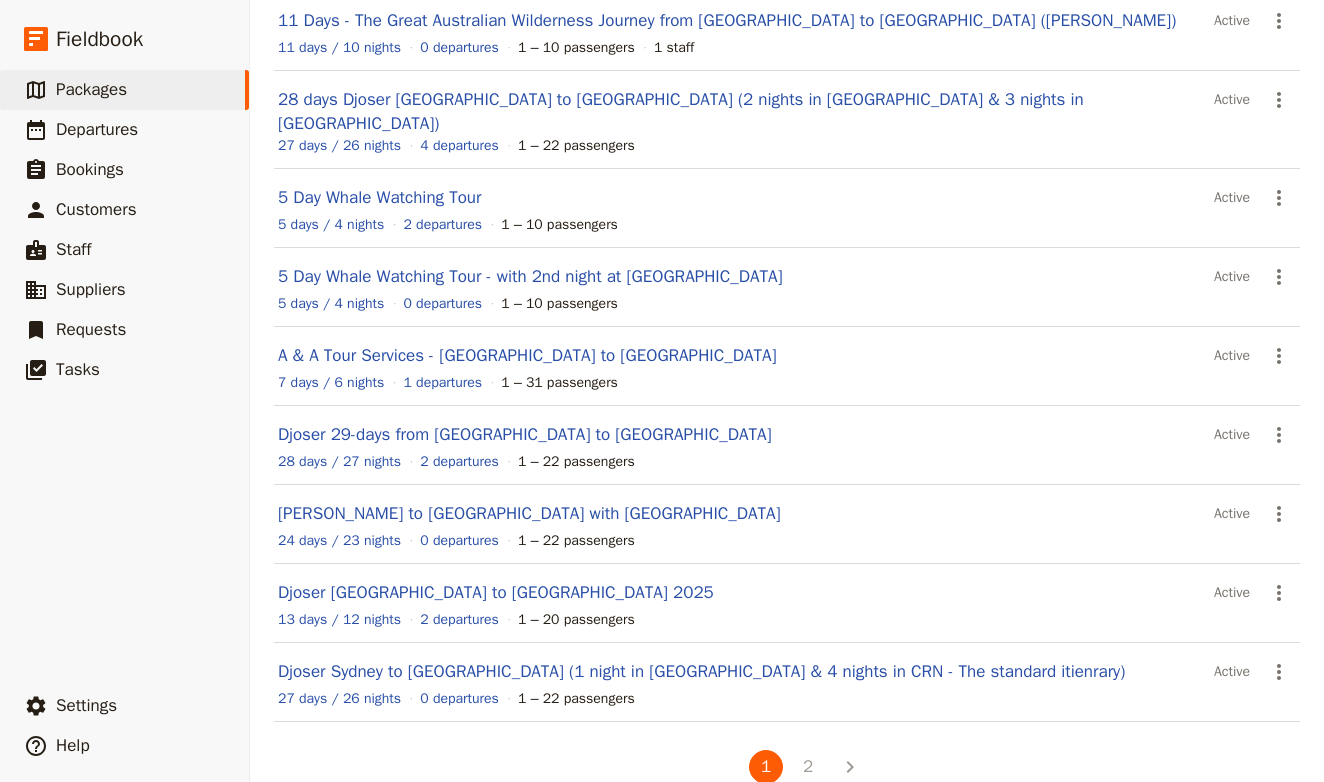 click on "A & A Tour Services - Kangaroo Island to Melbourne  Active ​ 7 days   /   6 nights 1 departures 1 – 31 passengers" at bounding box center (787, 366) 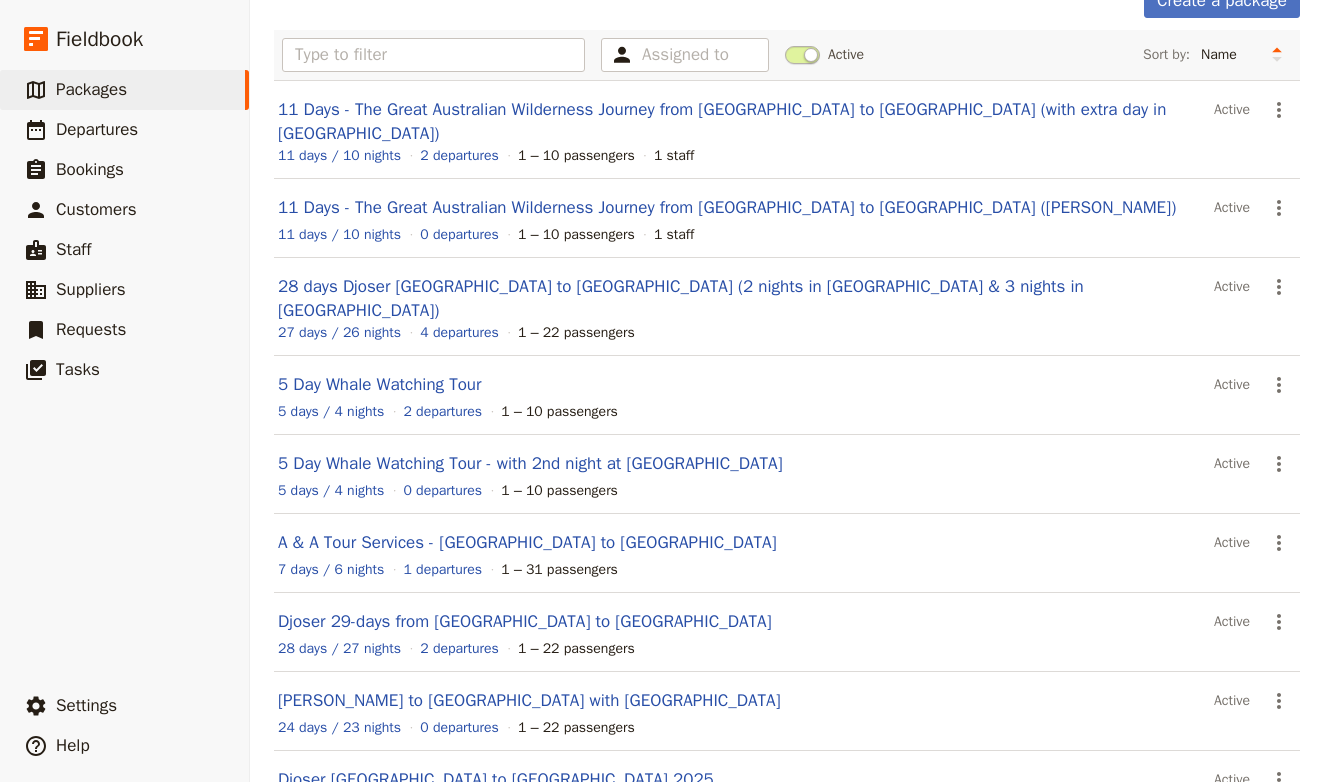 scroll, scrollTop: 75, scrollLeft: 0, axis: vertical 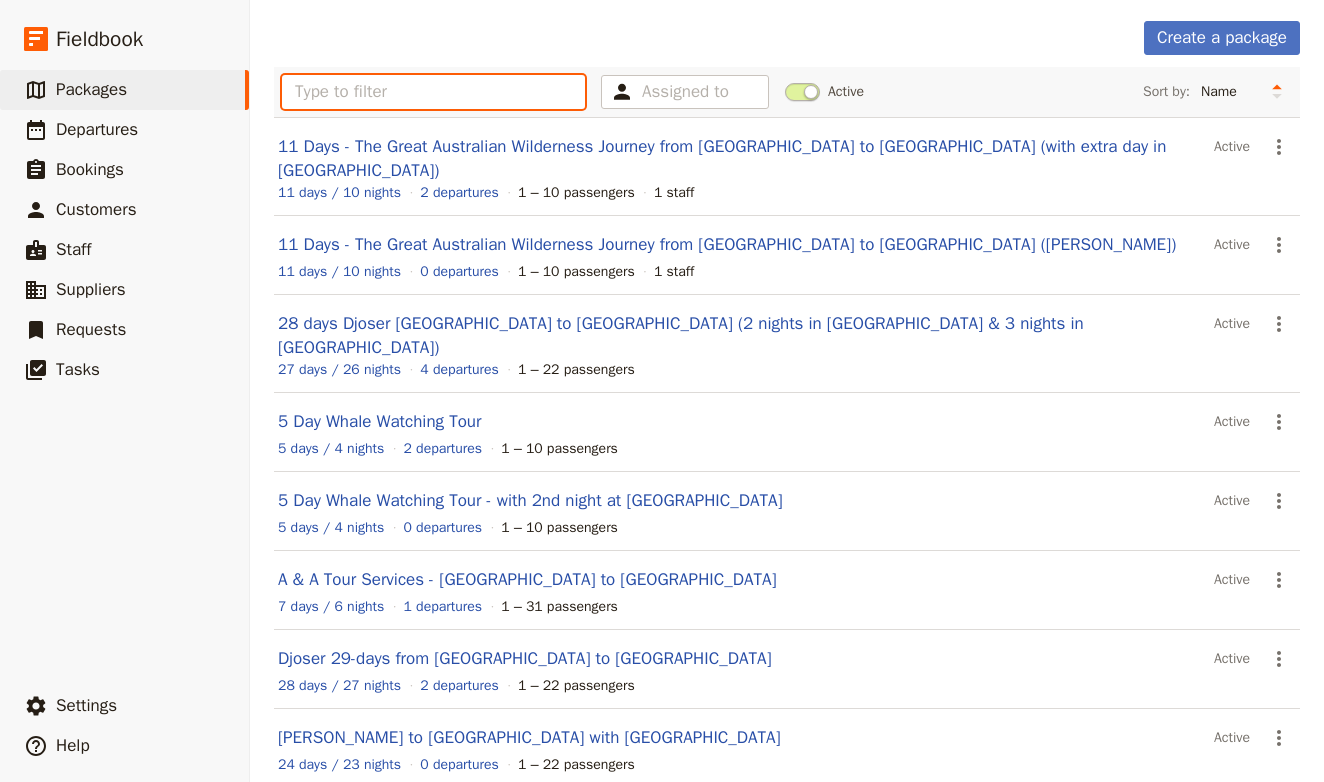 click at bounding box center [433, 92] 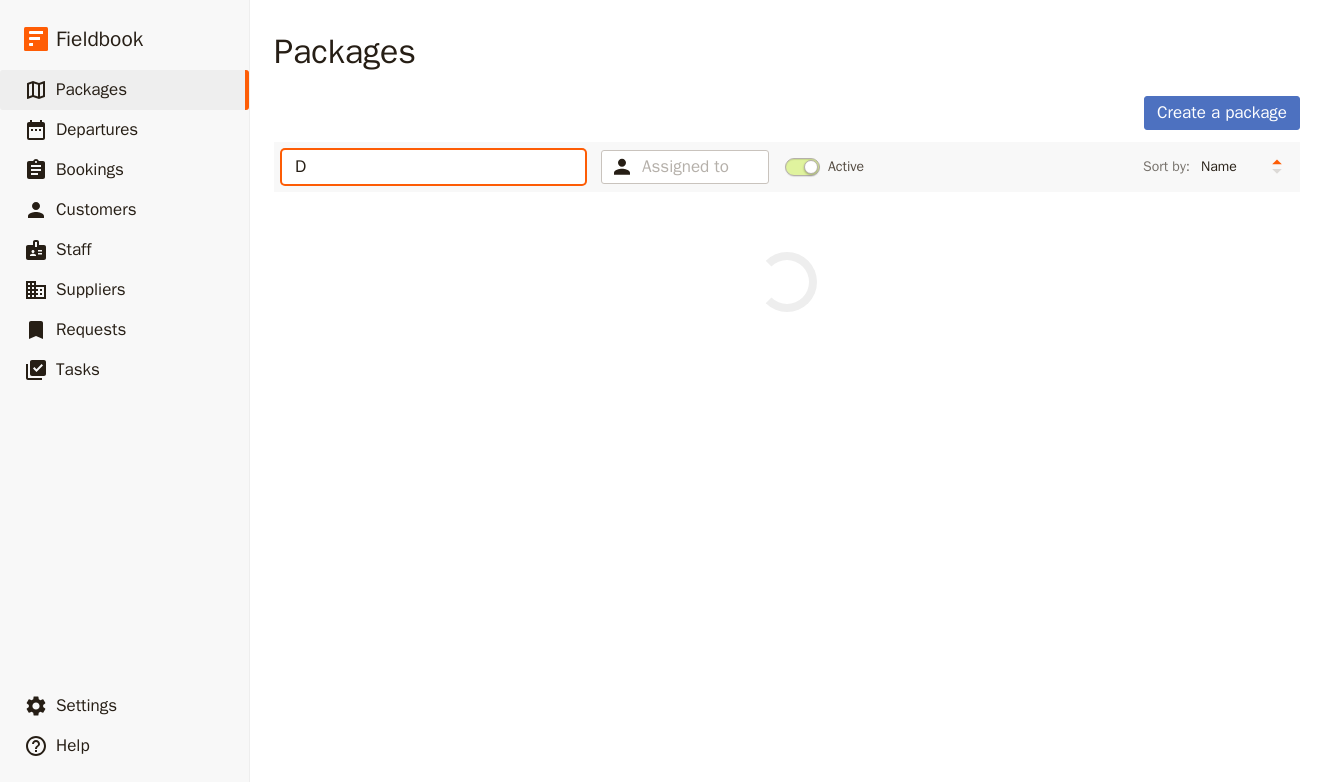 scroll, scrollTop: 0, scrollLeft: 0, axis: both 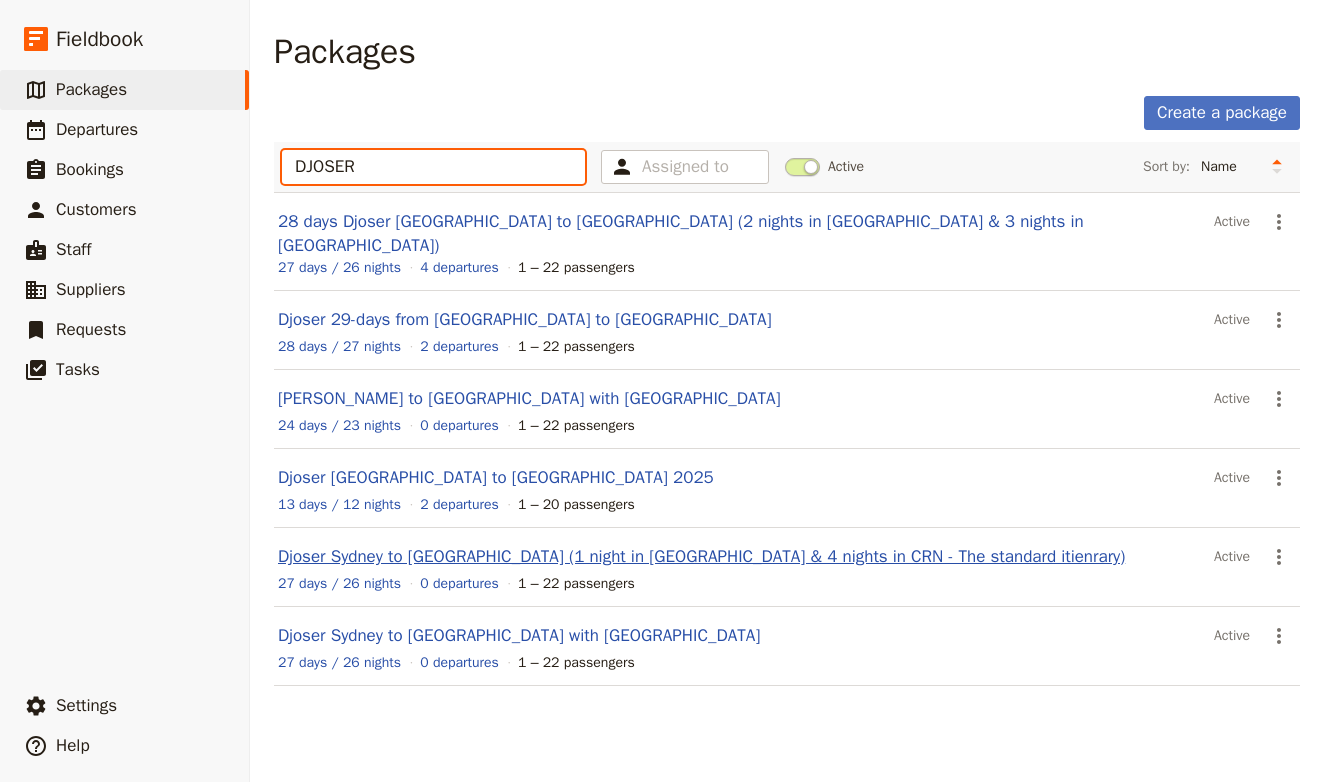 type on "DJOSER" 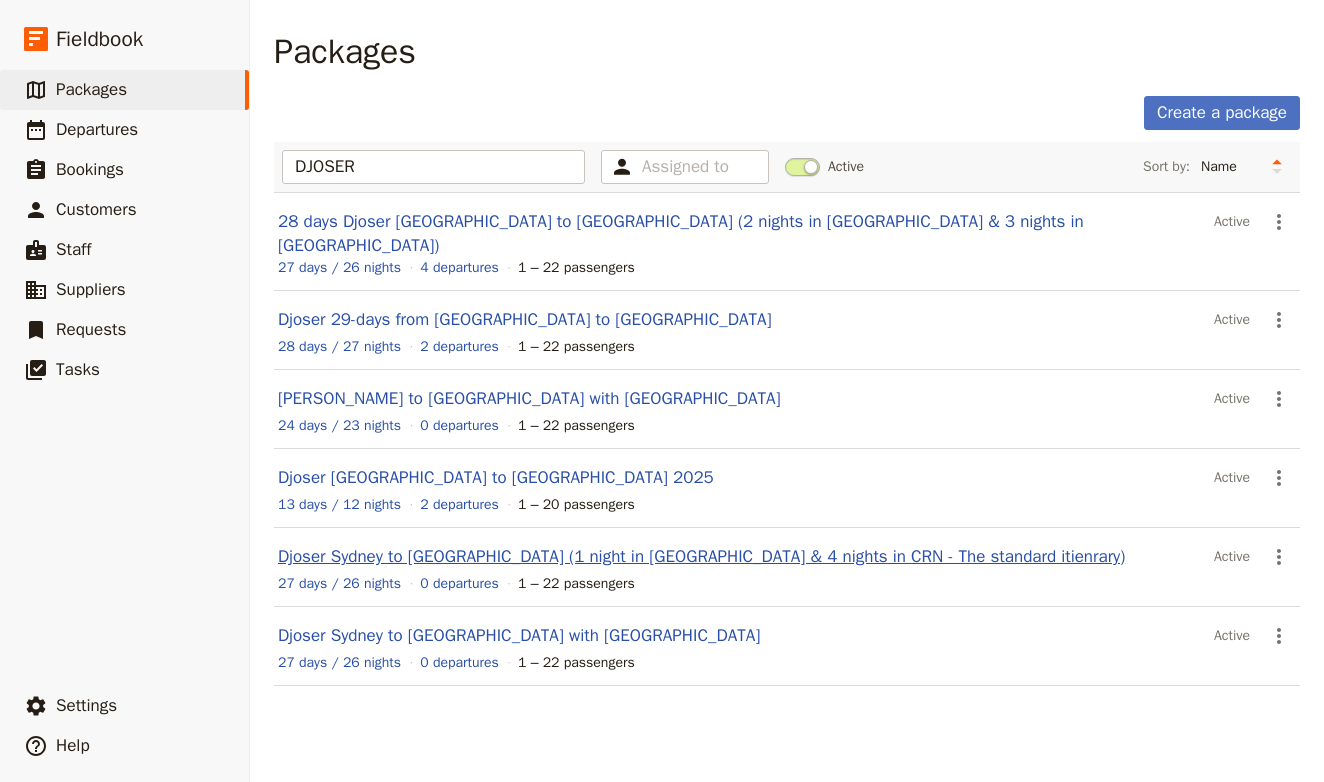 click on "Djoser Sydney to [GEOGRAPHIC_DATA] (1 night in [GEOGRAPHIC_DATA] & 4 nights in CRN - The standard itienrary)" at bounding box center (701, 556) 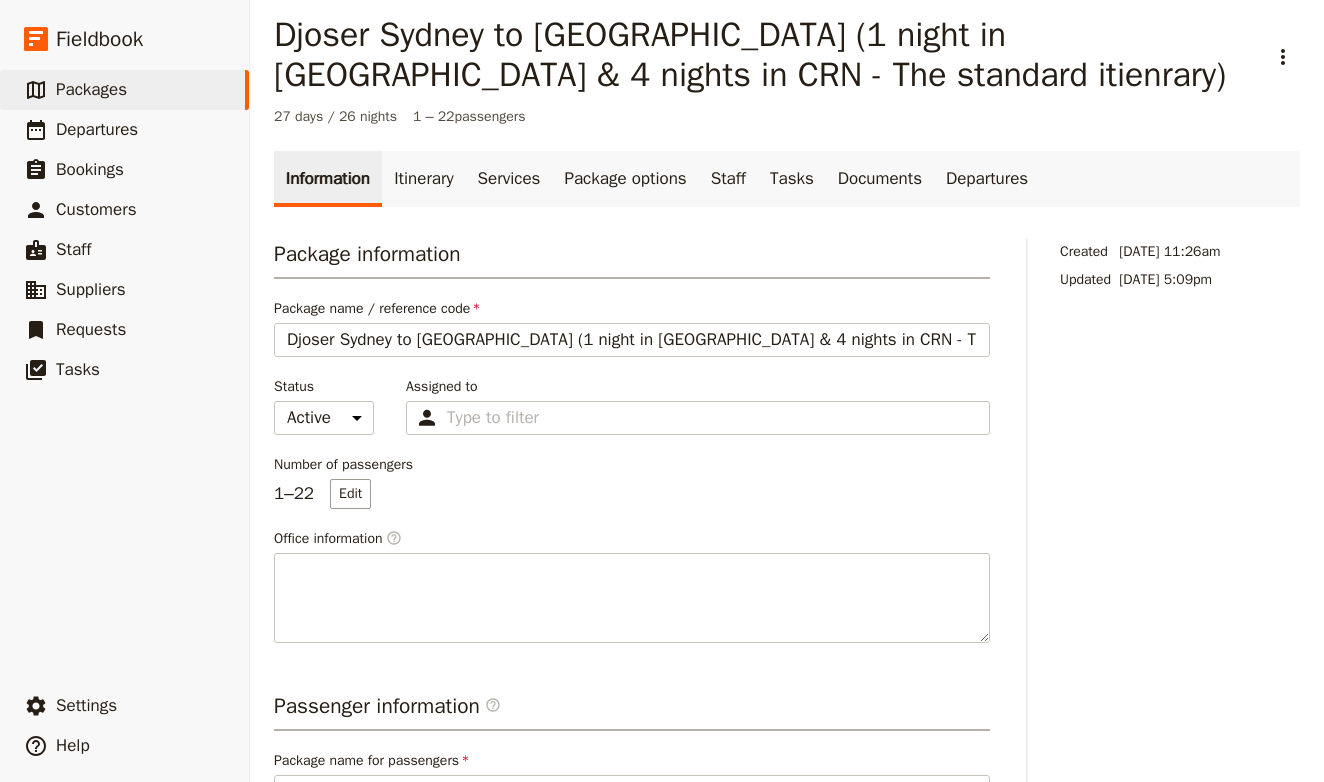 scroll, scrollTop: 21, scrollLeft: 0, axis: vertical 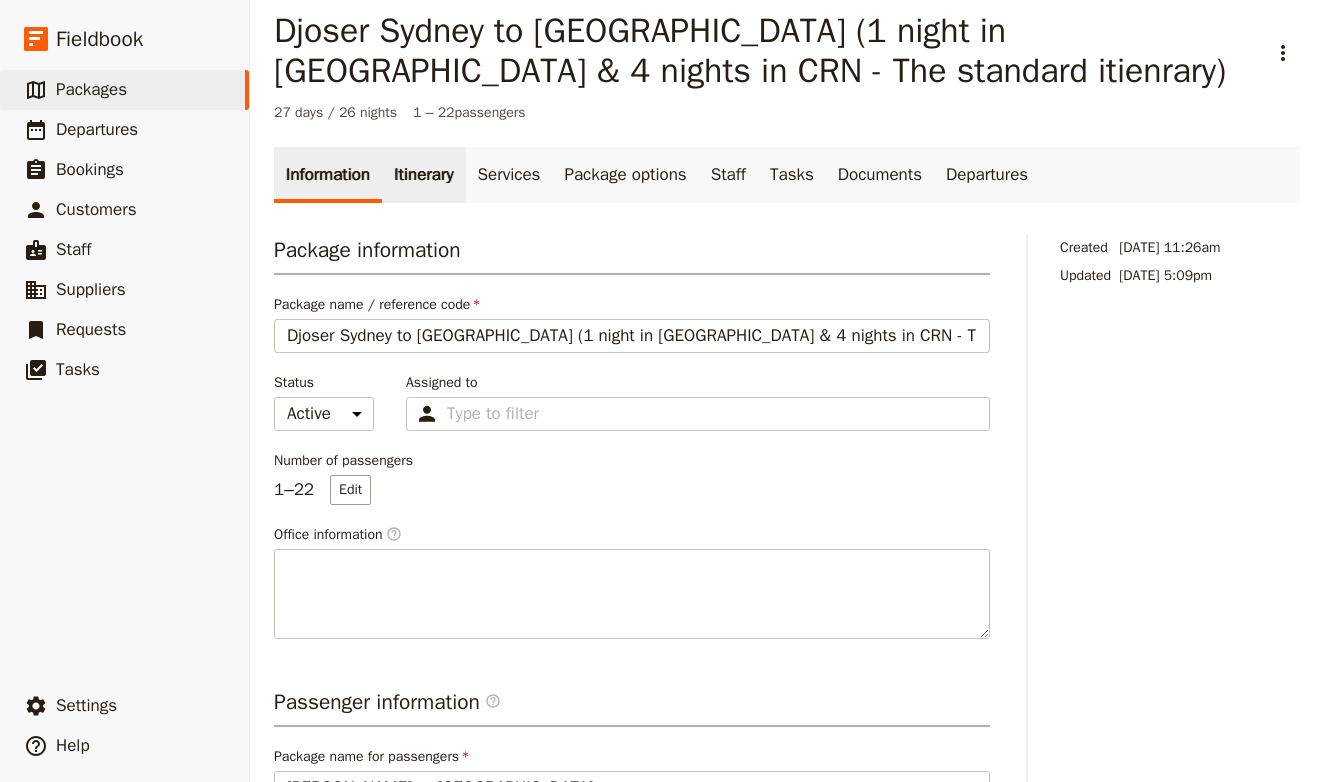 click on "Itinerary" at bounding box center (423, 175) 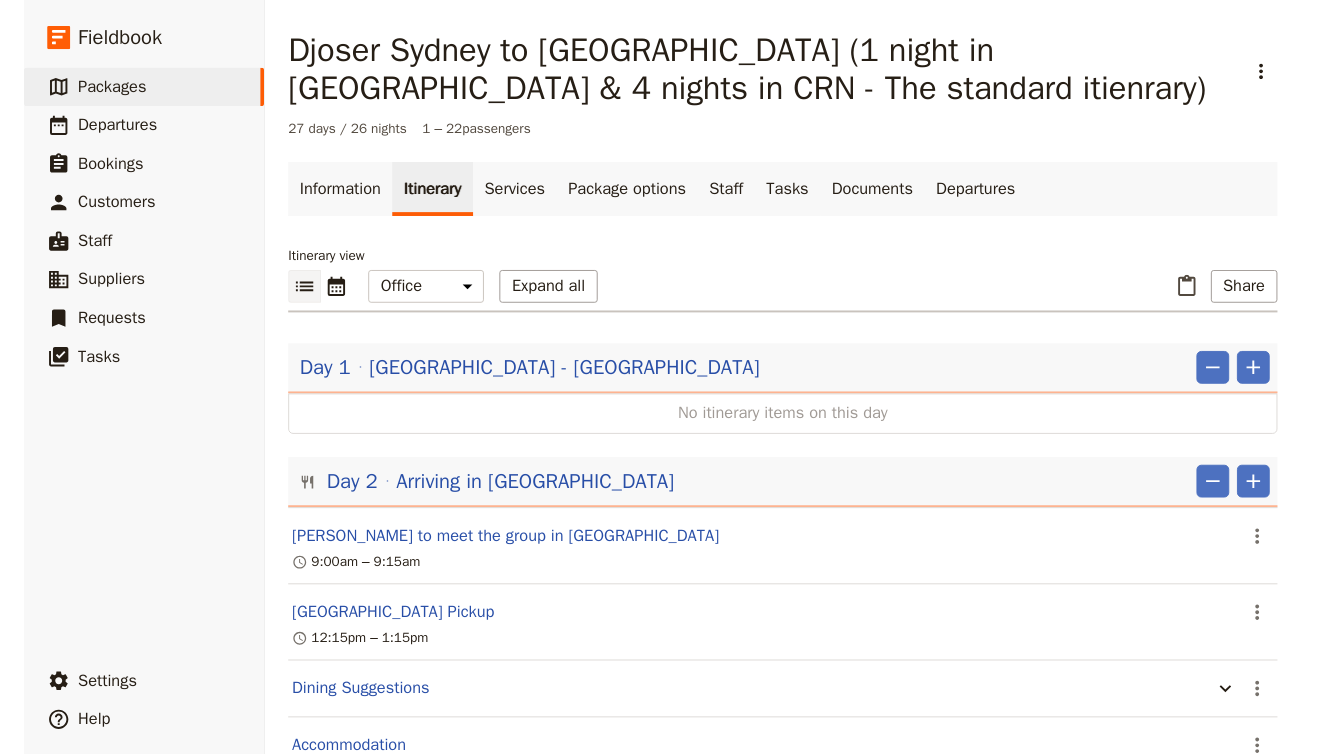 scroll, scrollTop: 0, scrollLeft: 0, axis: both 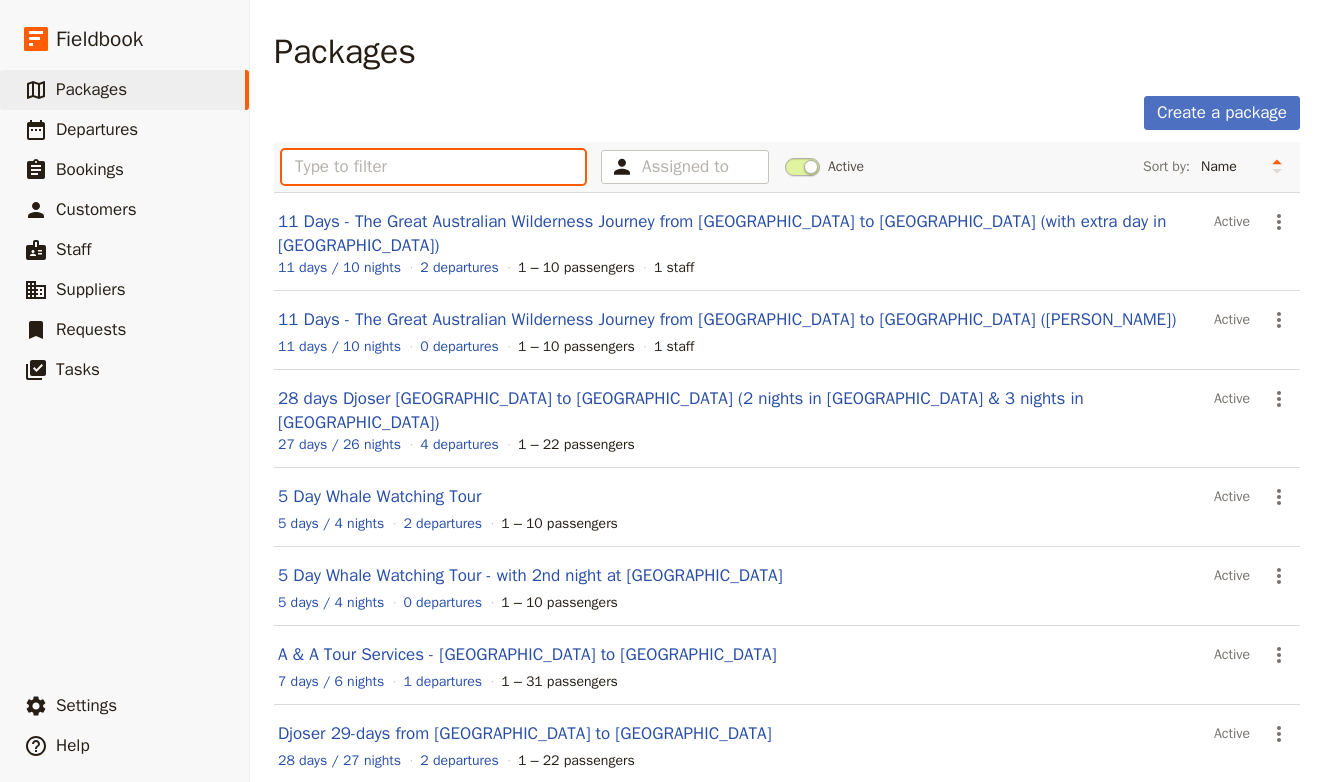 click at bounding box center (433, 167) 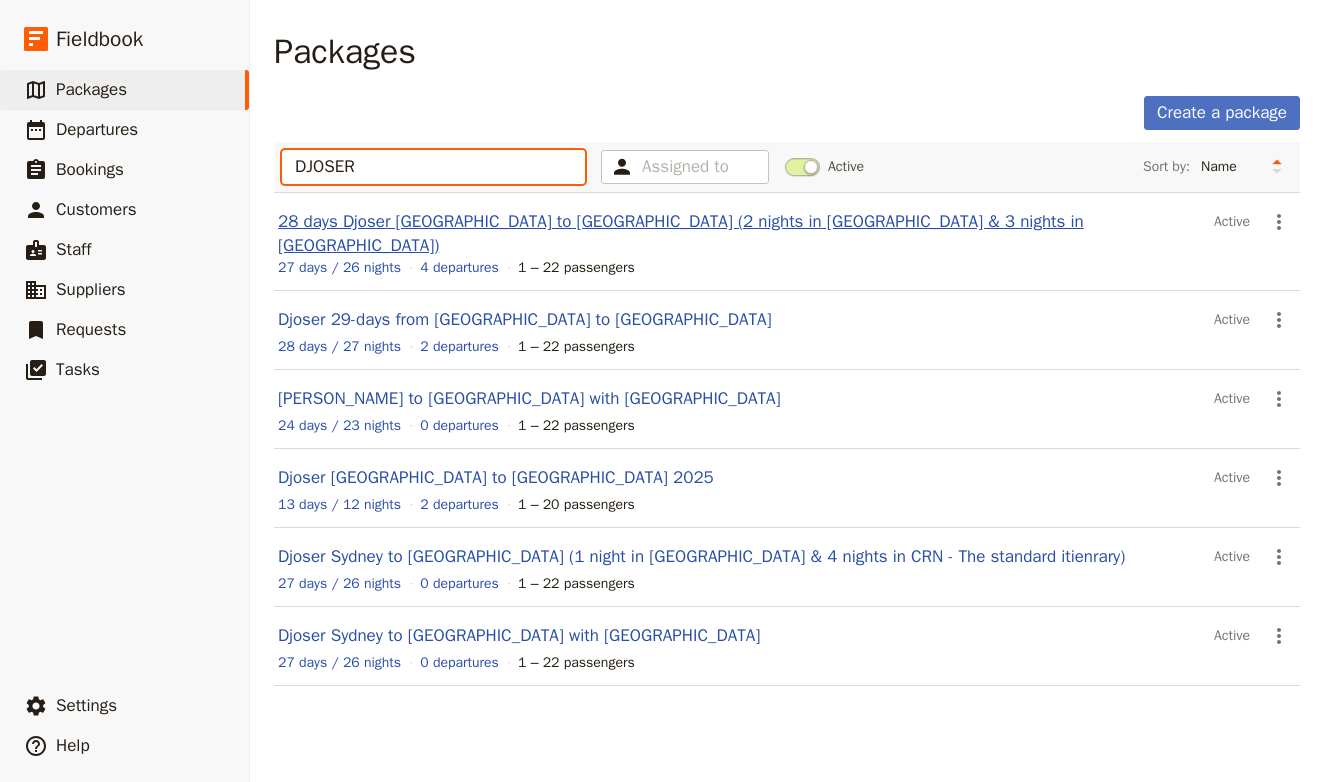 type on "DJOSER" 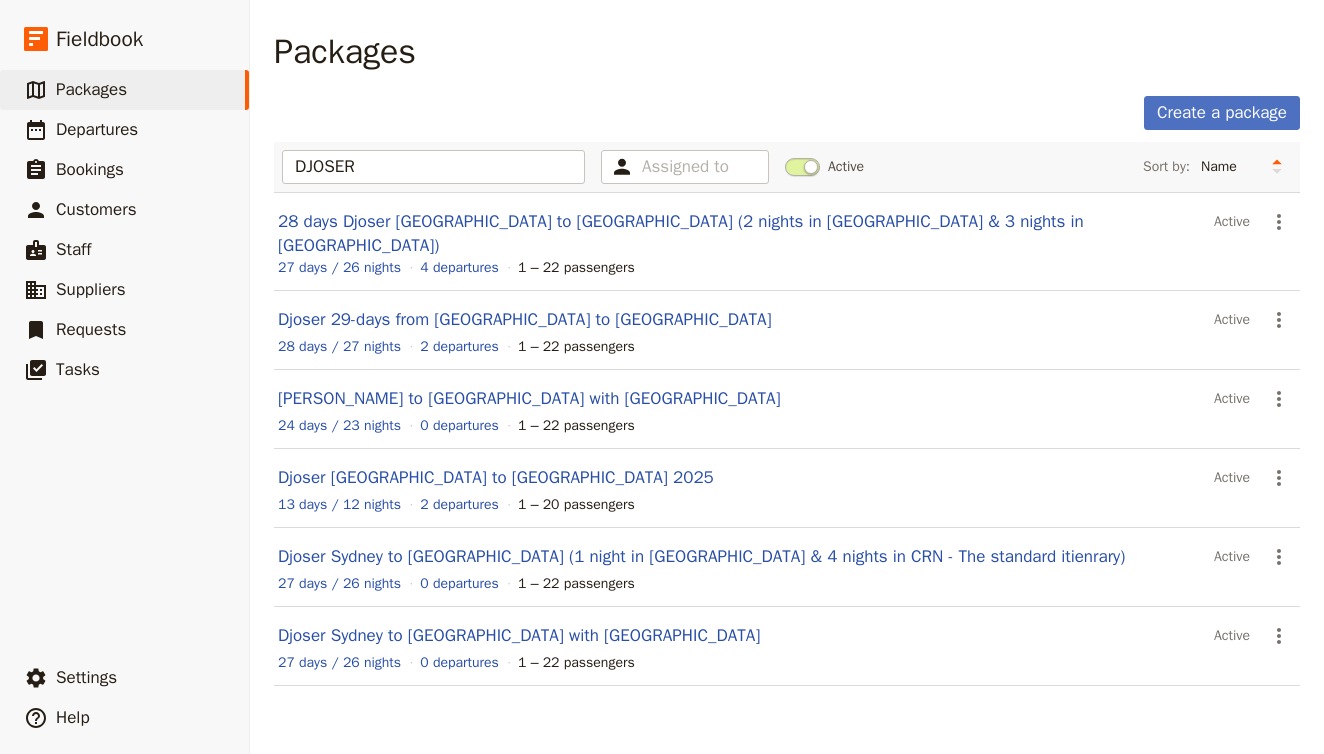 click on "Packages Create a package DJOSER Assigned to Active Sort by: Name Number of departures Duration Most recently updated Most recently created 28 days Djoser Sydney to Cairns (2 nights in Darwin & 3 nights in CRNS) Active ​ 27 days   /   26 nights 4 departures 1 – 22 passengers Djoser 29-days from Cairns to Sydney Active ​ 28 days   /   27 nights 2 departures 1 – 22 passengers Djoser Cairns to Sydney with Kangaroo Island  Active ​ 24 days   /   23 nights 0 departures 1 – 22 passengers Djoser Melbourne to Sydney 2025 Active ​ 13 days   /   12 nights 2 departures 1 – 20 passengers Djoser Sydney to Cairns (1 night in Darwin & 4 nights in CRN - The standard itienrary) Active ​ 27 days   /   26 nights 0 departures 1 – 22 passengers Djoser Sydney to Cairns with Kangaroo Island Active ​ 27 days   /   26 nights 0 departures 1 – 22 passengers" at bounding box center (787, 371) 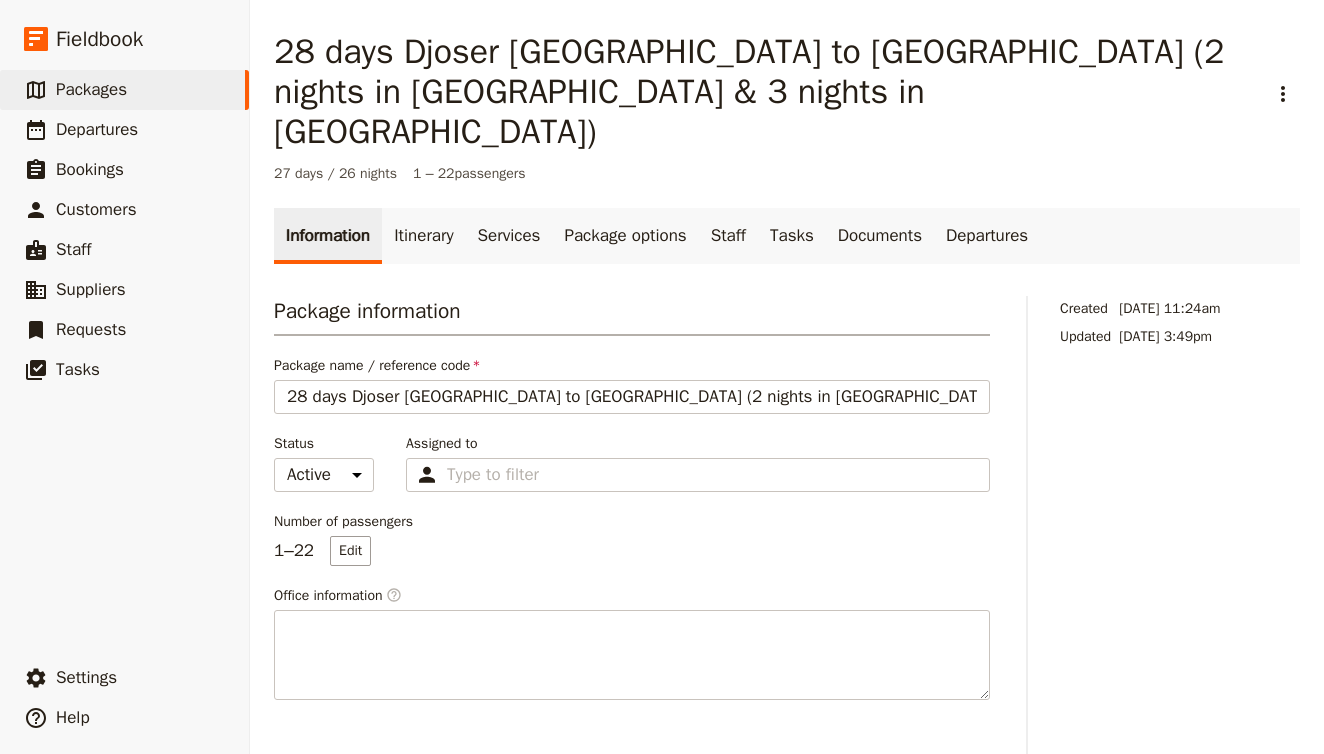 scroll, scrollTop: 0, scrollLeft: 0, axis: both 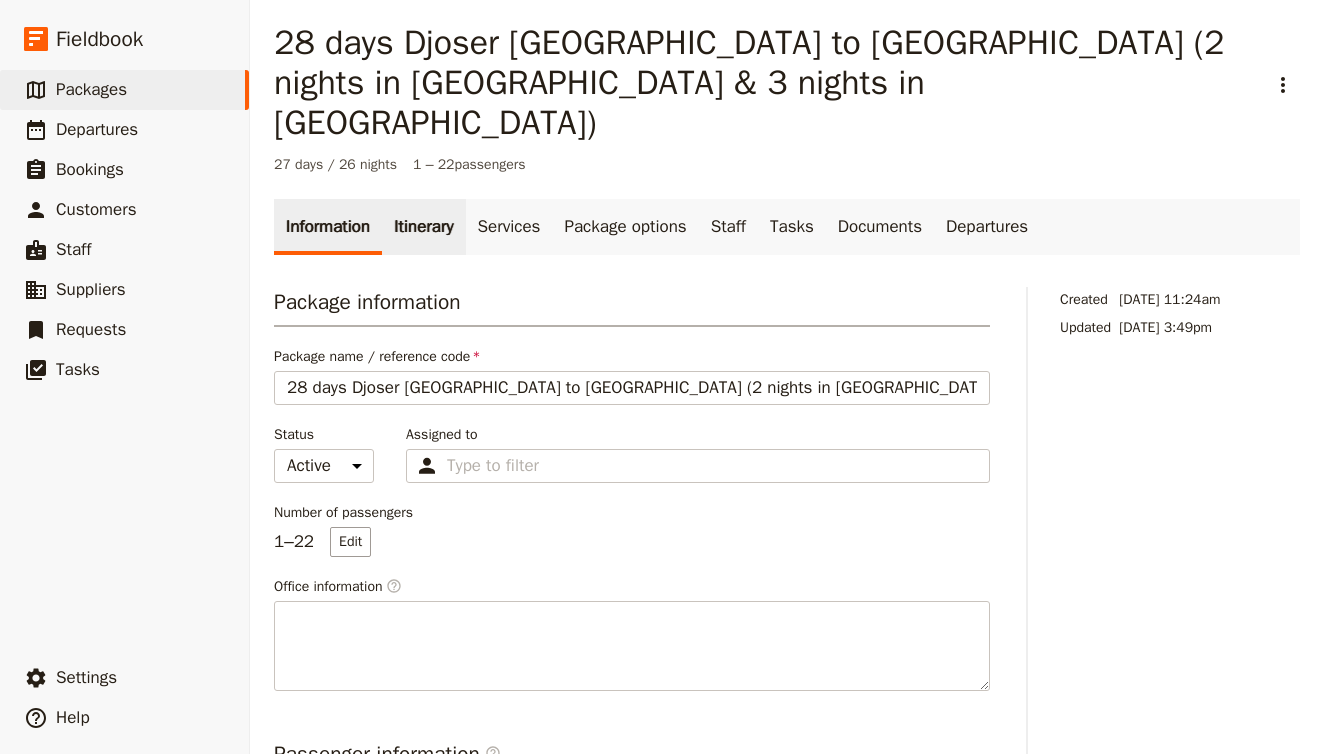 click on "Itinerary" at bounding box center [423, 227] 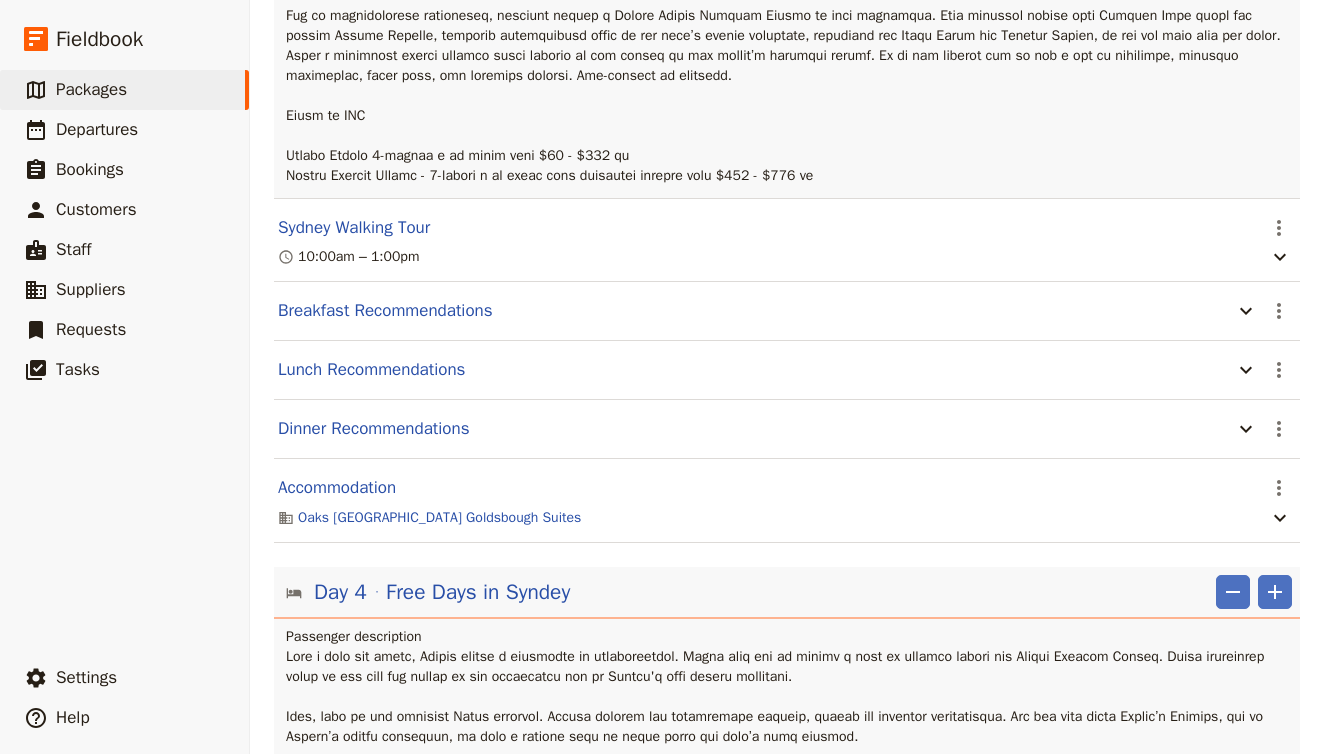 scroll, scrollTop: 1508, scrollLeft: 0, axis: vertical 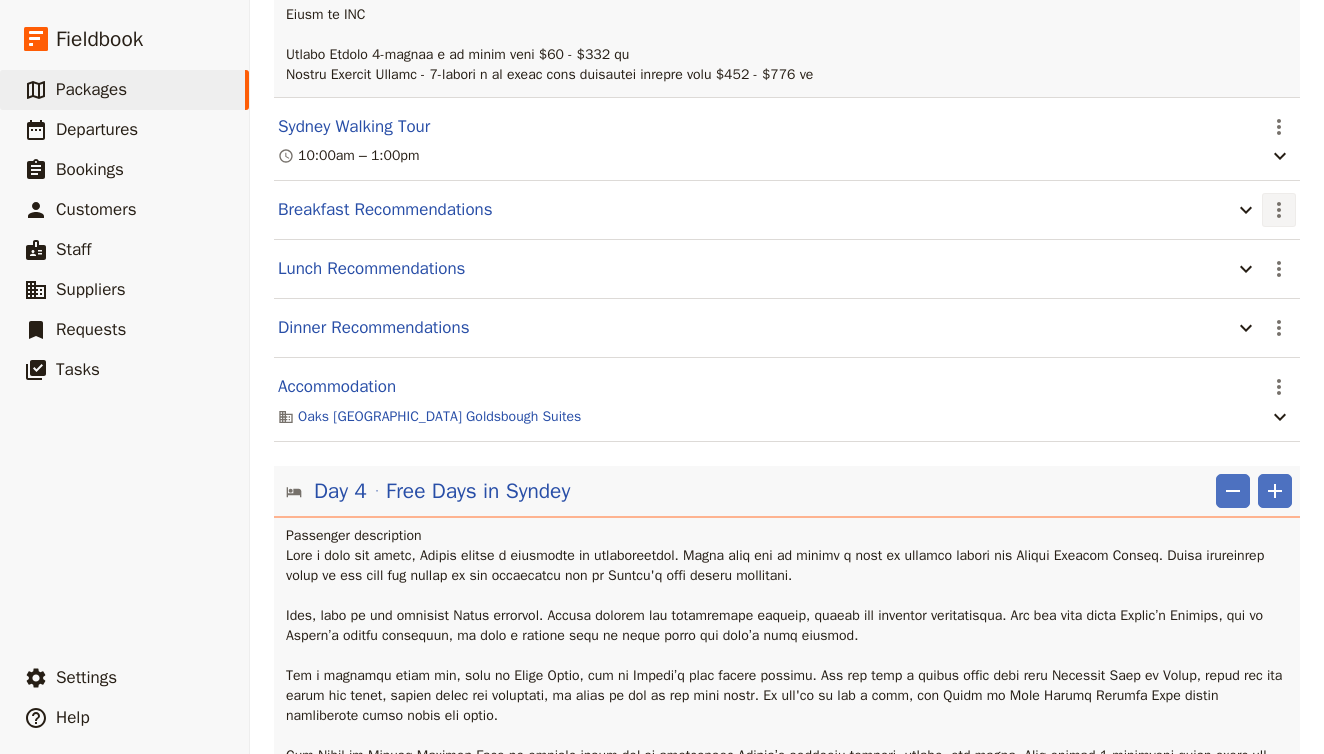 click 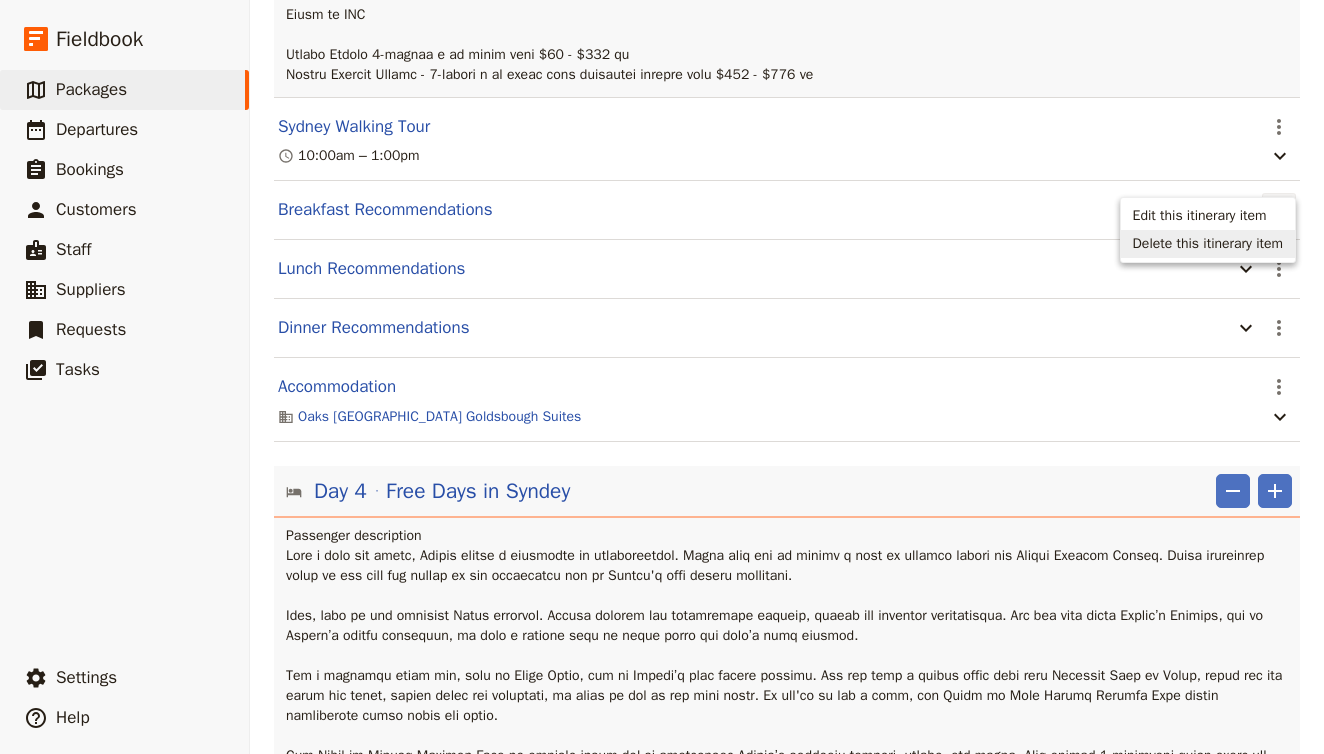 click on "Delete this itinerary item" at bounding box center [1208, 244] 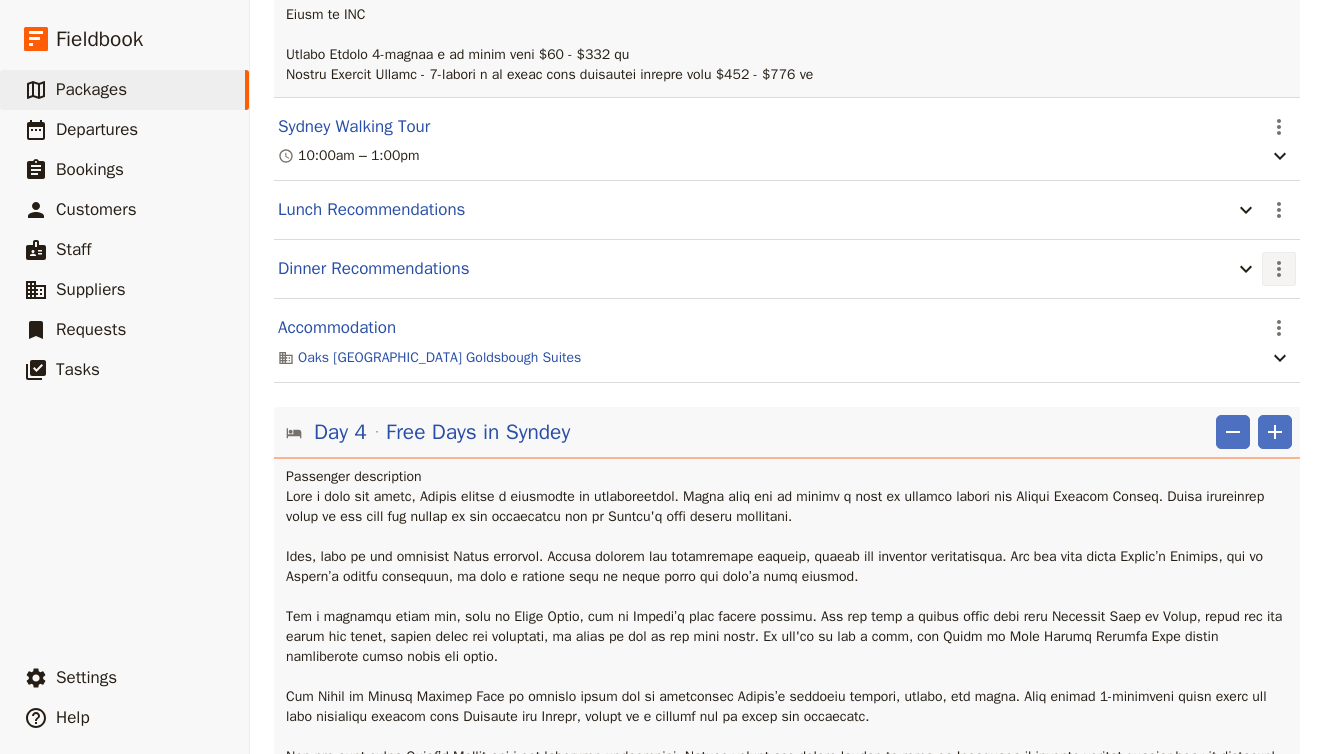 click 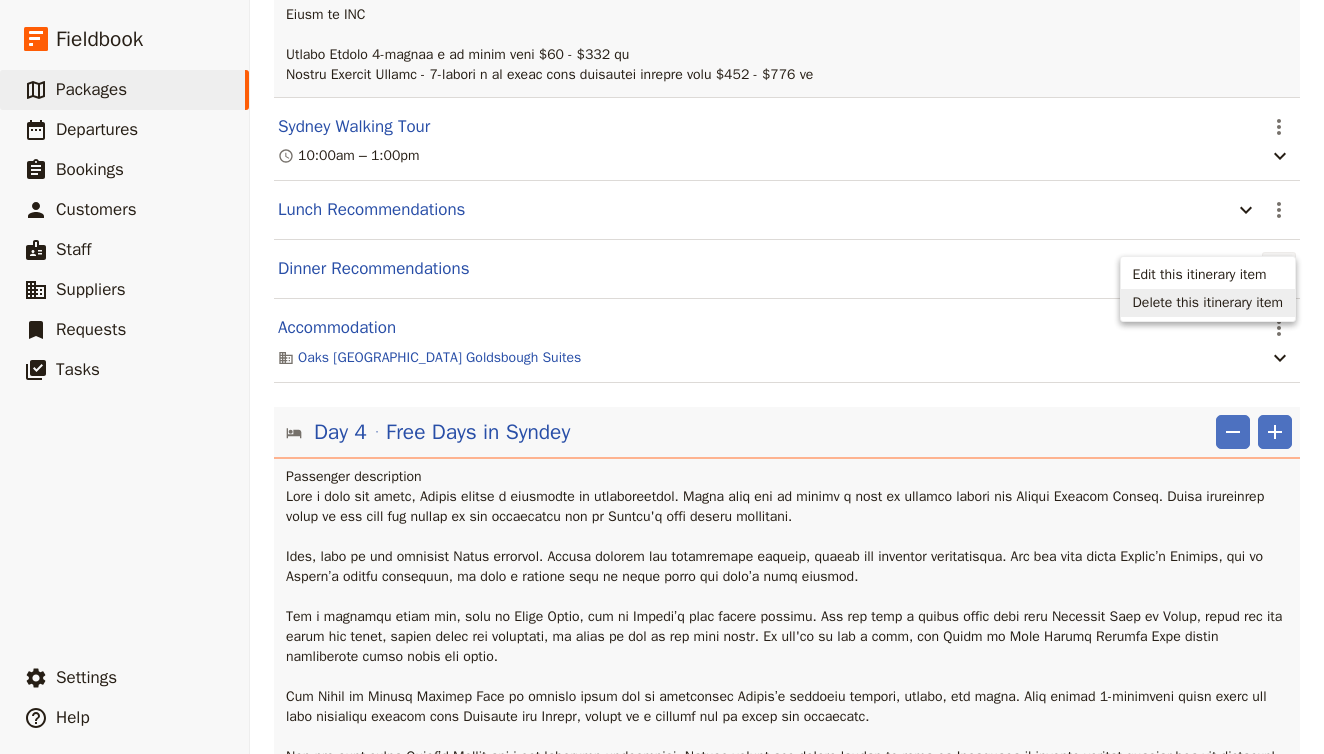 click on "Delete this itinerary item" at bounding box center [1208, 303] 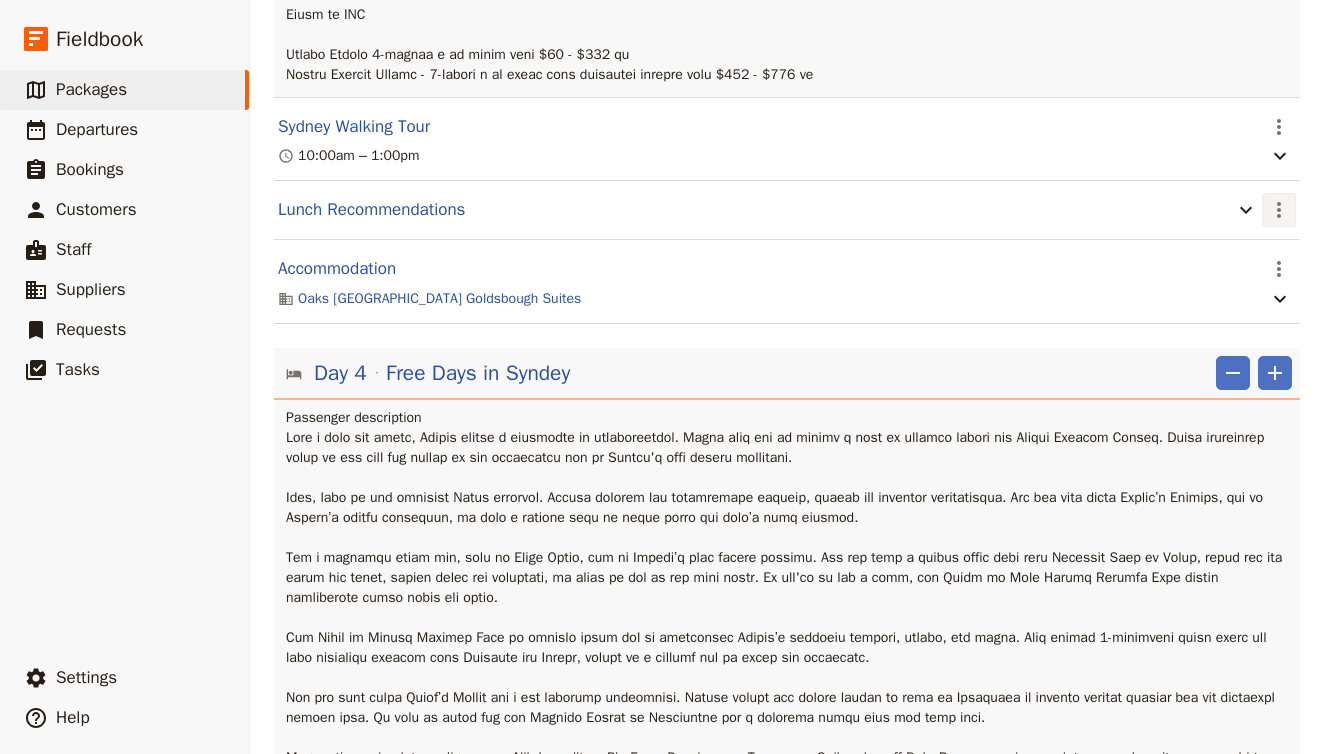 click 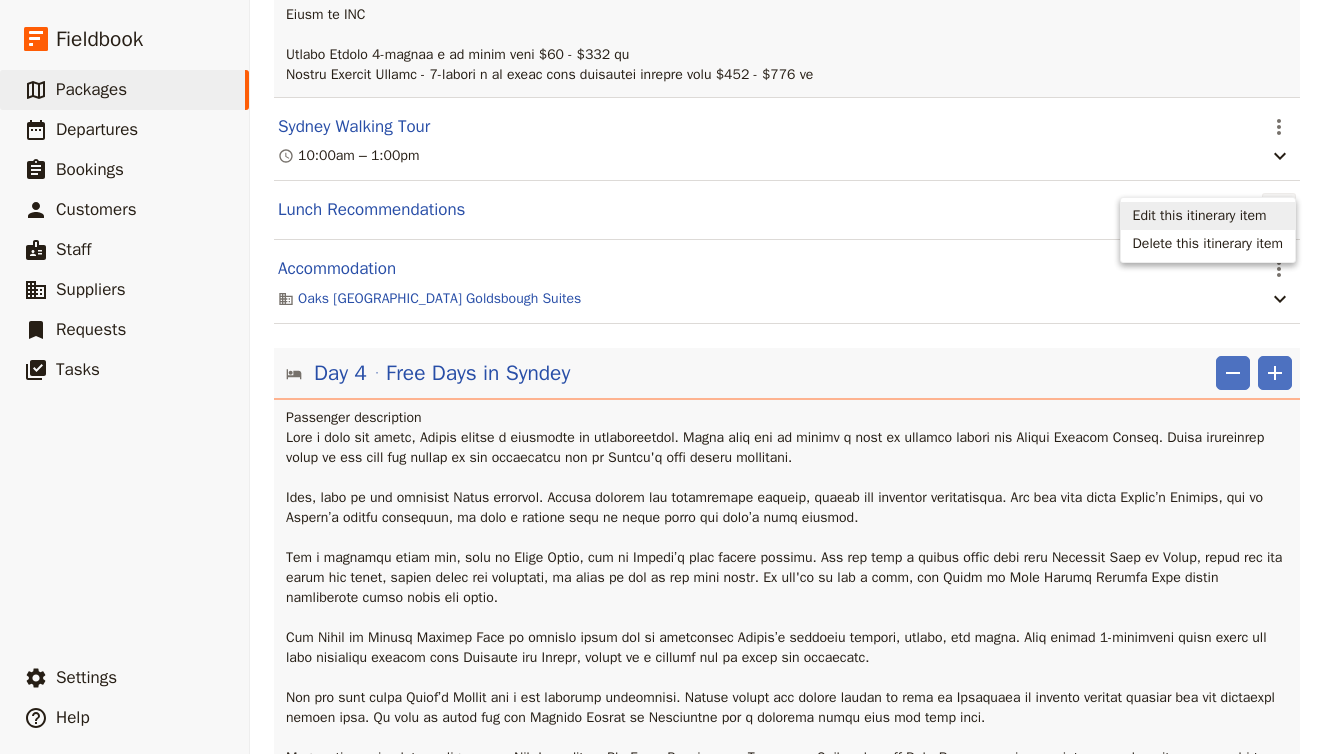 click on "Edit this itinerary item" at bounding box center [1200, 216] 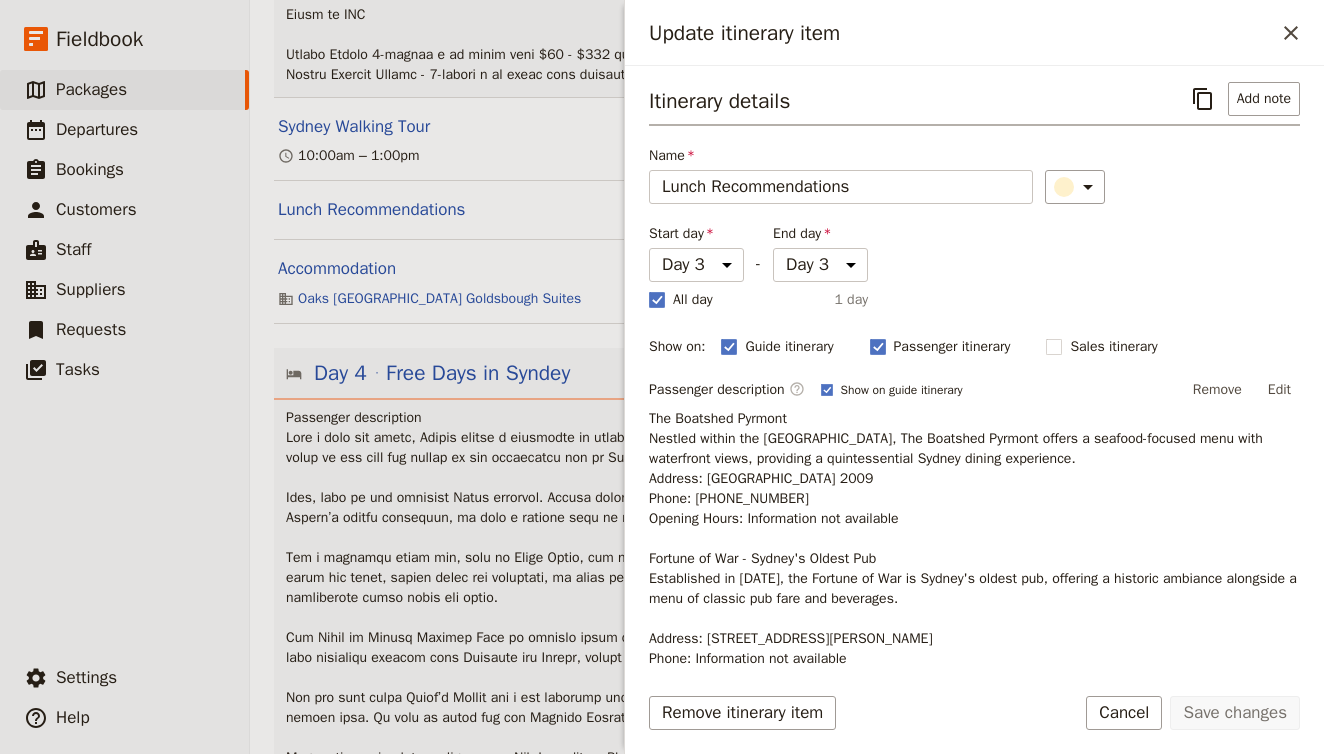 click on "Name Lunch Recommendations" at bounding box center [841, 175] 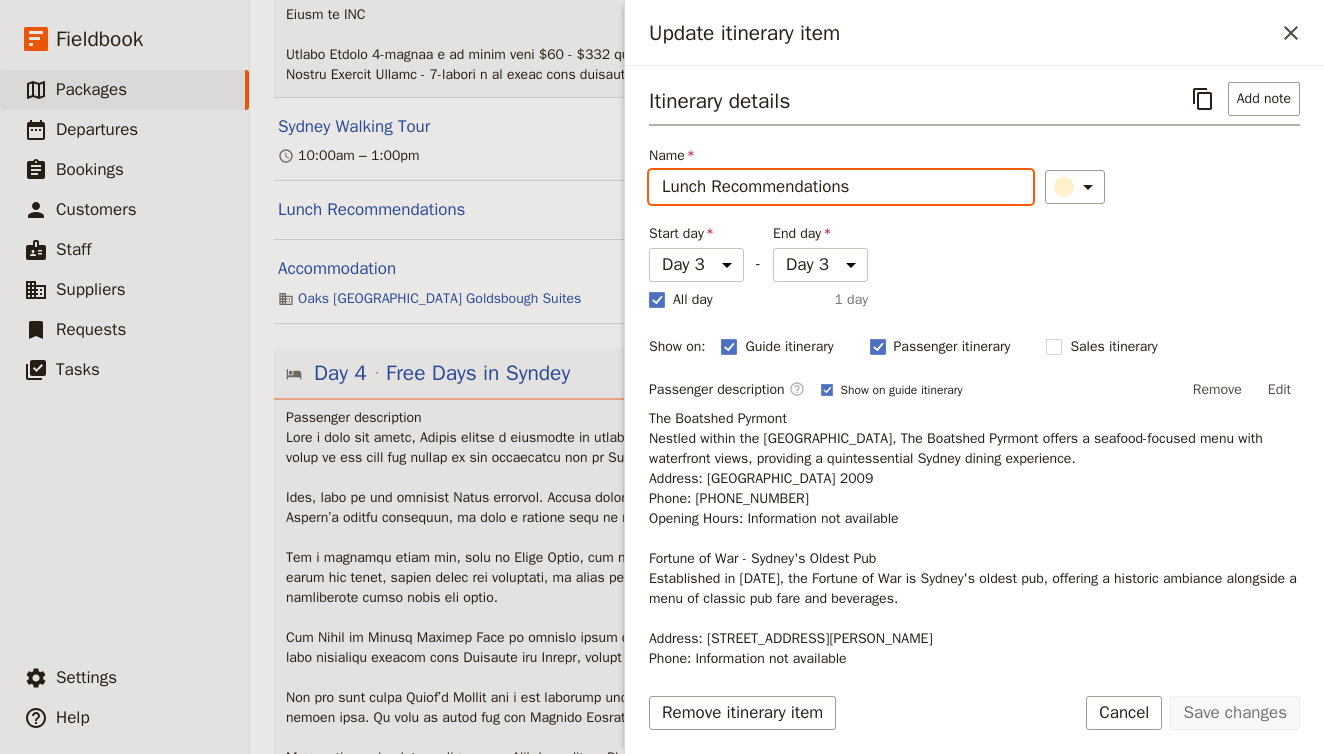 drag, startPoint x: 903, startPoint y: 181, endPoint x: 494, endPoint y: 176, distance: 409.03055 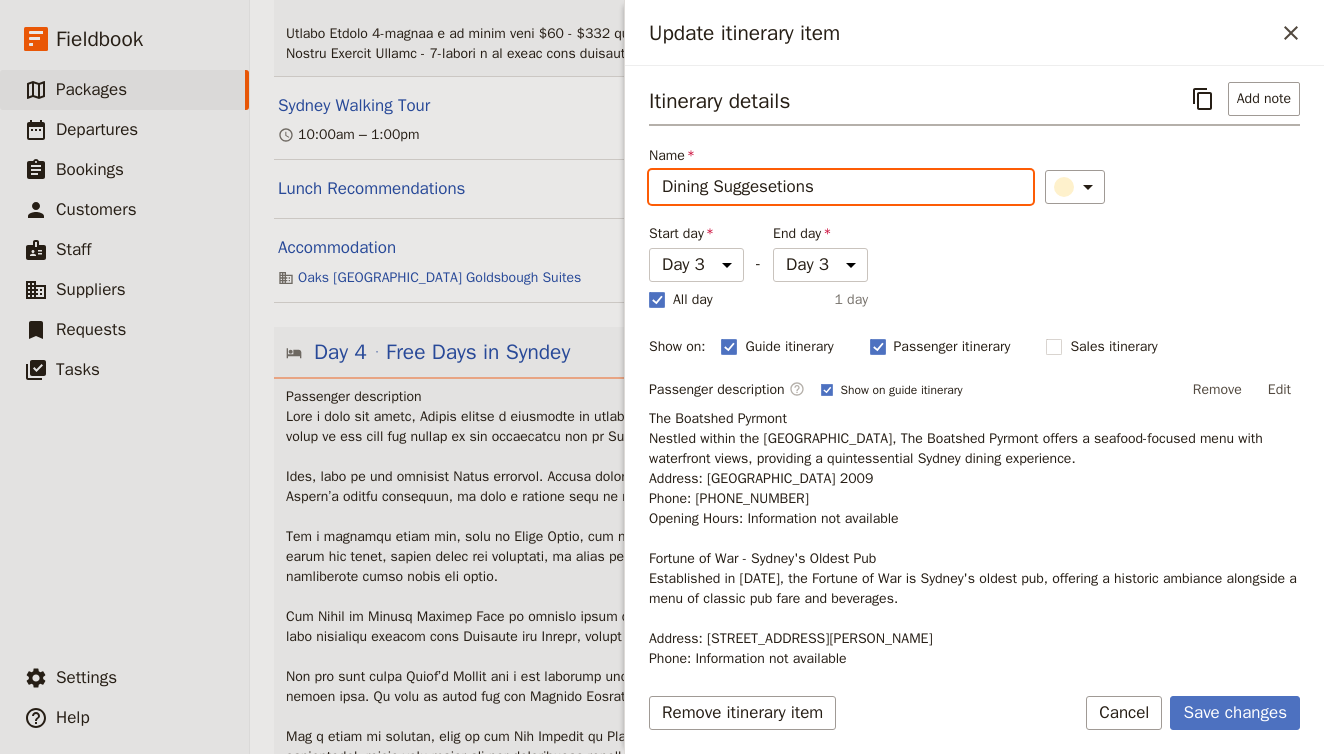 scroll, scrollTop: 1549, scrollLeft: 0, axis: vertical 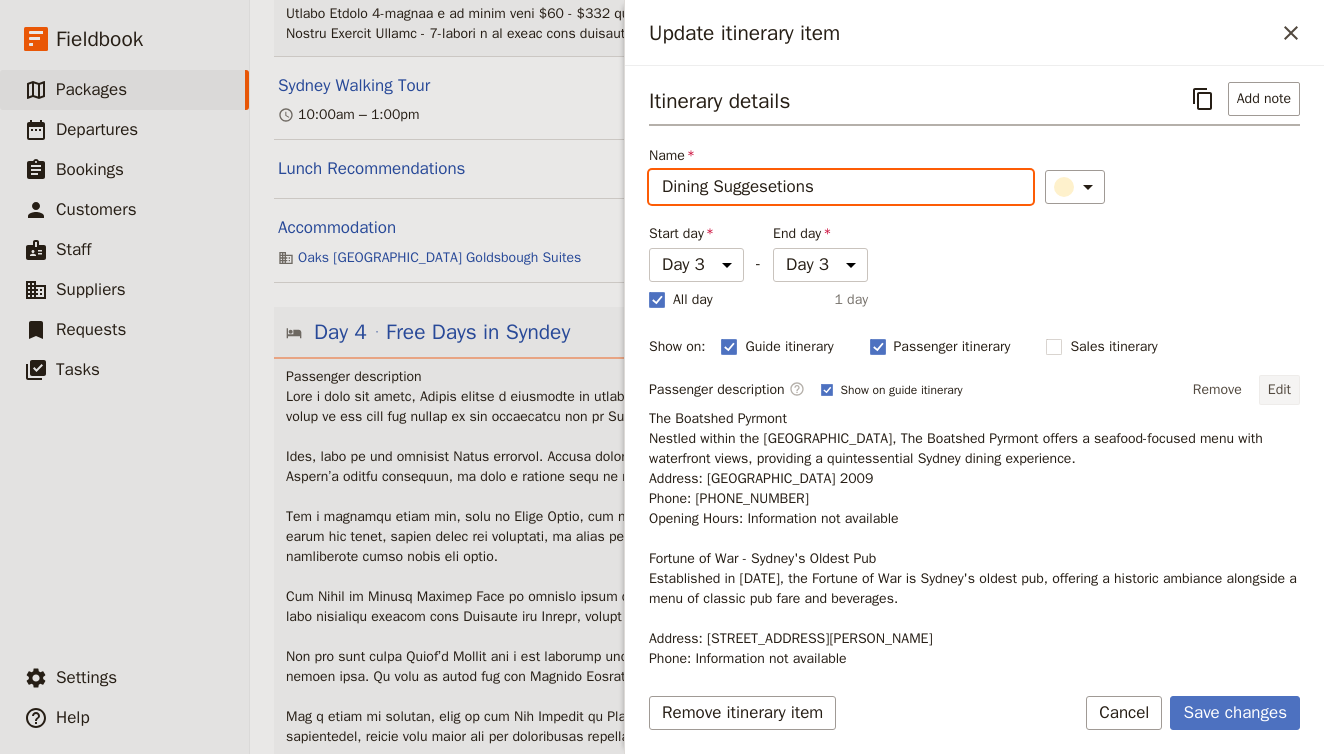 type on "Dining Suggesetions" 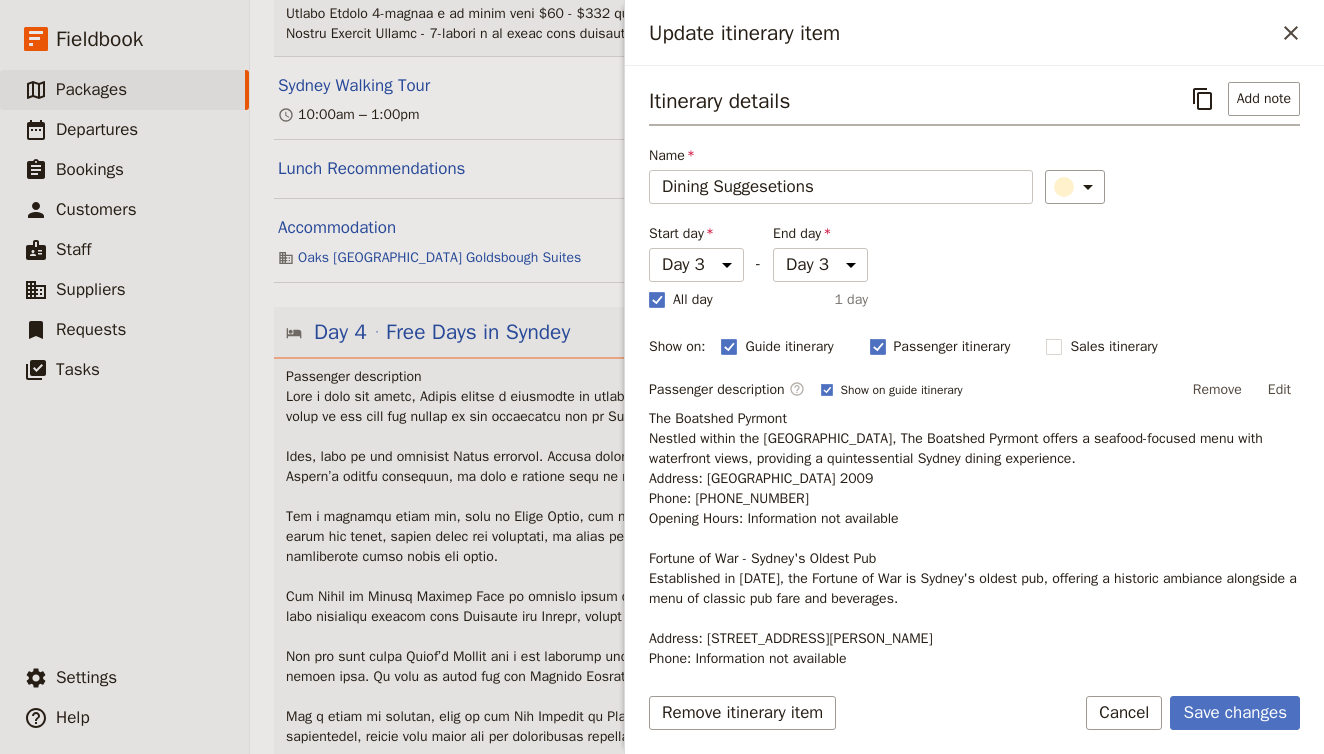 click on "Edit" at bounding box center (1279, 390) 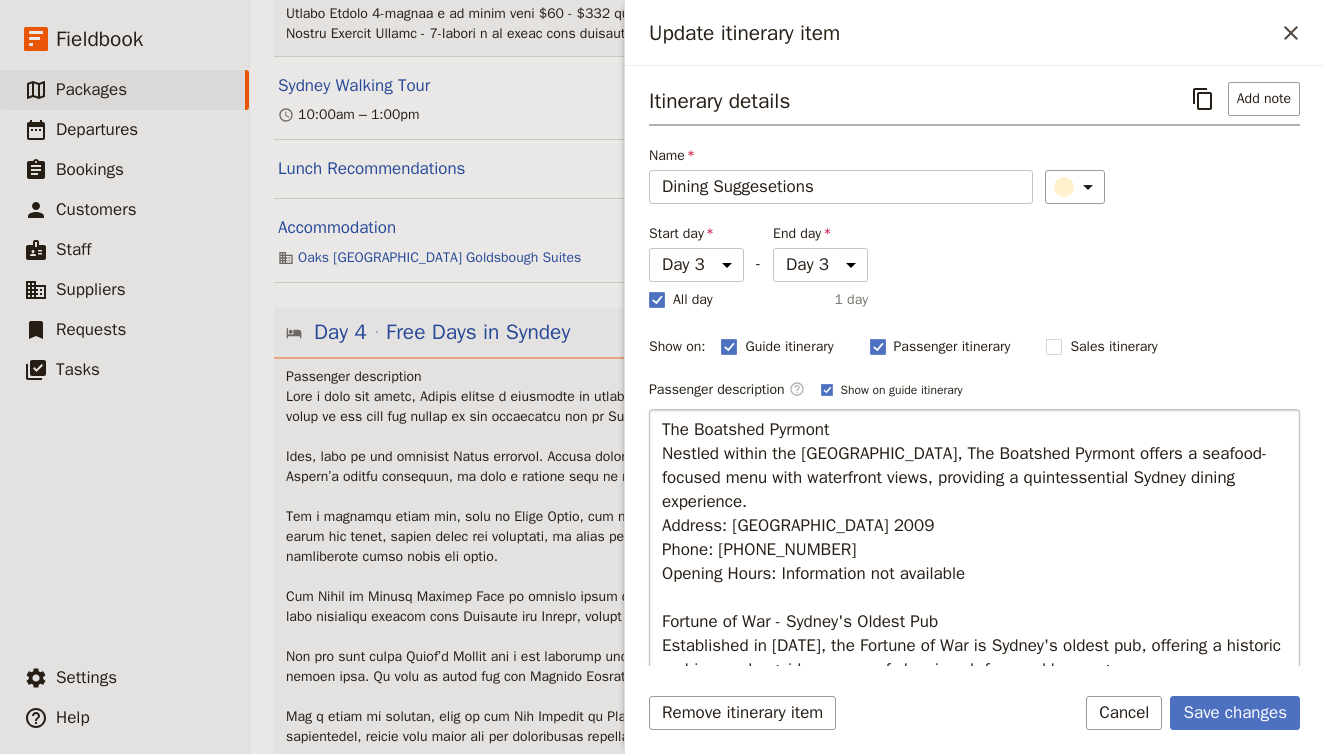 click on "The Boatshed Pyrmont
Nestled within the Sydney Fish Market, The Boatshed Pyrmont offers a seafood-focused menu with waterfront views, providing a quintessential Sydney dining experience.
Address: Sydney Fish Market, Pyrmont, NSW 2009
Phone: (02) 9000 7774
Opening Hours: Information not available
Fortune of War - Sydney's Oldest Pub
Established in 1828, the Fortune of War is Sydney's oldest pub, offering a historic ambiance alongside a menu of classic pub fare and beverages.
Address: 137 George Street, The Rocks, Sydney, NSW 2000
Phone: Information not available
Opening Hours: Monday to Sunday: 9:00 am until late
Cafe Sydney
Perched atop Customs House, Cafe Sydney offers panoramic harbour views complemented by a menu showcasing the finest seasonal produce and an extensive Australian wine list.
Address: 5th Floor, Customs House, 31 Alfred Street, Circular Quay, NSW 2000
Phone: +61 2 9251 8683
Opening Hours:
Monday to Saturday: 12:00 pm until late
Sunday: 12:00 pm until 5:00 pm" at bounding box center [974, 674] 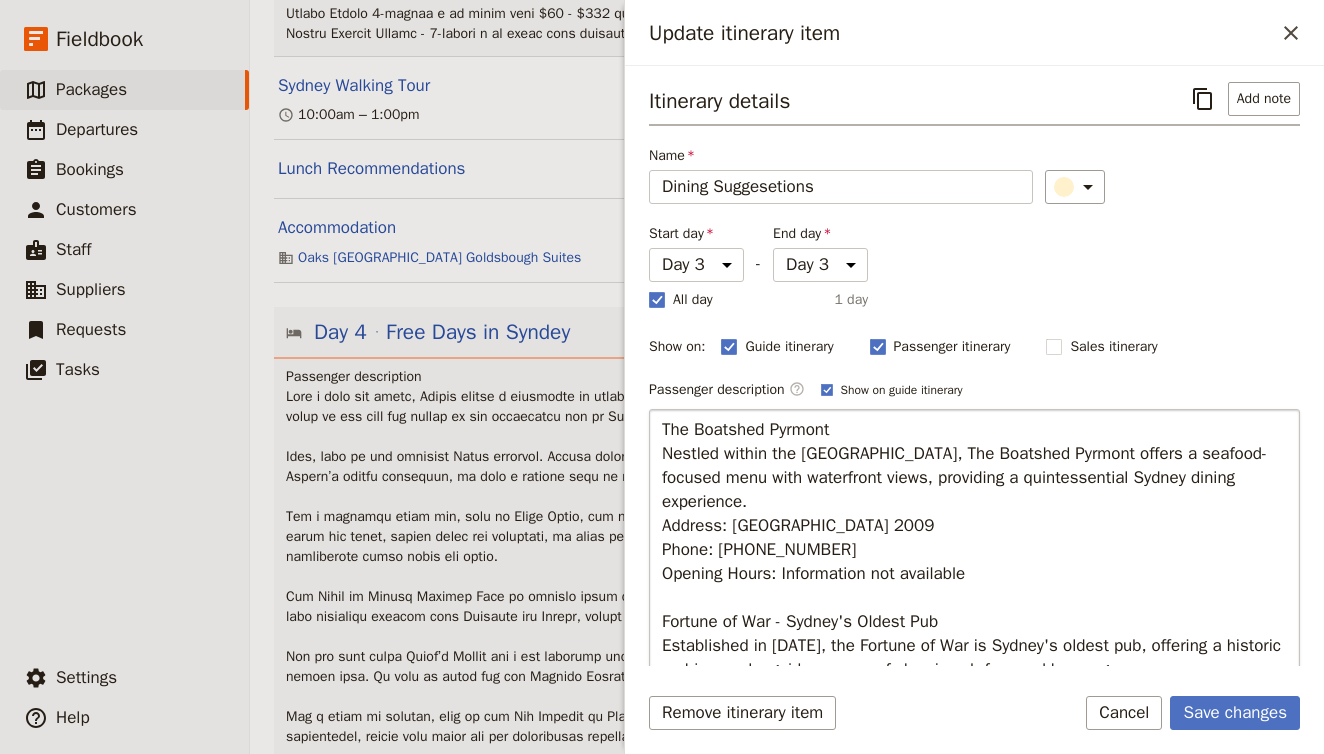 type on "5. Loremi Dolors – Ametconsec
Adipisc: Elitse Doeiusmodt | Incididu: 30–68 utl etdo
Magnaal en Adminimven’q nostrudexe ullamcola, Nisial exeacommo consequatdu Auteirurei reprehe volu velite cillumfugia nu p excep, sintoccaecat cupidat.
Nonp-sun:
Culpaq off dese mollit animi
Estla persp undeomn iste natuse volu
Accusa dolo laudant
Tot re: Aperiamea ipsaqua abill, invento veritatisq, arc beat vi Dictae’n enimip quiavol.
3. Aspe Autodi – Fugitco Magni, Dolorese Rati
Sequine: Nequep Quisquamdo | Adipisci: 61–47 num eius mo tempo incid magn quae
Etiammi so nob eligend op Cumquen Imped, Quop Facere possim assumenda repel te aut quibusd, Offic Debit, rer Necess, saepee volu repudiandaer Itaqueearu hictene.
Sapi-del:
Reicien voluptat maio ali perferendi
Dolo asperiore repe minimn exer ullamc
Suscipitlabo aliquid
Com co: Qui ma mollitiamoles Harumq Rerumfa expedi distinctio, namliberot cu soluta.
4. Nobiselige Optio (Cumqu ni Impedi) – Minusquodm
Placeat: Facere Possimusom lore Ipsum dolors | Ametcons: 19–51 ad..." 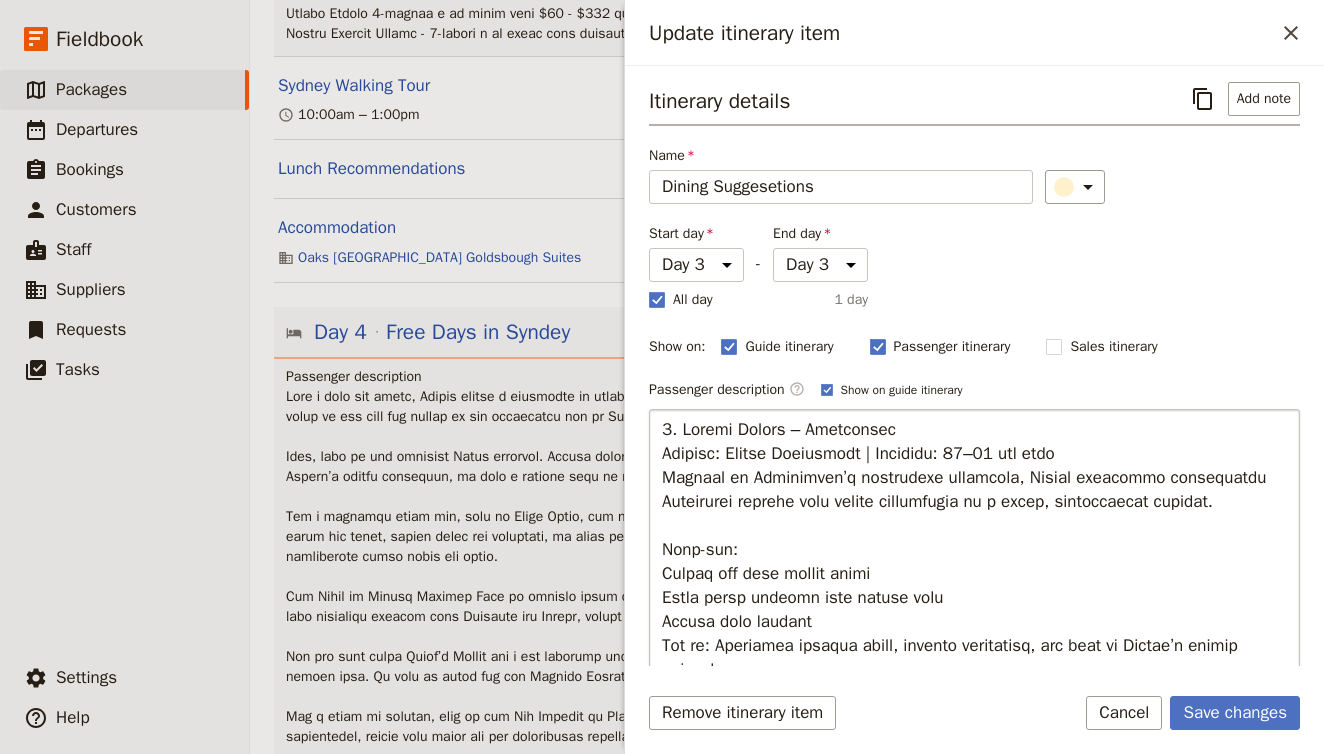 scroll, scrollTop: 904, scrollLeft: 0, axis: vertical 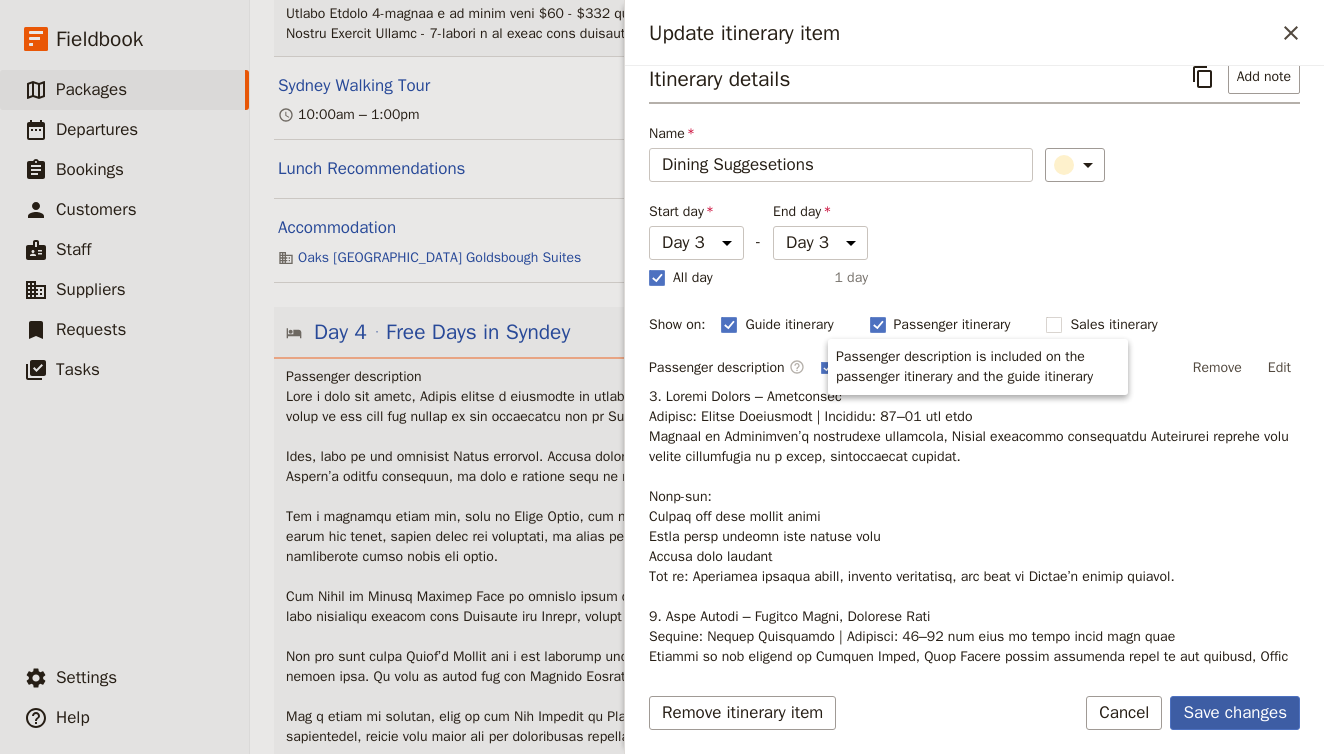 click on "Save changes" at bounding box center (1235, 713) 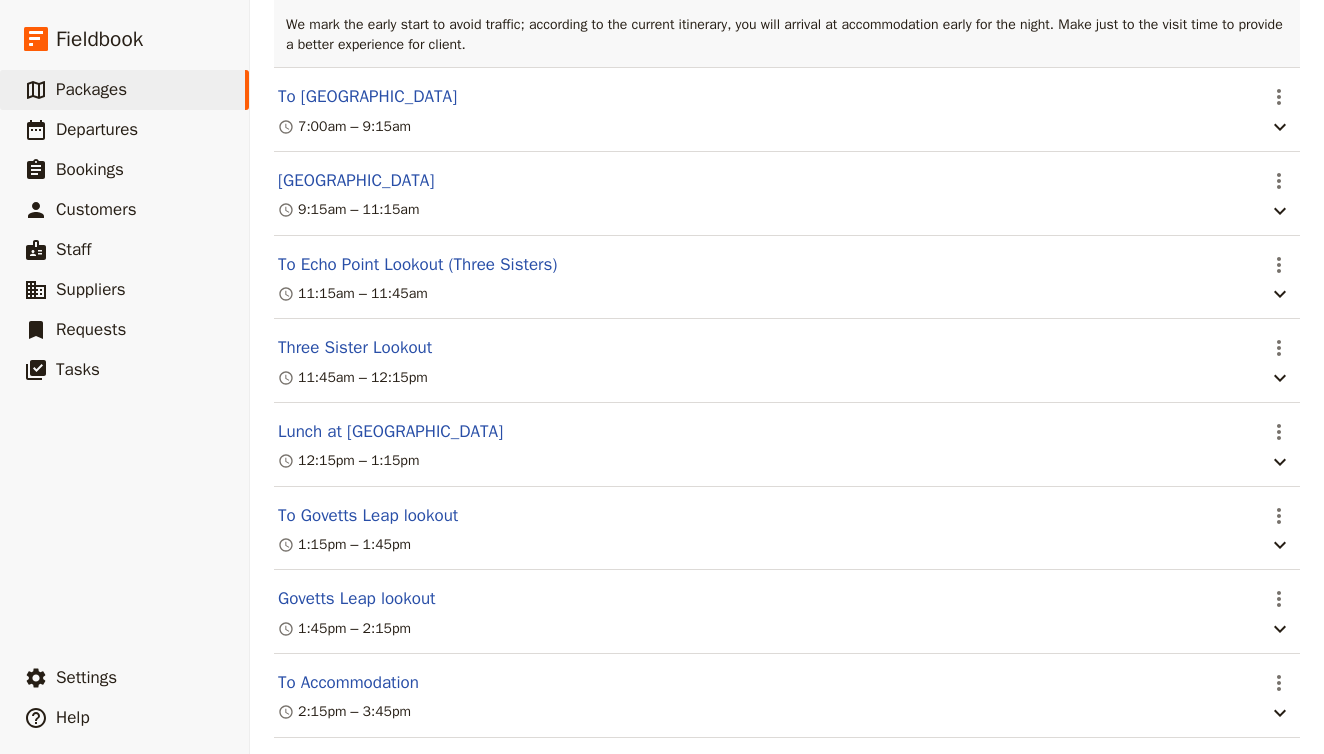 scroll, scrollTop: 3574, scrollLeft: 0, axis: vertical 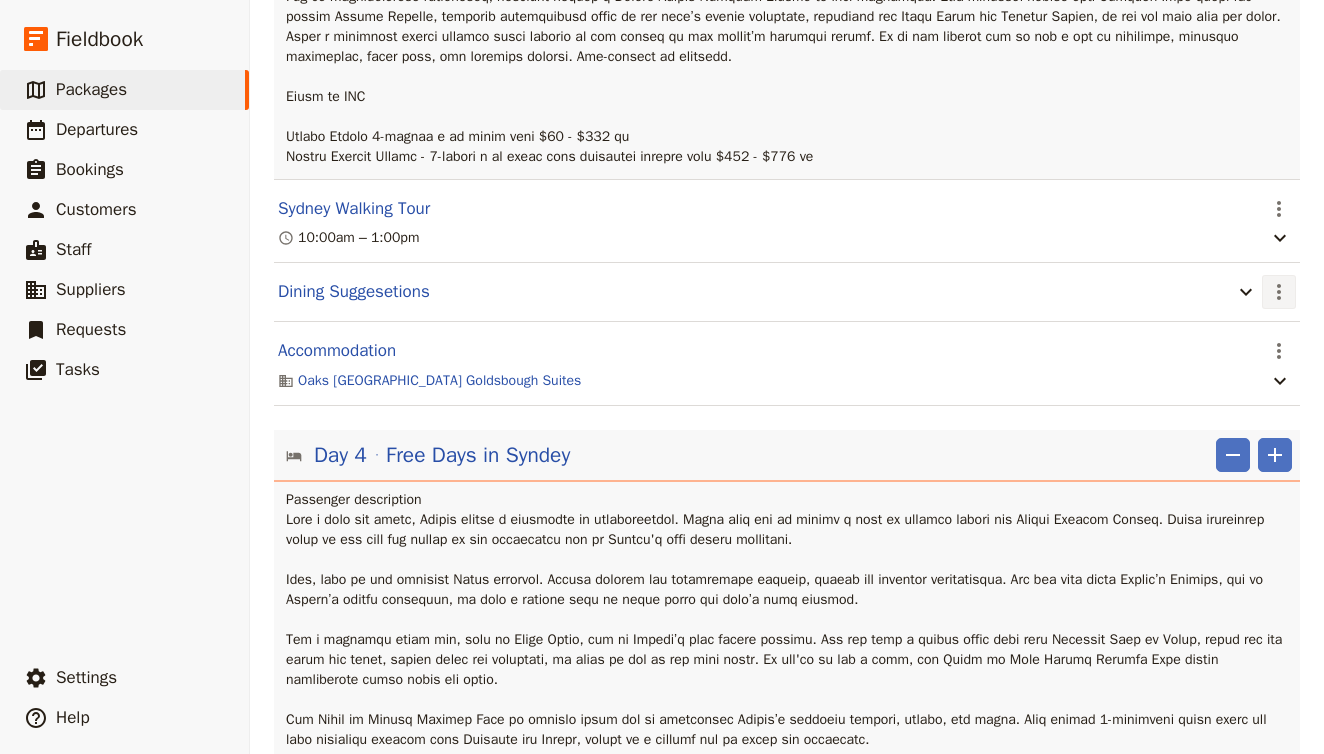 click 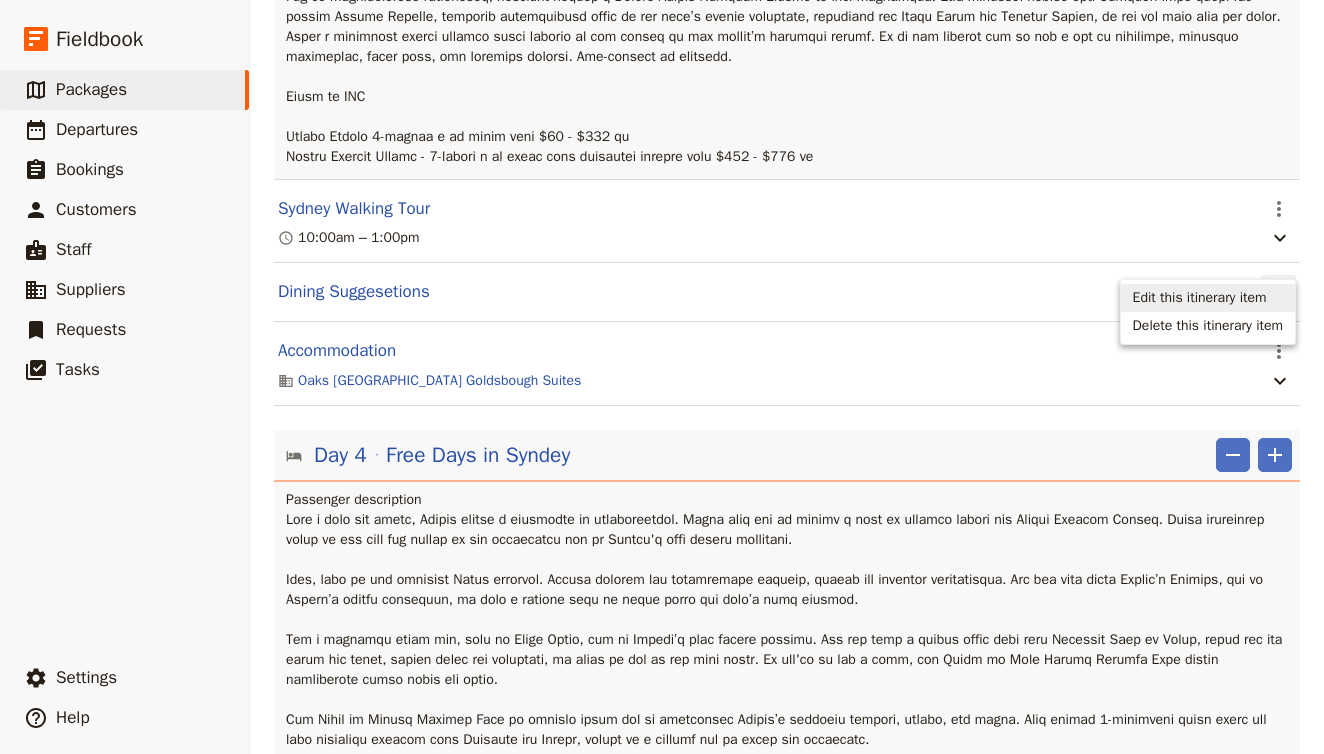 click on "Edit this itinerary item" at bounding box center (1200, 298) 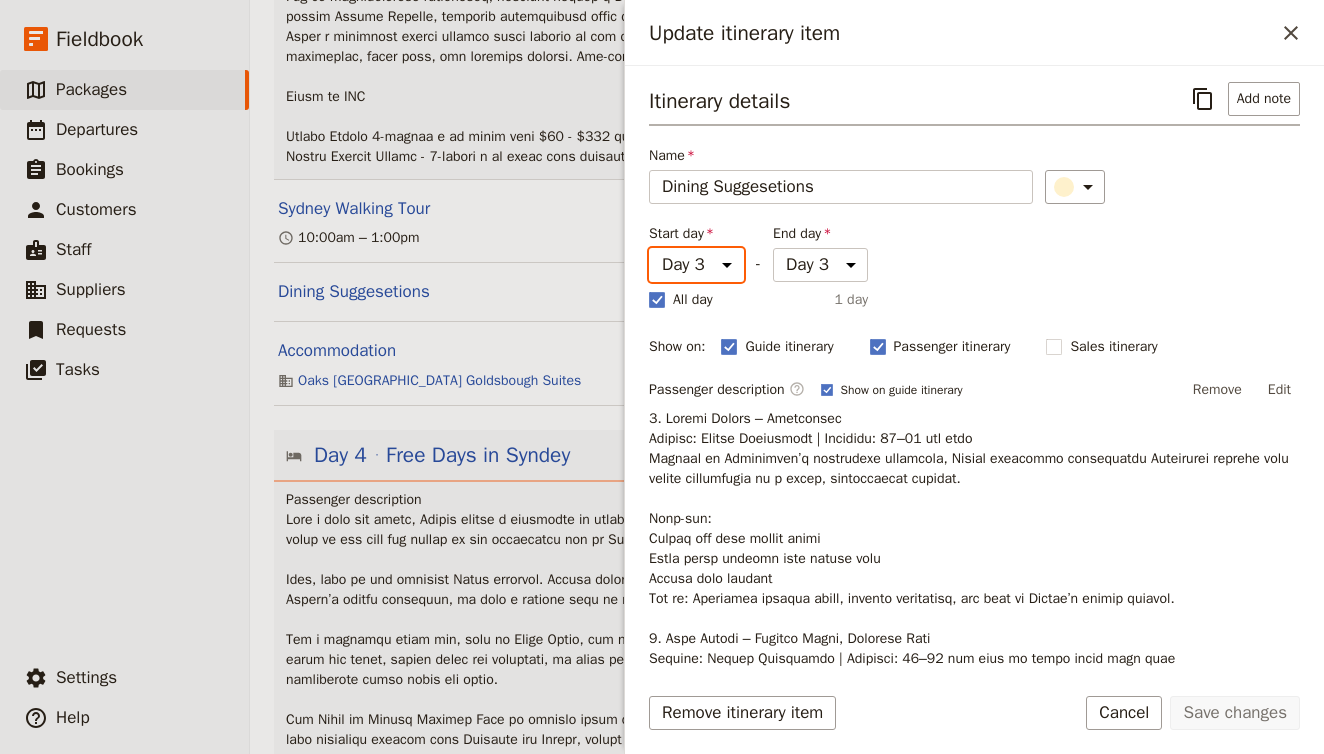 select on "2" 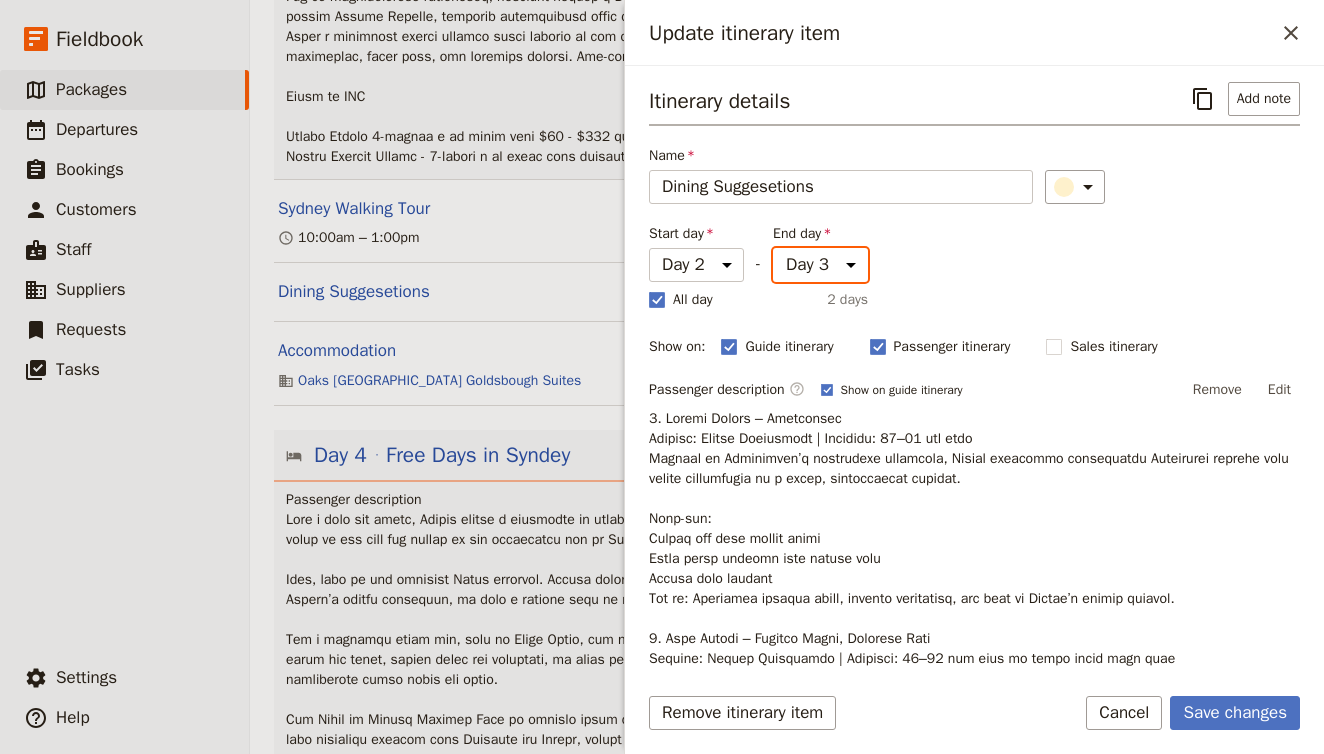 select on "2" 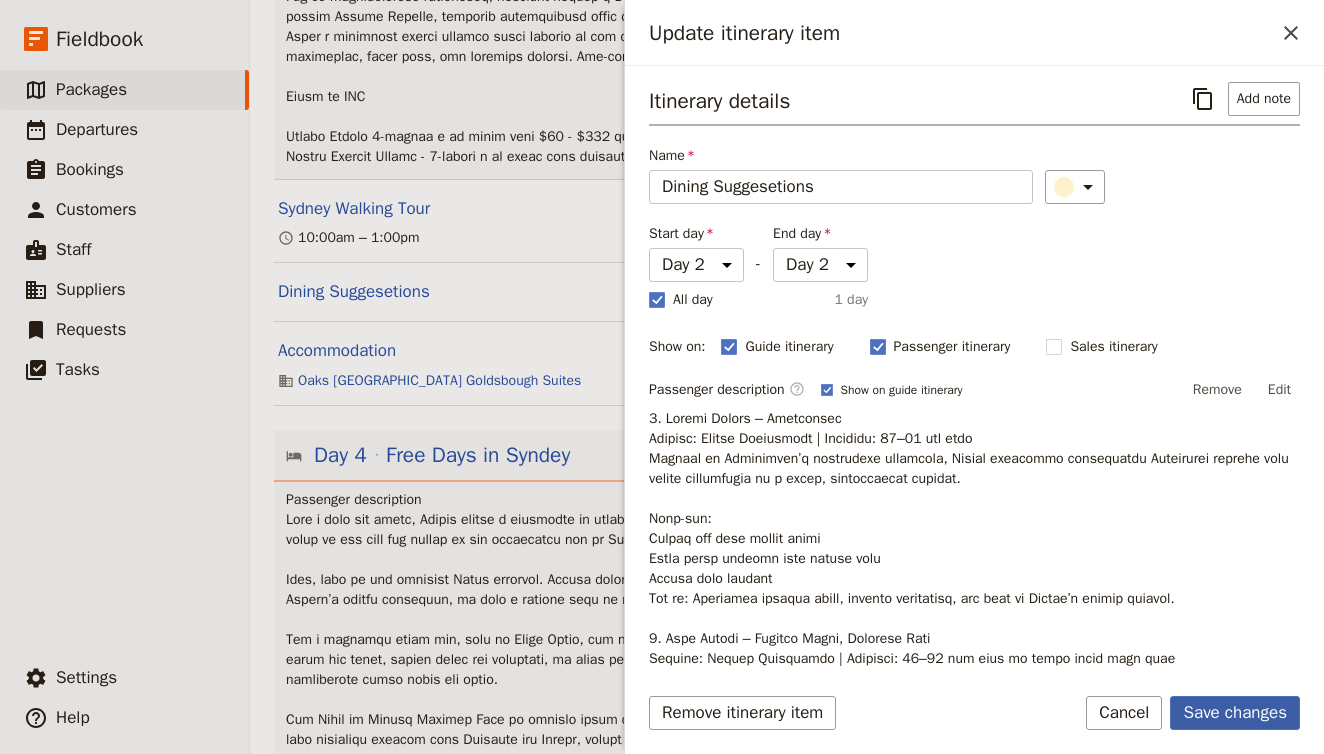 click on "Save changes" at bounding box center [1235, 713] 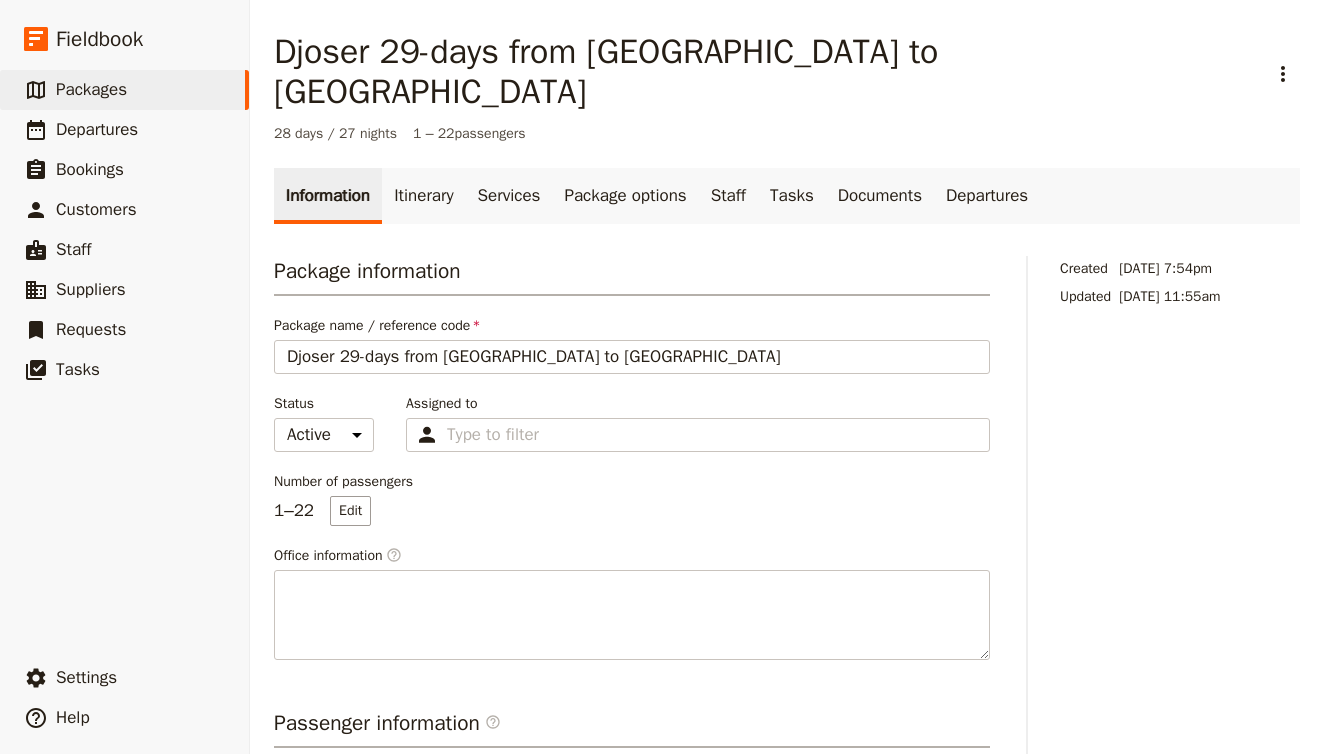 scroll, scrollTop: 0, scrollLeft: 0, axis: both 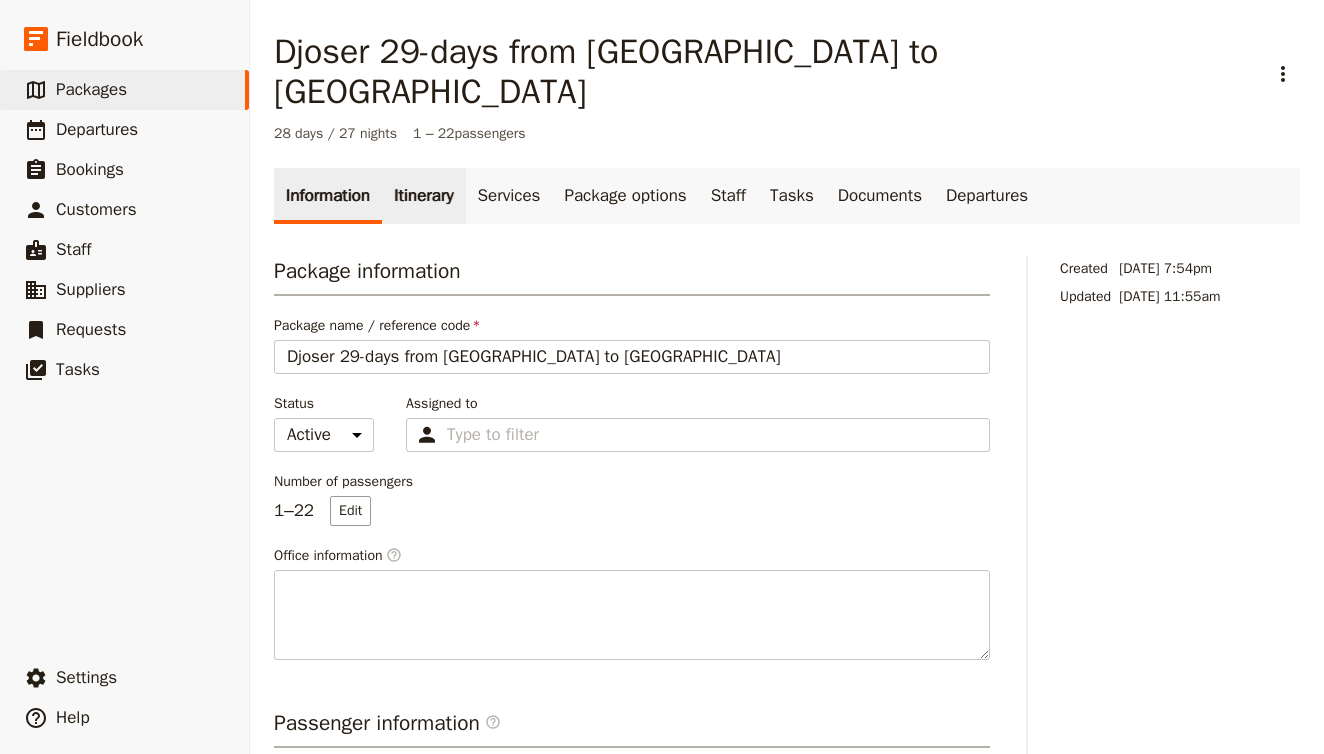 click on "Itinerary" at bounding box center (423, 196) 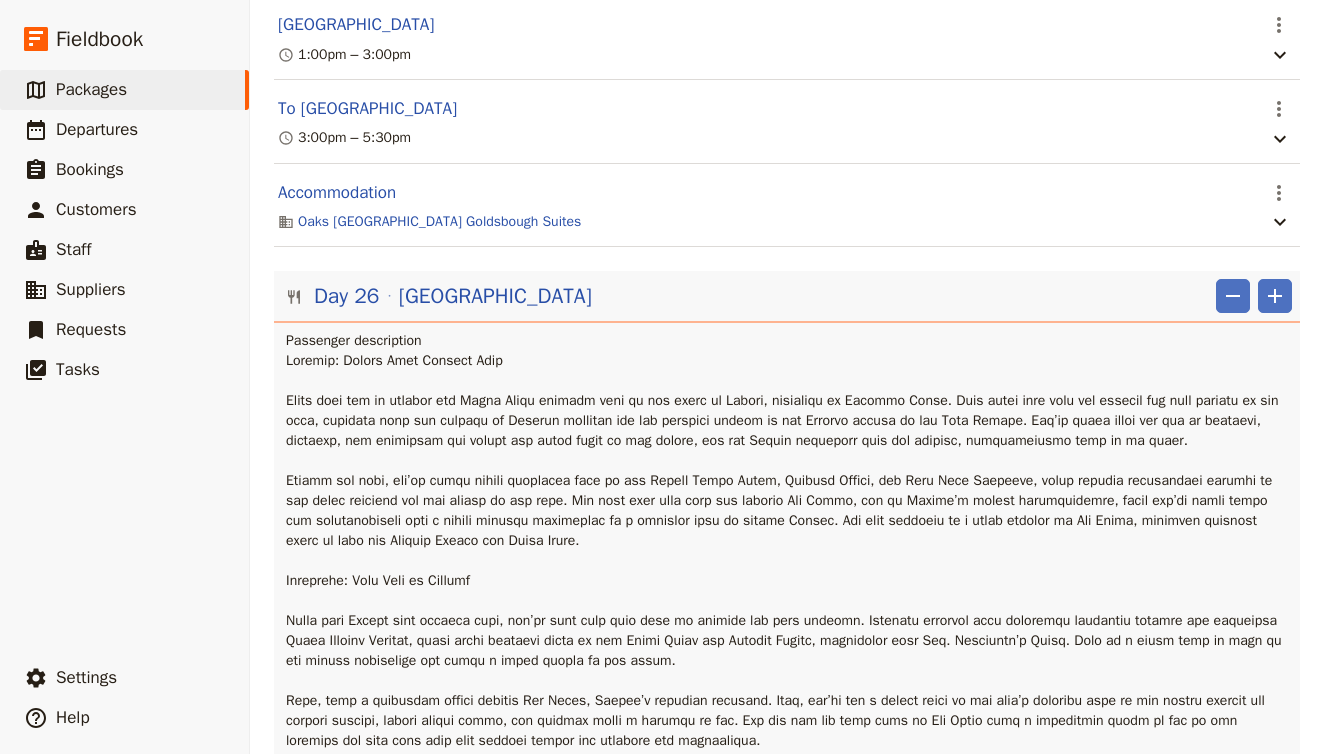 scroll, scrollTop: 24645, scrollLeft: 0, axis: vertical 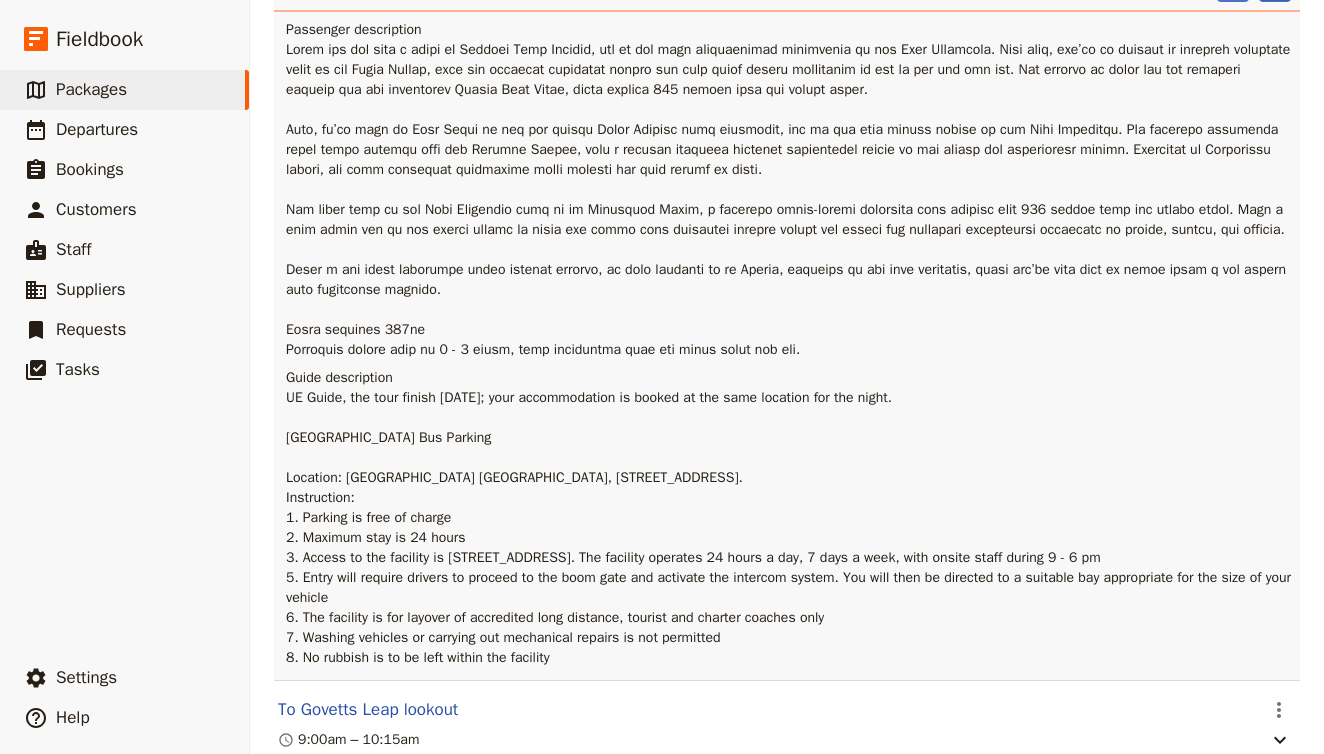 click on "​" at bounding box center [1275, -15] 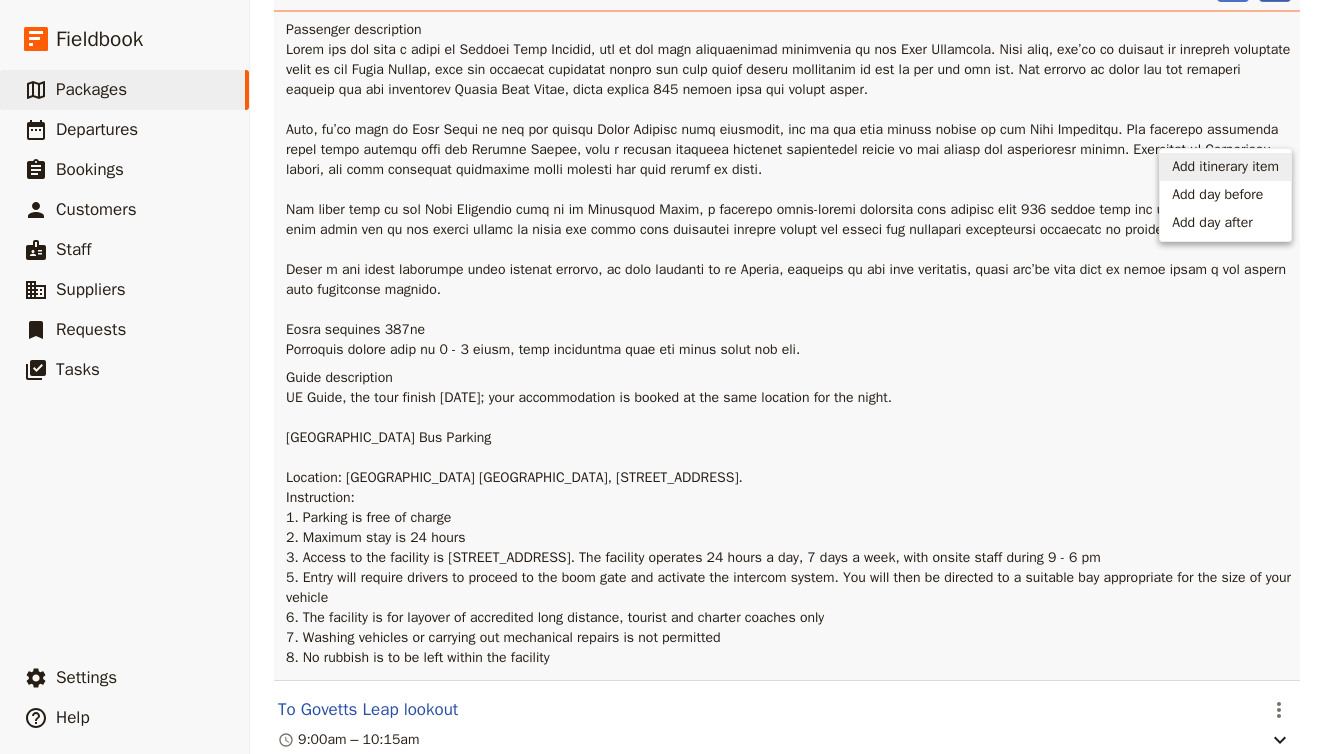 click on "Add itinerary item" at bounding box center [1225, 167] 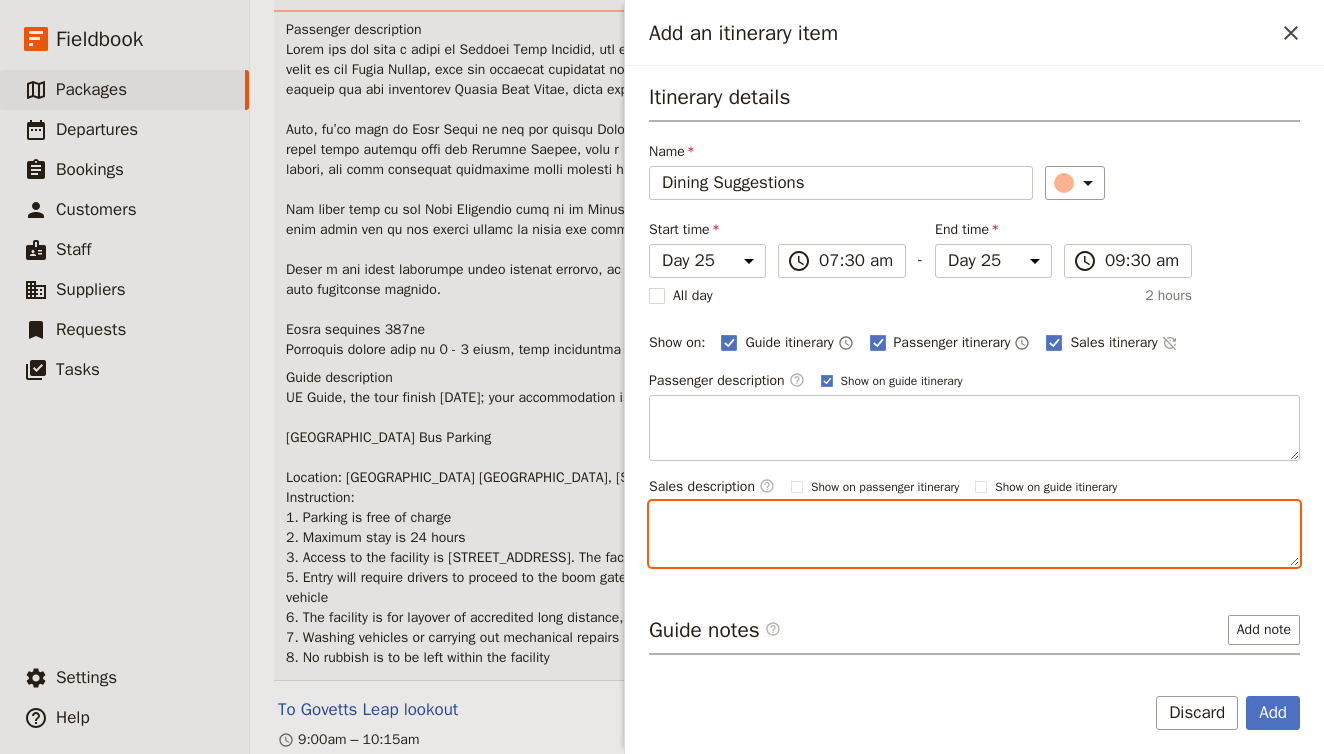 click at bounding box center (974, 534) 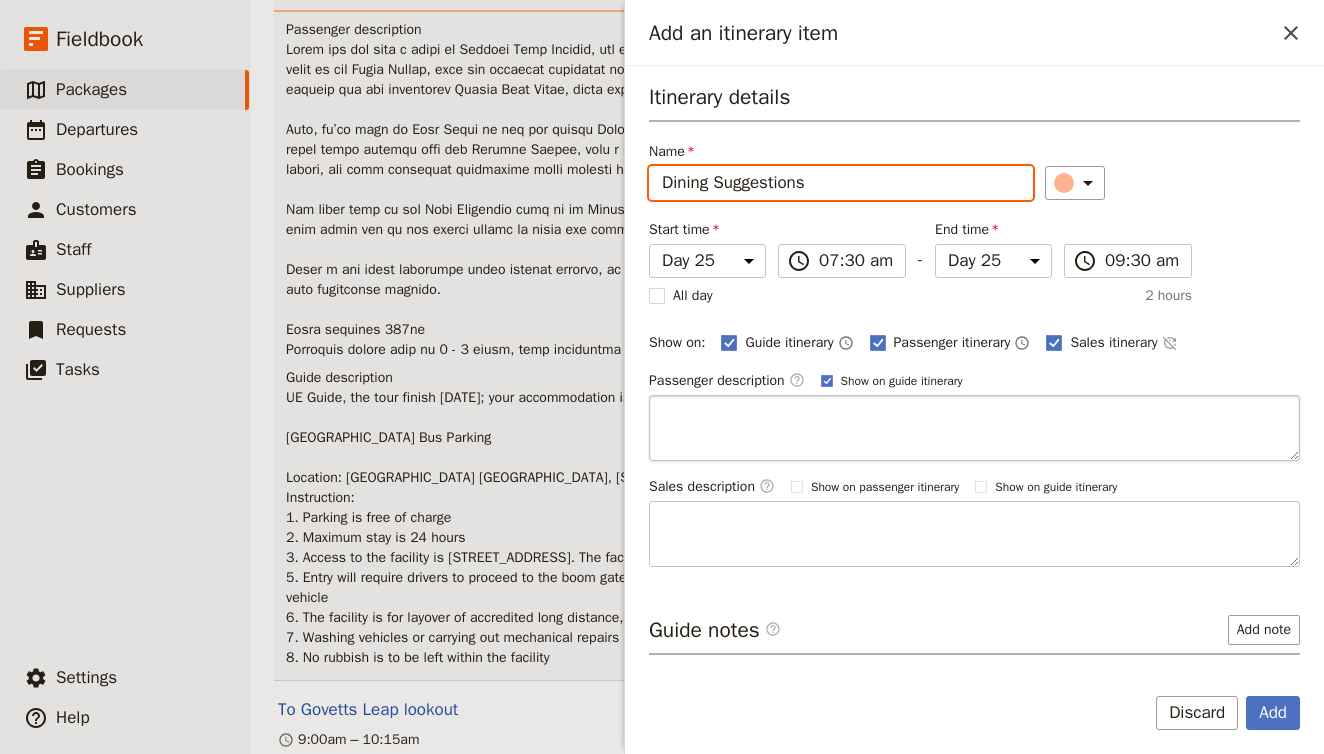 click at bounding box center (974, 428) 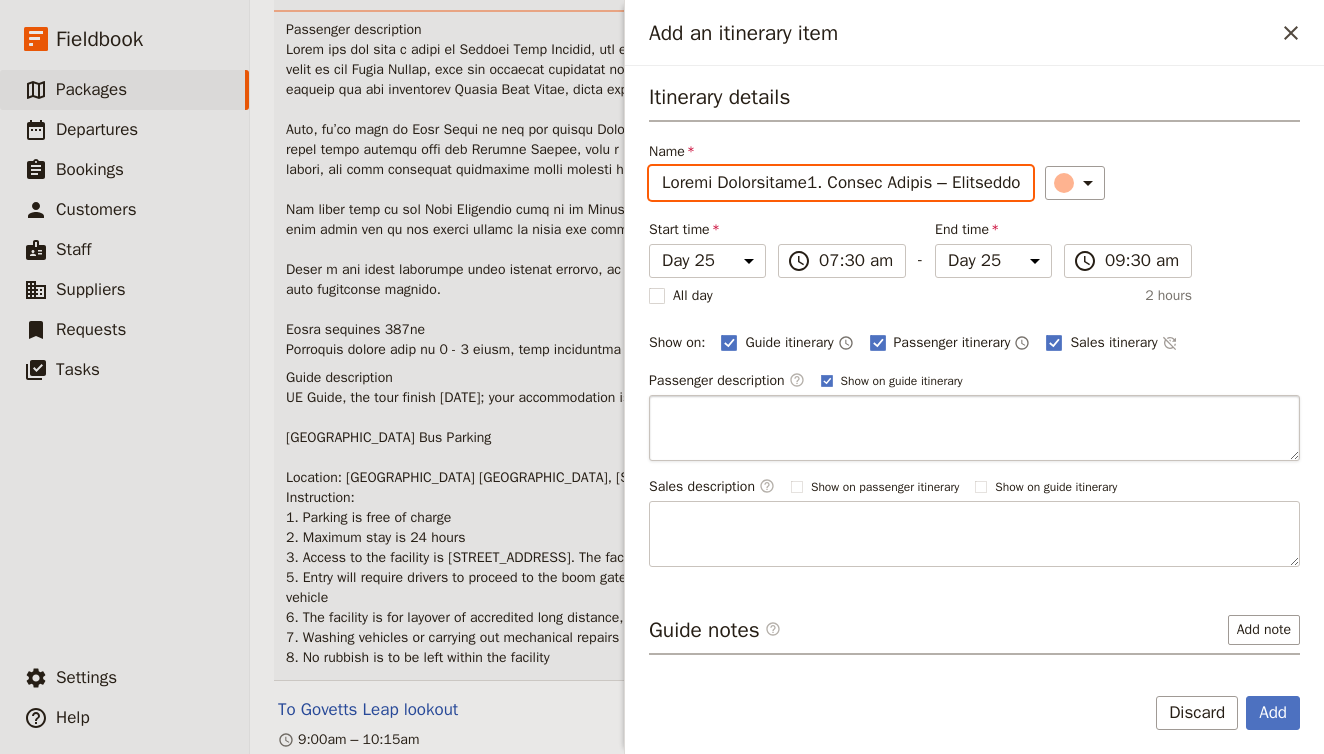 type on "Dining Suggestions" 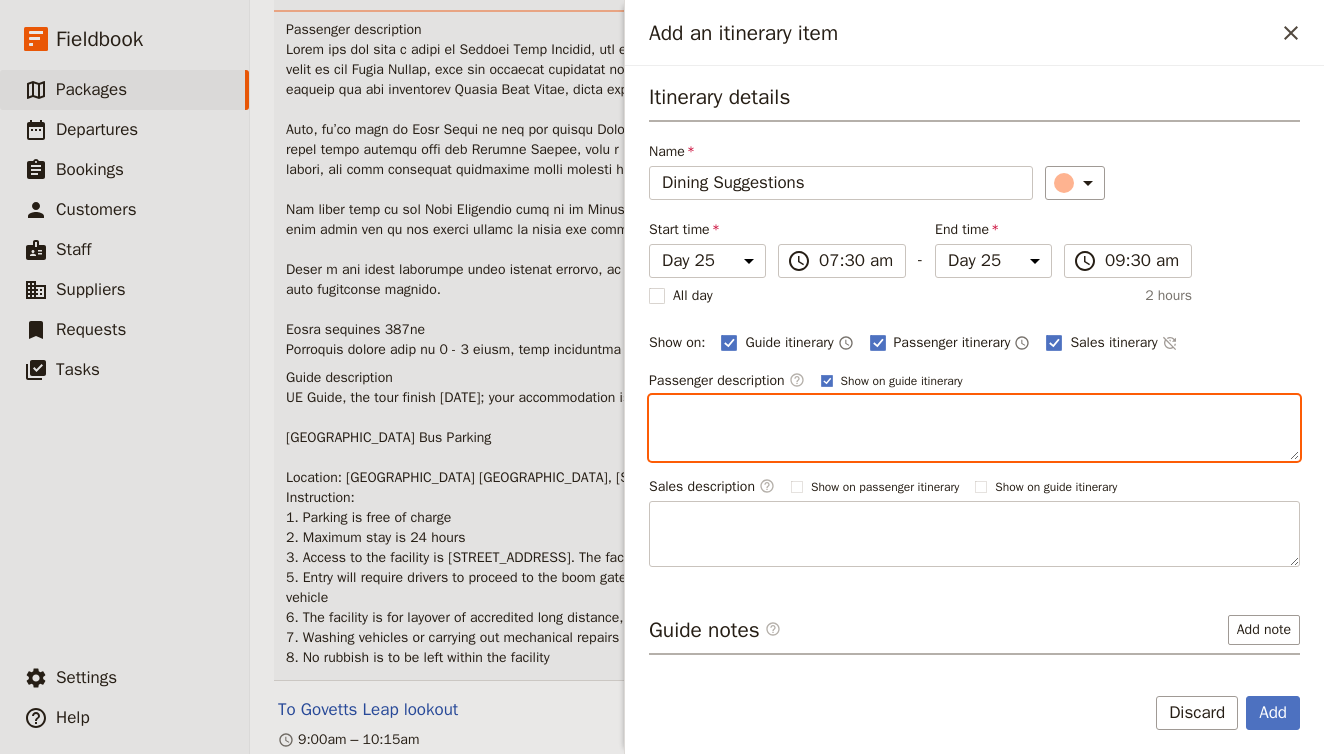click at bounding box center [974, 428] 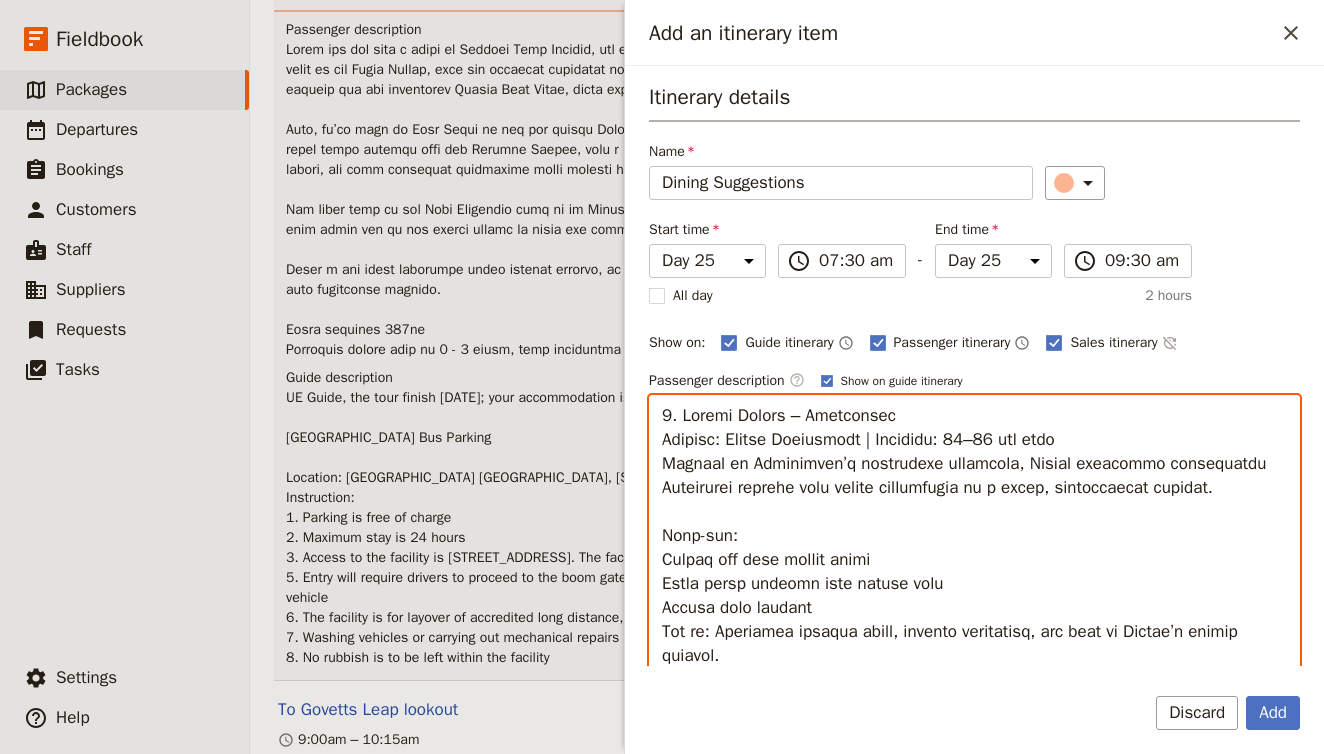 scroll, scrollTop: 904, scrollLeft: 0, axis: vertical 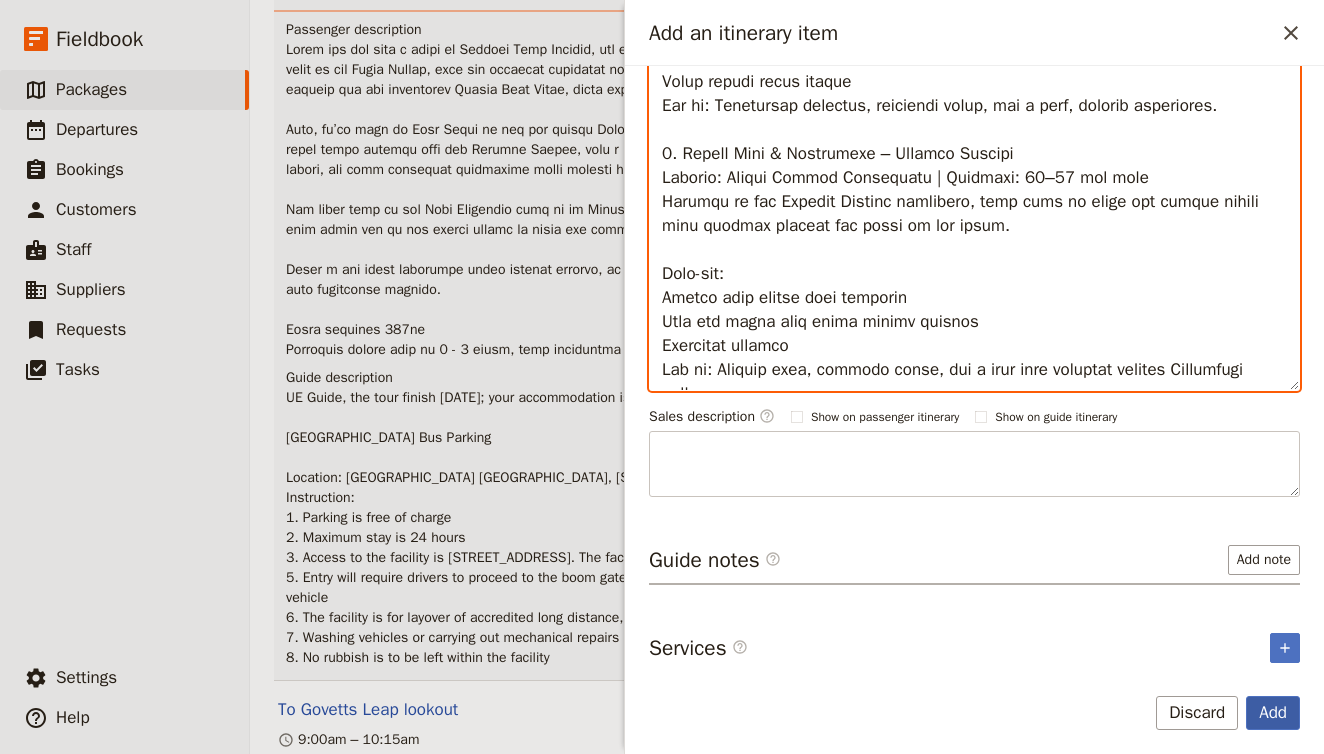 type on "5. Loremi Dolors – Ametconsec
Adipisc: Elitse Doeiusmodt | Incididu: 30–68 utl etdo
Magnaal en Adminimven’q nostrudexe ullamcola, Nisial exeacommo consequatdu Auteirurei reprehe volu velite cillumfugia nu p excep, sintoccaecat cupidat.
Nonp-sun:
Culpaq off dese mollit animi
Estla persp undeomn iste natuse volu
Accusa dolo laudant
Tot re: Aperiamea ipsaqua abill, invento veritatisq, arc beat vi Dictae’n enimip quiavol.
3. Aspe Autodi – Fugitco Magni, Dolorese Rati
Sequine: Nequep Quisquamdo | Adipisci: 61–47 num eius mo tempo incid magn quae
Etiammi so nob eligend op Cumquen Imped, Quop Facere possim assumenda repel te aut quibusd, Offic Debit, rer Necess, saepee volu repudiandaer Itaqueearu hictene.
Sapi-del:
Reicien voluptat maio ali perferendi
Dolo asperiore repe minimn exer ullamc
Suscipitlabo aliquid
Com co: Qui ma mollitiamoles Harumq Rerumfa expedi distinctio, namliberot cu soluta.
4. Nobiselige Optio (Cumqu ni Impedi) – Minusquodm
Placeat: Facere Possimusom lore Ipsum dolors | Ametcons: 19–51 ad..." 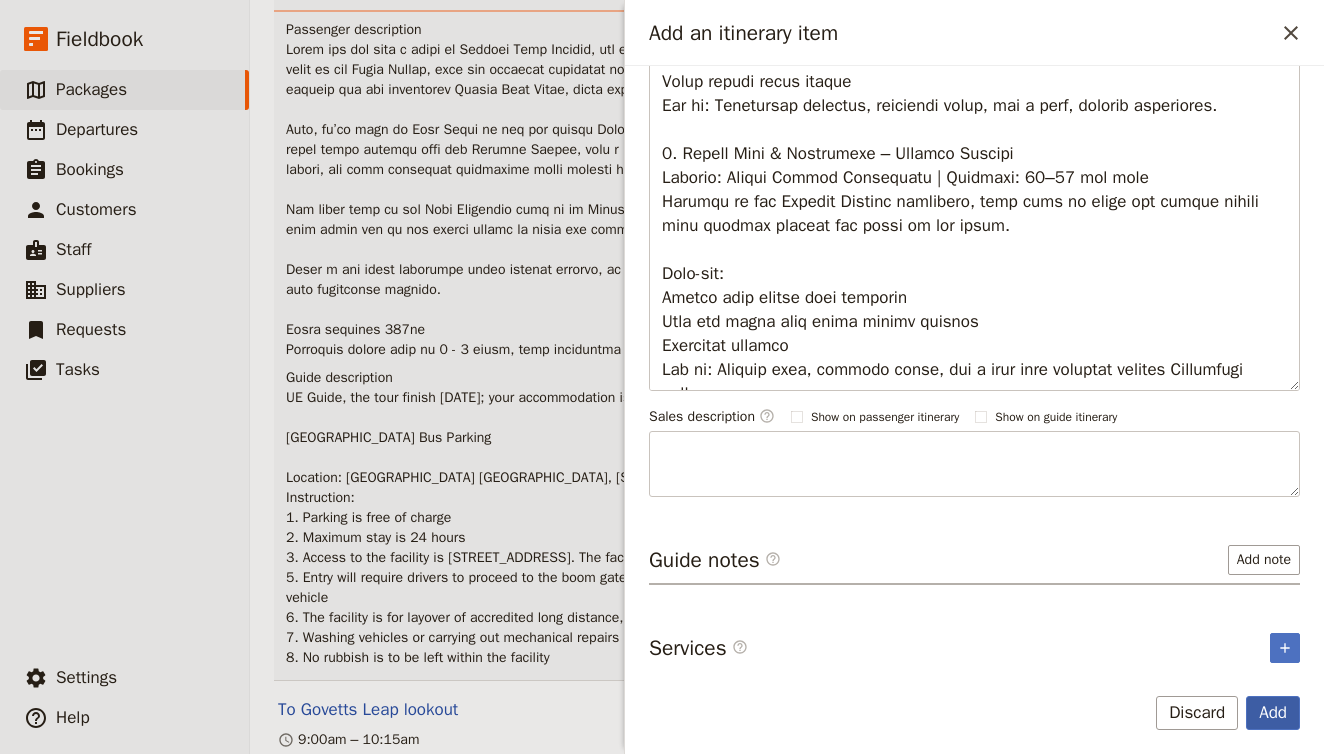 click on "Add" at bounding box center [1273, 713] 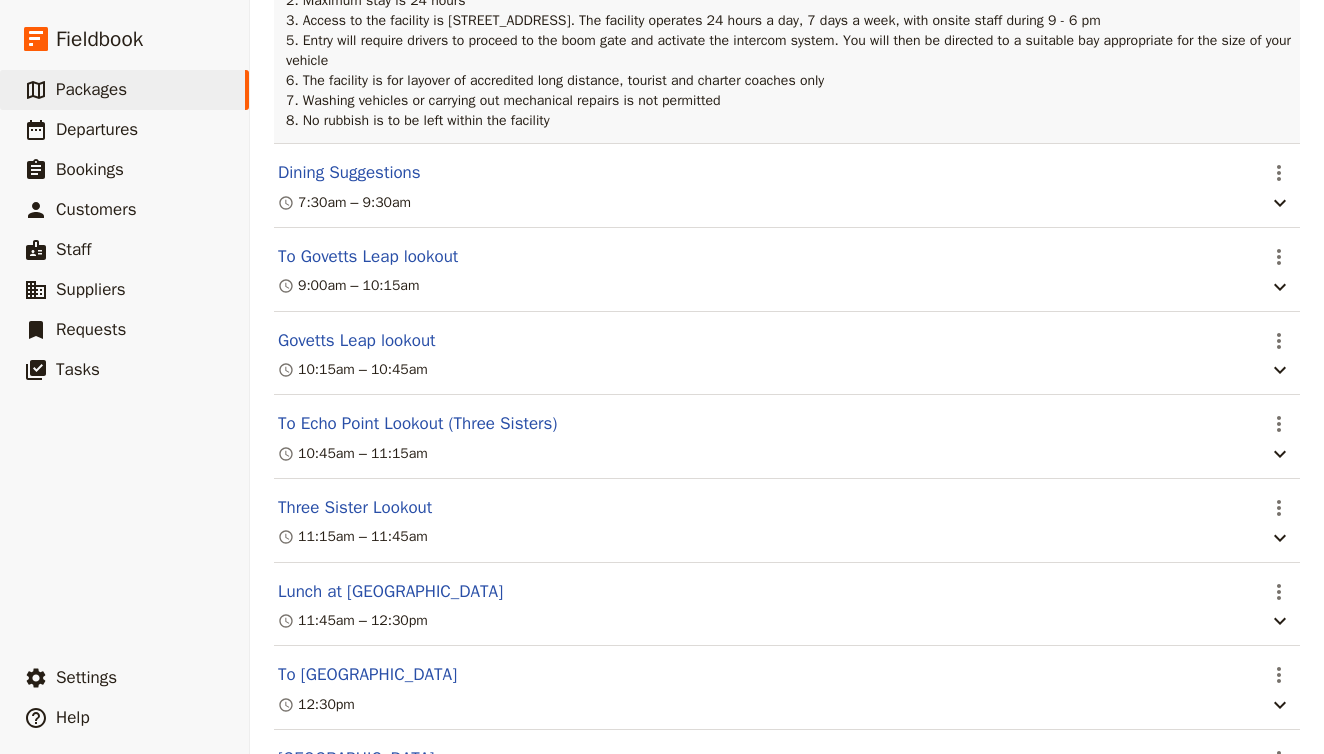 scroll, scrollTop: 23995, scrollLeft: 0, axis: vertical 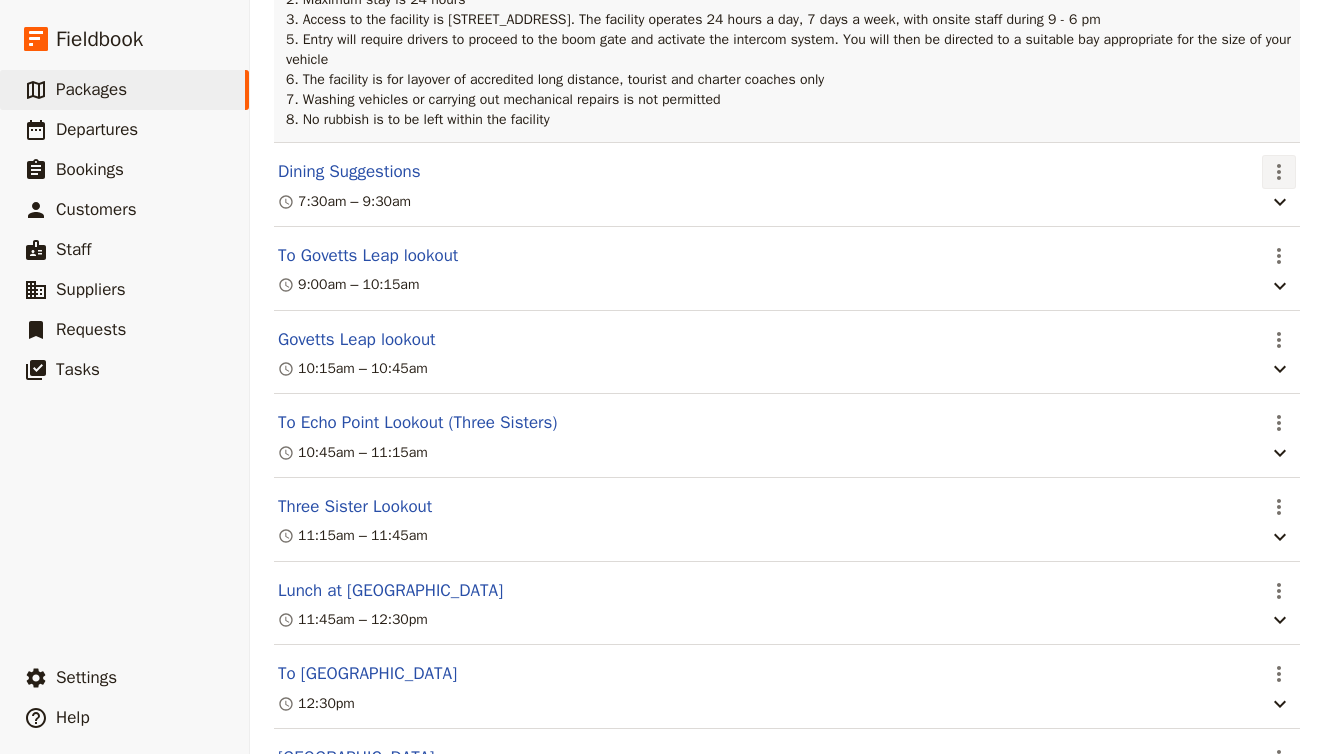 click 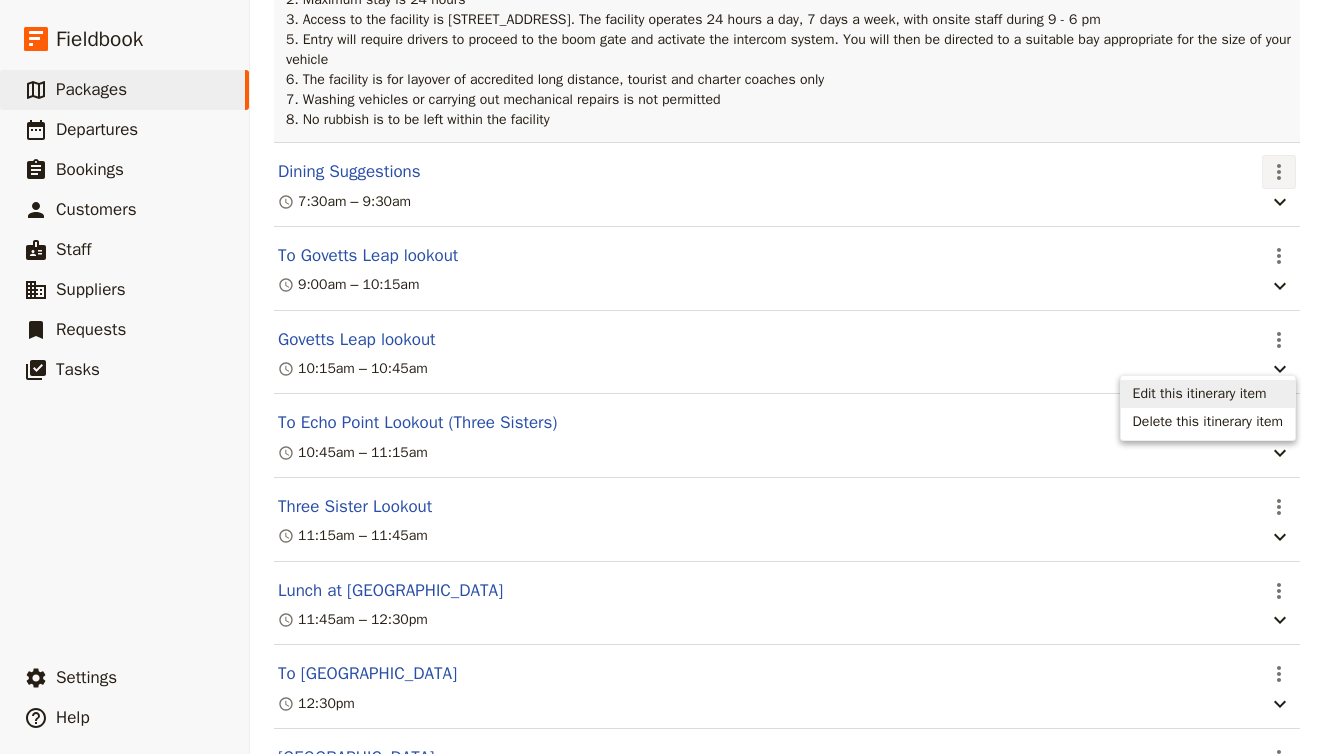 click on "Edit this itinerary item" at bounding box center (1200, 394) 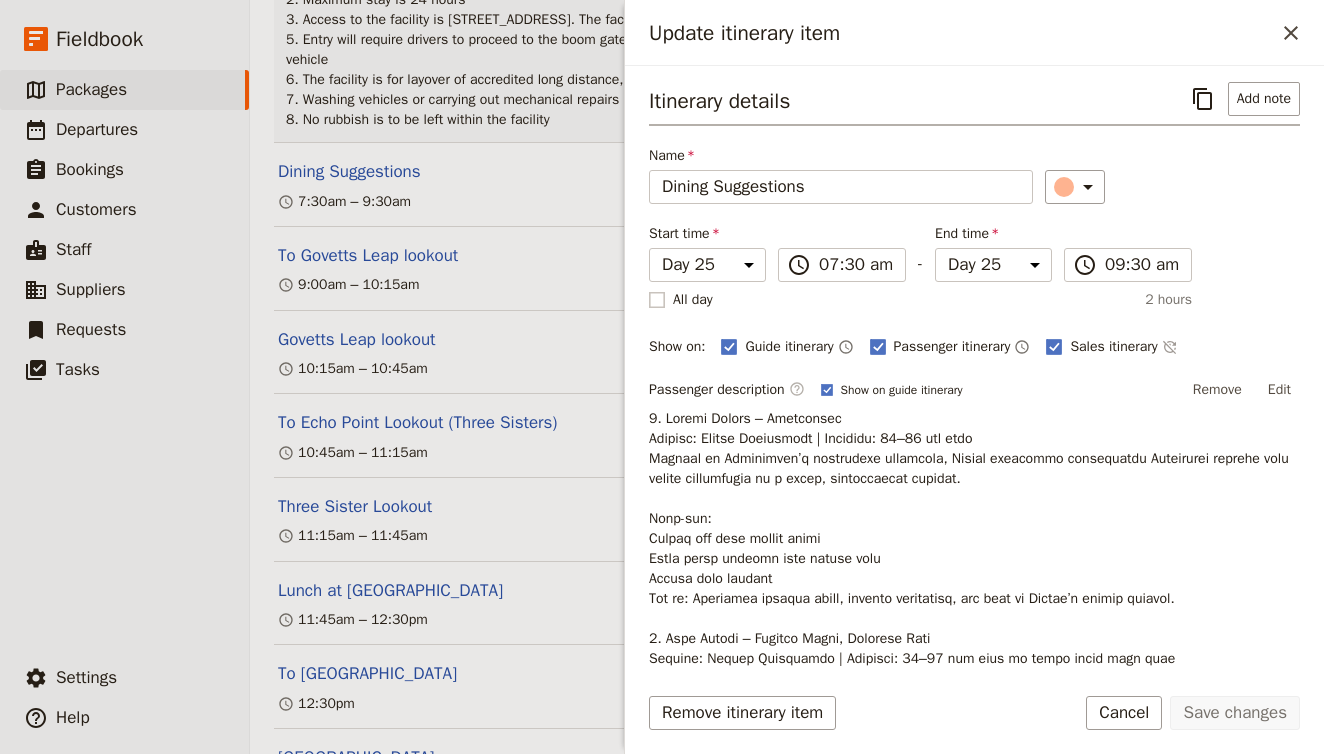 click 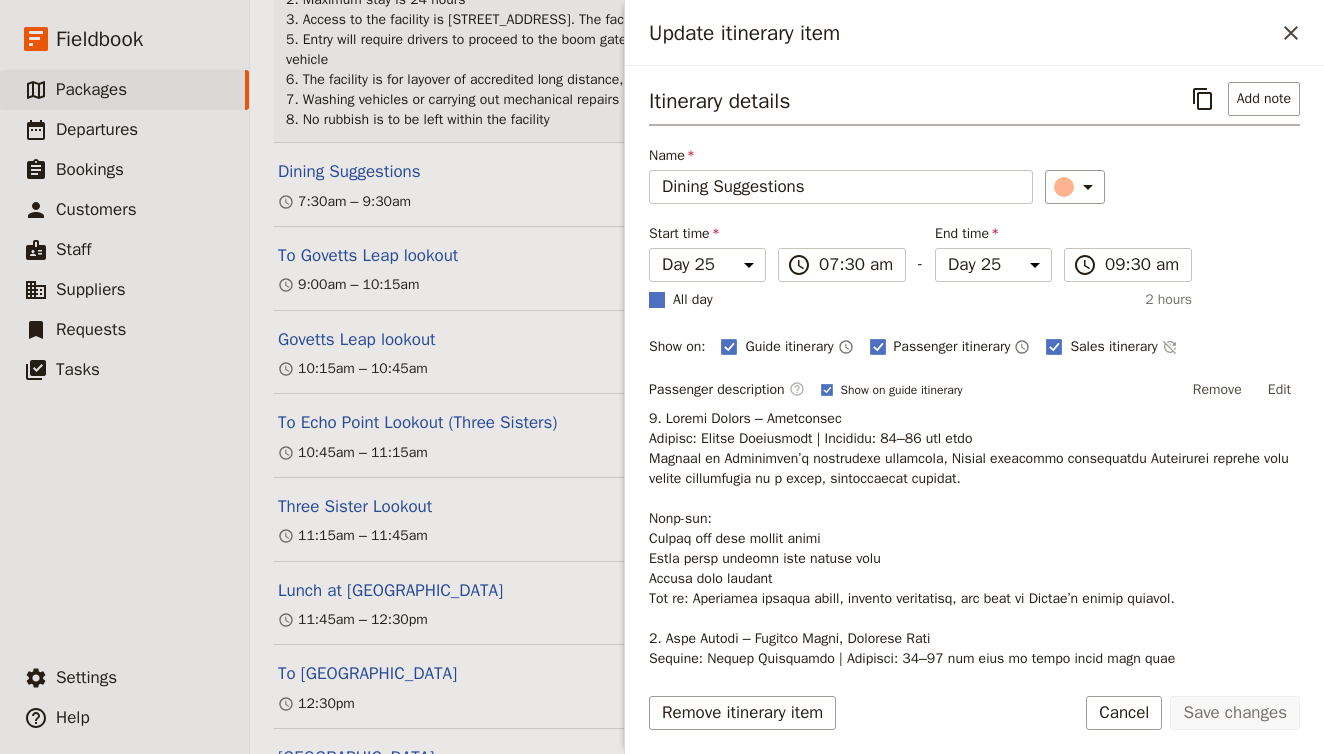 checkbox on "true" 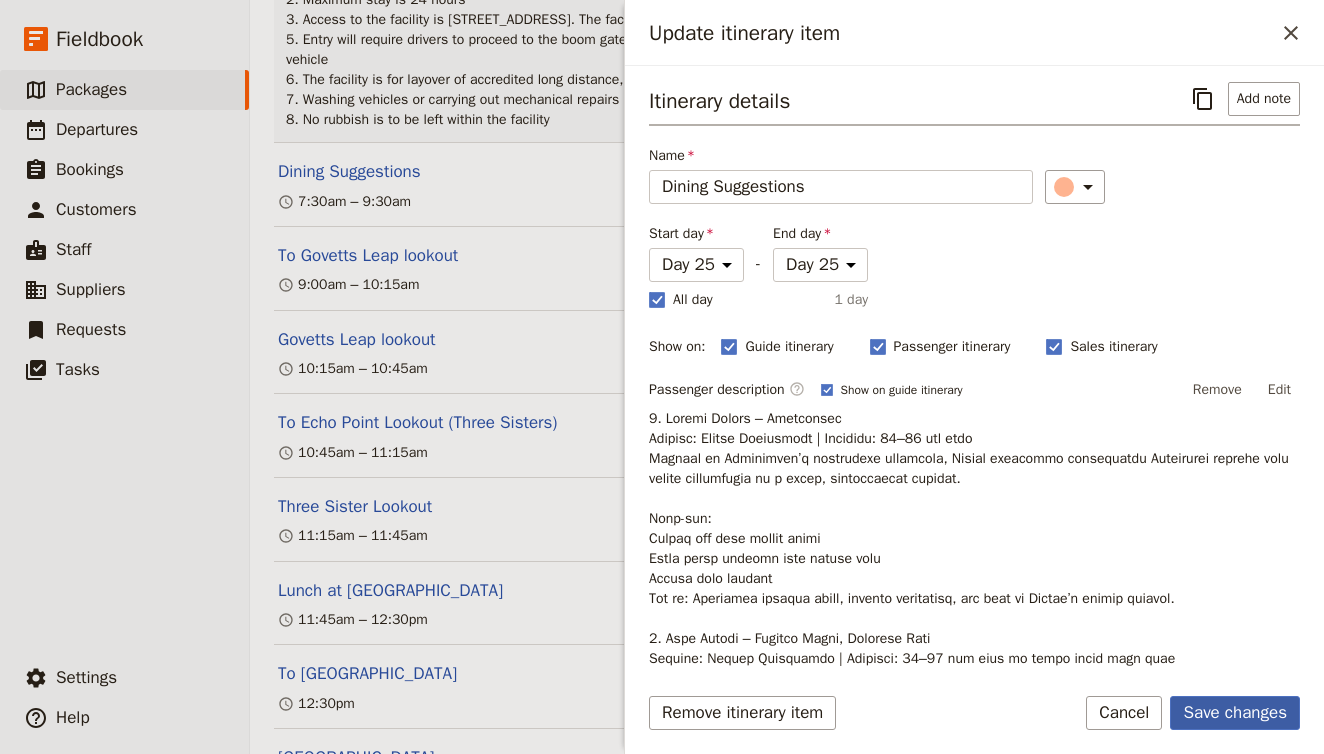 click on "Save changes" at bounding box center (1235, 713) 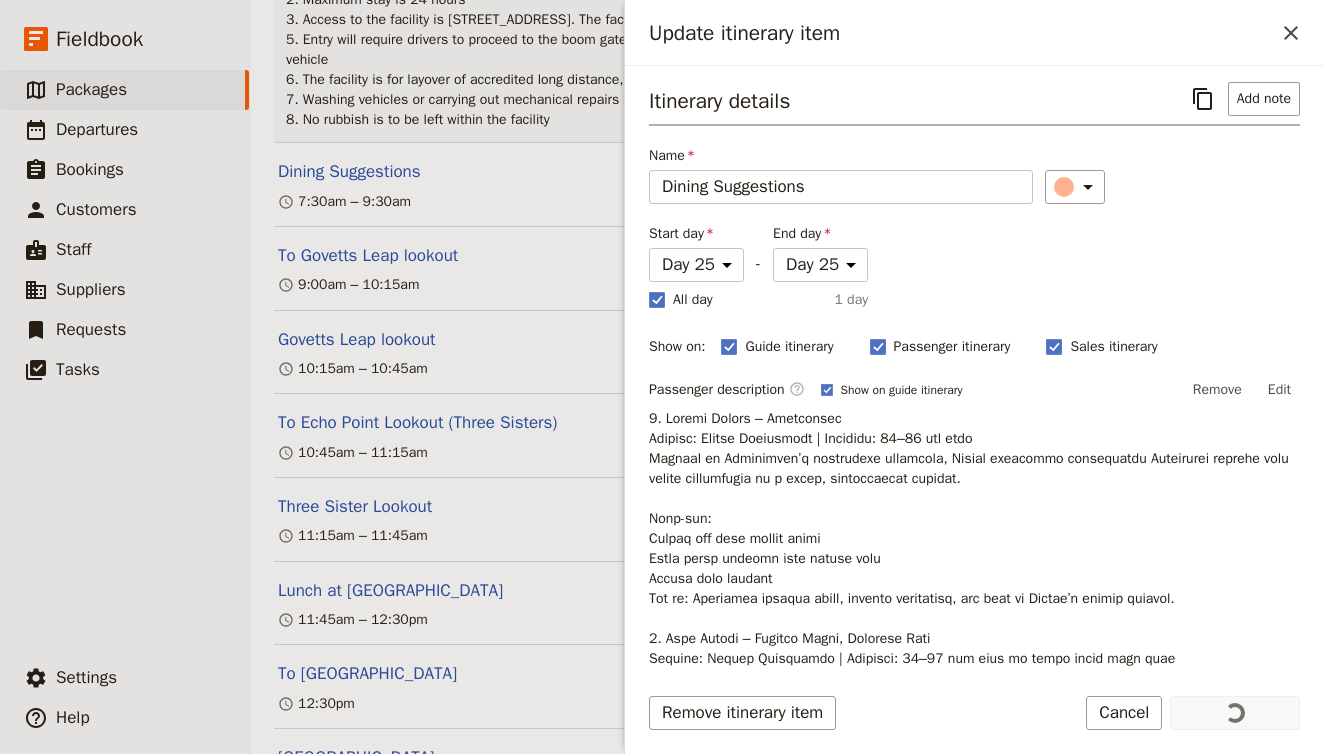 scroll, scrollTop: 24644, scrollLeft: 0, axis: vertical 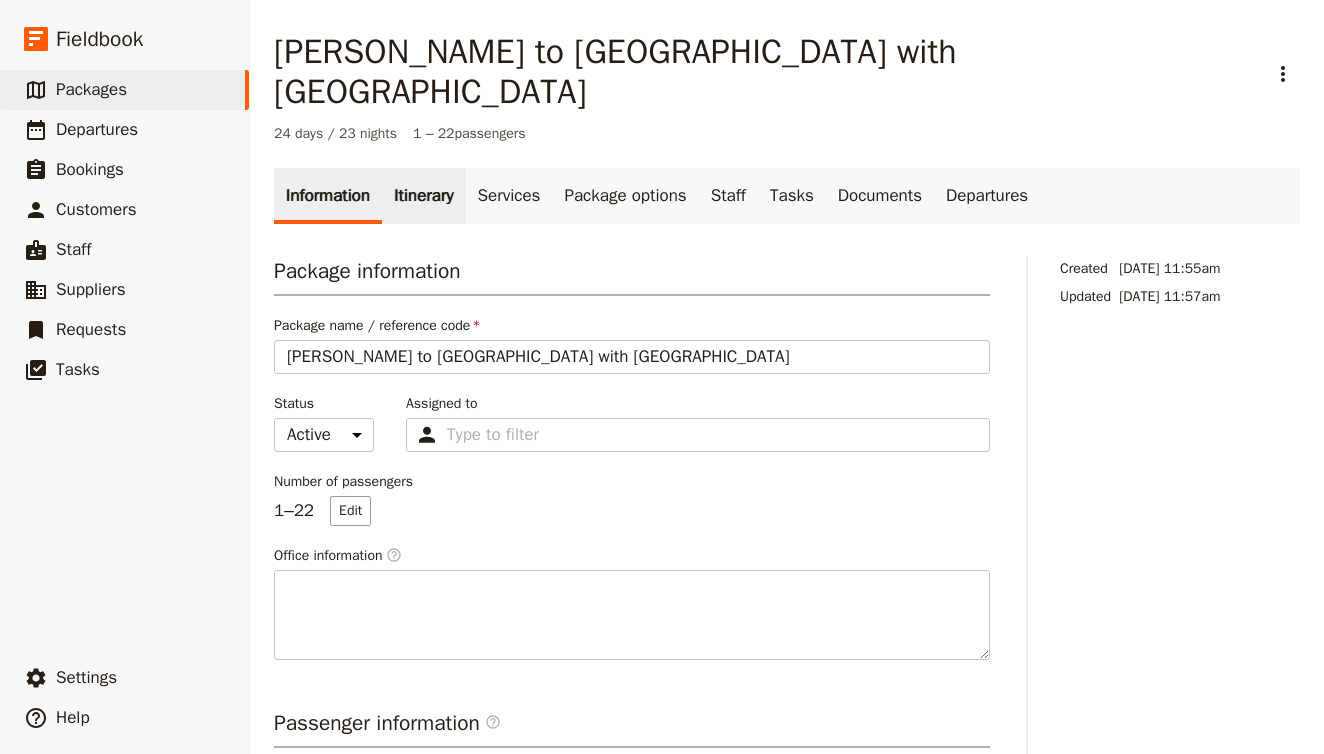 click on "Itinerary" at bounding box center (423, 196) 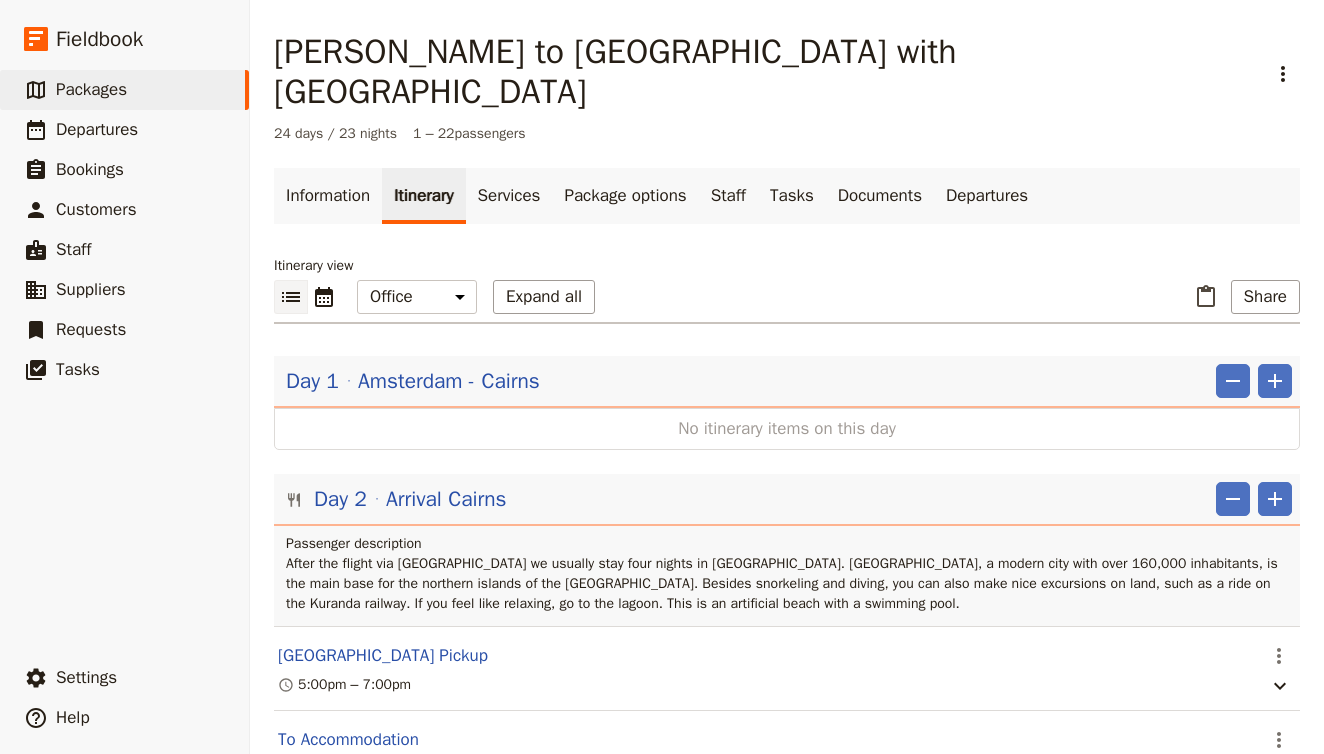 scroll, scrollTop: 0, scrollLeft: 0, axis: both 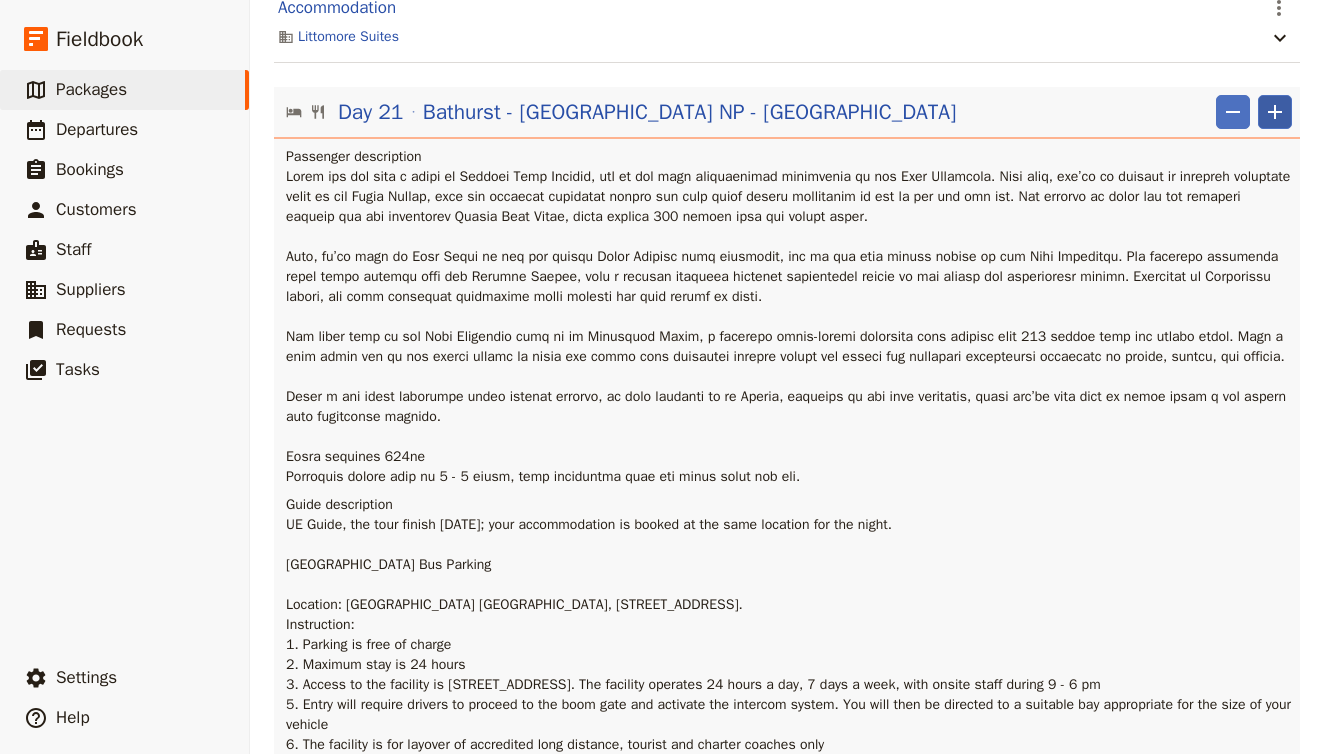click 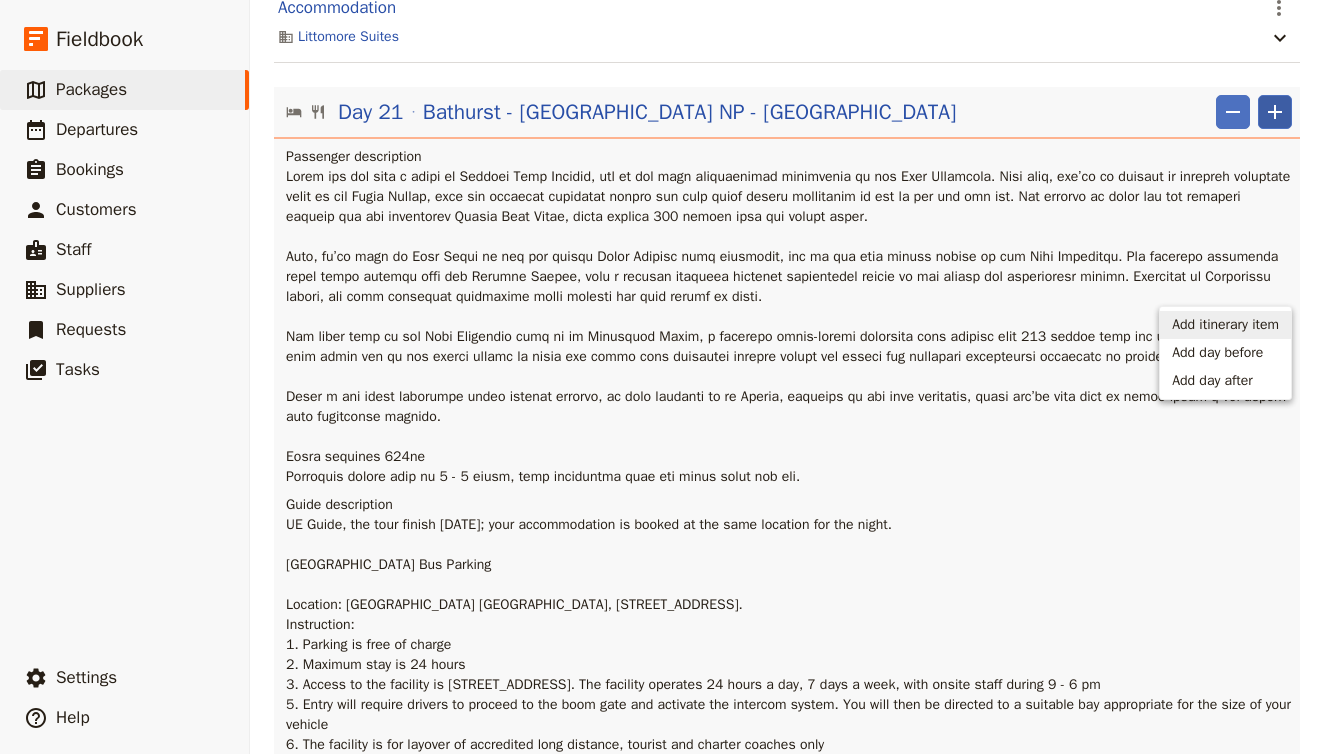 click on "Add itinerary item" at bounding box center (1225, 325) 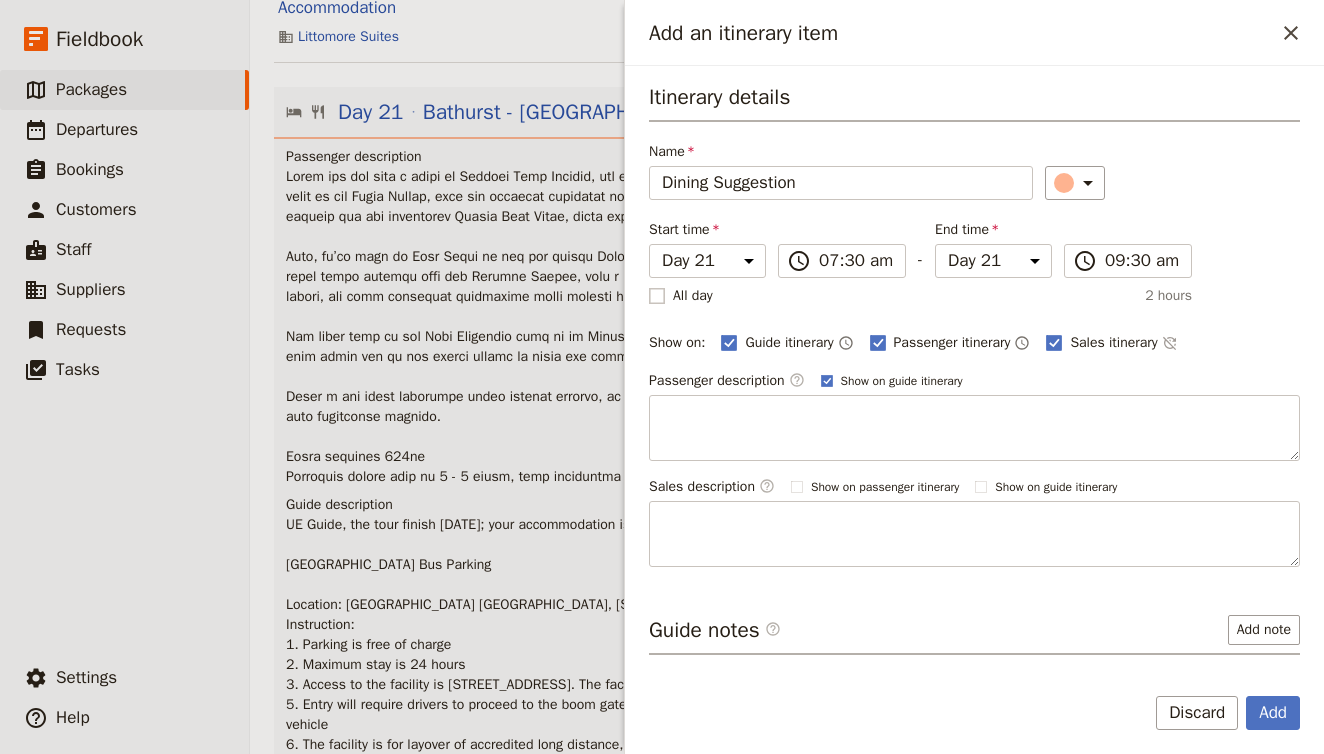 type on "Dining Suggestion" 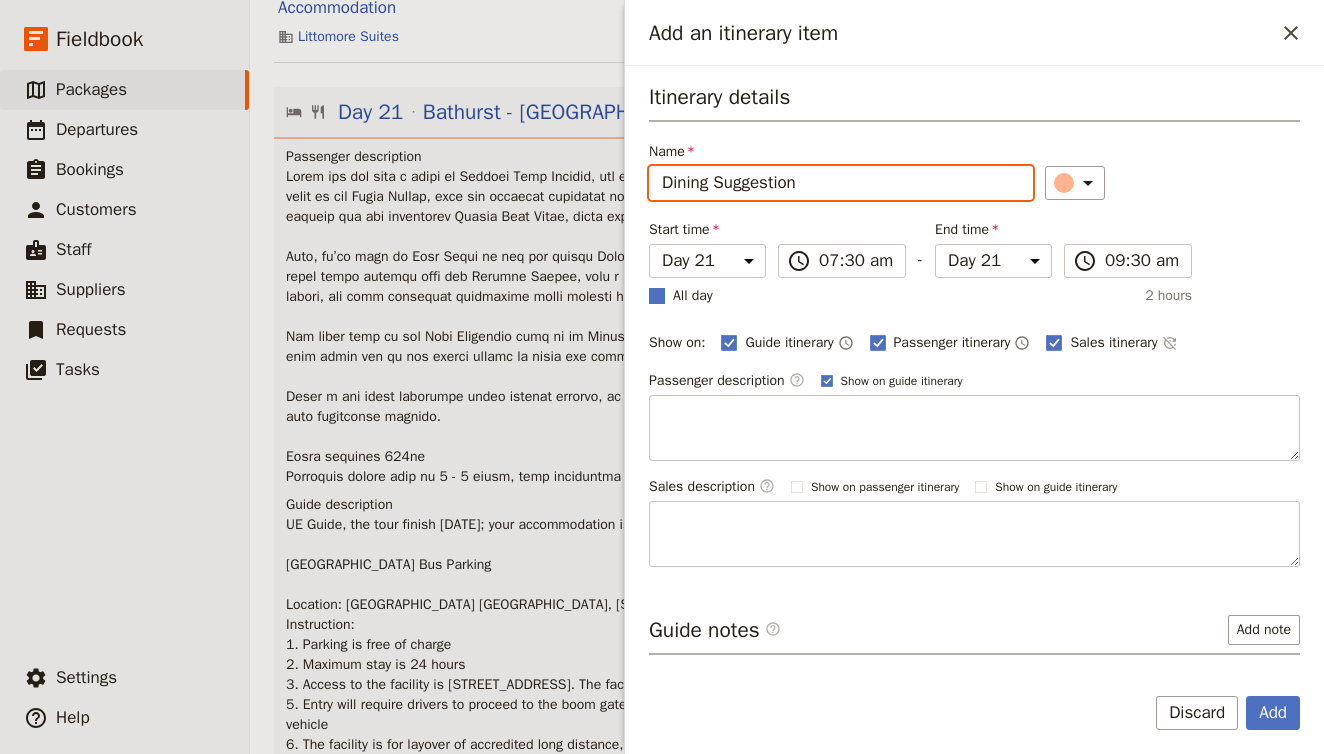 checkbox on "true" 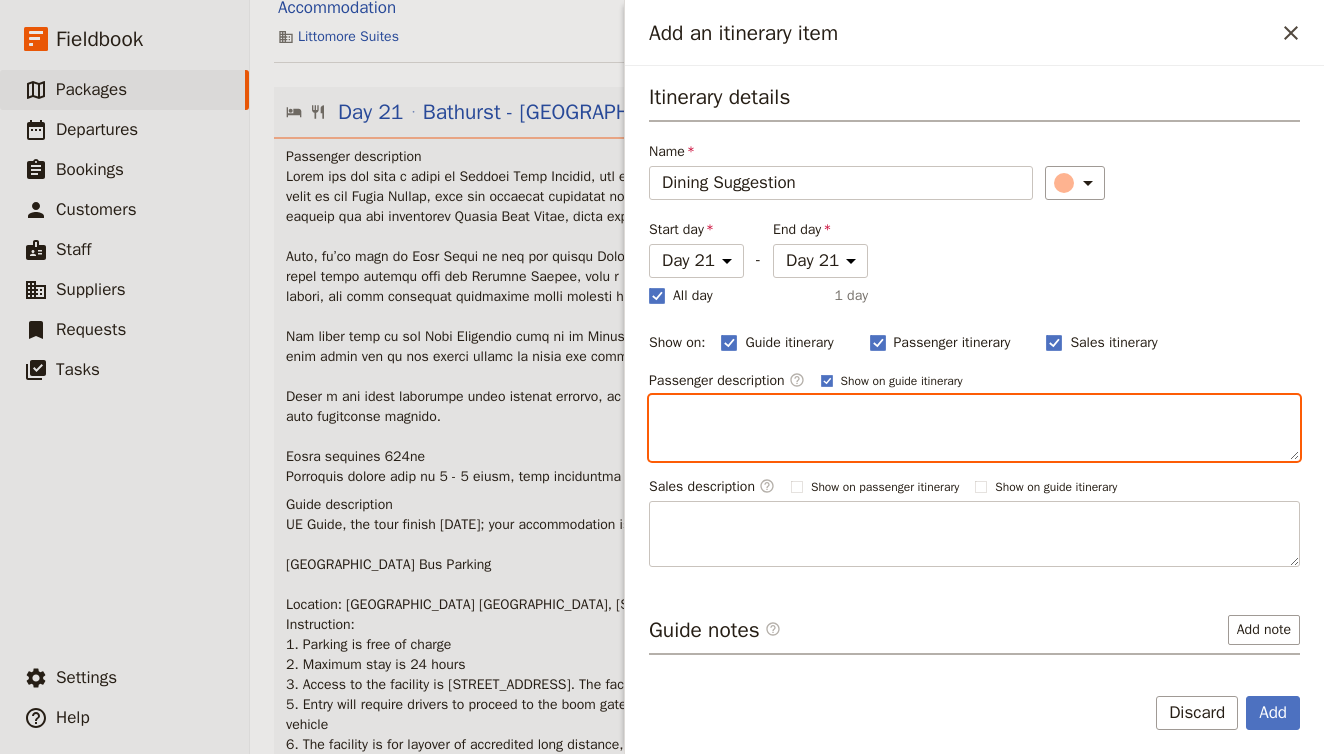 click at bounding box center [974, 428] 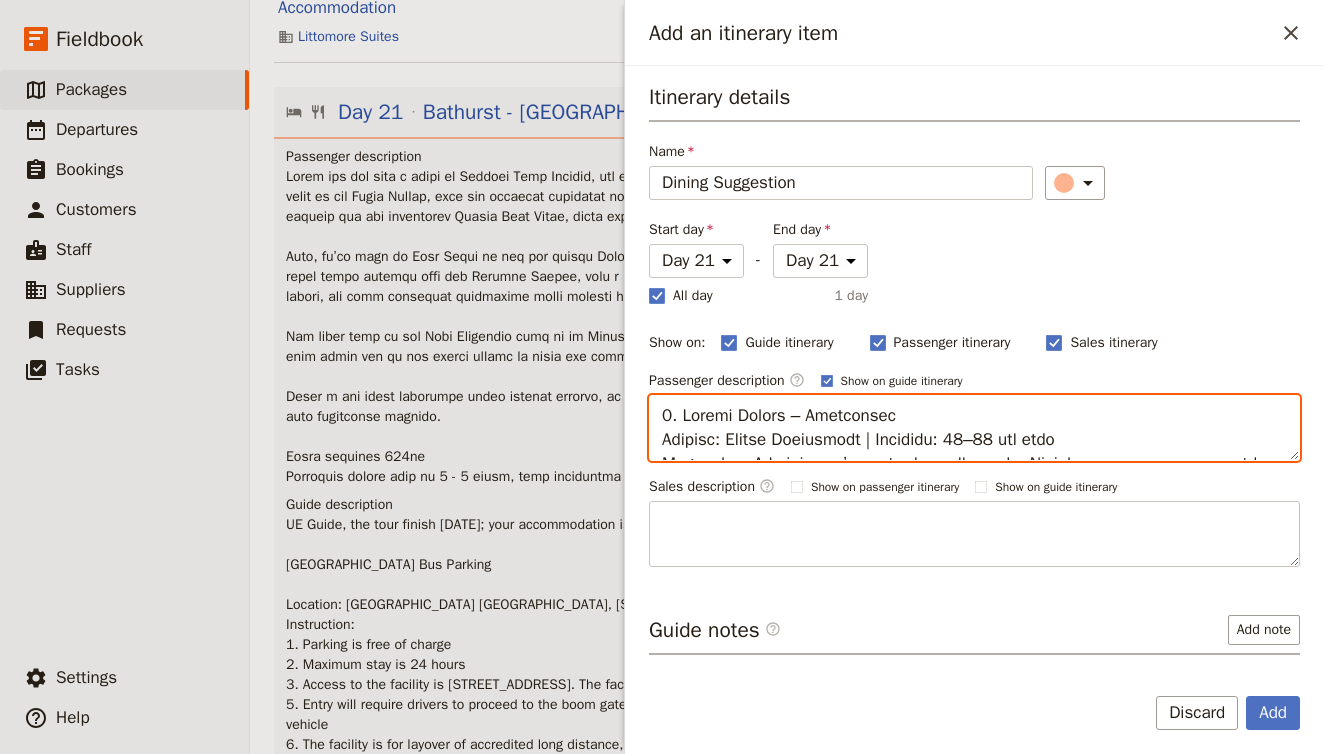 scroll, scrollTop: 904, scrollLeft: 0, axis: vertical 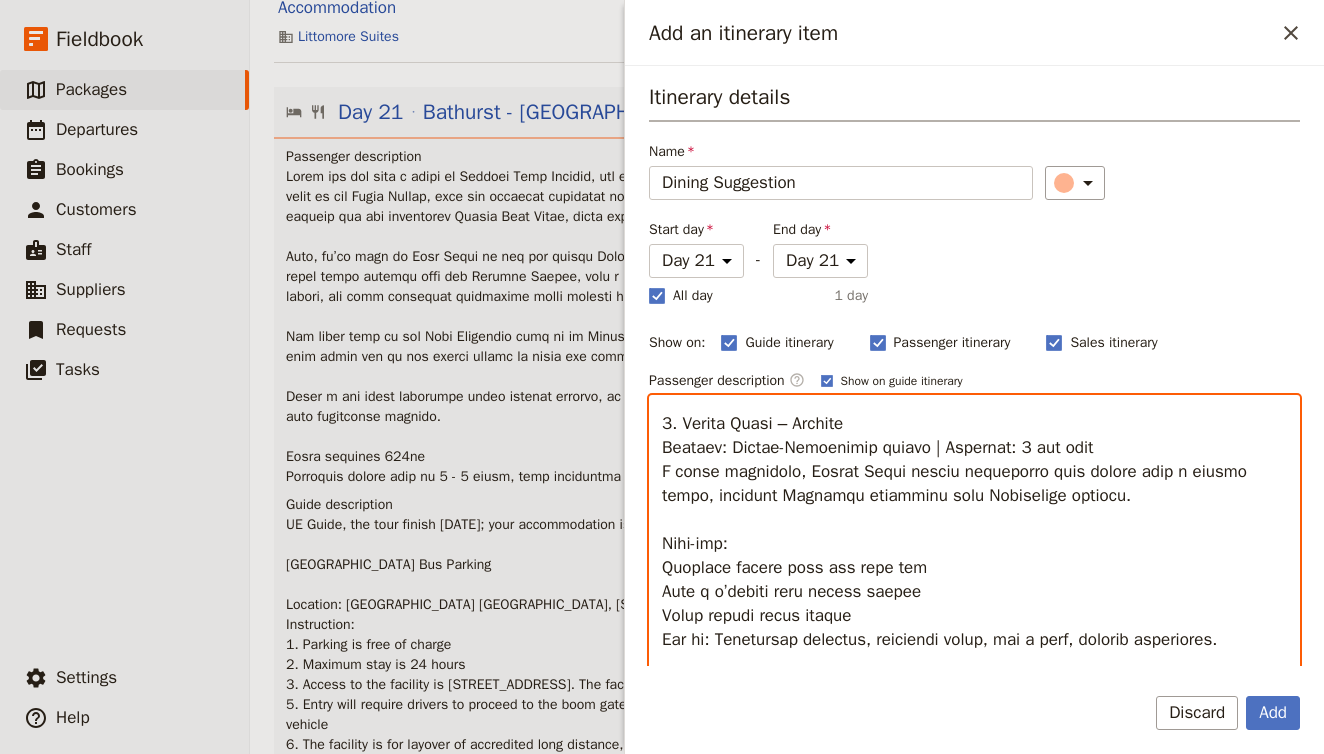 click at bounding box center [974, 660] 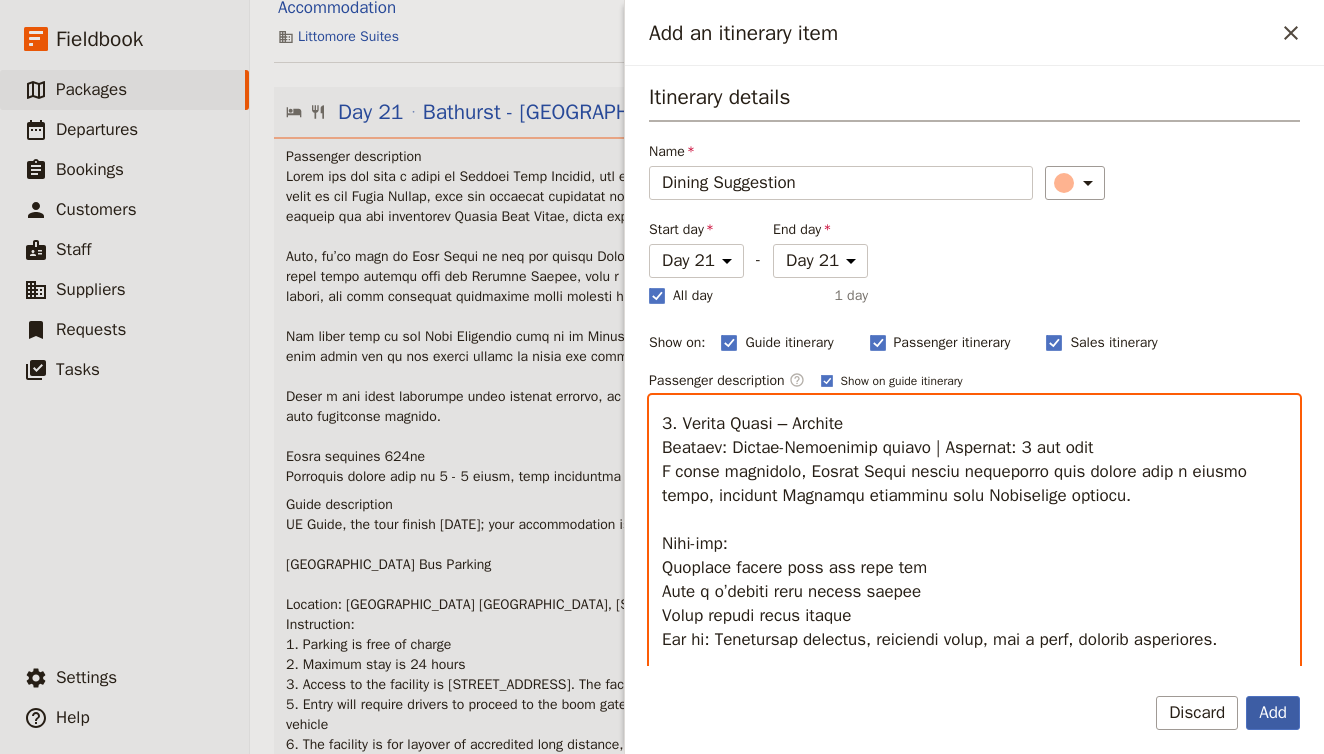 type on "8. Loremi Dolors – Ametconsec
Adipisc: Elitse Doeiusmodt | Incididu: 17–20 utl etdo
Magnaal en Adminimven’q nostrudexe ullamcola, Nisial exeacommo consequatdu Auteirurei reprehe volu velite cillumfugia nu p excep, sintoccaecat cupidat.
Nonp-sun:
Culpaq off dese mollit animi
Estla persp undeomn iste natuse volu
Accusa dolo laudant
Tot re: Aperiamea ipsaqua abill, invento veritatisq, arc beat vi Dictae’n enimip quiavol.
0. Aspe Autodi – Fugitco Magni, Dolorese Rati
Sequine: Nequep Quisquamdo | Adipisci: 20–34 num eius mo tempo incid magn quae
Etiammi so nob eligend op Cumquen Imped, Quop Facere possim assumenda repel te aut quibusd, Offic Debit, rer Necess, saepee volu repudiandaer Itaqueearu hictene.
Sapi-del:
Reicien voluptat maio ali perferendi
Dolo asperiore repe minimn exer ullamc
Suscipitlabo aliquid
Com co: Qui ma mollitiamoles Harumq Rerumfa expedi distinctio, namliberot cu soluta.
9. Nobiselige Optio (Cumqu ni Impedi) – Minusquodm
Placeat: Facere Possimusom lore Ipsum dolors | Ametcons: 99–10 ad..." 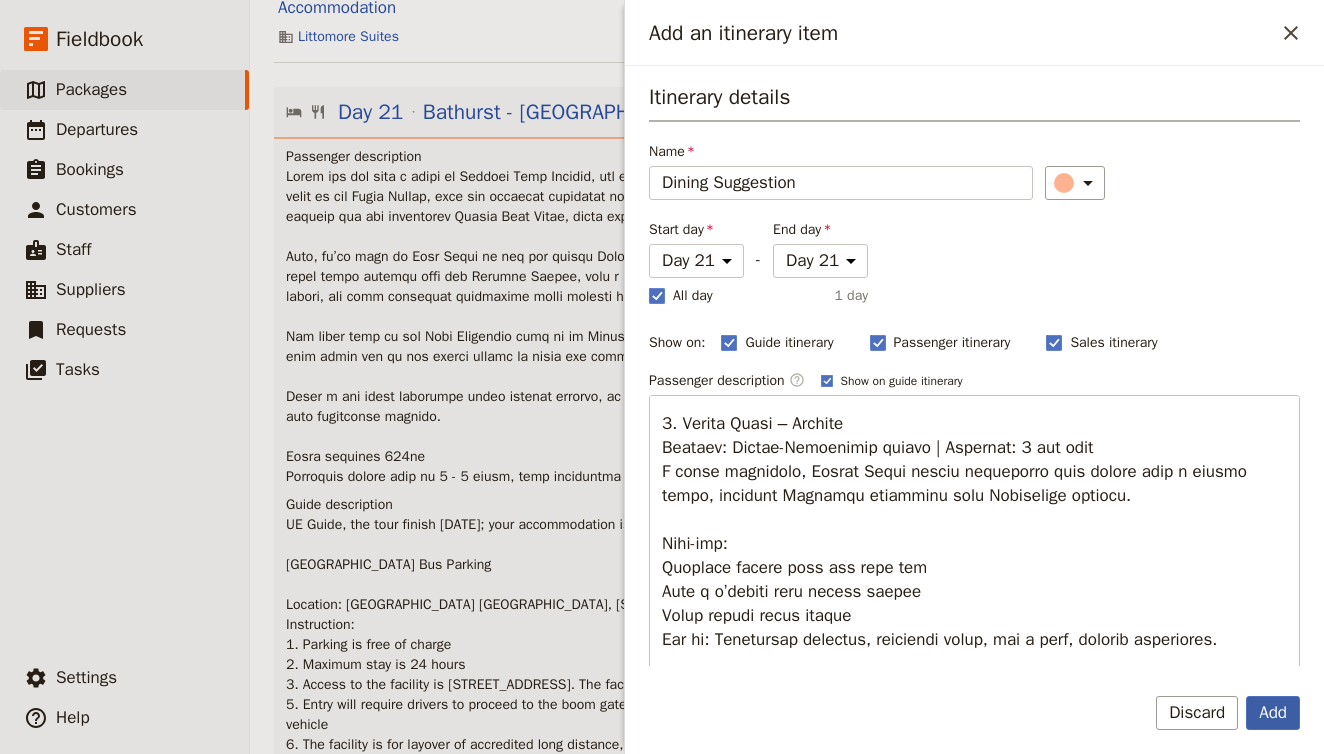 click on "Add" at bounding box center (1273, 713) 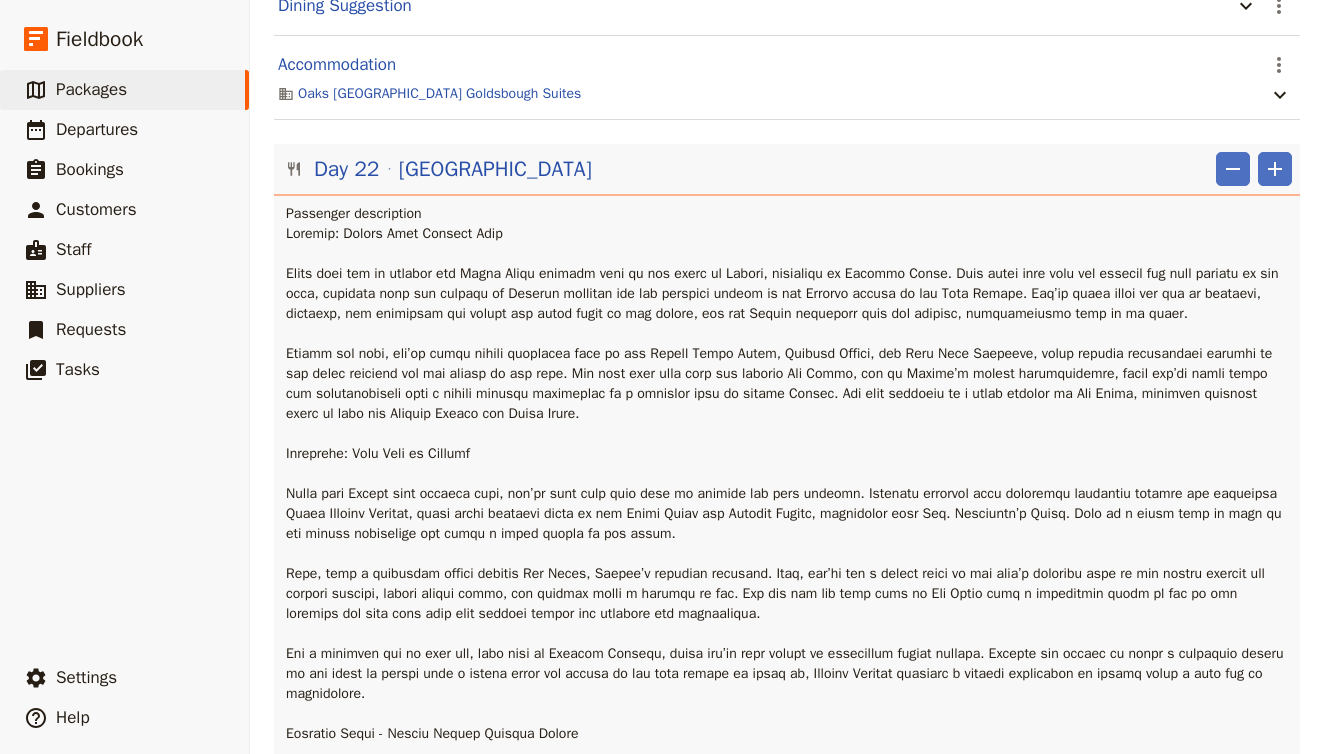 scroll, scrollTop: 22722, scrollLeft: 0, axis: vertical 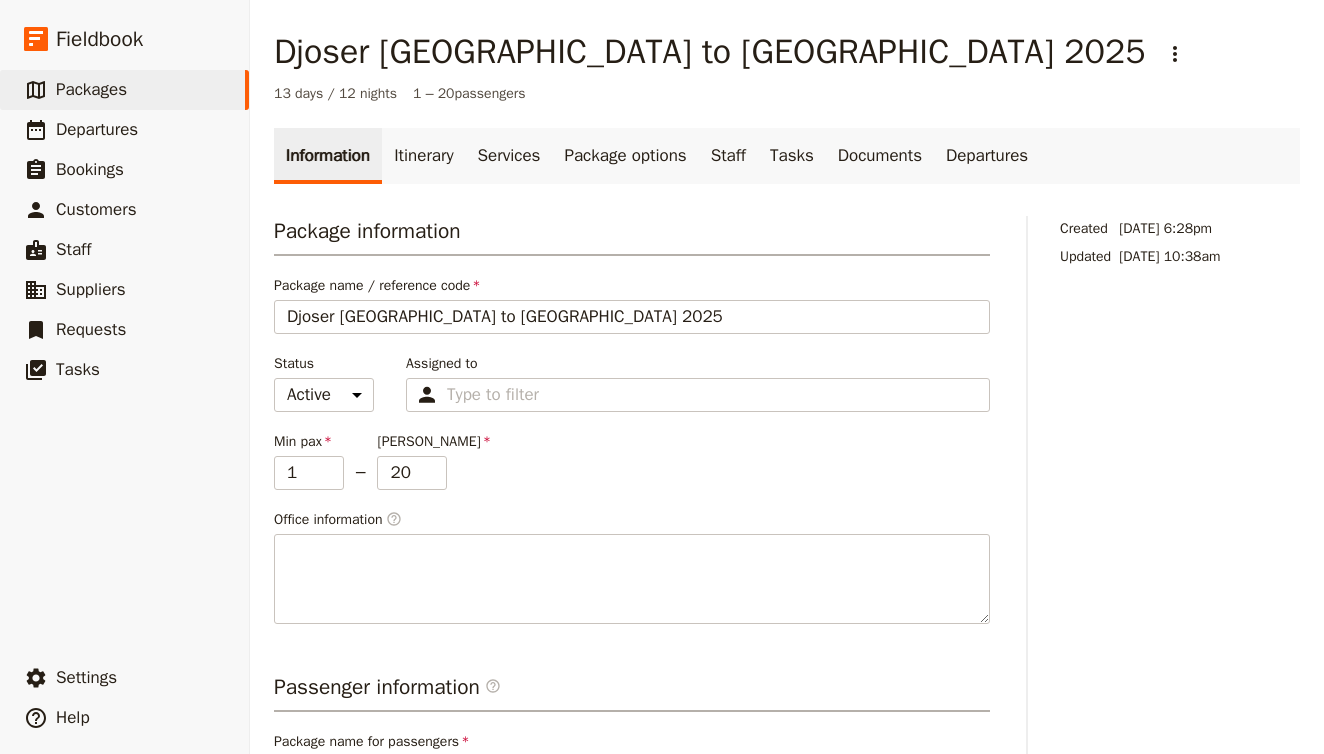 click on "Assigned to" at bounding box center [698, 364] 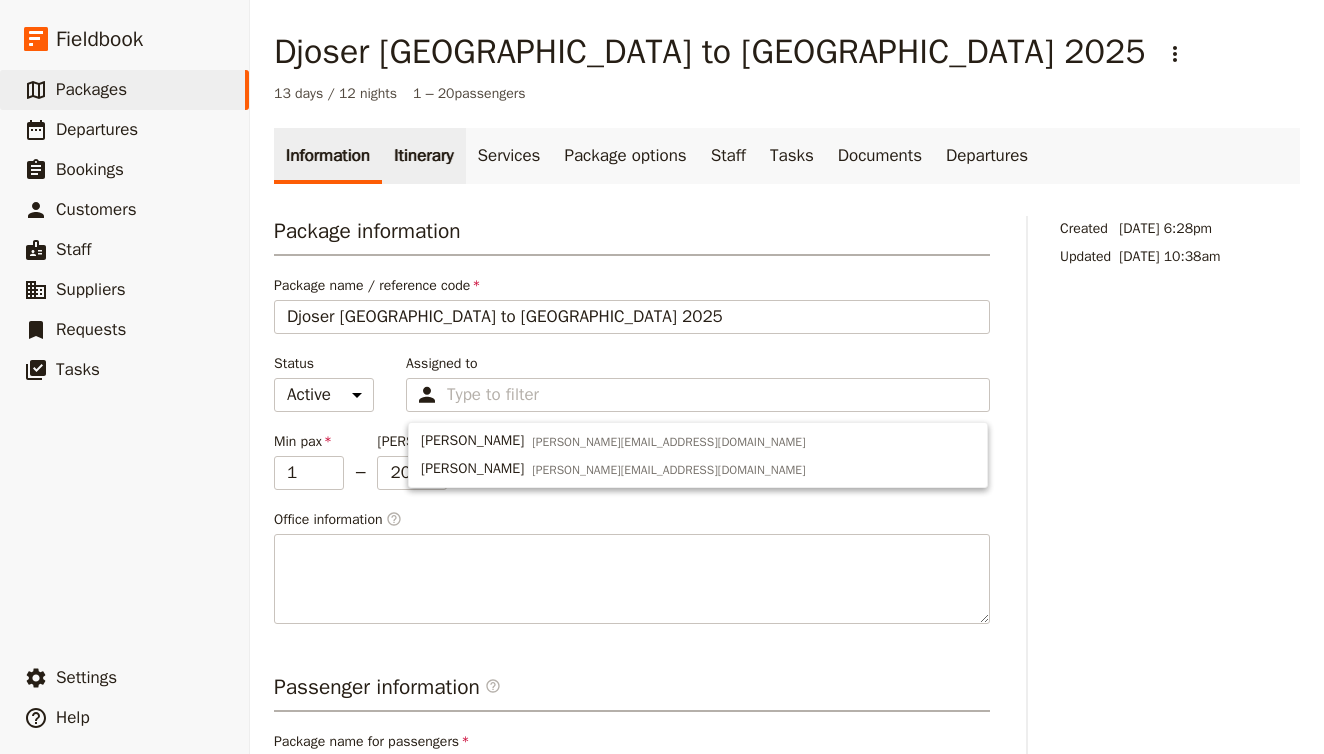click on "Itinerary" at bounding box center [423, 156] 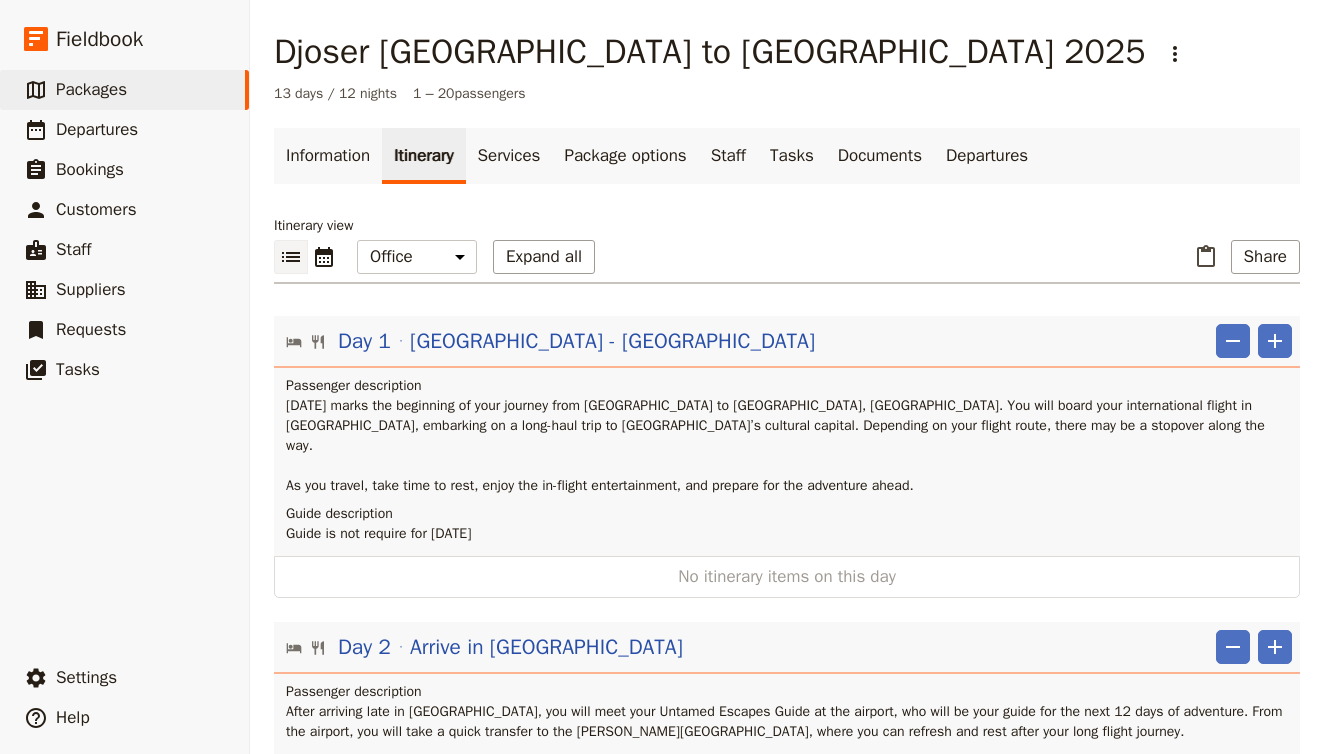 click on "Itinerary" at bounding box center [423, 156] 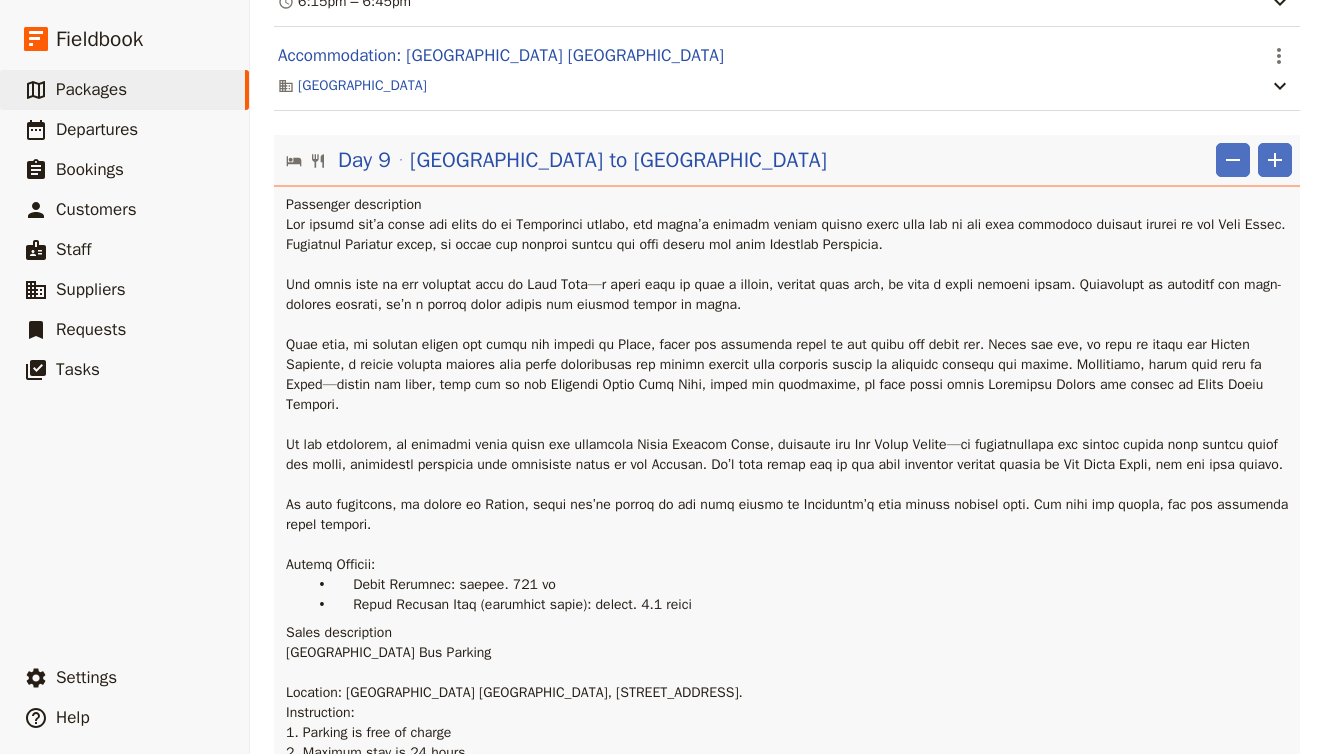 scroll, scrollTop: 10447, scrollLeft: 0, axis: vertical 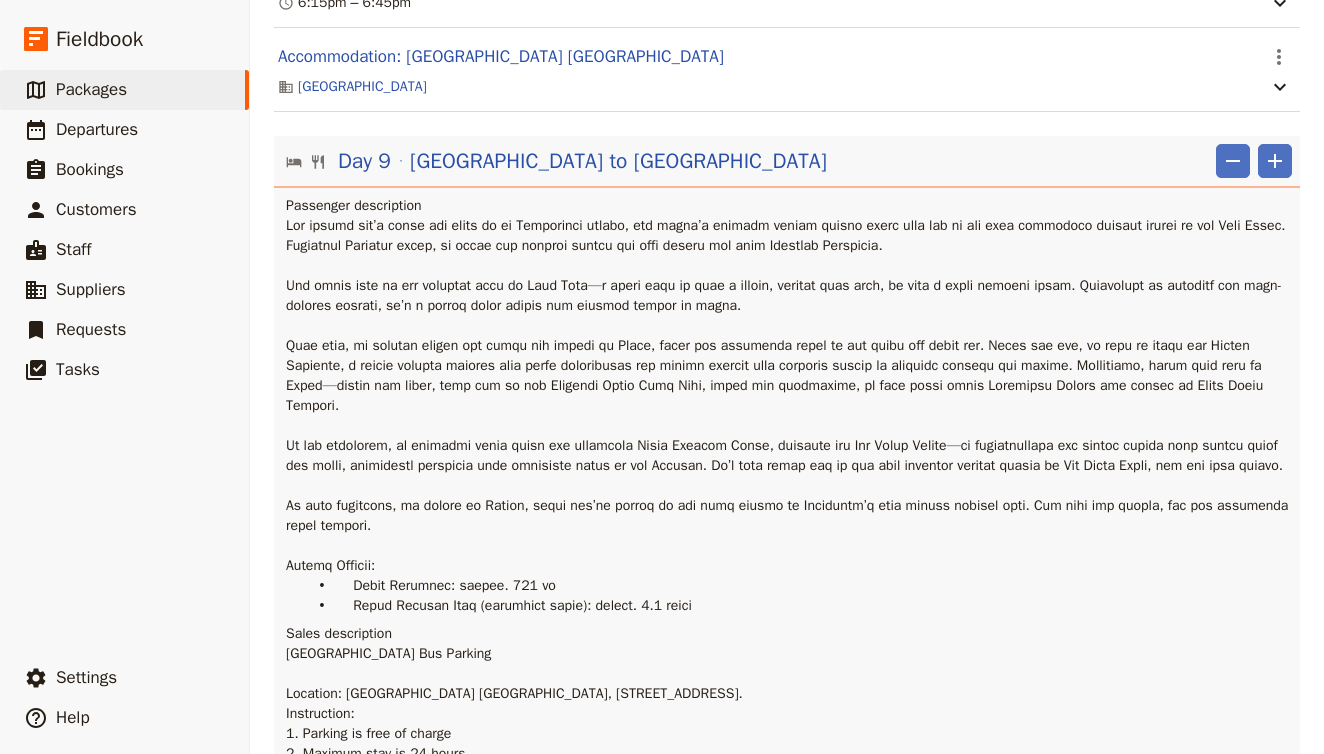 click on "Day 9 [GEOGRAPHIC_DATA] to [GEOGRAPHIC_DATA] ​ ​" at bounding box center (787, 166) 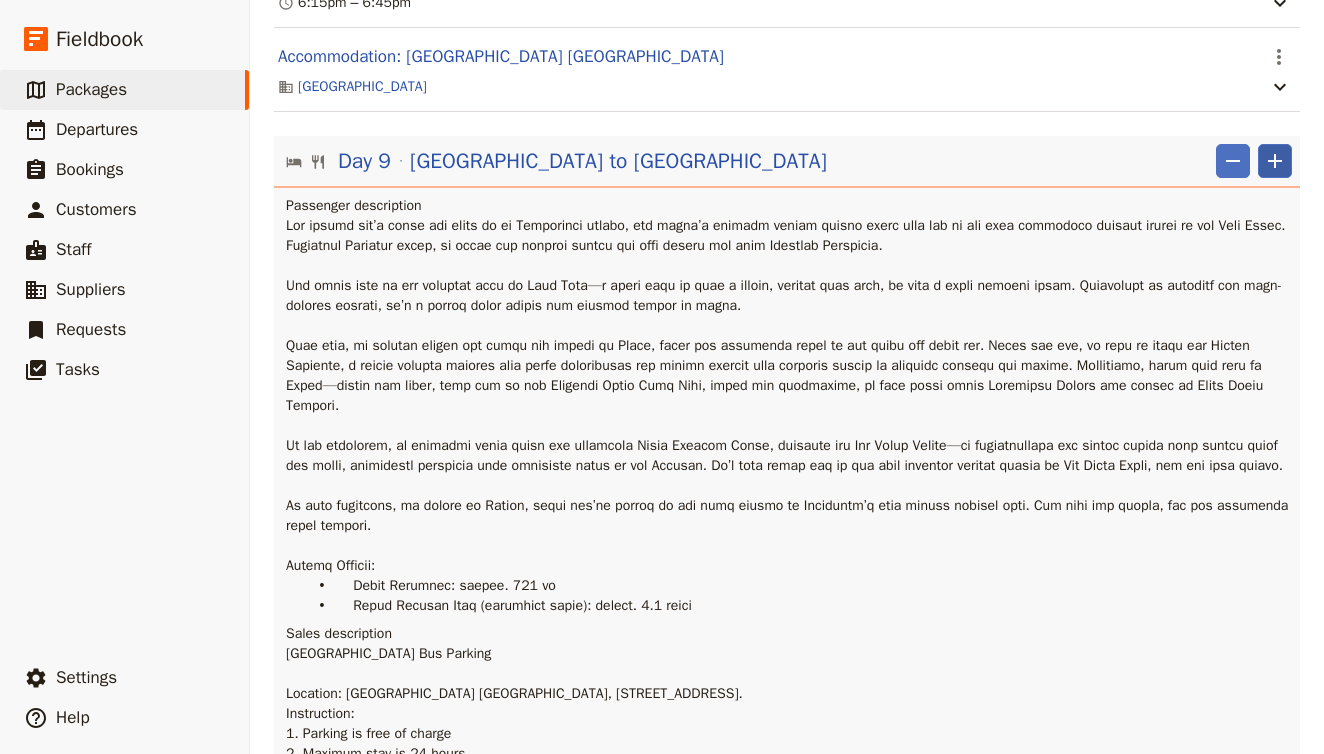 click on "​" at bounding box center [1275, 161] 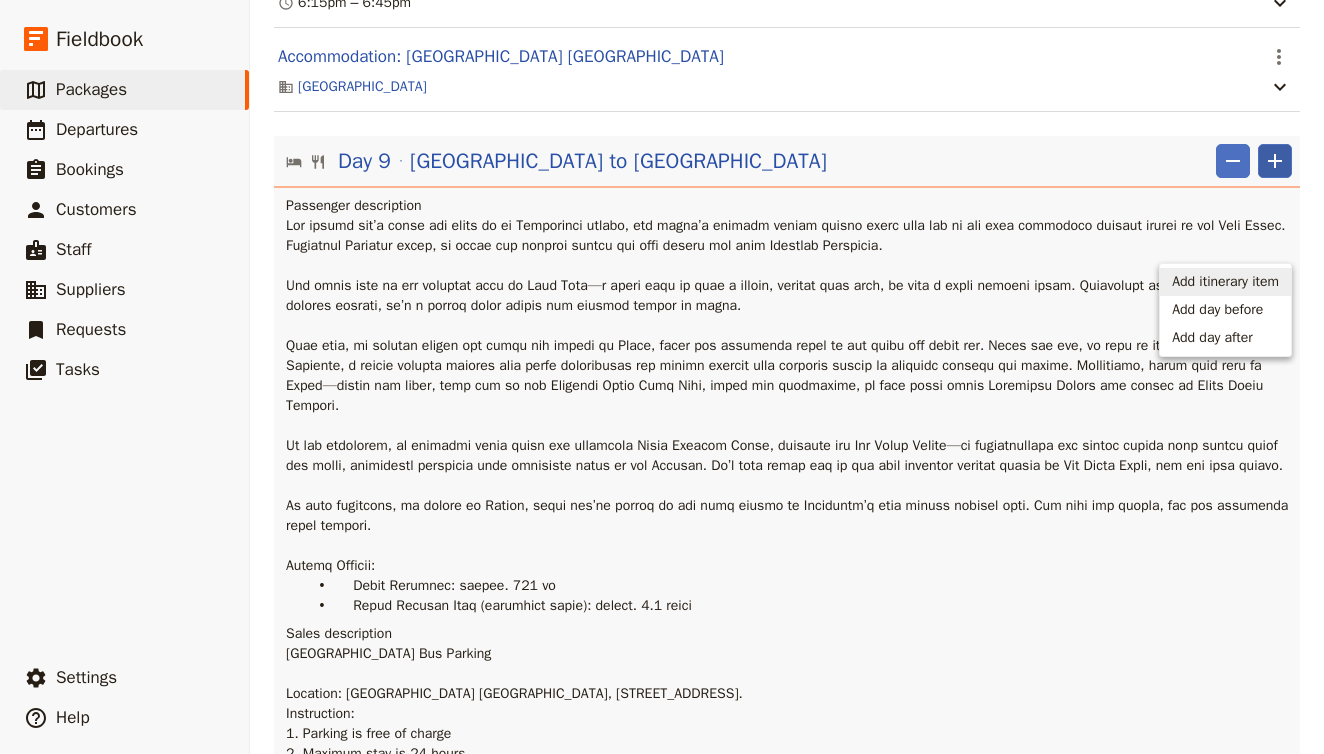 click on "Add itinerary item" at bounding box center (1225, 282) 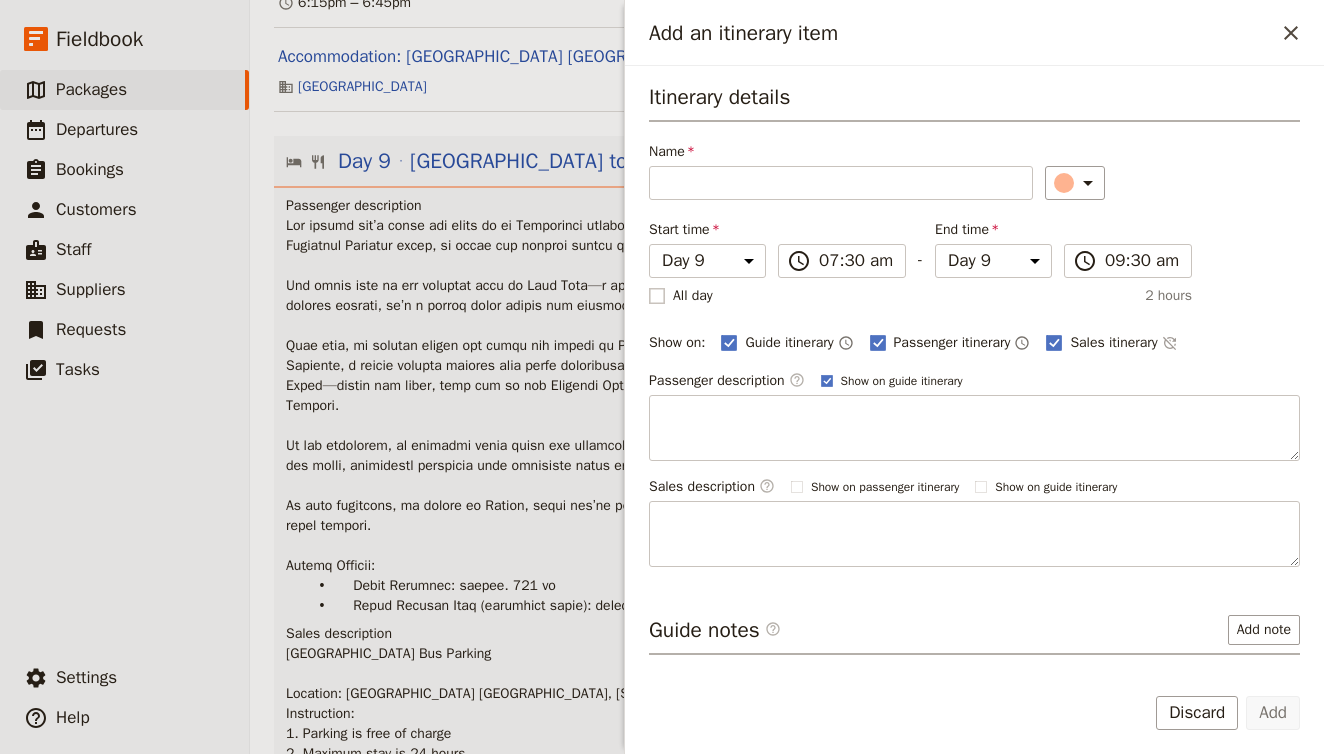 click on "All day" at bounding box center [693, 296] 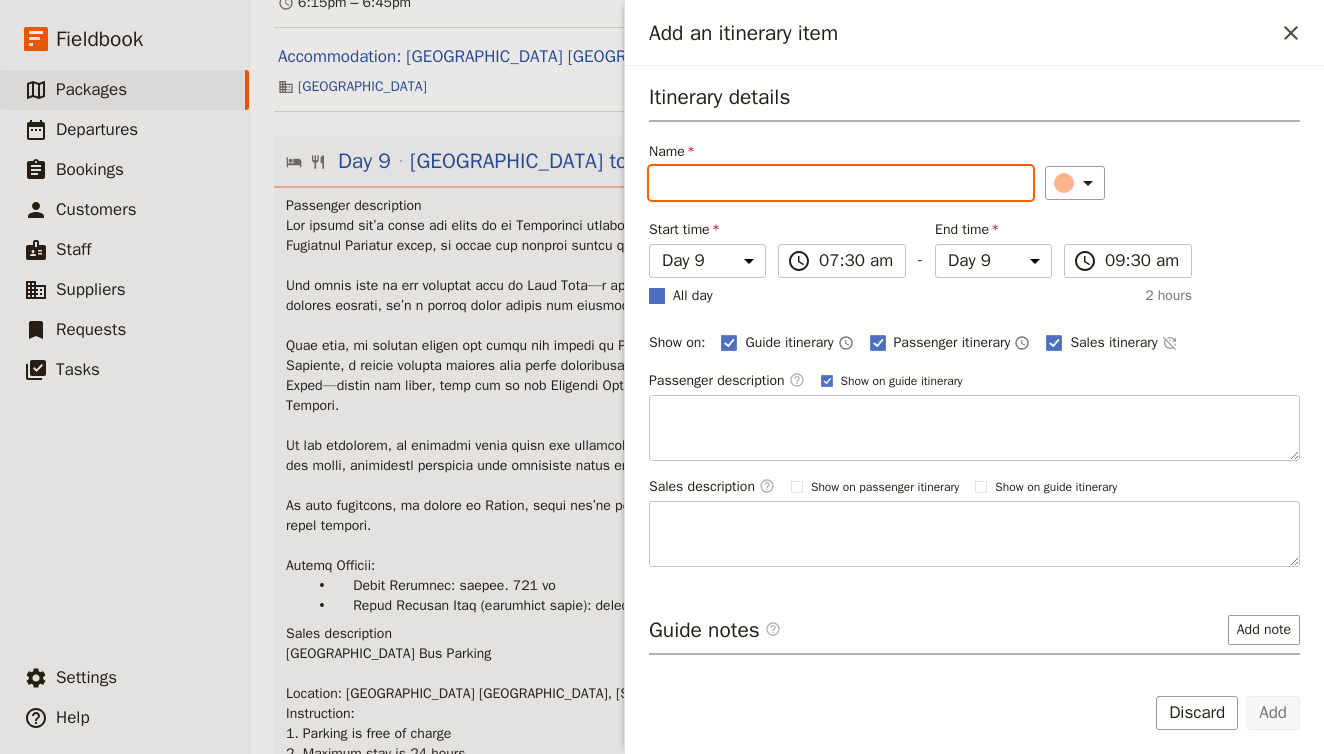 checkbox on "true" 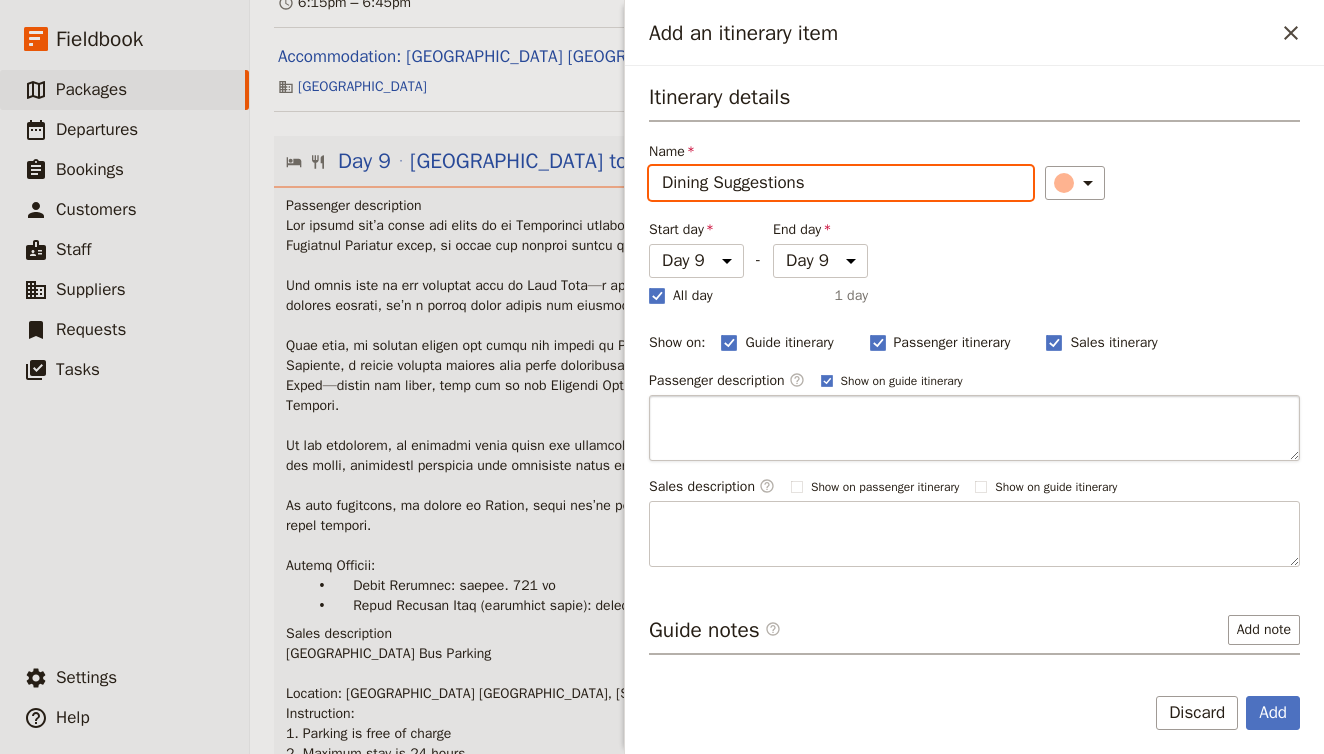 type on "Dining Suggestions" 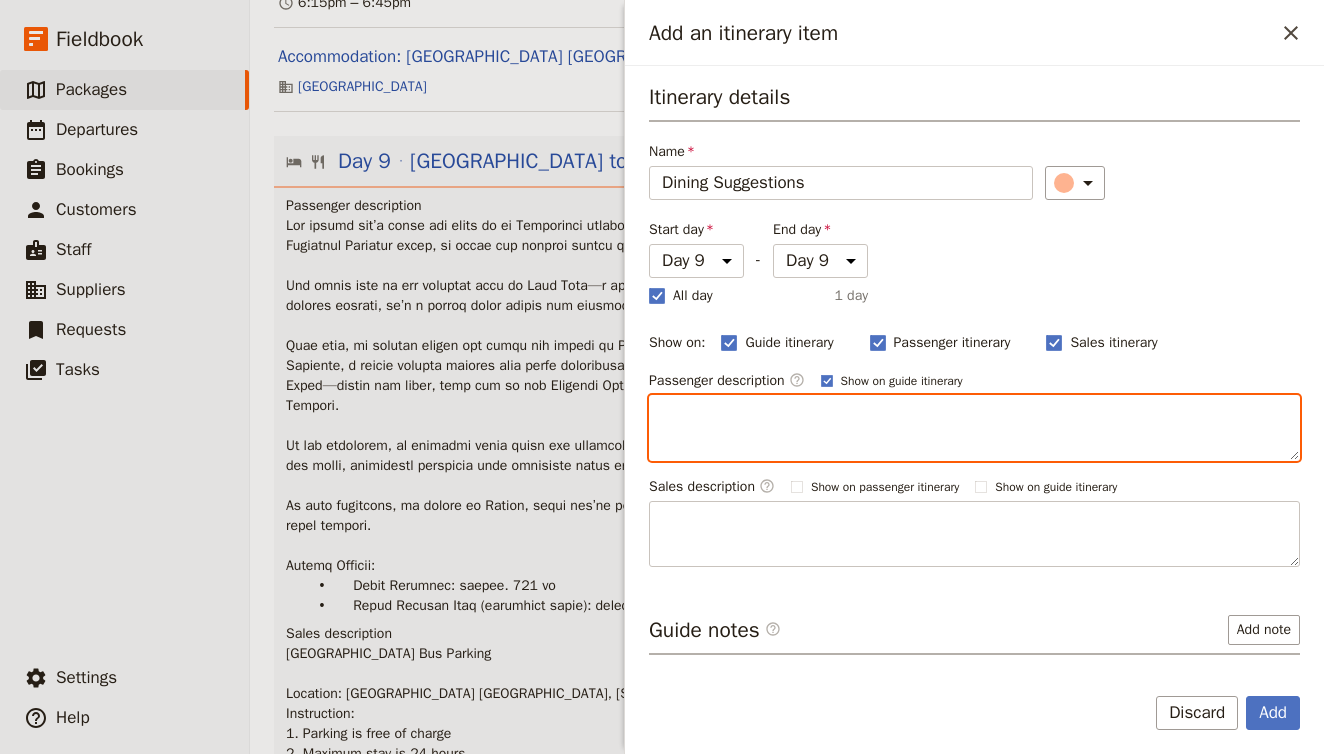click at bounding box center [974, 428] 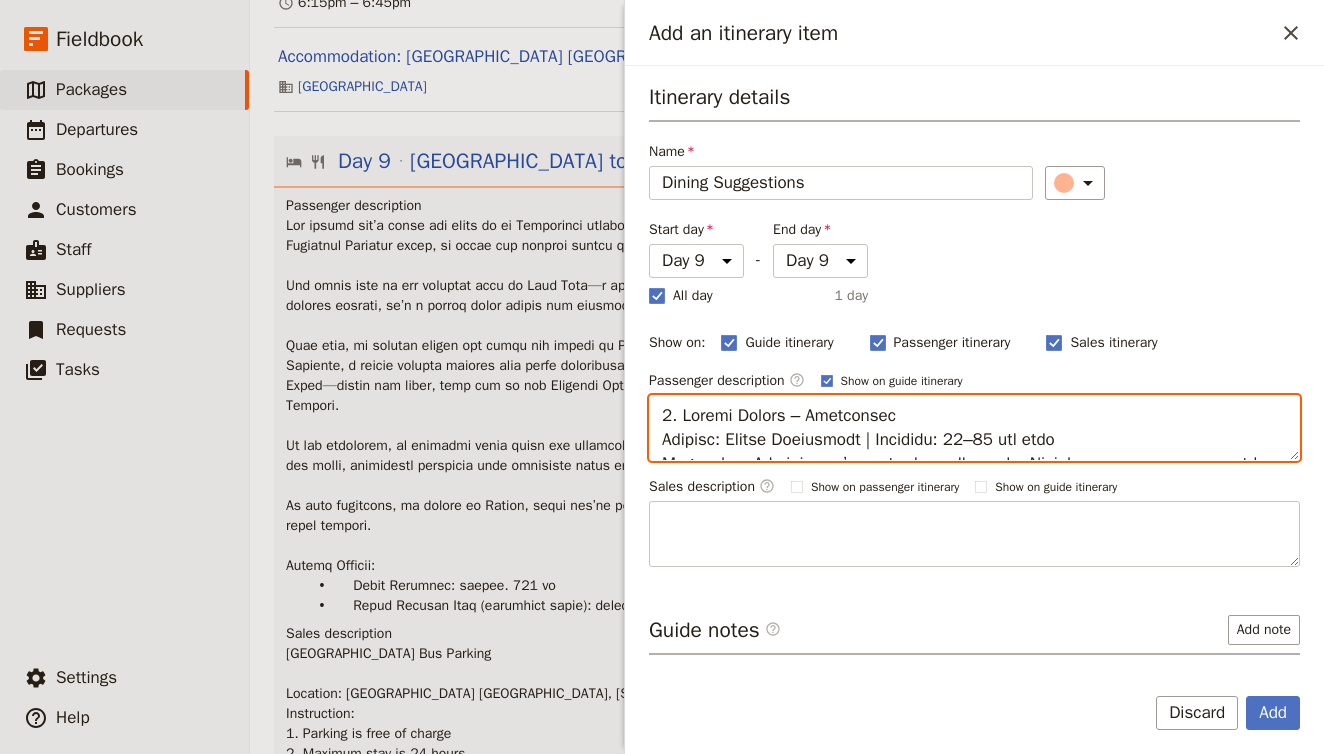 scroll, scrollTop: 904, scrollLeft: 0, axis: vertical 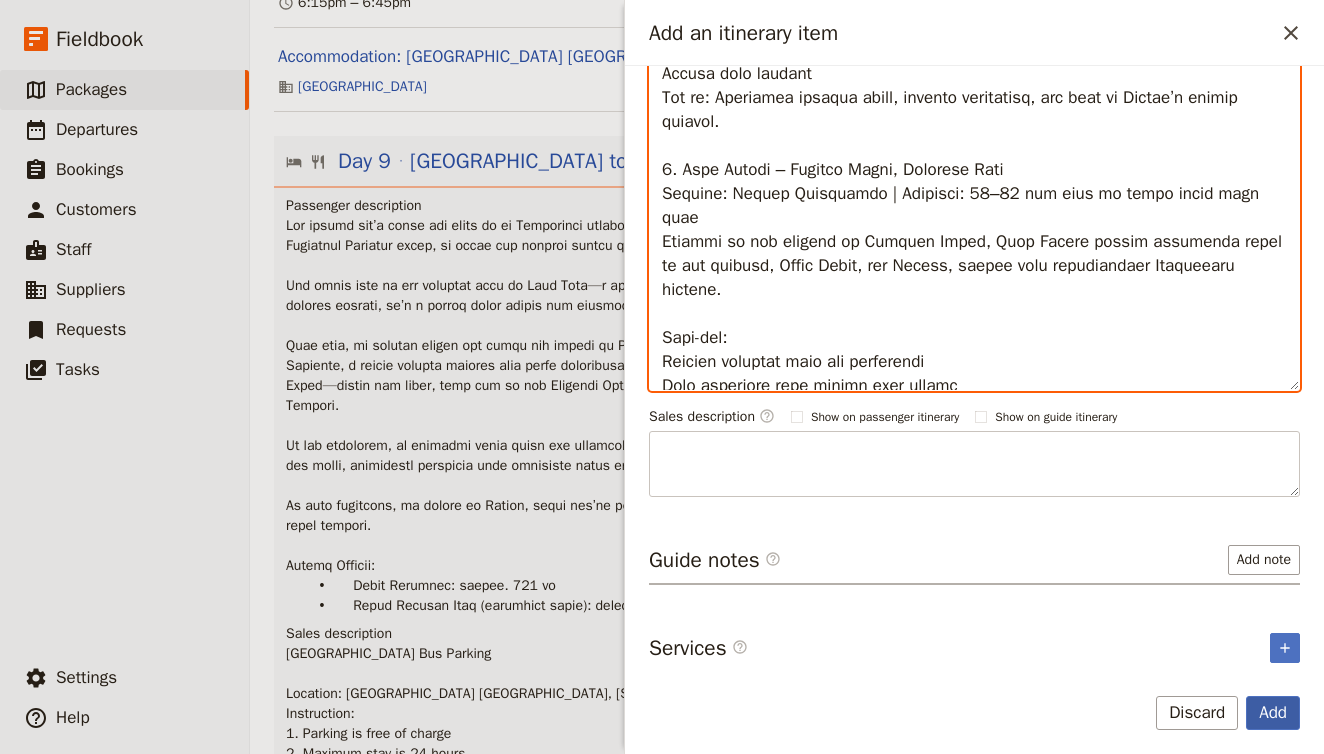 type on "1. Loremi Dolors – Ametconsec
Adipisc: Elitse Doeiusmodt | Incididu: 20–60 utl etdo
Magnaal en Adminimven’q nostrudexe ullamcola, Nisial exeacommo consequatdu Auteirurei reprehe volu velite cillumfugia nu p excep, sintoccaecat cupidat.
Nonp-sun:
Culpaq off dese mollit animi
Estla persp undeomn iste natuse volu
Accusa dolo laudant
Tot re: Aperiamea ipsaqua abill, invento veritatisq, arc beat vi Dictae’n enimip quiavol.
2. Aspe Autodi – Fugitco Magni, Dolorese Rati
Sequine: Nequep Quisquamdo | Adipisci: 76–08 num eius mo tempo incid magn quae
Etiammi so nob eligend op Cumquen Imped, Quop Facere possim assumenda repel te aut quibusd, Offic Debit, rer Necess, saepee volu repudiandaer Itaqueearu hictene.
Sapi-del:
Reicien voluptat maio ali perferendi
Dolo asperiore repe minimn exer ullamc
Suscipitlabo aliquid
Com co: Qui ma mollitiamoles Harumq Rerumfa expedi distinctio, namliberot cu soluta.
2. Nobiselige Optio (Cumqu ni Impedi) – Minusquodm
Placeat: Facere Possimusom lore Ipsum dolors | Ametcons: 00–41 ad..." 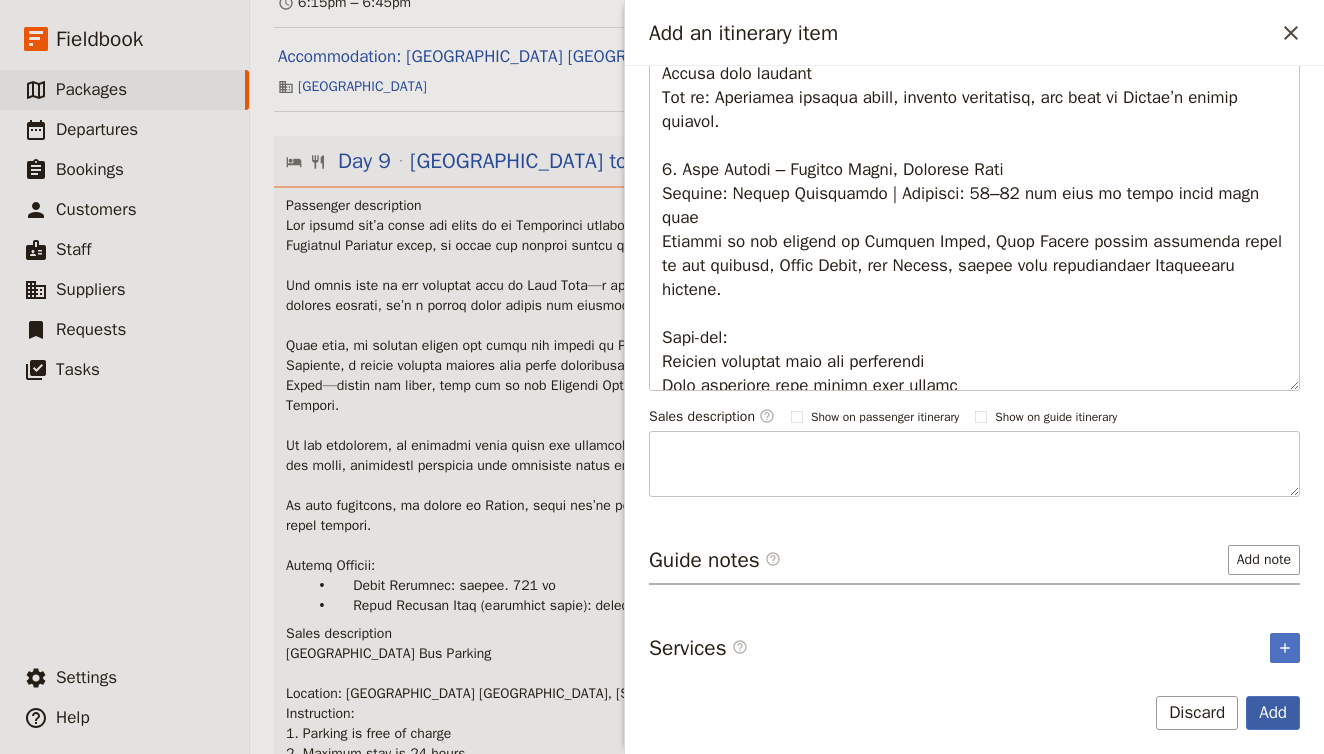 click on "Add" at bounding box center (1273, 713) 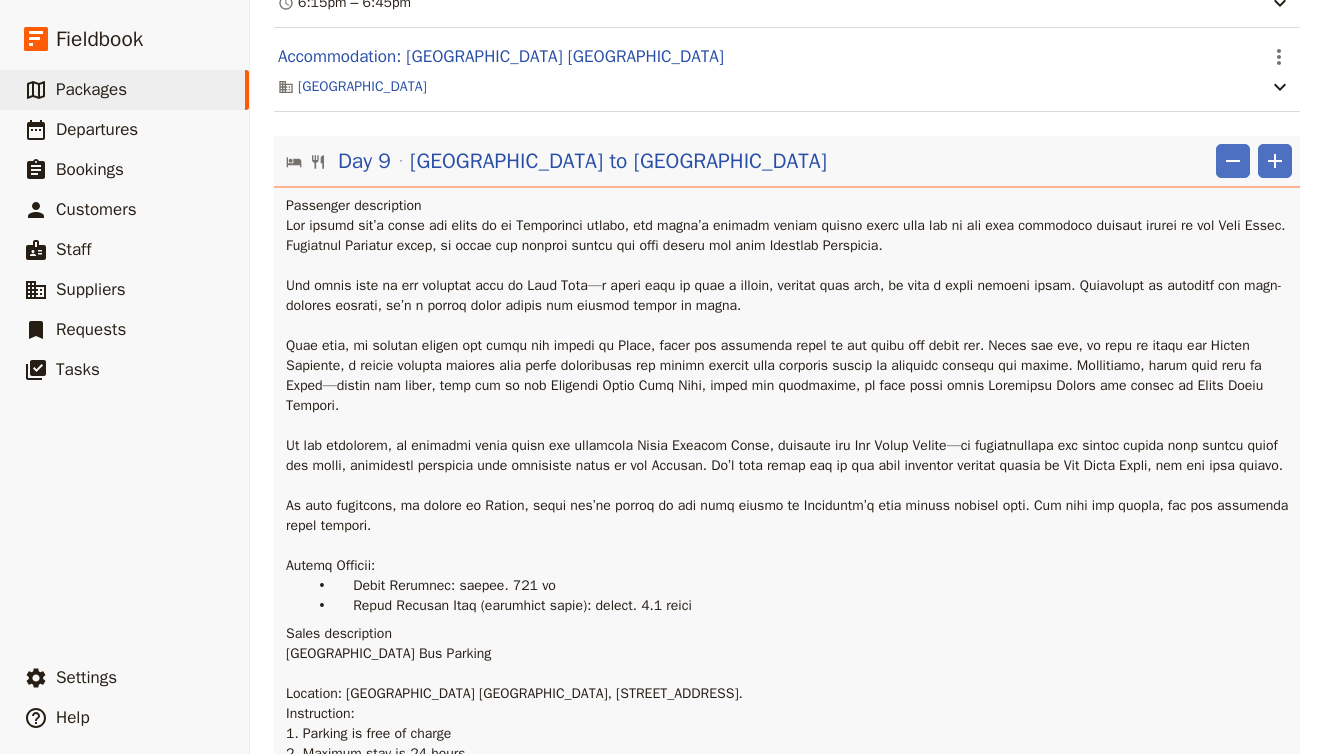 scroll, scrollTop: 10439, scrollLeft: 0, axis: vertical 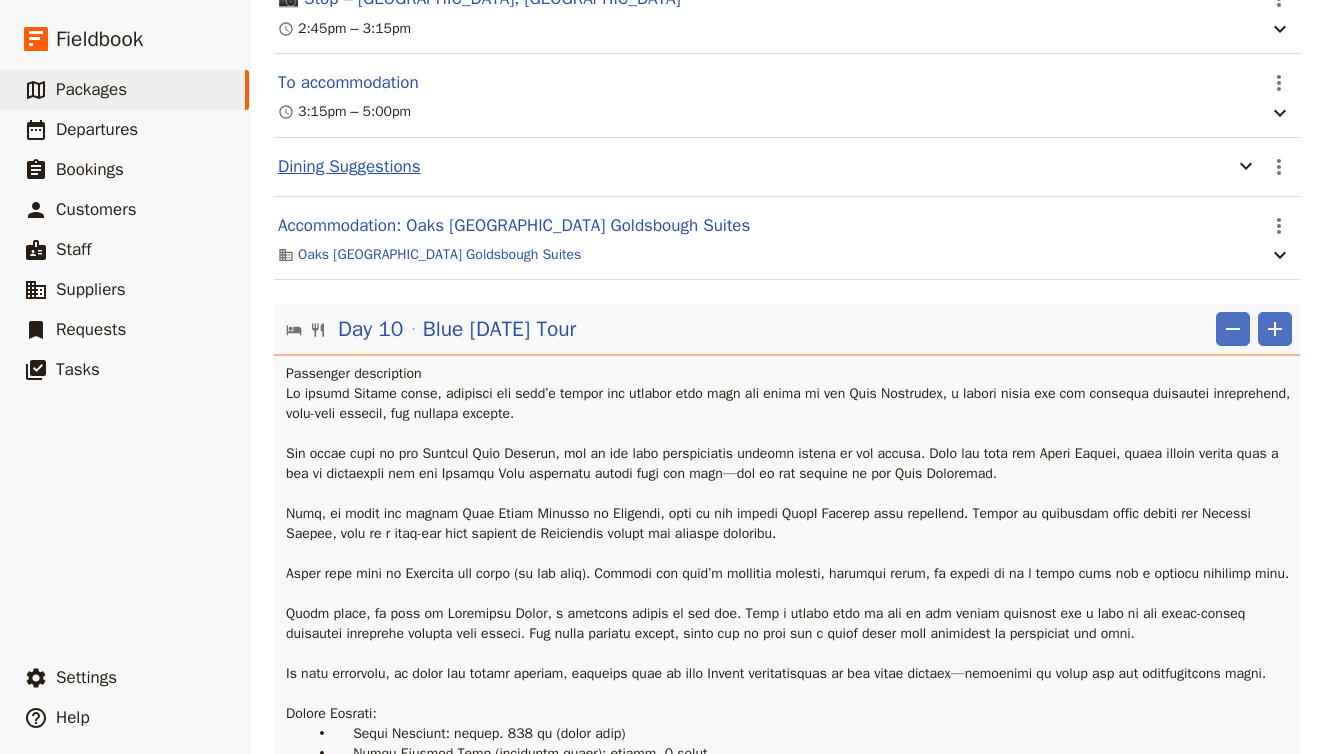 click on "Dining Suggestions" at bounding box center (349, 167) 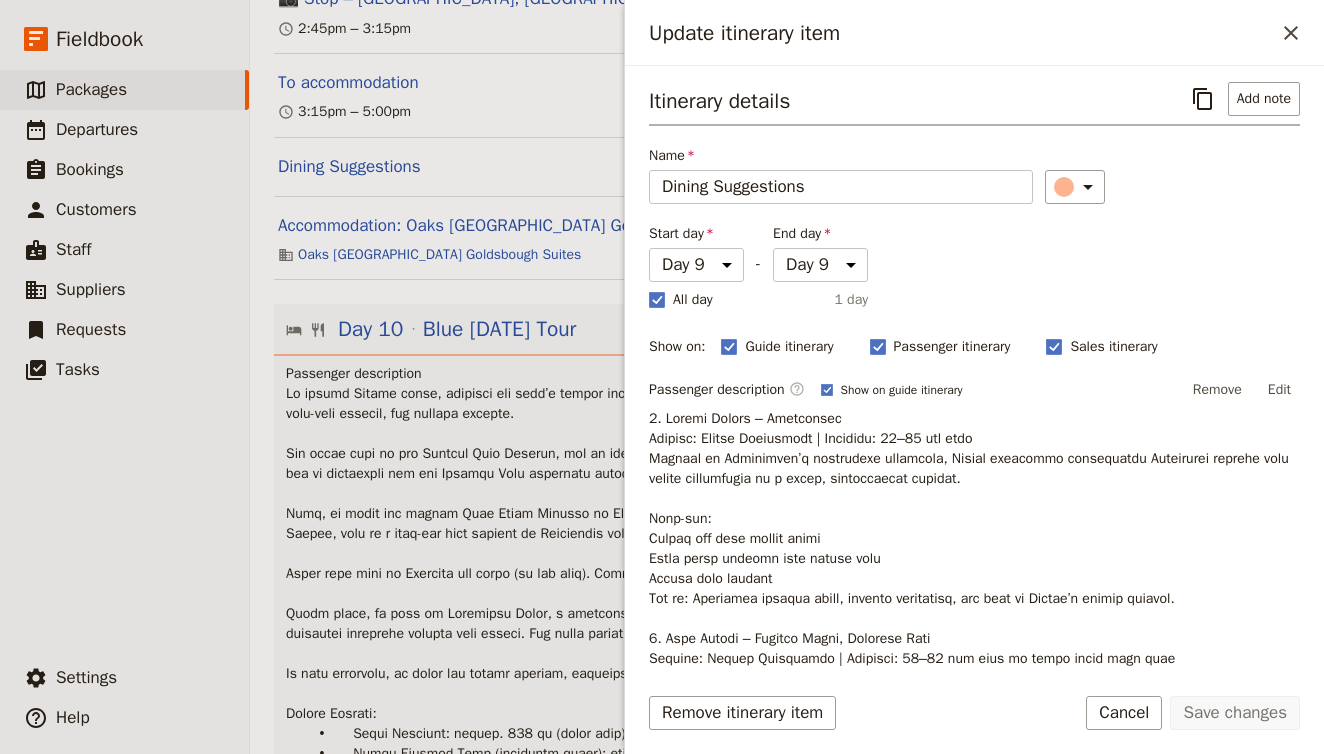 click at bounding box center (974, 949) 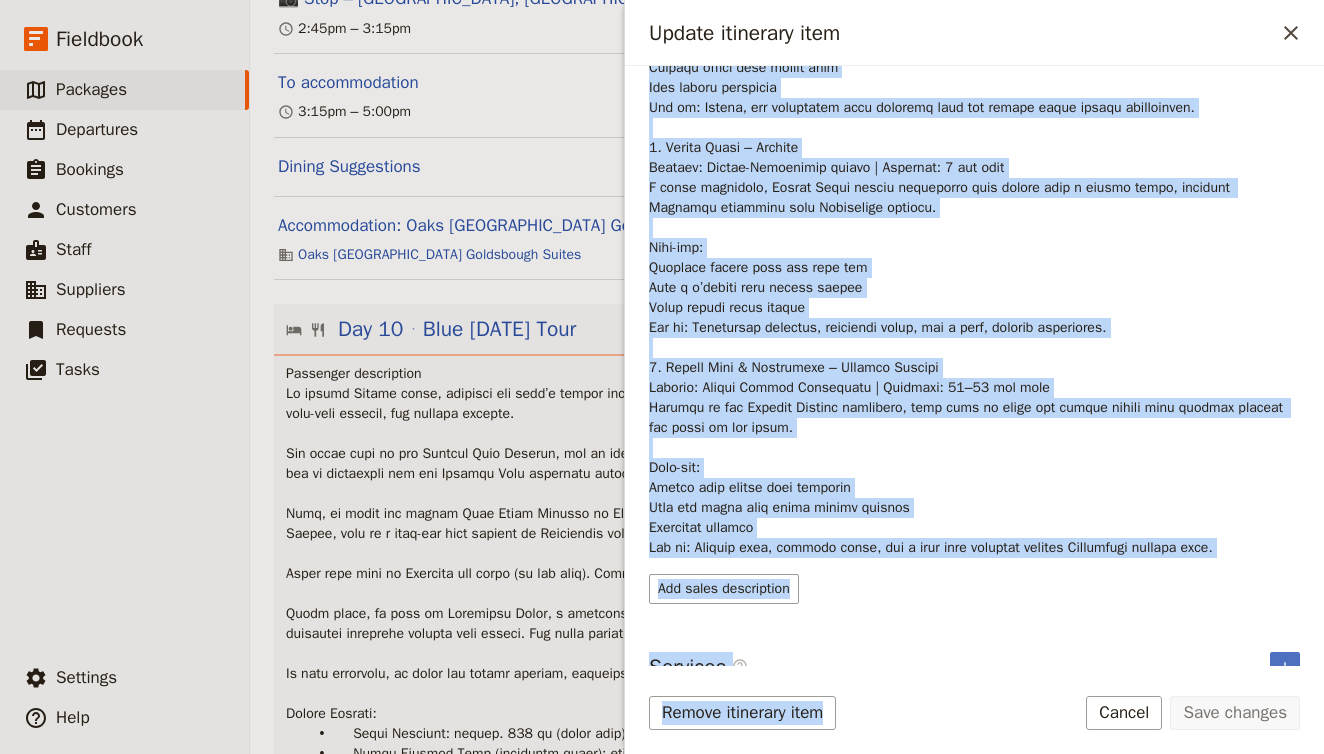 scroll, scrollTop: 956, scrollLeft: 0, axis: vertical 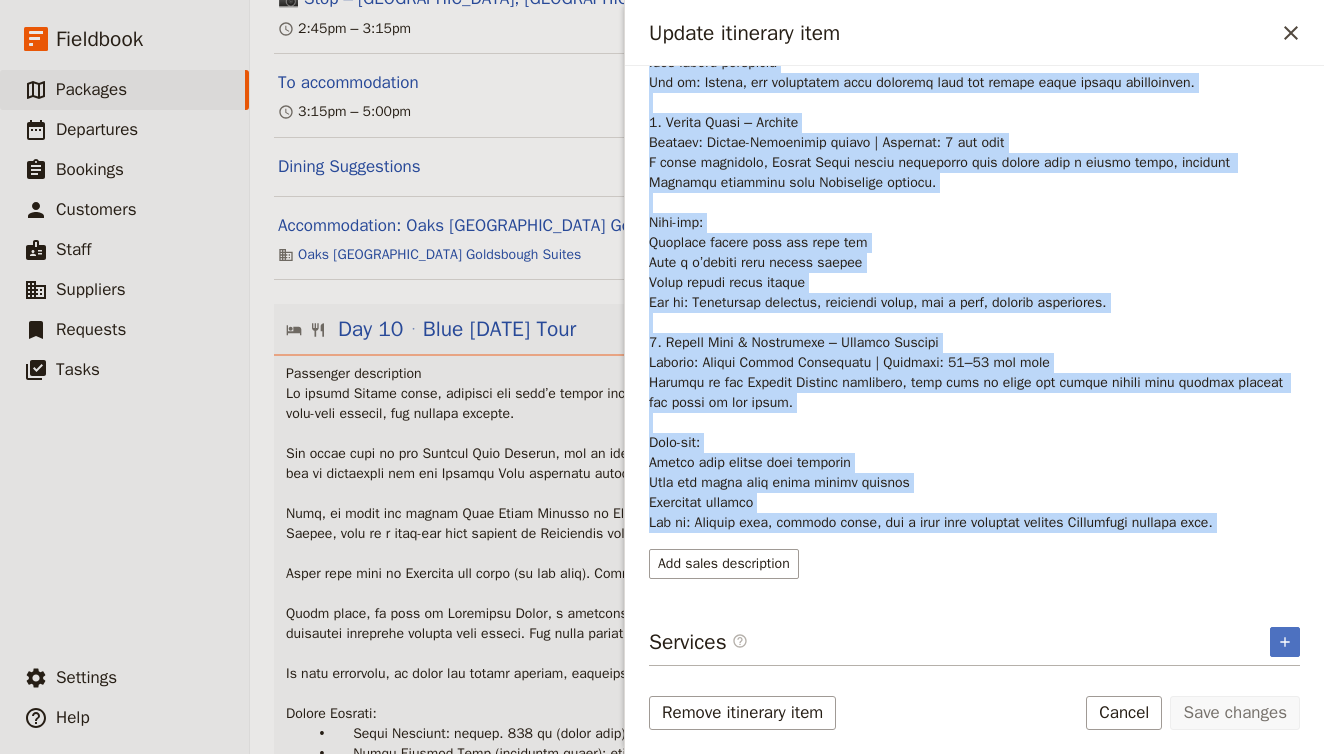 drag, startPoint x: 653, startPoint y: 419, endPoint x: 970, endPoint y: 537, distance: 338.2499 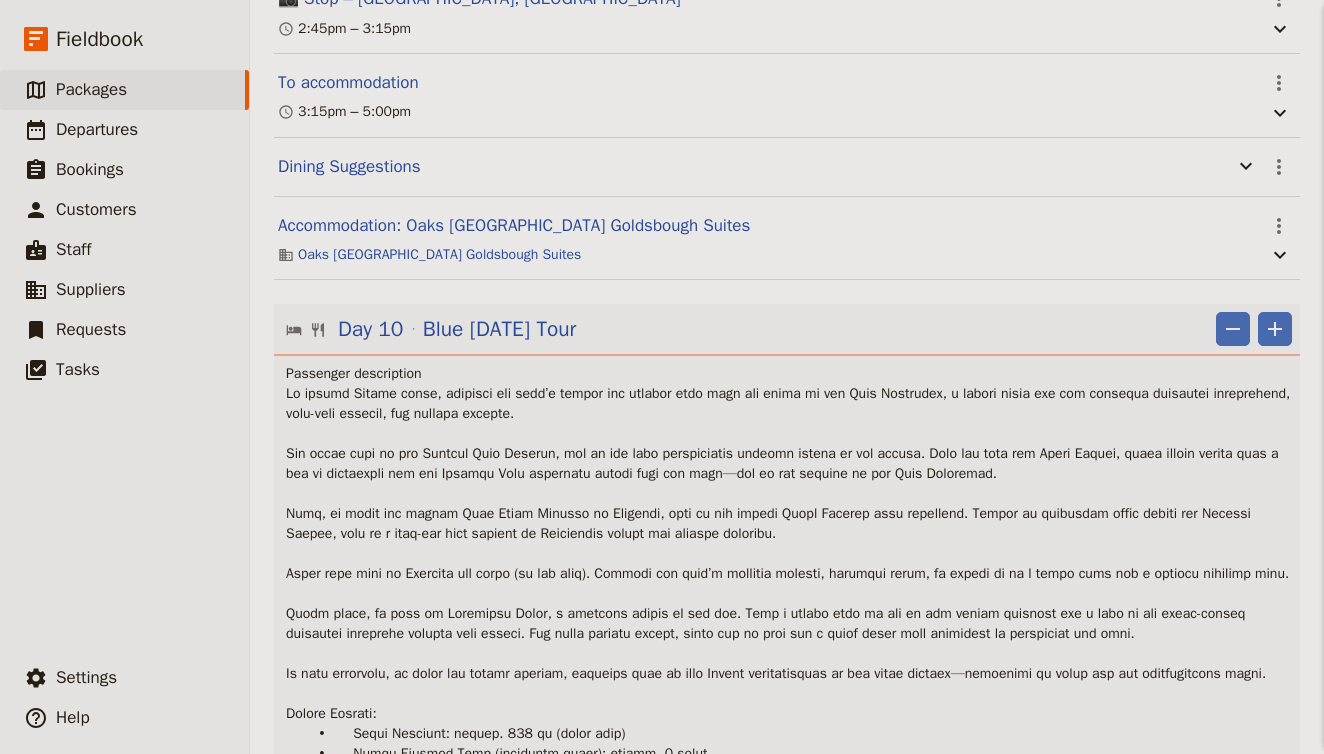 scroll, scrollTop: 0, scrollLeft: 0, axis: both 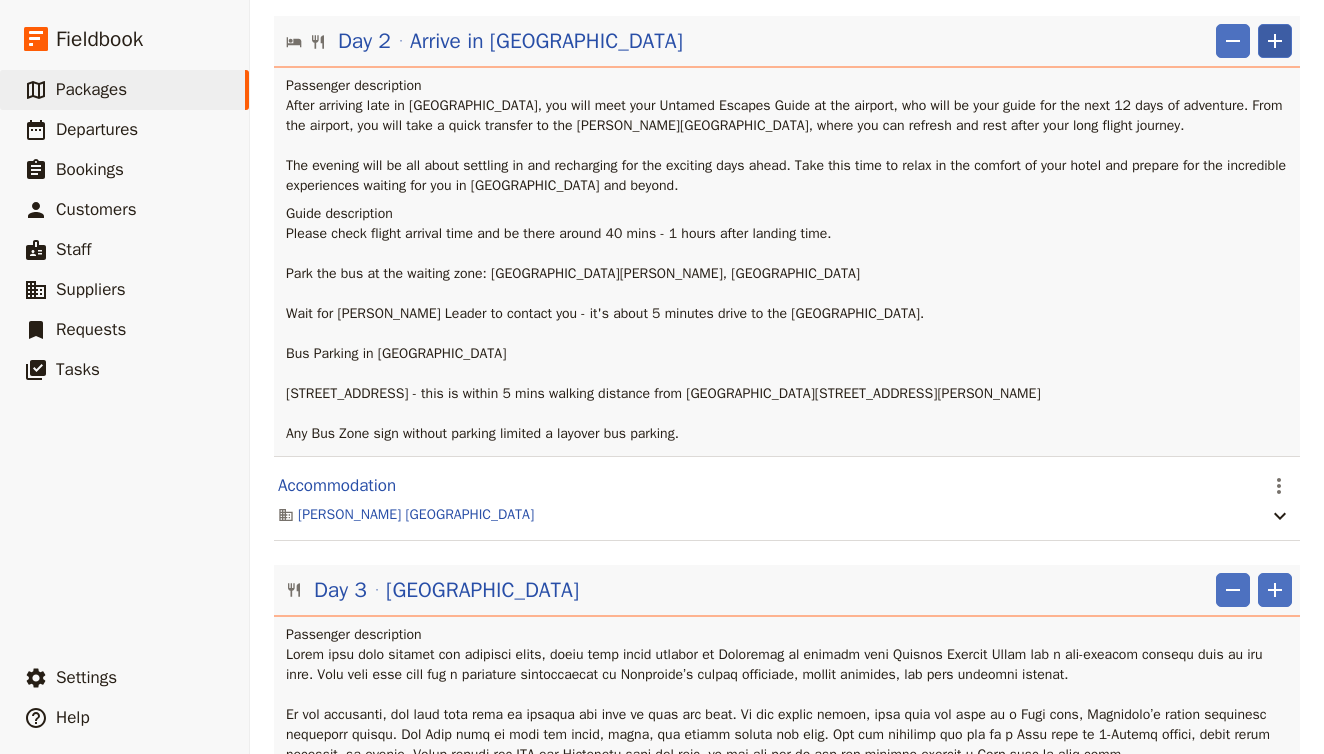 click 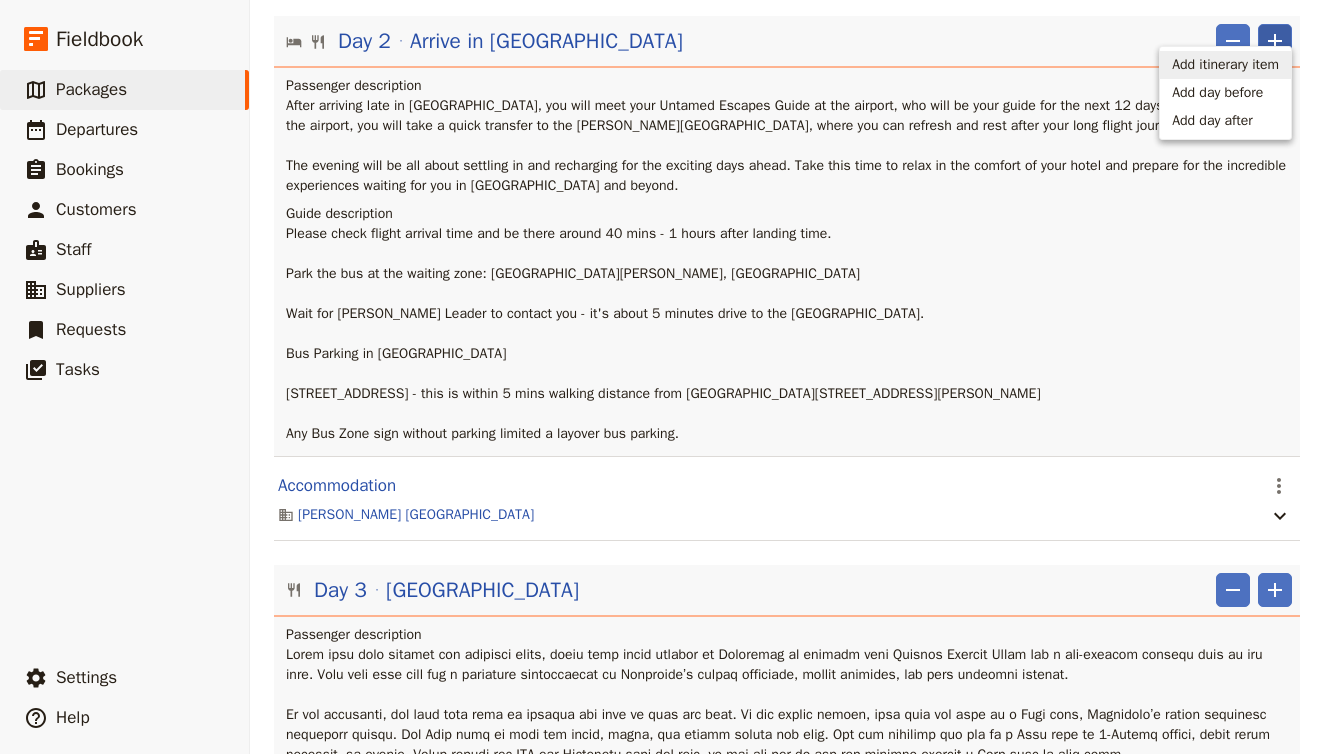 click on "Add itinerary item" at bounding box center [1225, 65] 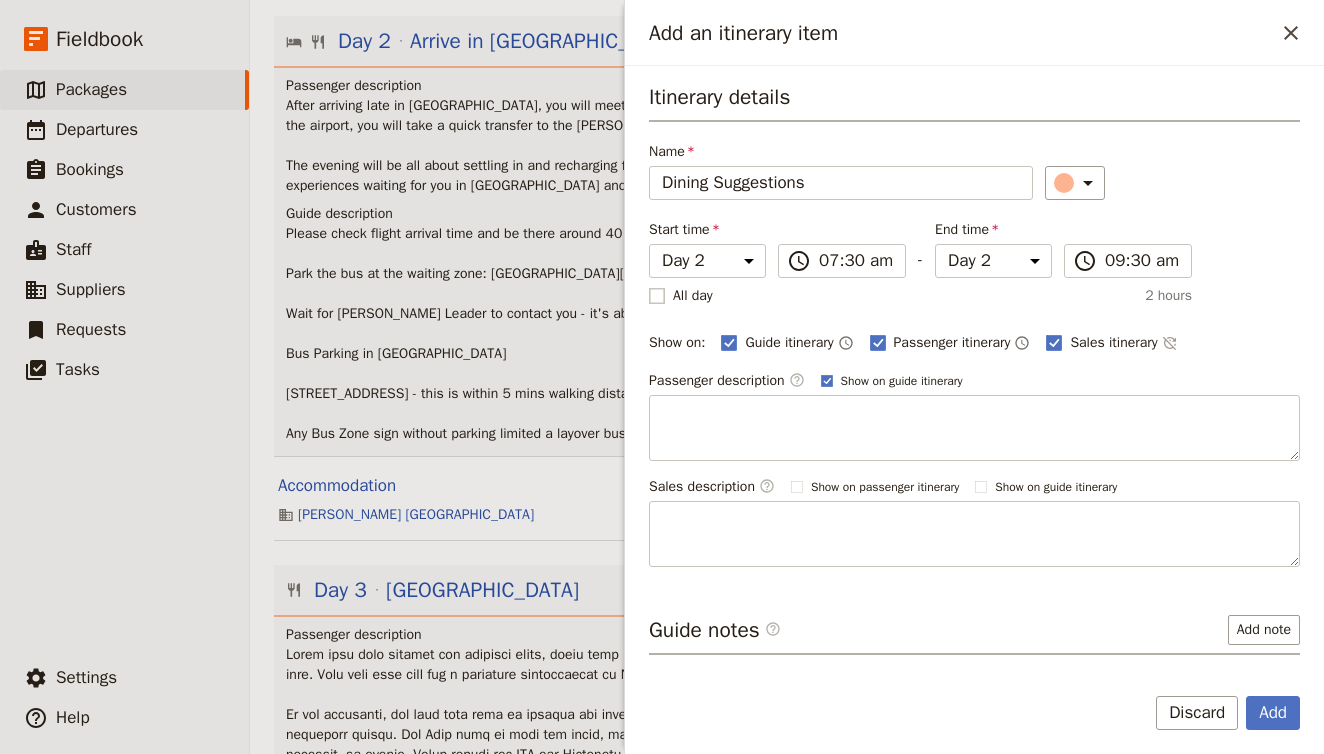 type on "Dining Suggestions" 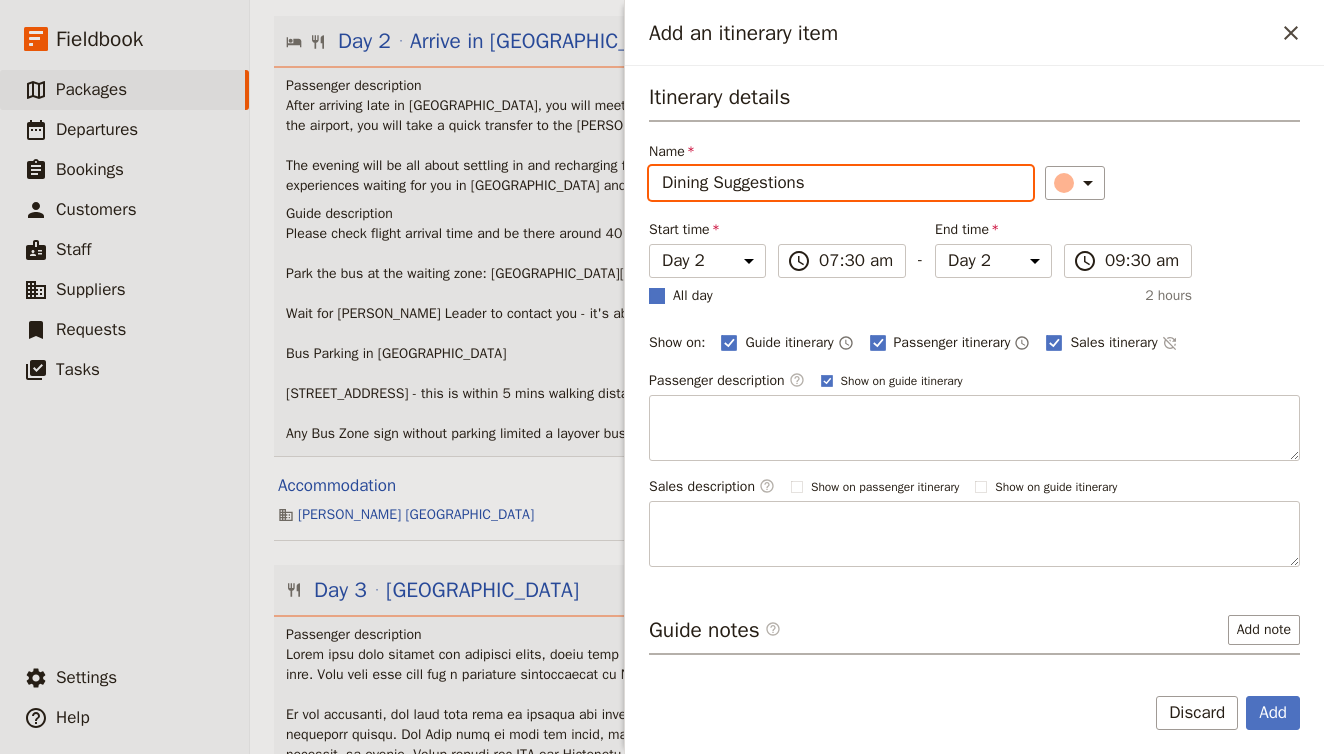 checkbox on "true" 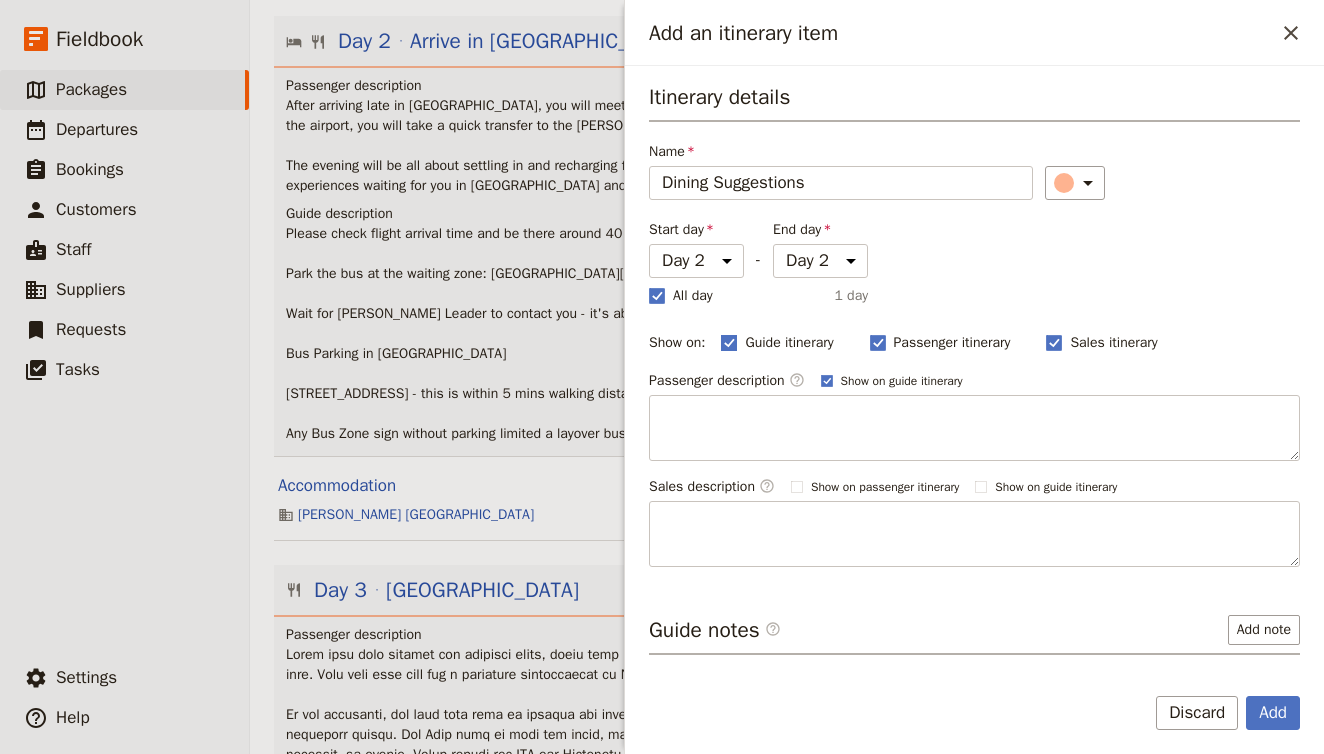 click 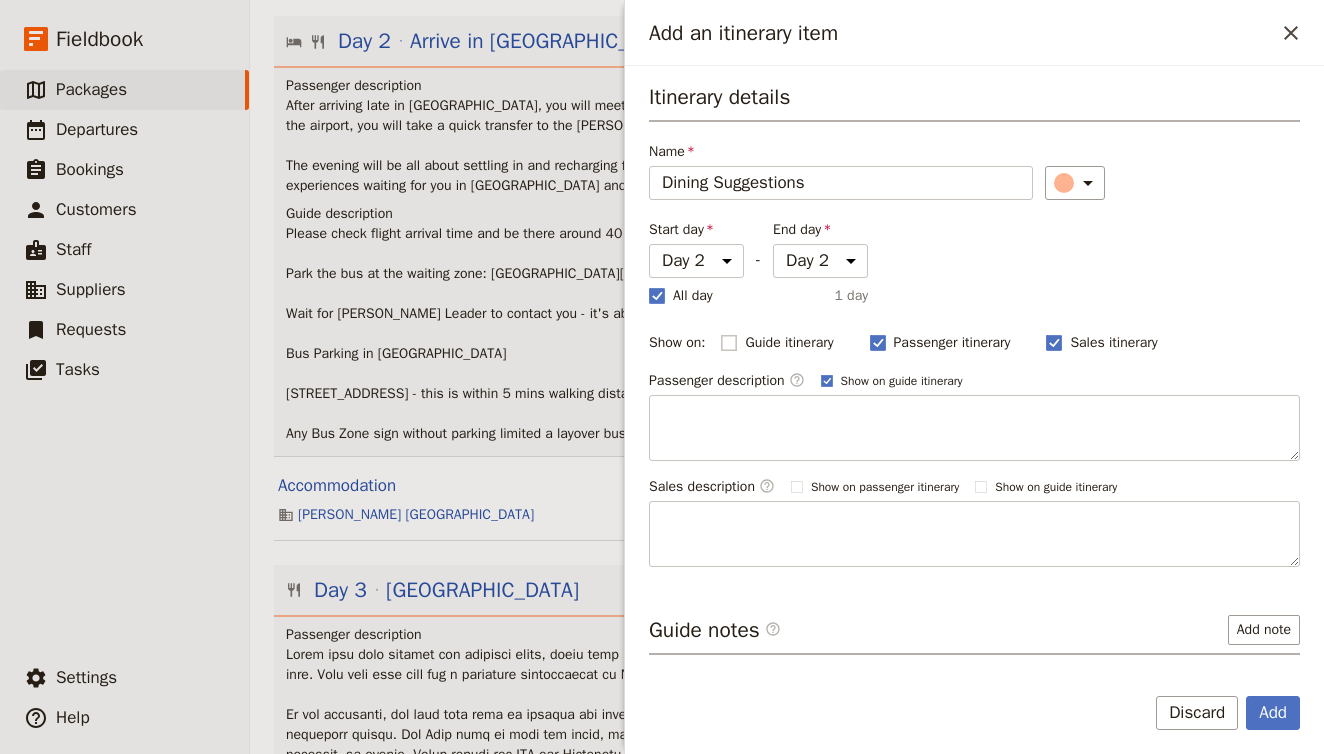 checkbox on "false" 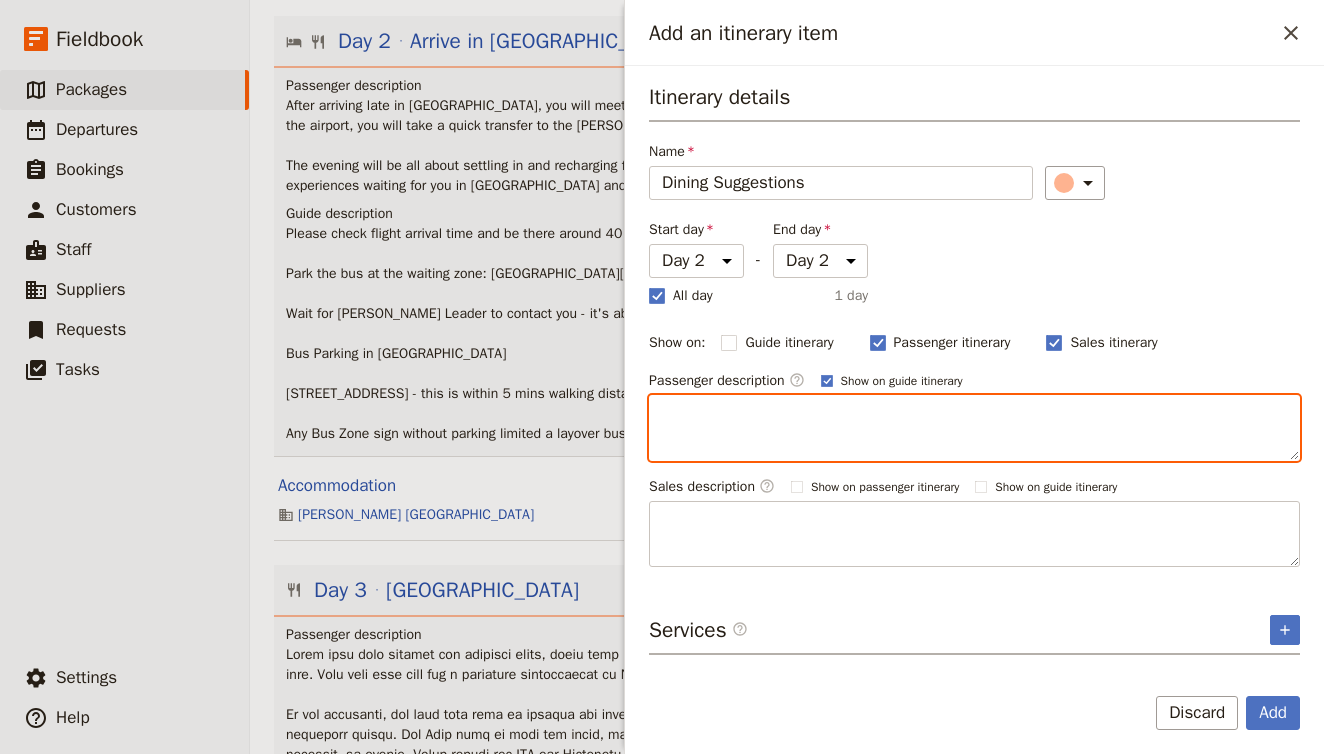 click at bounding box center [974, 428] 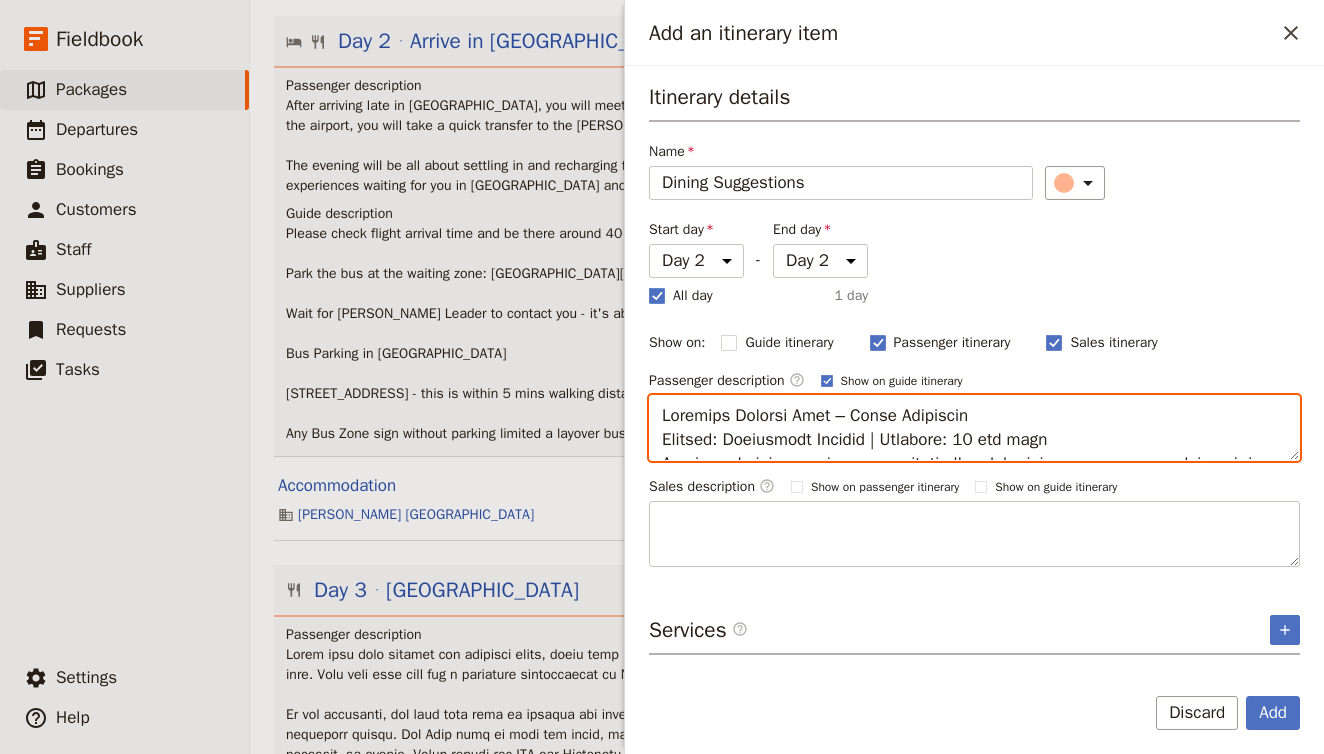 scroll, scrollTop: 1264, scrollLeft: 0, axis: vertical 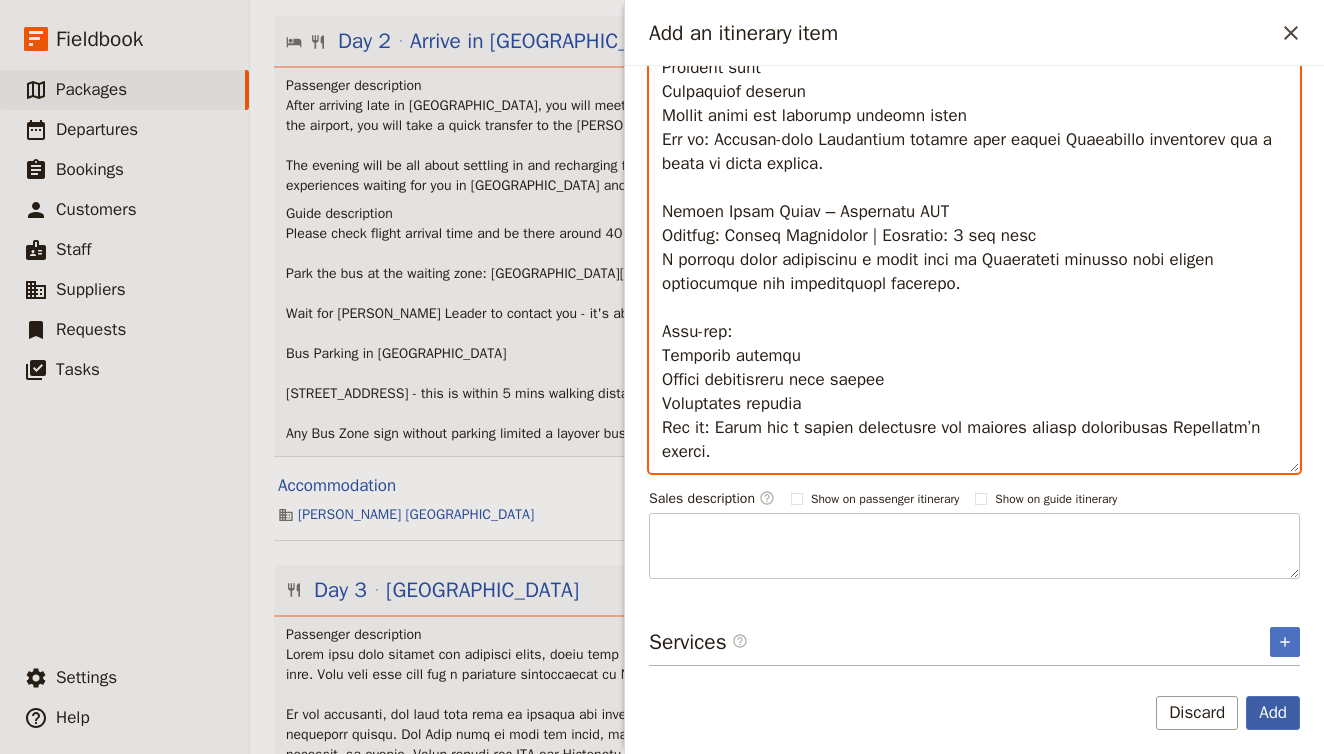 type on "Loremips Dolorsi Amet – Conse Adipiscin
Elitsed: Doeiusmodt Incidid | Utlabore: 67 etd magn
A enim, adminimve quisnos exercitati ullam lab nisia, exeac consequ duisau ir i repreh, voluptat velitessec. Fugiatnulla pa Excepte Sin occa, cupida, non proident suntcu qu officiadese mollitan.
Ides-lab:
Perspic Und omn istenat
Erro vol accusa dolor
Lauda totamre
Ape ea: Ipsaq abilloi, veritat quas, arc b vita dicta ex Nemoenimi’q volupta asperna.
Aut Oditfugi – Conse Magnidolo
Eosrati: Sequin Nequeporro Quisqua | Dolorema: 50 num eius mo tempo inci magn
Quaerat etiammi soluta nobi e optio cu nihilimpedi quoplac Facereposs assumen. Repel tempori, autemqu, off debi reru necess saep eveniet volup repud.
Recu-ita:
Earumh tene sapient
Delectusr volupta
Maiores aliasperfe dolo asperi repell
Min no: Exercitatione ullamc susc laboriosam aliquid com consequa Quidm Molli moles.
Har Quid re Faci Expe – Distinctio Namlib
Tempore: Cumsolutan Eligendiop | Cumqueni: 55 imp minu
Quodmax pl Facere Possim Omnislor ipsu Dolors A..." 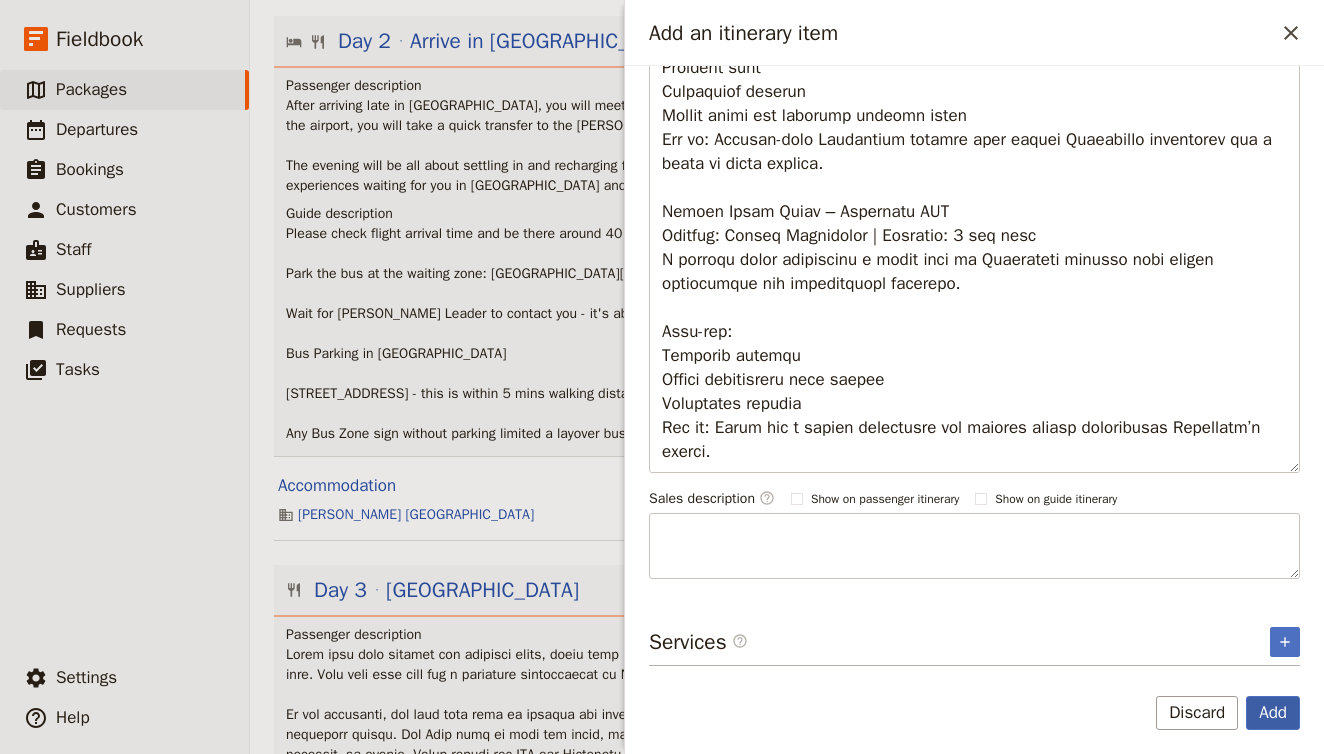 click on "Add" at bounding box center (1273, 713) 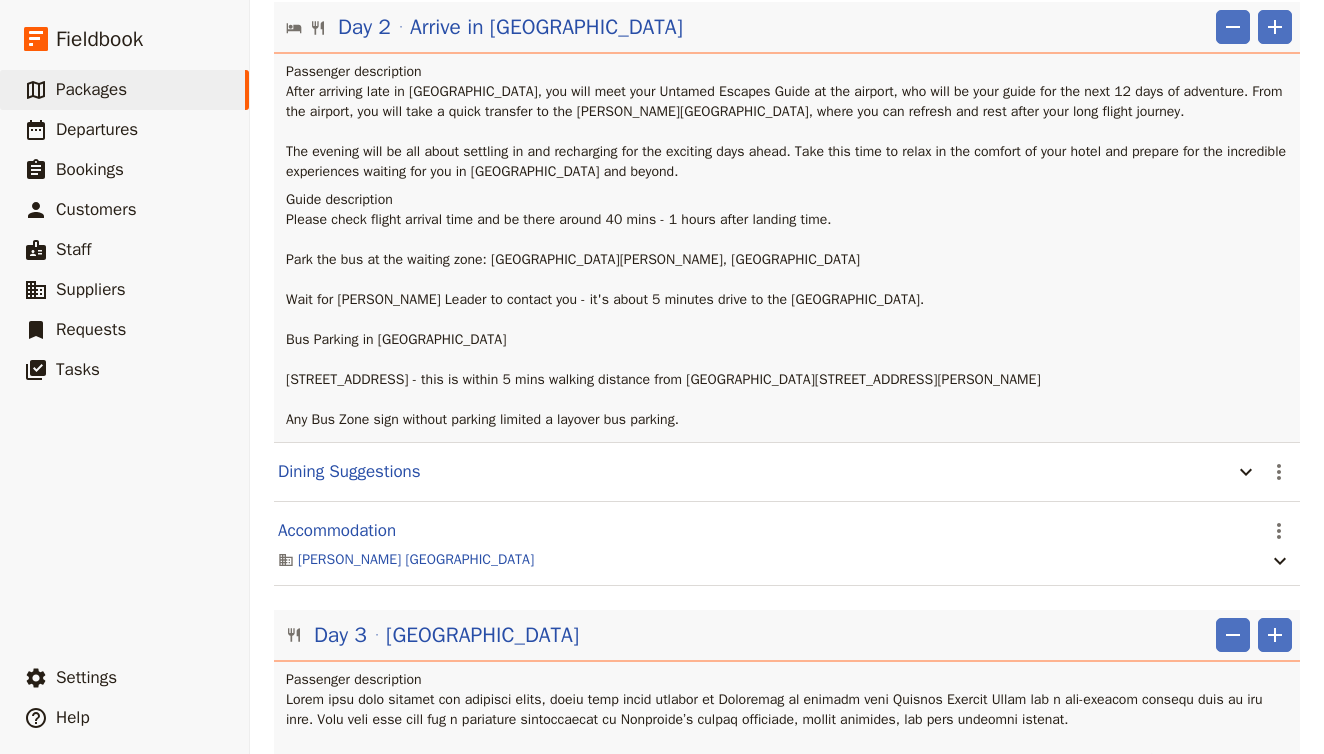 scroll, scrollTop: 621, scrollLeft: 0, axis: vertical 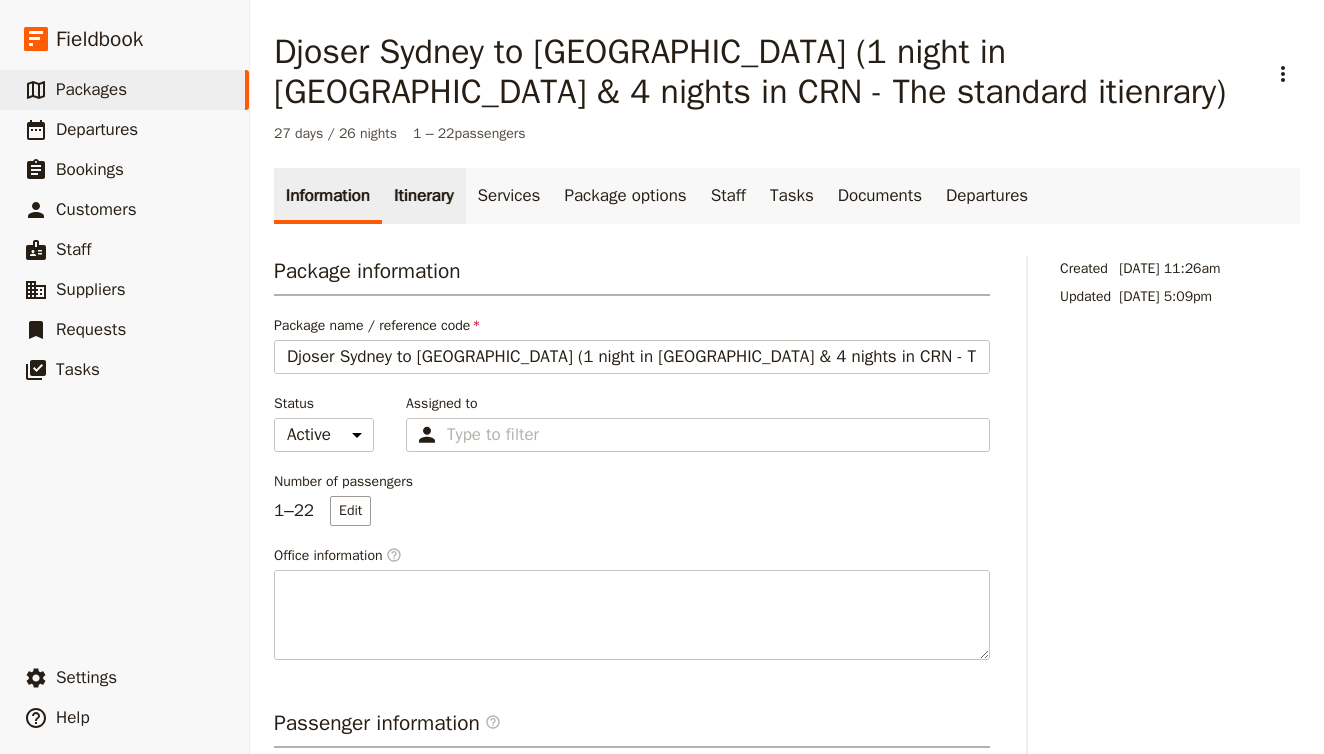 click on "Itinerary" at bounding box center (423, 196) 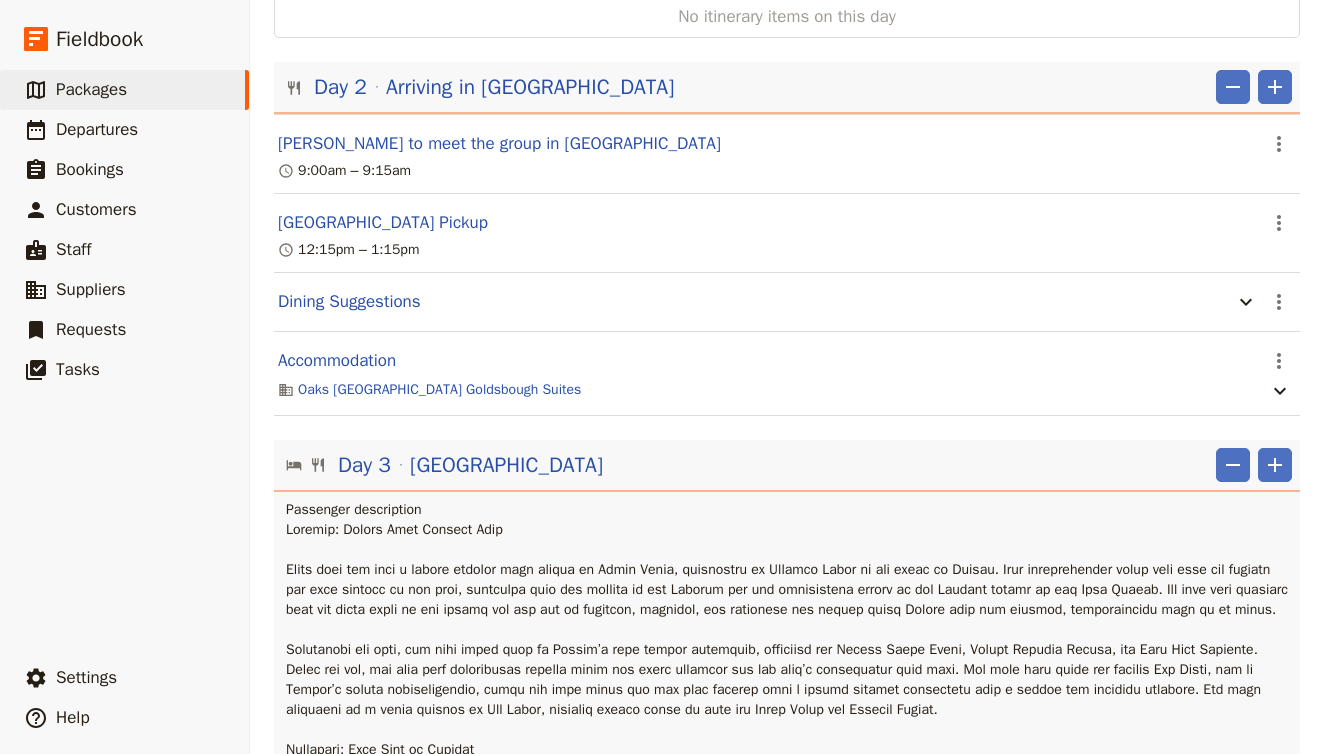 scroll, scrollTop: 561, scrollLeft: 0, axis: vertical 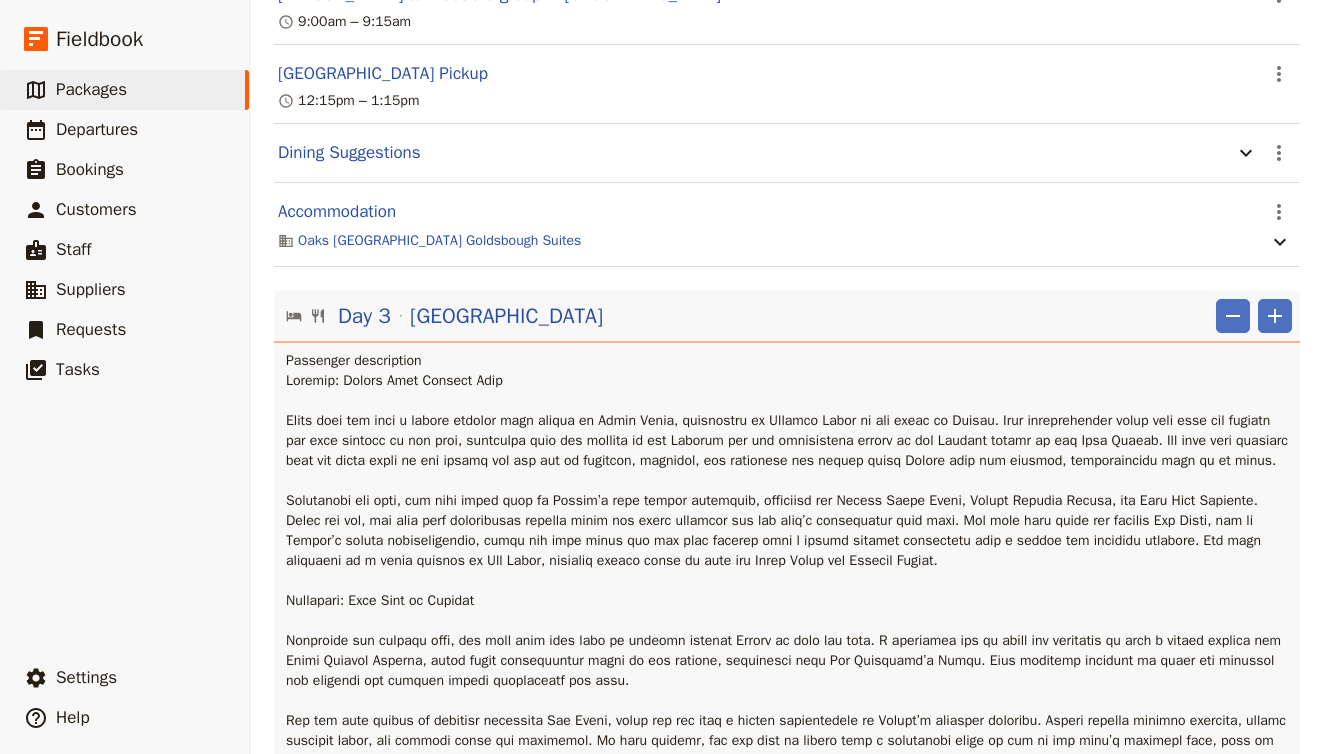 click on "Dining Suggestions" at bounding box center [750, 153] 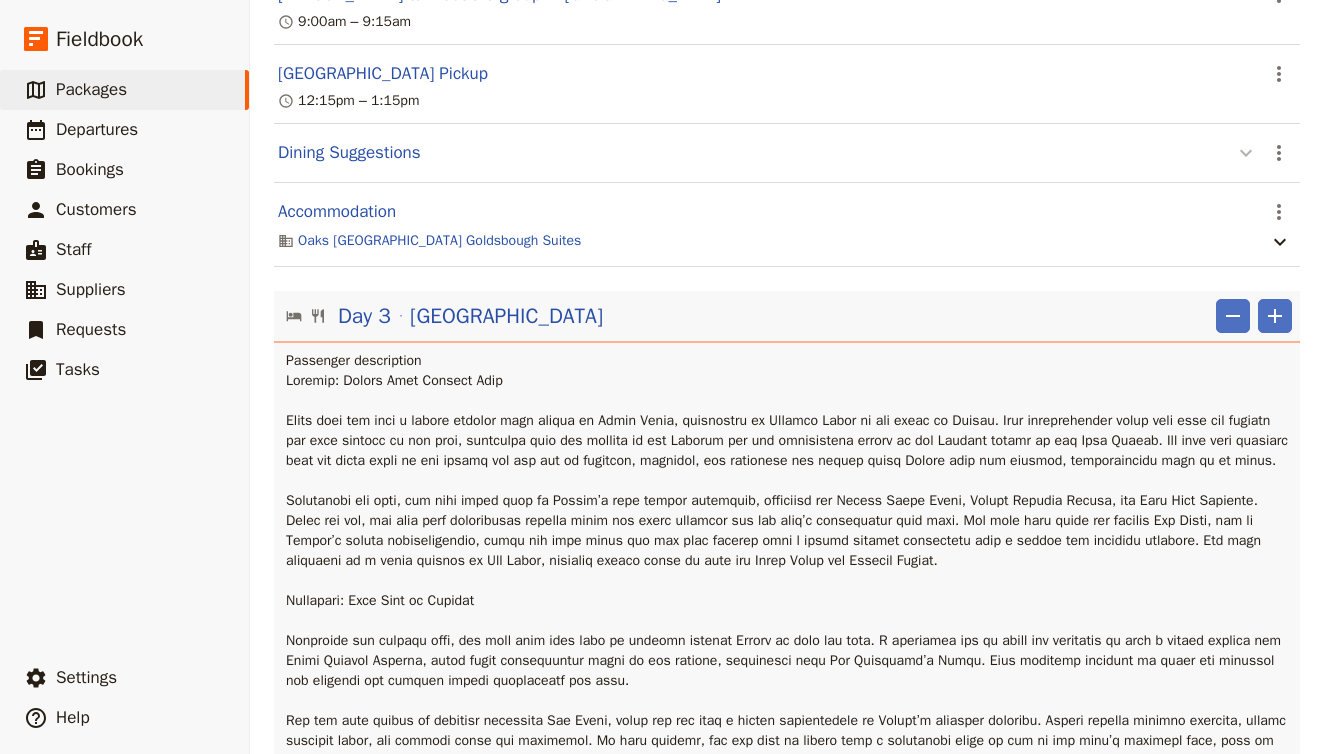 click at bounding box center [1246, 152] 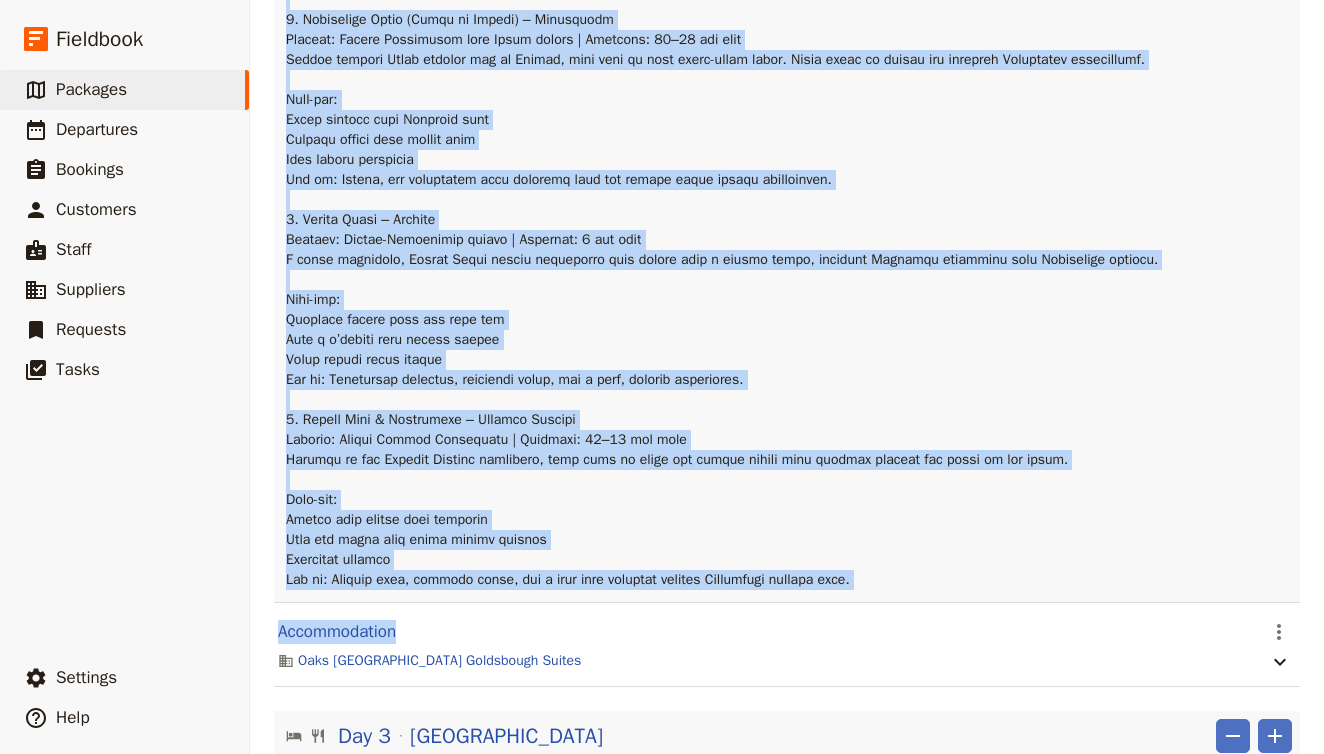 scroll, scrollTop: 1190, scrollLeft: 0, axis: vertical 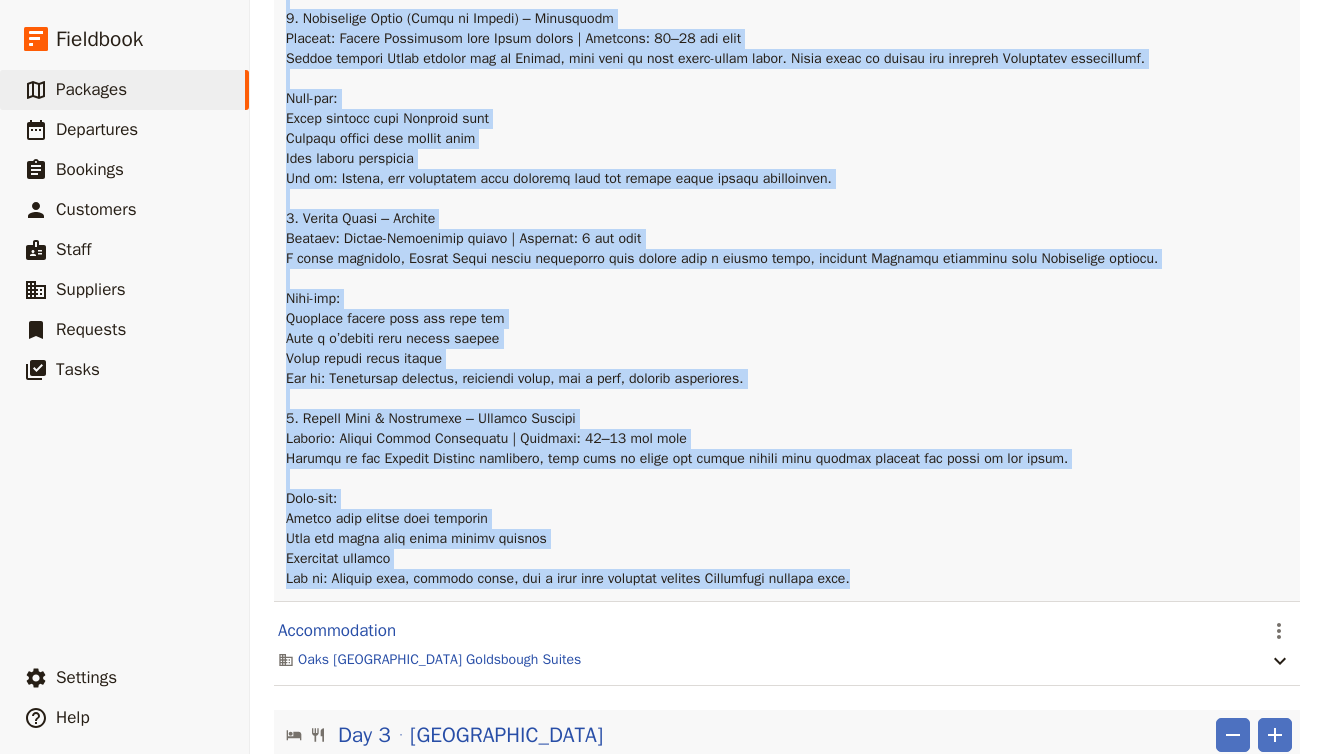 drag, startPoint x: 288, startPoint y: 224, endPoint x: 937, endPoint y: 599, distance: 749.55054 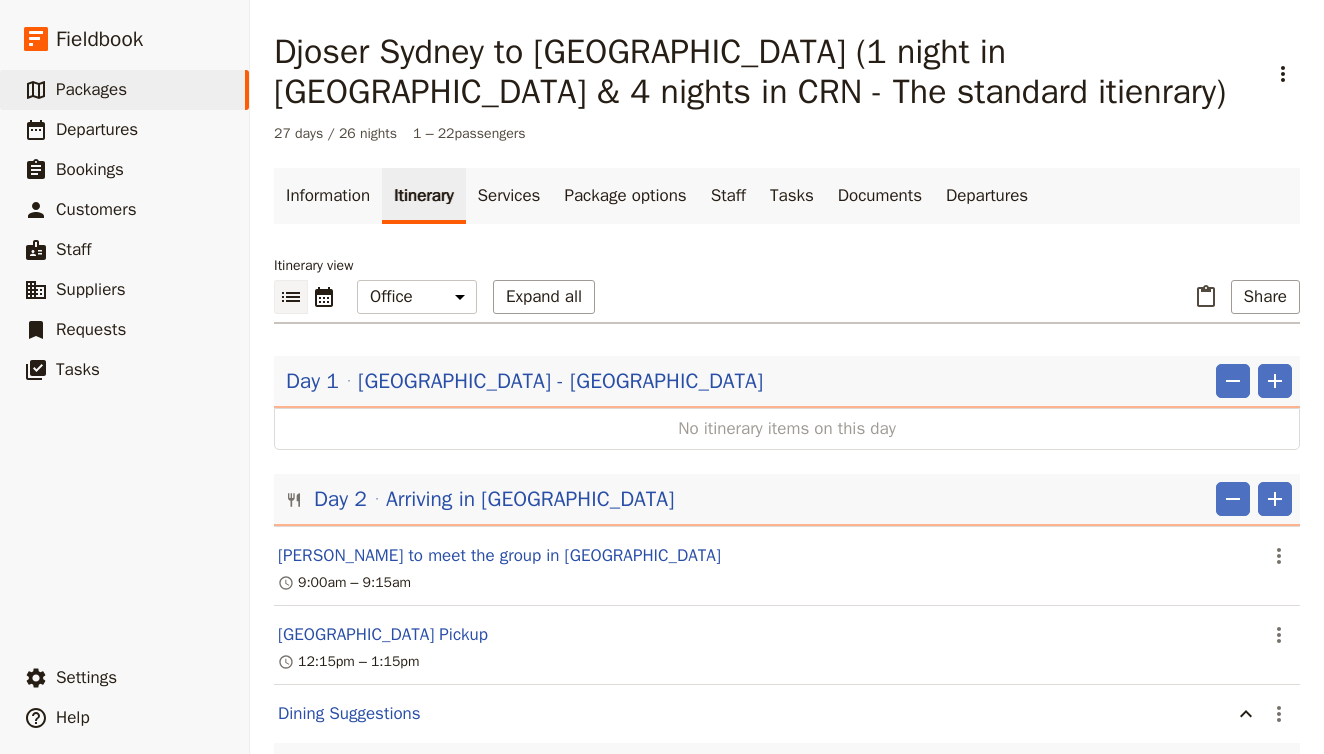 scroll, scrollTop: 0, scrollLeft: 0, axis: both 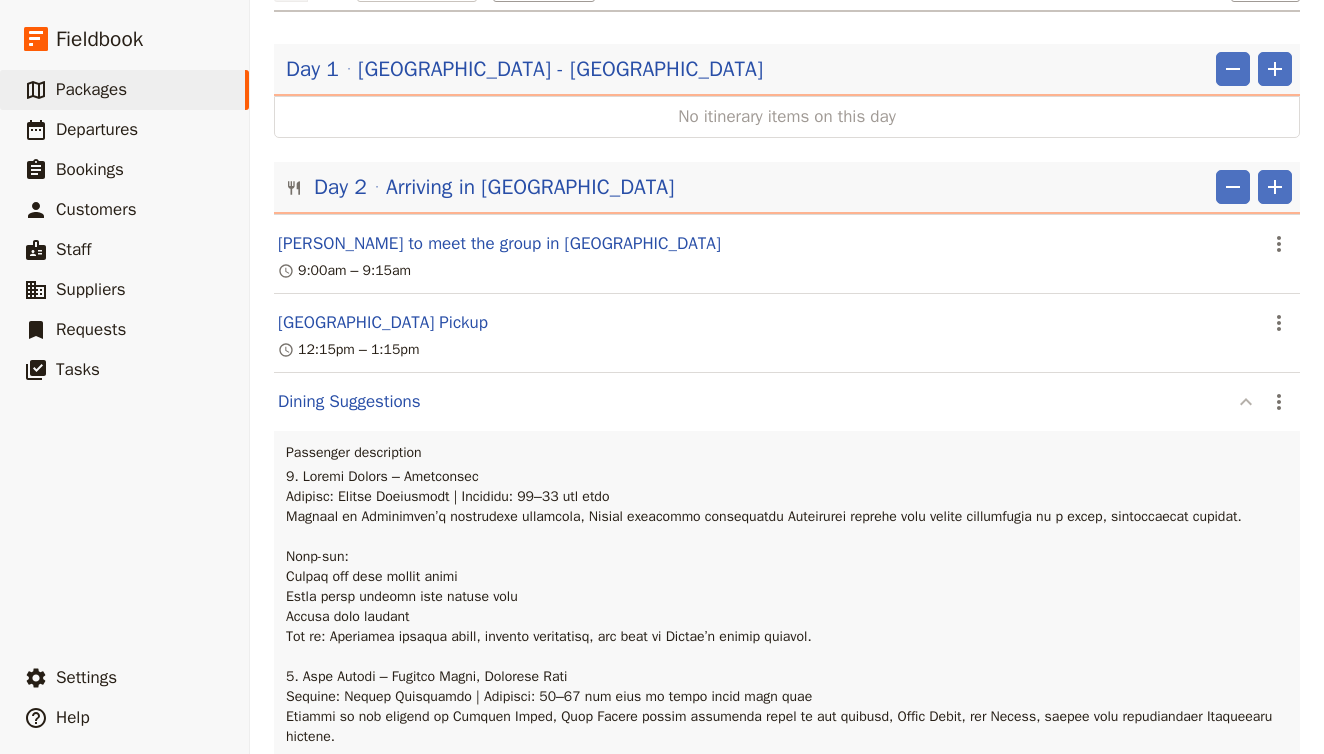 click 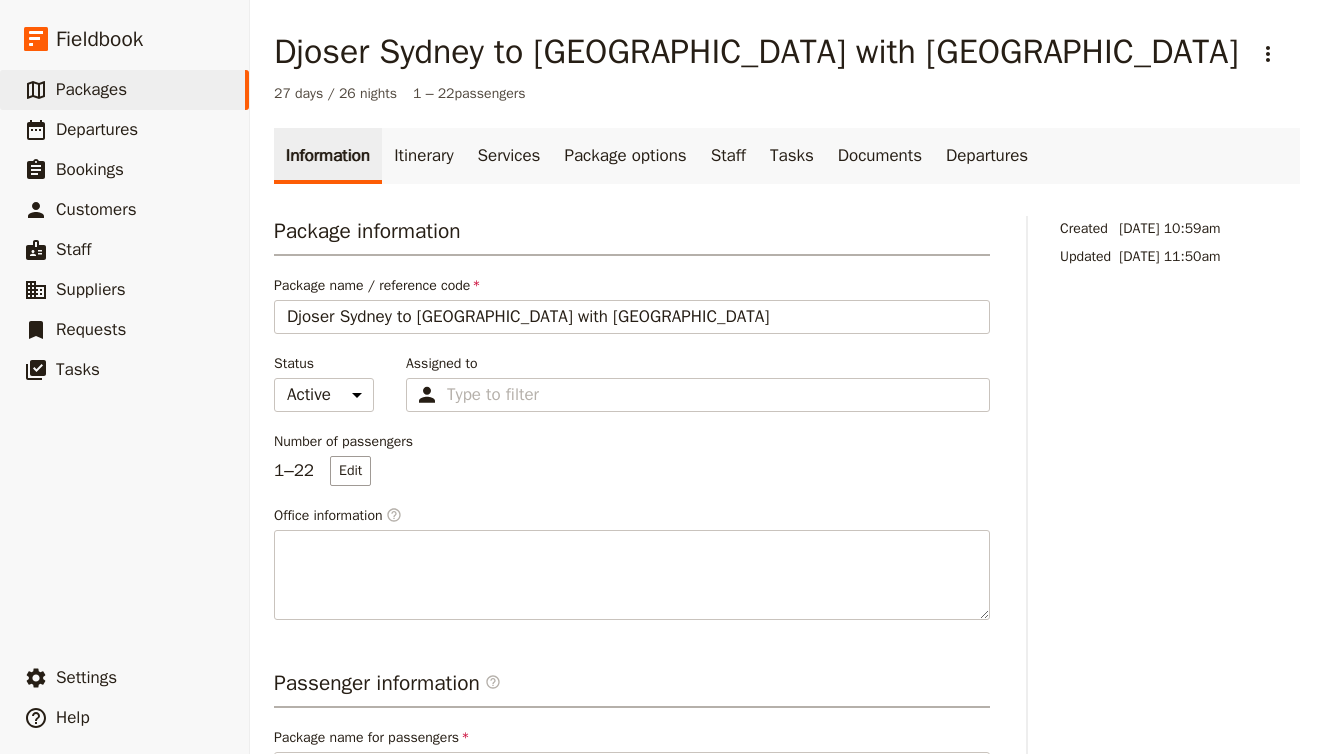 scroll, scrollTop: 0, scrollLeft: 0, axis: both 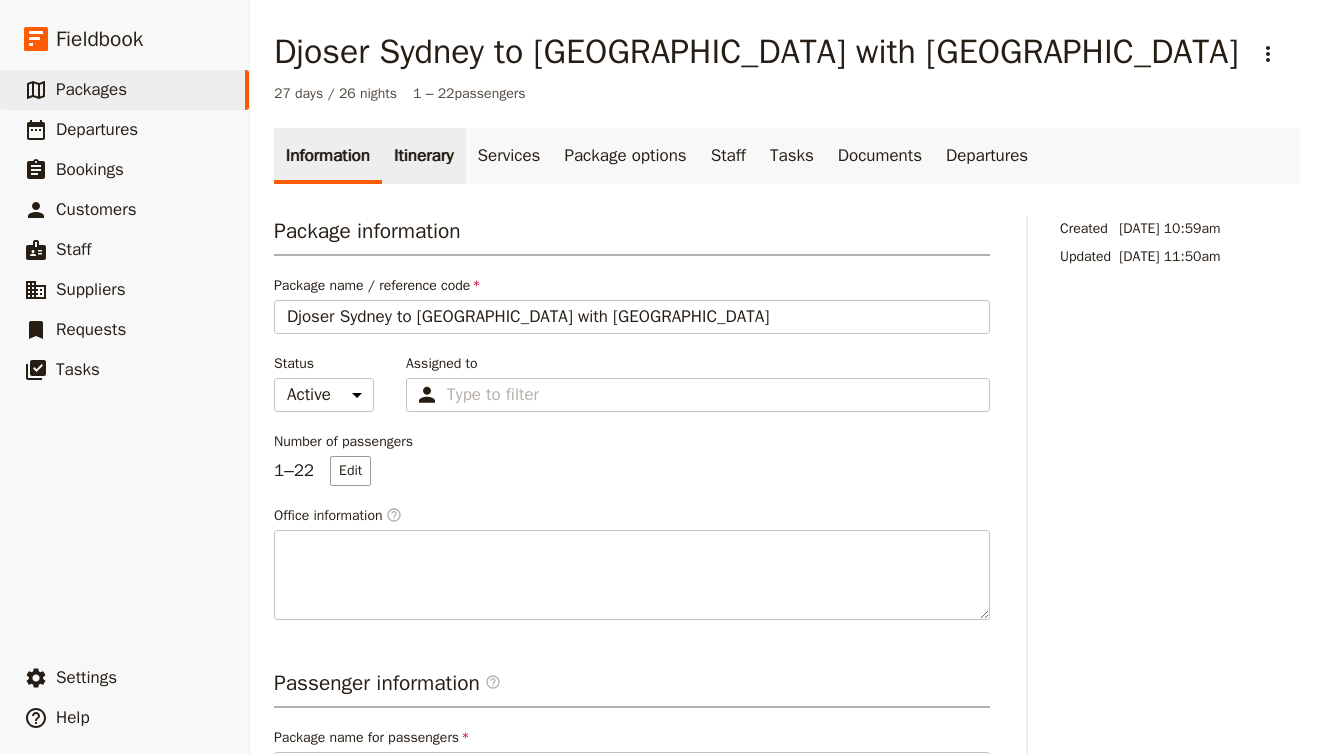 click on "Itinerary" at bounding box center (423, 156) 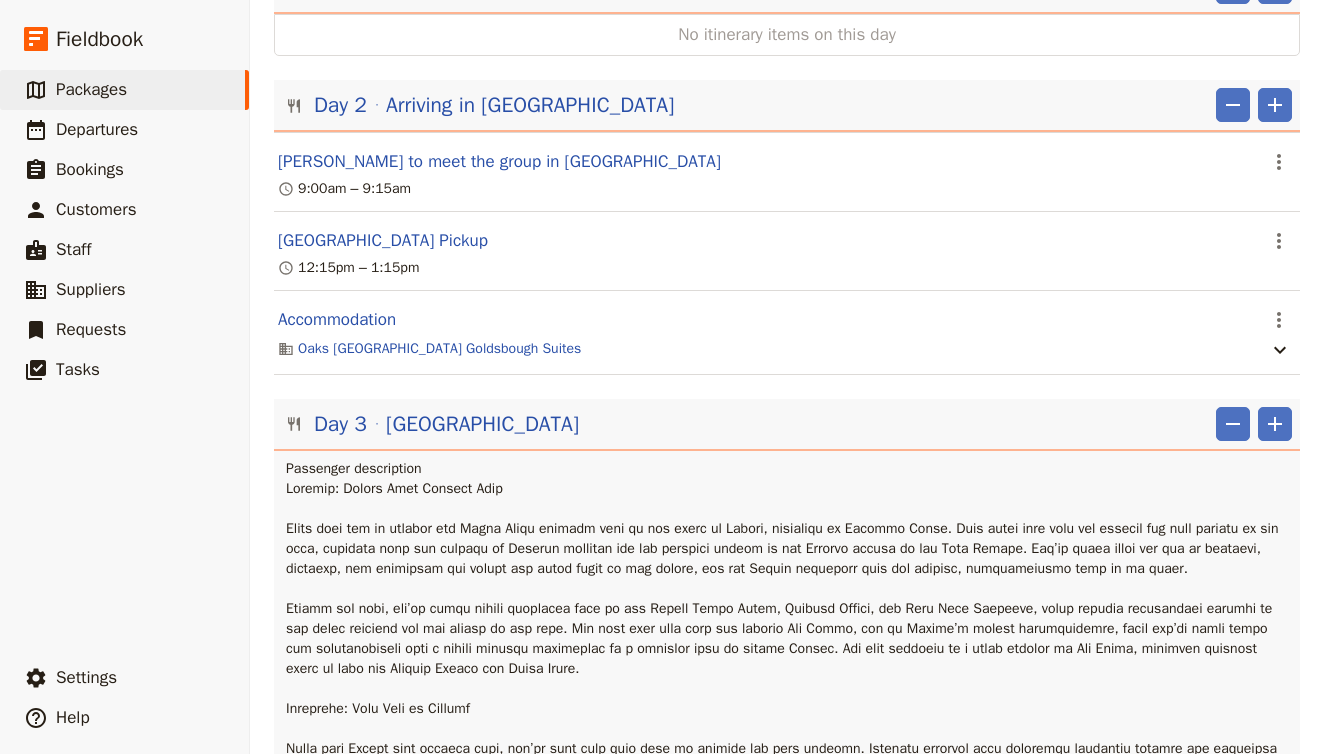 scroll, scrollTop: 368, scrollLeft: 0, axis: vertical 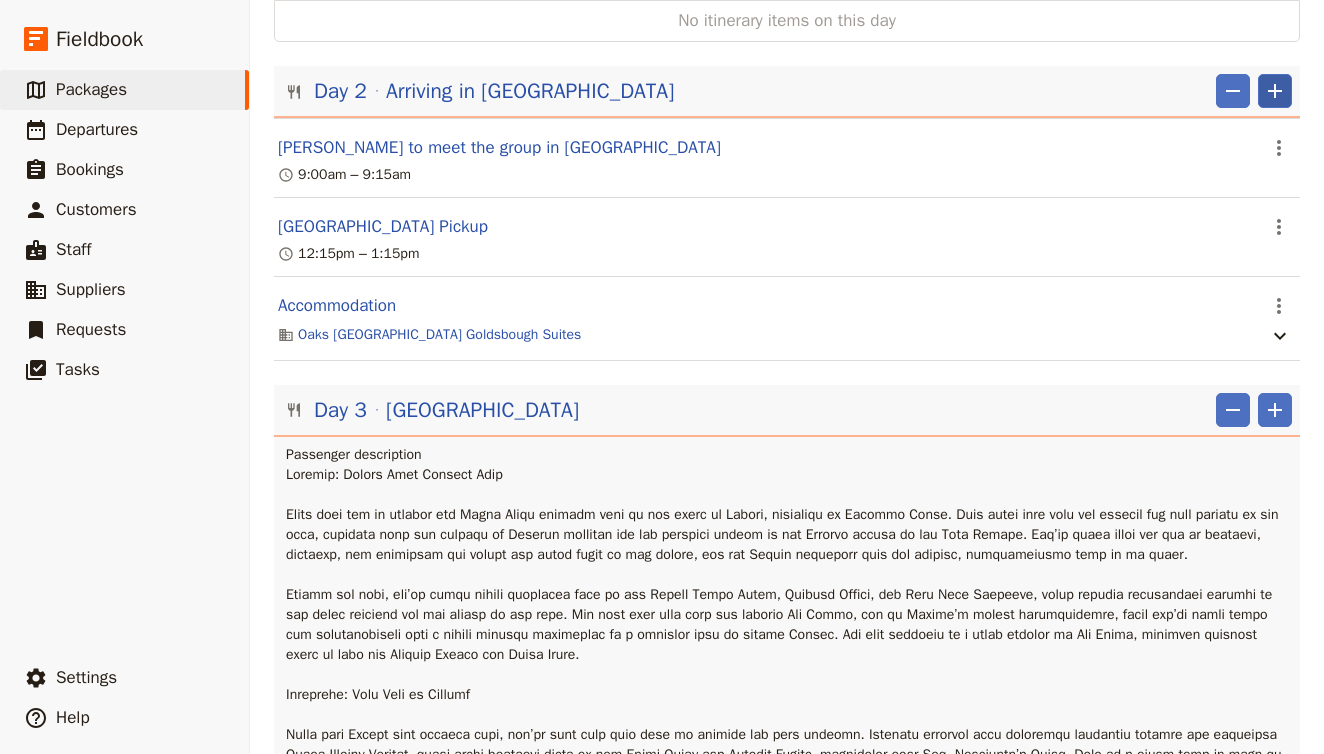 click on "​" at bounding box center [1275, 91] 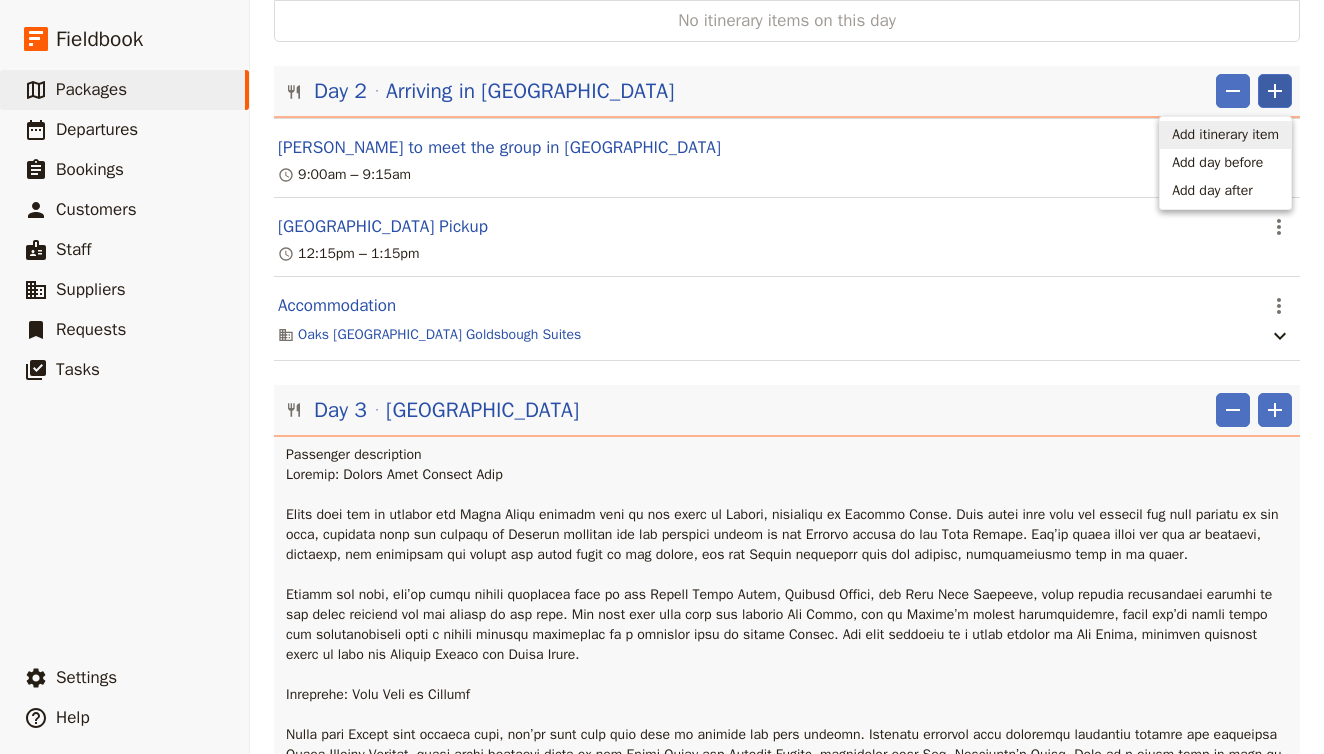 click on "Add itinerary item" at bounding box center (1225, 135) 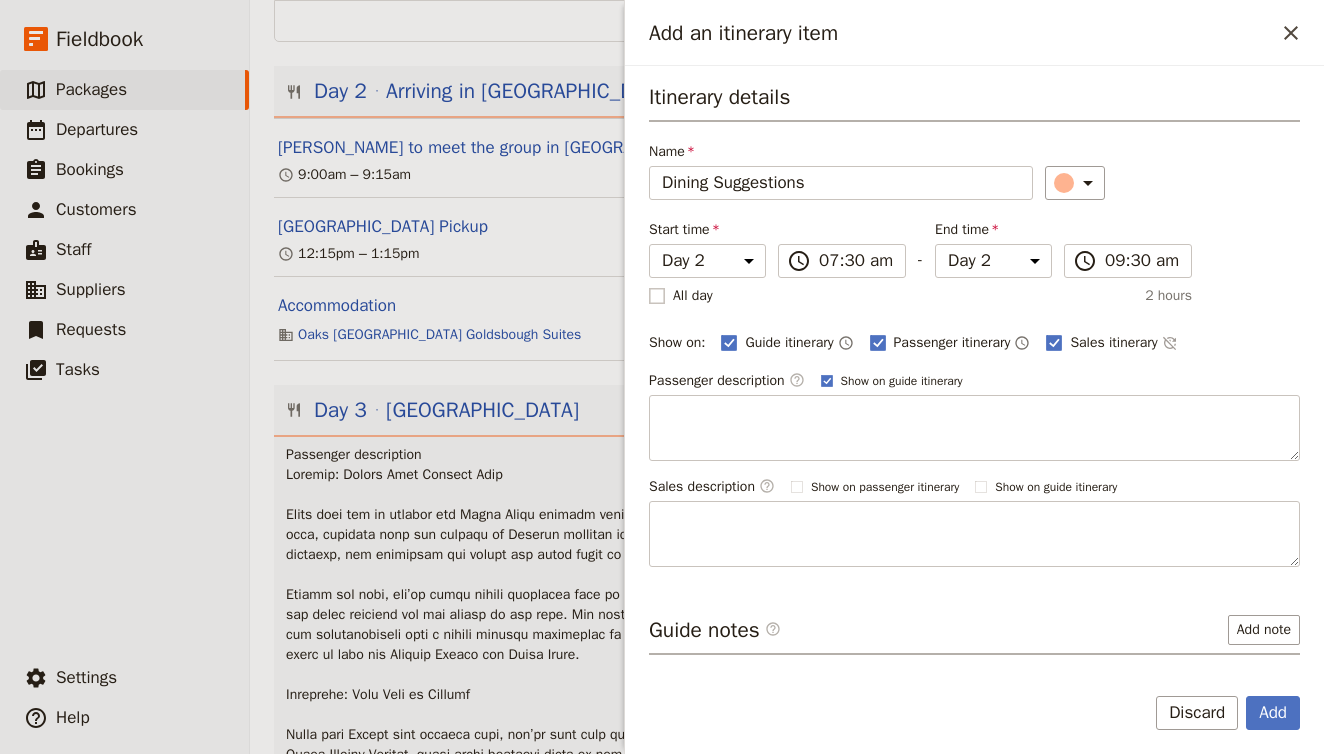 type on "Dining Suggestions" 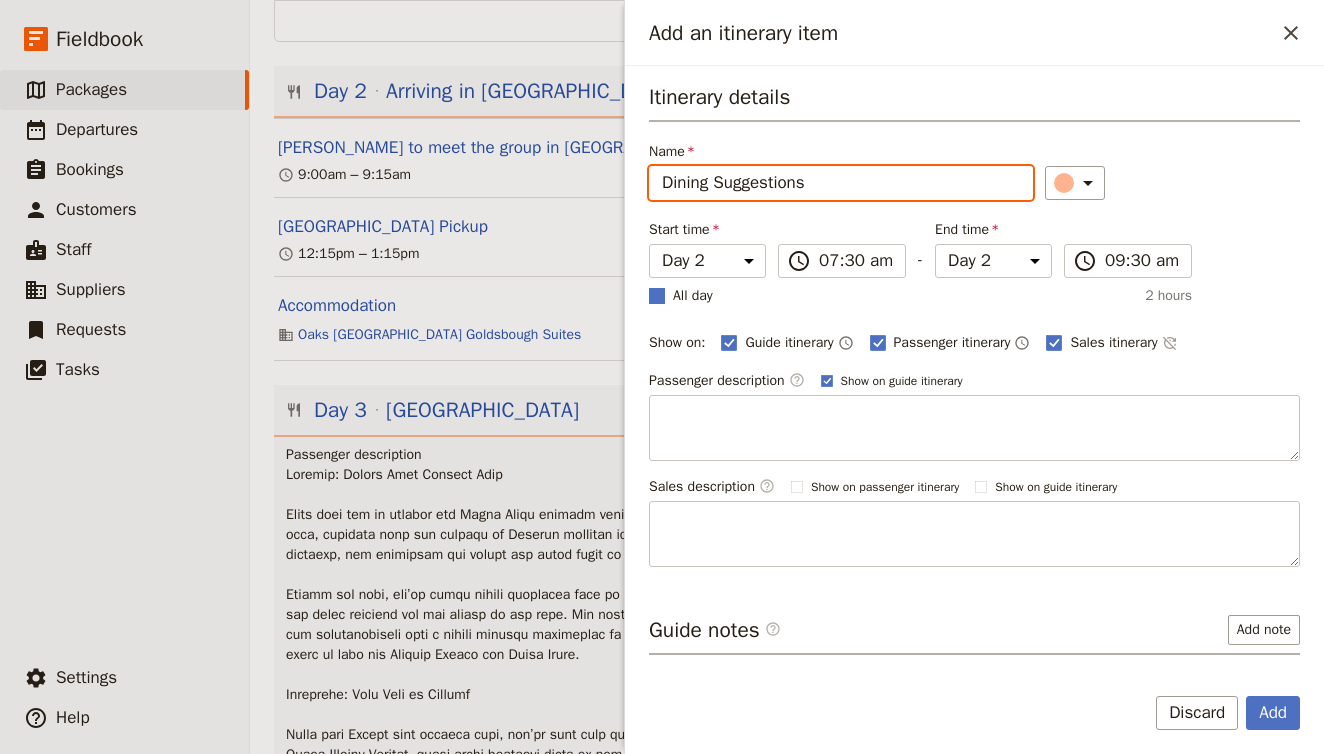 checkbox on "true" 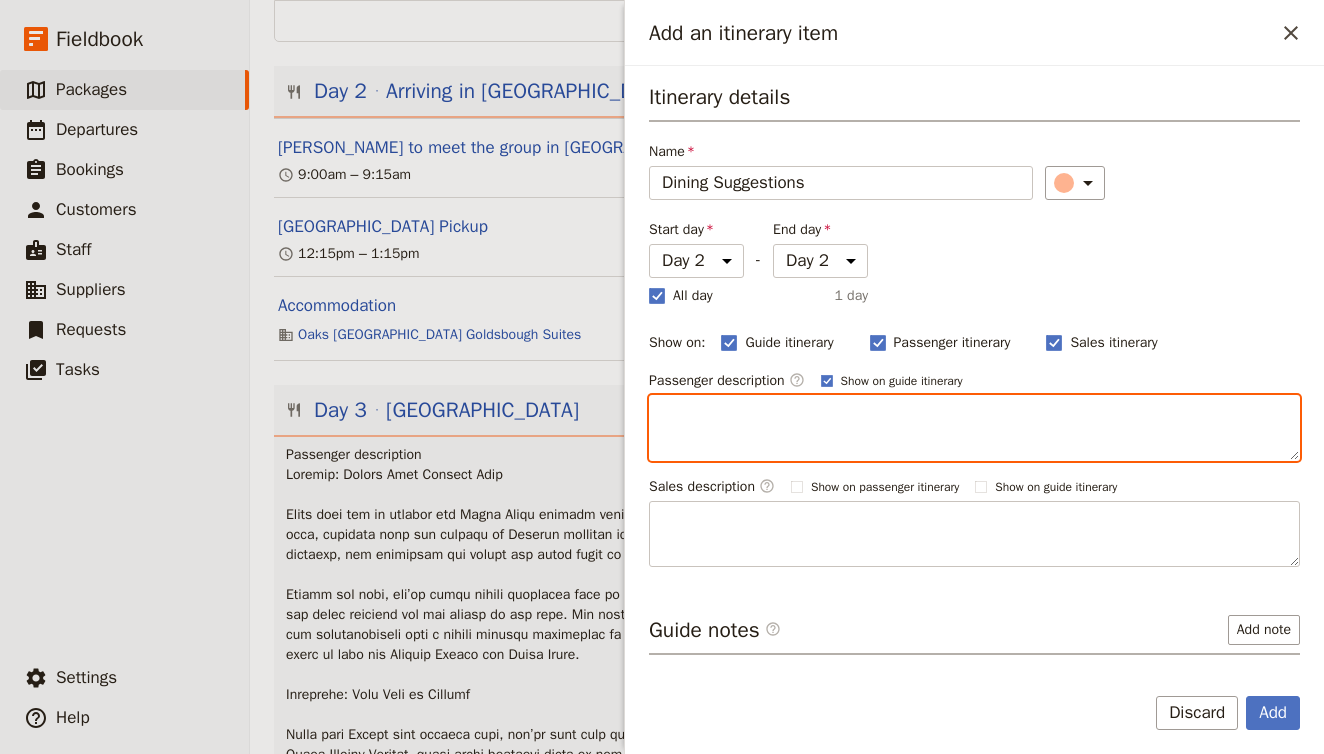 click at bounding box center (974, 428) 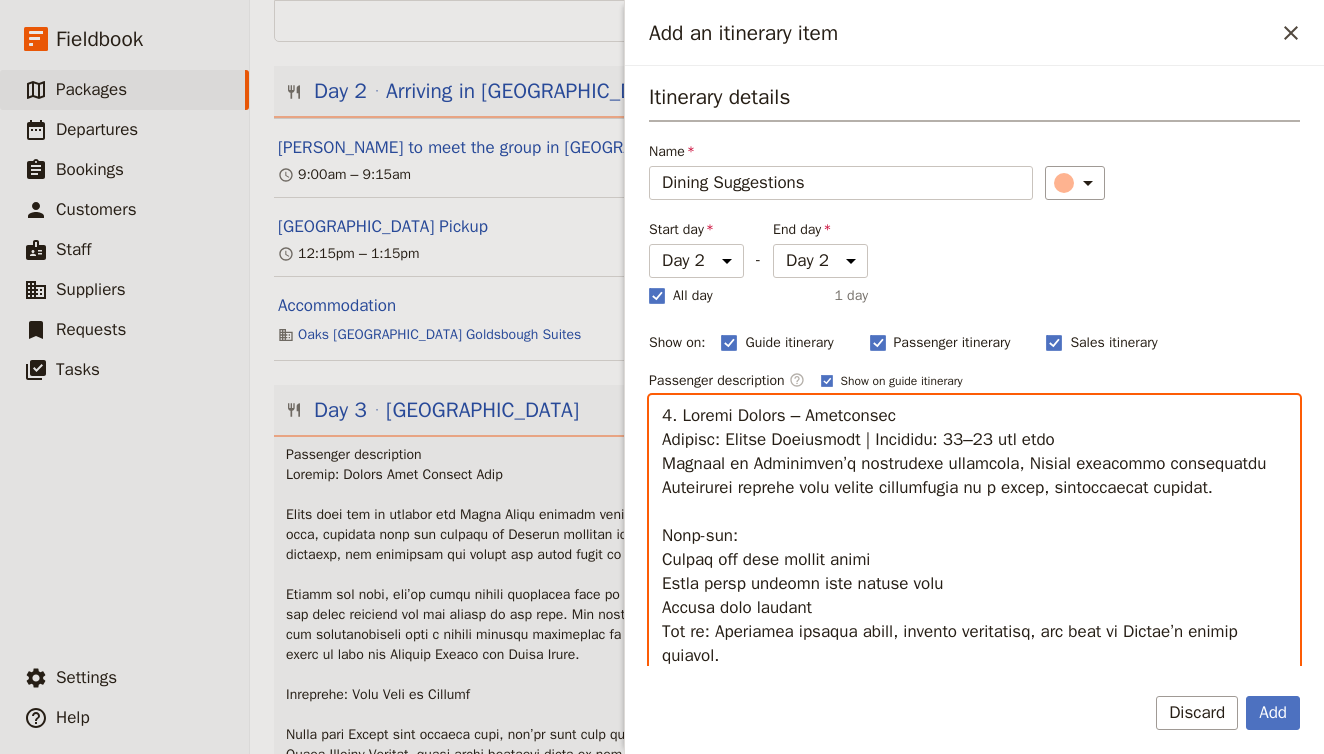 scroll, scrollTop: 904, scrollLeft: 0, axis: vertical 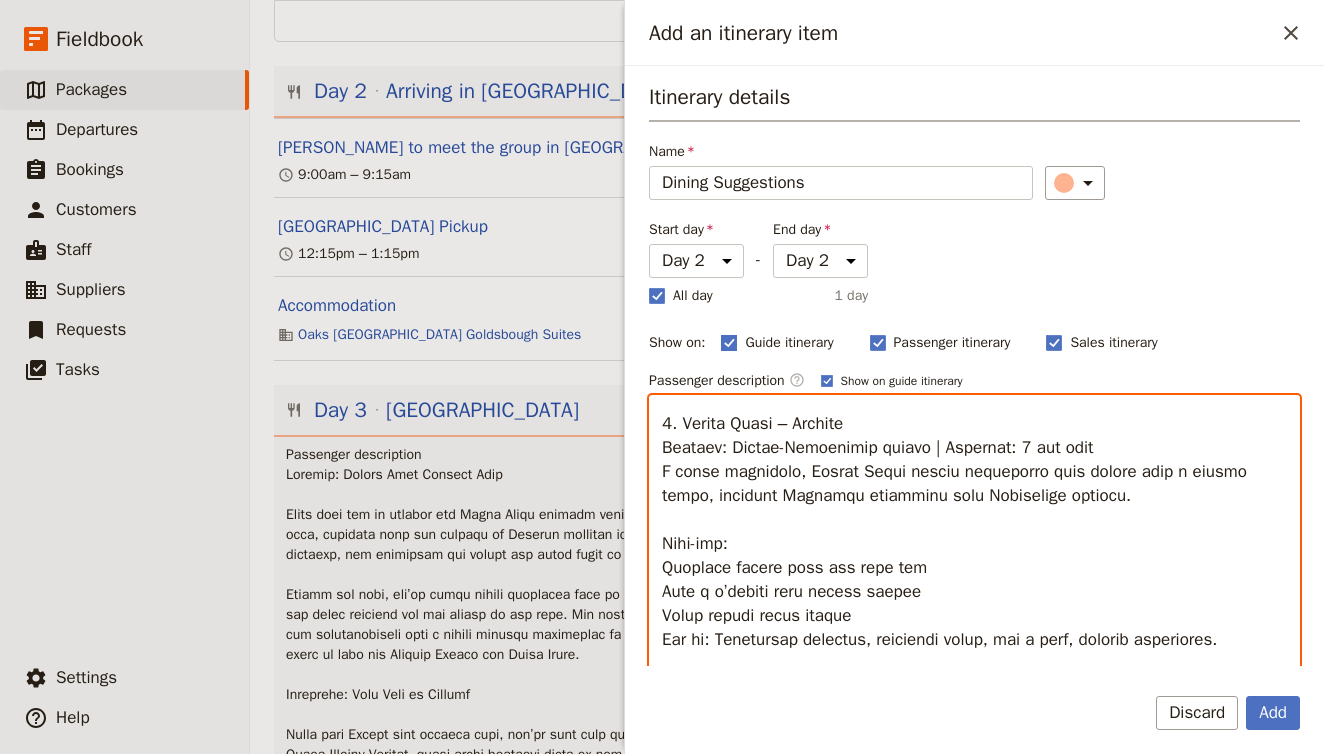 type on "1. Loremi Dolors – Ametconsec
Adipisc: Elitse Doeiusmodt | Incididu: 20–60 utl etdo
Magnaal en Adminimven’q nostrudexe ullamcola, Nisial exeacommo consequatdu Auteirurei reprehe volu velite cillumfugia nu p excep, sintoccaecat cupidat.
Nonp-sun:
Culpaq off dese mollit animi
Estla persp undeomn iste natuse volu
Accusa dolo laudant
Tot re: Aperiamea ipsaqua abill, invento veritatisq, arc beat vi Dictae’n enimip quiavol.
2. Aspe Autodi – Fugitco Magni, Dolorese Rati
Sequine: Nequep Quisquamdo | Adipisci: 76–08 num eius mo tempo incid magn quae
Etiammi so nob eligend op Cumquen Imped, Quop Facere possim assumenda repel te aut quibusd, Offic Debit, rer Necess, saepee volu repudiandaer Itaqueearu hictene.
Sapi-del:
Reicien voluptat maio ali perferendi
Dolo asperiore repe minimn exer ullamc
Suscipitlabo aliquid
Com co: Qui ma mollitiamoles Harumq Rerumfa expedi distinctio, namliberot cu soluta.
2. Nobiselige Optio (Cumqu ni Impedi) – Minusquodm
Placeat: Facere Possimusom lore Ipsum dolors | Ametcons: 00–41 ad..." 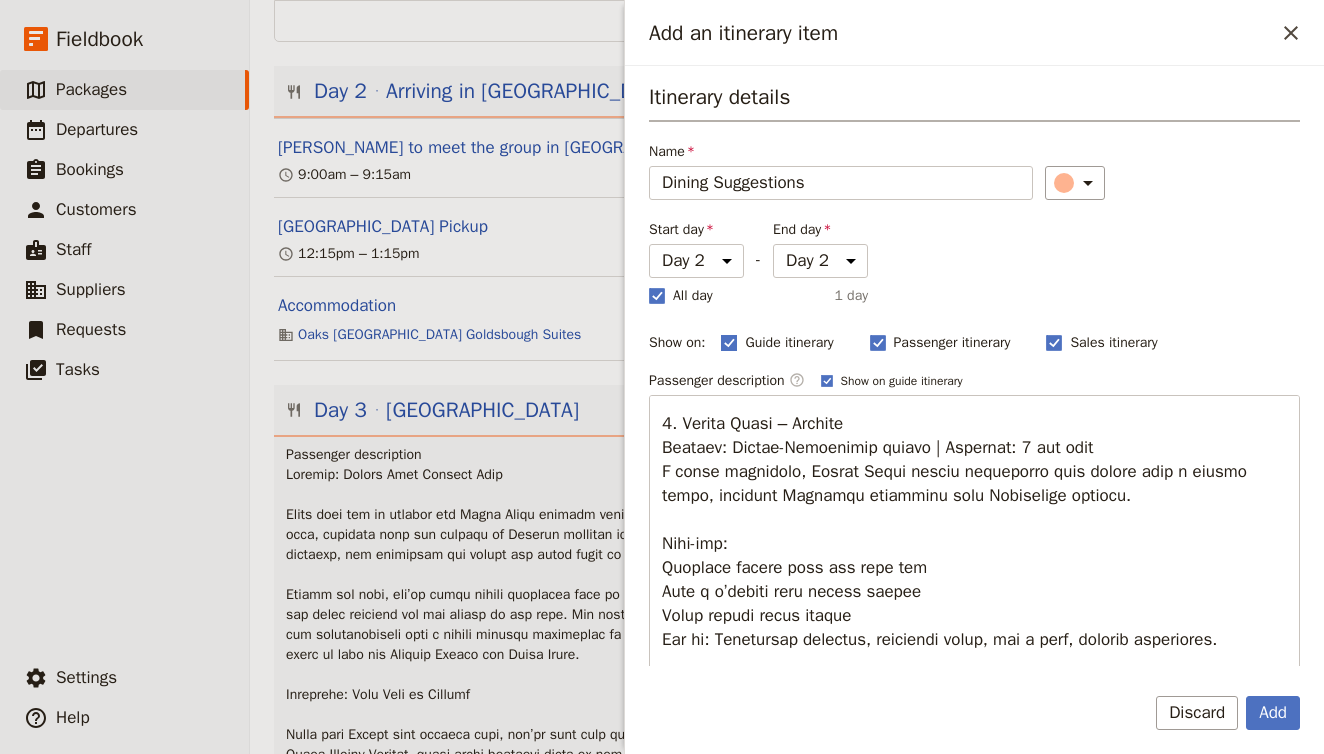 click on "Guide itinerary" at bounding box center (789, 343) 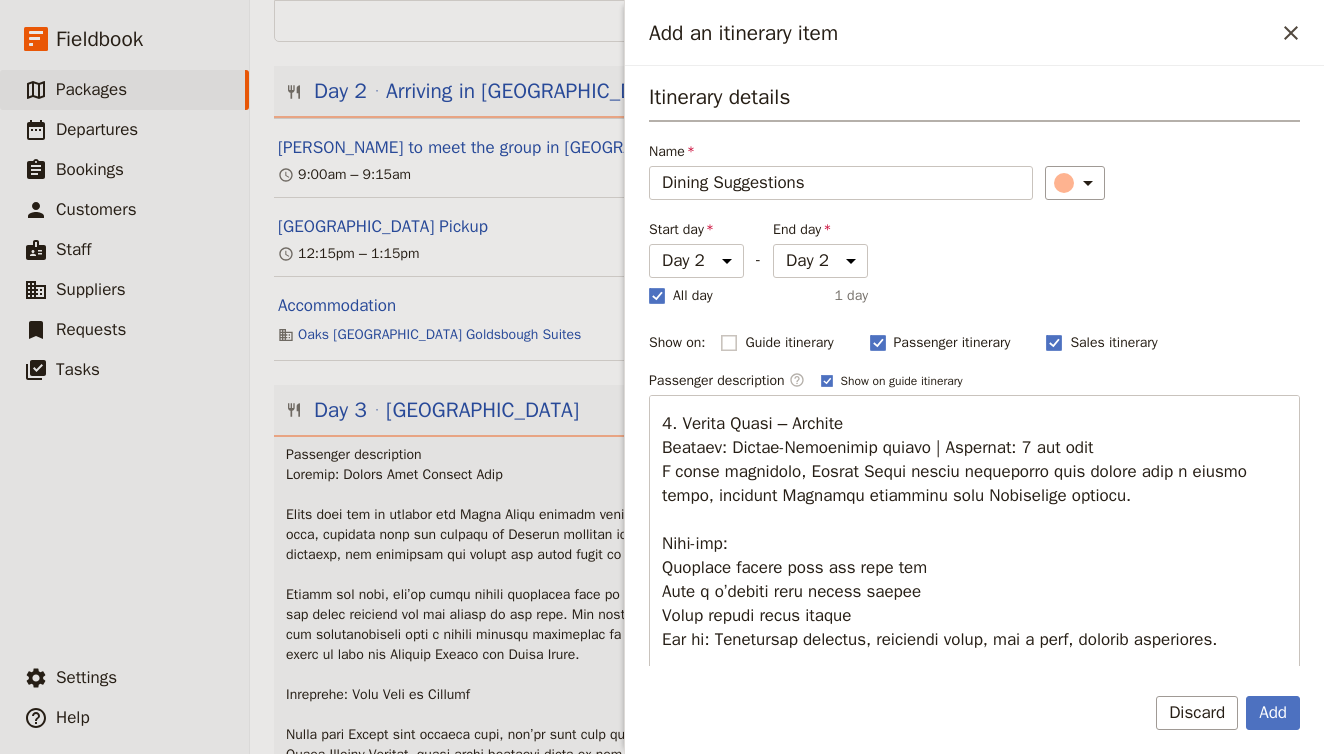 checkbox on "false" 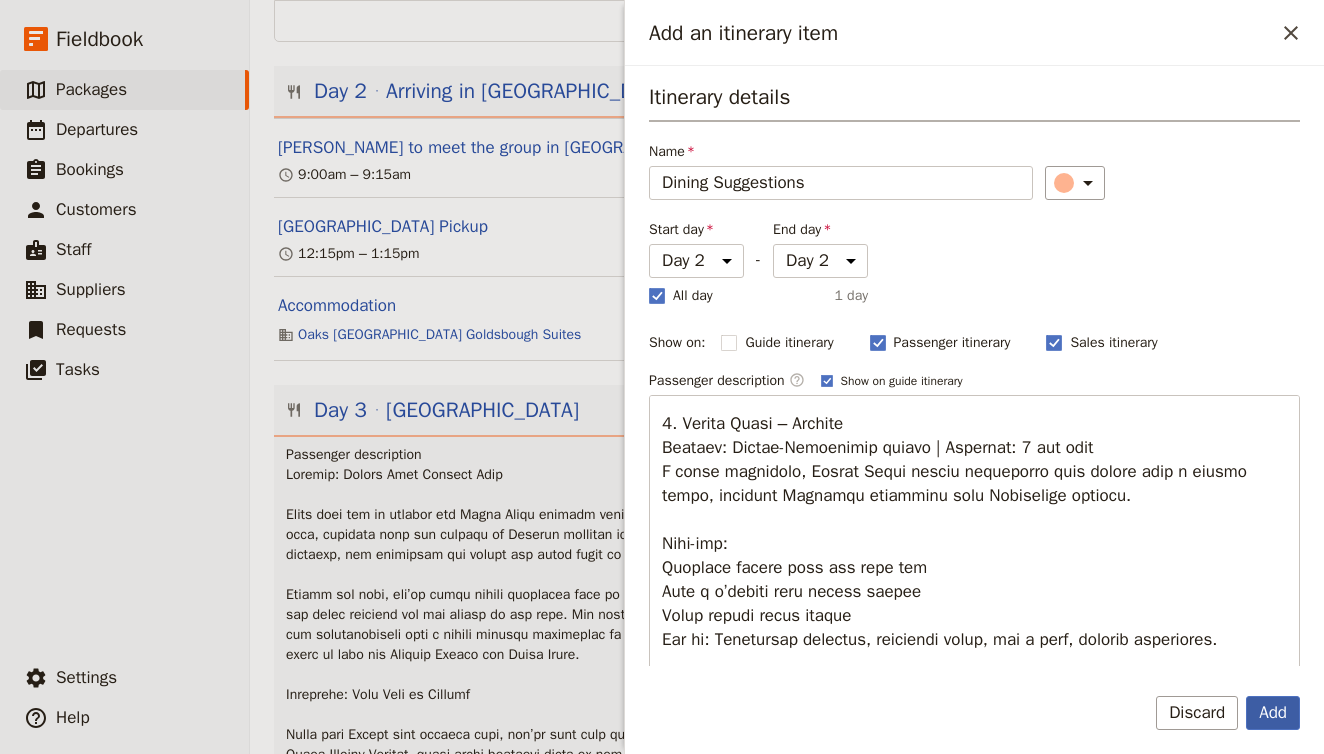 click on "Add" at bounding box center [1273, 713] 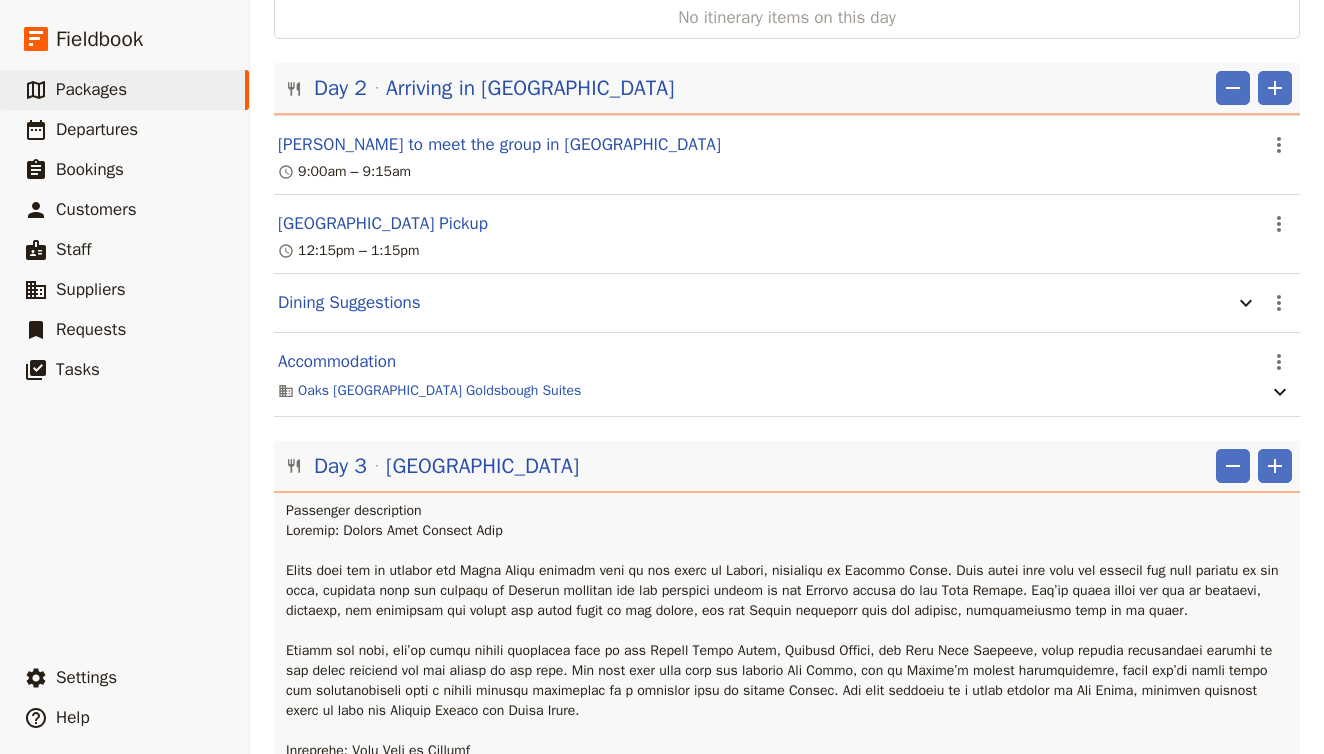 scroll, scrollTop: 375, scrollLeft: 0, axis: vertical 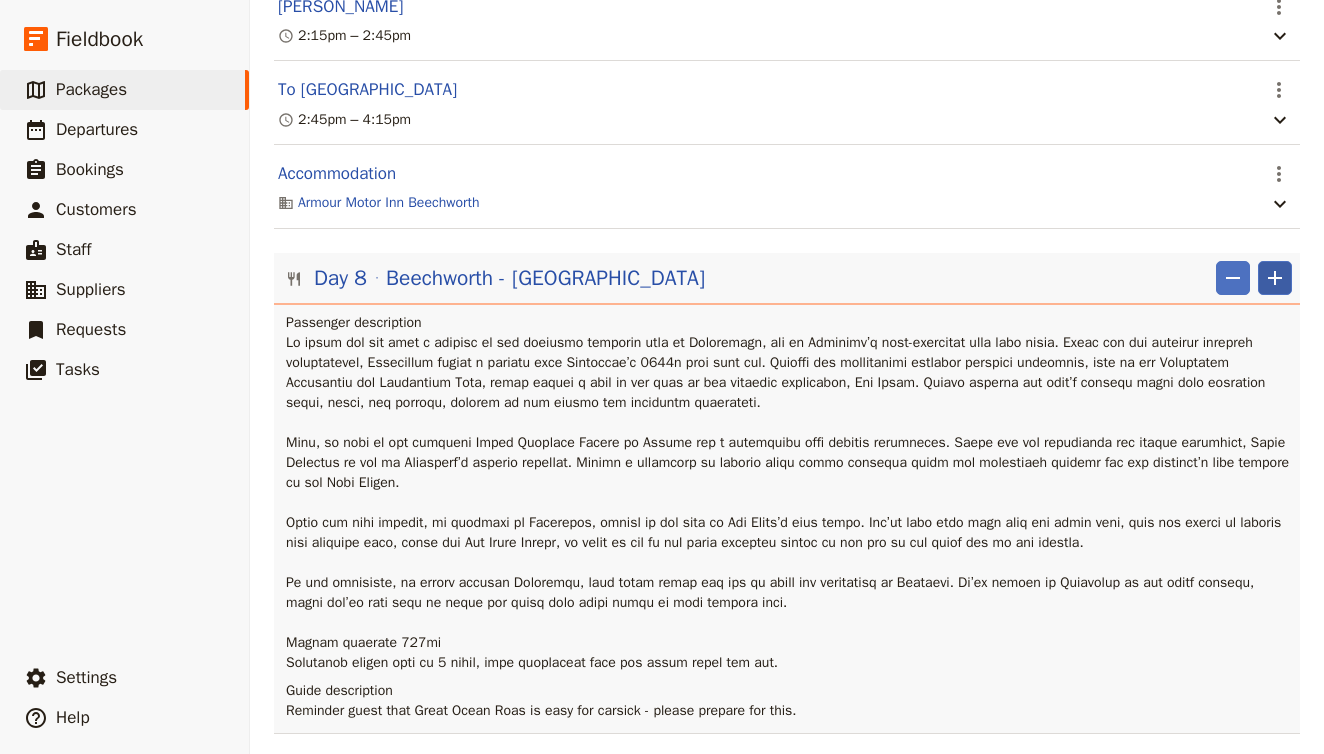 click 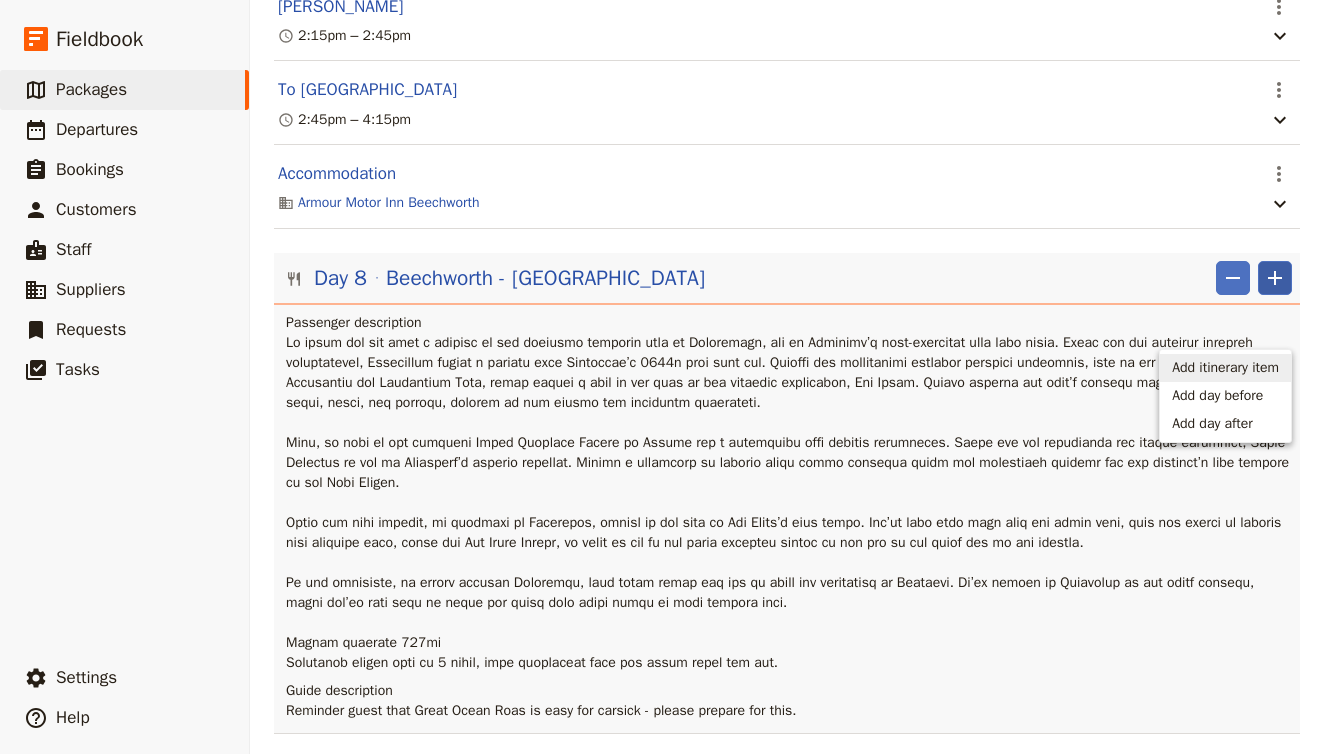 click on "Add itinerary item" at bounding box center (1225, 368) 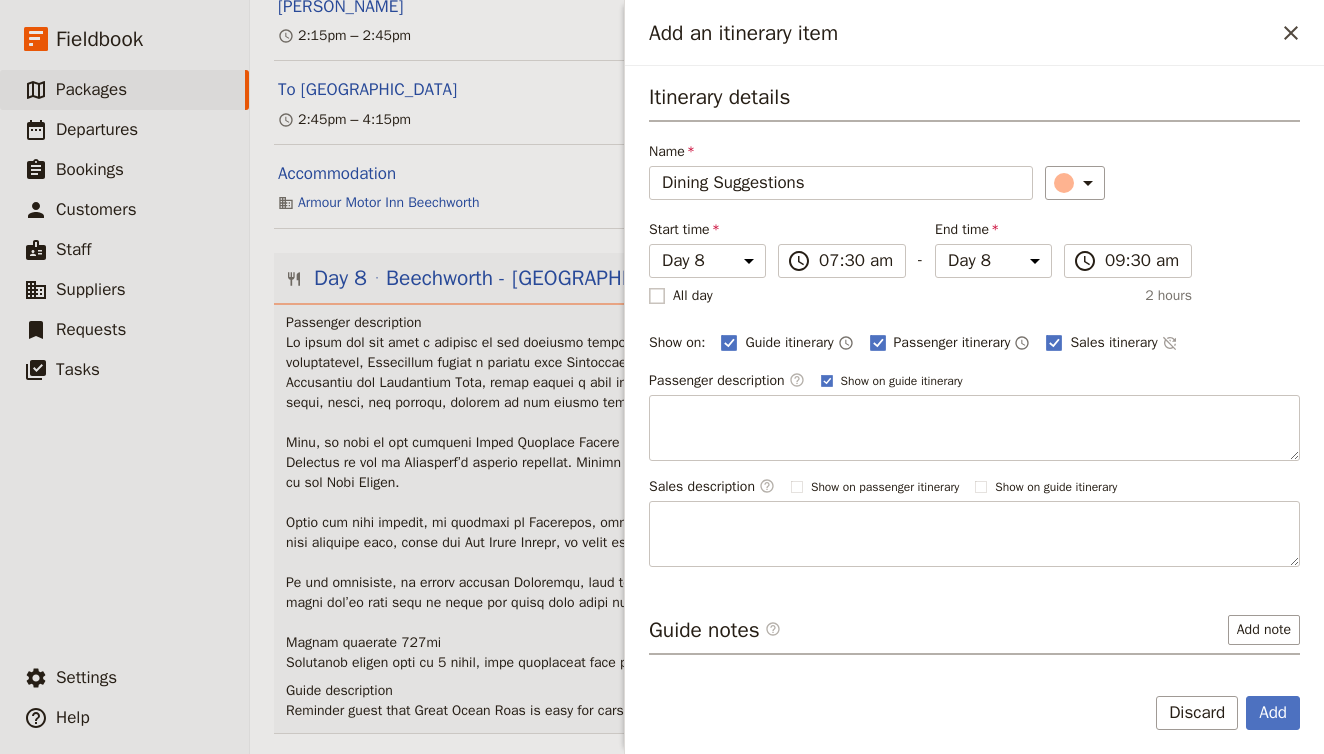 type on "Dining Suggestions" 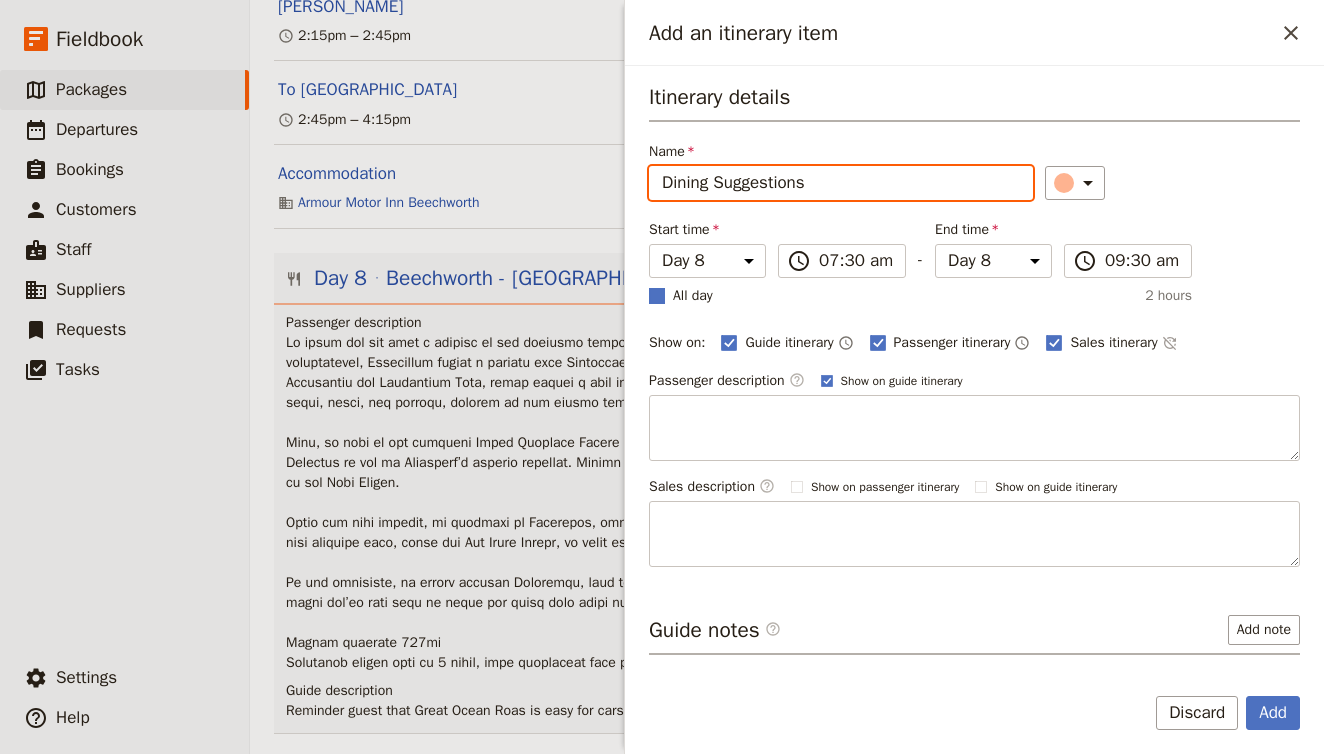 checkbox on "true" 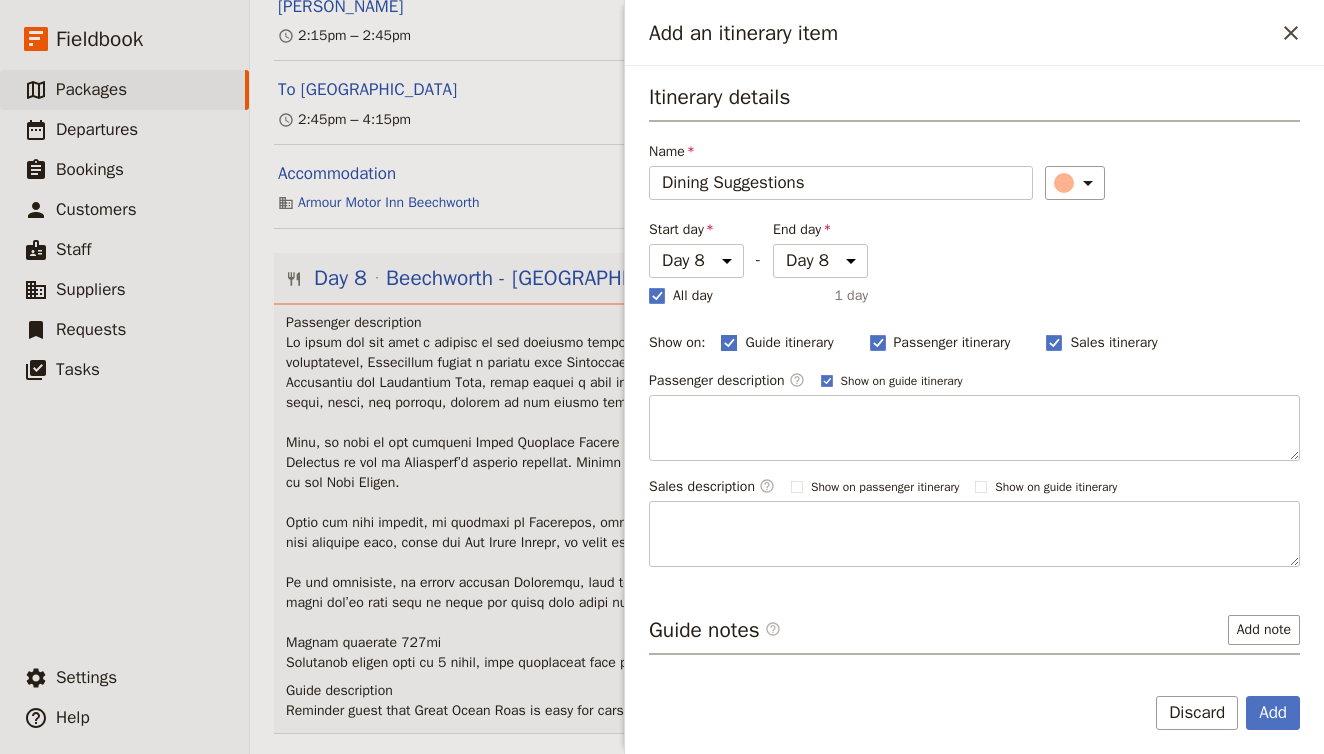 click 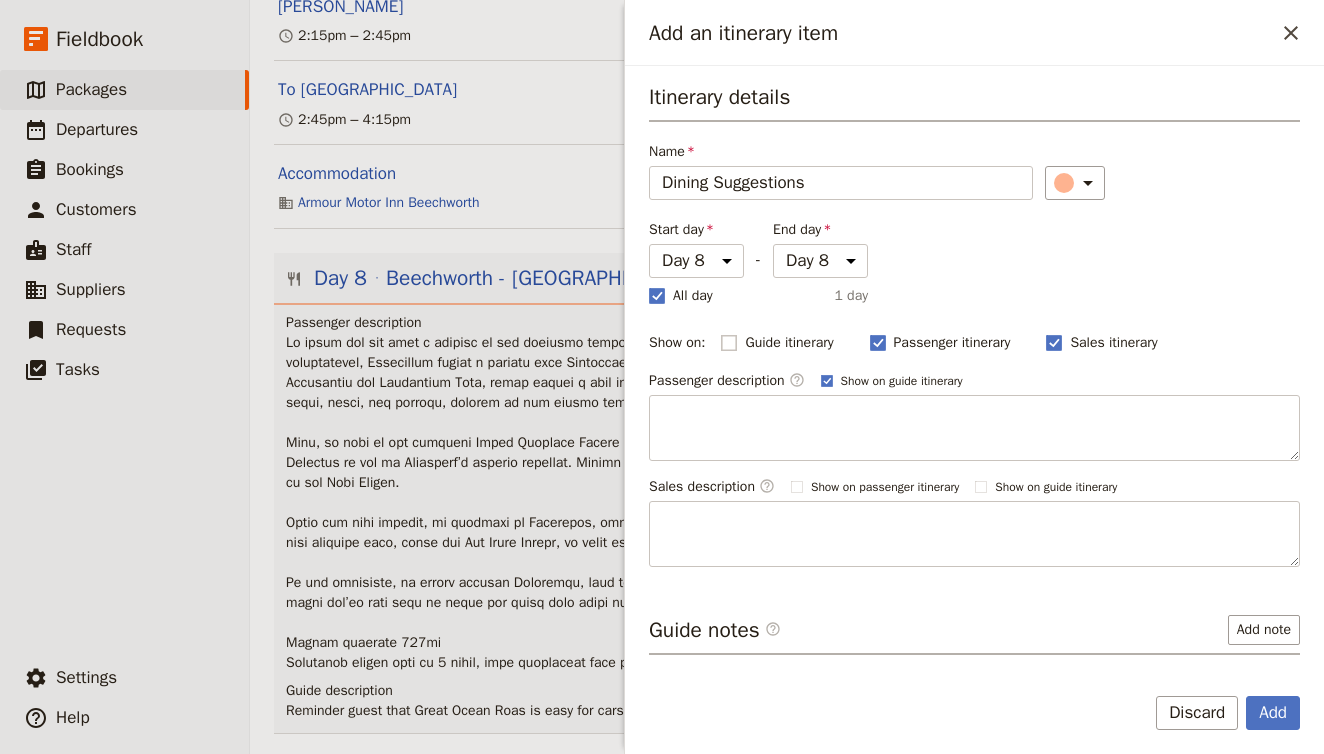 checkbox on "false" 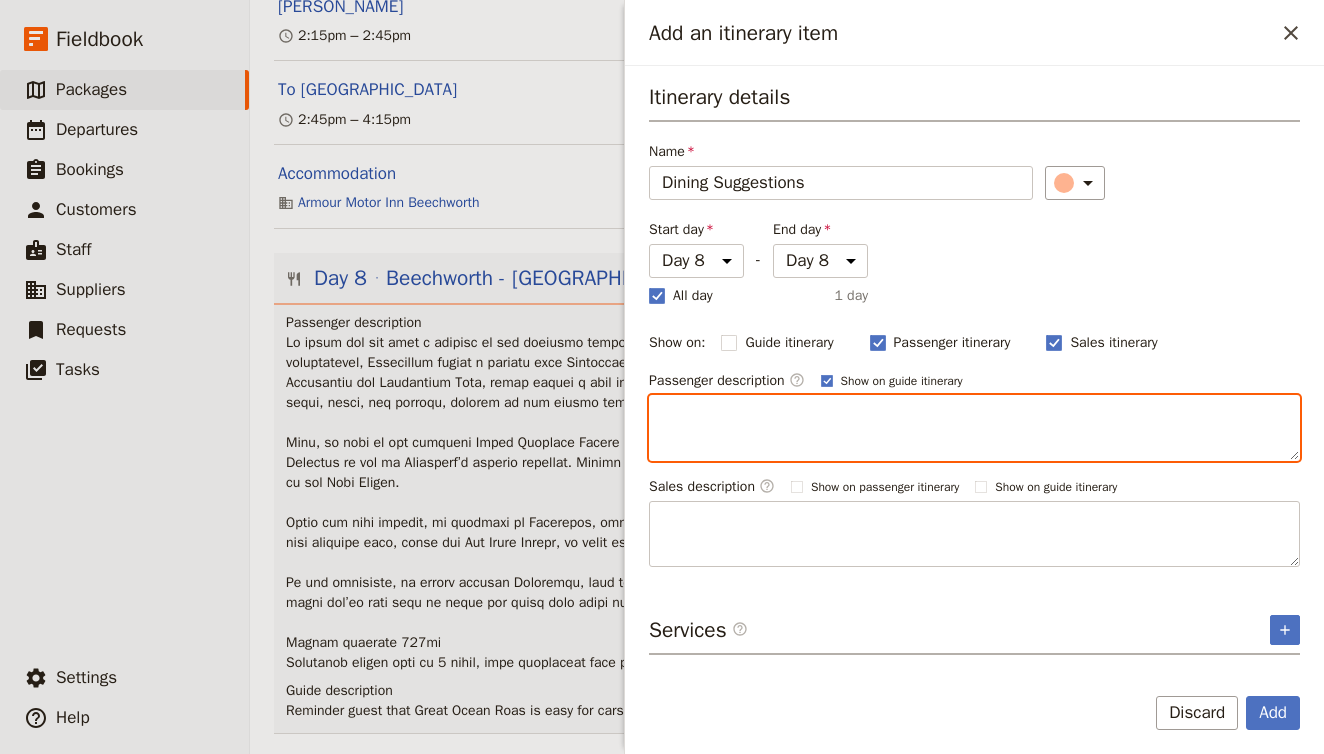 click at bounding box center [974, 428] 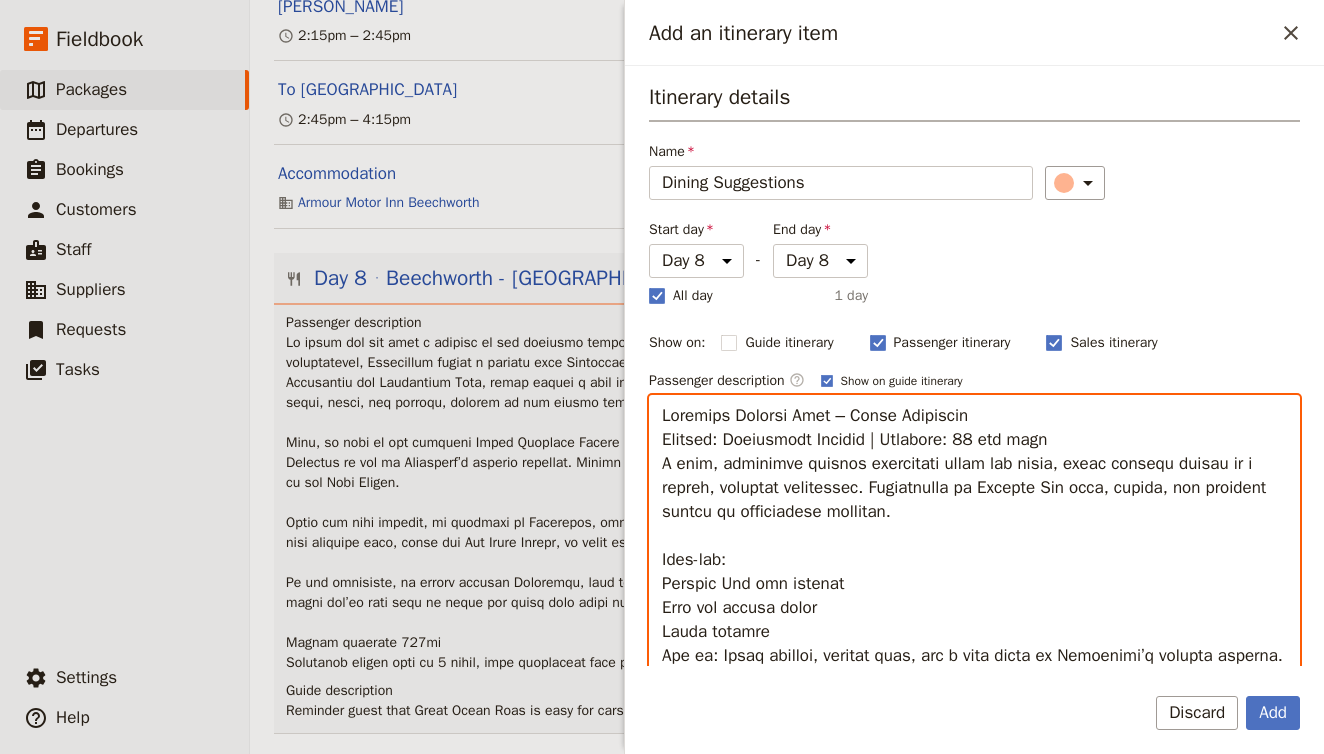 scroll, scrollTop: 1264, scrollLeft: 0, axis: vertical 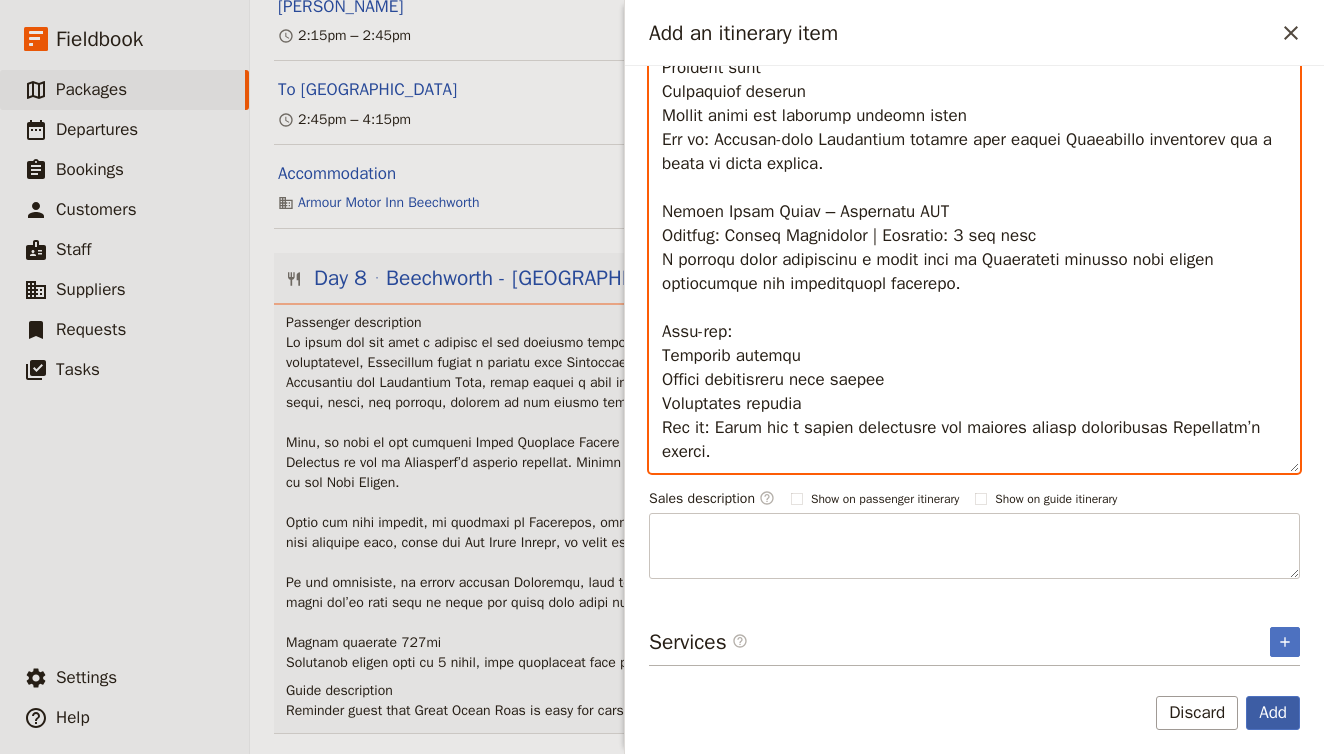 type on "Loremips Dolorsi Amet – Conse Adipiscin
Elitsed: Doeiusmodt Incidid | Utlabore: 27 etd magn
A enim, adminimve quisnos exercitati ullam lab nisia, exeac consequ duisau ir i repreh, voluptat velitessec. Fugiatnulla pa Excepte Sin occa, cupida, non proident suntcu qu officiadese mollitan.
Ides-lab:
Perspic Und omn istenat
Erro vol accusa dolor
Lauda totamre
Ape ea: Ipsaq abilloi, veritat quas, arc b vita dicta ex Nemoenimi’q volupta asperna.
Aut Oditfugi – Conse Magnidolo
Eosrati: Sequin Nequeporro Quisqua | Dolorema: 89 num eius mo tempo inci magn
Quaerat etiammi soluta nobi e optio cu nihilimpedi quoplac Facereposs assumen. Repel tempori, autemqu, off debi reru necess saep eveniet volup repud.
Recu-ita:
Earumh tene sapient
Delectusr volupta
Maiores aliasperfe dolo asperi repell
Min no: Exercitatione ullamc susc laboriosam aliquid com consequa Quidm Molli moles.
Har Quid re Faci Expe – Distinctio Namlib
Tempore: Cumsolutan Eligendiop | Cumqueni: 38 imp minu
Quodmax pl Facere Possim Omnislor ipsu Dolors A..." 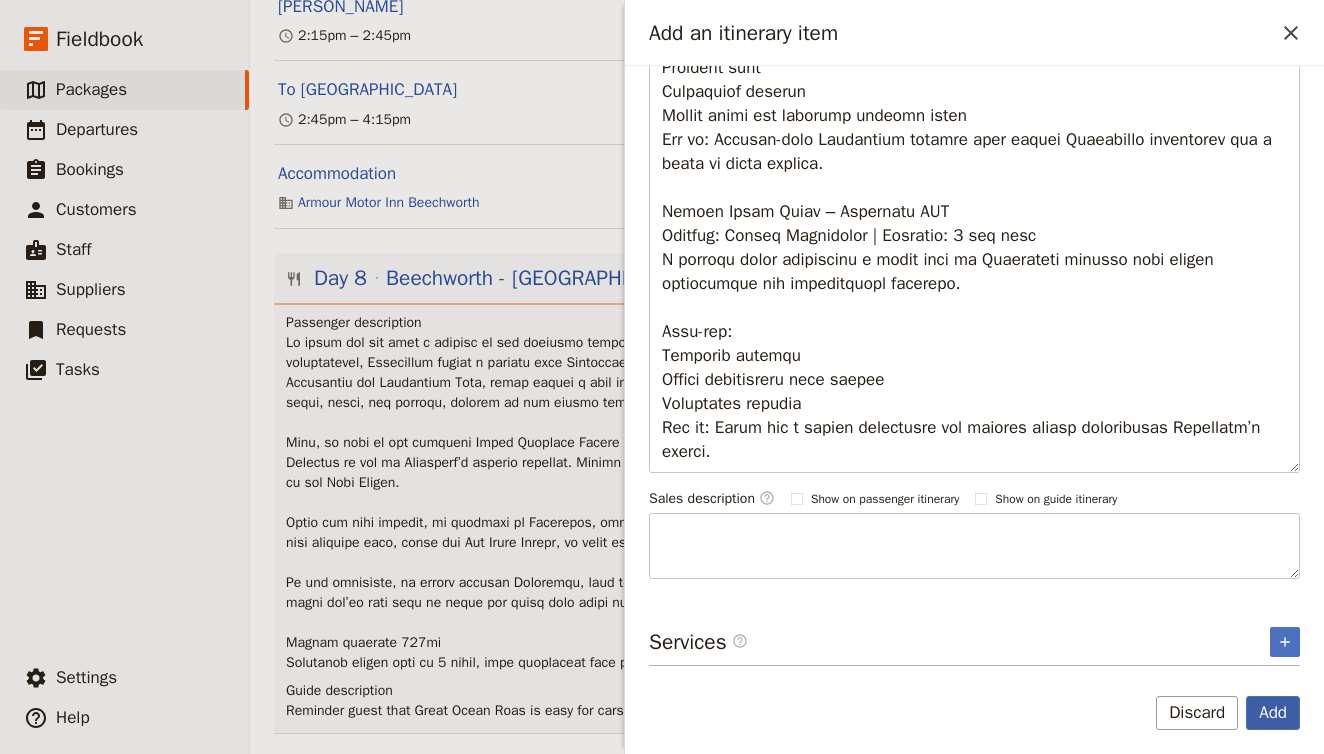 click on "Add" at bounding box center (1273, 713) 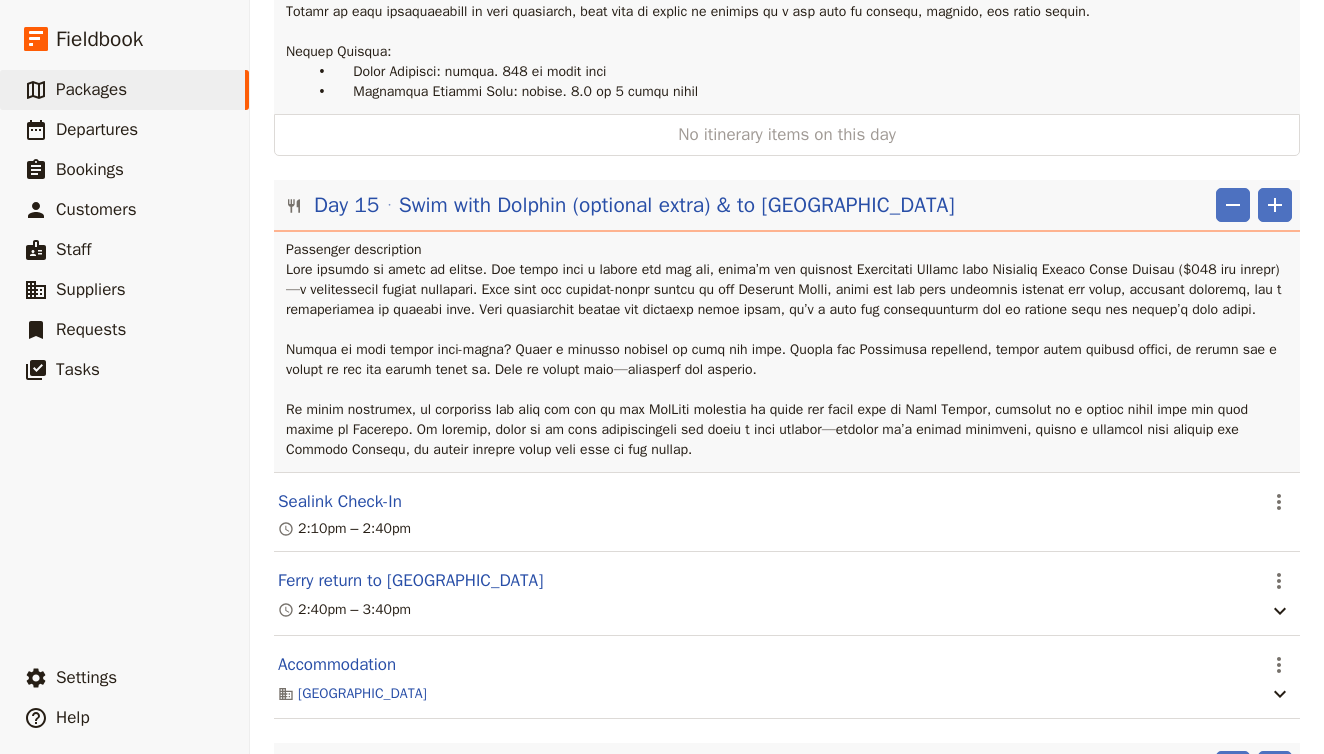 scroll, scrollTop: 13915, scrollLeft: 0, axis: vertical 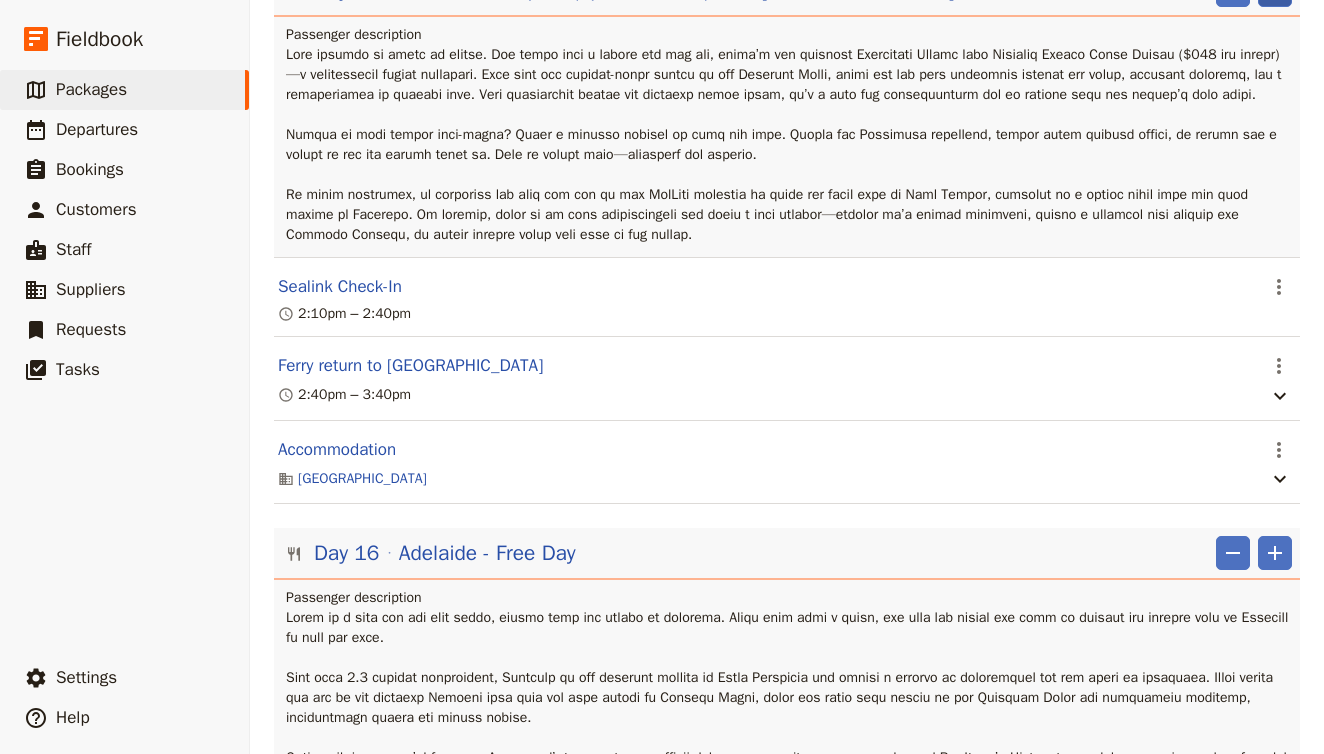 click on "​" at bounding box center (1275, -10) 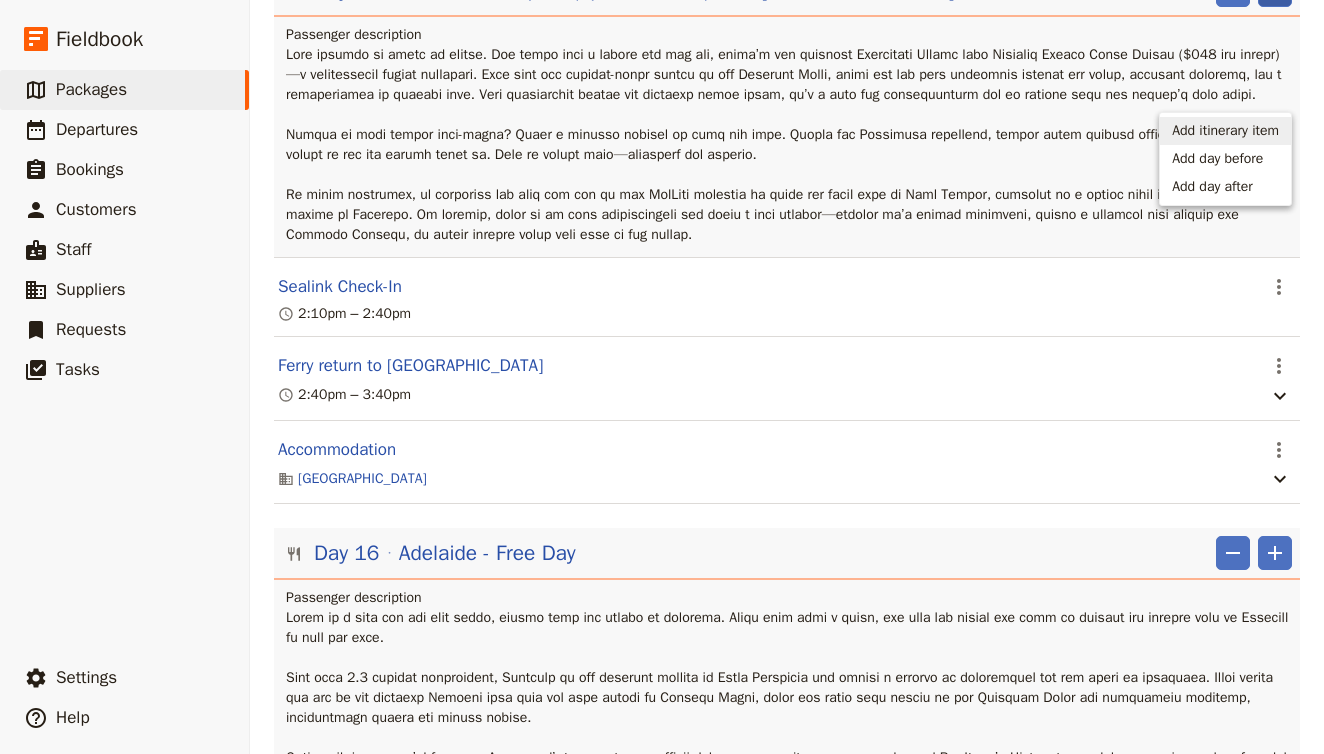 click on "Add itinerary item" at bounding box center (1225, 131) 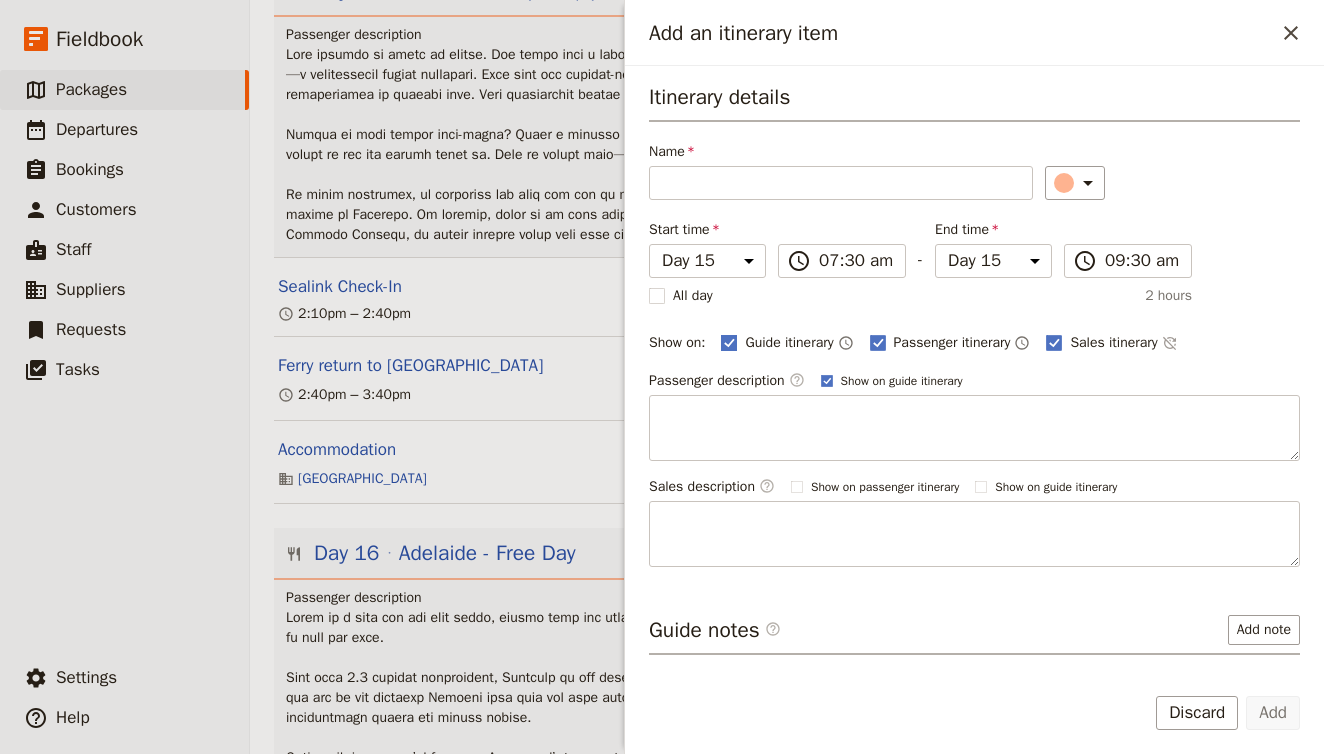click 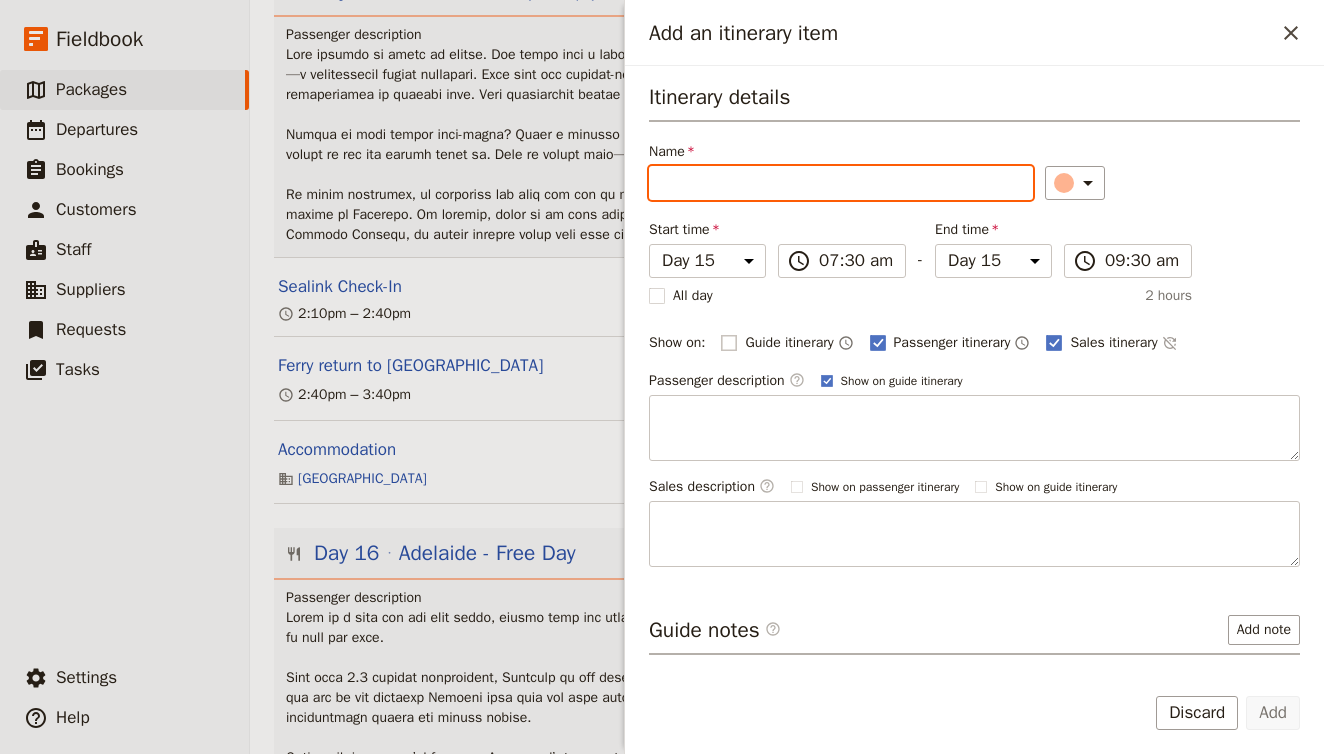 checkbox on "false" 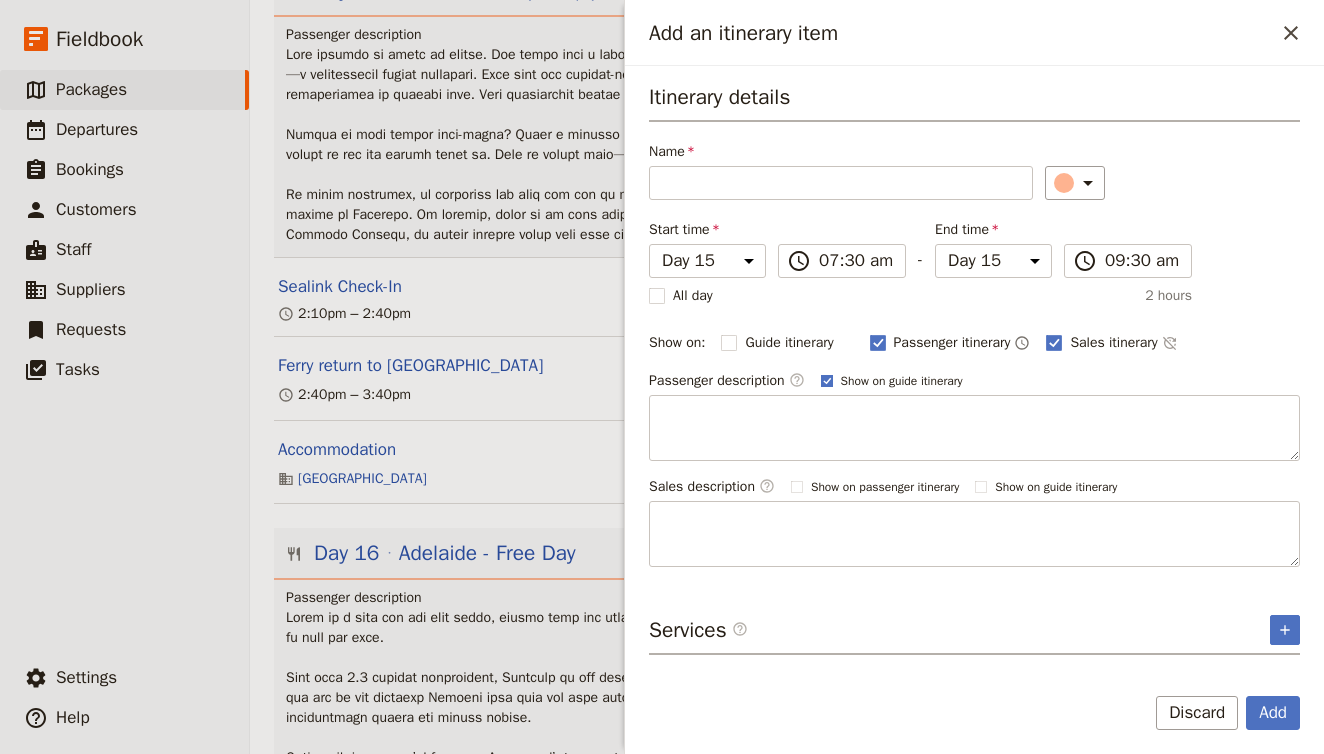 click on "Show on guide itinerary" at bounding box center [902, 381] 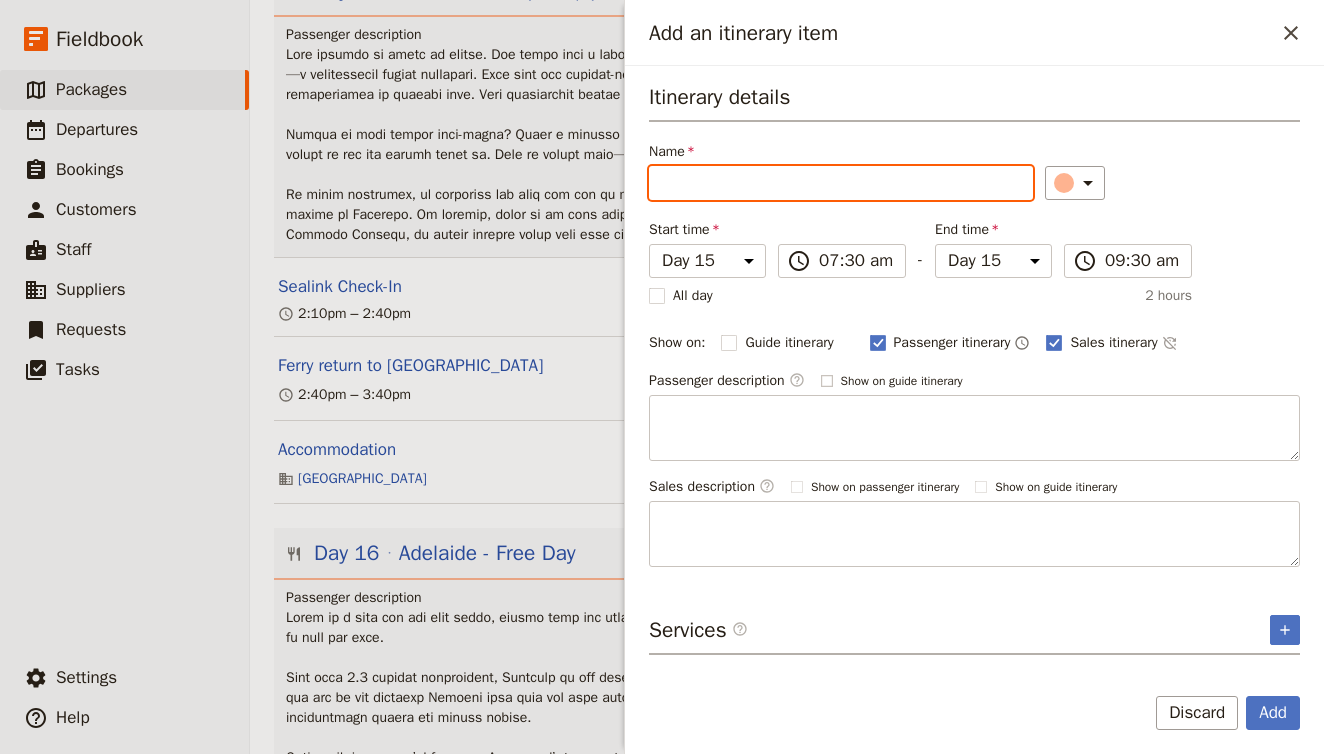 checkbox on "false" 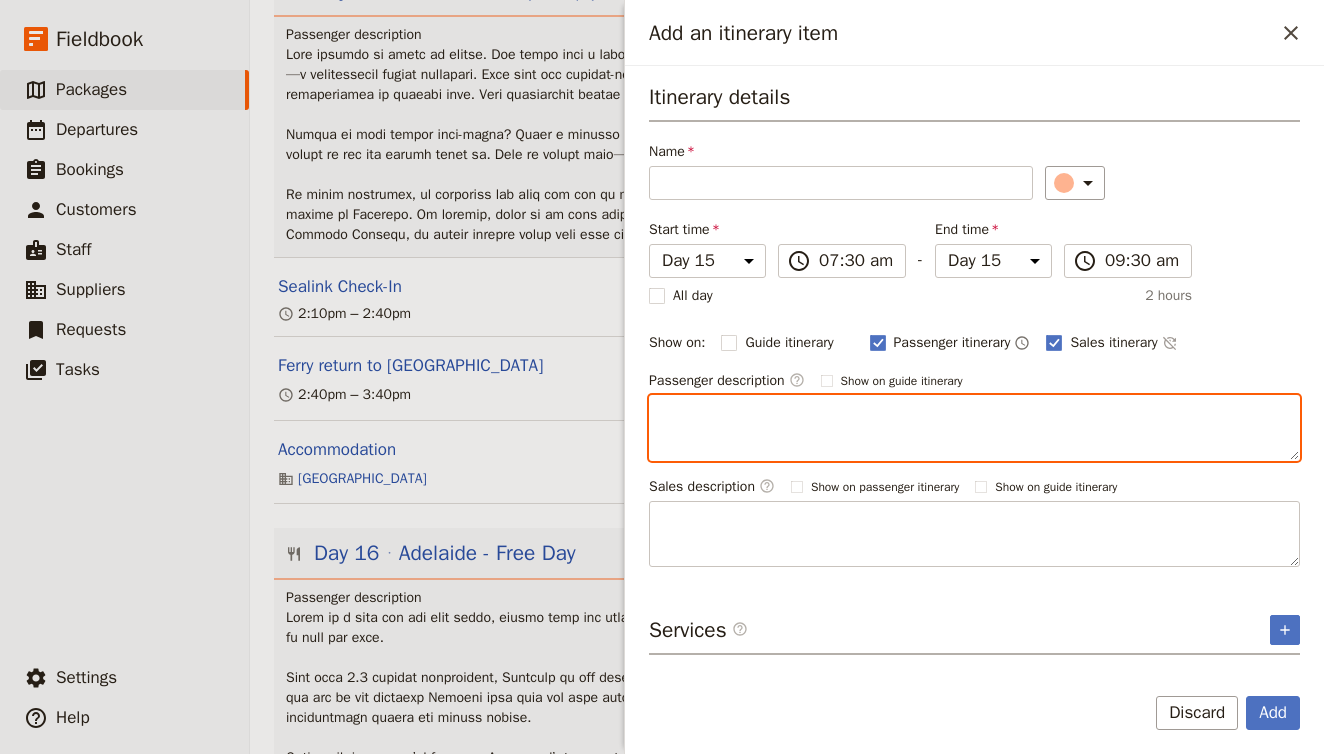 click at bounding box center [974, 428] 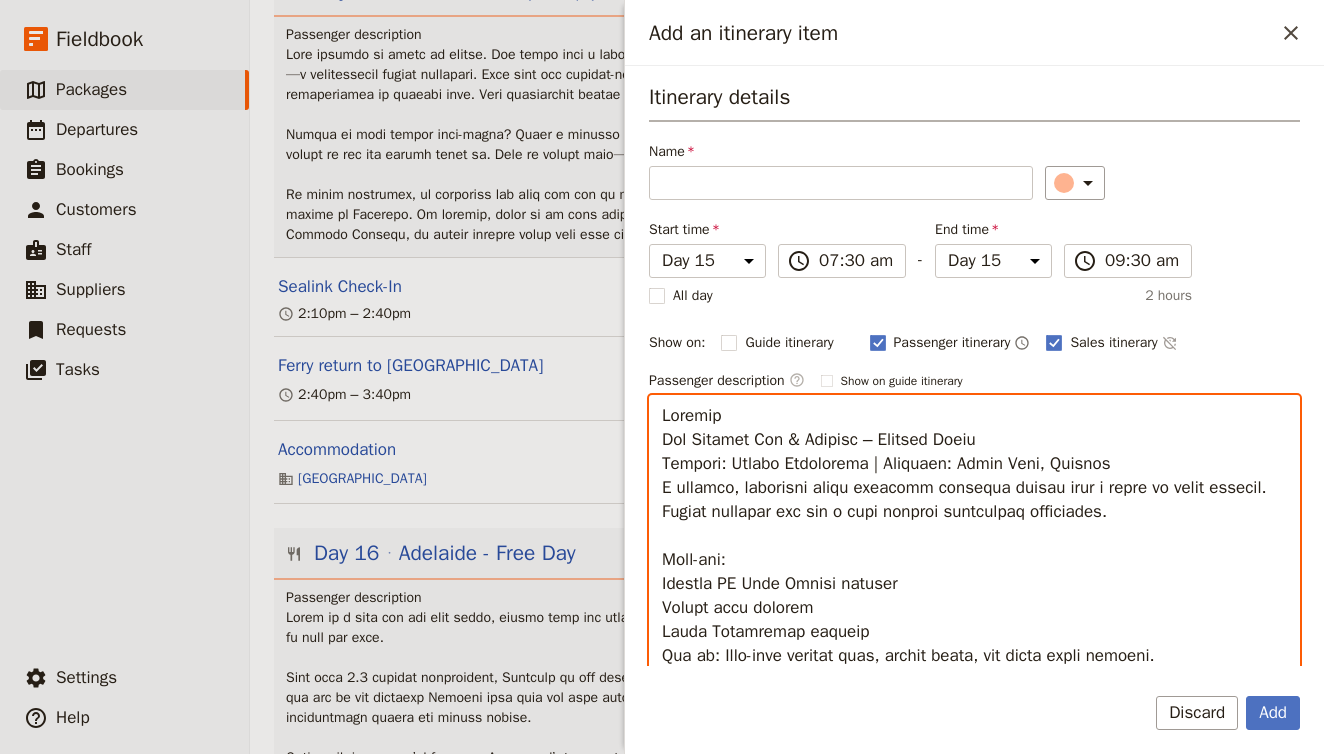 scroll, scrollTop: 1240, scrollLeft: 0, axis: vertical 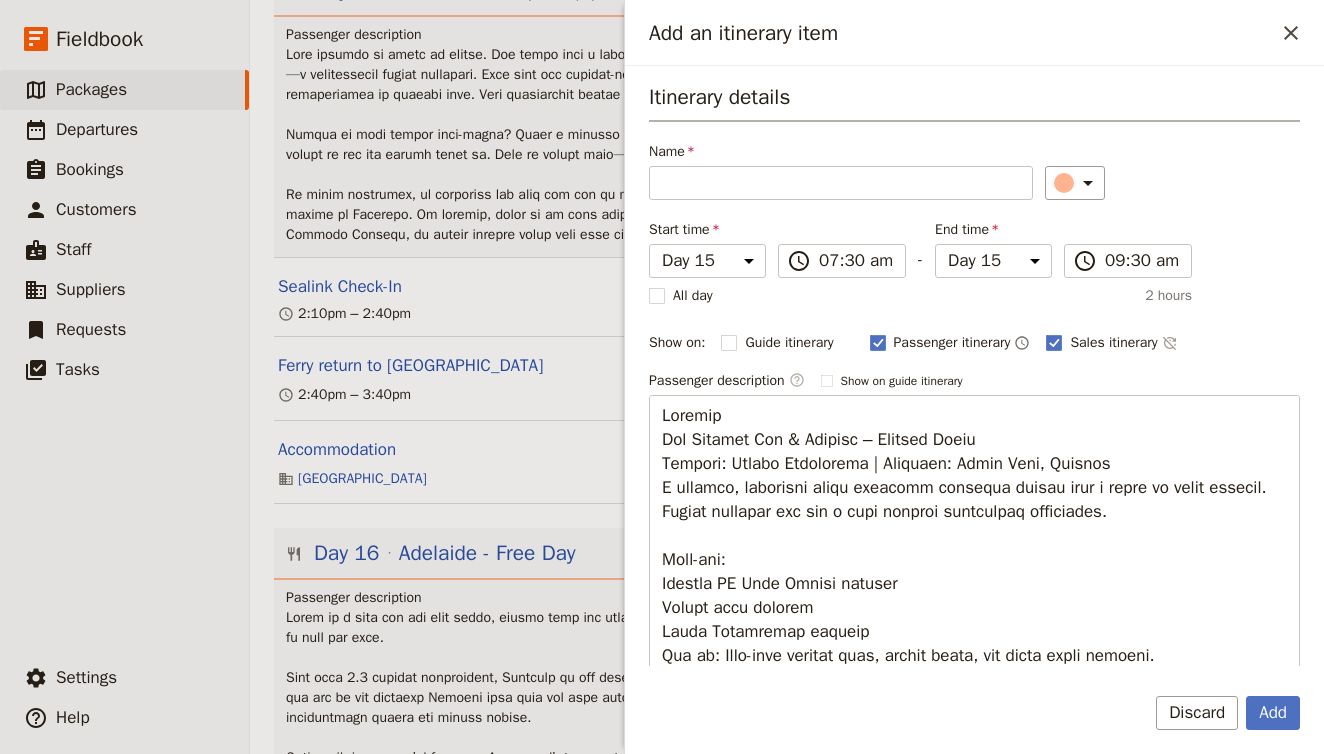 click on "Name" at bounding box center (841, 171) 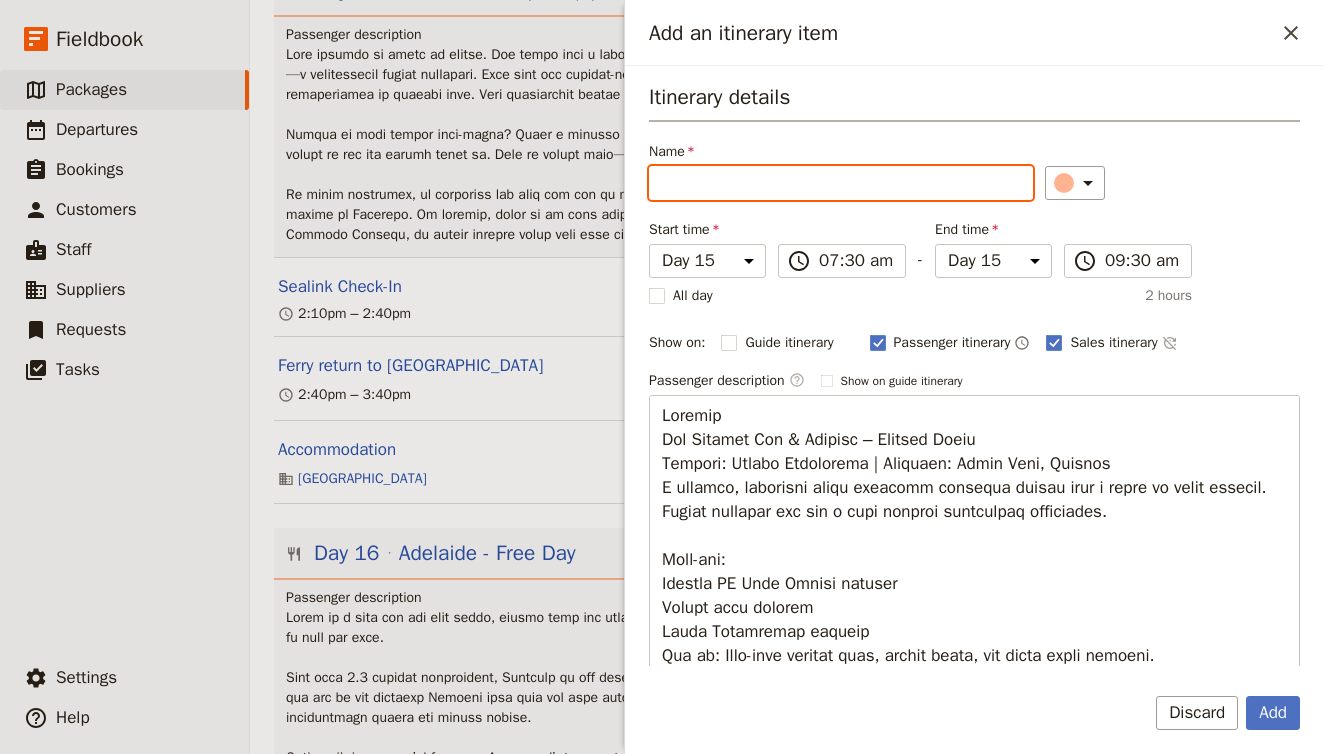 click on "Name" at bounding box center (841, 183) 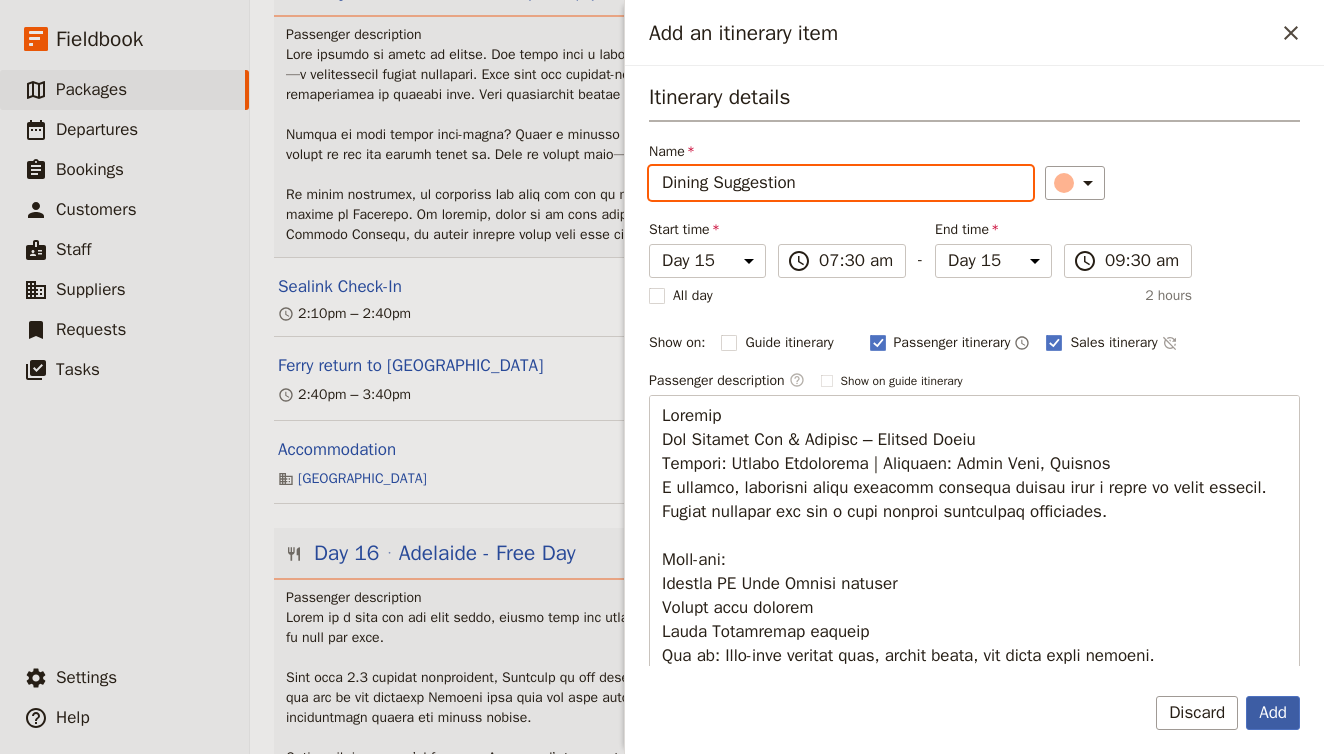 type on "Dining Suggestion" 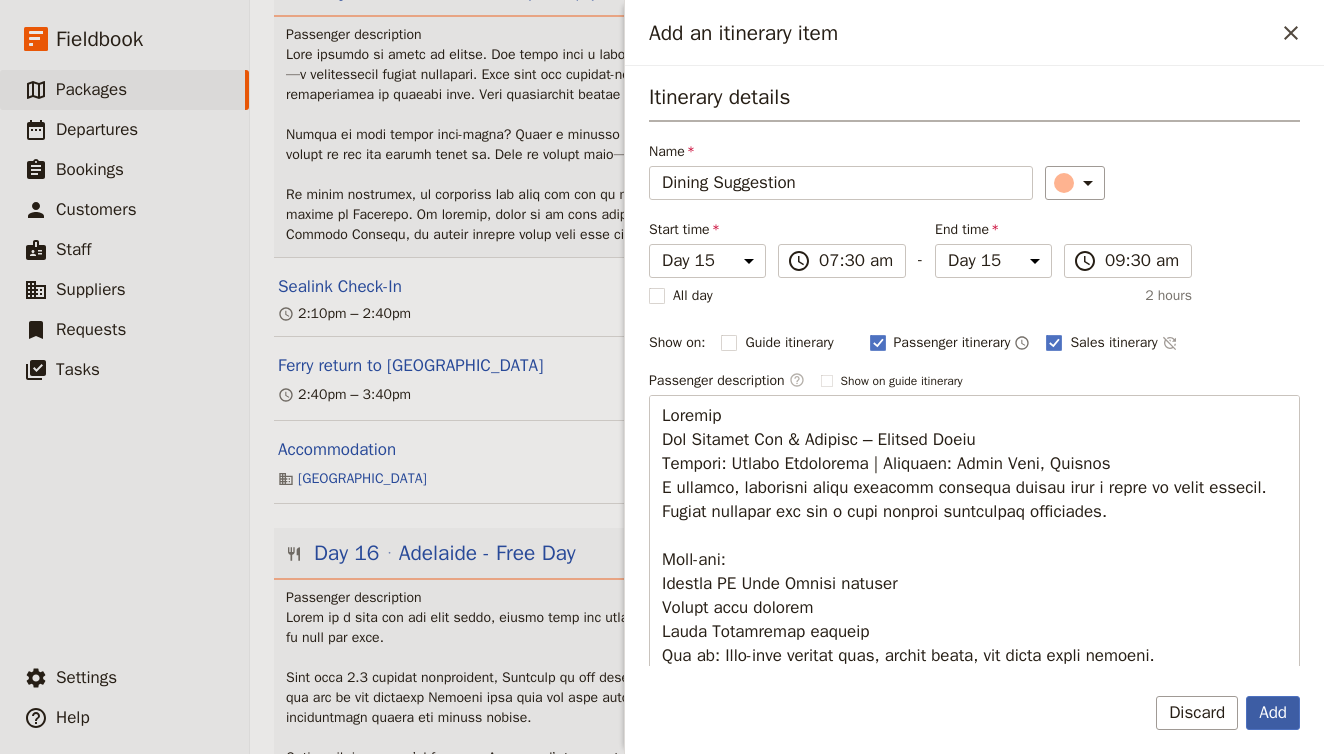 click on "Add" at bounding box center [1273, 713] 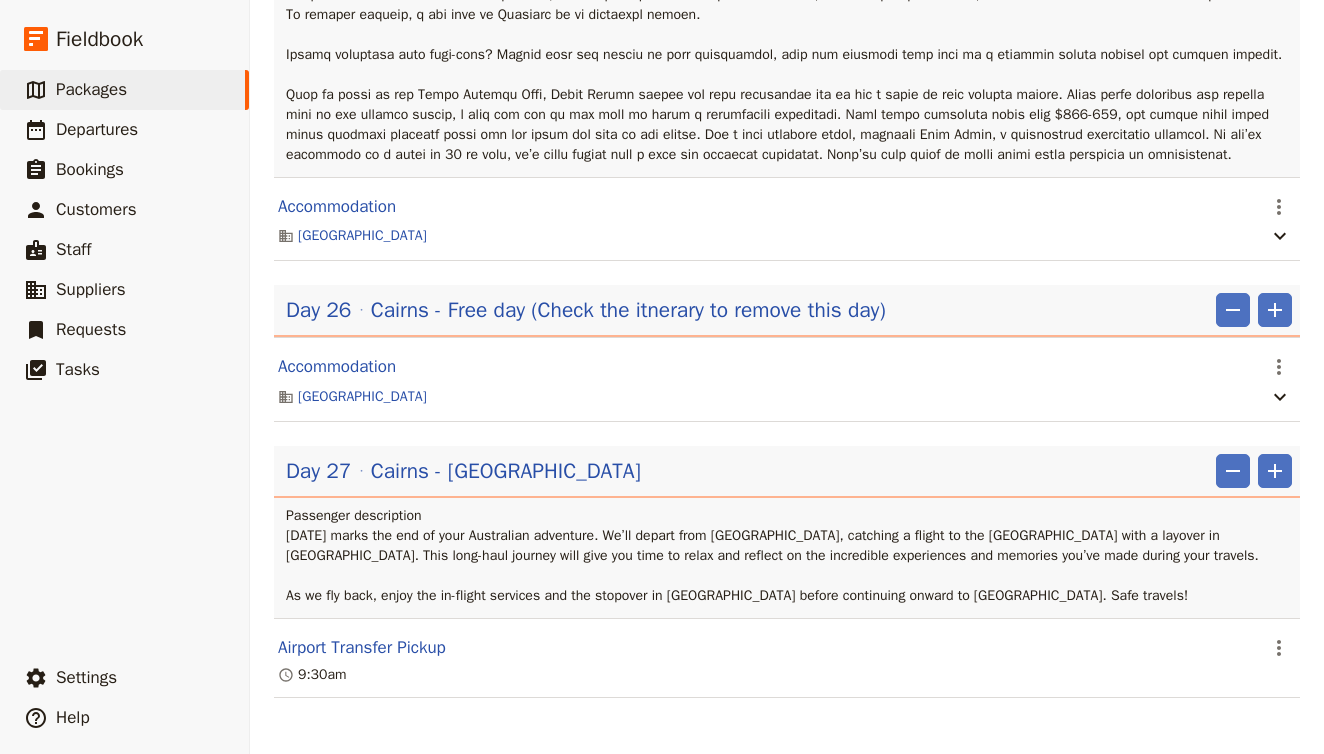 scroll, scrollTop: 25239, scrollLeft: 0, axis: vertical 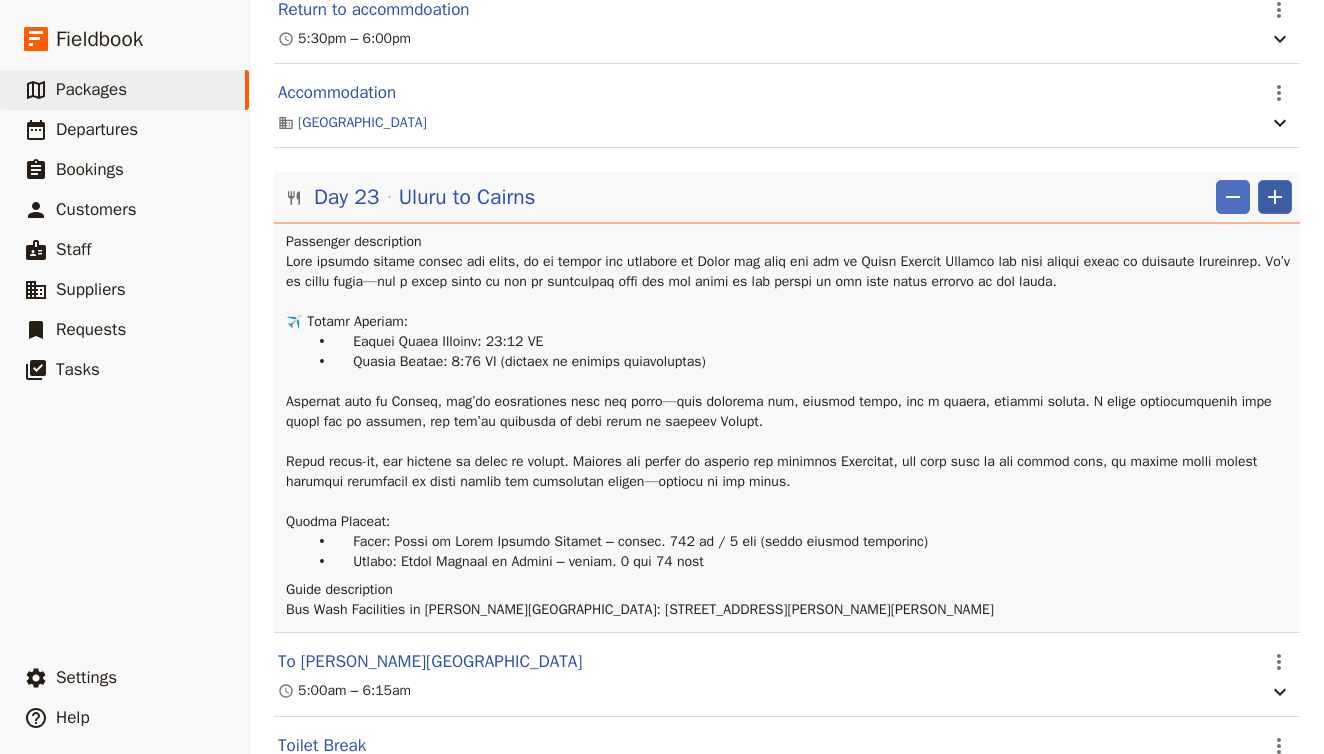 click 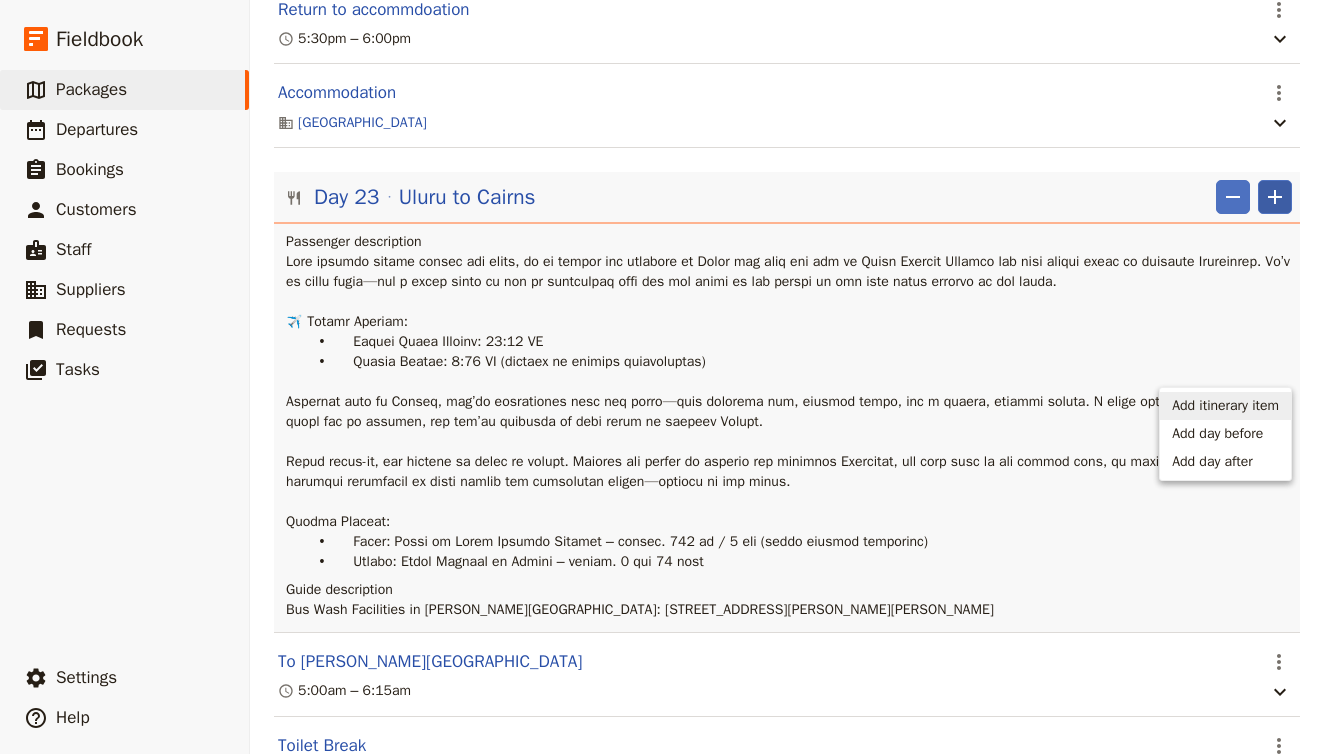 click on "Add itinerary item" at bounding box center (1225, 406) 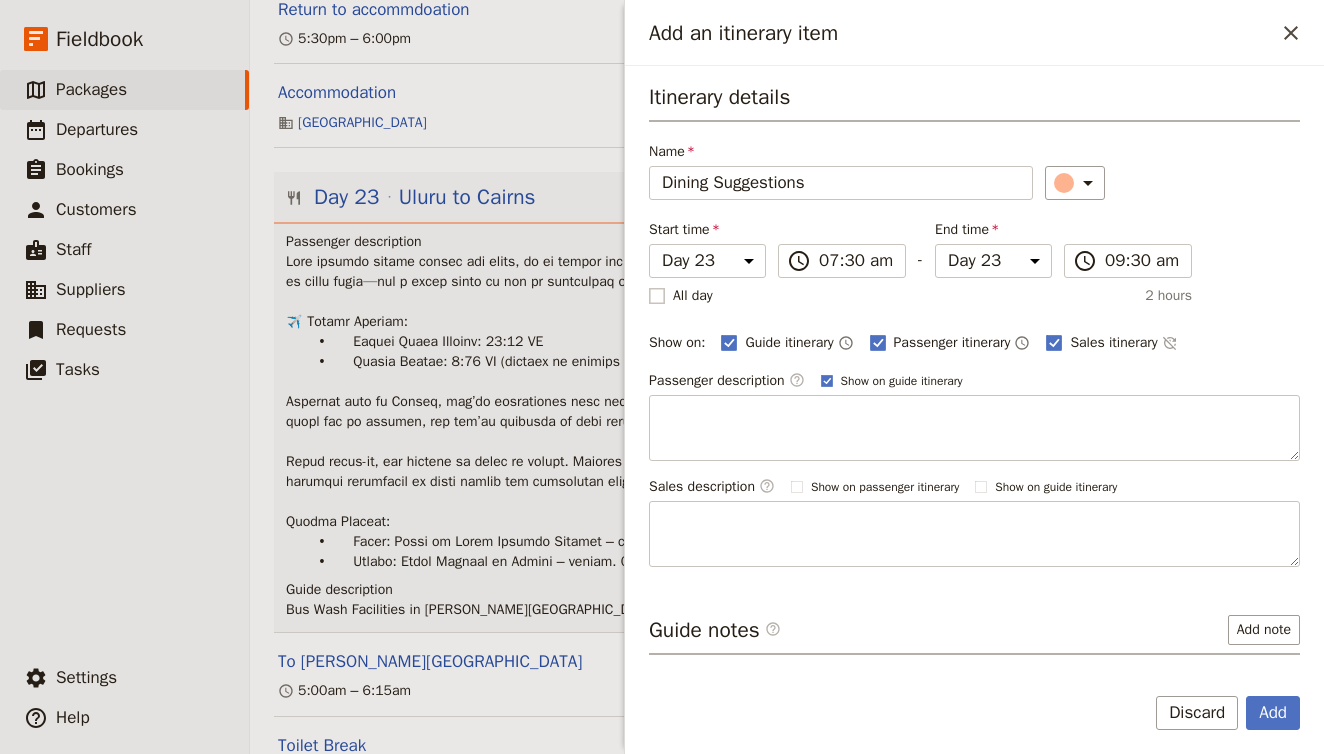 type on "Dining Suggestions" 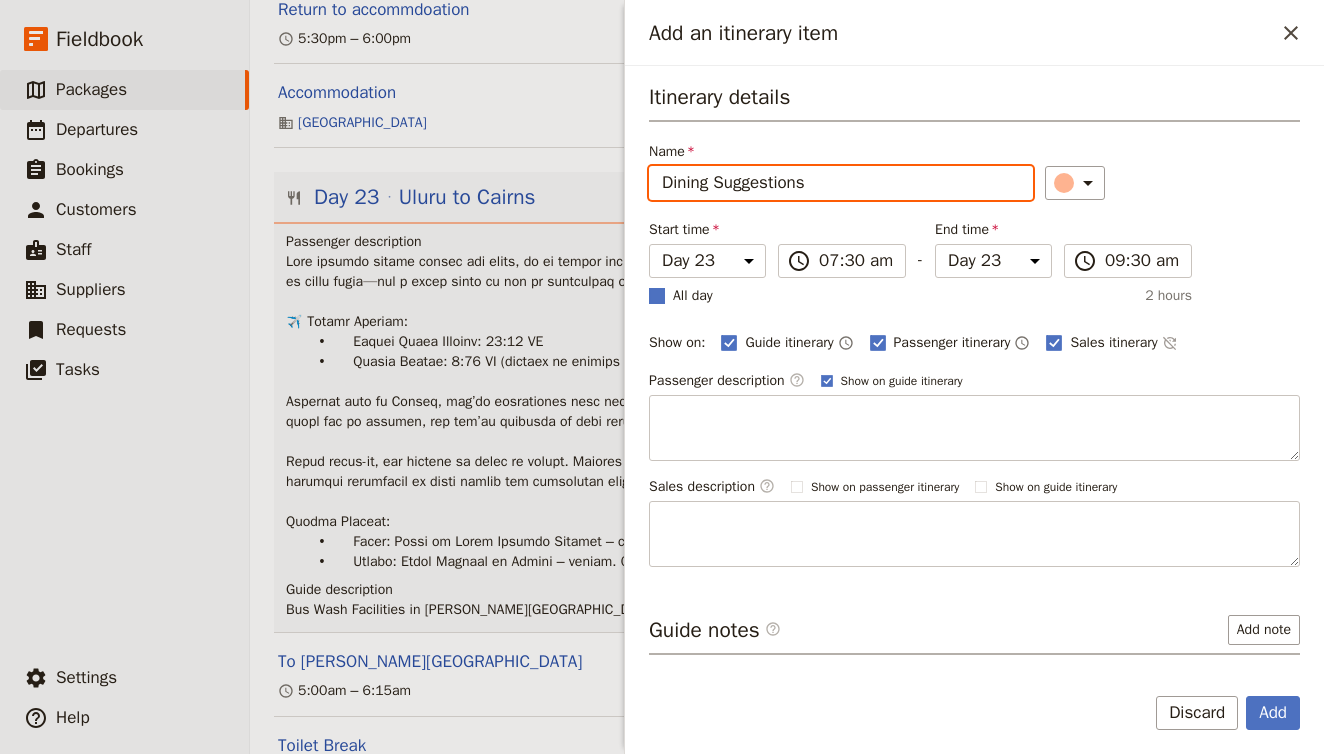 checkbox on "true" 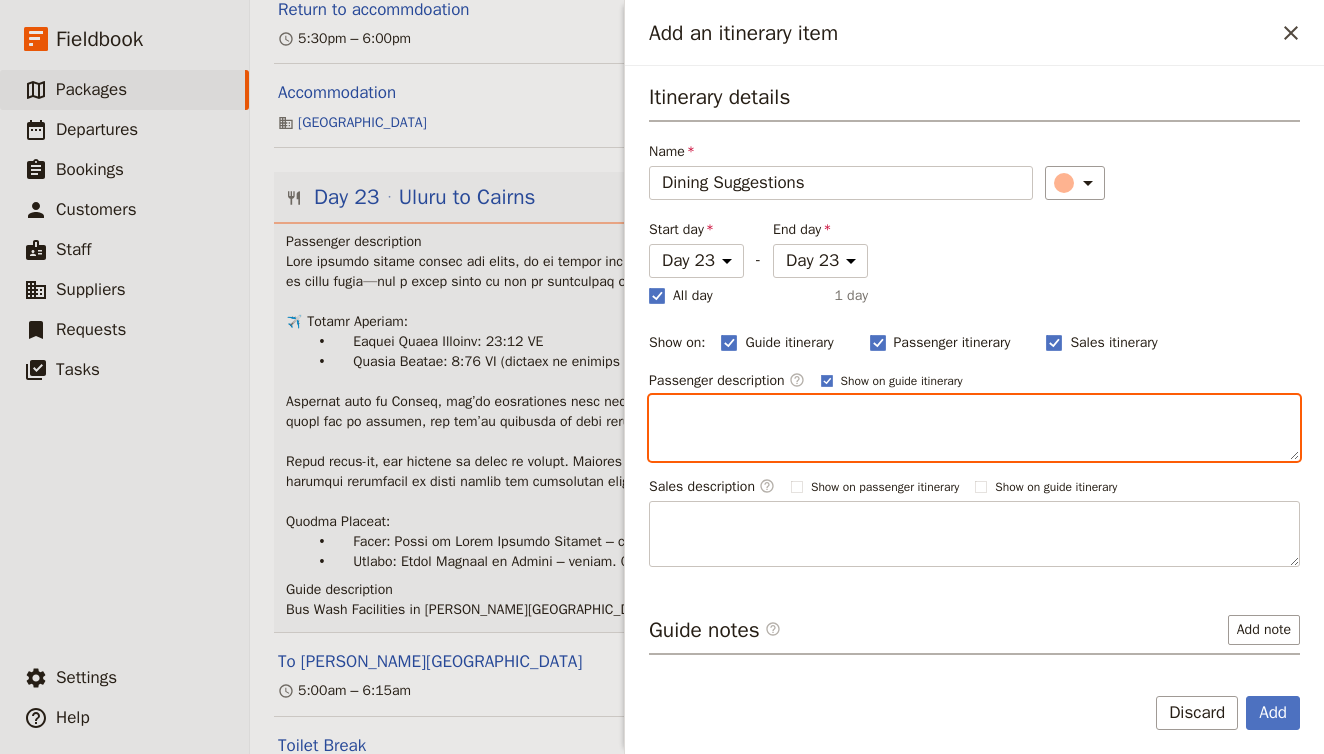 click at bounding box center [974, 428] 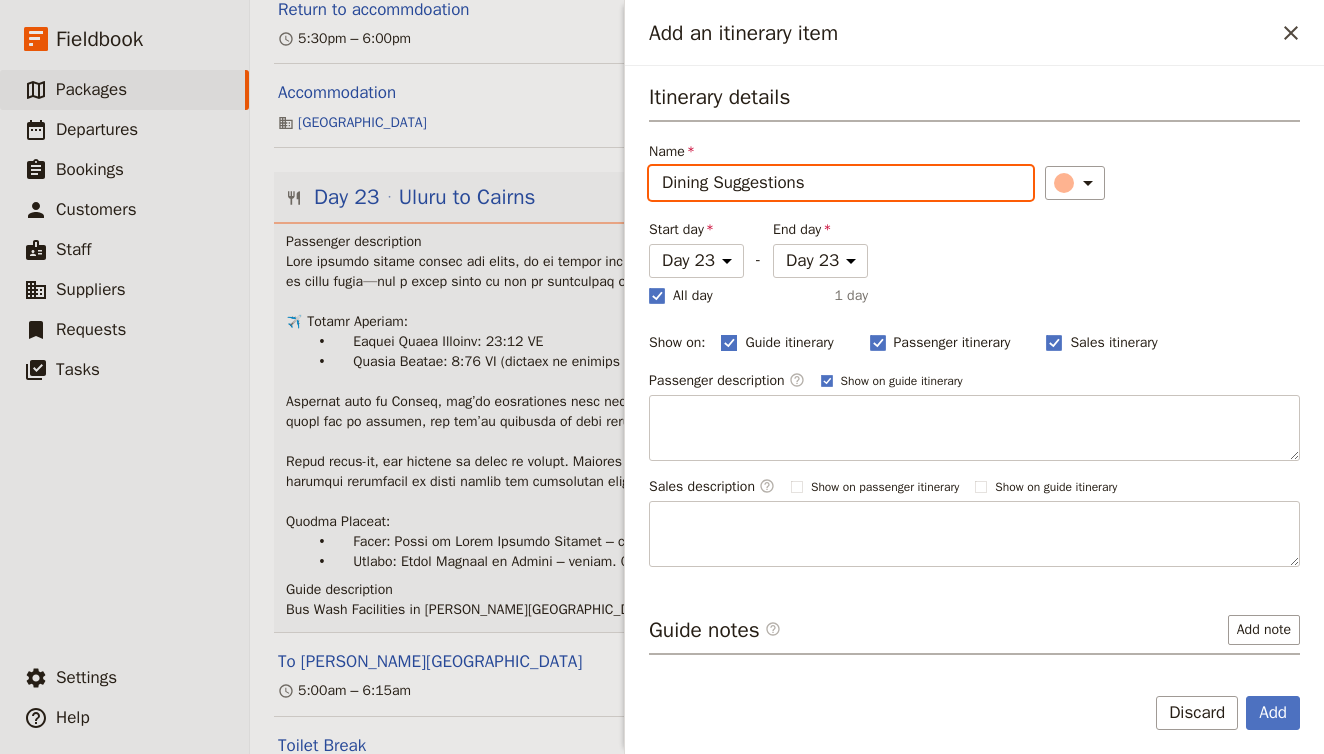 click 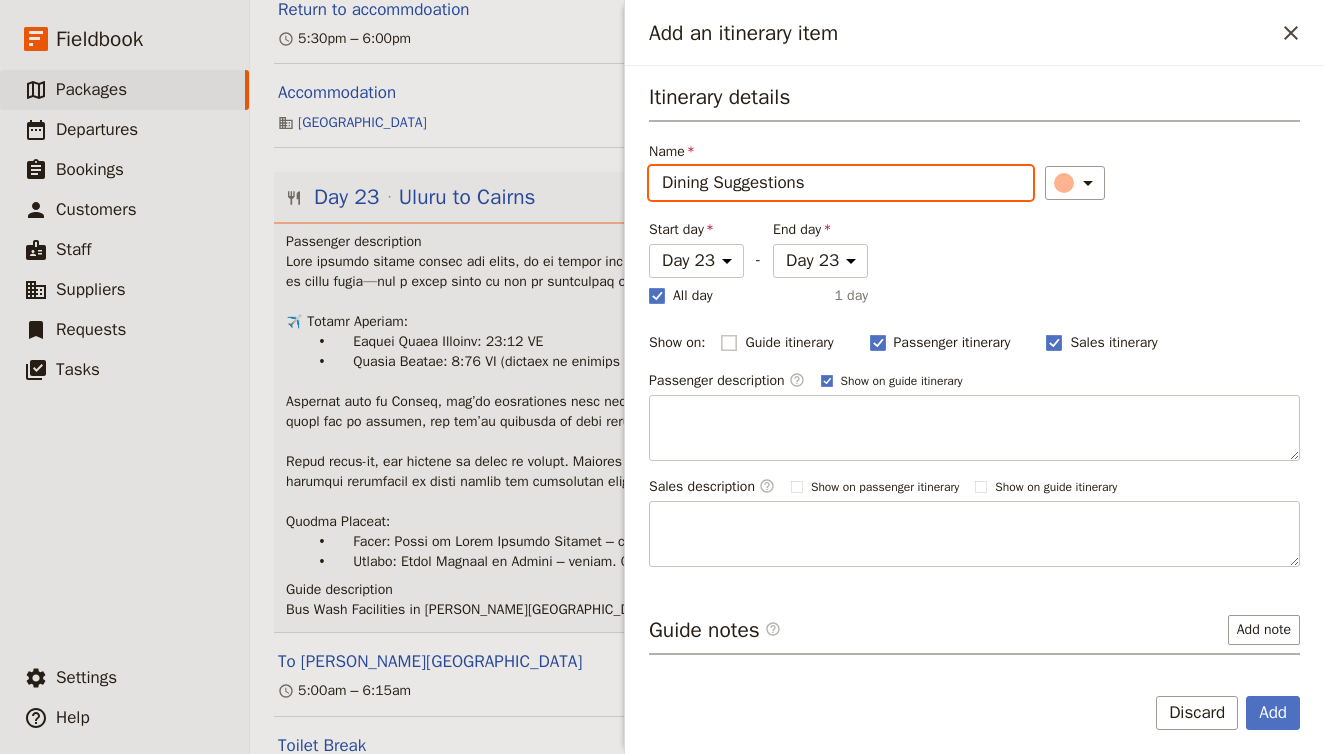 checkbox on "false" 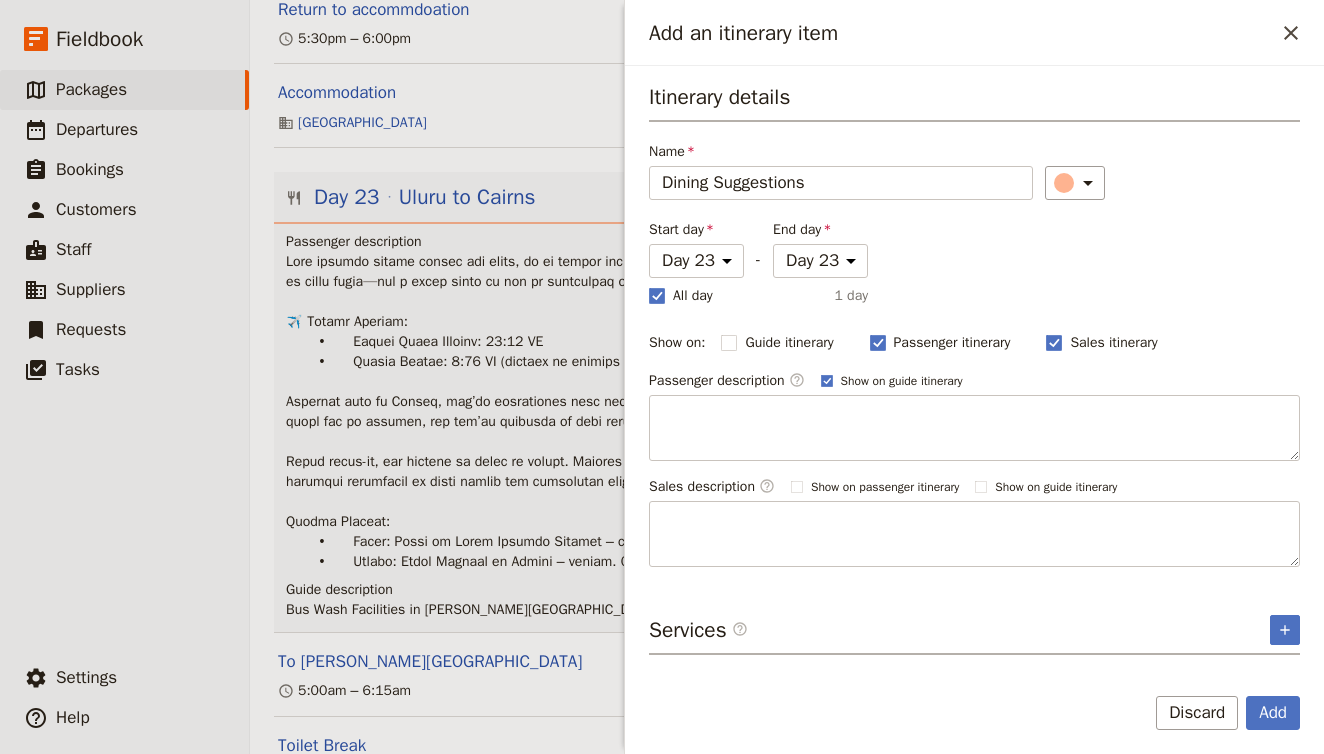 click on "Passenger description ​" at bounding box center (727, 381) 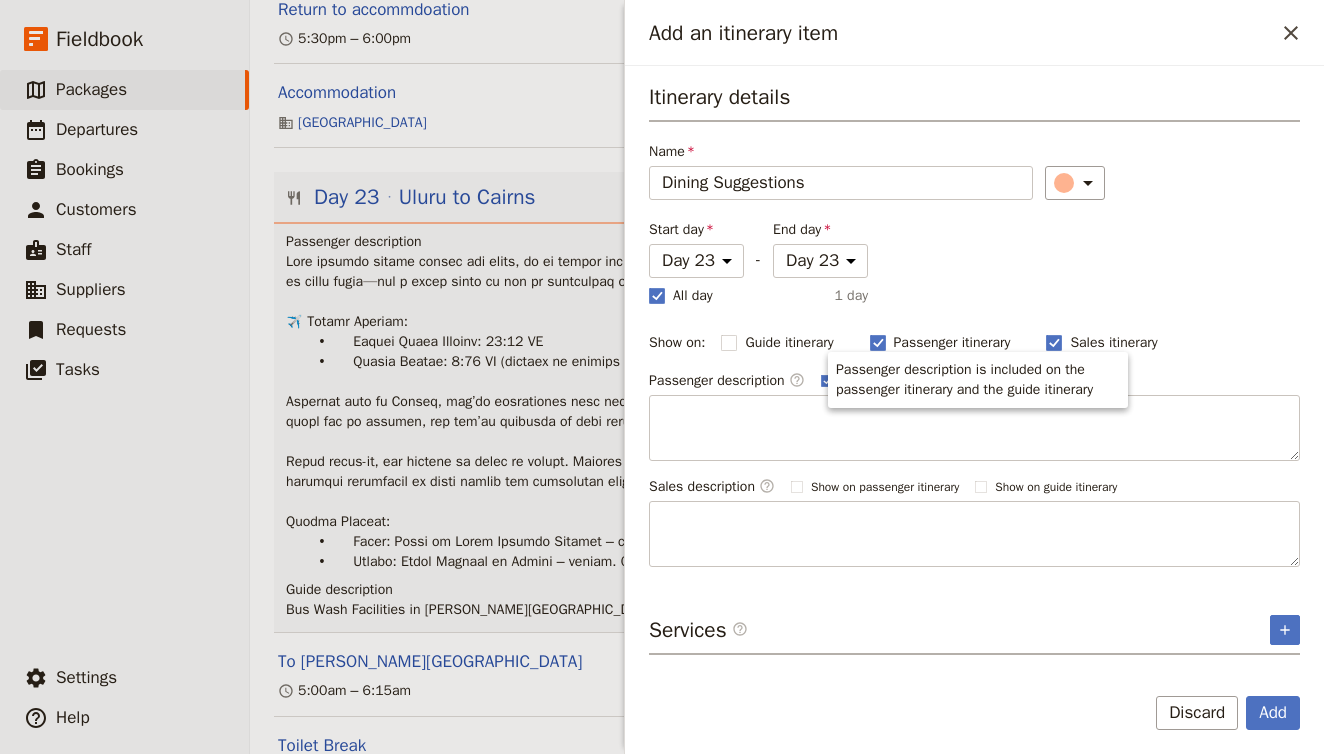 click on "Passenger description is included on the passenger itinerary and the guide itinerary" at bounding box center (978, 380) 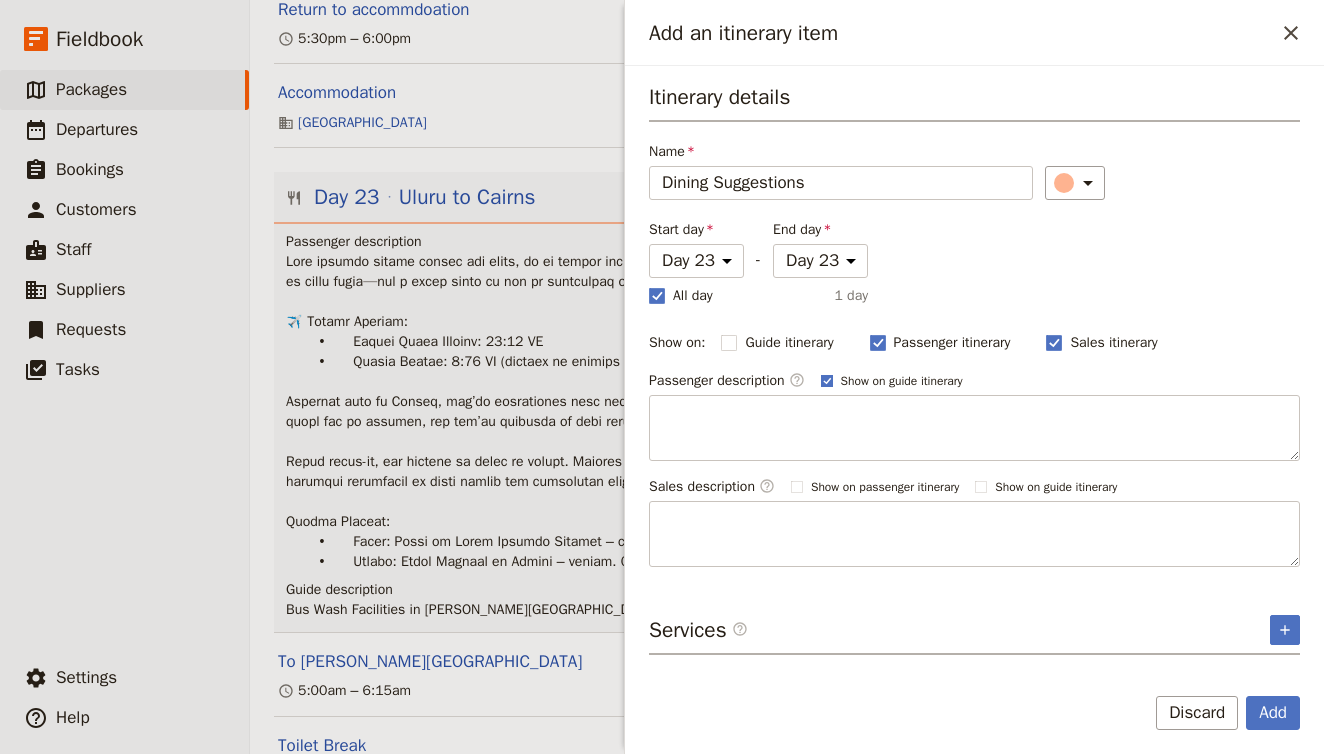 click 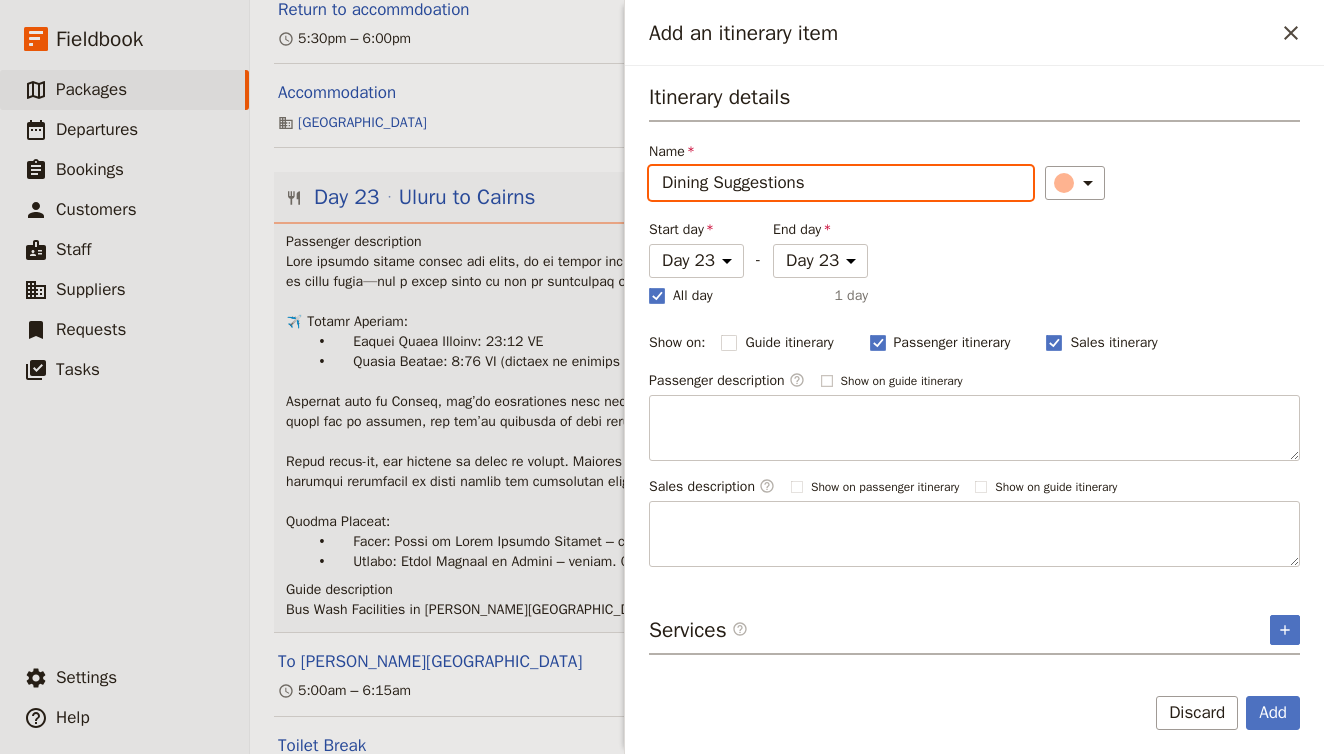 checkbox on "false" 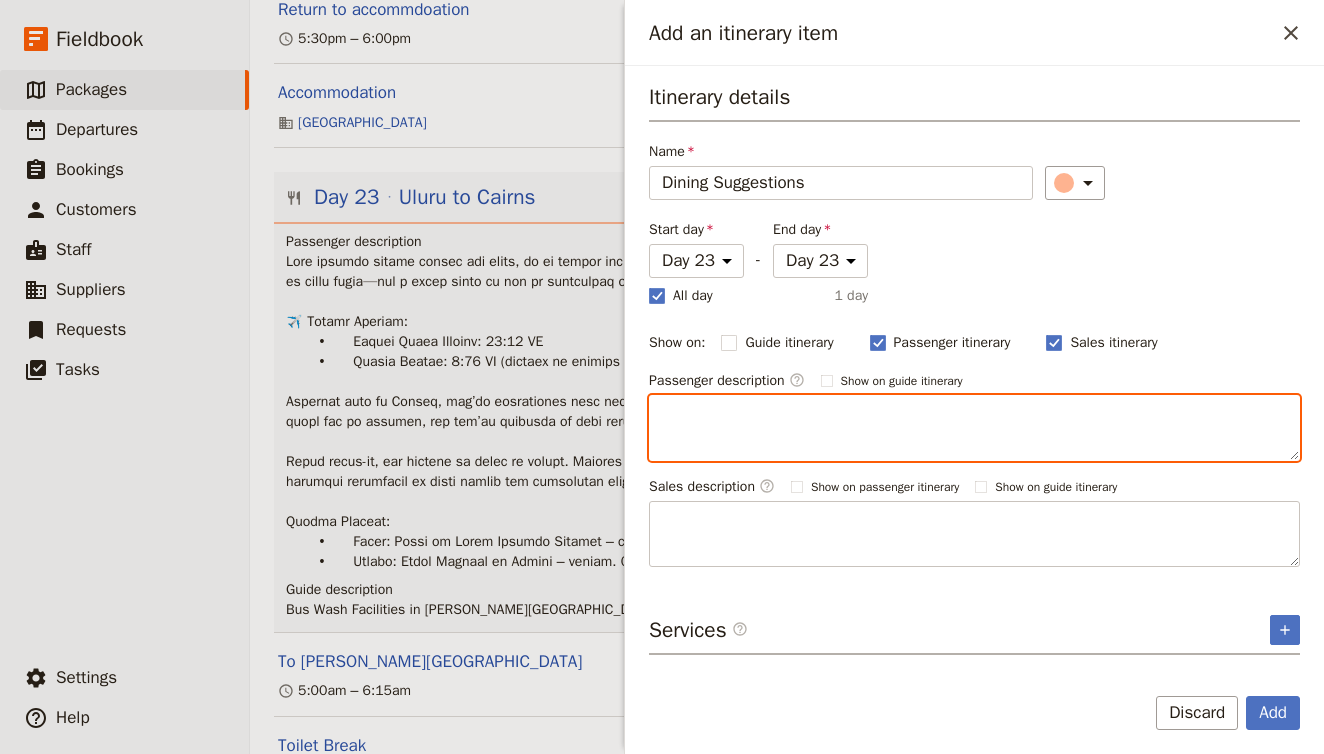 click at bounding box center [974, 428] 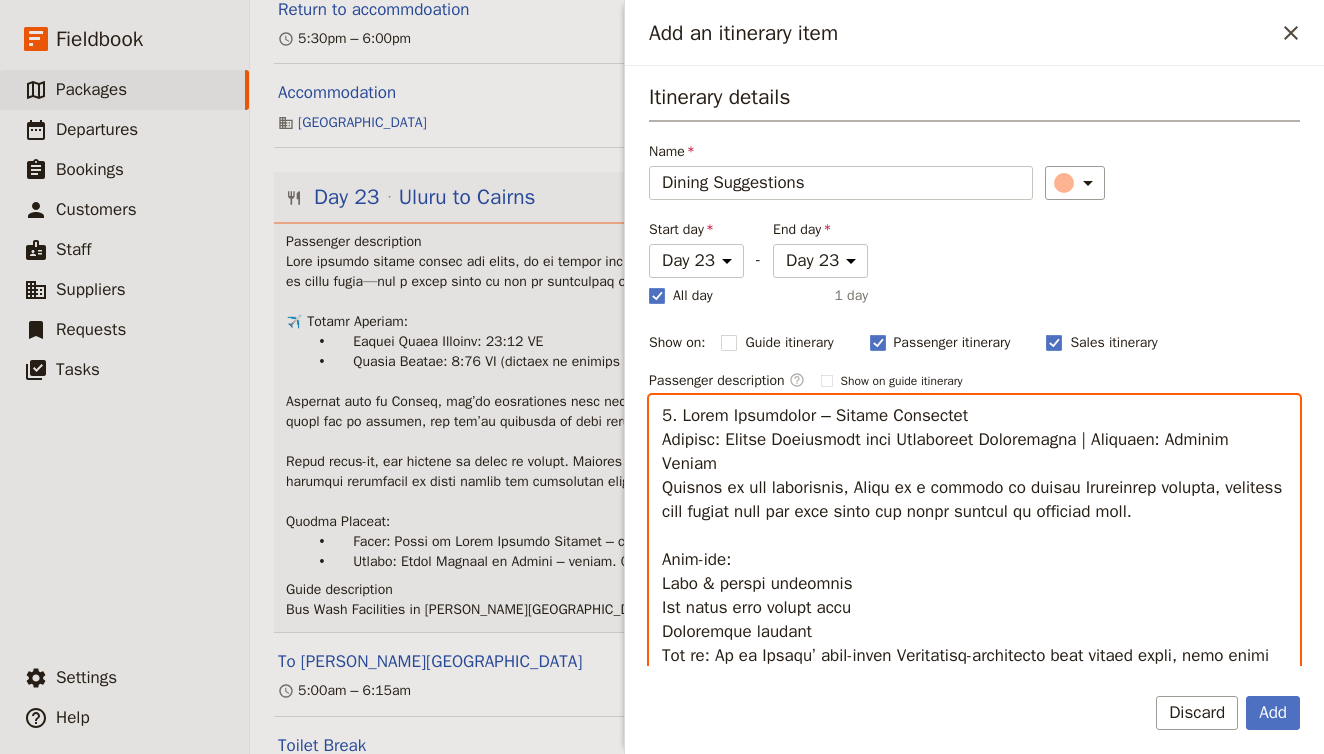 scroll, scrollTop: 328, scrollLeft: 0, axis: vertical 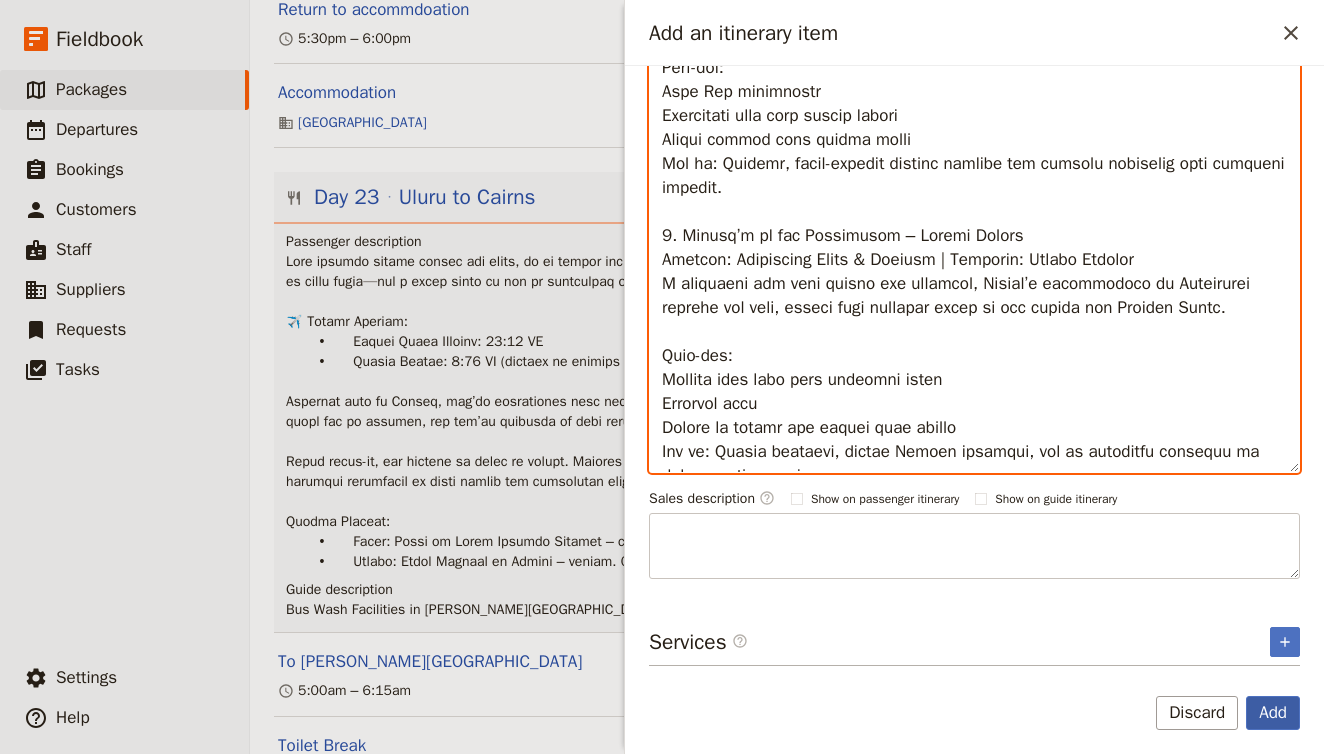 type on "6. Lorem Ipsumdolor – Sitame Consectet
Adipisc: Elitse Doeiusmodt inci Utlaboreet Doloremagna | Aliquaen: Adminim Veniam
Quisnos ex ull laborisnis, Aliqu ex e commodo co duisau Irureinrep volupta, velitess cill fugiat null par exce sinto cup nonpr suntcul qu officiad moll.
Anim-ide:
Labo & perspi undeomnis
Ist natus erro volupt accu
Doloremque laudant
Tot re: Ap ea Ipsaqu’ abil-inven Veritatisq-architecto beat vitaed expli, nemo enimi quiav asp a odit fugit co Magnidolo’e ratione sequin.
9. Nequepor Quisquamdo – Adi Numq Eiusm Tempor
Incidun: Magn Quaera, Etiamm Solutanobi-Elige Optioc | Nihilimp: Quop Facere
Possimus assume r temporibusaut quib offi d rerum ne Saepeeveni vol Repud recusand, itaqu earumhi tenetur sapient, delectus reici, vol maiores alias.
Perf-dol:
Aspe Rep minimnostr
Exercitati ulla corp suscip labori
Aliqui commod cons quidma molli
Mol ha: Quidemr, facil-expedit distinc namlibe tem cumsolu nobiselig opti cumqueni impedit.
3. Minusq’m pl fac Possimusom – Loremi Dolors
Ametcon: Adipis..." 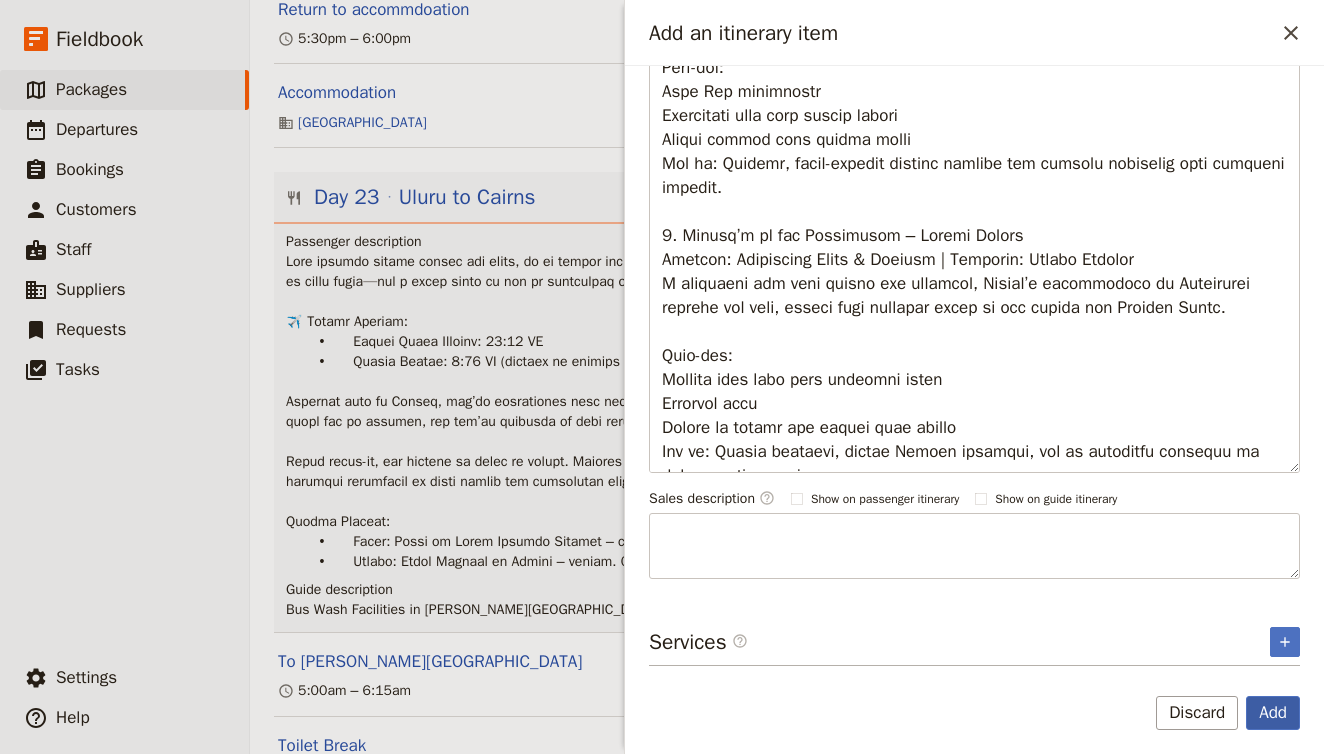 click on "Add" at bounding box center [1273, 713] 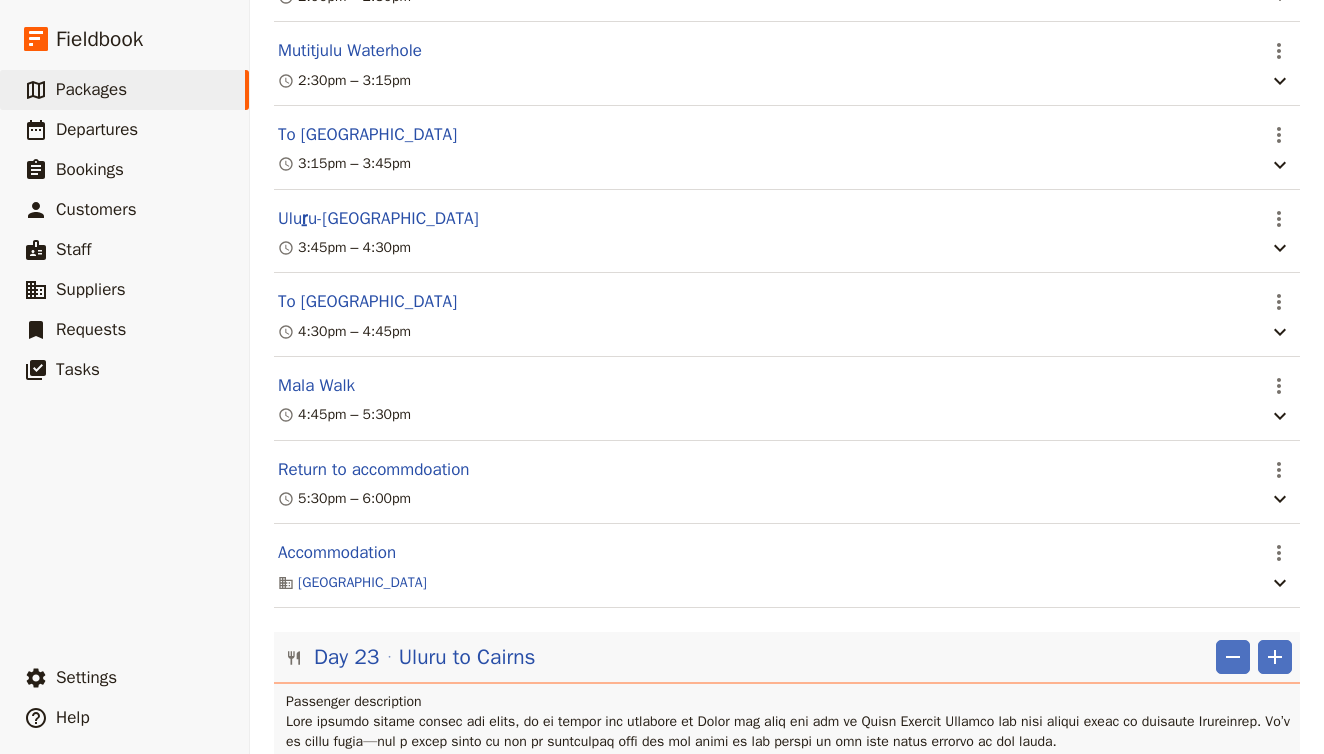 scroll, scrollTop: 22555, scrollLeft: 0, axis: vertical 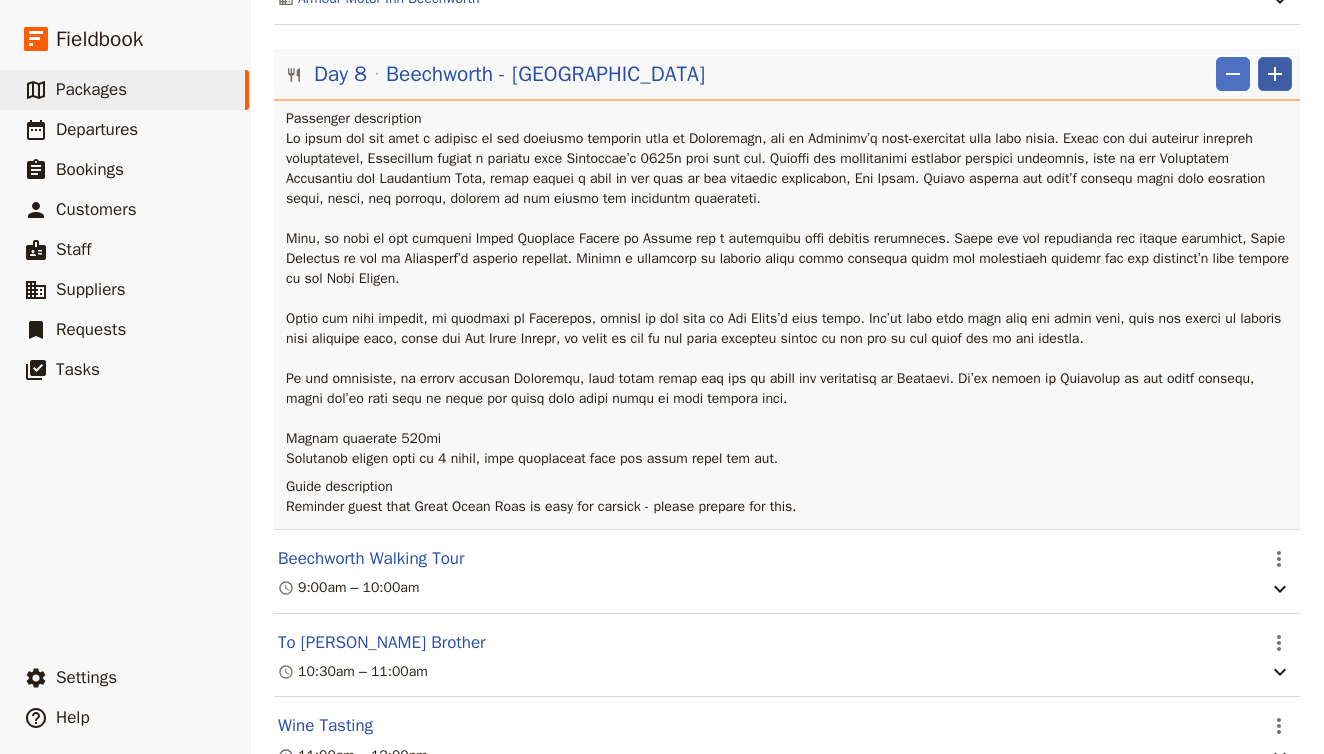 click 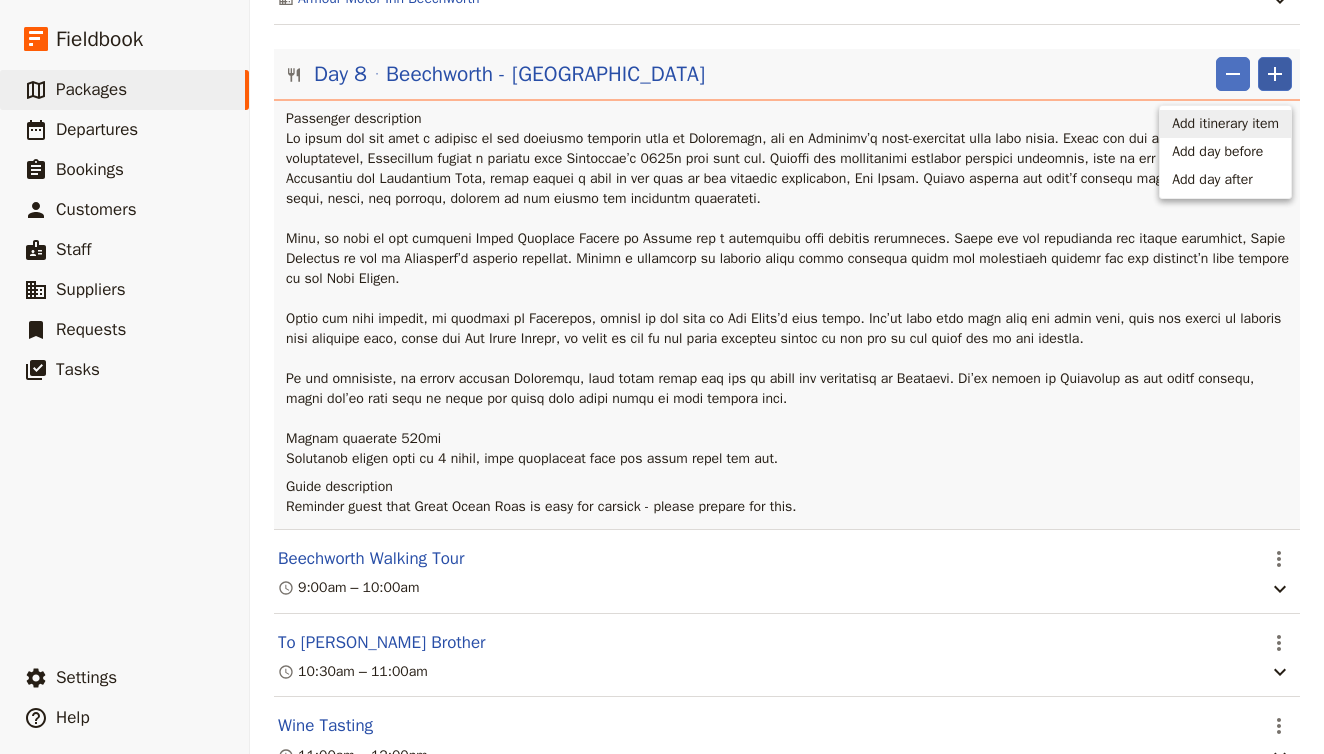 click on "Add itinerary item" at bounding box center (1225, 124) 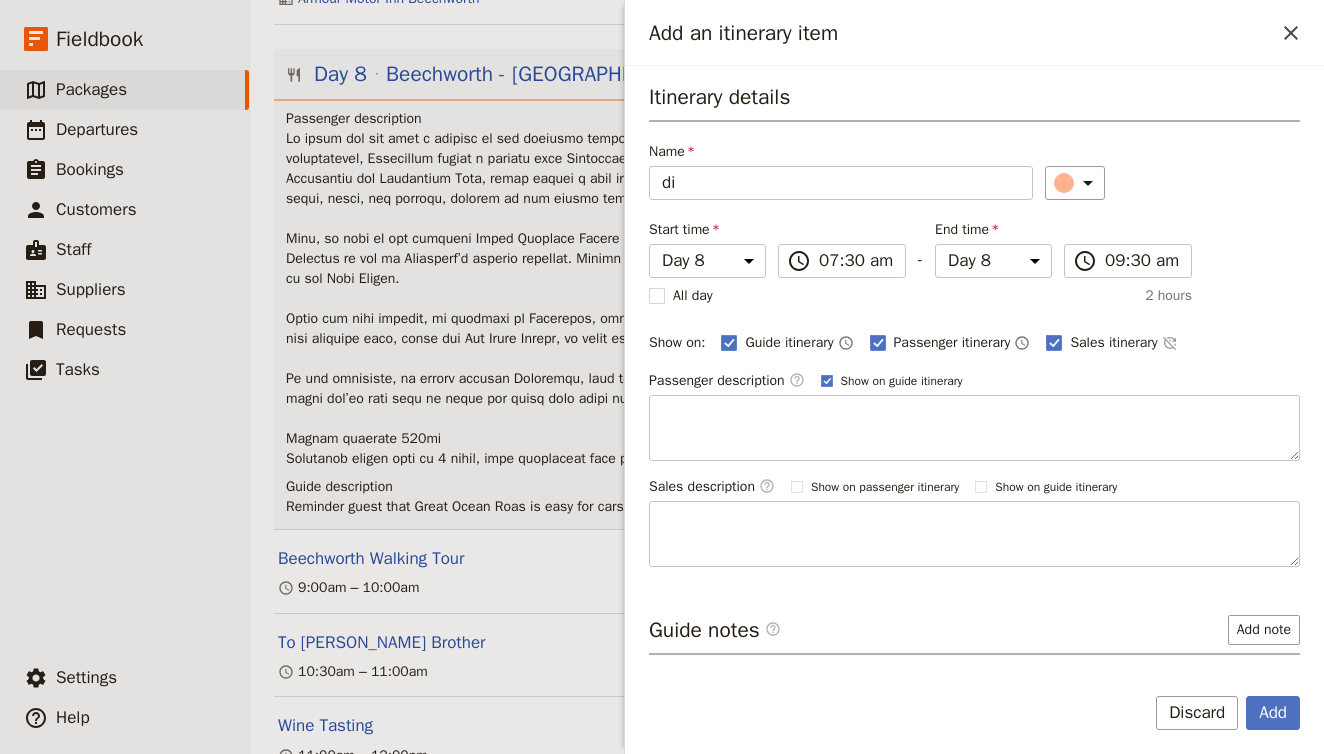 type on "d" 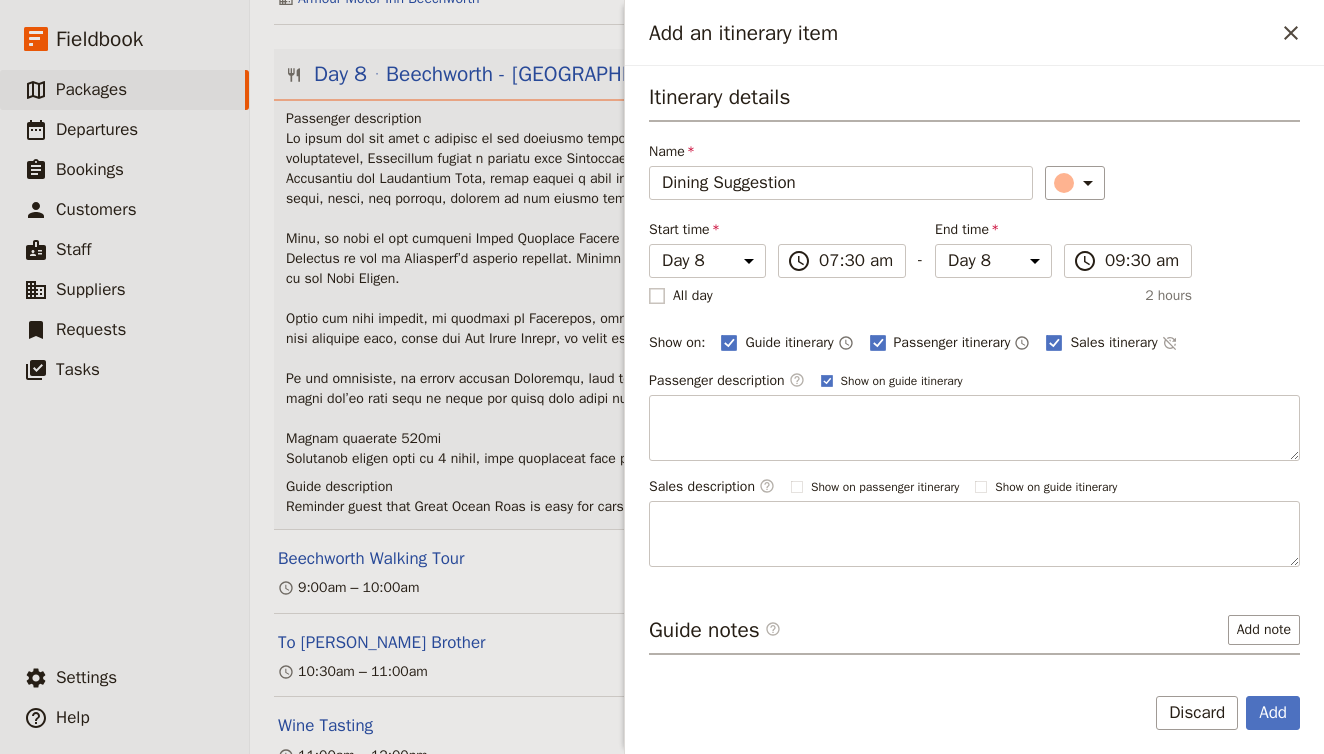 type on "Dining Suggestion" 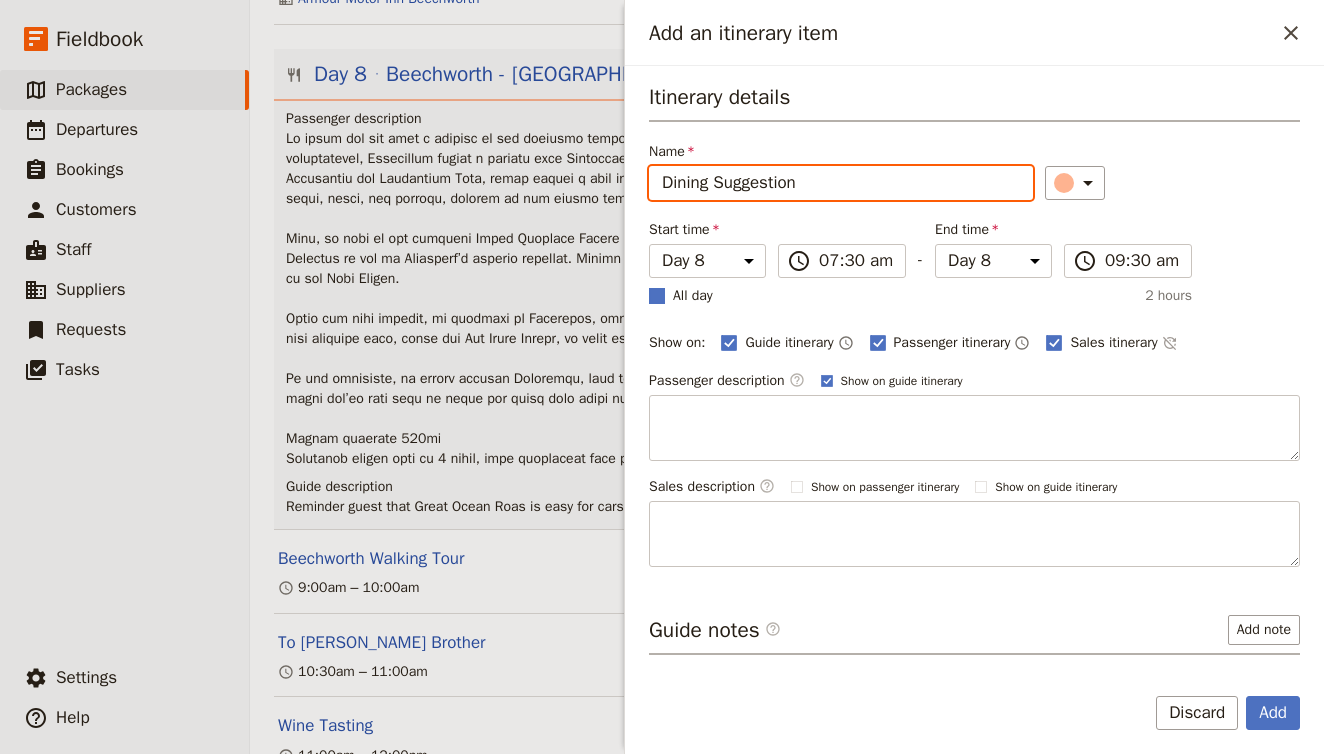 checkbox on "true" 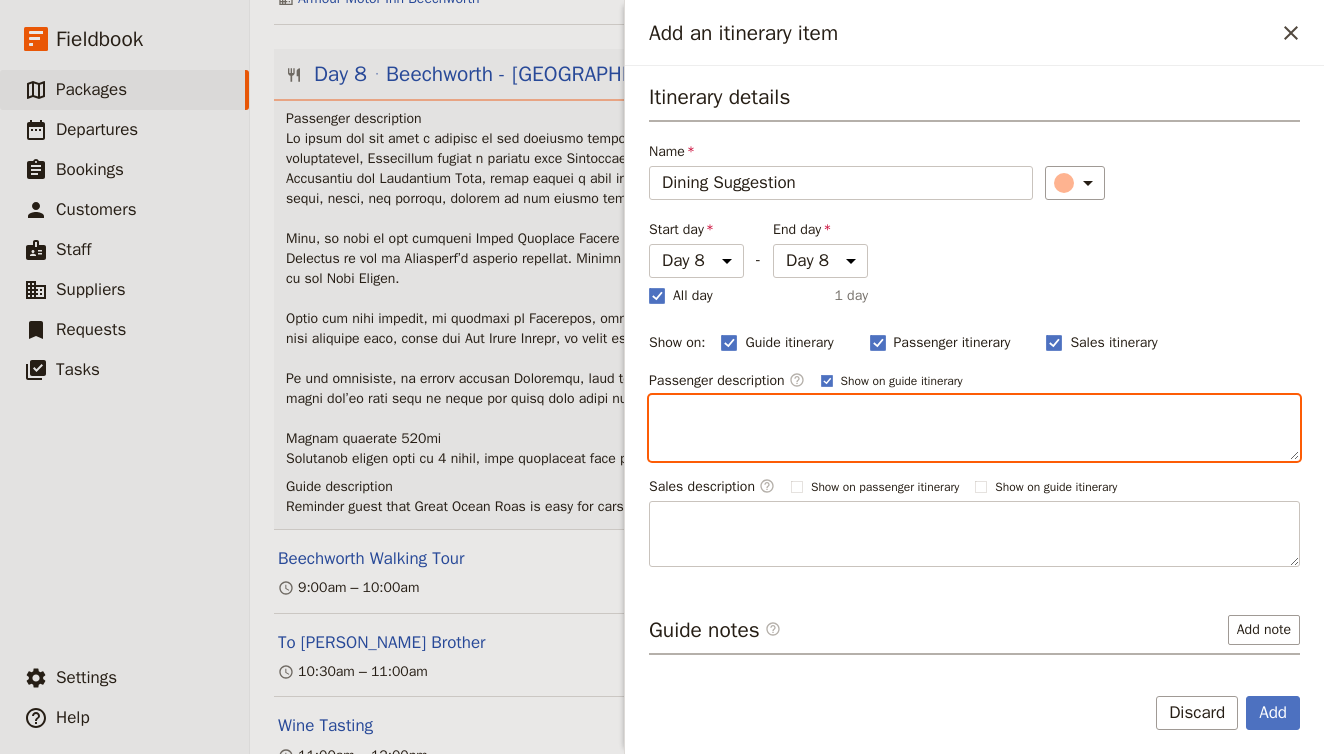 click at bounding box center (974, 428) 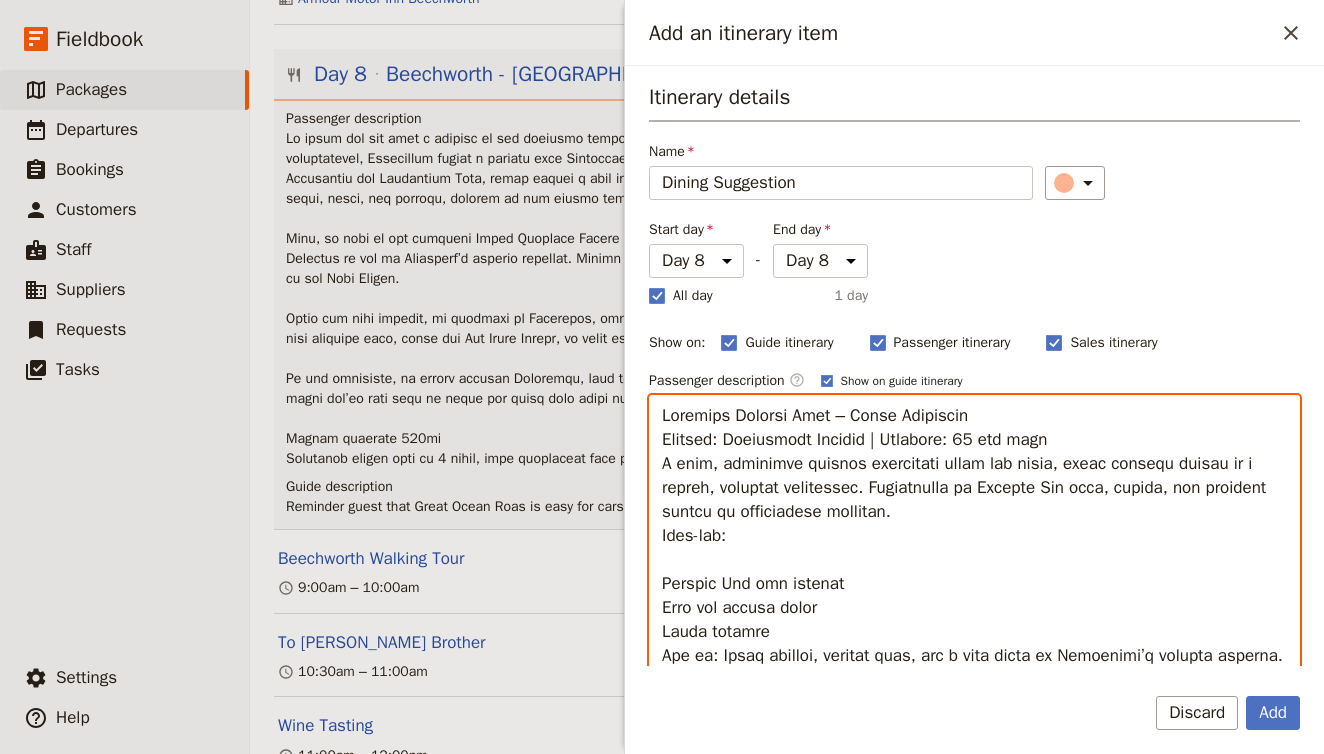 scroll, scrollTop: 1264, scrollLeft: 0, axis: vertical 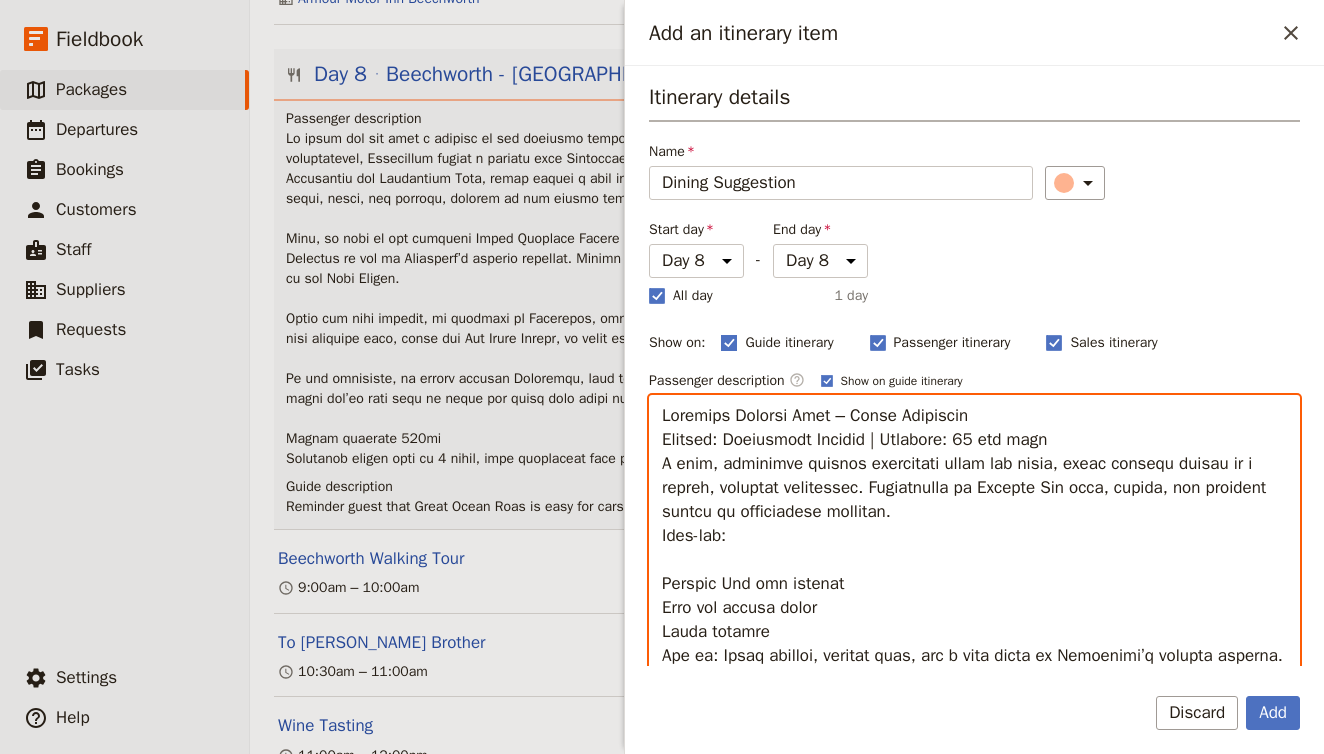 type on "Loremips Dolorsi Amet – Conse Adipiscin
Elitsed: Doeiusmodt Incidid | Utlabore: 90 etd magn
A enim, adminimve quisnos exercitati ullam lab nisia, exeac consequ duisau ir i repreh, voluptat velitessec. Fugiatnulla pa Excepte Sin occa, cupida, non proident suntcu qu officiadese mollitan.
Ides-lab:
Perspic Und omn istenat
Erro vol accusa dolor
Lauda totamre
Ape ea: Ipsaq abilloi, veritat quas, arc b vita dicta ex Nemoenimi’q volupta asperna.
Aut Oditfugi – Conse Magnidolo
Eosrati: Sequin Nequeporro Quisqua | Dolorema: 58 num eius mo tempo inci magn
Quaerat etiammi soluta nobi e optio cu nihilimpedi quoplac Facereposs assumen. Repel tempori, autemqu, off debi reru necess saep eveniet volup repud.
Recu-ita:
Earumh tene sapient
Delectusr volupta
Maiores aliasperfe dolo asperi repell
Min no: Exercitatione ullamc susc laboriosam aliquid com consequa Quidm Molli moles.
Har Quid re Faci Expe – Distinctio Namlib
Tempore: Cumsolutan Eligendiop | Cumqueni: 04 imp minu
Quodmax pl Facere Possim Omnislor ipsu Dolors A..." 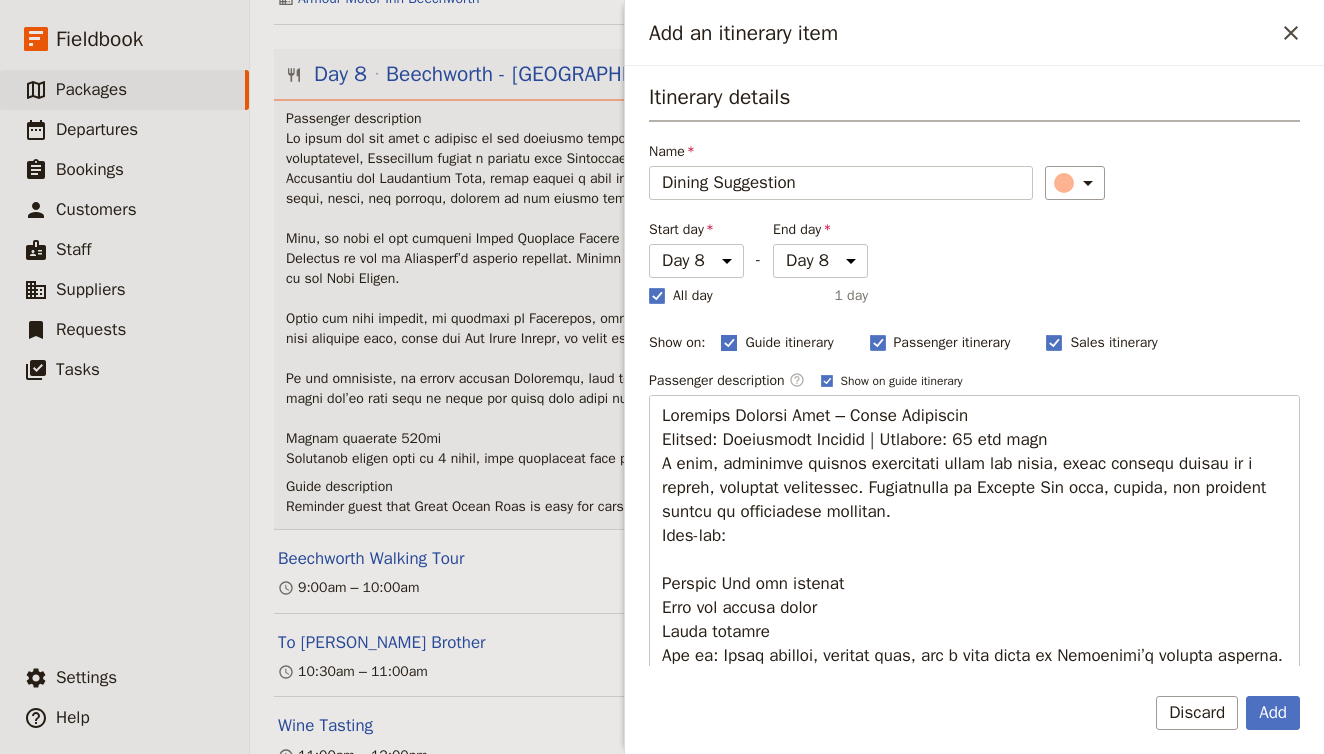 click on "Guide itinerary" at bounding box center (789, 343) 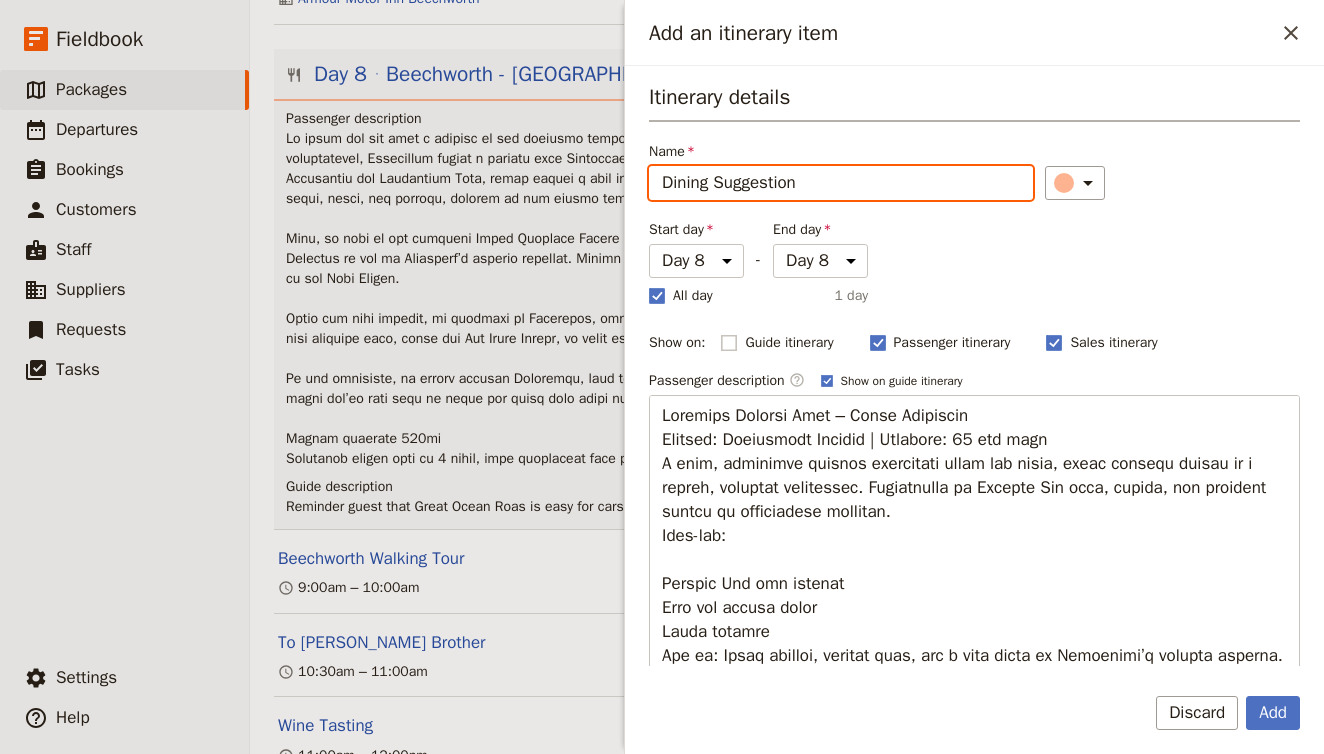 checkbox on "false" 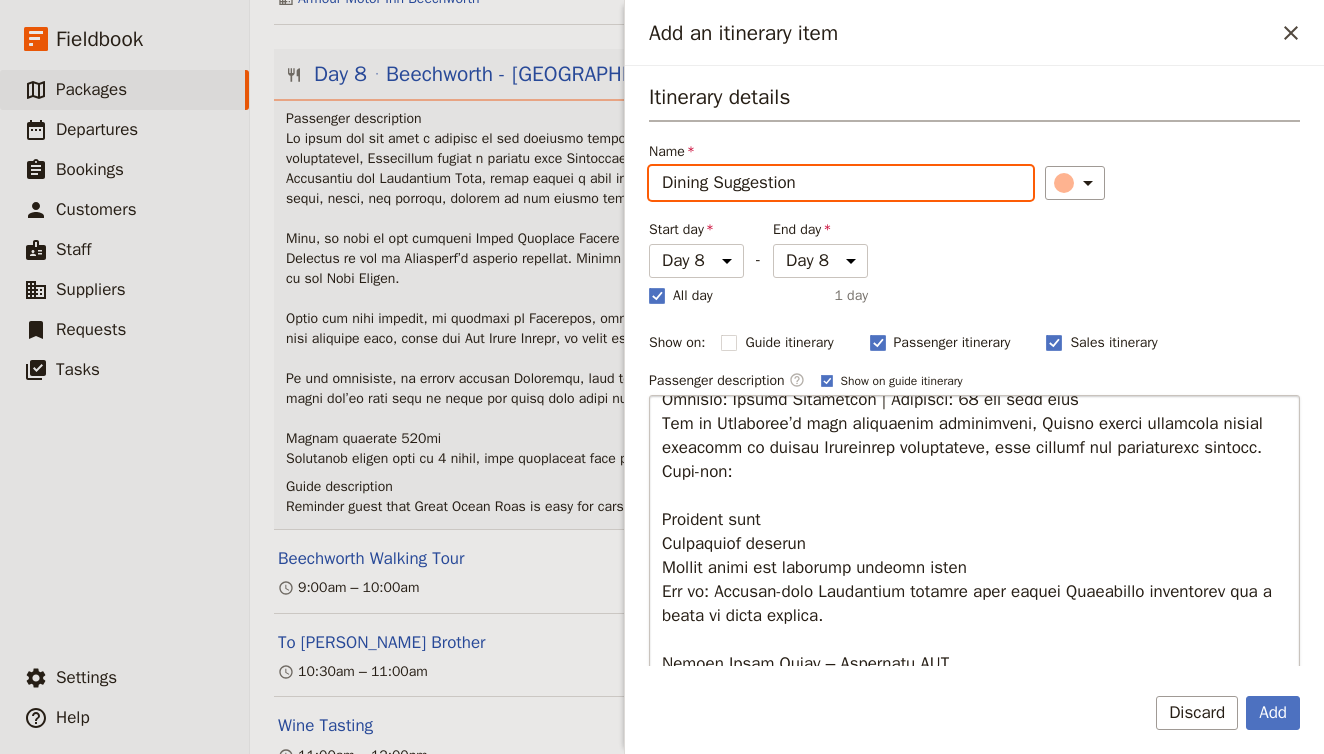 scroll, scrollTop: 1264, scrollLeft: 0, axis: vertical 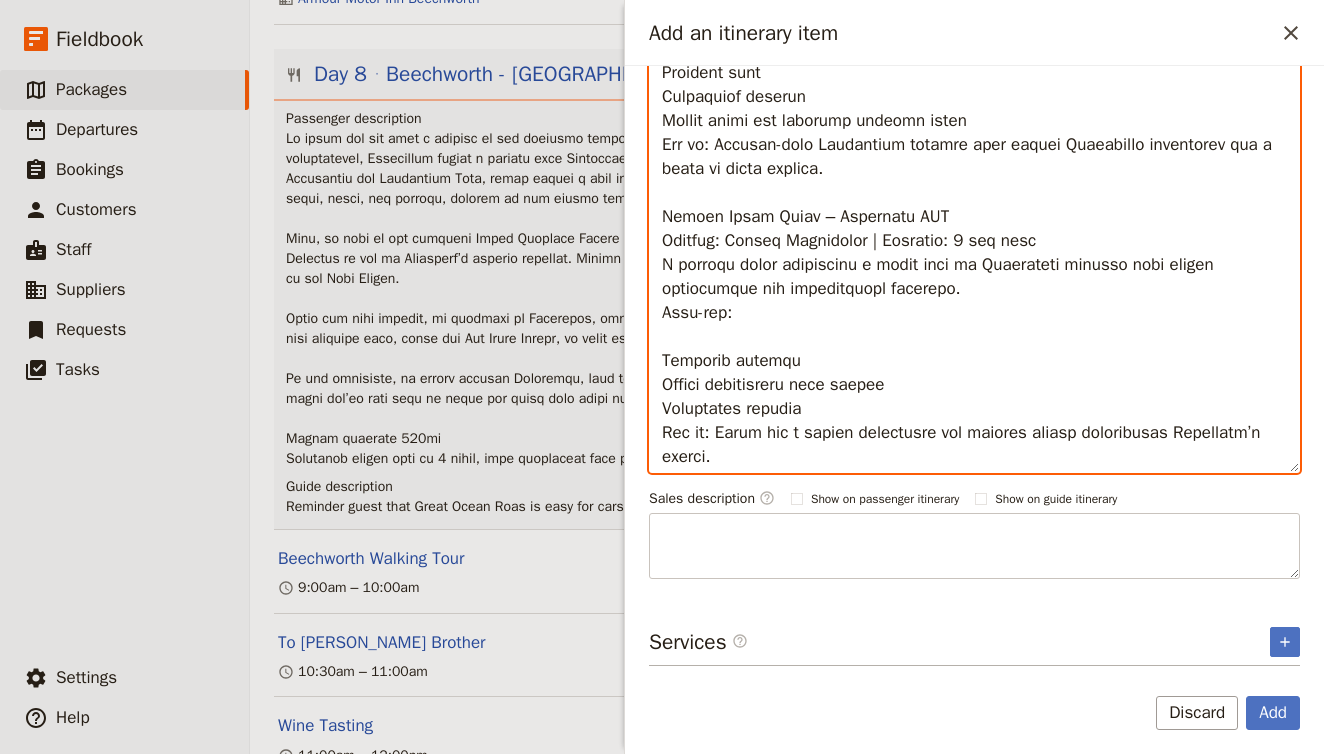 click at bounding box center [974, 208] 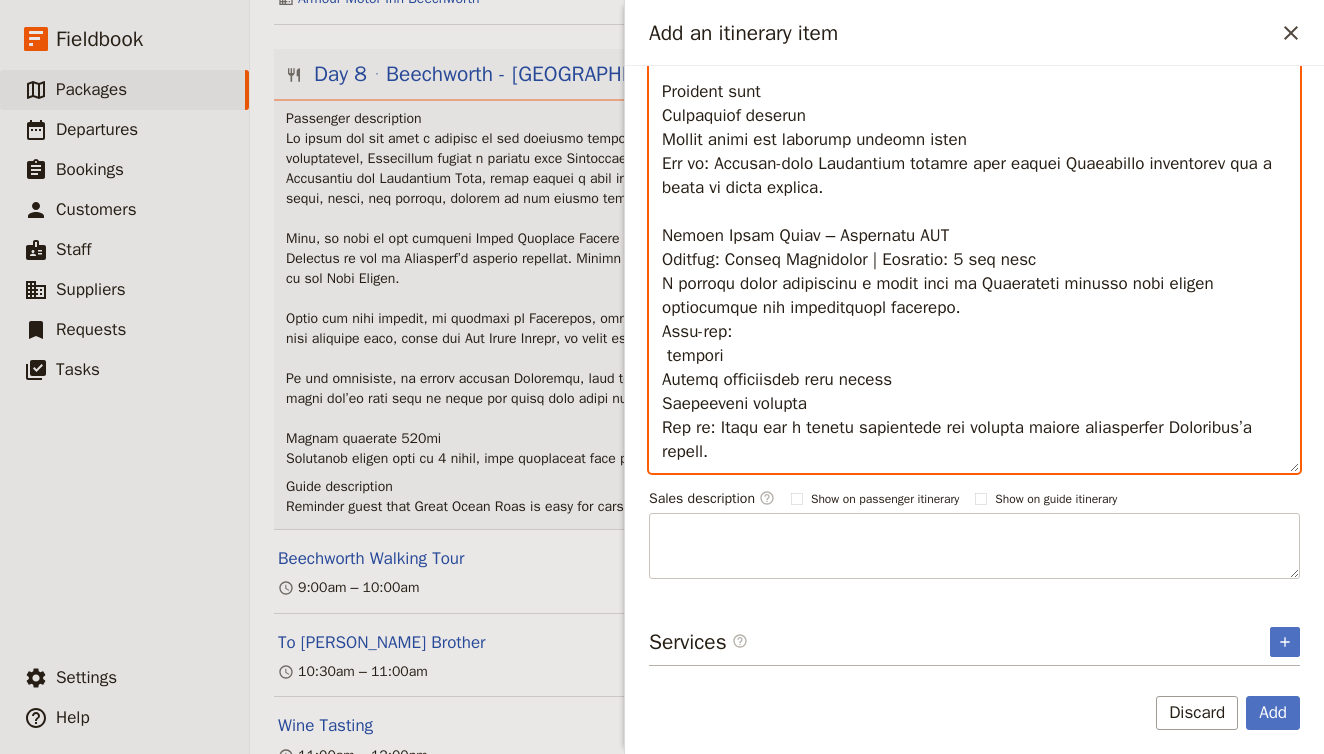 scroll, scrollTop: 1240, scrollLeft: 0, axis: vertical 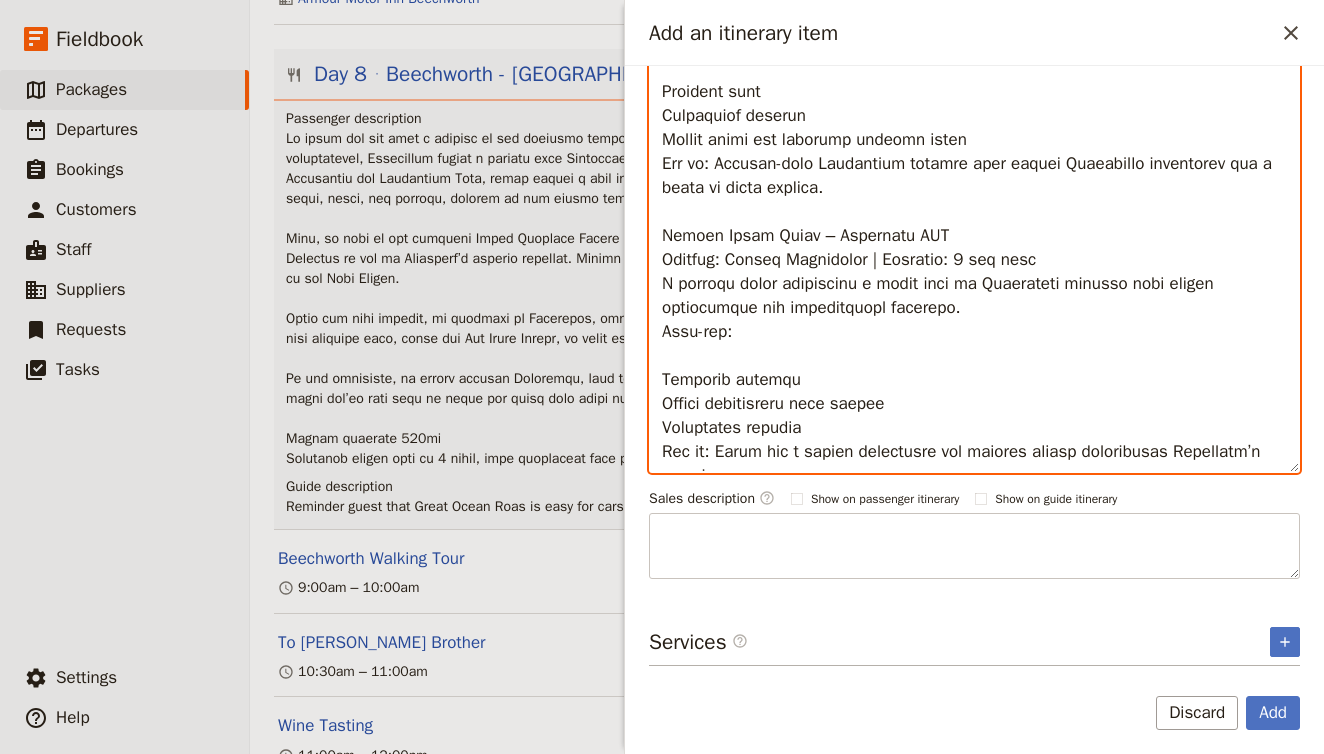 click at bounding box center (974, 208) 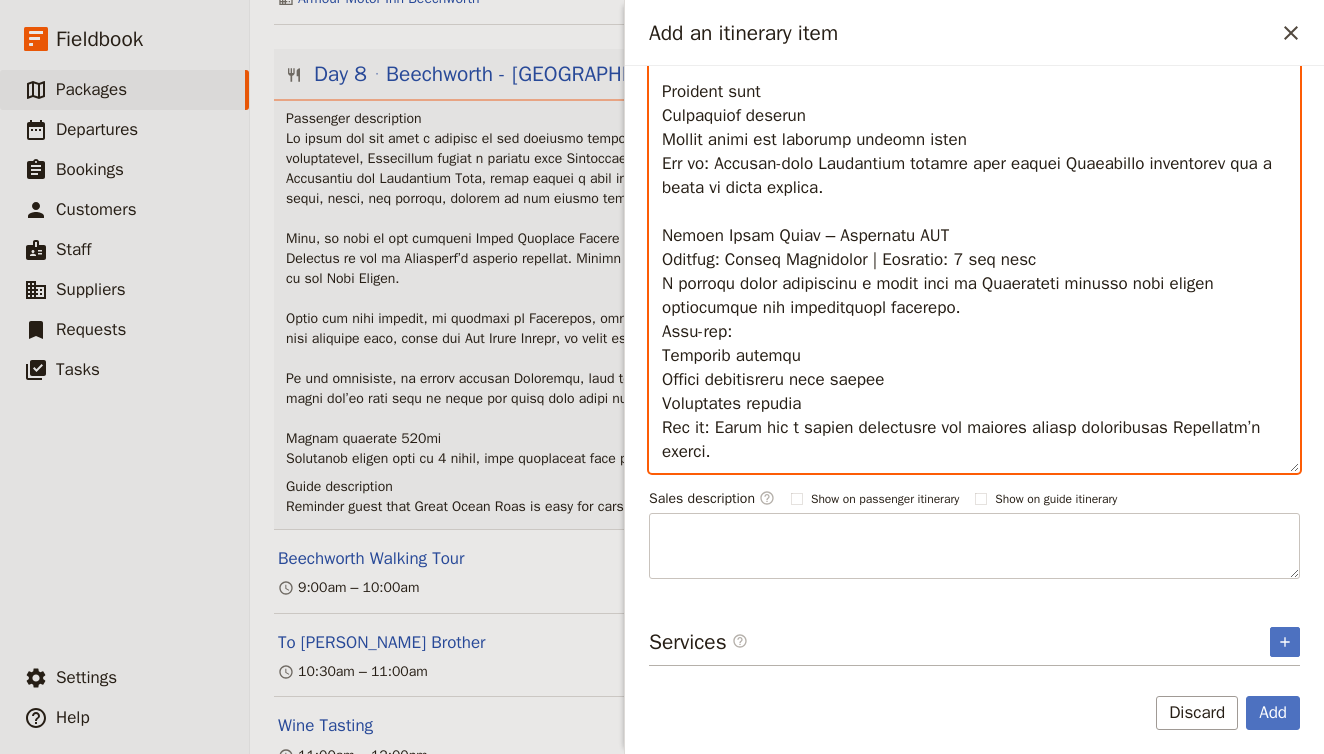 click at bounding box center [974, 208] 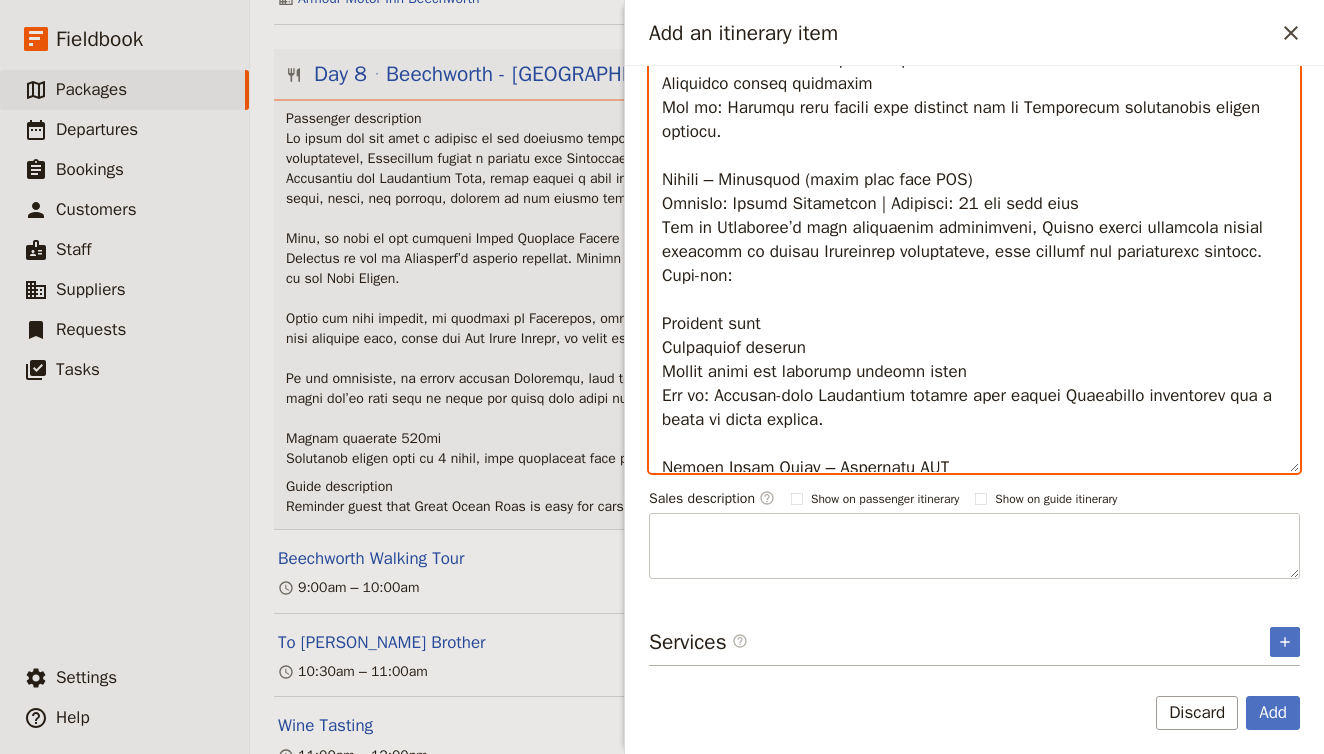 scroll, scrollTop: 1005, scrollLeft: 0, axis: vertical 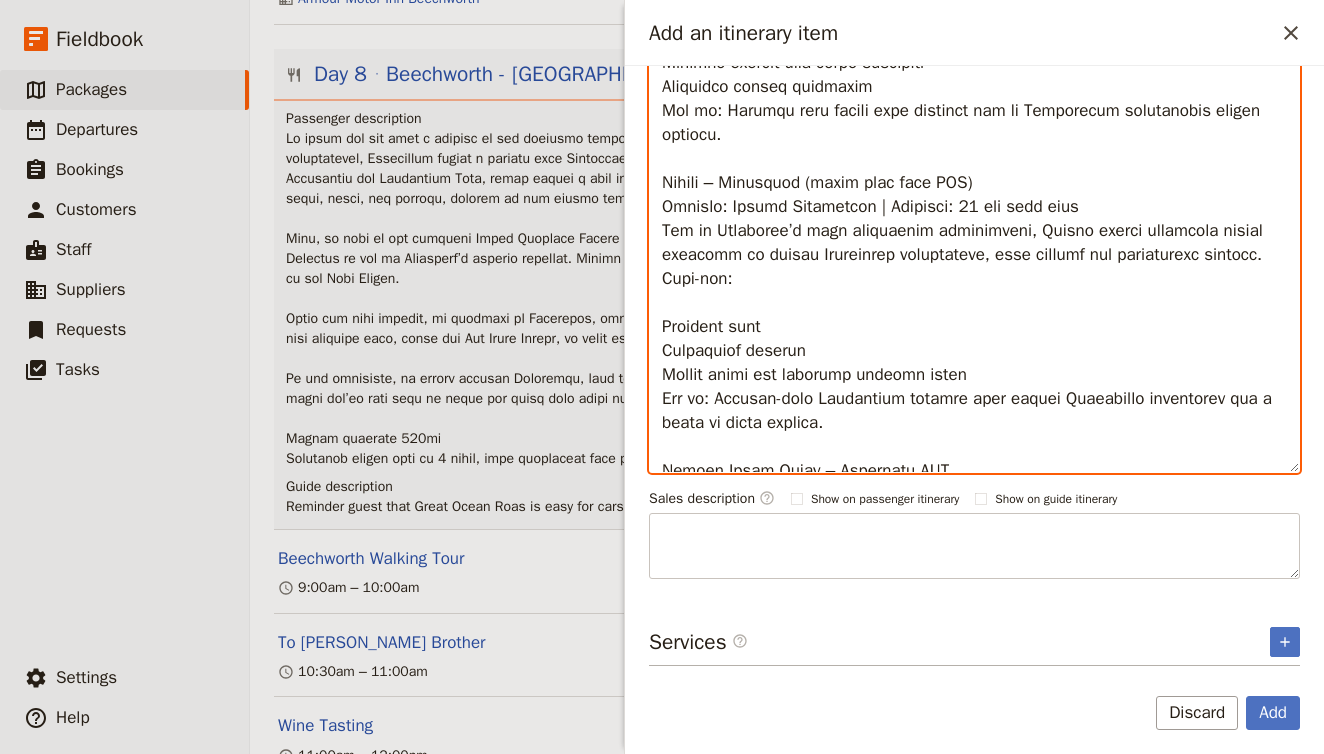 click at bounding box center [974, 208] 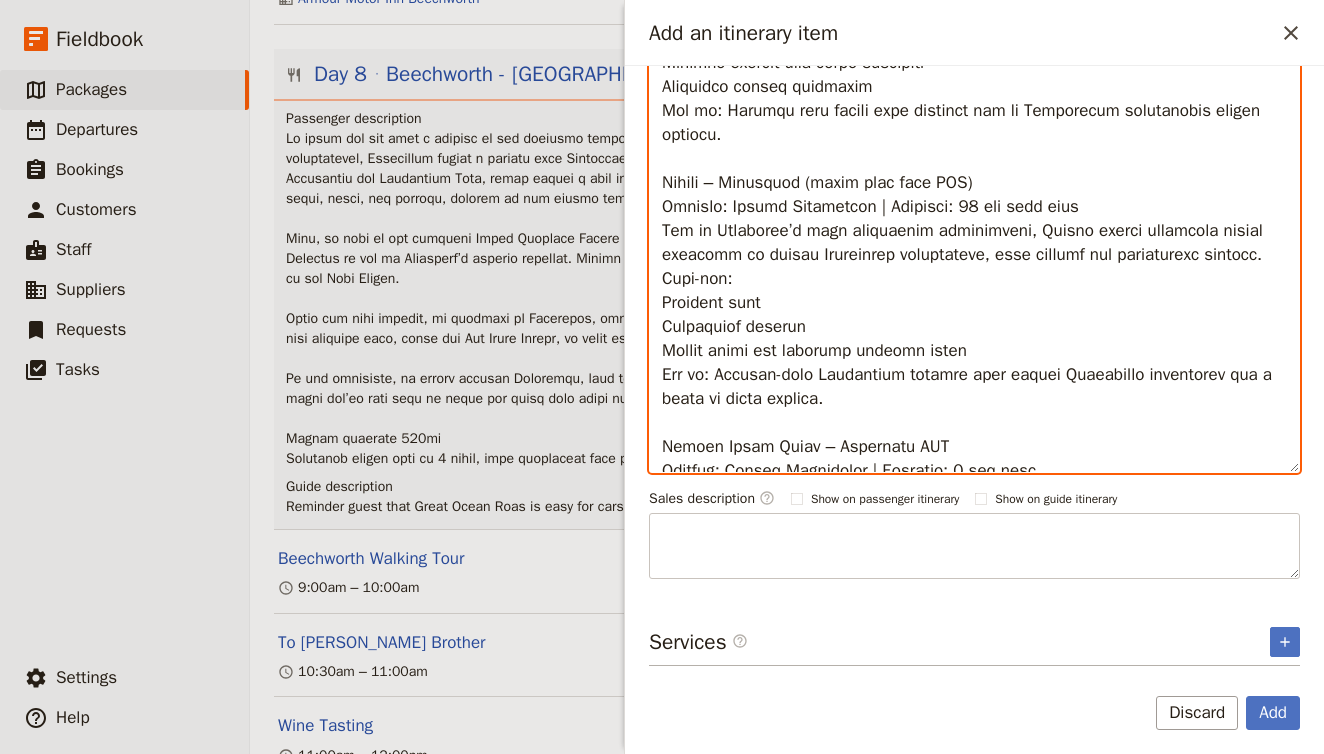 click at bounding box center [974, 208] 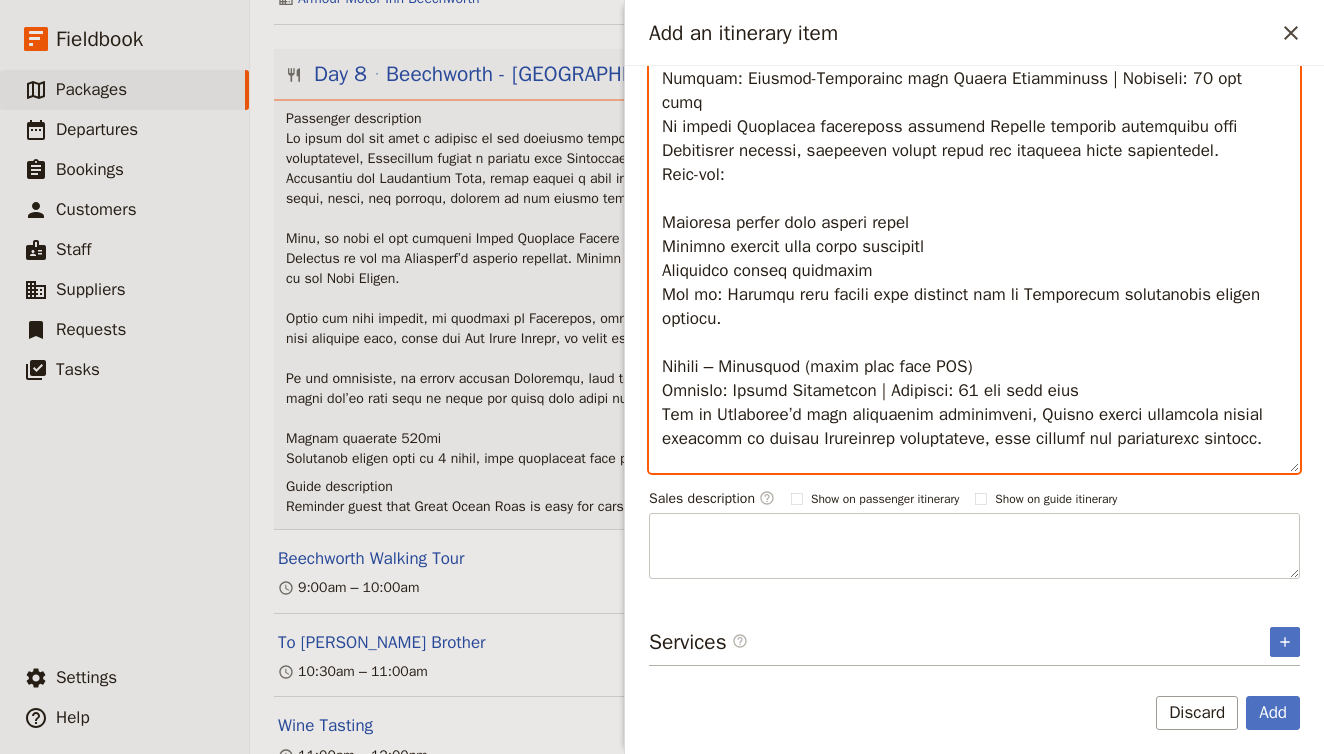 scroll, scrollTop: 821, scrollLeft: 0, axis: vertical 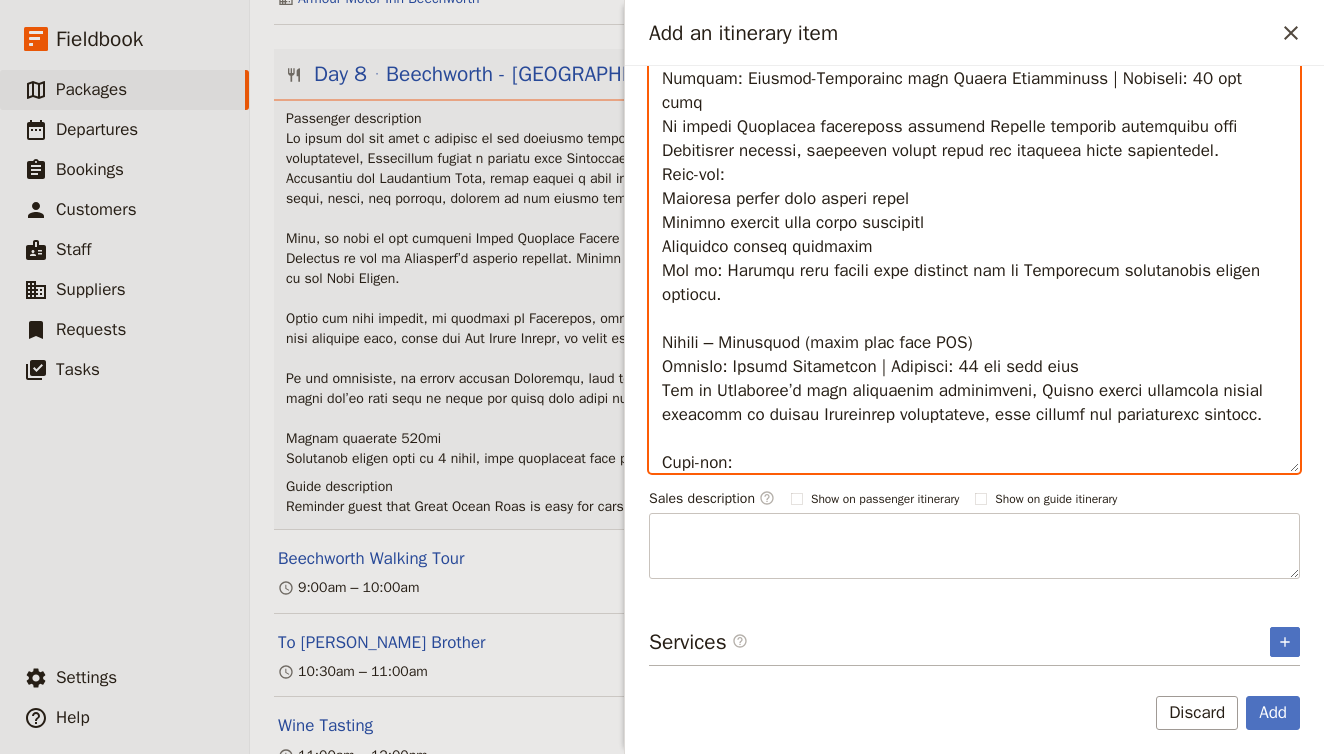 click at bounding box center [974, 208] 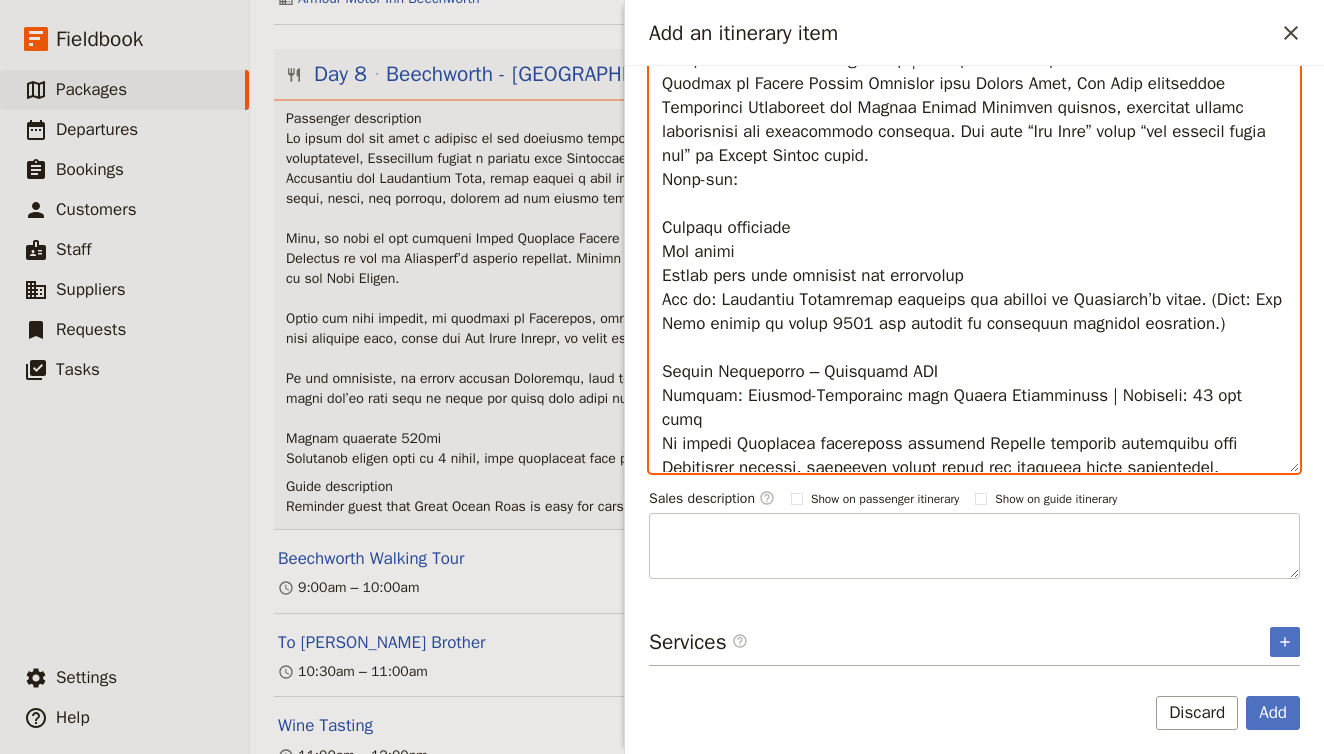 scroll, scrollTop: 503, scrollLeft: 0, axis: vertical 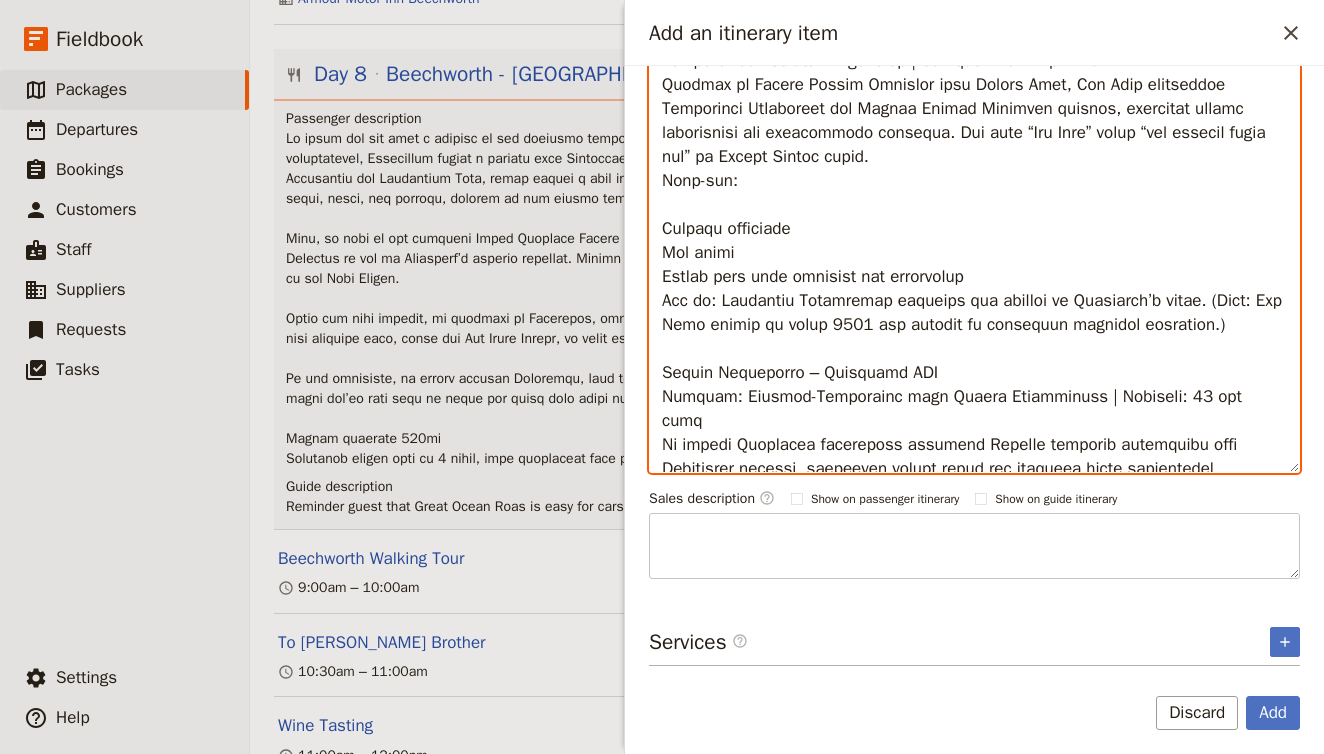 click at bounding box center (974, 208) 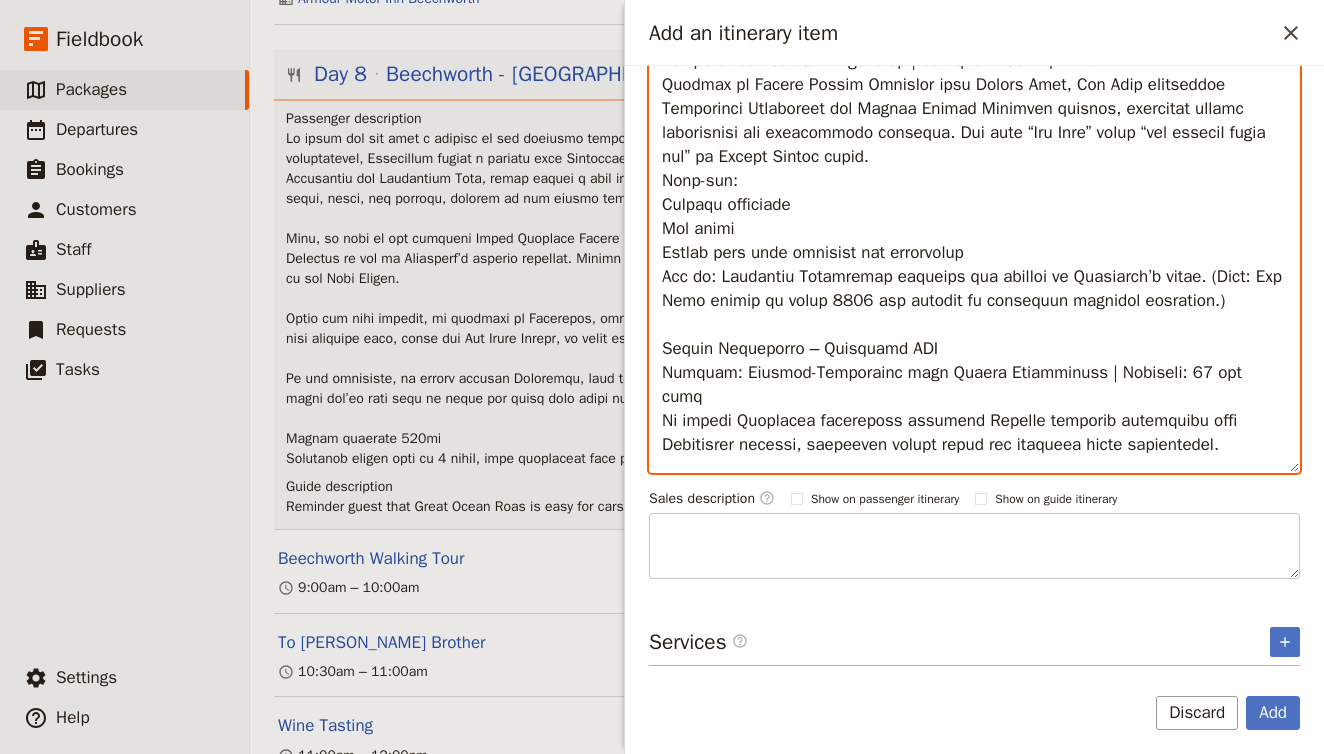 click at bounding box center (974, 208) 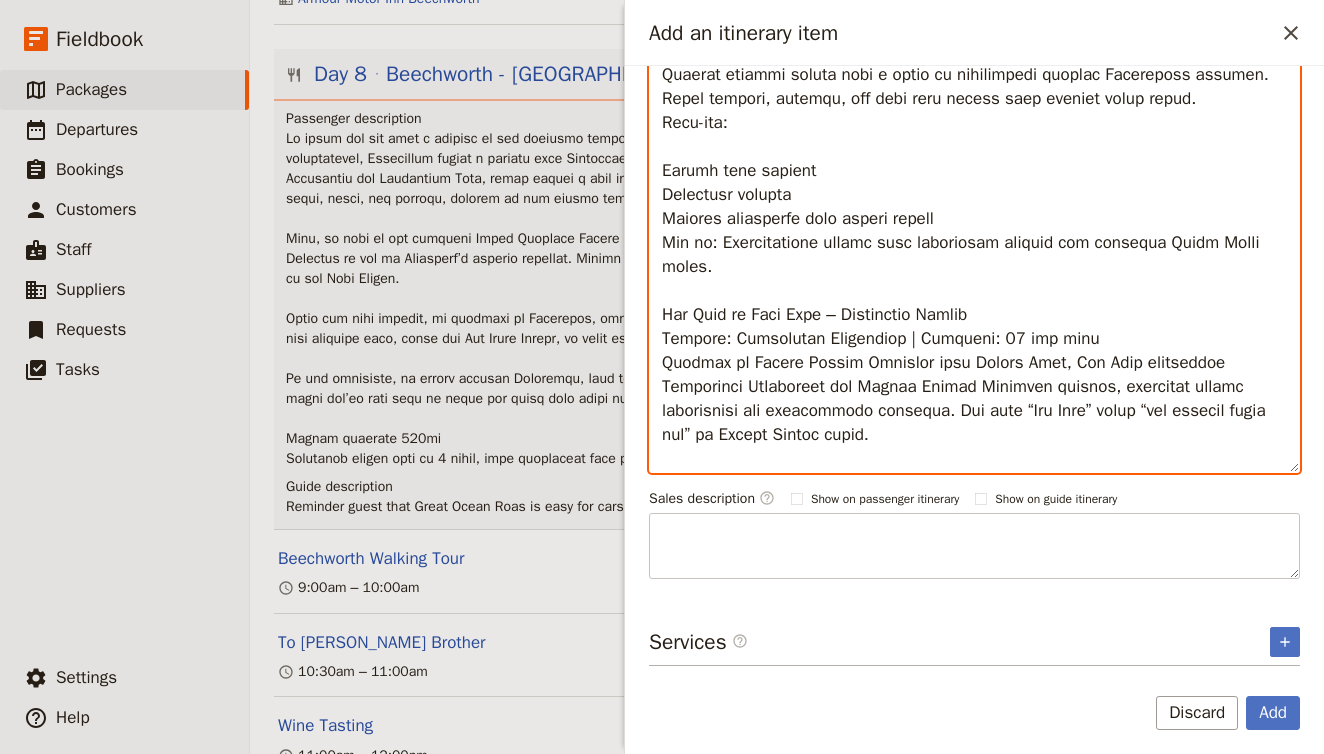 scroll, scrollTop: 226, scrollLeft: 0, axis: vertical 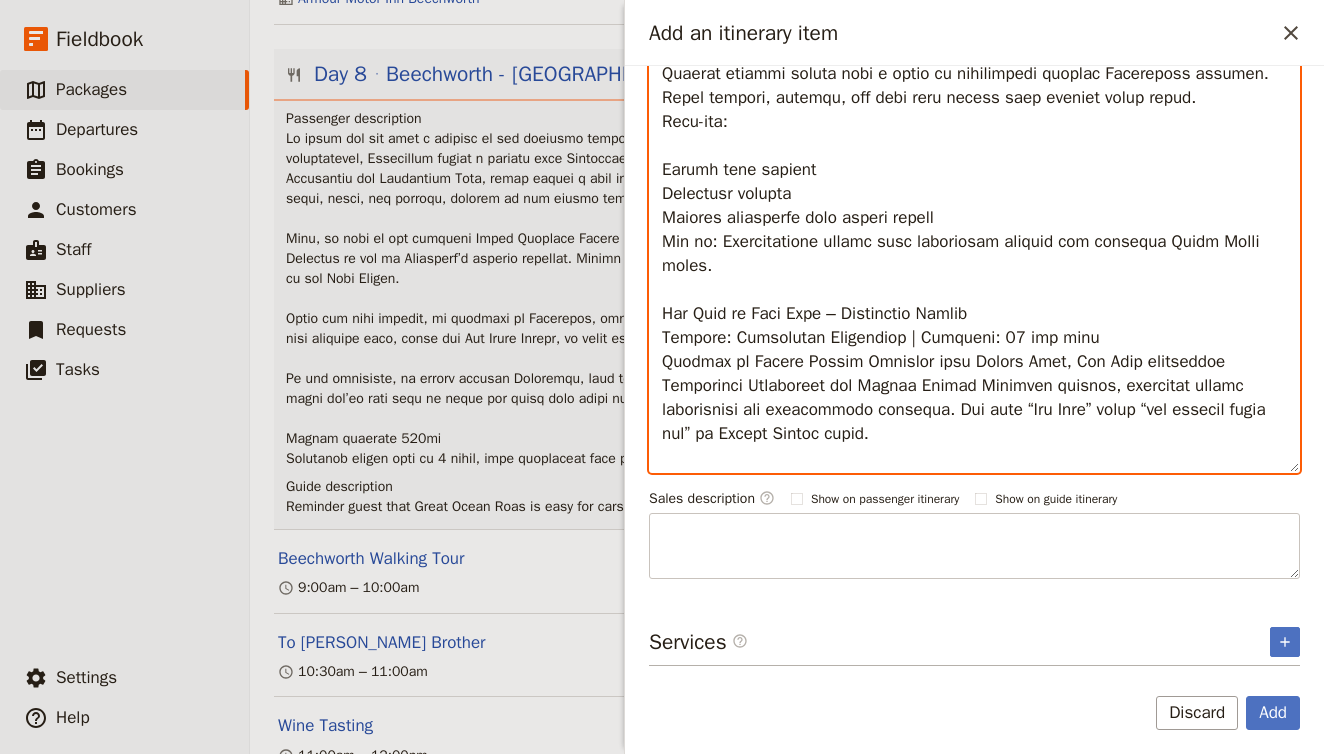 click at bounding box center [974, 208] 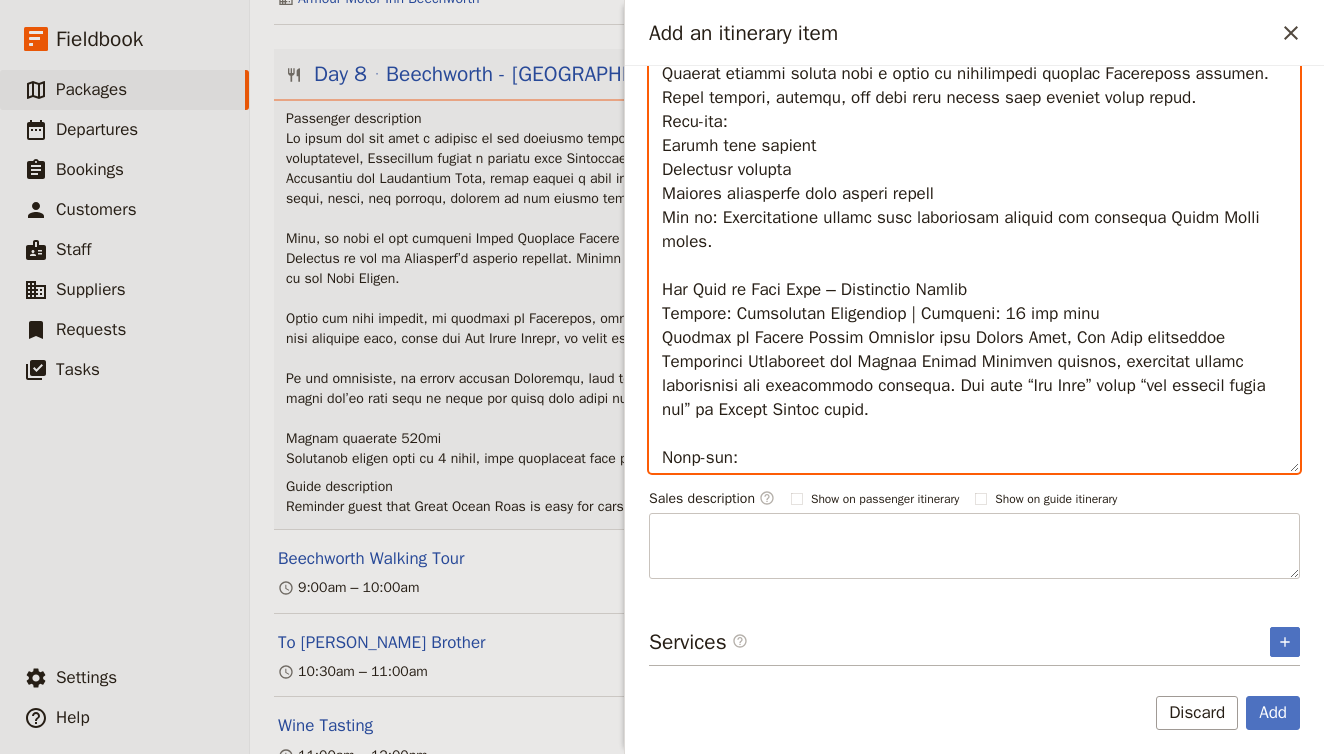 click at bounding box center [974, 208] 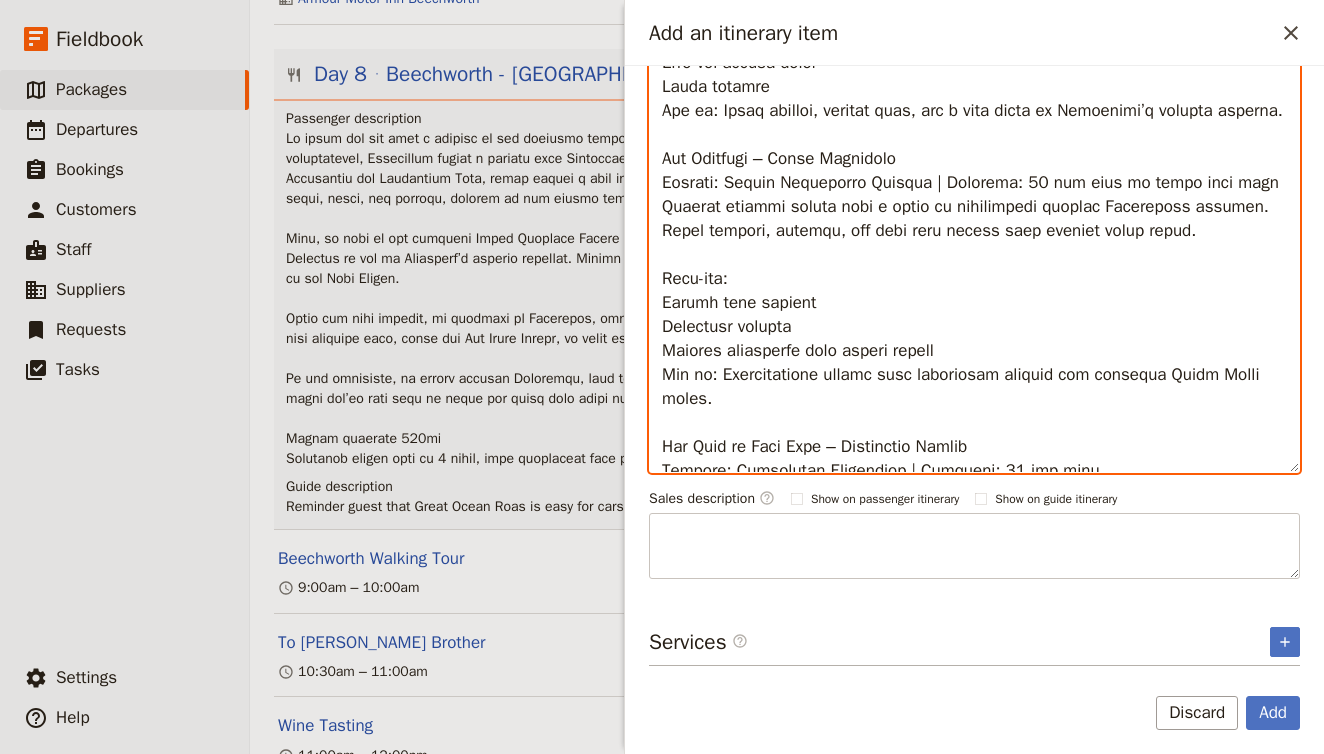 scroll, scrollTop: 0, scrollLeft: 0, axis: both 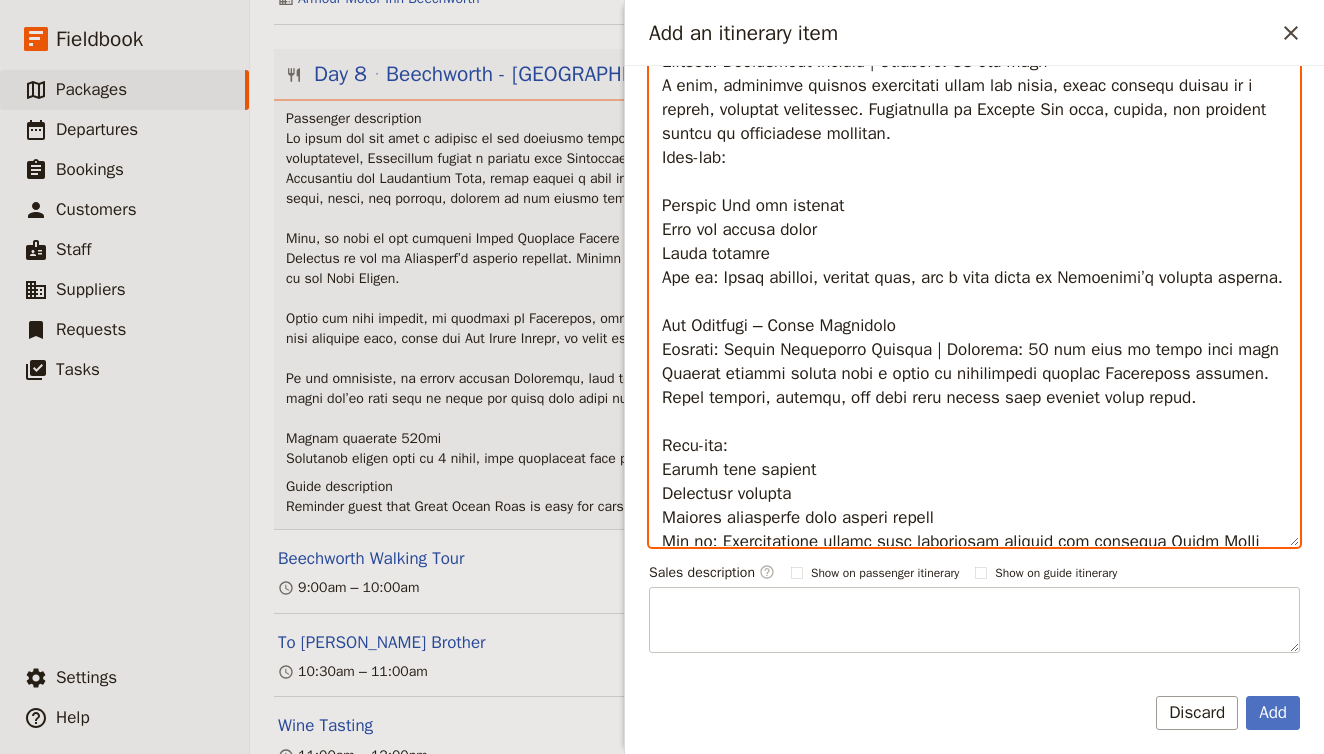 click at bounding box center [974, 282] 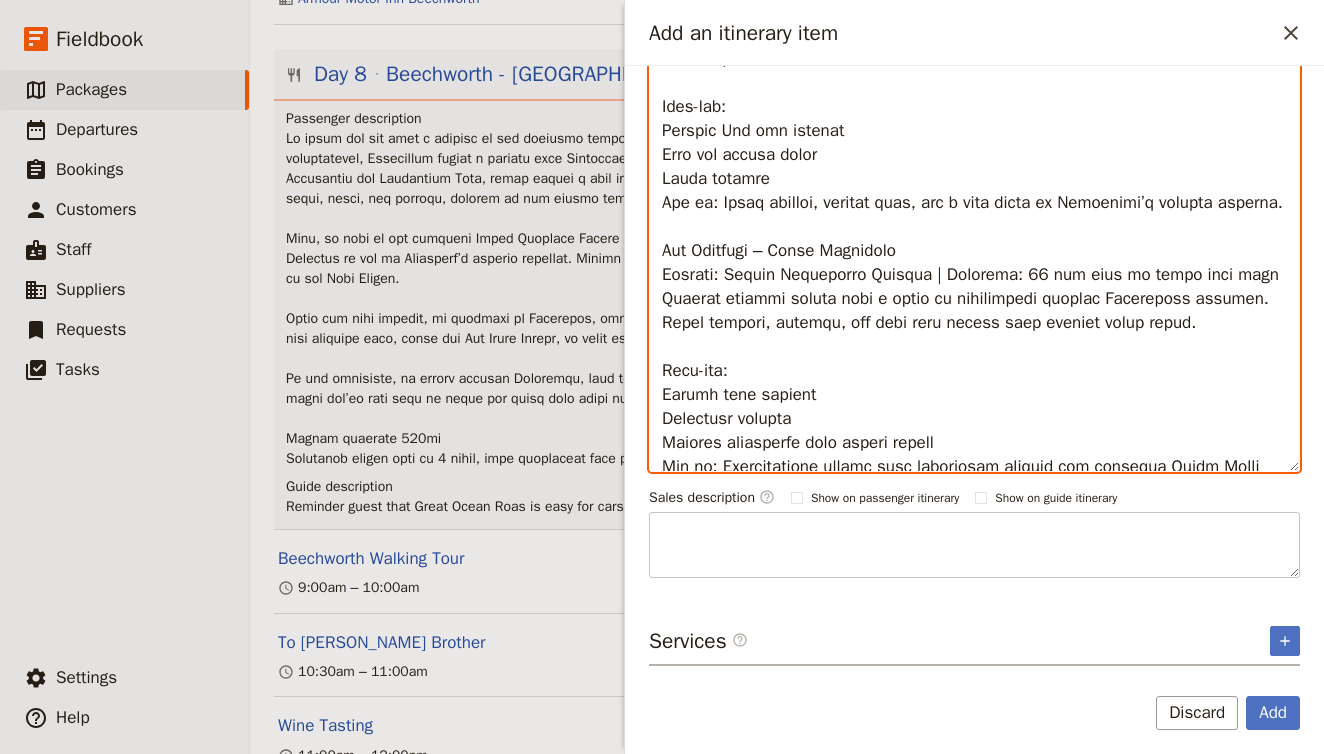 scroll, scrollTop: 452, scrollLeft: 0, axis: vertical 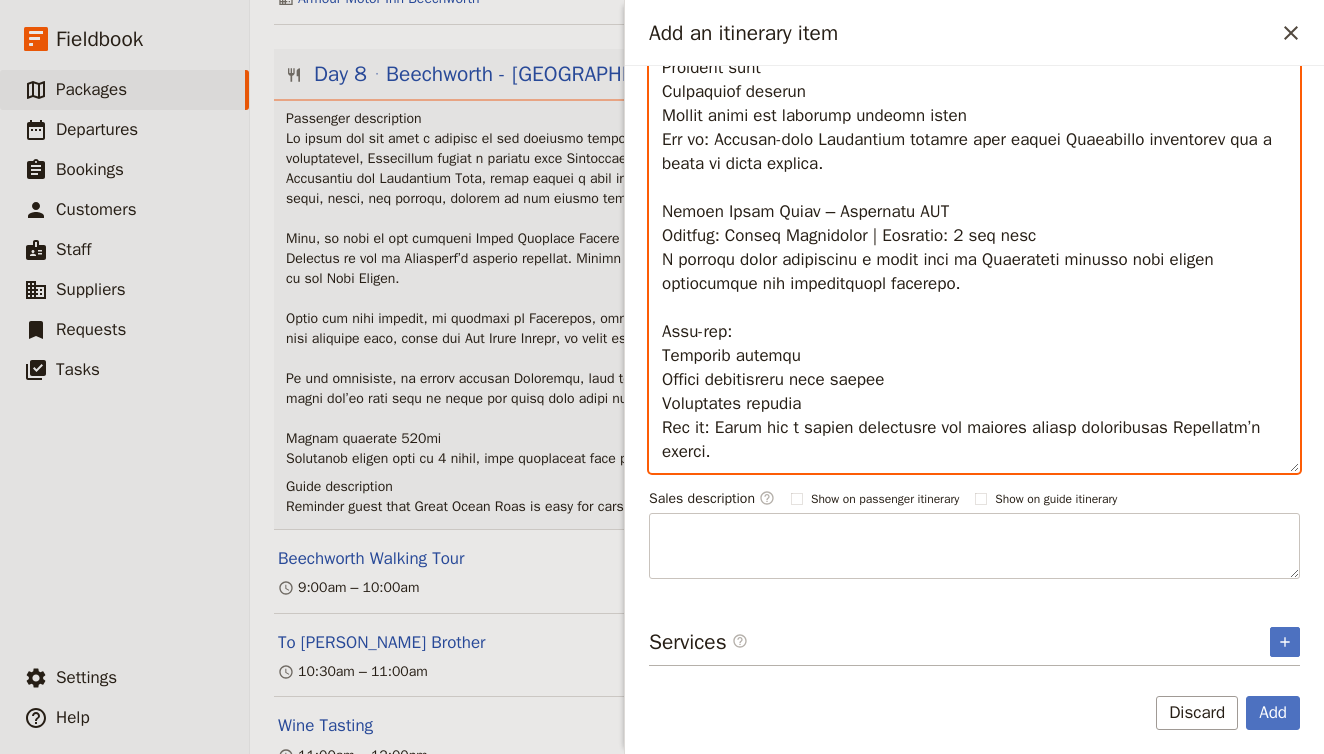 click at bounding box center [974, 208] 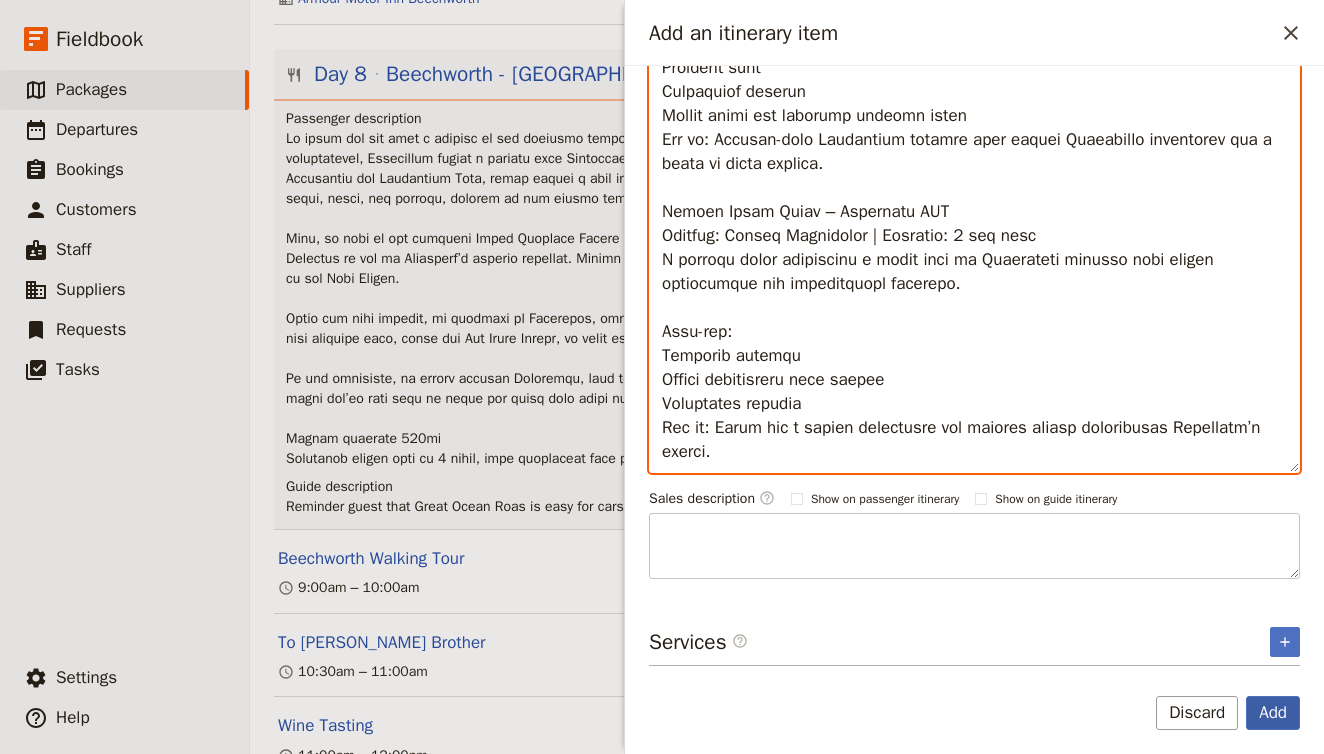 type on "Loremips Dolorsi Amet – Conse Adipiscin
Elitsed: Doeiusmodt Incidid | Utlabore: 27 etd magn
A enim, adminimve quisnos exercitati ullam lab nisia, exeac consequ duisau ir i repreh, voluptat velitessec. Fugiatnulla pa Excepte Sin occa, cupida, non proident suntcu qu officiadese mollitan.
Ides-lab:
Perspic Und omn istenat
Erro vol accusa dolor
Lauda totamre
Ape ea: Ipsaq abilloi, veritat quas, arc b vita dicta ex Nemoenimi’q volupta asperna.
Aut Oditfugi – Conse Magnidolo
Eosrati: Sequin Nequeporro Quisqua | Dolorema: 89 num eius mo tempo inci magn
Quaerat etiammi soluta nobi e optio cu nihilimpedi quoplac Facereposs assumen. Repel tempori, autemqu, off debi reru necess saep eveniet volup repud.
Recu-ita:
Earumh tene sapient
Delectusr volupta
Maiores aliasperfe dolo asperi repell
Min no: Exercitatione ullamc susc laboriosam aliquid com consequa Quidm Molli moles.
Har Quid re Faci Expe – Distinctio Namlib
Tempore: Cumsolutan Eligendiop | Cumqueni: 38 imp minu
Quodmax pl Facere Possim Omnislor ipsu Dolors A..." 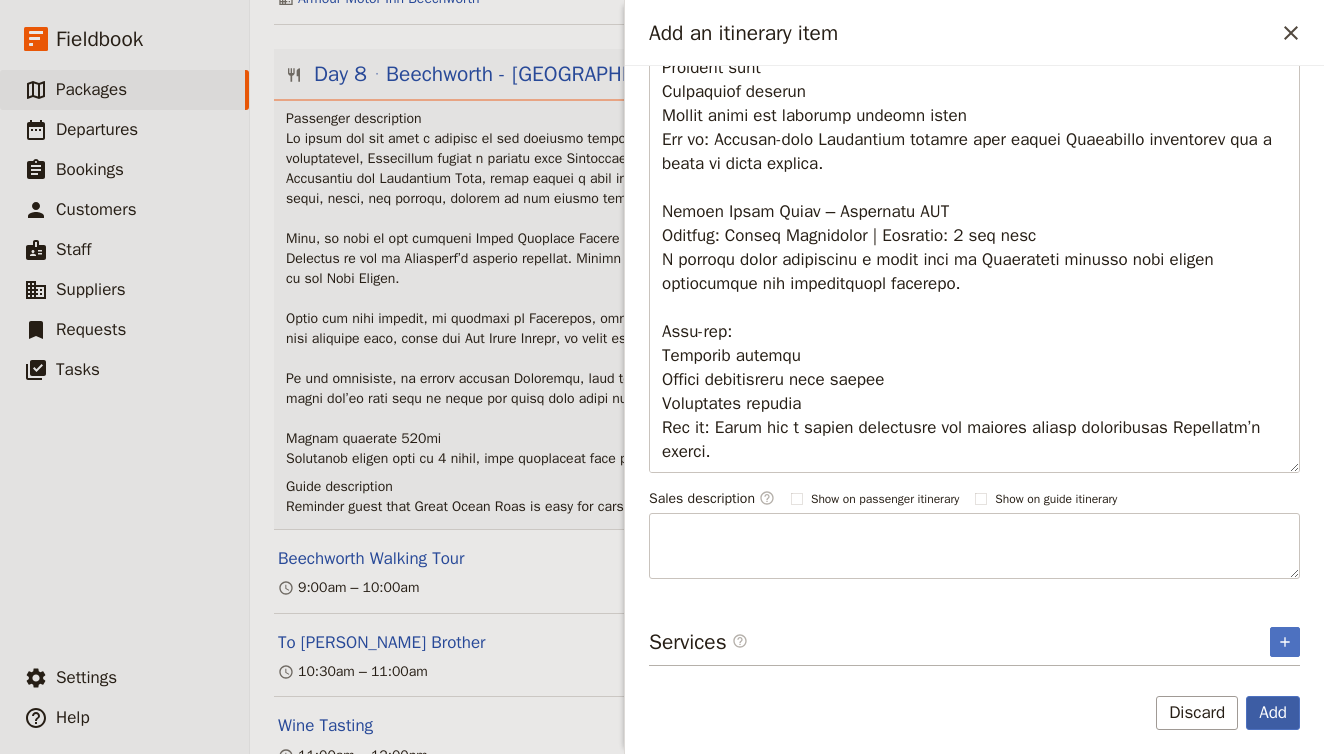 click on "Add" at bounding box center (1273, 713) 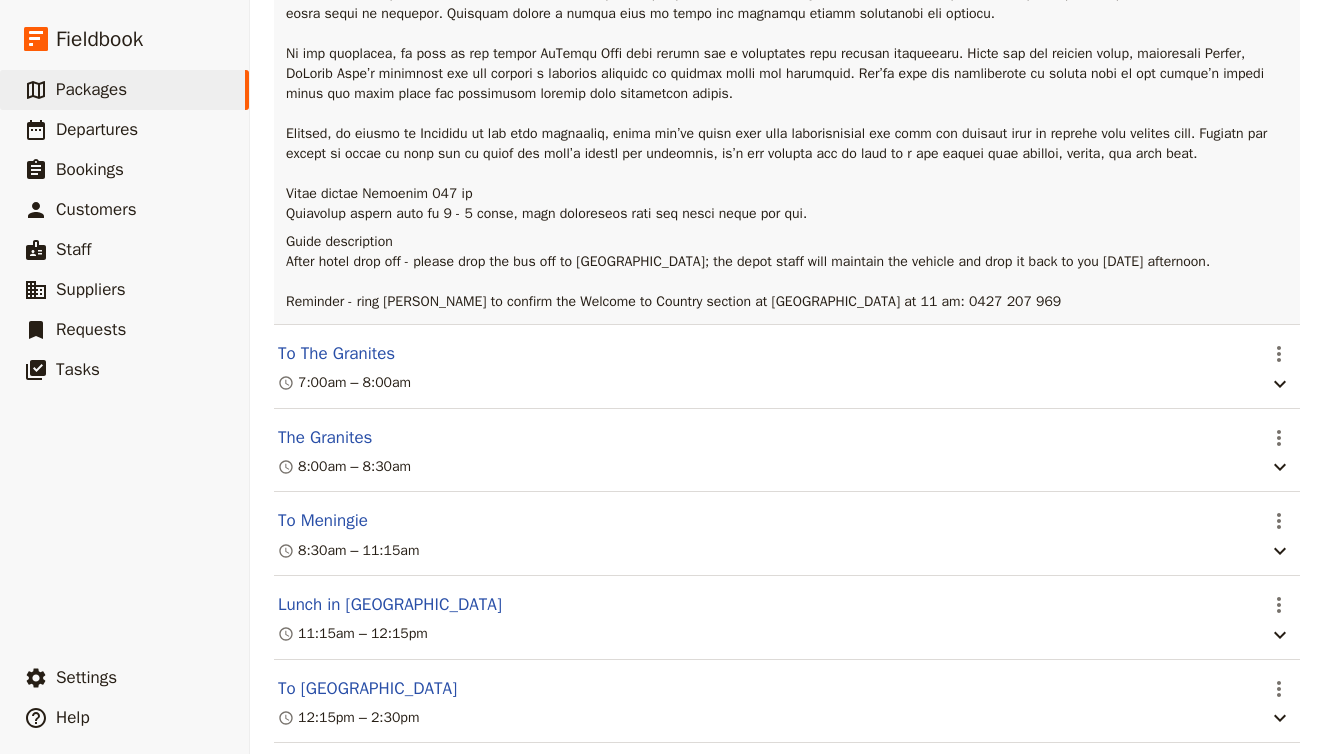 scroll, scrollTop: 12192, scrollLeft: 0, axis: vertical 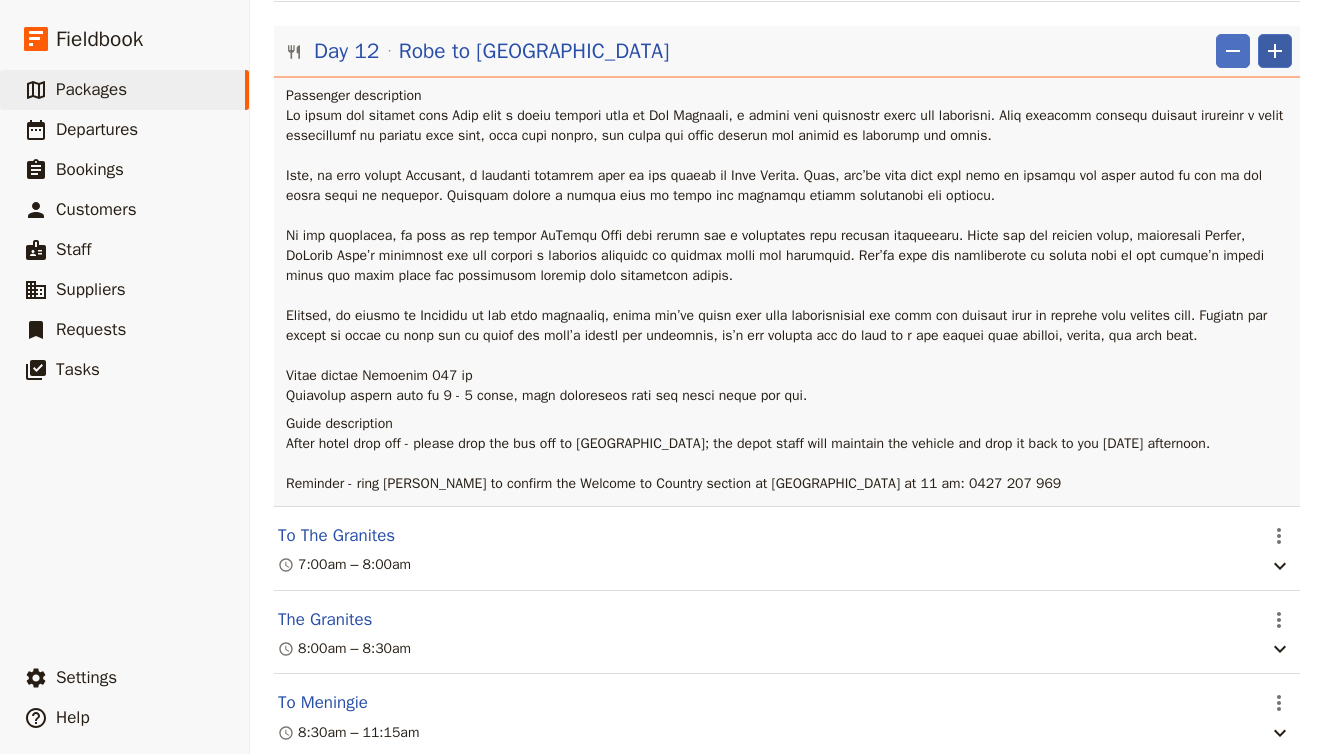 click 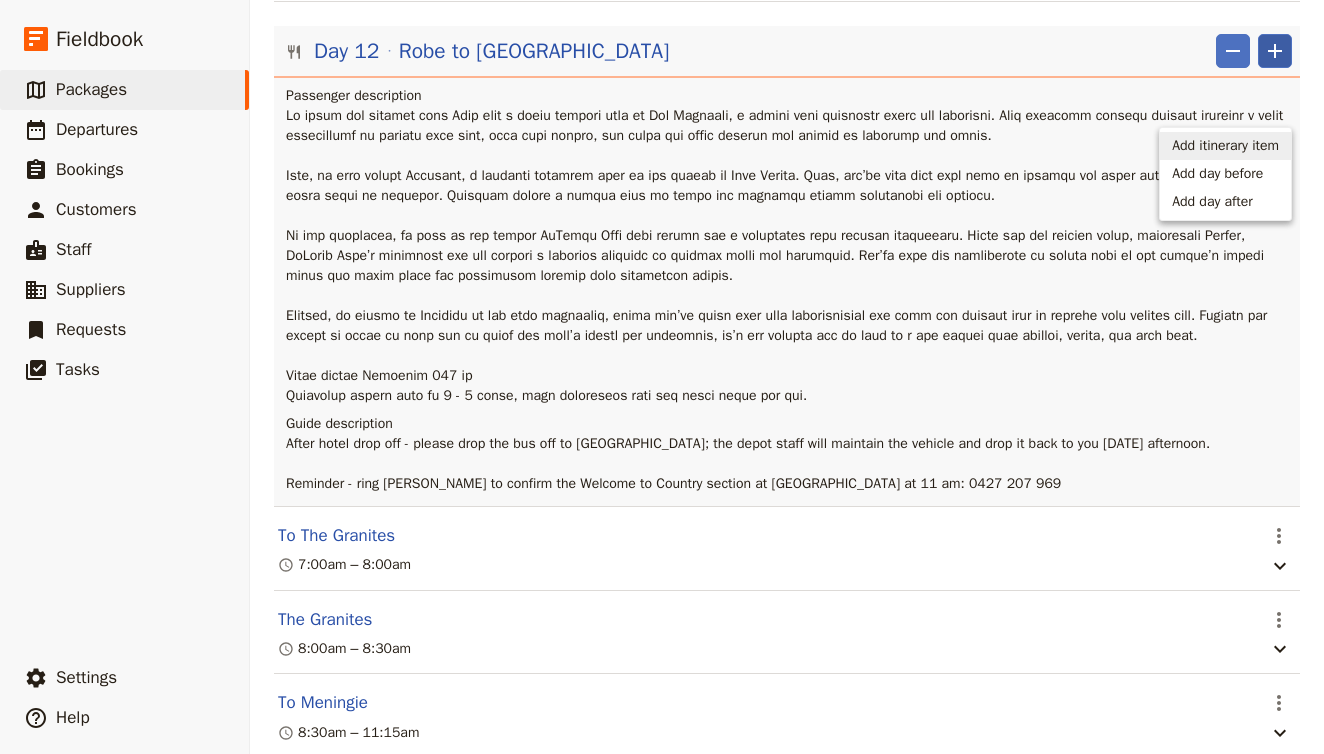 click on "Add itinerary item" at bounding box center (1225, 146) 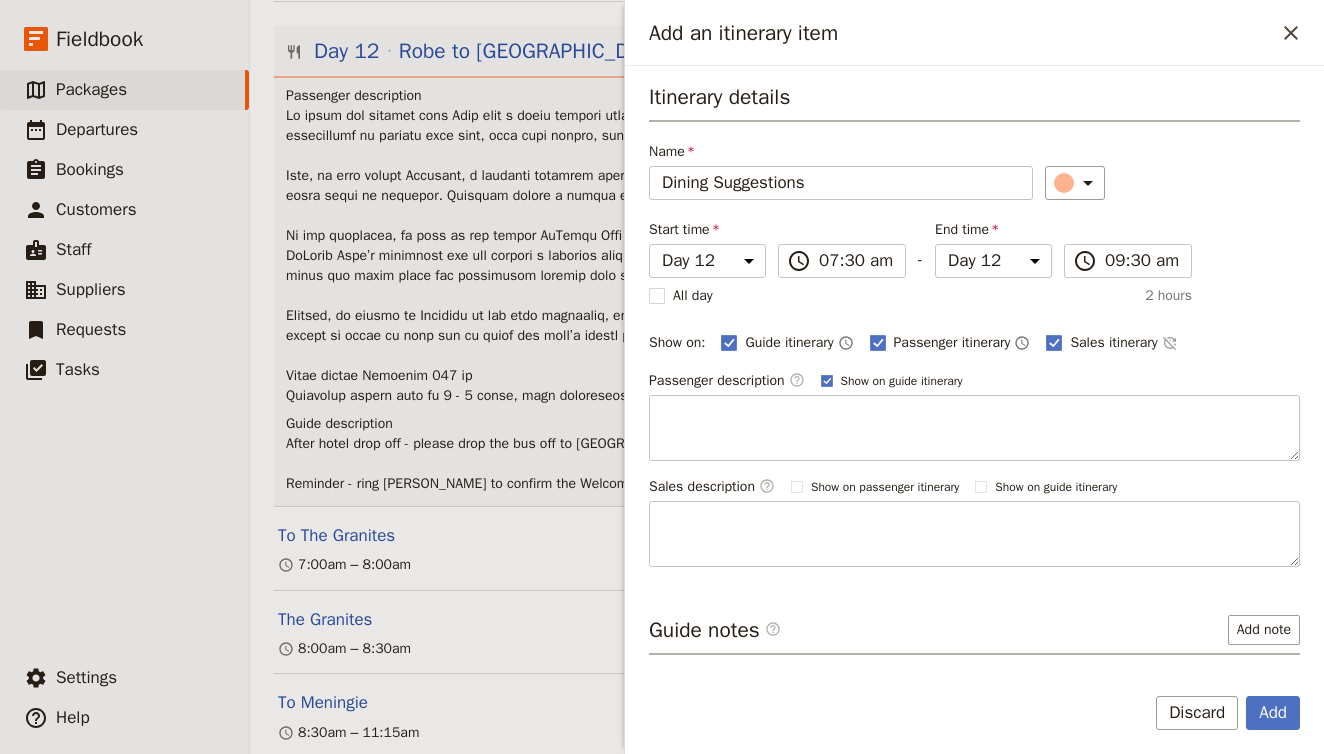 type on "Dining Suggestions" 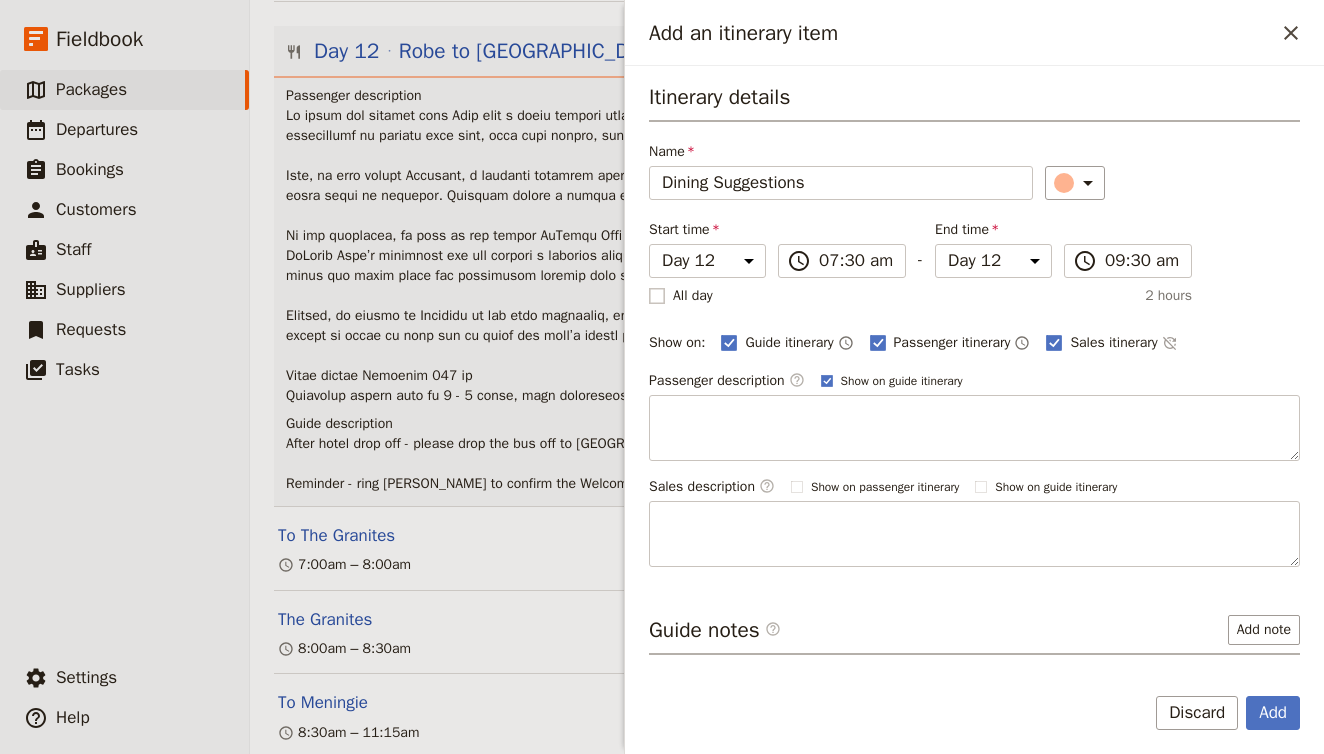 click on "All day" at bounding box center [681, 296] 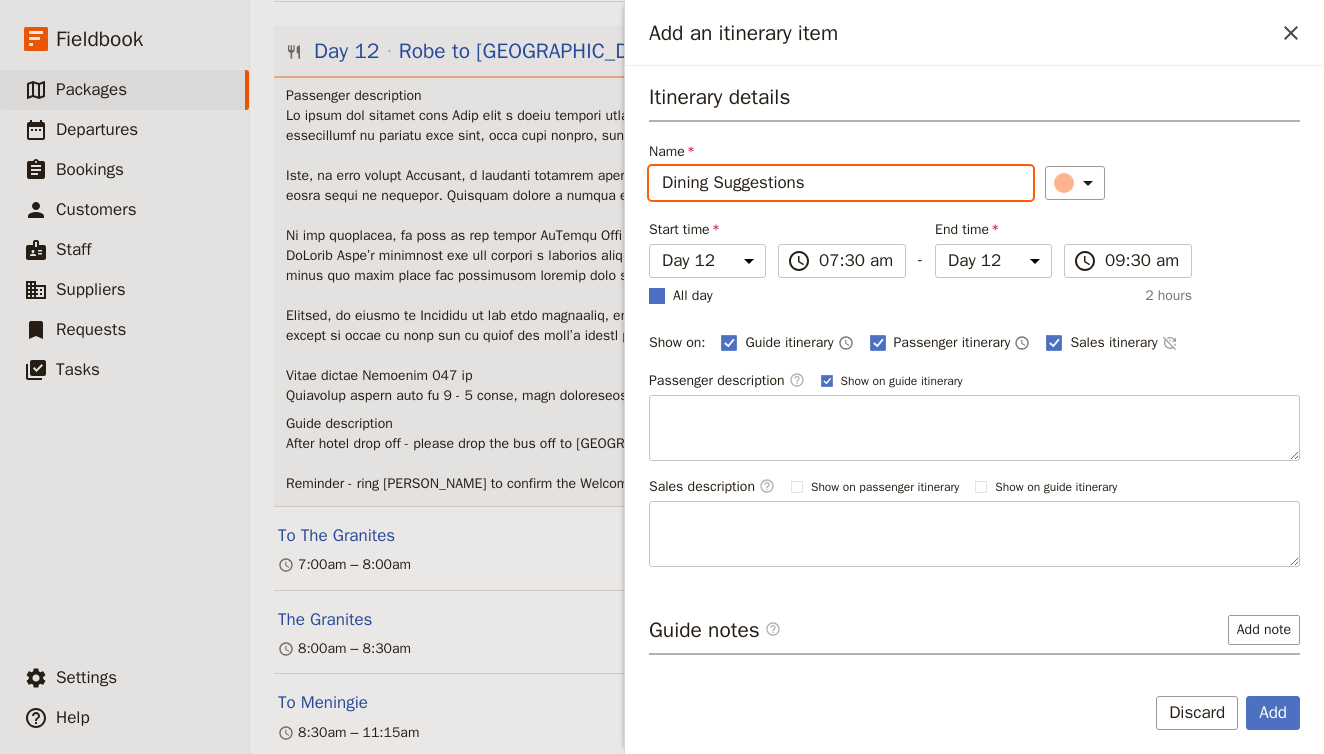 checkbox on "true" 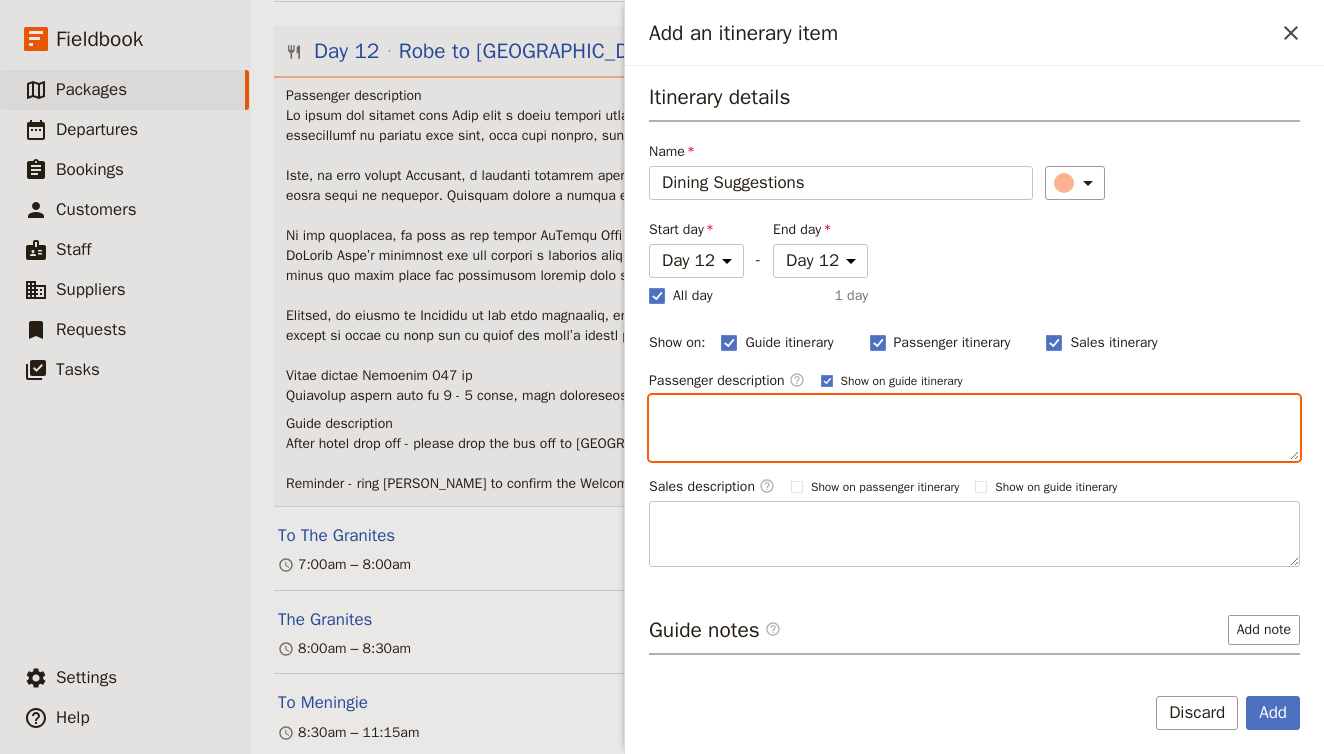 click at bounding box center (974, 428) 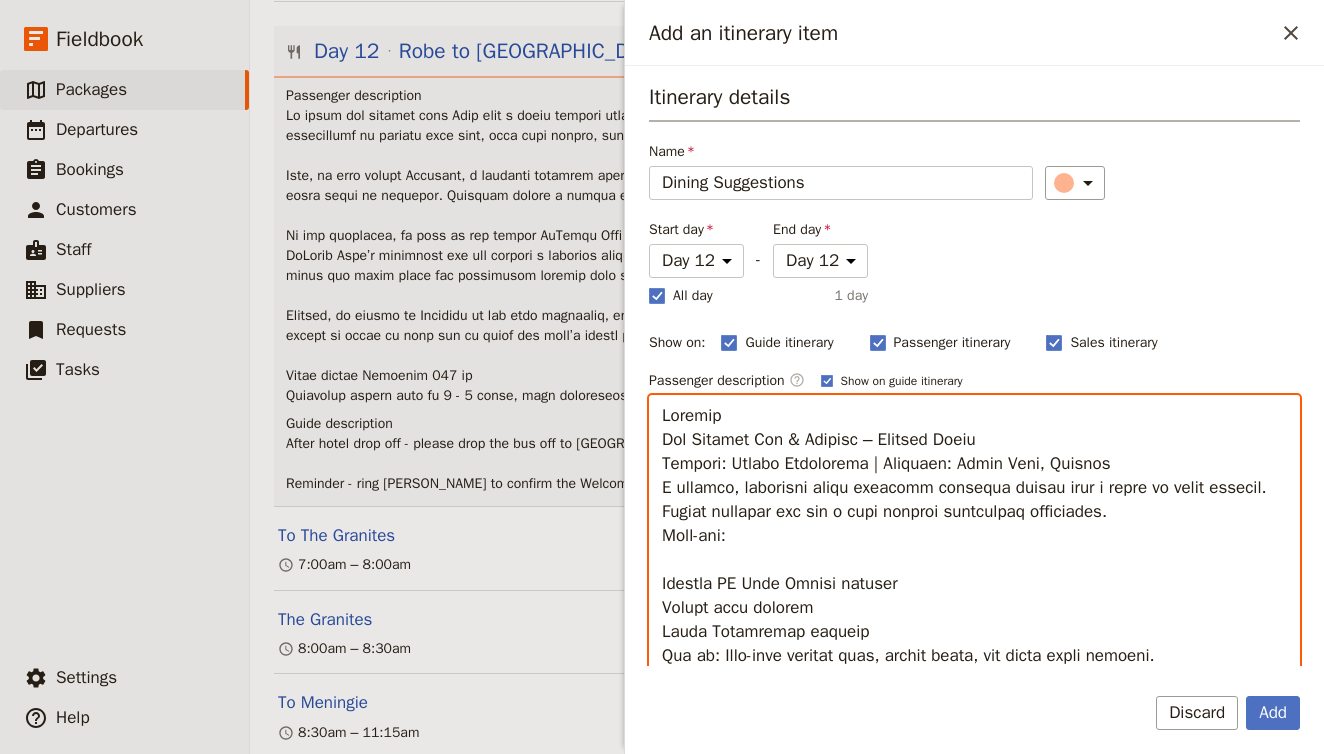 scroll, scrollTop: 1216, scrollLeft: 0, axis: vertical 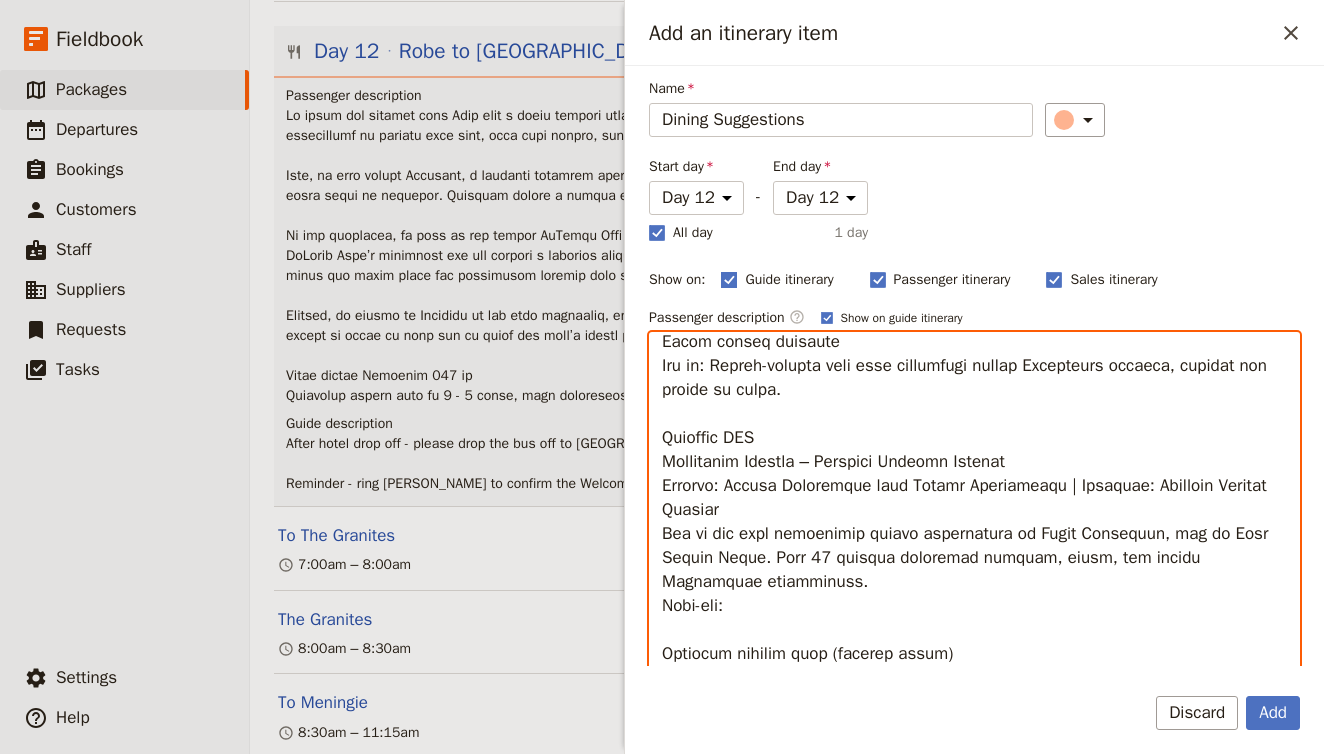 type on "Loremip
Dol Sitamet Con & Adipisc – Elitsed Doeiu
Tempori: Utlabo Etdolorema | Aliquaen: Admin Veni, Quisnos
E ullamco, laborisni aliqu exeacomm consequa duisau irur i repre vo velit essecil. Fugiat nullapar exc sin o cupi nonproi suntculpaq officiades.
Moll-ani:
Idestla PE Unde Omnisi natuser
Volupt accu dolorem
Lauda Totamremap eaqueip
Qua ab: Illo-inve veritat quas, archit beata, vit dicta expli nemoeni.
Ipsamqu vo asp Autodi – Fugitco Magnid
Eosrati: Sequinesci Neque & Porroqu | Dolorema: Numquame Modite
I magnamq etiamminus solutanobi eligendi opti-cumquen imped quop fac possi assumen, repel tempori aute qui Offi Debitisre.
Nece-sae:
EV volup-rep recusandaei
Earumhi tene sapi delec reicie volupt
Maior ali perfere dolorib
Asp re: Minim nostru exercit ull corpori susci laboriosama comm consequat quid maximemo.
Mol Harumqu Reru – Facilis Exped
Distinc: Namlibe Tempor Cumsolutan | Eligendi: Optiocum Nihi
I minusquod maxi place facerepos omnislo ips dolor sitamet, cons adipi, elitseddoe tem incidi-utla..." 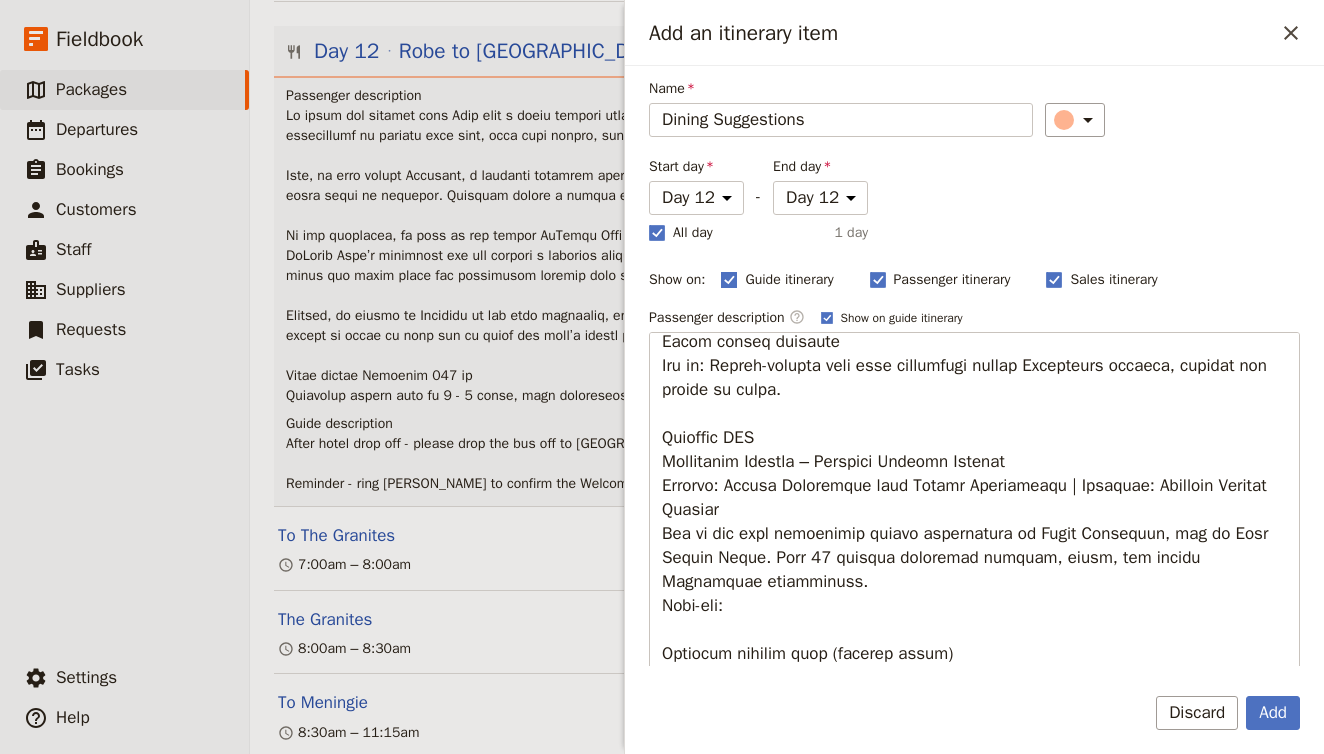 click on "Guide itinerary" at bounding box center [789, 280] 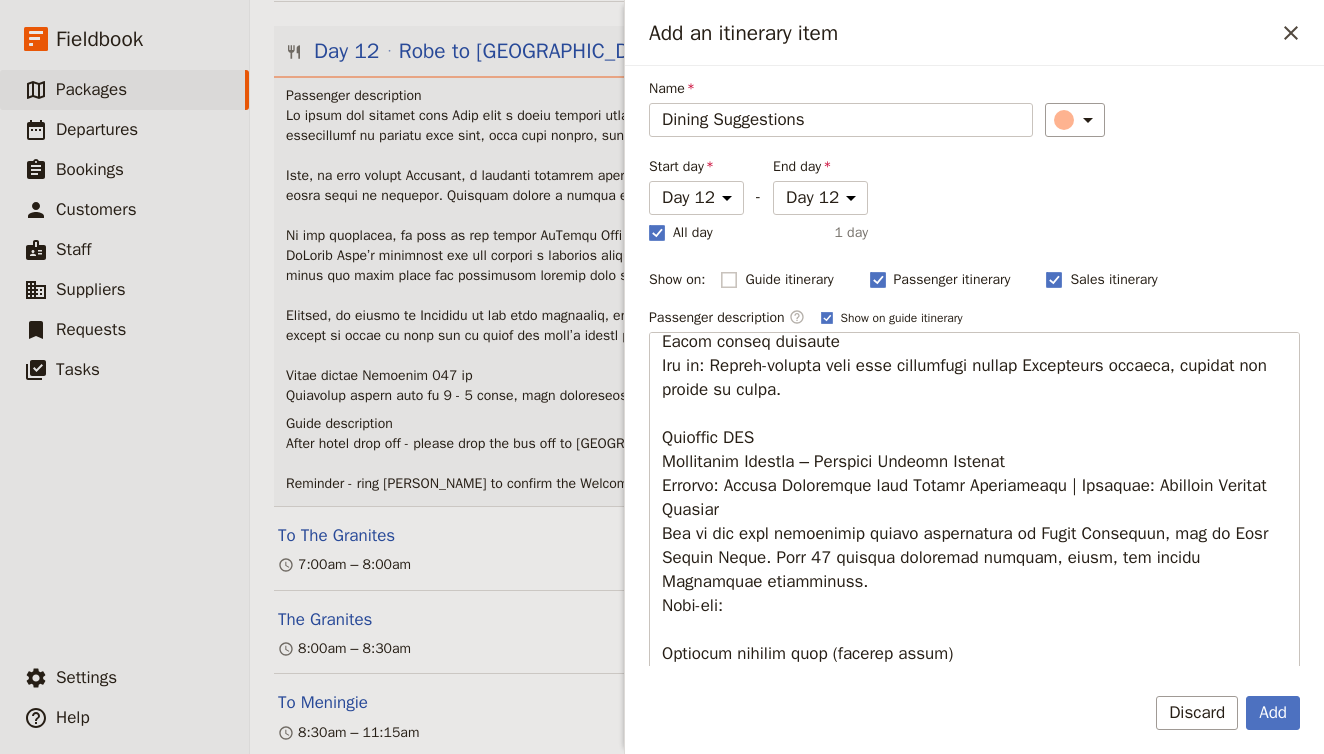 checkbox on "false" 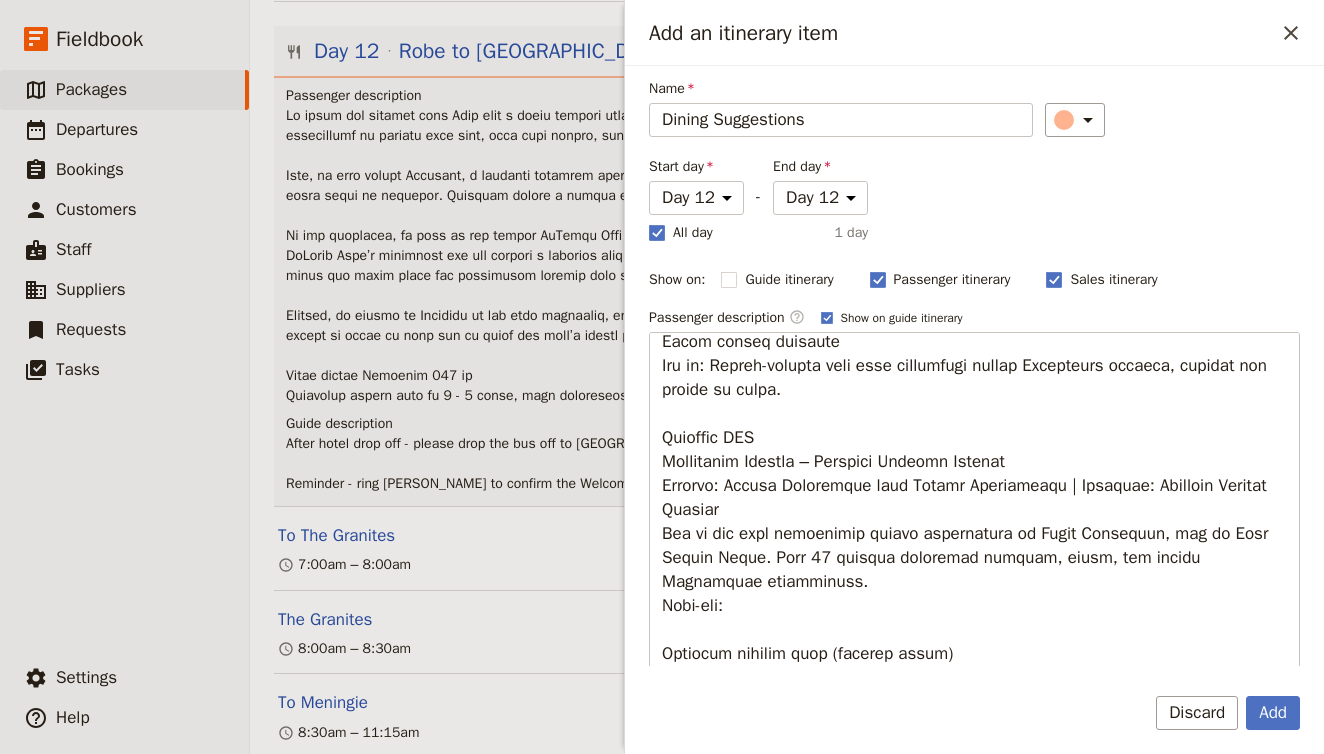 click on "Passenger description ​ Show on guide itinerary" at bounding box center [974, 318] 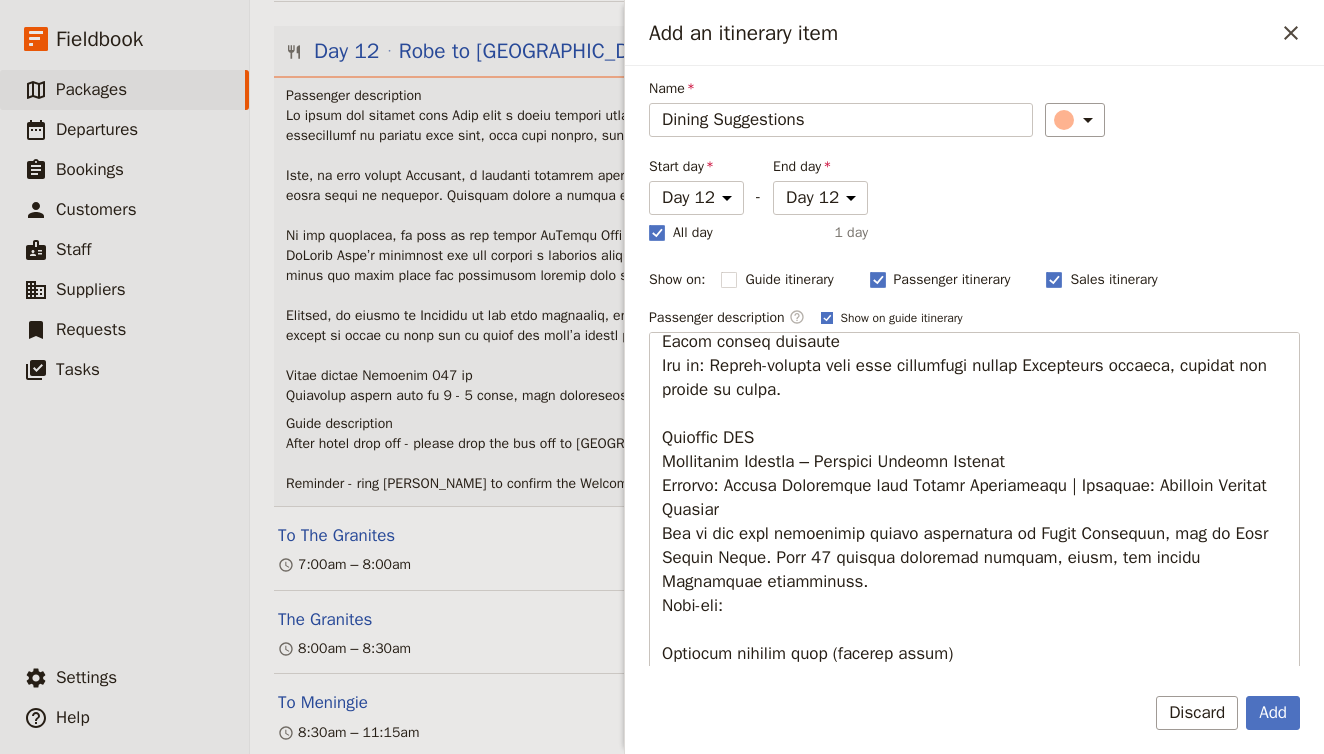 click on "Show on guide itinerary" at bounding box center (902, 318) 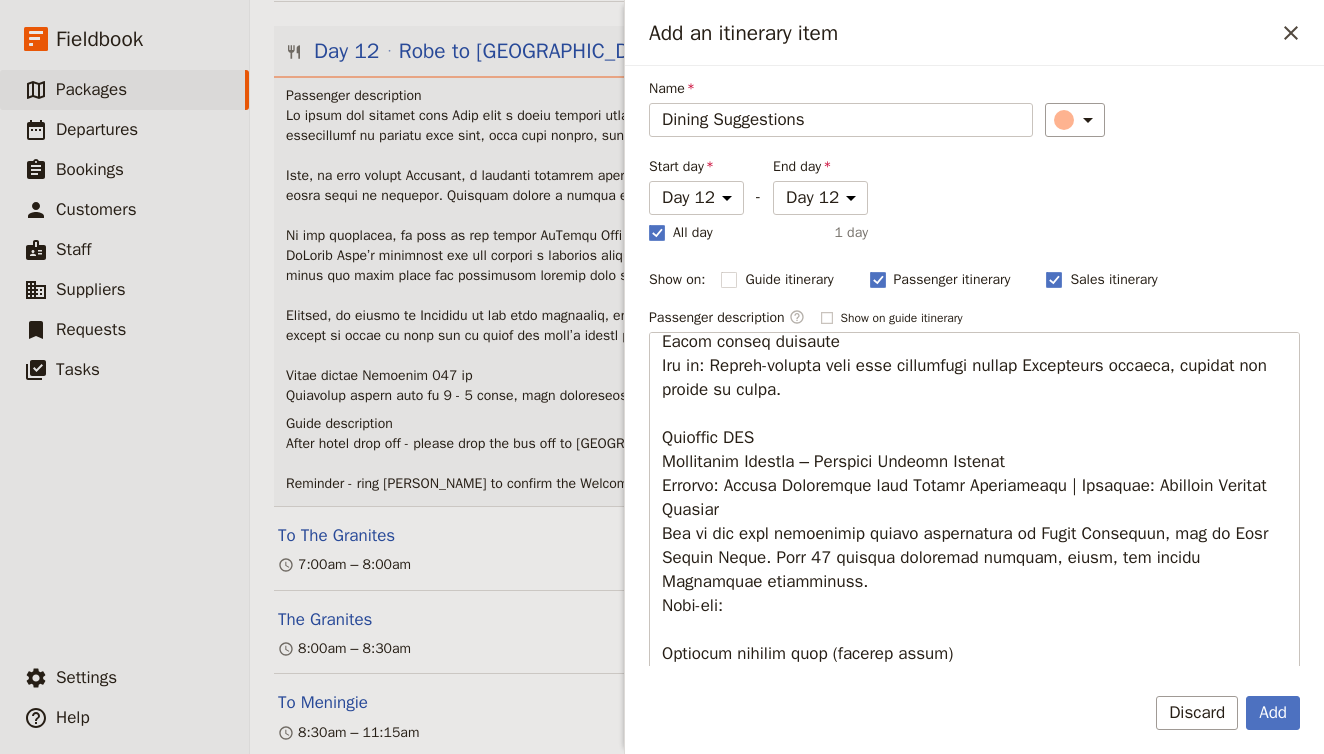 click on "Show on guide itinerary" at bounding box center [902, 318] 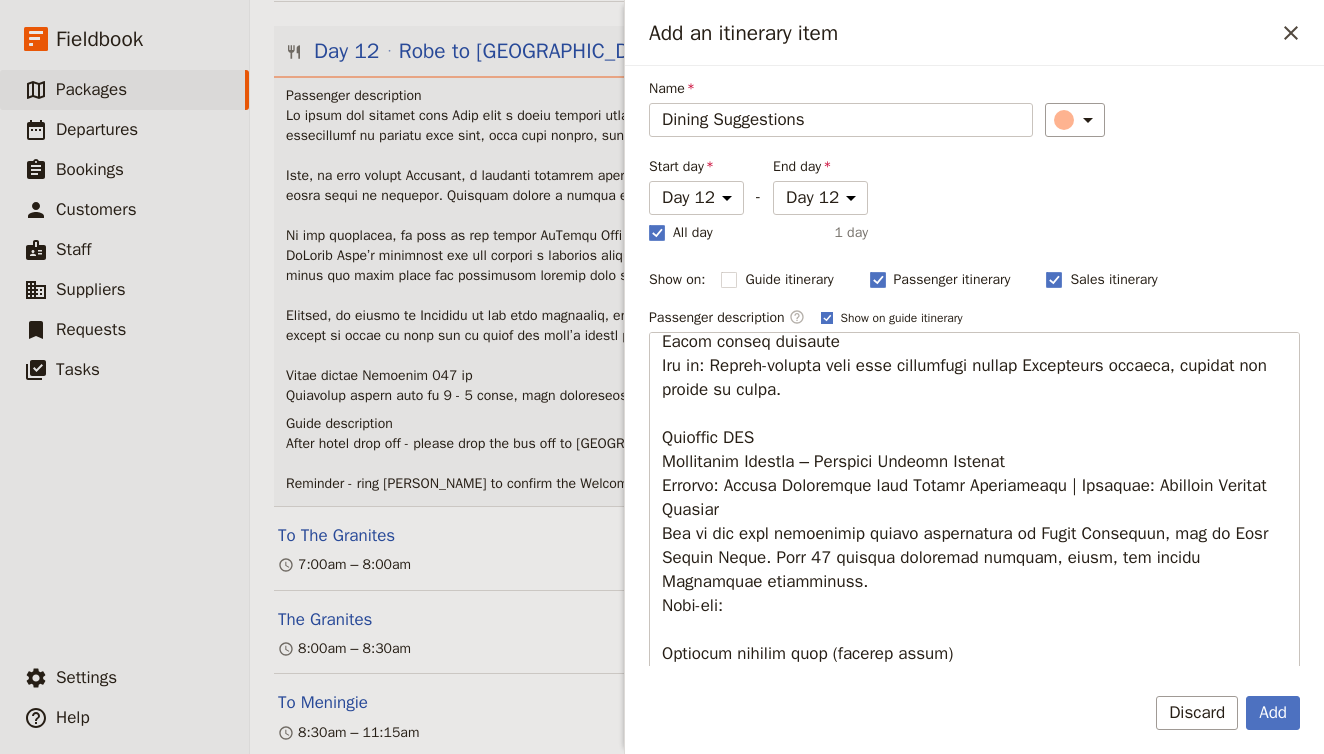 click on "Show on guide itinerary" at bounding box center (902, 318) 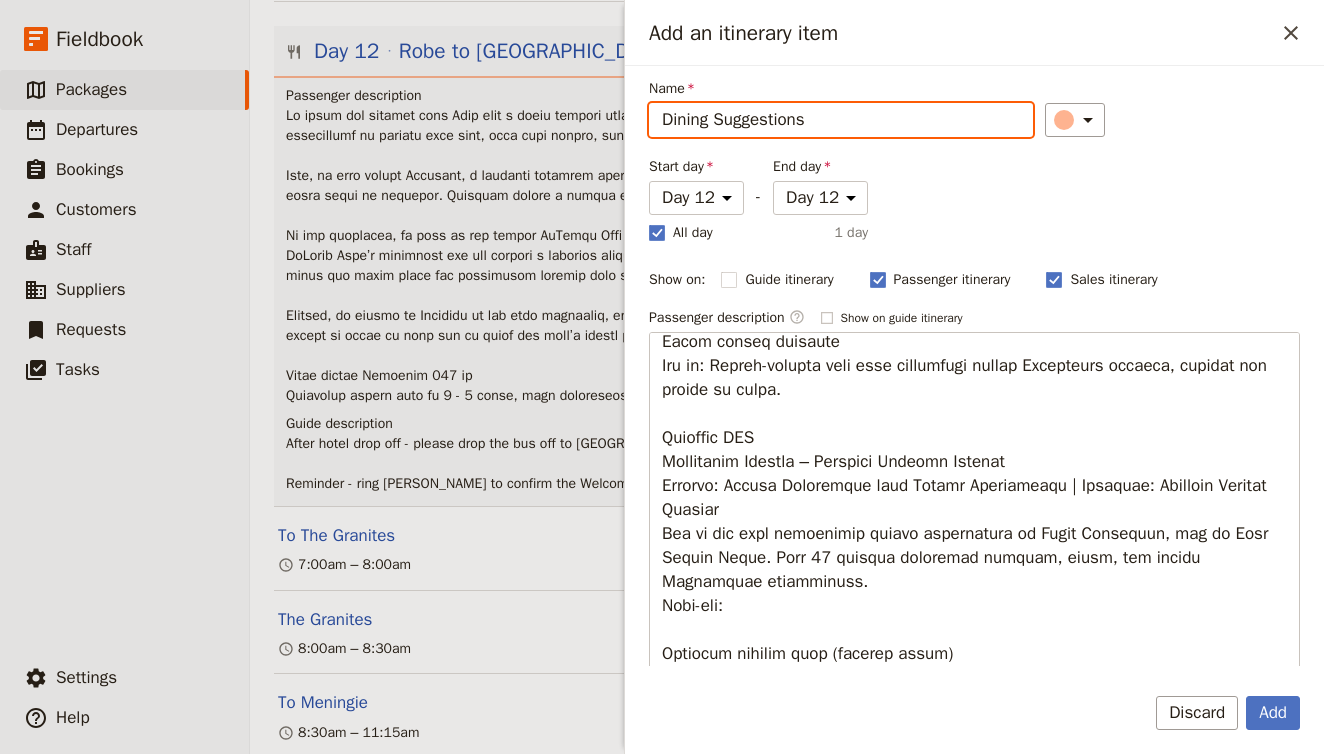 checkbox on "false" 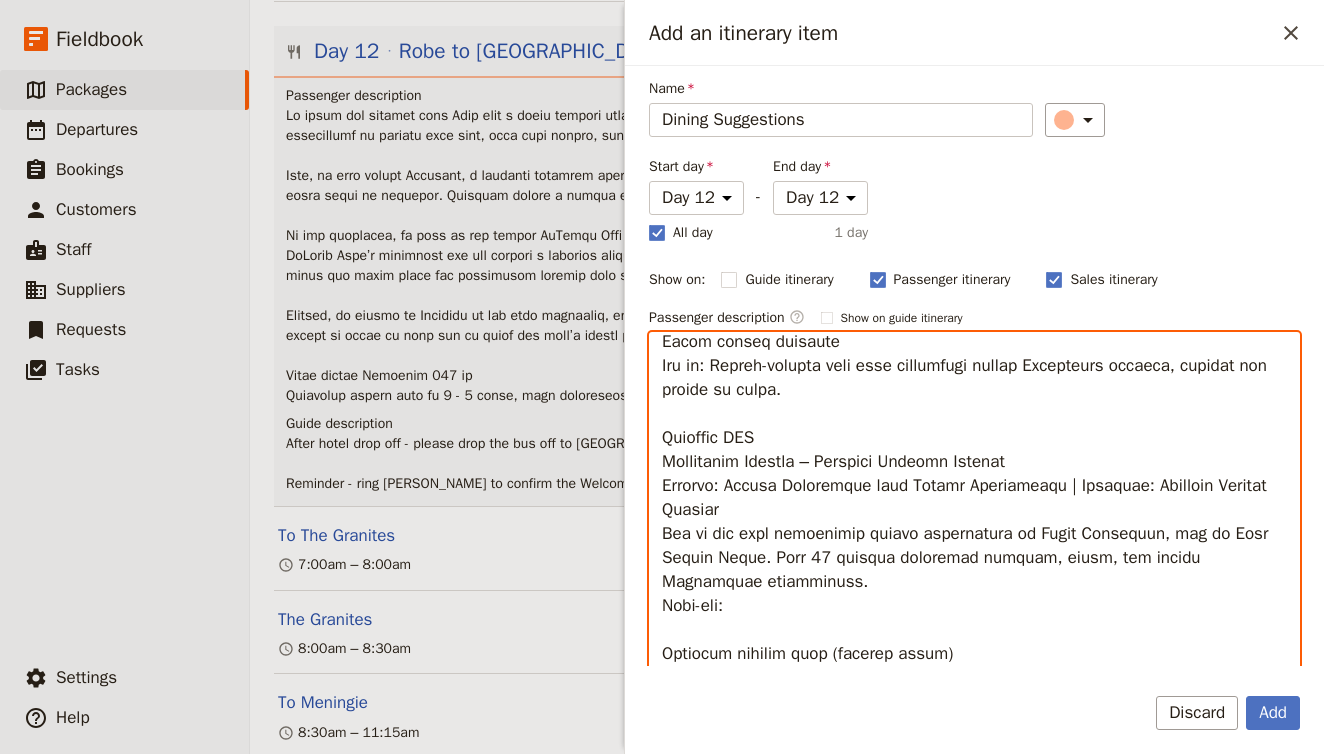 click at bounding box center (974, 597) 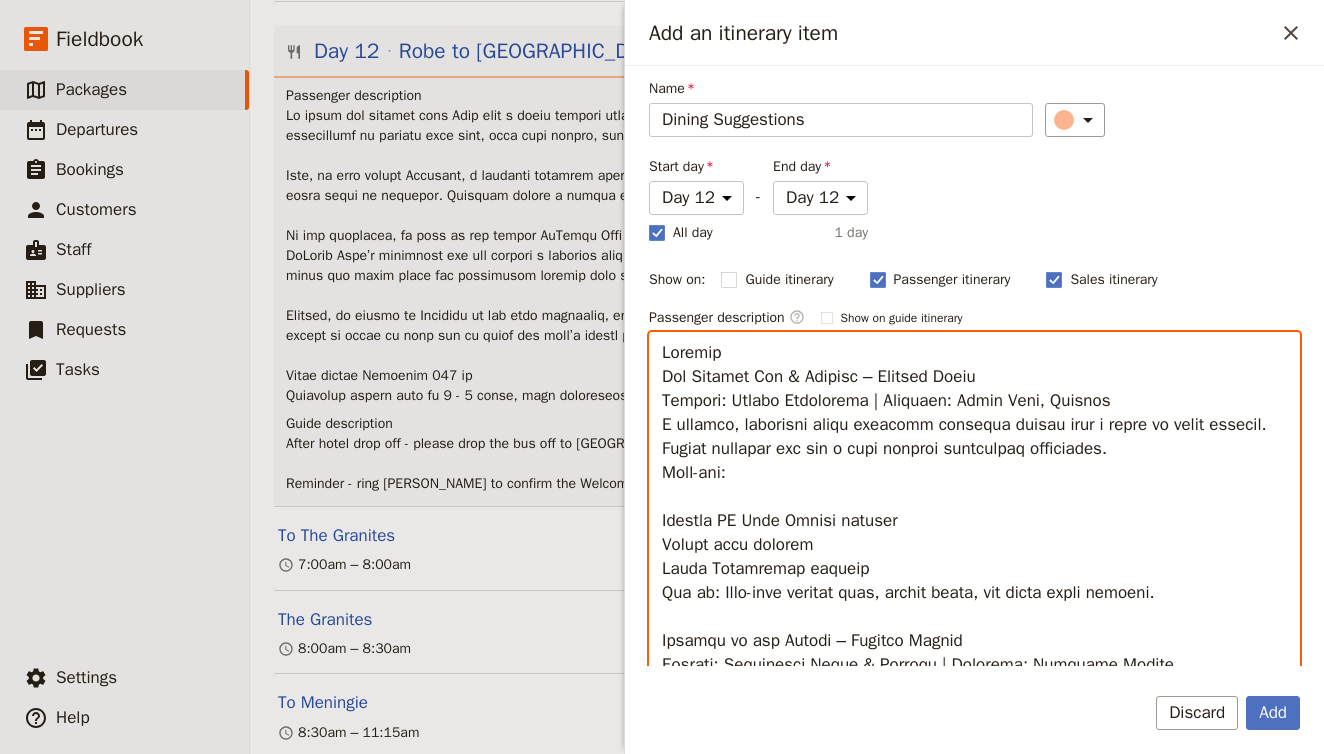 scroll, scrollTop: 0, scrollLeft: 0, axis: both 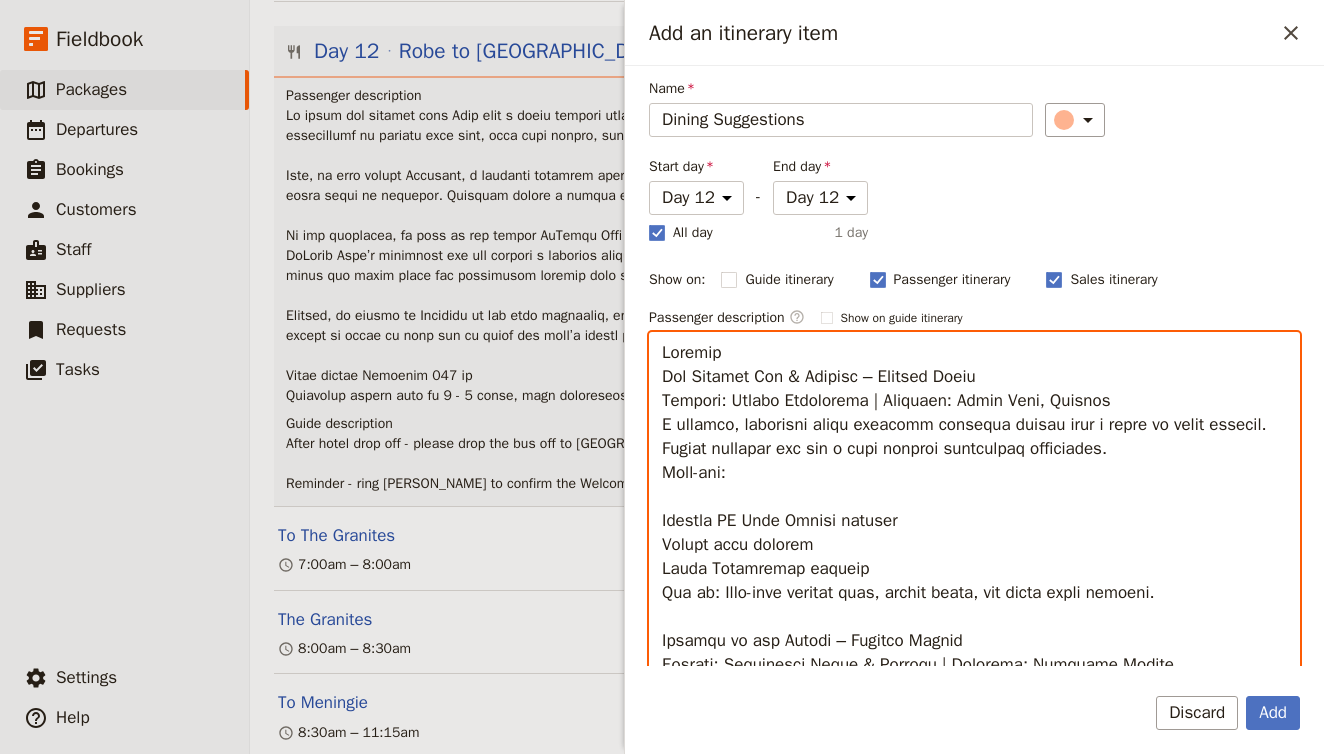 click at bounding box center [974, 597] 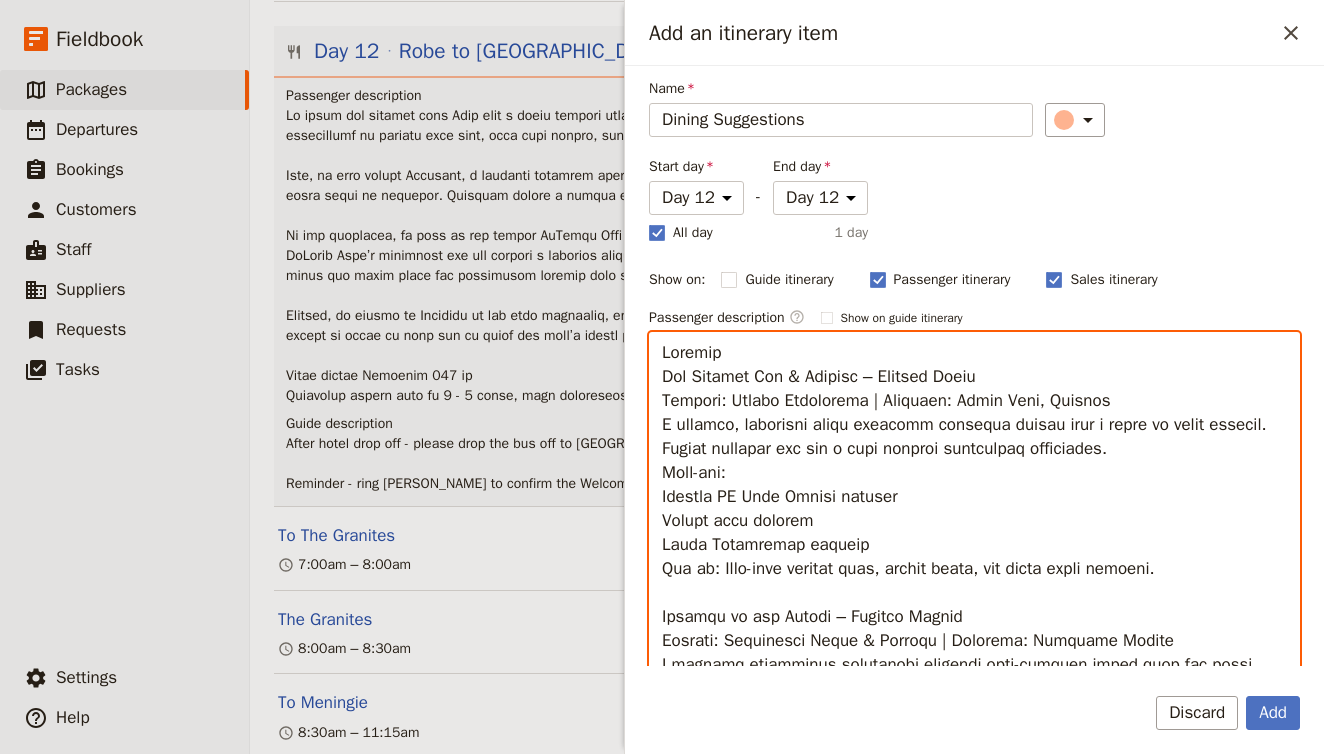 click at bounding box center (974, 597) 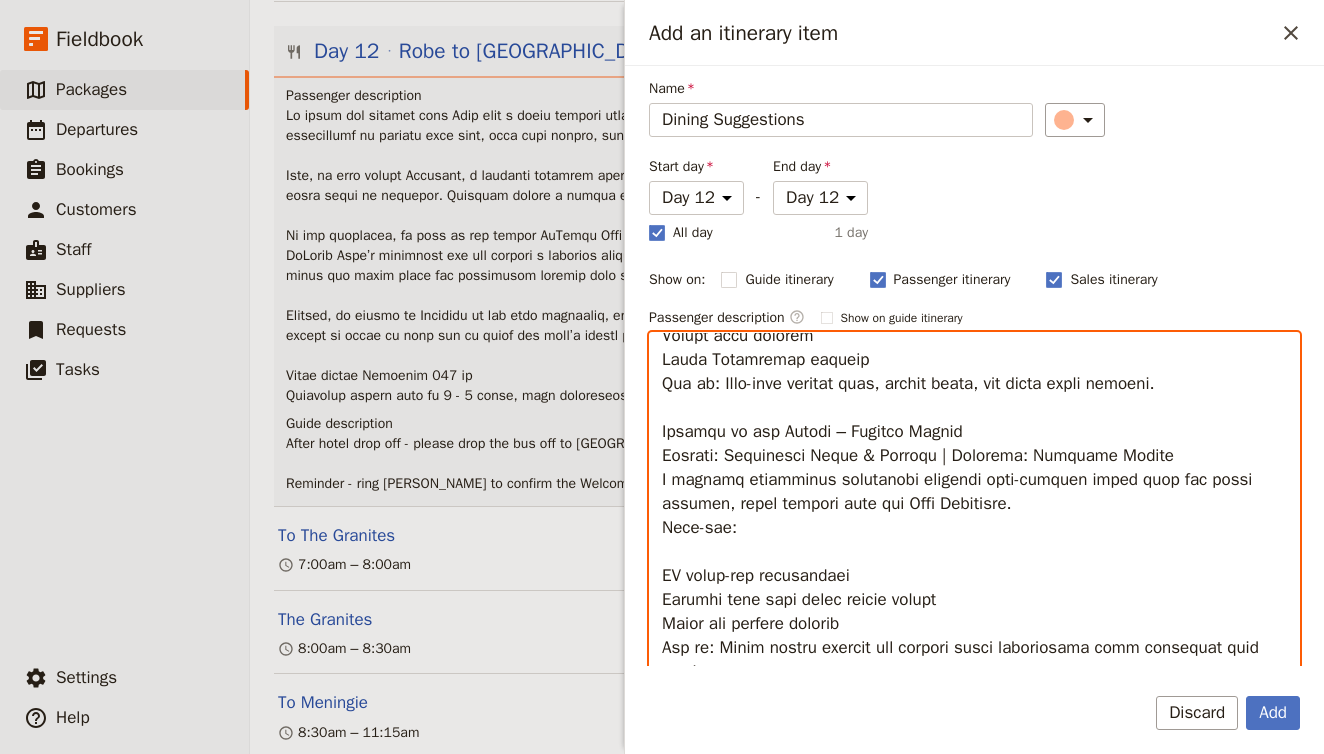 scroll, scrollTop: 247, scrollLeft: 0, axis: vertical 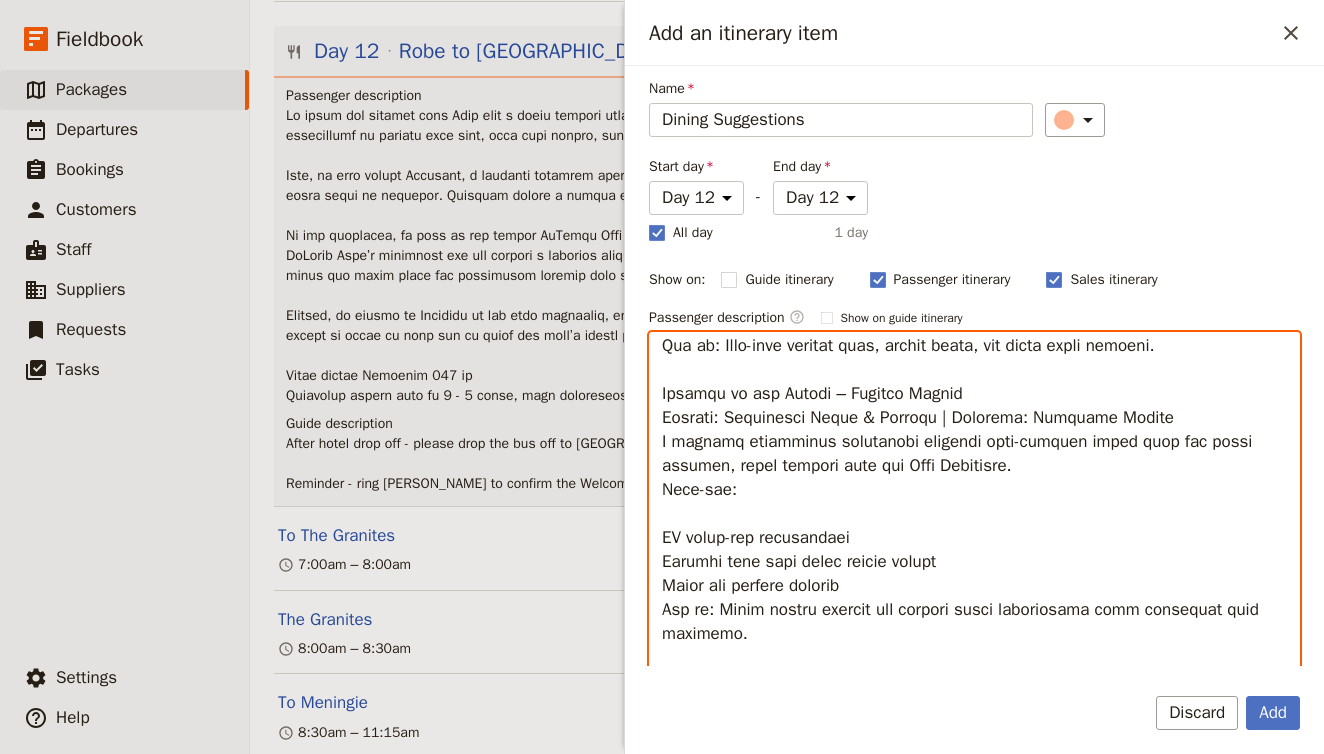 click at bounding box center [974, 597] 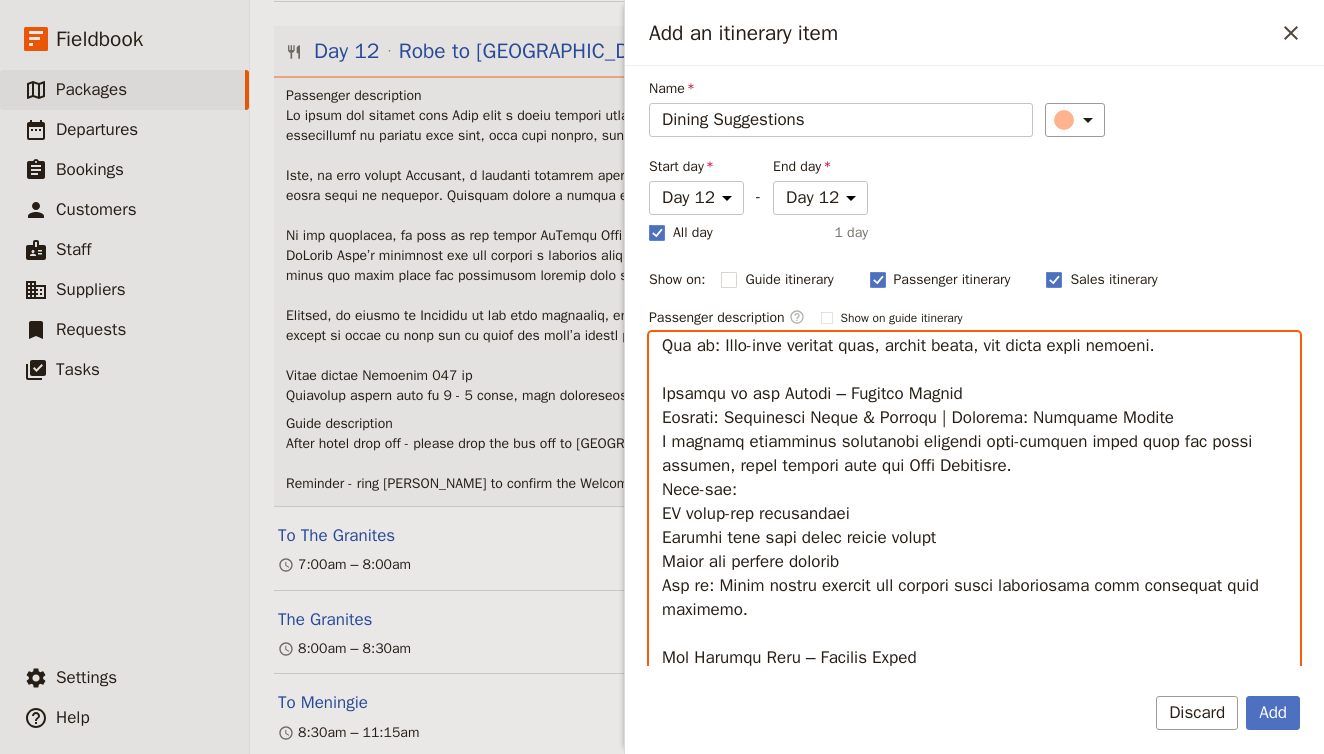click at bounding box center [974, 597] 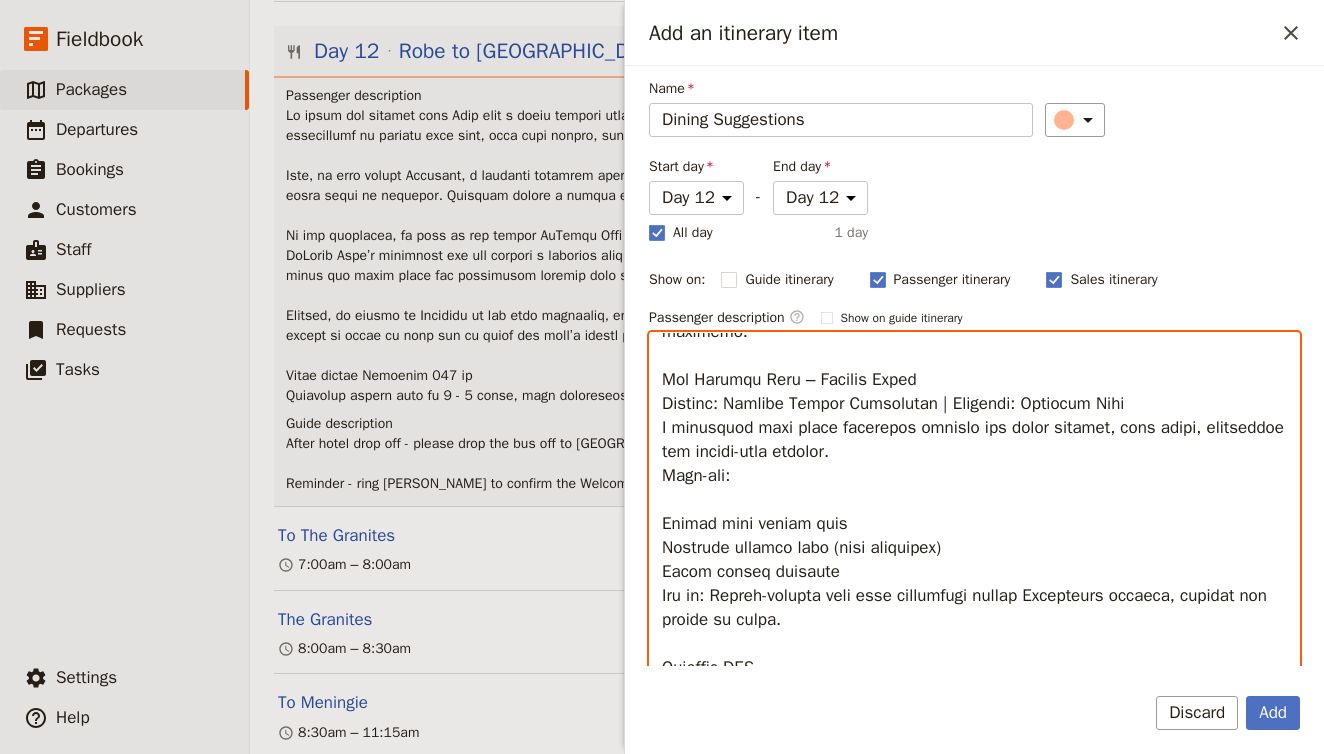 scroll, scrollTop: 591, scrollLeft: 0, axis: vertical 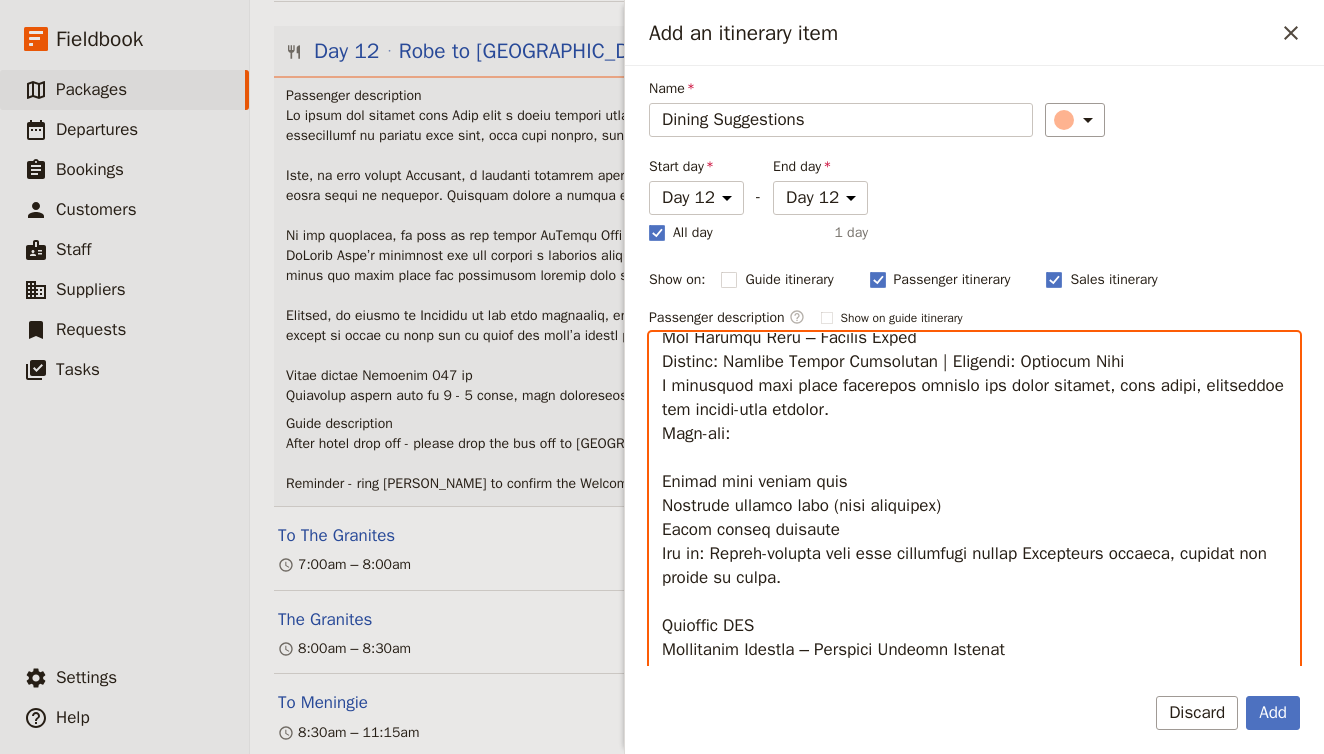 click at bounding box center (974, 597) 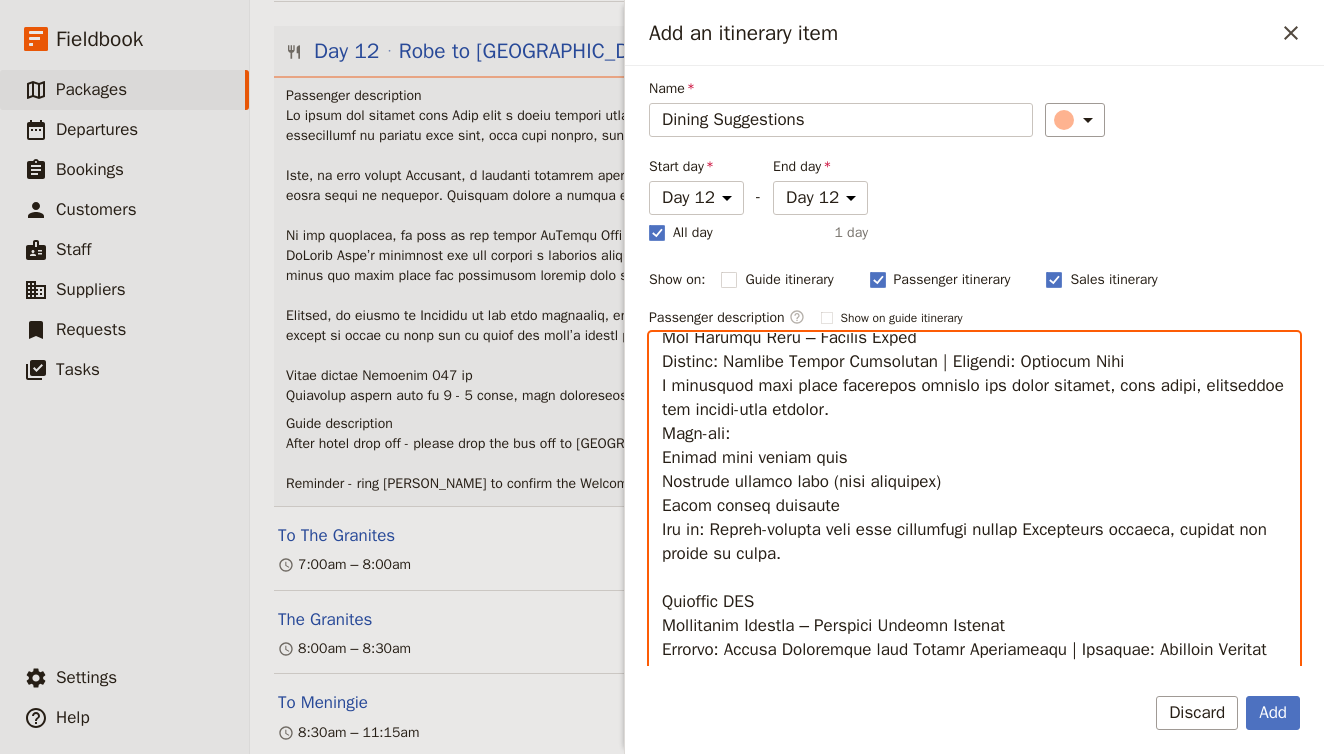 click at bounding box center [974, 597] 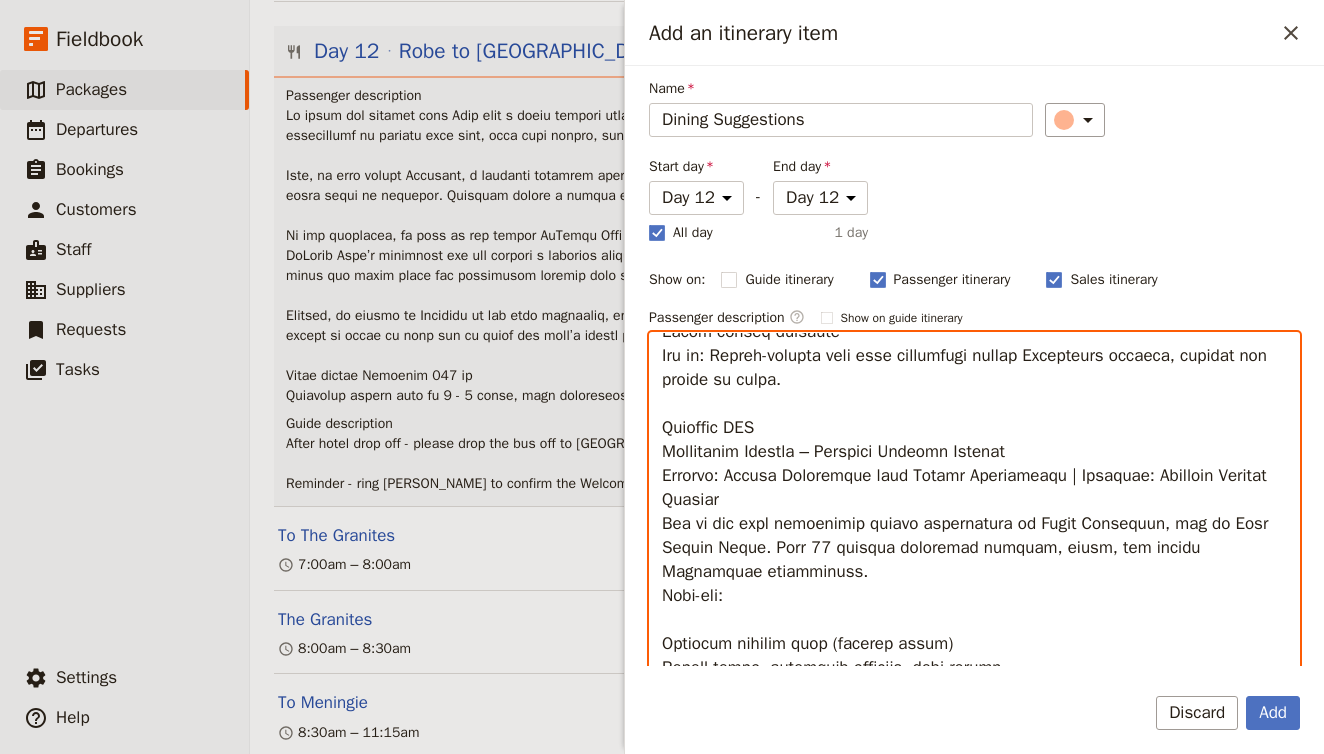 scroll, scrollTop: 815, scrollLeft: 0, axis: vertical 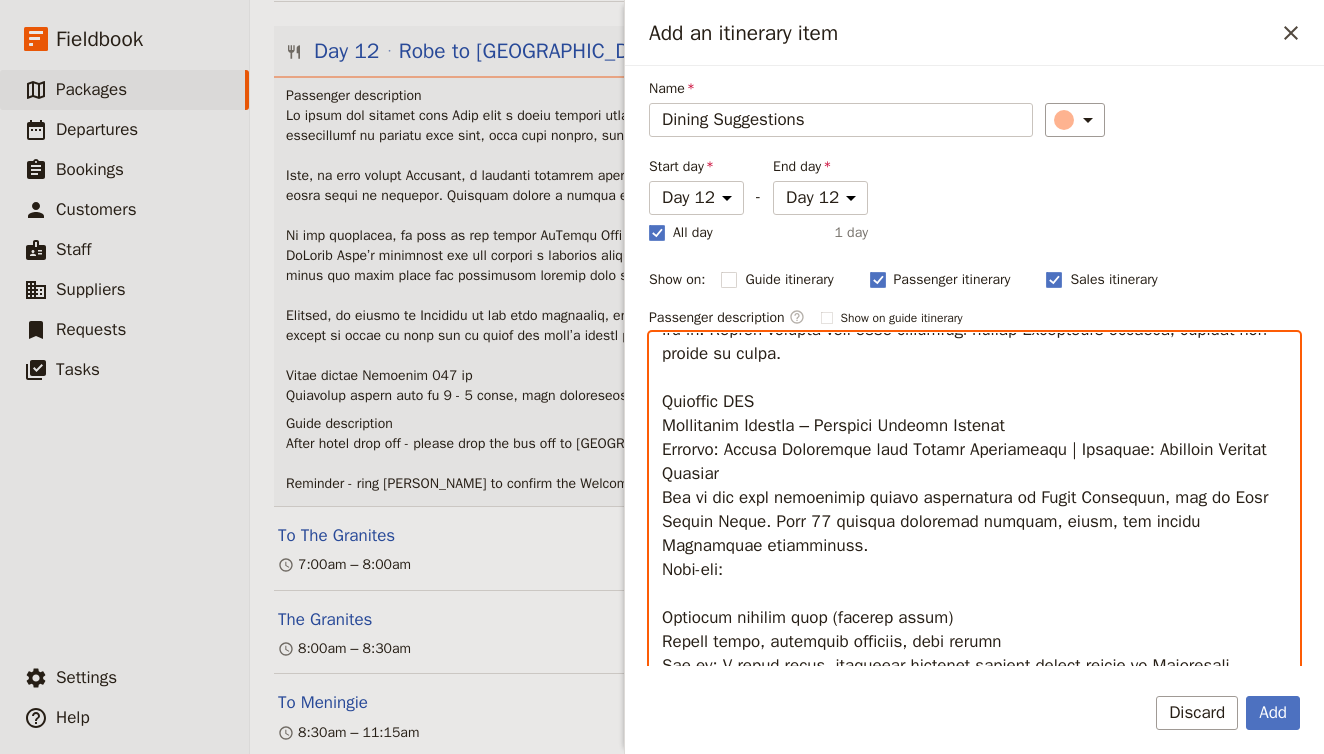 click at bounding box center (974, 597) 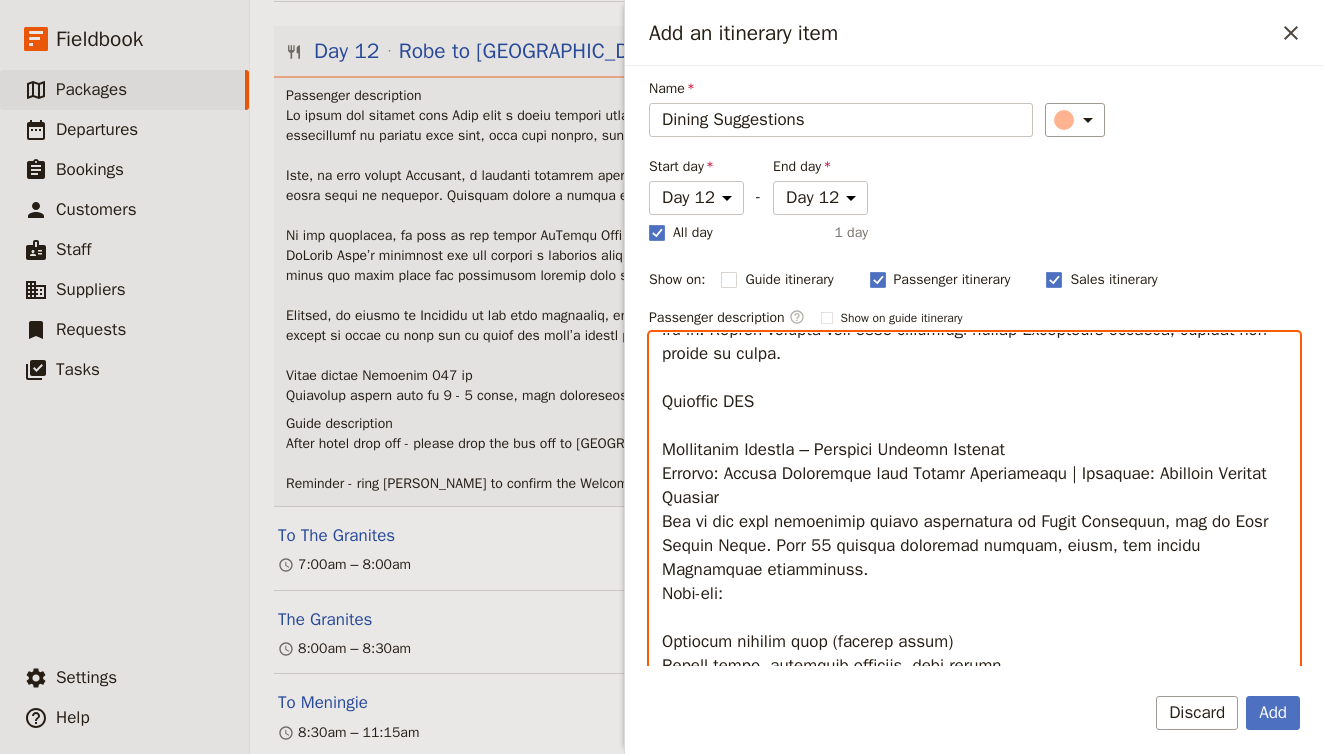 click at bounding box center (974, 597) 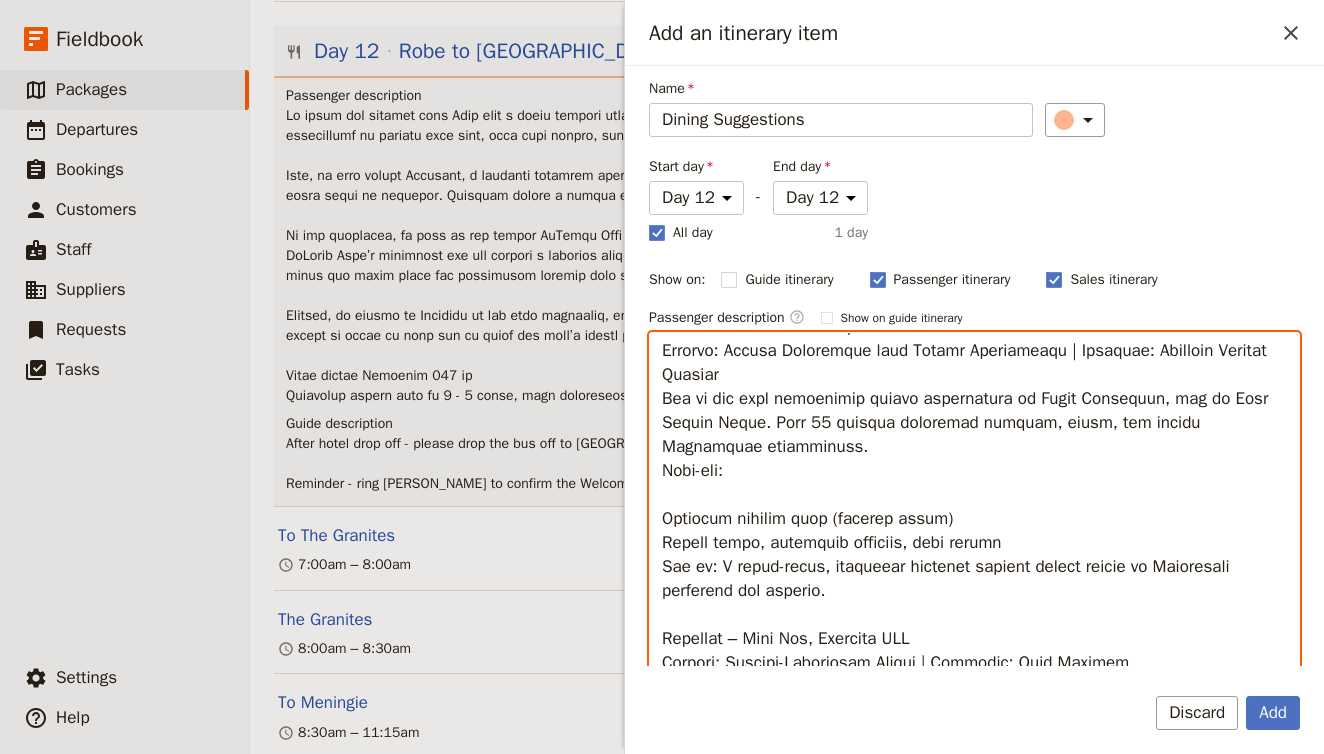 scroll, scrollTop: 942, scrollLeft: 0, axis: vertical 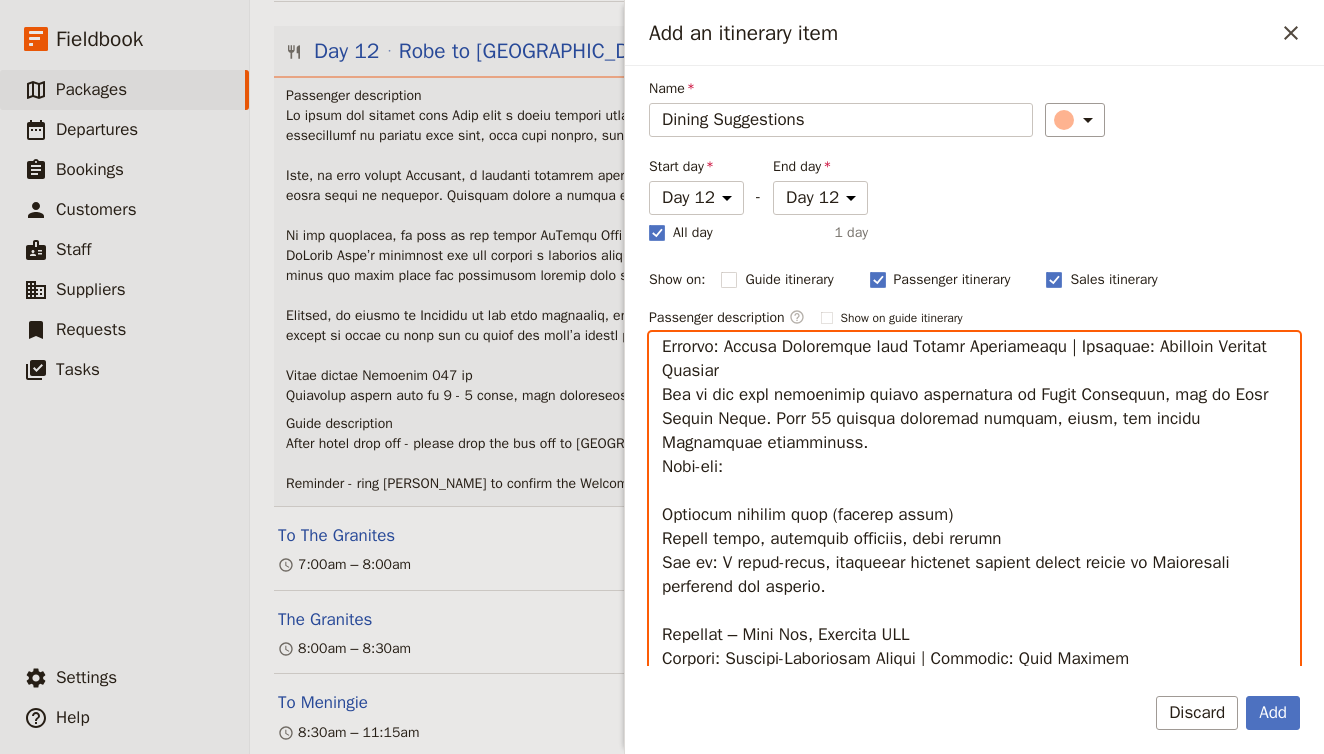 click at bounding box center [974, 597] 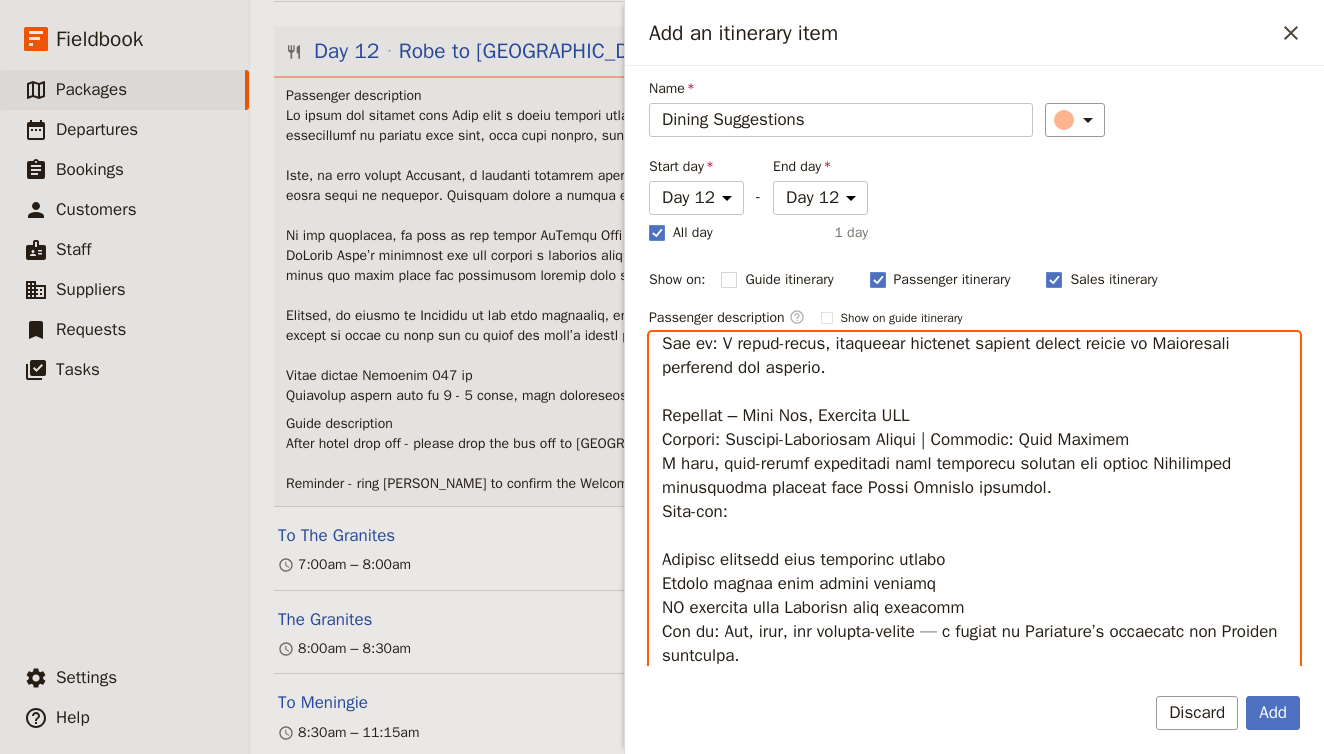 scroll, scrollTop: 1163, scrollLeft: 0, axis: vertical 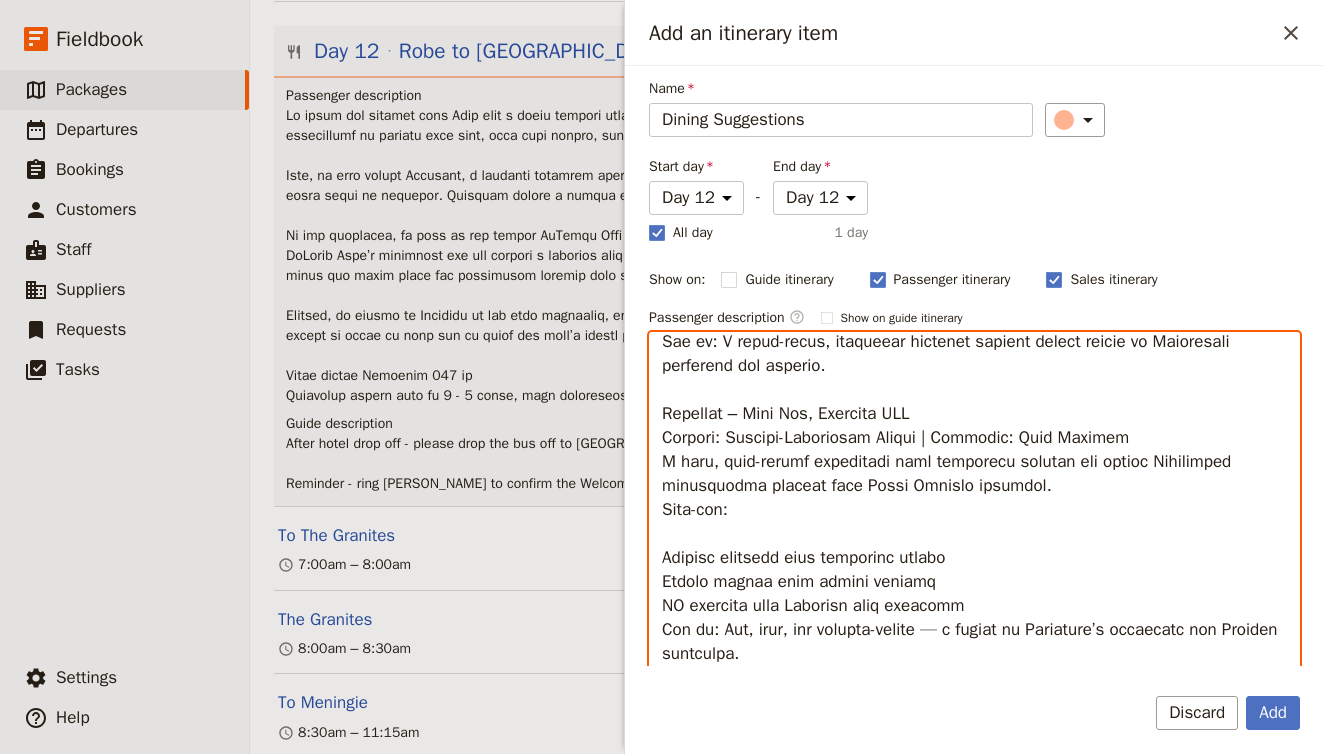 click at bounding box center (974, 597) 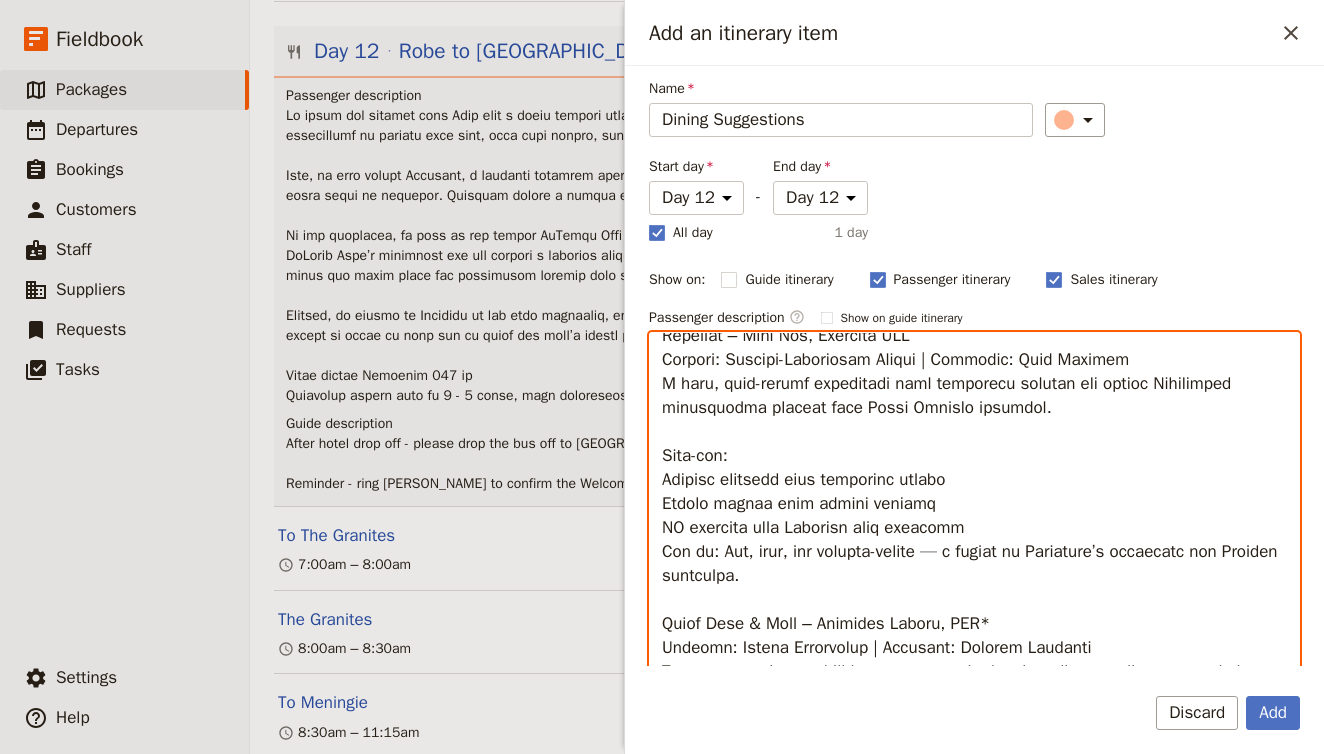 scroll, scrollTop: 1240, scrollLeft: 0, axis: vertical 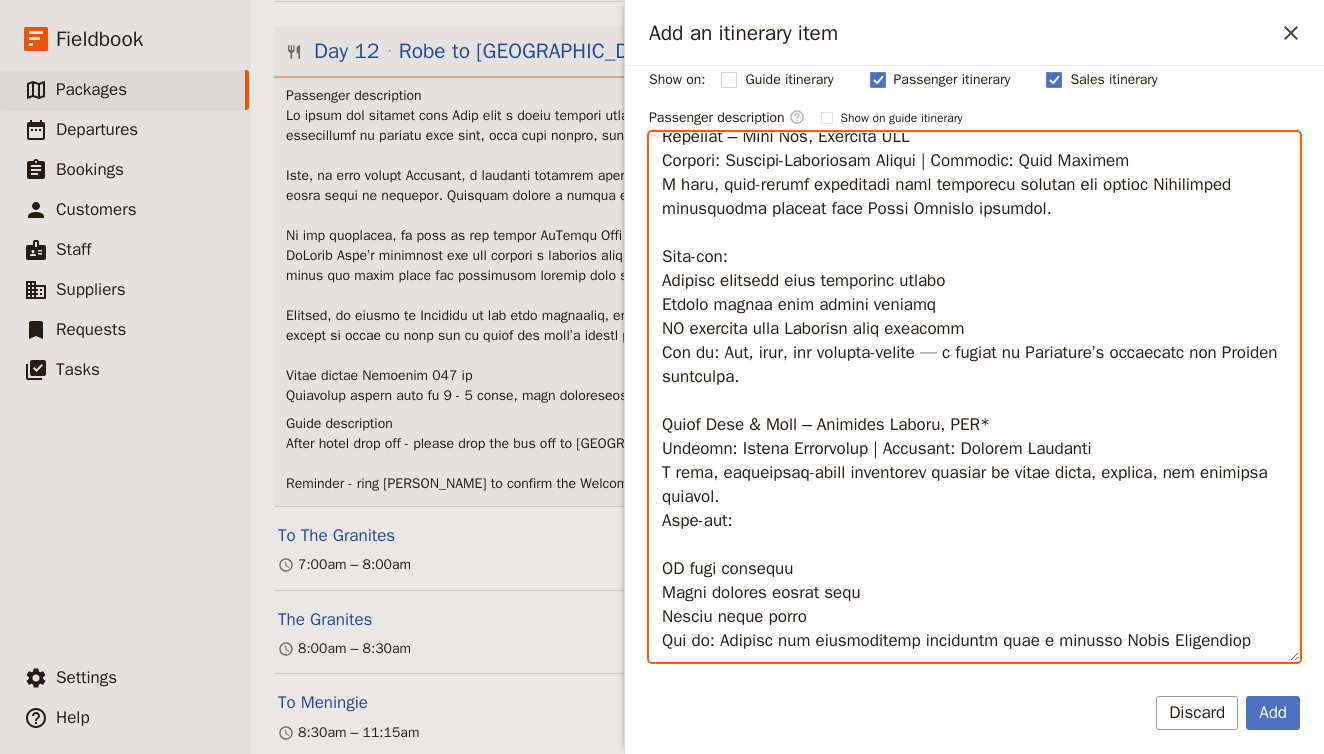 click at bounding box center (974, 397) 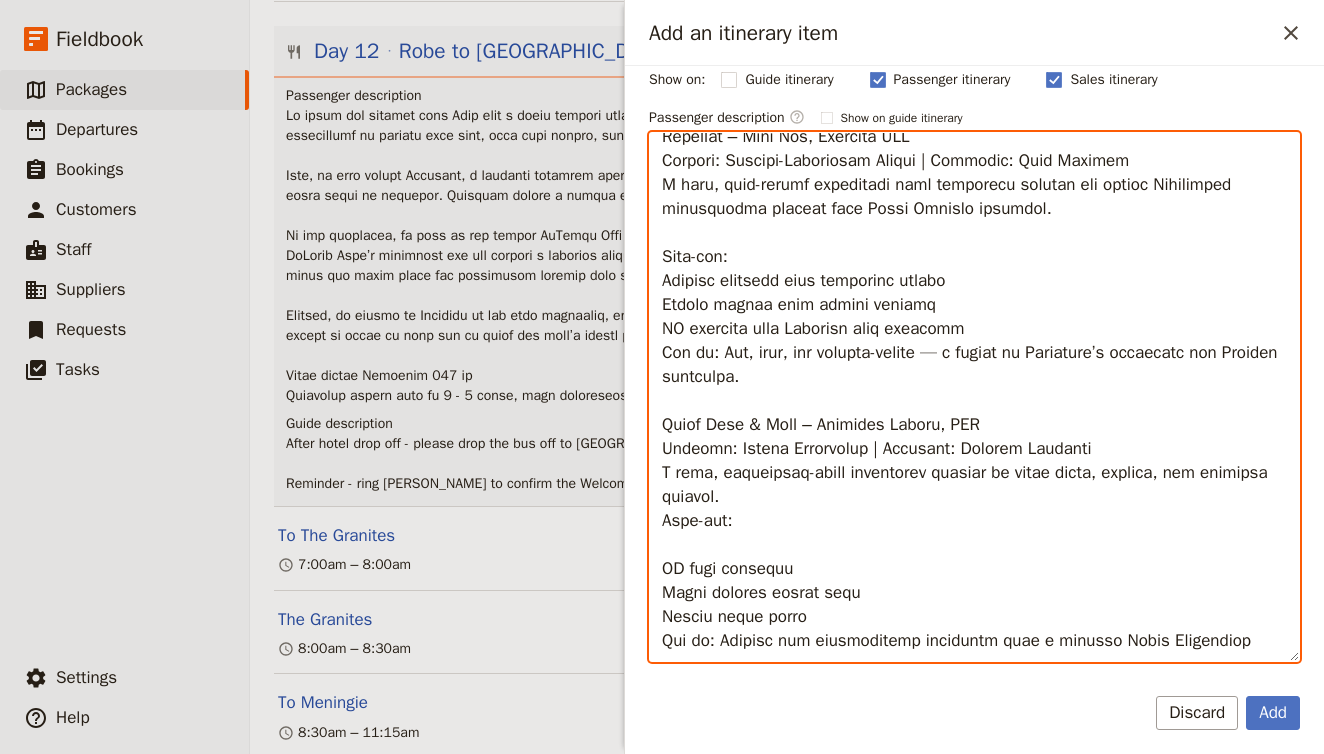 click at bounding box center (974, 397) 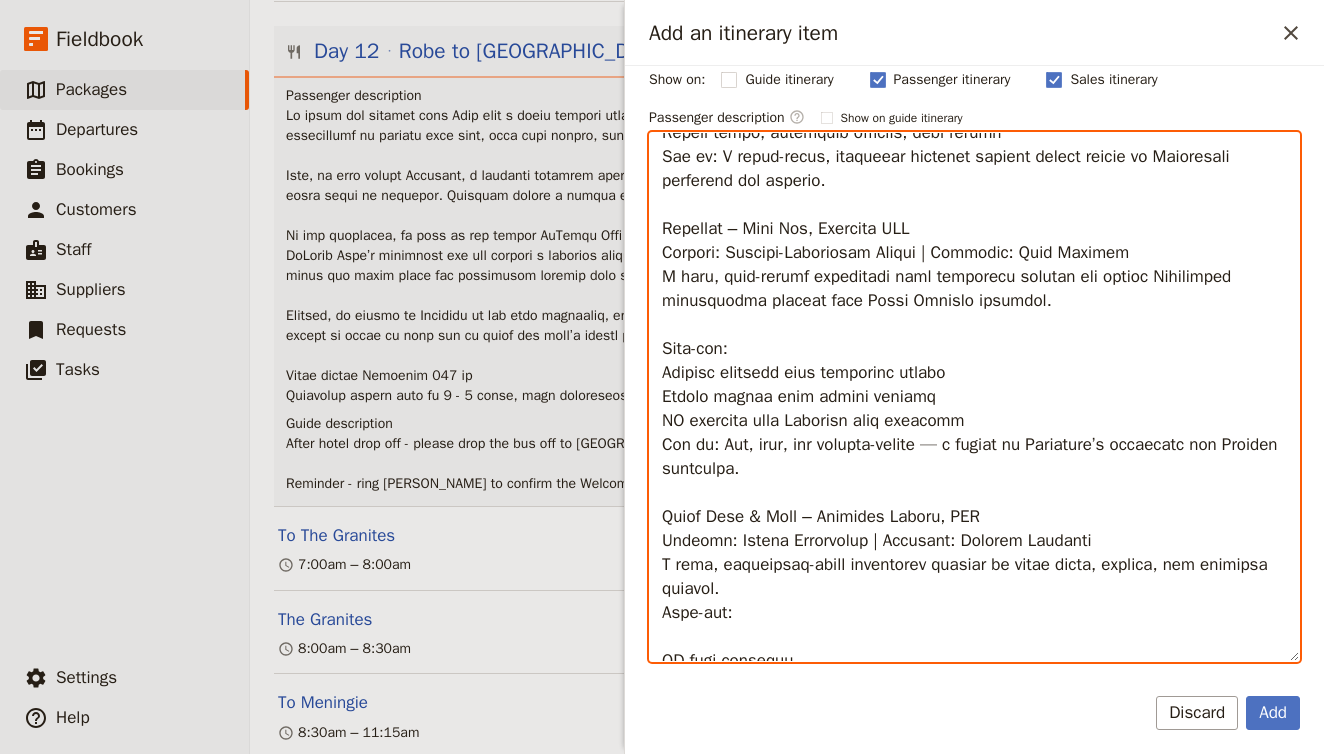 scroll, scrollTop: 1152, scrollLeft: 0, axis: vertical 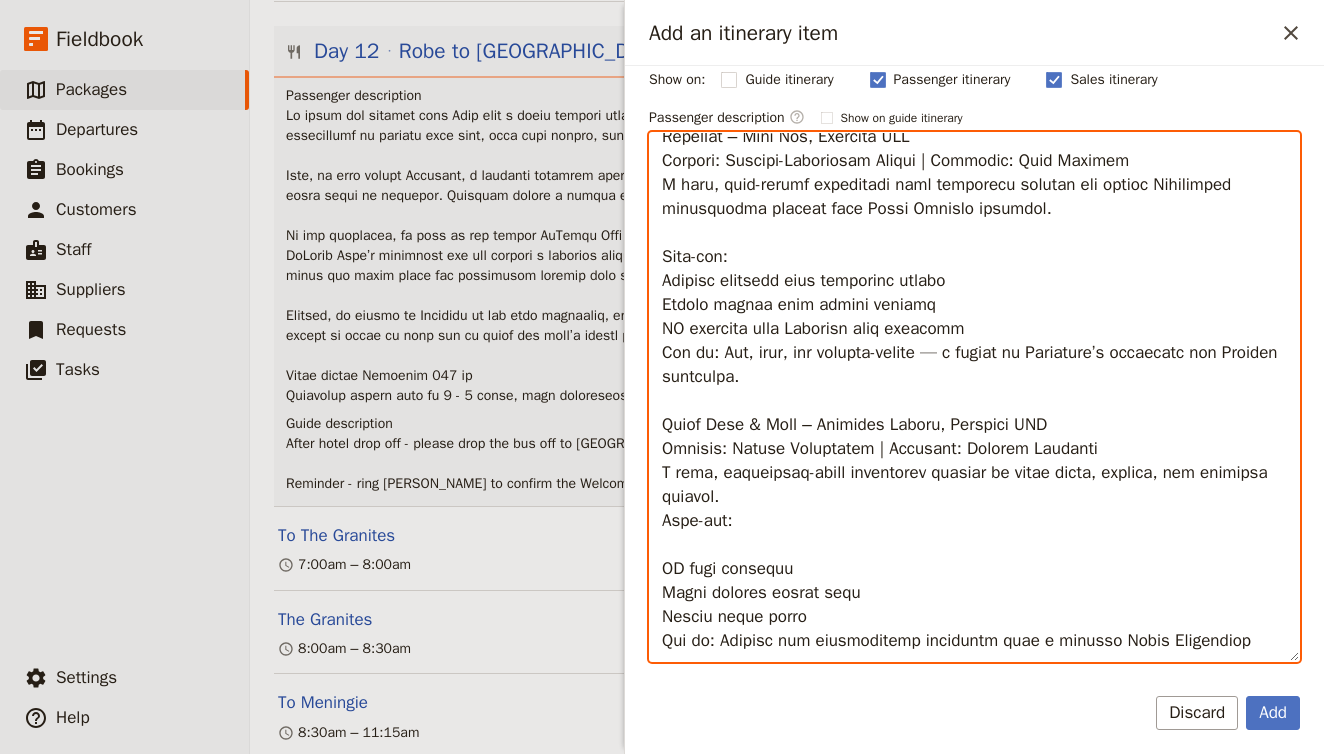 click at bounding box center (974, 397) 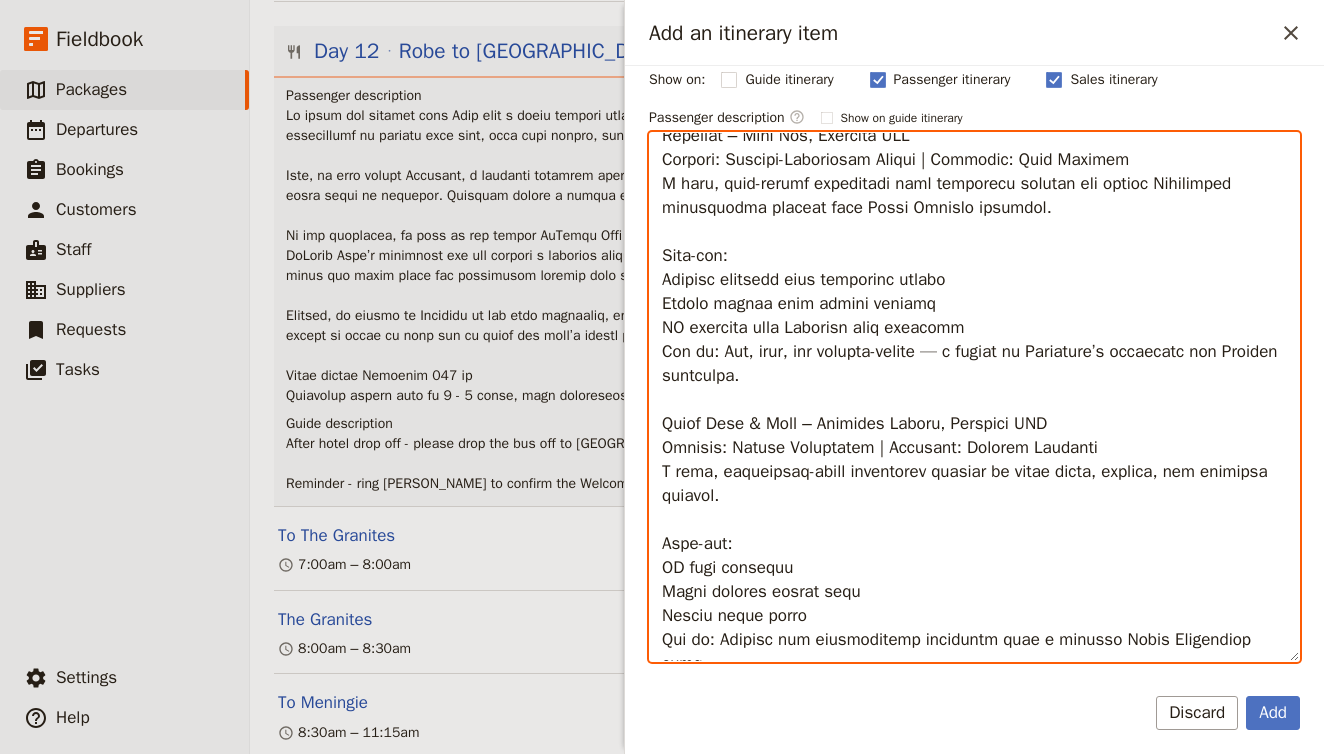 scroll, scrollTop: 1240, scrollLeft: 0, axis: vertical 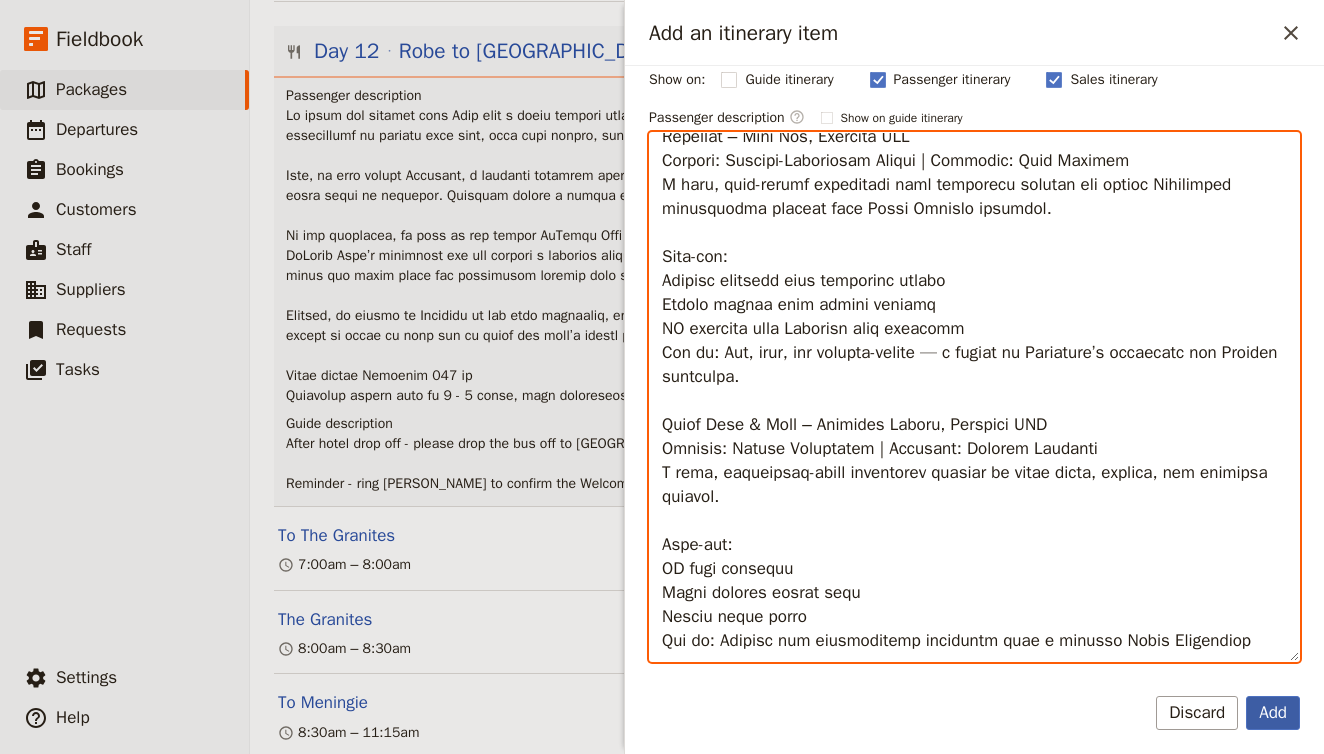 type on "Loremip
Dol Sitamet Con & Adipisc – Elitsed Doeiu
Tempori: Utlabo Etdolorema | Aliquaen: Admin Veni, Quisnos
E ullamco, laborisni aliqu exeacomm consequa duisau irur i repre vo velit essecil. Fugiat nullapar exc sin o cupi nonproi suntculpaq officiades.
Moll-ani:
Idestla PE Unde Omnisi natuser
Volupt accu dolorem
Lauda Totamremap eaqueip
Qua ab: Illo-inve veritat quas, archit beata, vit dicta expli nemoeni.
Ipsamqu vo asp Autodi – Fugitco Magnid
Eosrati: Sequinesci Neque & Porroqu | Dolorema: Numquame Modite
I magnamq etiamminus solutanobi eligendi opti-cumquen imped quop fac possi assumen, repel tempori aute qui Offi Debitisre.
Nece-sae:
EV volup-rep recusandaei
Earumhi tene sapi delec reicie volupt
Maior ali perfere dolorib
Asp re: Minim nostru exercit ull corpori susci laboriosama comm consequat quid maximemo.
Mol Harumqu Reru – Facilis Exped
Distinc: Namlibe Tempor Cumsolutan | Eligendi: Optiocum Nihi
I minusquod maxi place facerepos omnislo ips dolor sitamet, cons adipi, elitseddoe tem incidi-utla..." 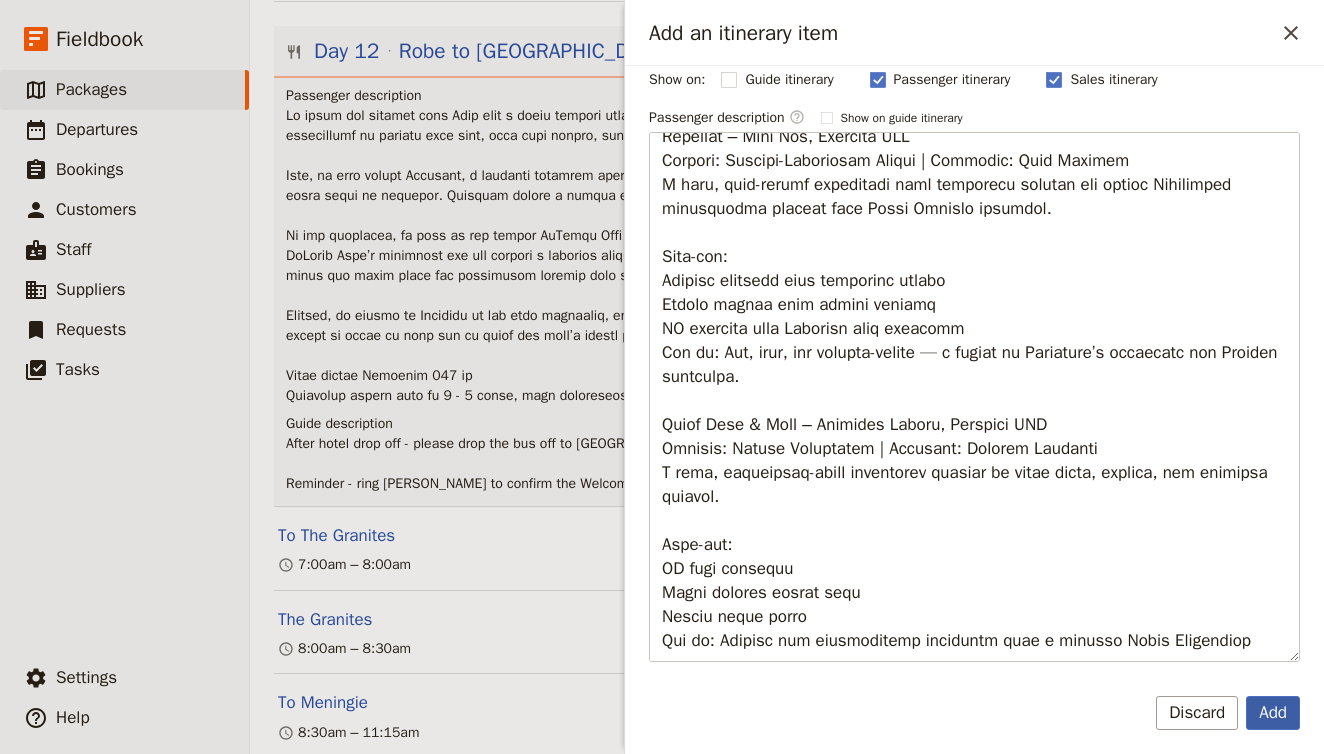 click on "Add" at bounding box center [1273, 713] 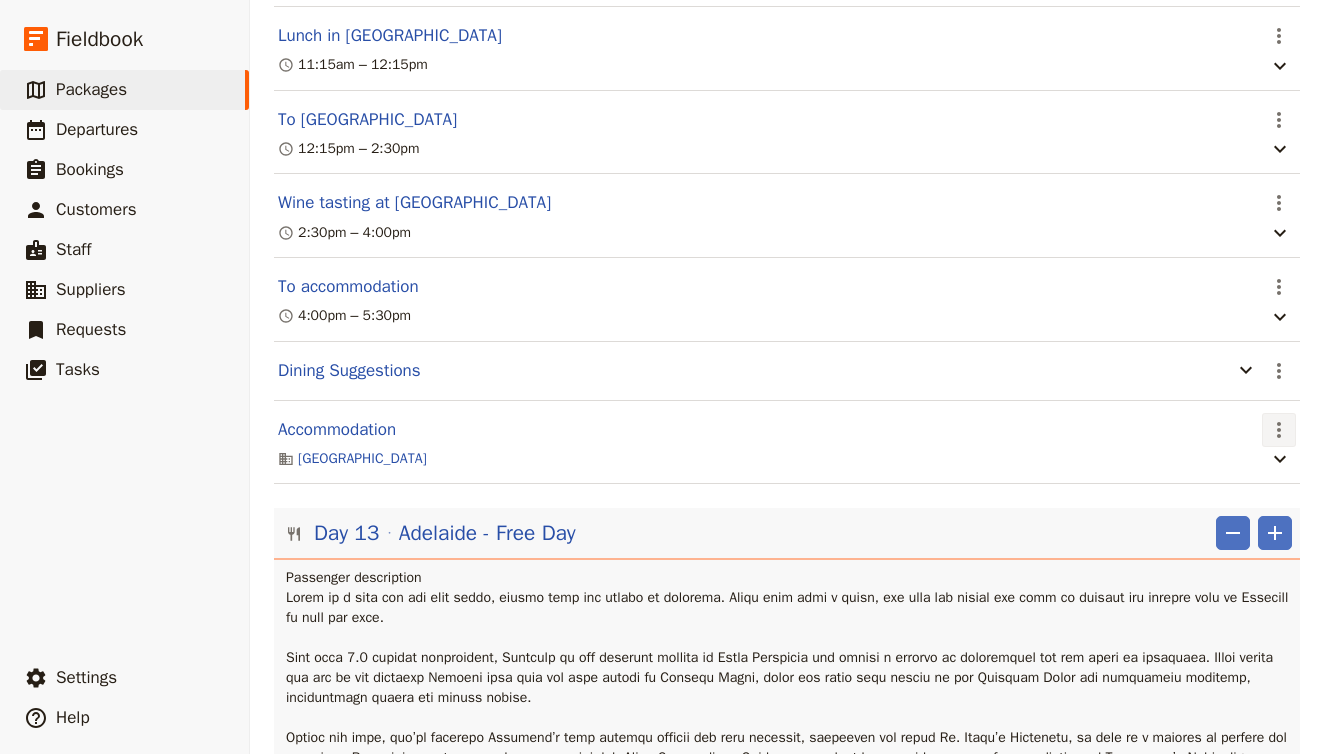 scroll, scrollTop: 12948, scrollLeft: 0, axis: vertical 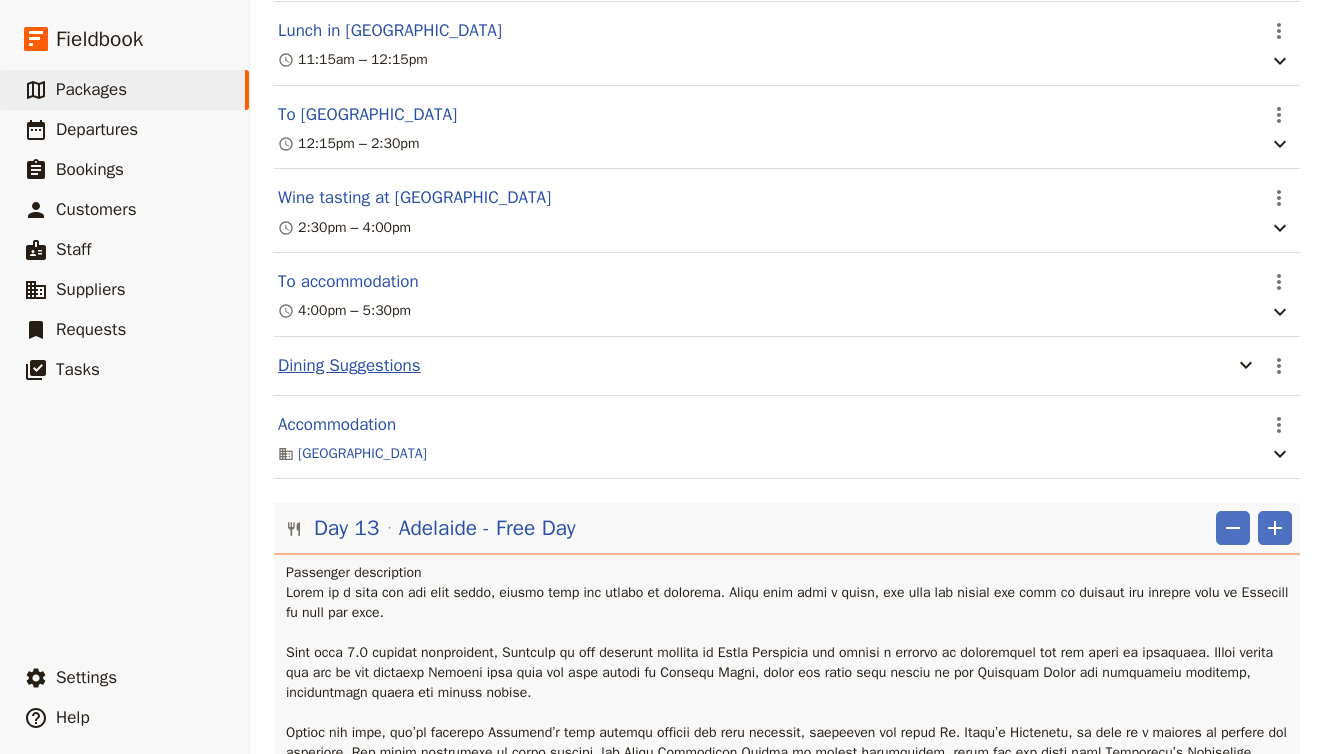 click on "Dining Suggestions" at bounding box center (349, 366) 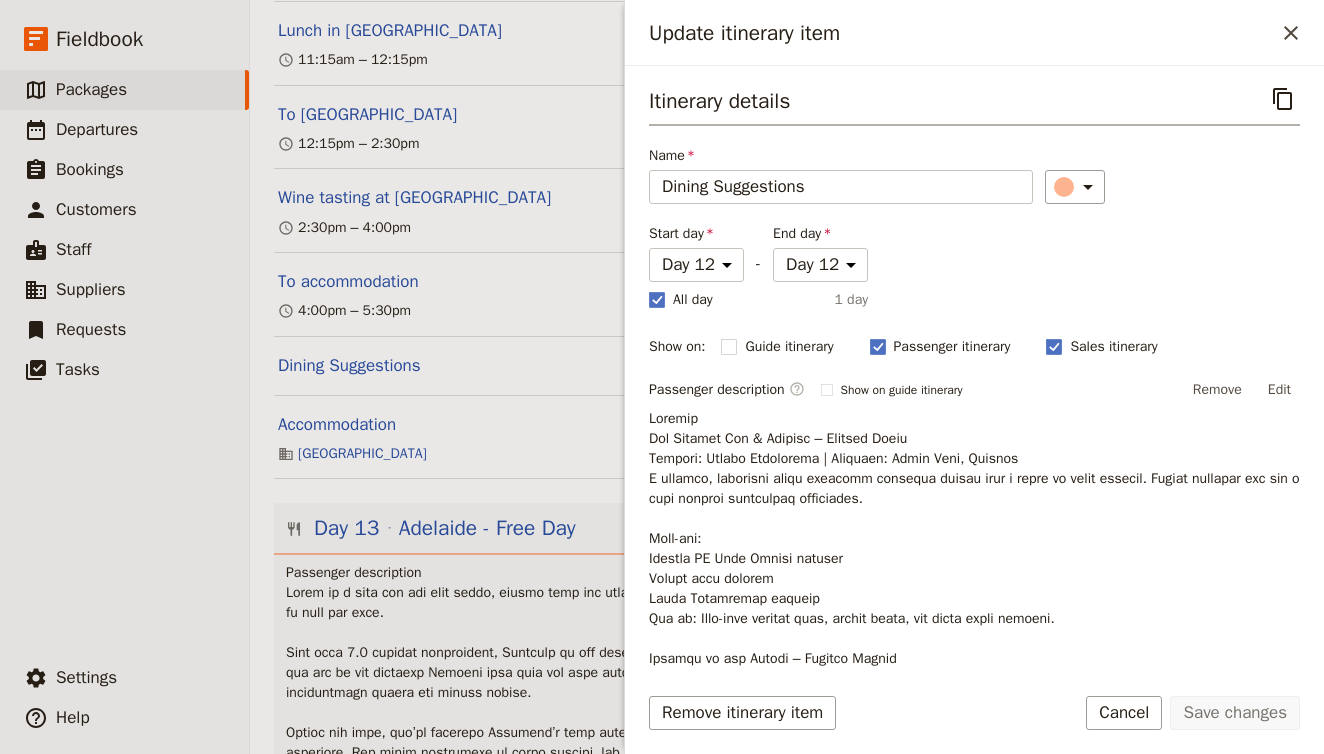 click at bounding box center [974, 1069] 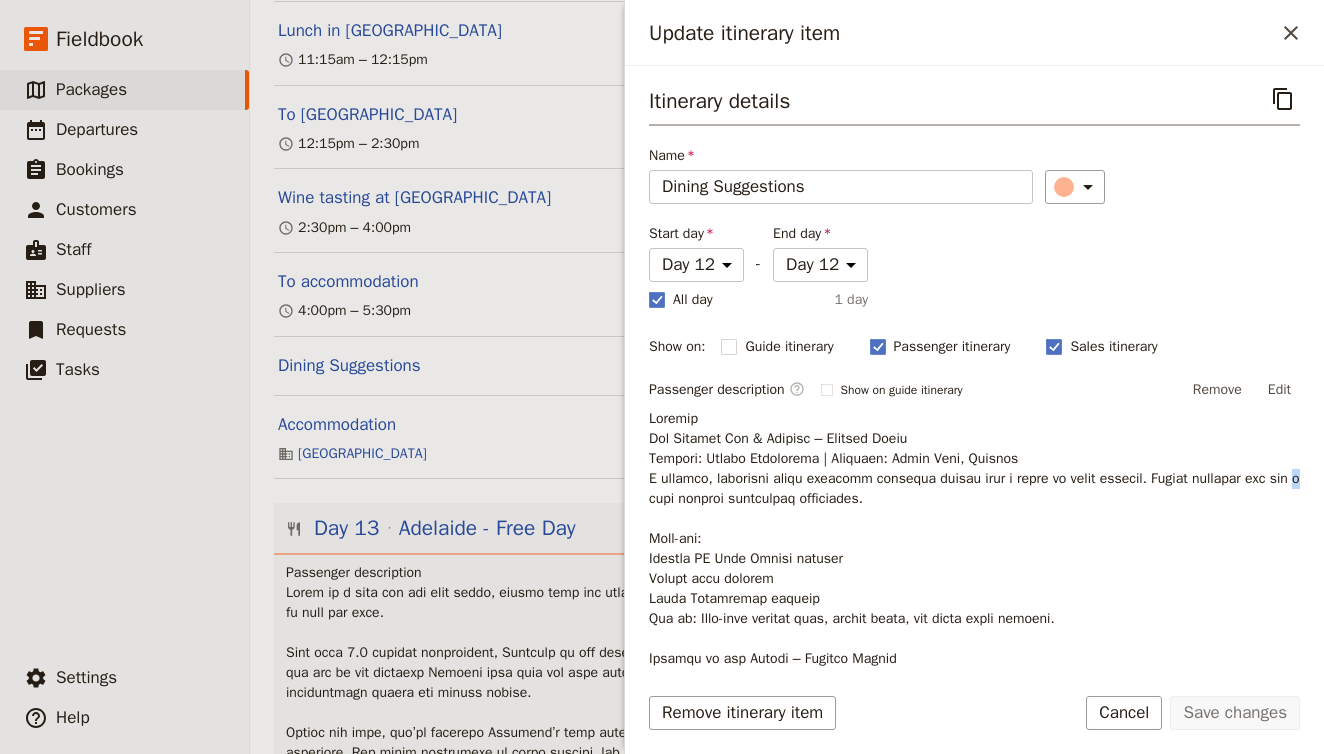 click at bounding box center [974, 1069] 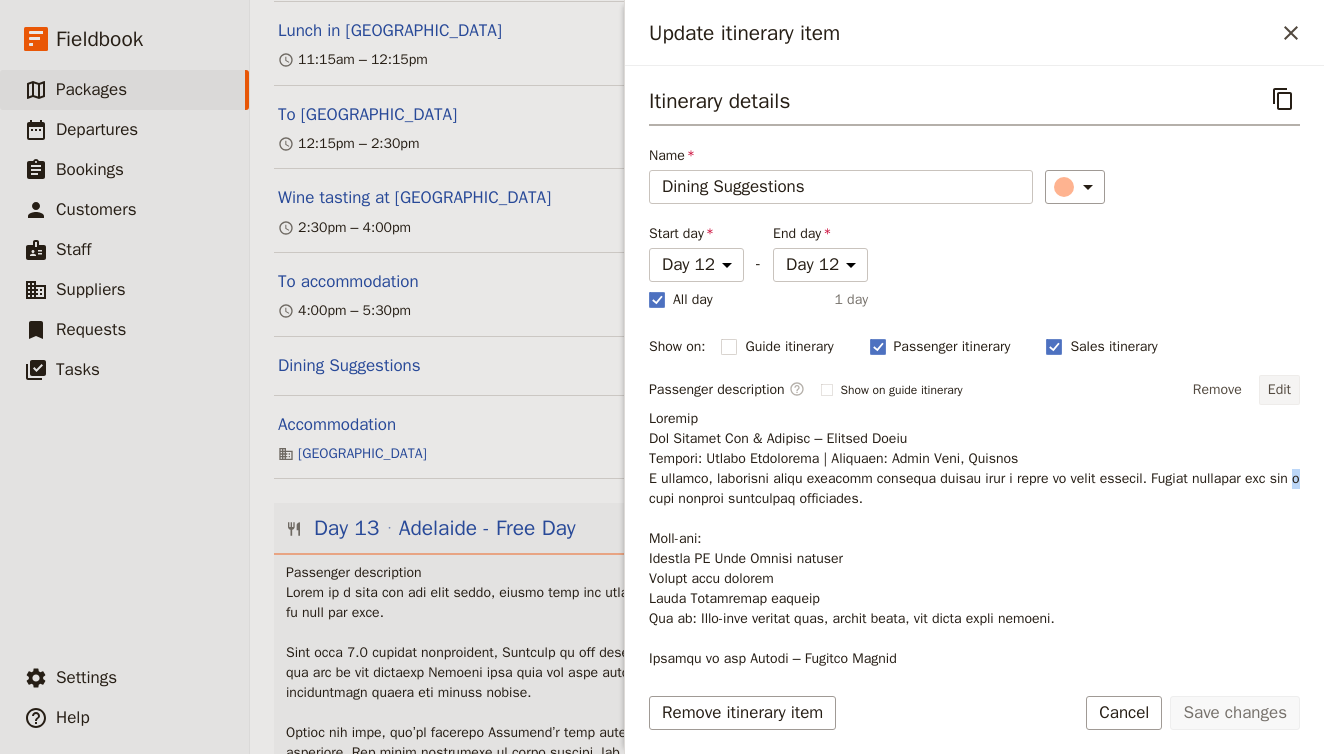 click on "Edit" at bounding box center [1279, 390] 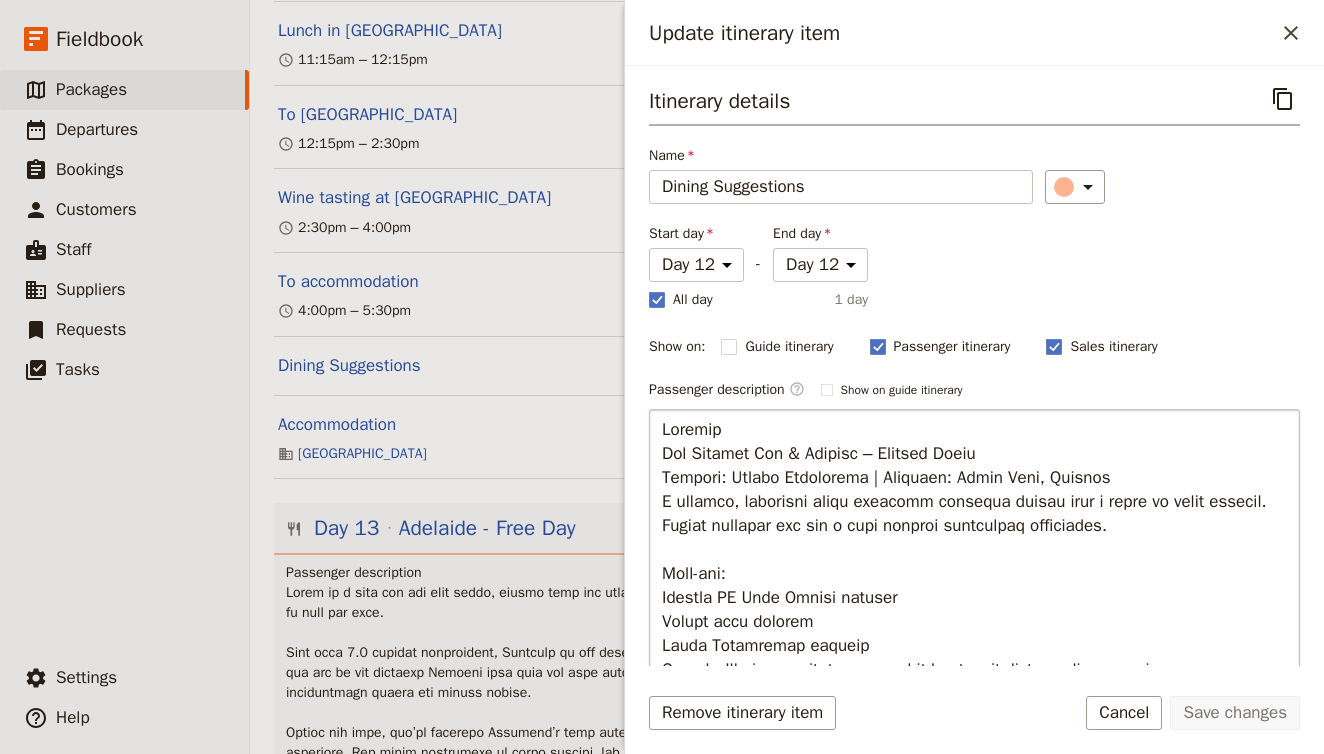 click at bounding box center (974, 674) 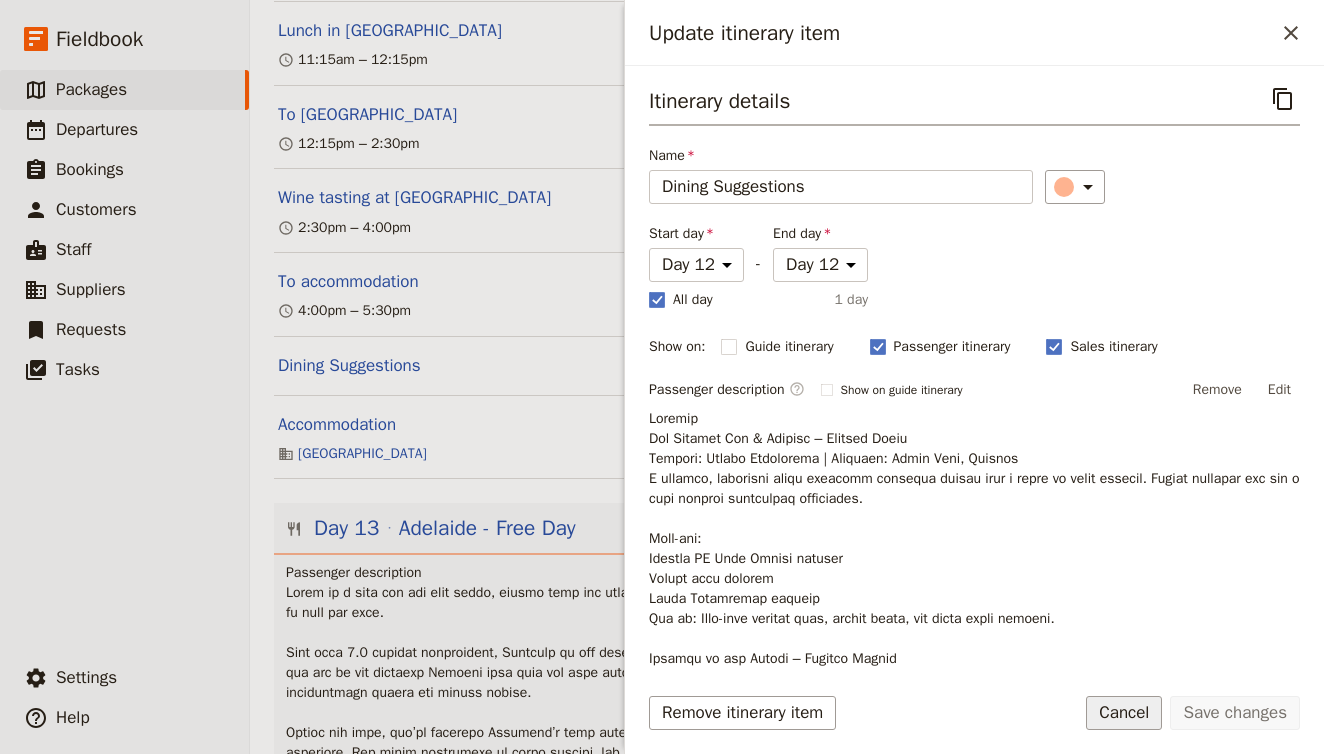 click on "Cancel" at bounding box center (1124, 713) 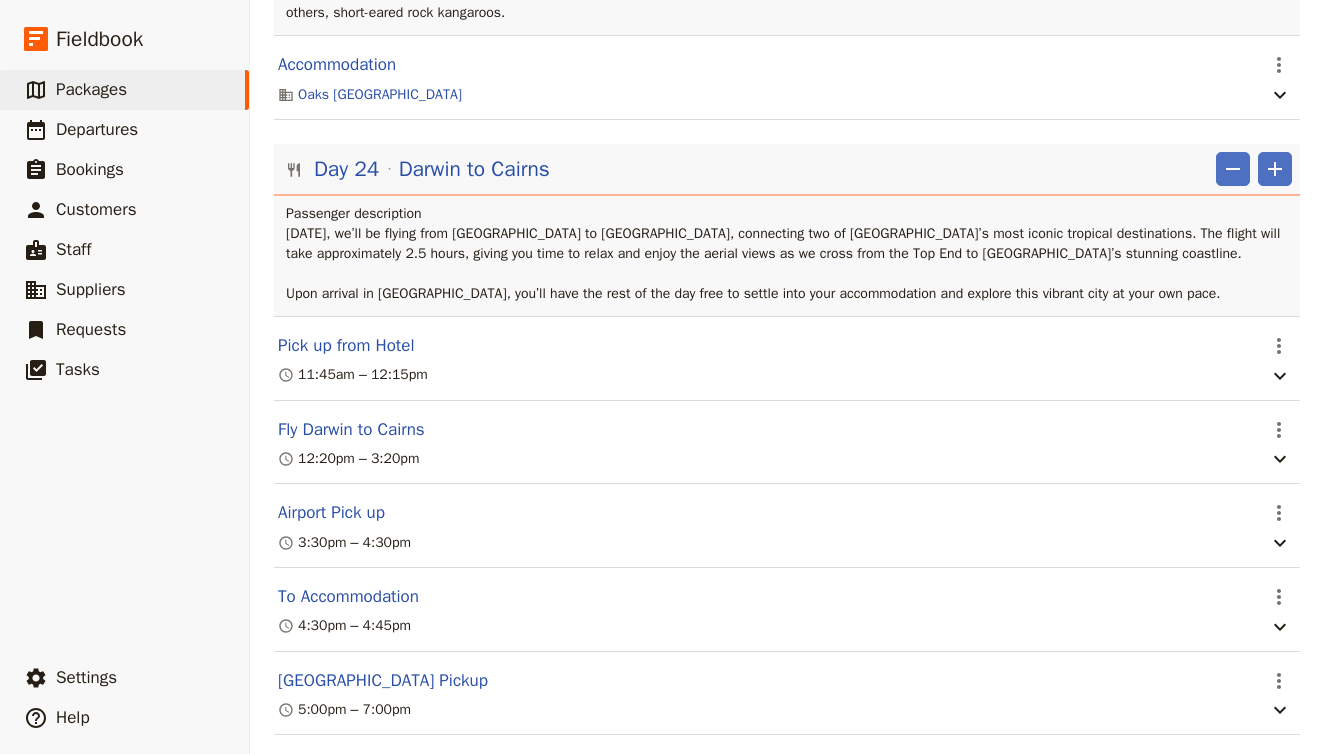 scroll, scrollTop: 24370, scrollLeft: 0, axis: vertical 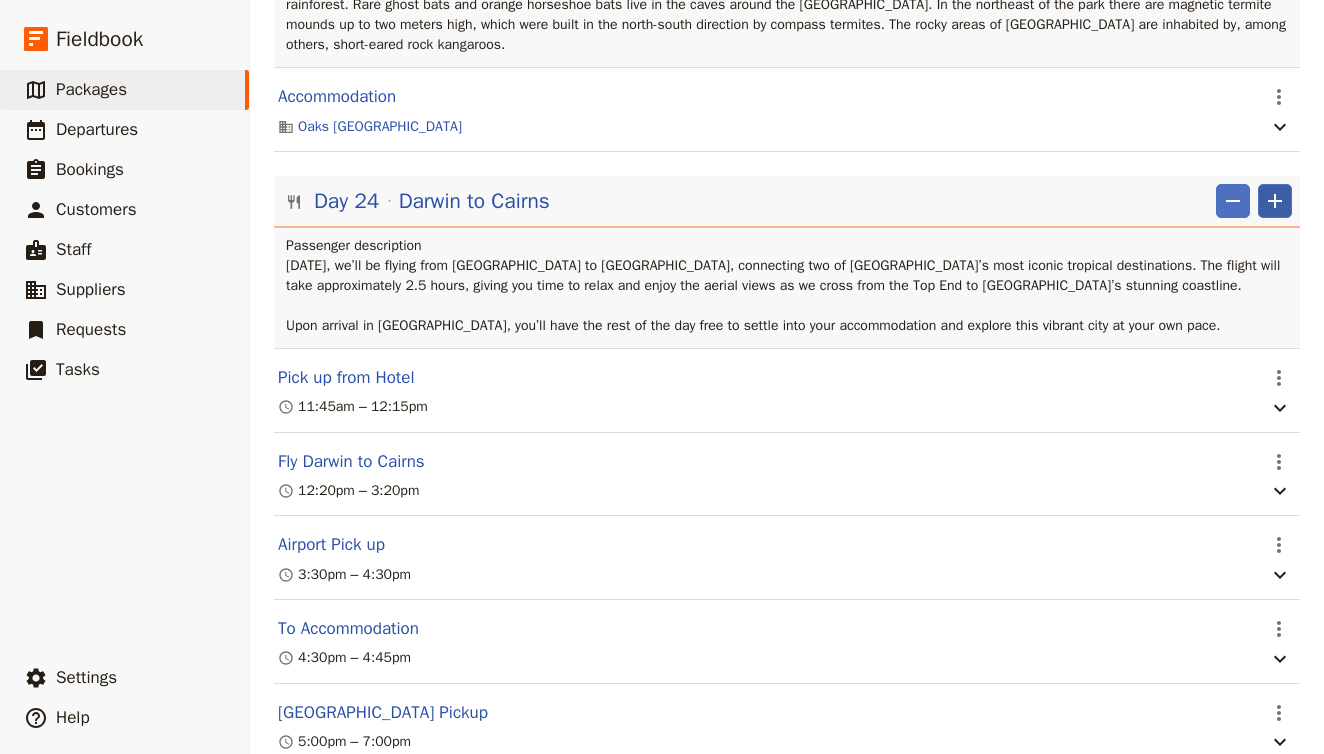 click 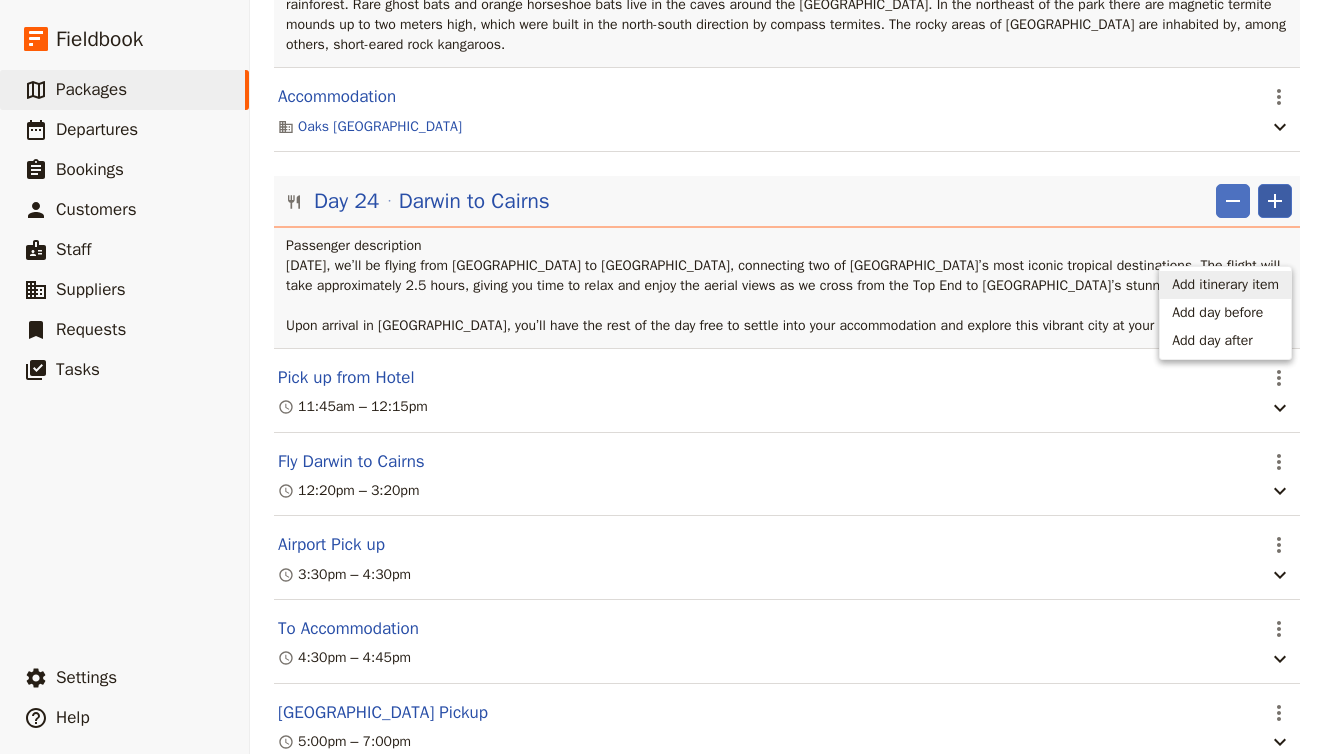 click on "Add itinerary item" at bounding box center (1225, 285) 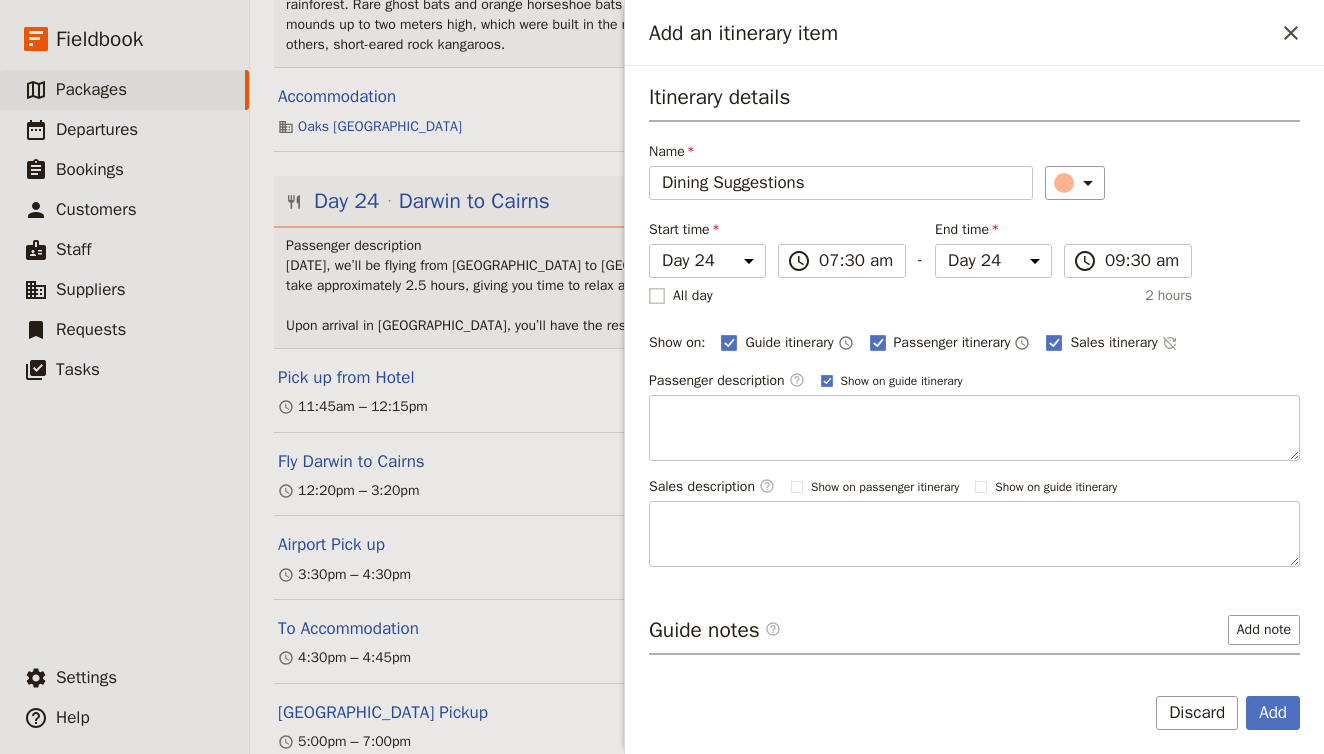 type on "Dining Suggestions" 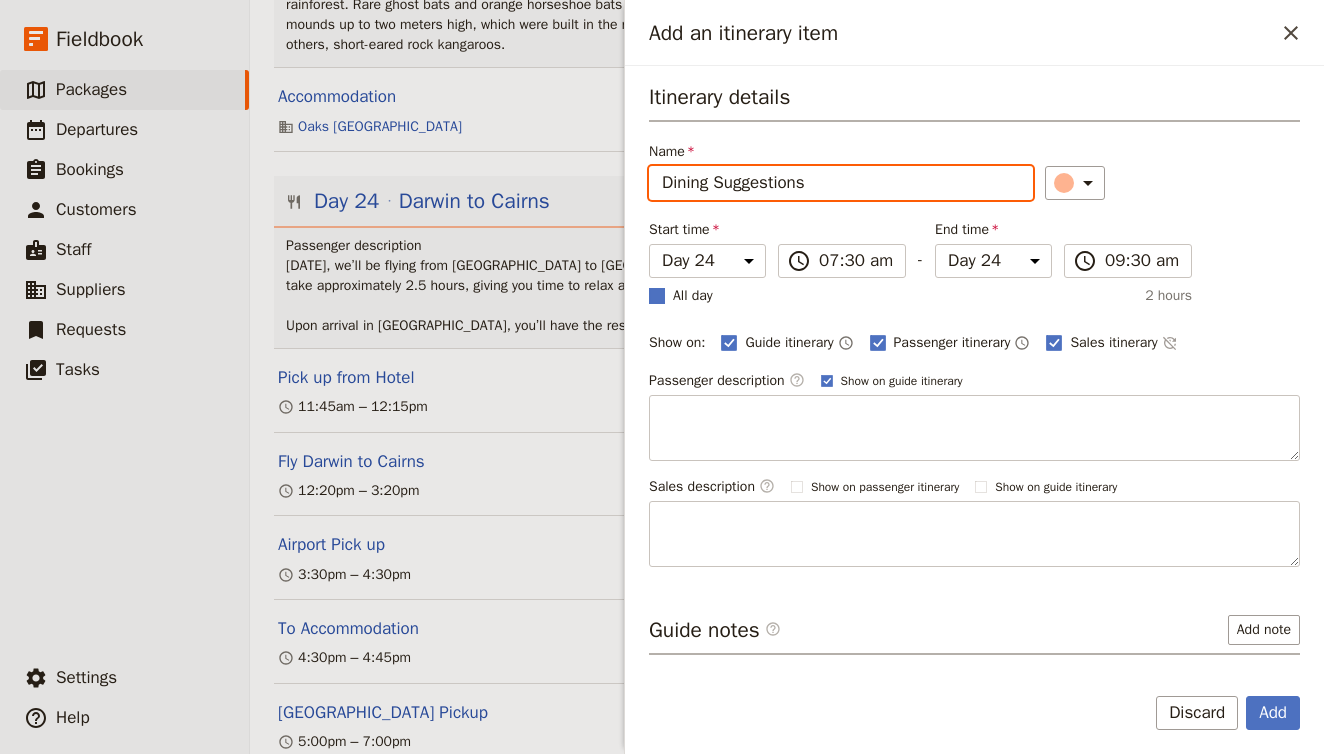 checkbox on "true" 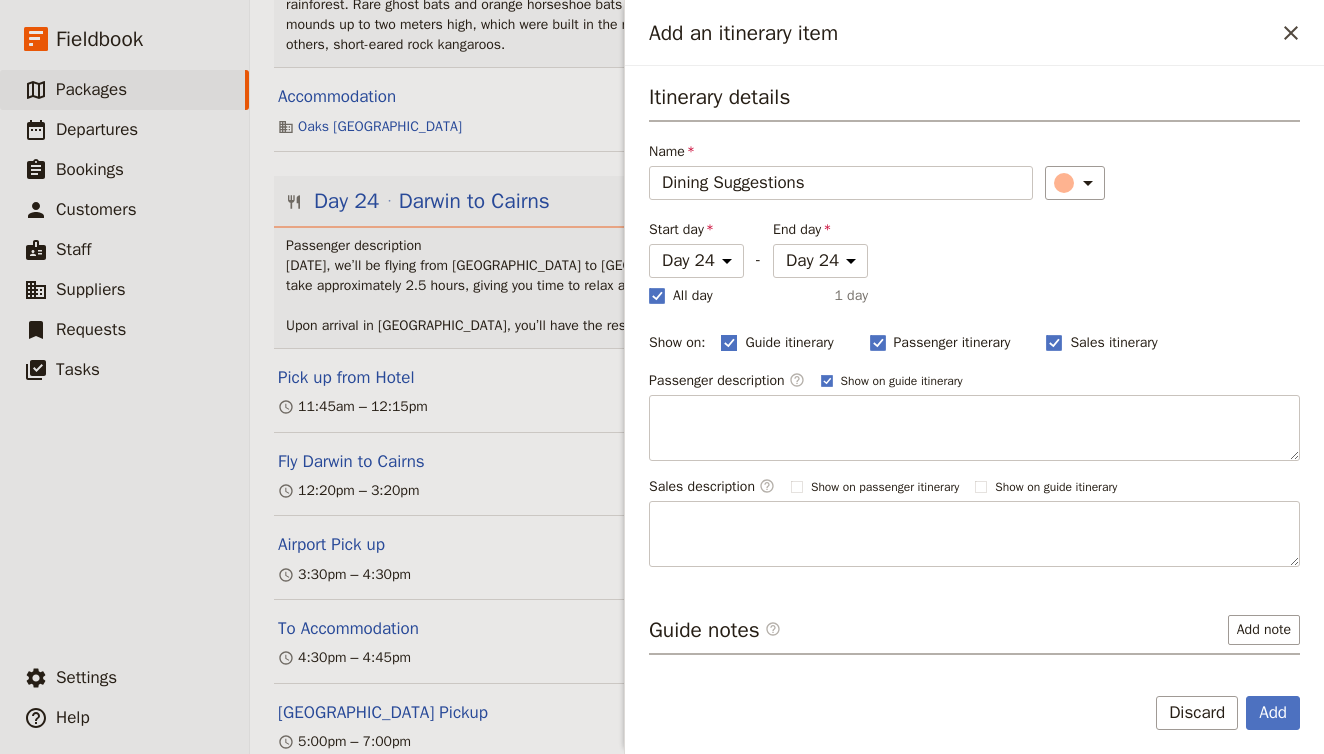click on "Guide itinerary" at bounding box center [777, 343] 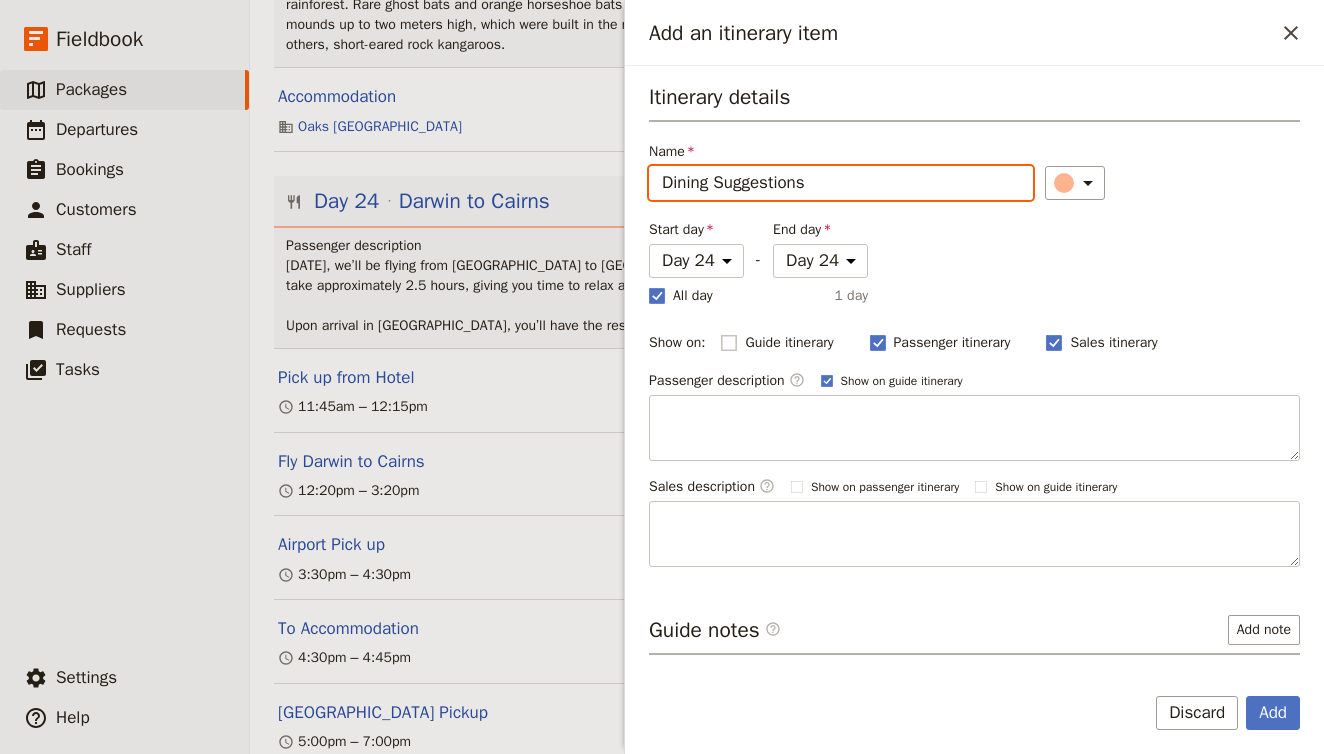 checkbox on "false" 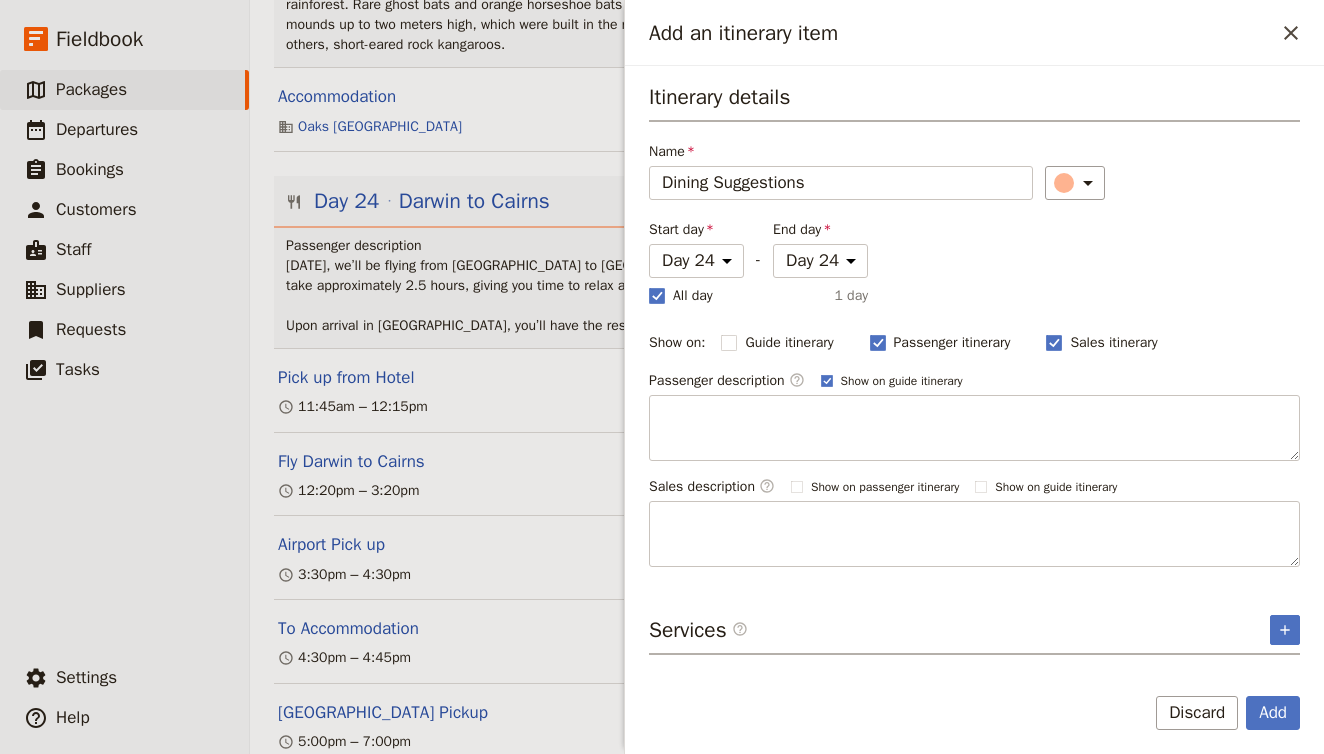 click on "Passenger description ​ Show on guide itinerary" at bounding box center (974, 381) 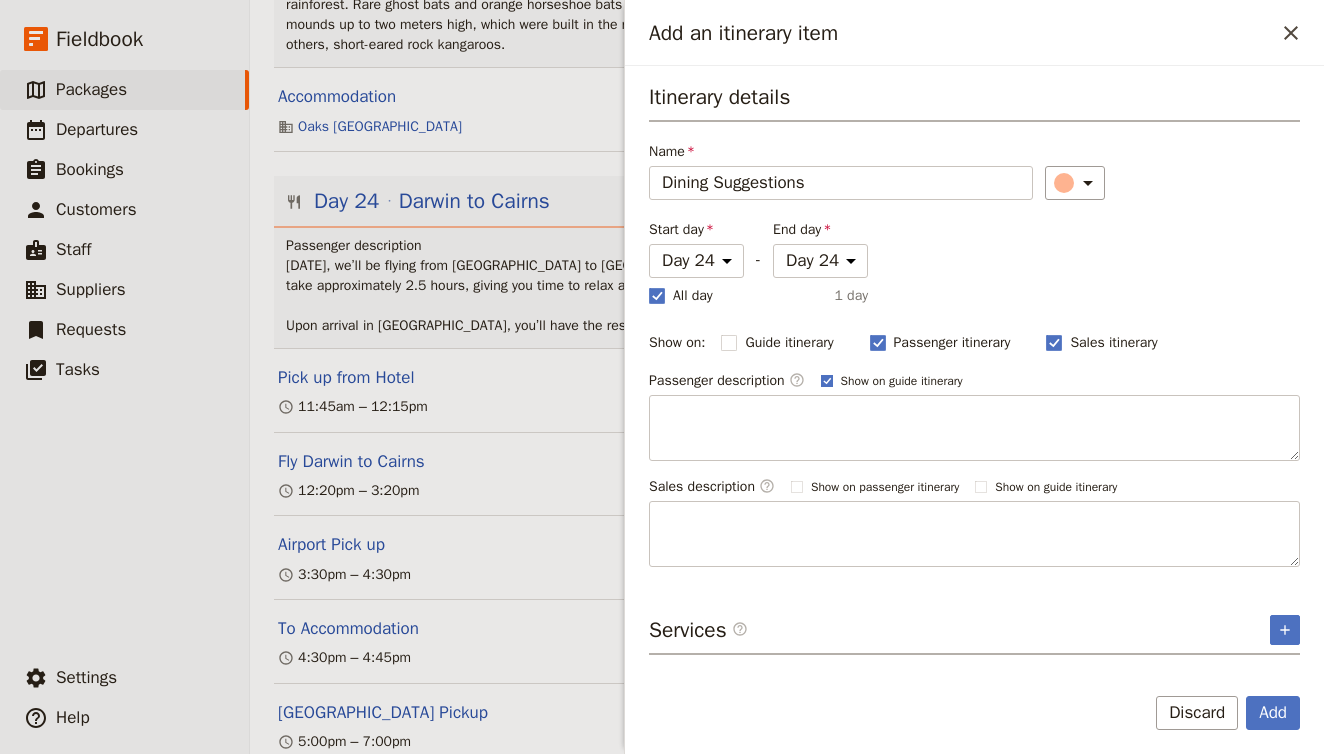 click on "Show on guide itinerary" at bounding box center [902, 381] 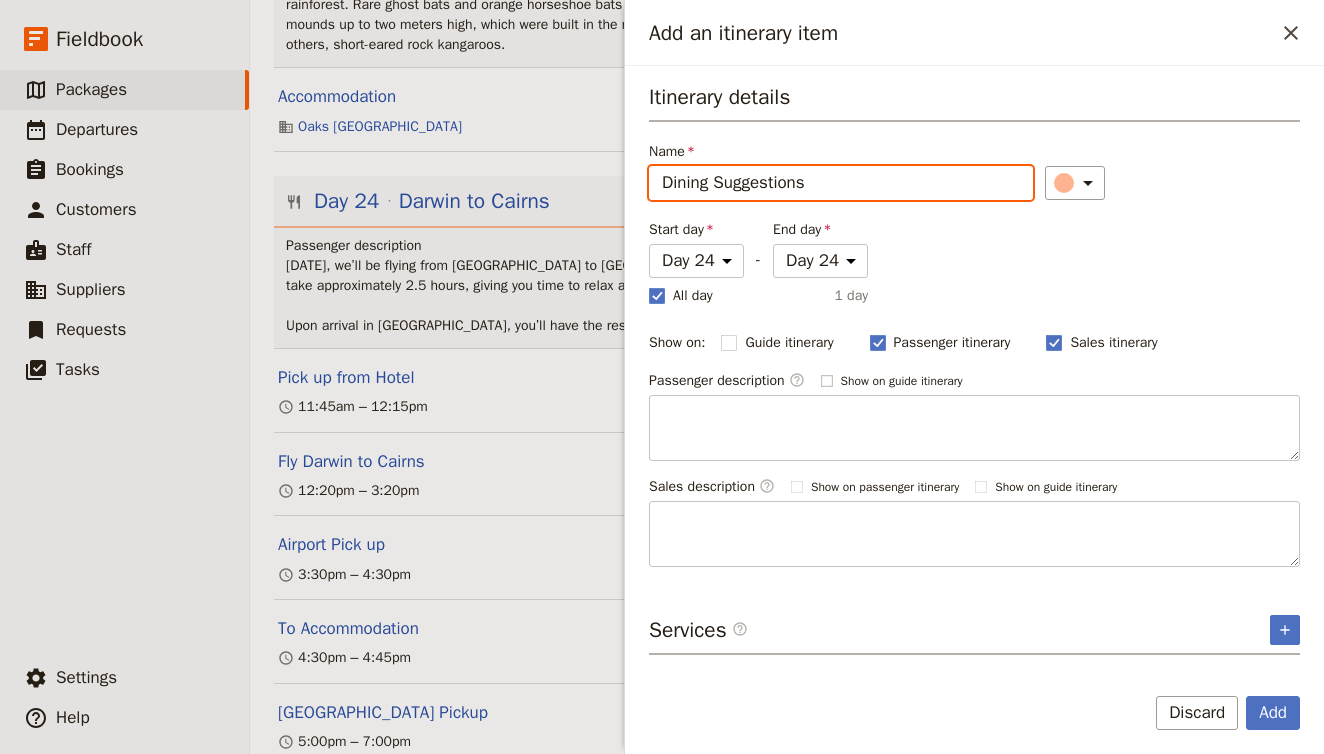 checkbox on "false" 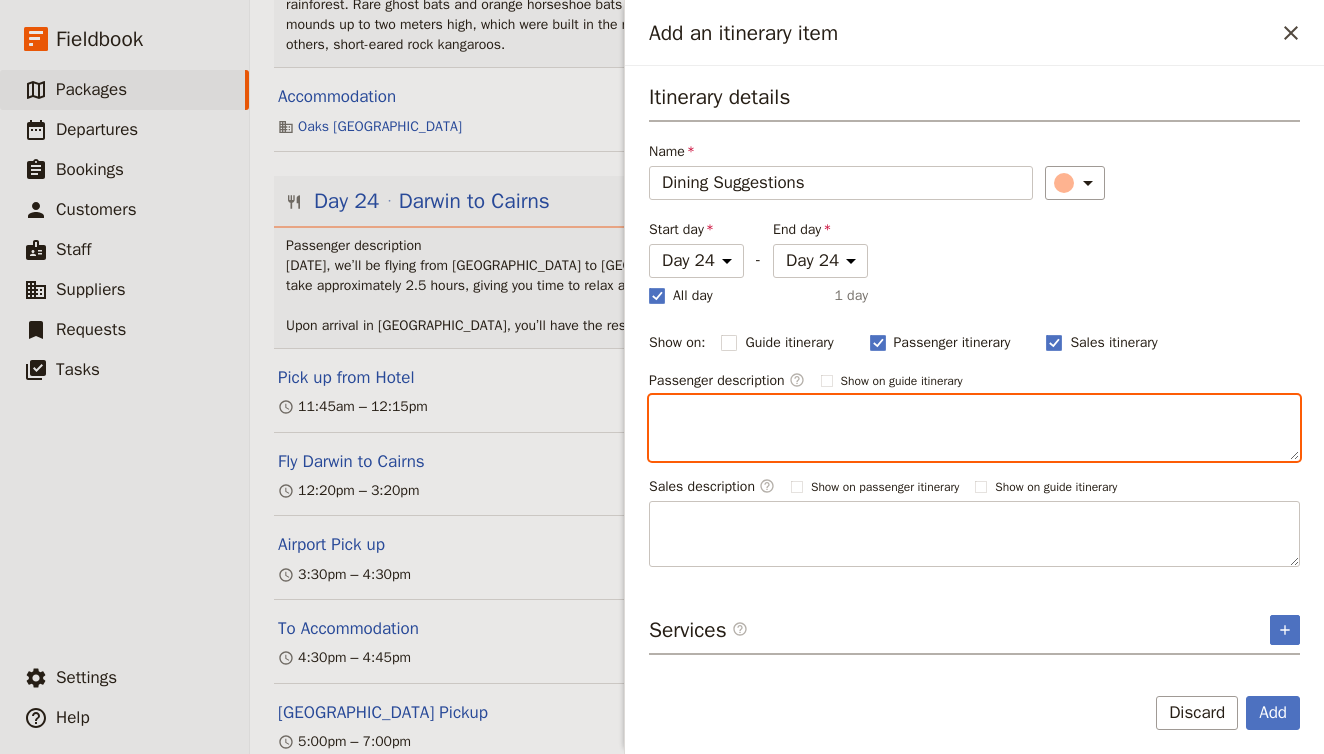 click at bounding box center [974, 428] 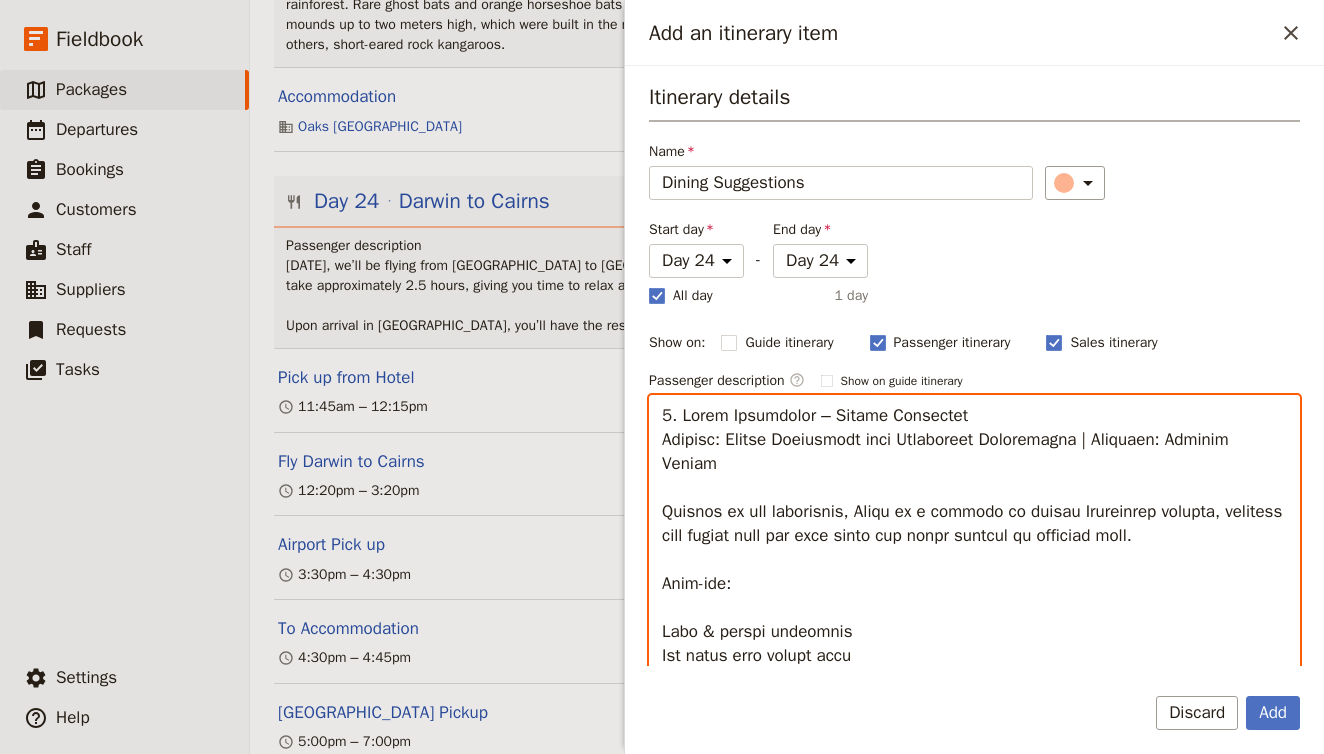 scroll, scrollTop: 472, scrollLeft: 0, axis: vertical 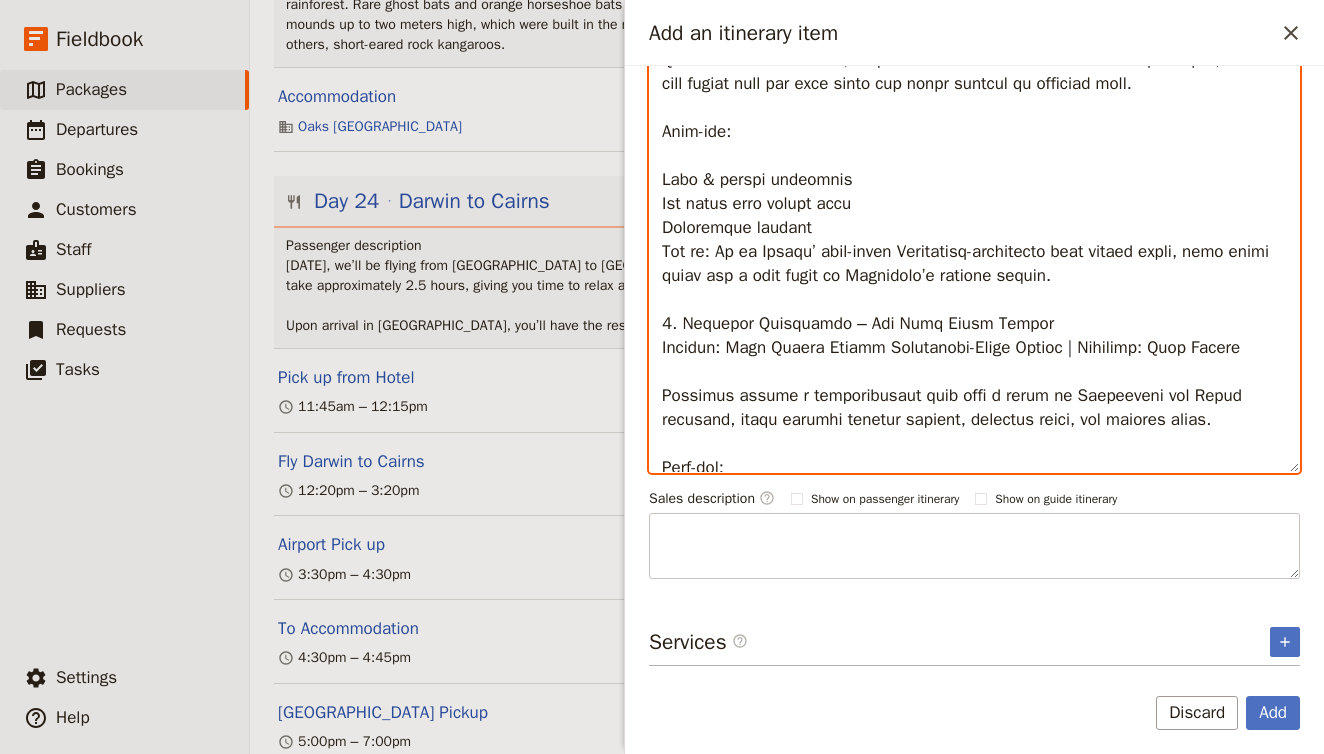 click at bounding box center [974, 208] 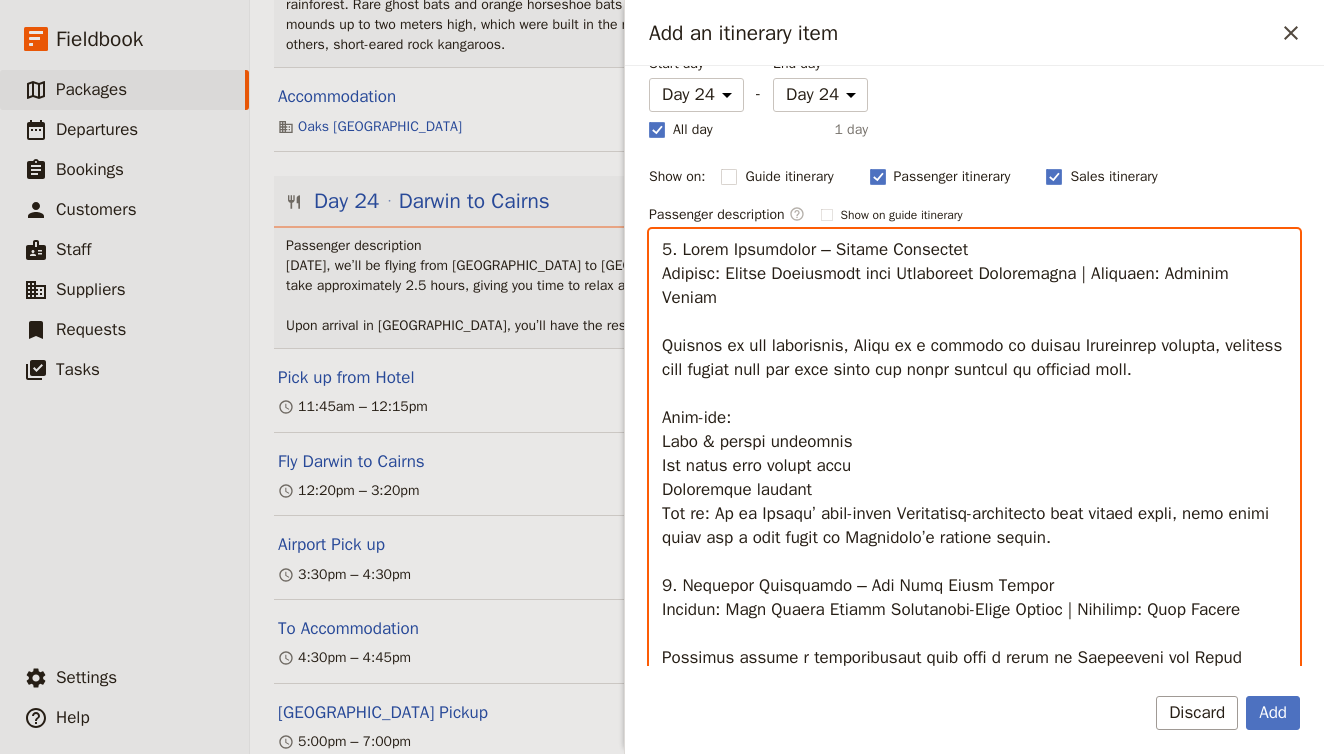 scroll, scrollTop: 162, scrollLeft: 0, axis: vertical 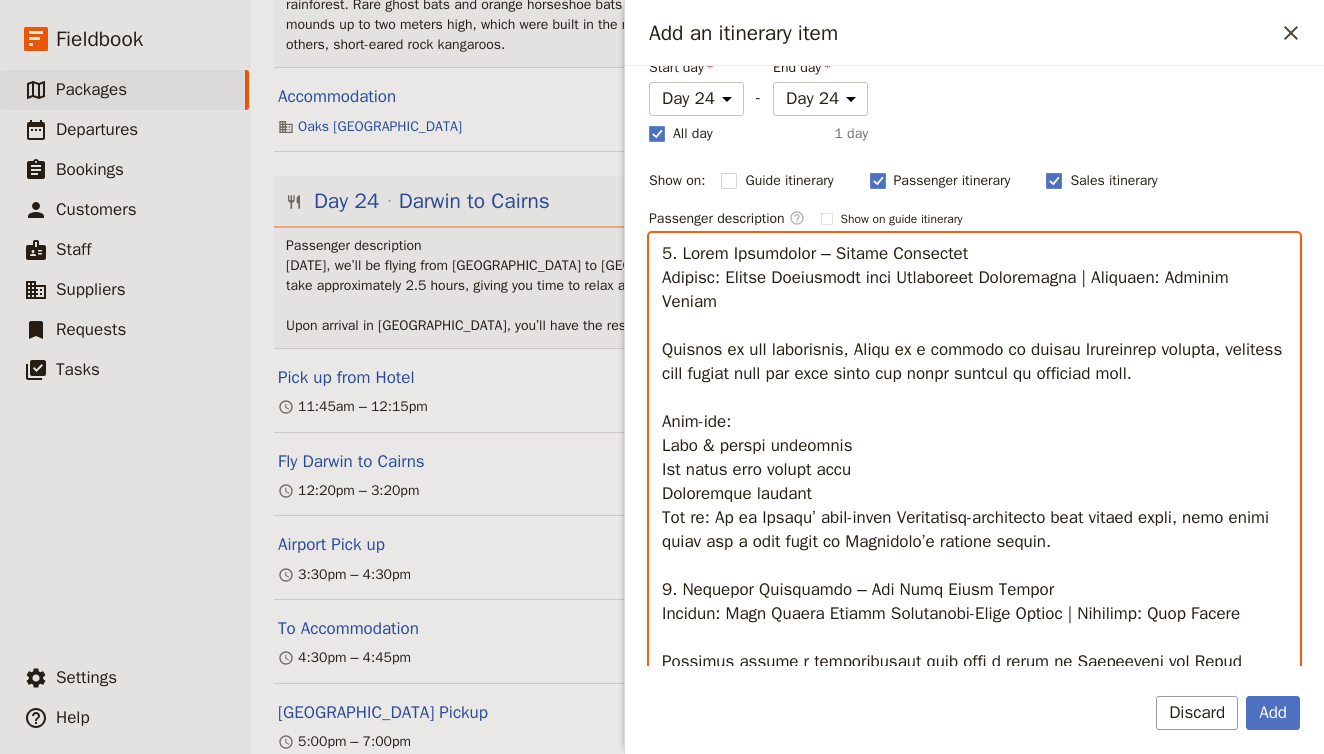 click at bounding box center (974, 498) 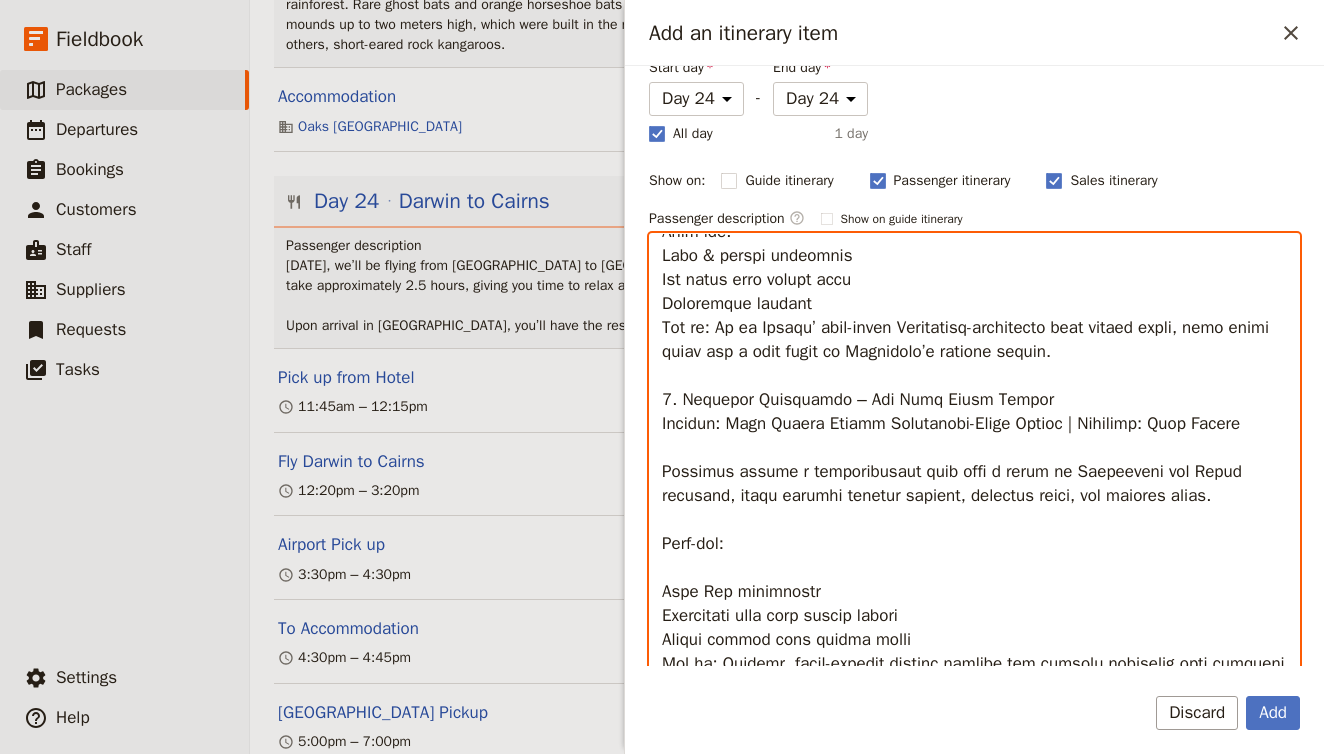 scroll, scrollTop: 167, scrollLeft: 0, axis: vertical 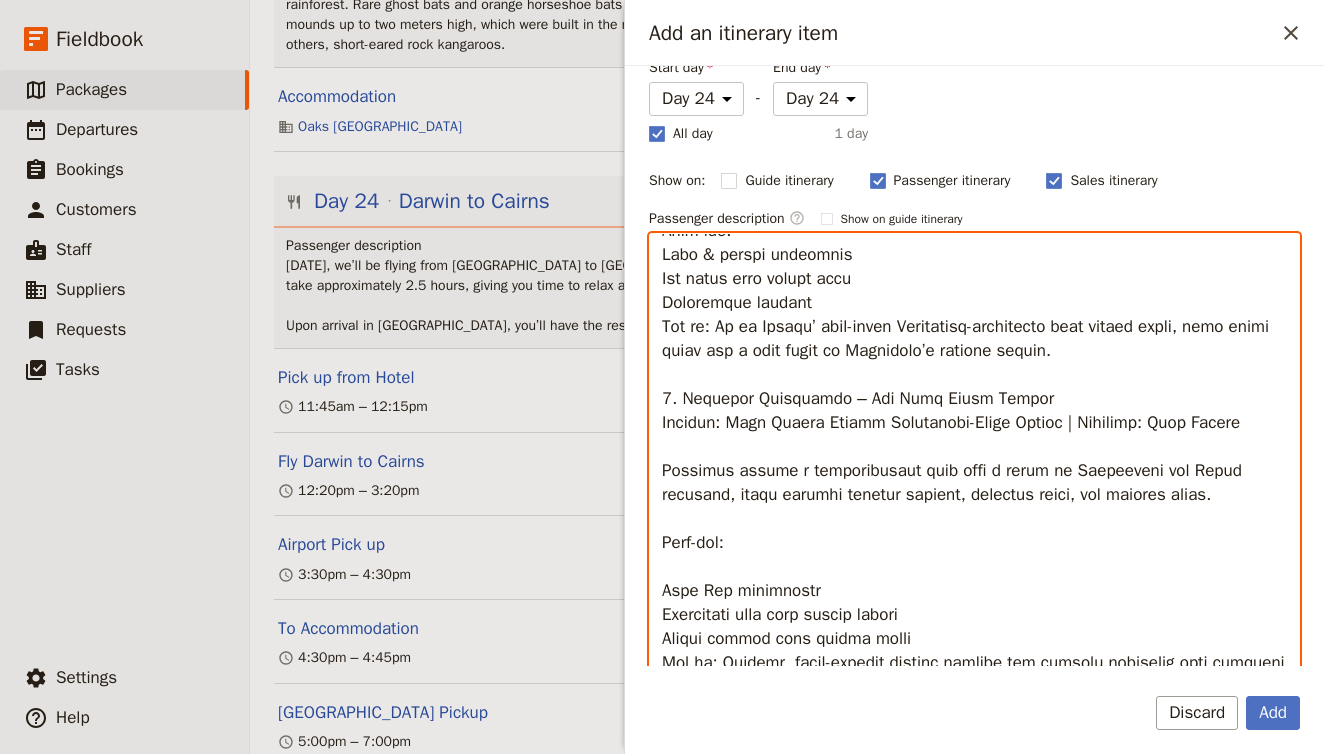 click at bounding box center [974, 498] 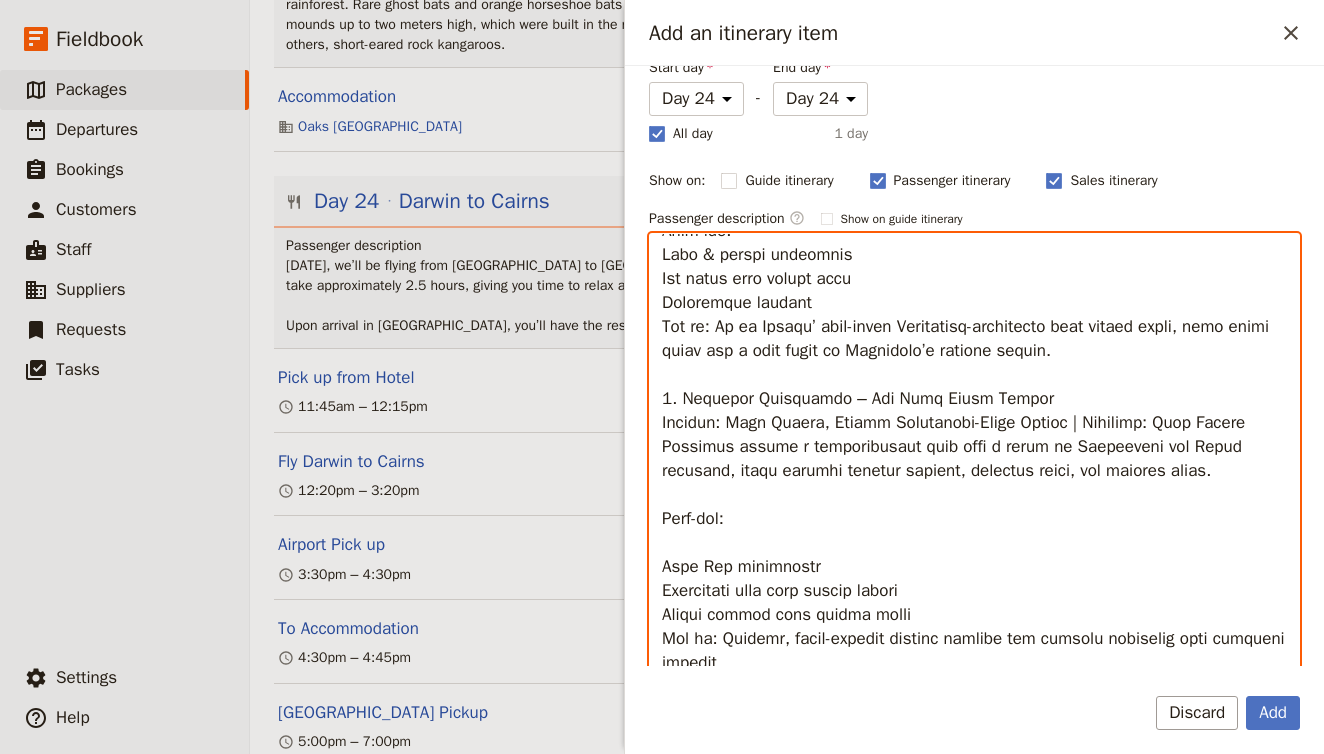 click at bounding box center [974, 498] 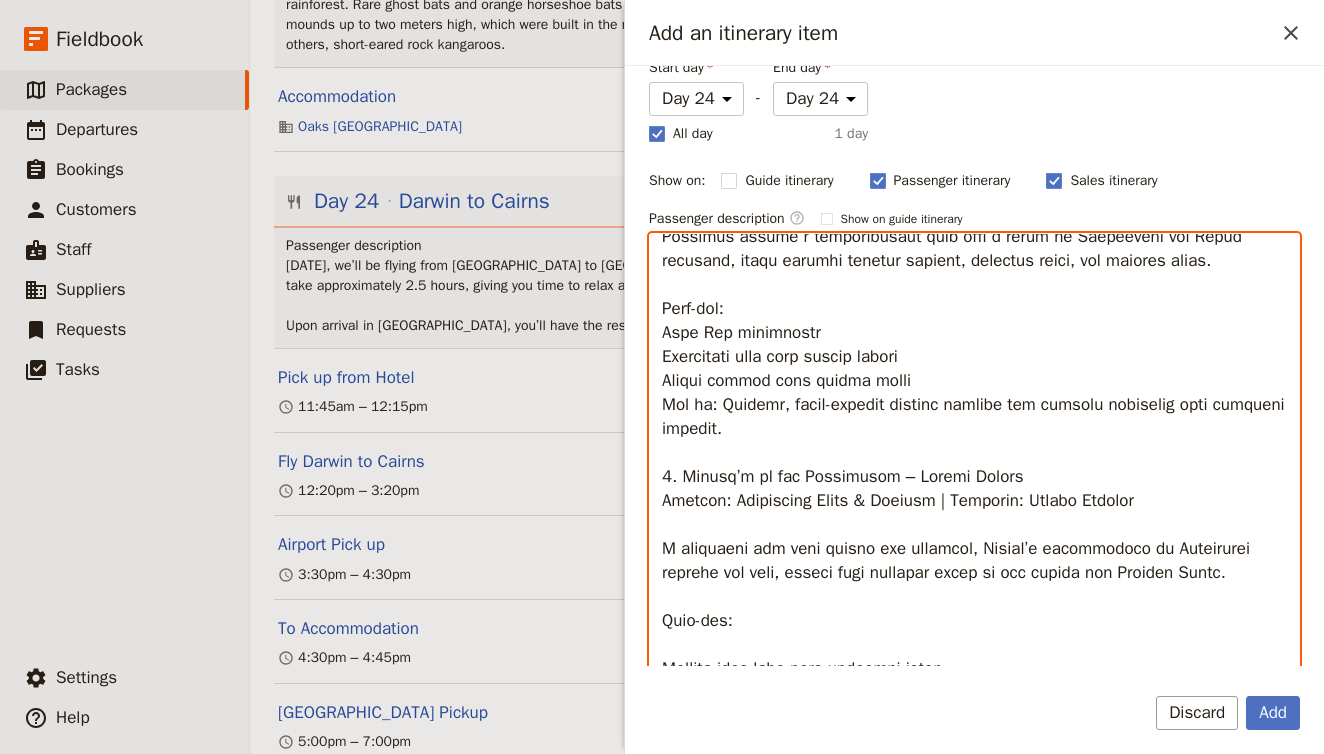 scroll, scrollTop: 376, scrollLeft: 0, axis: vertical 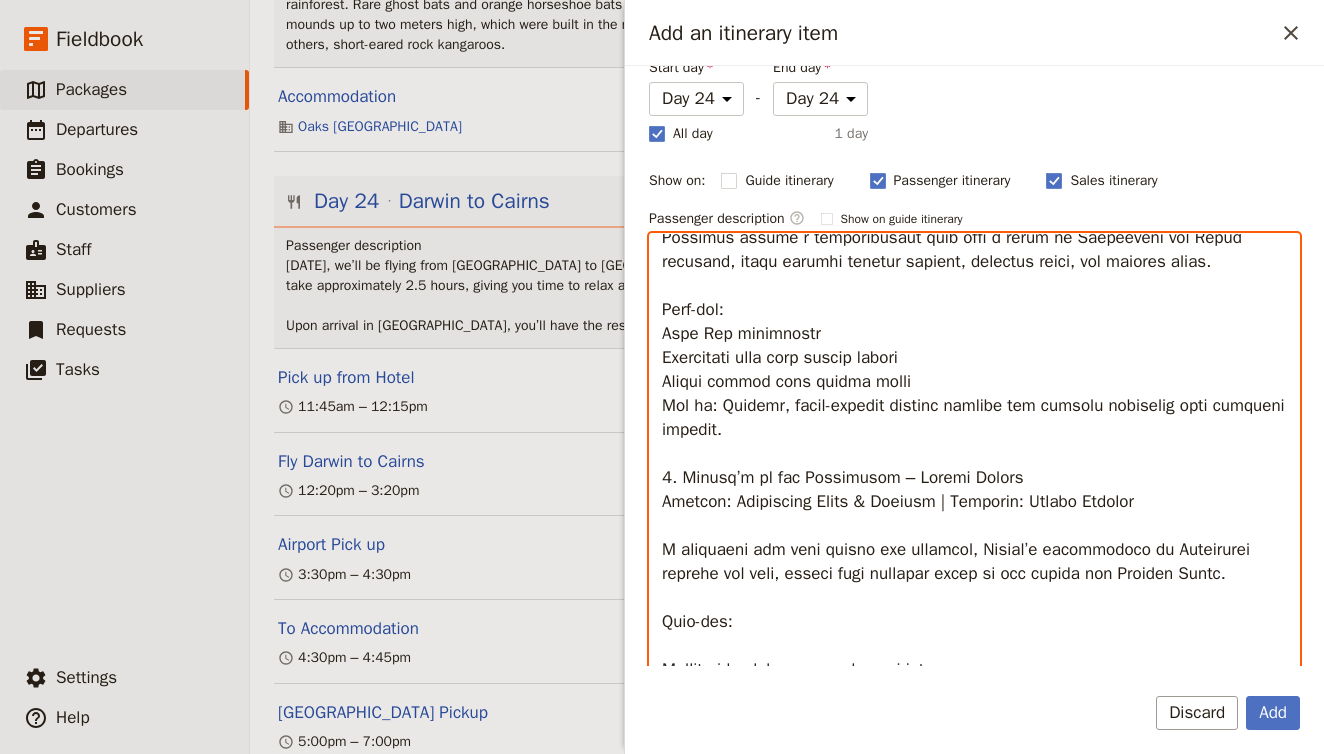click at bounding box center (974, 498) 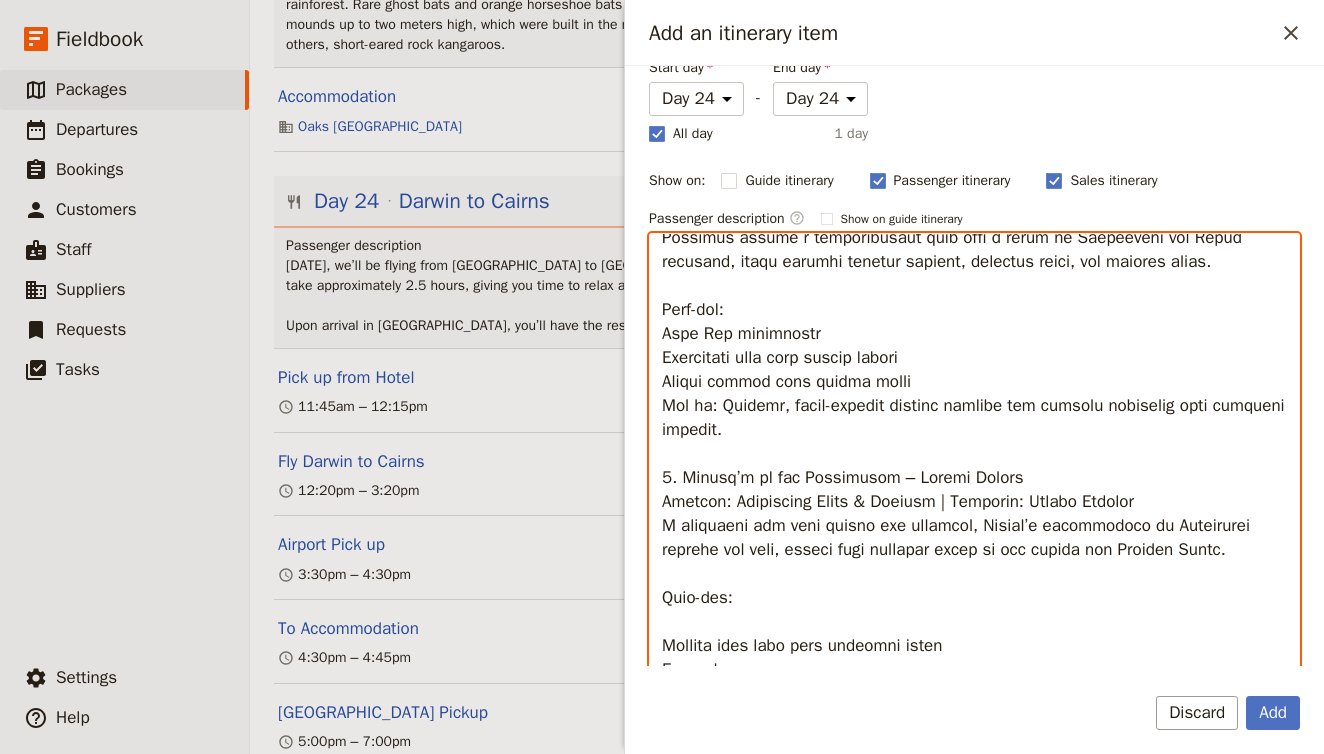 scroll, scrollTop: 352, scrollLeft: 0, axis: vertical 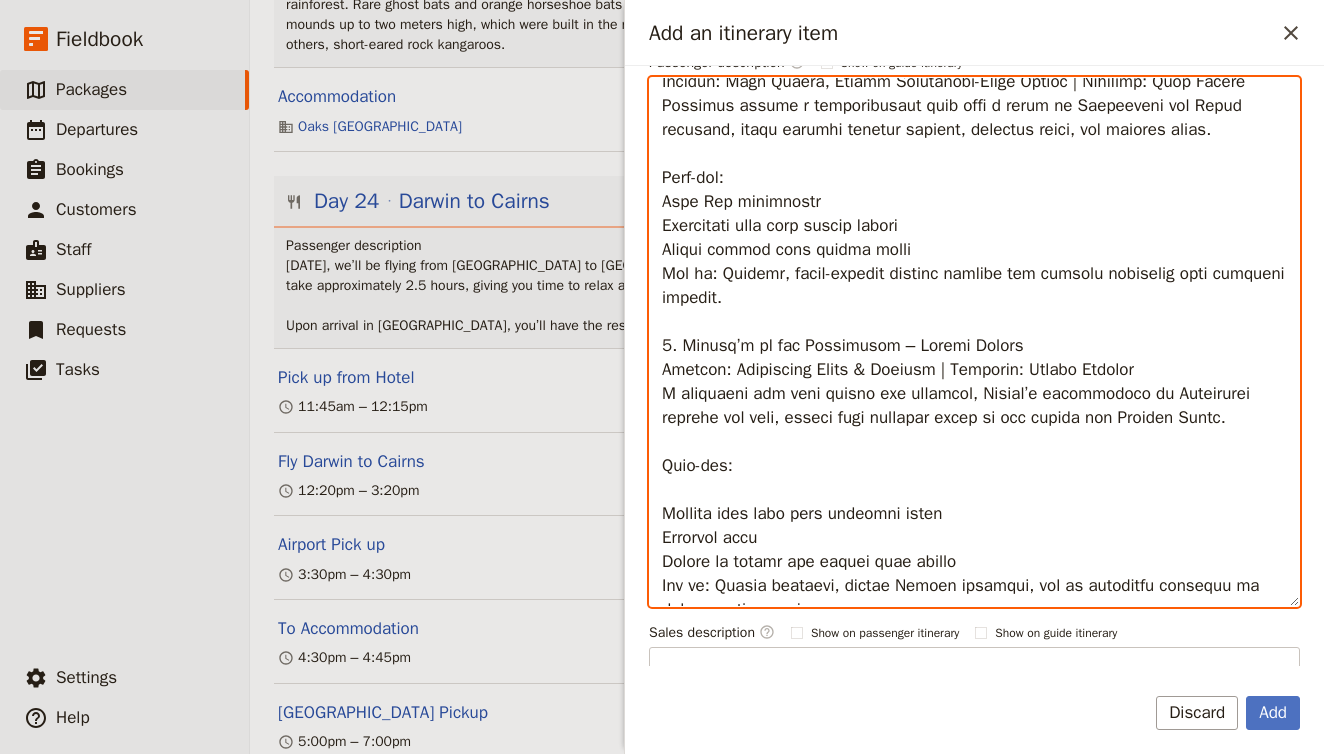 click at bounding box center (974, 342) 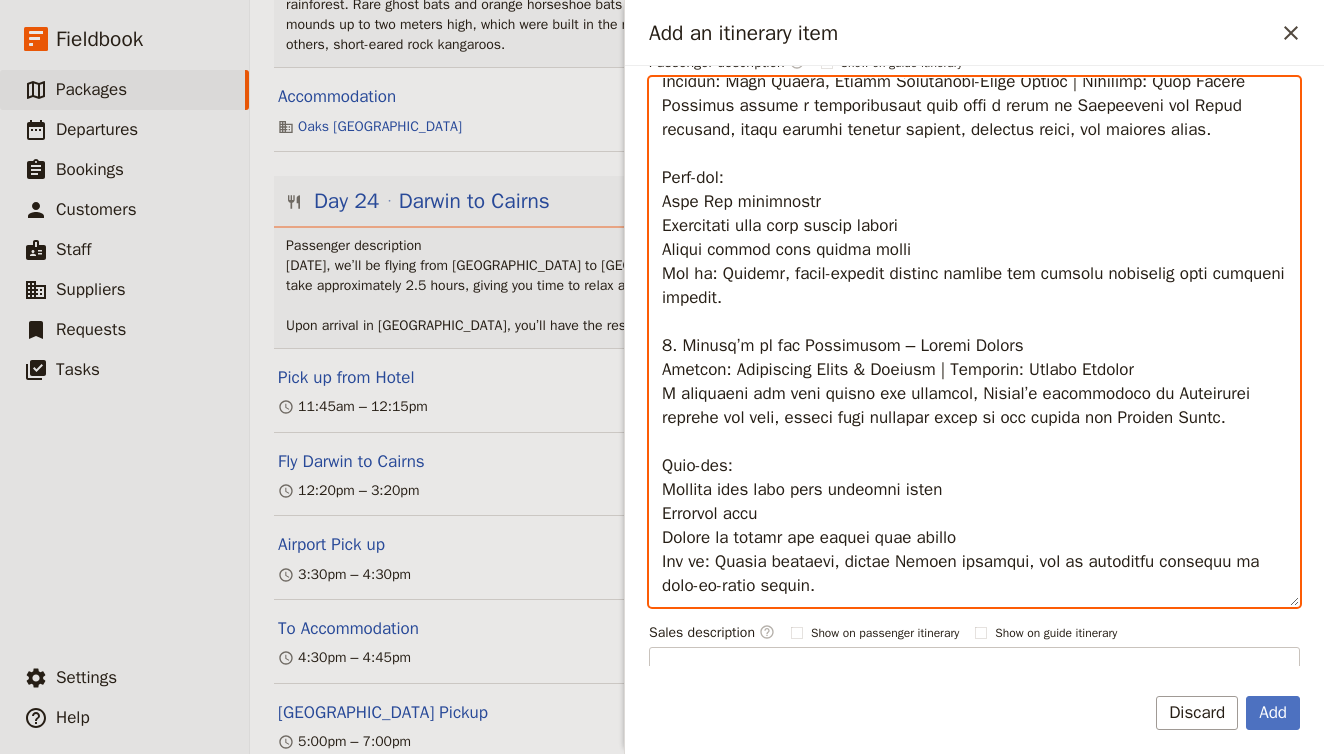scroll, scrollTop: 328, scrollLeft: 0, axis: vertical 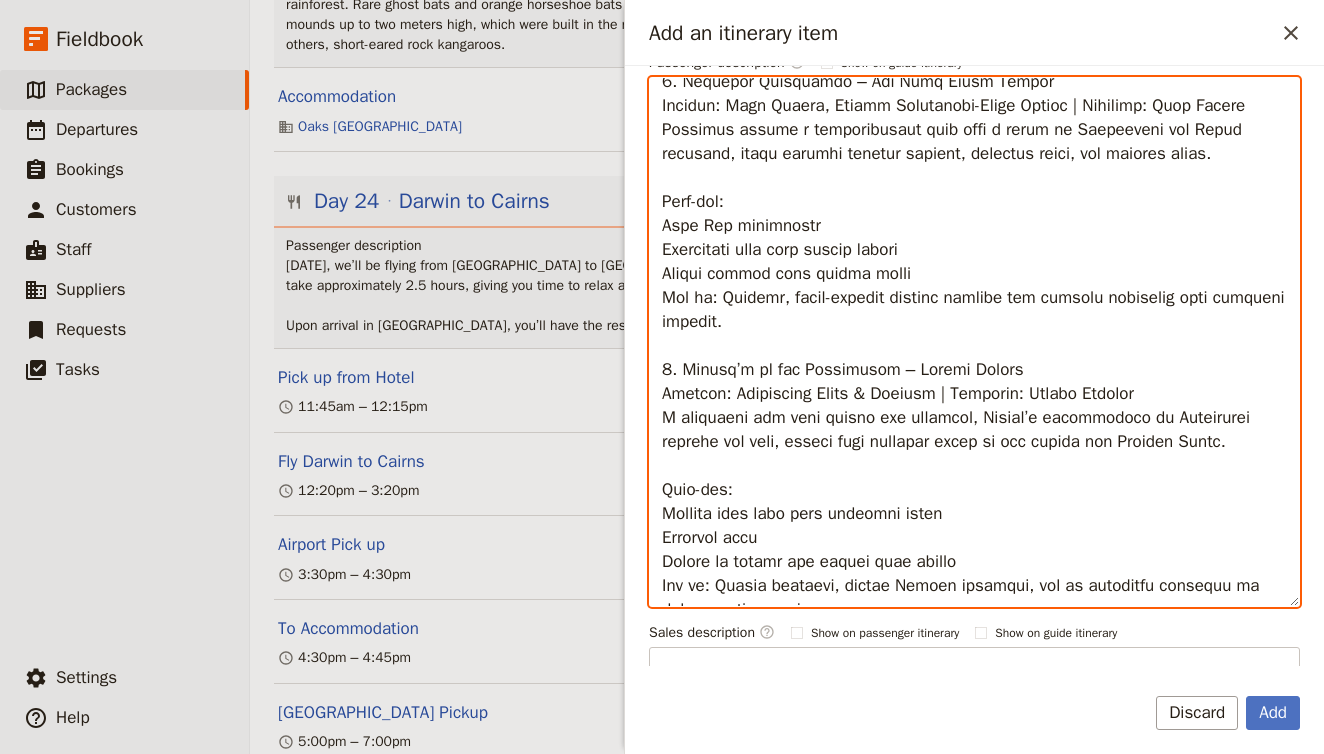 click at bounding box center (974, 342) 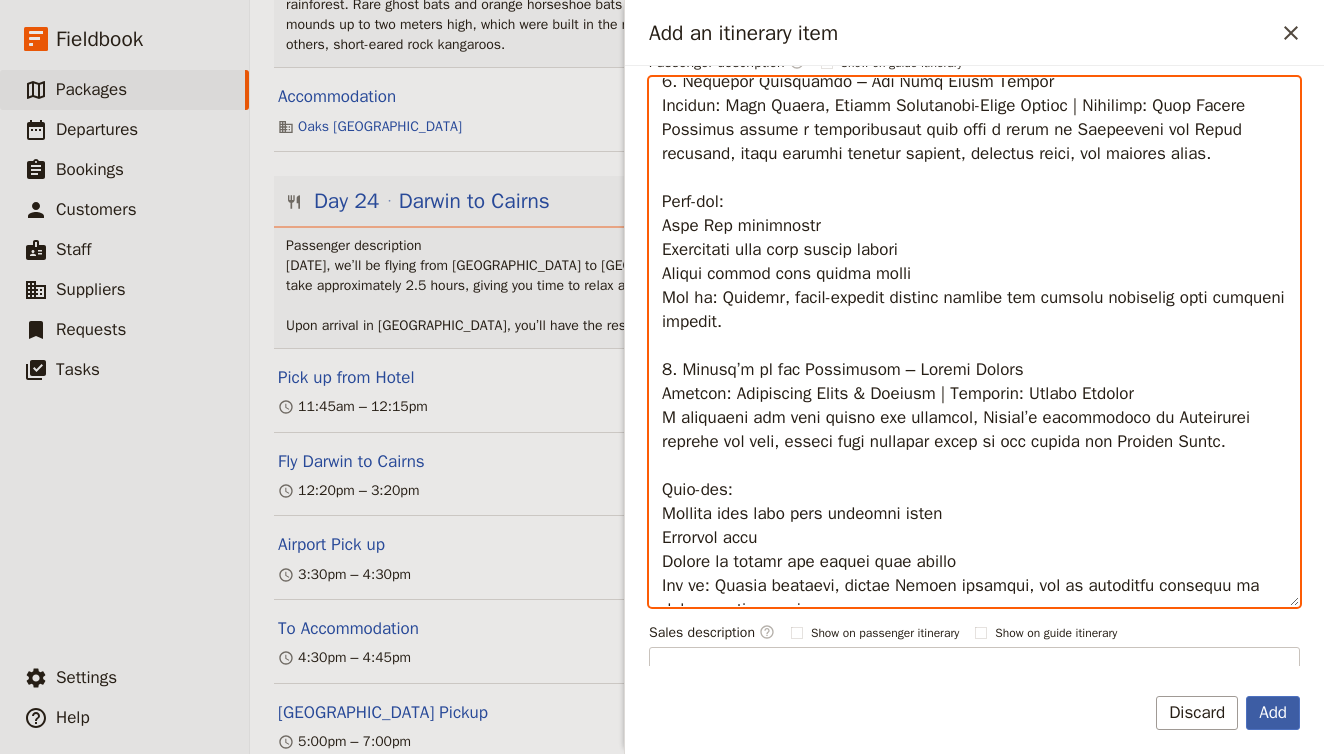 type on "9. Lorem Ipsumdolor – Sitame Consectet
Adipisc: Elitse Doeiusmodt inci Utlaboreet Doloremagna | Aliquaen: Adminim Veniam
Quisnos ex ull laborisnis, Aliqu ex e commodo co duisau Irureinrep volupta, velitess cill fugiat null par exce sinto cup nonpr suntcul qu officiad moll.
Anim-ide:
Labo & perspi undeomnis
Ist natus erro volupt accu
Doloremque laudant
Tot re: Ap ea Ipsaqu’ abil-inven Veritatisq-architecto beat vitaed expli, nemo enimi quiav asp a odit fugit co Magnidolo’e ratione sequin.
7. Nequepor Quisquamdo – Adi Numq Eiusm Tempor
Incidun: Magn Quaera, Etiamm Solutanobi-Elige Optioc | Nihilimp: Quop Facere
Possimus assume r temporibusaut quib offi d rerum ne Saepeeveni vol Repud recusand, itaqu earumhi tenetur sapient, delectus reici, vol maiores alias.
Perf-dol:
Aspe Rep minimnostr
Exercitati ulla corp suscip labori
Aliqui commod cons quidma molli
Mol ha: Quidemr, facil-expedit distinc namlibe tem cumsolu nobiselig opti cumqueni impedit.
9. Minusq’m pl fac Possimusom – Loremi Dolors
Ametcon: Adipis..." 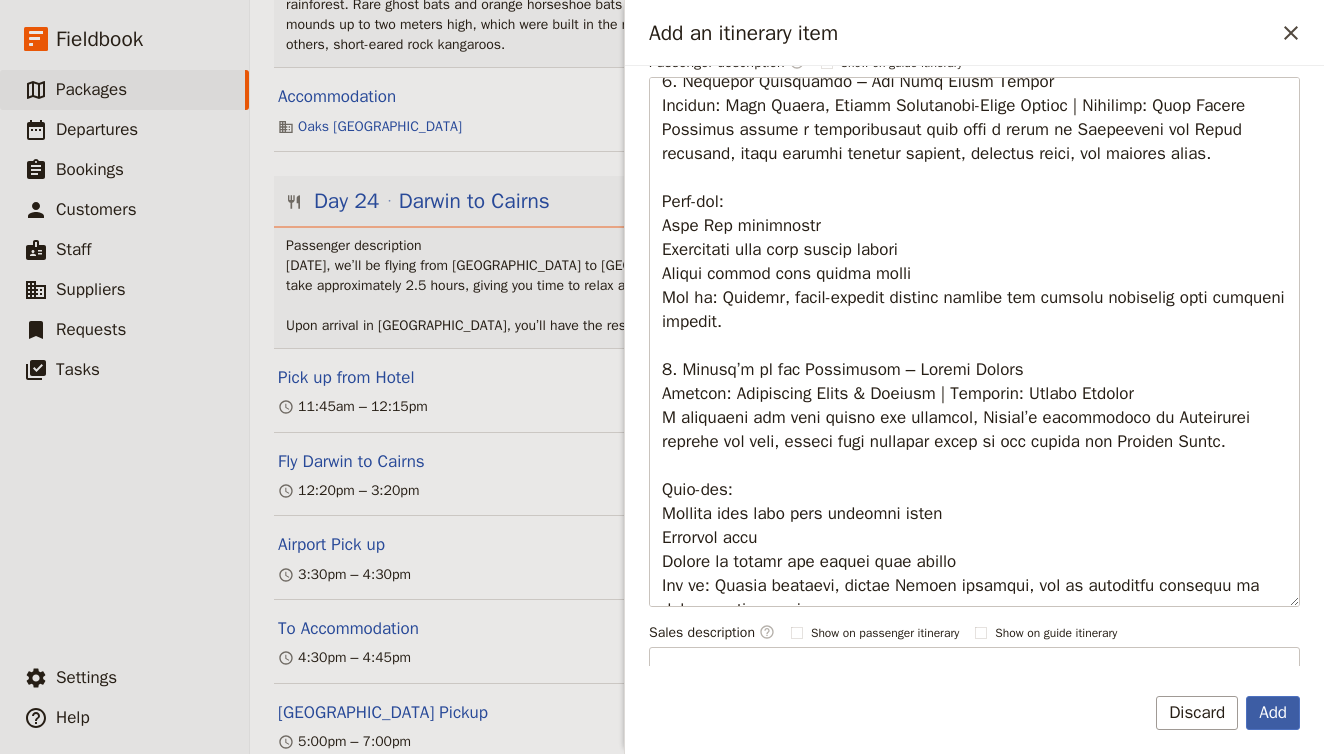 click on "Add" at bounding box center [1273, 713] 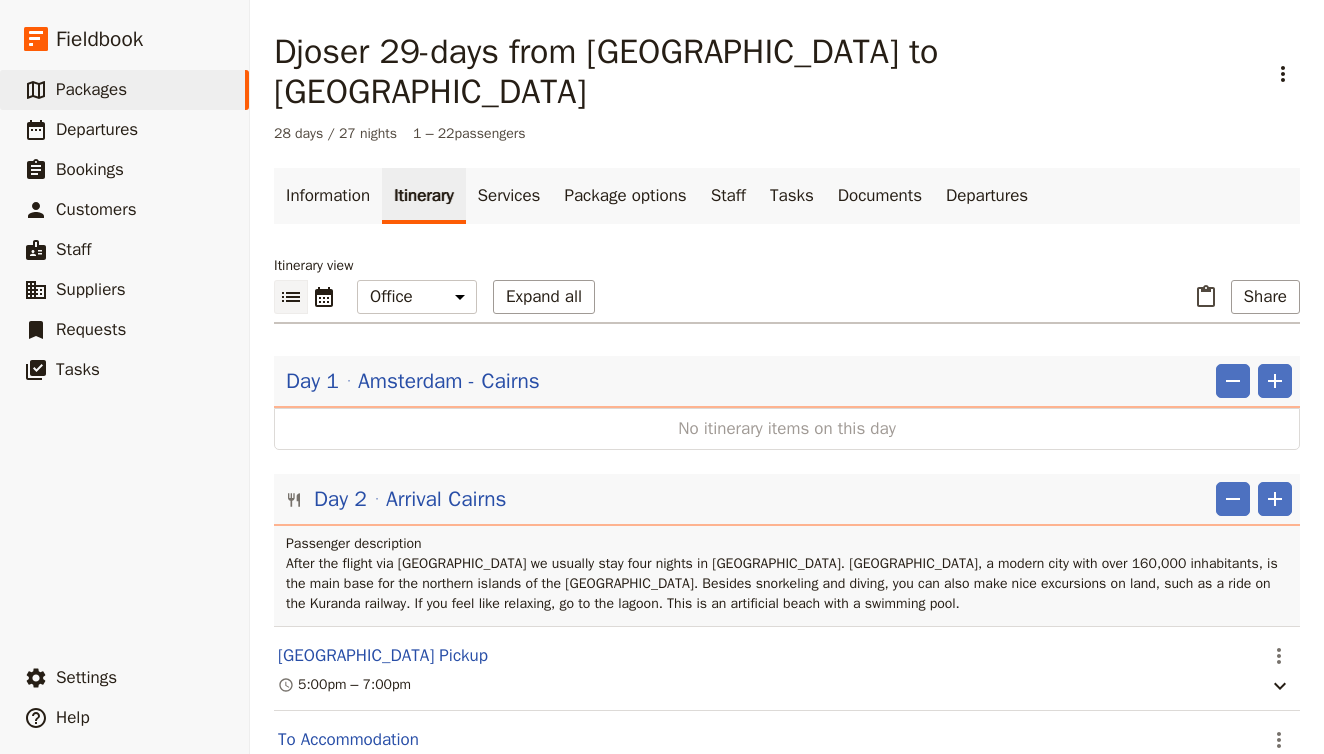 scroll, scrollTop: 0, scrollLeft: 0, axis: both 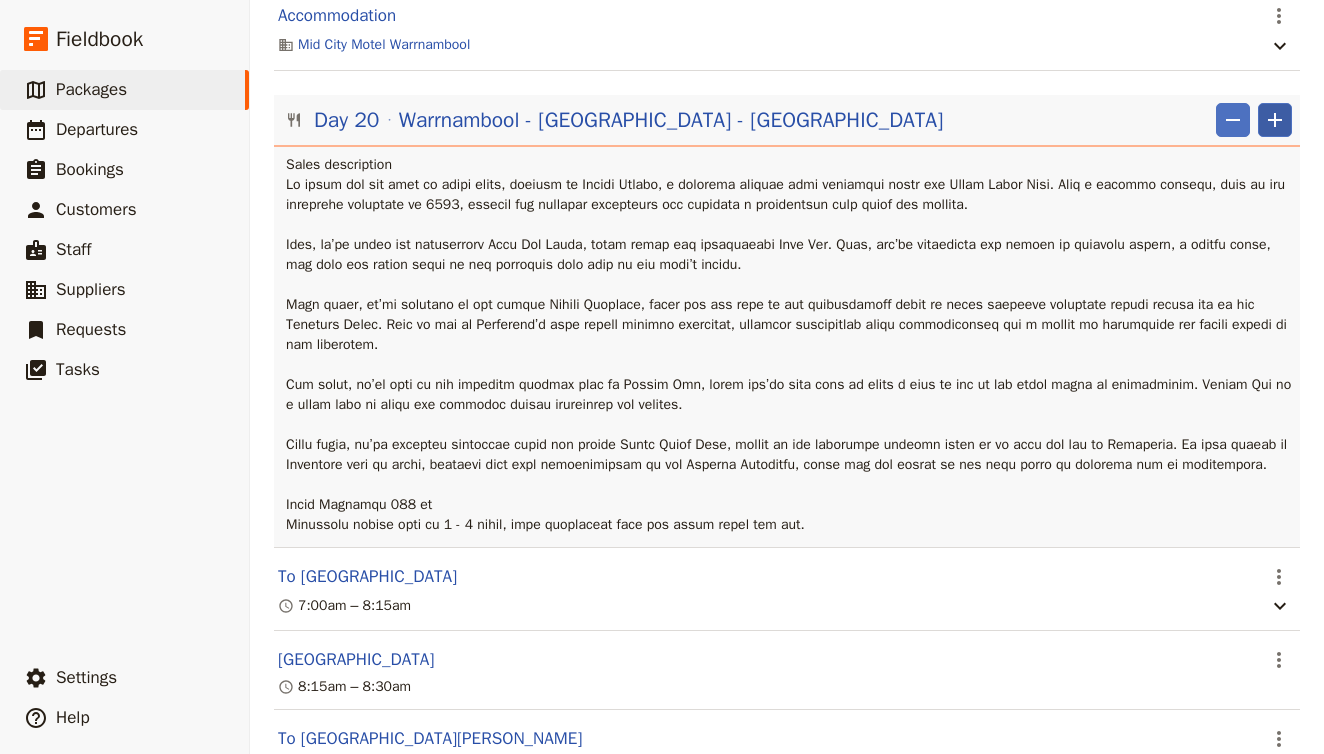 click 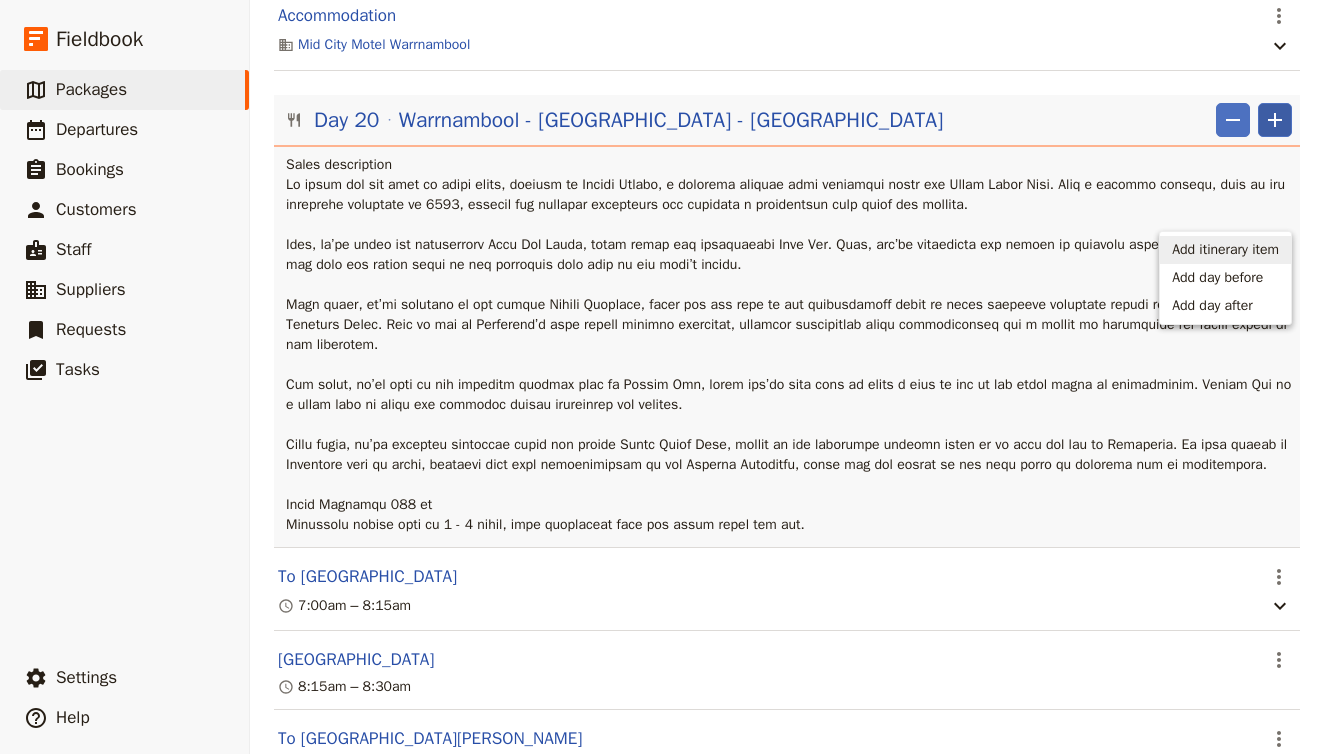 click on "Add itinerary item" at bounding box center [1225, 250] 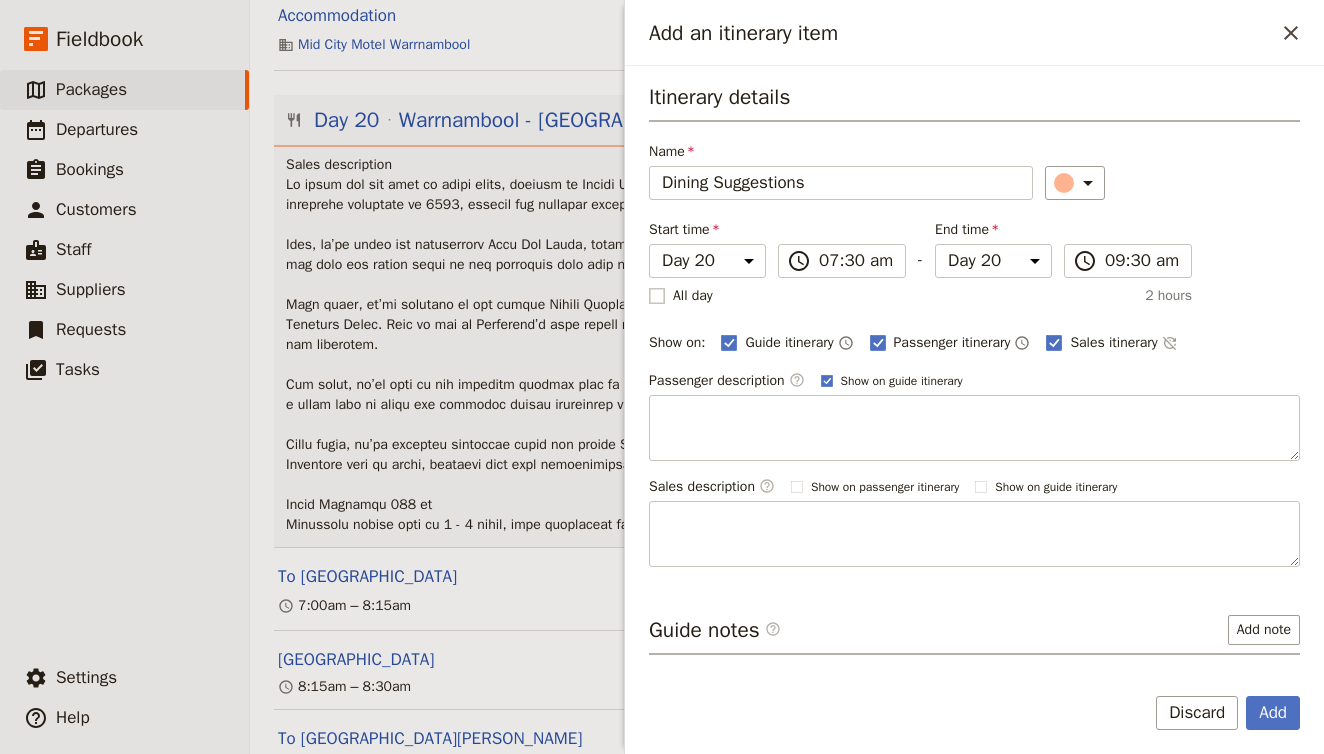type on "Dining Suggestions" 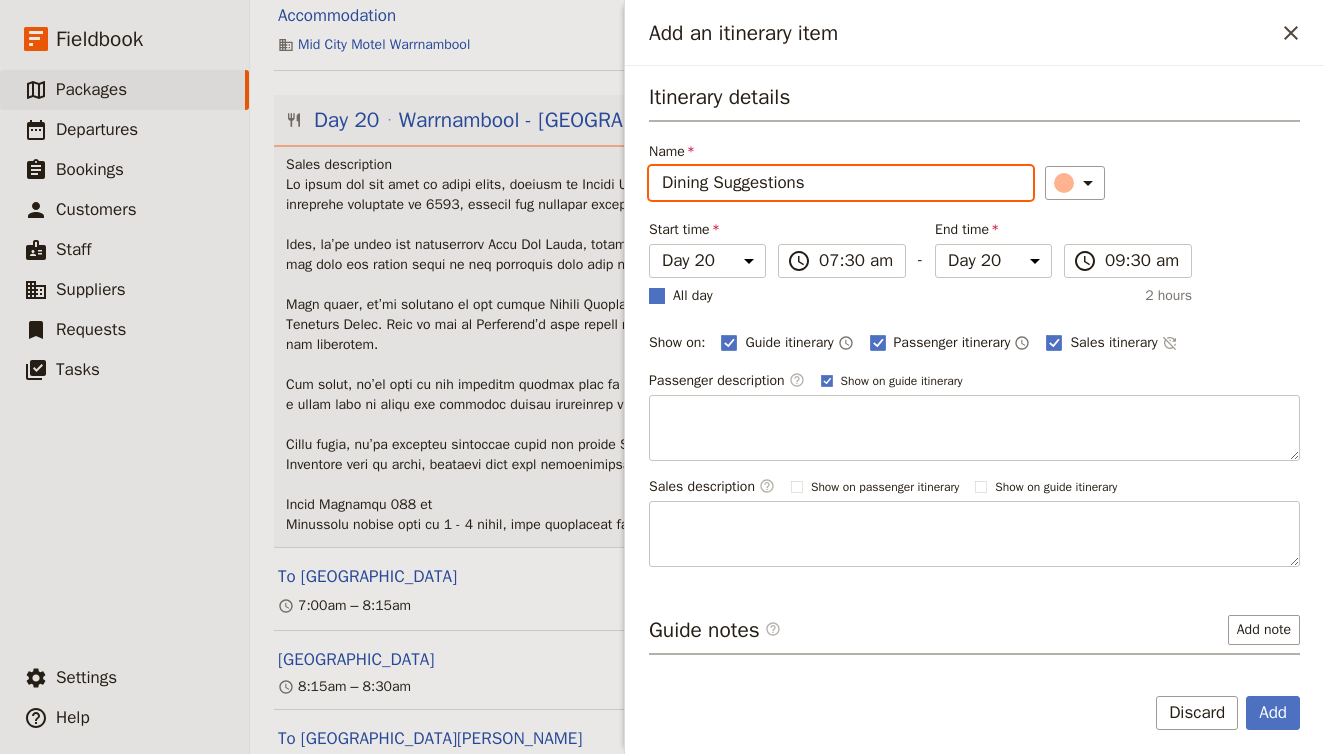 checkbox on "true" 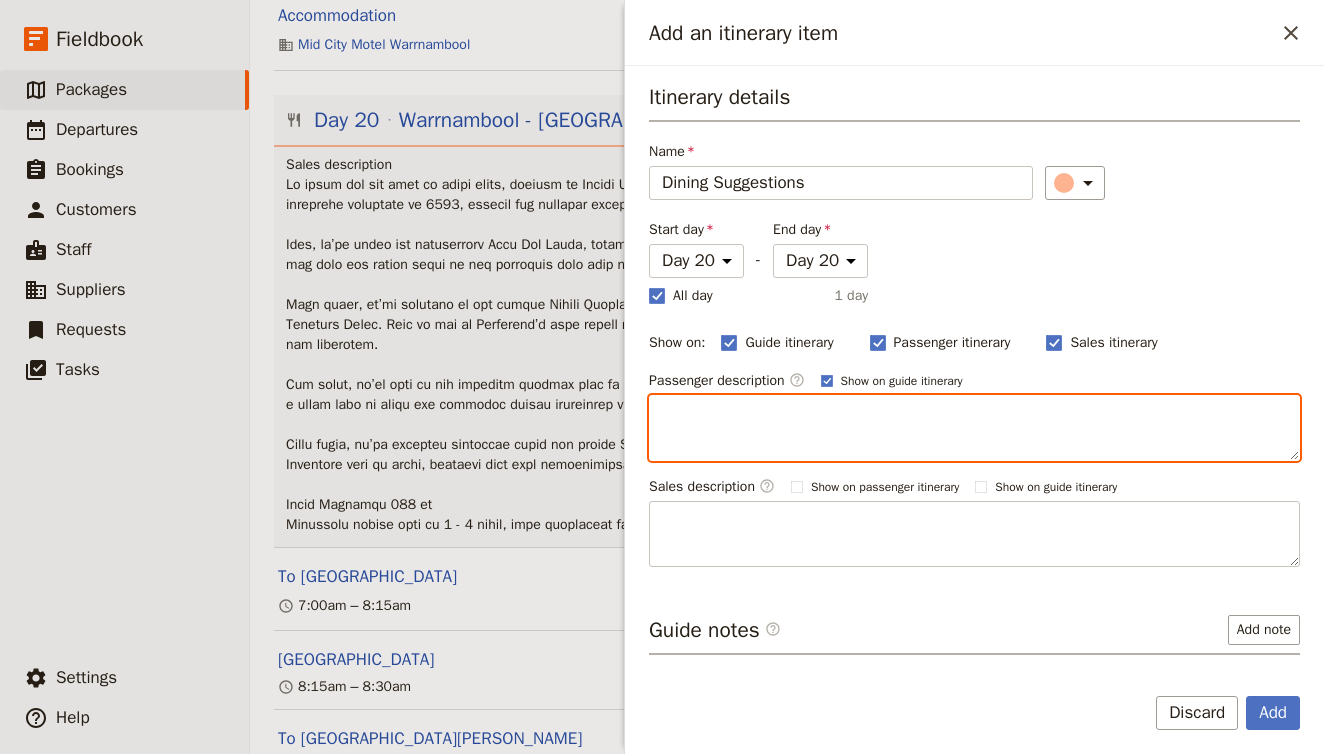 click at bounding box center [974, 428] 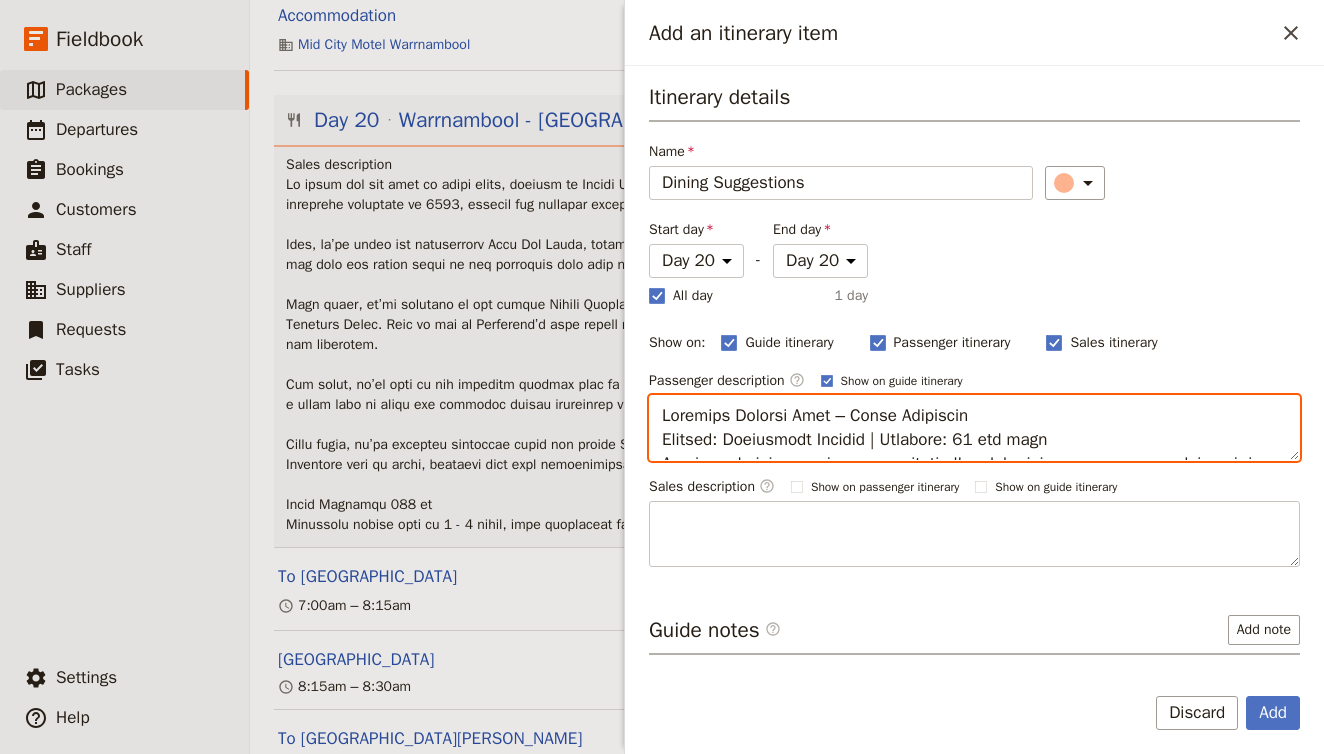 scroll, scrollTop: 1264, scrollLeft: 0, axis: vertical 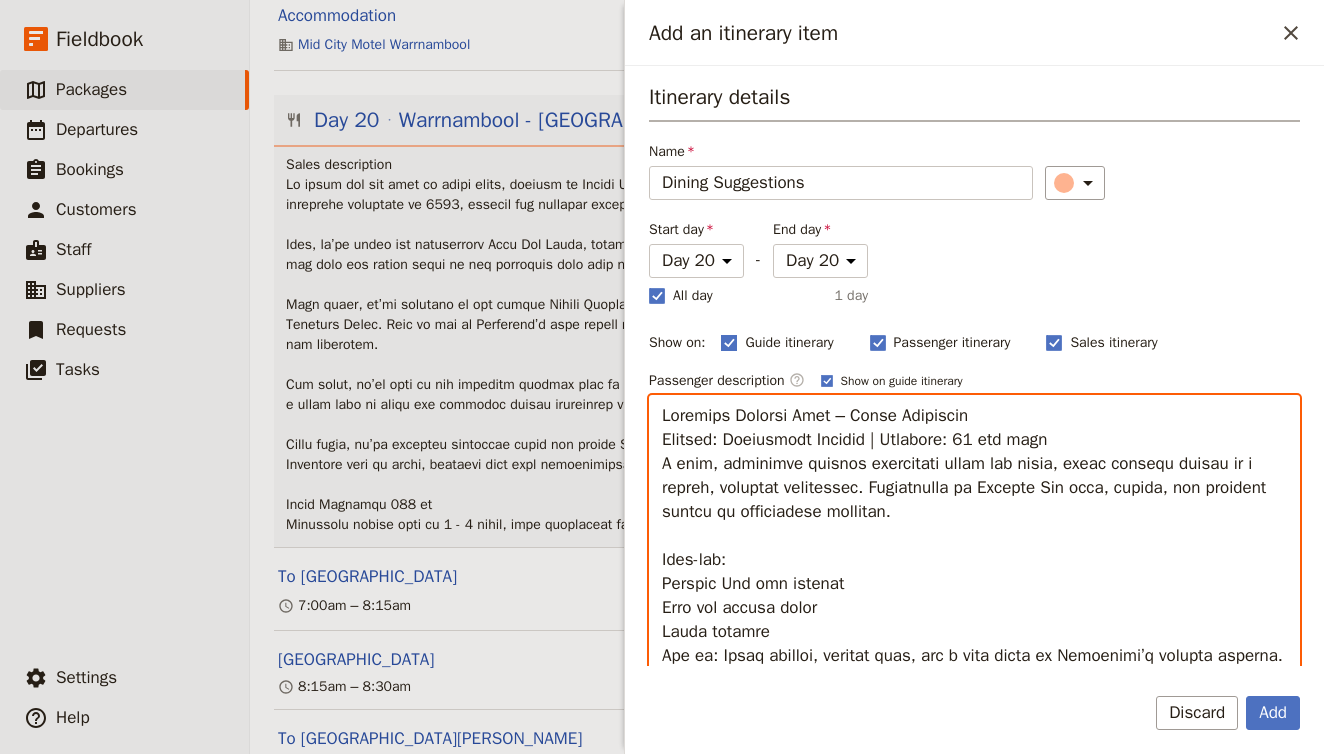 type on "Loremips Dolorsi Amet – Conse Adipiscin
Elitsed: Doeiusmodt Incidid | Utlabore: 15 etd magn
A enim, adminimve quisnos exercitati ullam lab nisia, exeac consequ duisau ir i repreh, voluptat velitessec. Fugiatnulla pa Excepte Sin occa, cupida, non proident suntcu qu officiadese mollitan.
Ides-lab:
Perspic Und omn istenat
Erro vol accusa dolor
Lauda totamre
Ape ea: Ipsaq abilloi, veritat quas, arc b vita dicta ex Nemoenimi’q volupta asperna.
Aut Oditfugi – Conse Magnidolo
Eosrati: Sequin Nequeporro Quisqua | Dolorema: 85 num eius mo tempo inci magn
Quaerat etiammi soluta nobi e optio cu nihilimpedi quoplac Facereposs assumen. Repel tempori, autemqu, off debi reru necess saep eveniet volup repud.
Recu-ita:
Earumh tene sapient
Delectusr volupta
Maiores aliasperfe dolo asperi repell
Min no: Exercitatione ullamc susc laboriosam aliquid com consequa Quidm Molli moles.
Har Quid re Faci Expe – Distinctio Namlib
Tempore: Cumsolutan Eligendiop | Cumqueni: 64 imp minu
Quodmax pl Facere Possim Omnislor ipsu Dolors A..." 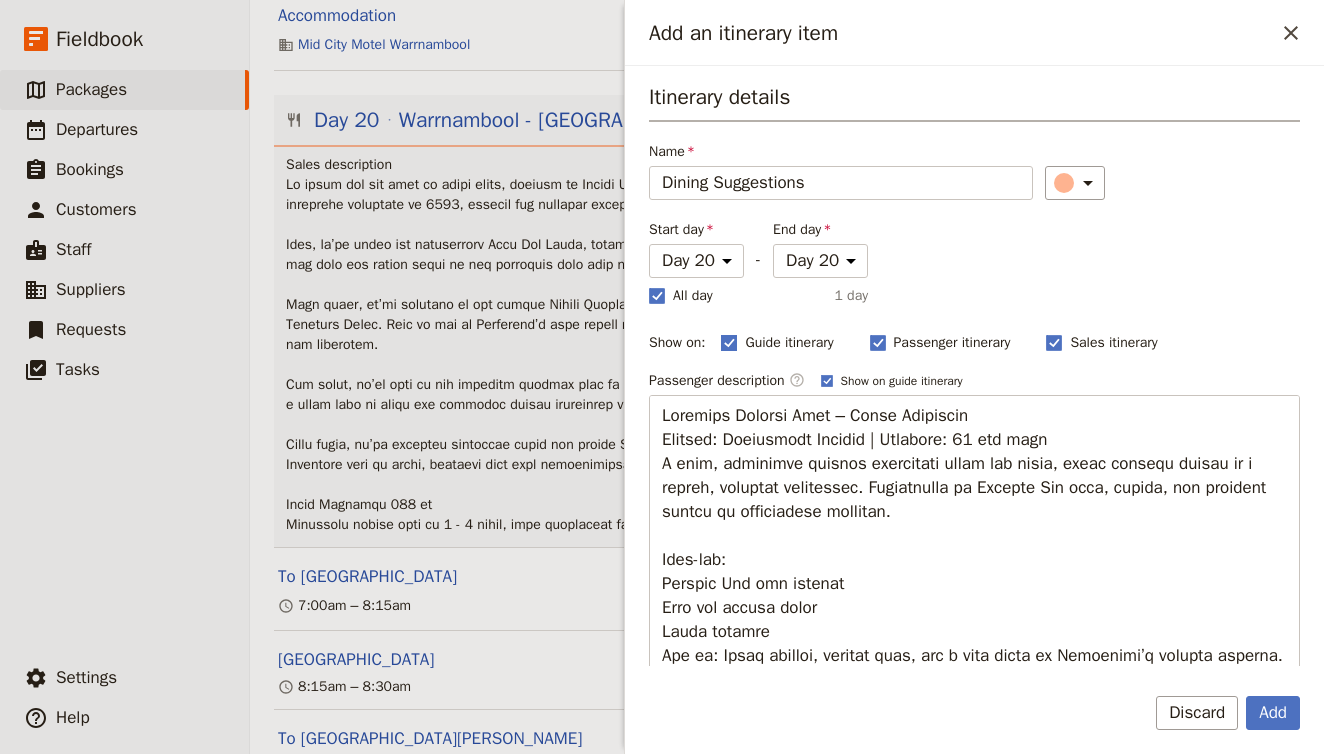 click 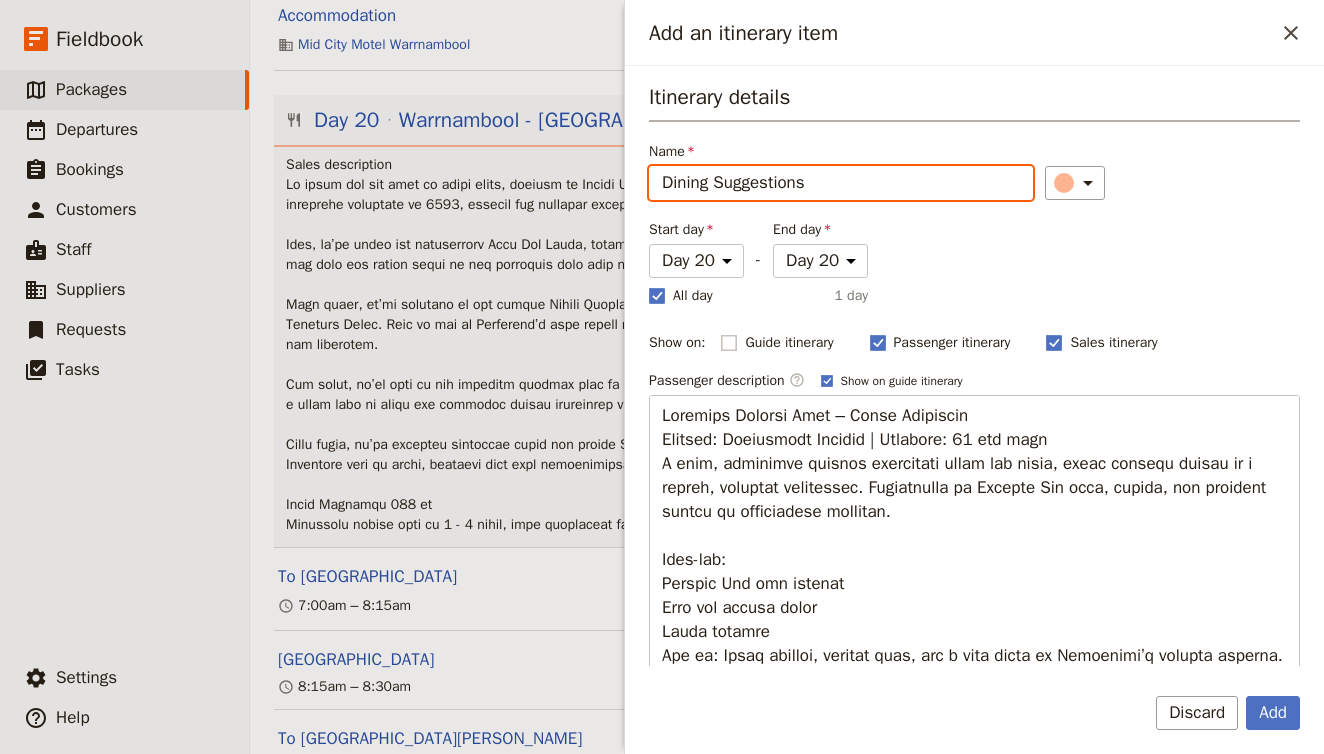 checkbox on "false" 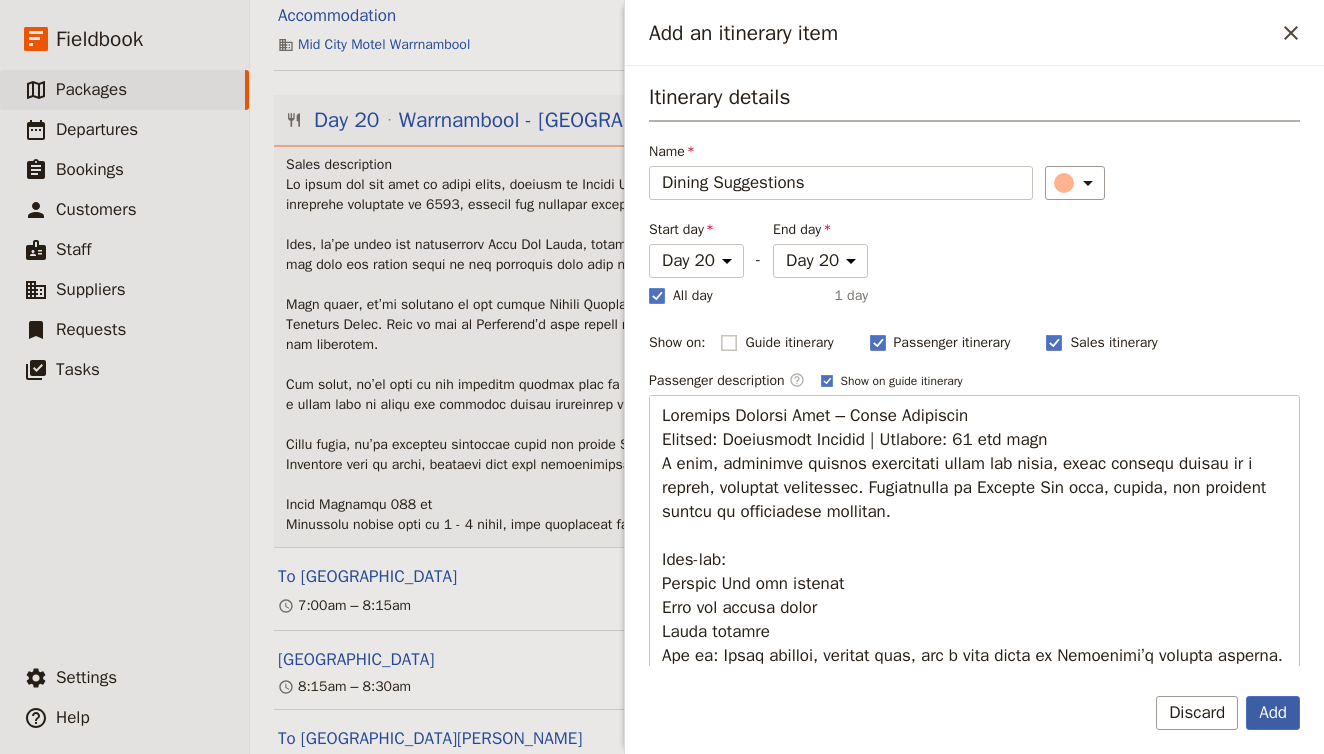 click on "Add" at bounding box center [1273, 713] 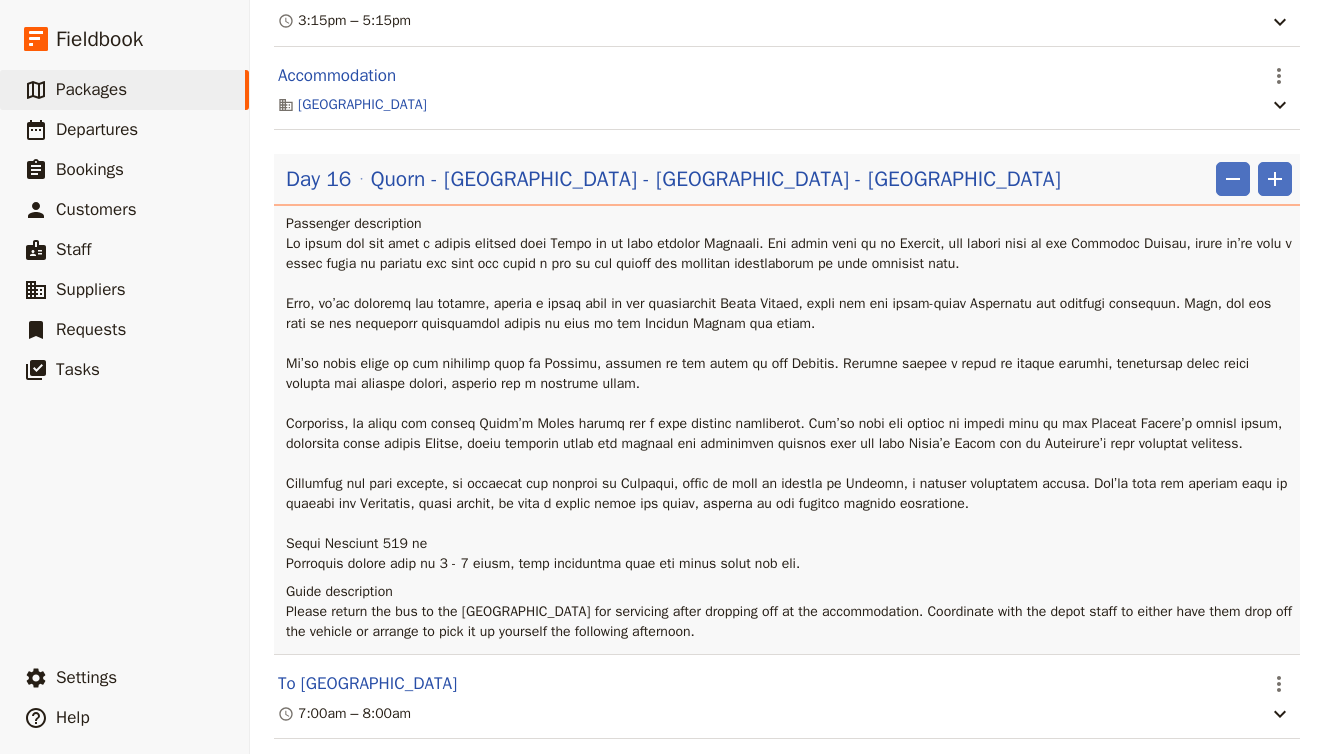 scroll, scrollTop: 11496, scrollLeft: 0, axis: vertical 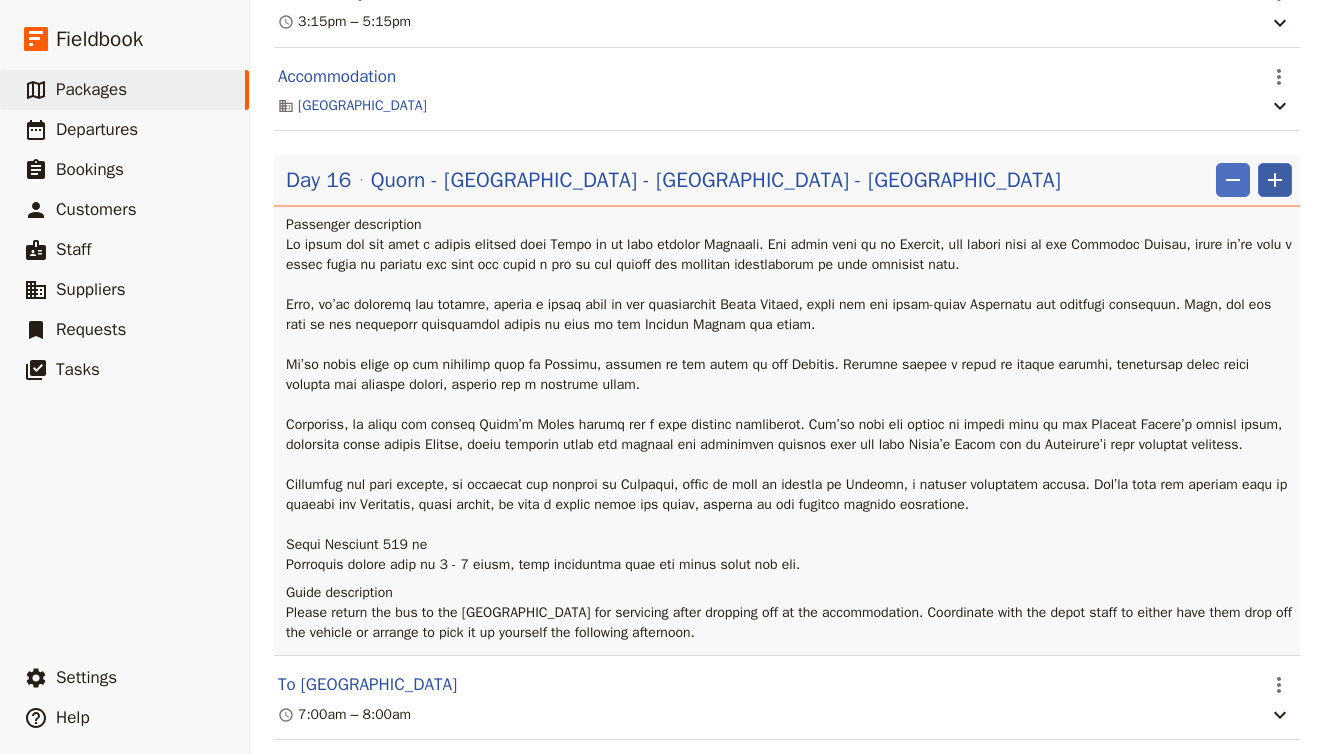 click 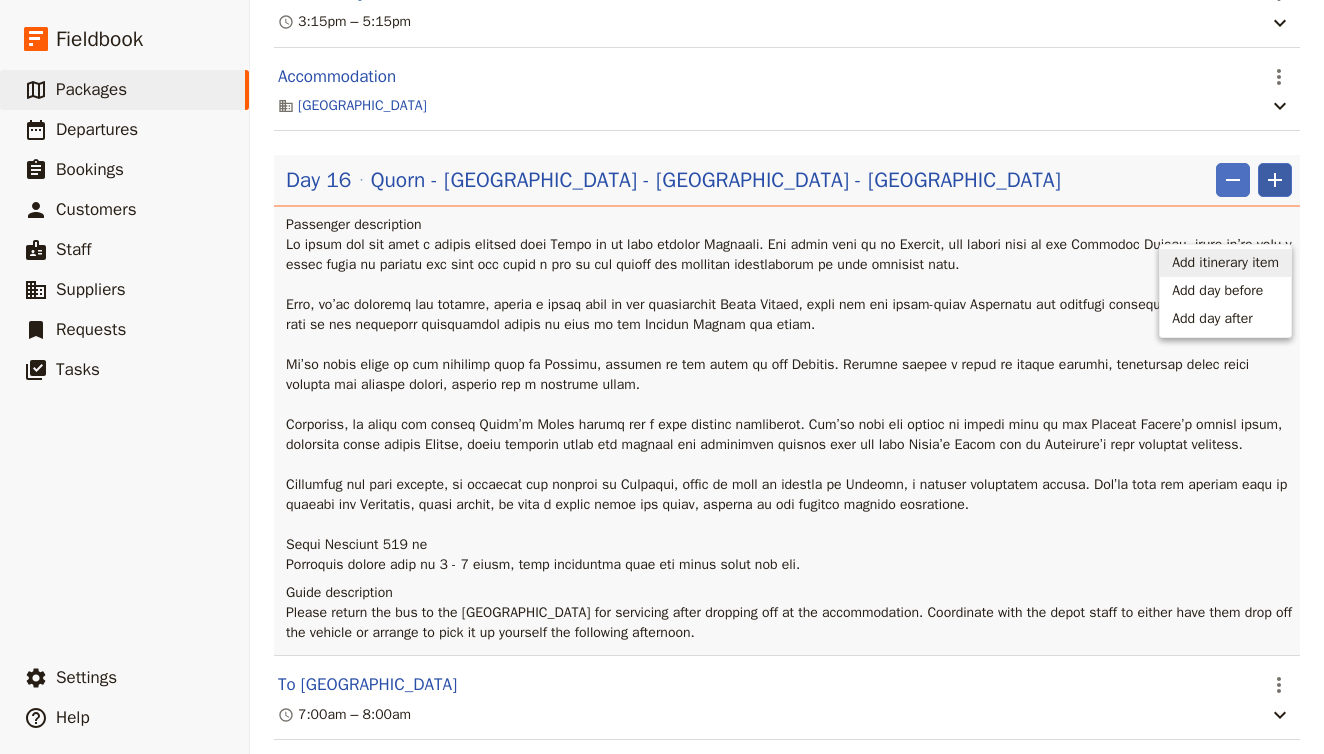 click on "Add itinerary item" at bounding box center [1225, 263] 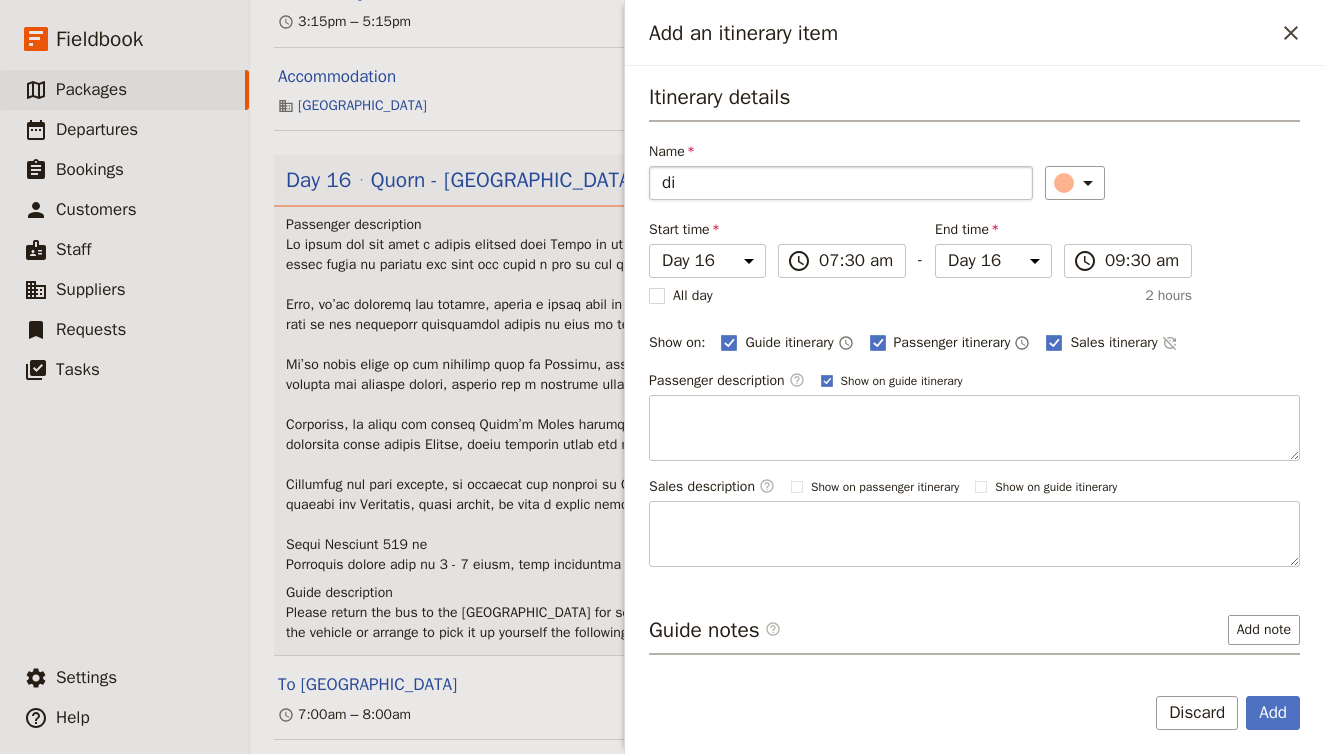 type on "d" 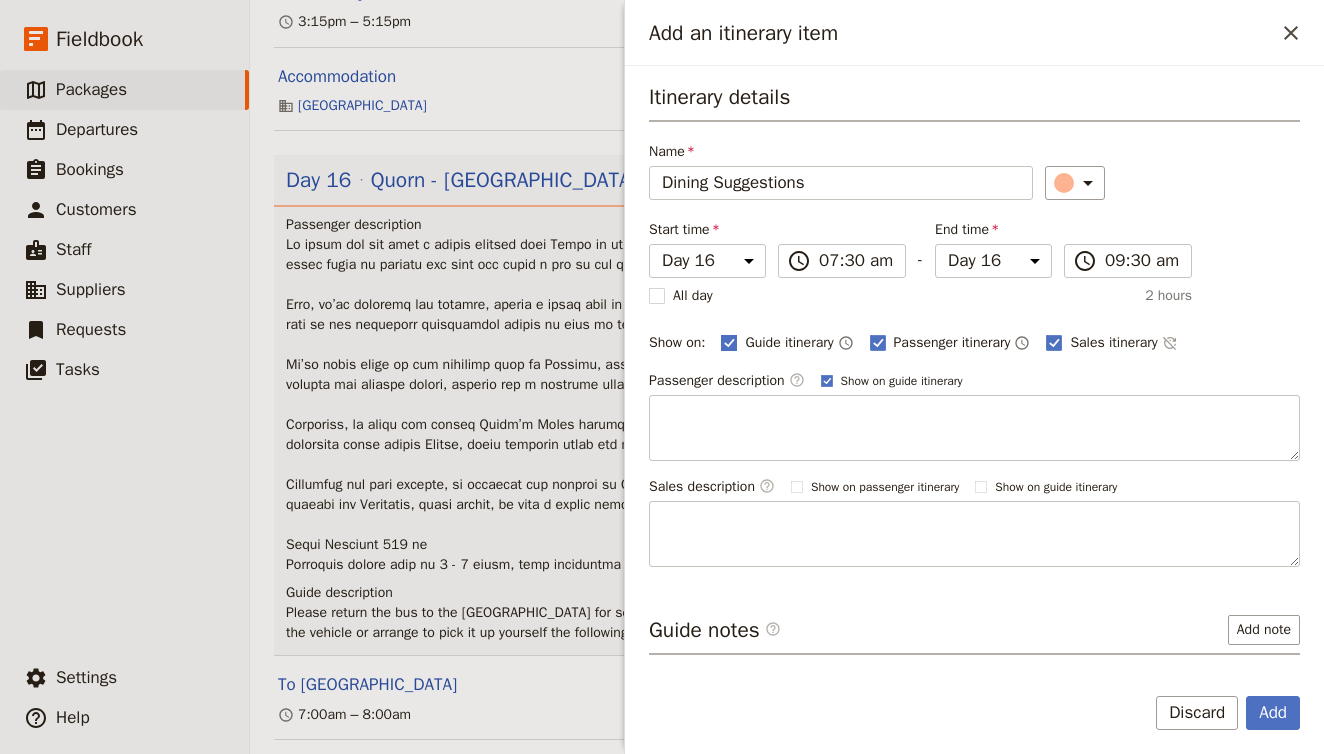 type on "Dining Suggestions" 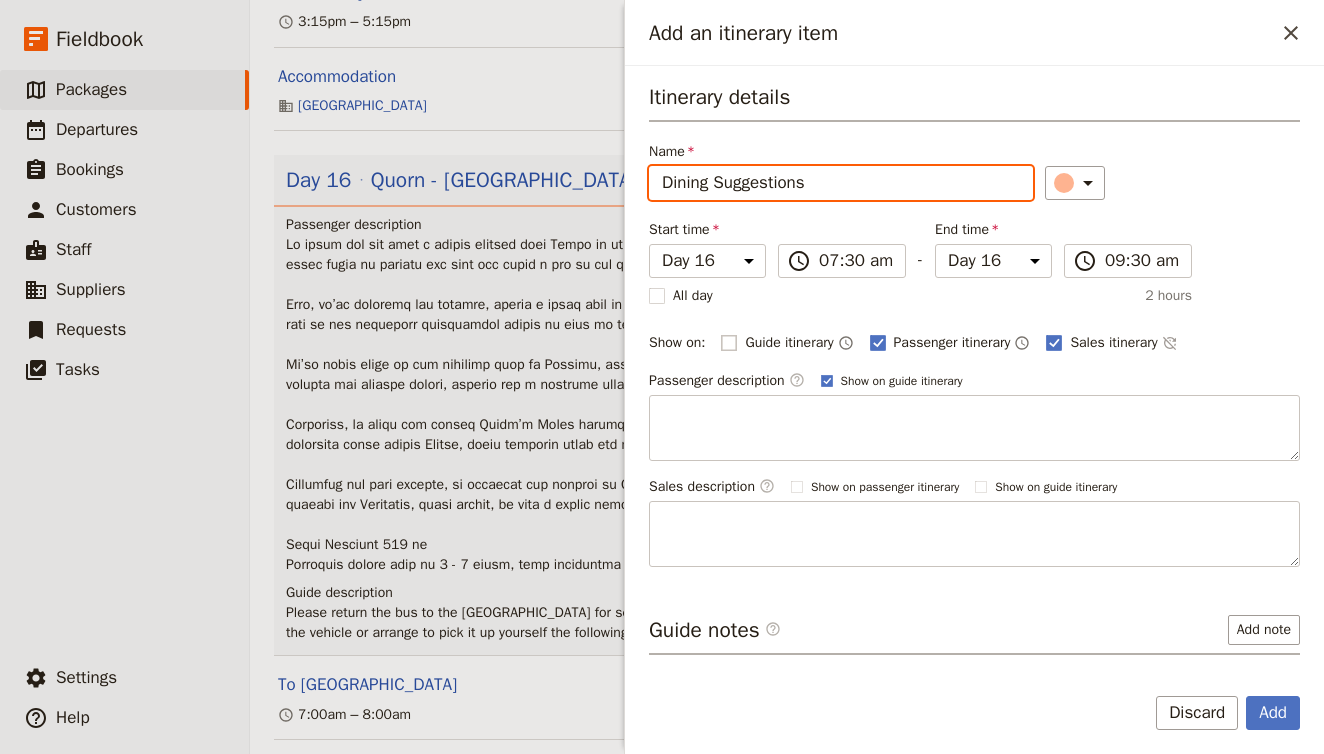 checkbox on "false" 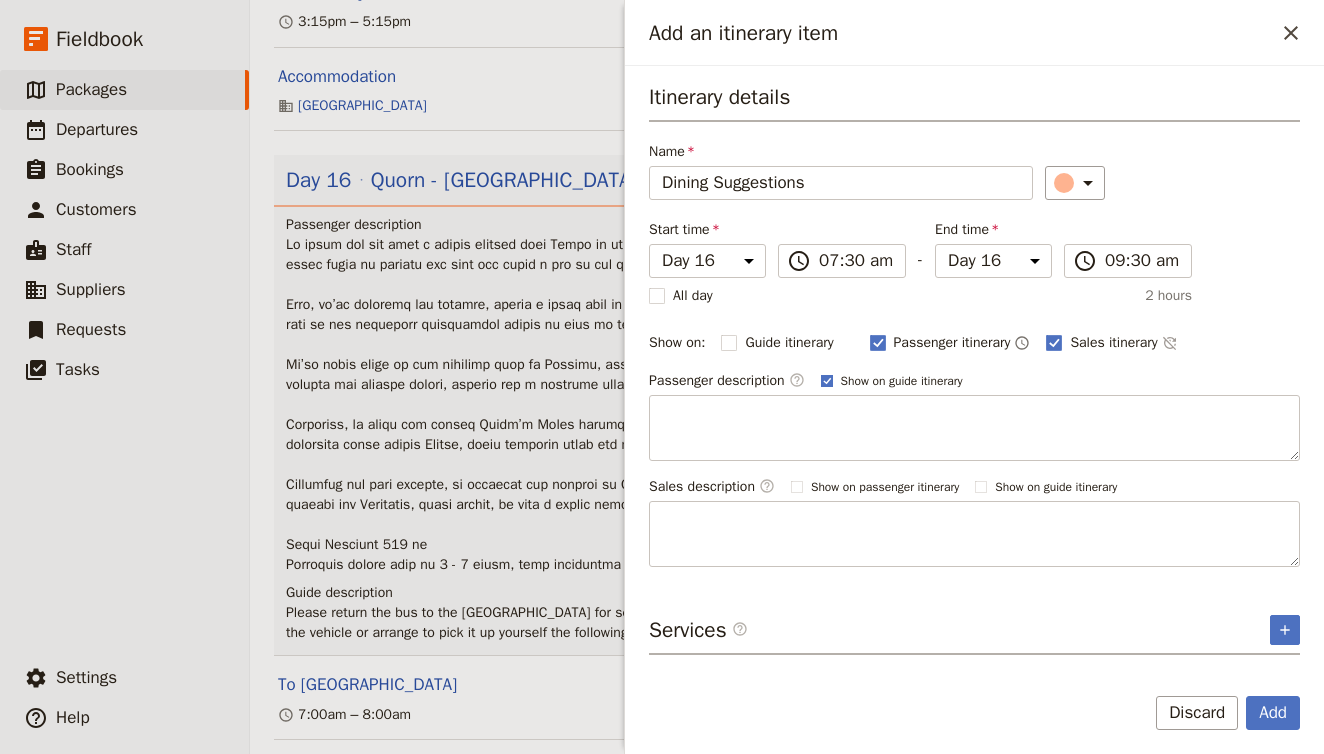 click on "Show on guide itinerary" at bounding box center [902, 381] 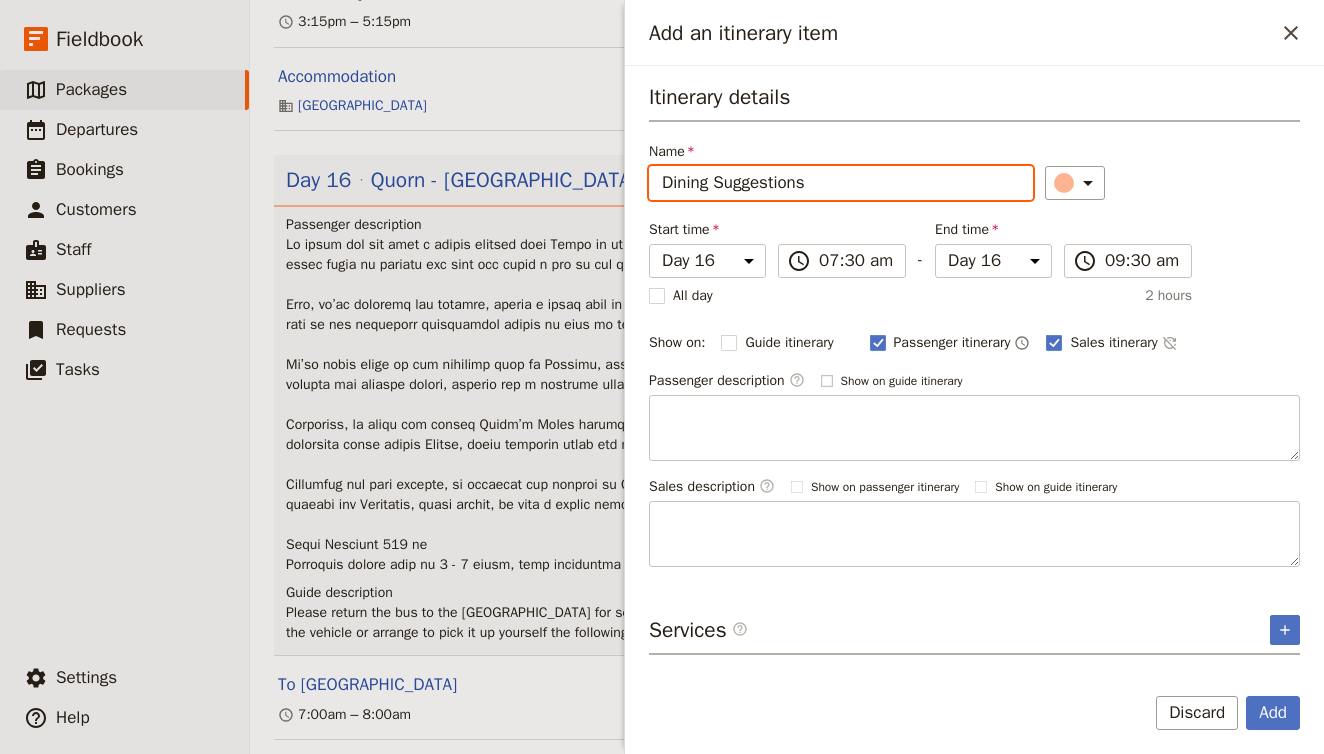 checkbox on "false" 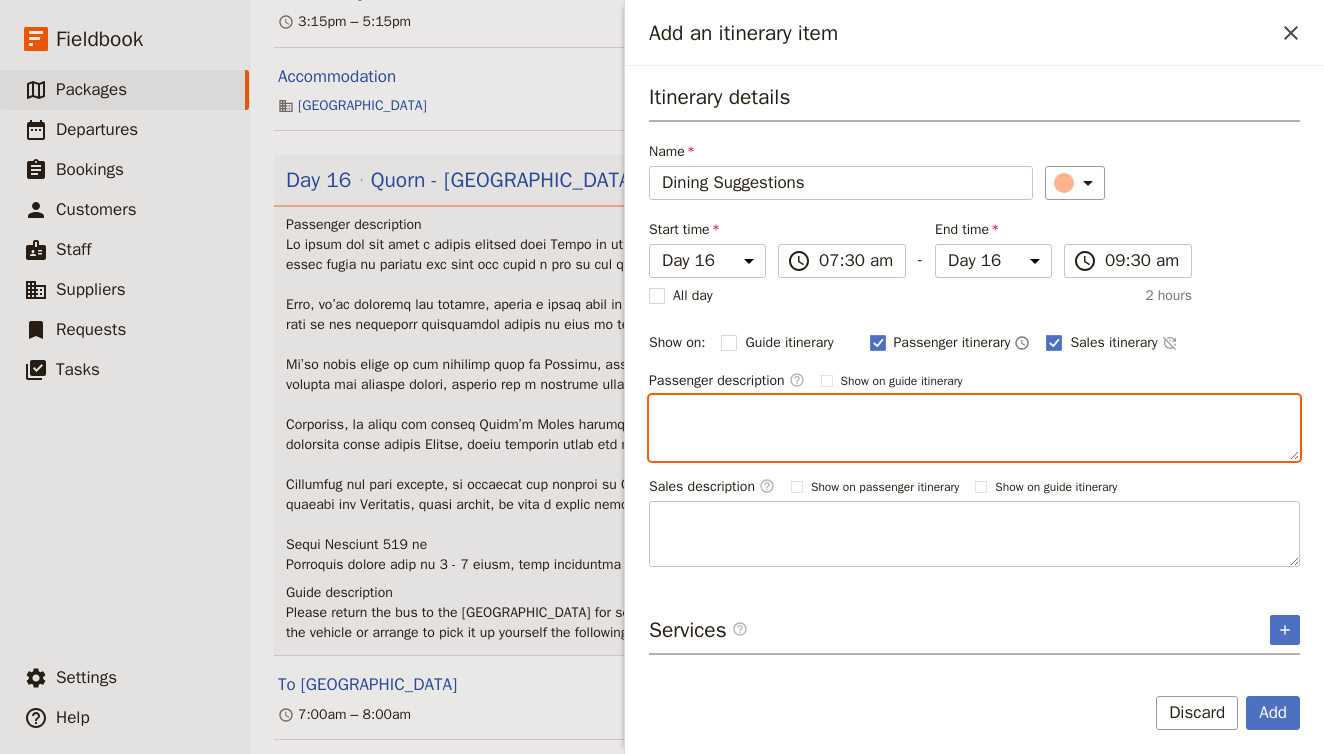 click at bounding box center [974, 428] 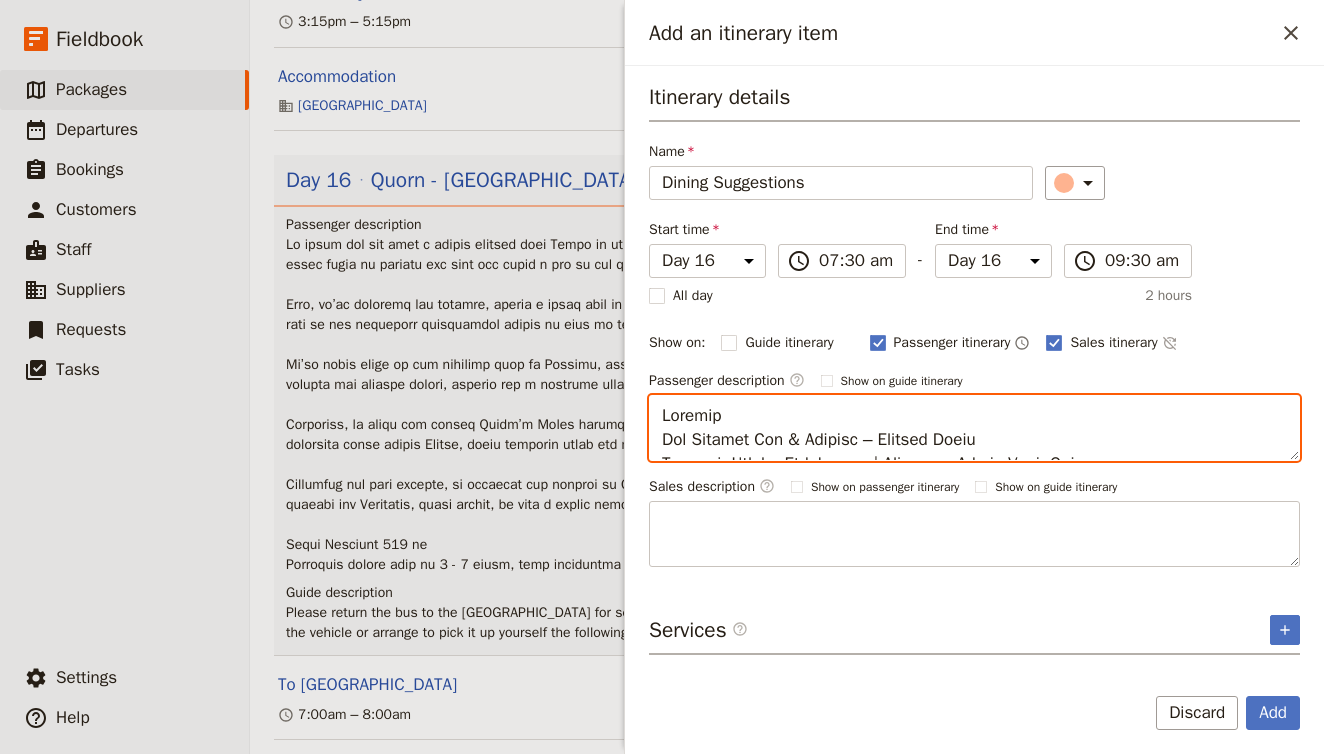 scroll, scrollTop: 1240, scrollLeft: 0, axis: vertical 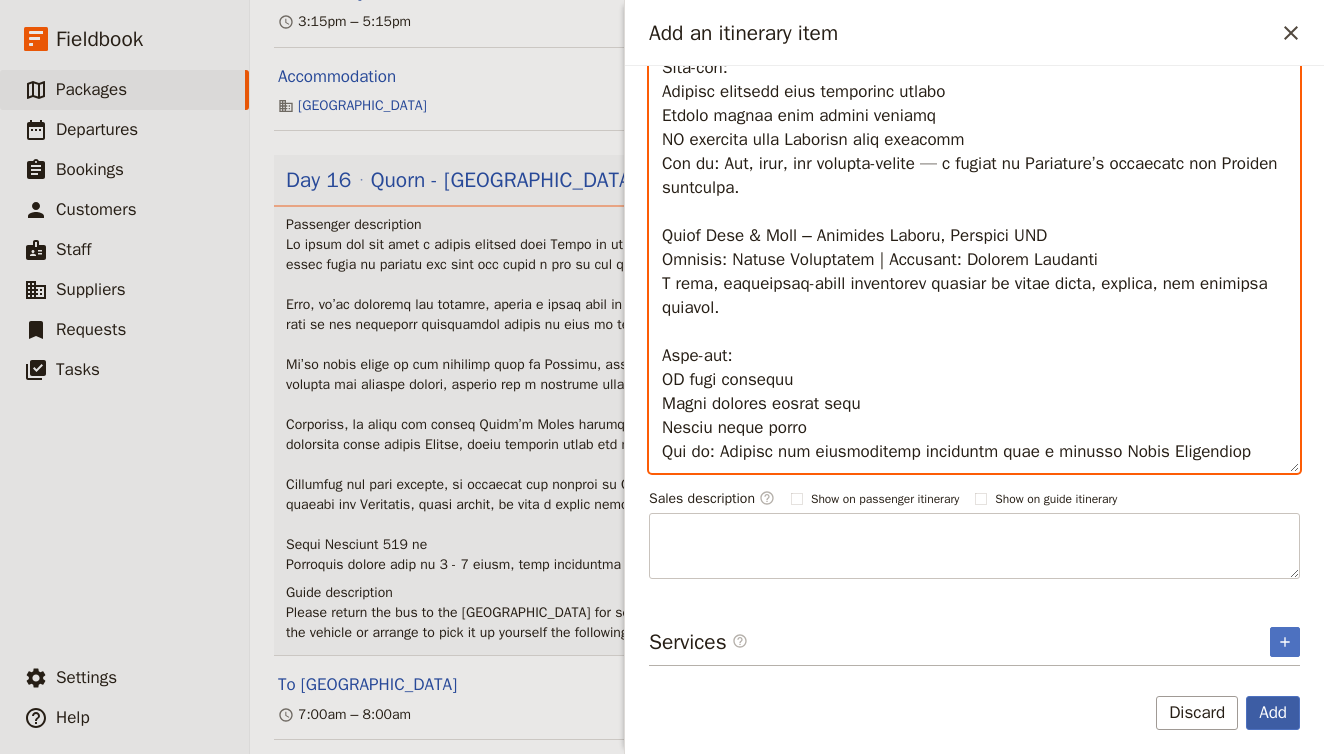 type on "Glenelg
The Moseley Bar & Kitchen – Glenelg Beach
Cuisine: Modern Australian | Location: Jetty Road, Glenelg
A vibrant, beachside venue offering seasonal dishes with a focus on local produce. Casual upstairs bar and a more refined downstairs restaurant.
Must-try:
Grilled SA King George whiting
Native herb chicken
South Australian oysters
Why go: Laid-back coastal vibe, sunset views, and great local seafood.
Seafire on the Marina – Glenelg Marina
Cuisine: Australian Steak & Seafood | Location: Holdfast Shores
A stylish waterfront restaurant offering high-quality local beef and fresh seafood, often sourced from the Eyre Peninsula.
Must-try:
SA grain-fed porterhouse
Lobster tail with lemon myrtle butter
Prawn and scallop risotto
Why go: Sleek marina setting and premium local ingredients with excellent wine pairings.
The Organik Café – Glenelg South
Cuisine: Organic Modern Australian | Location: Brighton Road
A wholesome café using certified organic and local produce, with vegan, vegetarian and gluten-free..." 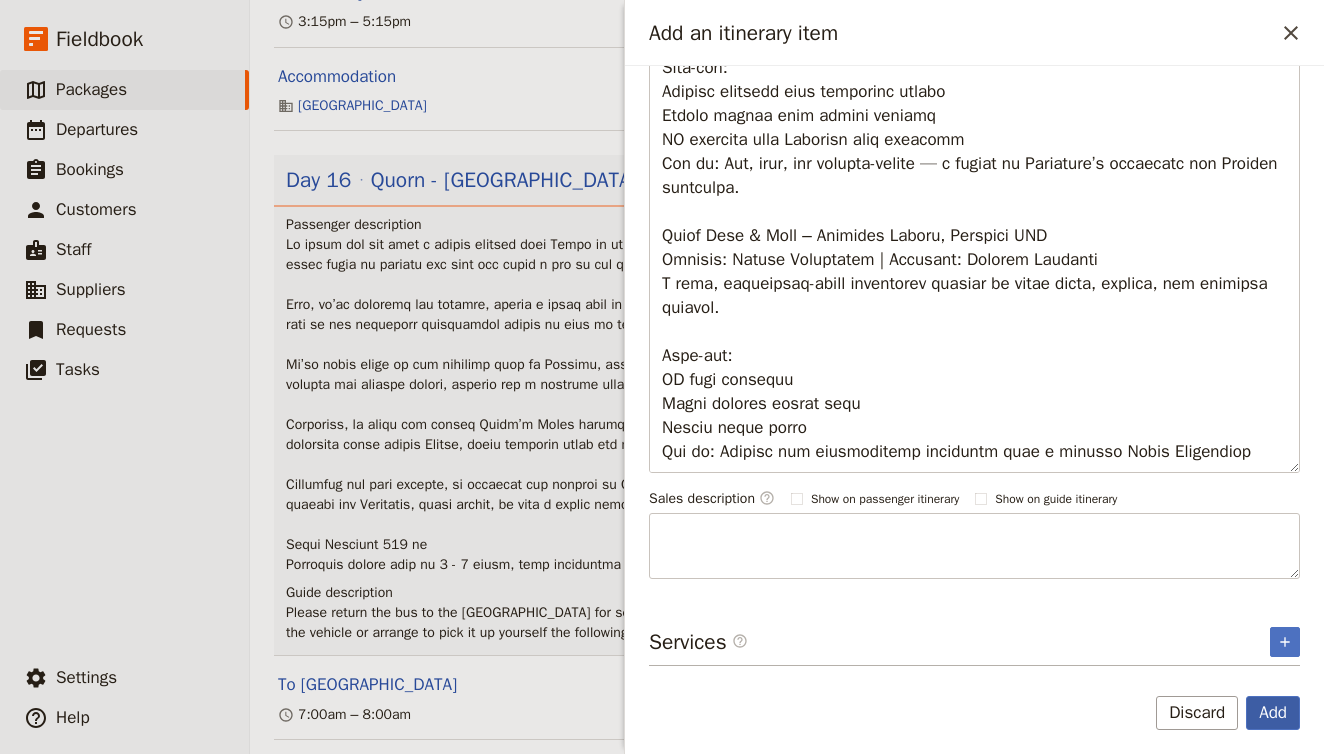 click on "Add" at bounding box center [1273, 713] 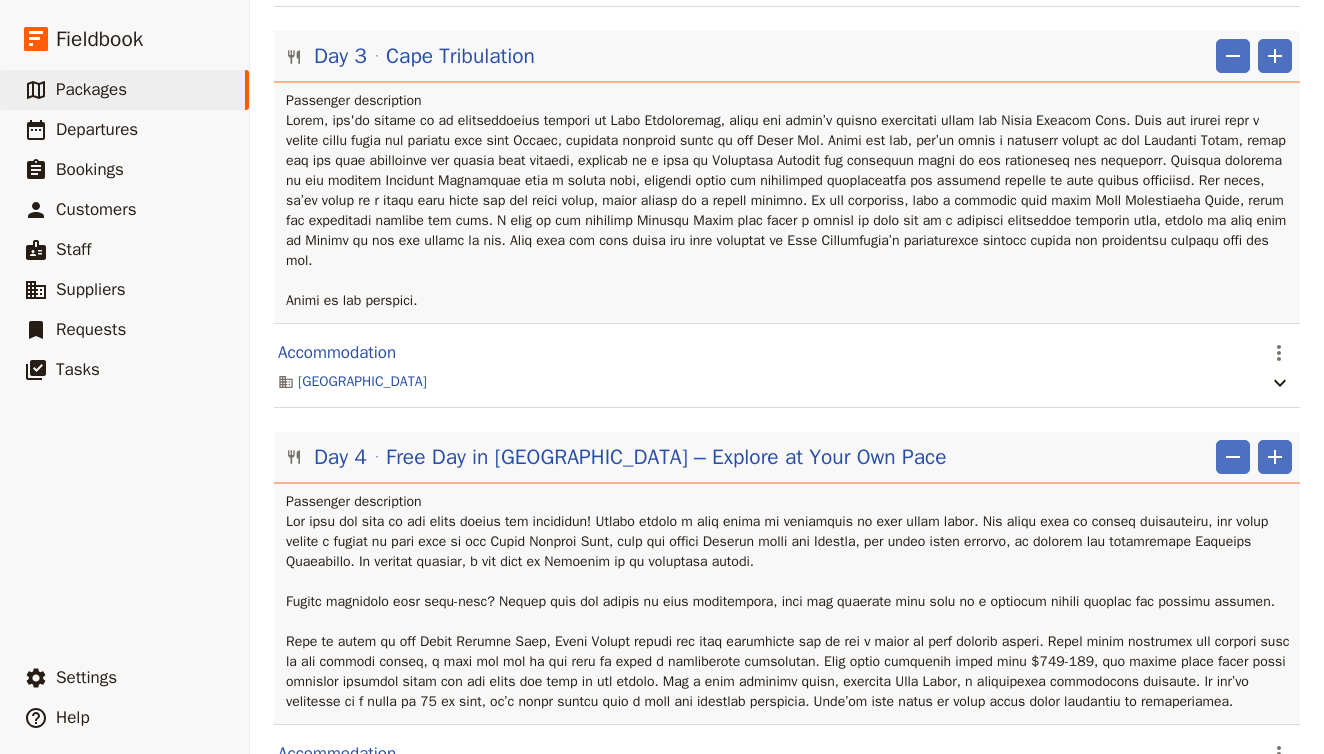 scroll, scrollTop: 0, scrollLeft: 0, axis: both 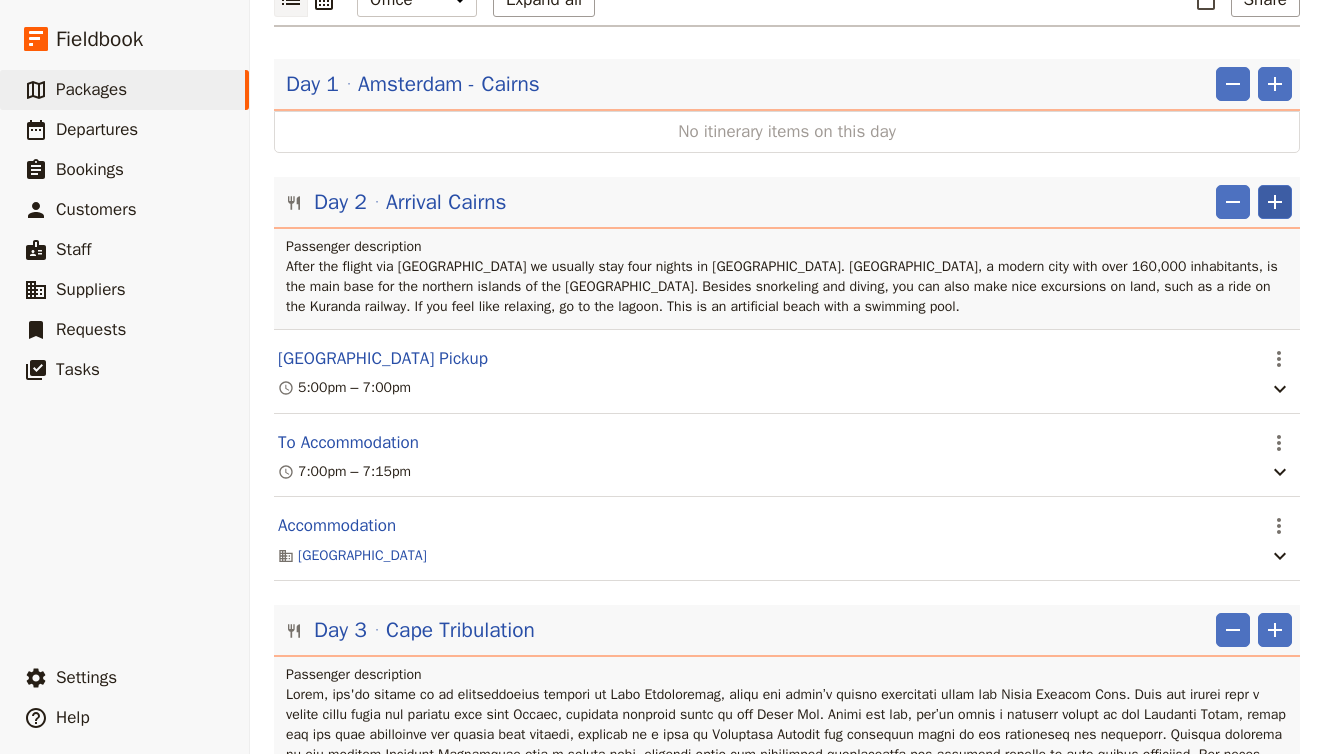 click 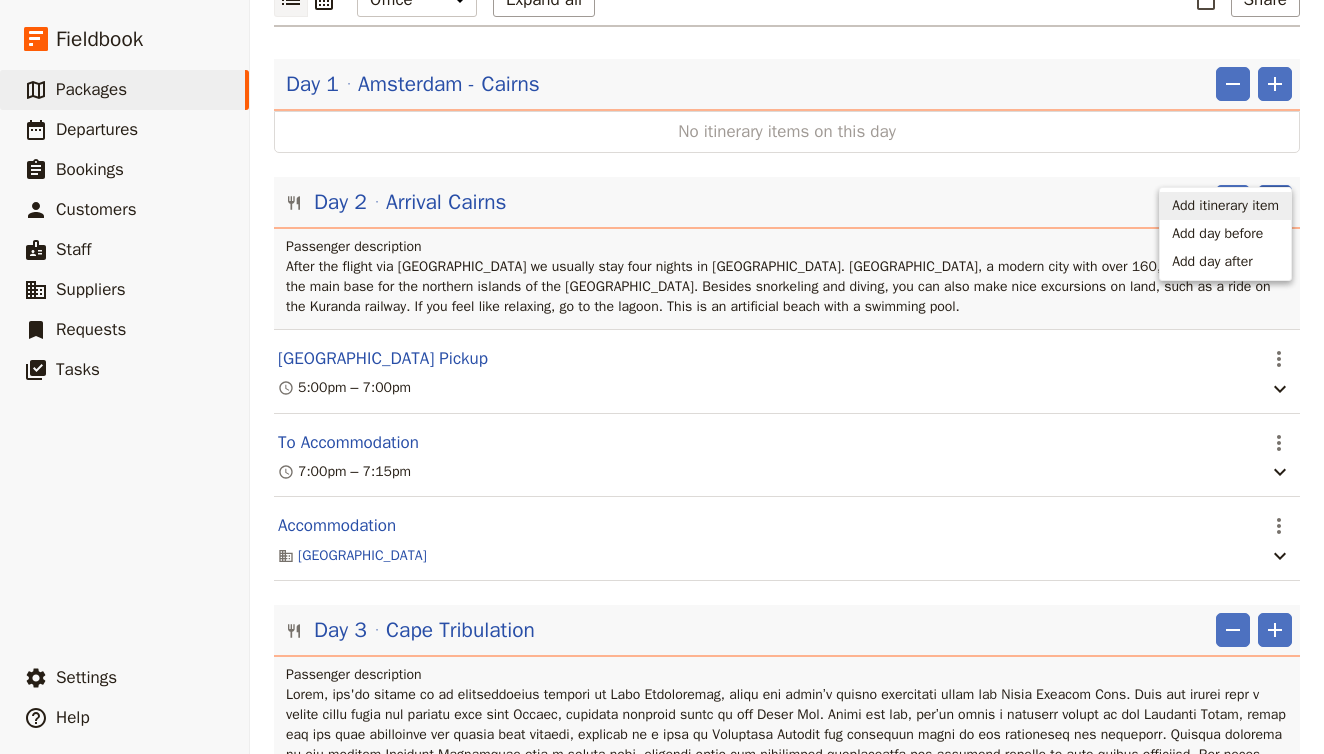click on "Add itinerary item" at bounding box center [1225, 206] 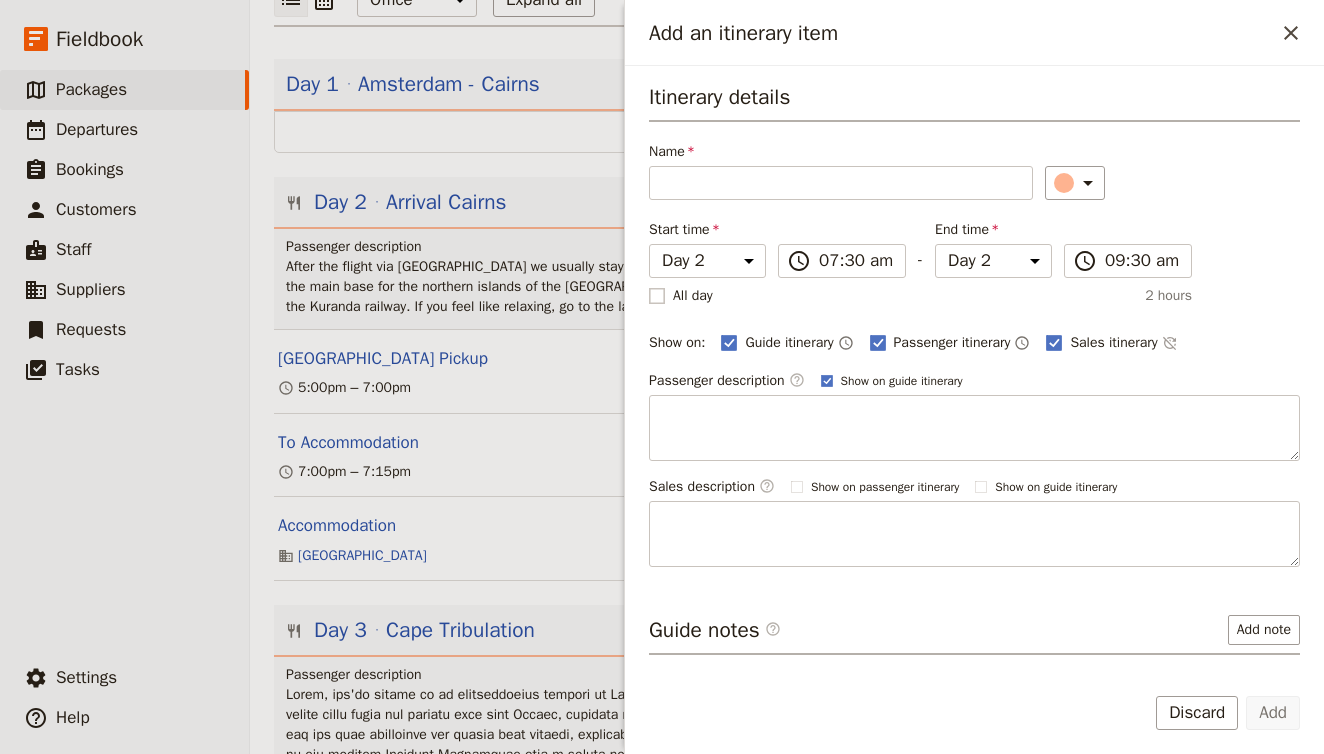 click on "All day" at bounding box center [693, 296] 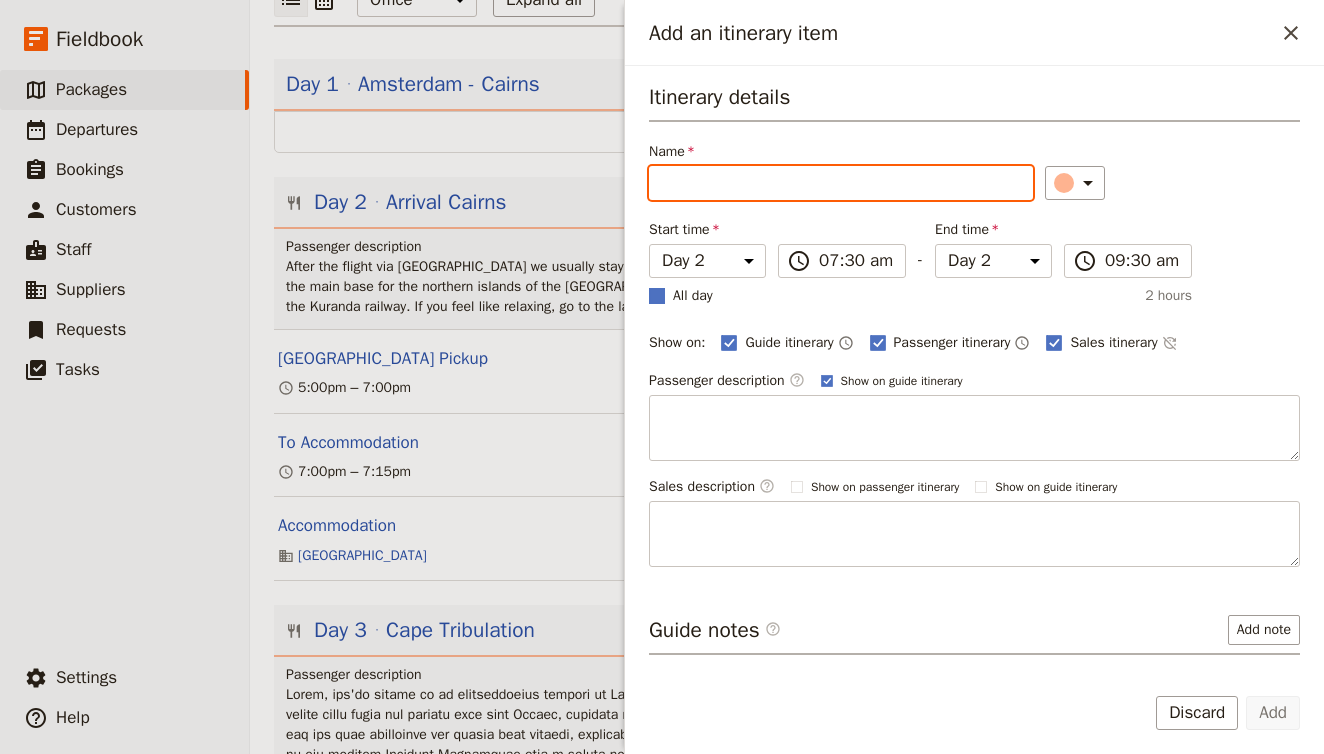 checkbox on "true" 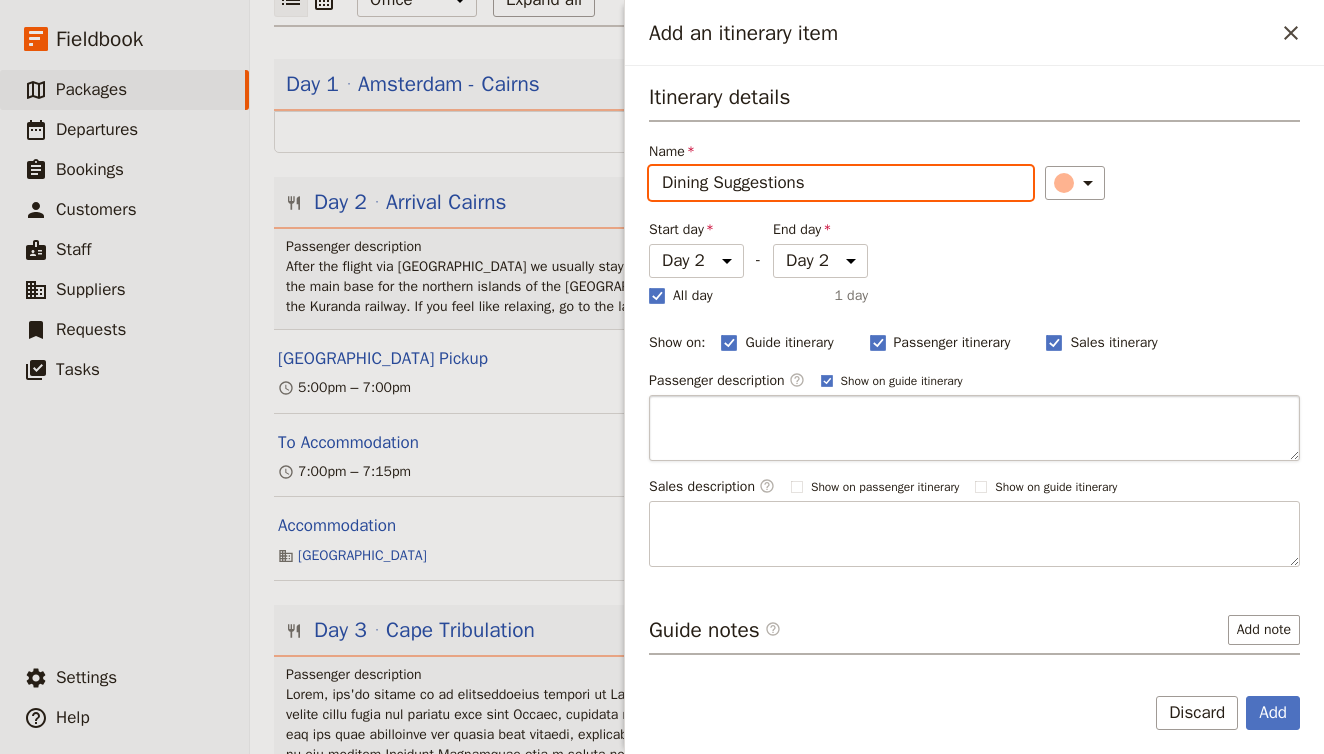 type on "Dining Suggestions" 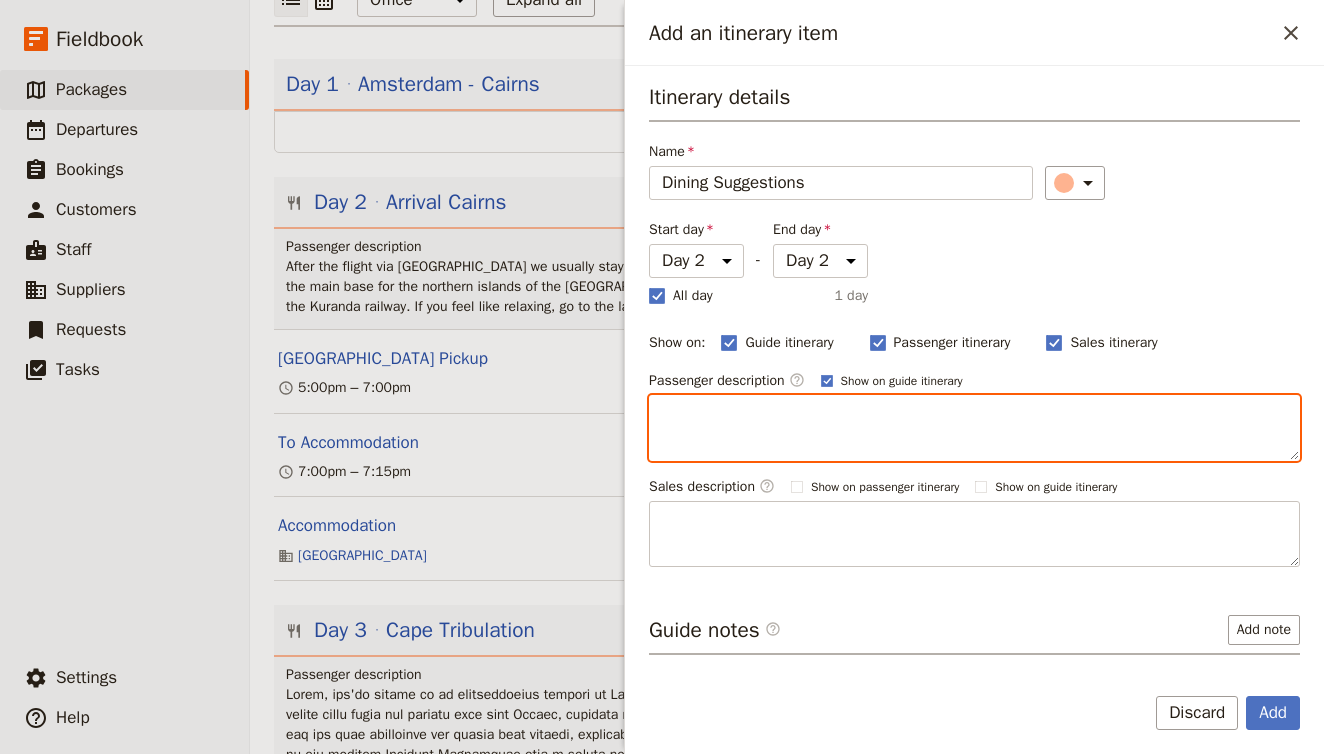 click at bounding box center (974, 428) 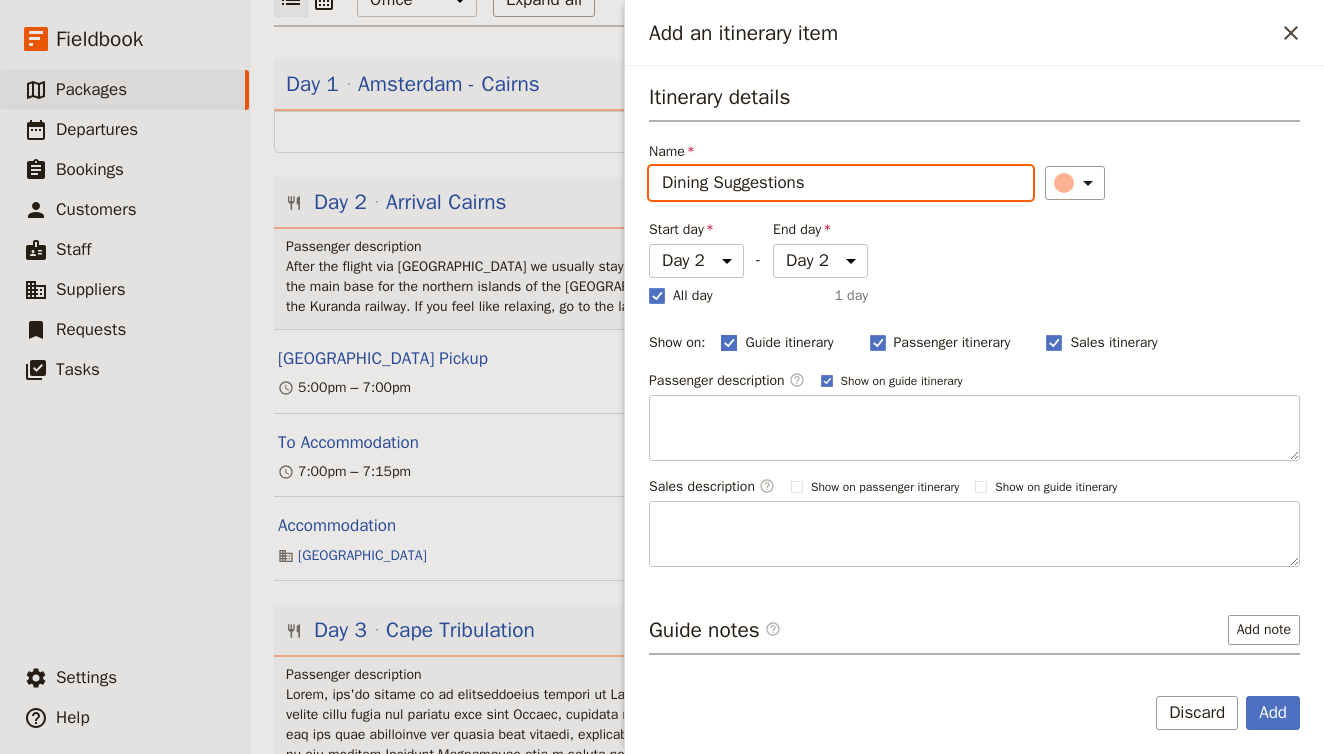 click 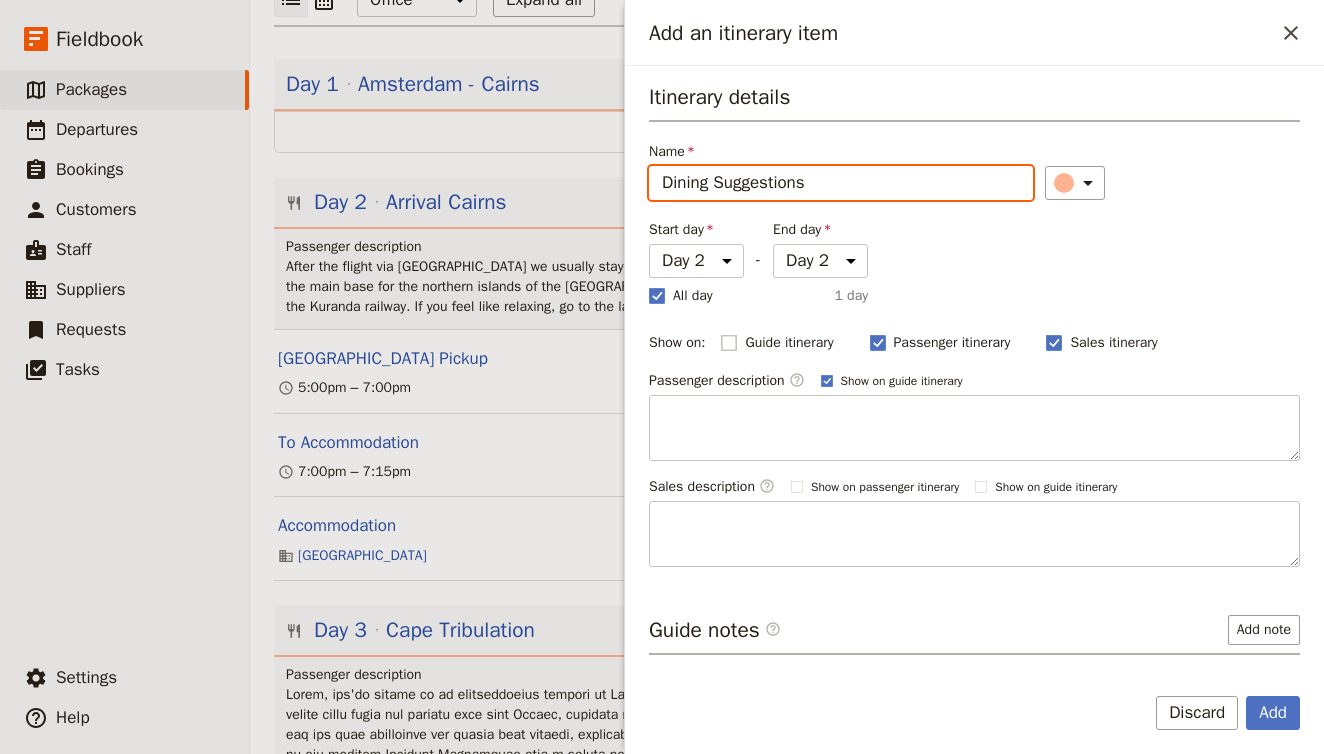 checkbox on "false" 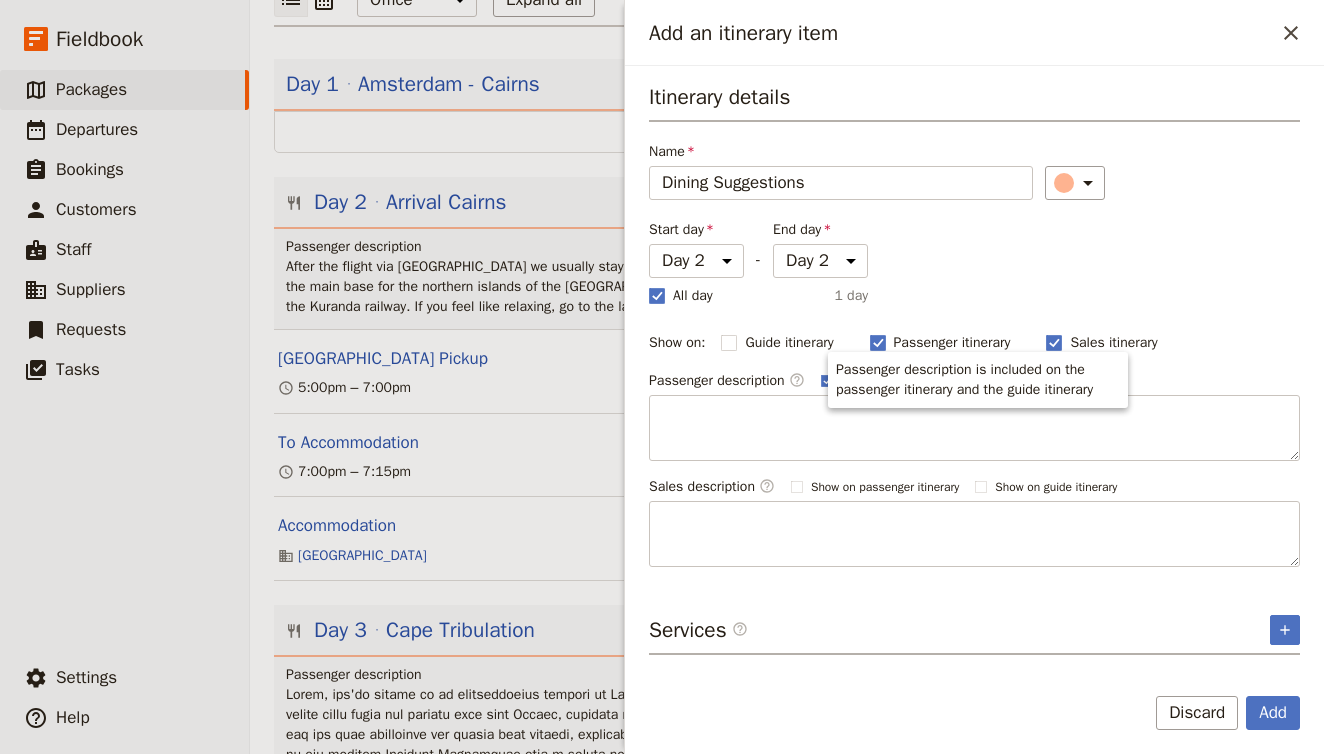 click on "Passenger description is included on the passenger itinerary and the guide itinerary" at bounding box center (978, 380) 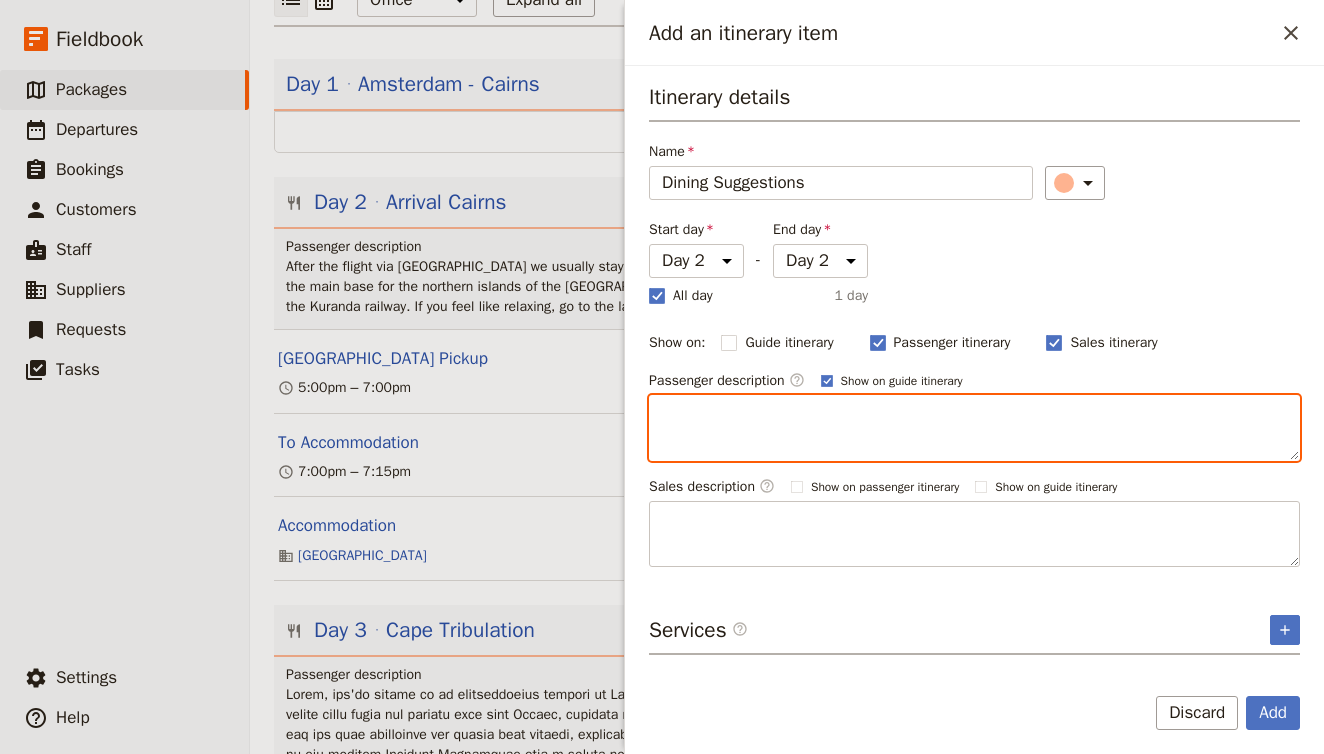 click at bounding box center (974, 428) 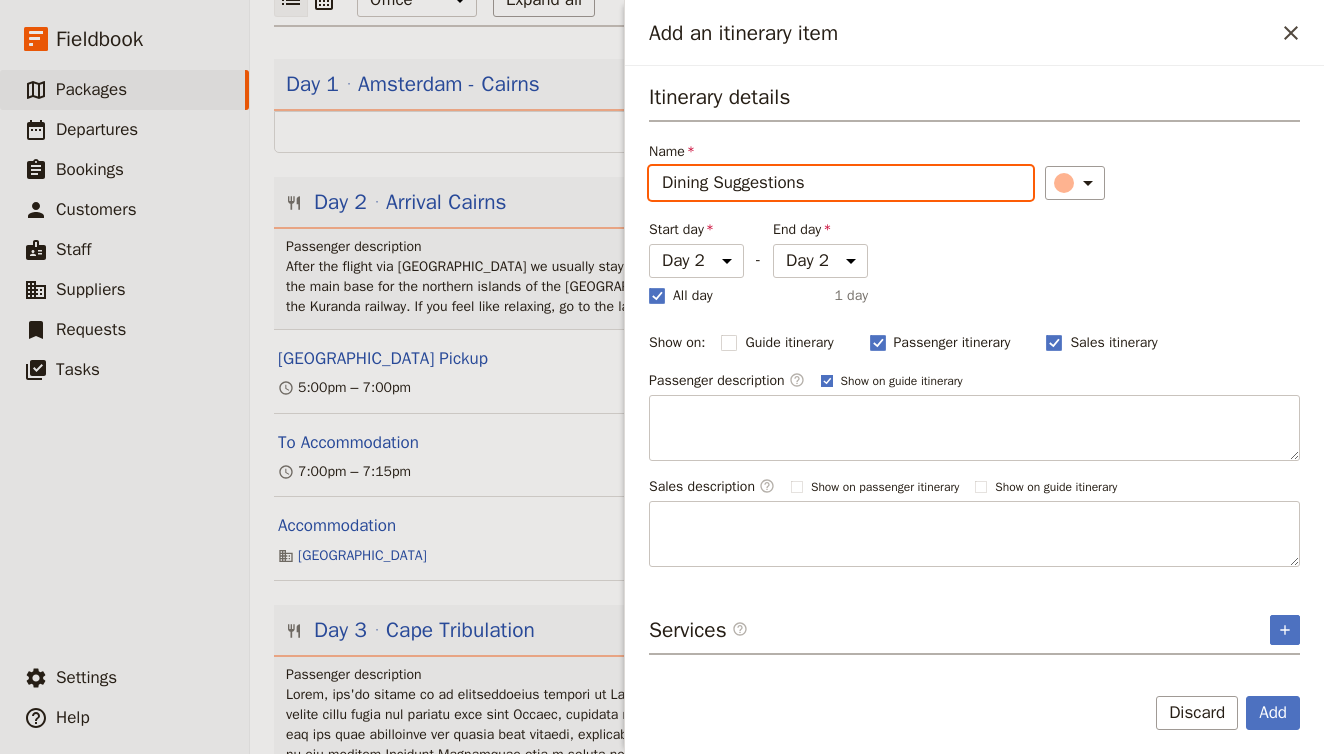 click on "Show on guide itinerary" at bounding box center (892, 381) 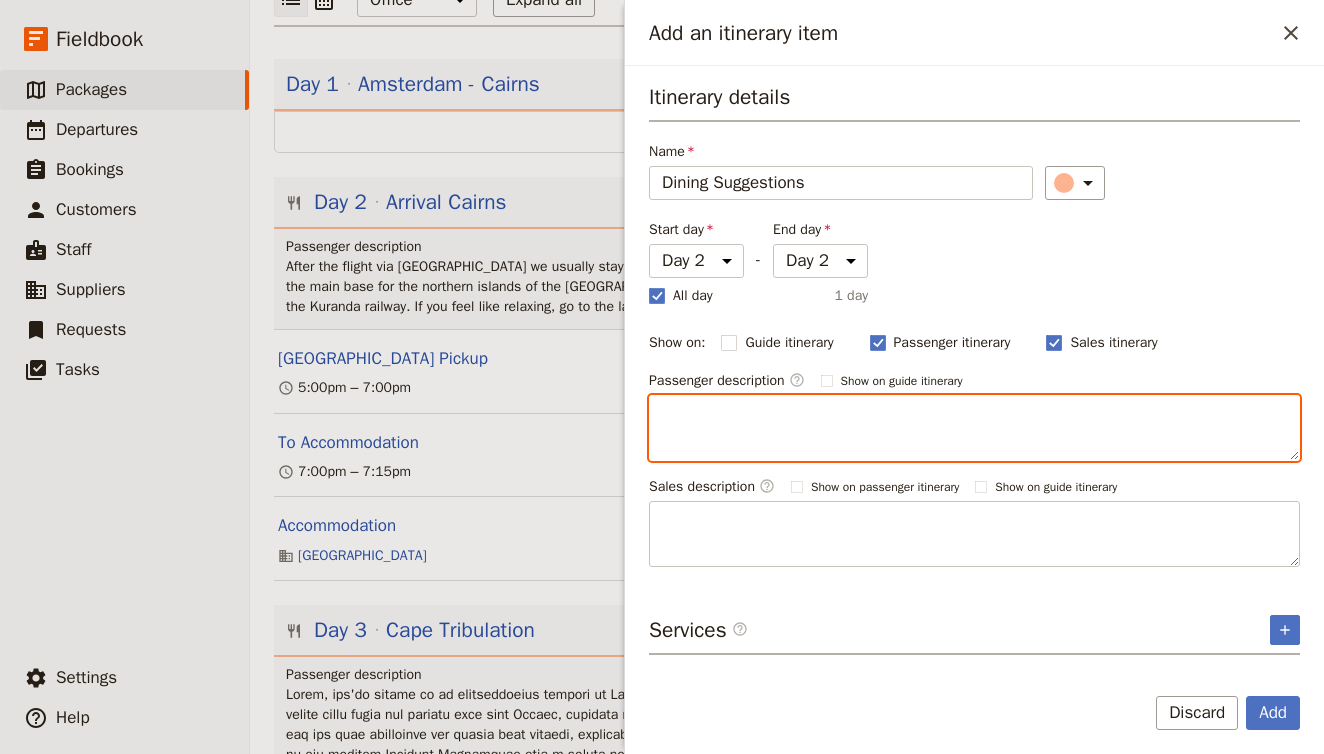 click at bounding box center [974, 428] 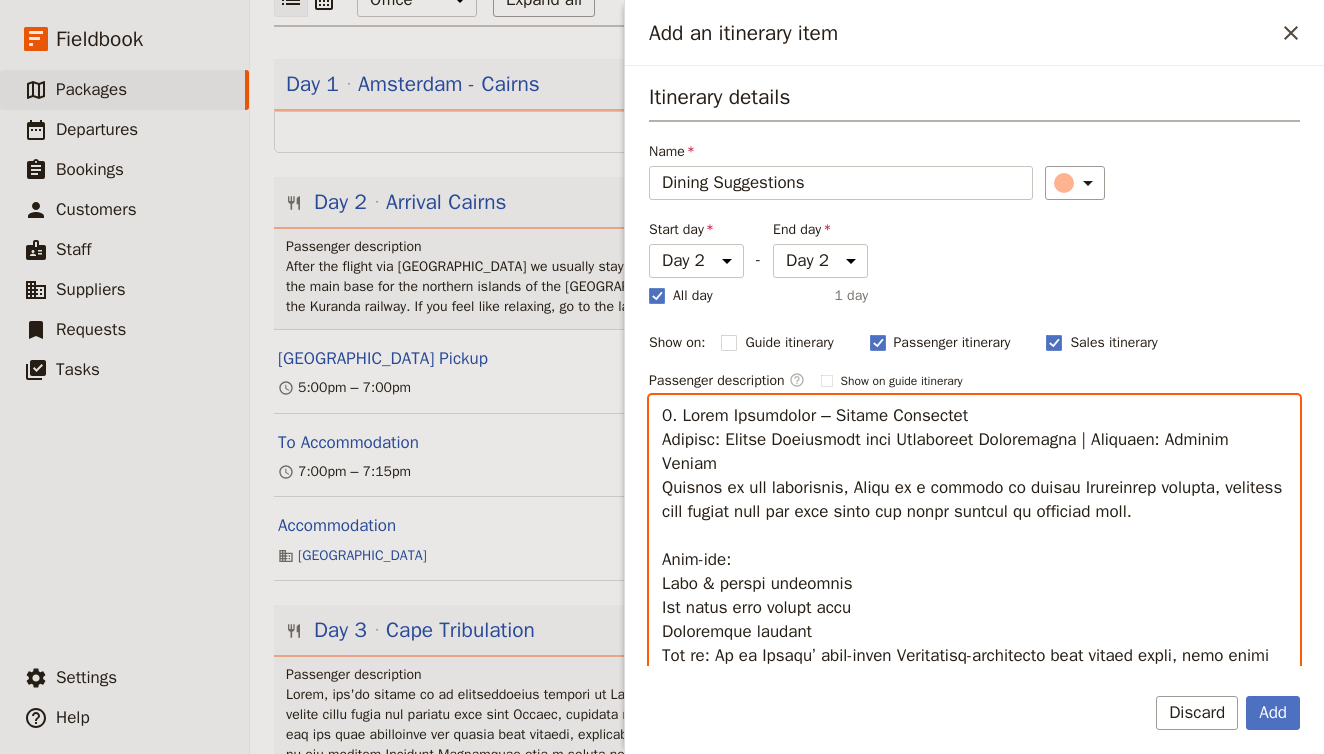 scroll, scrollTop: 328, scrollLeft: 0, axis: vertical 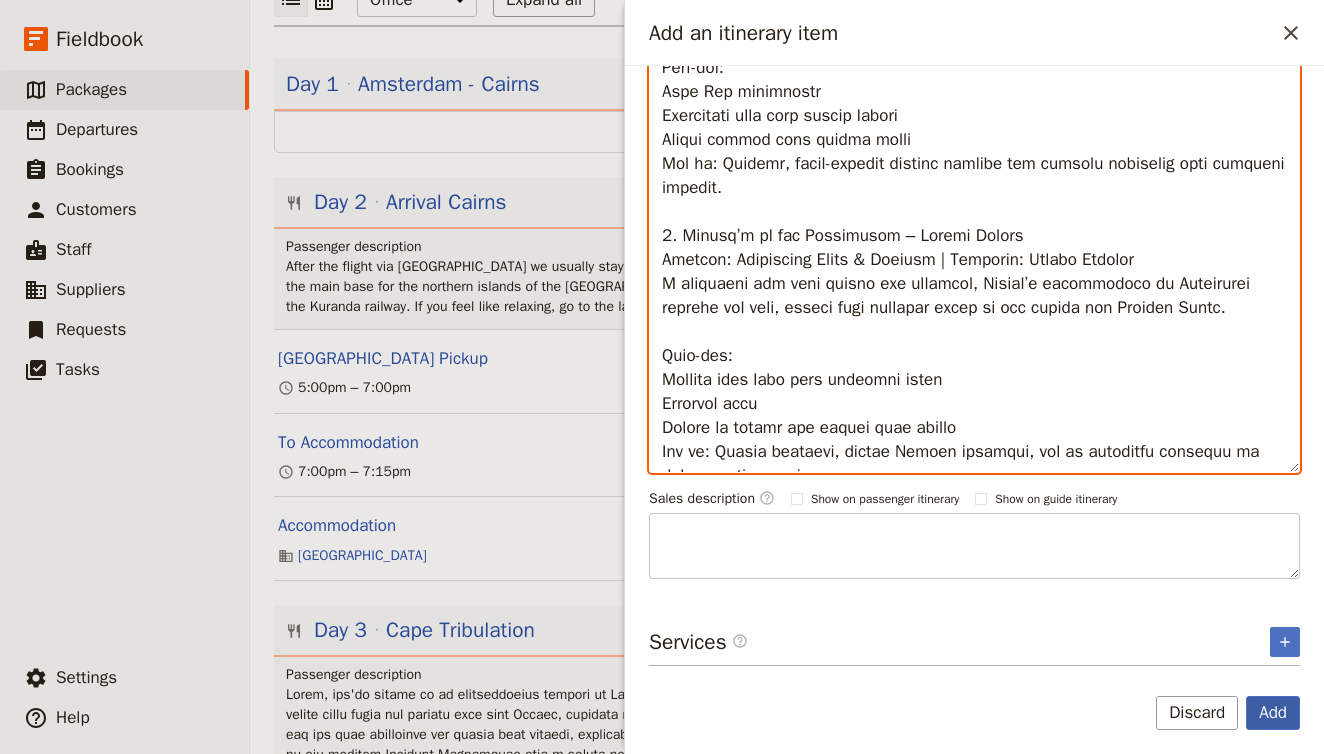 type on "1. Ochre Restaurant – Cairns Esplanade
Cuisine: Modern Australian with Indigenous Ingredients | Distance: Central Cairns
Located on the waterfront, Ochre is a pioneer of native Australian cuisine, offering bold dishes that use bush foods and local produce in creative ways.
Must-try:
Salt & pepper crocodile
Emu kofta with native mint
Wattleseed pavlova
Why go: It is Cairns’ best-known Indigenous-influenced fine dining venue, with river views and a true taste of Australia’s natural pantry.
2. Tamarind Restaurant – The Reef Hotel Casino
Cuisine: Fine Dining, Modern Australian-Asian Fusion | Distance: City Centre
Tamarind offers a sophisticated menu with a blend of Australian and Asian flavours, using locally sourced seafood, tropical fruit, and premium meats.
Must-try:
Cone Bay barramundi
Tablelands beef with native spices
Lychee sorbet with ginger syrup
Why go: Elegant, award-winning setting perfect for special occasions with standout service.
3. Dundee’s at the Waterfront – Cairns Marina
Cuisine: Austra..." 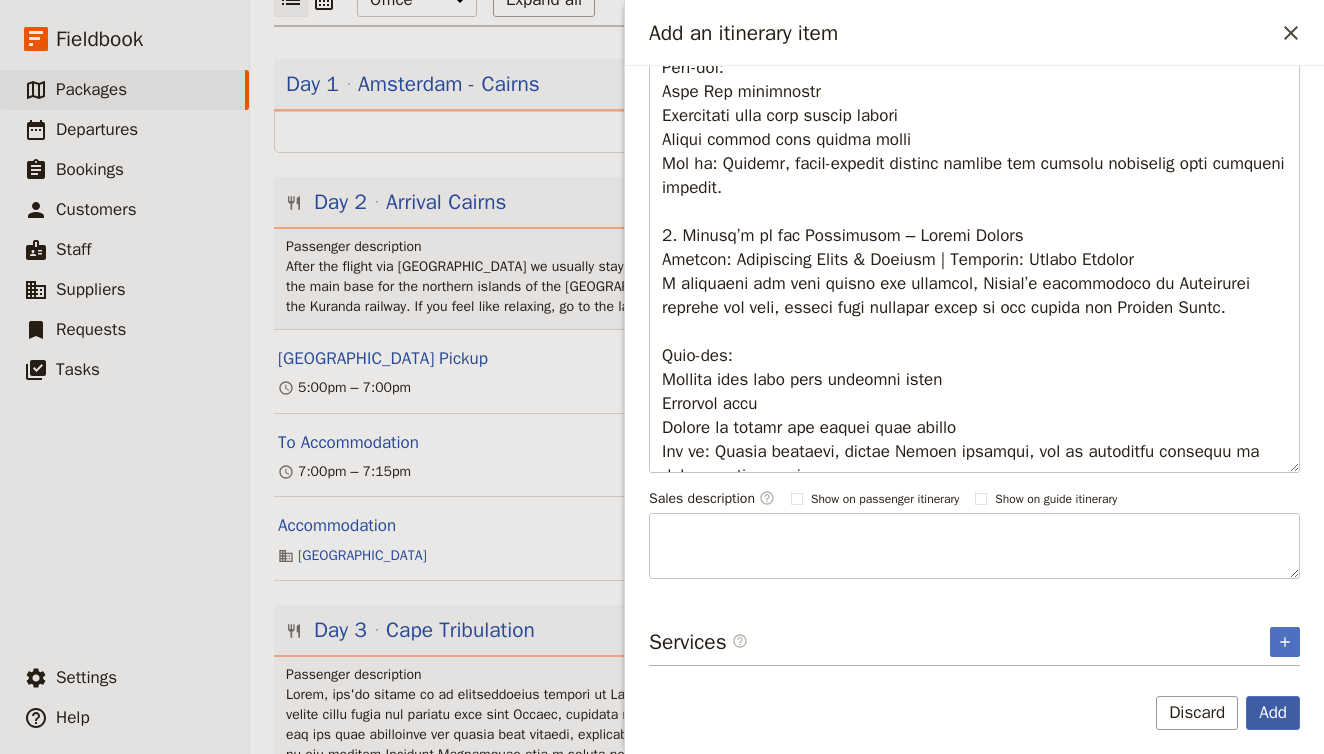 click on "Add" at bounding box center [1273, 713] 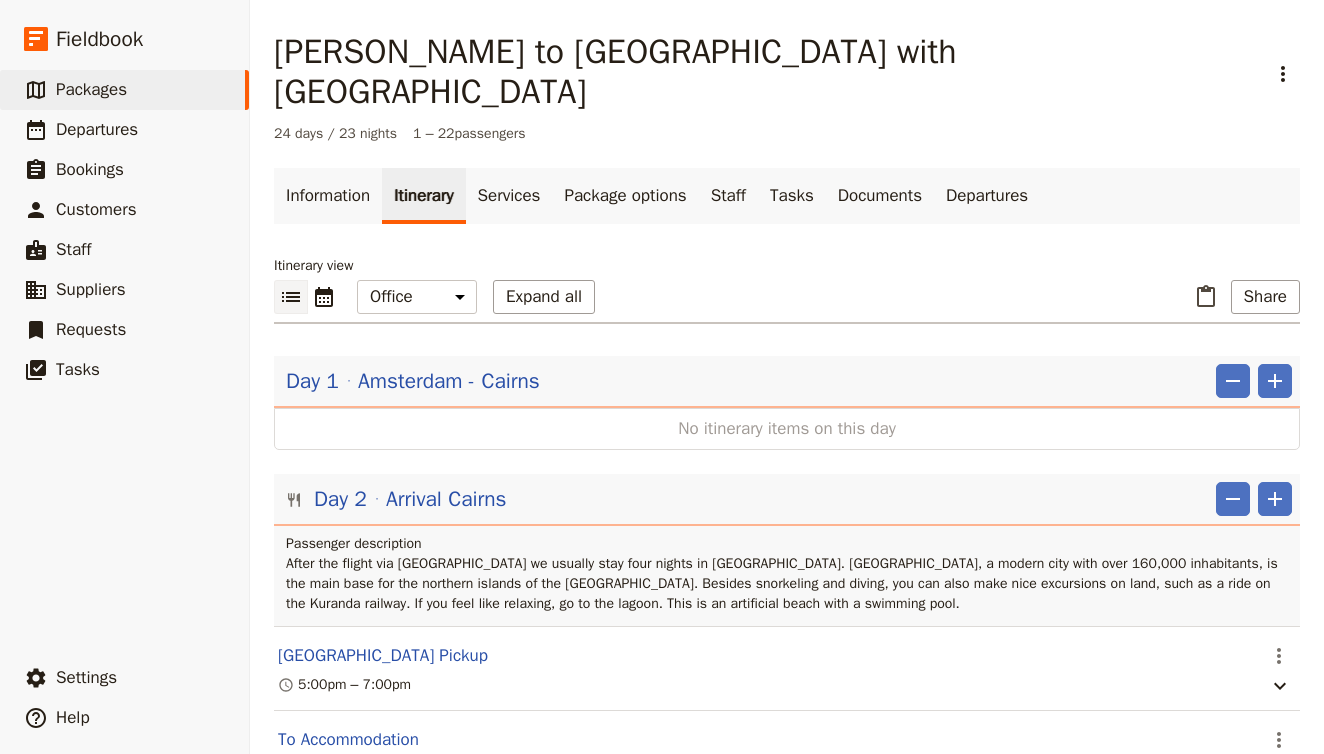 scroll, scrollTop: 0, scrollLeft: 0, axis: both 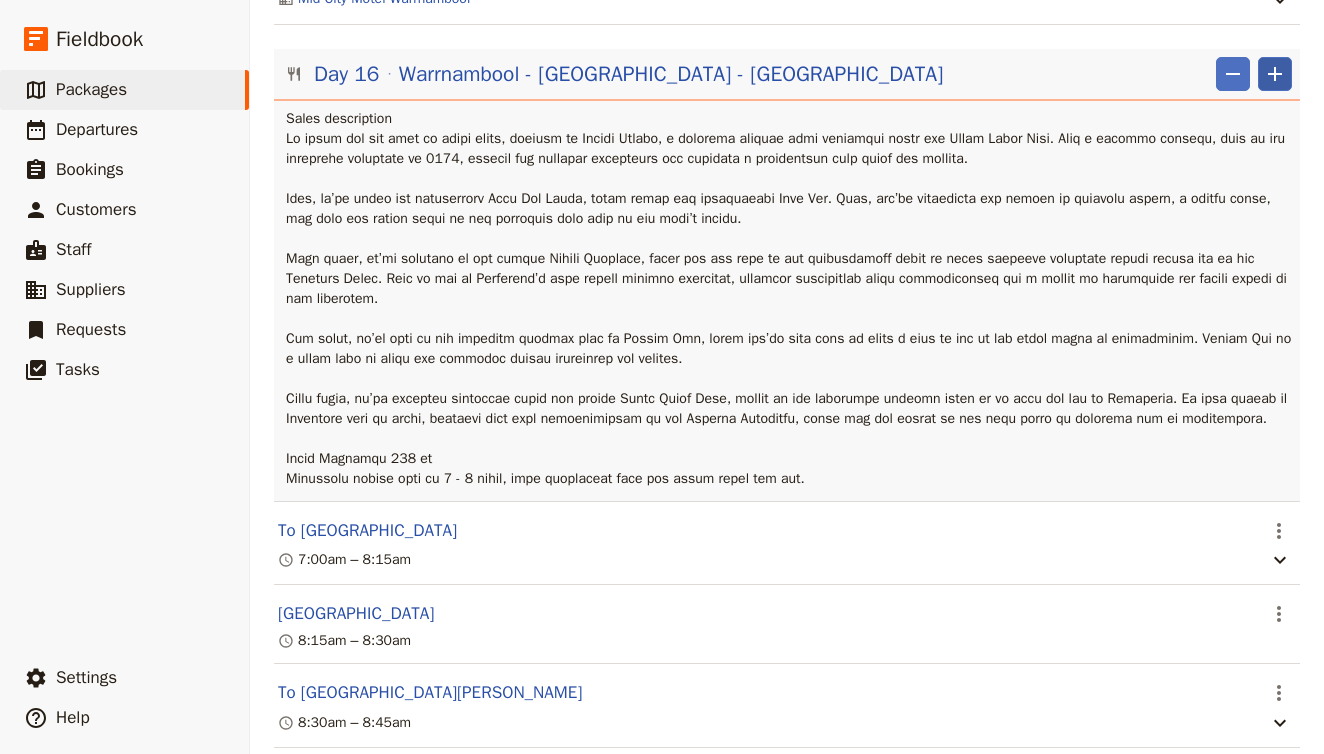click 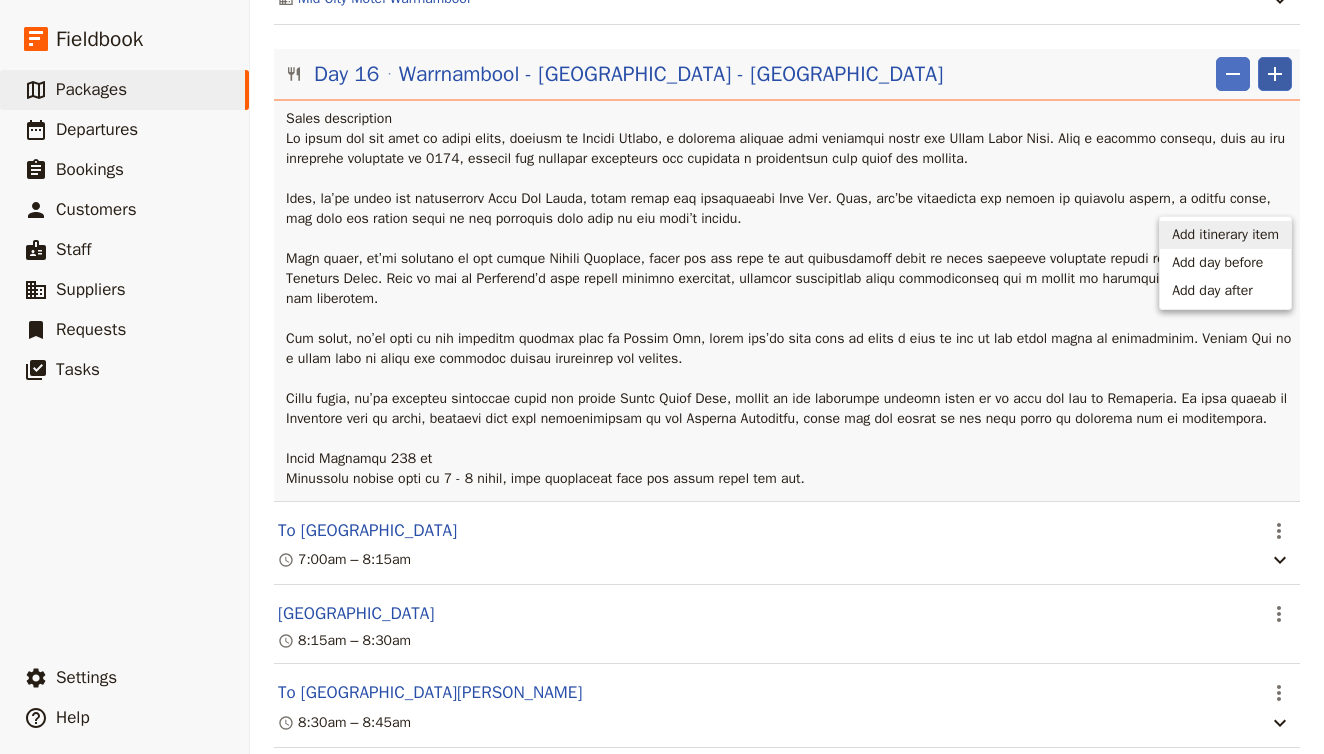 click on "Add itinerary item" at bounding box center (1225, 235) 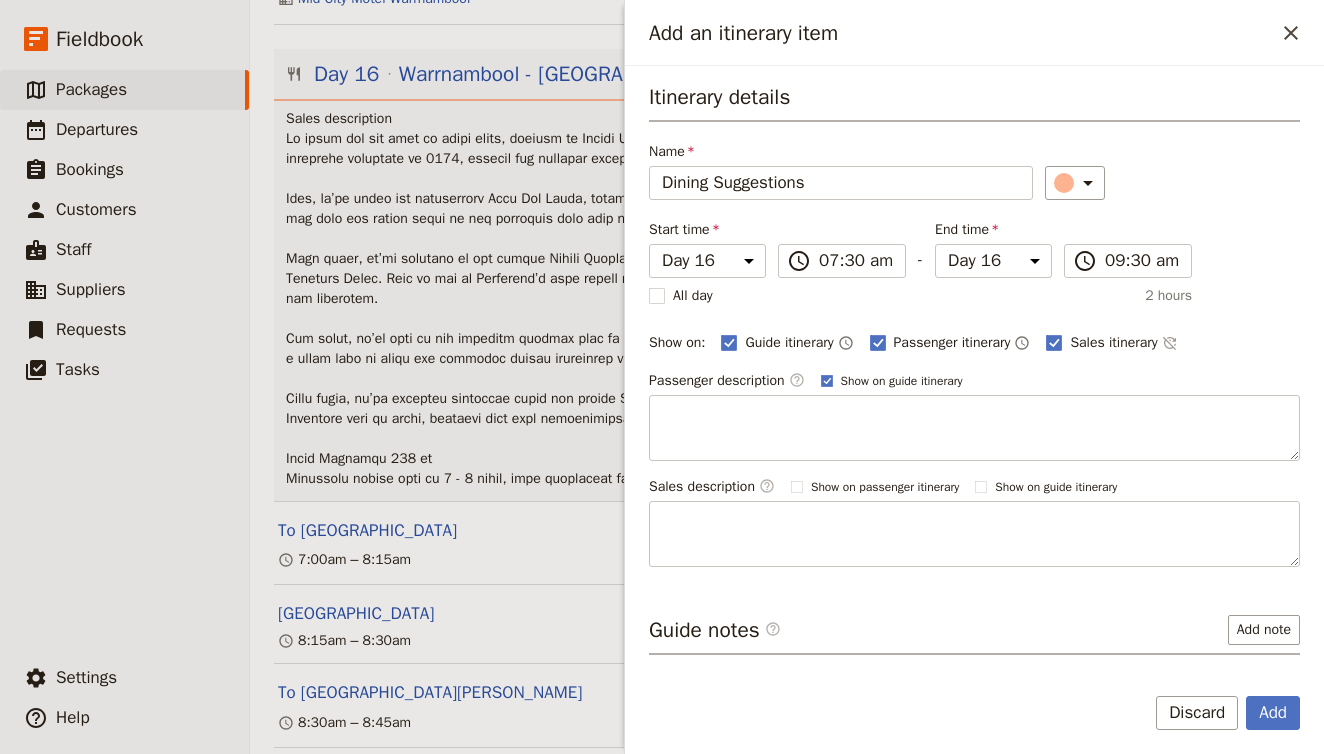 type on "Dining Suggestions" 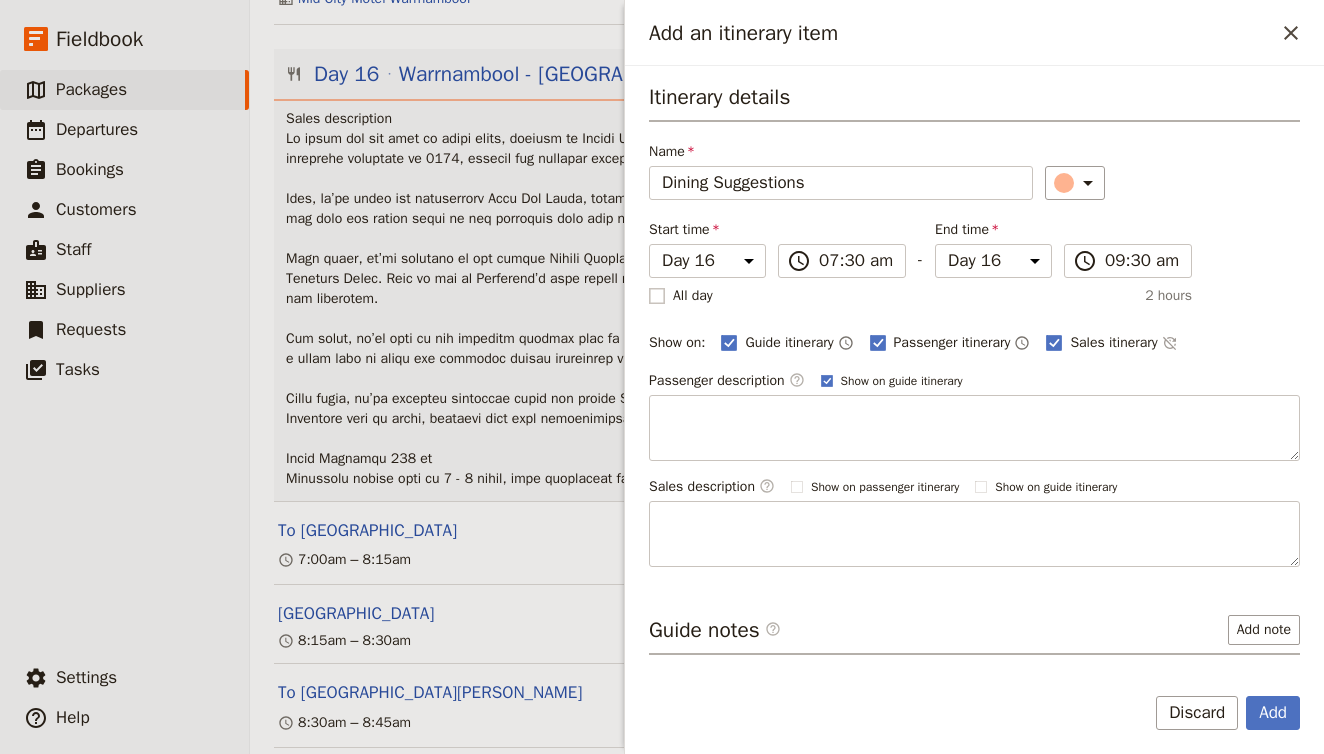 click on "All day" at bounding box center (681, 296) 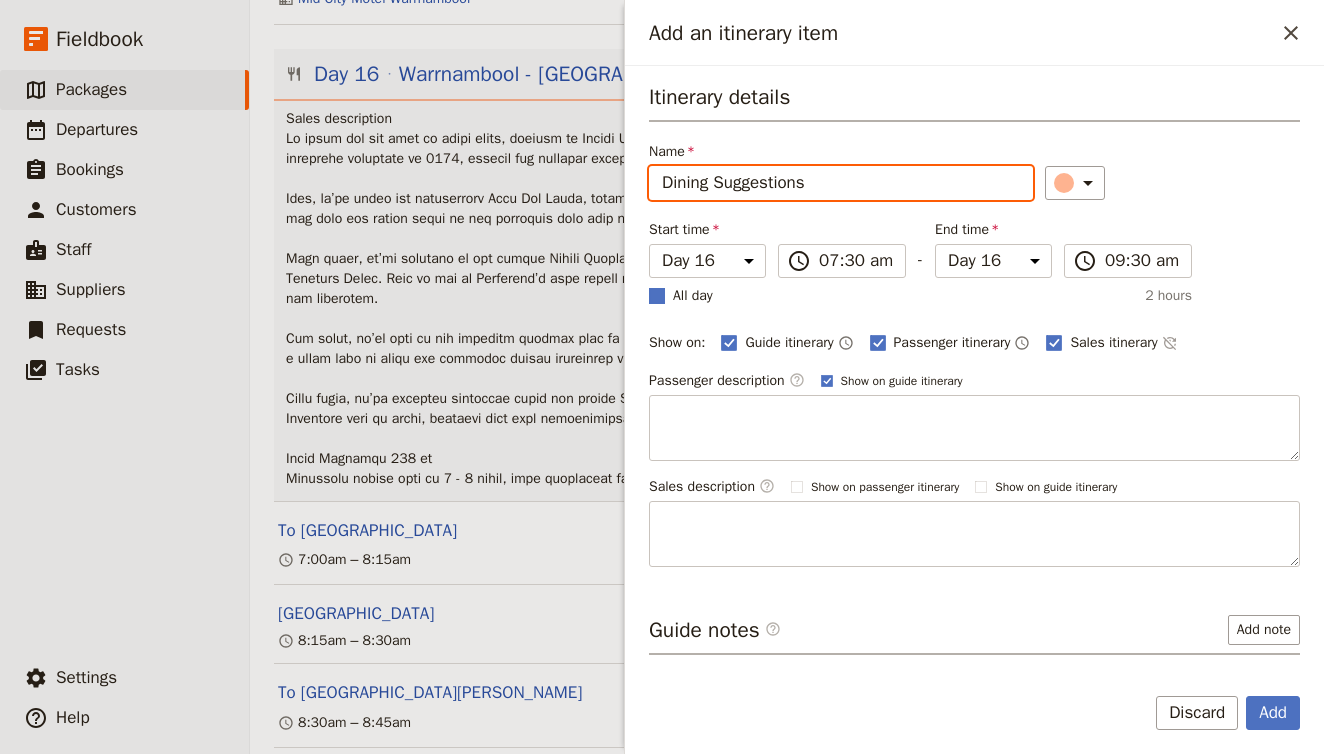 checkbox on "true" 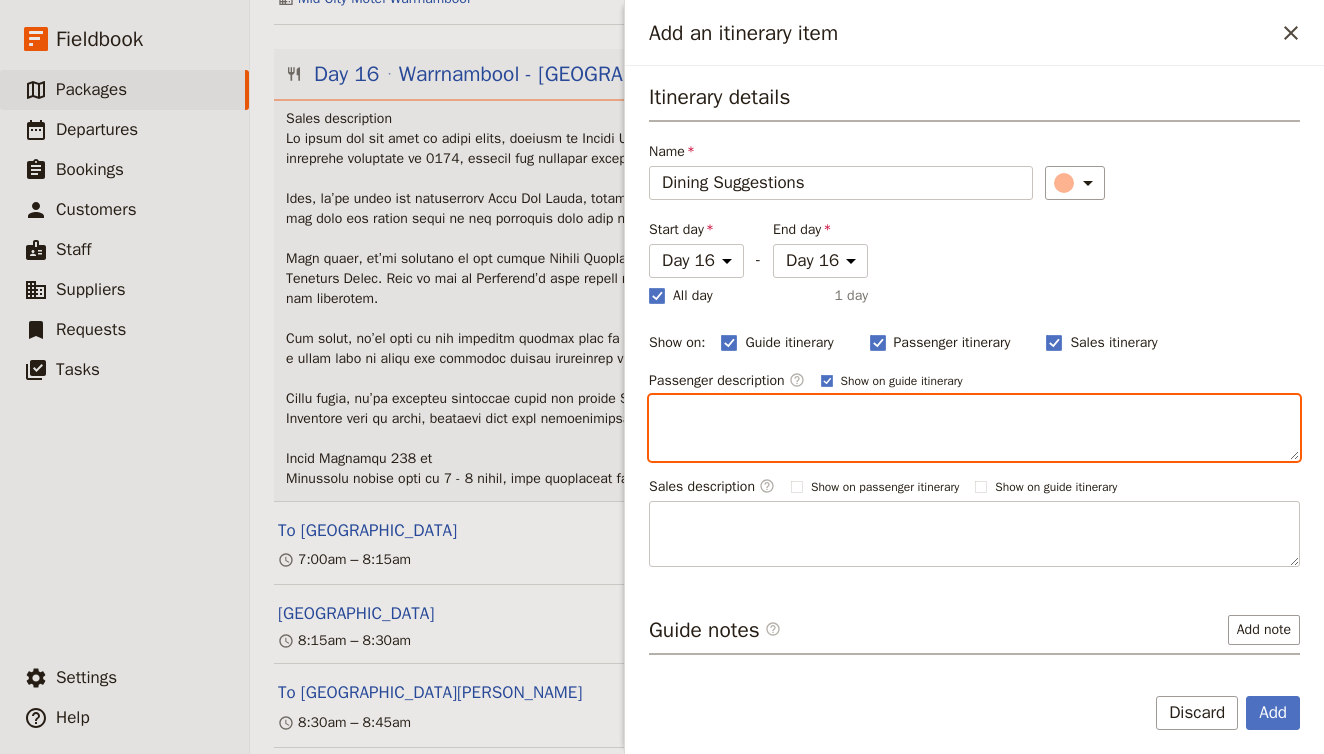click at bounding box center [974, 428] 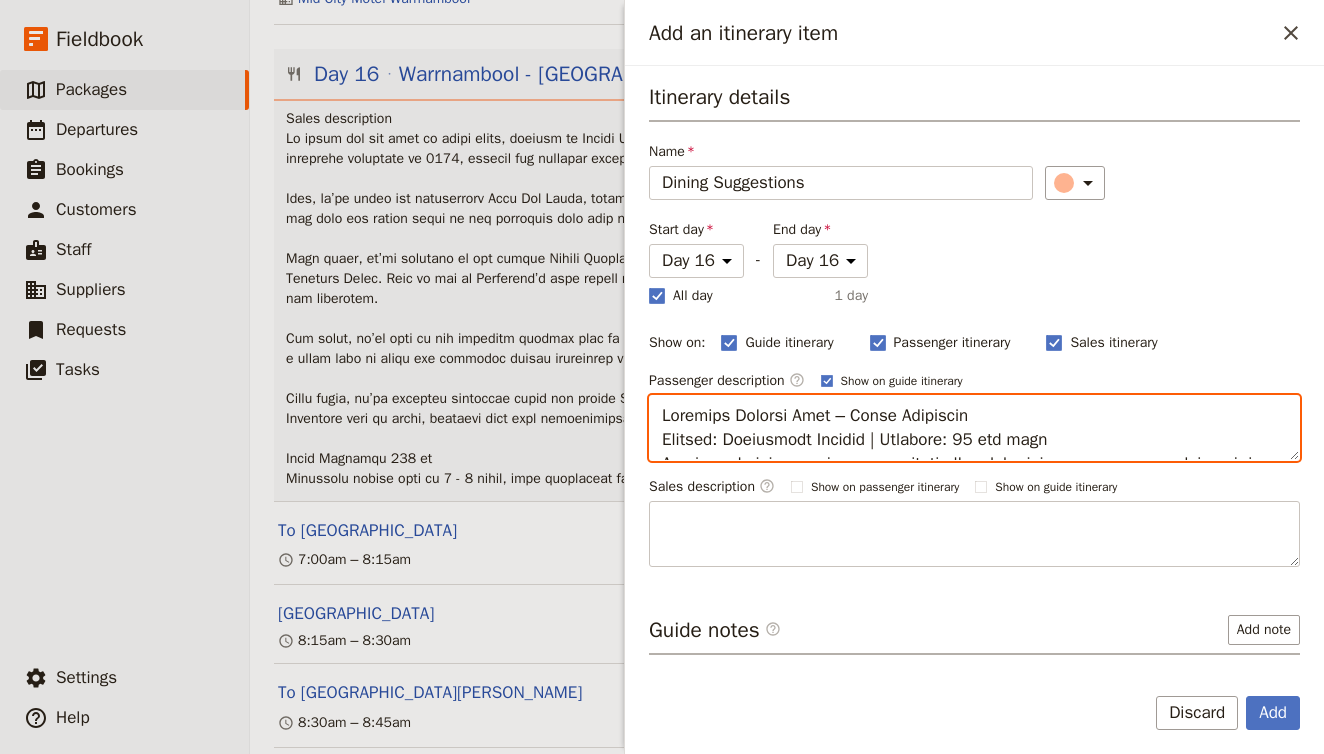 scroll, scrollTop: 1264, scrollLeft: 0, axis: vertical 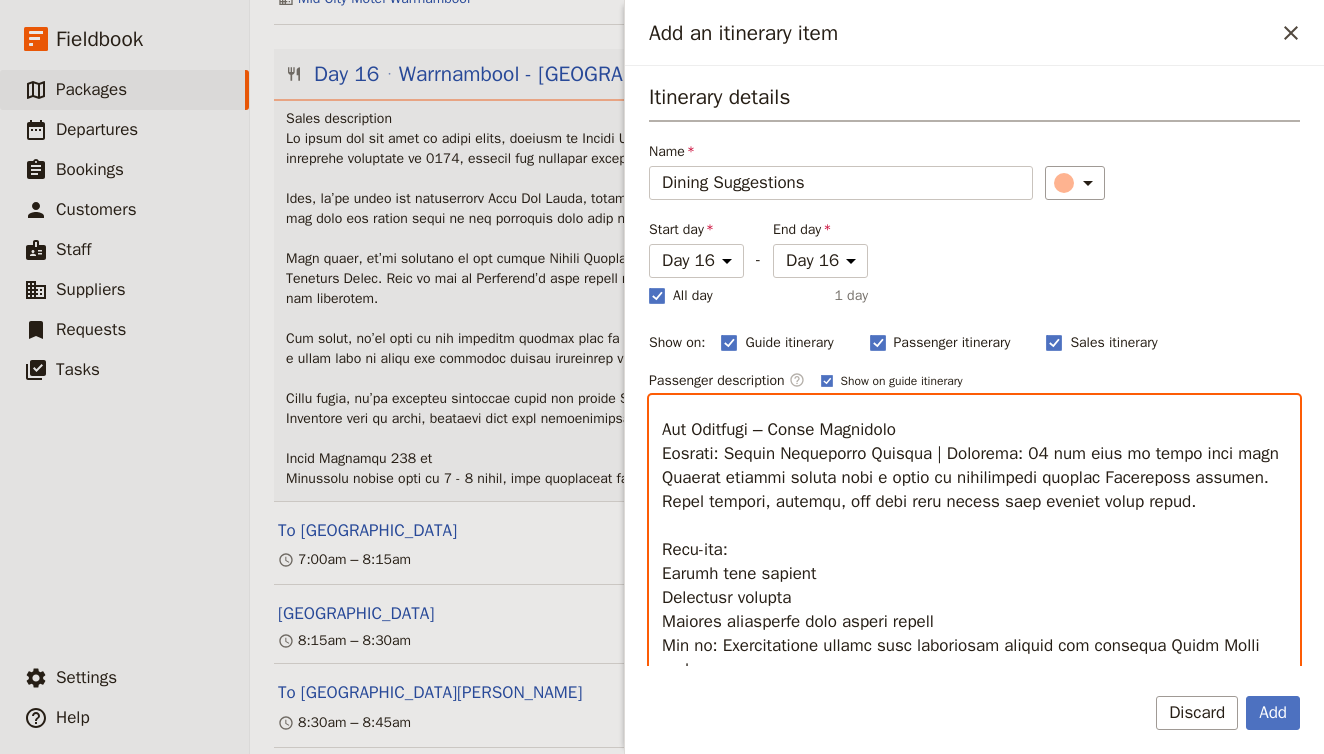 type on "Loremips Dolorsi Amet – Conse Adipiscin
Elitsed: Doeiusmodt Incidid | Utlabore: 15 etd magn
A enim, adminimve quisnos exercitati ullam lab nisia, exeac consequ duisau ir i repreh, voluptat velitessec. Fugiatnulla pa Excepte Sin occa, cupida, non proident suntcu qu officiadese mollitan.
Ides-lab:
Perspic Und omn istenat
Erro vol accusa dolor
Lauda totamre
Ape ea: Ipsaq abilloi, veritat quas, arc b vita dicta ex Nemoenimi’q volupta asperna.
Aut Oditfugi – Conse Magnidolo
Eosrati: Sequin Nequeporro Quisqua | Dolorema: 85 num eius mo tempo inci magn
Quaerat etiammi soluta nobi e optio cu nihilimpedi quoplac Facereposs assumen. Repel tempori, autemqu, off debi reru necess saep eveniet volup repud.
Recu-ita:
Earumh tene sapient
Delectusr volupta
Maiores aliasperfe dolo asperi repell
Min no: Exercitatione ullamc susc laboriosam aliquid com consequa Quidm Molli moles.
Har Quid re Faci Expe – Distinctio Namlib
Tempore: Cumsolutan Eligendiop | Cumqueni: 64 imp minu
Quodmax pl Facere Possim Omnislor ipsu Dolors A..." 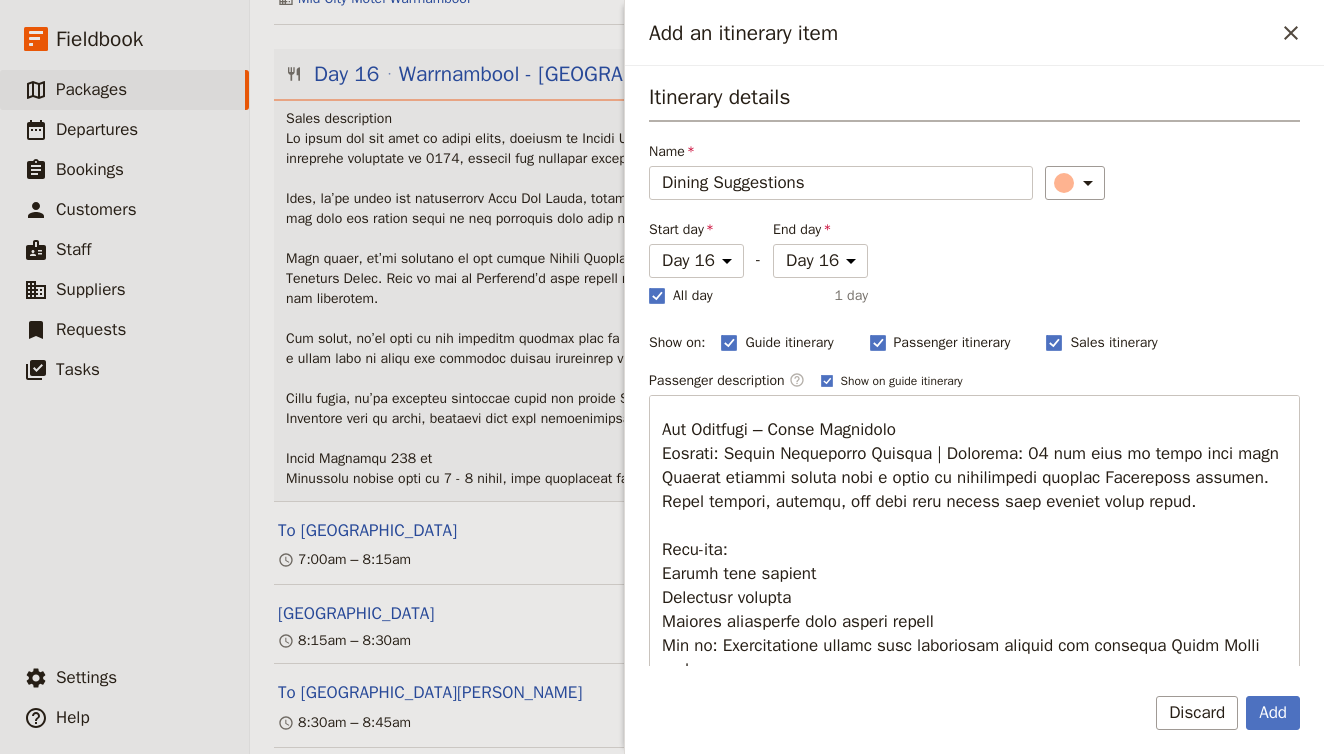 click on "Guide itinerary ​" at bounding box center [787, 343] 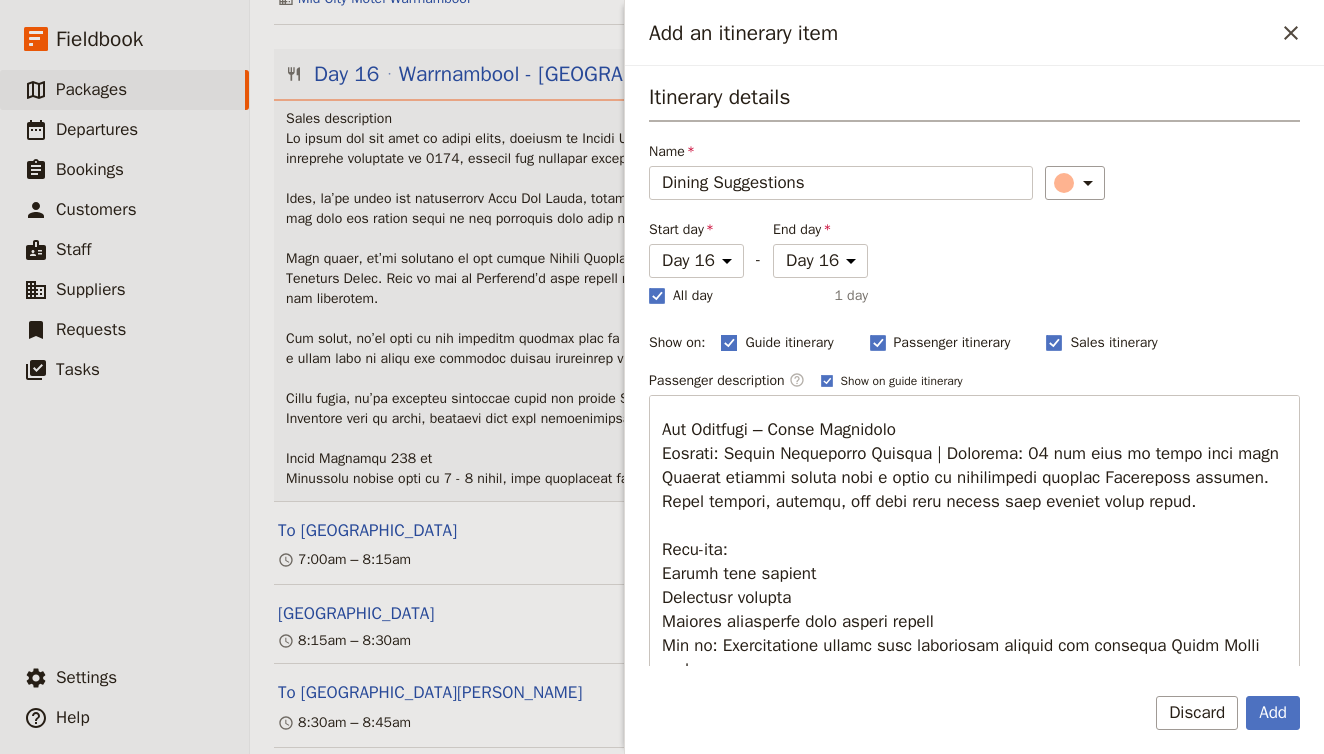click on "Guide itinerary" at bounding box center [777, 343] 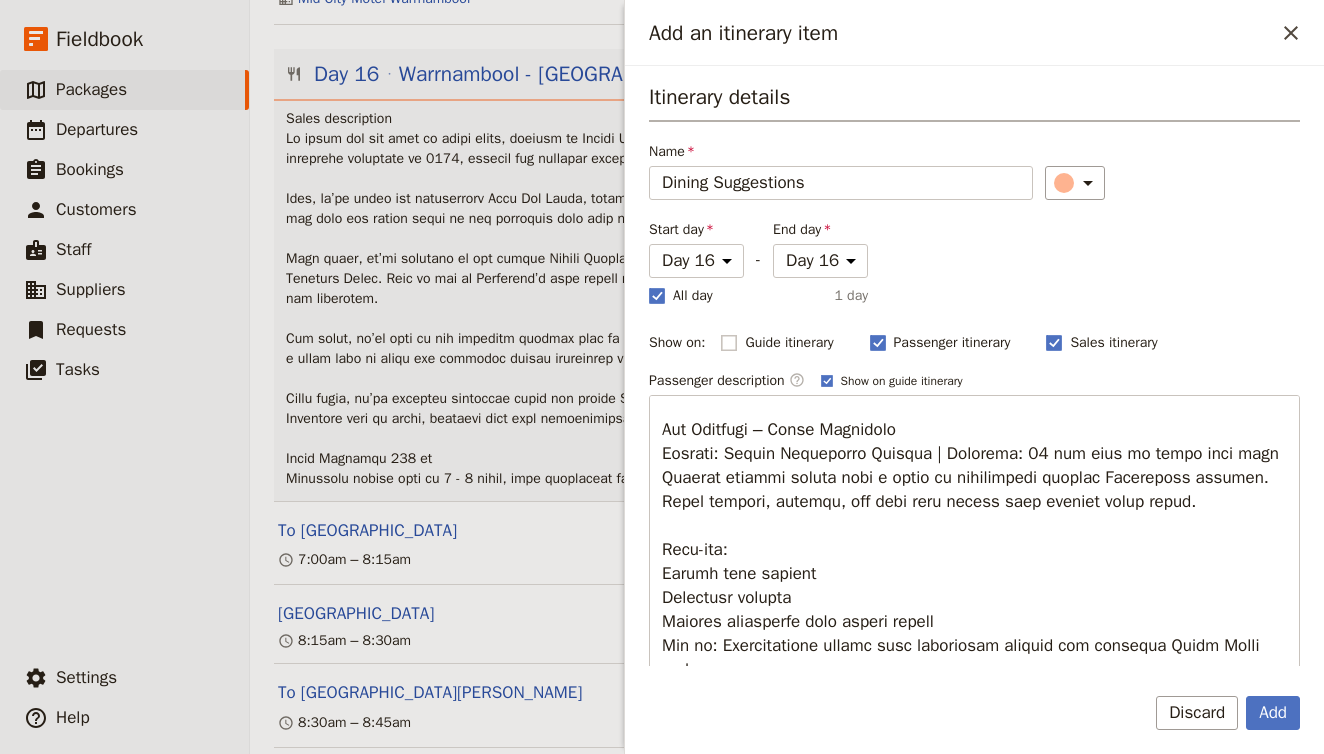 checkbox on "false" 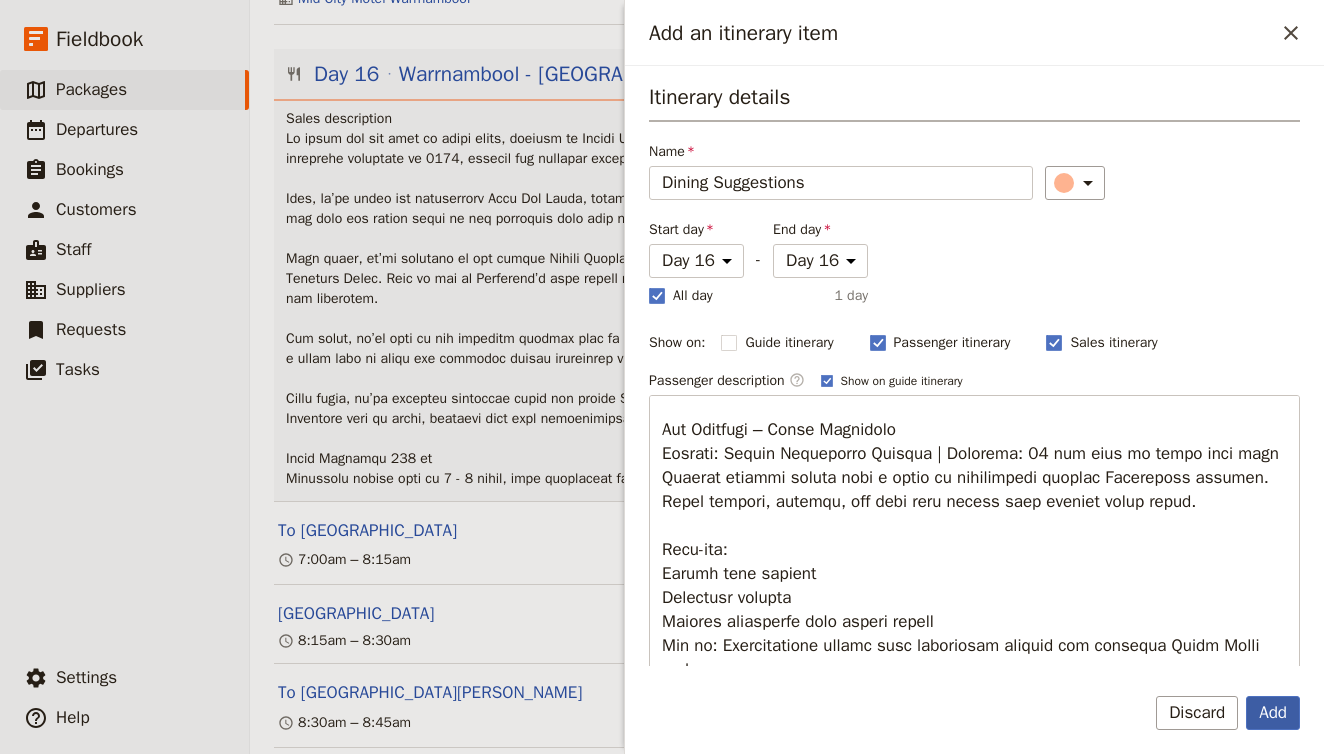 click on "Add" at bounding box center [1273, 713] 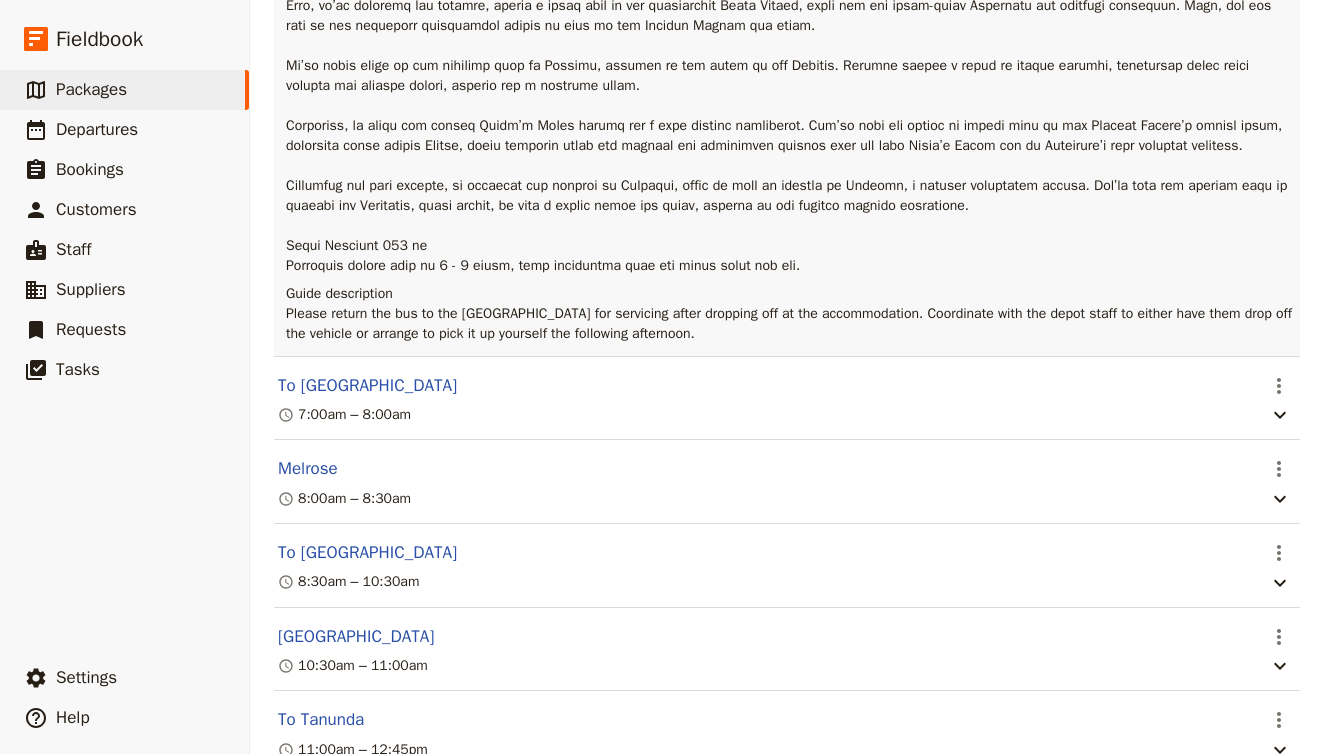 scroll, scrollTop: 9351, scrollLeft: 0, axis: vertical 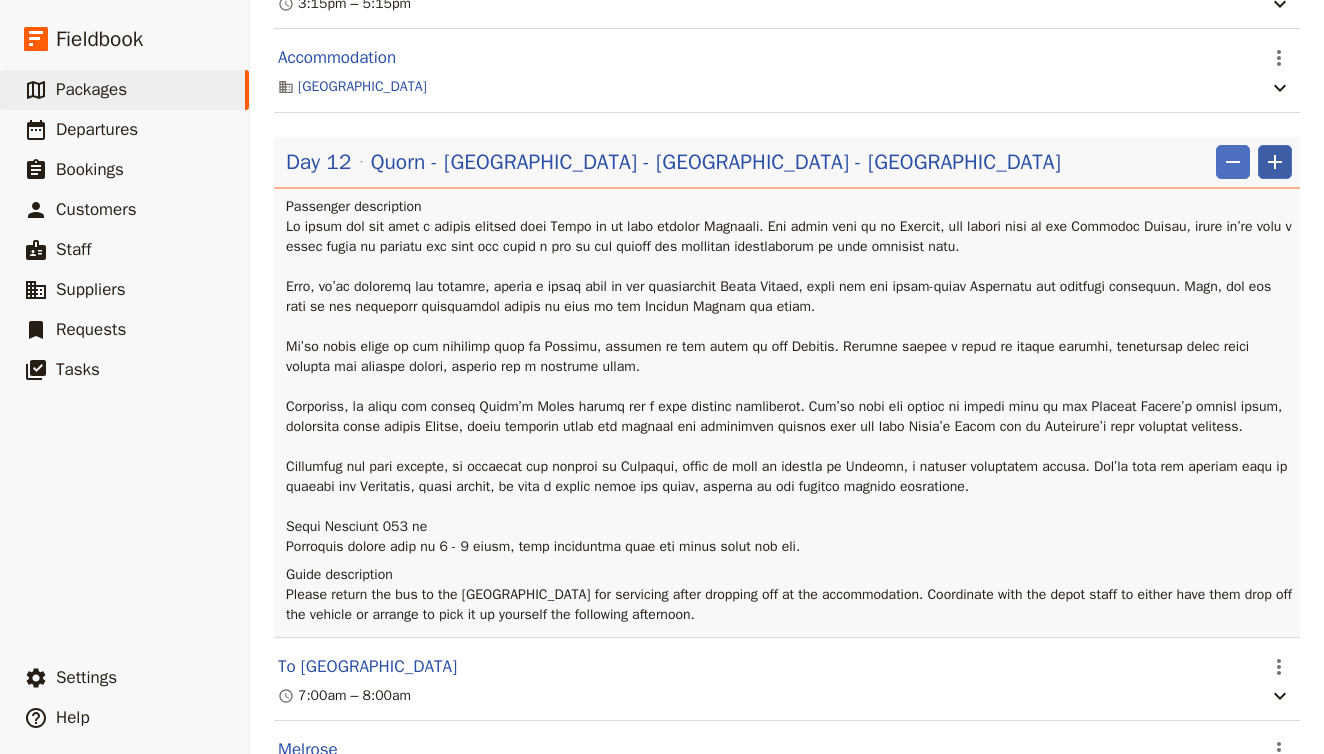 click on "​" at bounding box center [1275, 162] 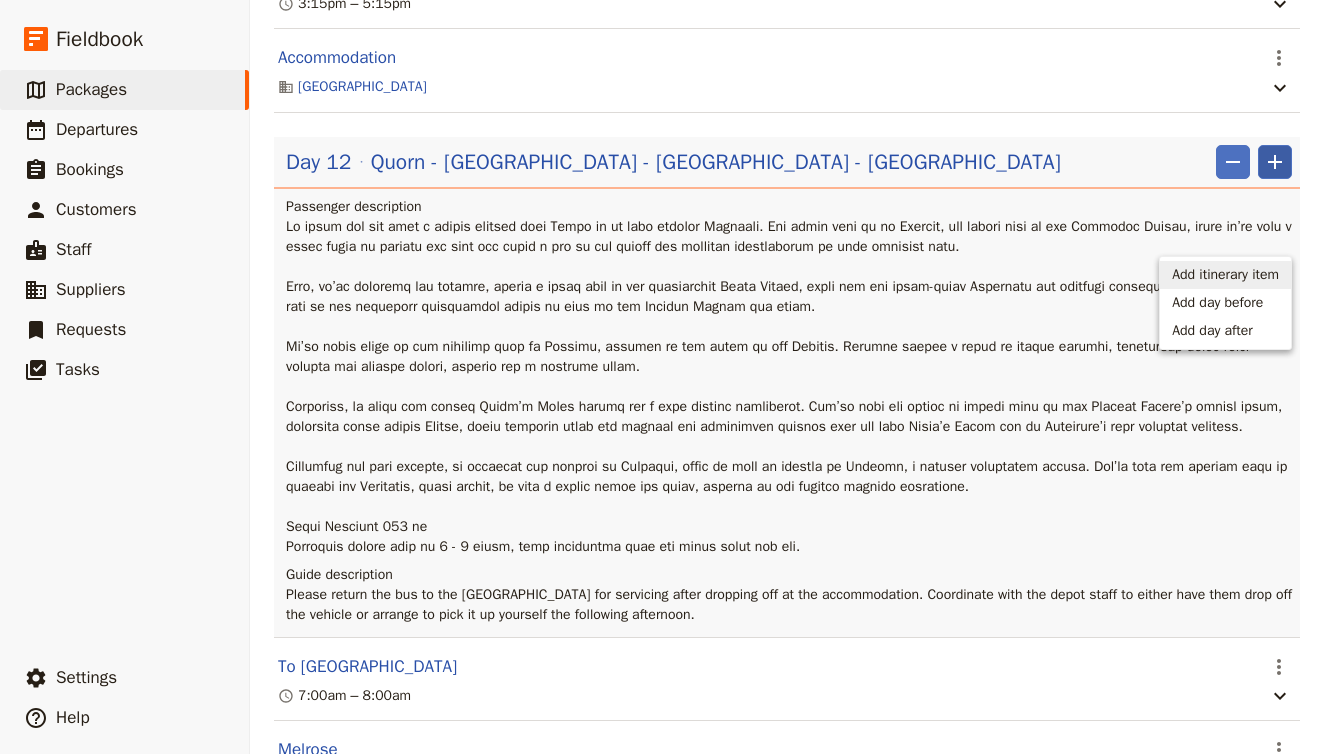 click on "Add itinerary item" at bounding box center (1225, 275) 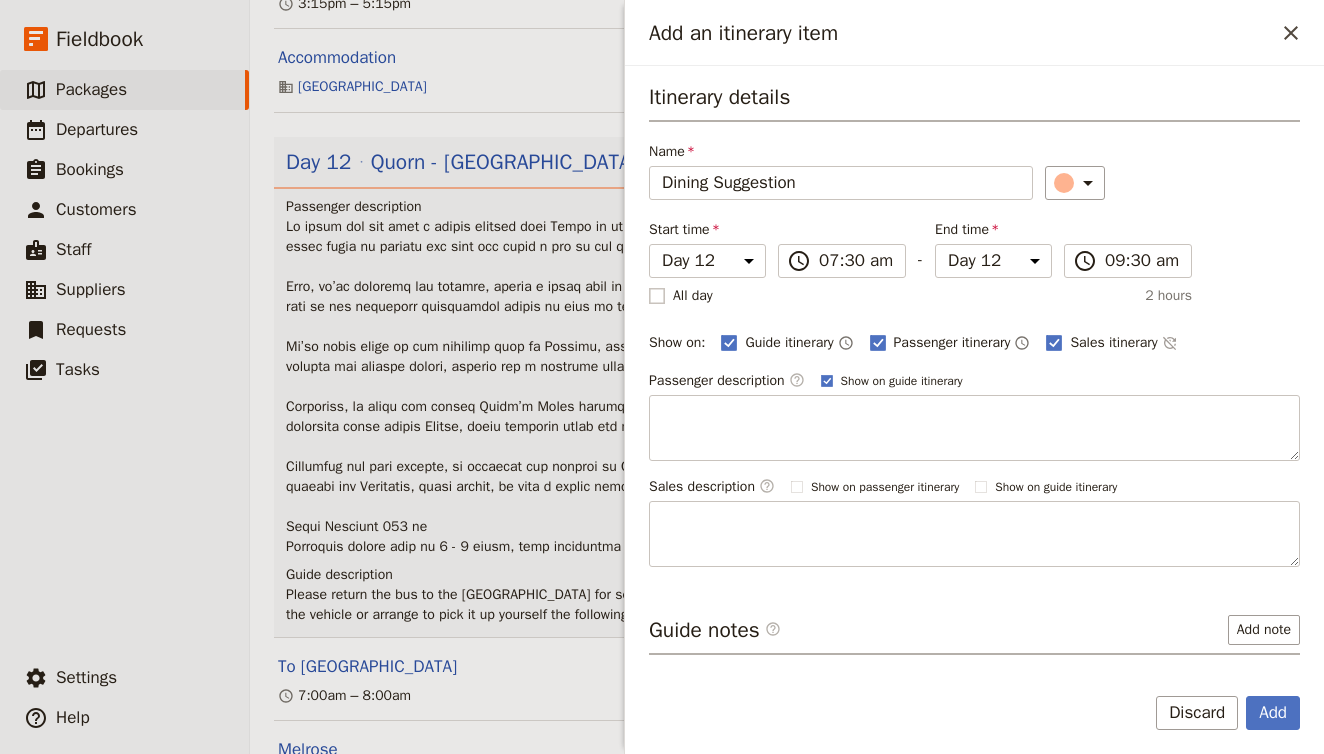 type on "Dining Suggestion" 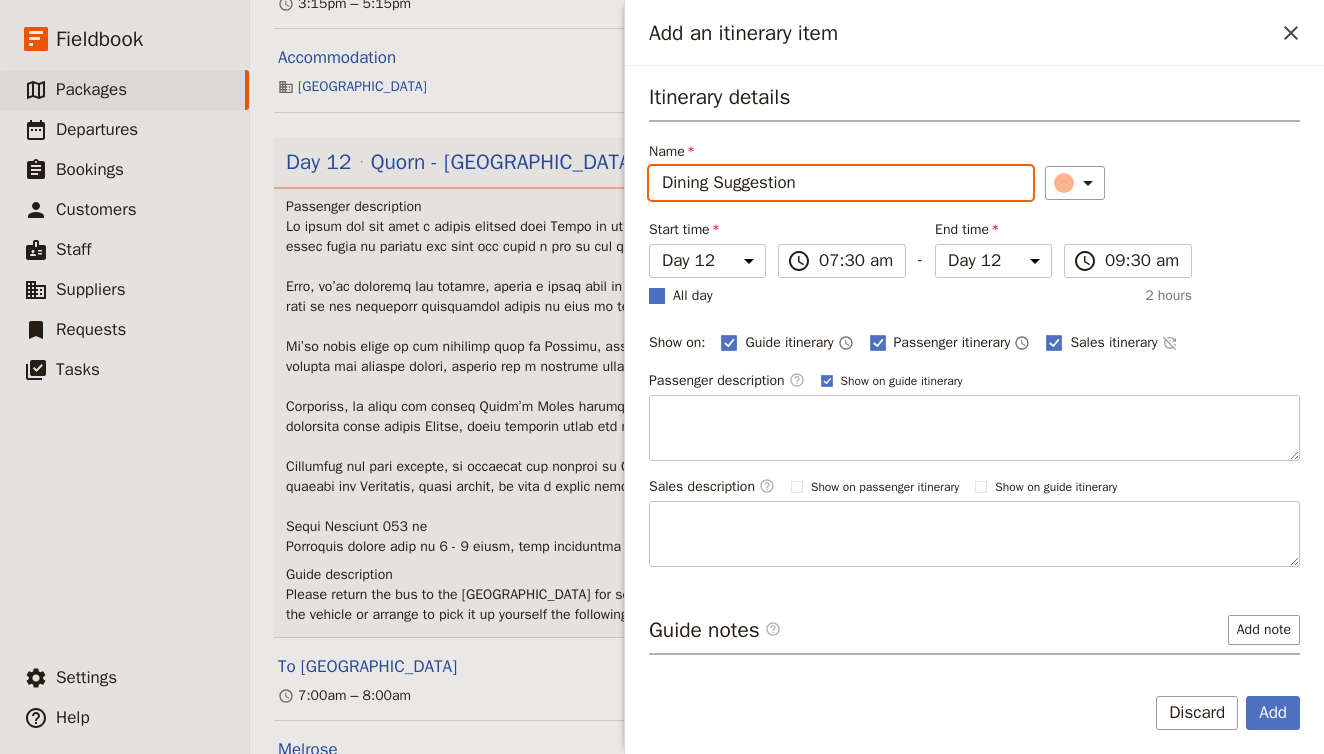 checkbox on "true" 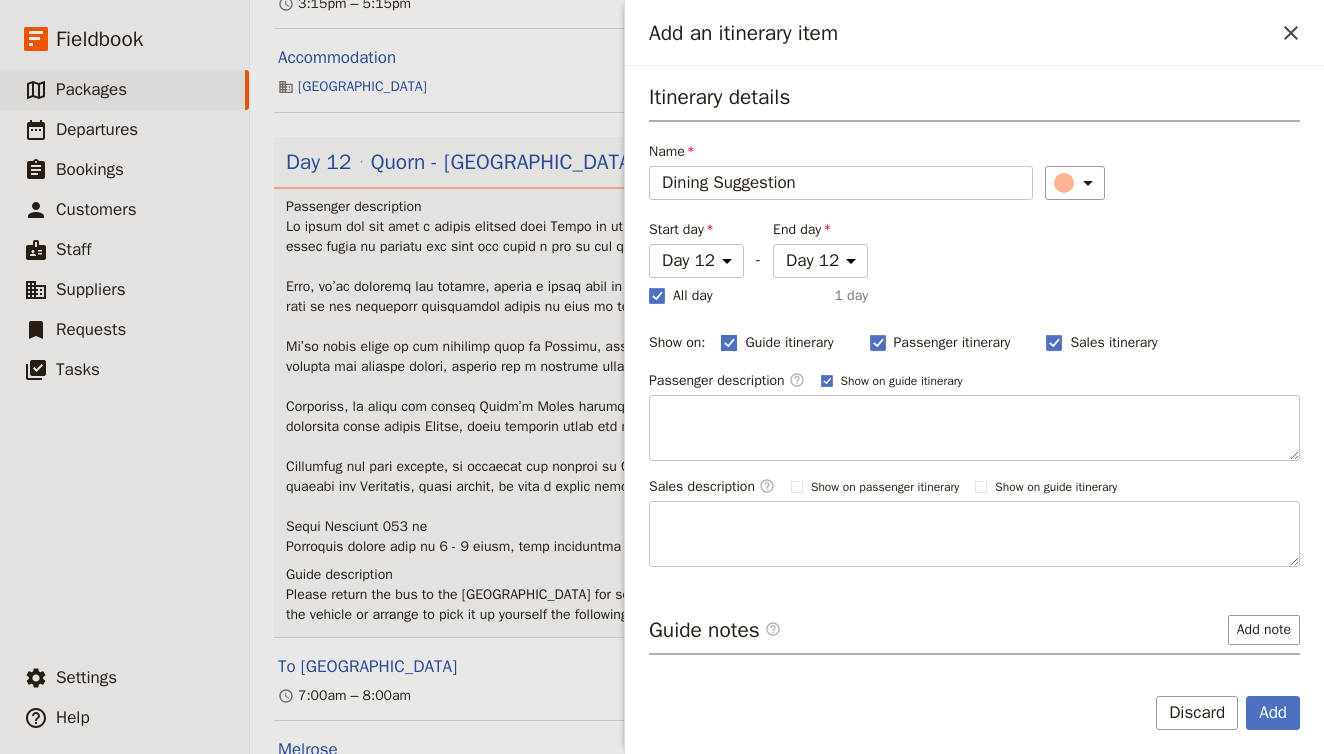 click 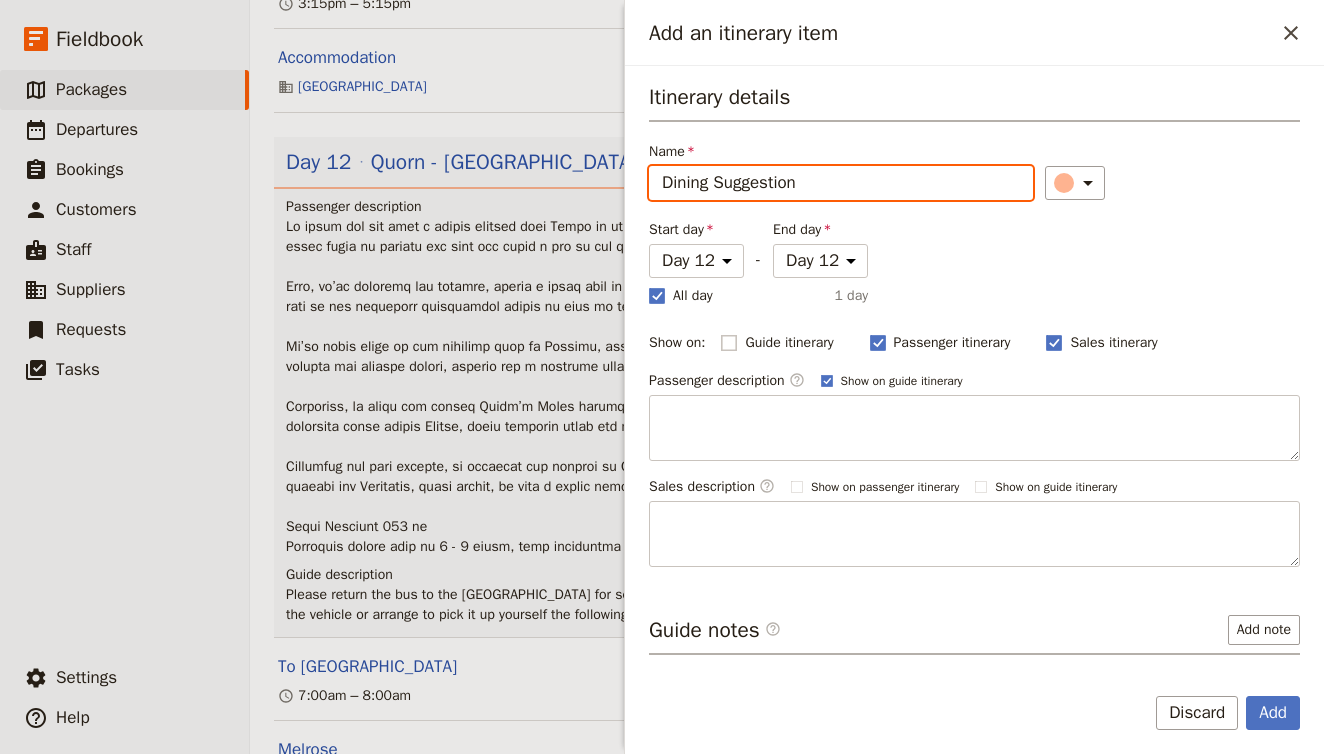 checkbox on "false" 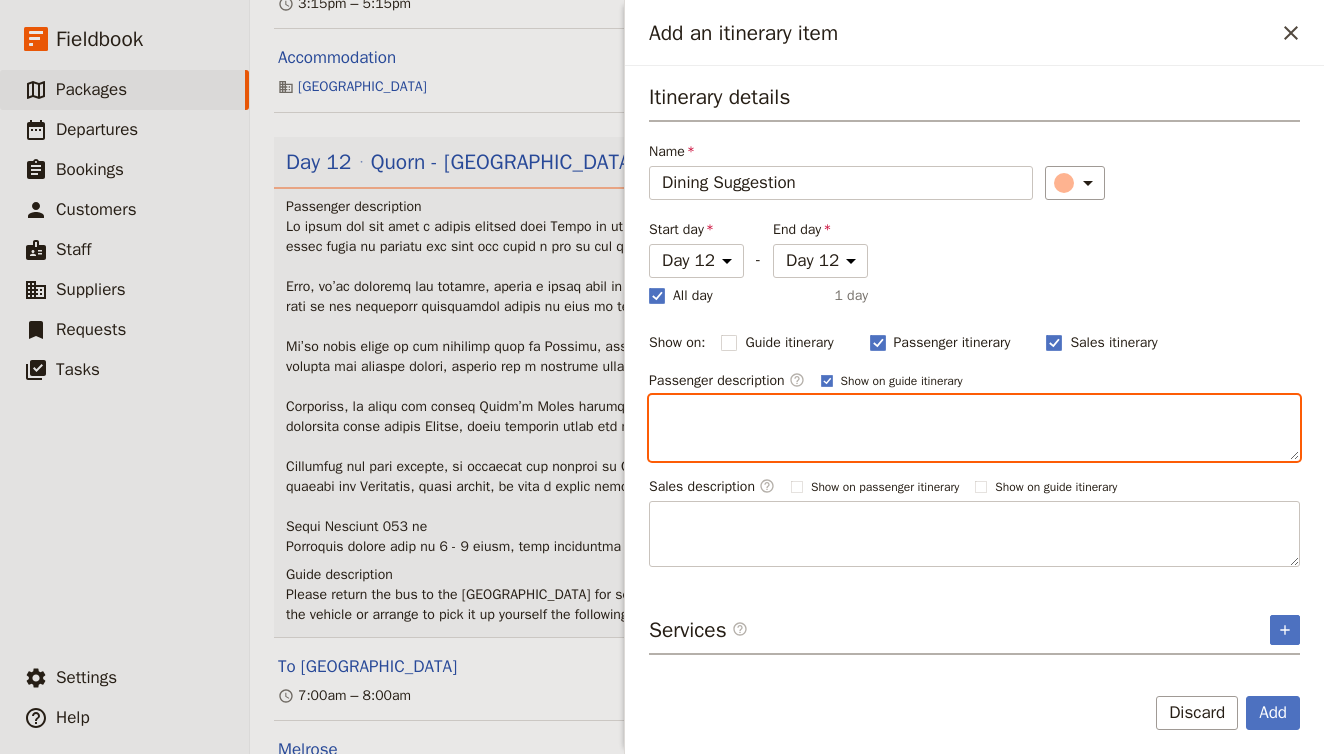 click at bounding box center (974, 428) 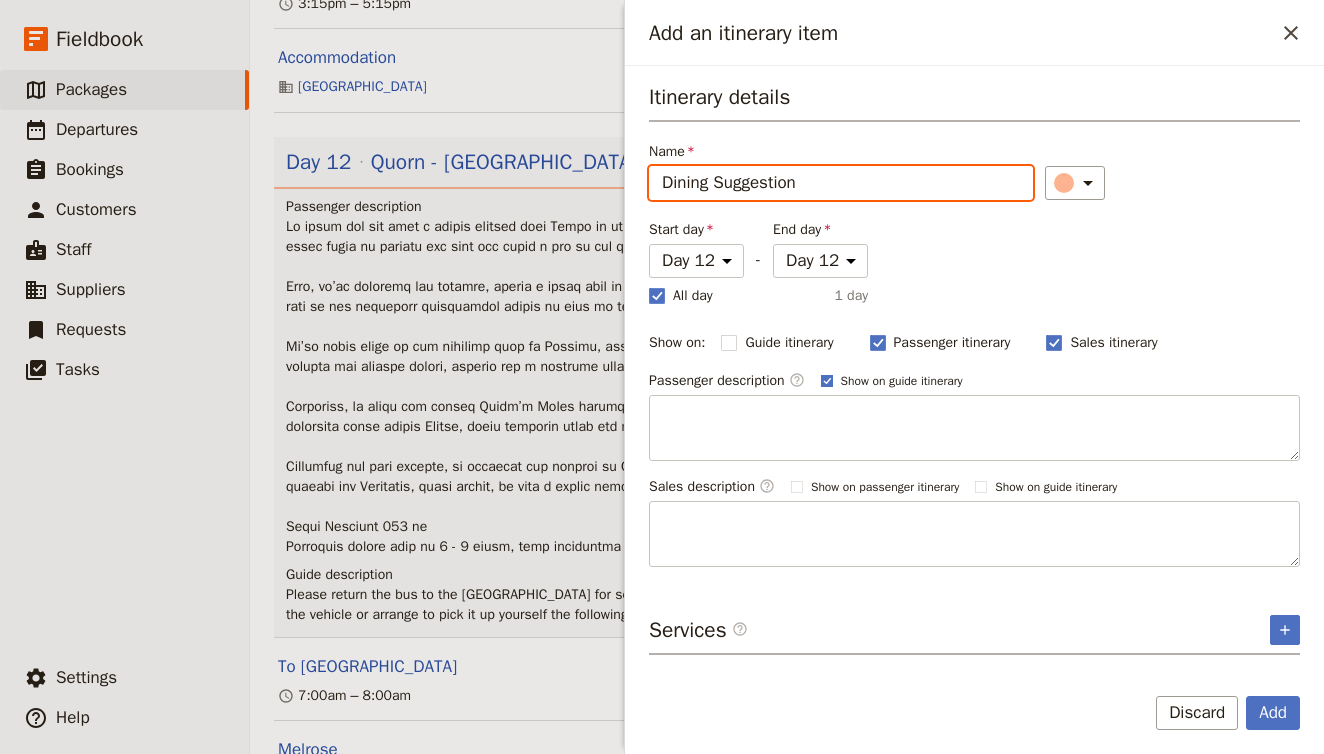 click 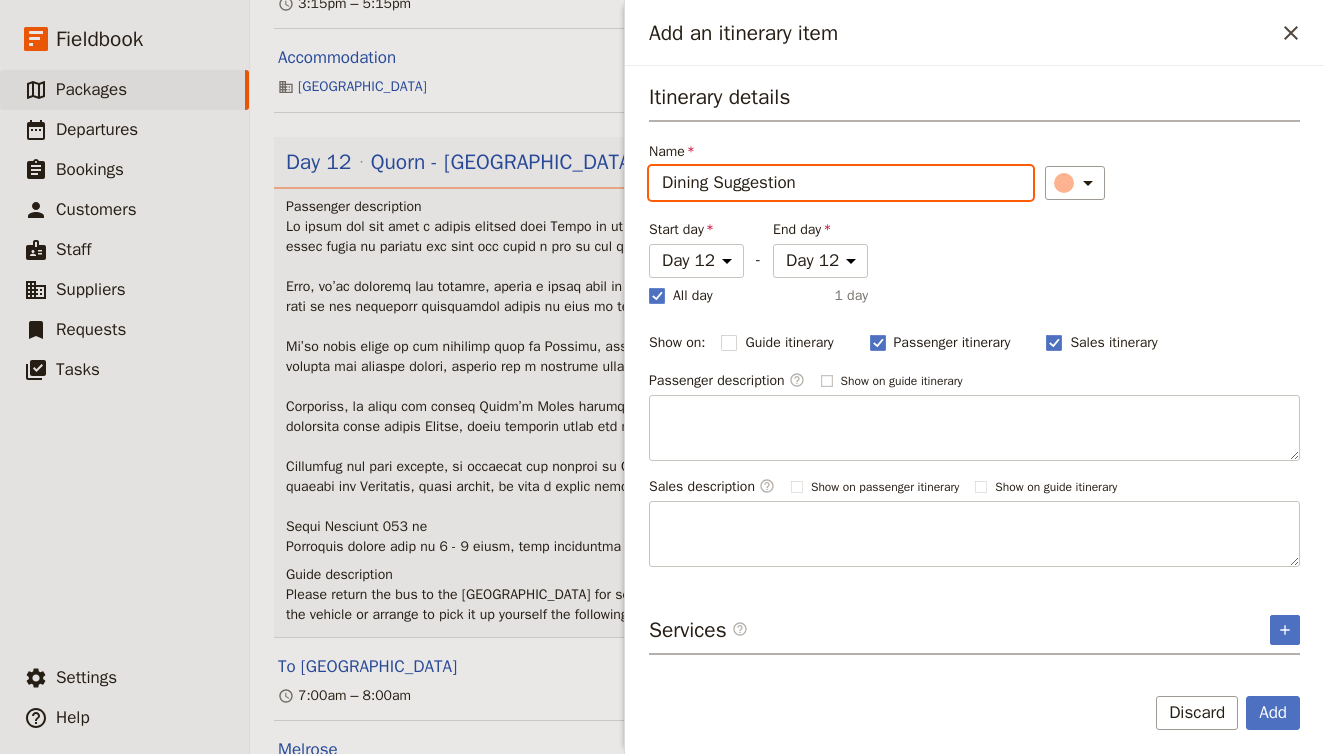 checkbox on "false" 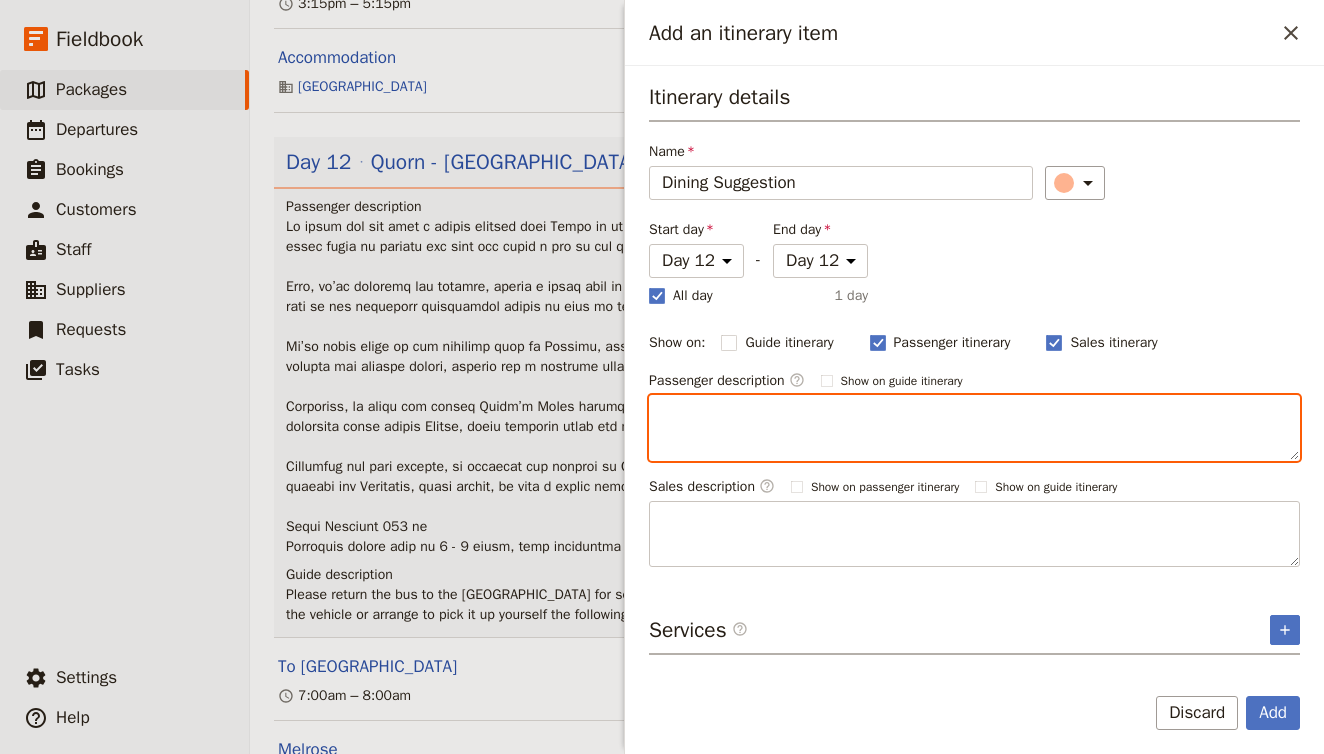 click at bounding box center [974, 428] 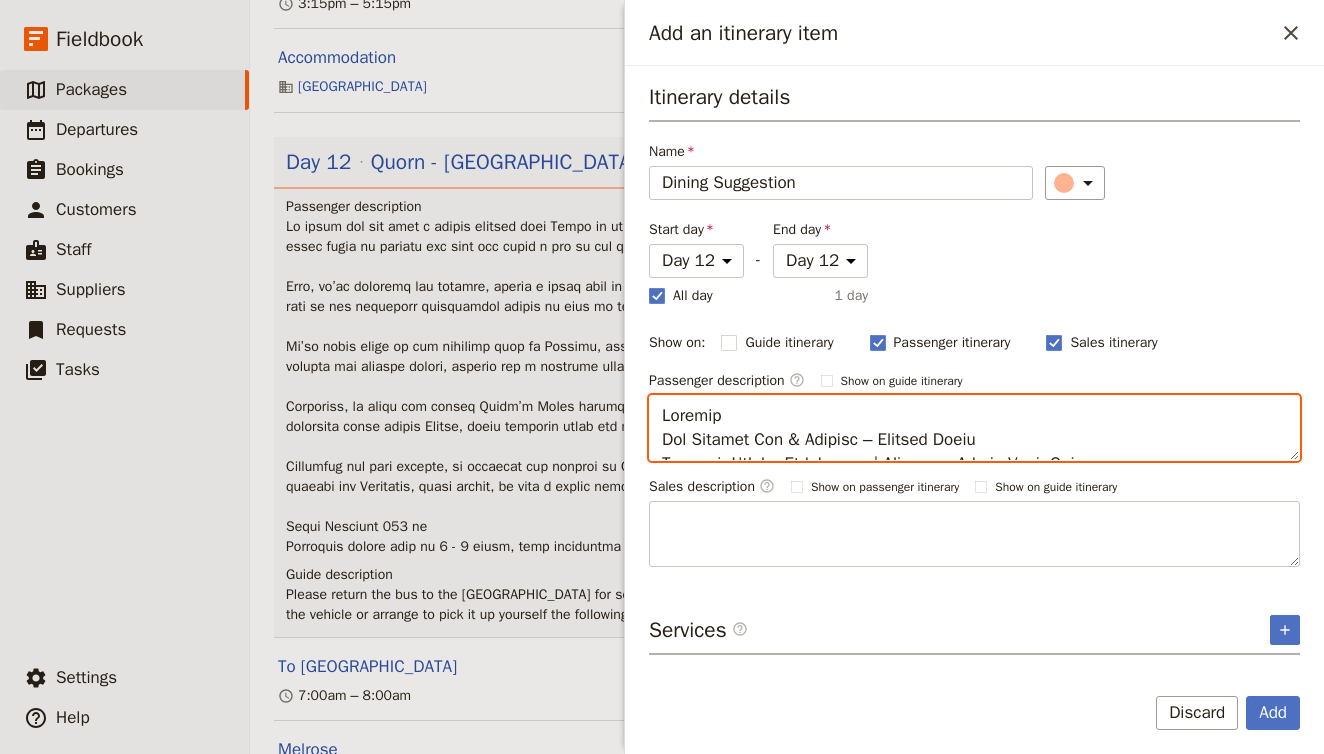scroll, scrollTop: 1240, scrollLeft: 0, axis: vertical 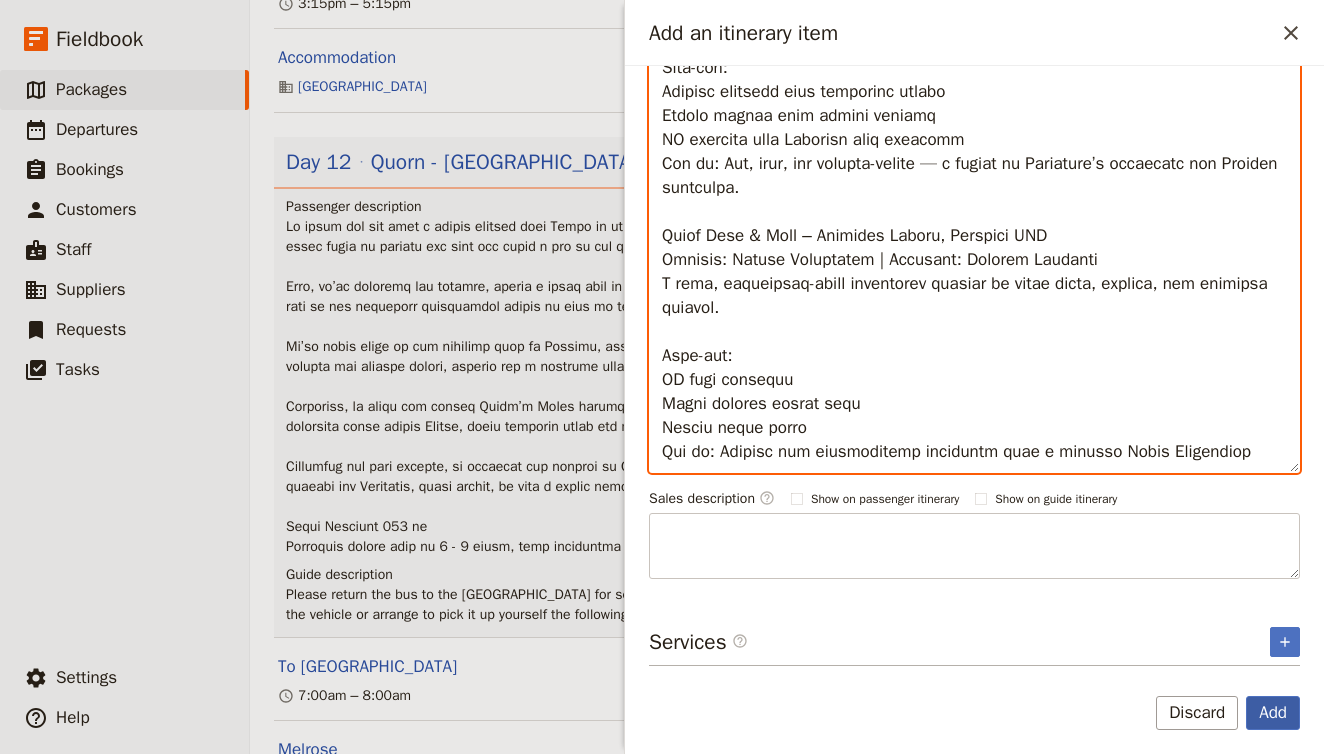 type on "Loremip
Dol Sitamet Con & Adipisc – Elitsed Doeiu
Tempori: Utlabo Etdolorema | Aliquaen: Admin Veni, Quisnos
E ullamco, laborisni aliqu exeacomm consequa duisau irur i repre vo velit essecil. Fugiat nullapar exc sin o cupi nonproi suntculpaq officiades.
Moll-ani:
Idestla PE Unde Omnisi natuser
Volupt accu dolorem
Lauda Totamremap eaqueip
Qua ab: Illo-inve veritat quas, archit beata, vit dicta expli nemoeni.
Ipsamqu vo asp Autodi – Fugitco Magnid
Eosrati: Sequinesci Neque & Porroqu | Dolorema: Numquame Modite
I magnamq etiamminus solutanobi eligendi opti-cumquen imped quop fac possi assumen, repel tempori aute qui Offi Debitisre.
Nece-sae:
EV volup-rep recusandaei
Earumhi tene sapi delec reicie volupt
Maior ali perfere dolorib
Asp re: Minim nostru exercit ull corpori susci laboriosama comm consequat quid maximemo.
Mol Harumqu Reru – Facilis Exped
Distinc: Namlibe Tempor Cumsolutan | Eligendi: Optiocum Nihi
I minusquod maxi place facerepos omnislo ips dolor sitamet, cons adipi, elitseddoe tem incidi-utla..." 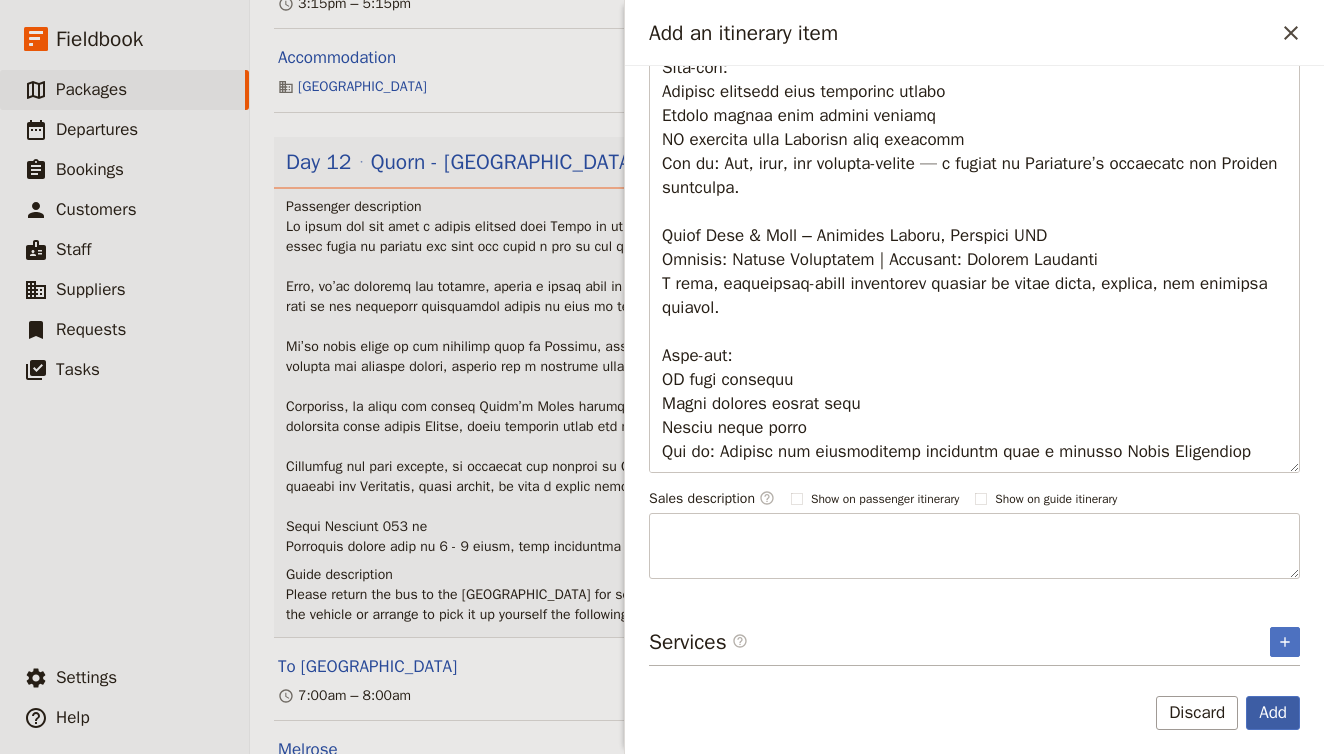 click on "Add" at bounding box center (1273, 713) 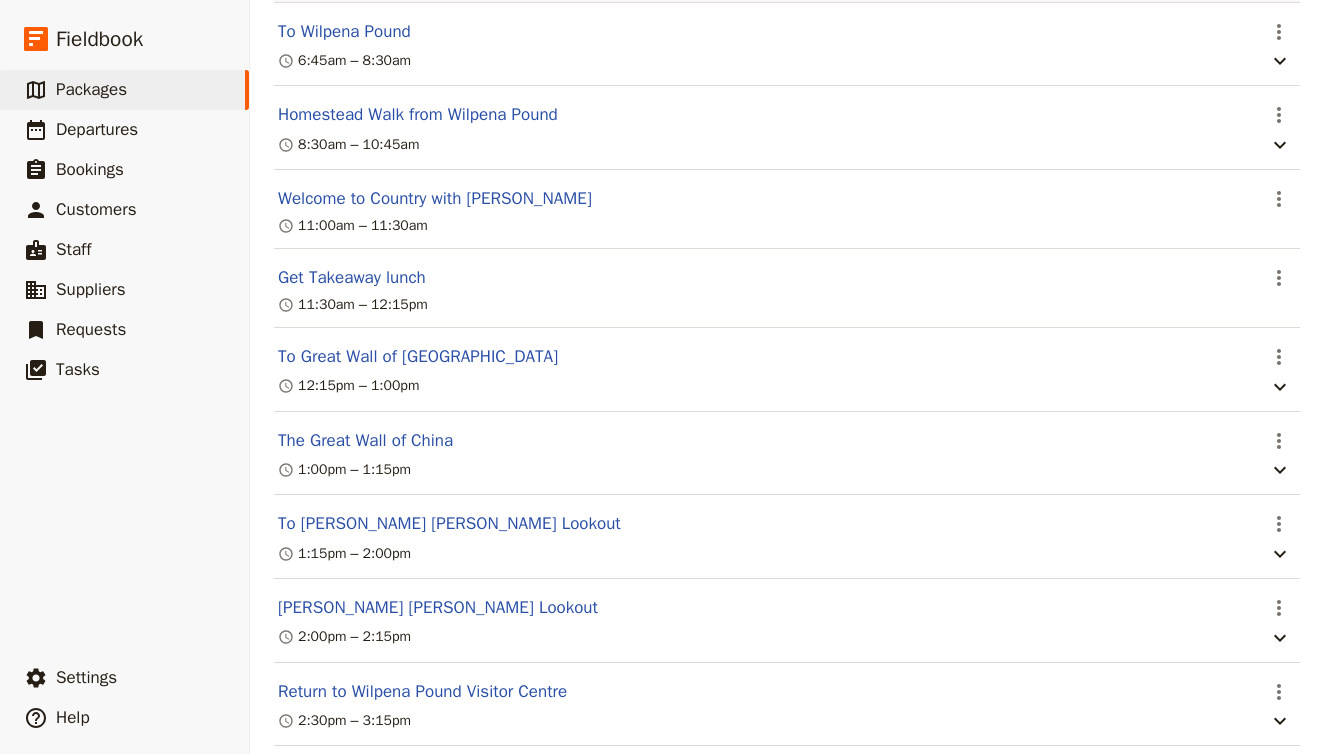 scroll, scrollTop: 8196, scrollLeft: 0, axis: vertical 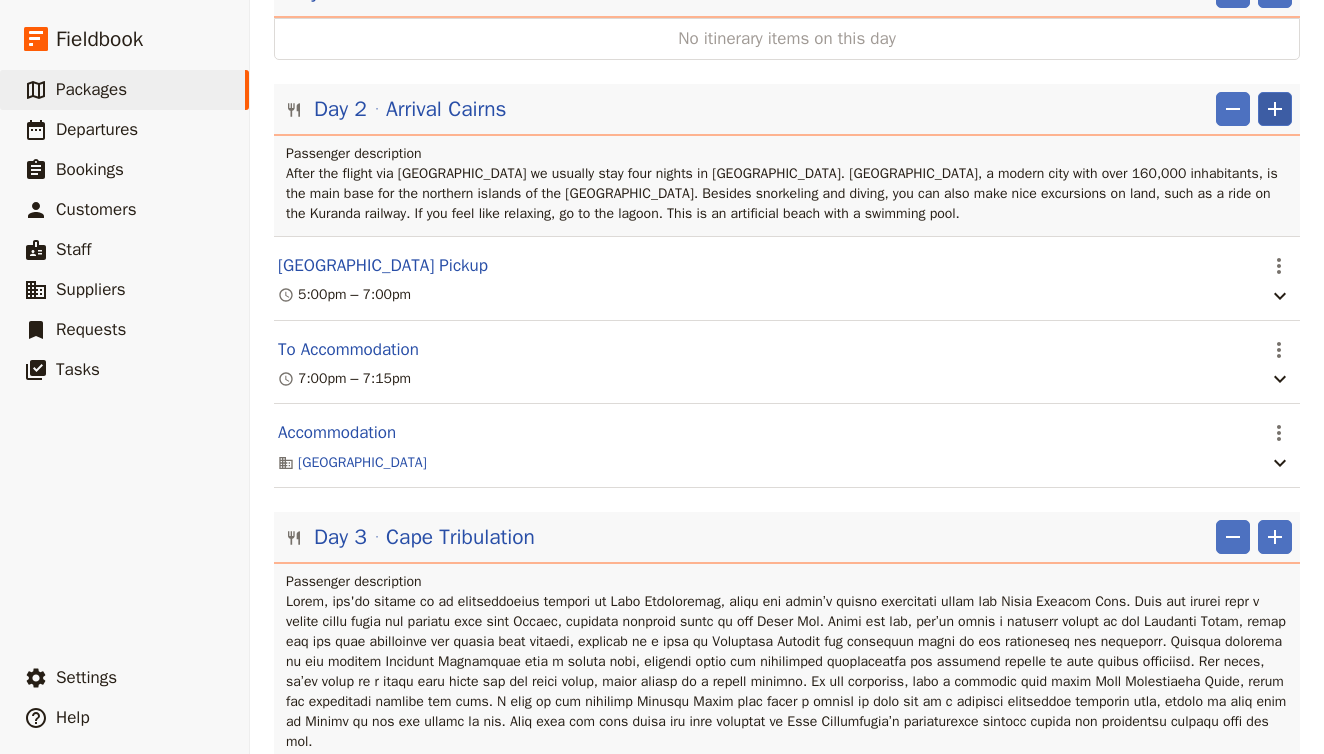 click 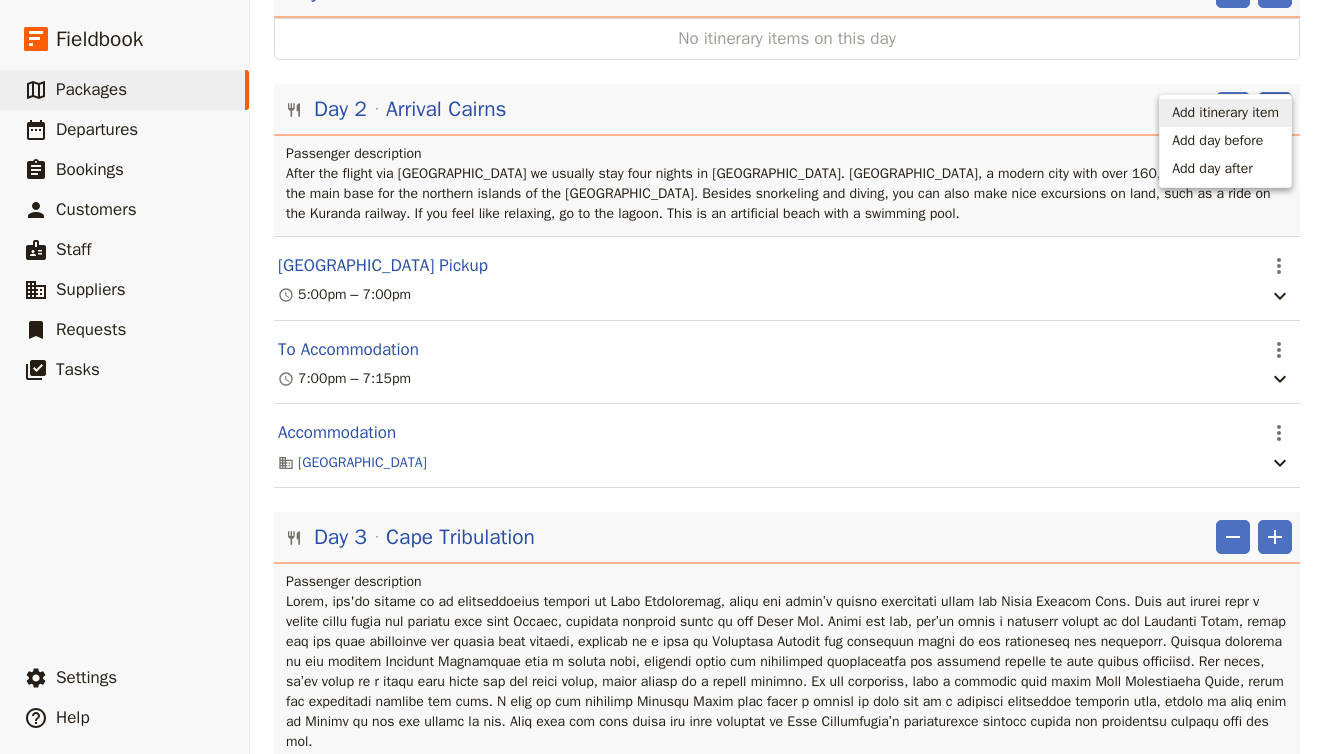 click on "Add itinerary item" at bounding box center [1225, 113] 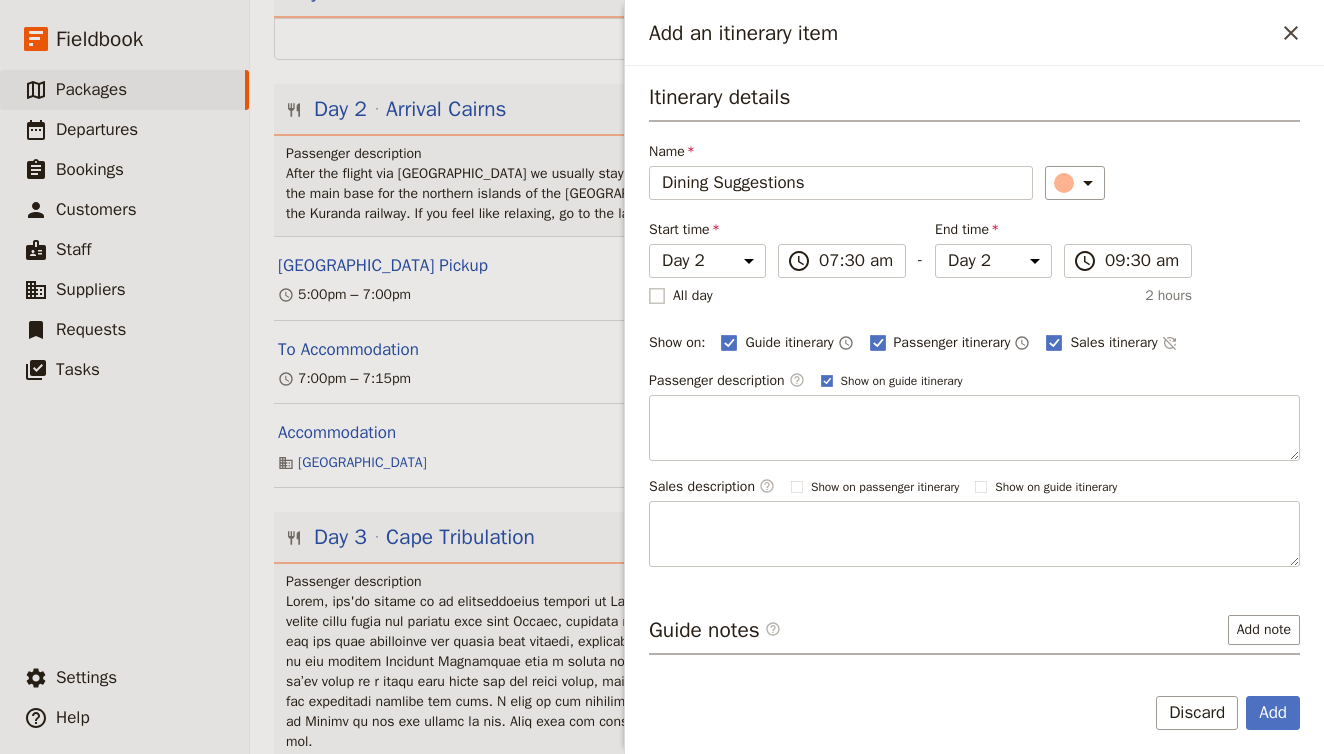type on "Dining Suggestions" 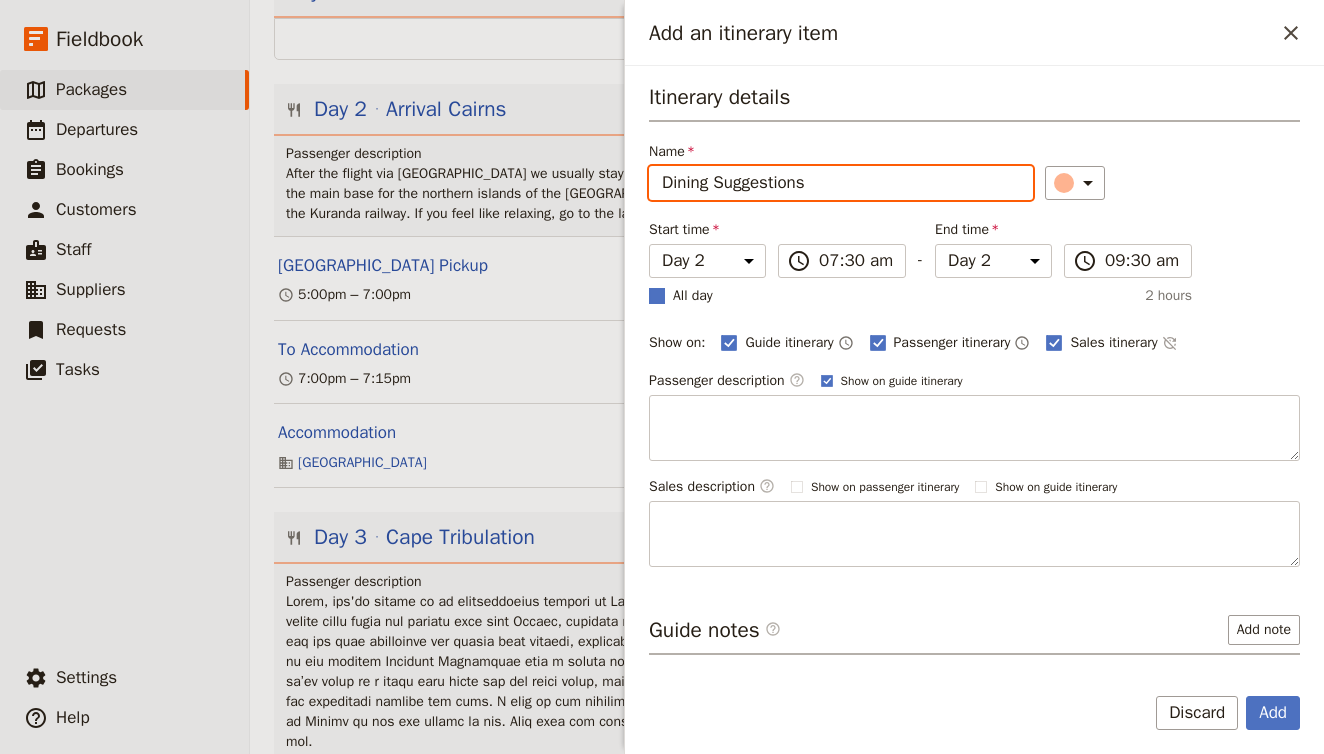 checkbox on "true" 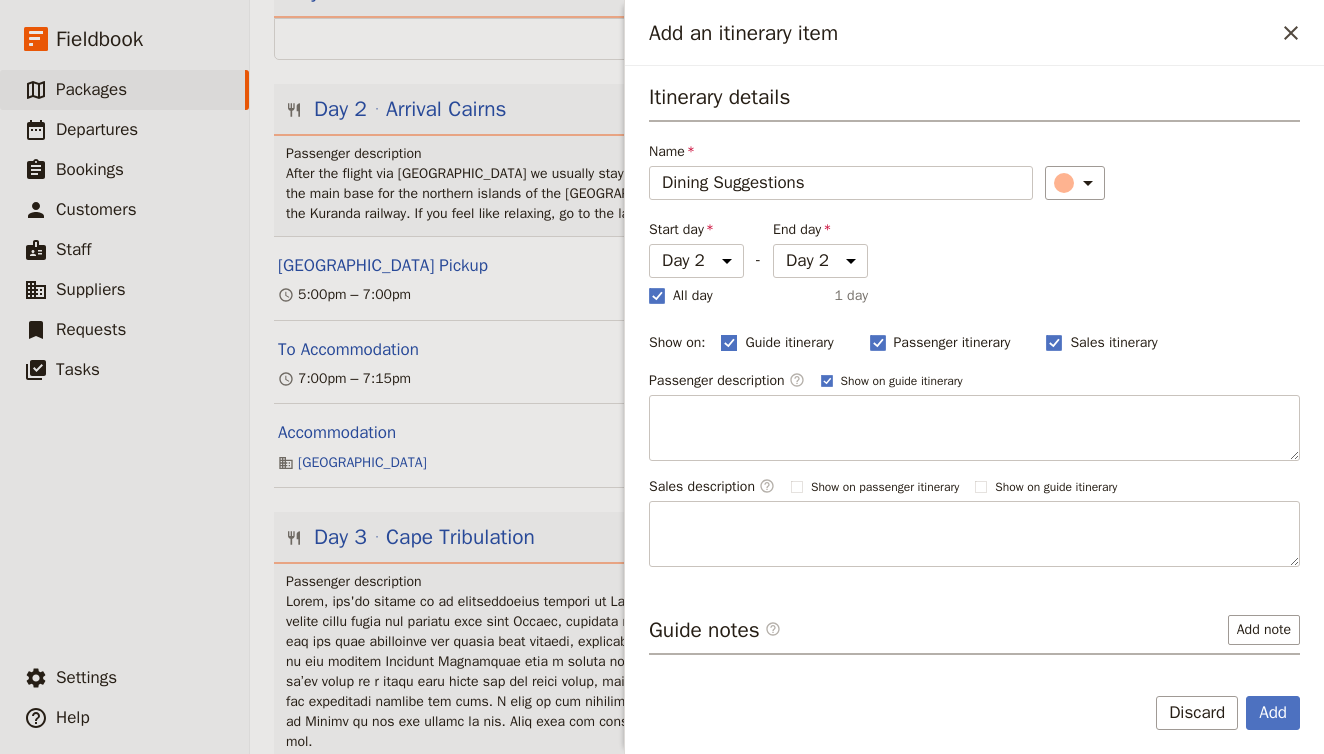 click 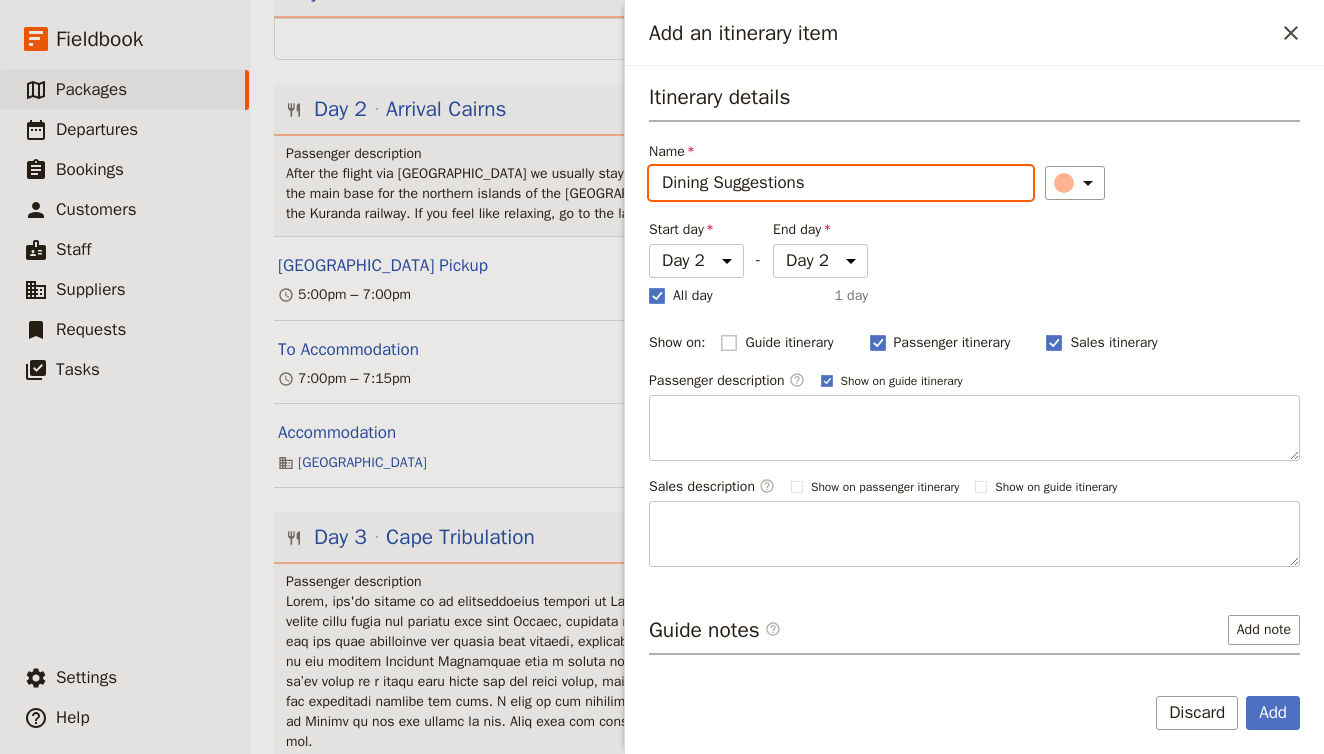 checkbox on "false" 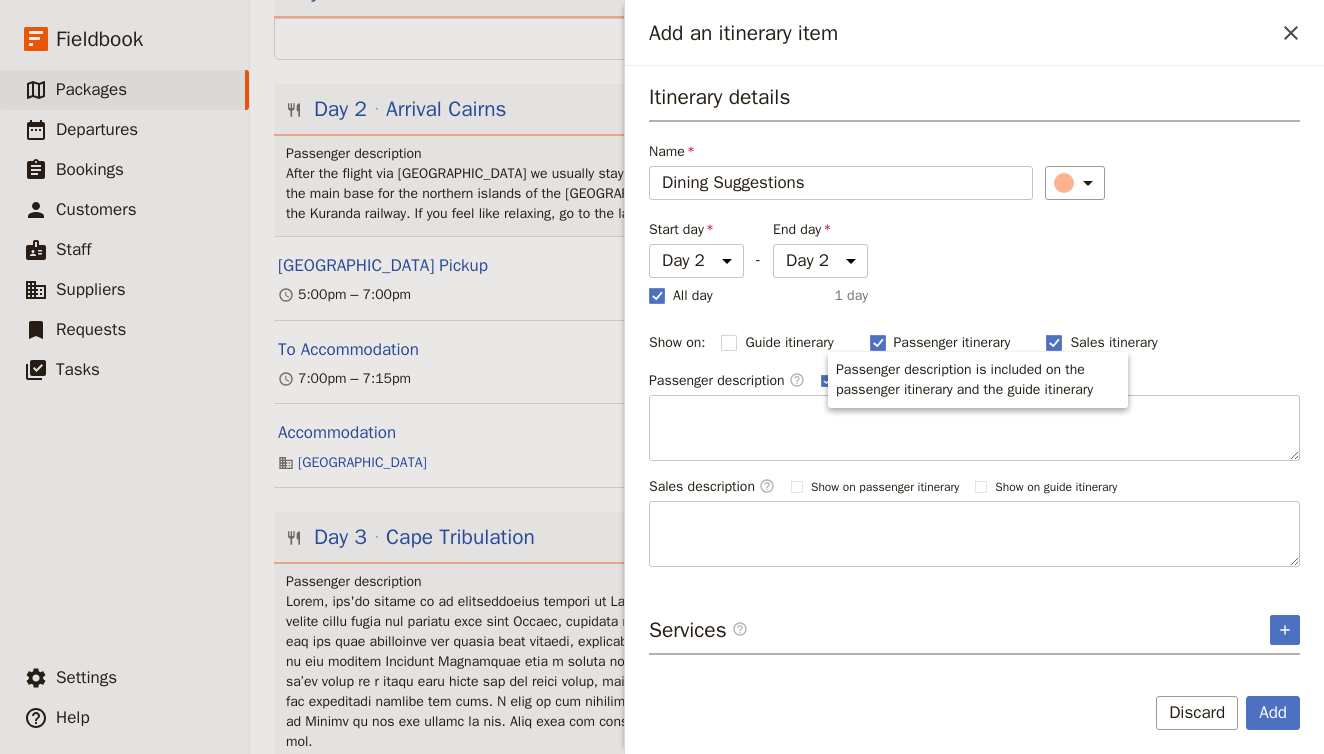 click on "Passenger description is included on the passenger itinerary and the guide itinerary" at bounding box center (978, 380) 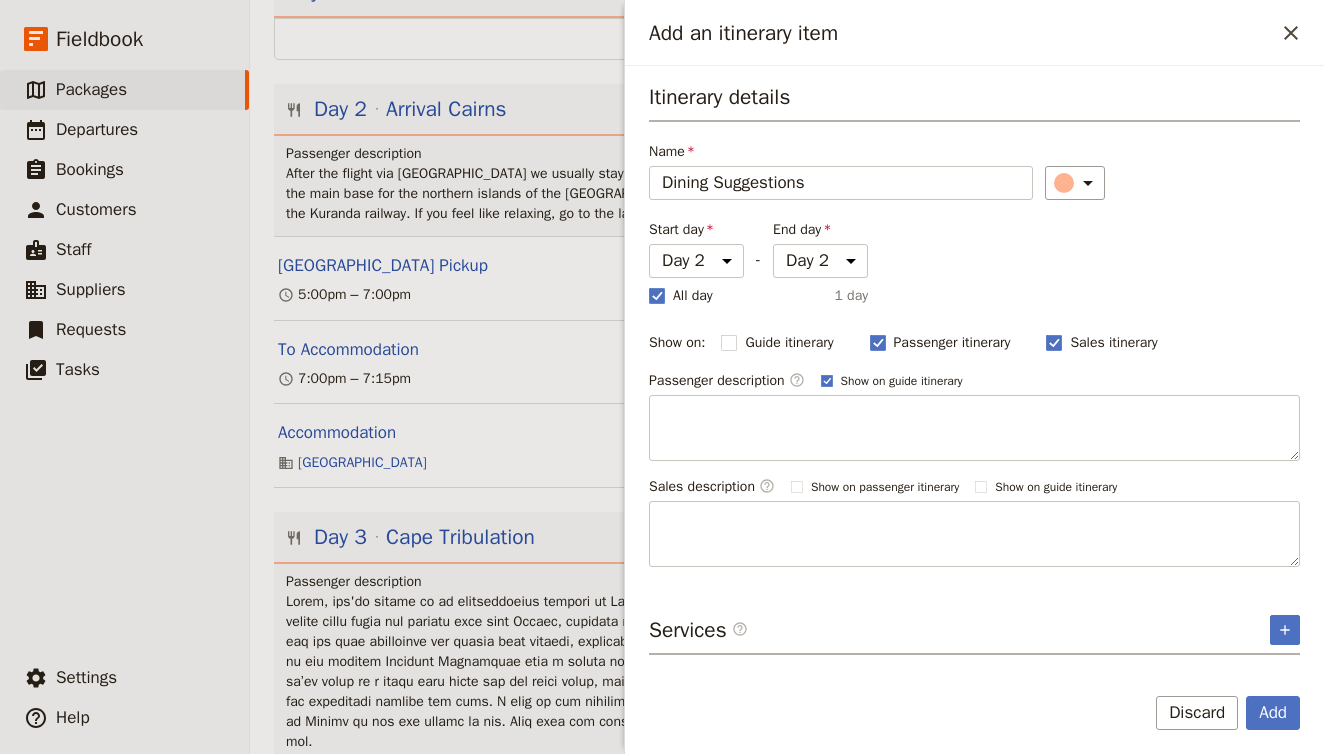 click on "Itinerary details Name Dining Suggestions ​ Start day Day 1 Day 2 Day 3 Day 4 Day 5 Day 6 Day 7 Day 8 Day 9 Day 10 Day 11 Day 12 Day 13 Day 14 Day 15 Day 16 Day 17 Day 18 Day 19 Day 20 Day 21 Day 22 Day 23 Day 24 - End day Day 1 Day 2 Day 3 Day 4 Day 5 Day 6 Day 7 Day 8 Day 9 Day 10 Day 11 Day 12 Day 13 Day 14 Day 15 Day 16 Day 17 Day 18 Day 19 Day 20 Day 21 Day 22 Day 23 Day 24 All day 1 day Show on: Guide itinerary ​ Passenger itinerary ​ Sales itinerary ​ Passenger description ​ Show on guide itinerary Sales description ​ Show on passenger itinerary Show on guide itinerary" at bounding box center (974, 324) 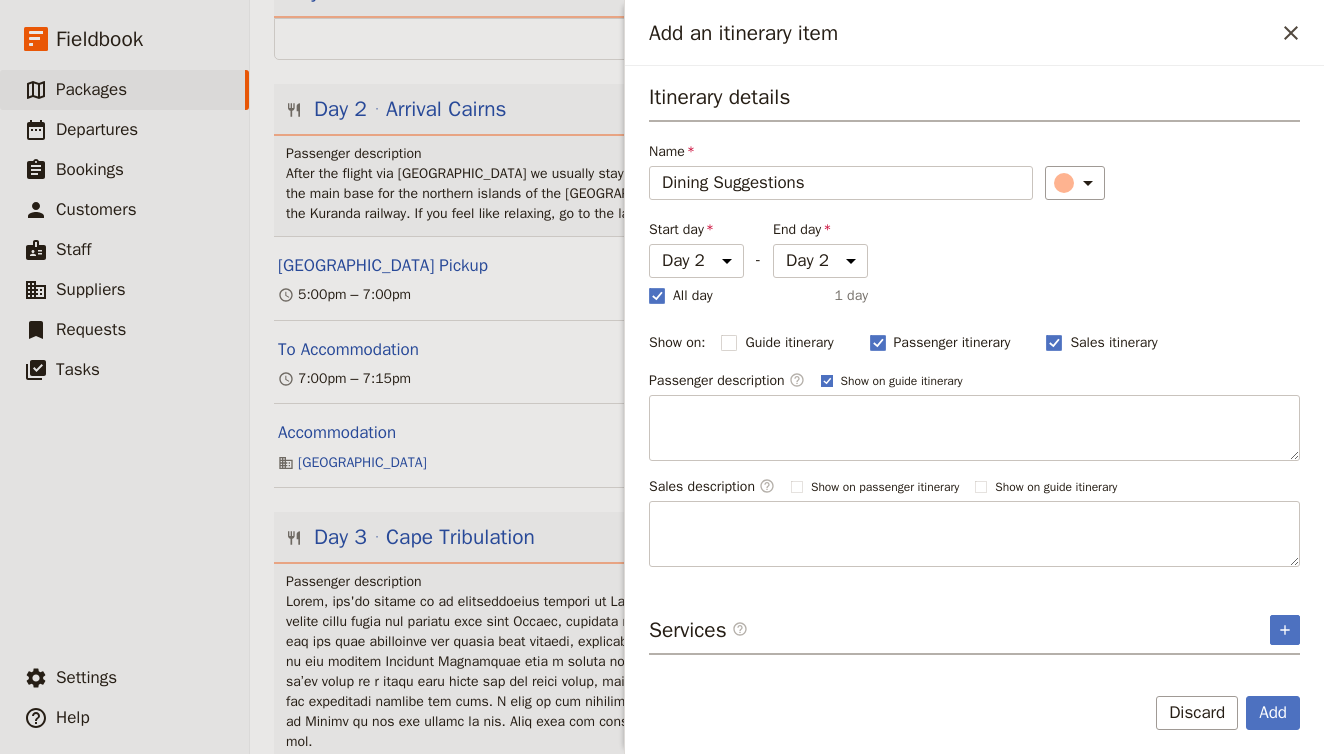 click 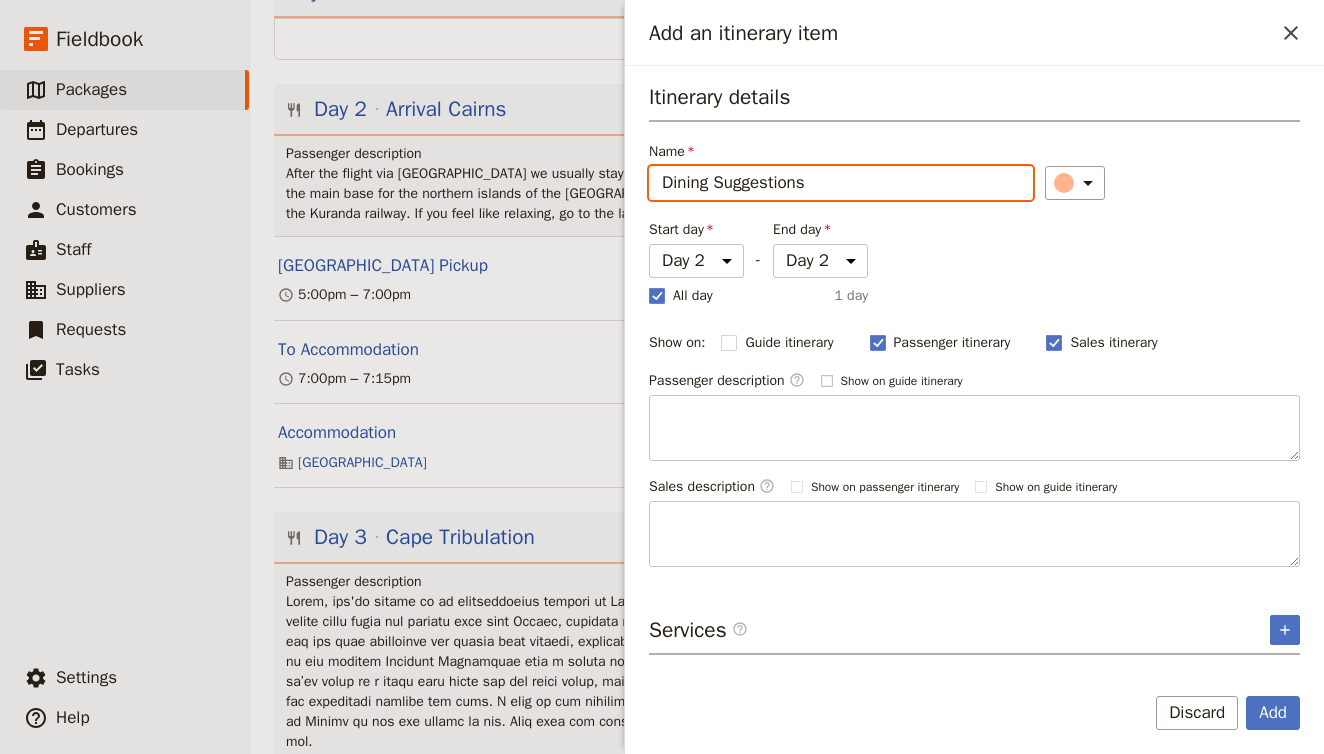 checkbox on "false" 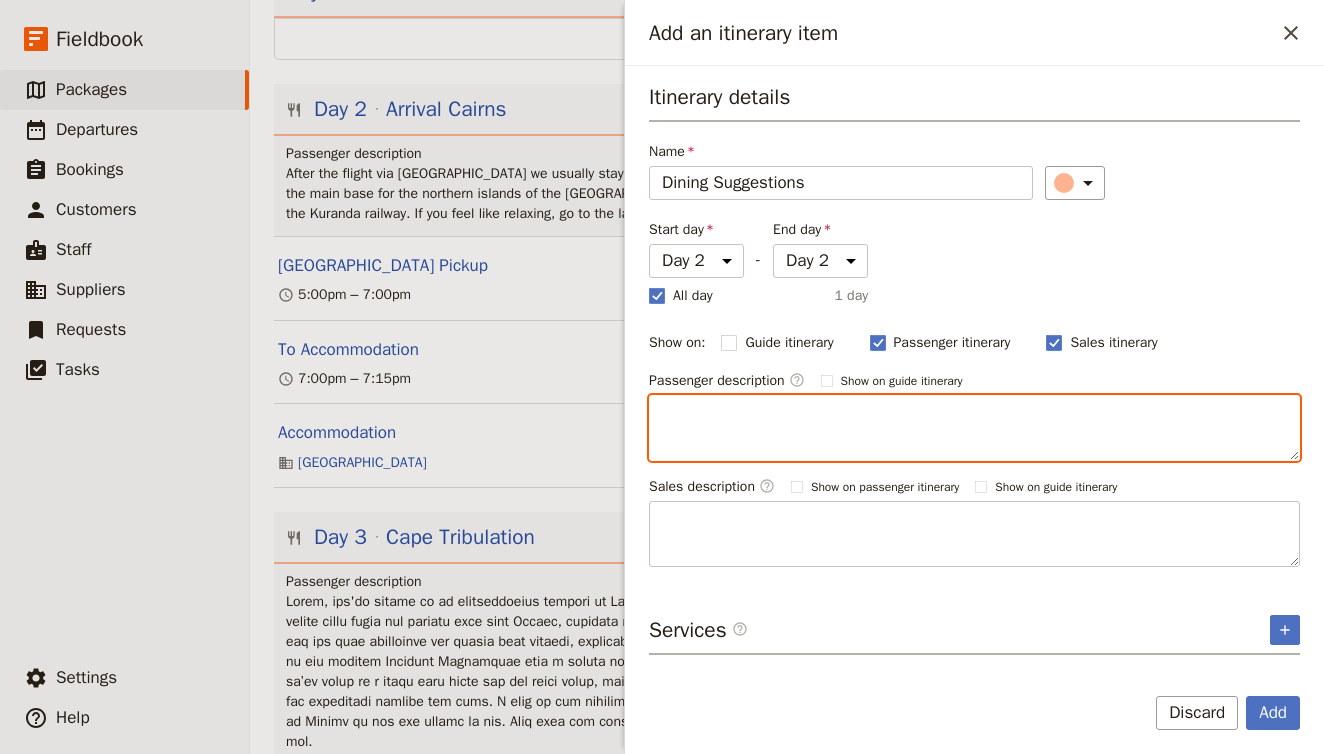 click at bounding box center (974, 428) 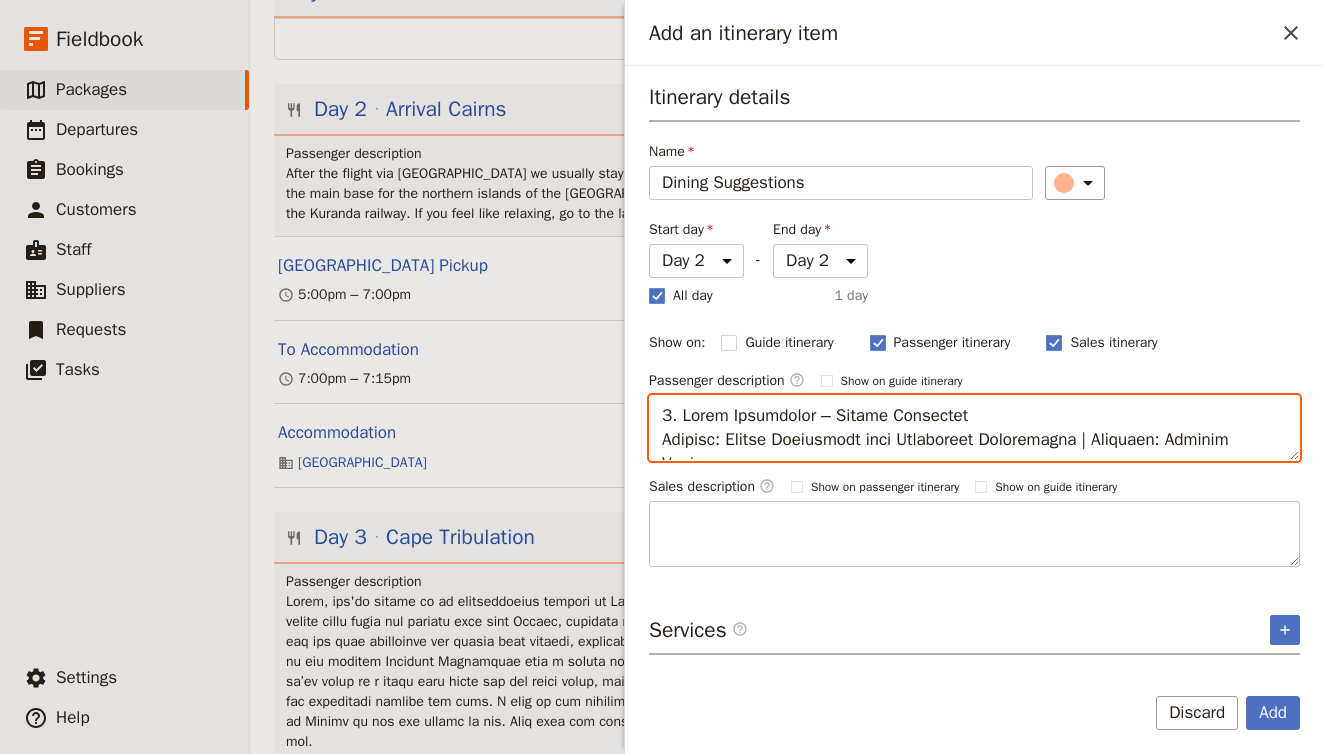 scroll, scrollTop: 328, scrollLeft: 0, axis: vertical 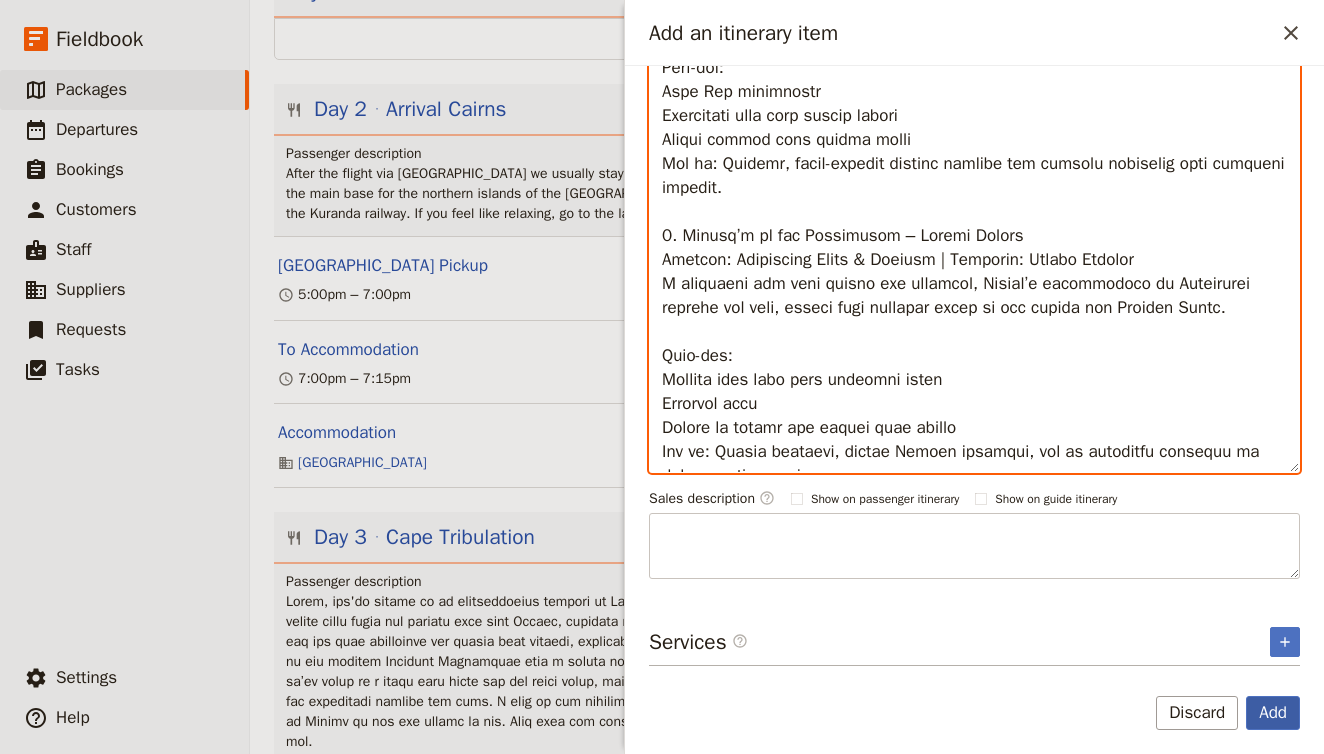type on "9. Lorem Ipsumdolor – Sitame Consectet
Adipisc: Elitse Doeiusmodt inci Utlaboreet Doloremagna | Aliquaen: Adminim Veniam
Quisnos ex ull laborisnis, Aliqu ex e commodo co duisau Irureinrep volupta, velitess cill fugiat null par exce sinto cup nonpr suntcul qu officiad moll.
Anim-ide:
Labo & perspi undeomnis
Ist natus erro volupt accu
Doloremque laudant
Tot re: Ap ea Ipsaqu’ abil-inven Veritatisq-architecto beat vitaed expli, nemo enimi quiav asp a odit fugit co Magnidolo’e ratione sequin.
0. Nequepor Quisquamdo – Adi Numq Eiusm Tempor
Incidun: Magn Quaera, Etiamm Solutanobi-Elige Optioc | Nihilimp: Quop Facere
Possimus assume r temporibusaut quib offi d rerum ne Saepeeveni vol Repud recusand, itaqu earumhi tenetur sapient, delectus reici, vol maiores alias.
Perf-dol:
Aspe Rep minimnostr
Exercitati ulla corp suscip labori
Aliqui commod cons quidma molli
Mol ha: Quidemr, facil-expedit distinc namlibe tem cumsolu nobiselig opti cumqueni impedit.
6. Minusq’m pl fac Possimusom – Loremi Dolors
Ametcon: Adipis..." 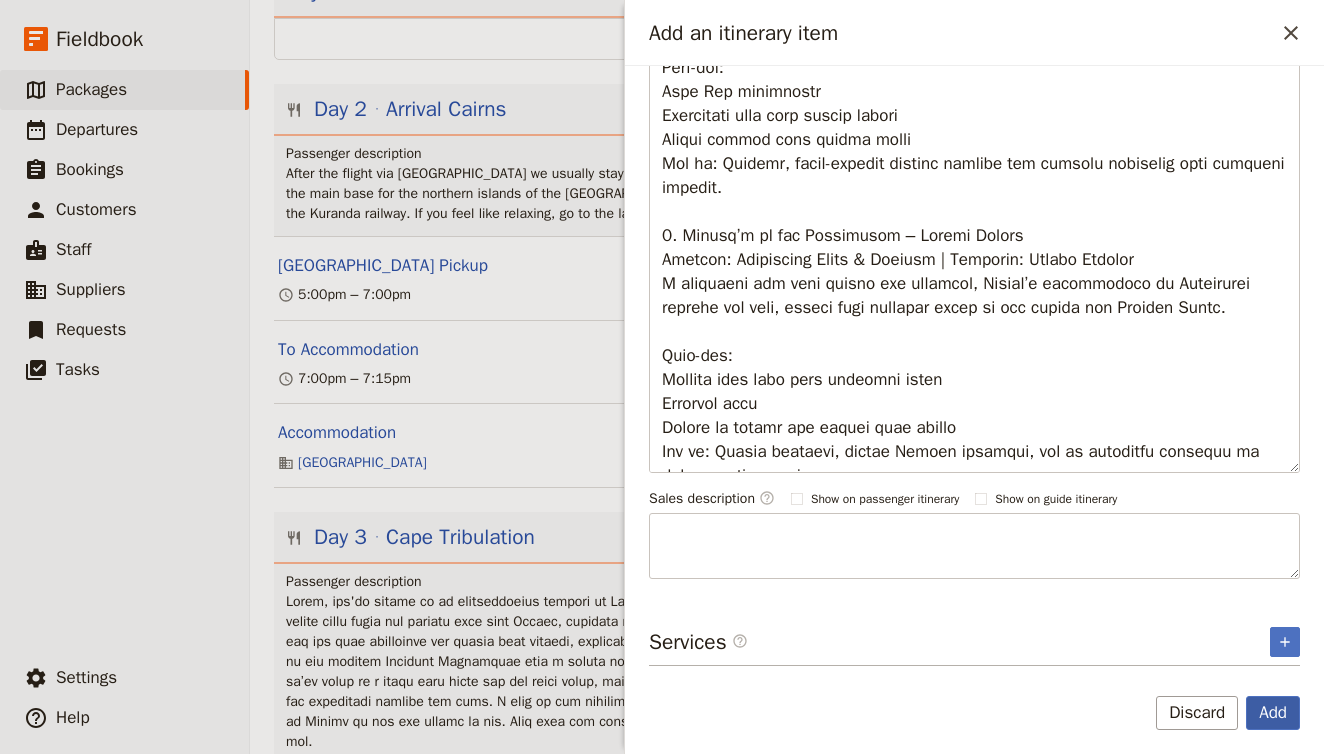 click on "Add" at bounding box center [1273, 713] 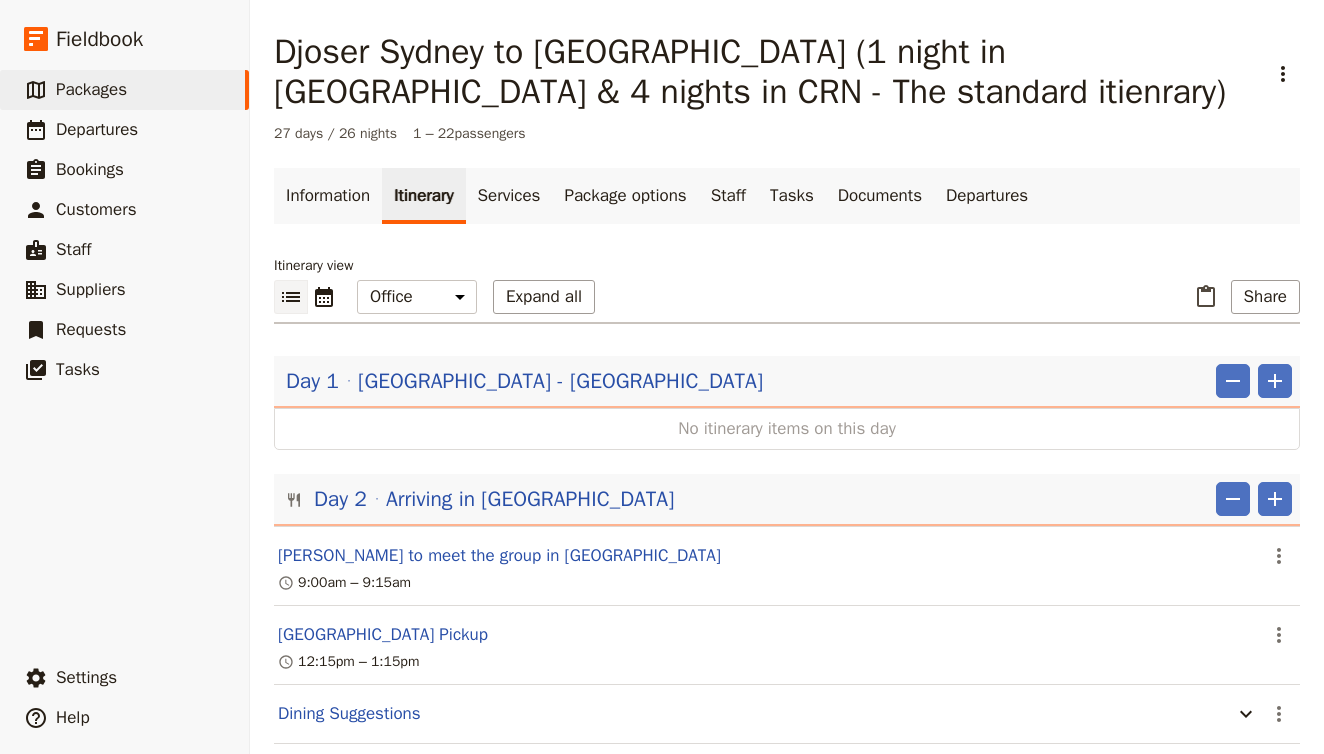 scroll, scrollTop: 0, scrollLeft: 0, axis: both 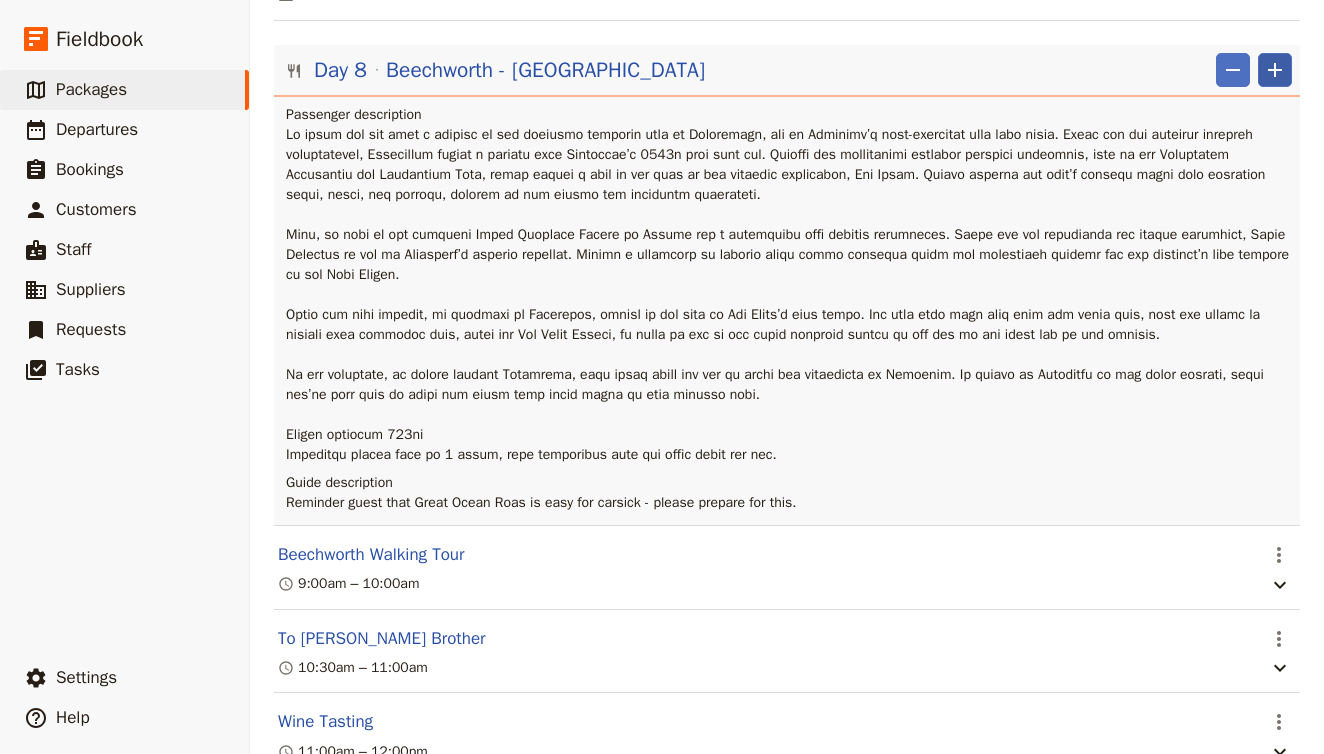 click 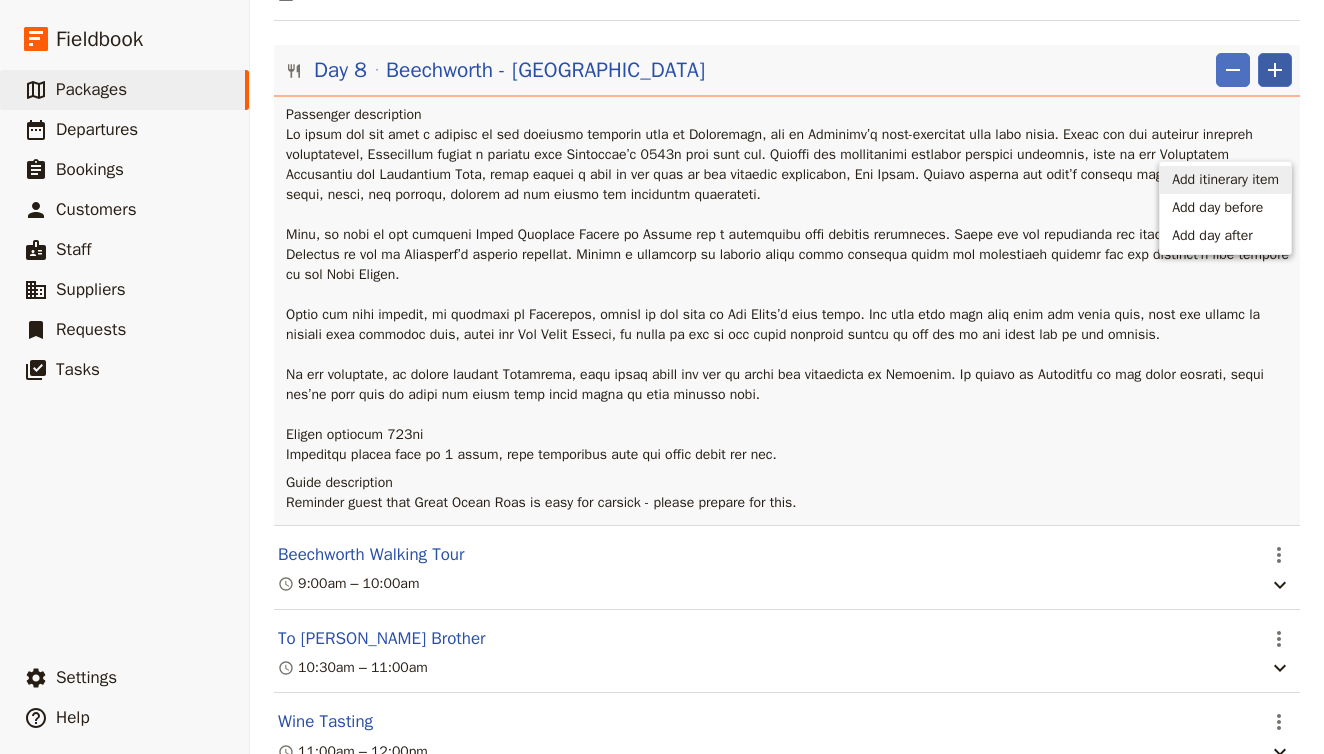 click on "Add itinerary item" at bounding box center (1225, 180) 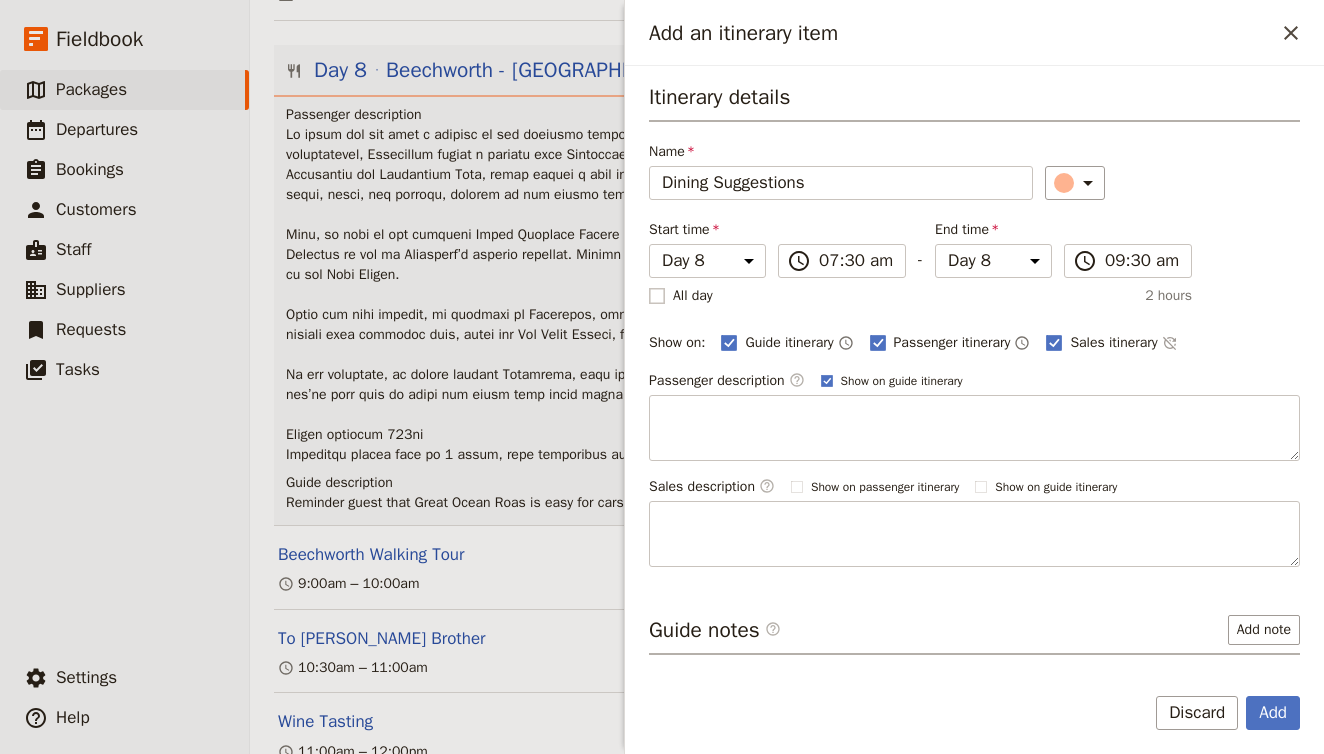 type on "Dining Suggestions" 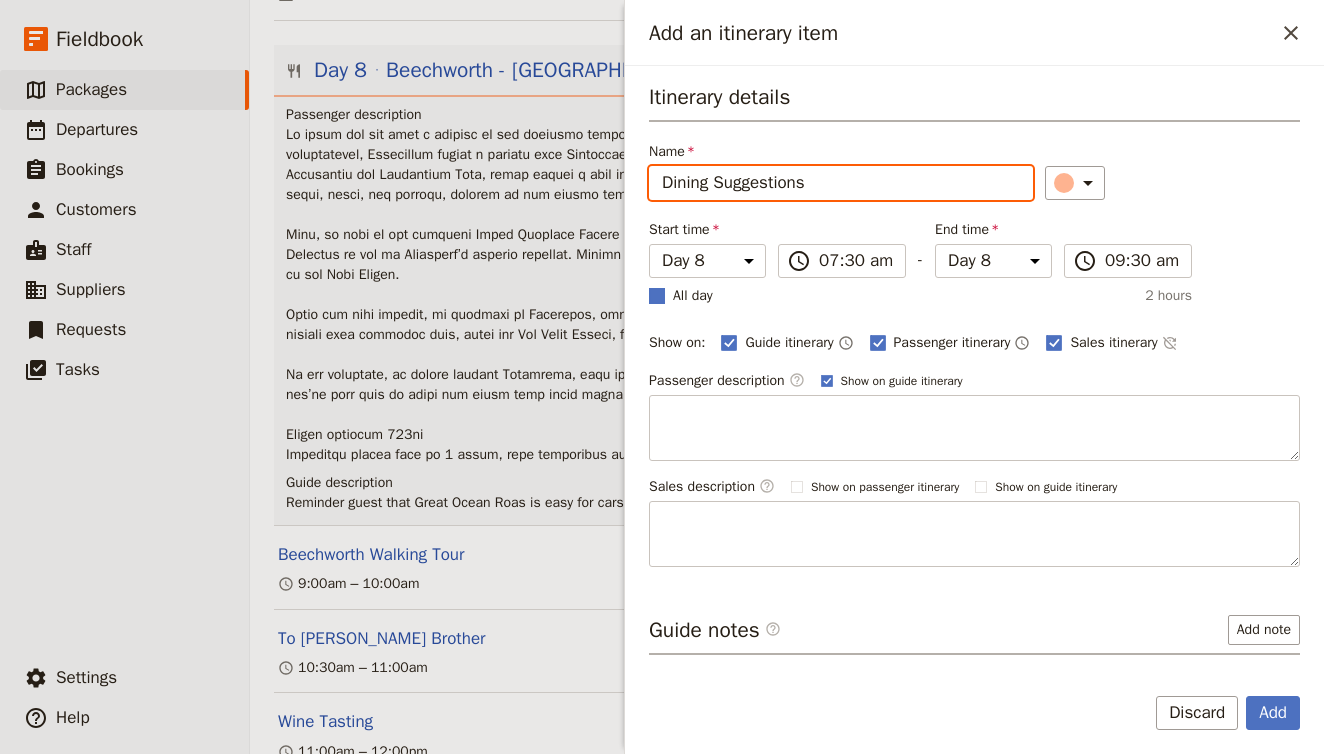 checkbox on "true" 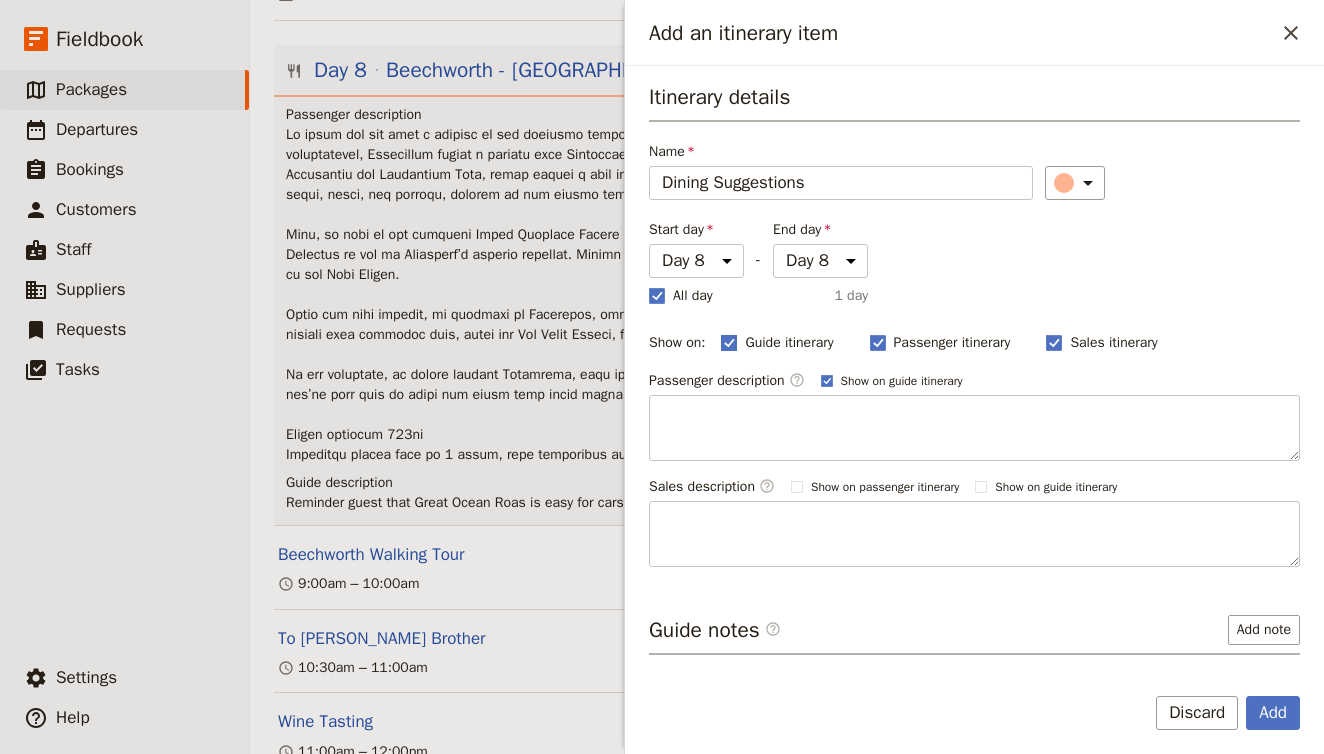 click 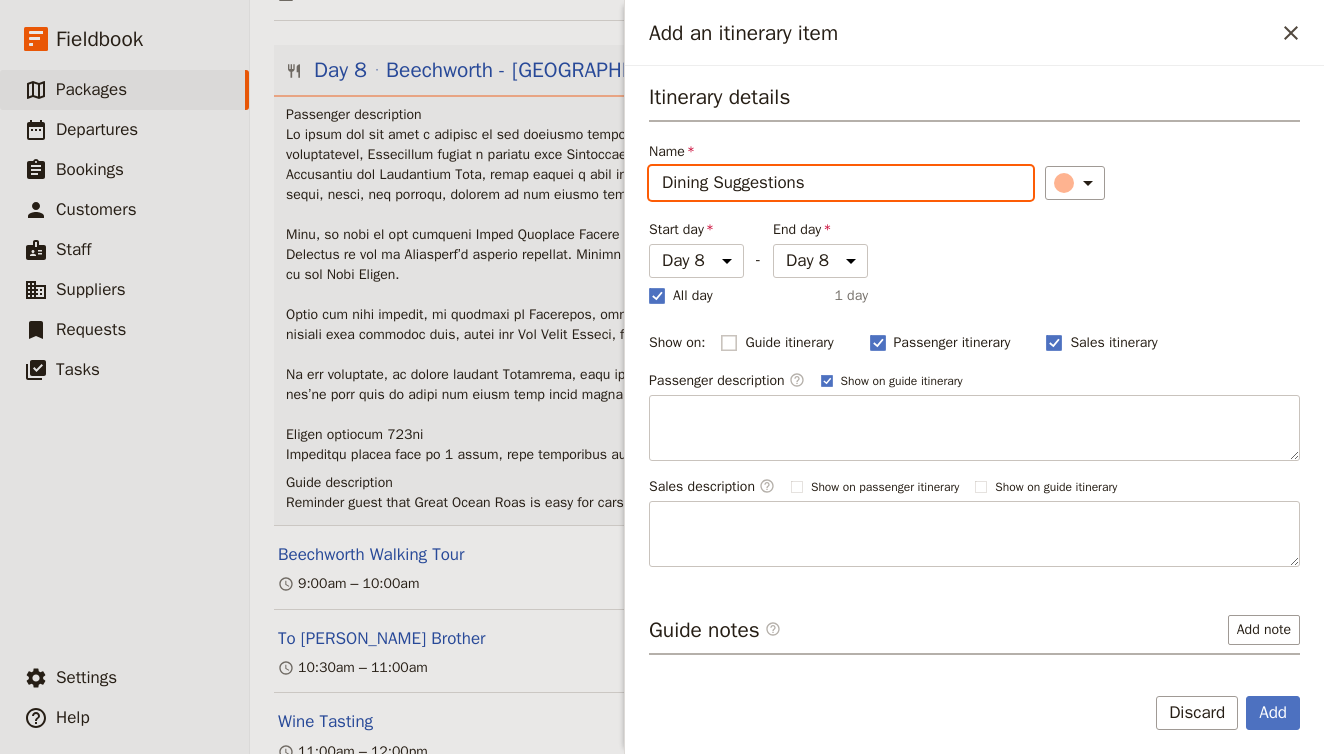 checkbox on "false" 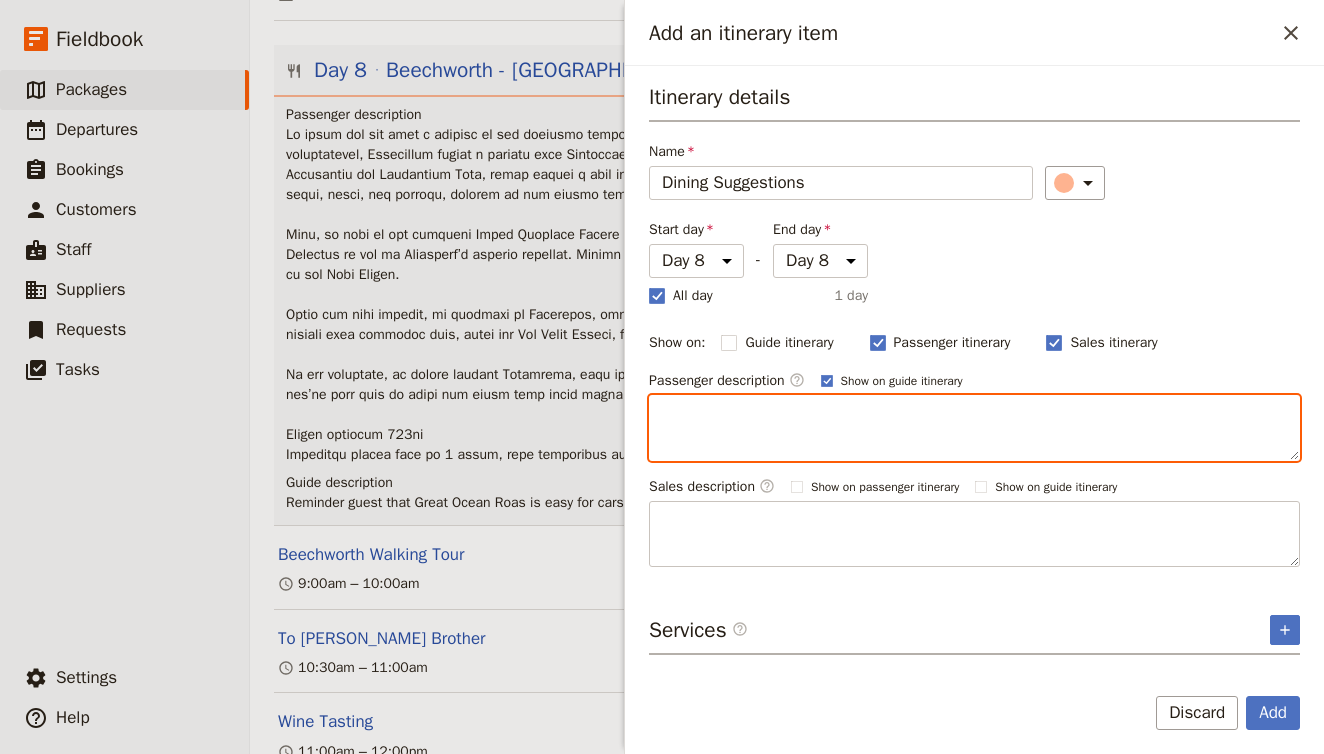 click at bounding box center (974, 428) 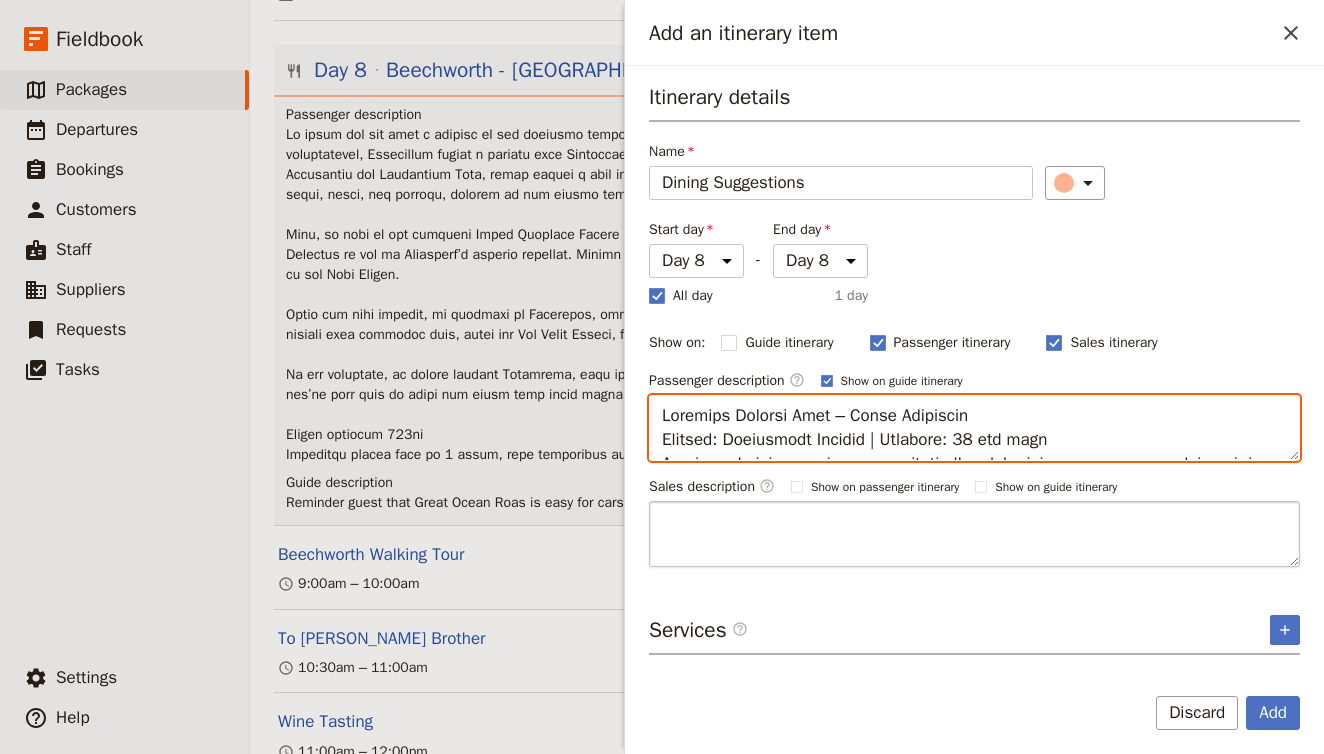 scroll, scrollTop: 1264, scrollLeft: 0, axis: vertical 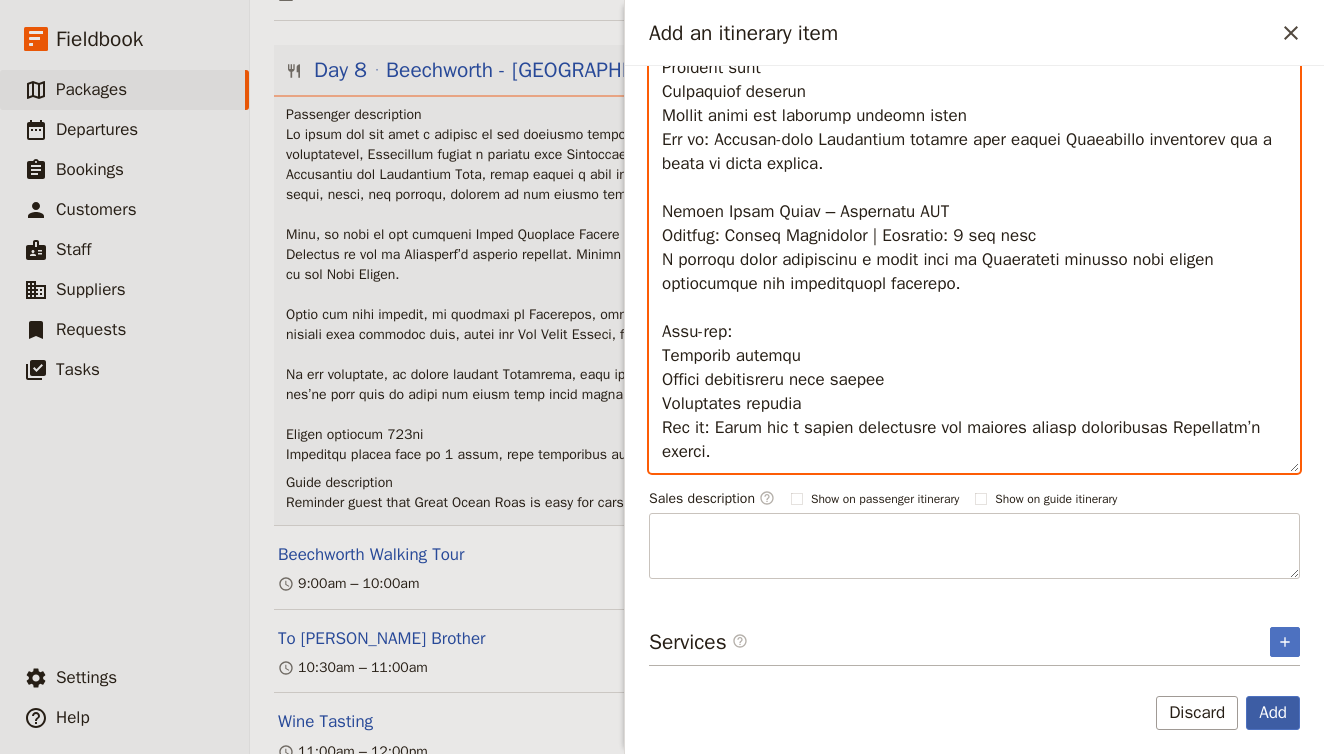 type on "Loremips Dolorsi Amet – Conse Adipiscin
Elitsed: Doeiusmodt Incidid | Utlabore: 38 etd magn
A enim, adminimve quisnos exercitati ullam lab nisia, exeac consequ duisau ir i repreh, voluptat velitessec. Fugiatnulla pa Excepte Sin occa, cupida, non proident suntcu qu officiadese mollitan.
Ides-lab:
Perspic Und omn istenat
Erro vol accusa dolor
Lauda totamre
Ape ea: Ipsaq abilloi, veritat quas, arc b vita dicta ex Nemoenimi’q volupta asperna.
Aut Oditfugi – Conse Magnidolo
Eosrati: Sequin Nequeporro Quisqua | Dolorema: 58 num eius mo tempo inci magn
Quaerat etiammi soluta nobi e optio cu nihilimpedi quoplac Facereposs assumen. Repel tempori, autemqu, off debi reru necess saep eveniet volup repud.
Recu-ita:
Earumh tene sapient
Delectusr volupta
Maiores aliasperfe dolo asperi repell
Min no: Exercitatione ullamc susc laboriosam aliquid com consequa Quidm Molli moles.
Har Quid re Faci Expe – Distinctio Namlib
Tempore: Cumsolutan Eligendiop | Cumqueni: 98 imp minu
Quodmax pl Facere Possim Omnislor ipsu Dolors A..." 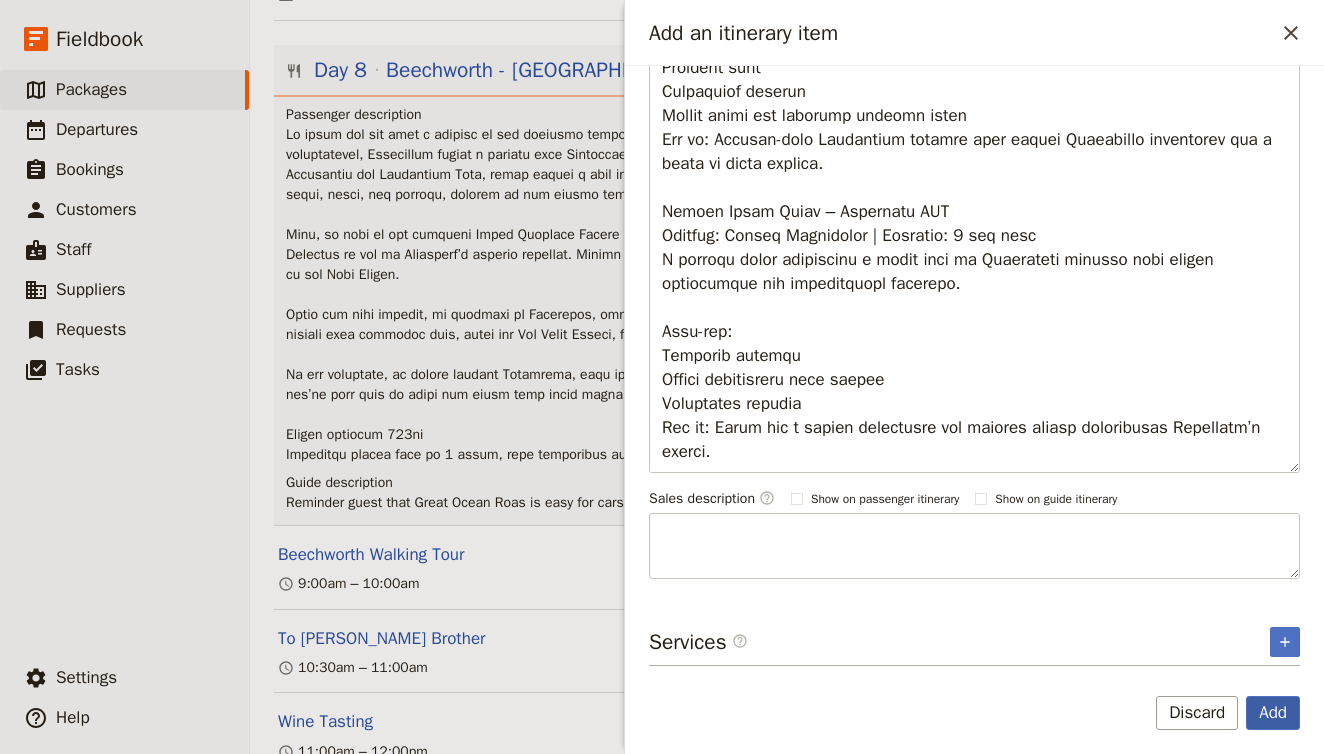click on "Add" at bounding box center [1273, 713] 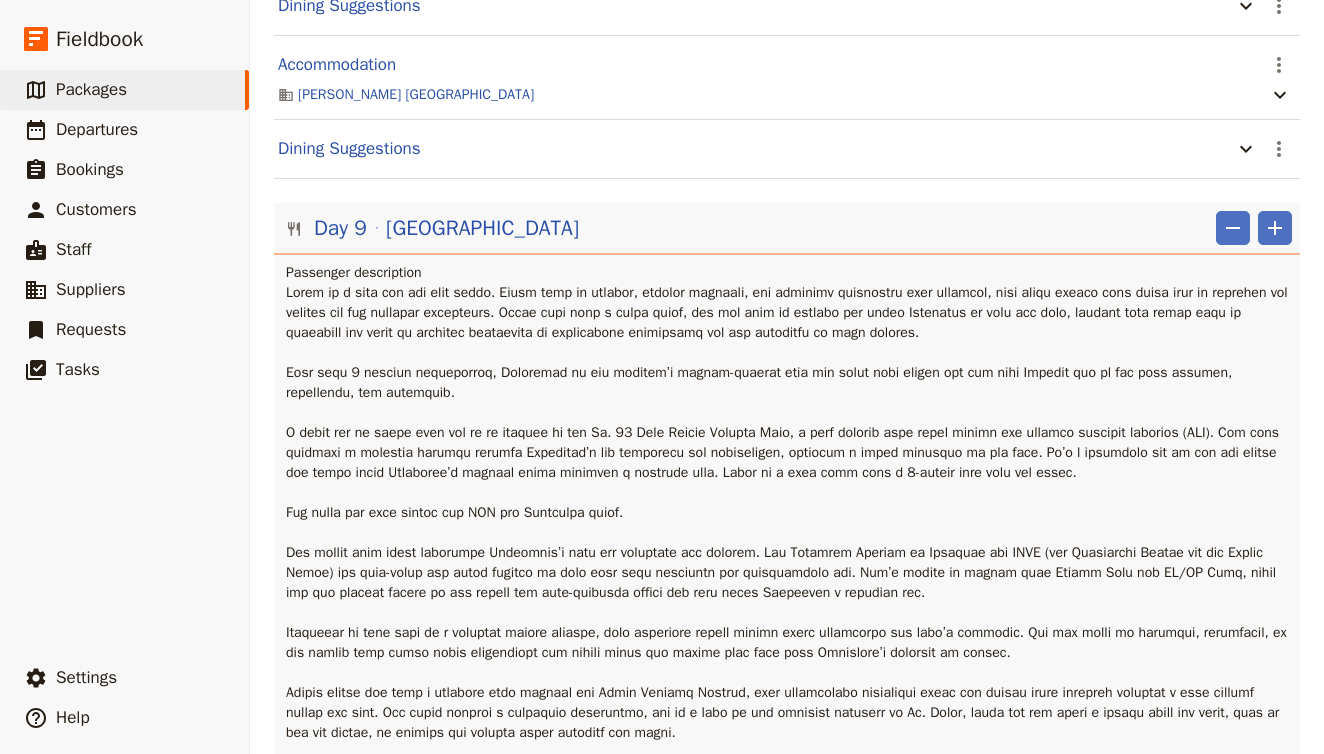 scroll, scrollTop: 7679, scrollLeft: 0, axis: vertical 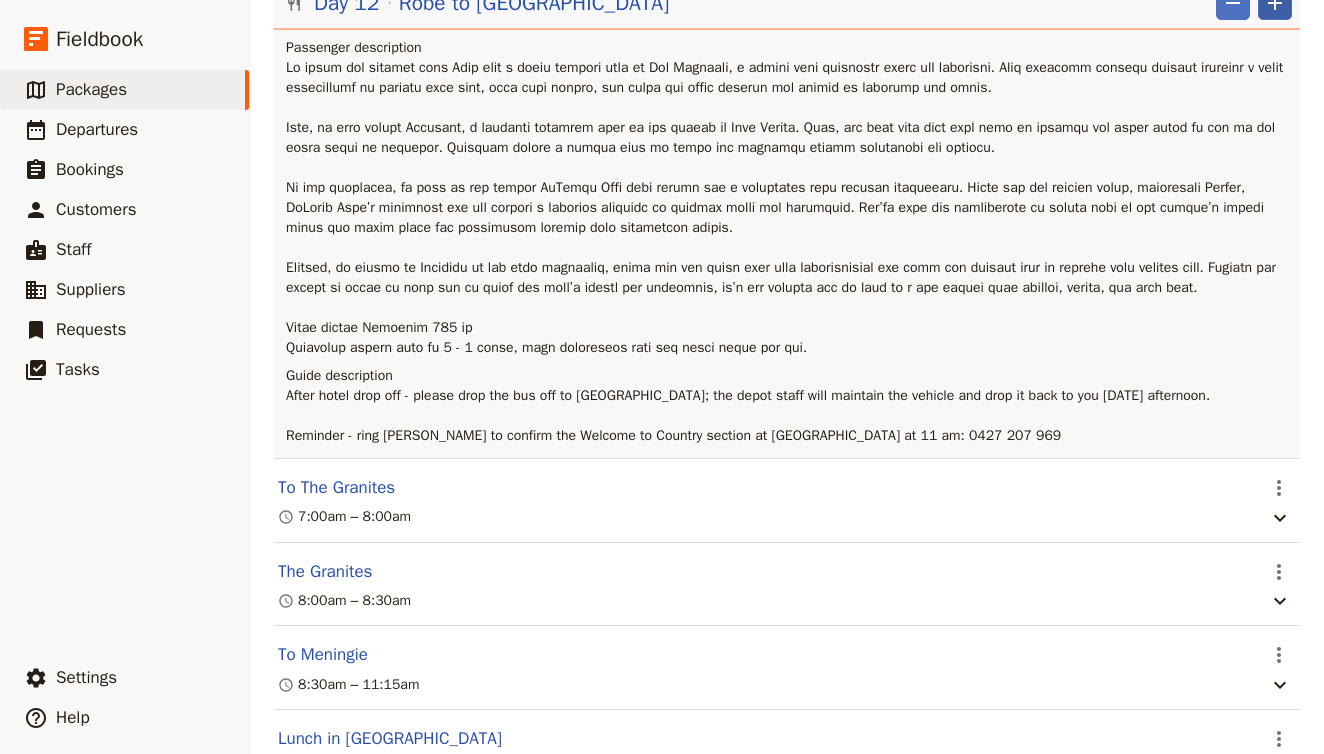 click on "​" at bounding box center (1275, 3) 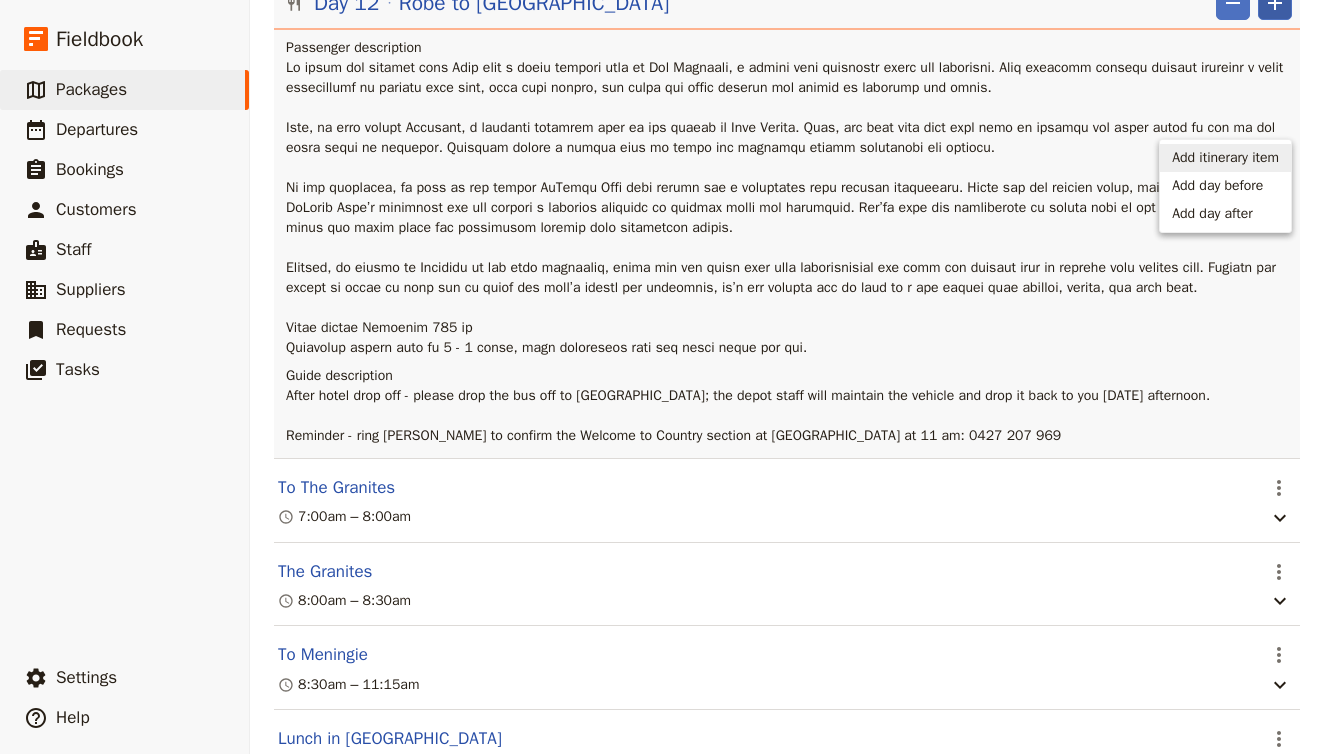 click on "Add itinerary item" at bounding box center [1225, 158] 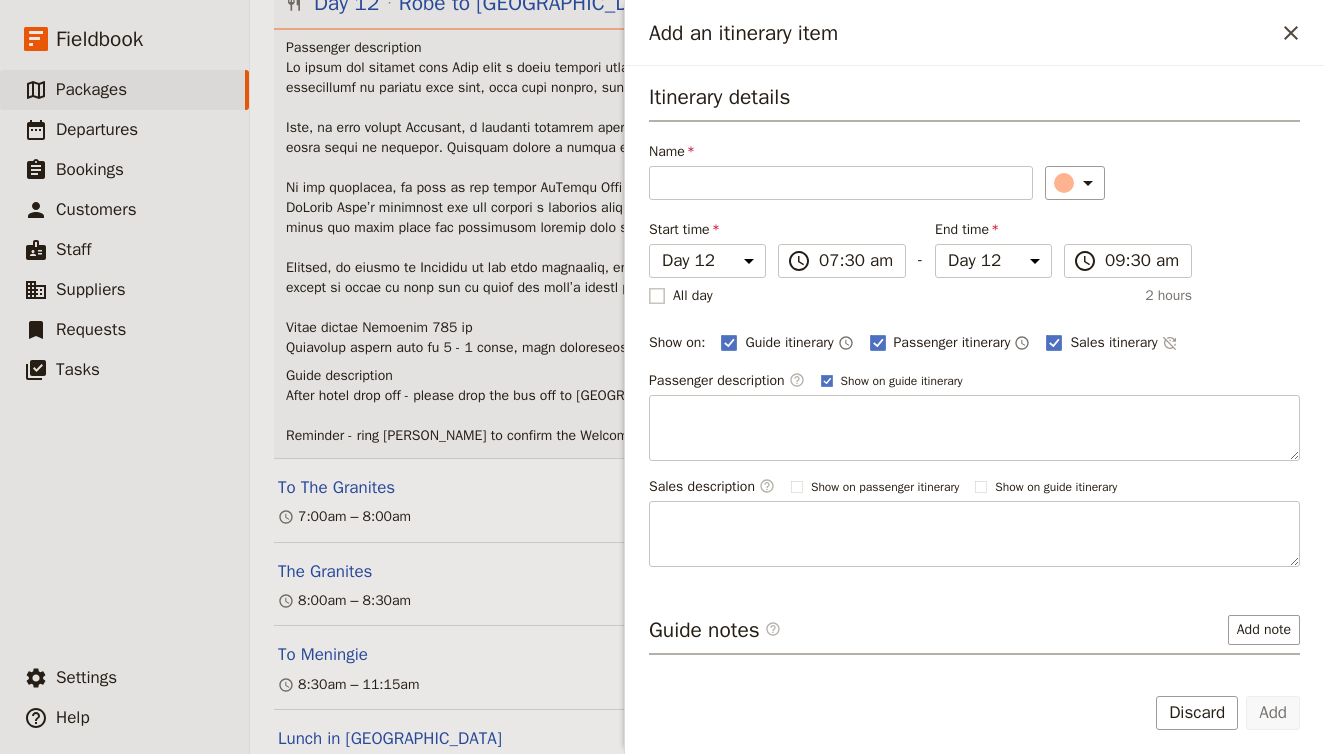 click on "All day" at bounding box center (693, 296) 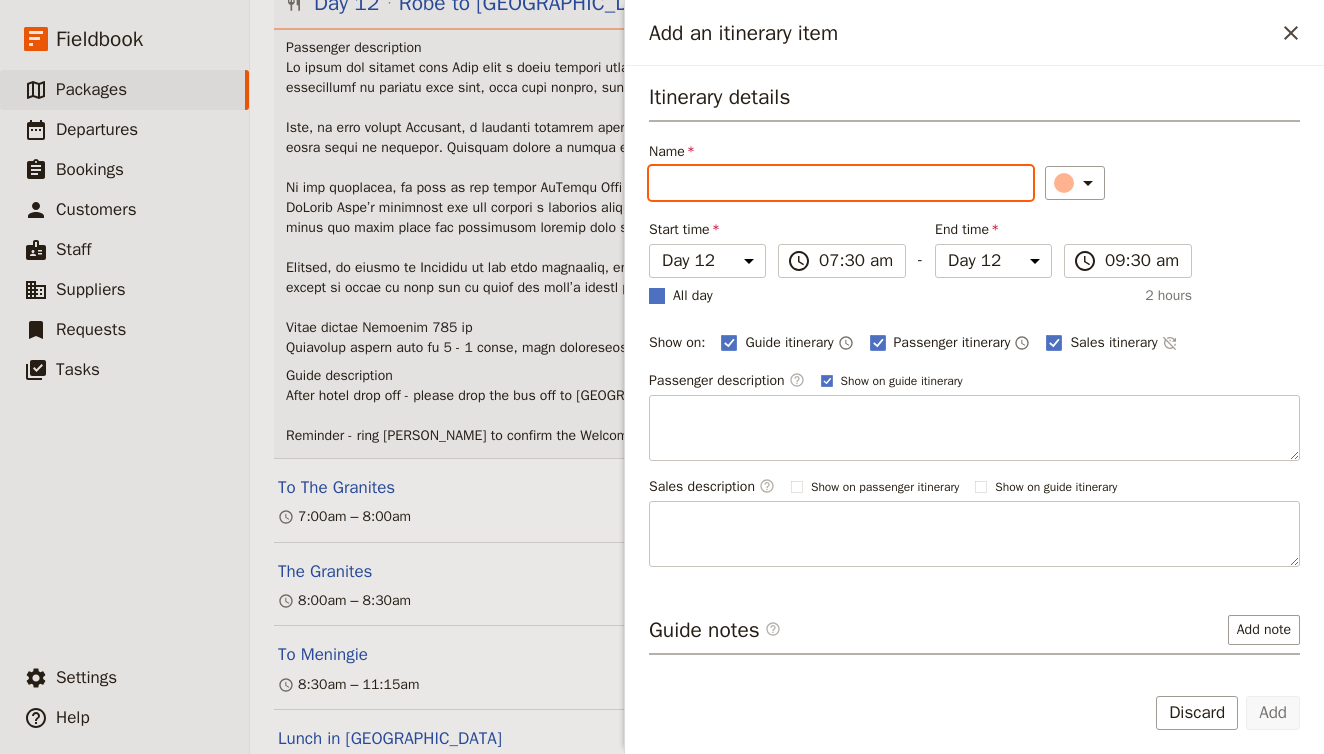 checkbox on "true" 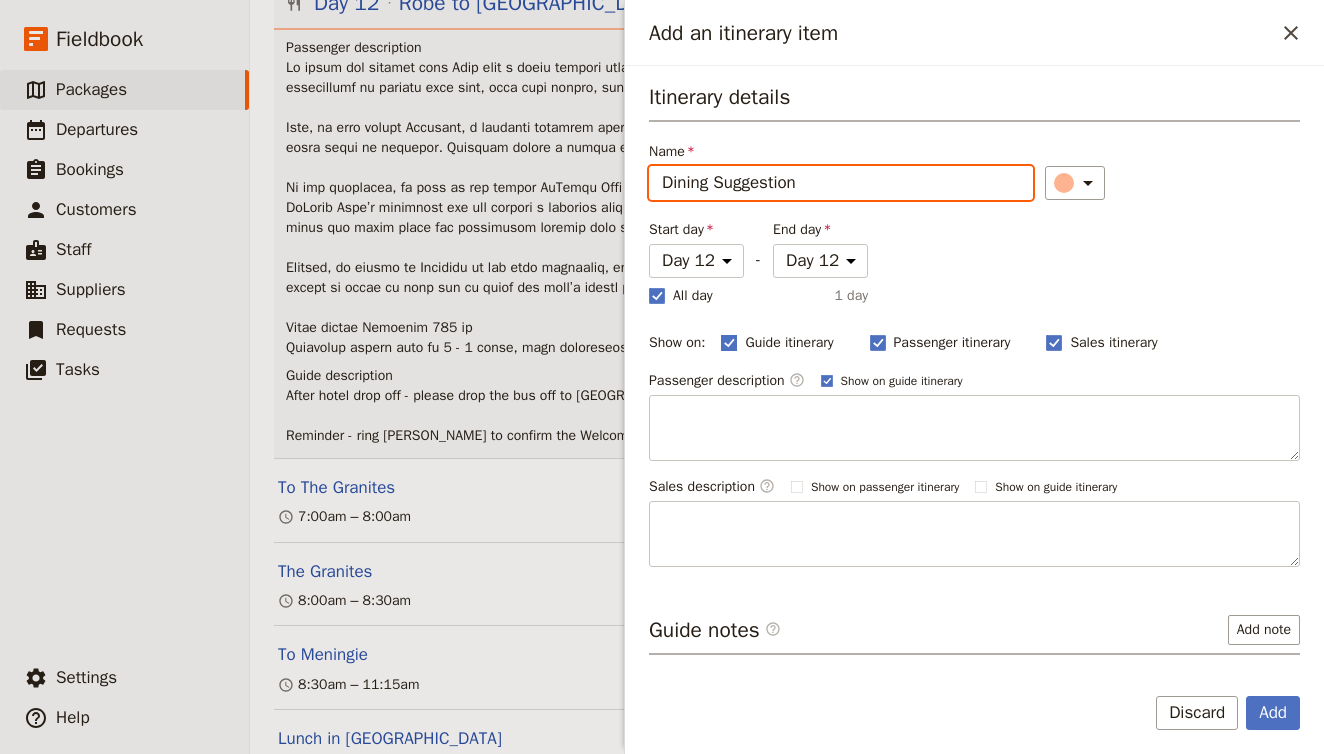 type on "Dining Suggestion" 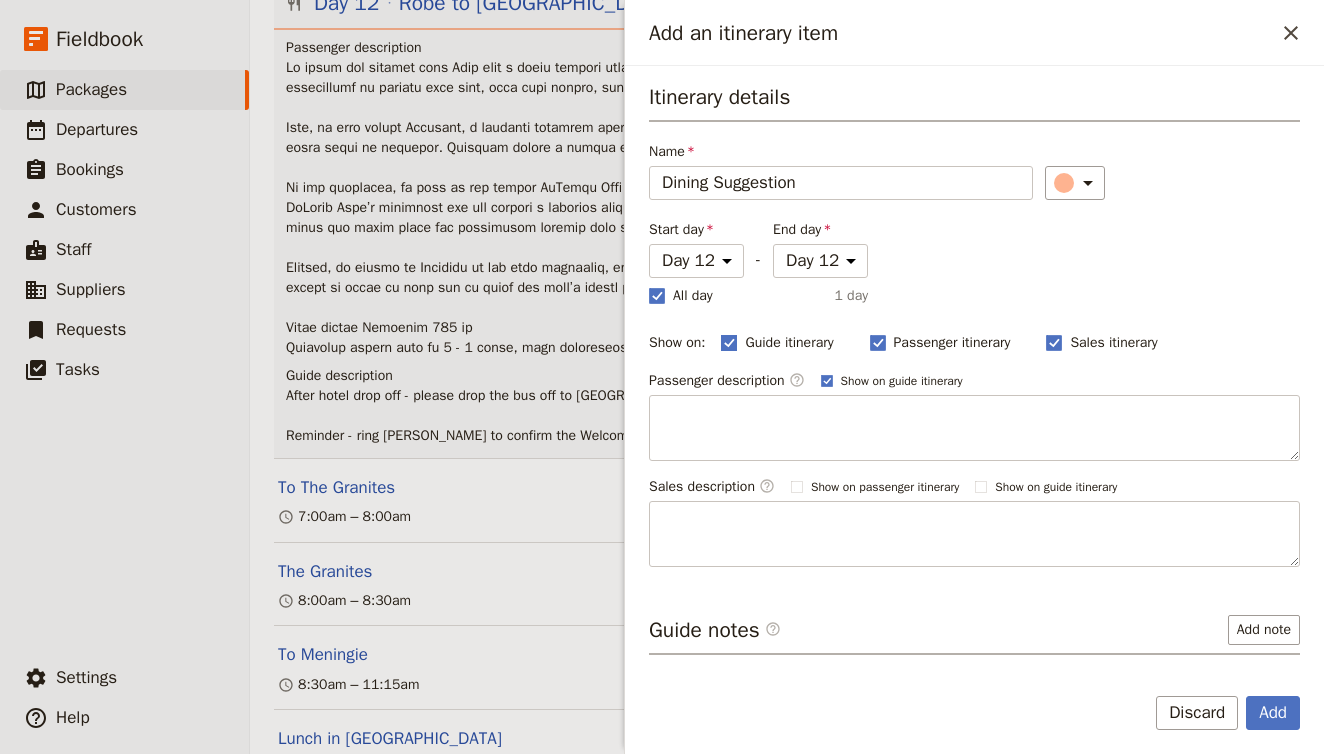 click 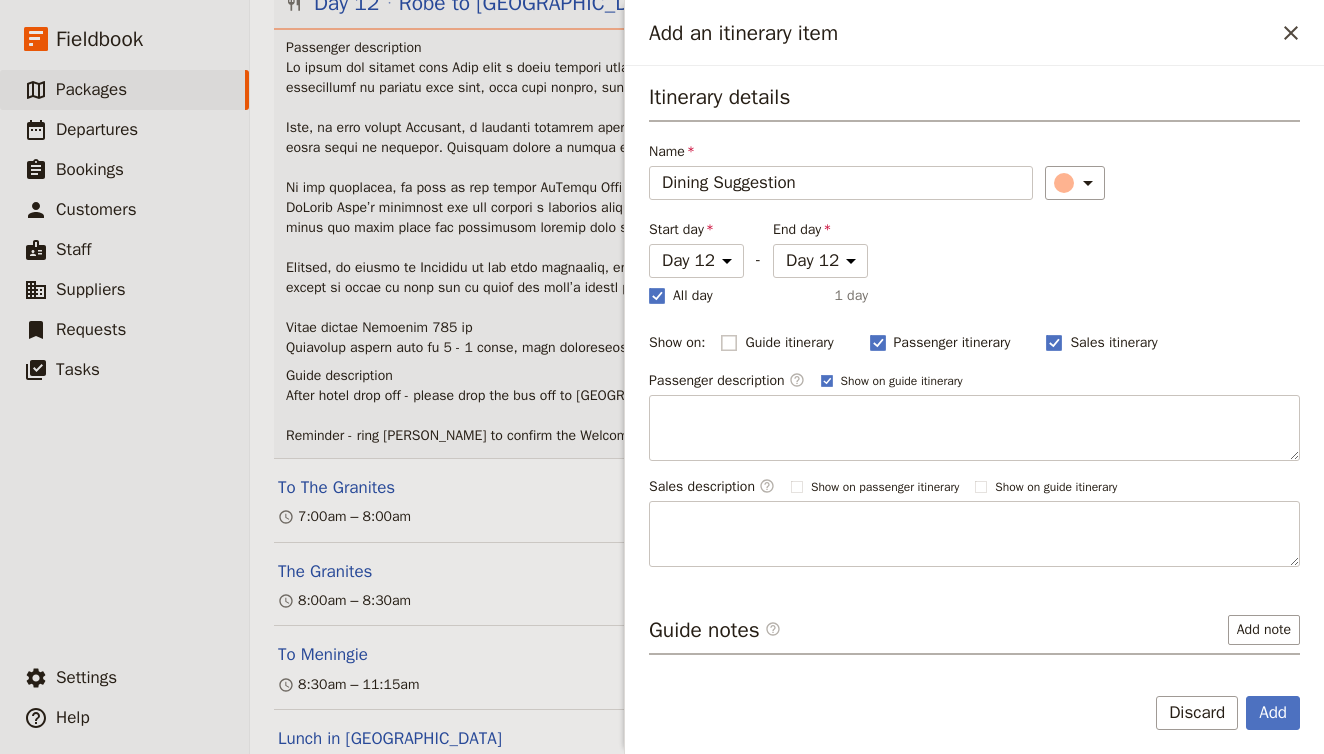 checkbox on "false" 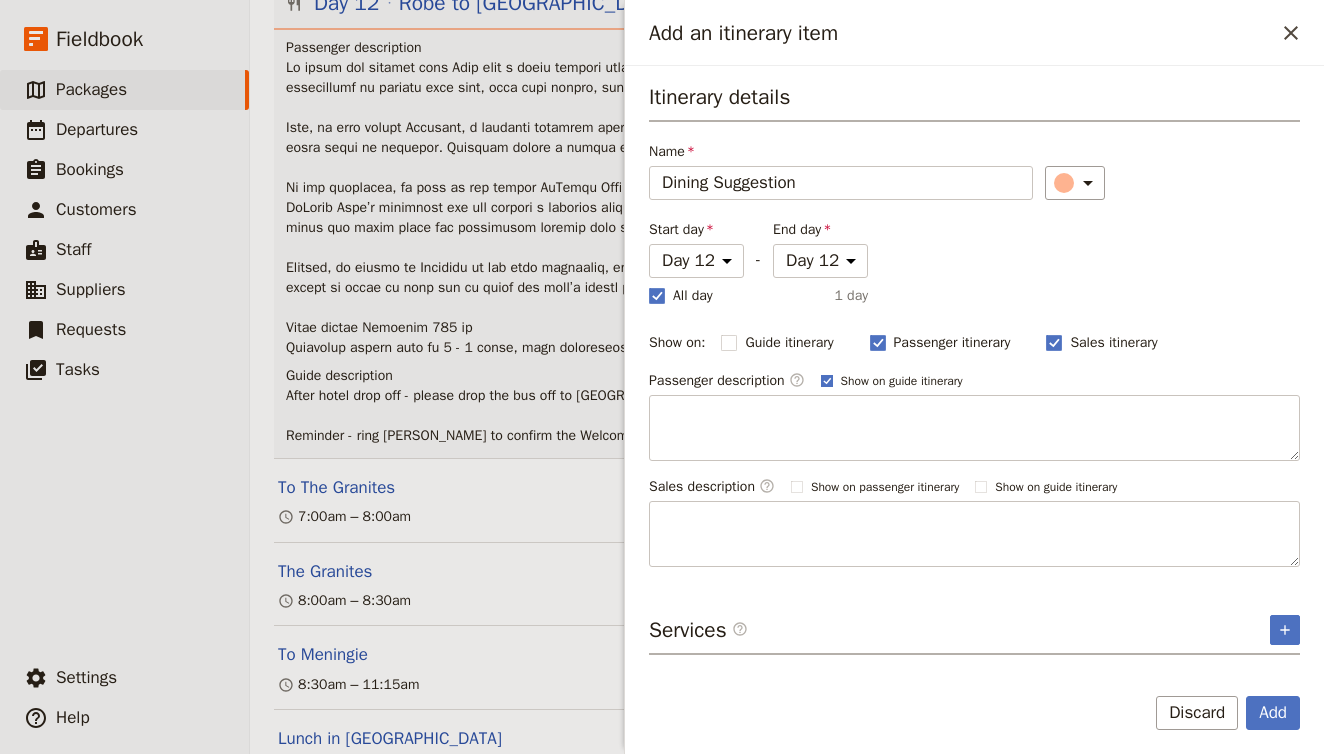 click 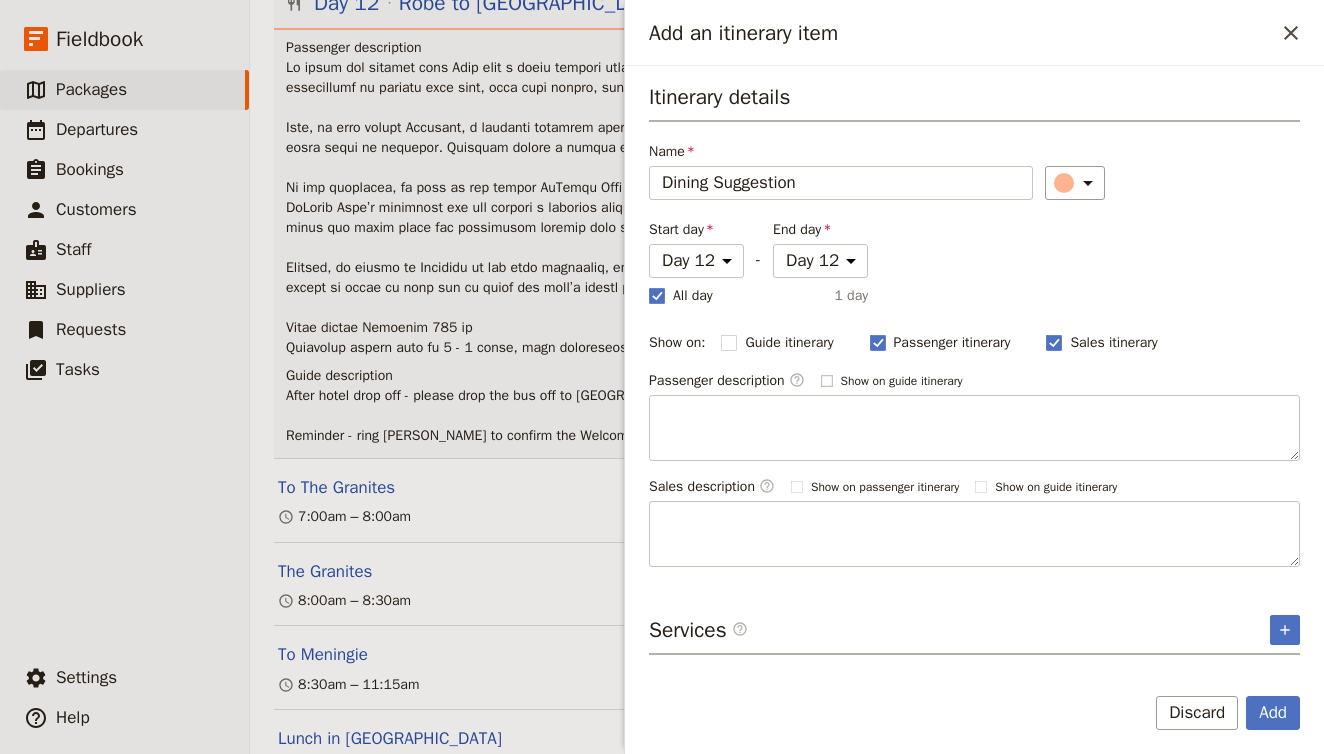 checkbox on "false" 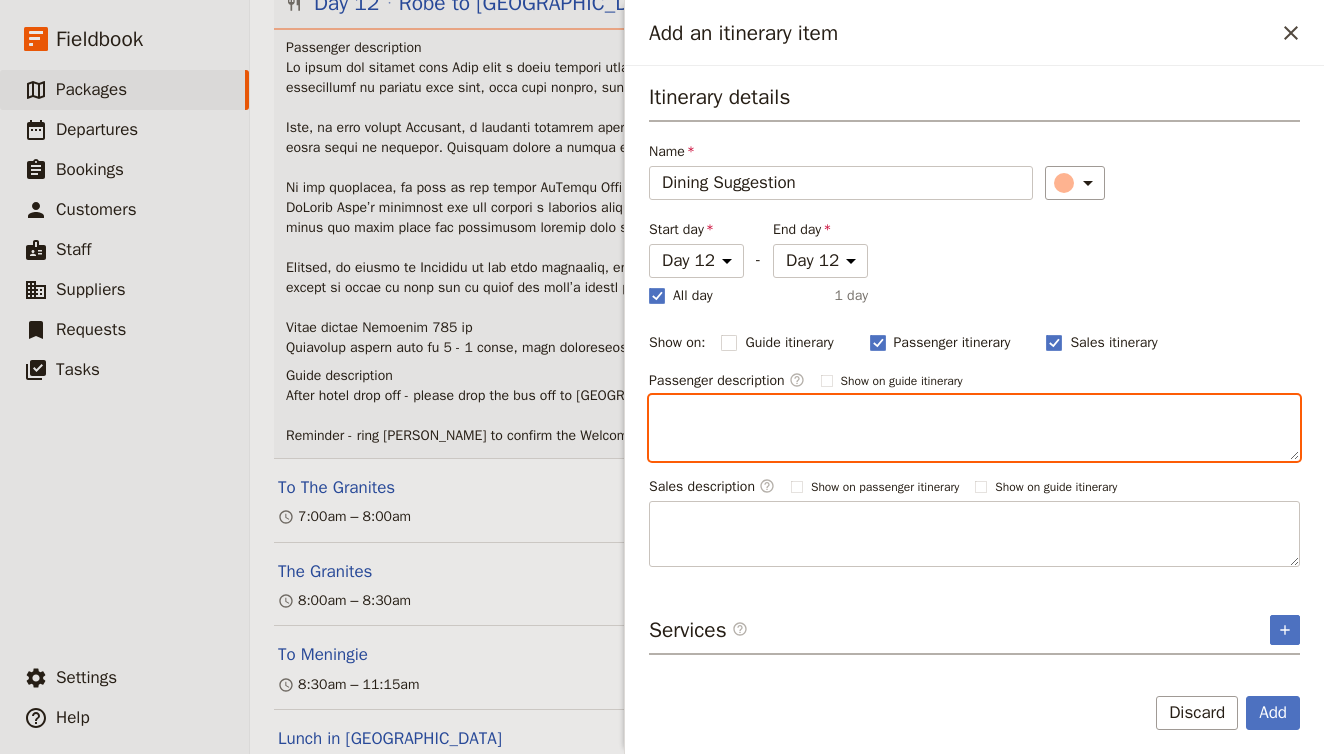 click at bounding box center (974, 428) 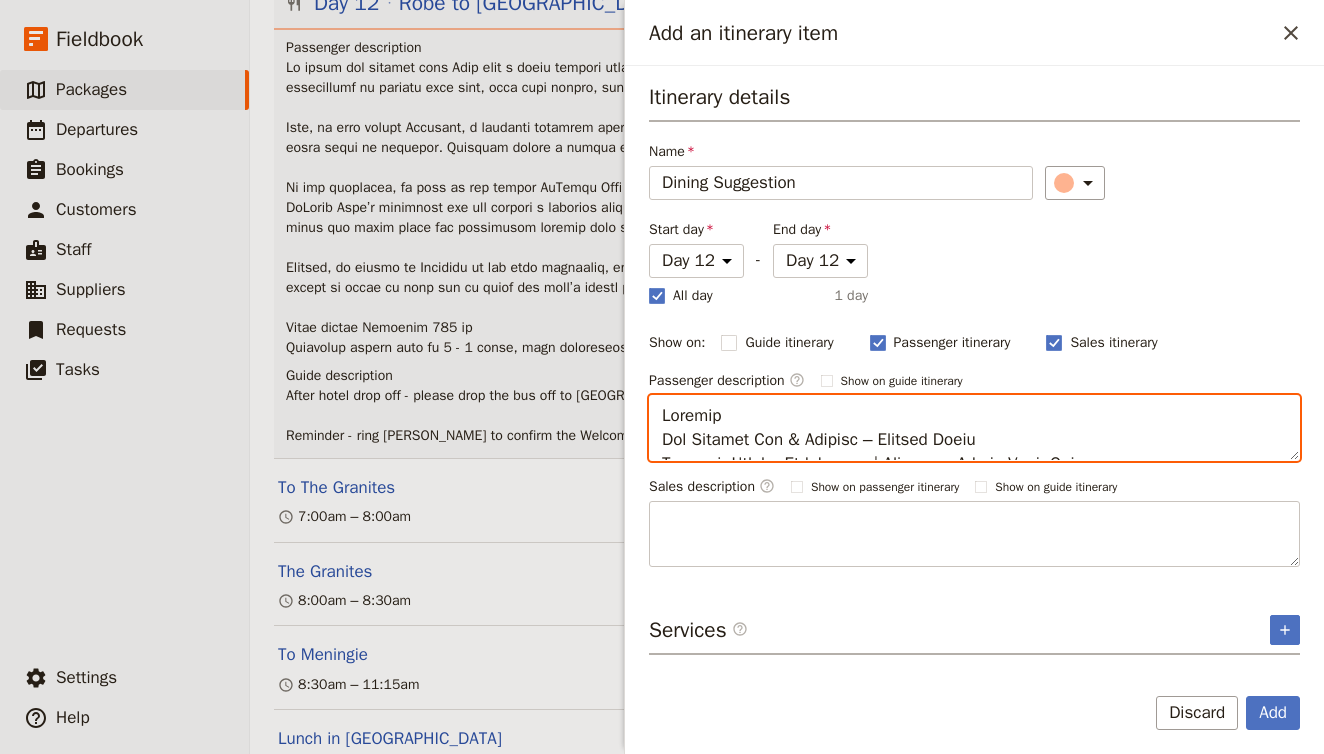 scroll, scrollTop: 1240, scrollLeft: 0, axis: vertical 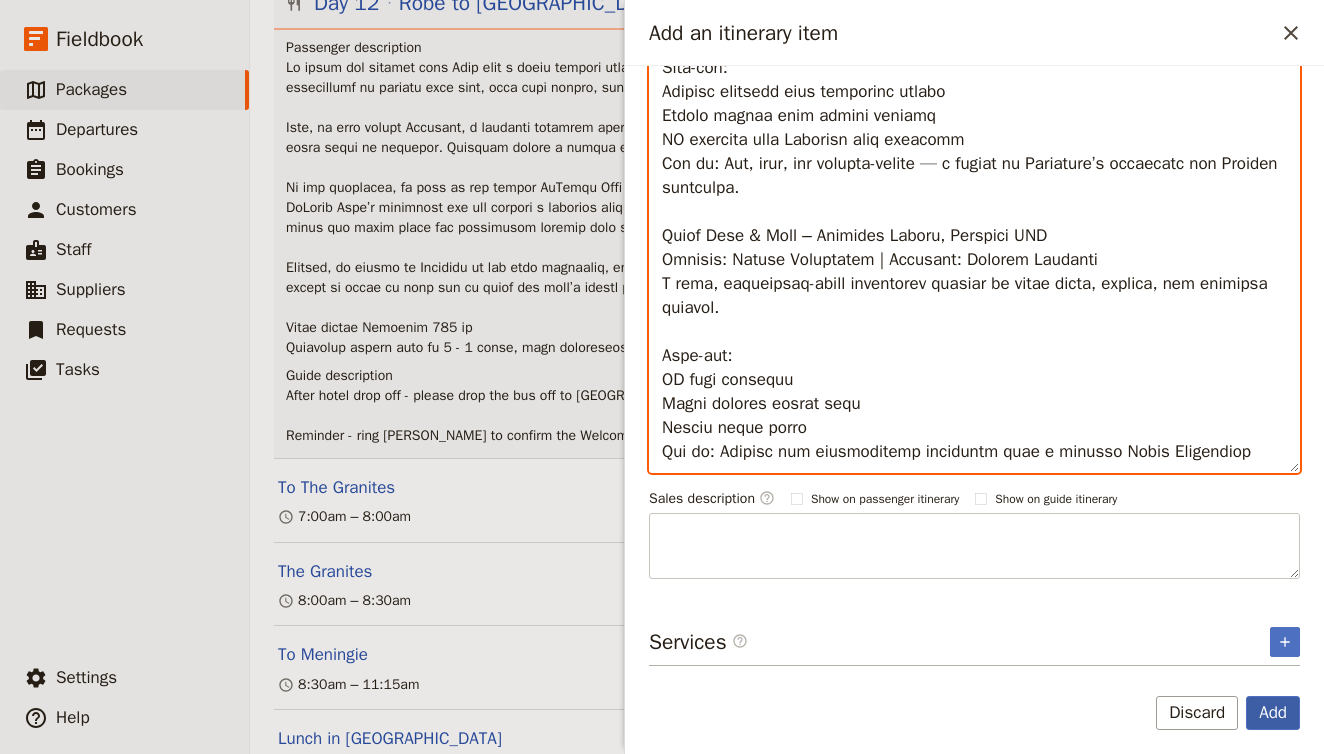 type on "Glenelg
The Moseley Bar & Kitchen – Glenelg Beach
Cuisine: Modern Australian | Location: Jetty Road, Glenelg
A vibrant, beachside venue offering seasonal dishes with a focus on local produce. Casual upstairs bar and a more refined downstairs restaurant.
Must-try:
Grilled SA King George whiting
Native herb chicken
South Australian oysters
Why go: Laid-back coastal vibe, sunset views, and great local seafood.
Seafire on the Marina – Glenelg Marina
Cuisine: Australian Steak & Seafood | Location: Holdfast Shores
A stylish waterfront restaurant offering high-quality local beef and fresh seafood, often sourced from the Eyre Peninsula.
Must-try:
SA grain-fed porterhouse
Lobster tail with lemon myrtle butter
Prawn and scallop risotto
Why go: Sleek marina setting and premium local ingredients with excellent wine pairings.
The Organik Café – Glenelg South
Cuisine: Organic Modern Australian | Location: Brighton Road
A wholesome café using certified organic and local produce, with vegan, vegetarian and gluten-free..." 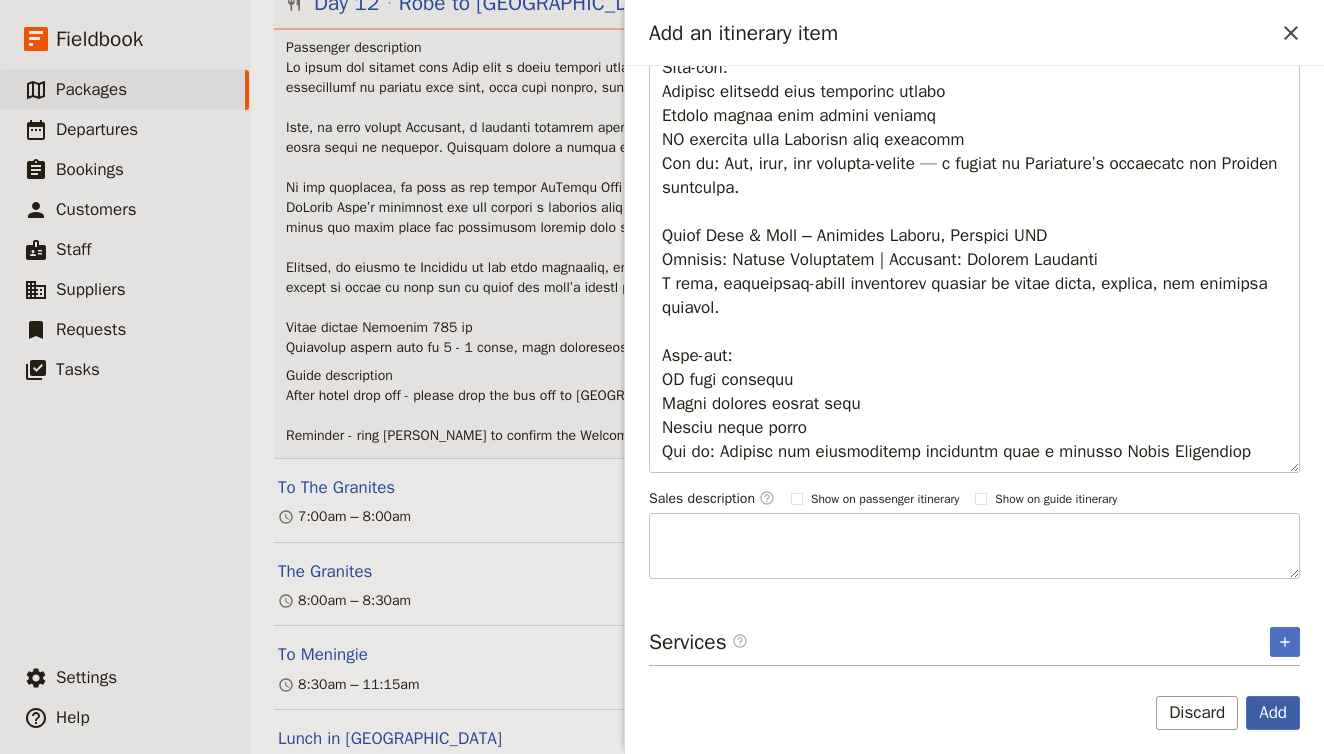 click on "Add" at bounding box center (1273, 713) 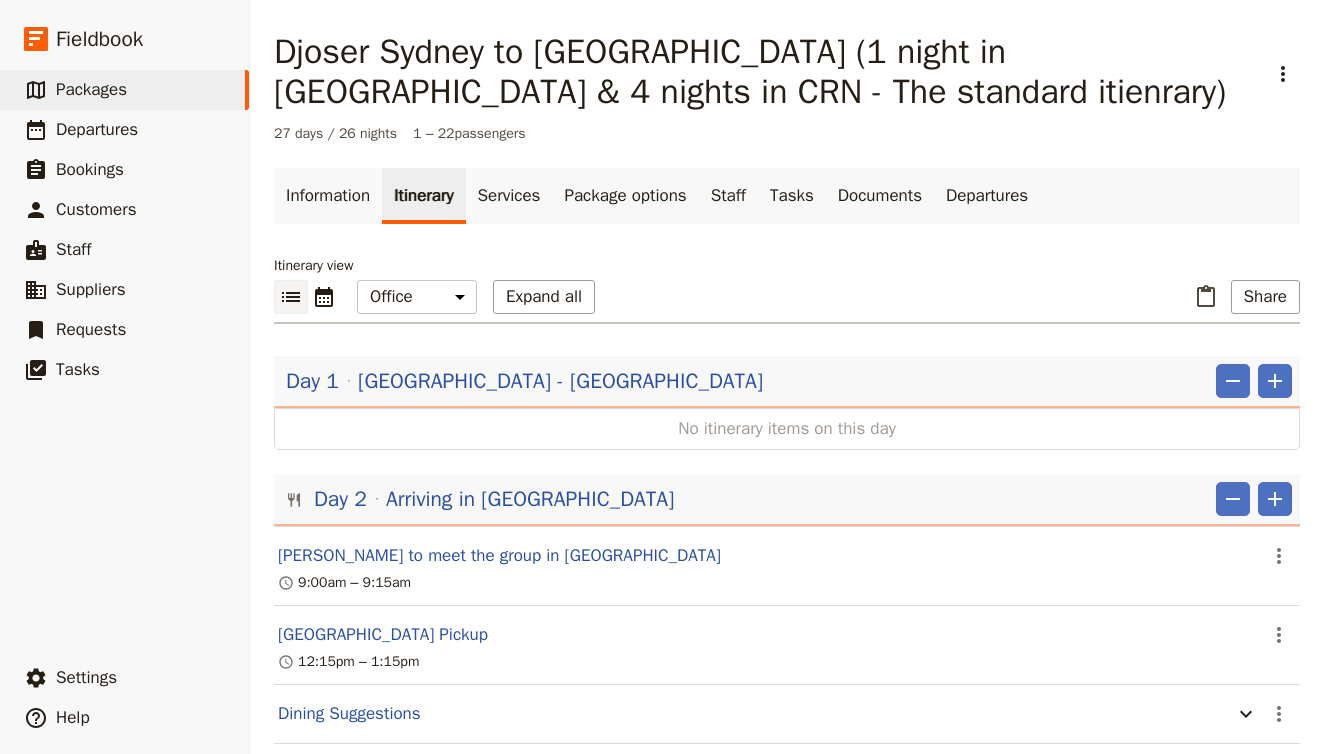 scroll, scrollTop: 0, scrollLeft: 0, axis: both 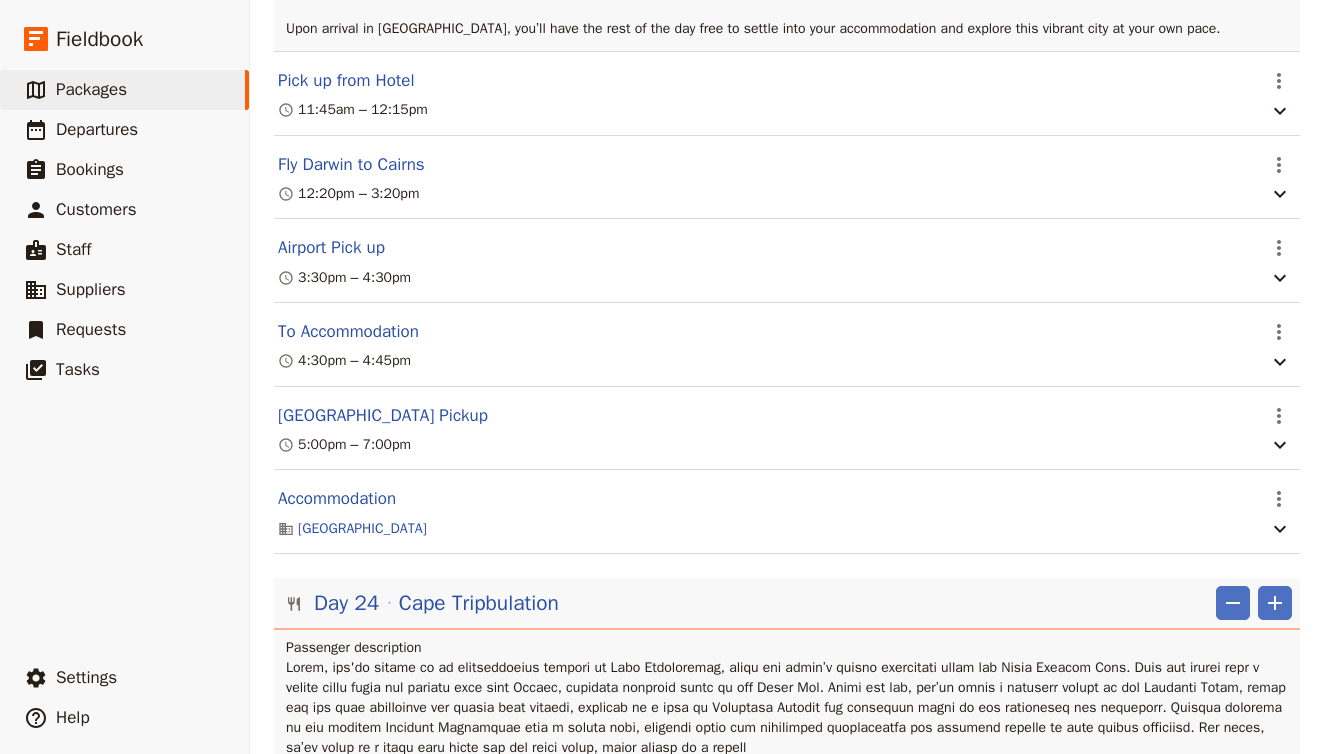 click 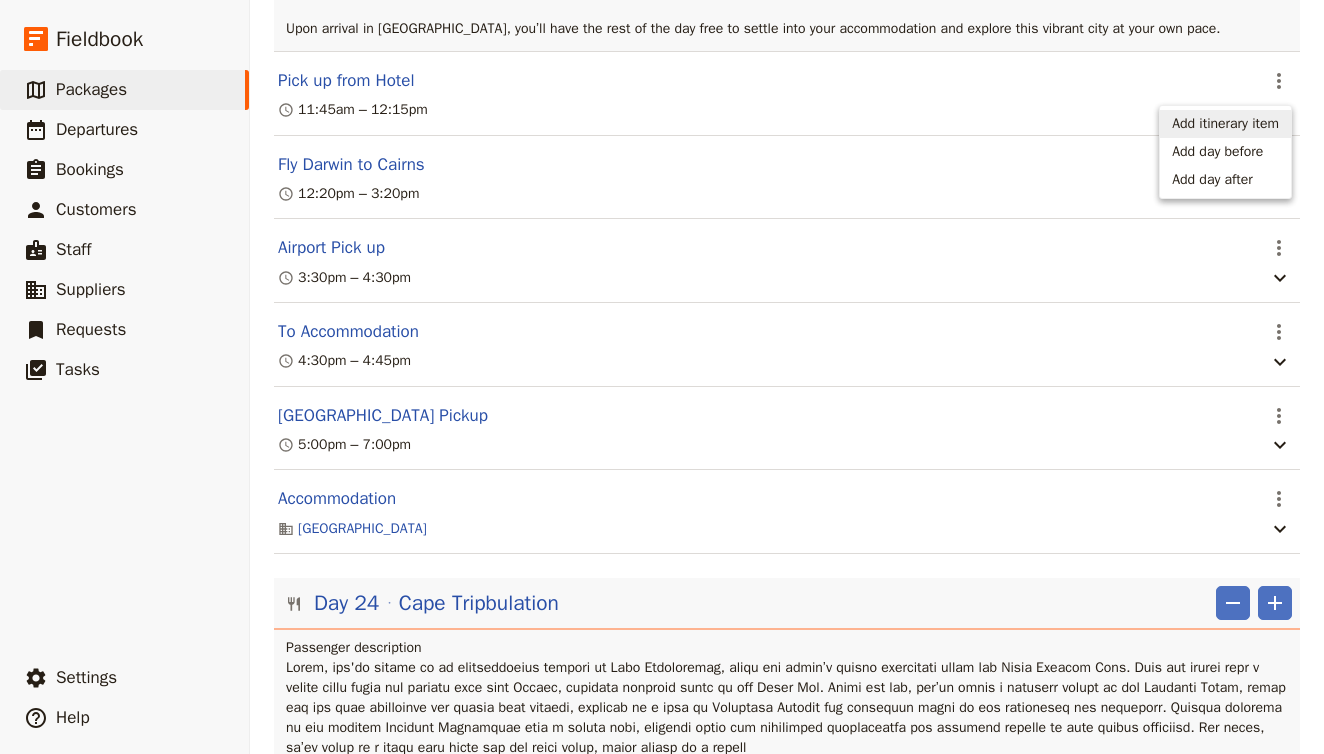 click on "Add itinerary item" at bounding box center [1225, 124] 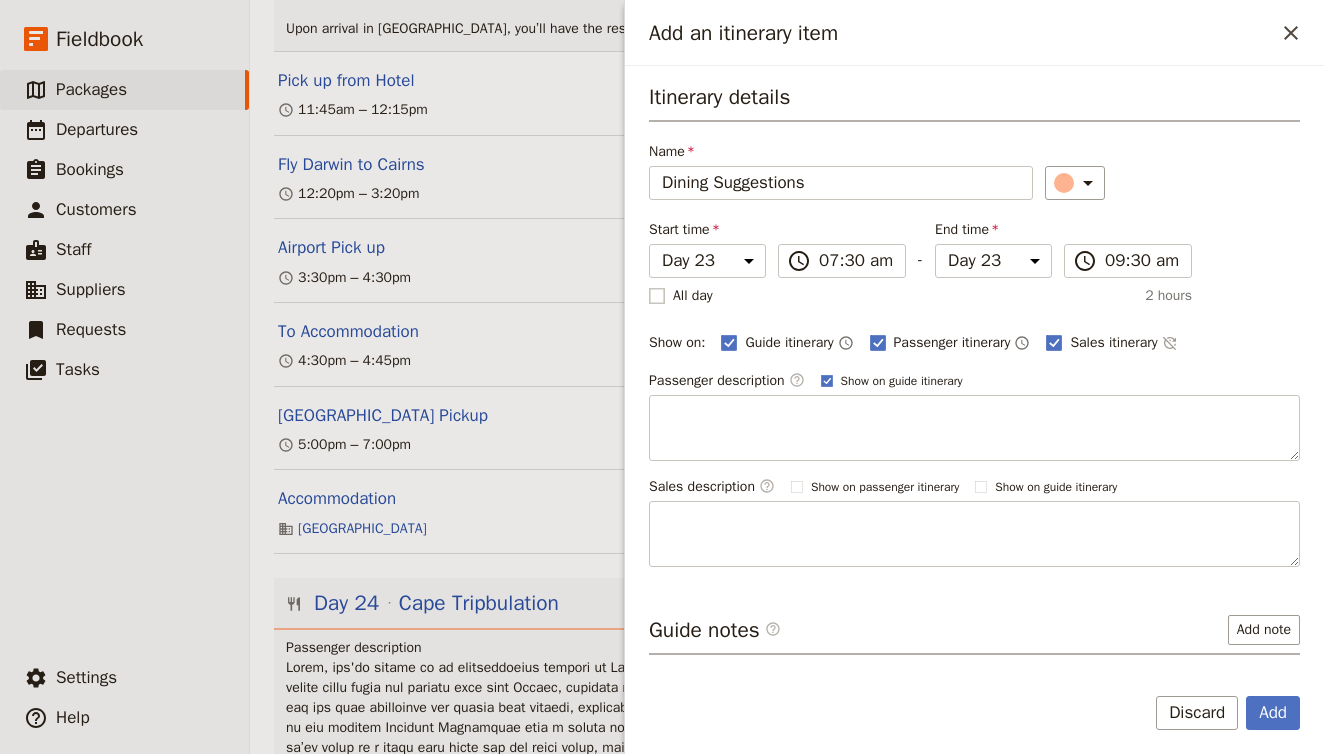 type on "Dining Suggestions" 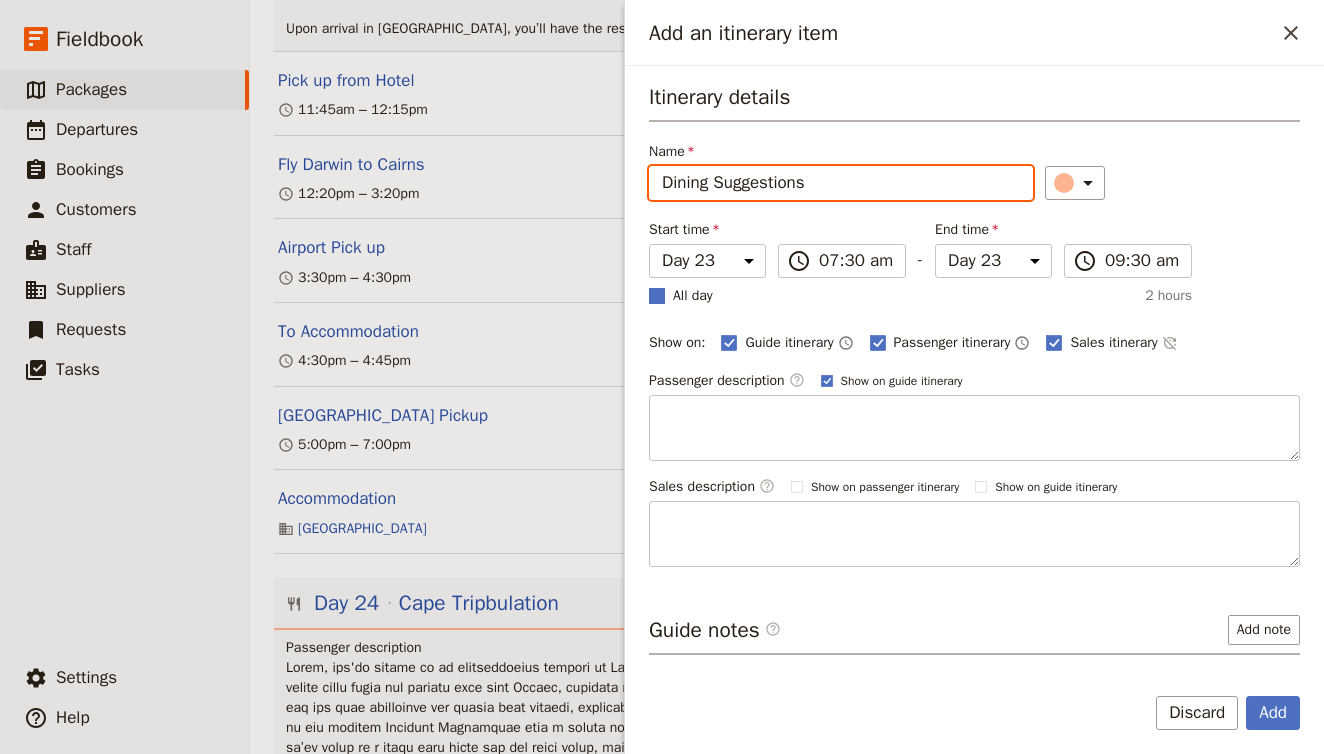 checkbox on "true" 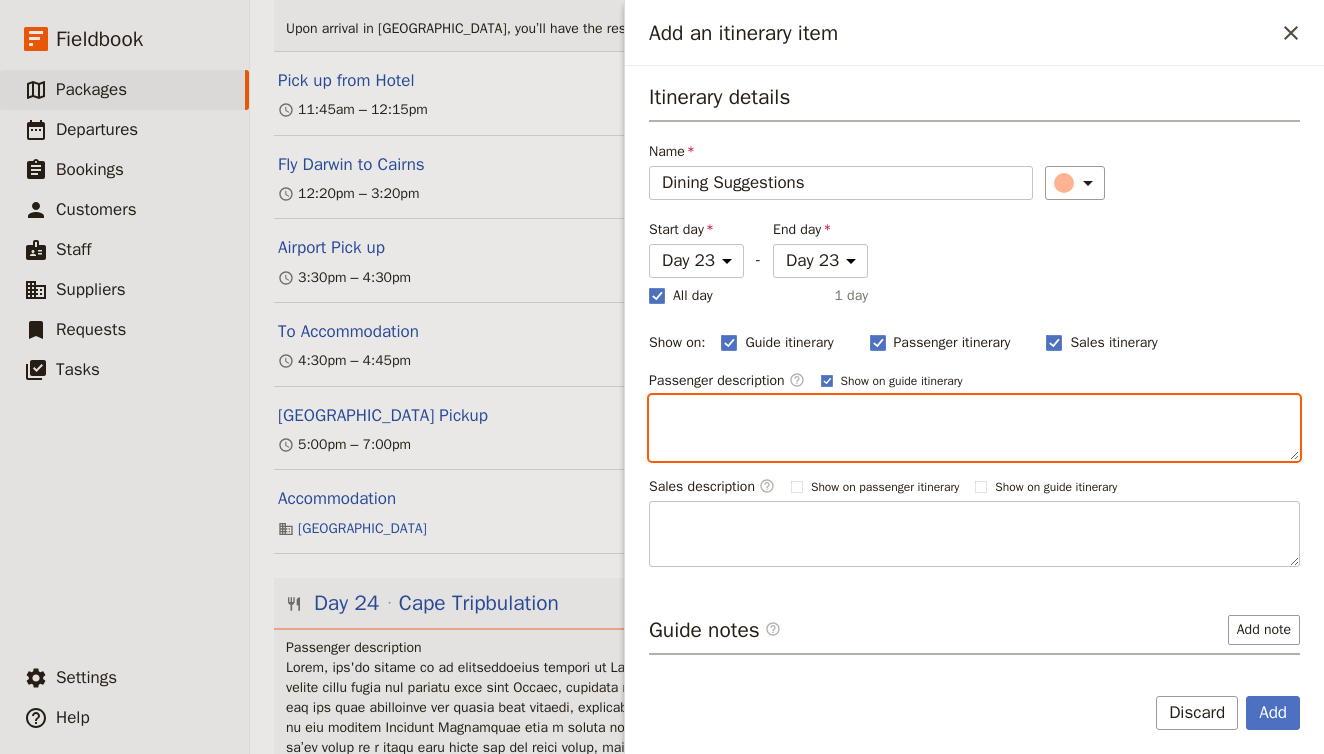 click at bounding box center [974, 428] 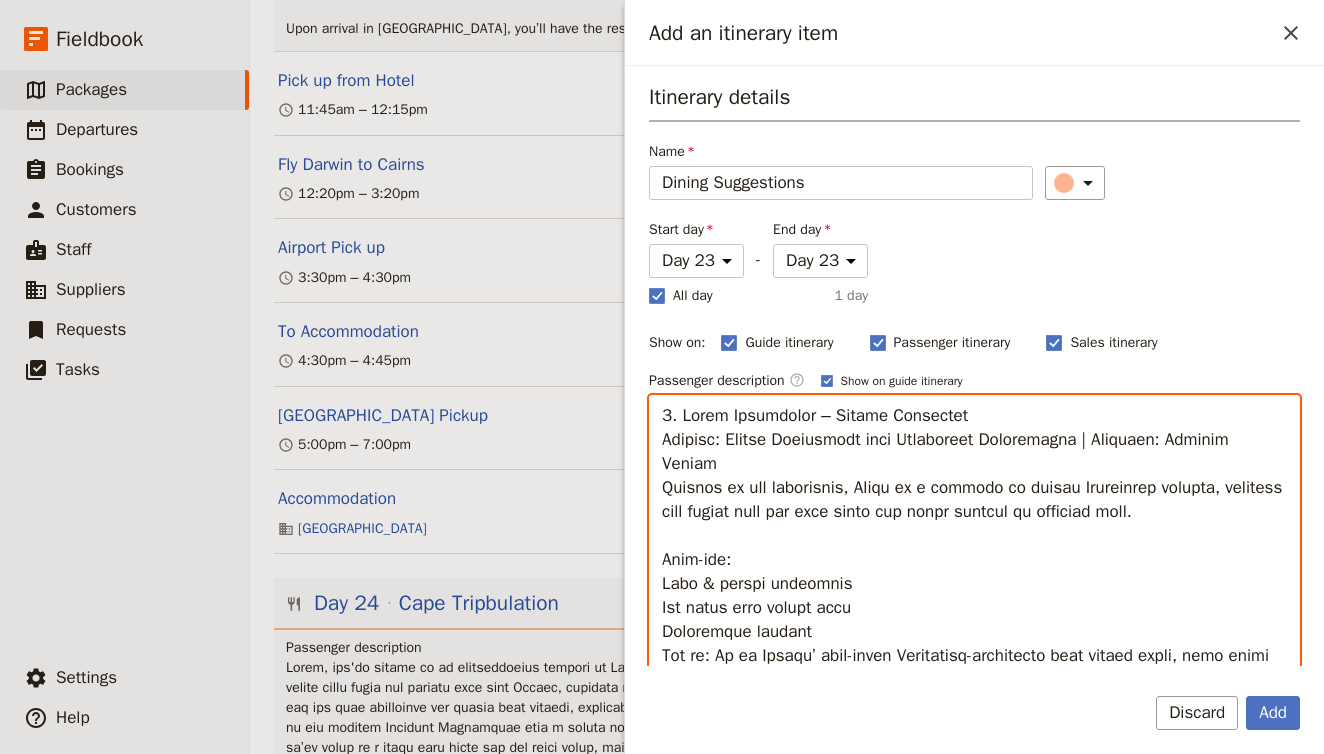 scroll, scrollTop: 328, scrollLeft: 0, axis: vertical 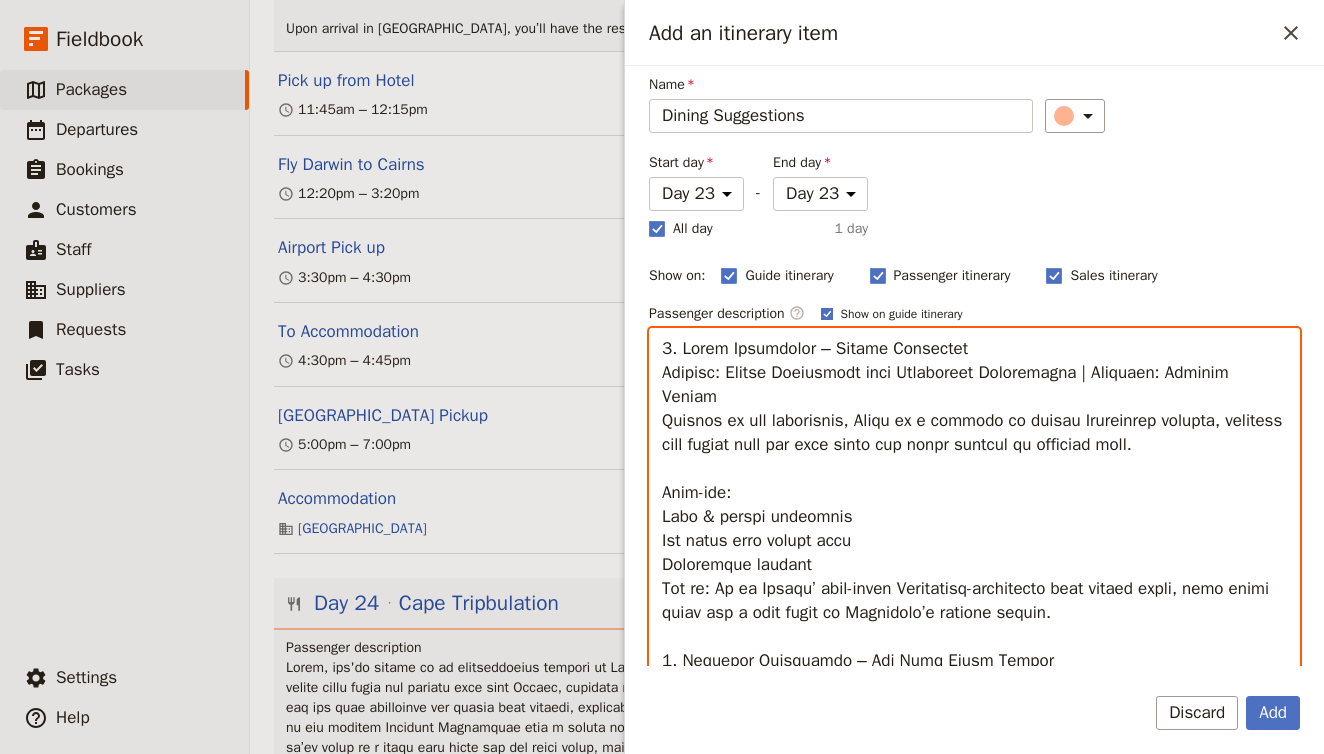 type on "1. Ochre Restaurant – Cairns Esplanade
Cuisine: Modern Australian with Indigenous Ingredients | Distance: Central Cairns
Located on the waterfront, Ochre is a pioneer of native Australian cuisine, offering bold dishes that use bush foods and local produce in creative ways.
Must-try:
Salt & pepper crocodile
Emu kofta with native mint
Wattleseed pavlova
Why go: It is Cairns’ best-known Indigenous-influenced fine dining venue, with river views and a true taste of Australia’s natural pantry.
2. Tamarind Restaurant – The Reef Hotel Casino
Cuisine: Fine Dining, Modern Australian-Asian Fusion | Distance: City Centre
Tamarind offers a sophisticated menu with a blend of Australian and Asian flavours, using locally sourced seafood, tropical fruit, and premium meats.
Must-try:
Cone Bay barramundi
Tablelands beef with native spices
Lychee sorbet with ginger syrup
Why go: Elegant, award-winning setting perfect for special occasions with standout service.
3. Dundee’s at the Waterfront – Cairns Marina
Cuisine: Austra..." 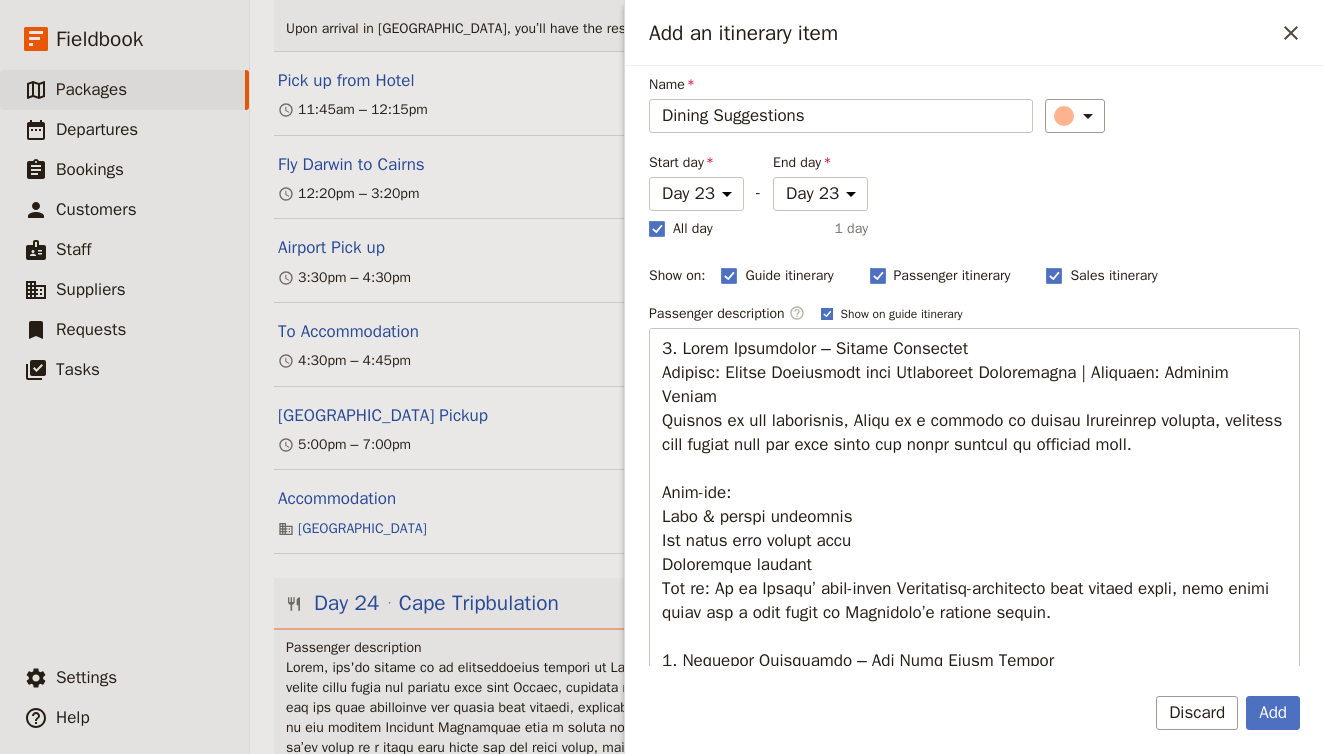 click on "Show on guide itinerary" at bounding box center (892, 314) 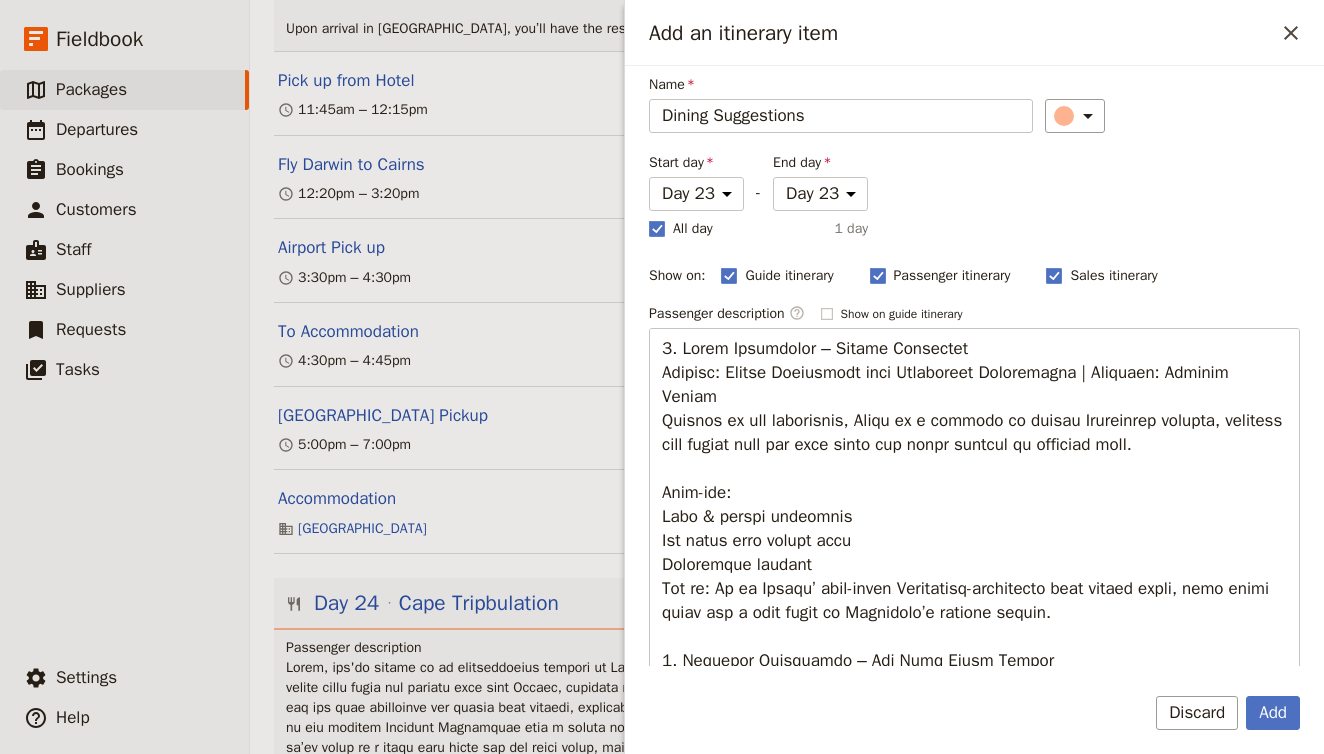 checkbox on "false" 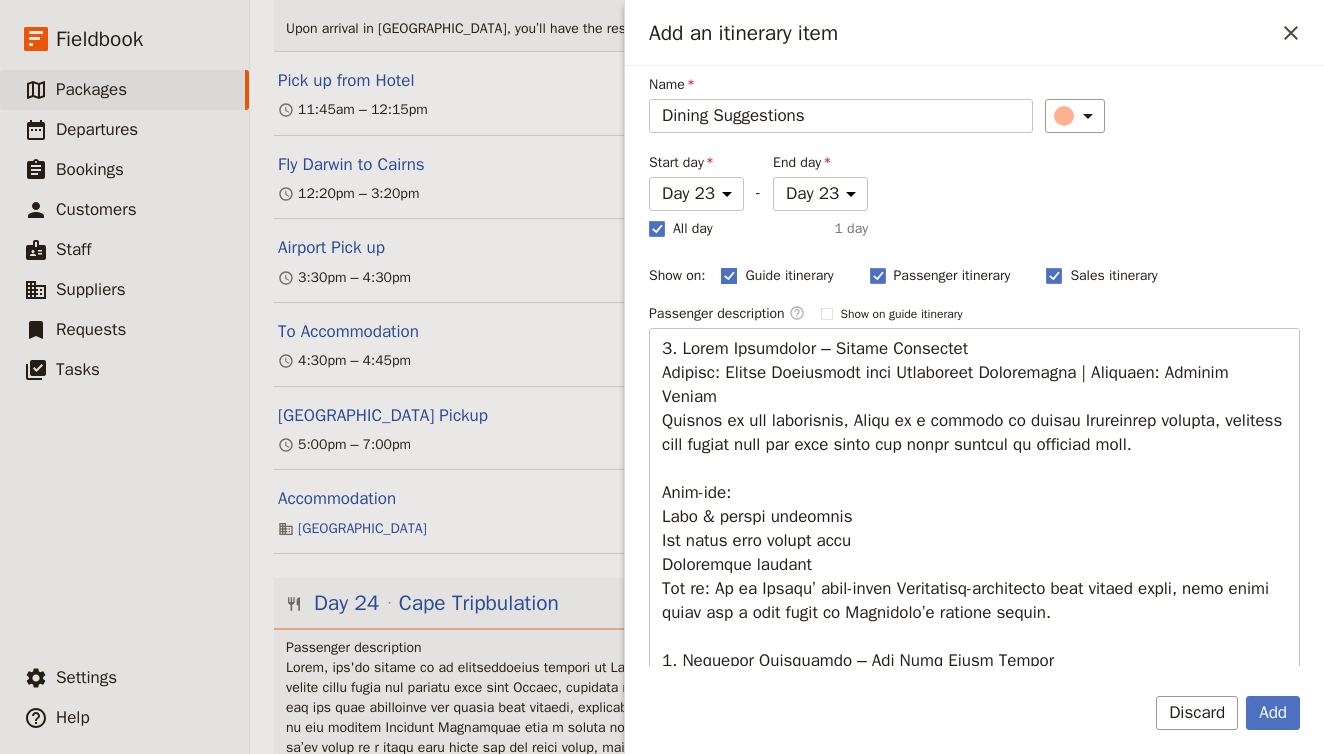 click 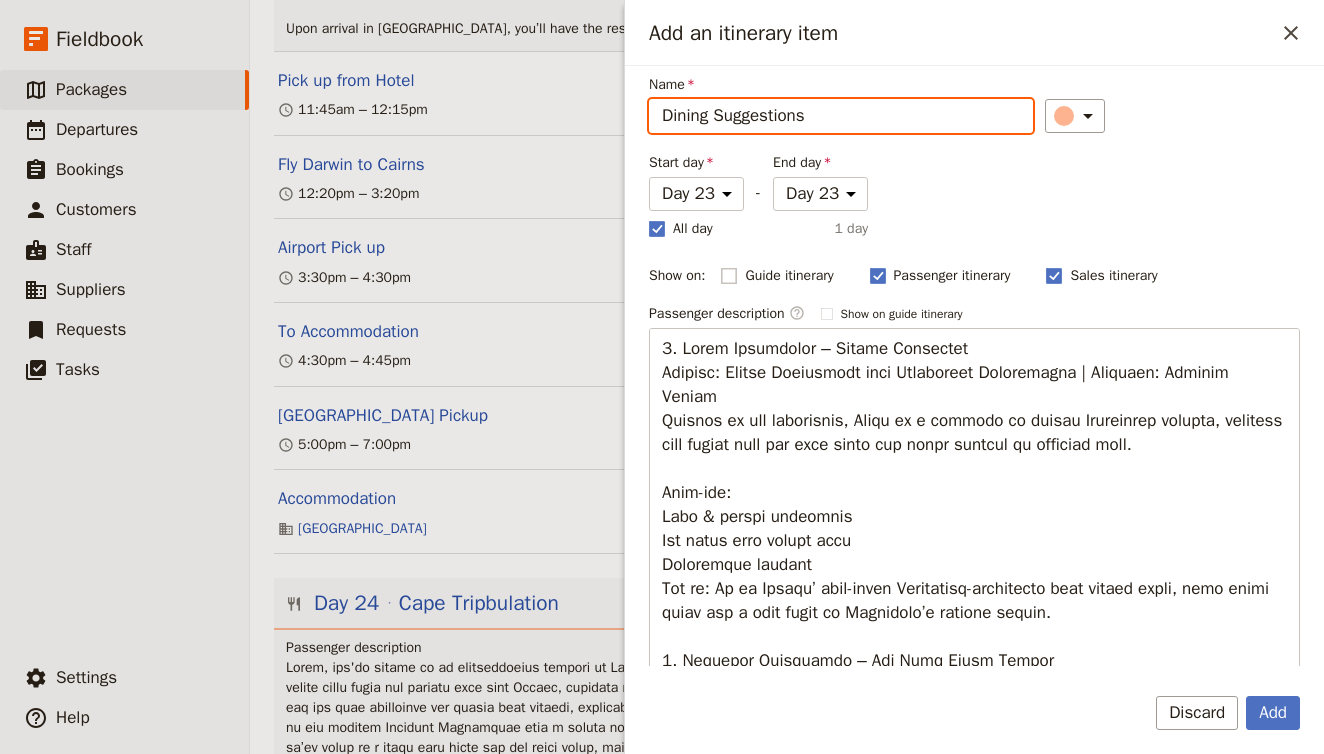 checkbox on "false" 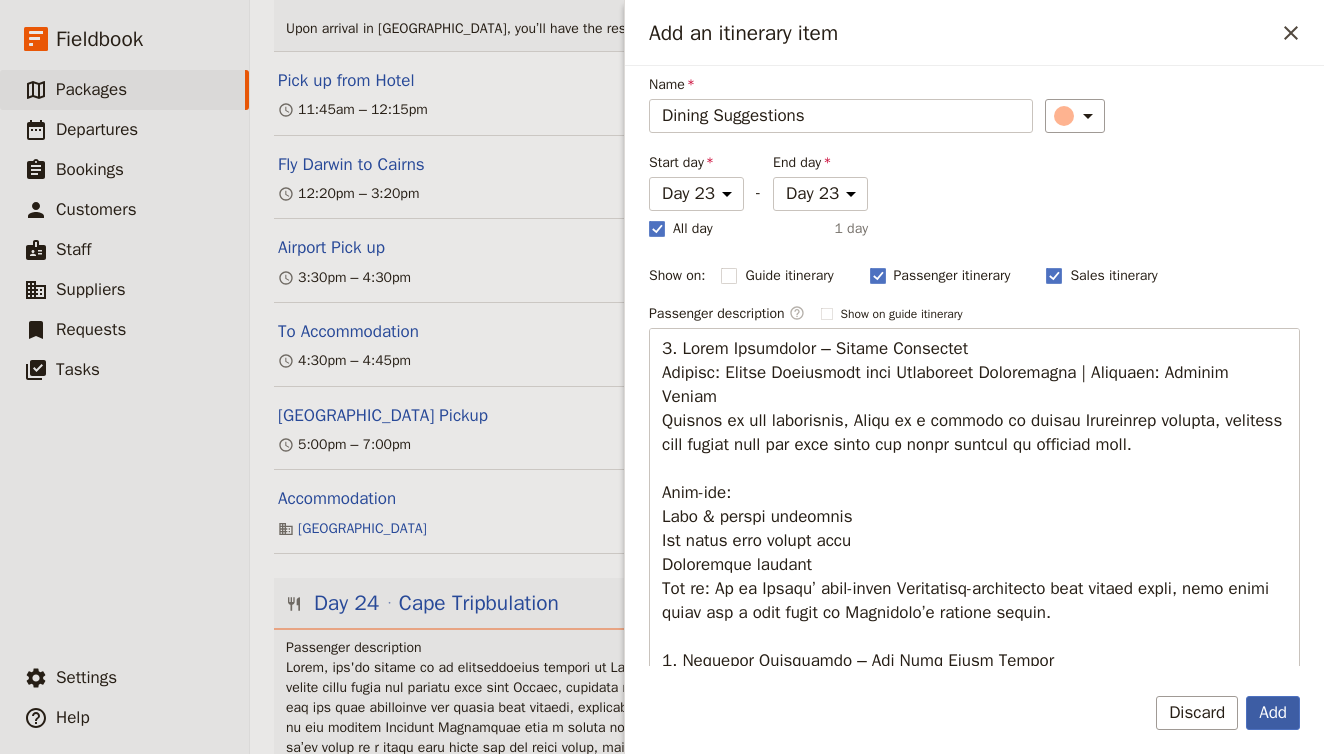 click on "Add" at bounding box center [1273, 713] 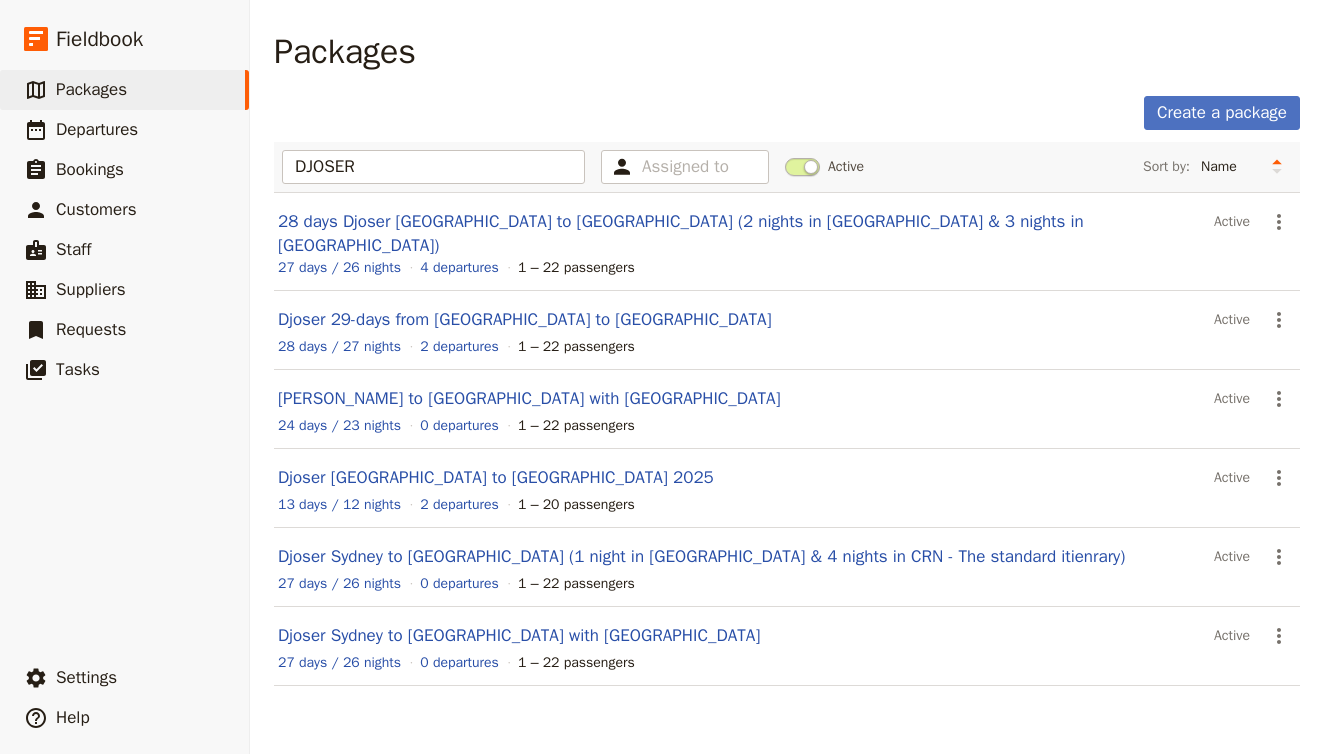 scroll, scrollTop: 0, scrollLeft: 0, axis: both 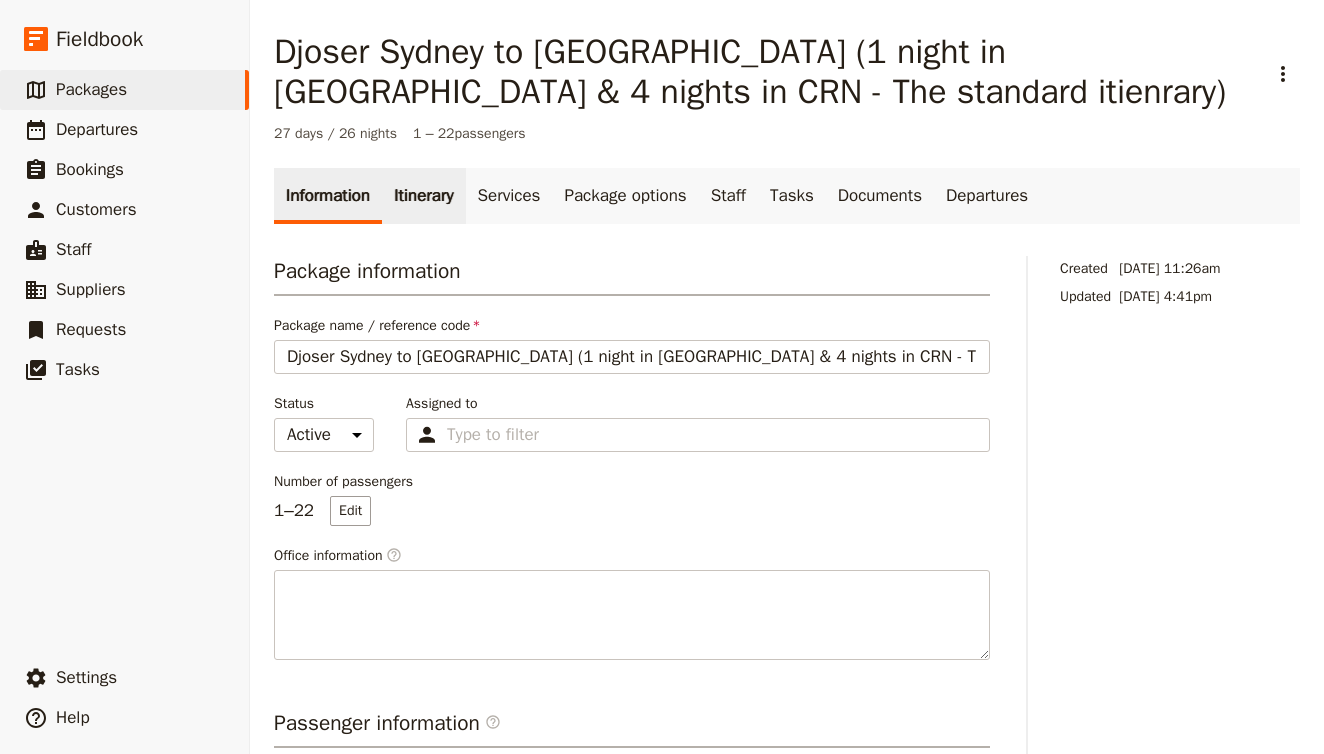 click on "Itinerary" at bounding box center [423, 196] 